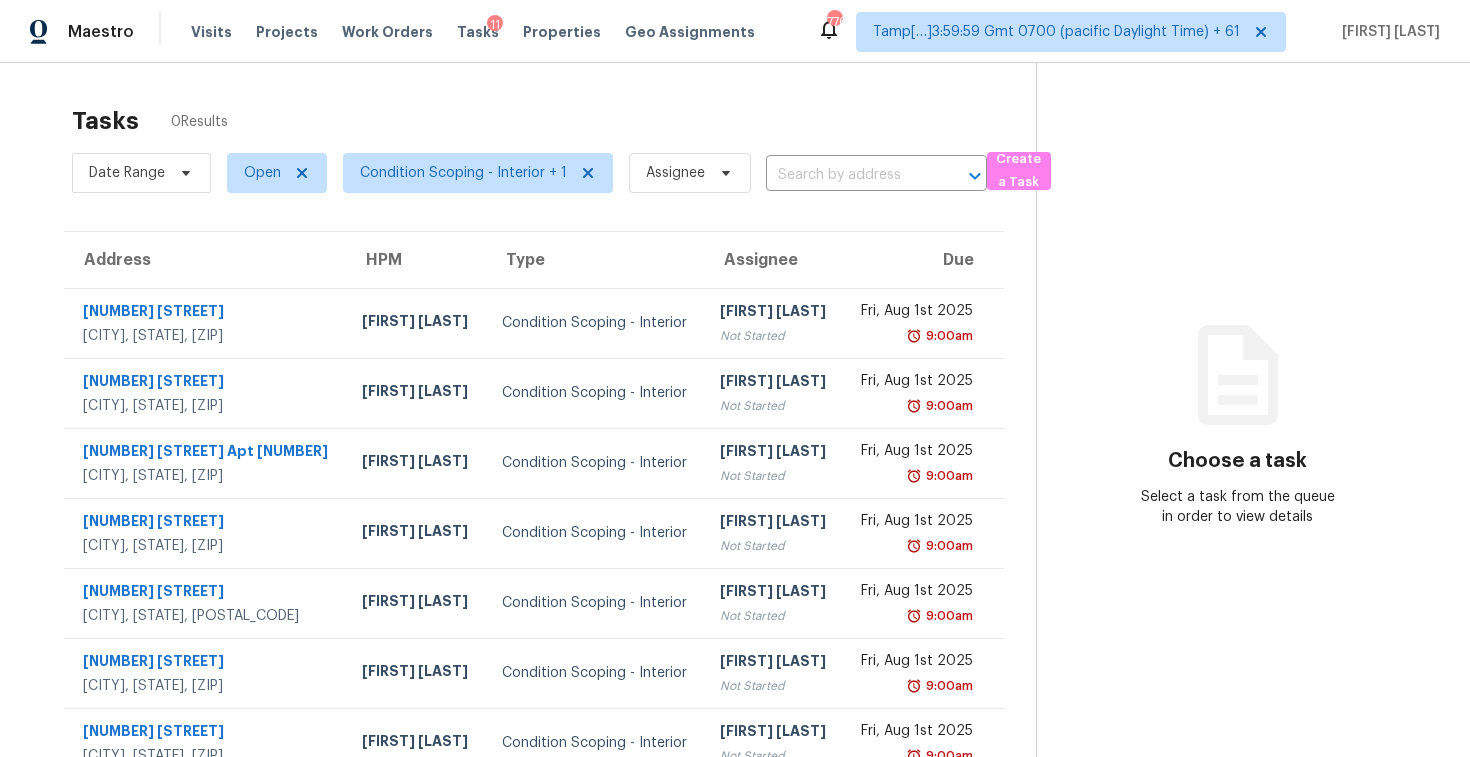 scroll, scrollTop: 0, scrollLeft: 0, axis: both 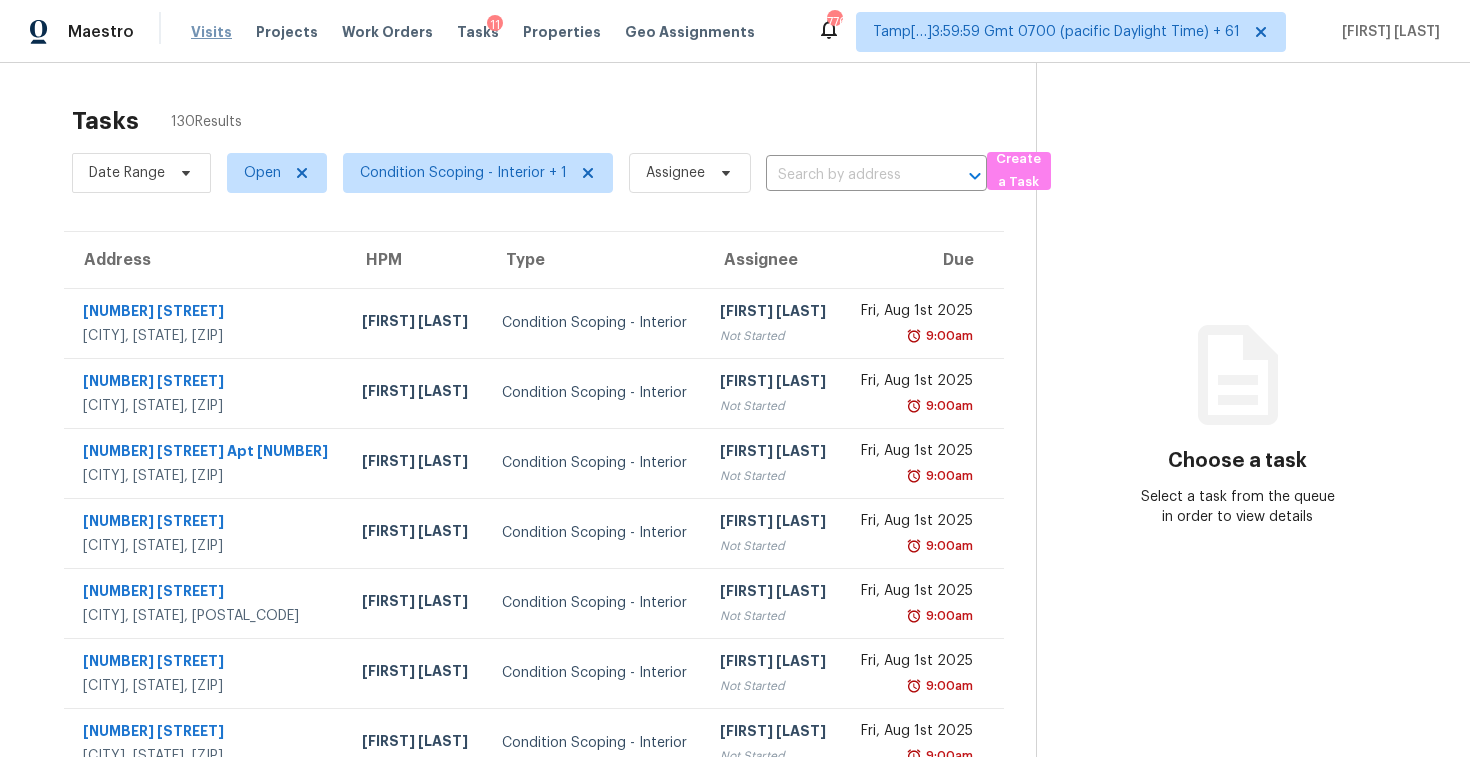click on "Visits" at bounding box center (211, 32) 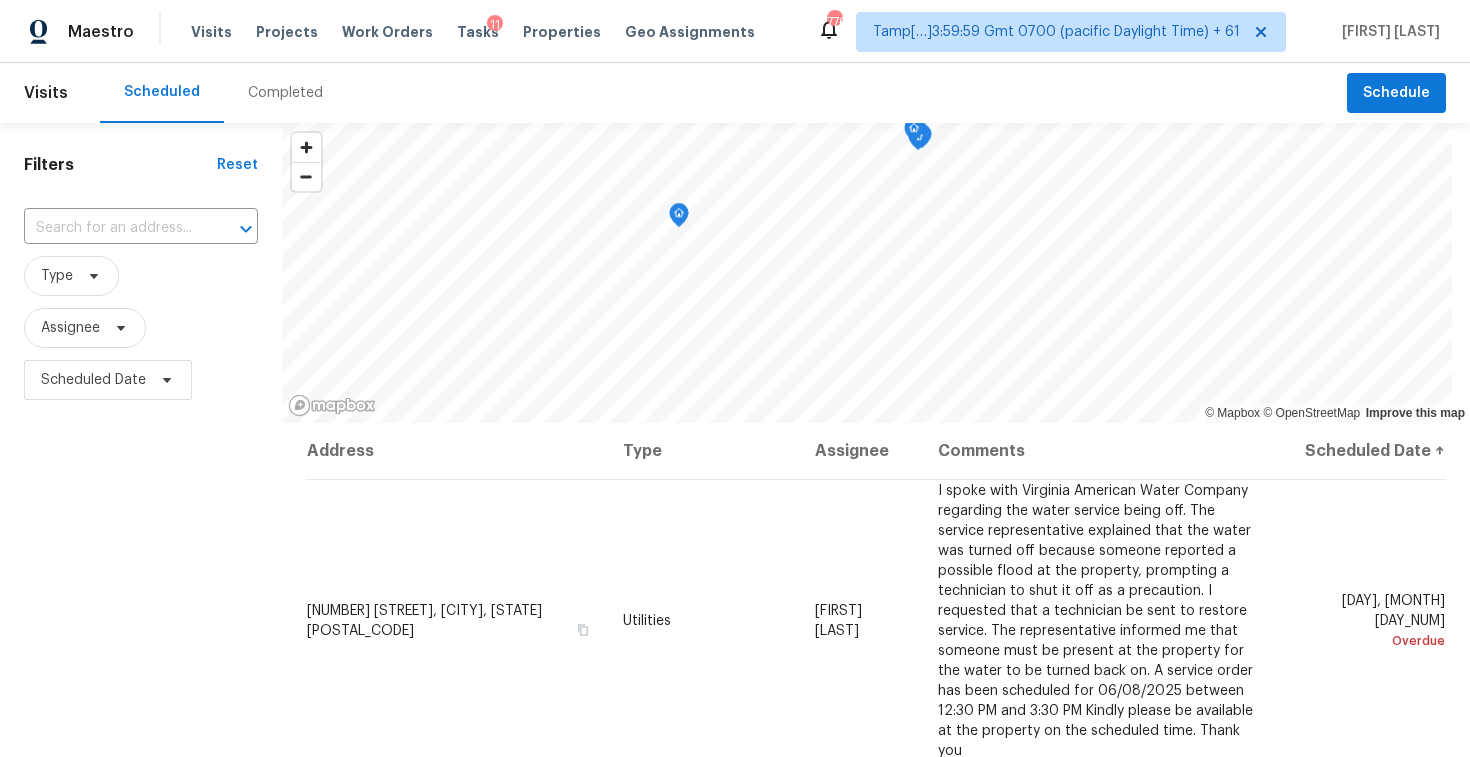 click on "Completed" at bounding box center [285, 93] 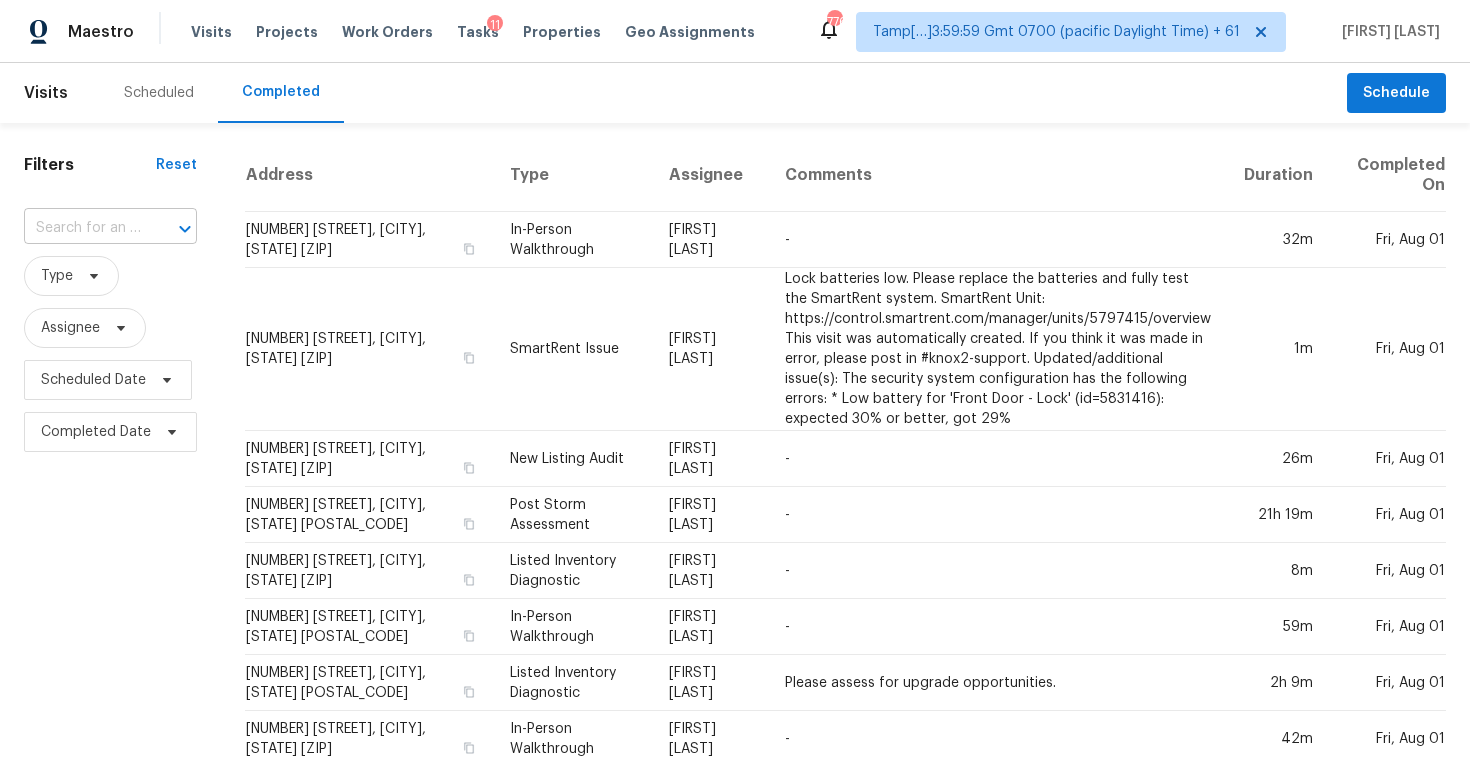 click at bounding box center [82, 228] 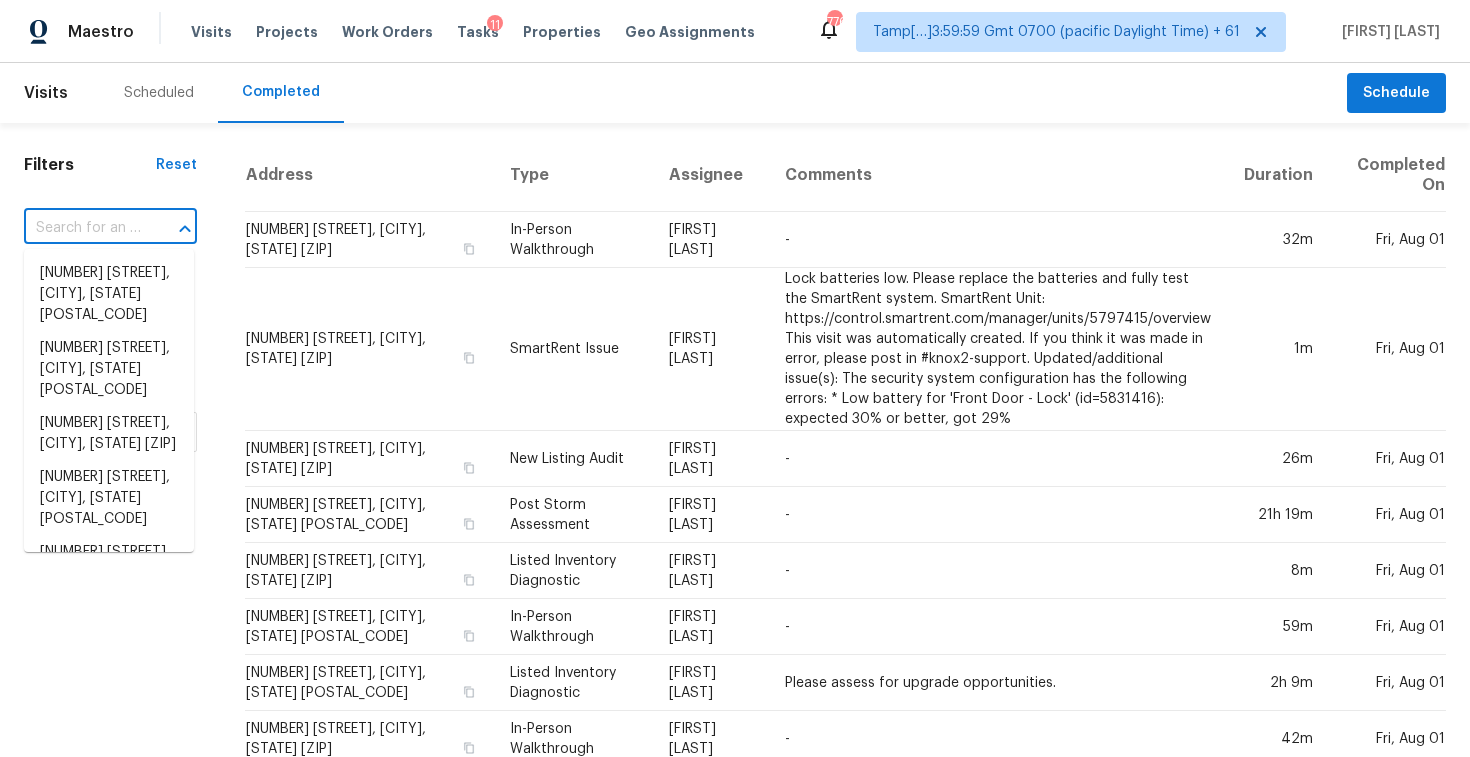 paste on "[NUMBER] [STREET], [CITY], [STATE] [POSTAL_CODE]" 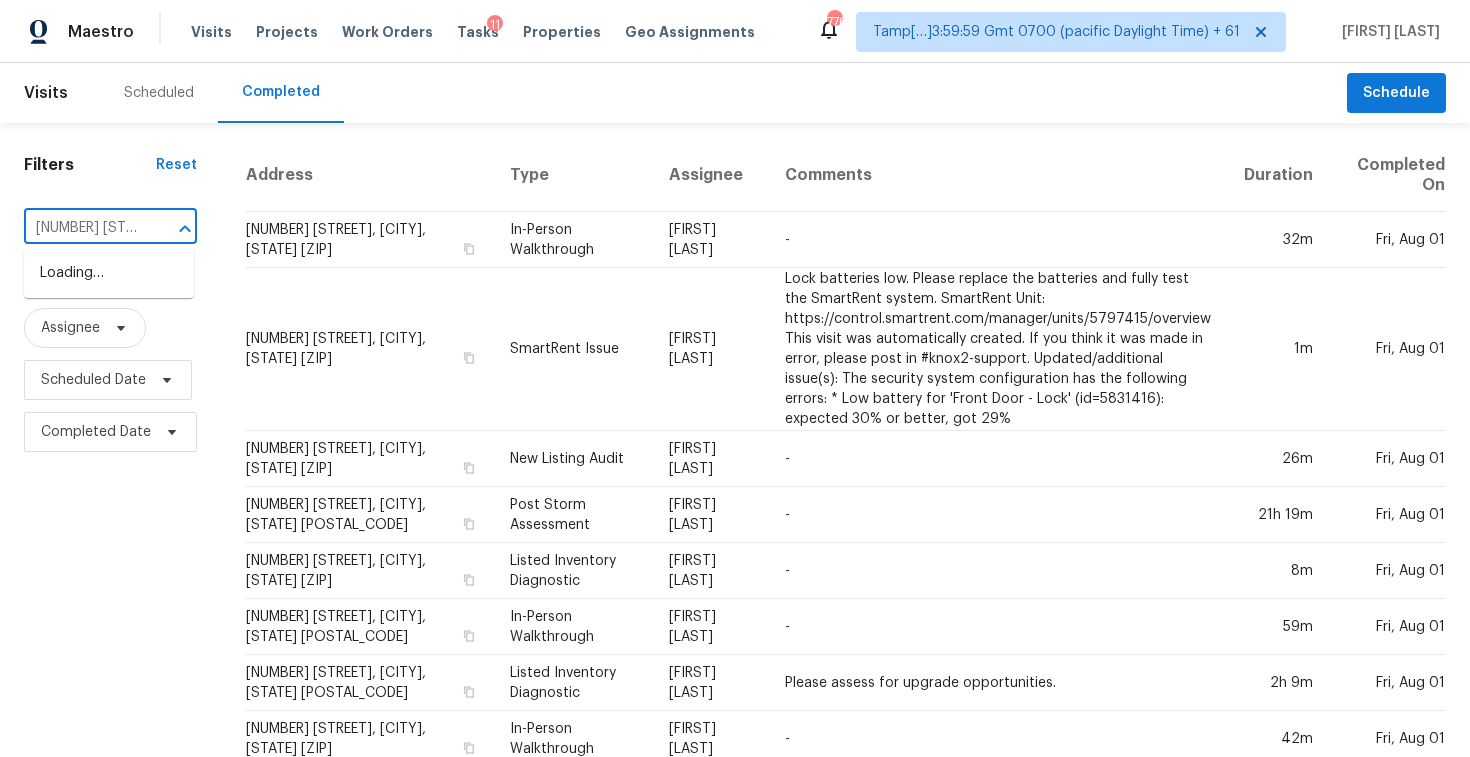 scroll, scrollTop: 0, scrollLeft: 151, axis: horizontal 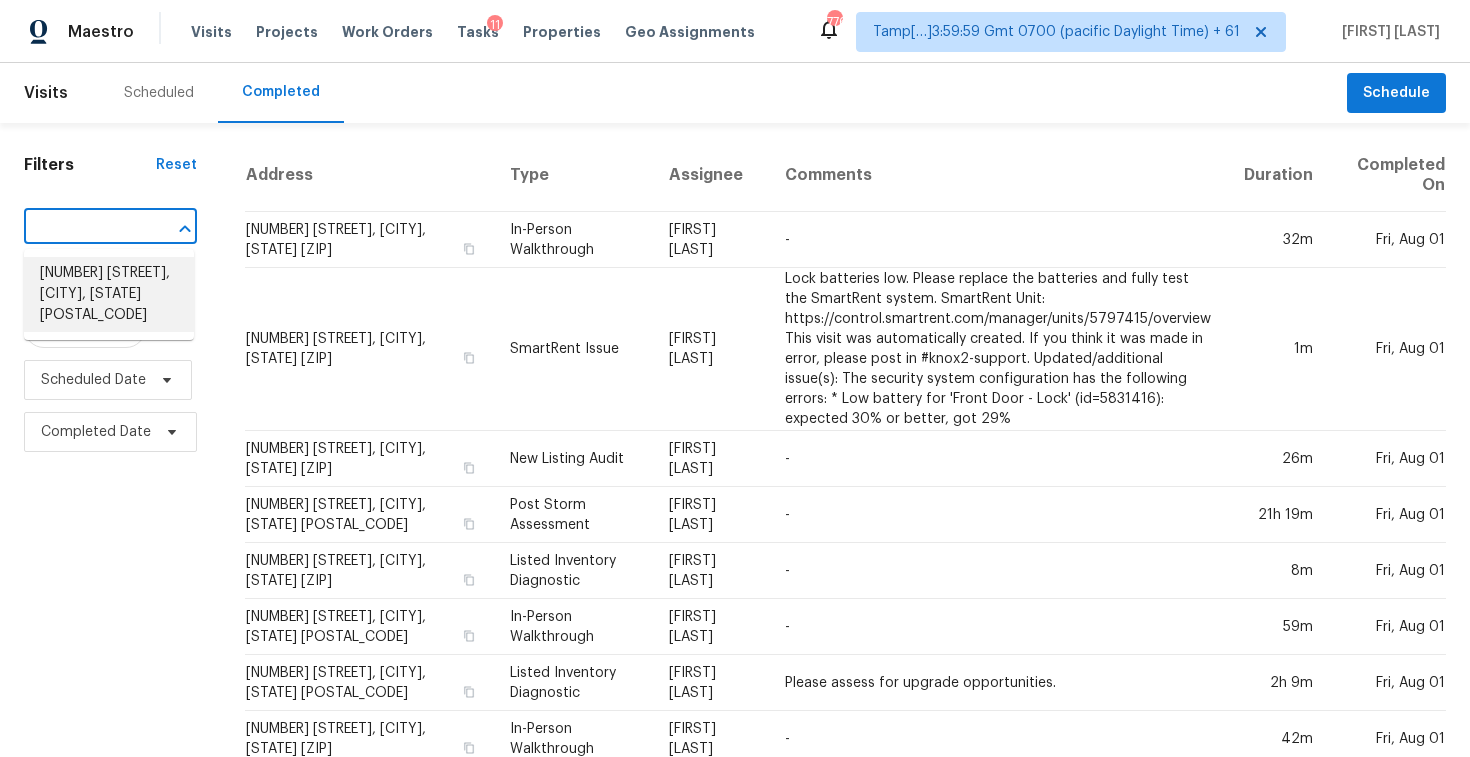 click on "[NUMBER] [STREET], [CITY], [STATE] [POSTAL_CODE]" at bounding box center (109, 294) 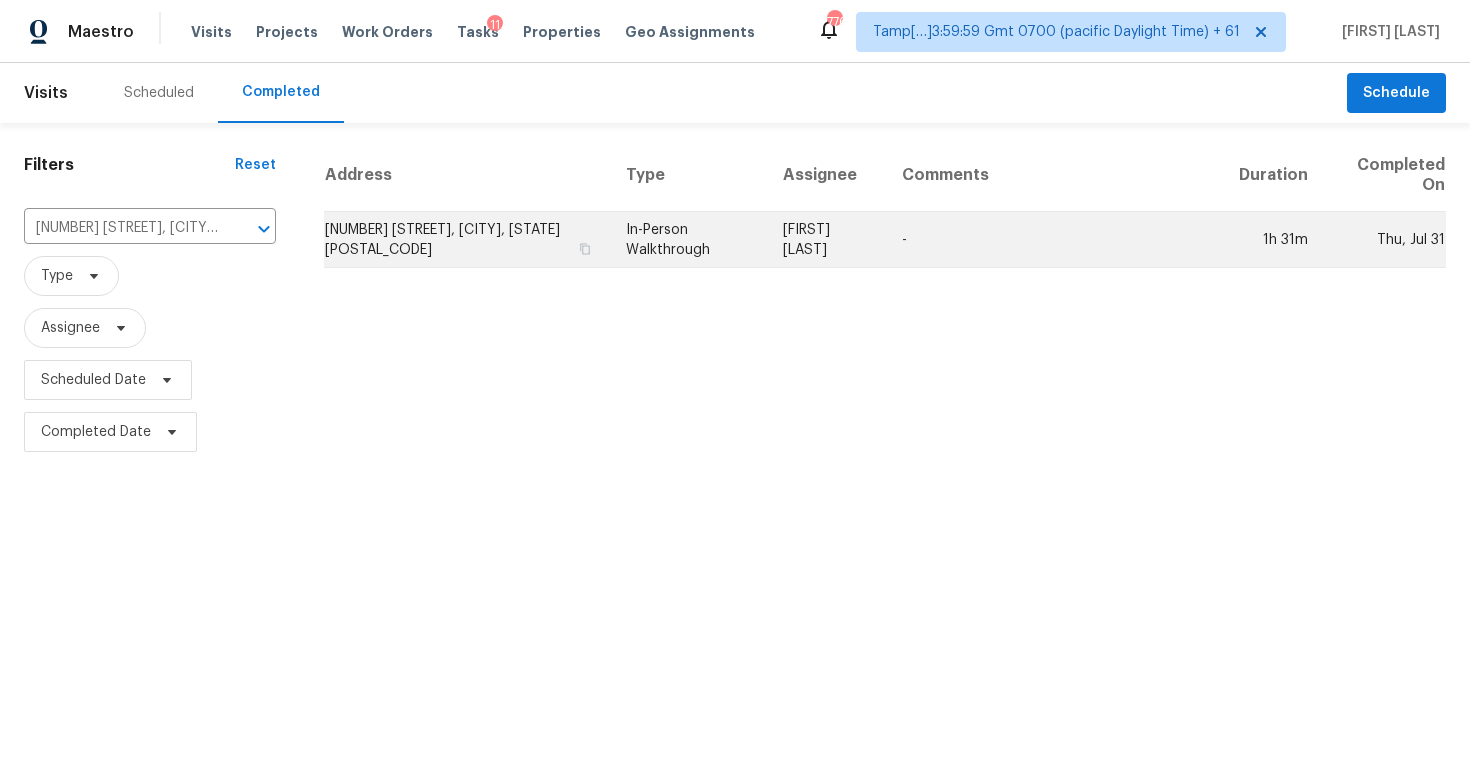 click on "[NUMBER] [STREET], [CITY], [STATE] [POSTAL_CODE]" at bounding box center [467, 240] 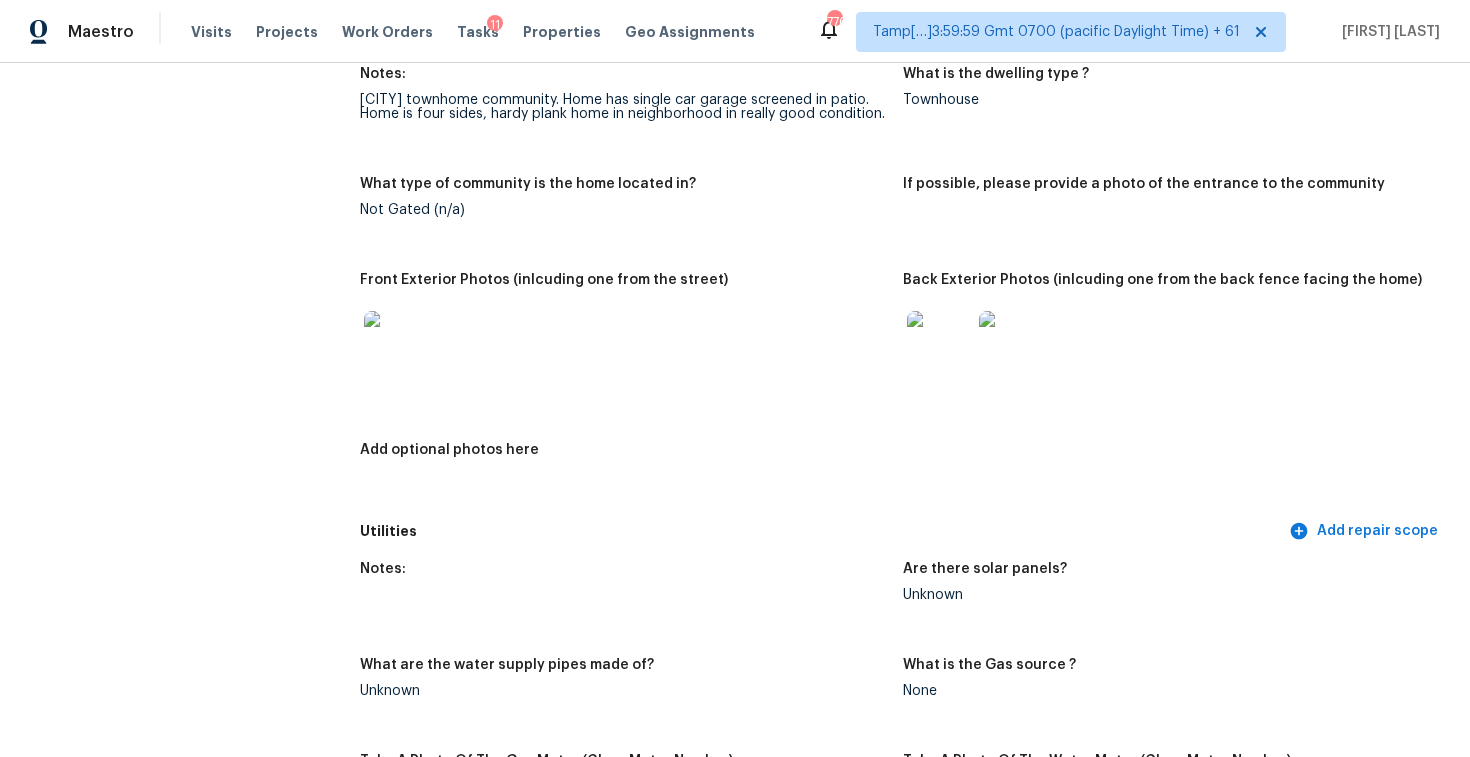scroll, scrollTop: 813, scrollLeft: 0, axis: vertical 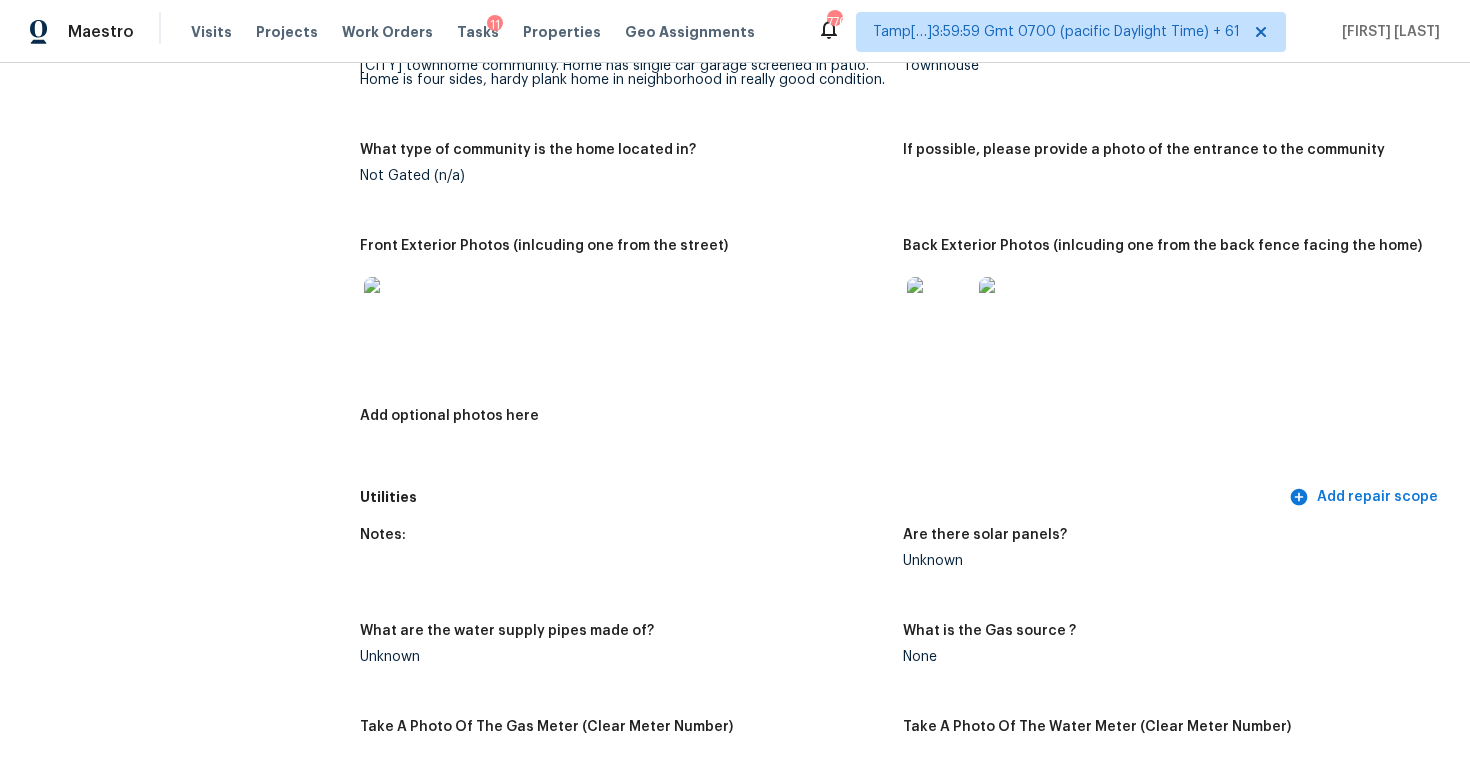 click at bounding box center (396, 309) 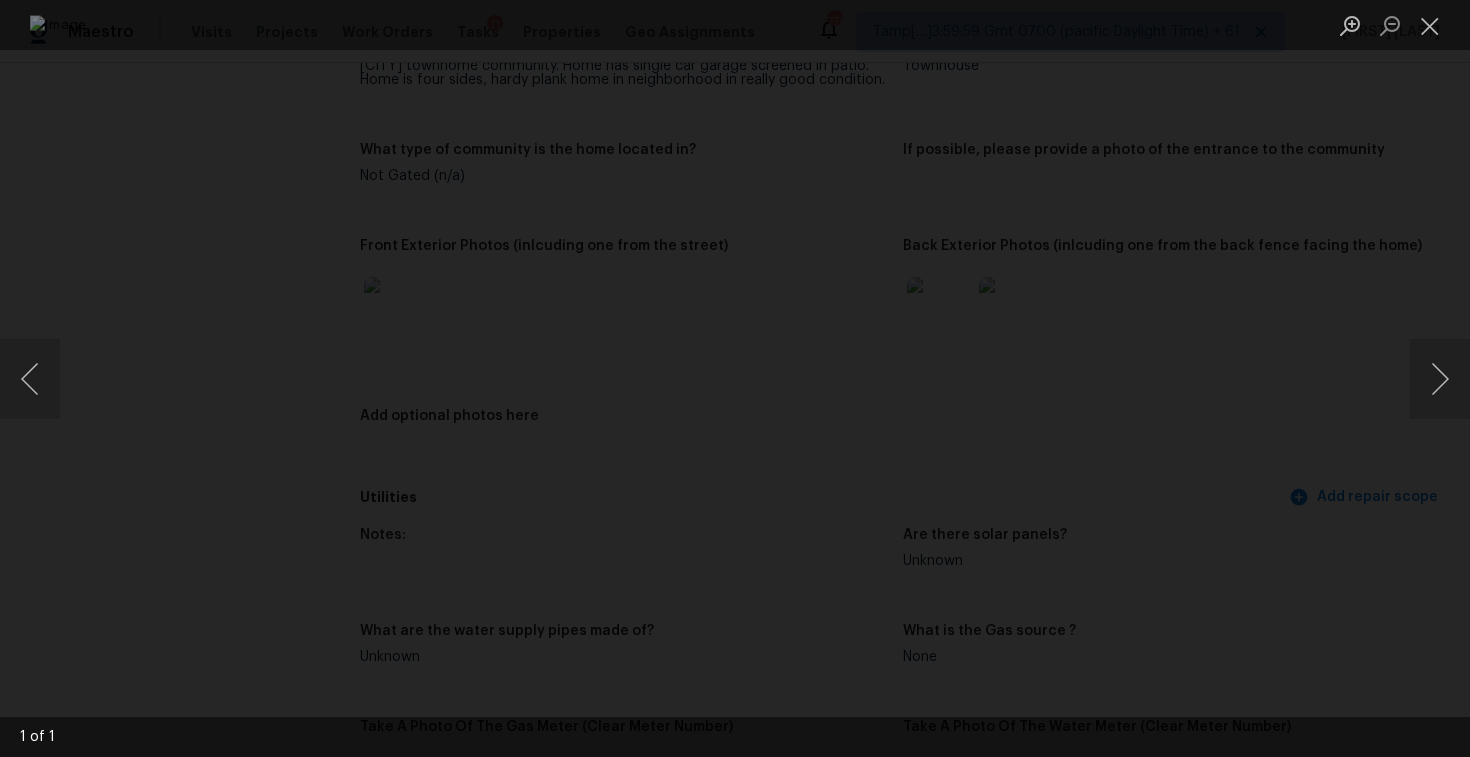 click at bounding box center (735, 378) 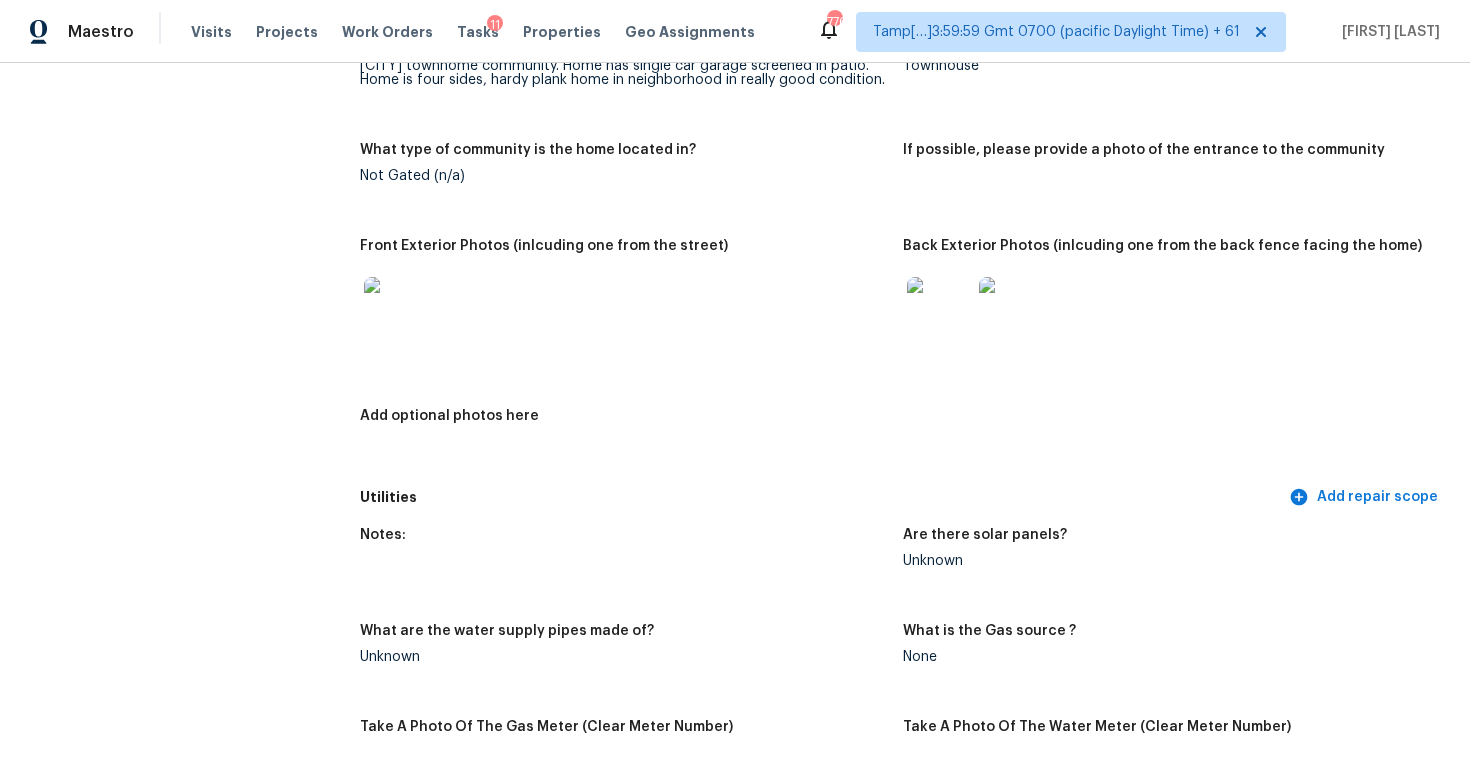 click at bounding box center [939, 309] 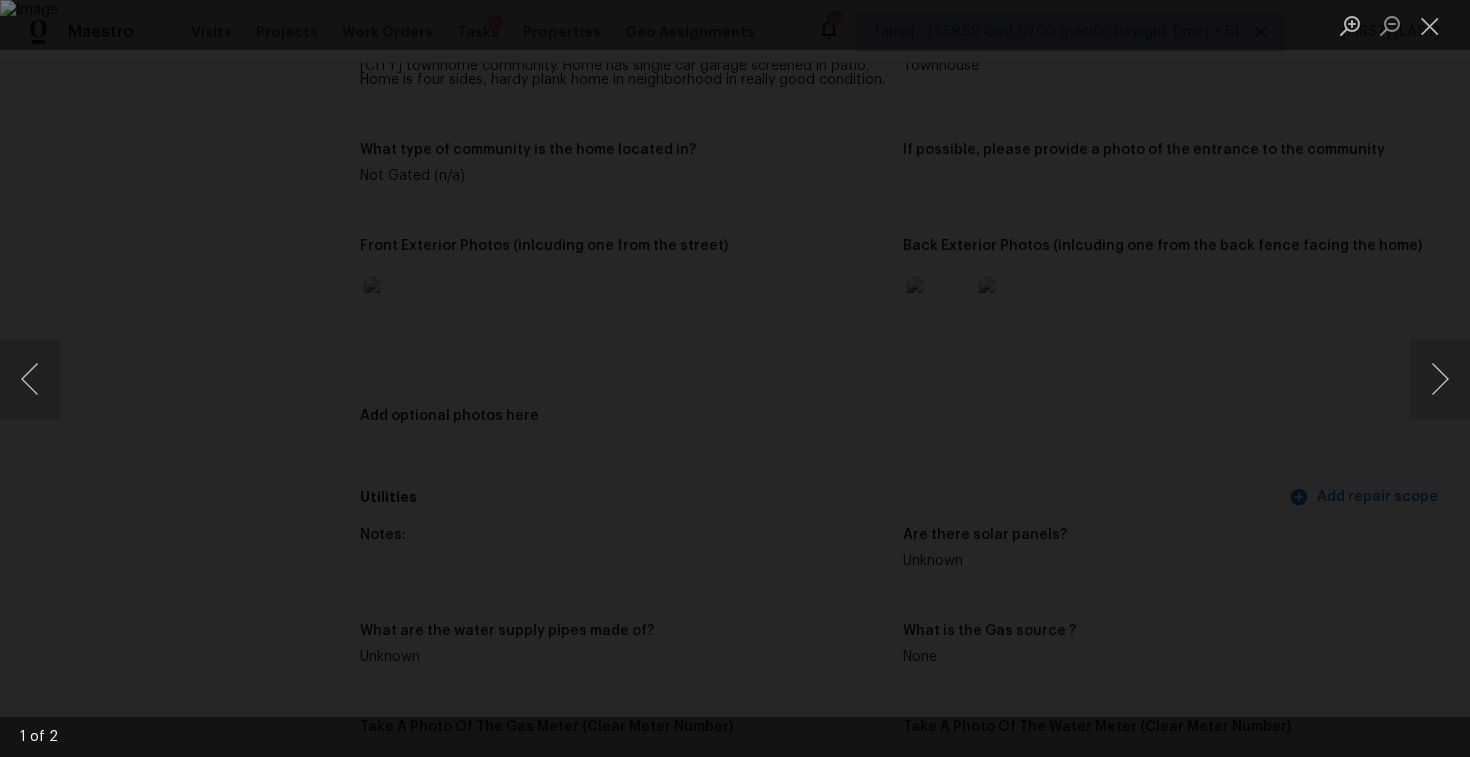 click at bounding box center [735, 378] 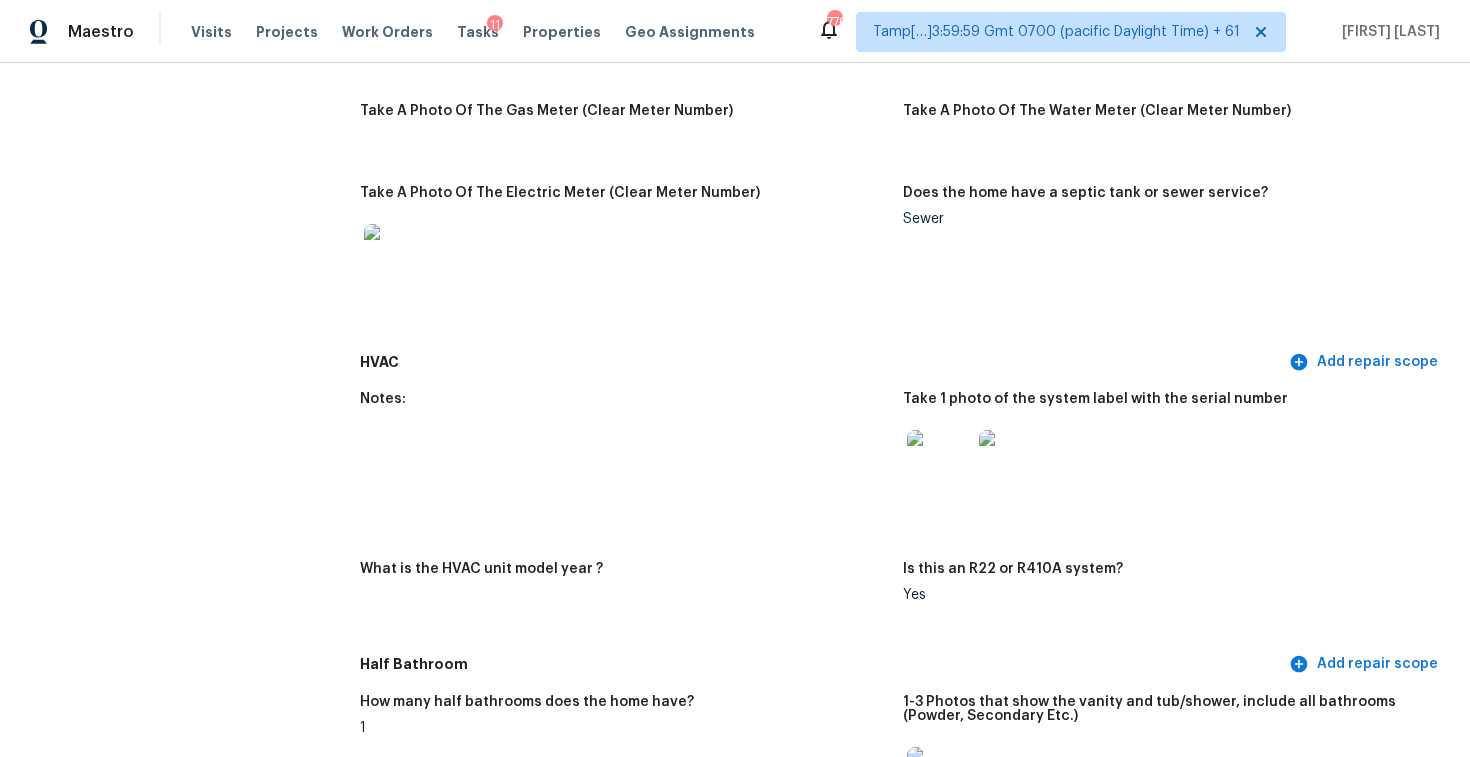 scroll, scrollTop: 1430, scrollLeft: 0, axis: vertical 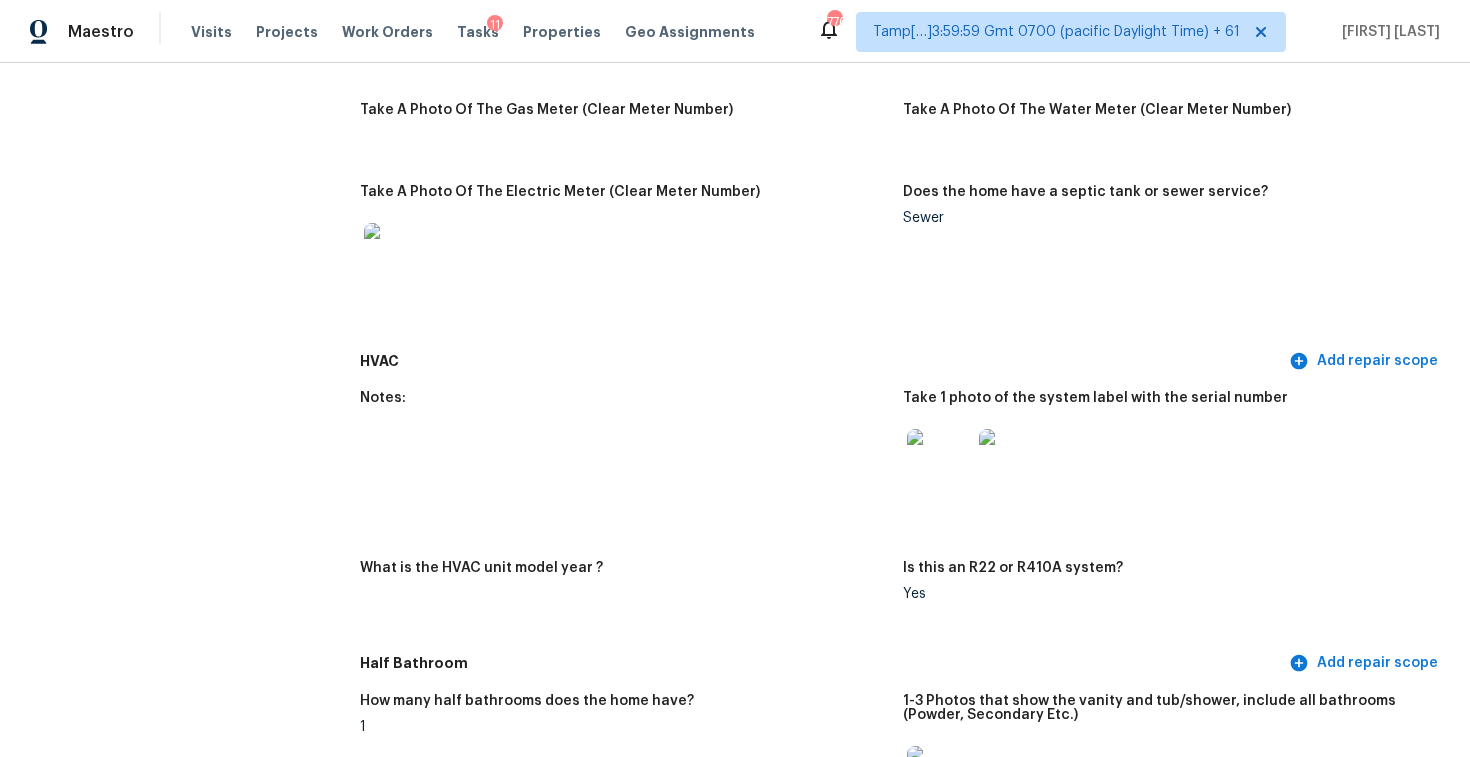 click at bounding box center (1011, 461) 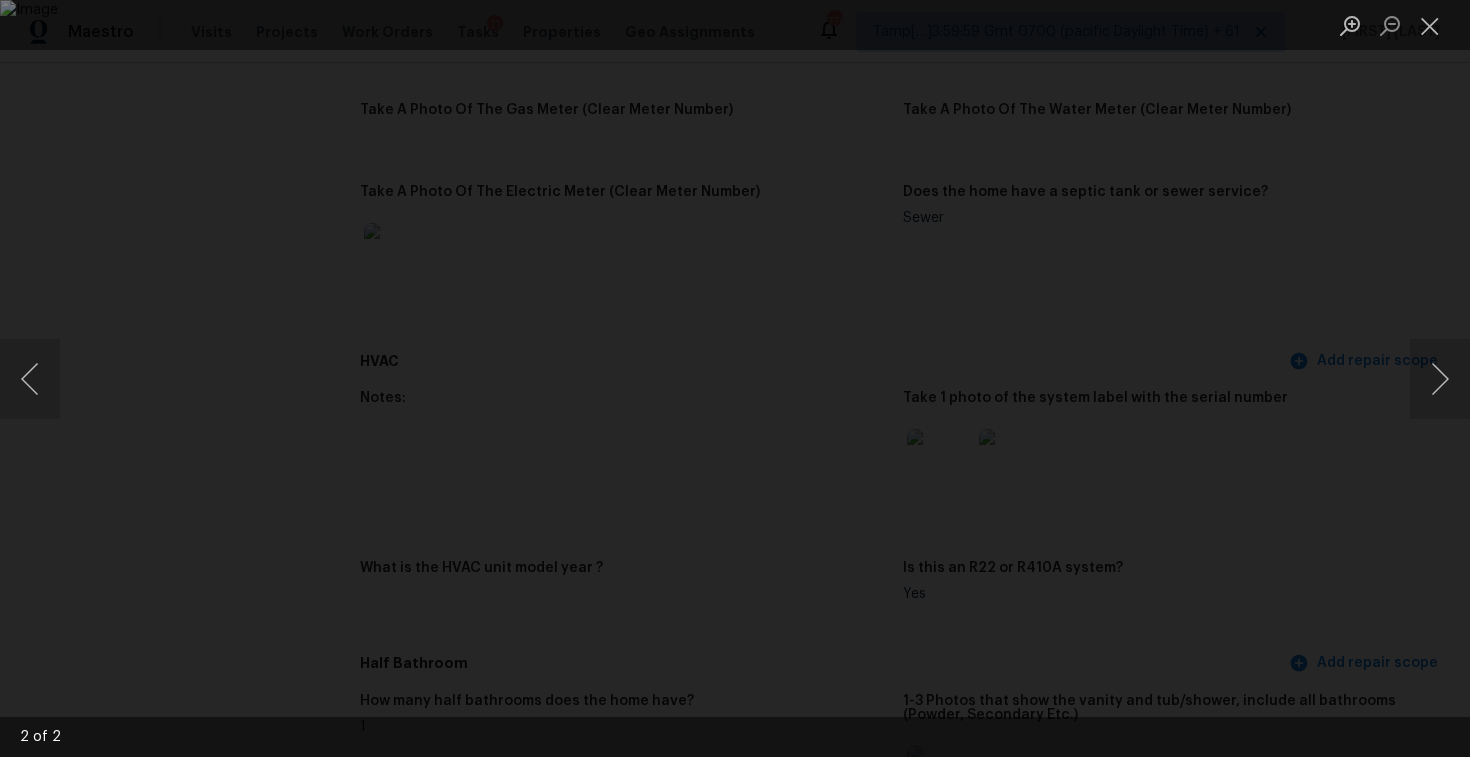 click at bounding box center [735, 378] 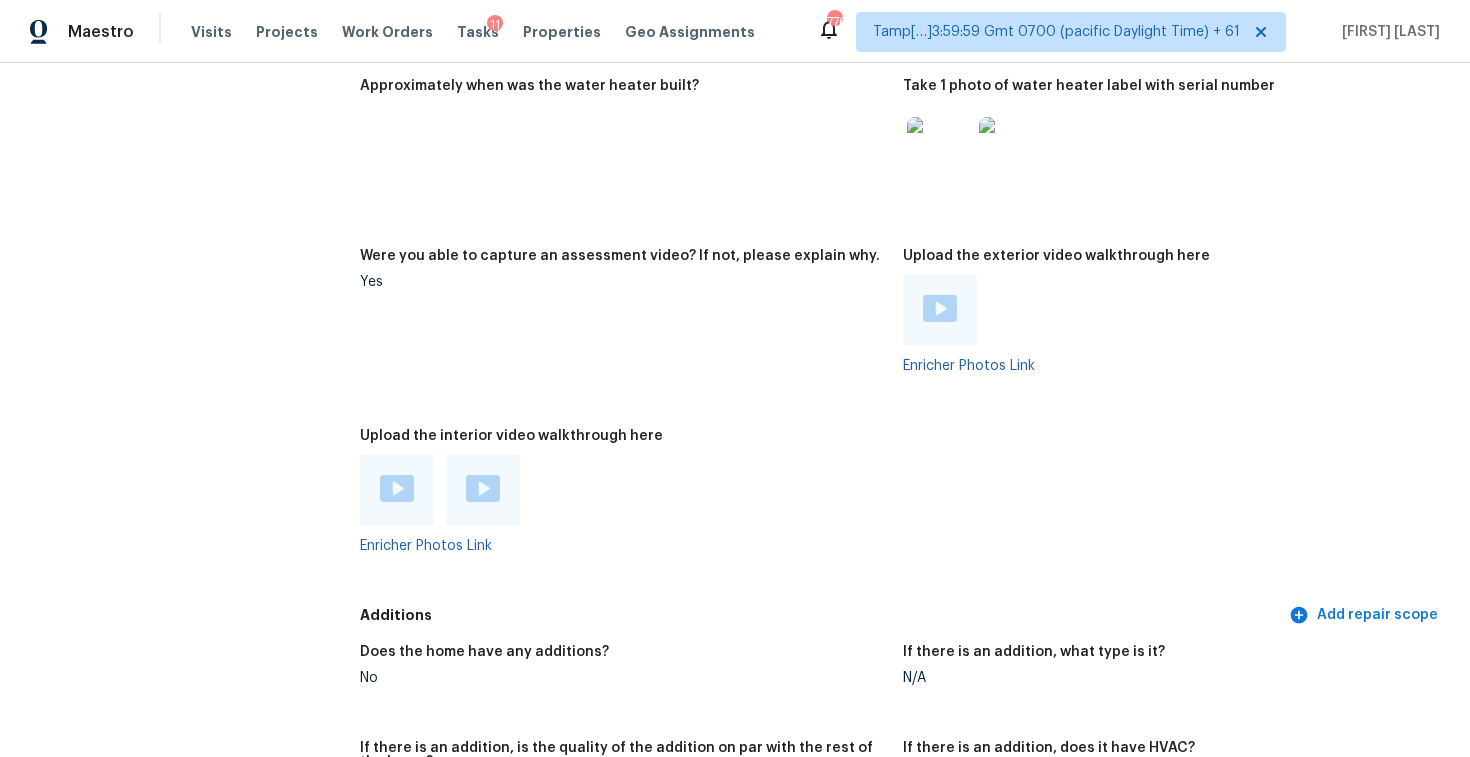 scroll, scrollTop: 4051, scrollLeft: 0, axis: vertical 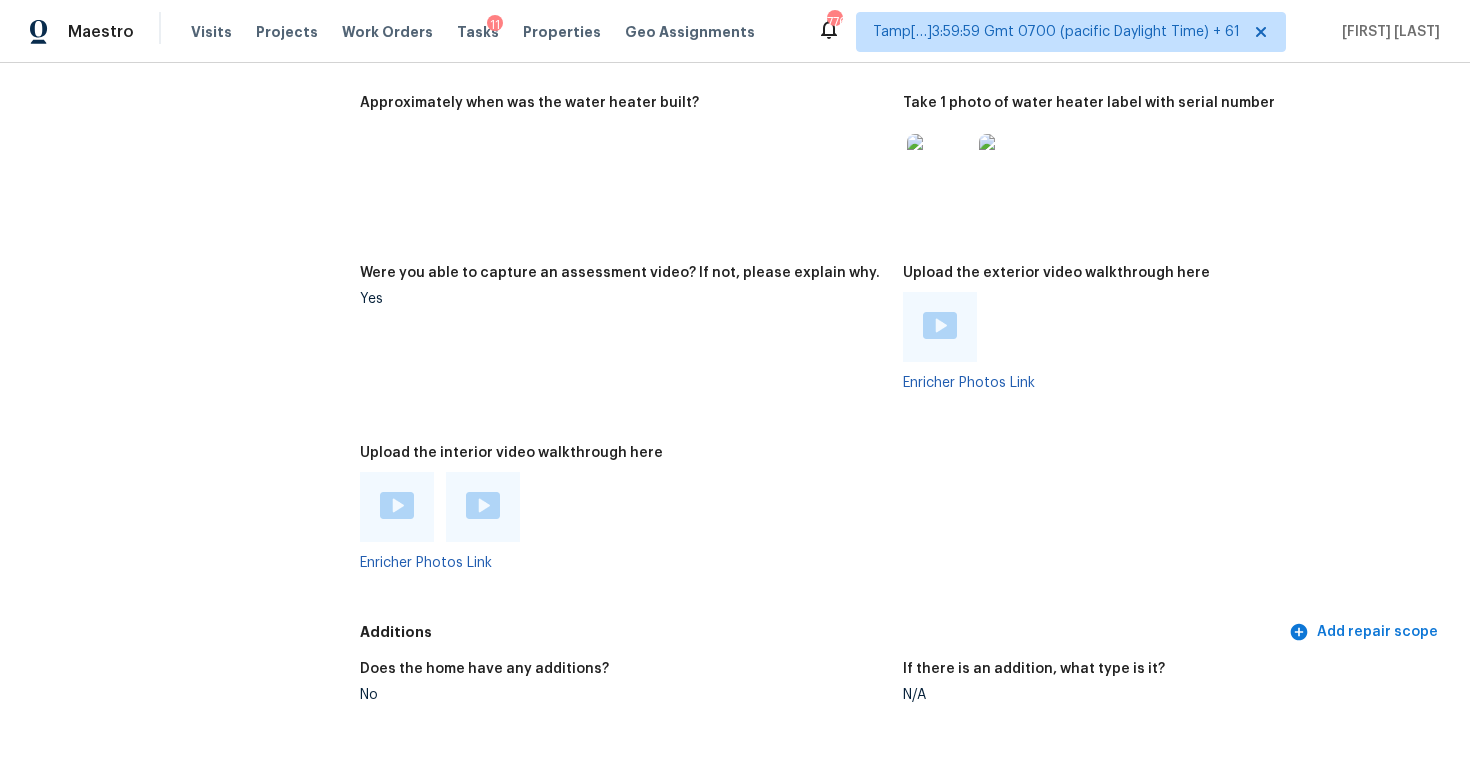 click at bounding box center [397, 505] 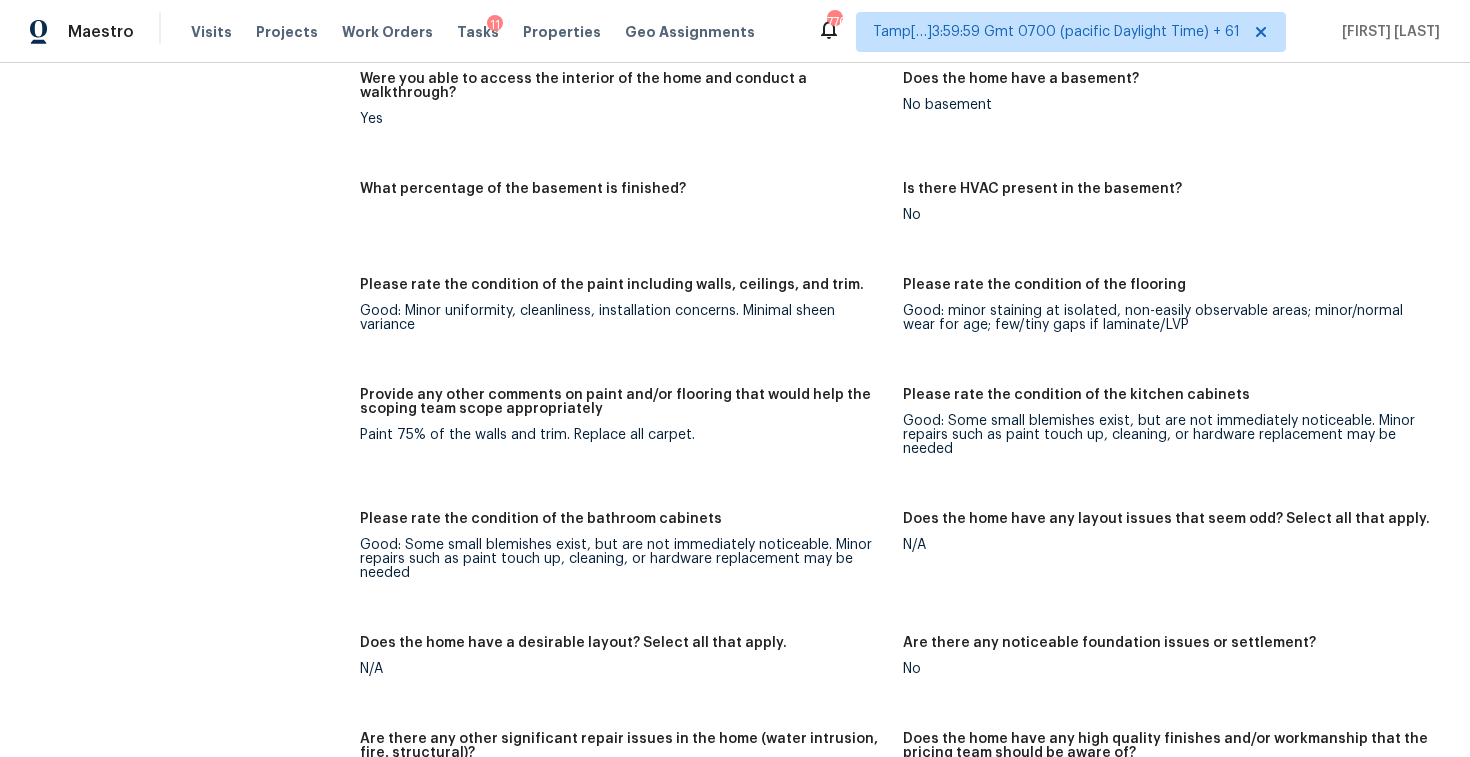 scroll, scrollTop: 3101, scrollLeft: 0, axis: vertical 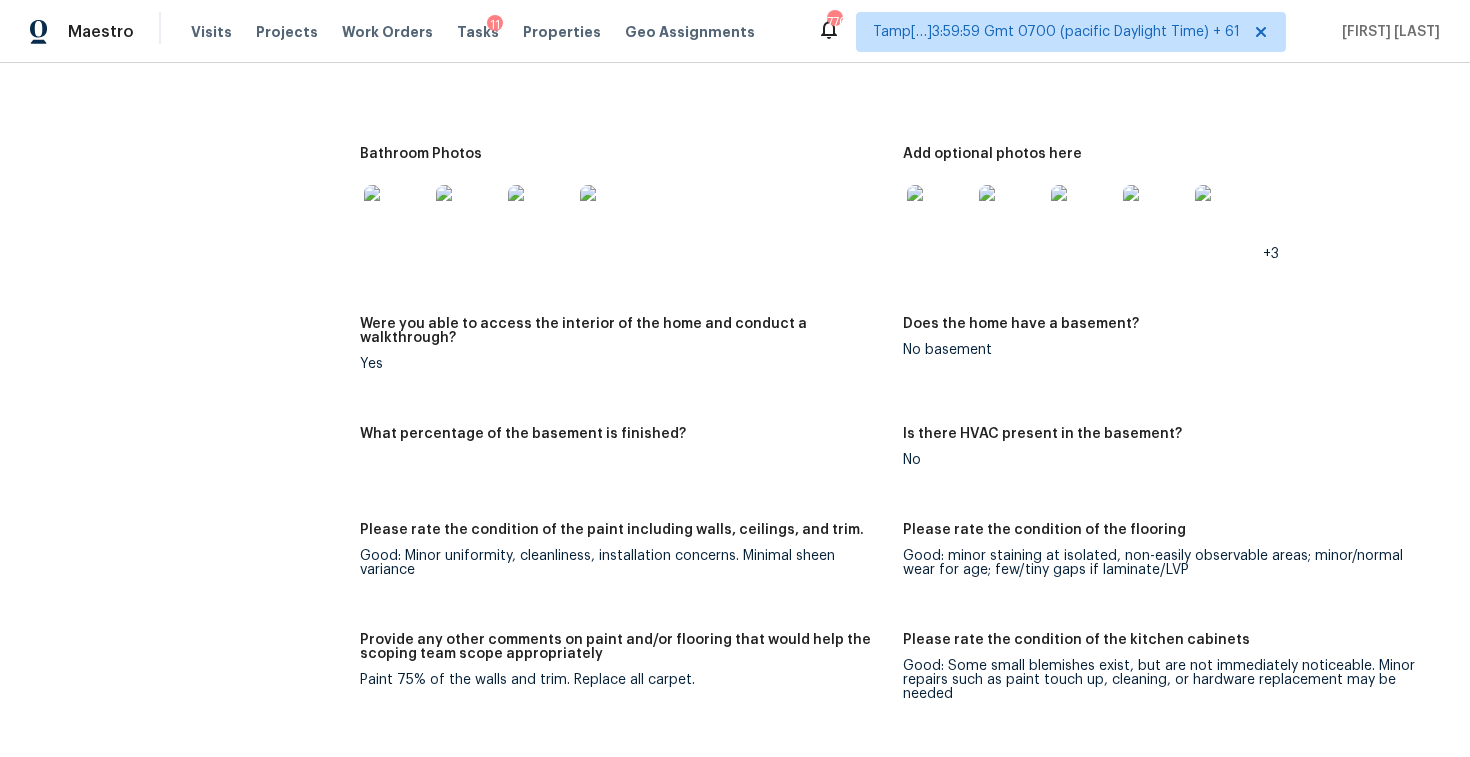click on "Notes: Two bedroom 2 1/2 bath. Home has tile plank on lower level and all wet areas upstairs. Carpet on stairs, hallway and bedrooms and closets. Newer shaker cabinets and kitchen, stainless steel appliances and stone countertops all in good condition. Home will need 75% walls trim painted. Living Room Photos Kitchen Photos Main Bedroom Photos Bathroom Photos Add optional photos here  +3 Were you able to access the interior of the home and conduct a walkthrough? Yes Does the home have a basement? No basement What percentage of the basement is finished? Is there HVAC present in the basement? No Please rate the condition of the paint including walls, ceilings, and trim. Good: Minor uniformity, cleanliness, installation concerns. Minimal sheen variance Please rate the condition of the flooring Good: minor staining at isolated, non-easily observable areas; minor/normal wear for age; few/tiny gaps if laminate/LVP Paint 75% of the walls and trim. Replace all carpet. Please rate the condition of the kitchen cabinets" at bounding box center (903, 755) 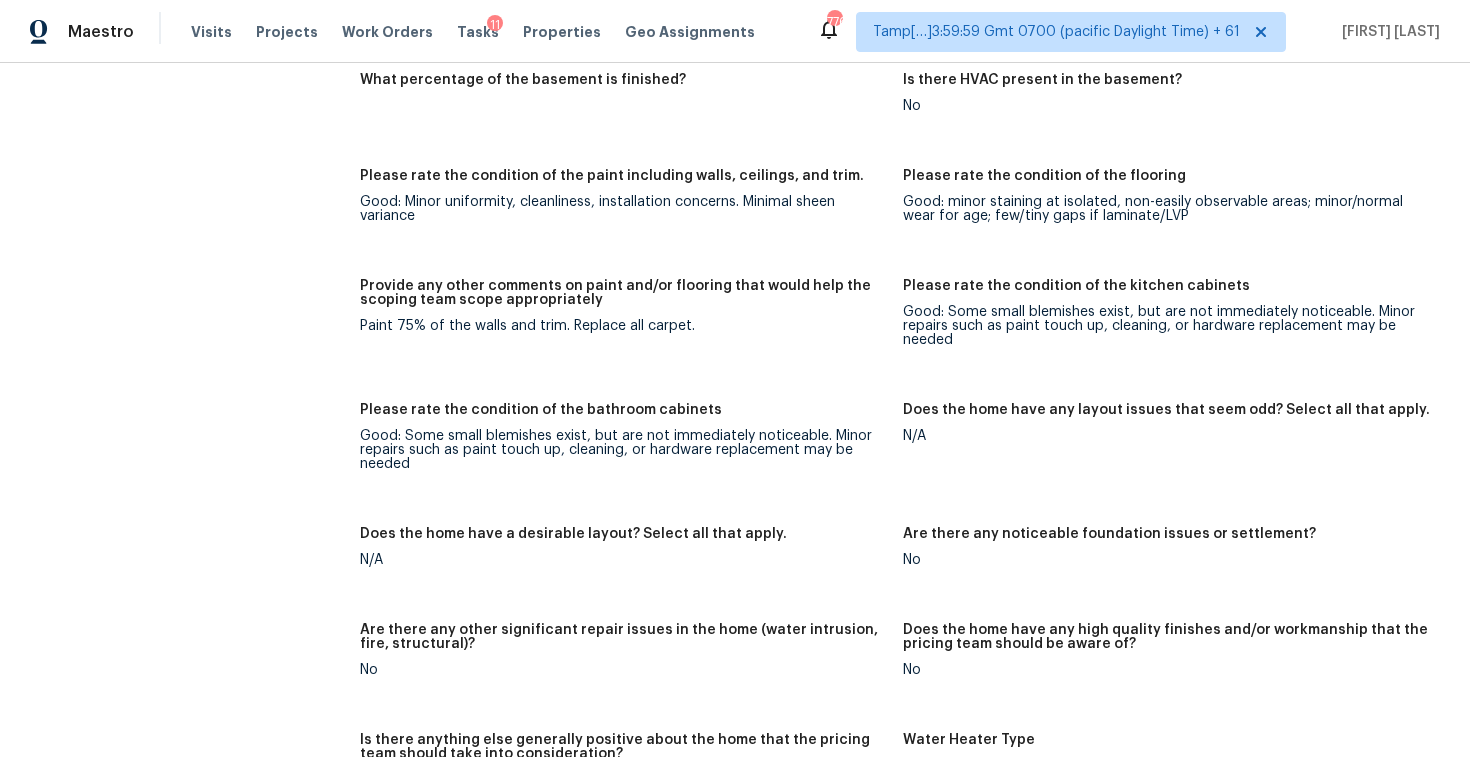 scroll, scrollTop: 3253, scrollLeft: 0, axis: vertical 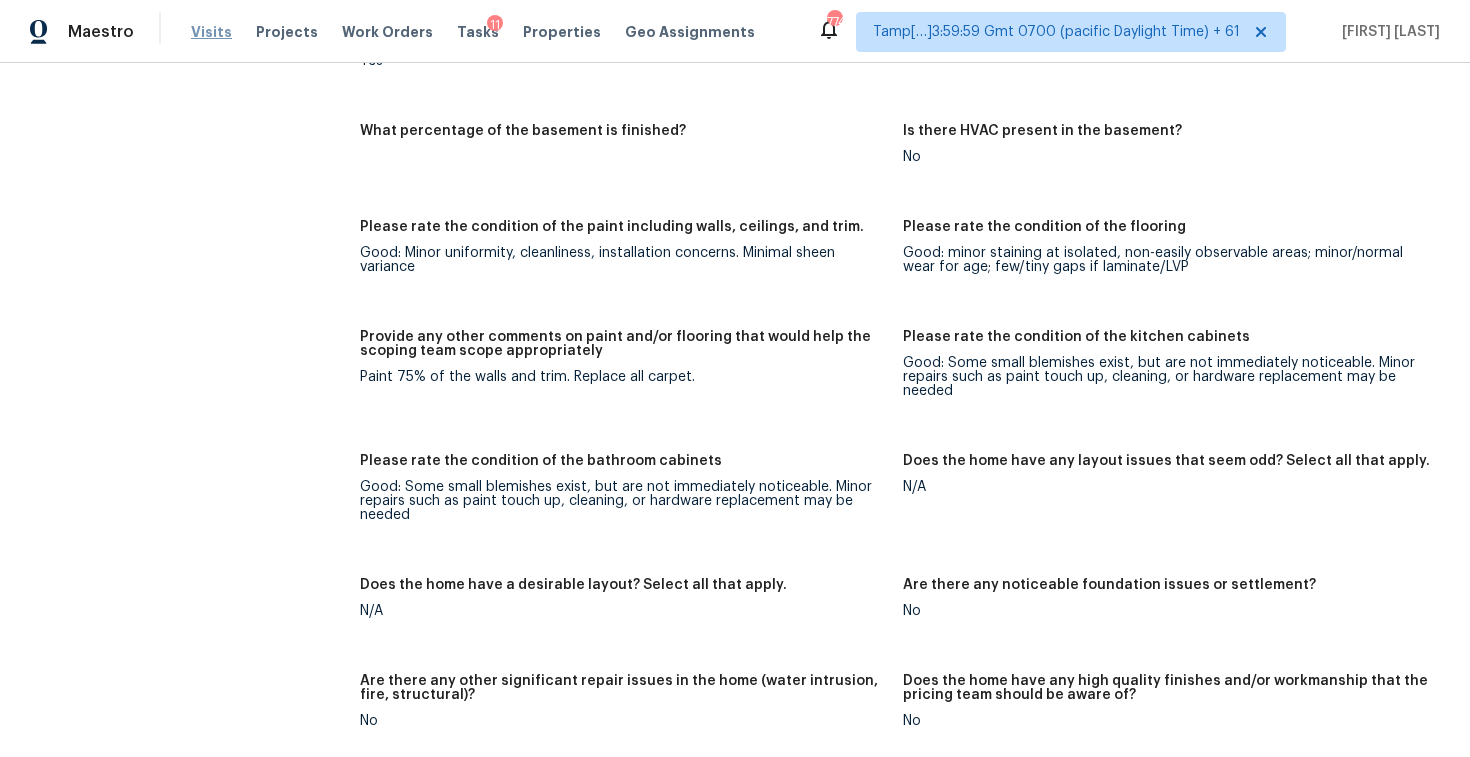 click on "Visits" at bounding box center (211, 32) 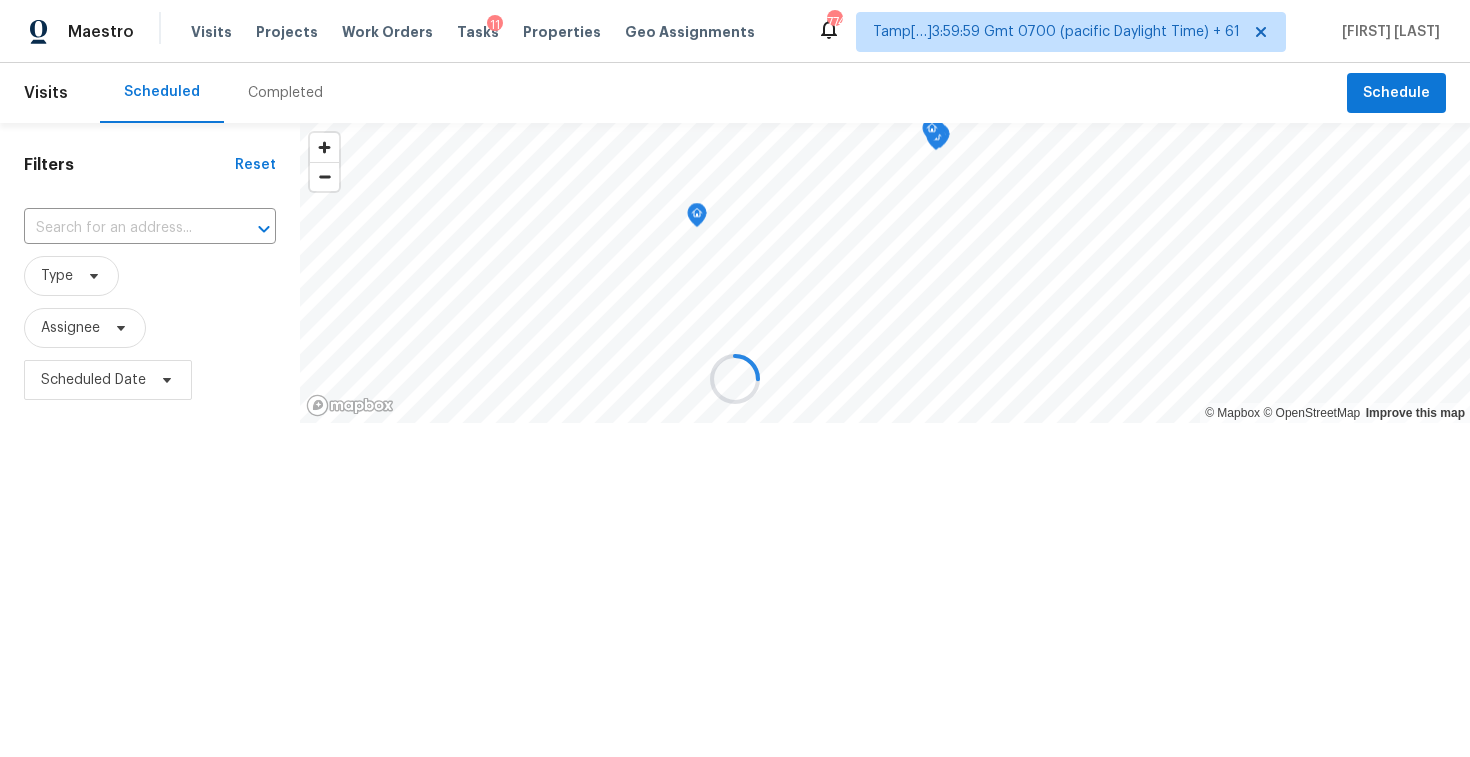 click at bounding box center [735, 378] 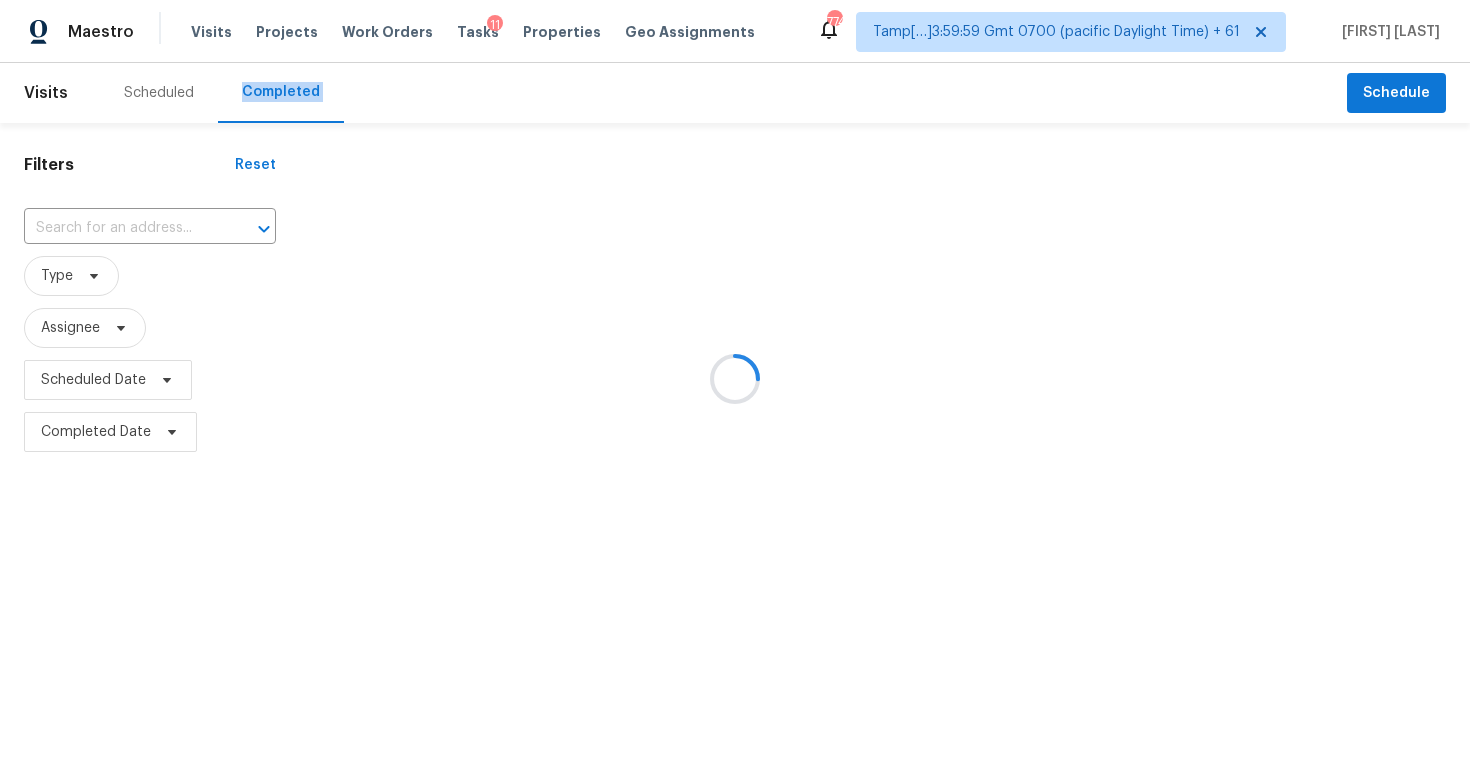 click at bounding box center [735, 378] 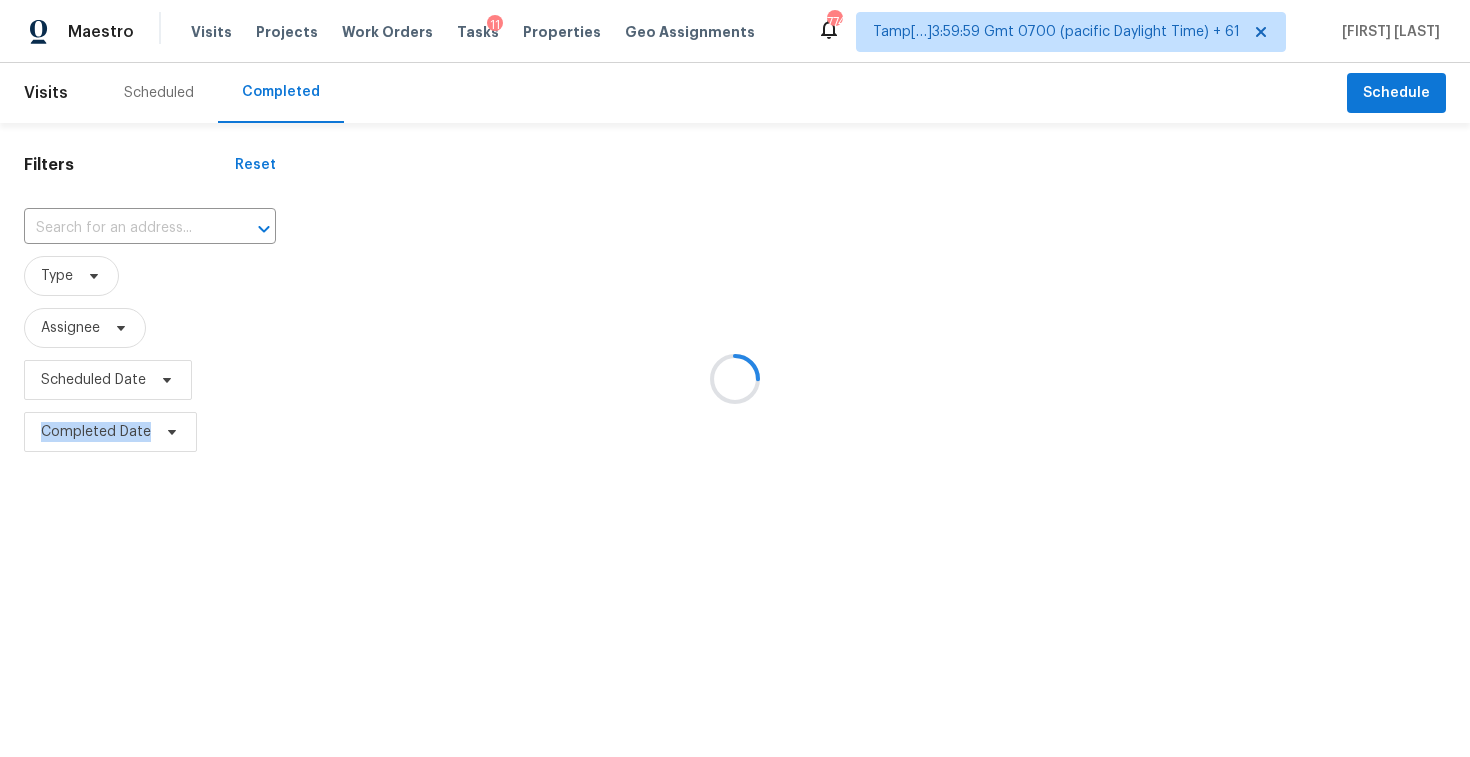 click at bounding box center [735, 378] 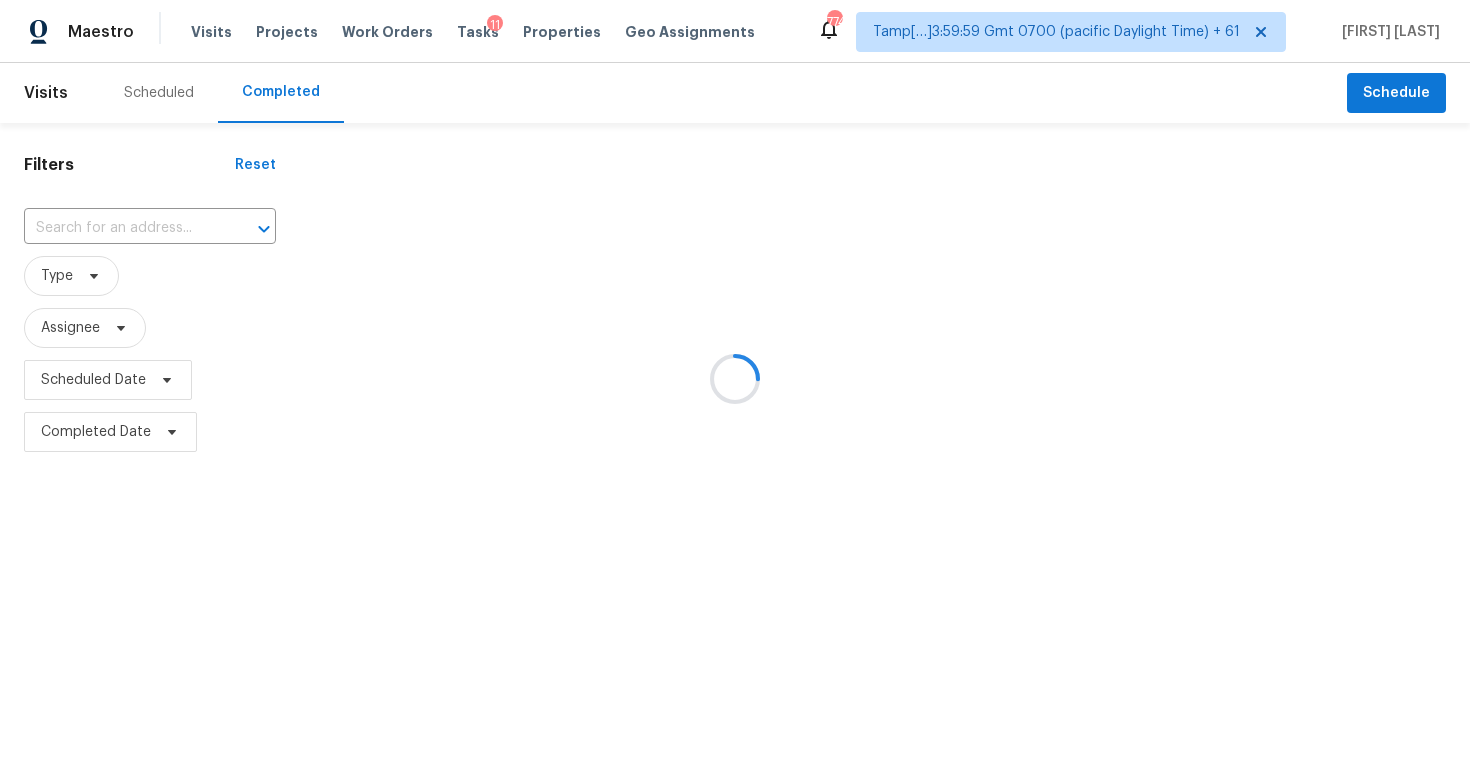 click at bounding box center (735, 378) 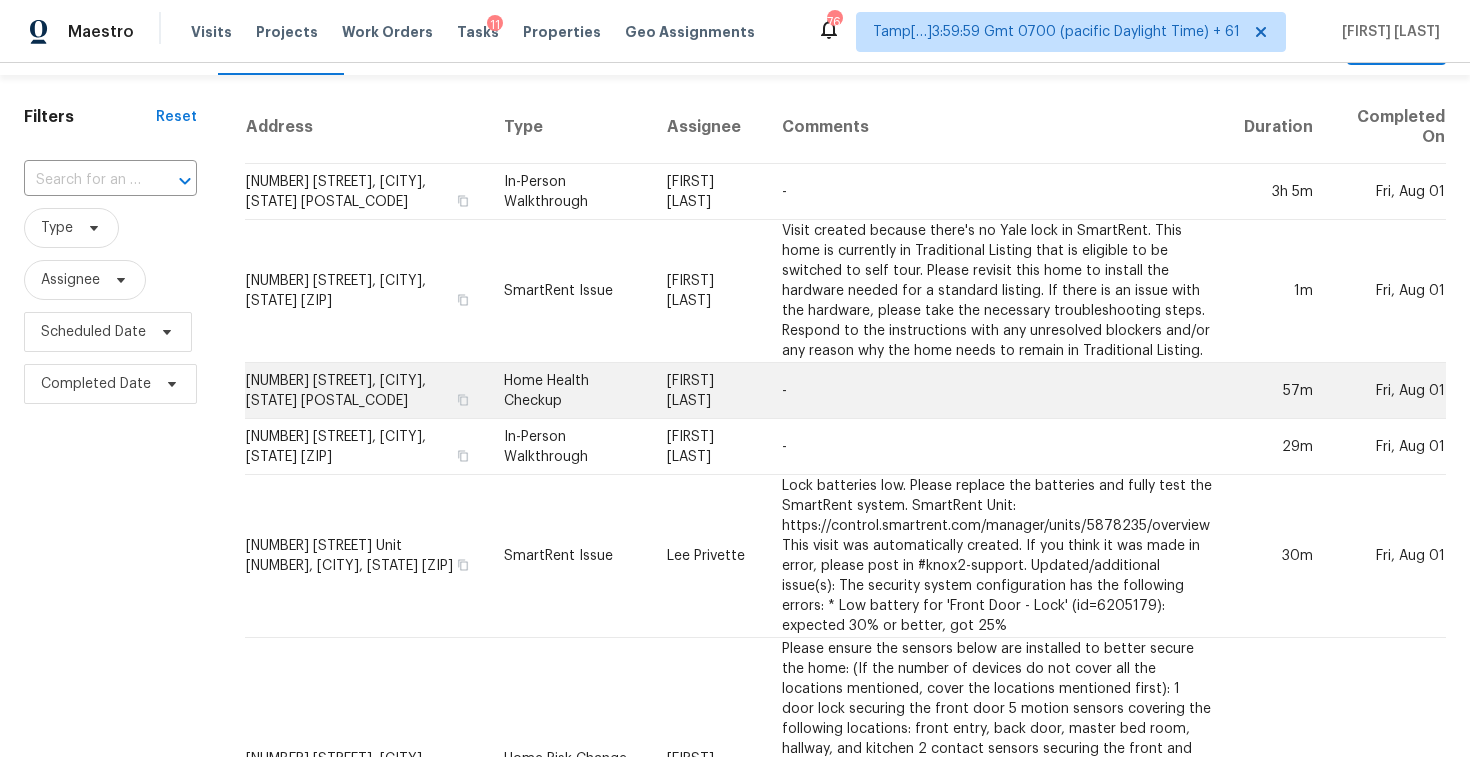 scroll, scrollTop: 0, scrollLeft: 0, axis: both 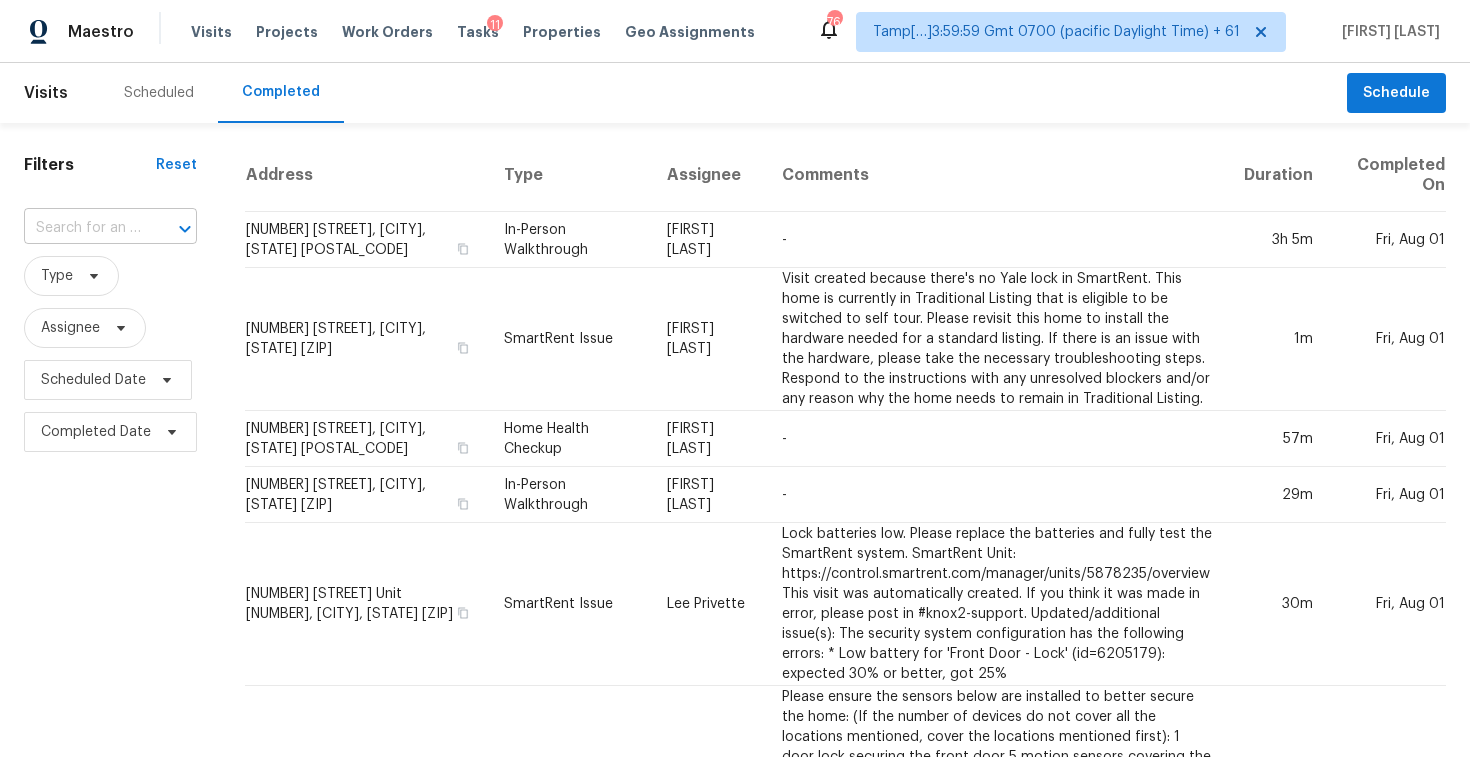 click at bounding box center [82, 228] 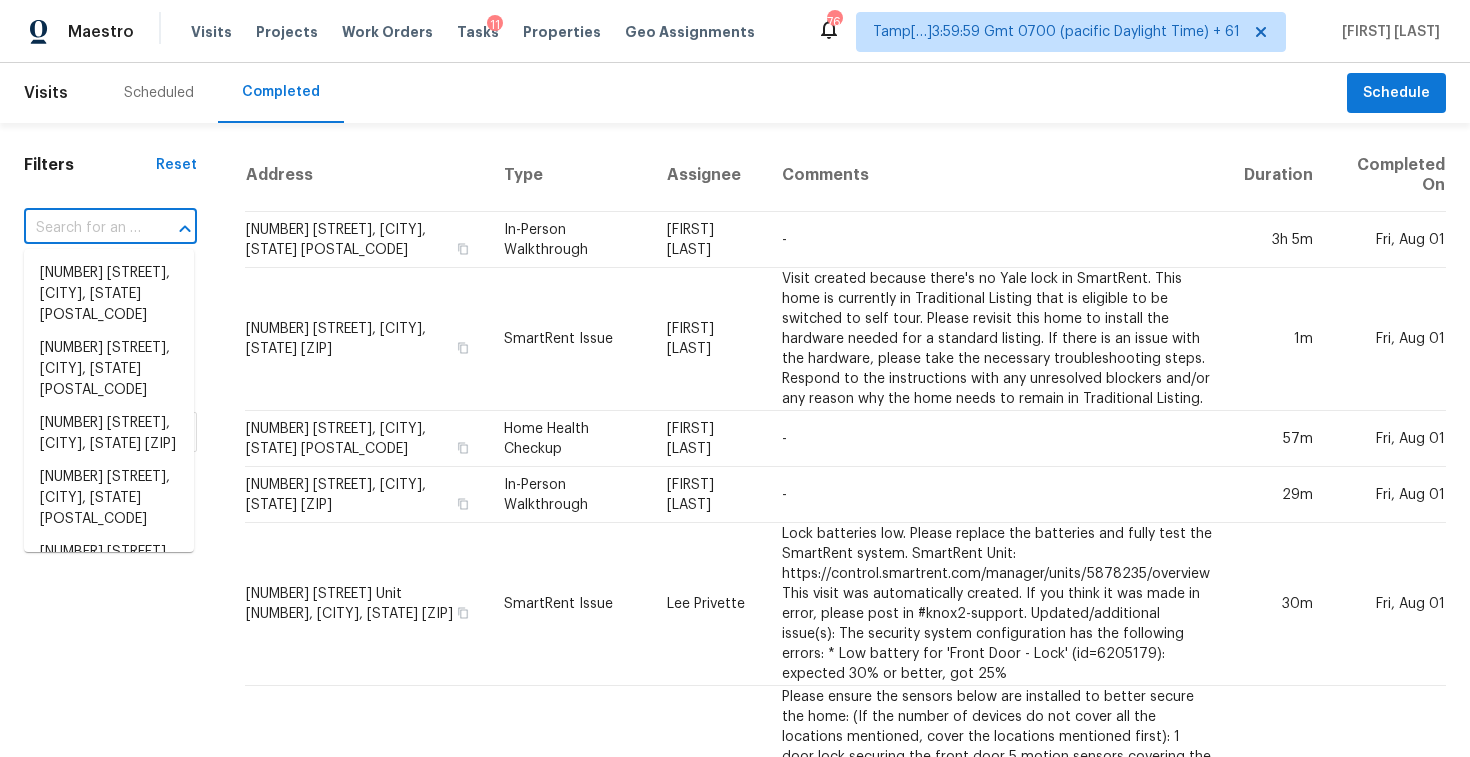 paste on "[NUMBER] [STREET], [CITY], [STATE] [POSTAL_CODE]" 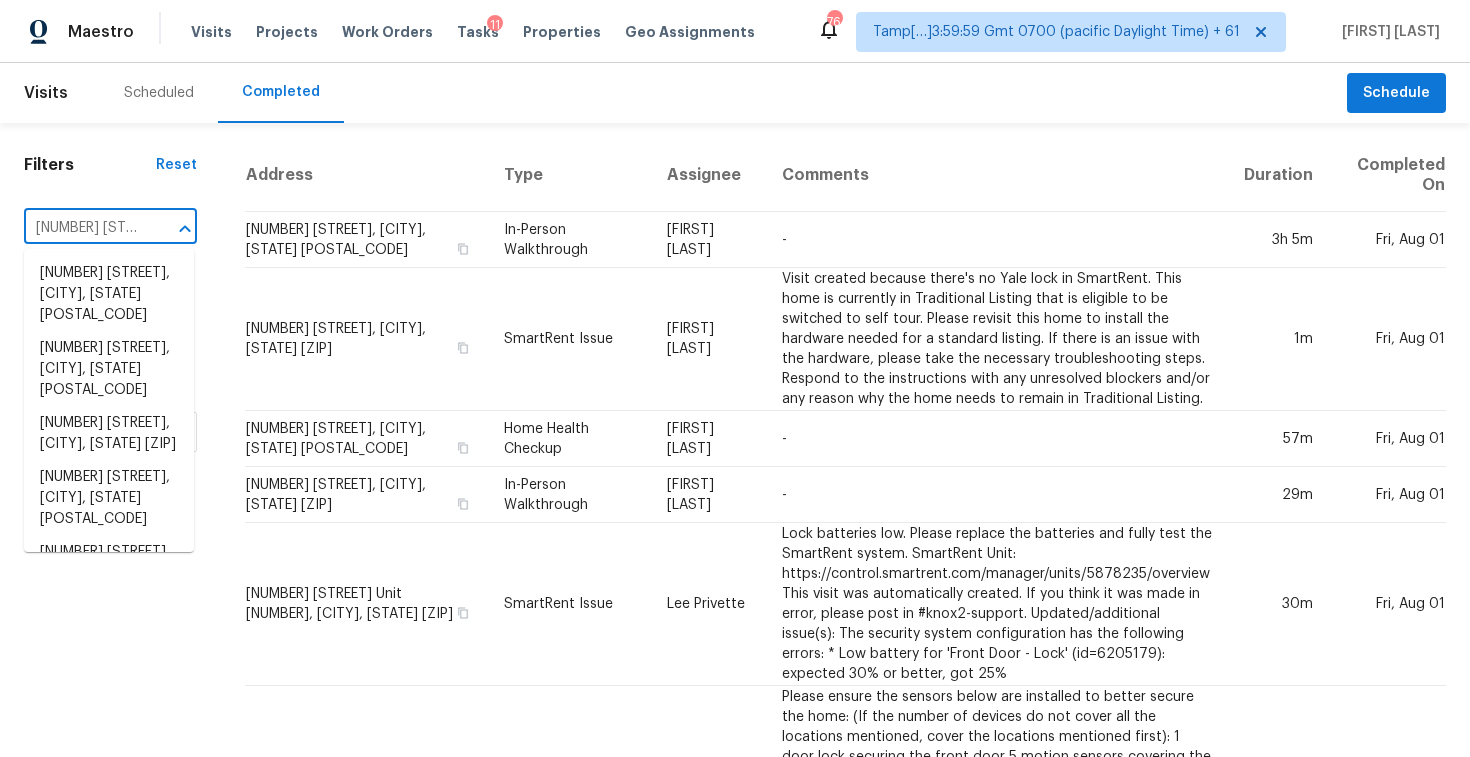 scroll, scrollTop: 0, scrollLeft: 129, axis: horizontal 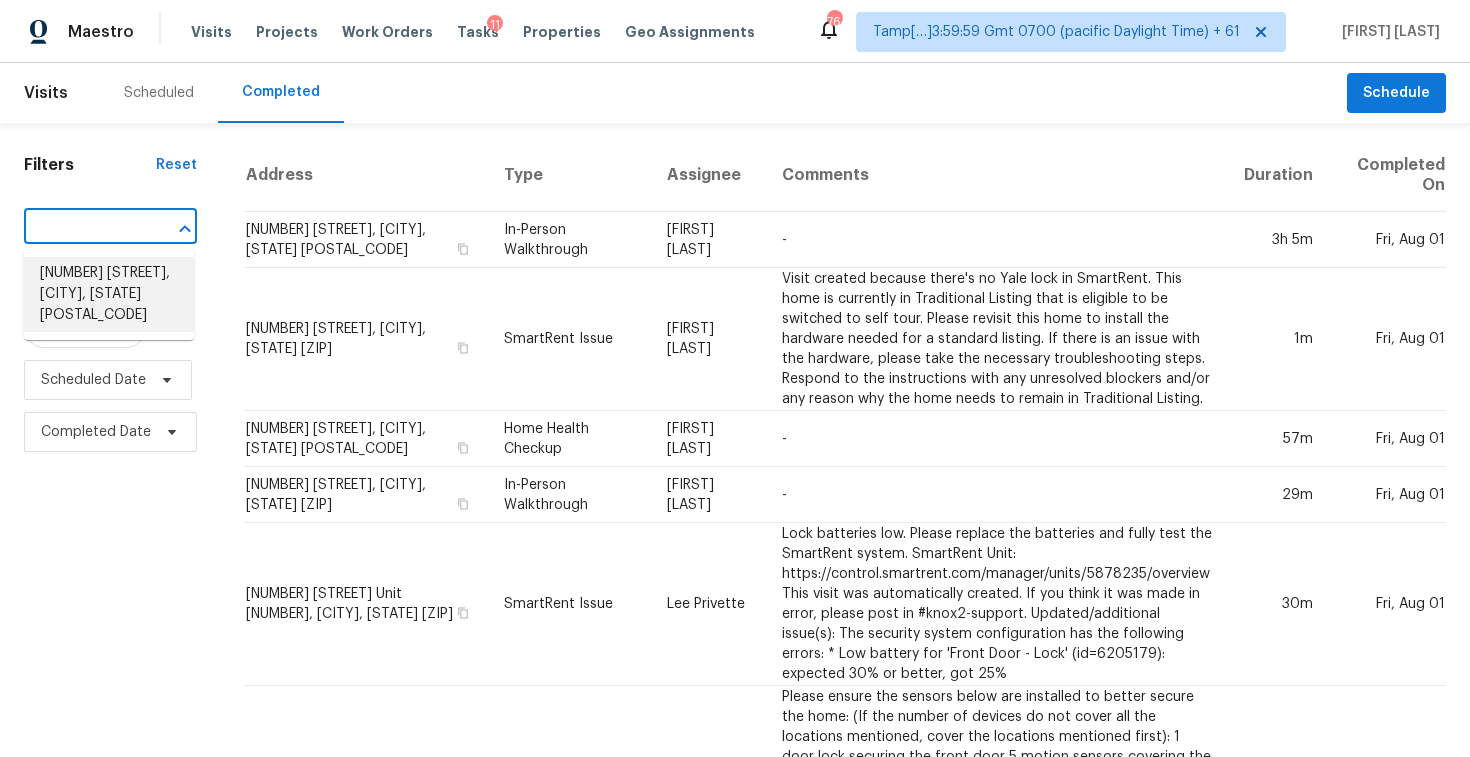 click on "[NUMBER] [STREET], [CITY], [STATE] [POSTAL_CODE]" at bounding box center (109, 294) 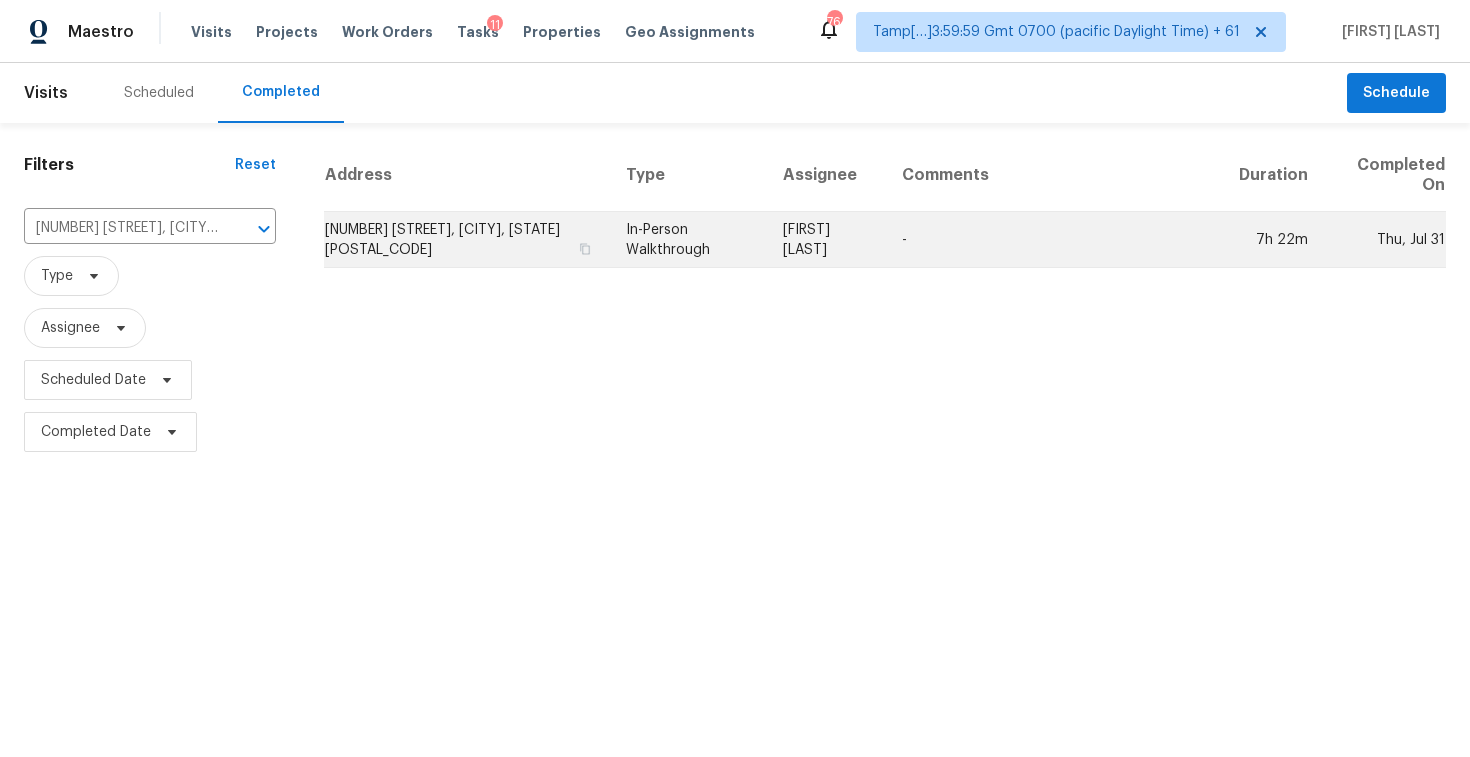 click on "[NUMBER] [STREET], [CITY], [STATE] [POSTAL_CODE]" at bounding box center (467, 240) 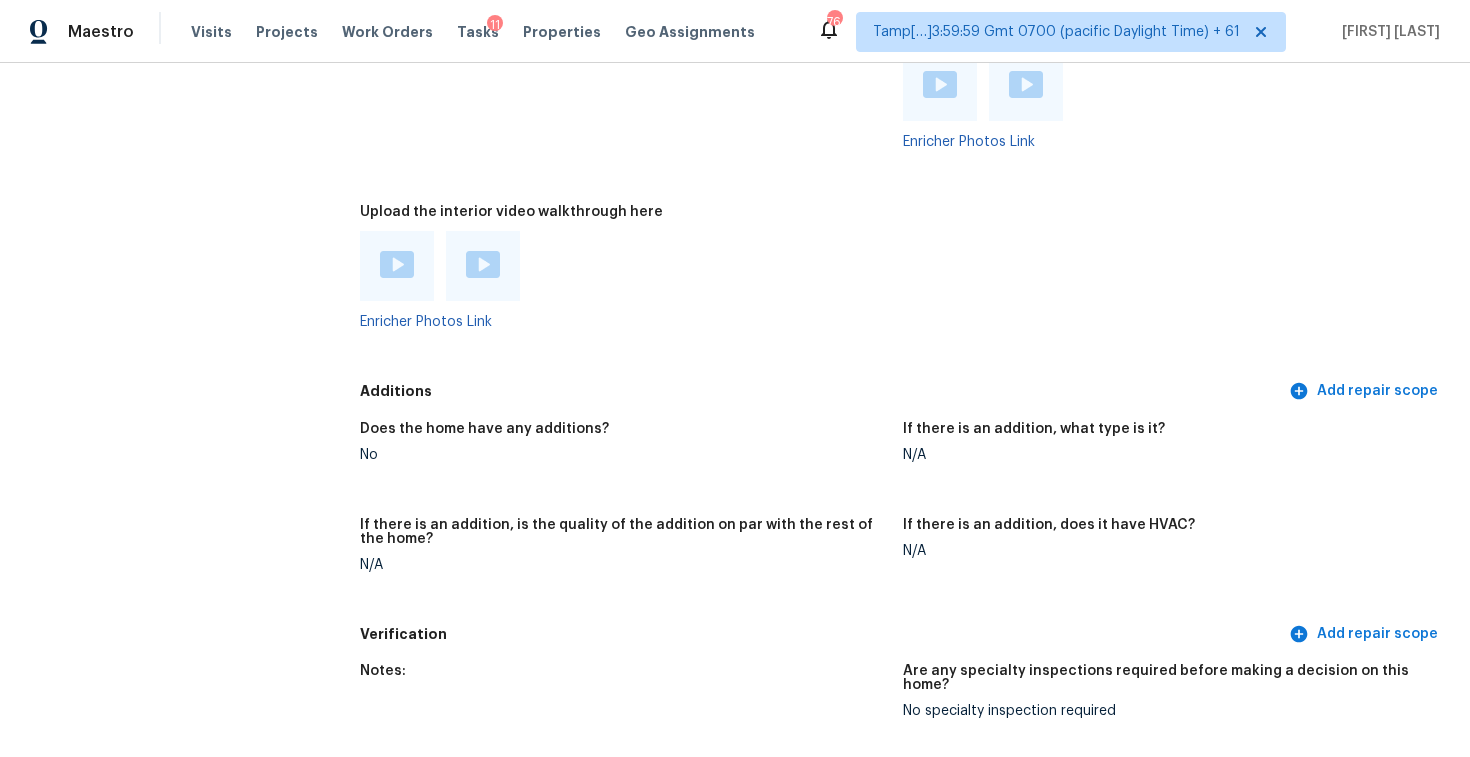 scroll, scrollTop: 4060, scrollLeft: 0, axis: vertical 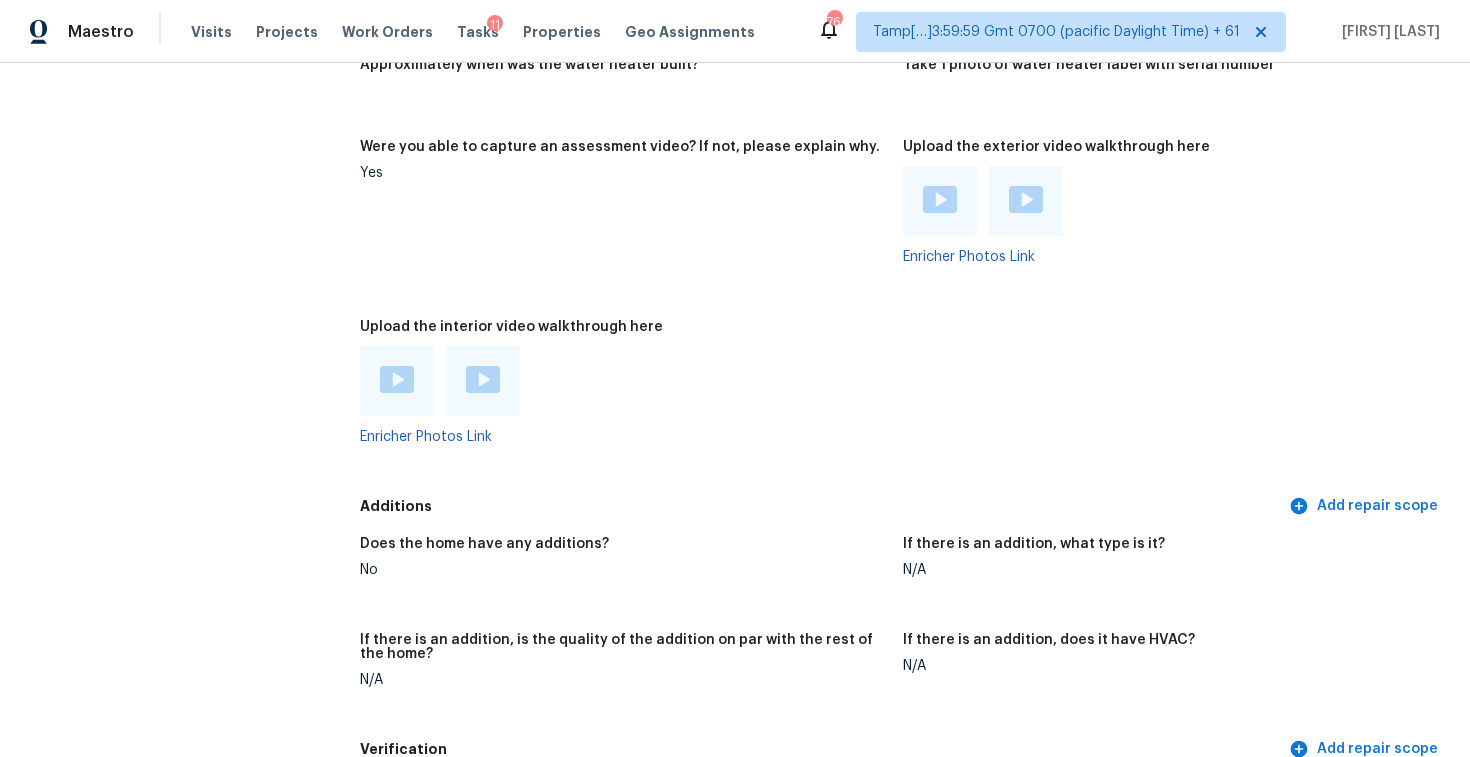 click at bounding box center [397, 381] 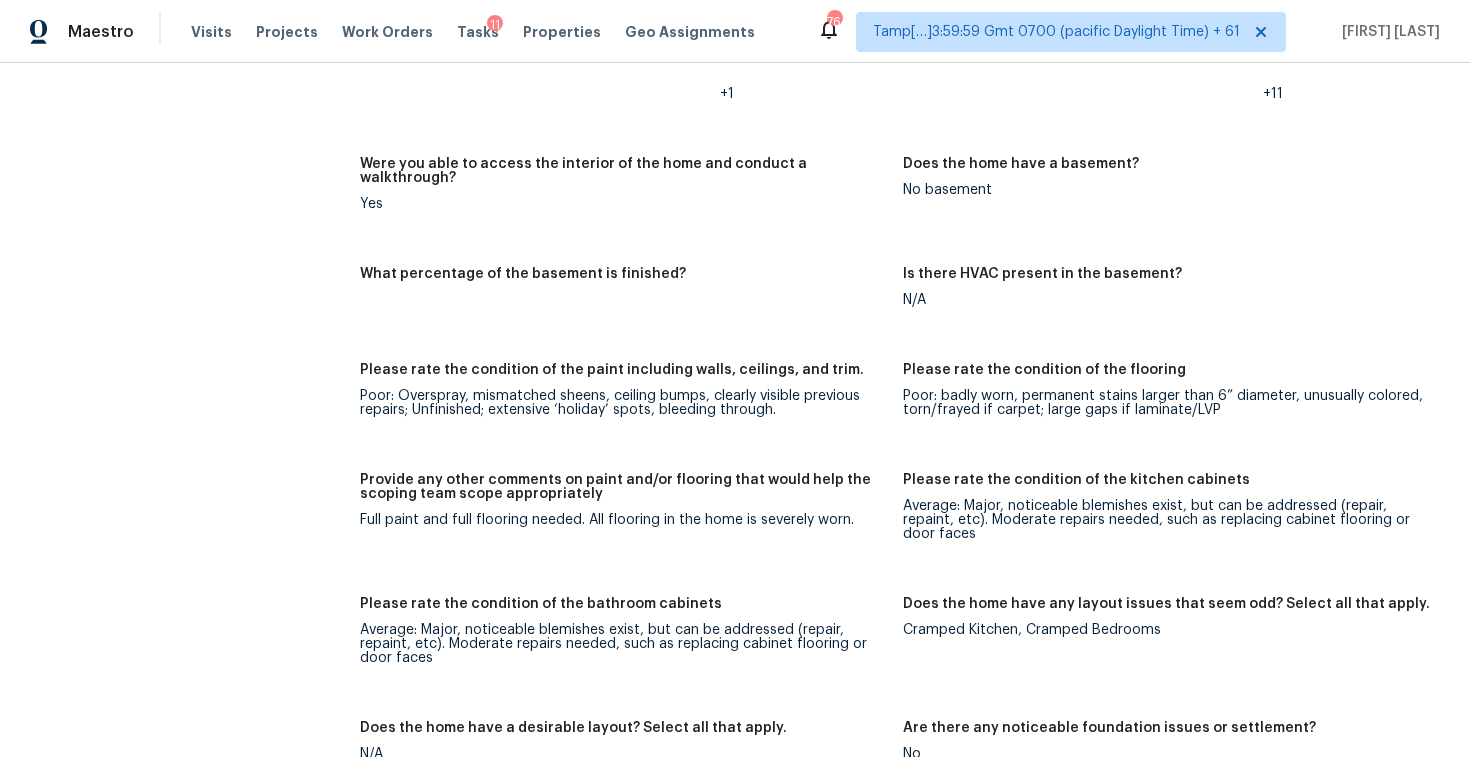 scroll, scrollTop: 2842, scrollLeft: 0, axis: vertical 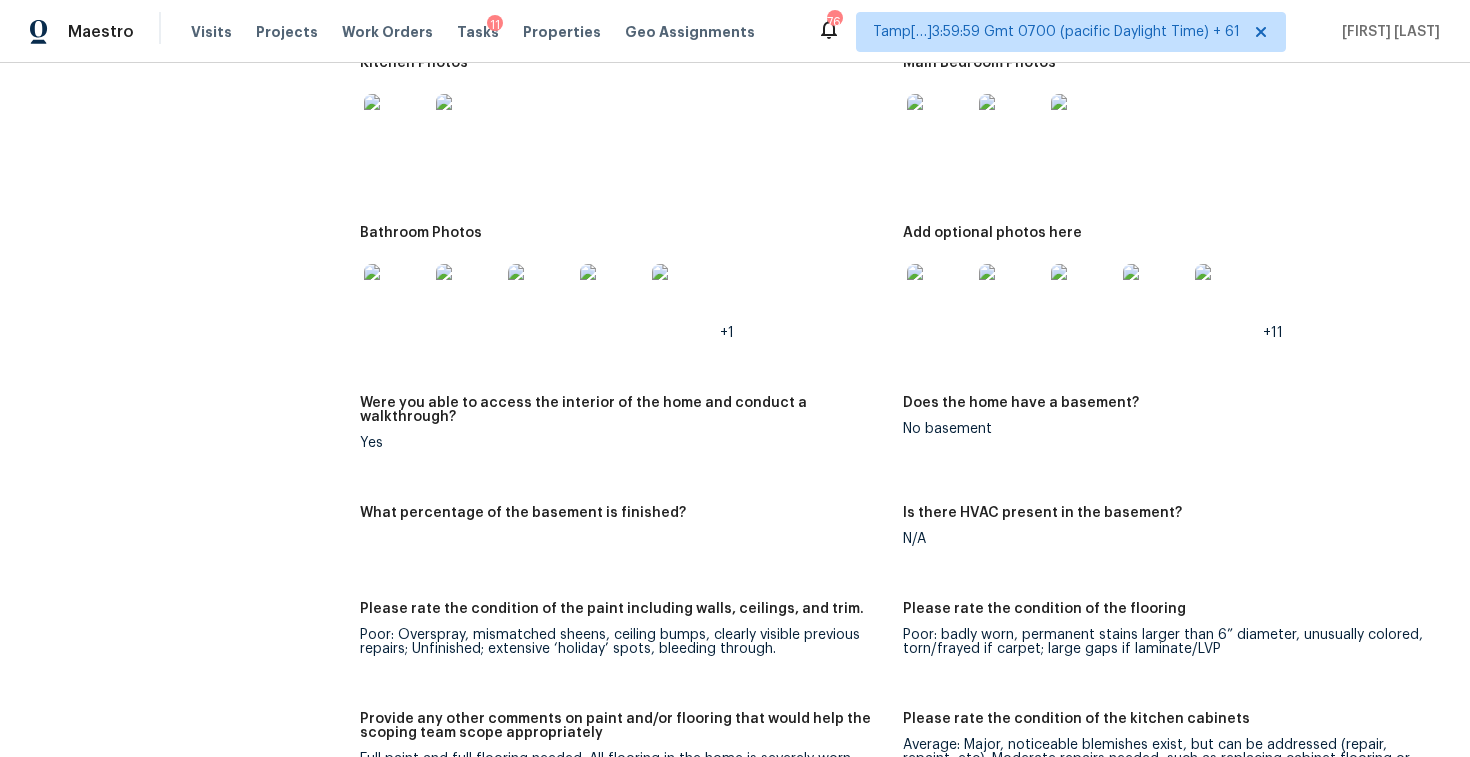 click at bounding box center [623, 126] 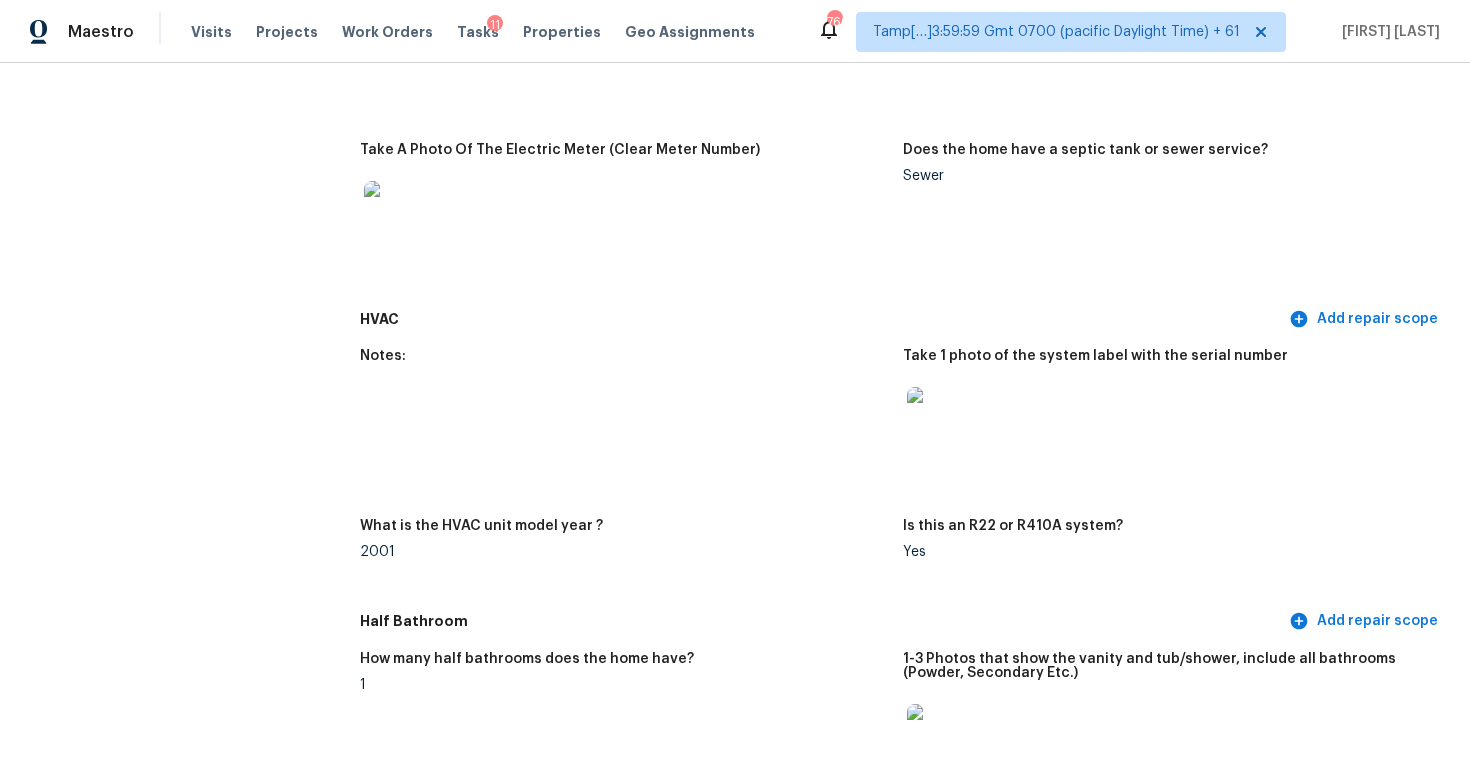 scroll, scrollTop: 1761, scrollLeft: 0, axis: vertical 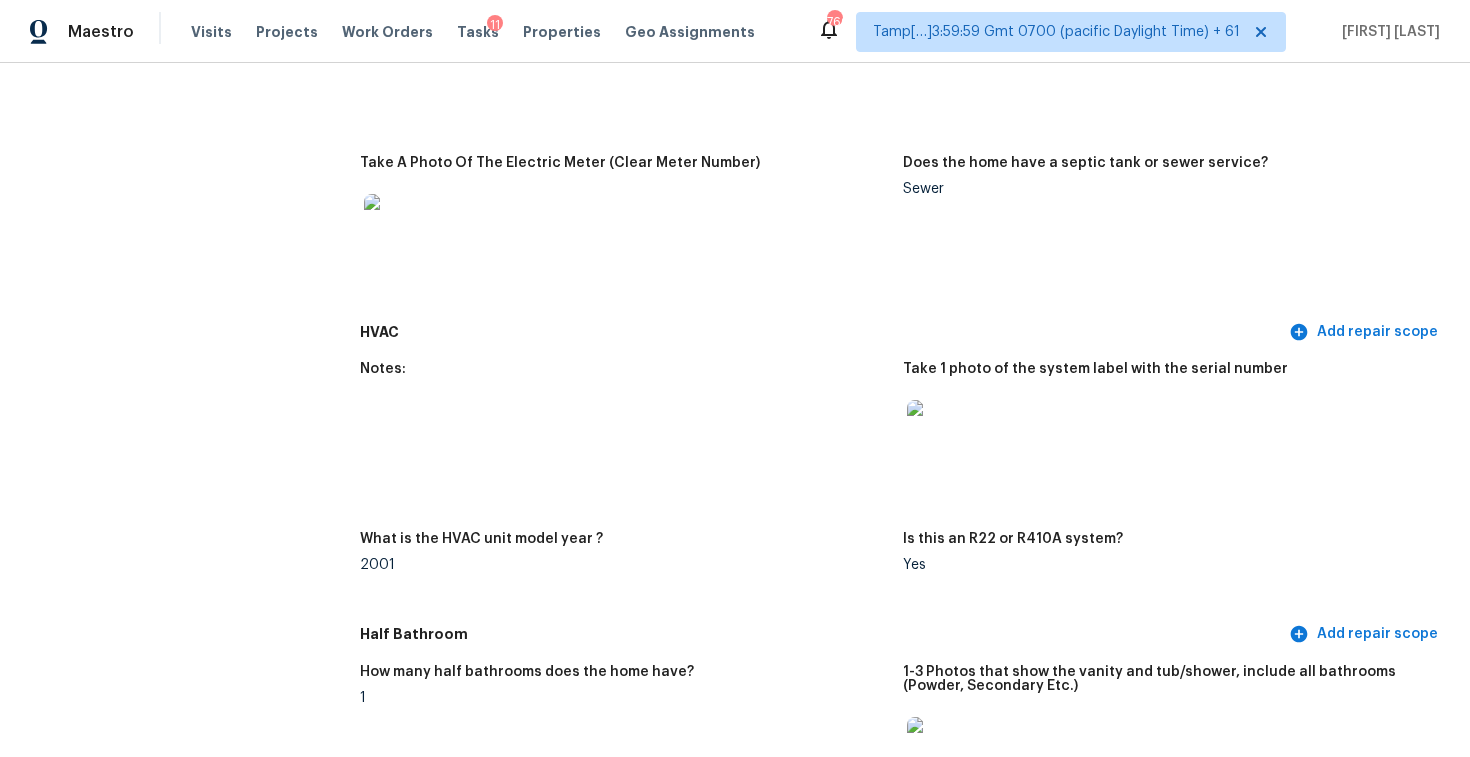 click at bounding box center (939, 432) 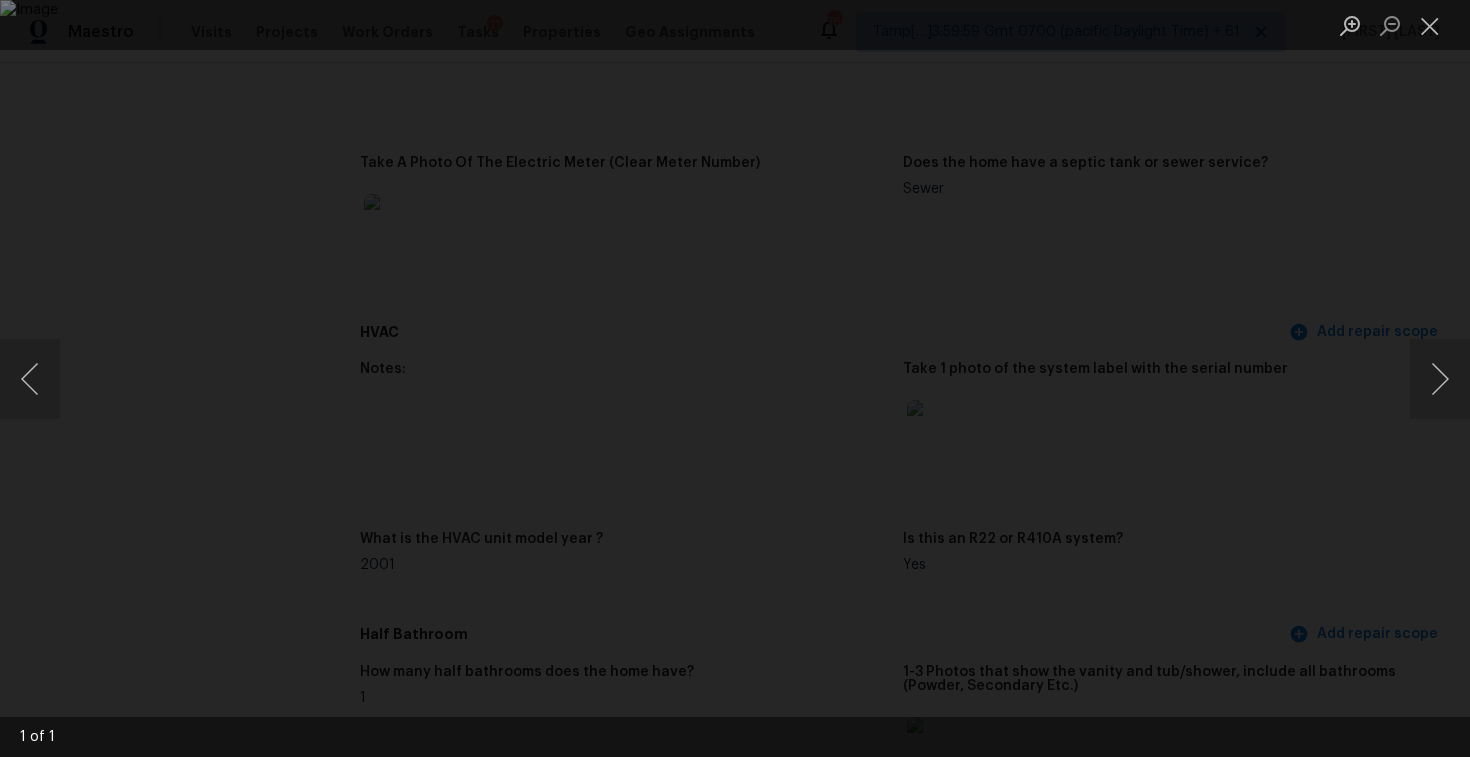 click at bounding box center (735, 378) 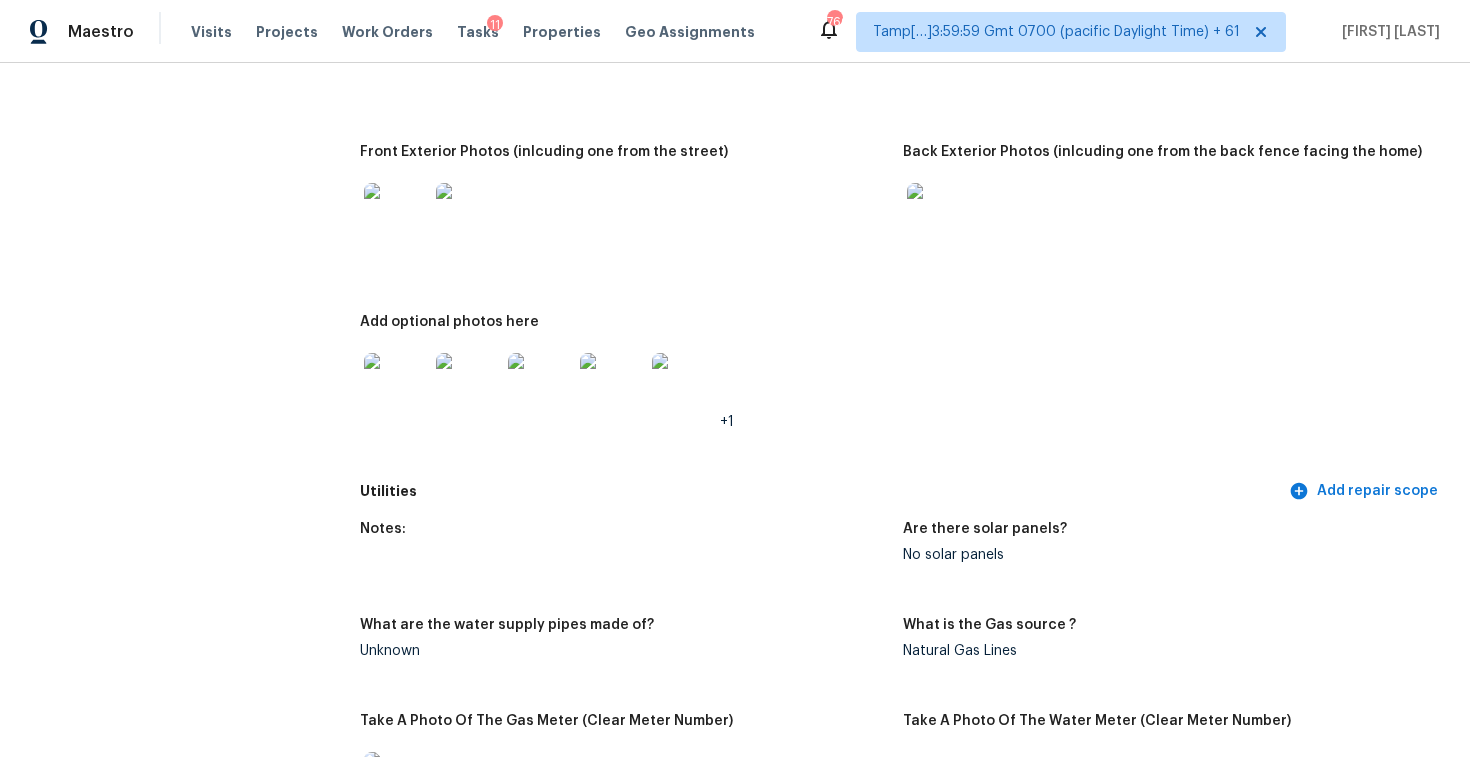 scroll, scrollTop: 1035, scrollLeft: 0, axis: vertical 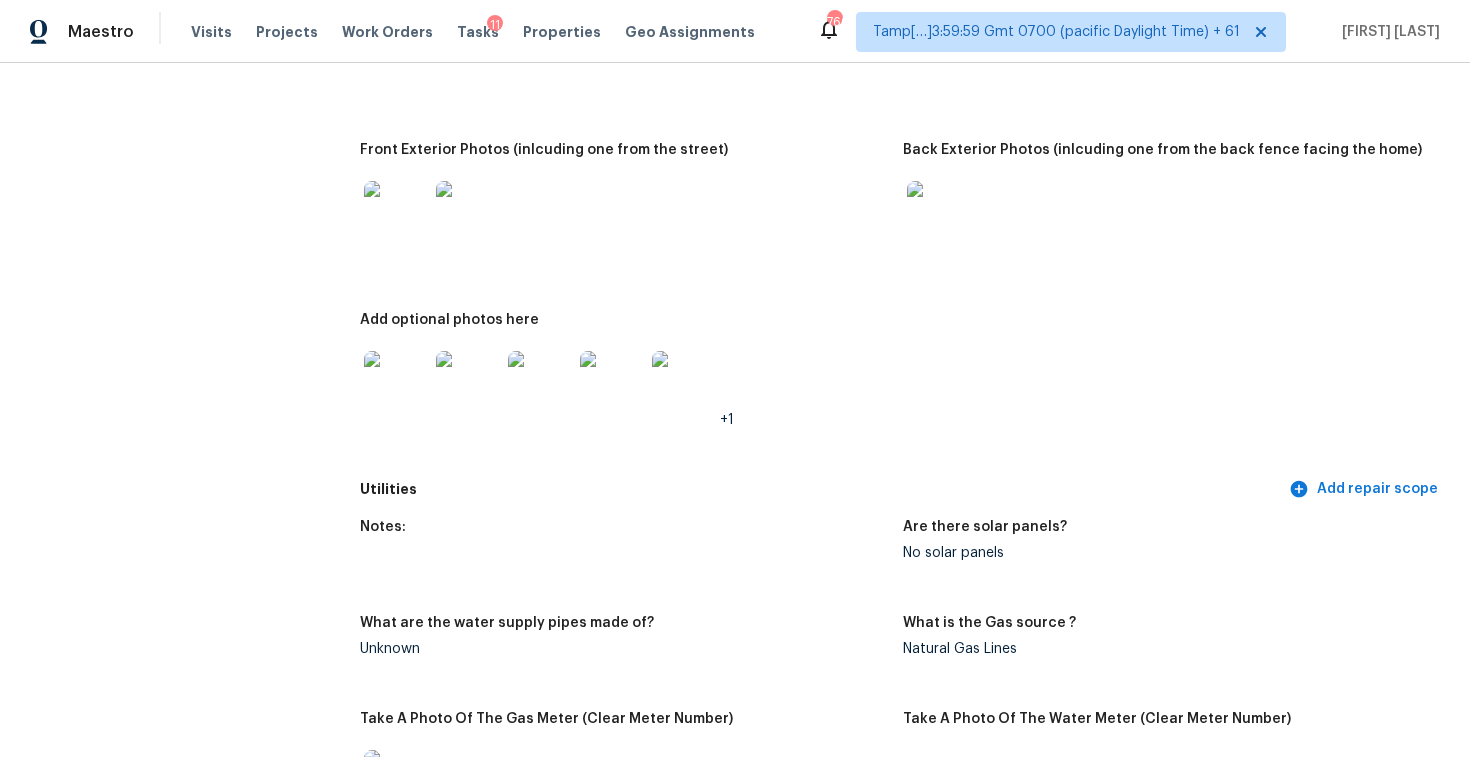 click at bounding box center (396, 213) 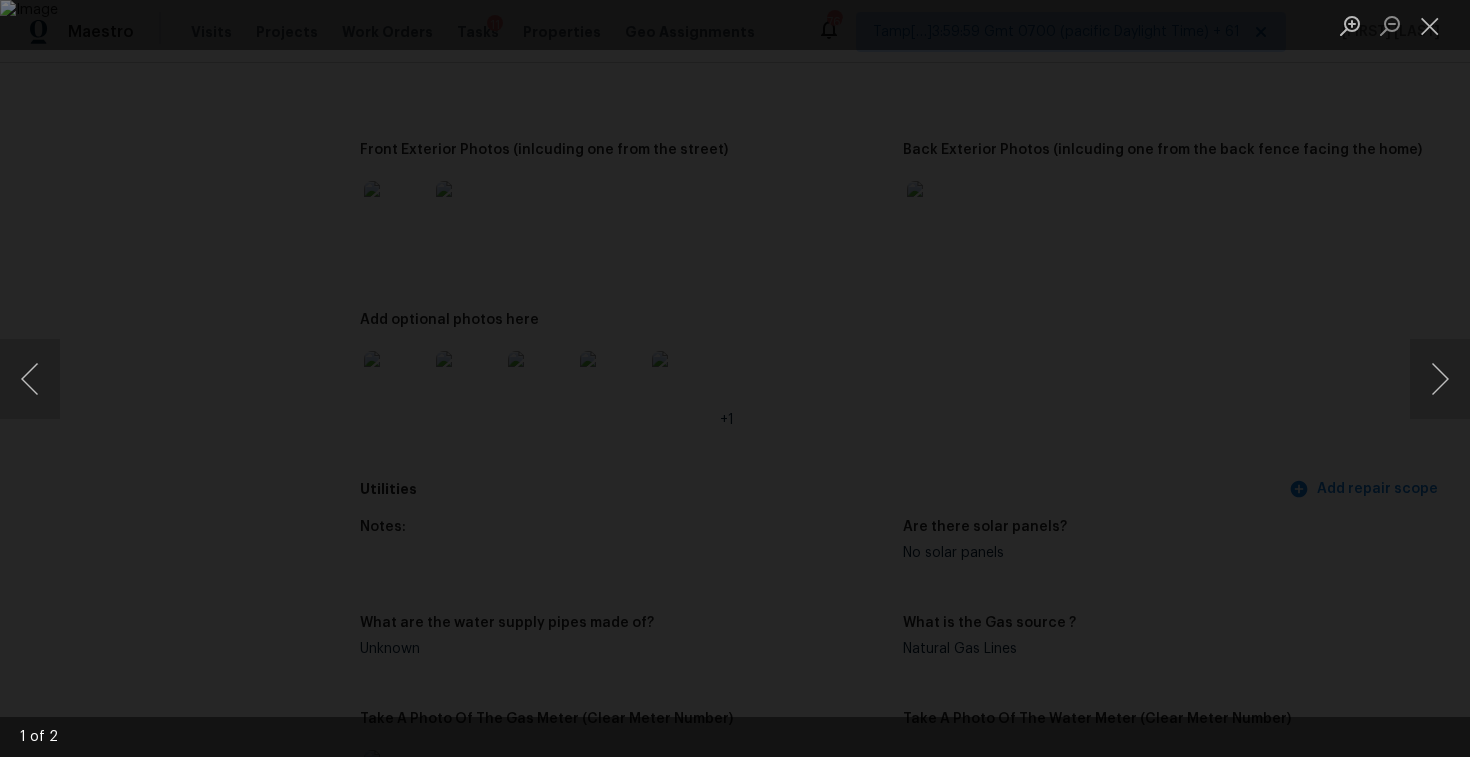 click at bounding box center [735, 378] 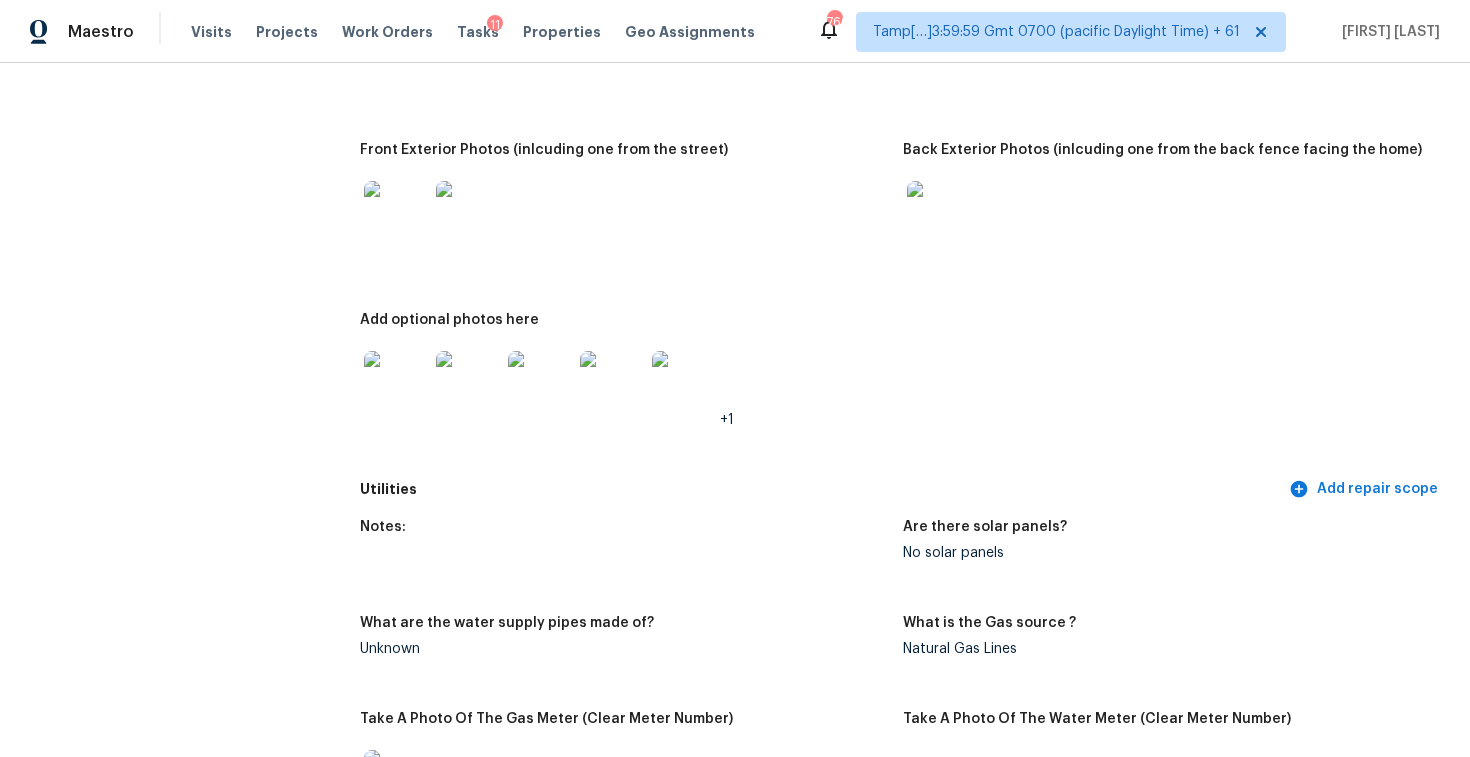 click at bounding box center [939, 213] 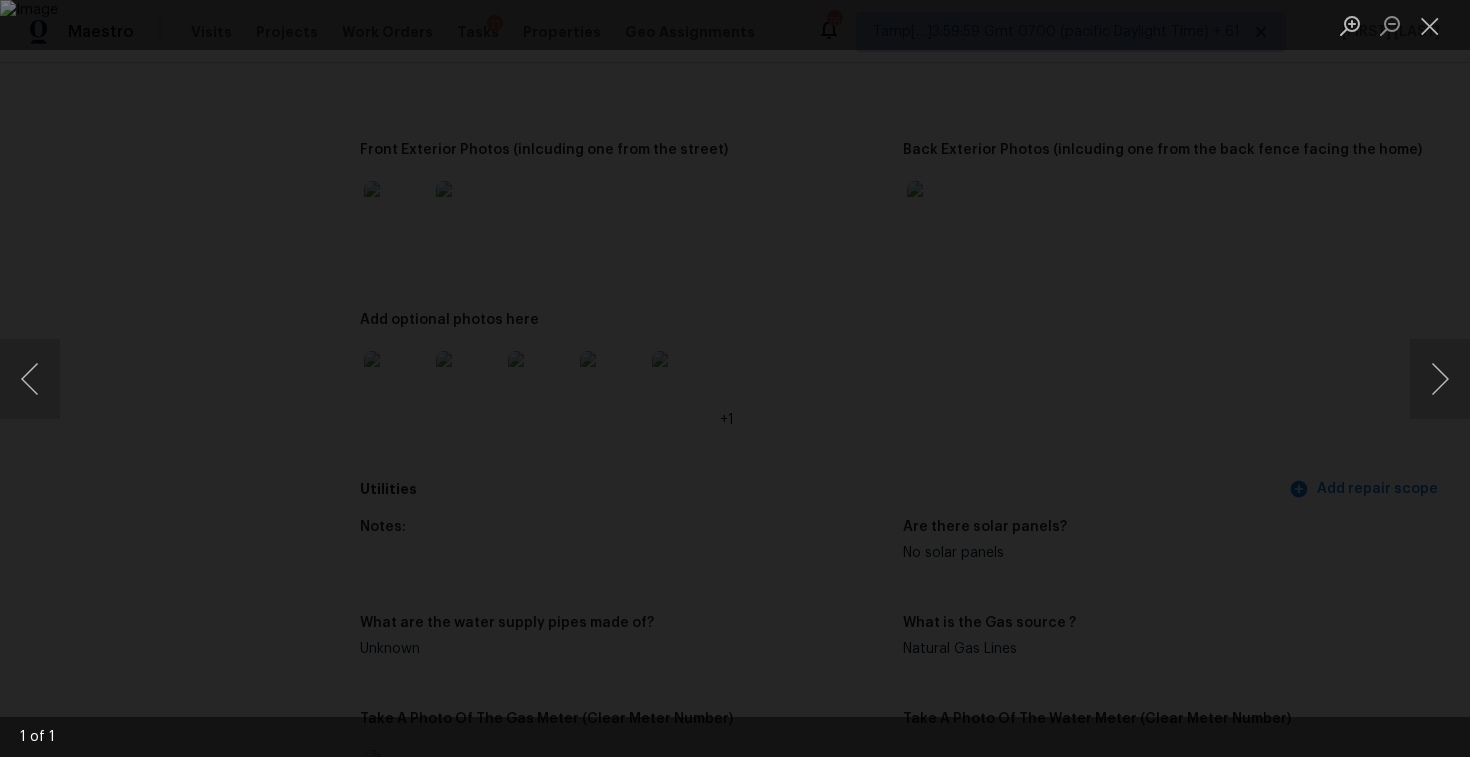 click at bounding box center [735, 378] 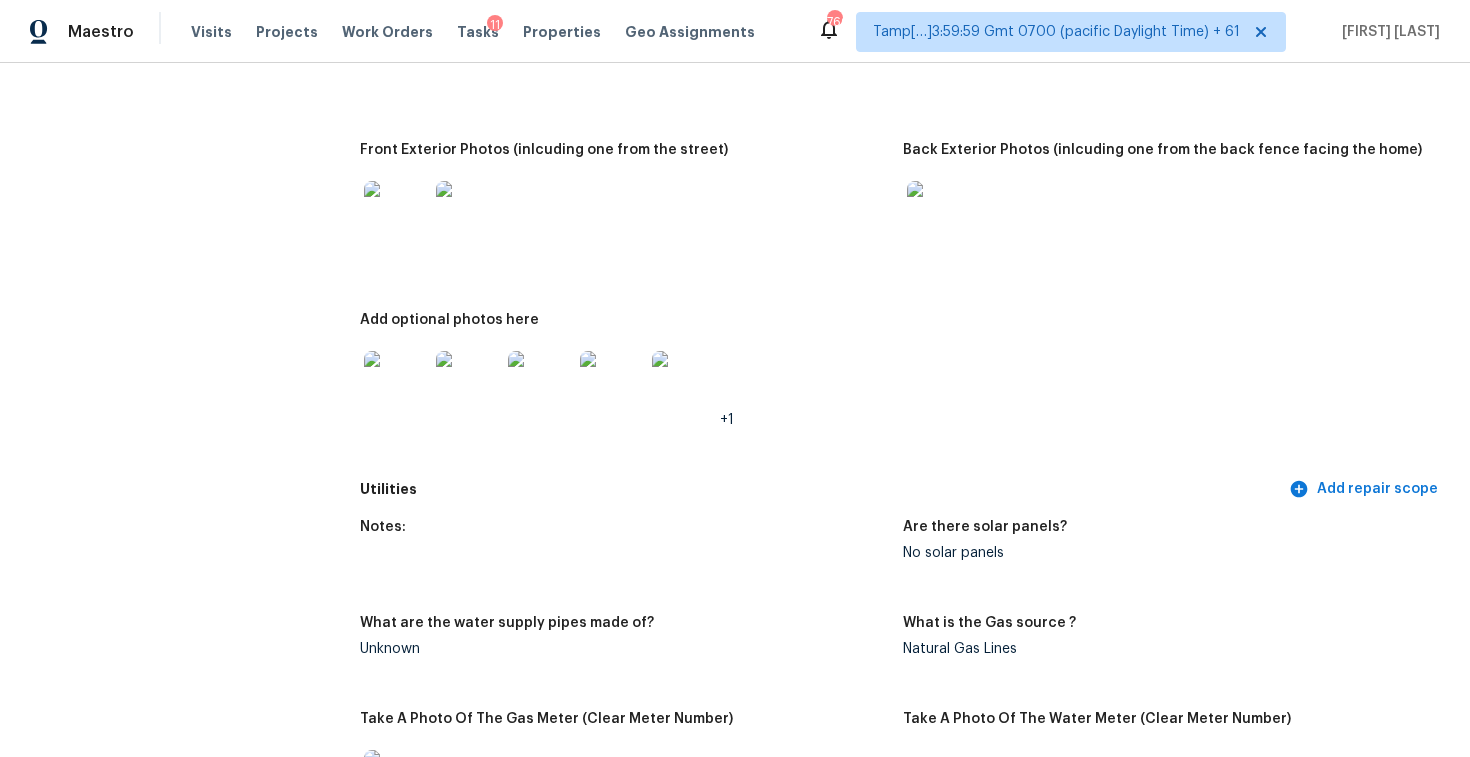 click at bounding box center [396, 383] 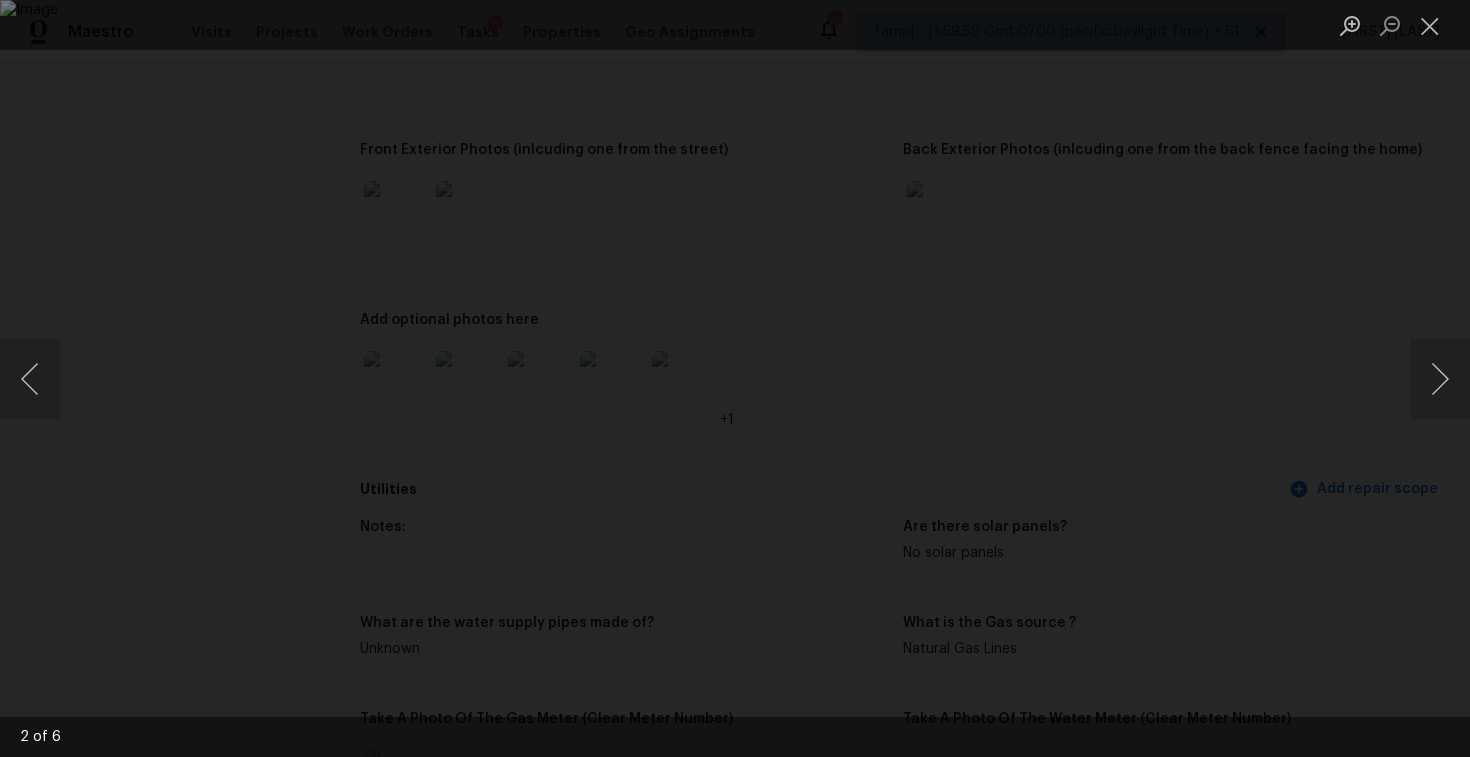 click at bounding box center (735, 378) 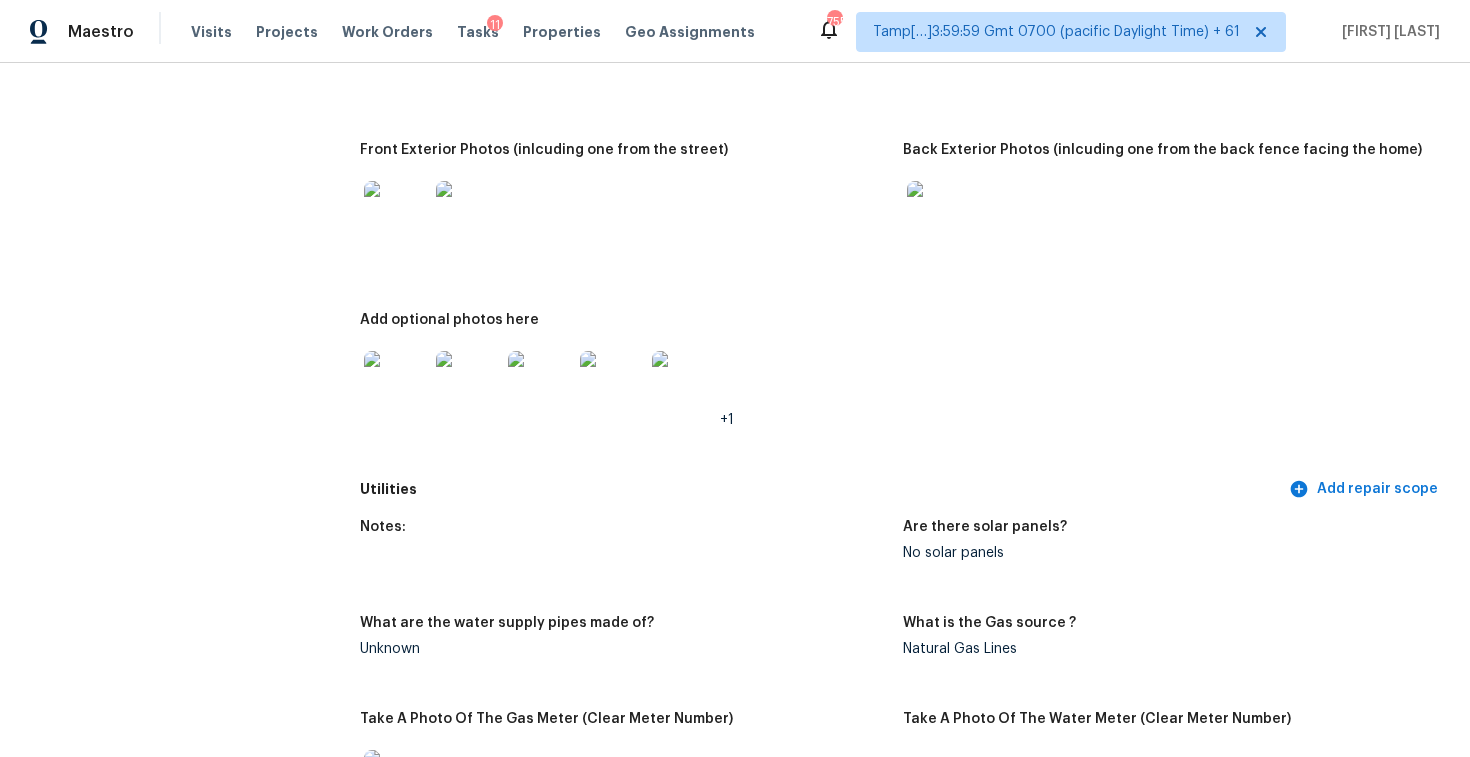 scroll, scrollTop: 3261, scrollLeft: 0, axis: vertical 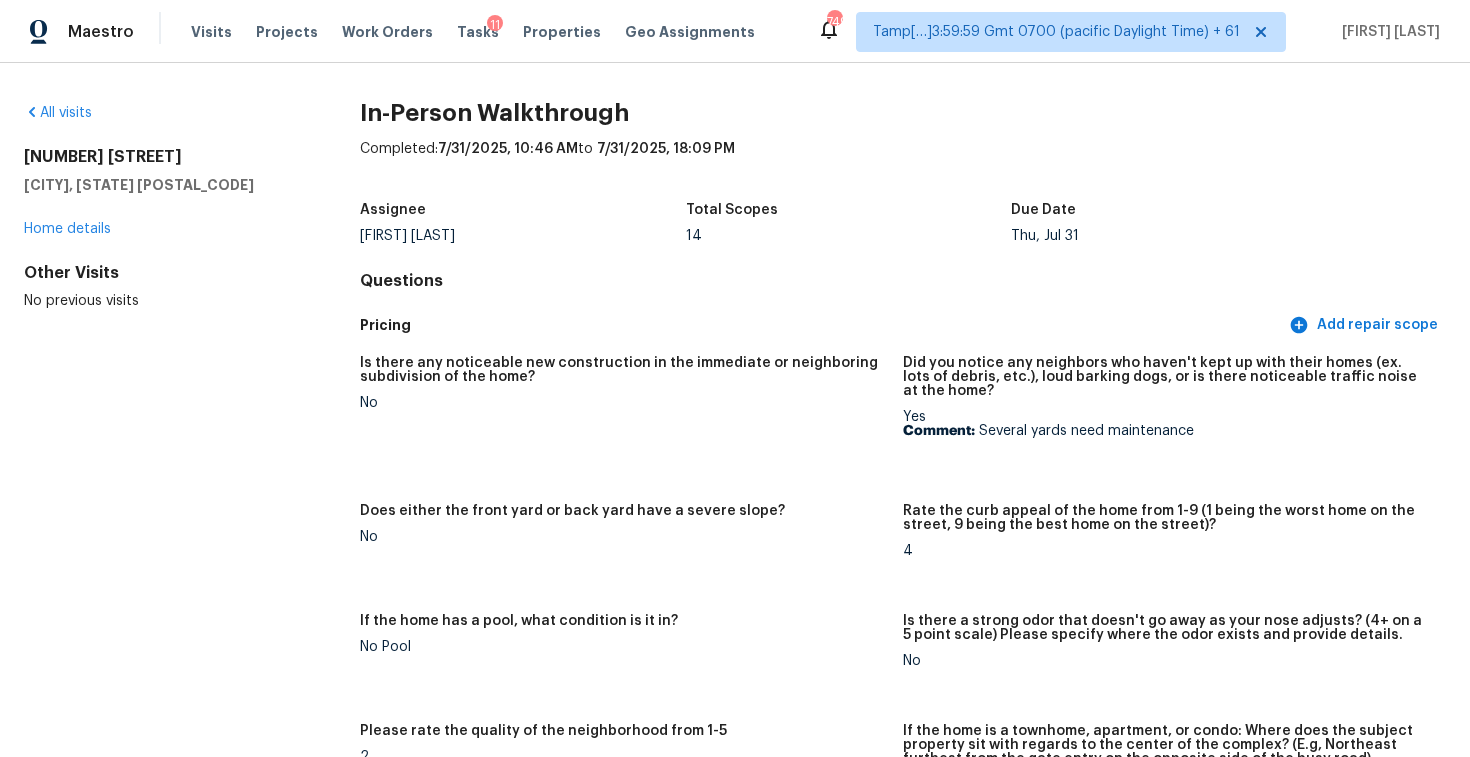 click on "Visits Projects Work Orders Tasks 11 Properties Geo Assignments" at bounding box center [485, 32] 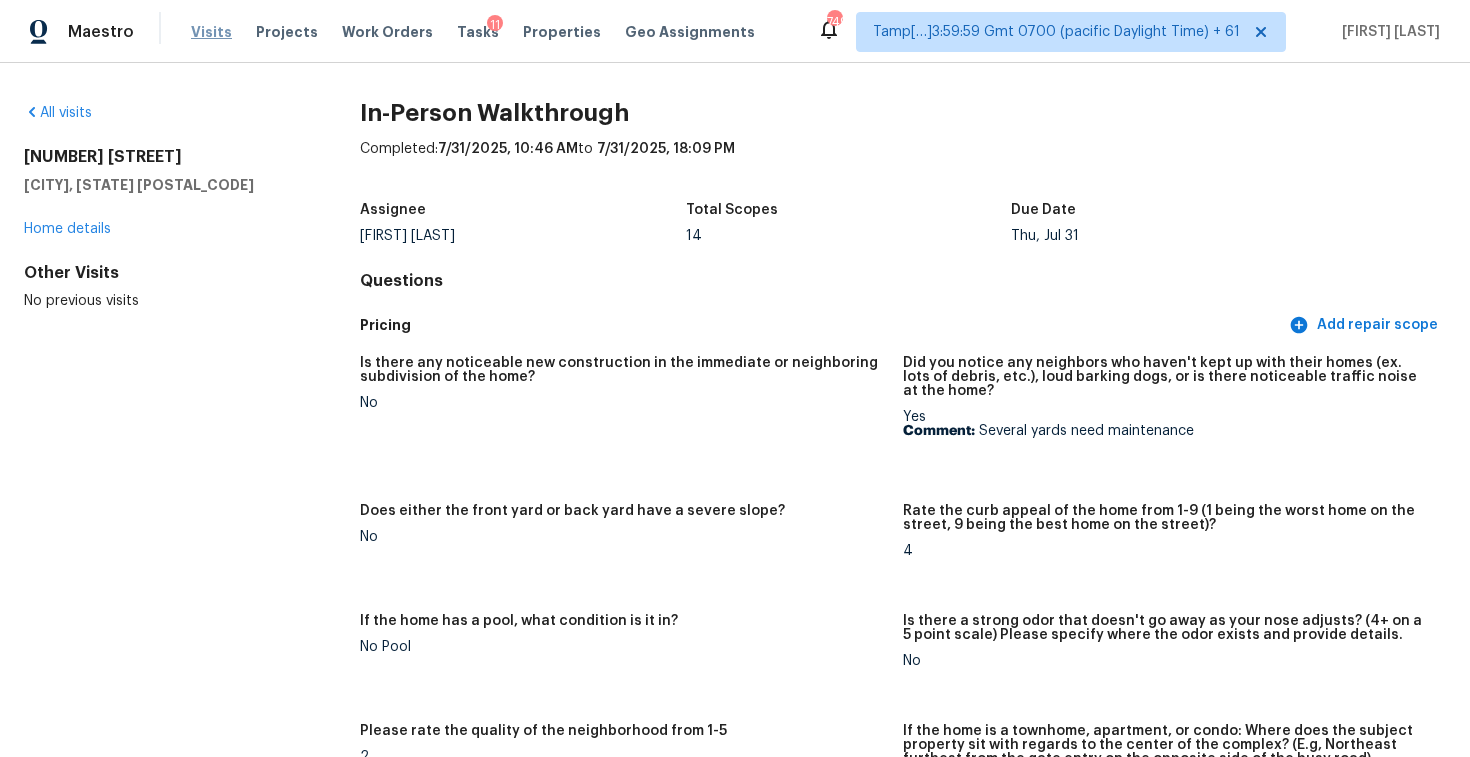 click on "Visits" at bounding box center (211, 32) 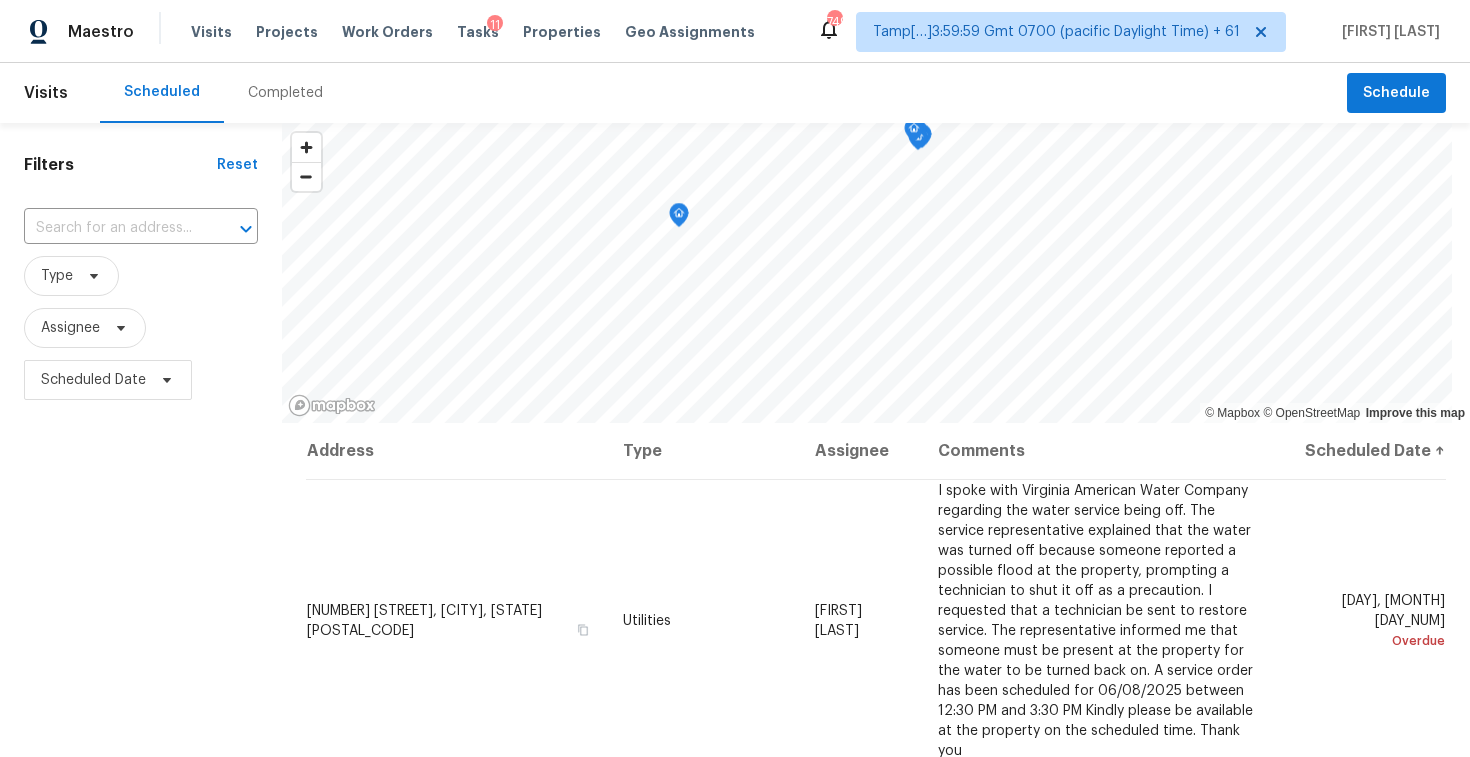 click on "Completed" at bounding box center (285, 93) 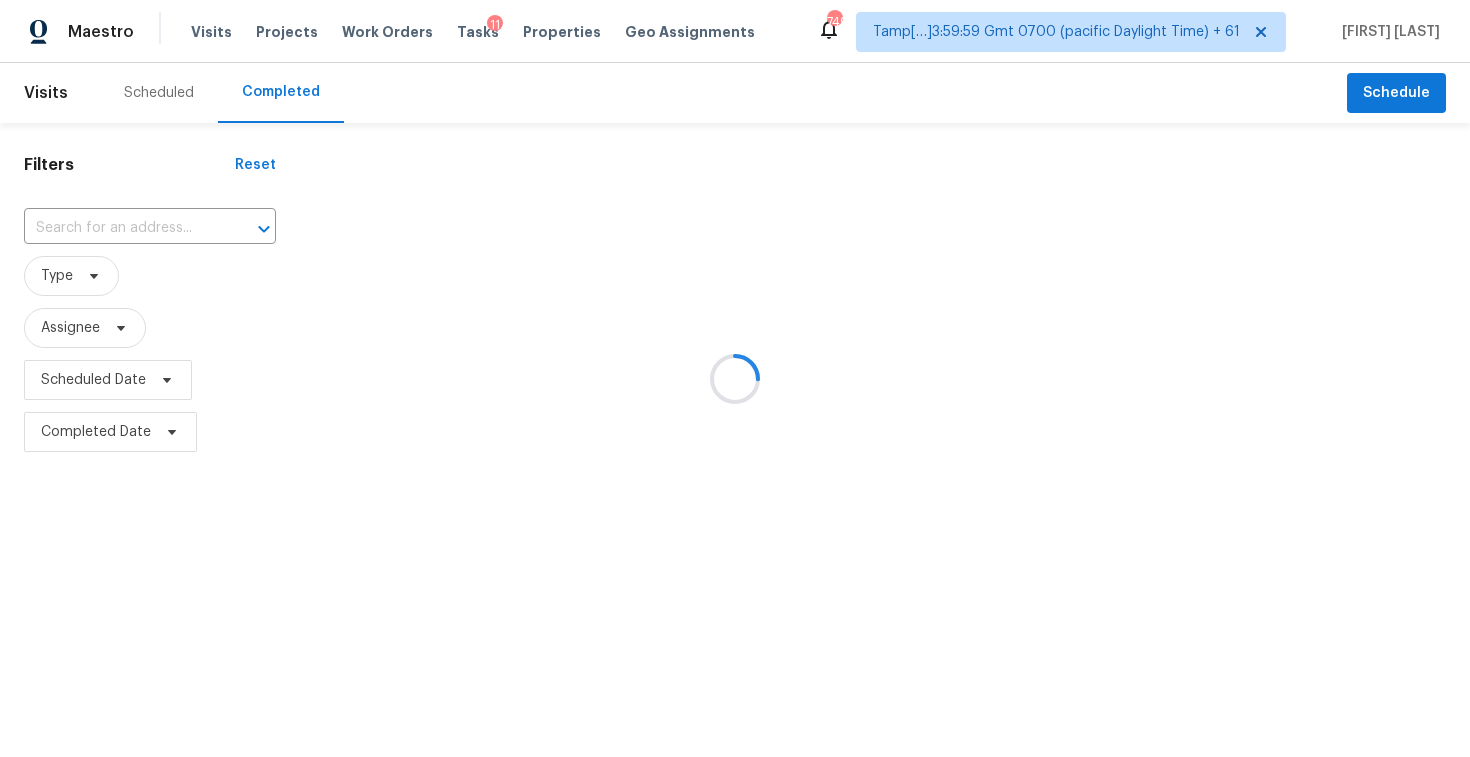 click at bounding box center [735, 378] 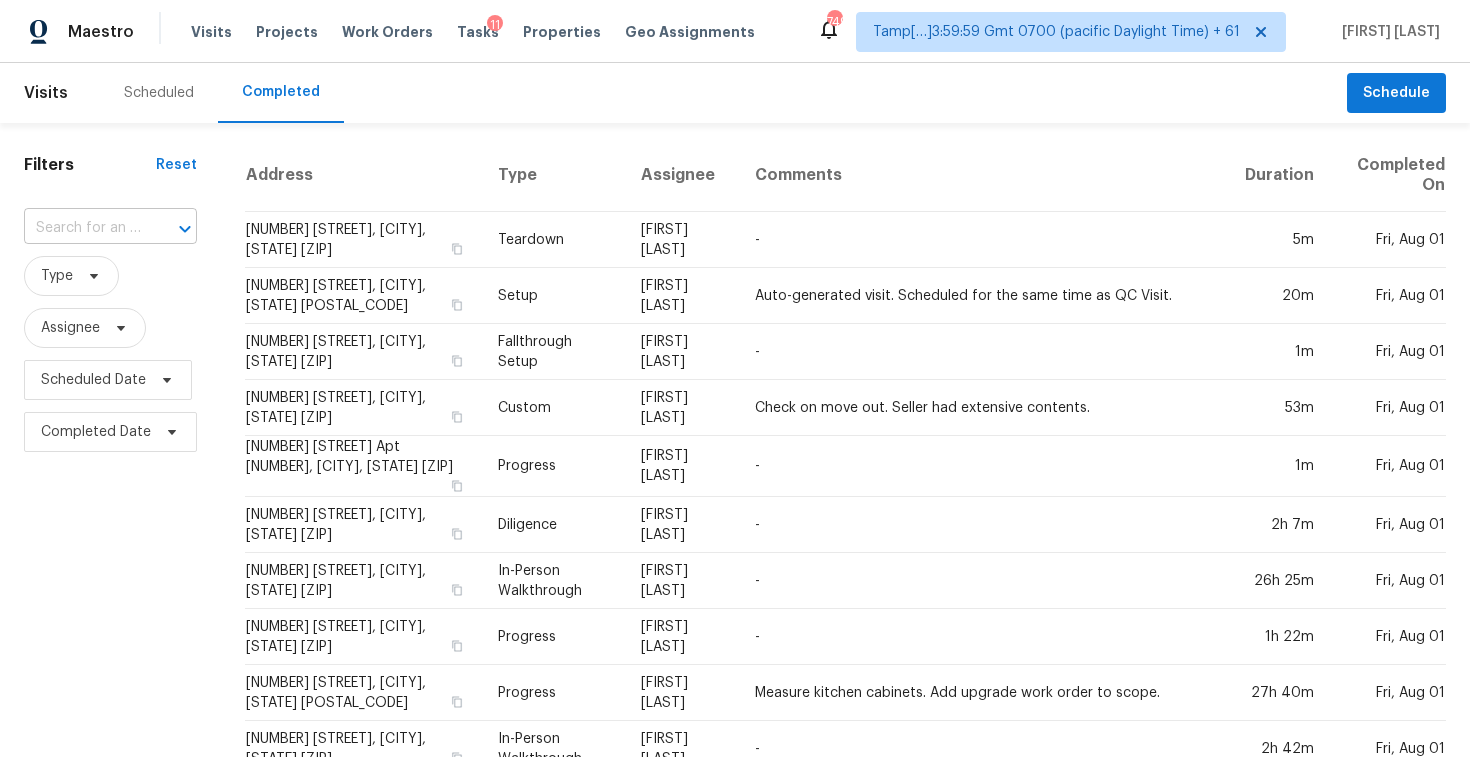 click at bounding box center (82, 228) 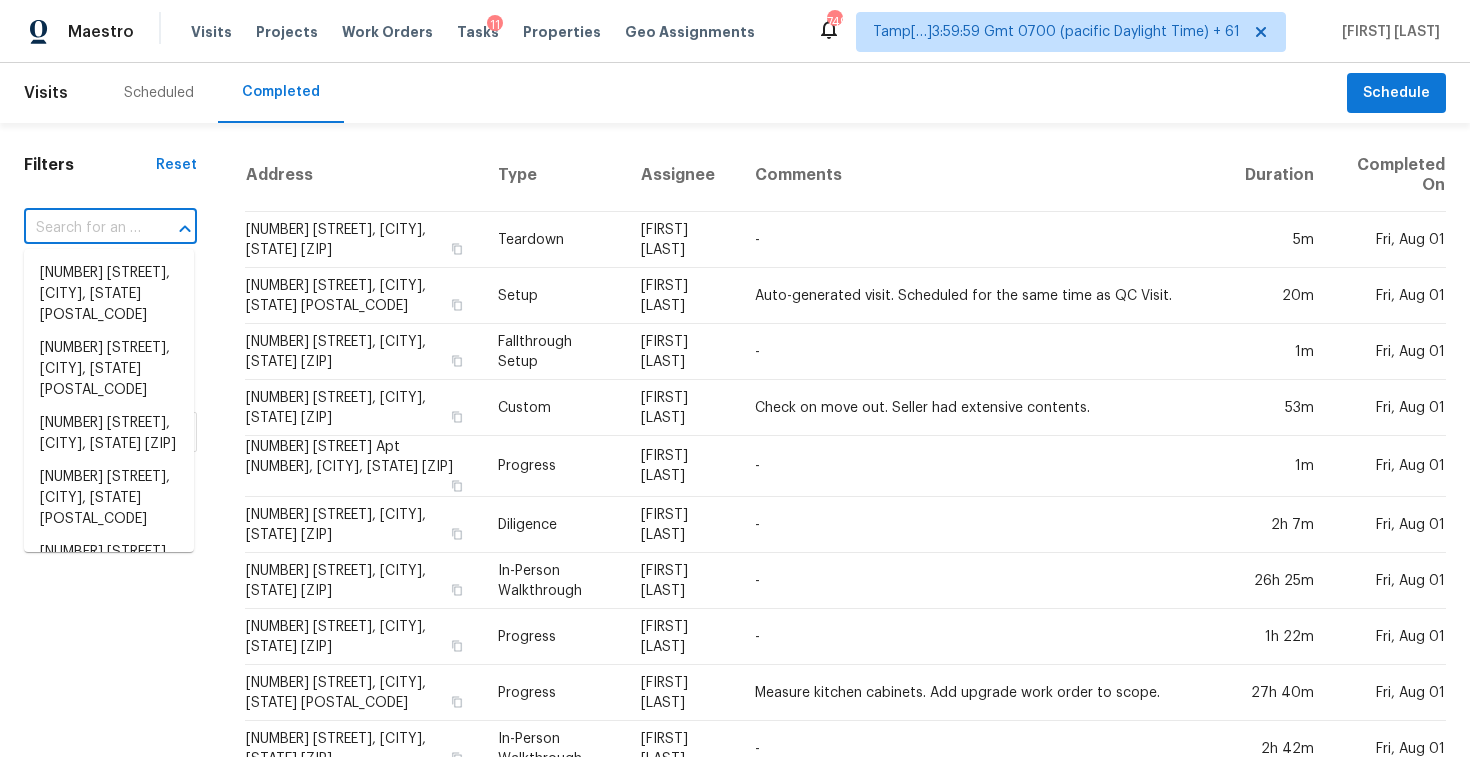 paste on "[NUMBER] [STREET], [CITY], [STATE] [ZIP]" 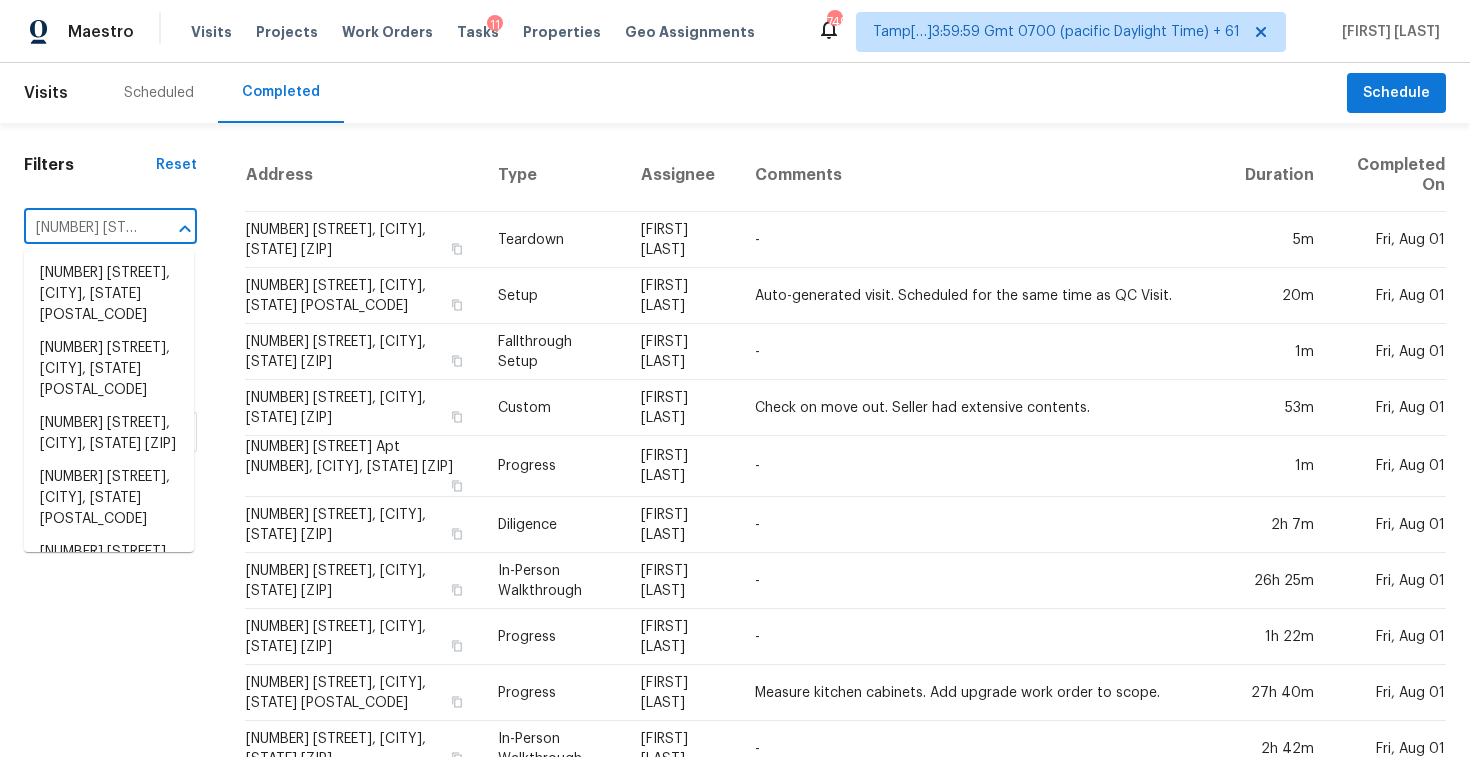 scroll, scrollTop: 0, scrollLeft: 110, axis: horizontal 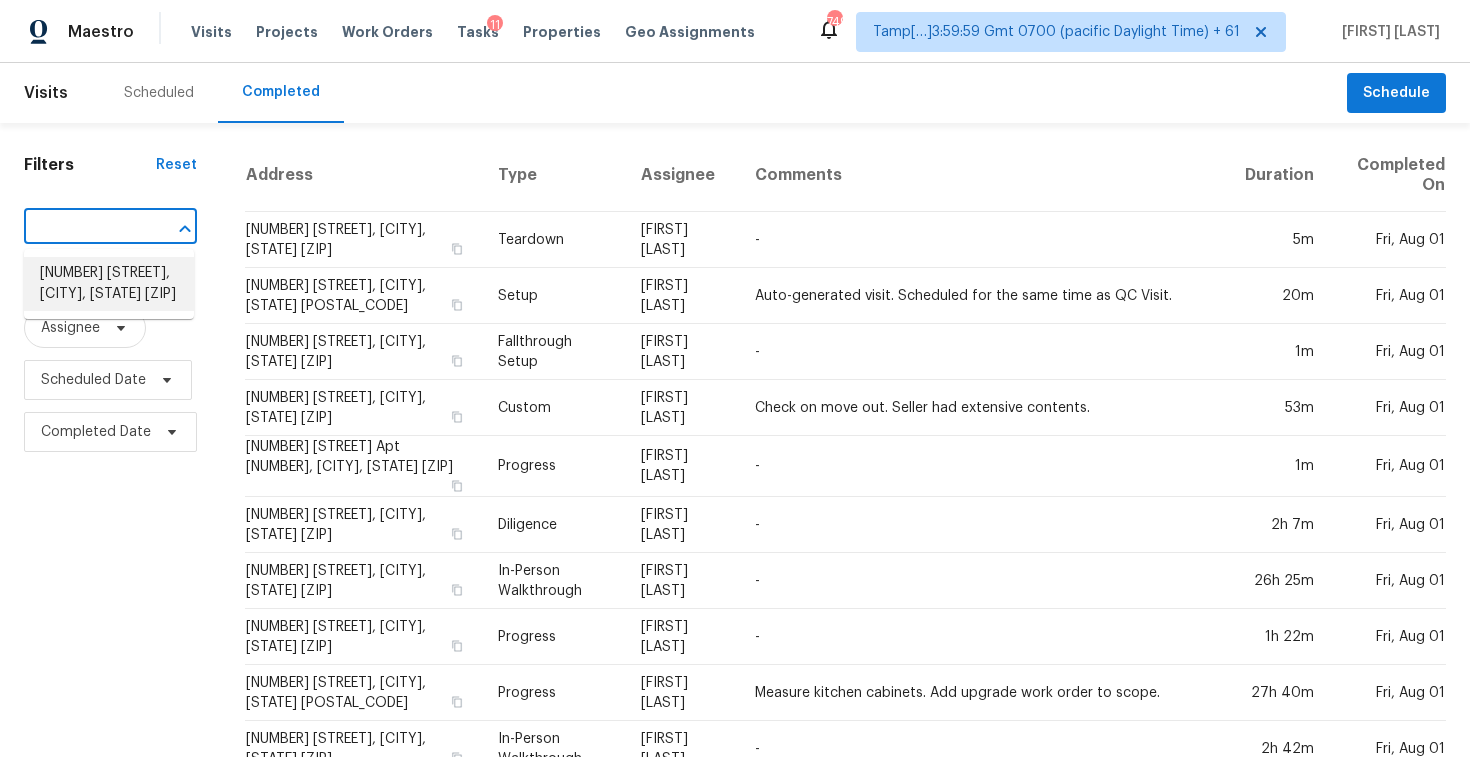 click on "206 Chogi Ln, Loudon, TN 37774" at bounding box center [109, 284] 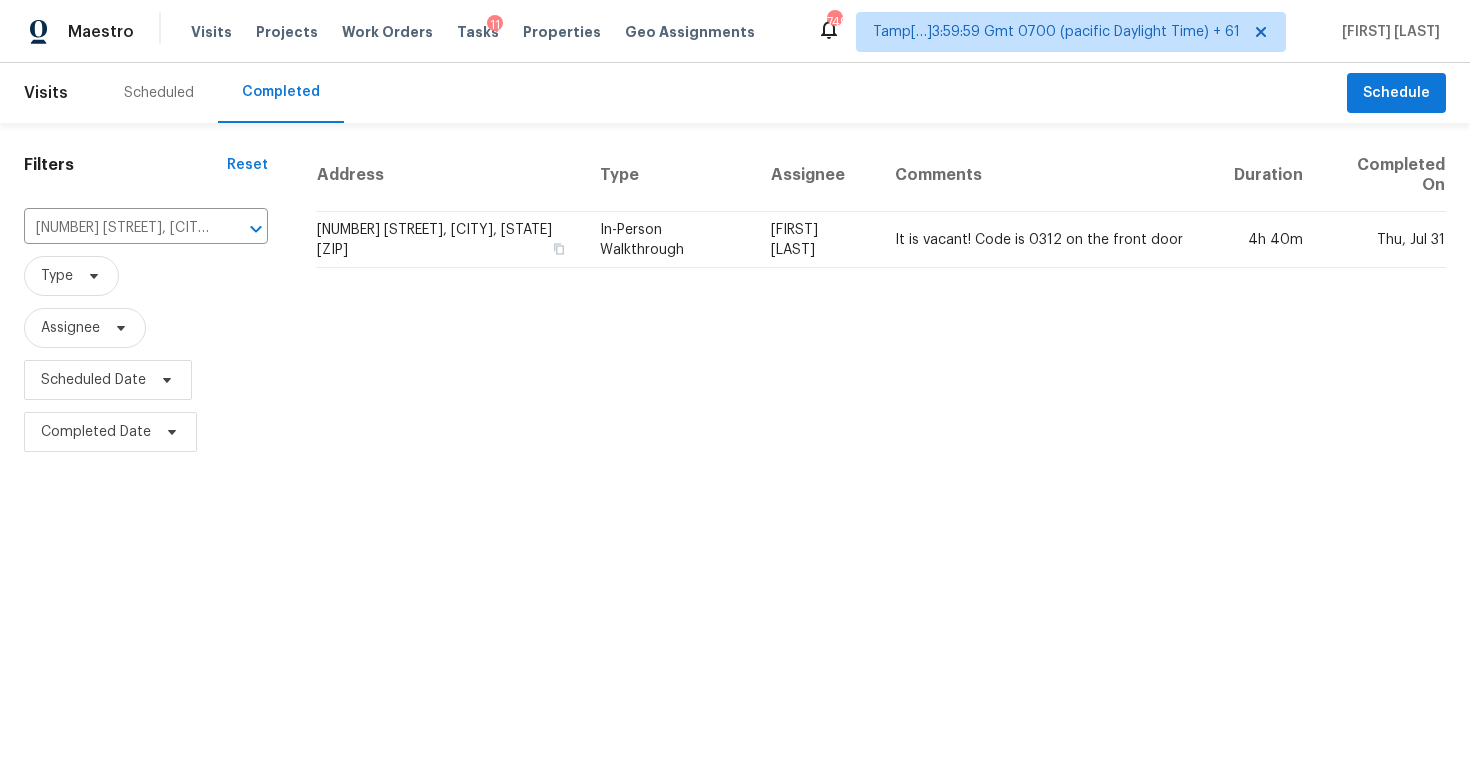 click on "Address Type Assignee Comments Duration Completed On 206 Chogi Ln, Loudon, TN 37774 In-Person Walkthrough Tucker Trent It is vacant! Code is 0312 on the front door 4h 40m Thu, Jul 31" at bounding box center (881, 298) 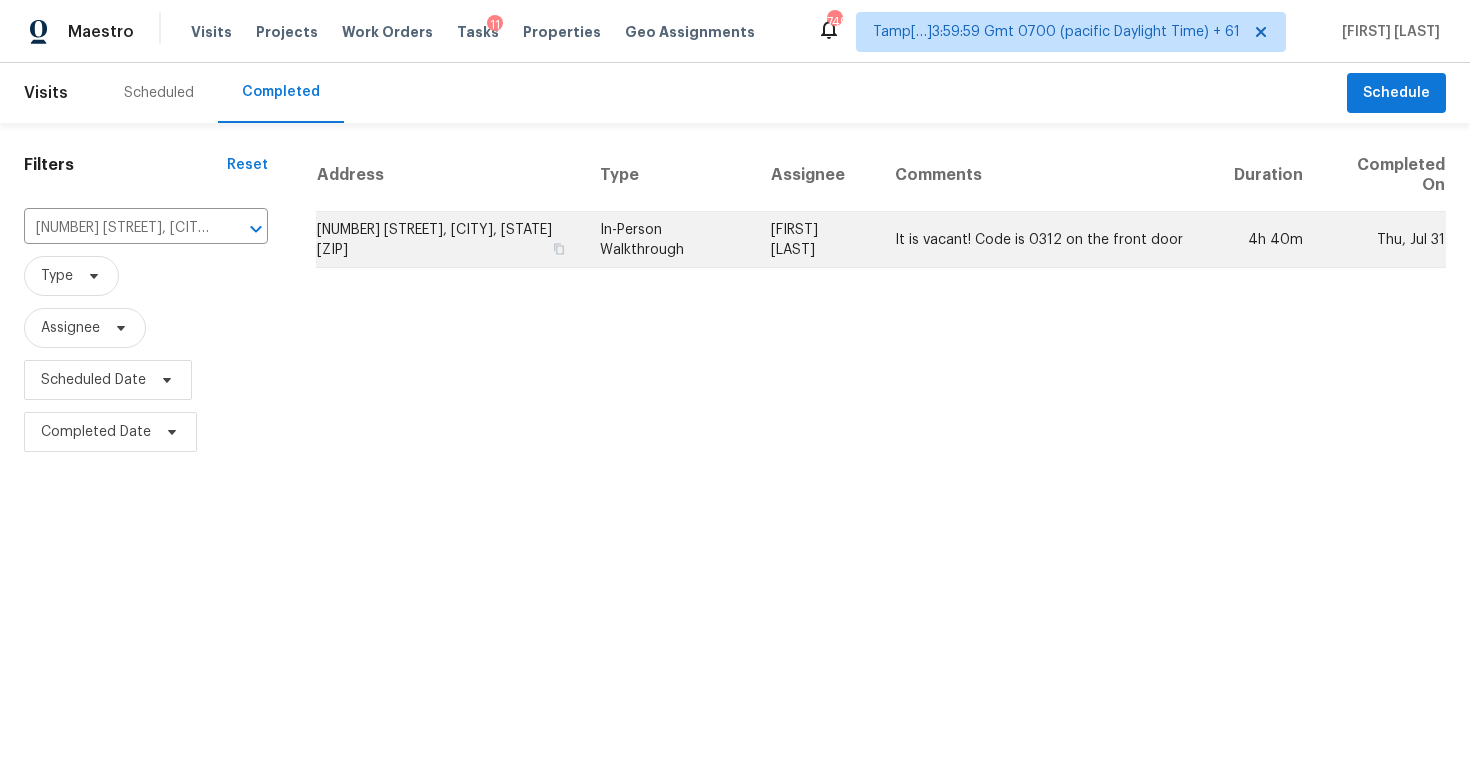 click on "206 Chogi Ln, Loudon, TN 37774" at bounding box center [450, 240] 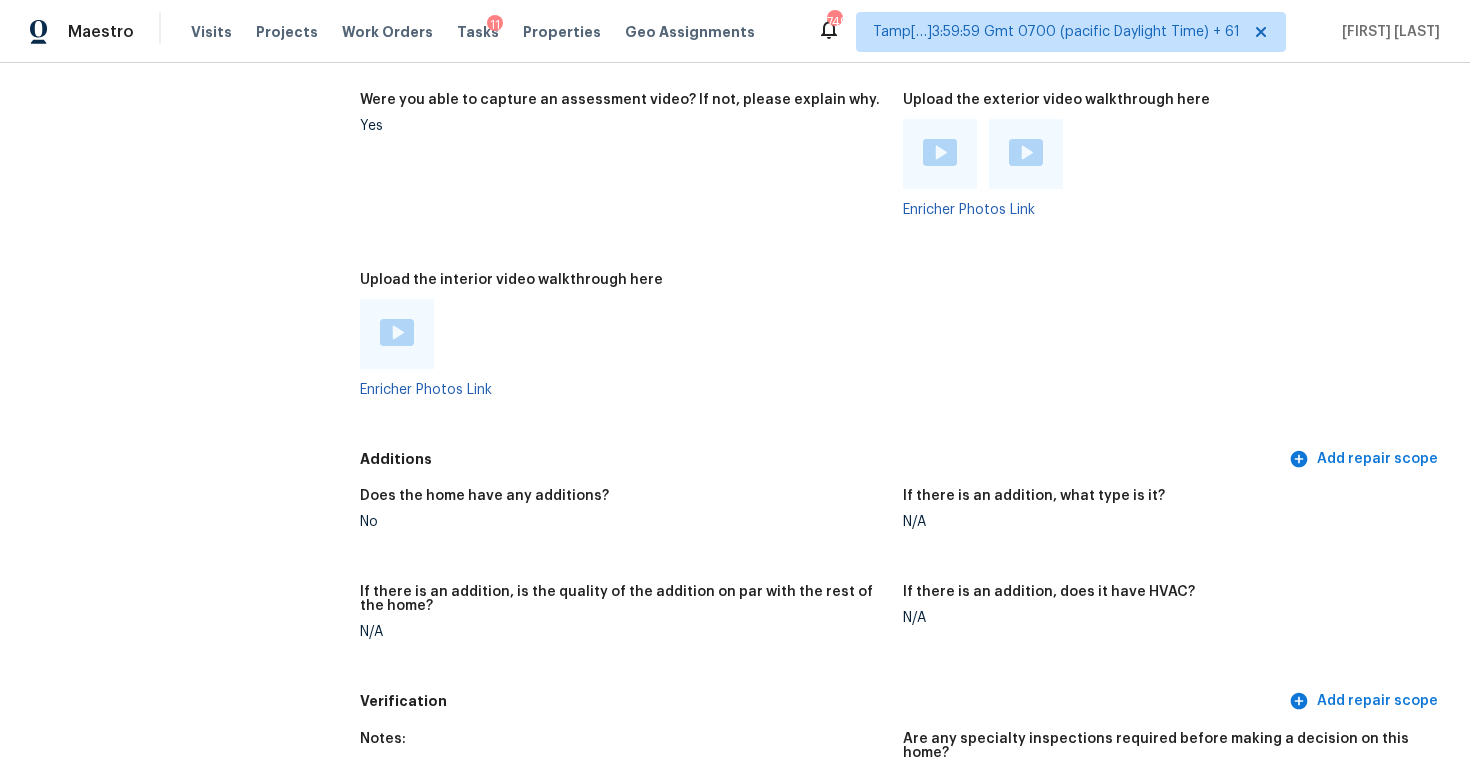 scroll, scrollTop: 4272, scrollLeft: 0, axis: vertical 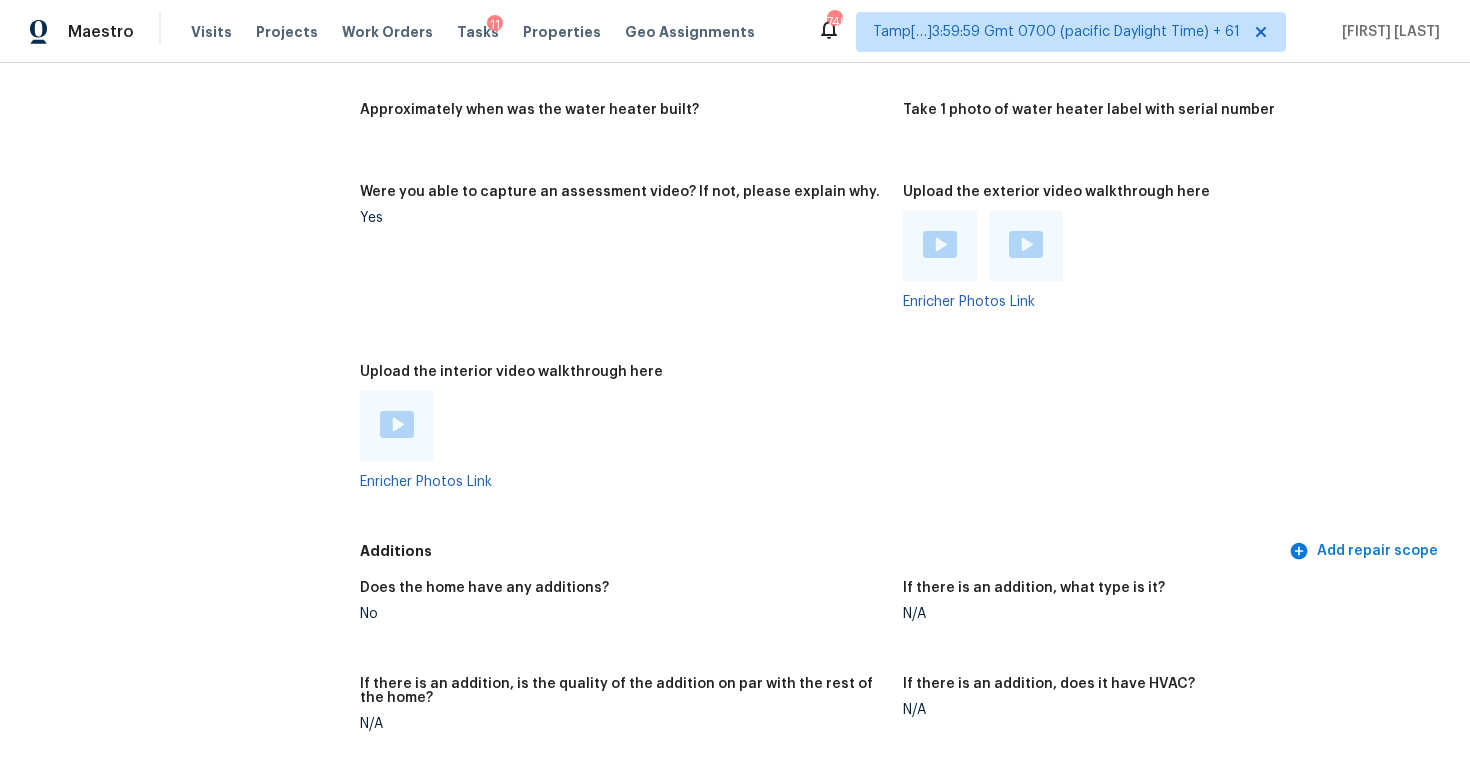 click at bounding box center [397, 424] 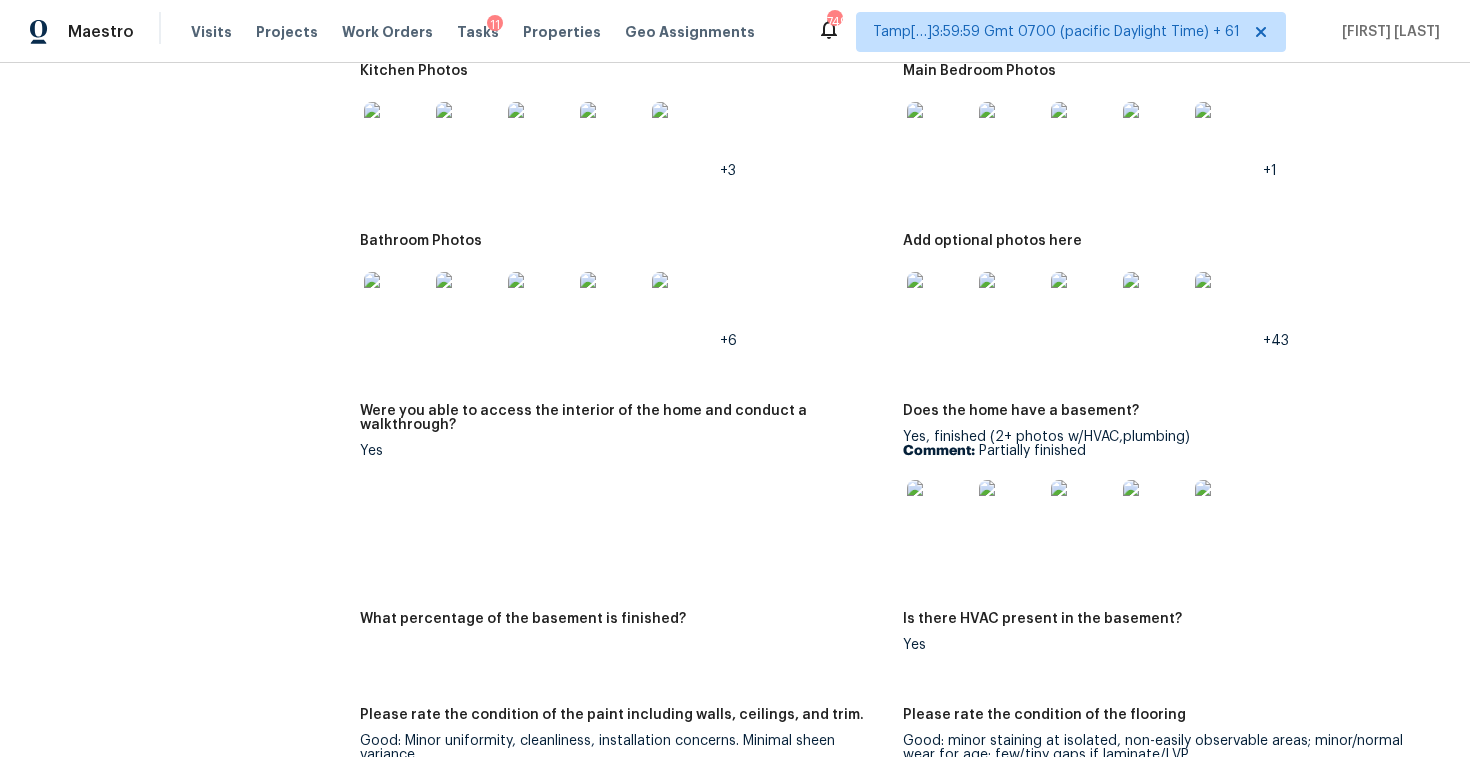scroll, scrollTop: 469, scrollLeft: 0, axis: vertical 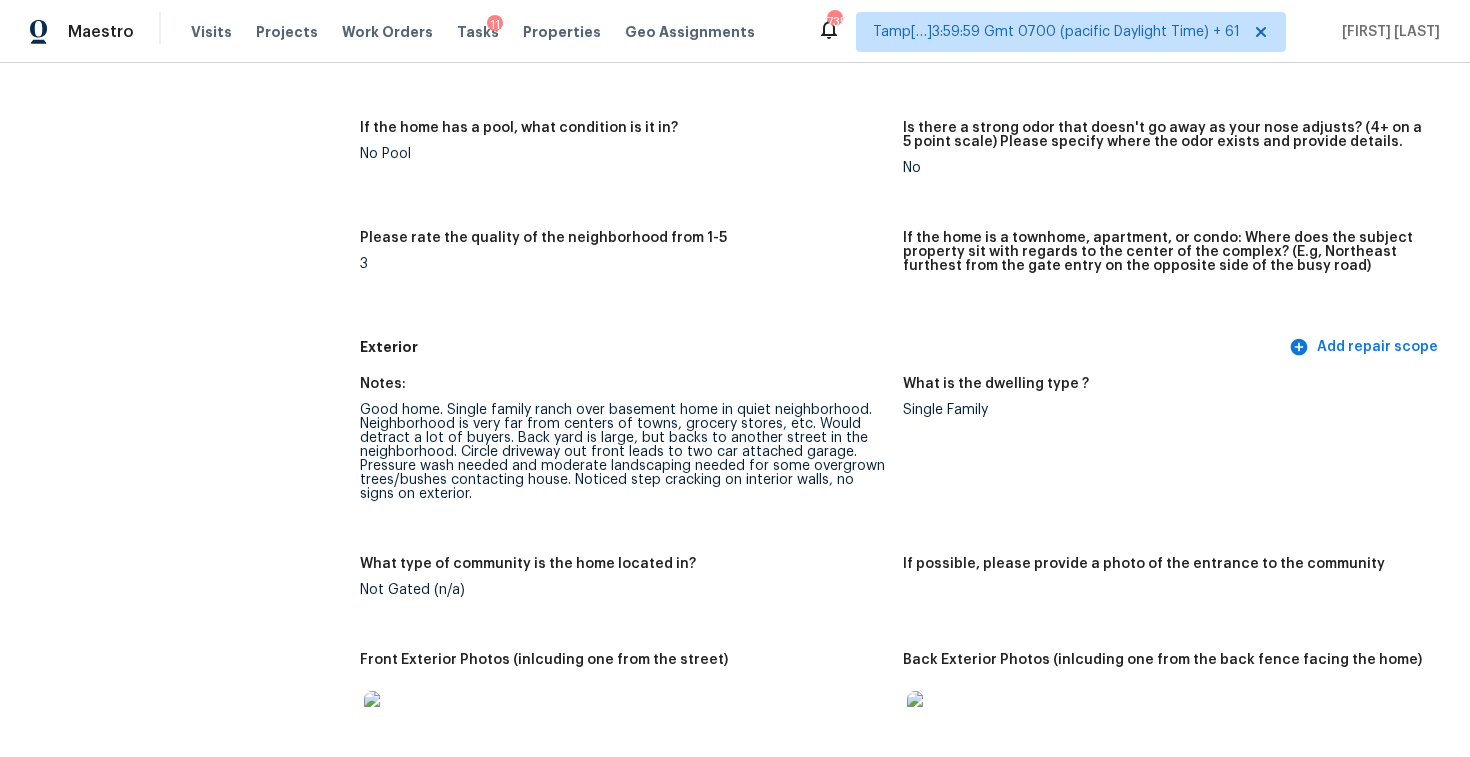 click on "3" at bounding box center (623, 264) 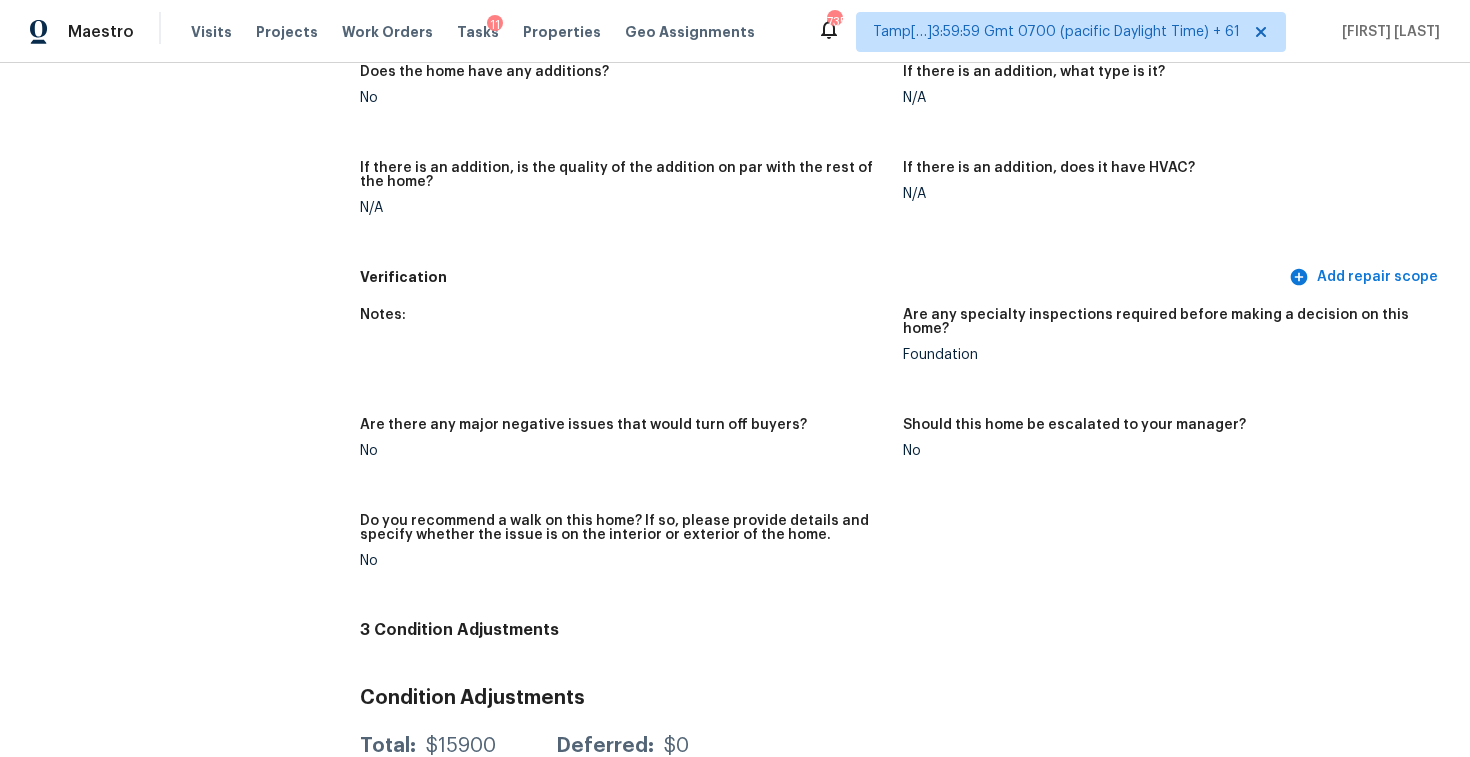 scroll, scrollTop: 4412, scrollLeft: 0, axis: vertical 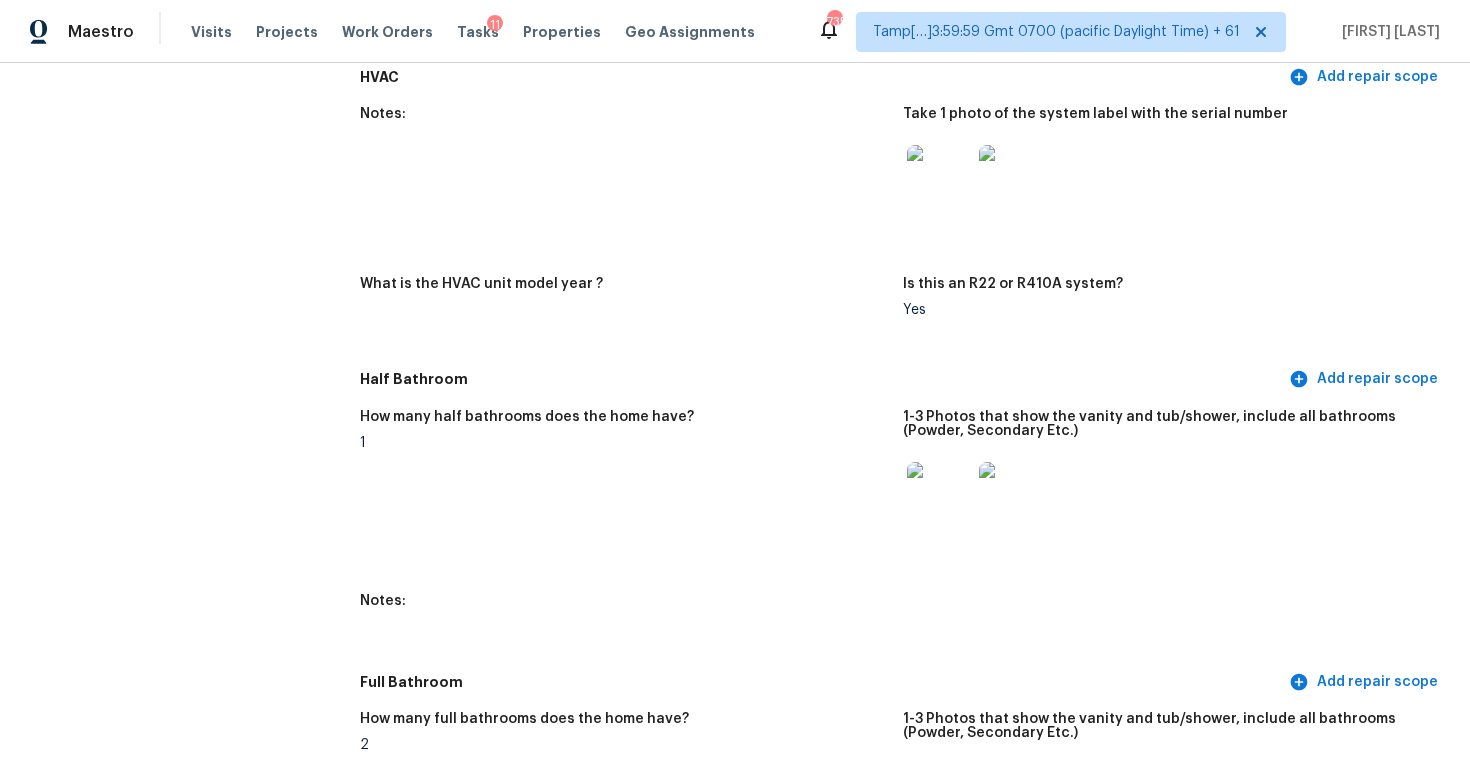 click at bounding box center [939, 177] 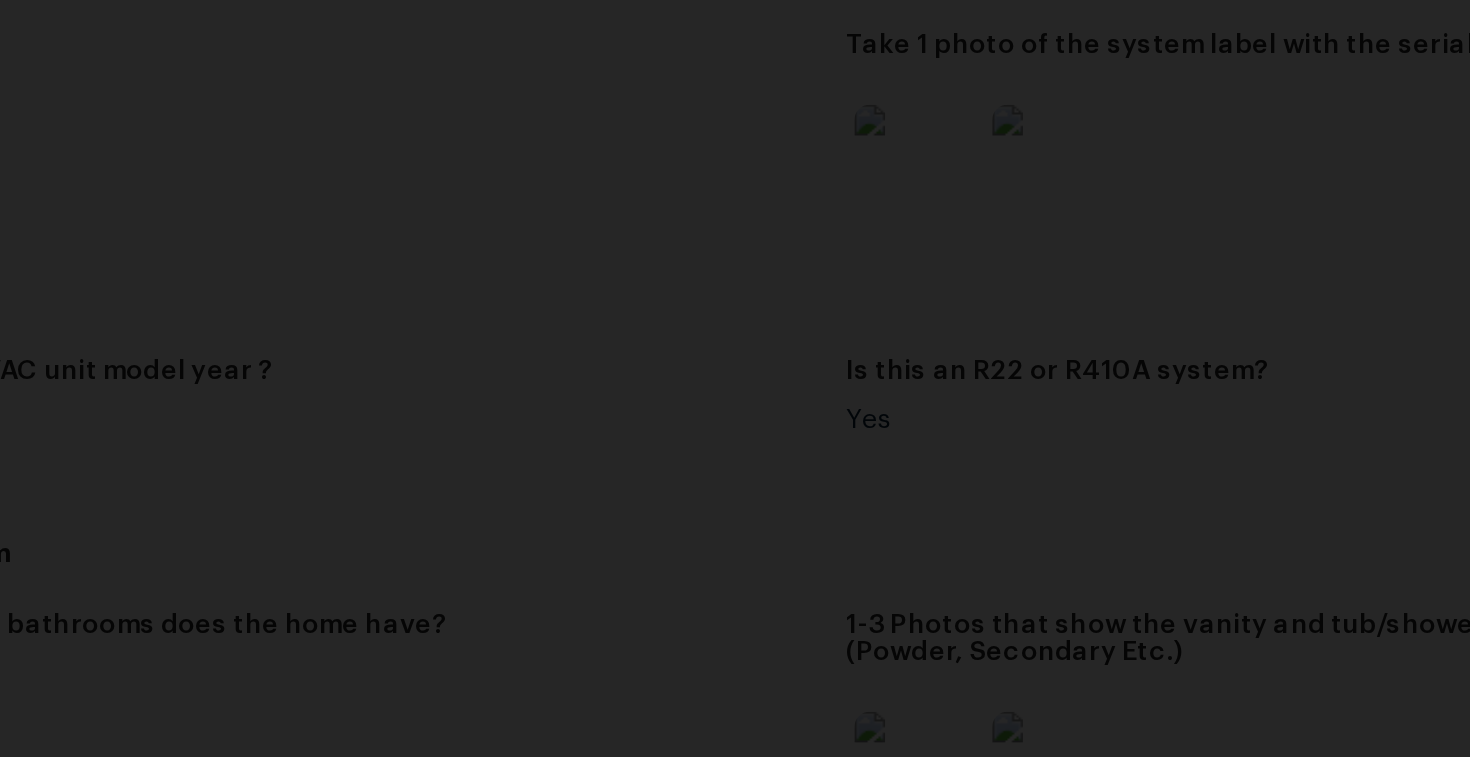 click at bounding box center [577, 532] 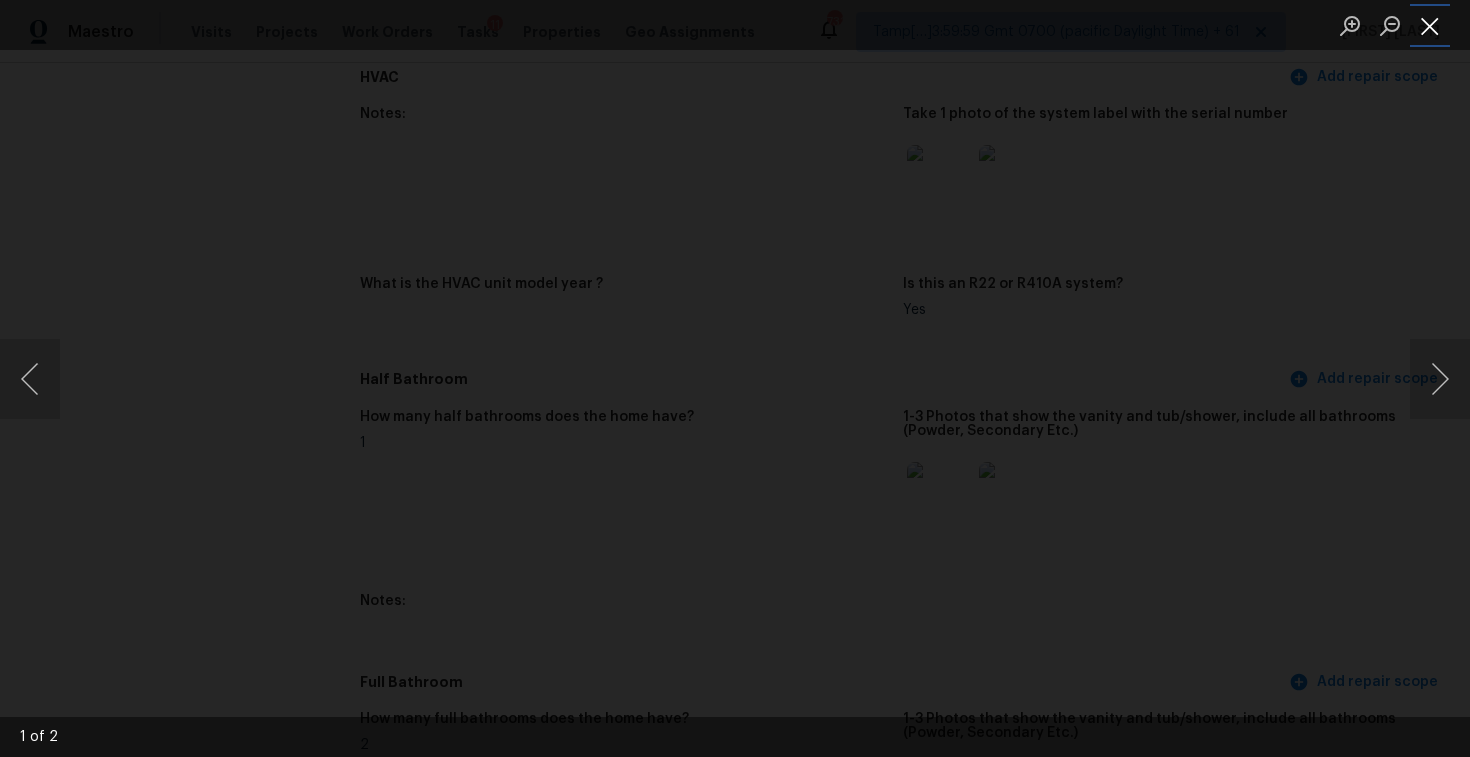 click at bounding box center (1430, 25) 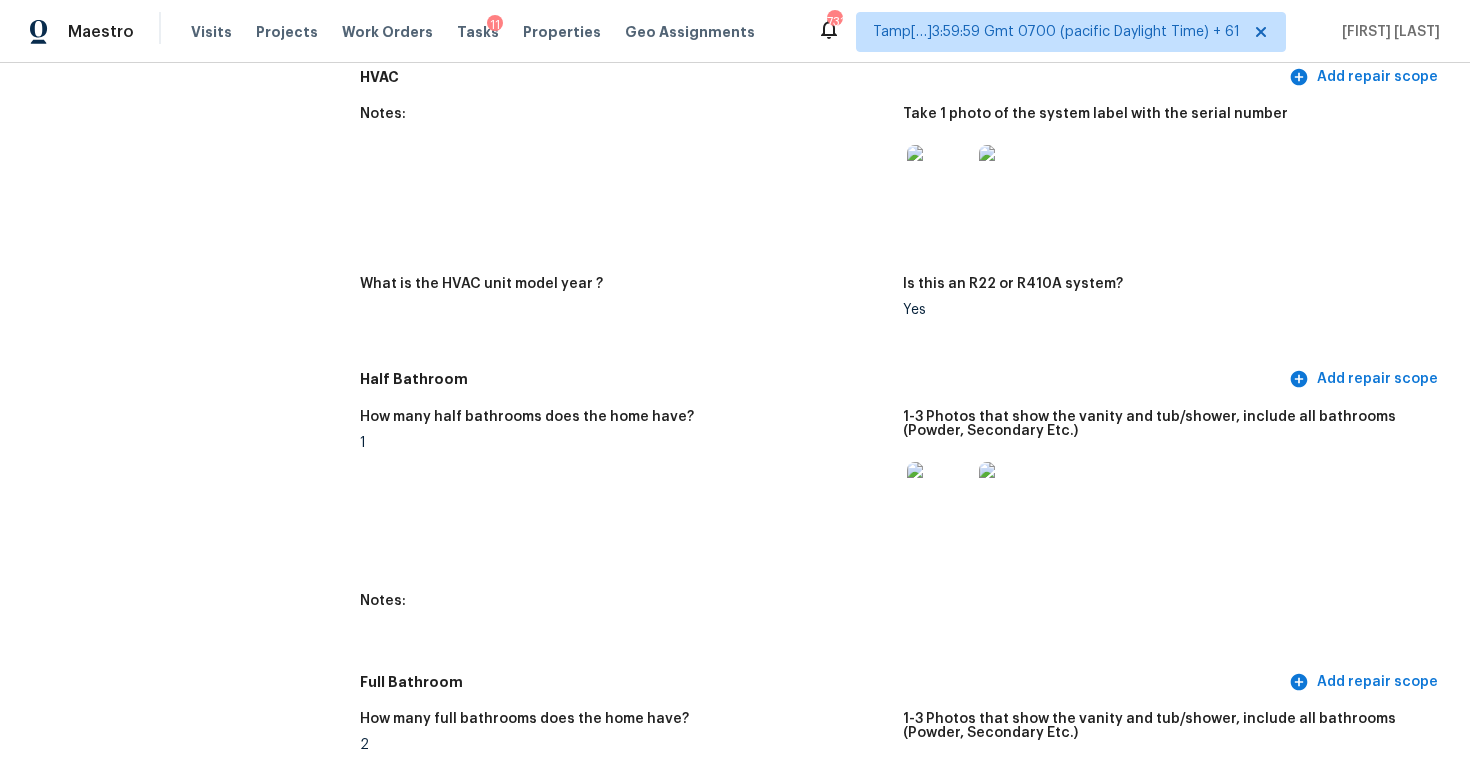 click on "What is the HVAC unit model year ?" at bounding box center (623, 290) 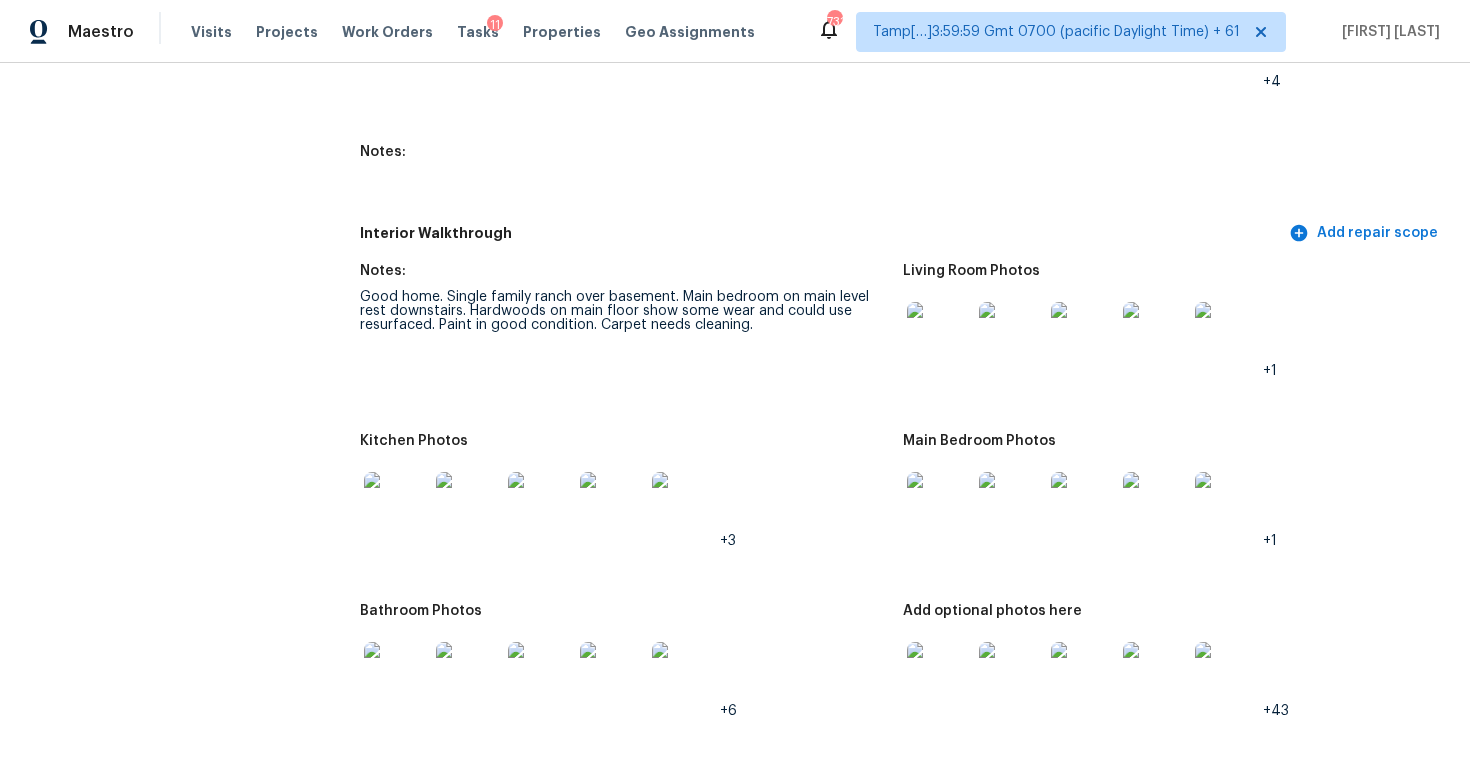 scroll, scrollTop: 2563, scrollLeft: 0, axis: vertical 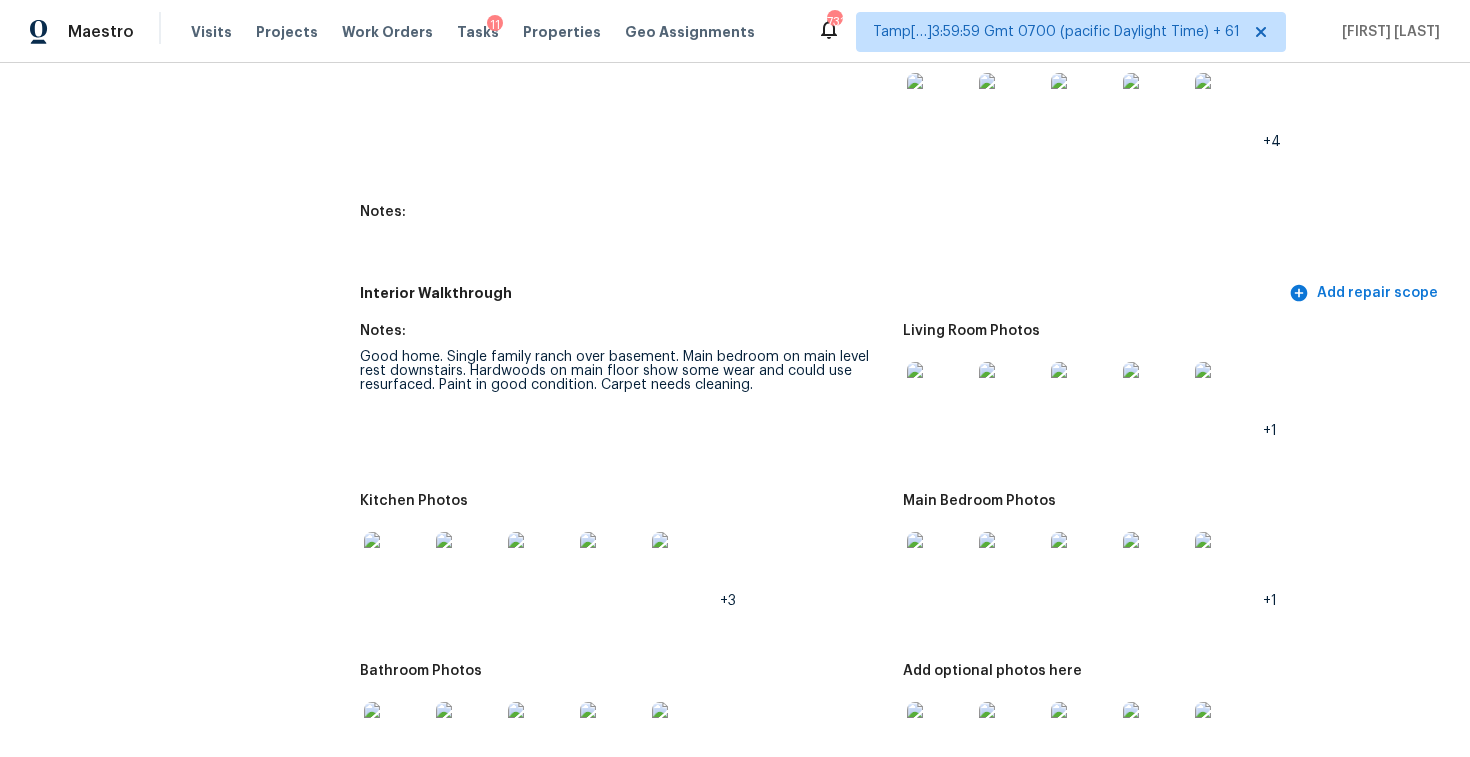 click on "1-3 Photos that show the vanity and tub/shower, include all bathrooms (Powder, Secondary Etc.)  +4" at bounding box center [1174, 101] 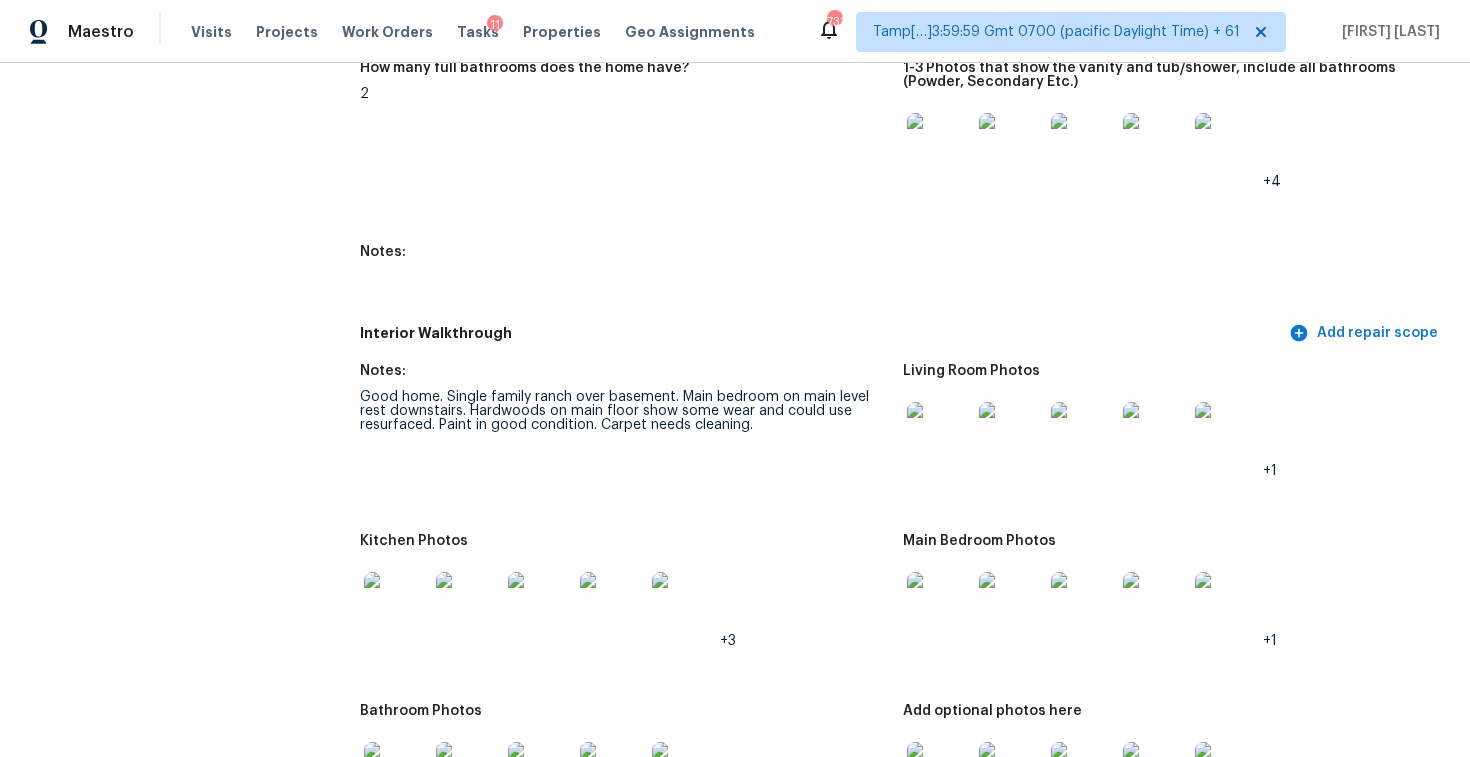scroll, scrollTop: 3298, scrollLeft: 0, axis: vertical 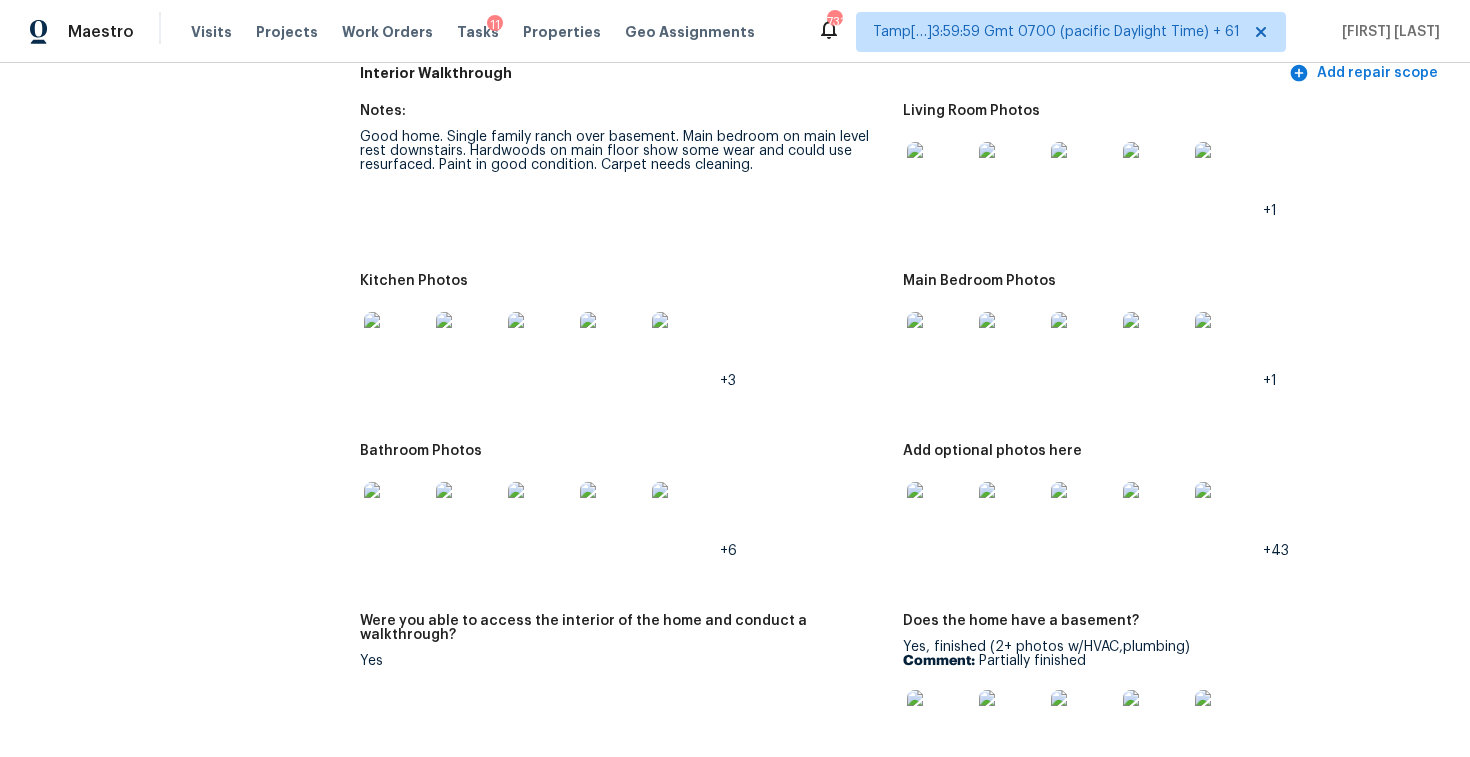 click at bounding box center [939, 174] 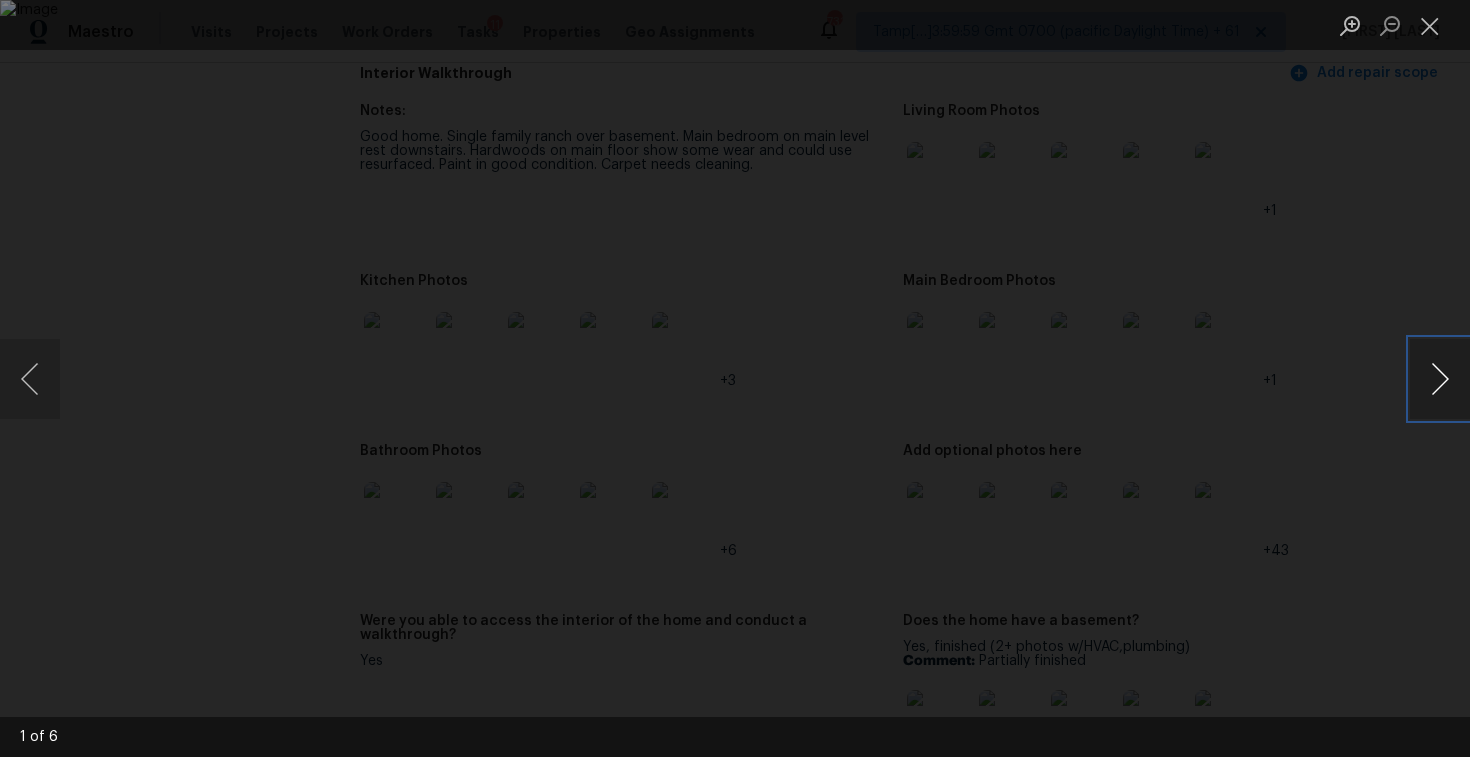 click at bounding box center [1440, 379] 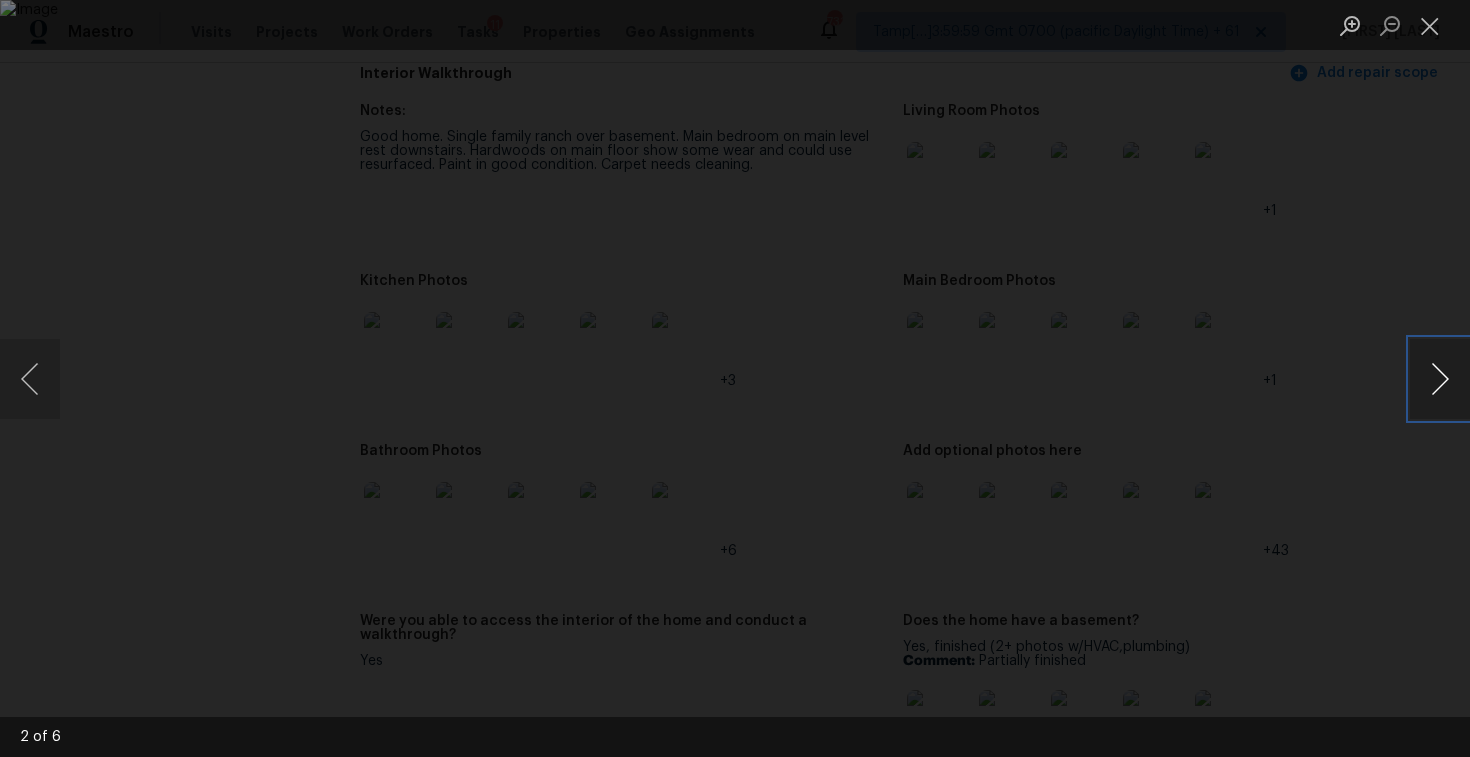 type 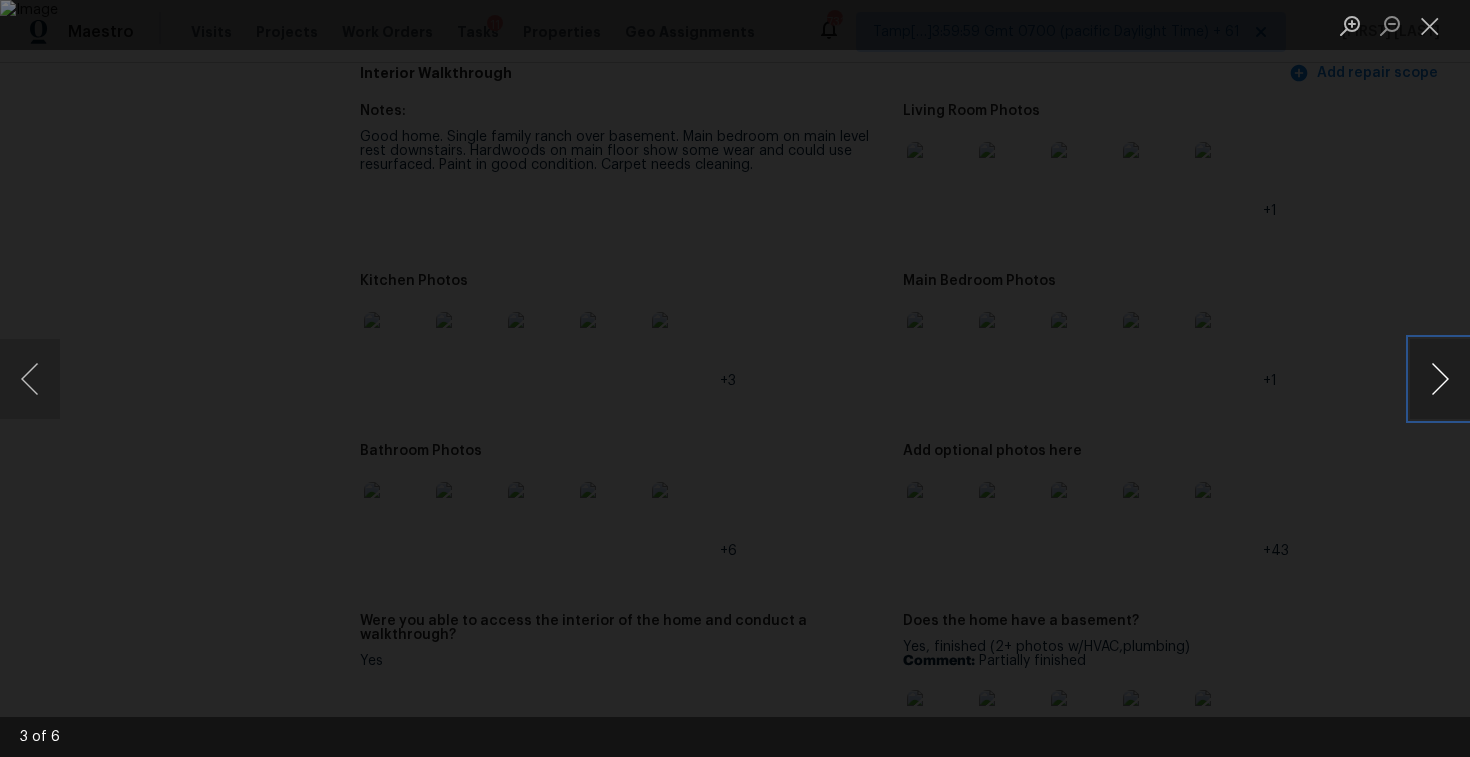 click at bounding box center (1440, 379) 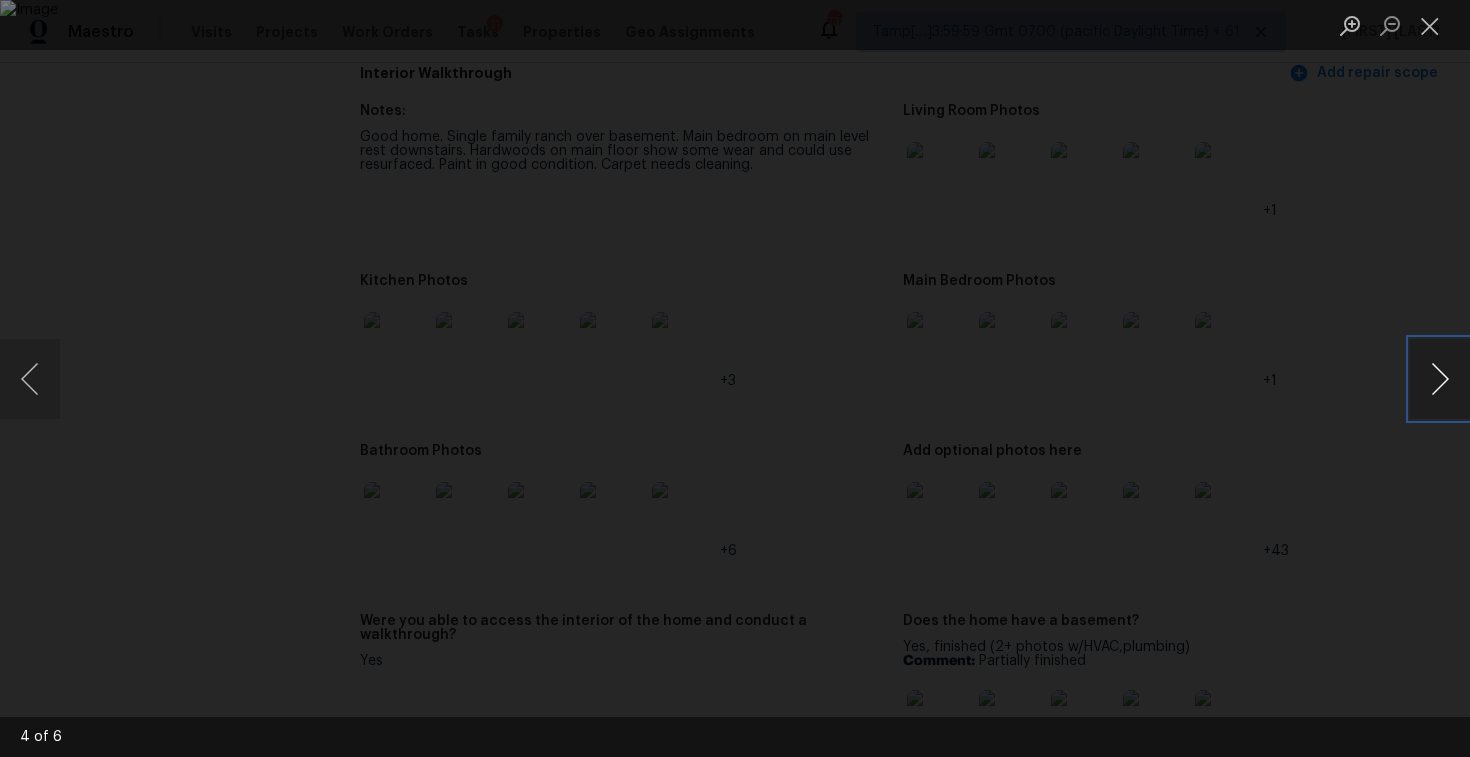 click at bounding box center (1440, 379) 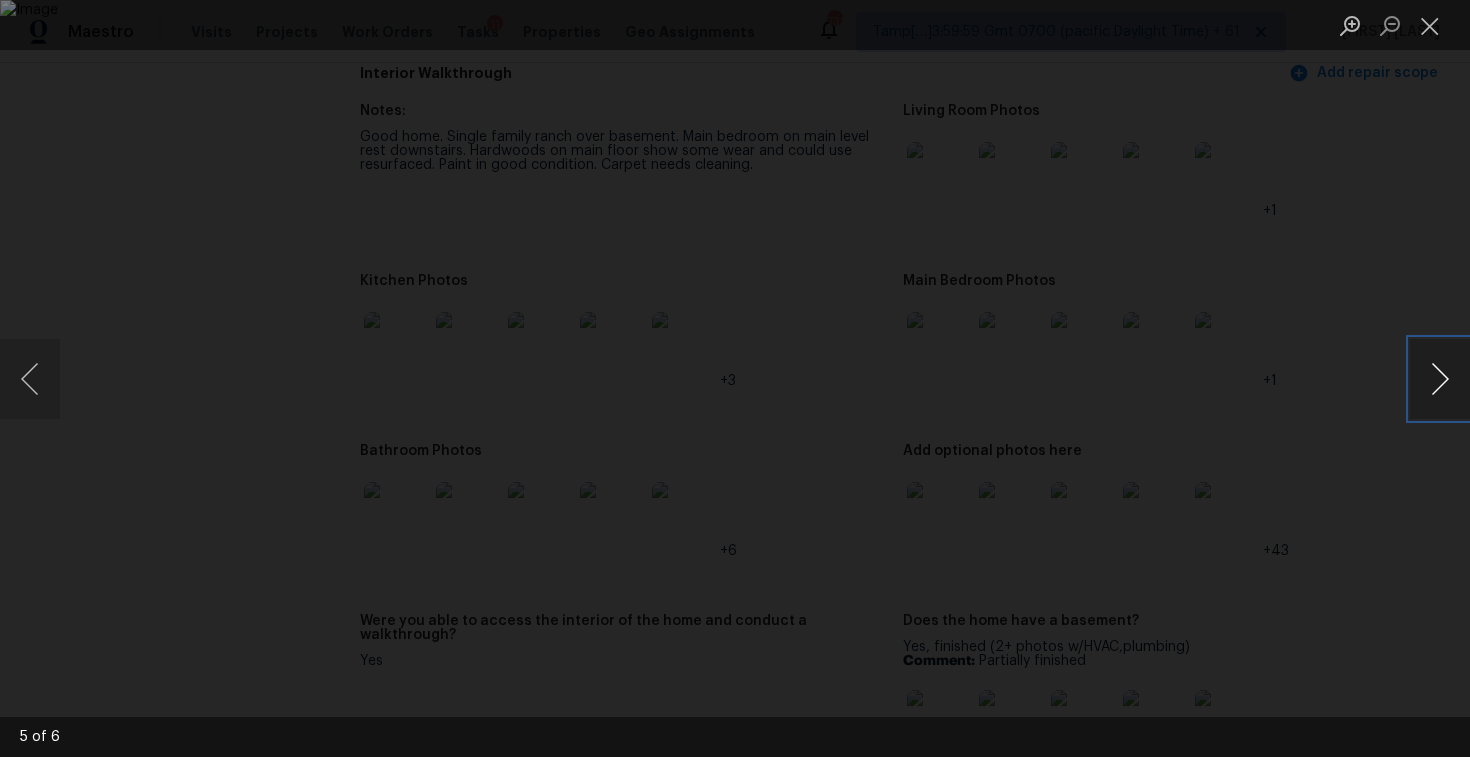 click at bounding box center (1440, 379) 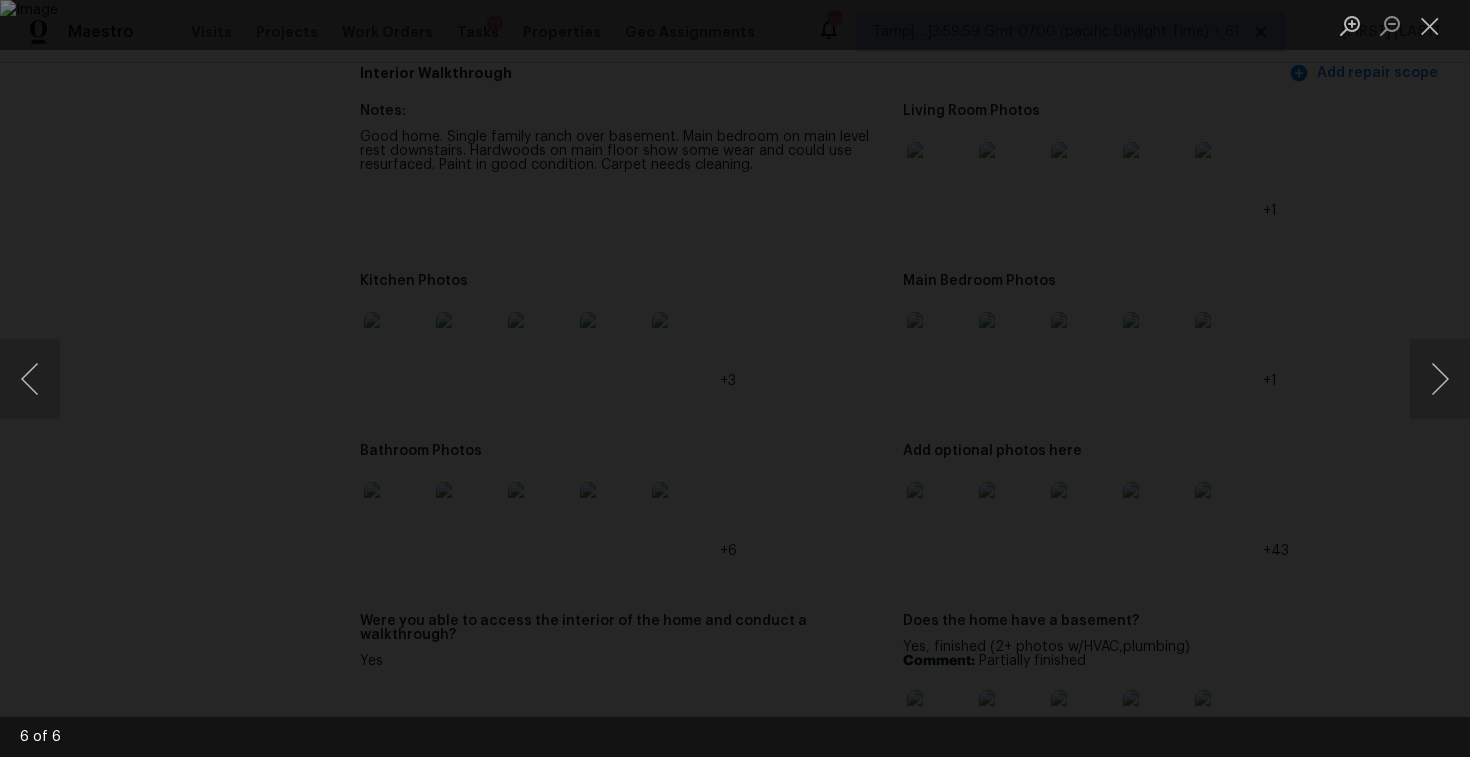 click at bounding box center (735, 378) 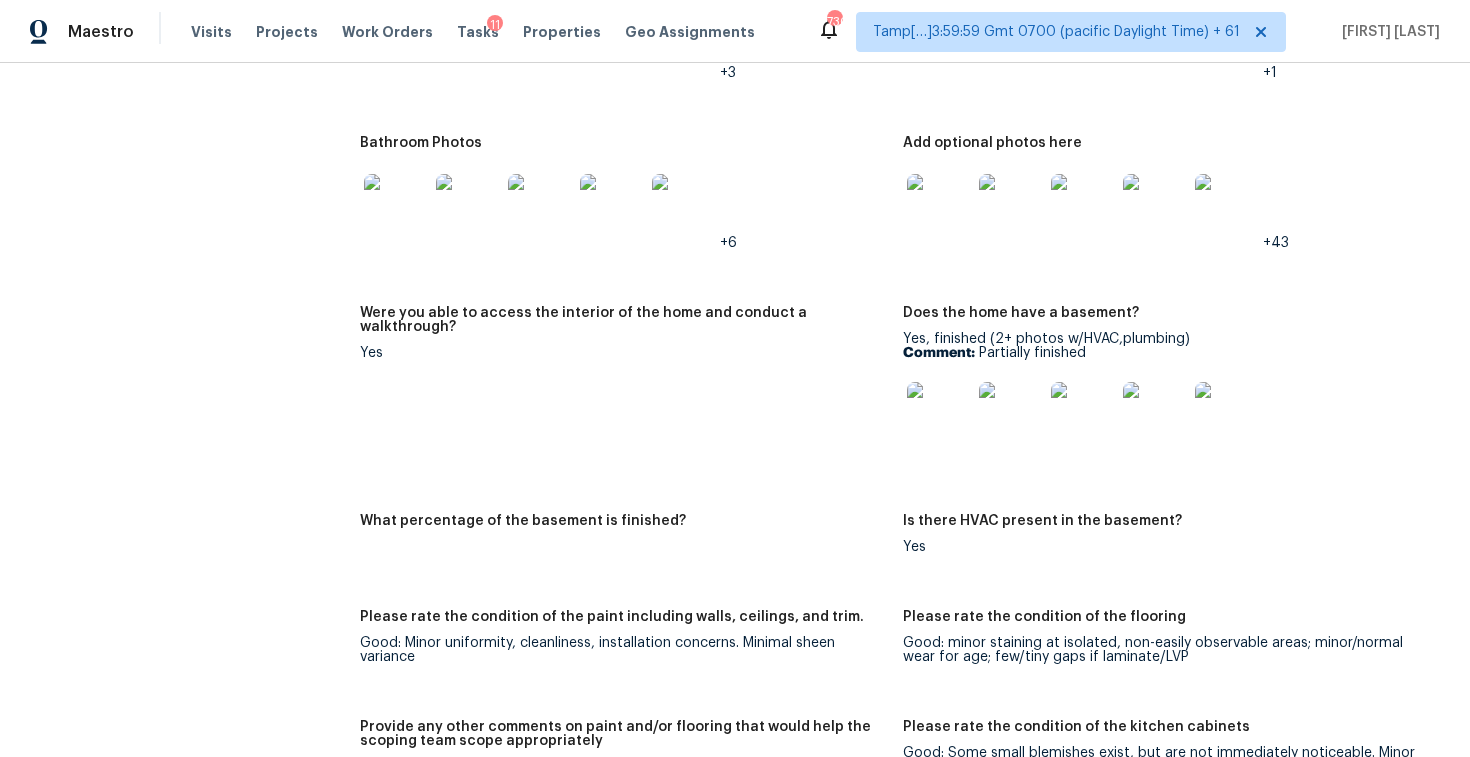 scroll, scrollTop: 2890, scrollLeft: 0, axis: vertical 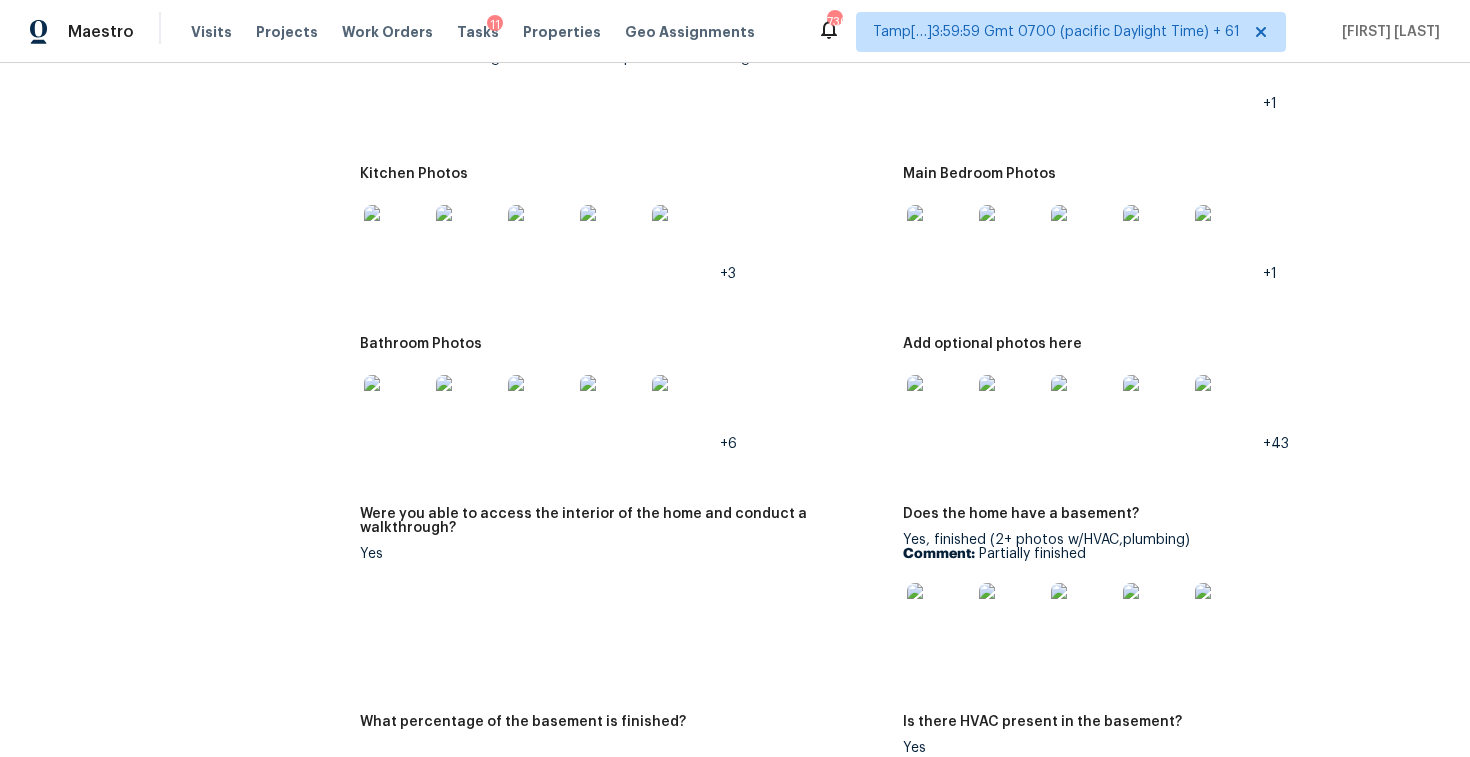 click on "Kitchen Photos  +3" at bounding box center (631, 240) 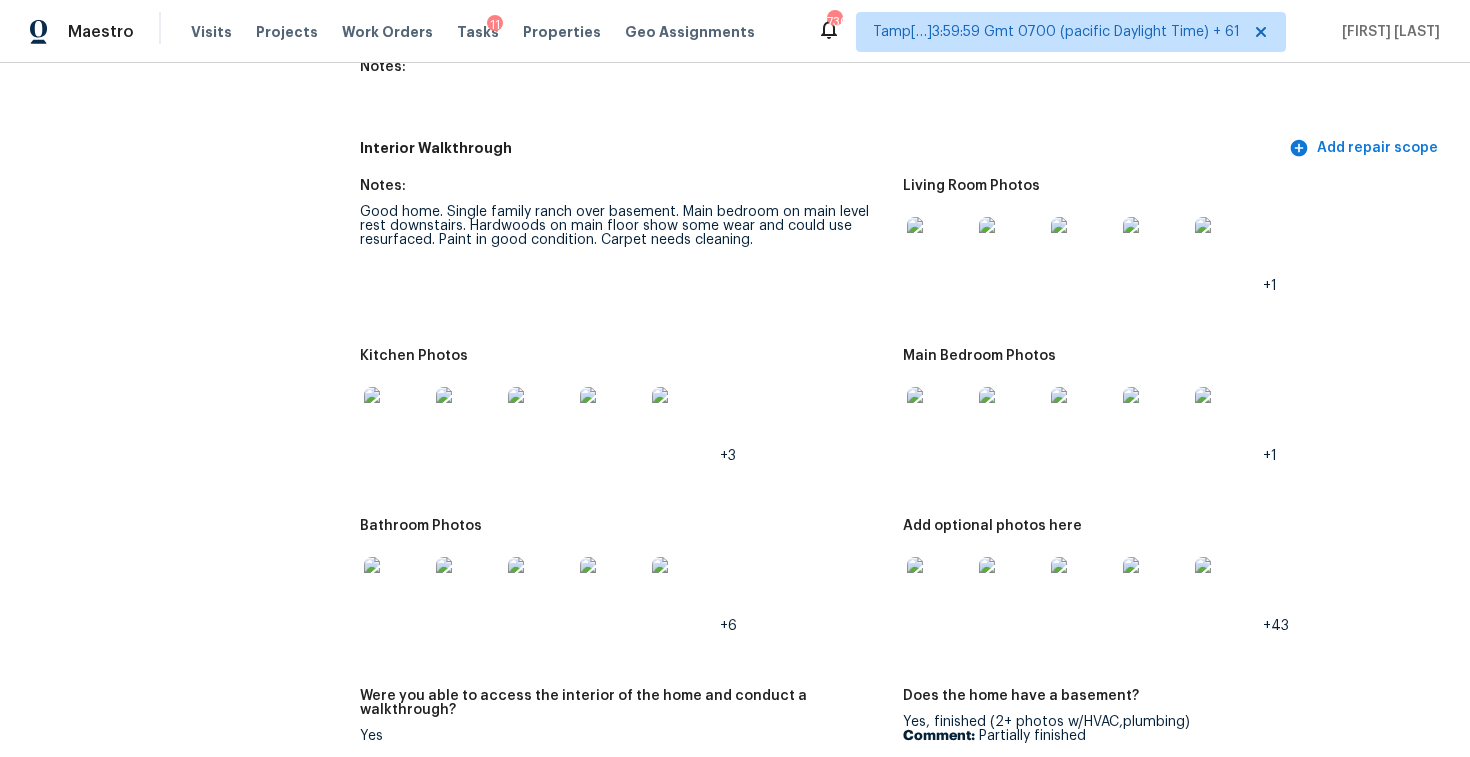 scroll, scrollTop: 1191, scrollLeft: 0, axis: vertical 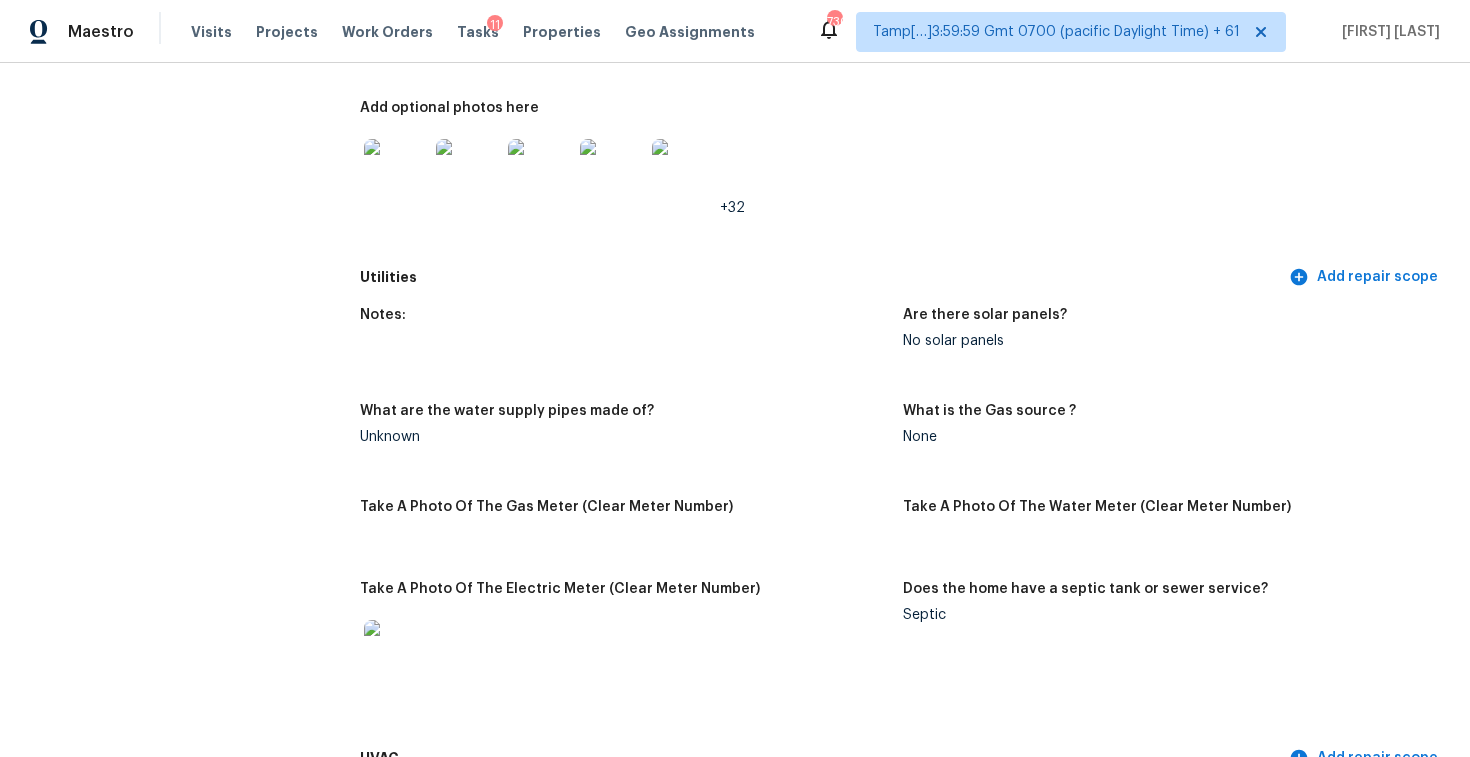 click at bounding box center (612, 171) 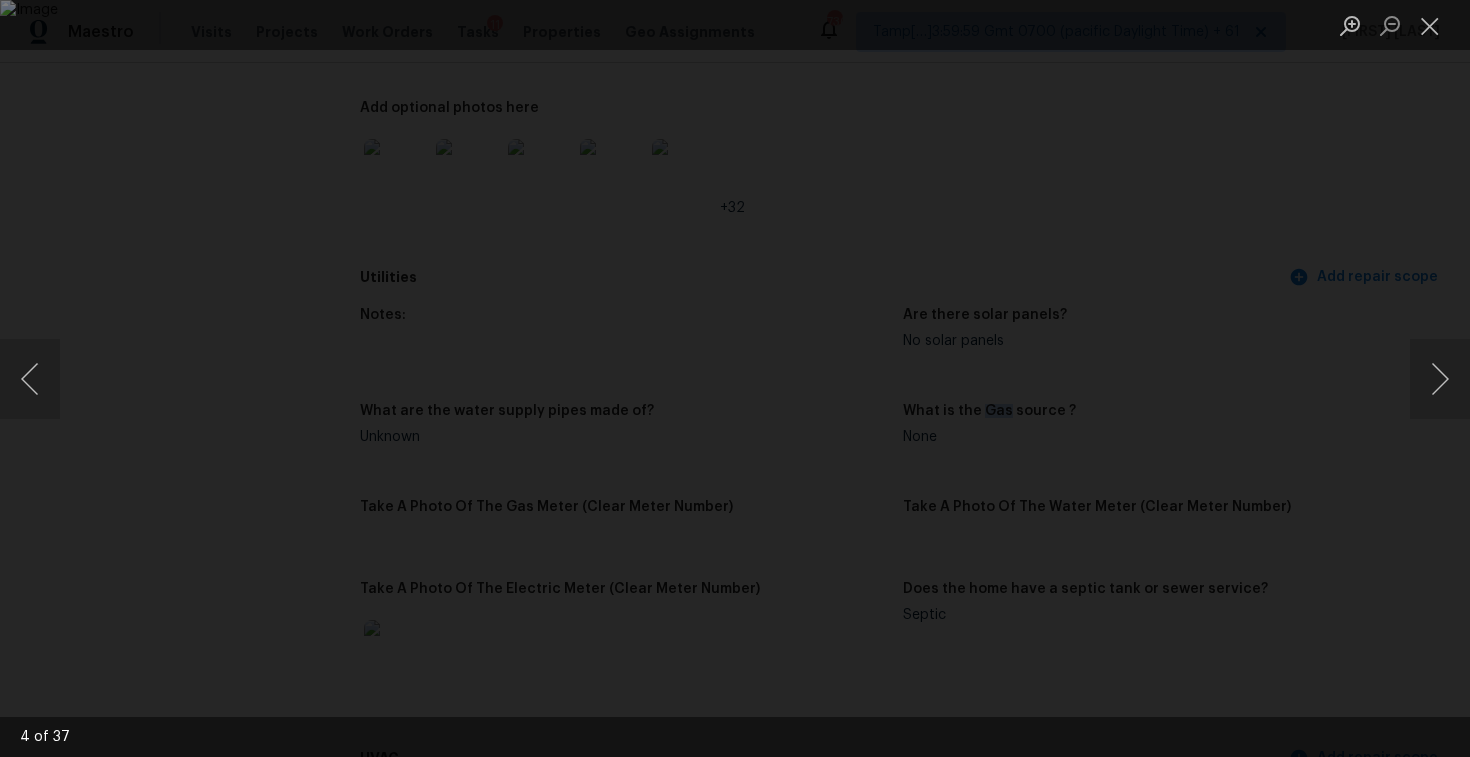 click at bounding box center [735, 378] 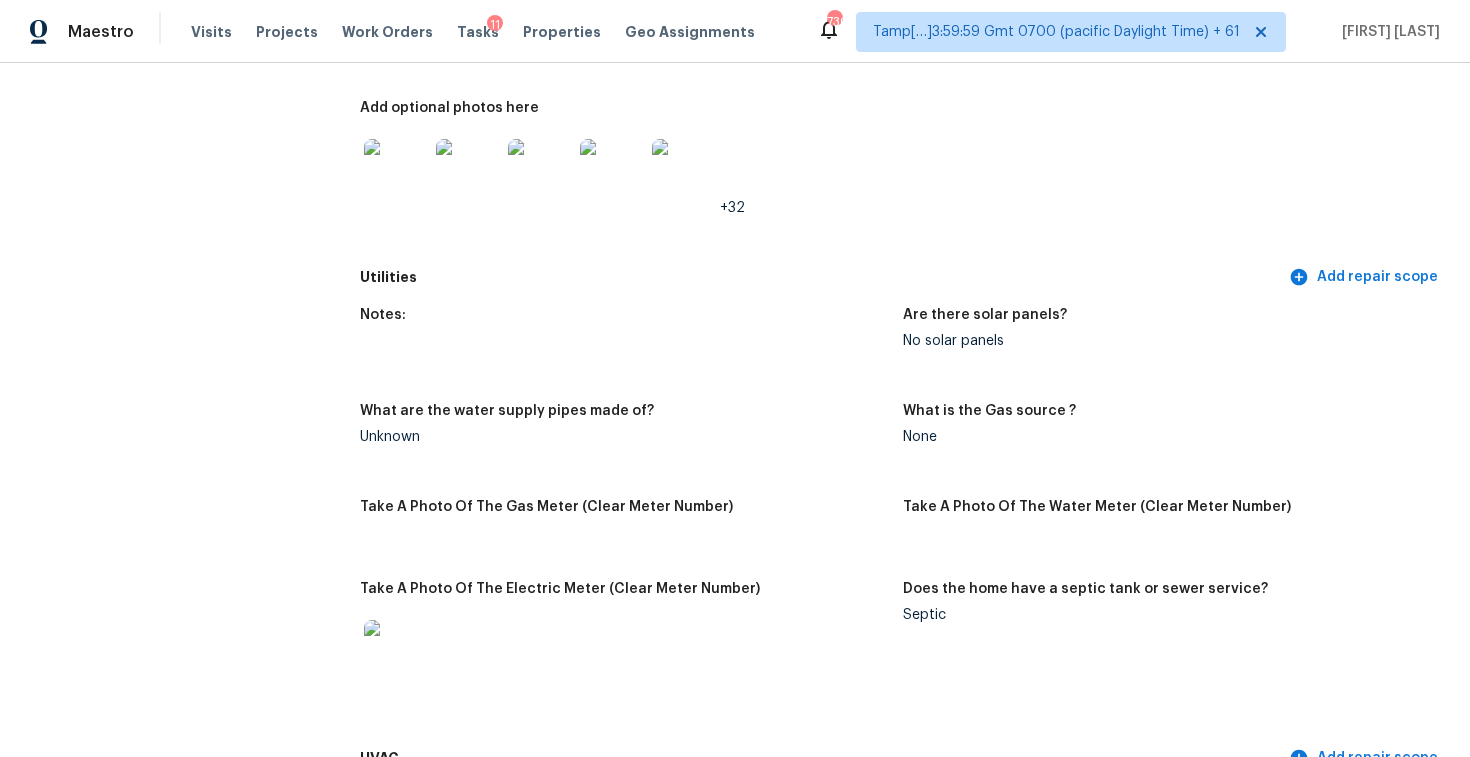 click on "+32" at bounding box center (623, 171) 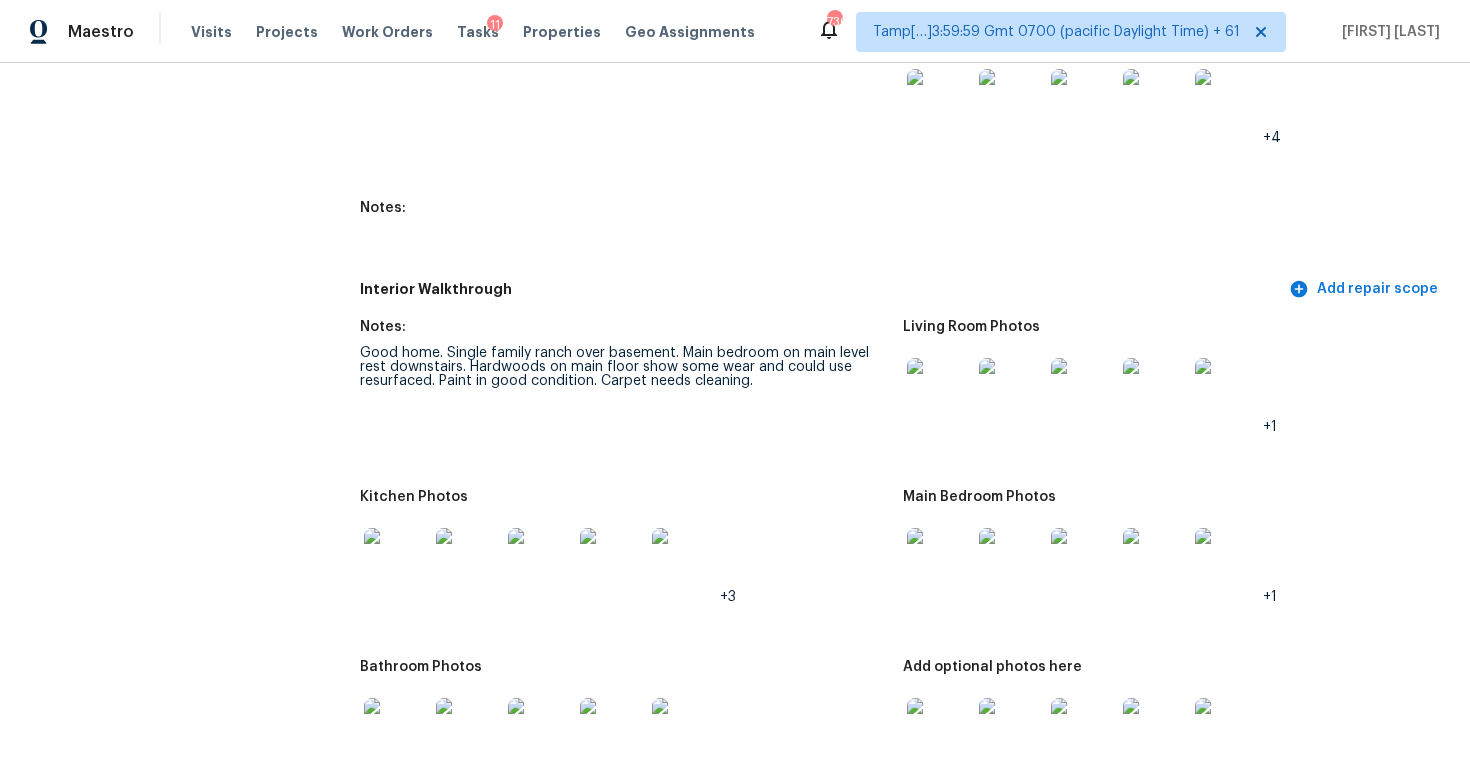 scroll, scrollTop: 2502, scrollLeft: 0, axis: vertical 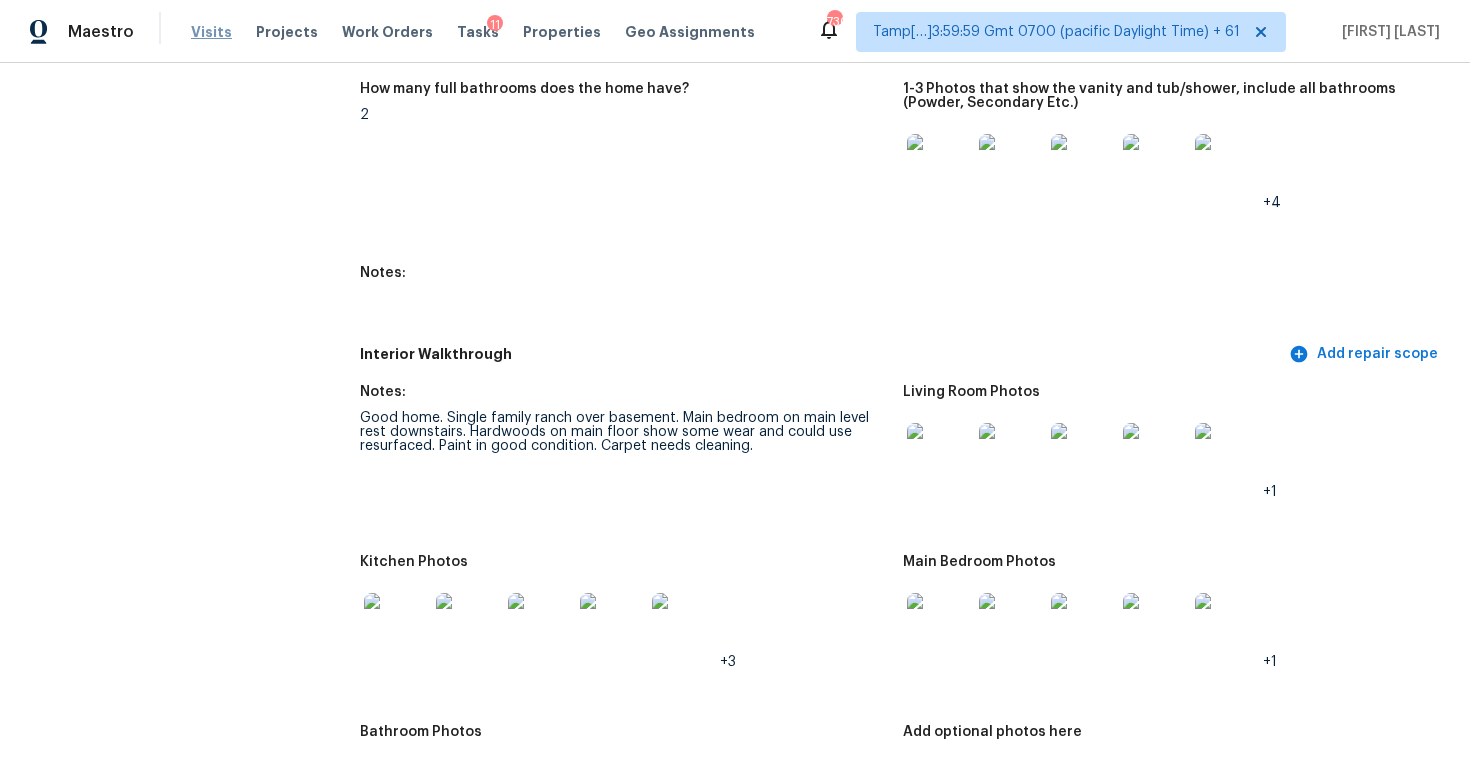 click on "Visits" at bounding box center [211, 32] 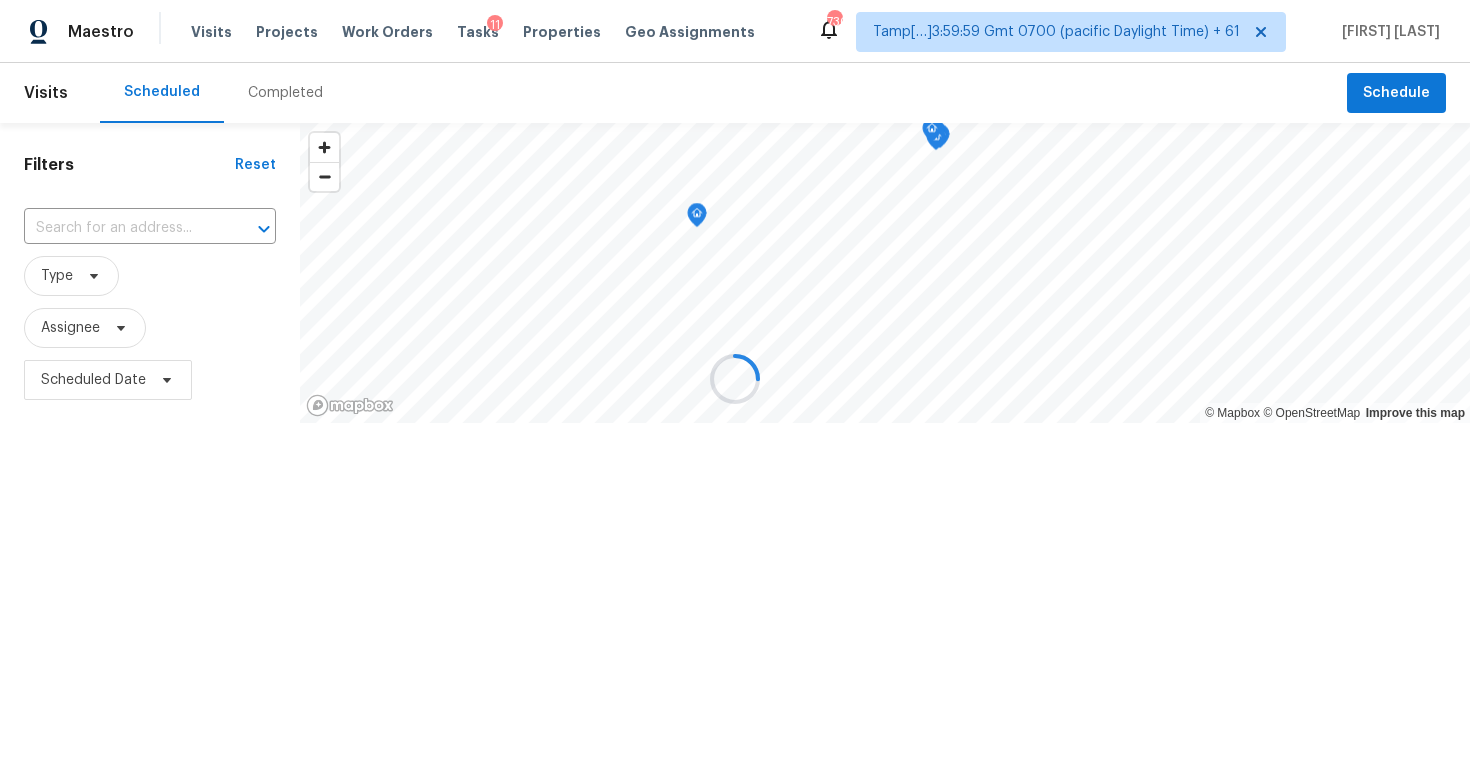 click on "Completed" at bounding box center [285, 93] 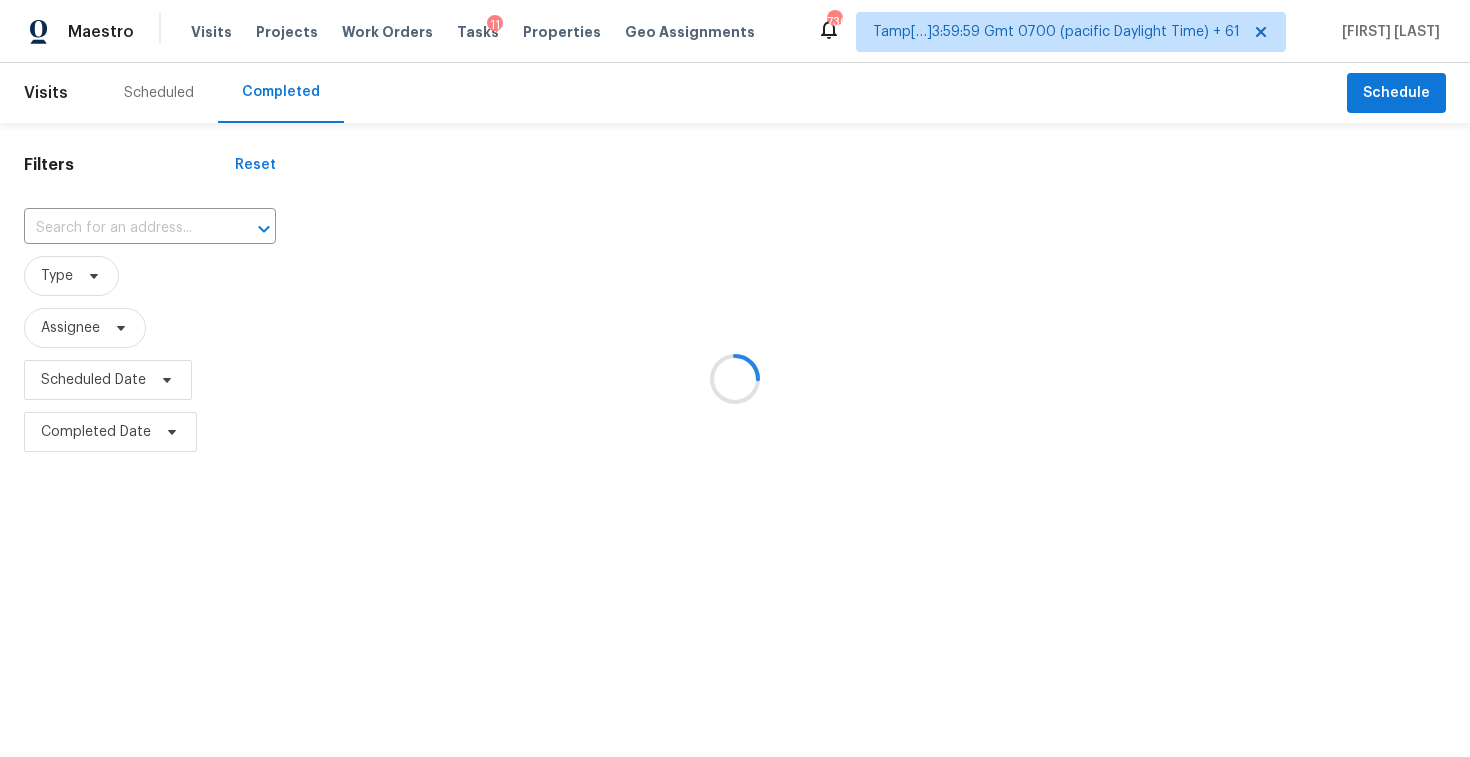 click at bounding box center (735, 378) 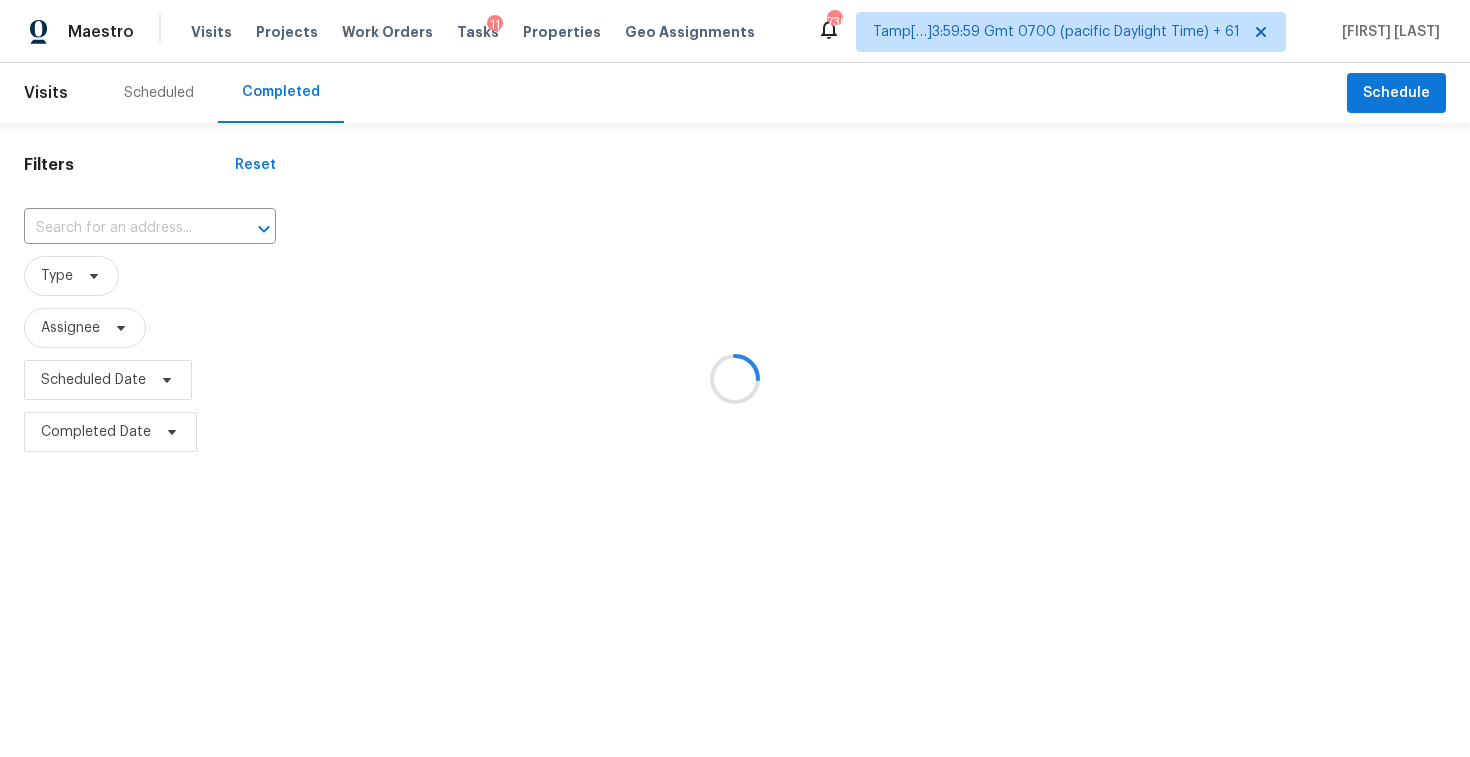 click at bounding box center (735, 378) 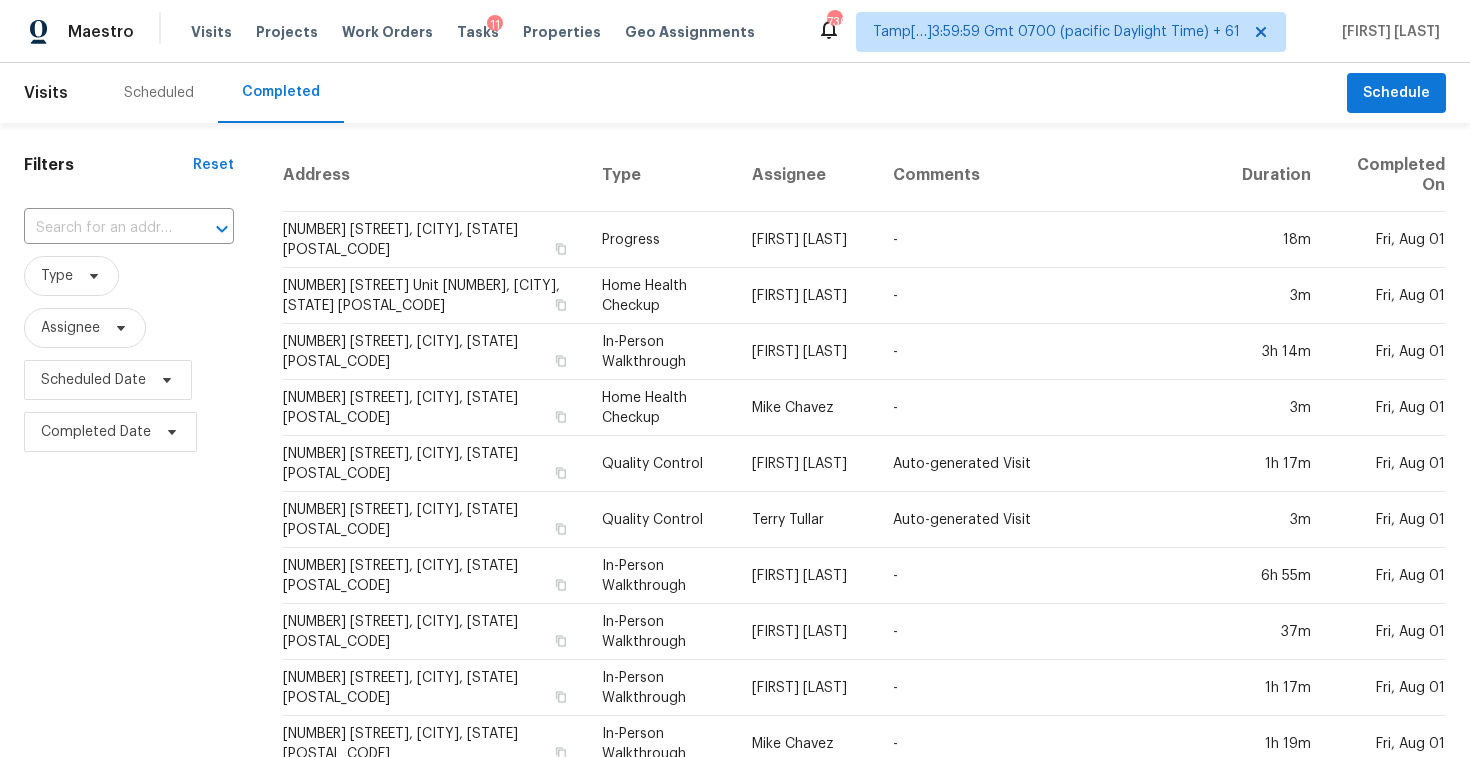 click at bounding box center (101, 228) 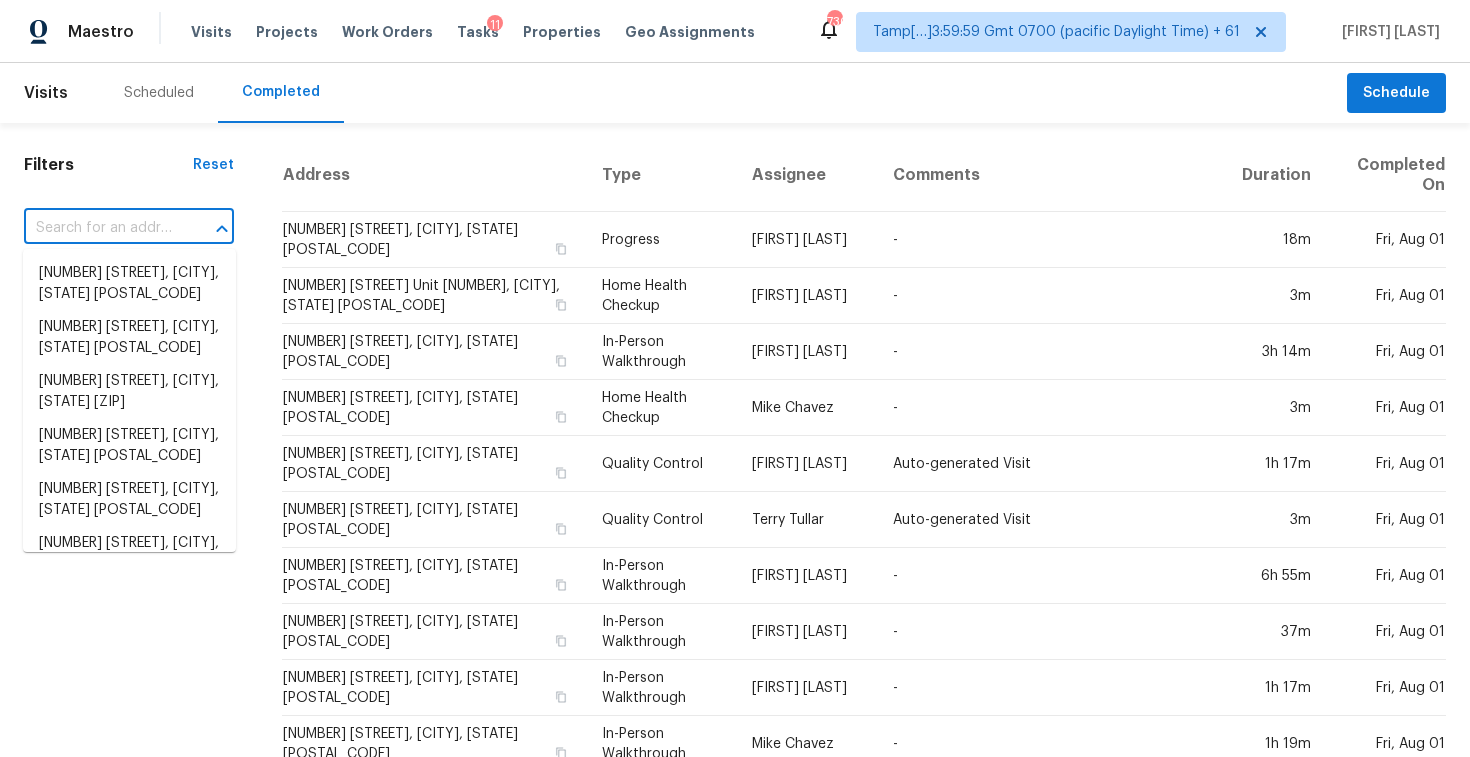 paste on "3385 Wiser Dr Clarksville, TN, 37042" 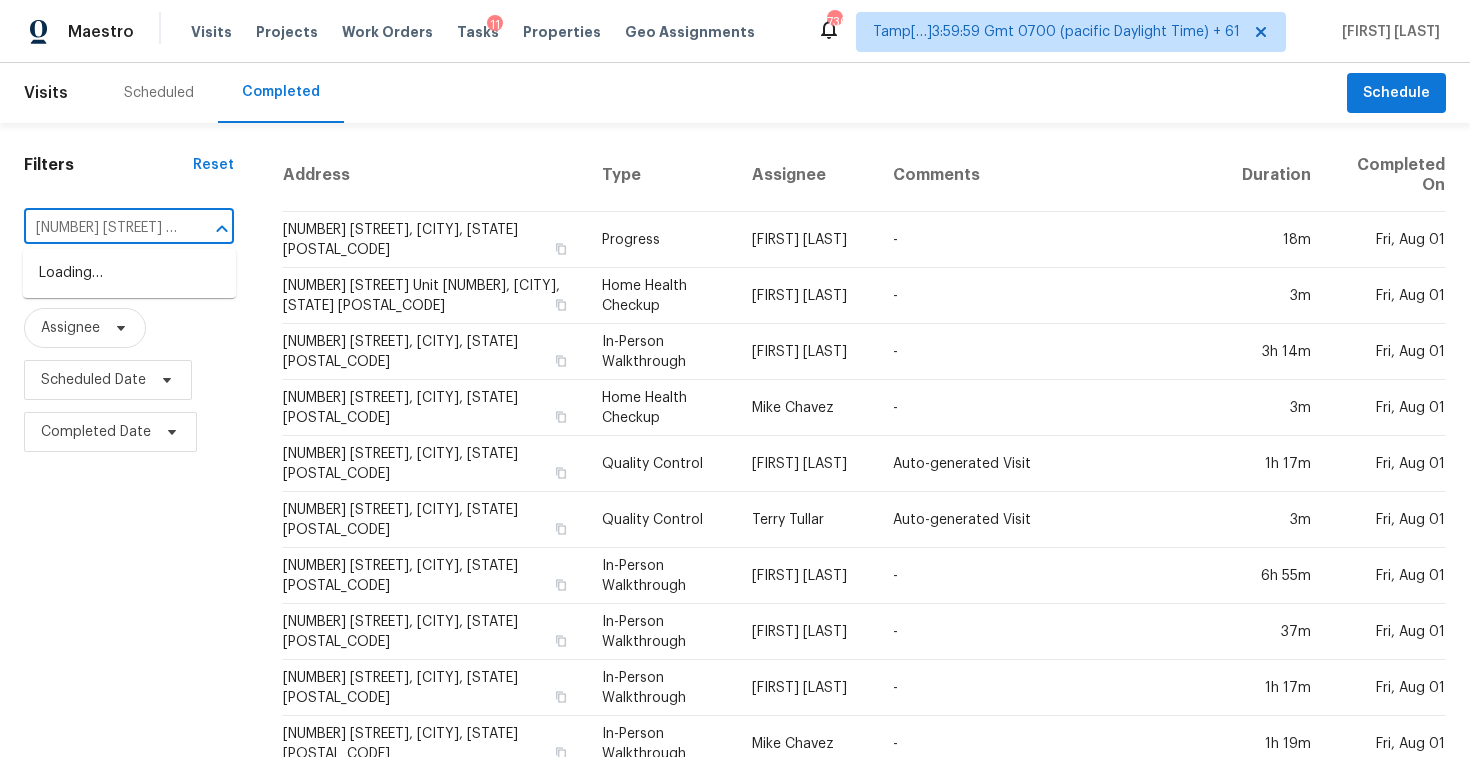 scroll, scrollTop: 0, scrollLeft: 91, axis: horizontal 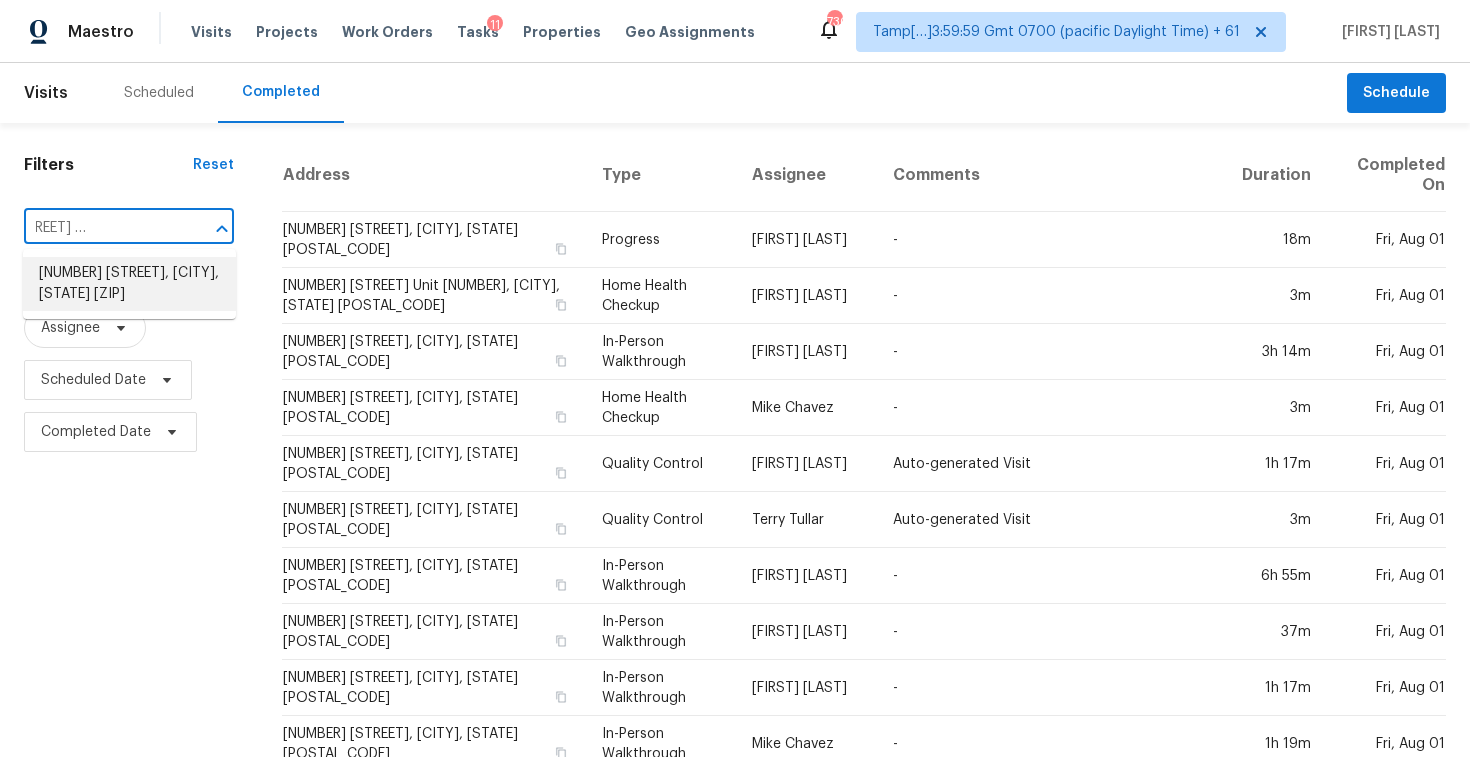 click on "3385 Wiser Dr, Clarksville, TN 37042" at bounding box center (129, 284) 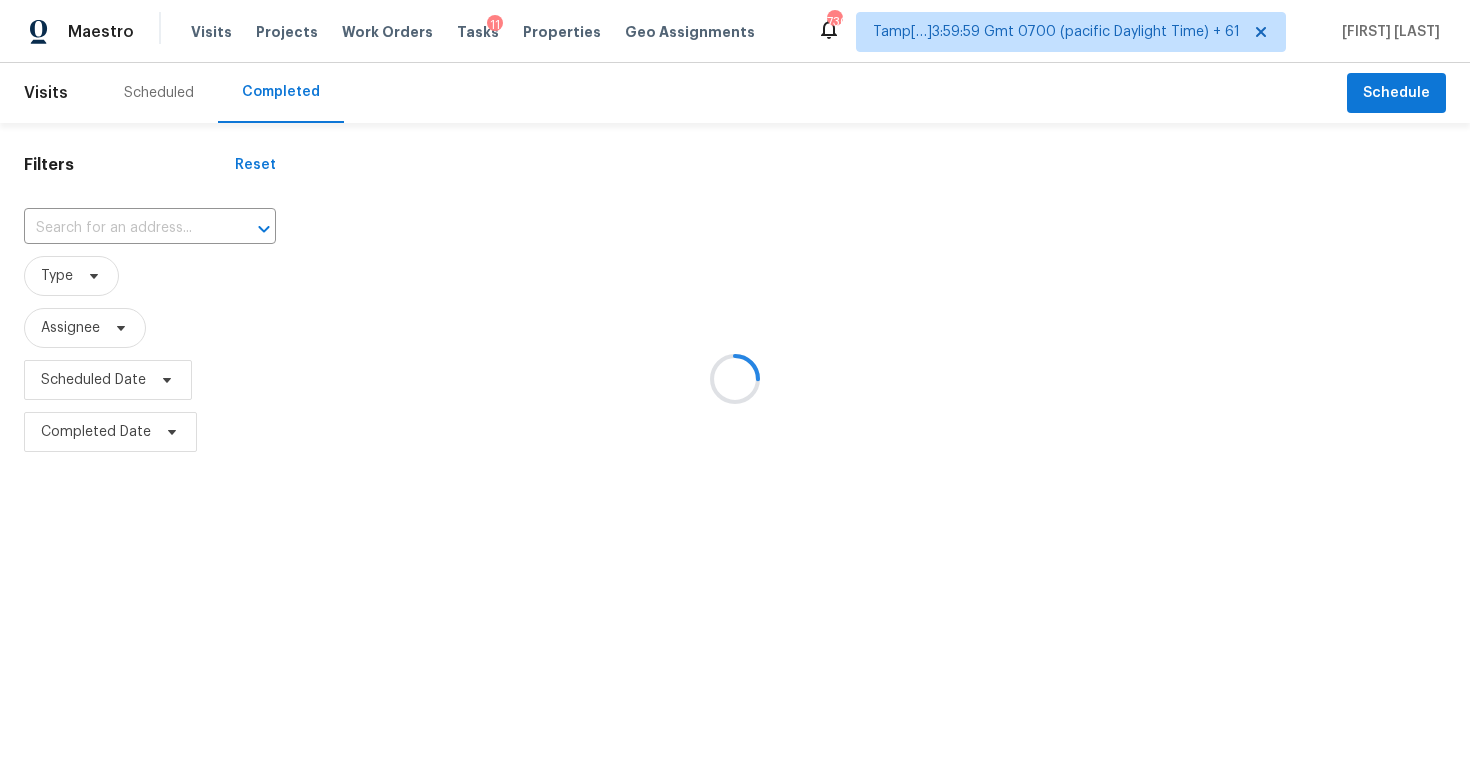 type on "3385 Wiser Dr, Clarksville, TN 37042" 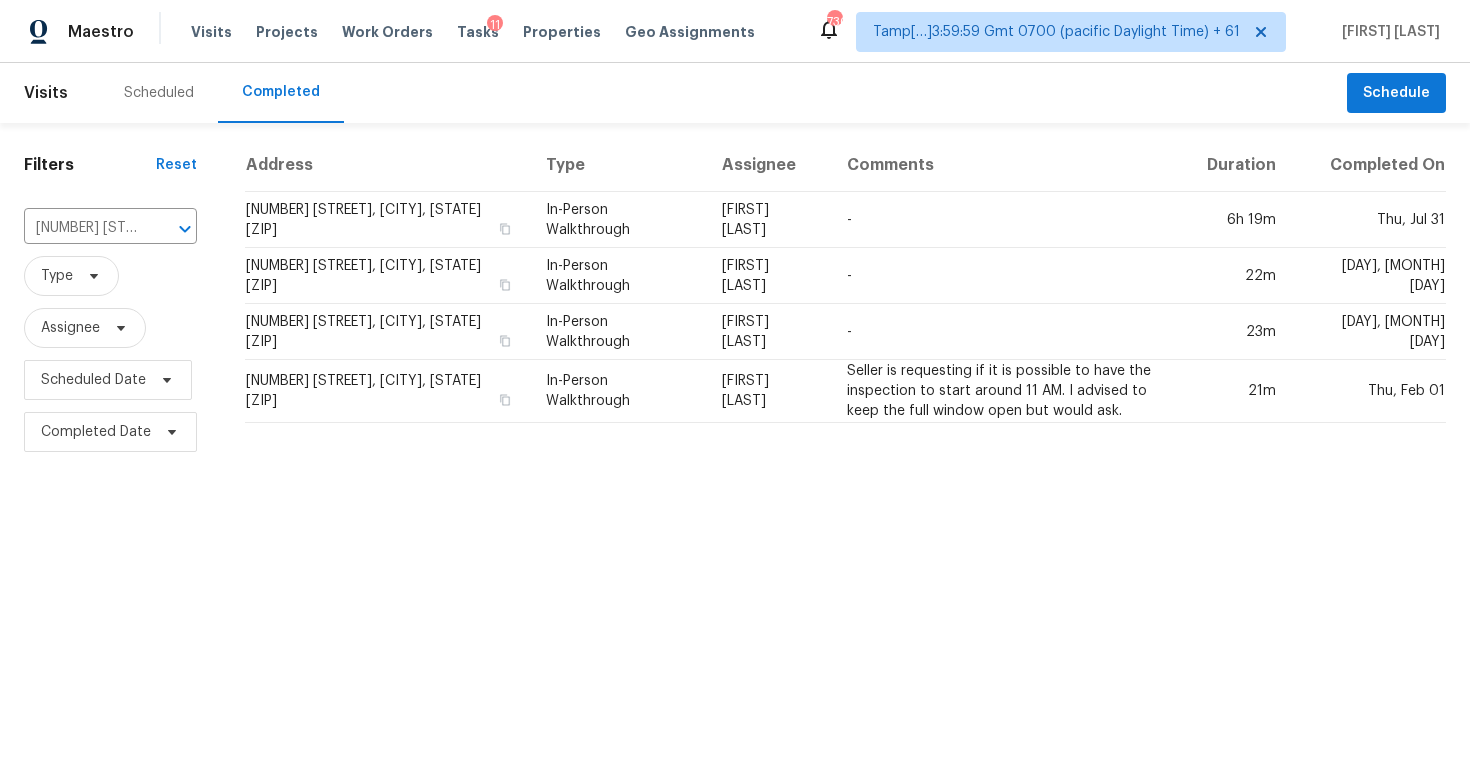 click on "3385 Wiser Dr, Clarksville, TN 37042" at bounding box center (387, 220) 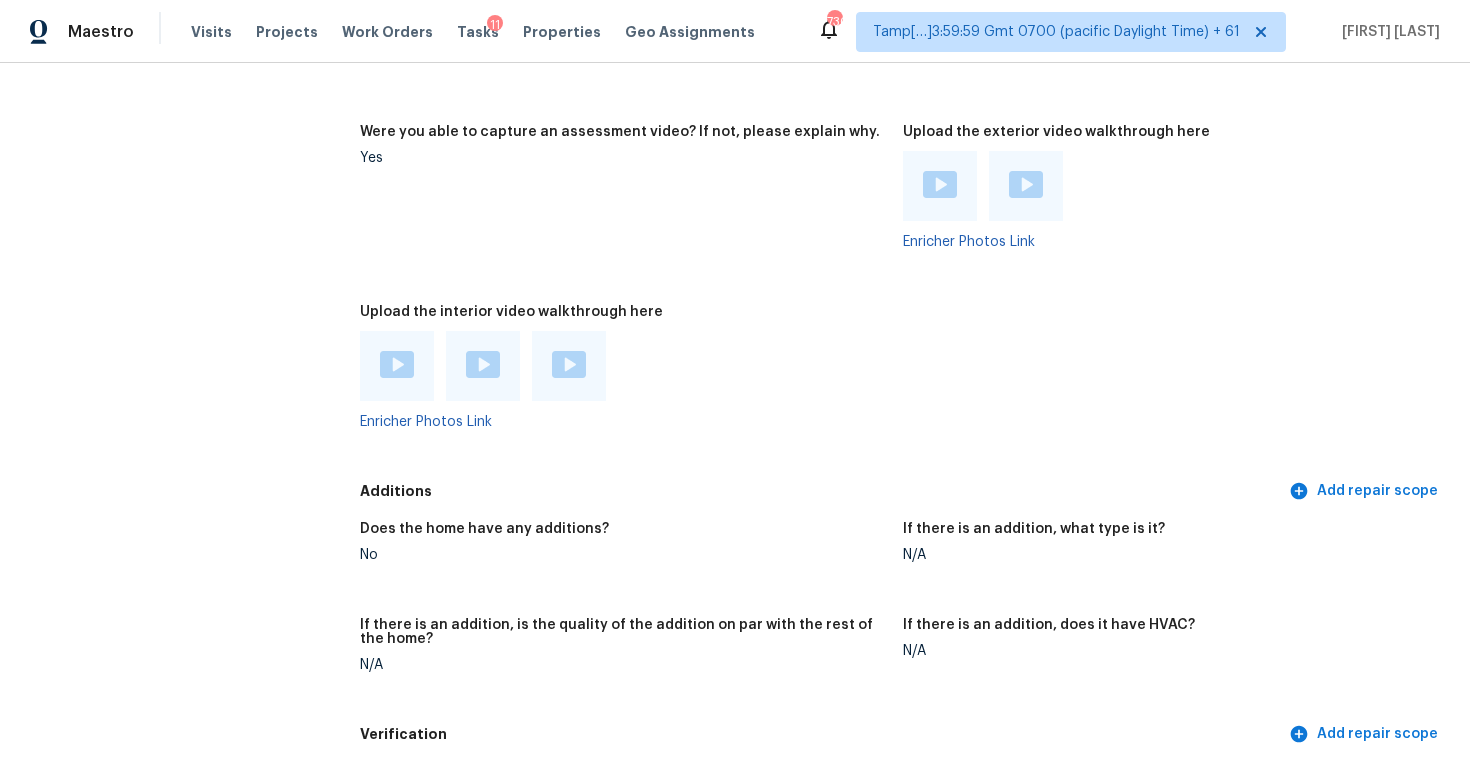 scroll, scrollTop: 3921, scrollLeft: 0, axis: vertical 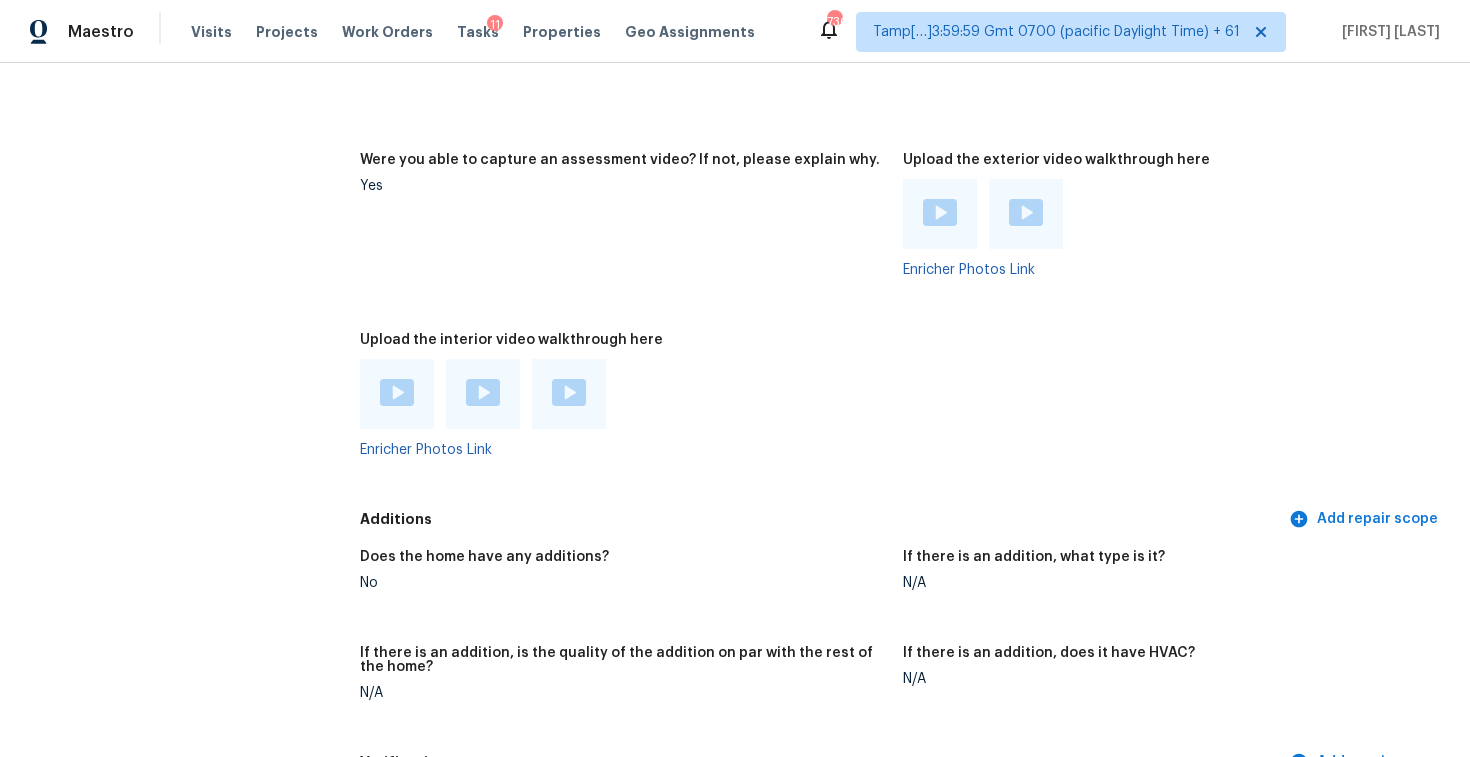click at bounding box center (397, 392) 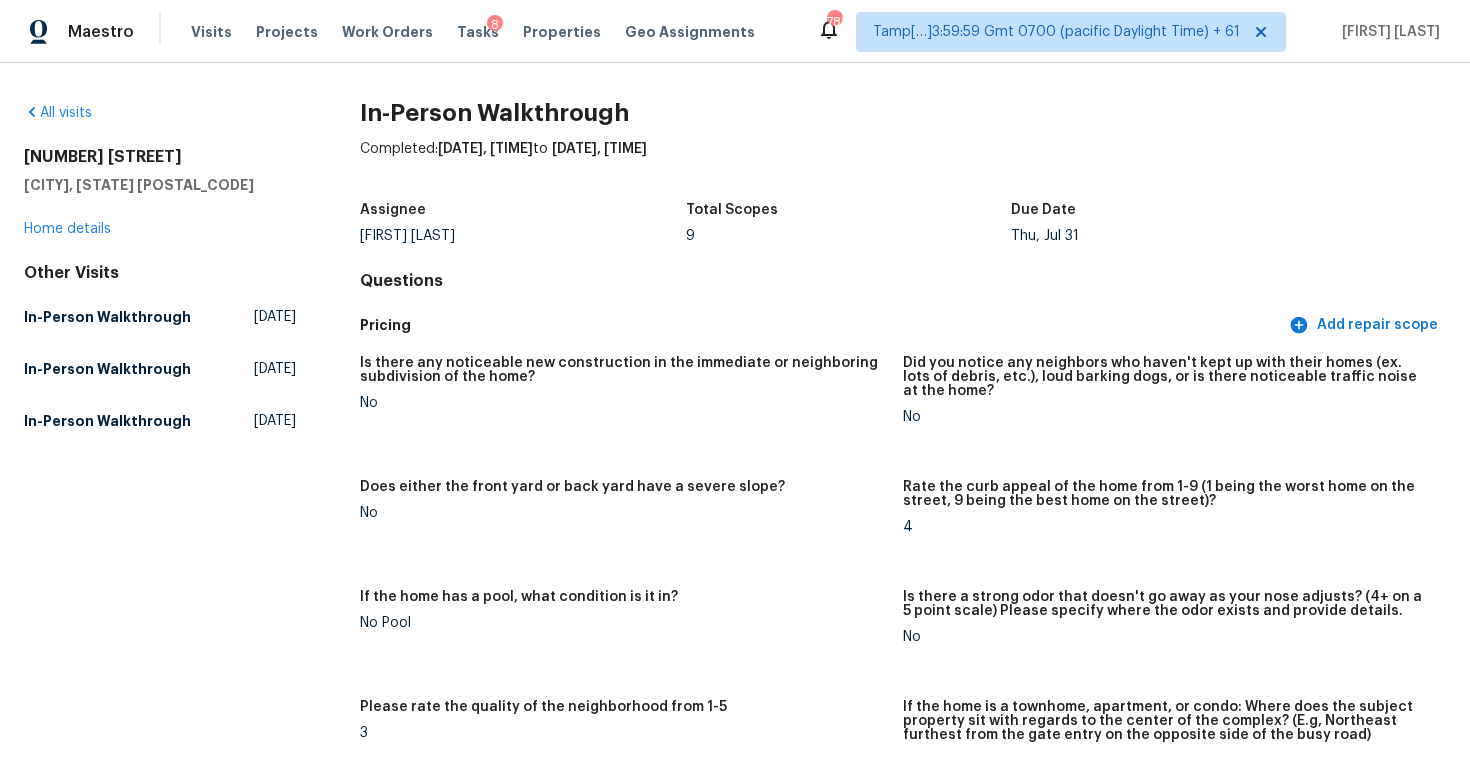 scroll, scrollTop: 0, scrollLeft: 0, axis: both 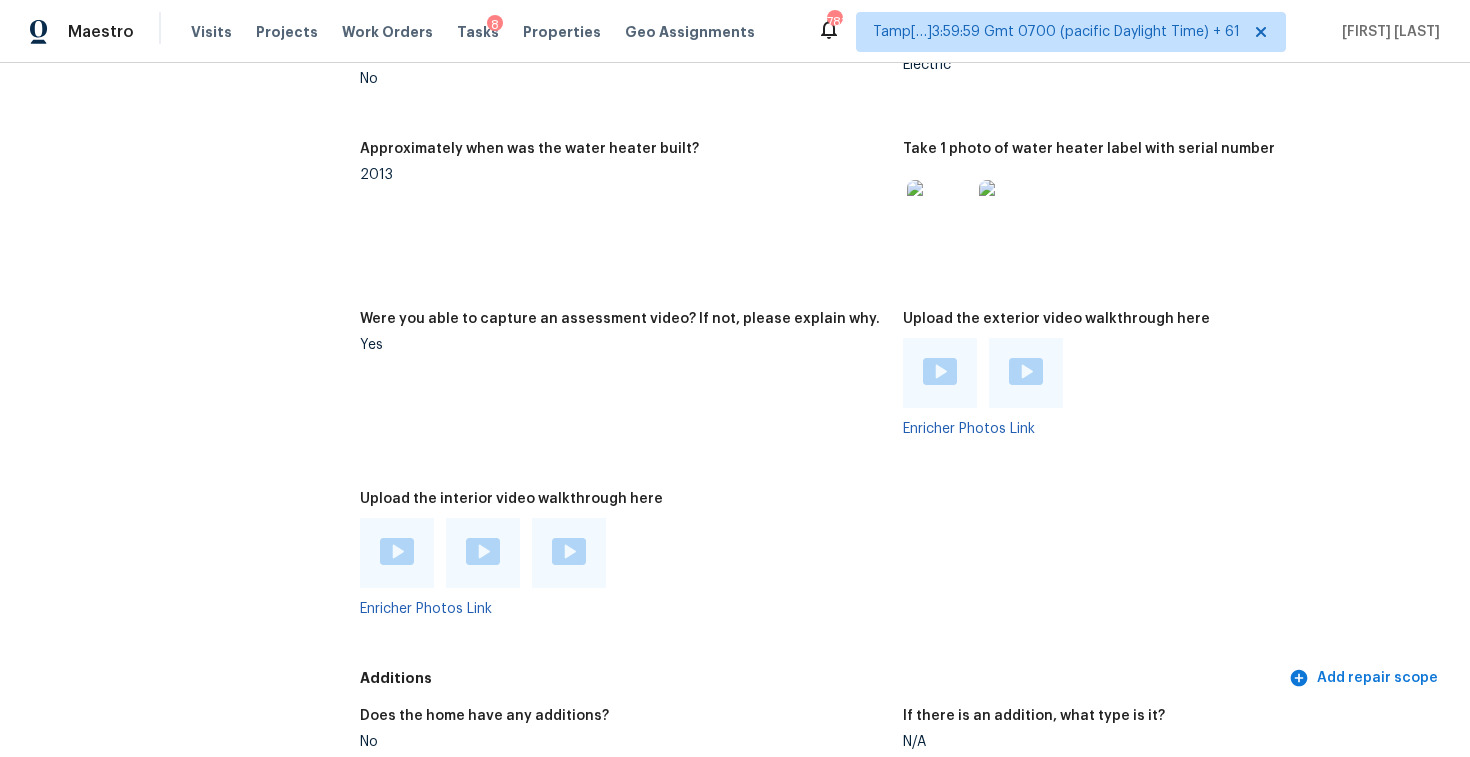click at bounding box center (569, 551) 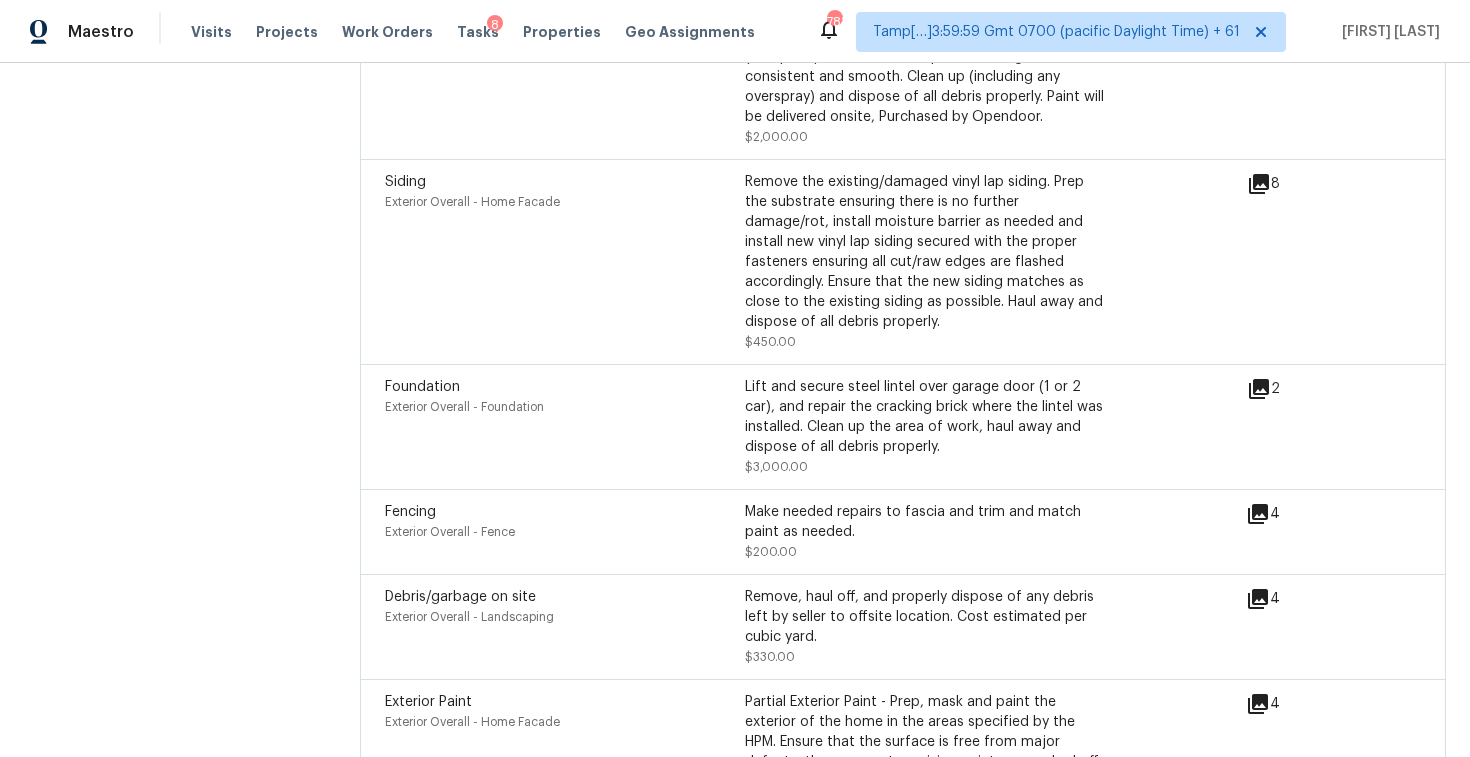scroll, scrollTop: 5164, scrollLeft: 0, axis: vertical 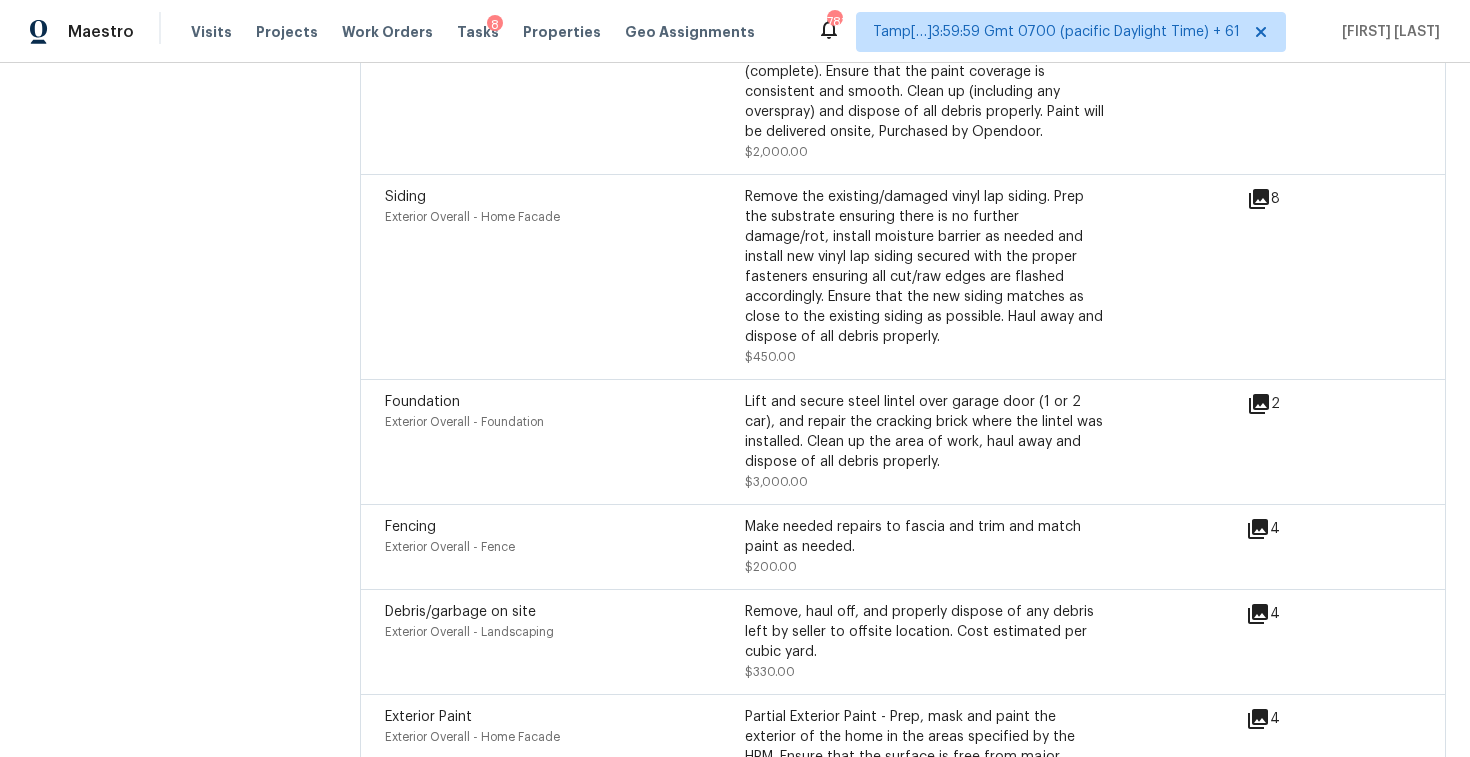 click 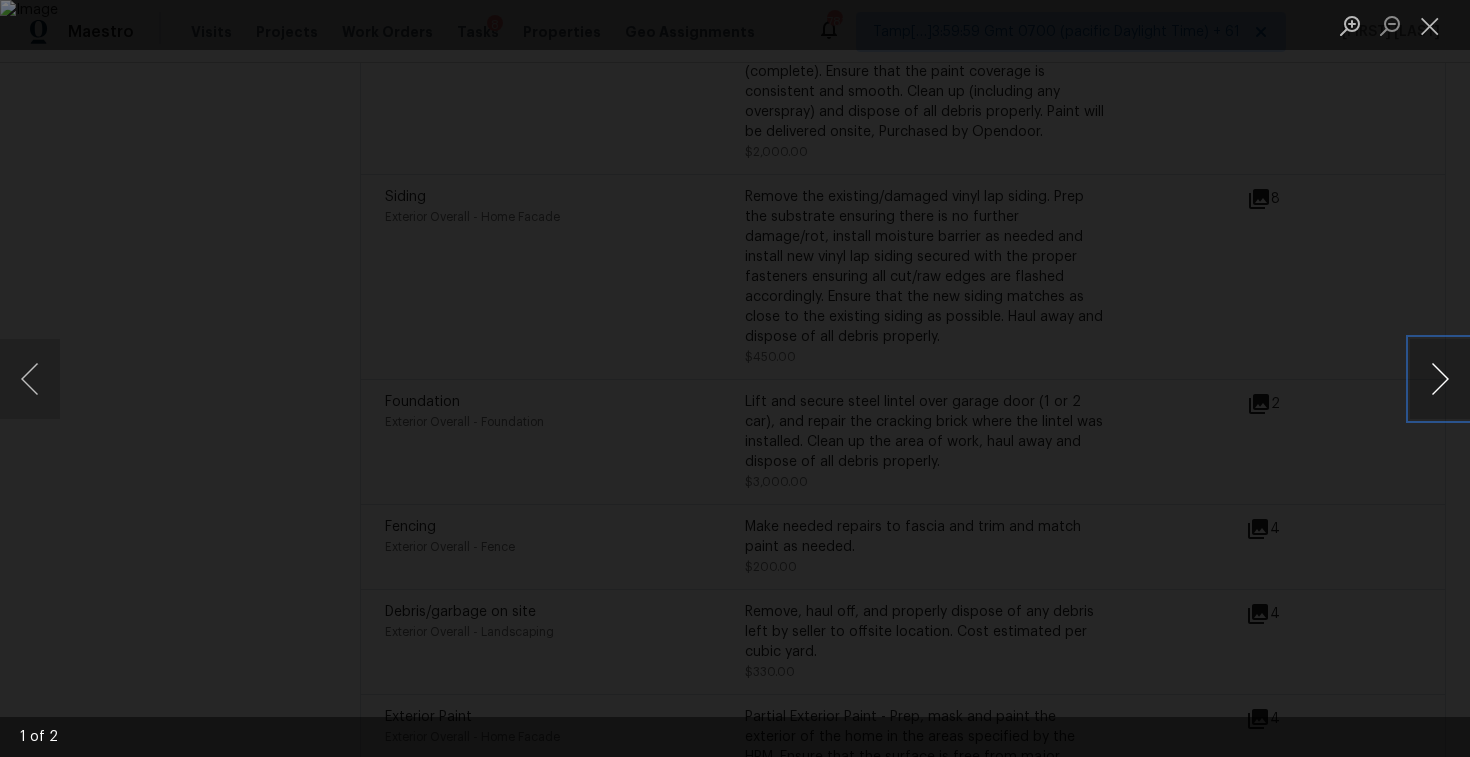 click at bounding box center (1440, 379) 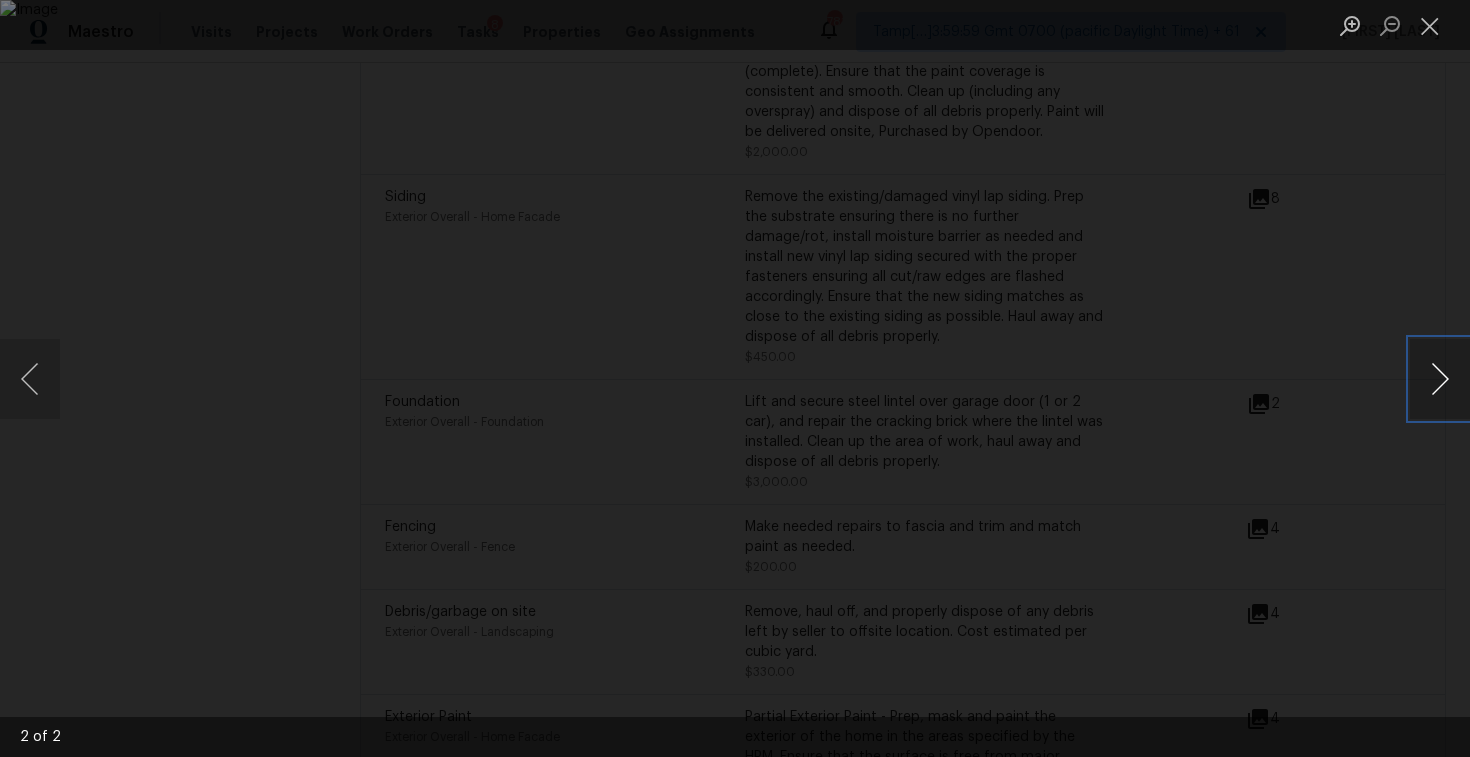 click at bounding box center [1440, 379] 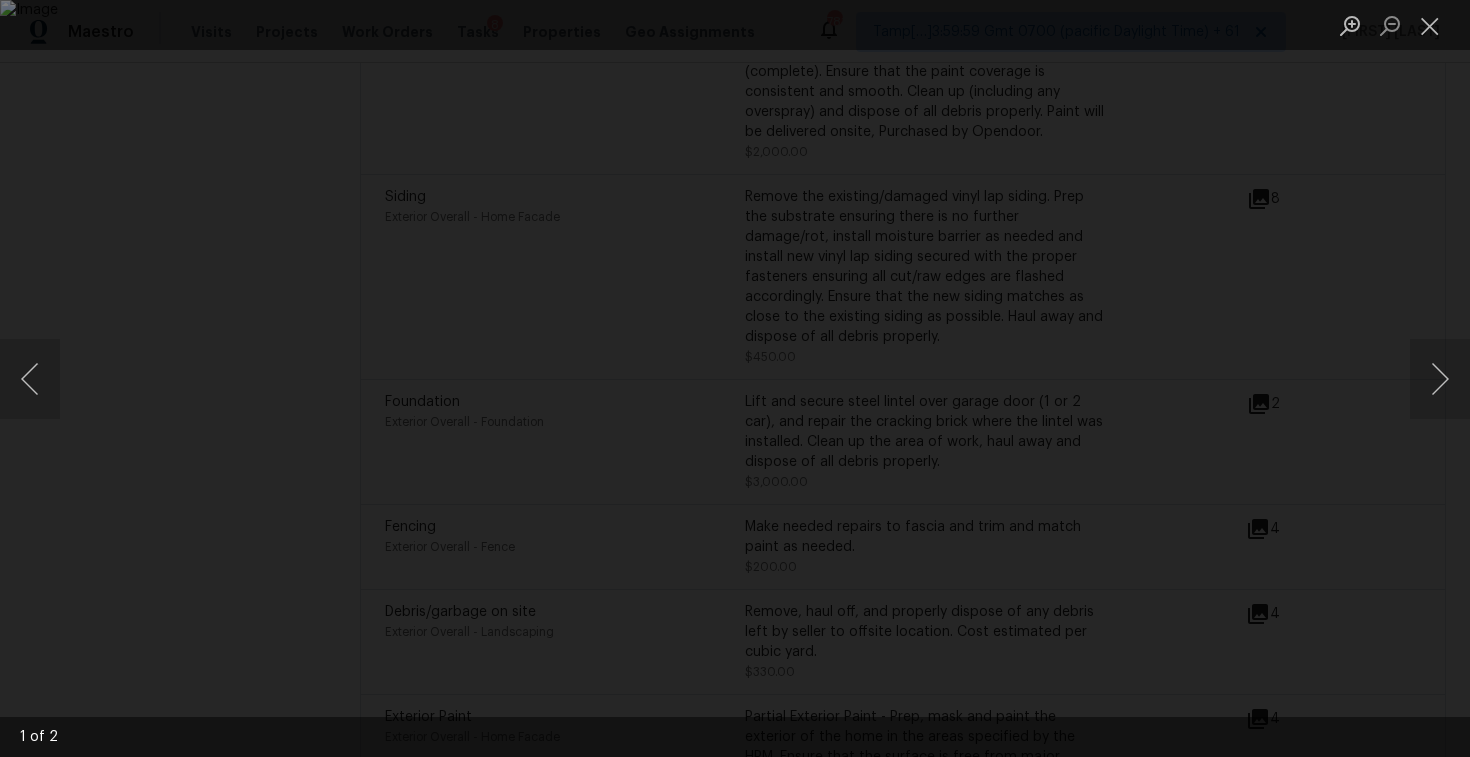 click at bounding box center (735, 378) 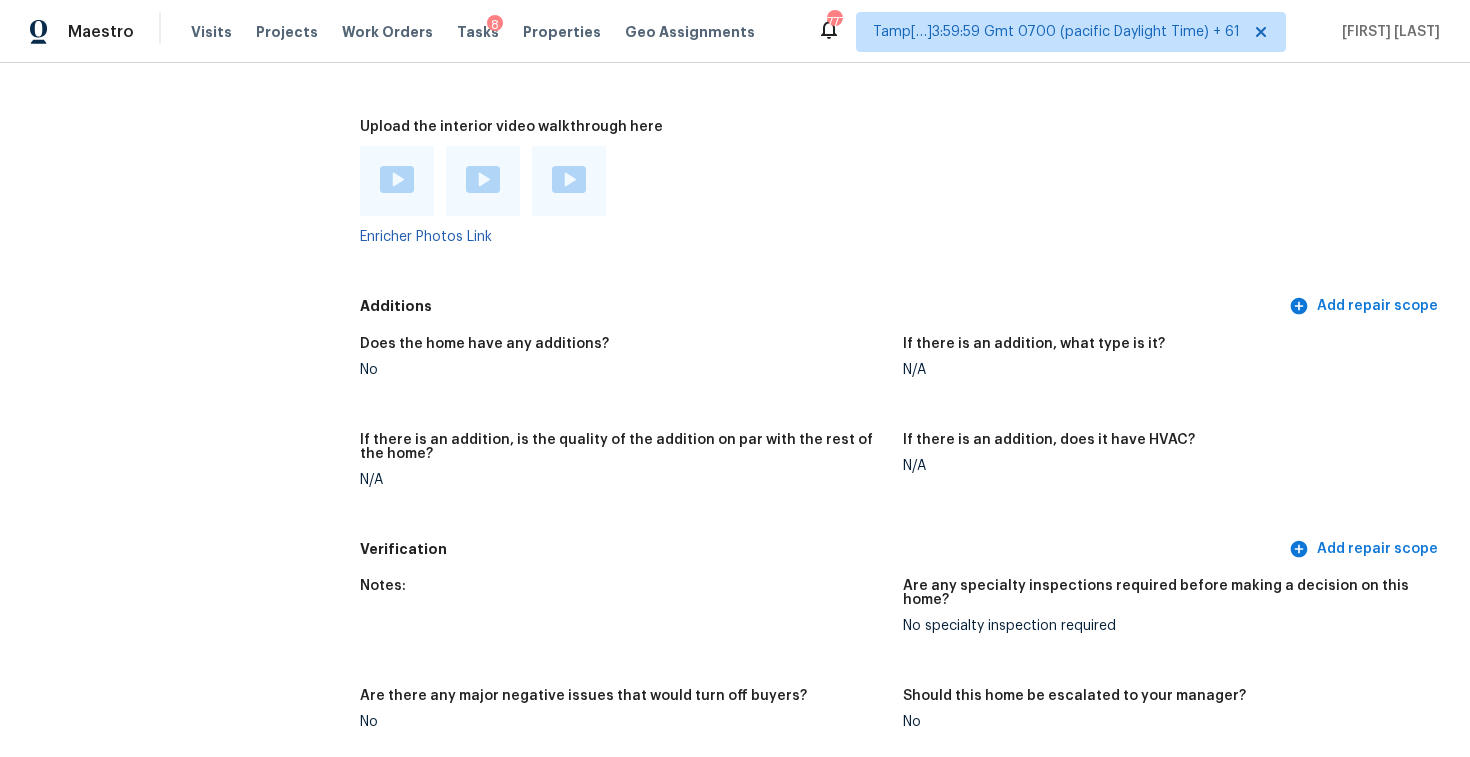 scroll, scrollTop: 4137, scrollLeft: 0, axis: vertical 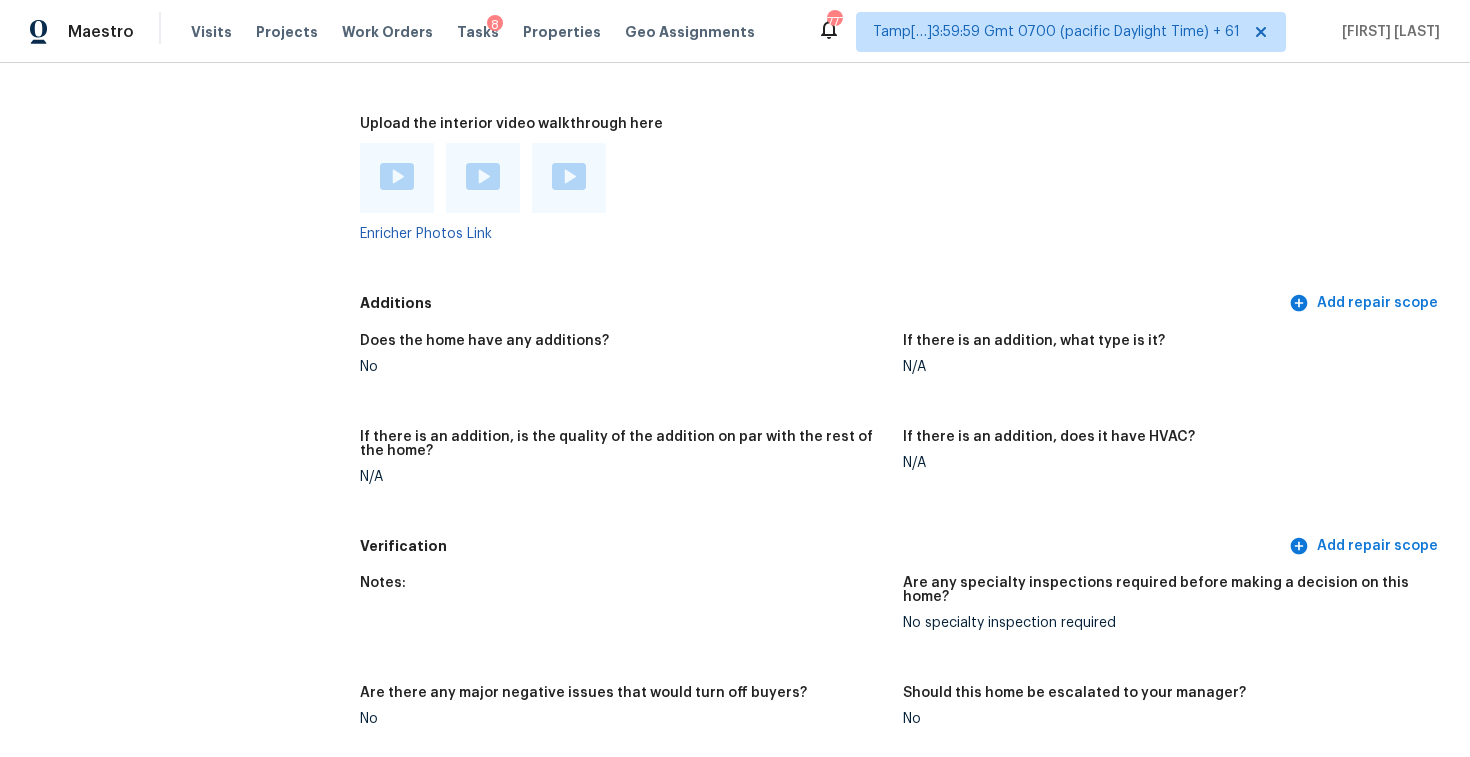 click on "No" at bounding box center [623, 367] 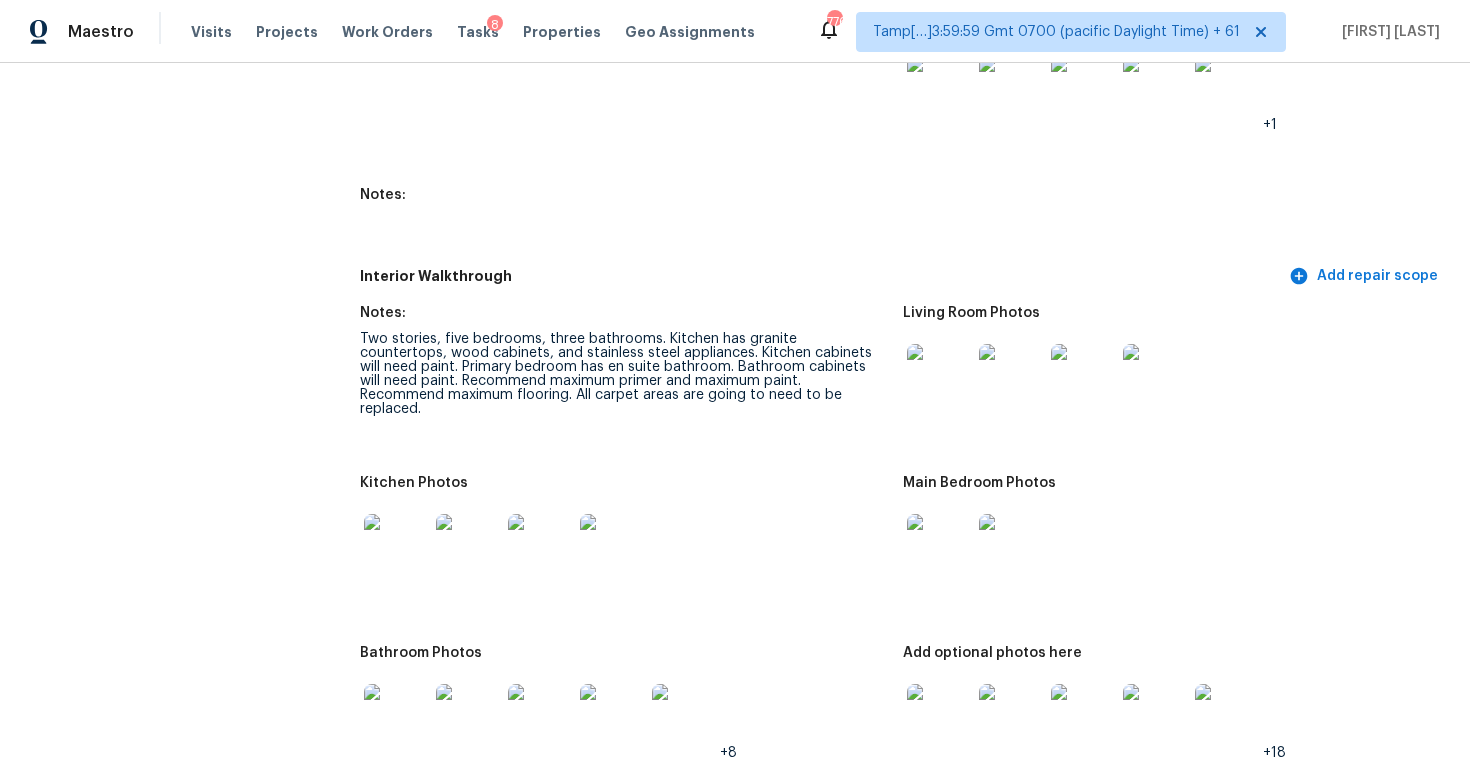 scroll, scrollTop: 2211, scrollLeft: 0, axis: vertical 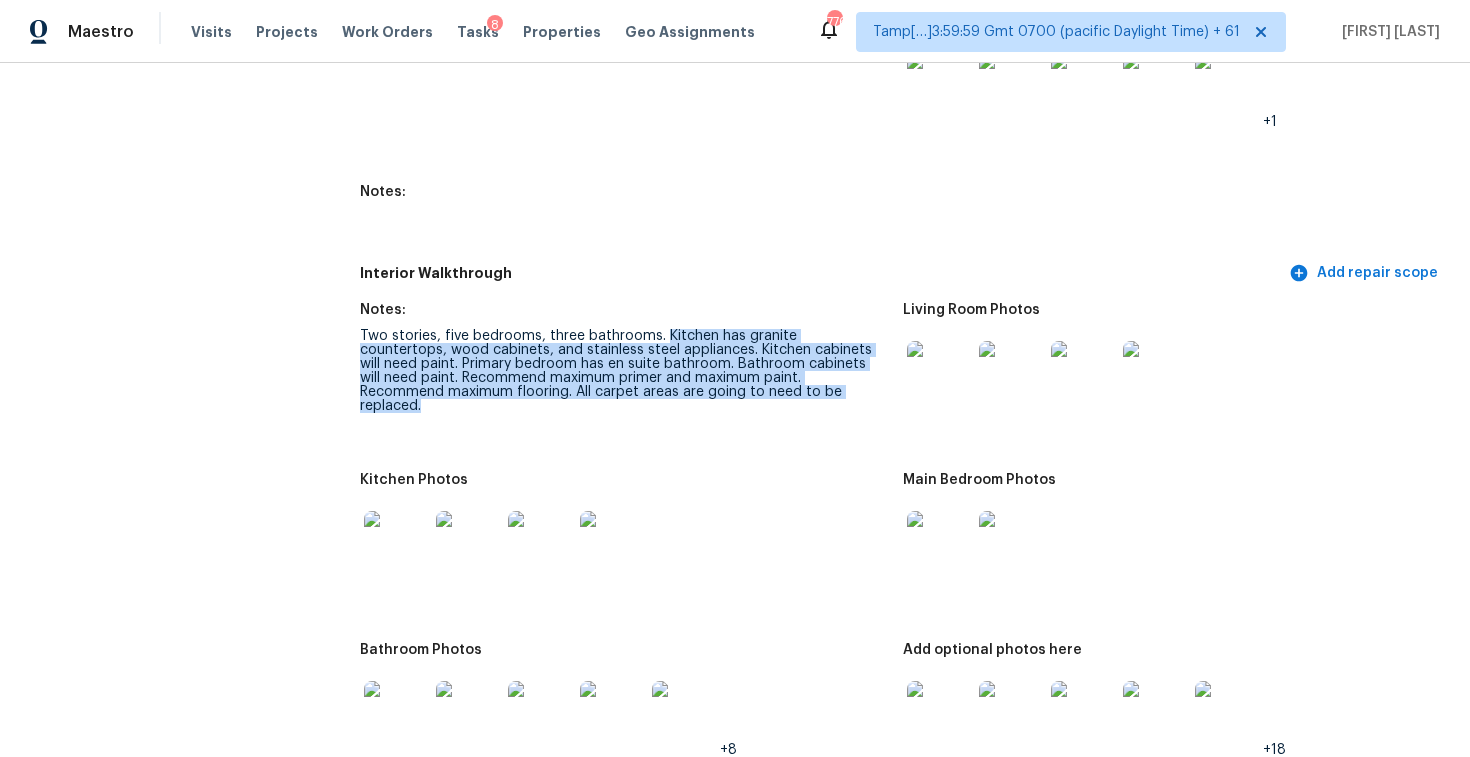 drag, startPoint x: 659, startPoint y: 330, endPoint x: 754, endPoint y: 391, distance: 112.898186 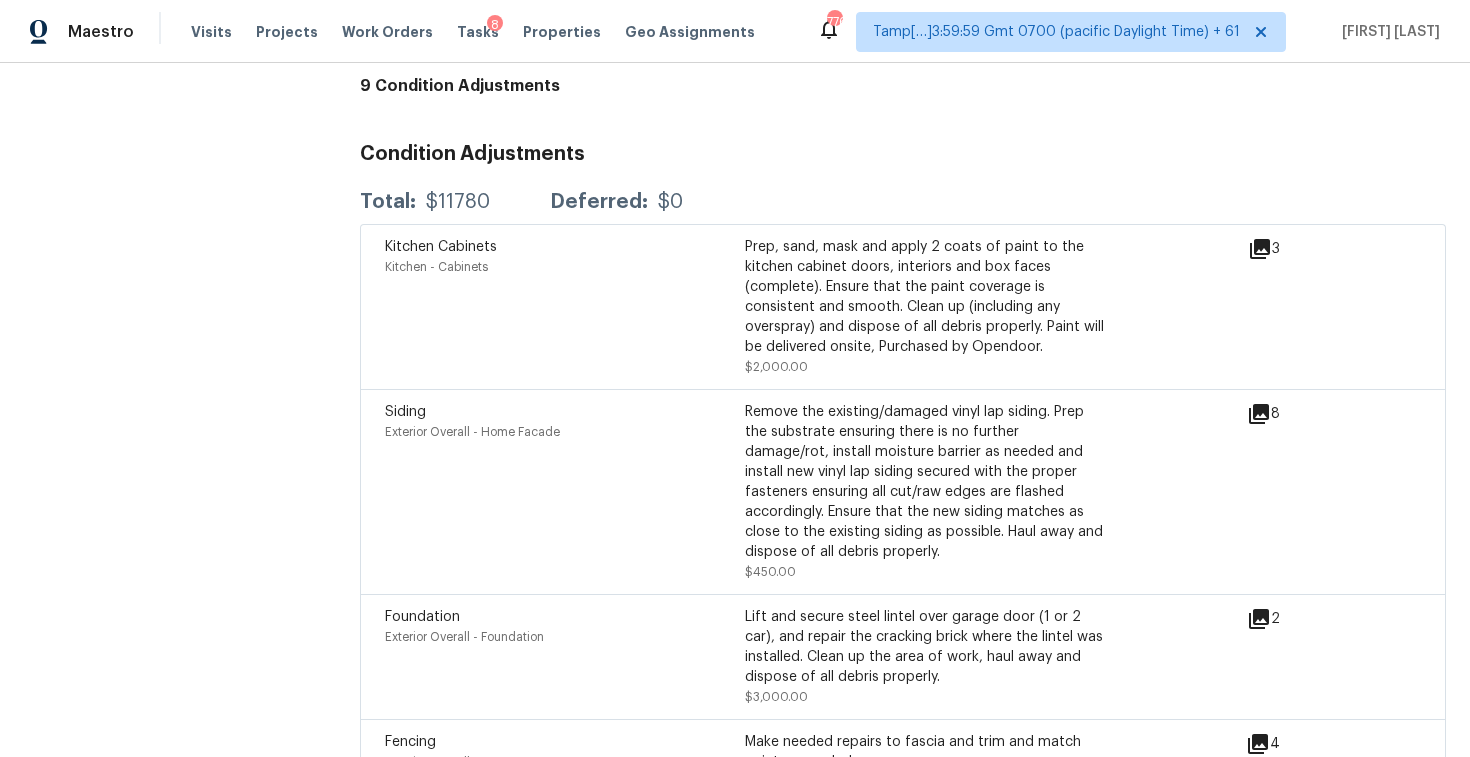 scroll, scrollTop: 4931, scrollLeft: 0, axis: vertical 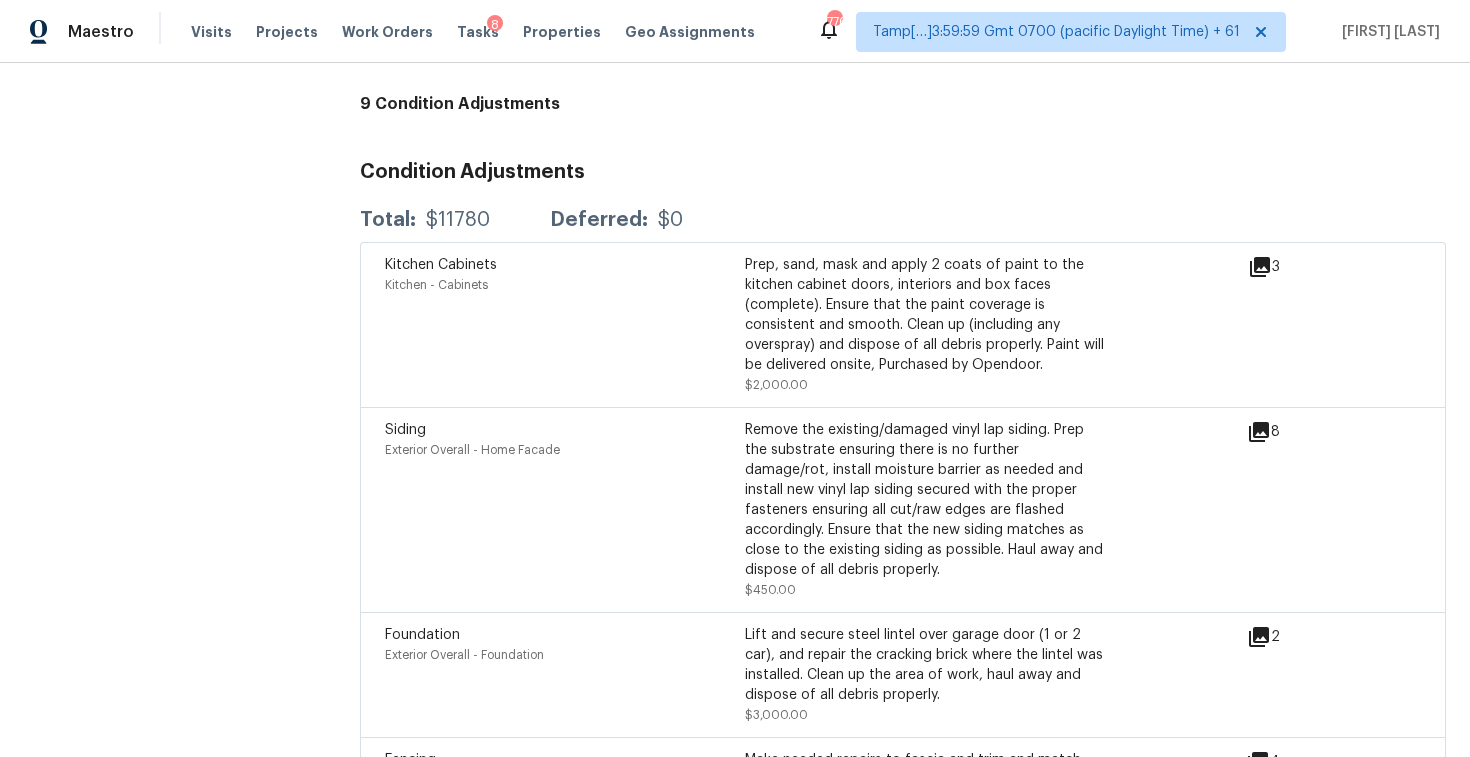 click 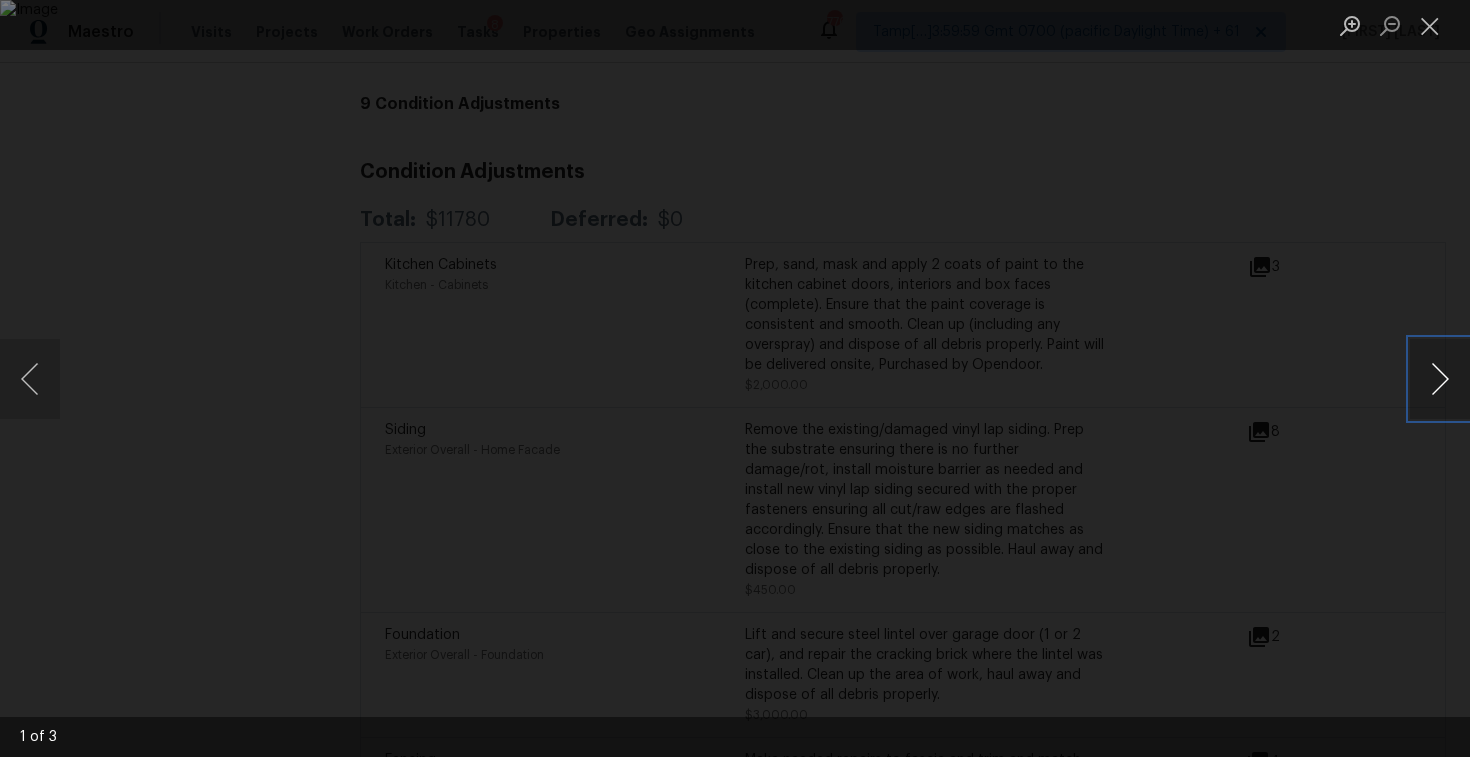click at bounding box center [1440, 379] 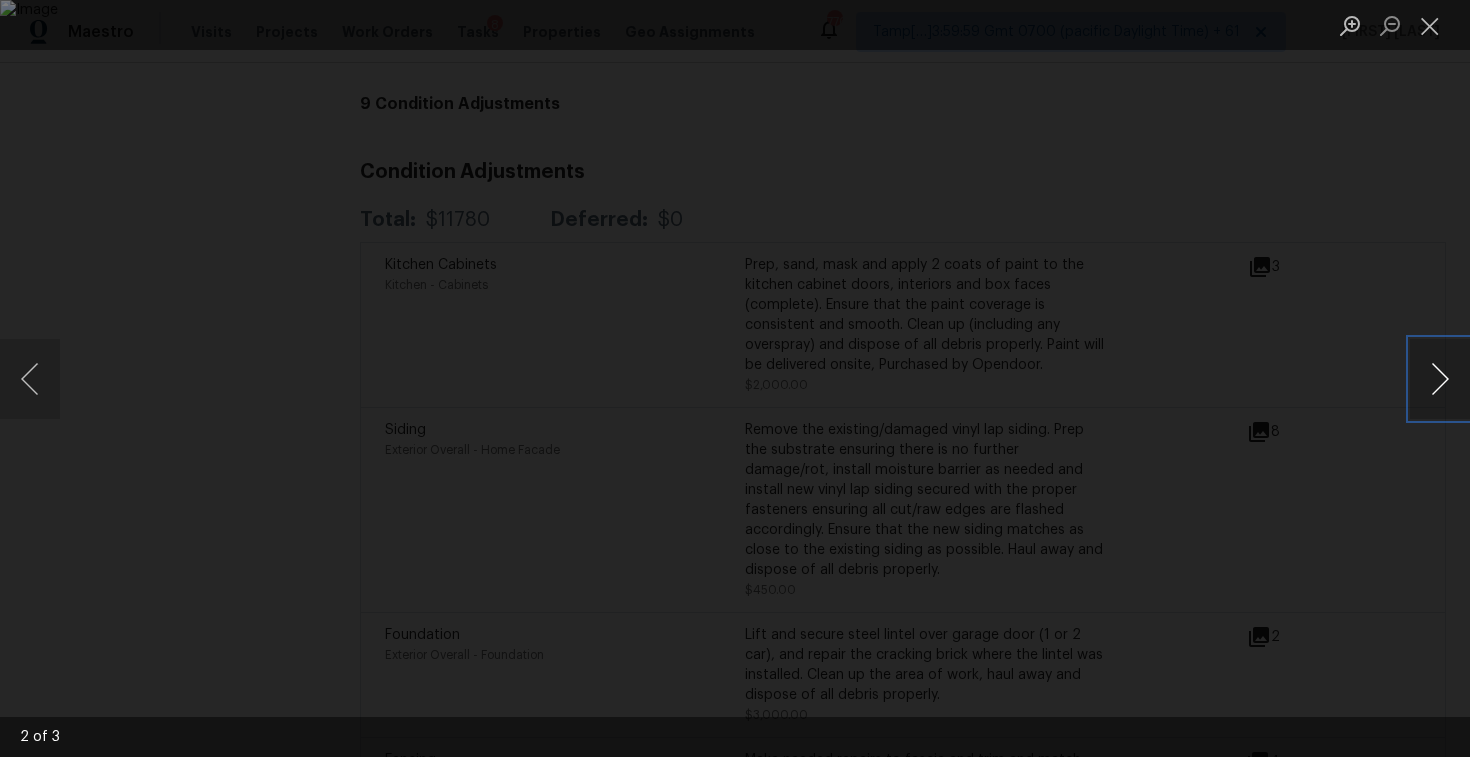 click at bounding box center [1440, 379] 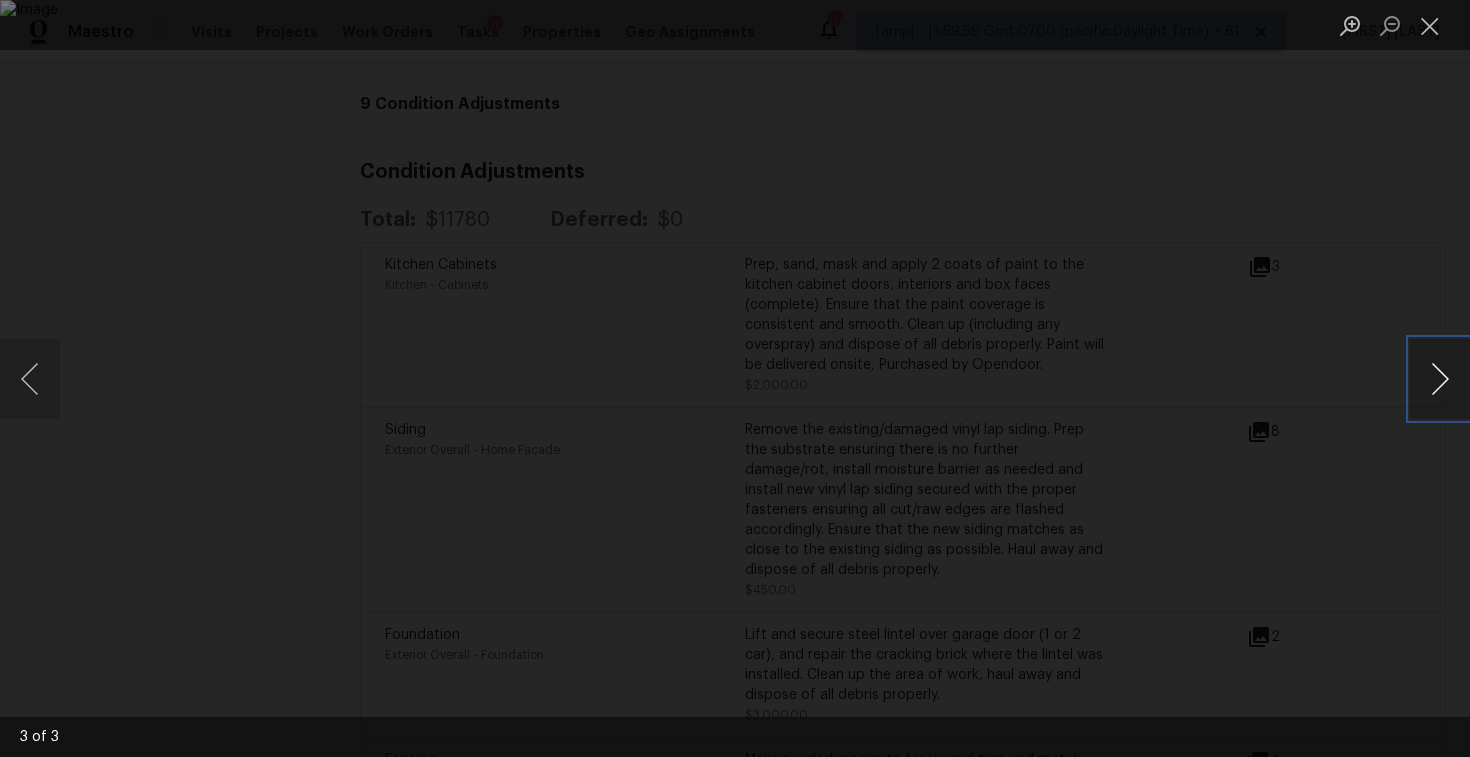 click at bounding box center [1440, 379] 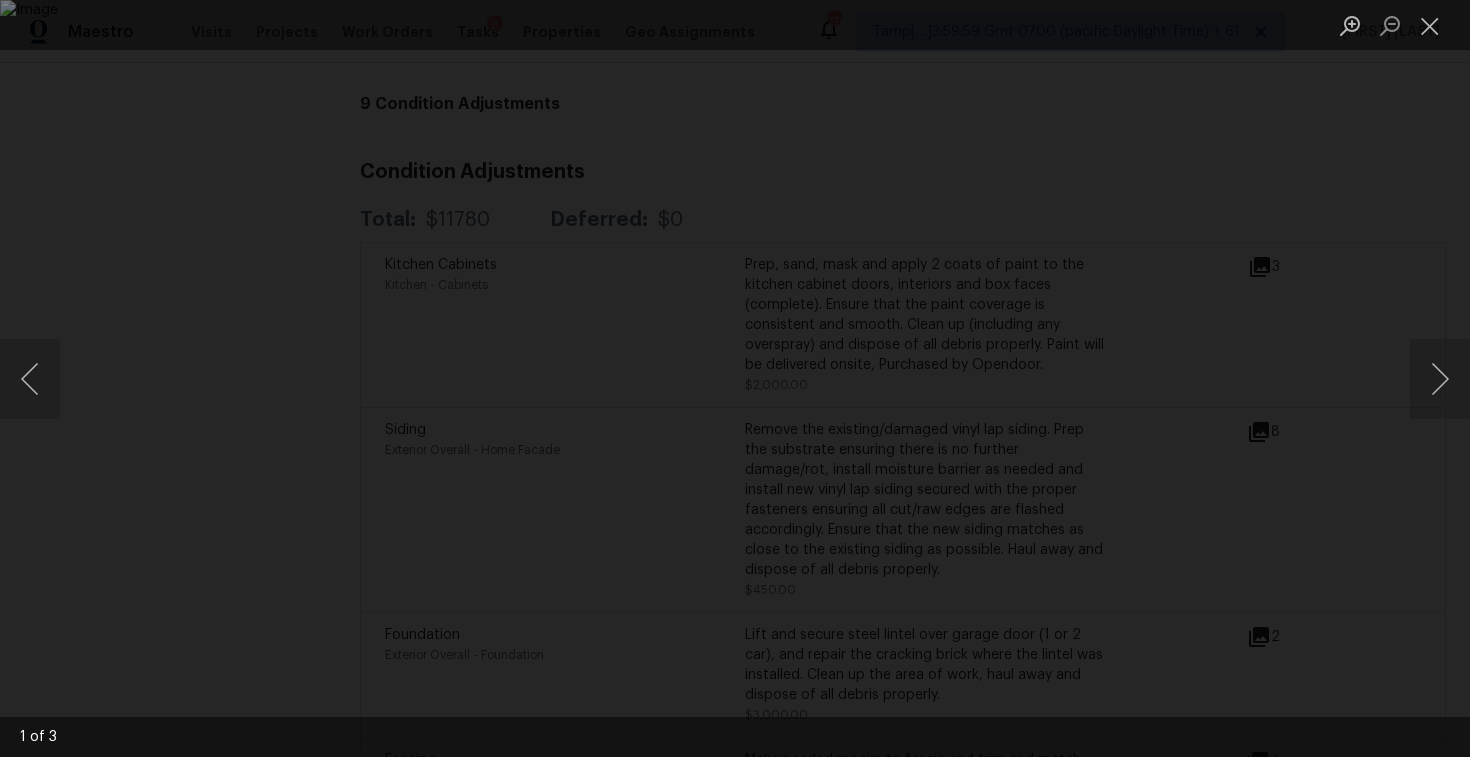 click at bounding box center (735, 378) 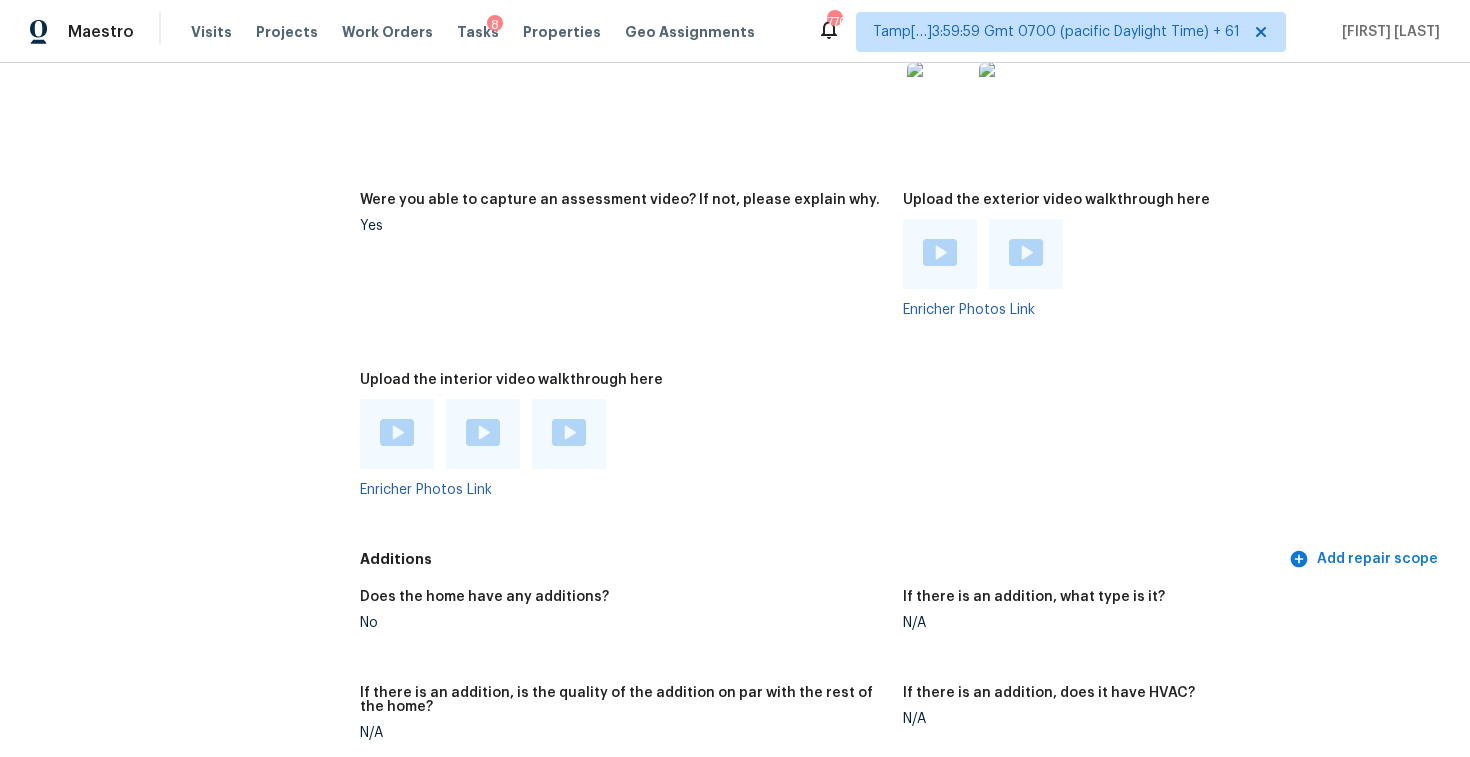 scroll, scrollTop: 3918, scrollLeft: 0, axis: vertical 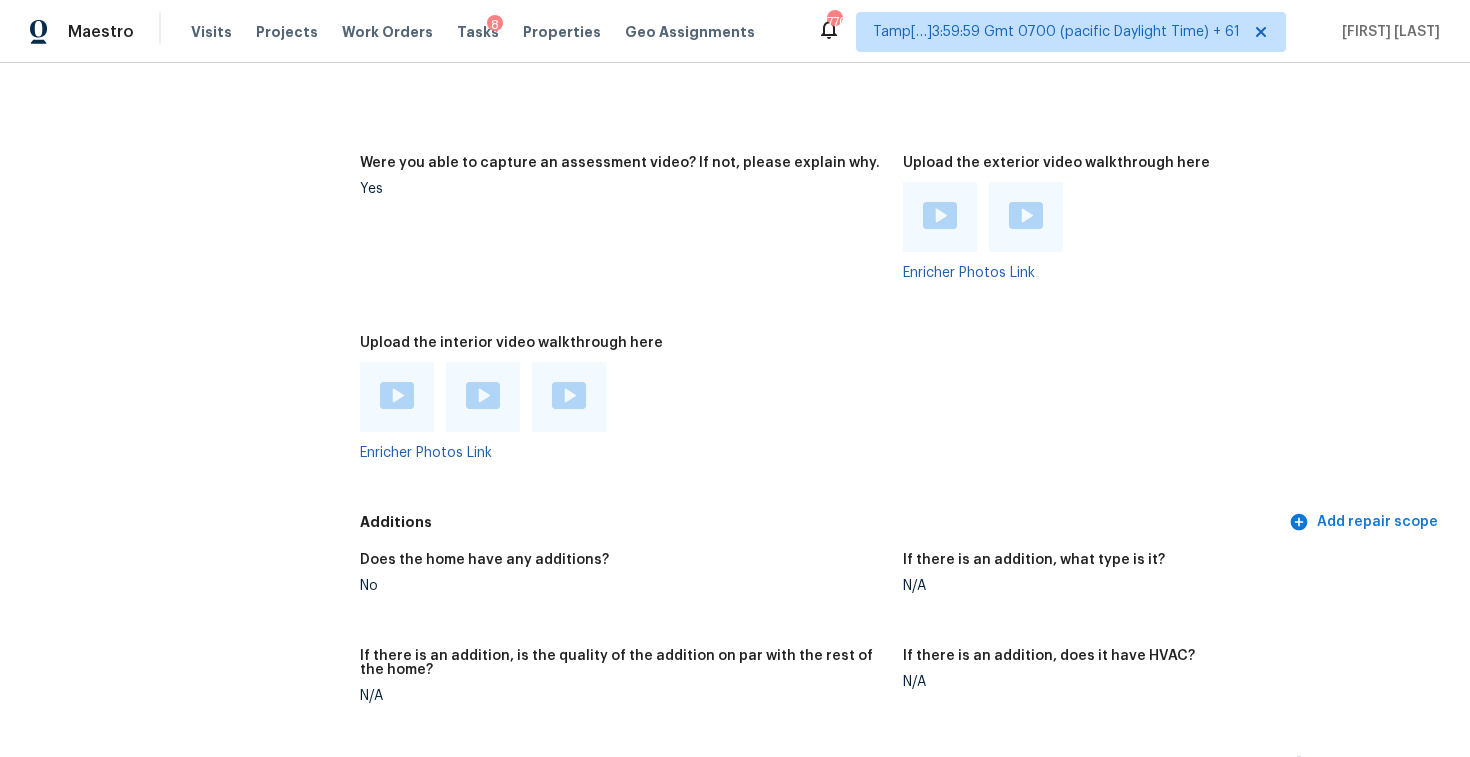click at bounding box center (397, 397) 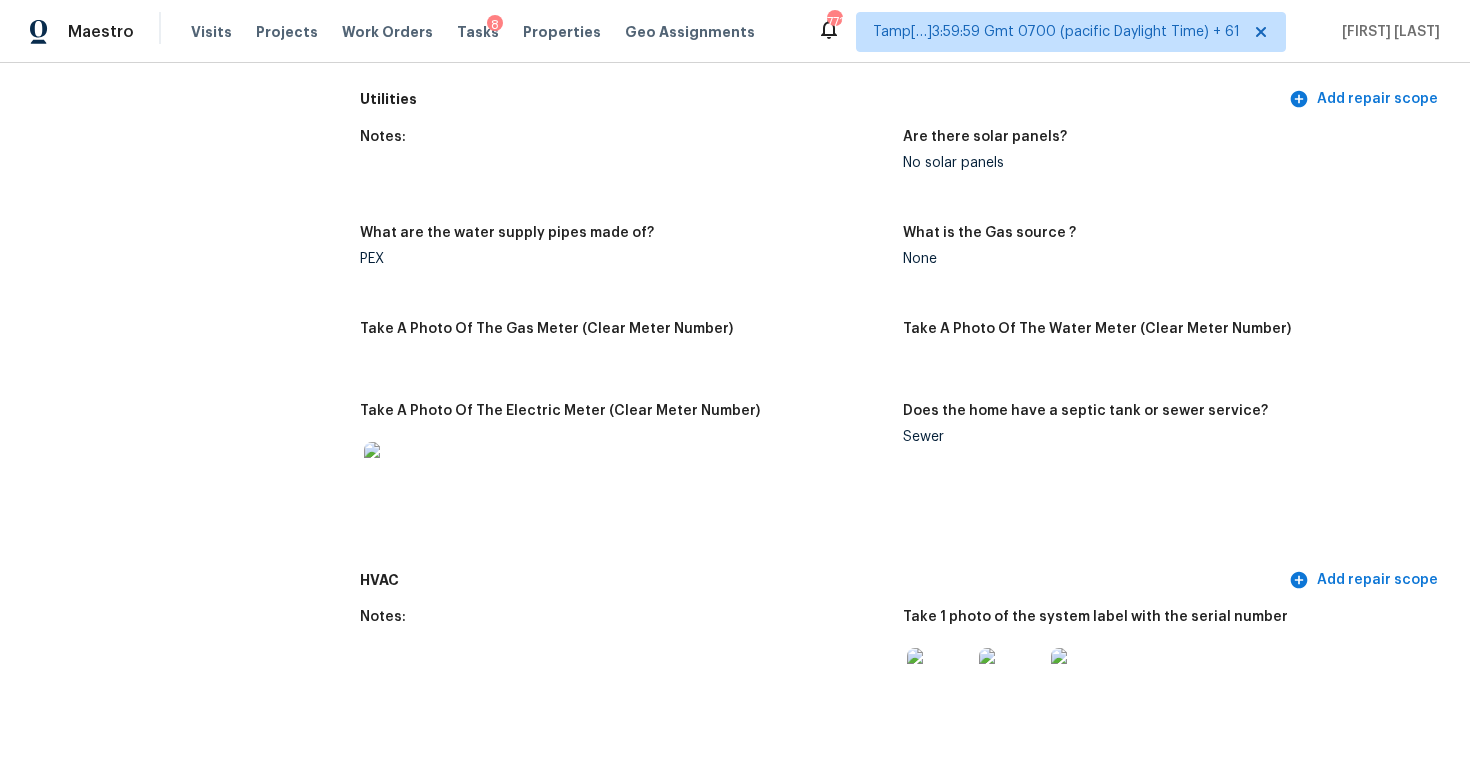 scroll, scrollTop: 2151, scrollLeft: 0, axis: vertical 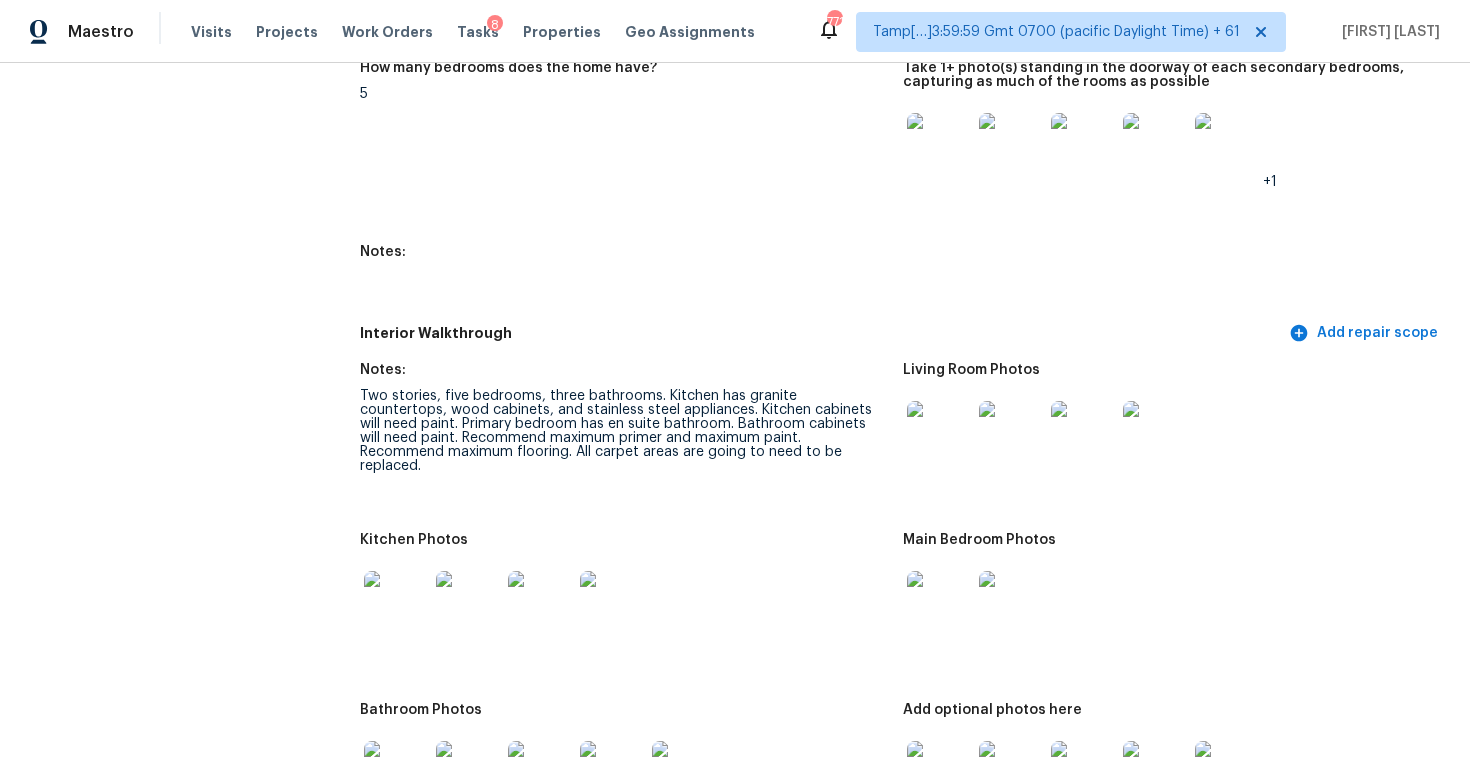 click on "Interior Walkthrough" at bounding box center [822, 333] 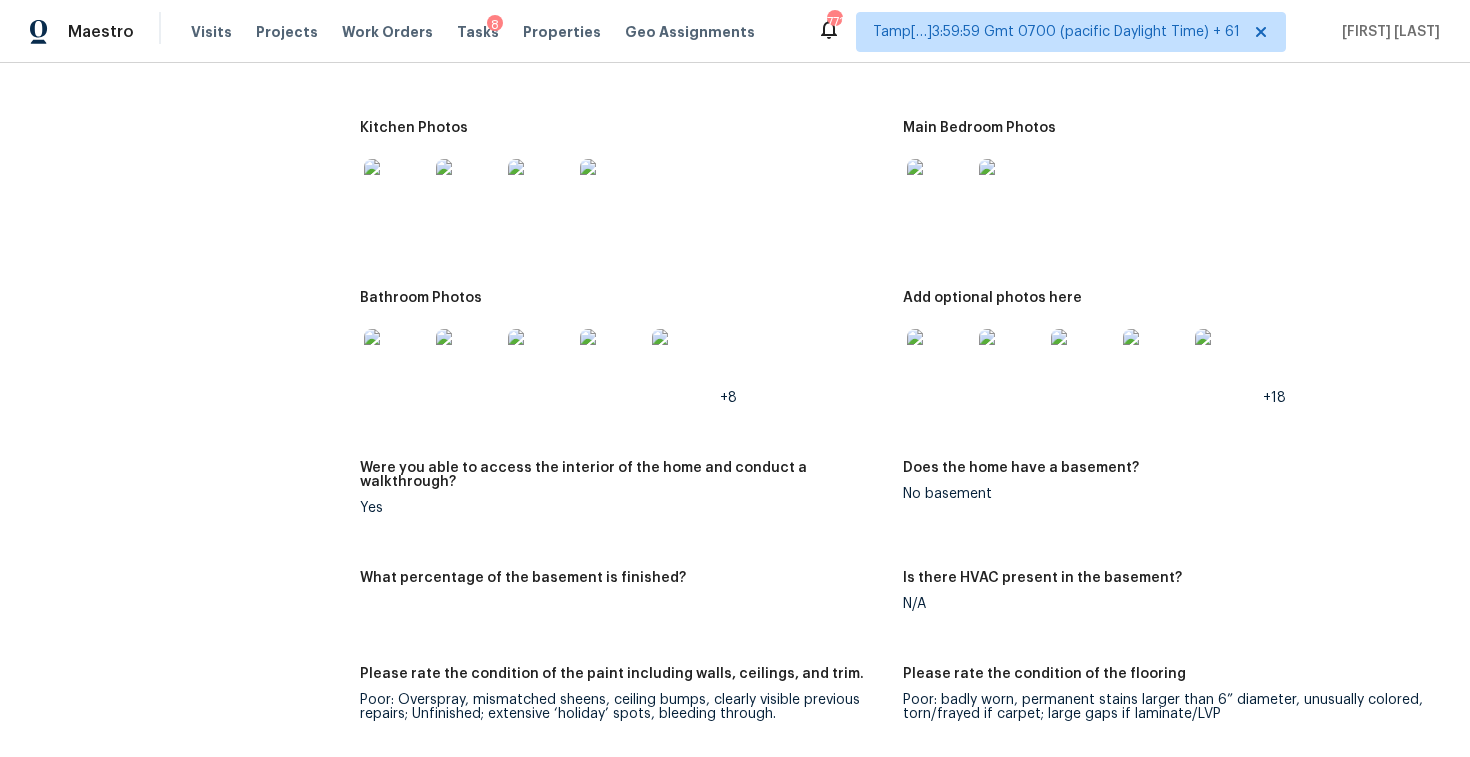 scroll, scrollTop: 2564, scrollLeft: 0, axis: vertical 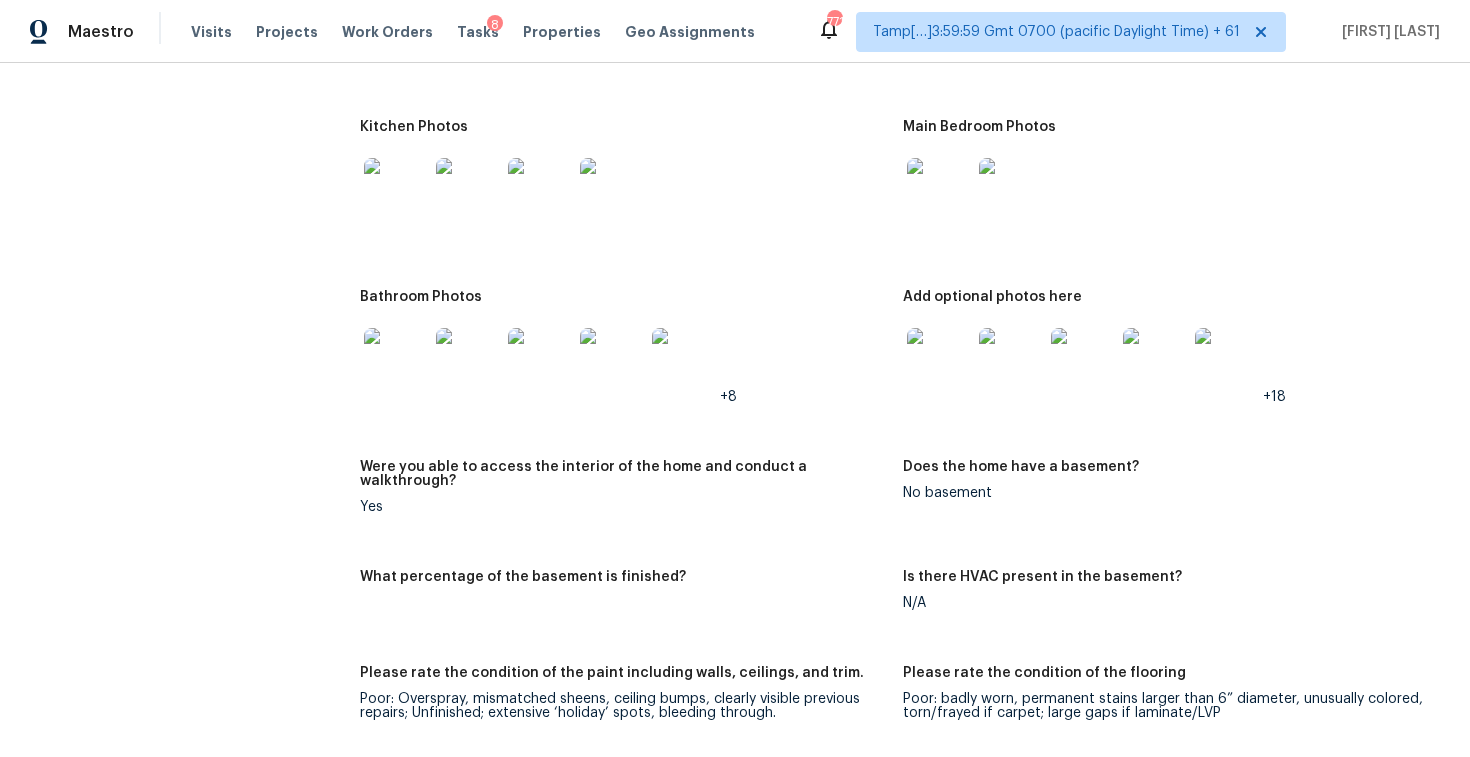 click at bounding box center [396, 190] 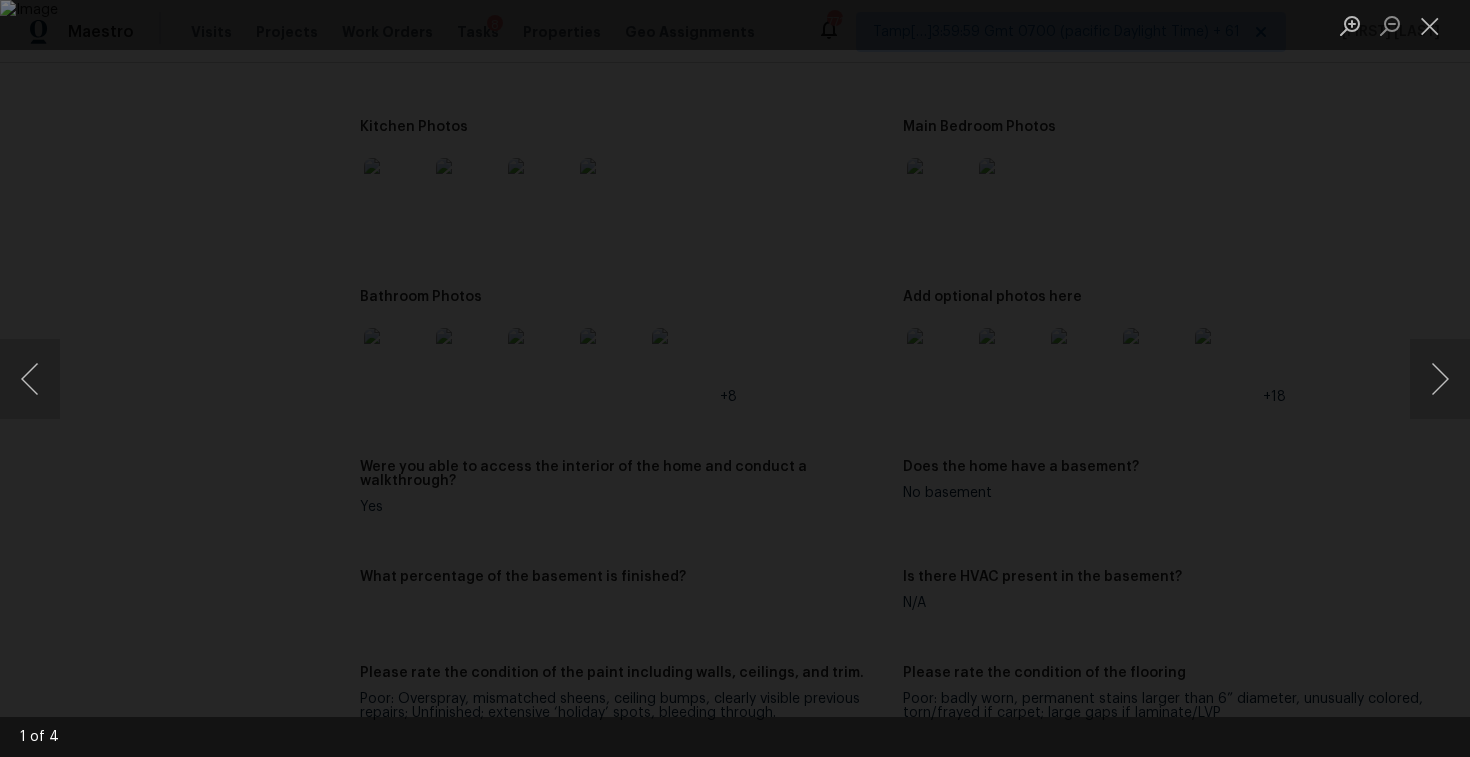 click at bounding box center [735, 378] 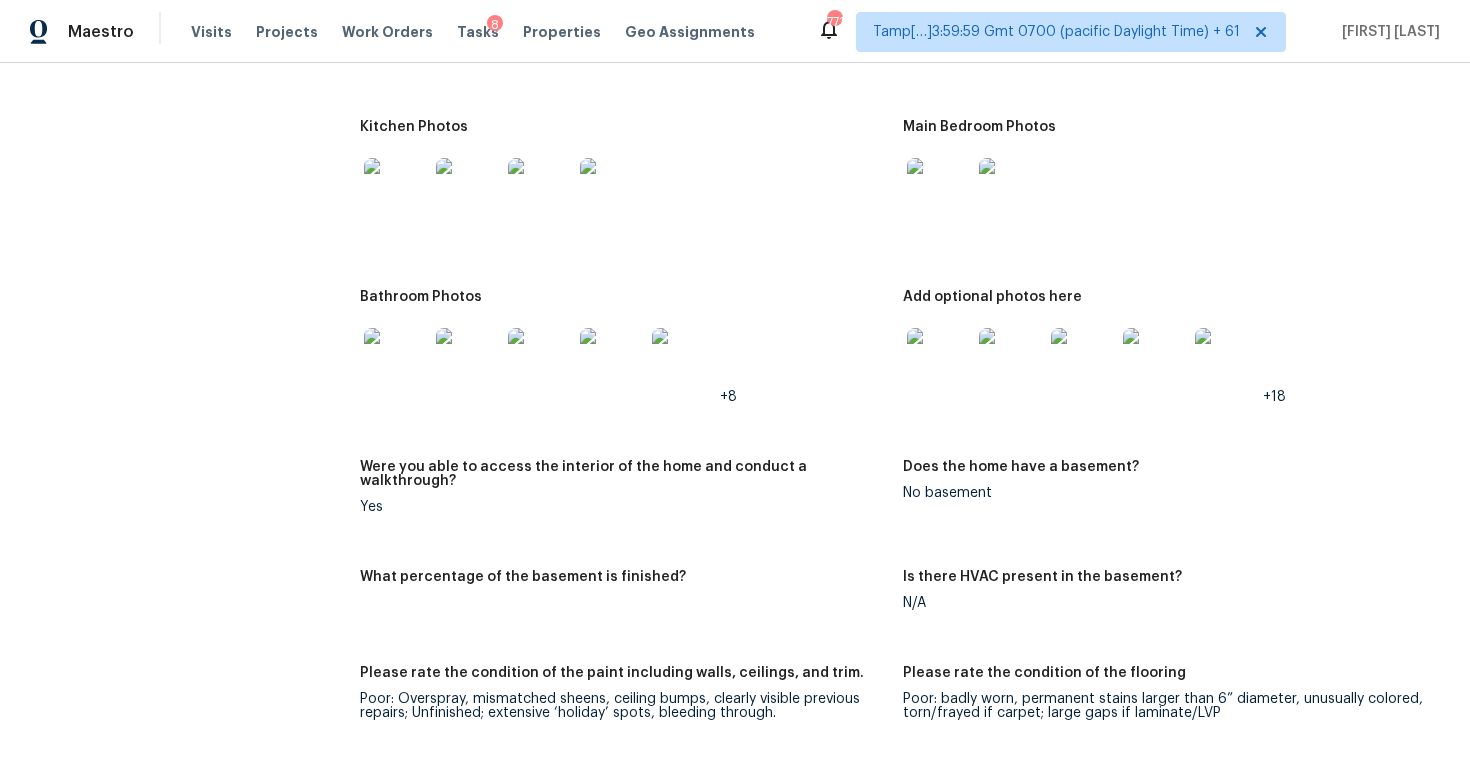 click at bounding box center (939, 360) 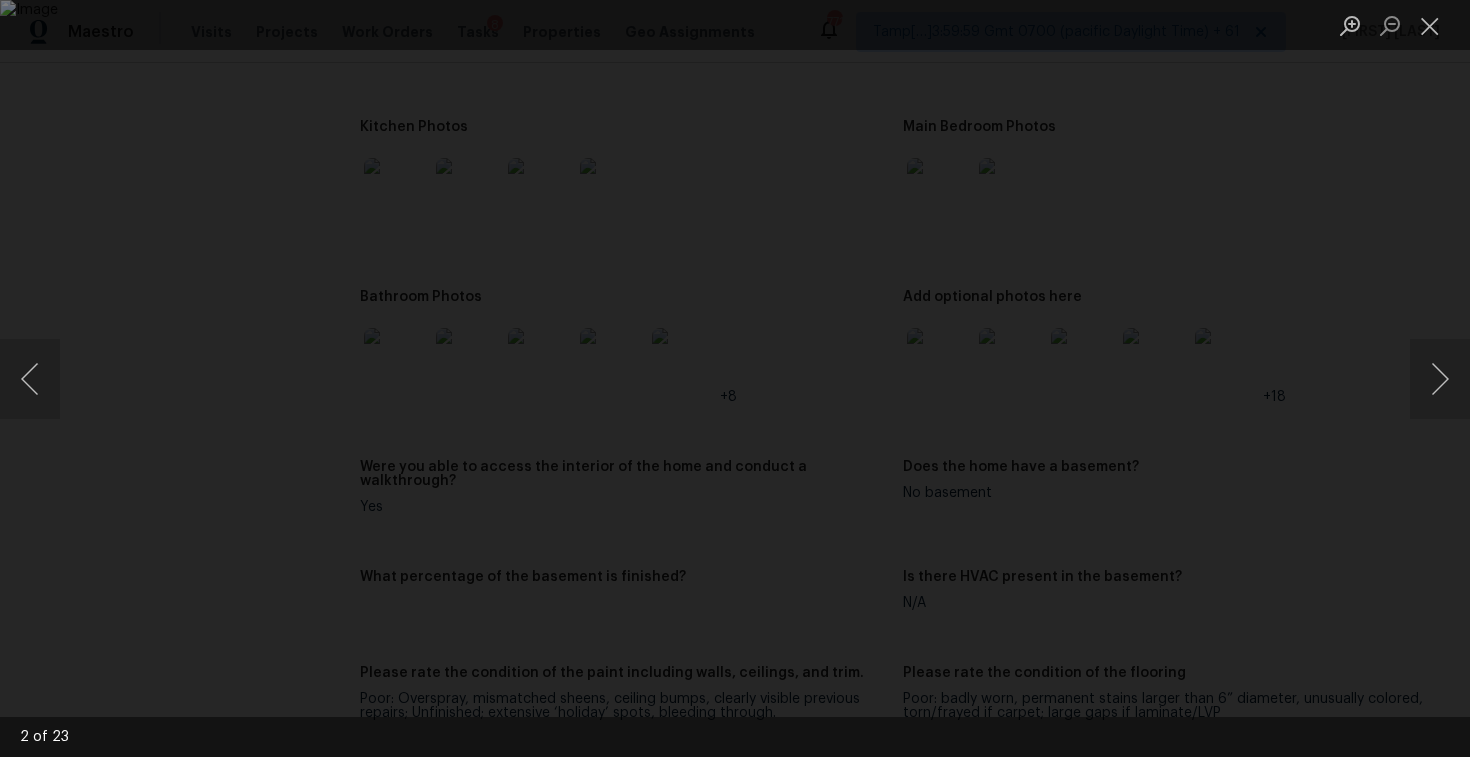 click at bounding box center (735, 378) 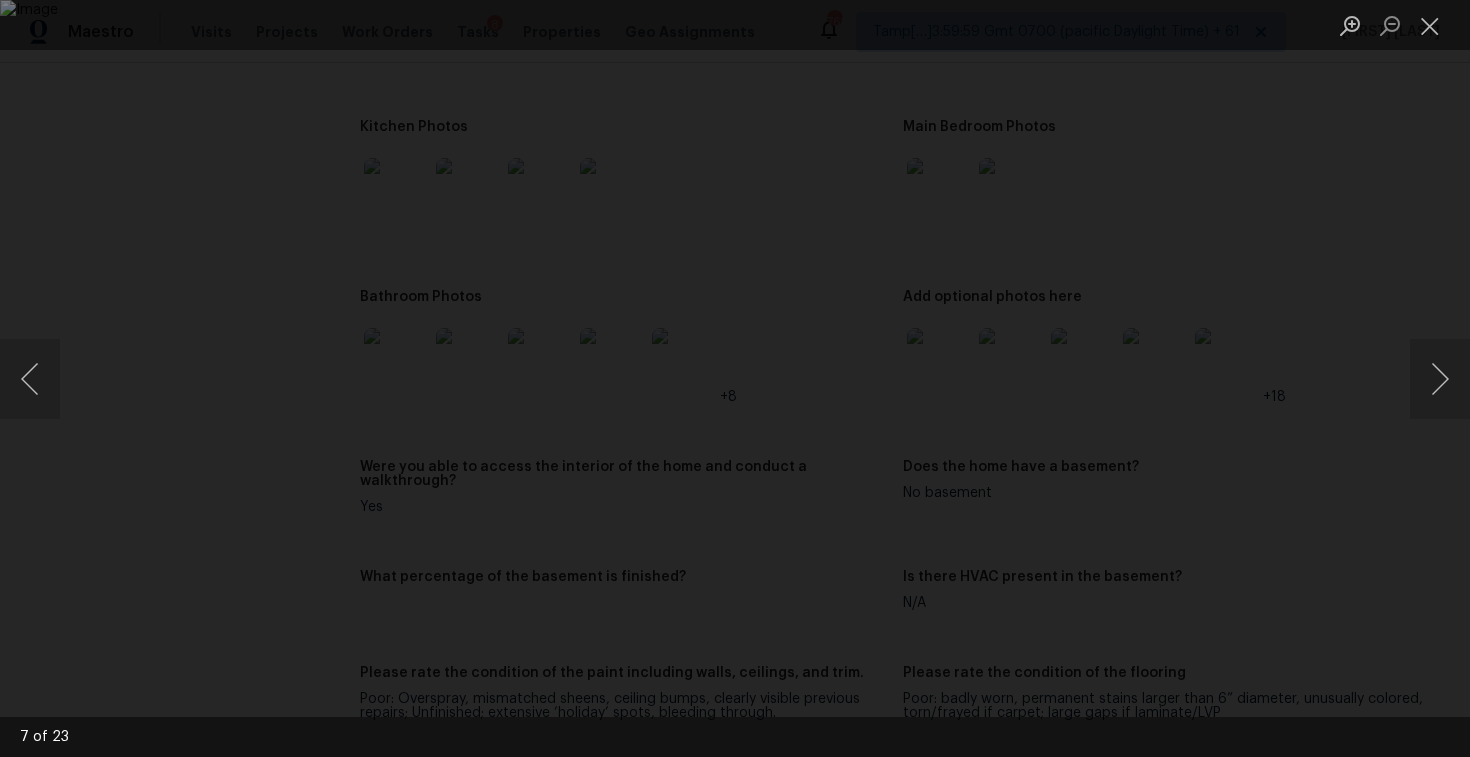 click at bounding box center [735, 378] 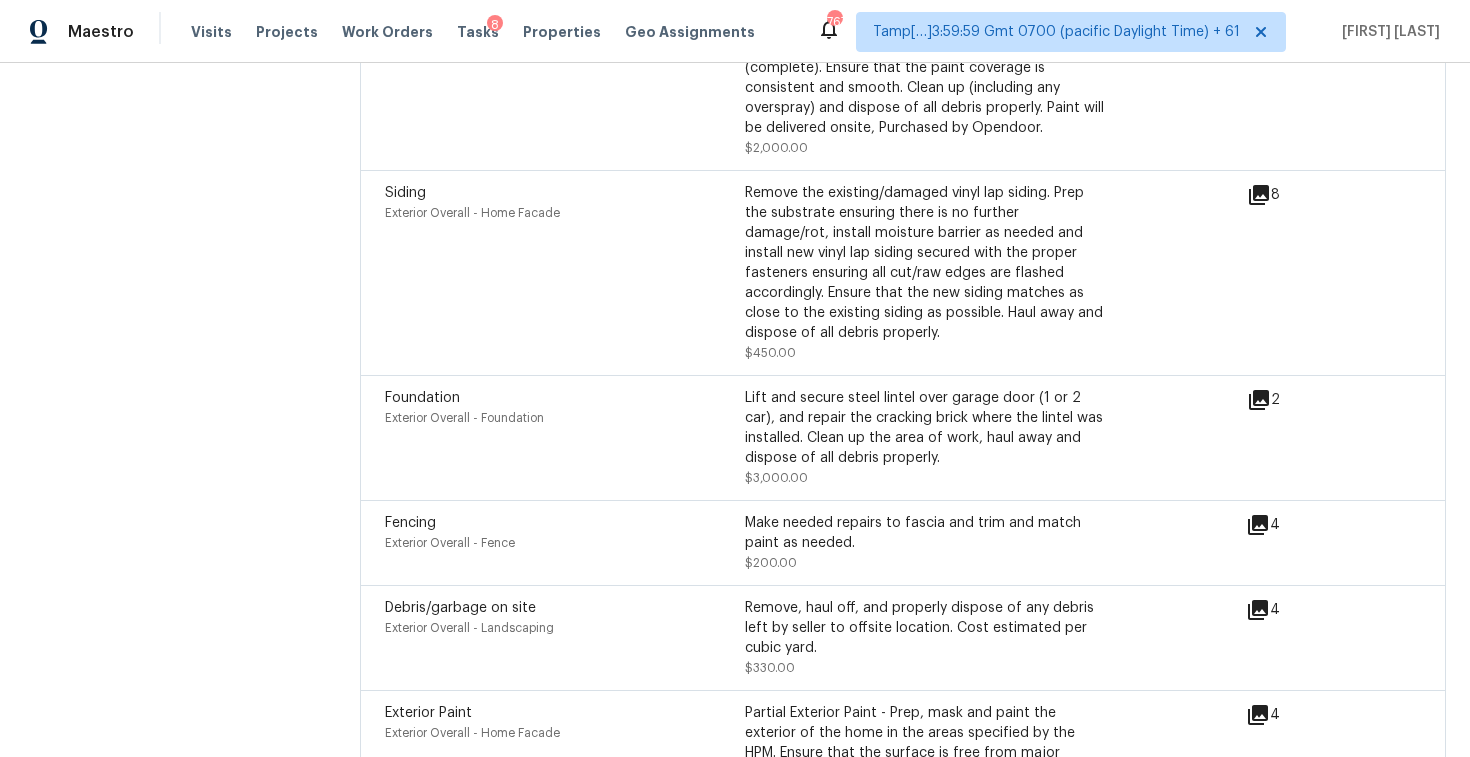 scroll, scrollTop: 4994, scrollLeft: 0, axis: vertical 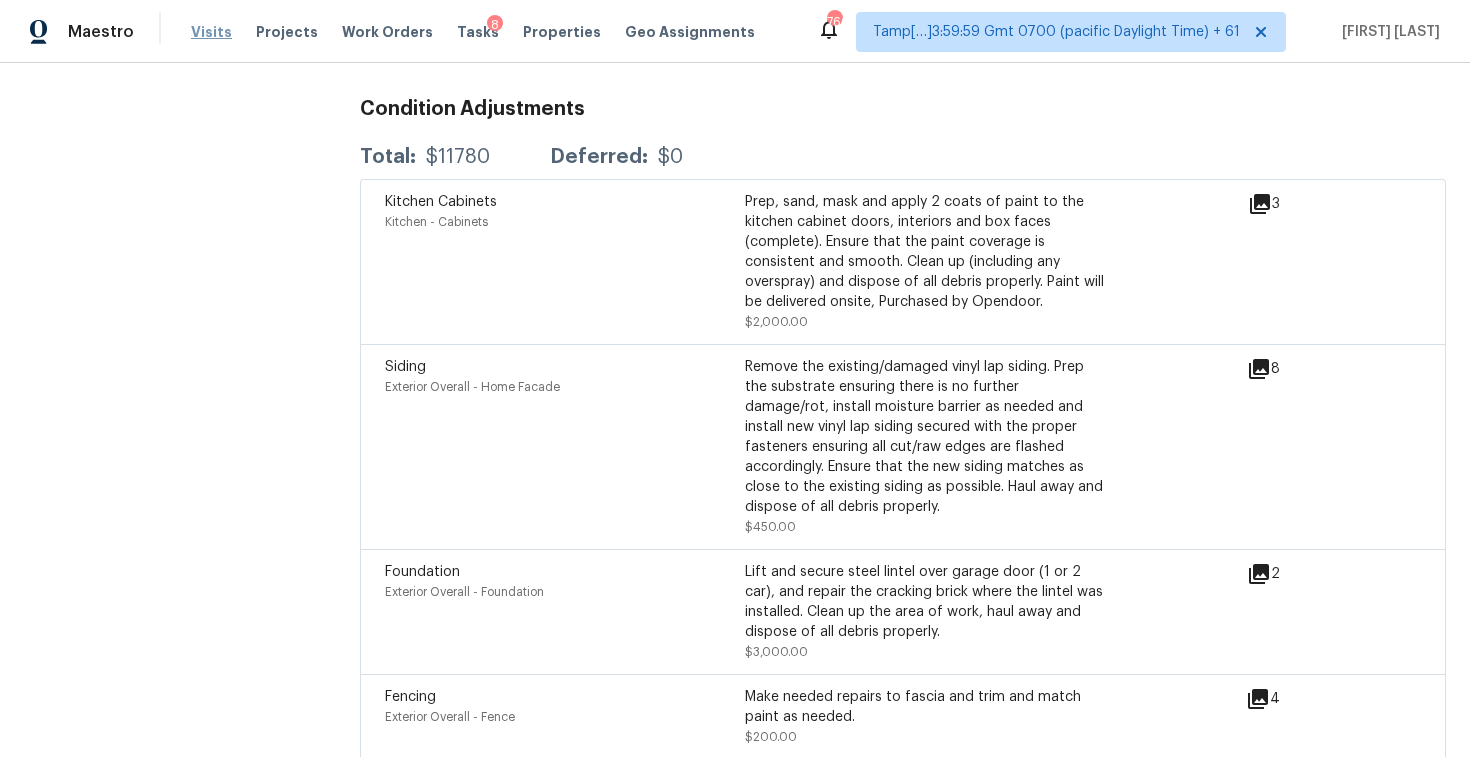 click on "Visits" at bounding box center [211, 32] 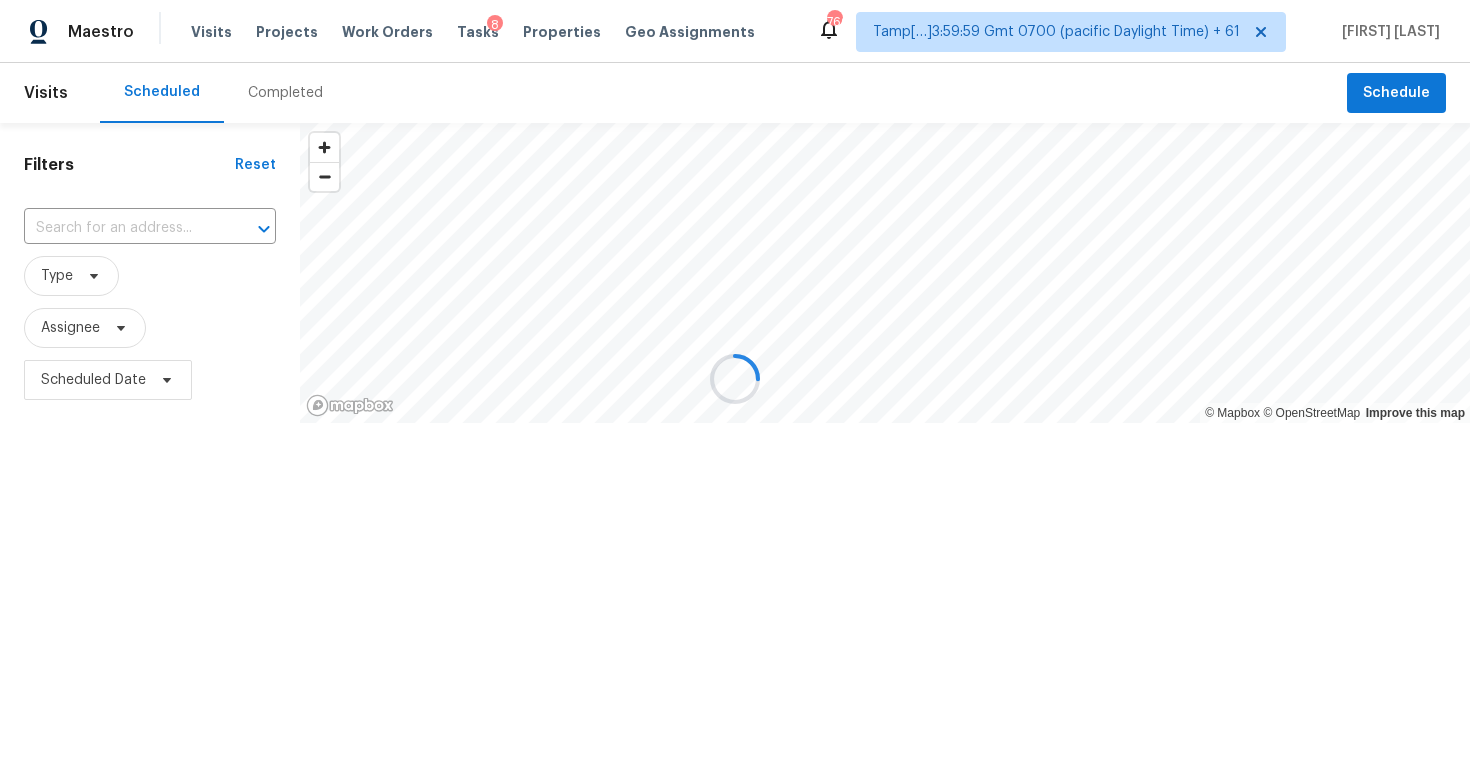 click at bounding box center [735, 378] 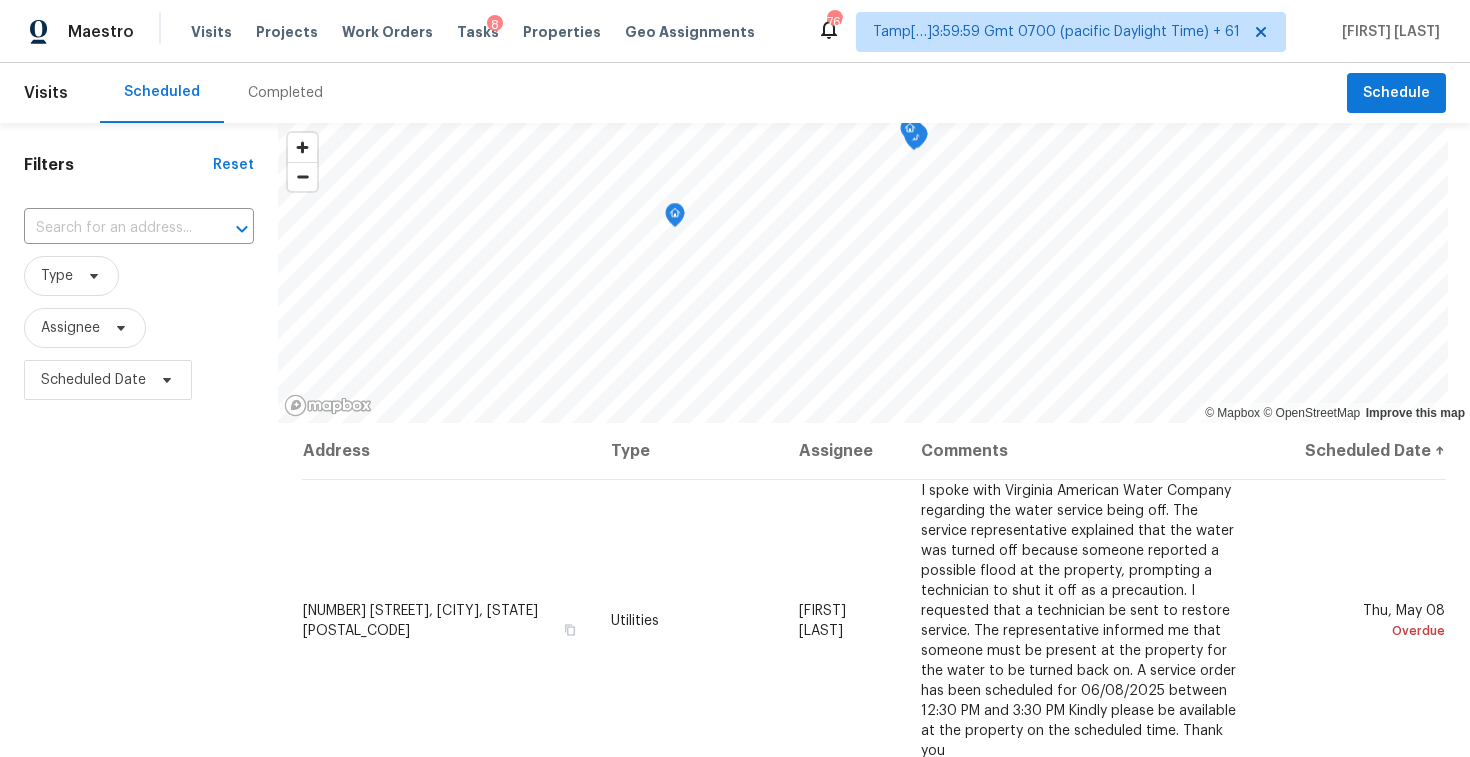click on "Completed" at bounding box center [285, 93] 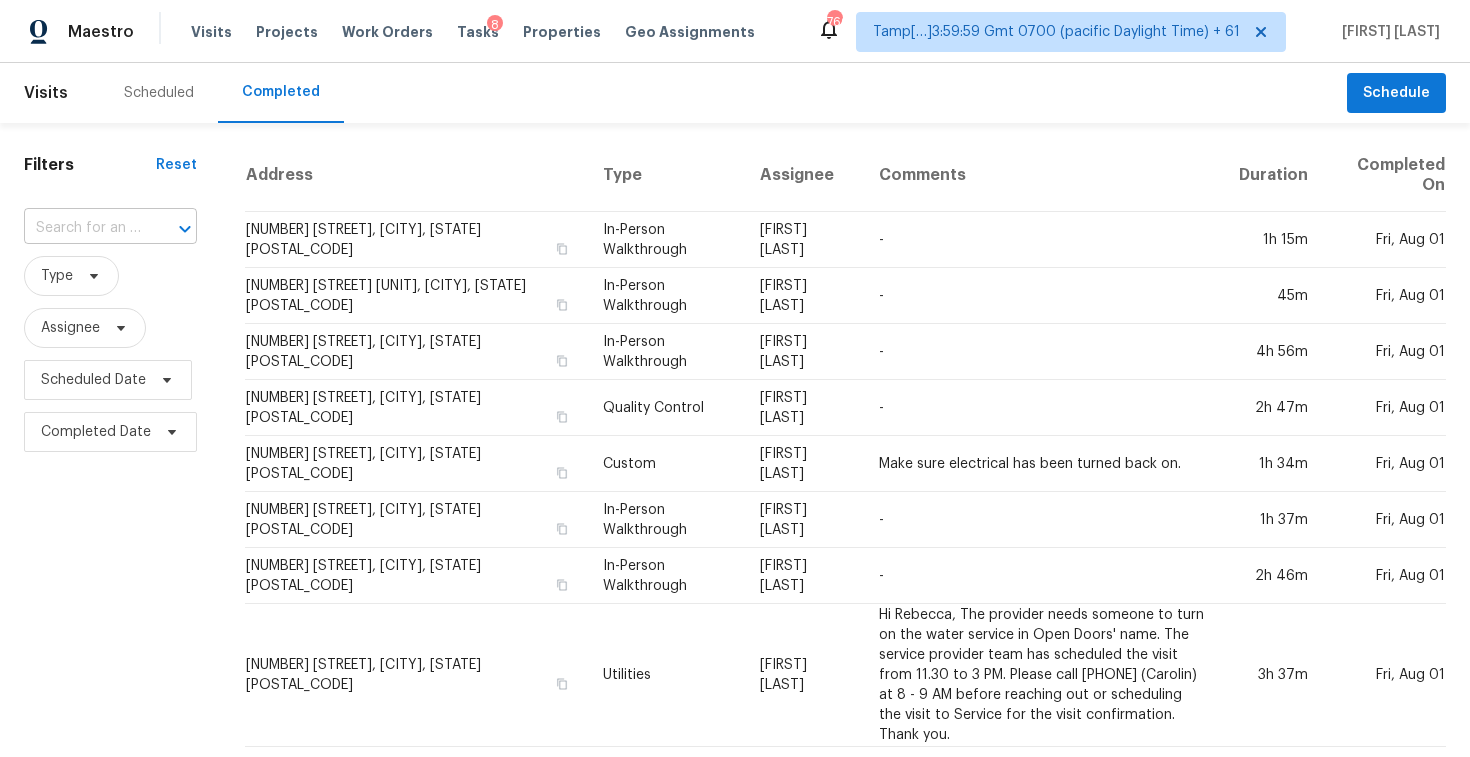 click at bounding box center (82, 228) 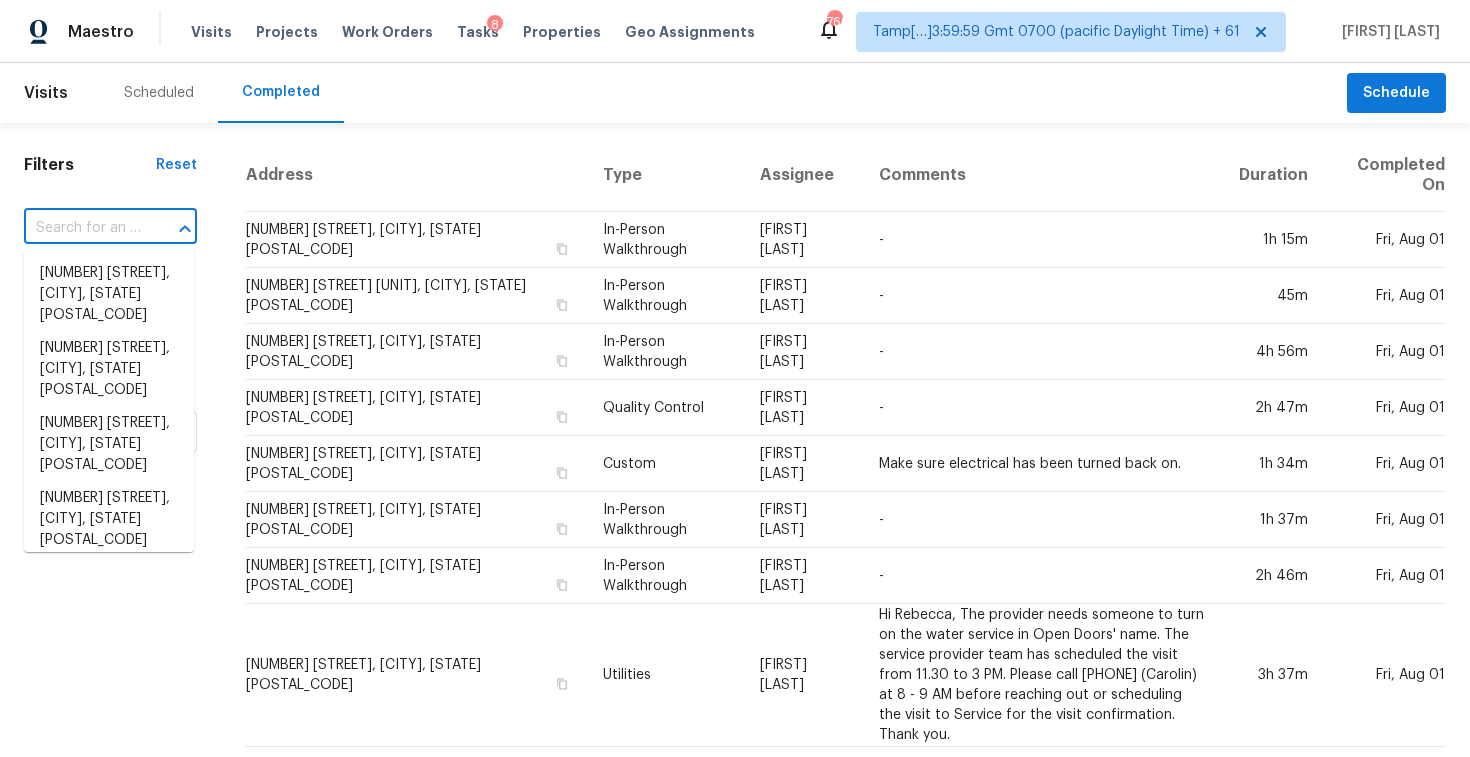 paste on "4670 Dilworth Ct Fort Worth, TX, 76116" 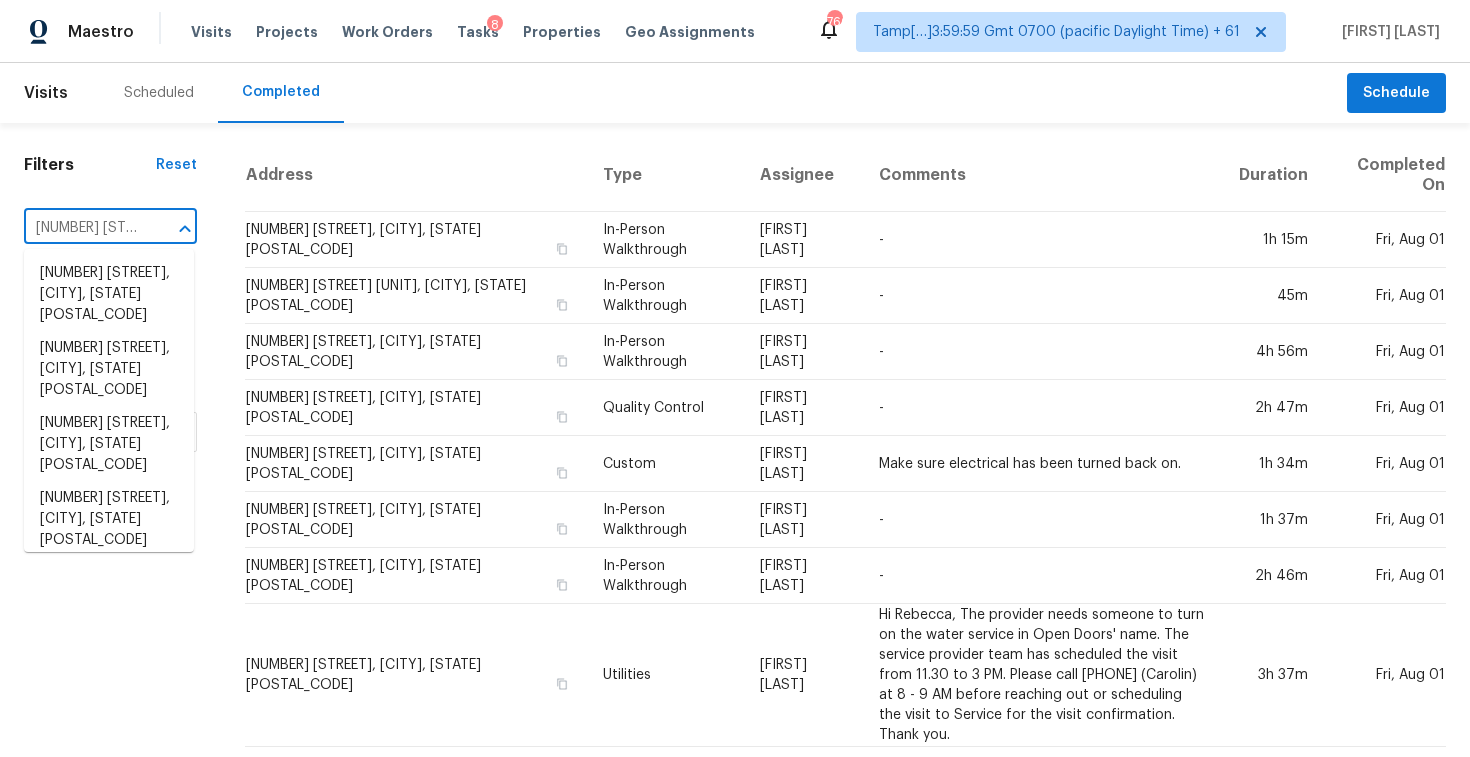 scroll, scrollTop: 0, scrollLeft: 149, axis: horizontal 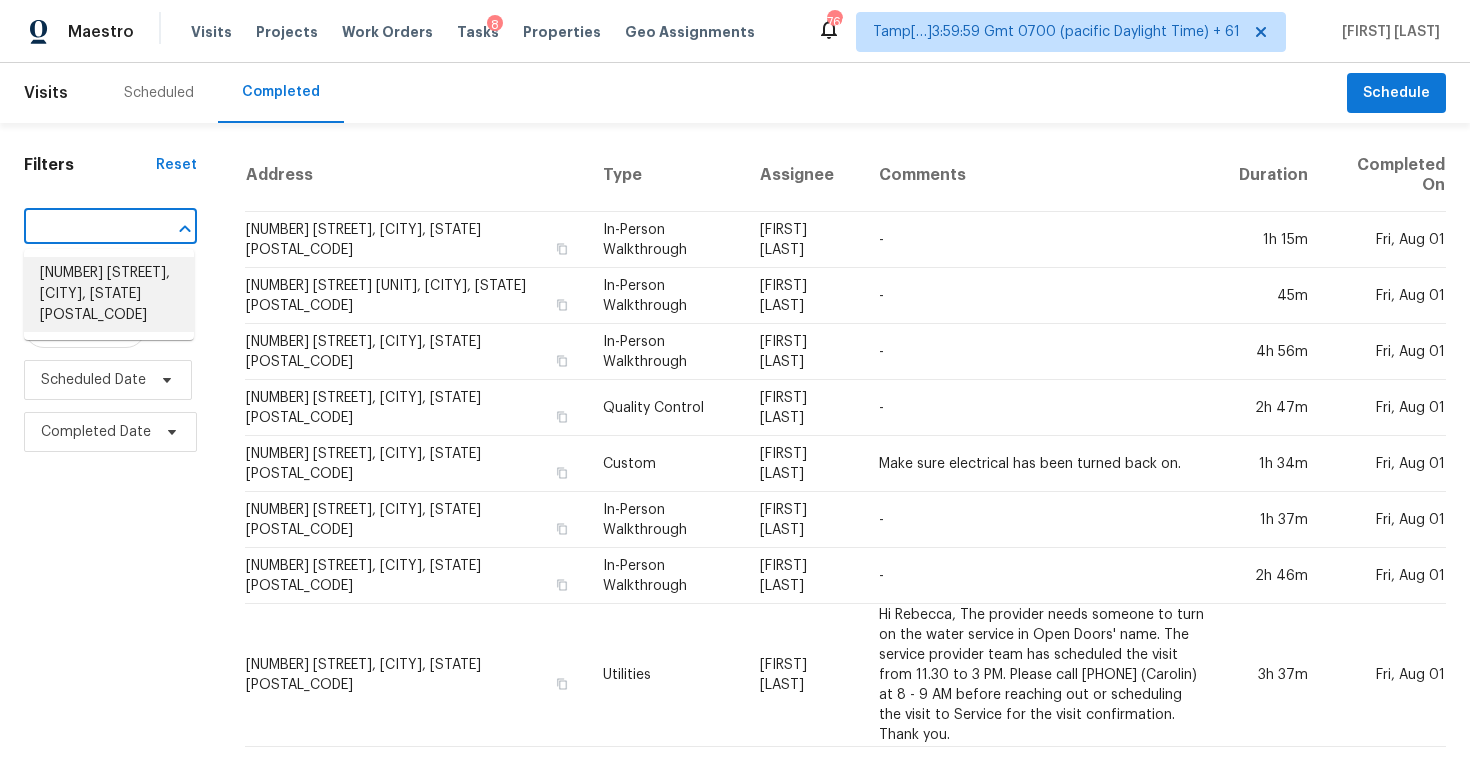 click on "4670 Dilworth Ct, Fort Worth, TX 76116" at bounding box center [109, 294] 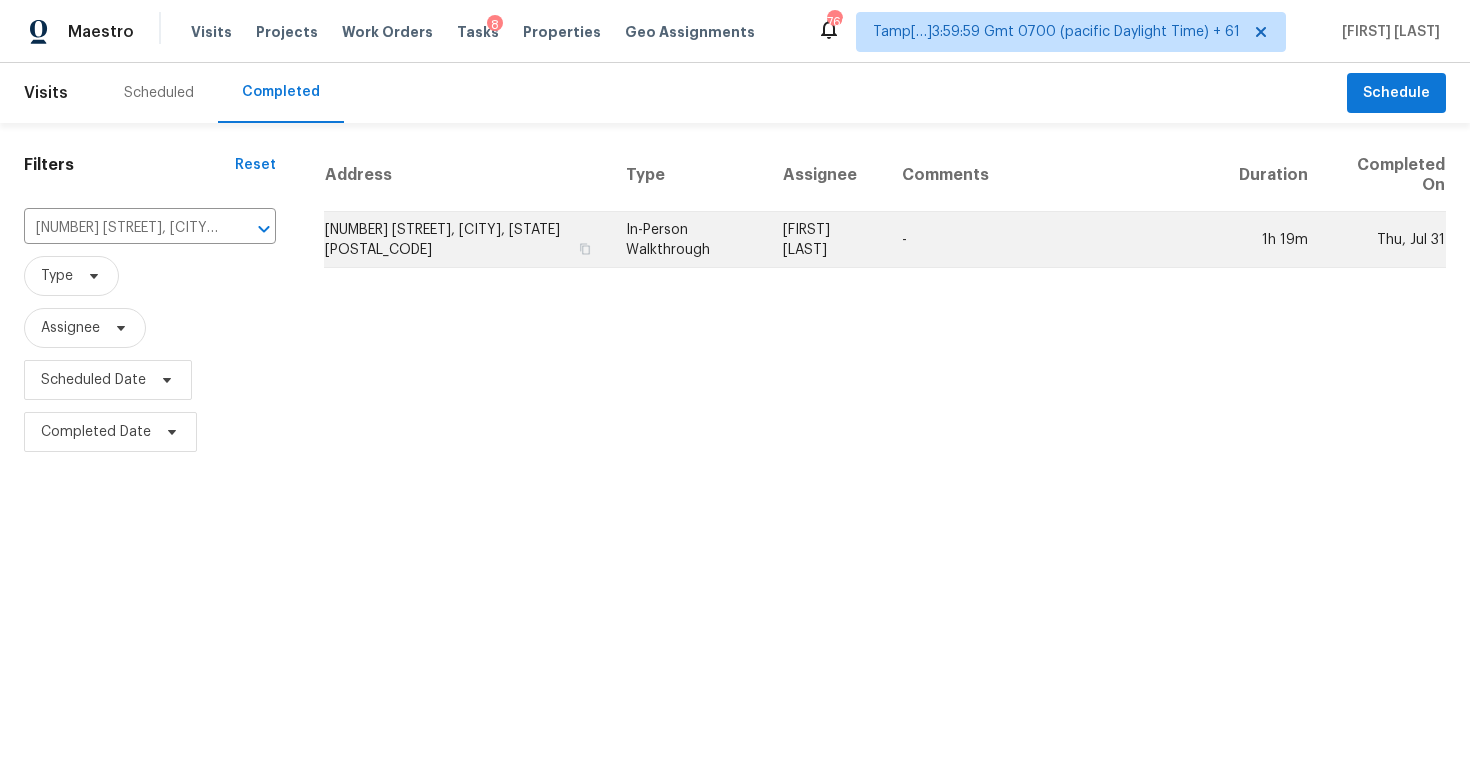 click on "4670 Dilworth Ct, Fort Worth, TX 76116" at bounding box center (467, 240) 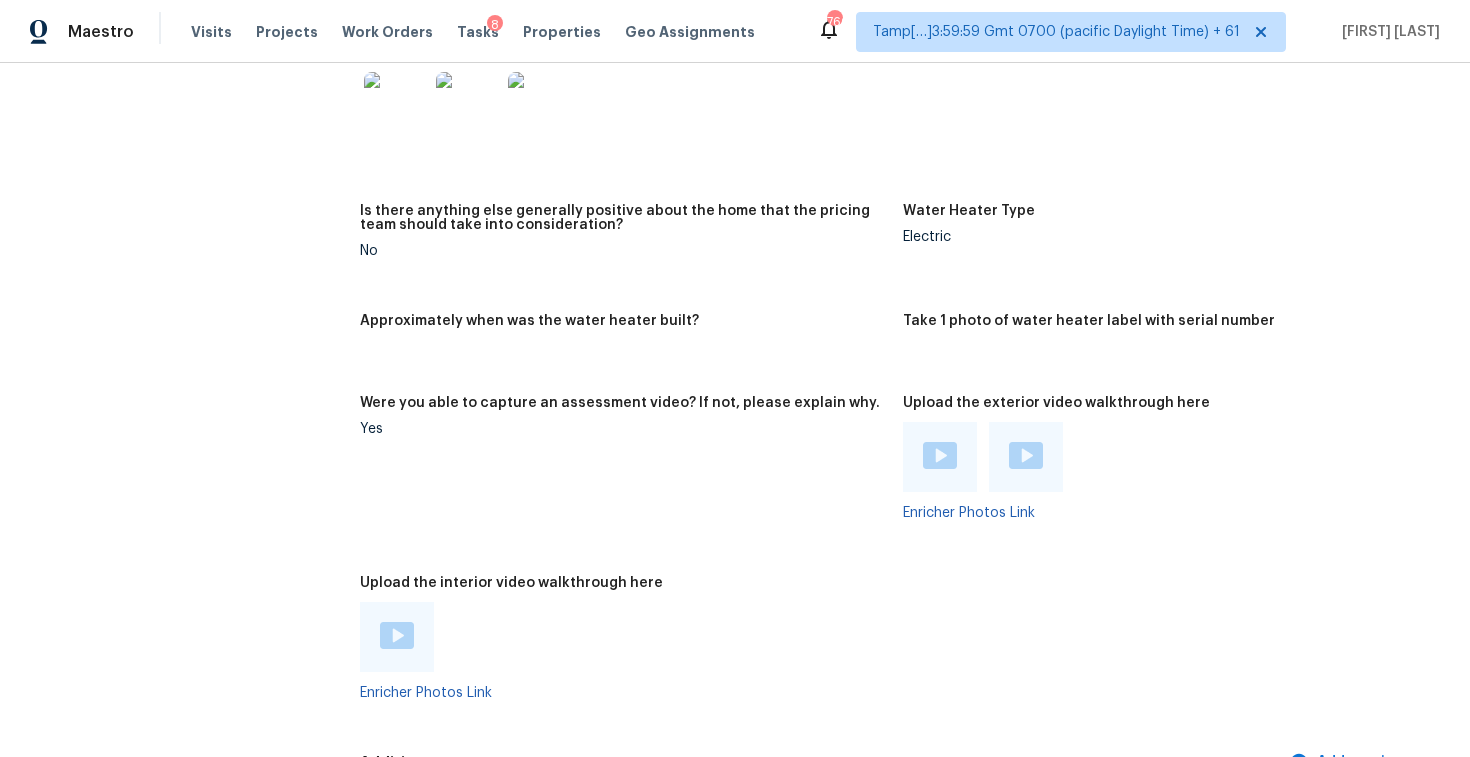scroll, scrollTop: 3915, scrollLeft: 0, axis: vertical 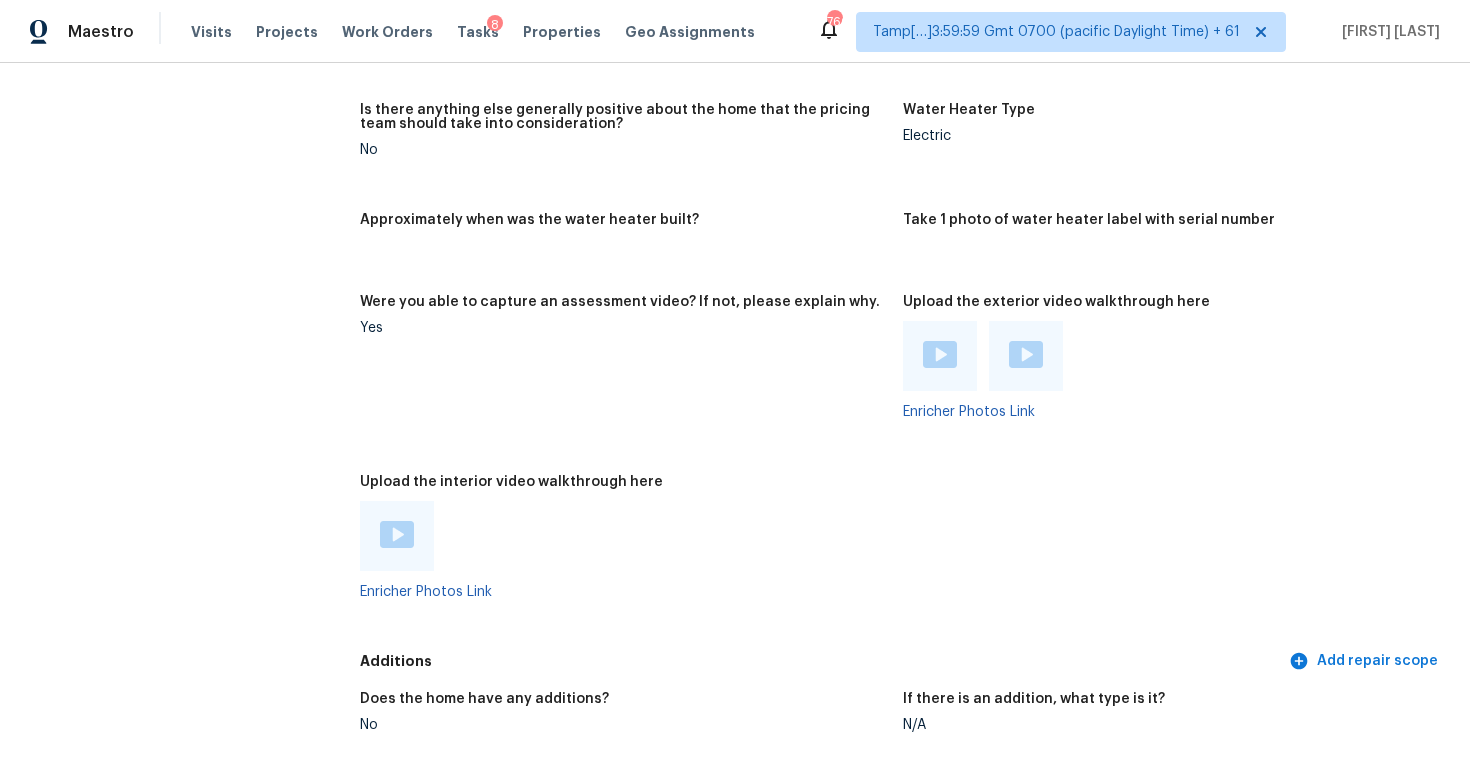click at bounding box center (397, 534) 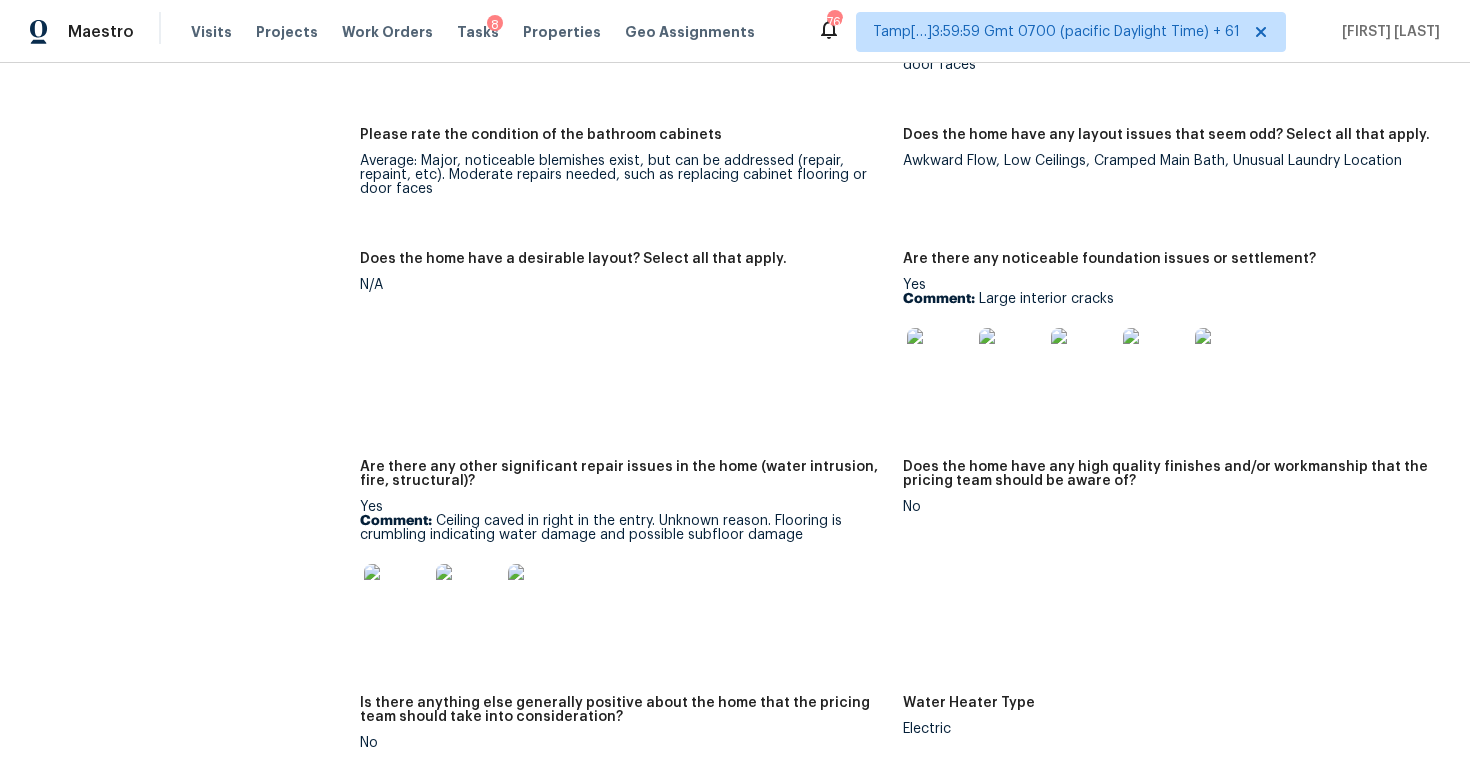 scroll, scrollTop: 3311, scrollLeft: 0, axis: vertical 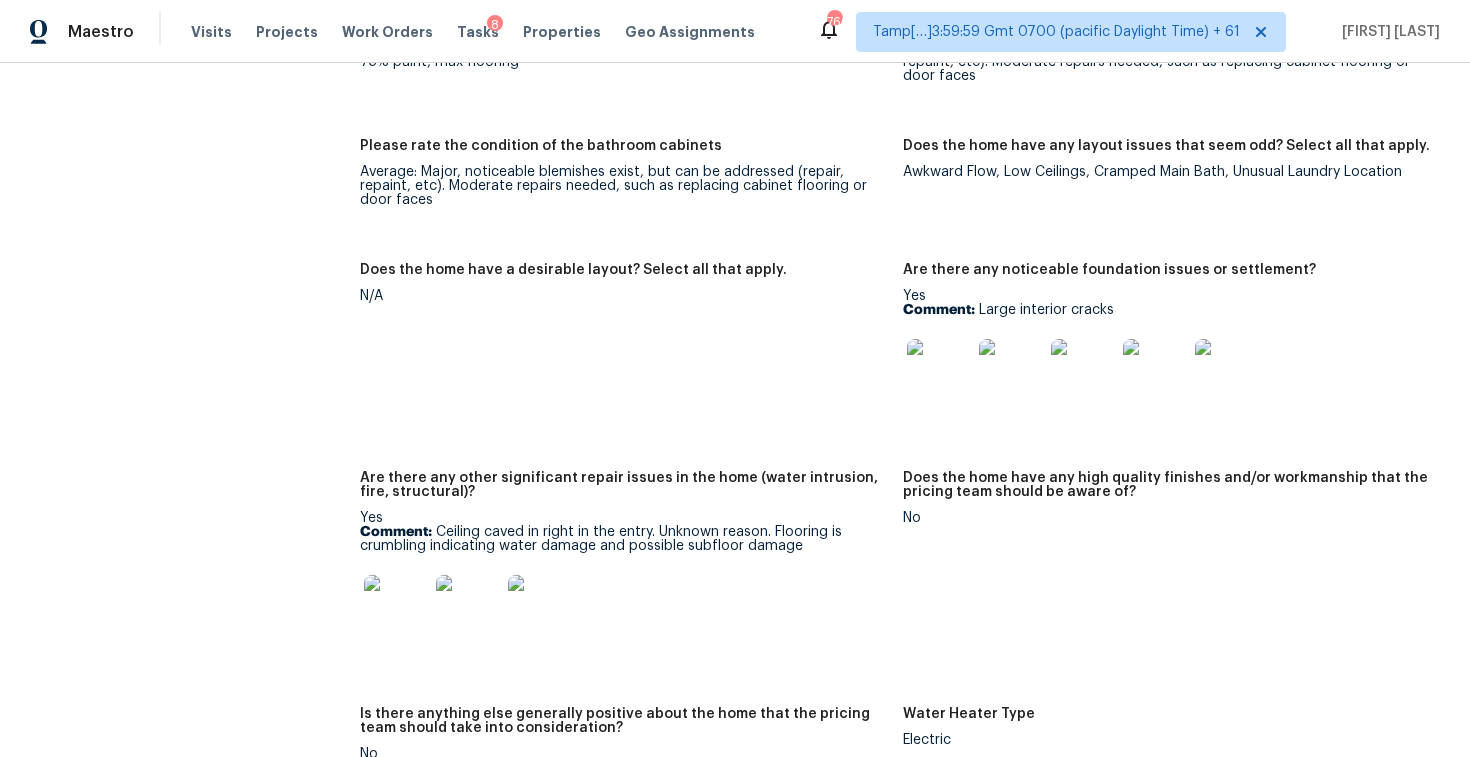 click on "Does the home have a desirable layout? Select all that apply. N/A" at bounding box center (631, 355) 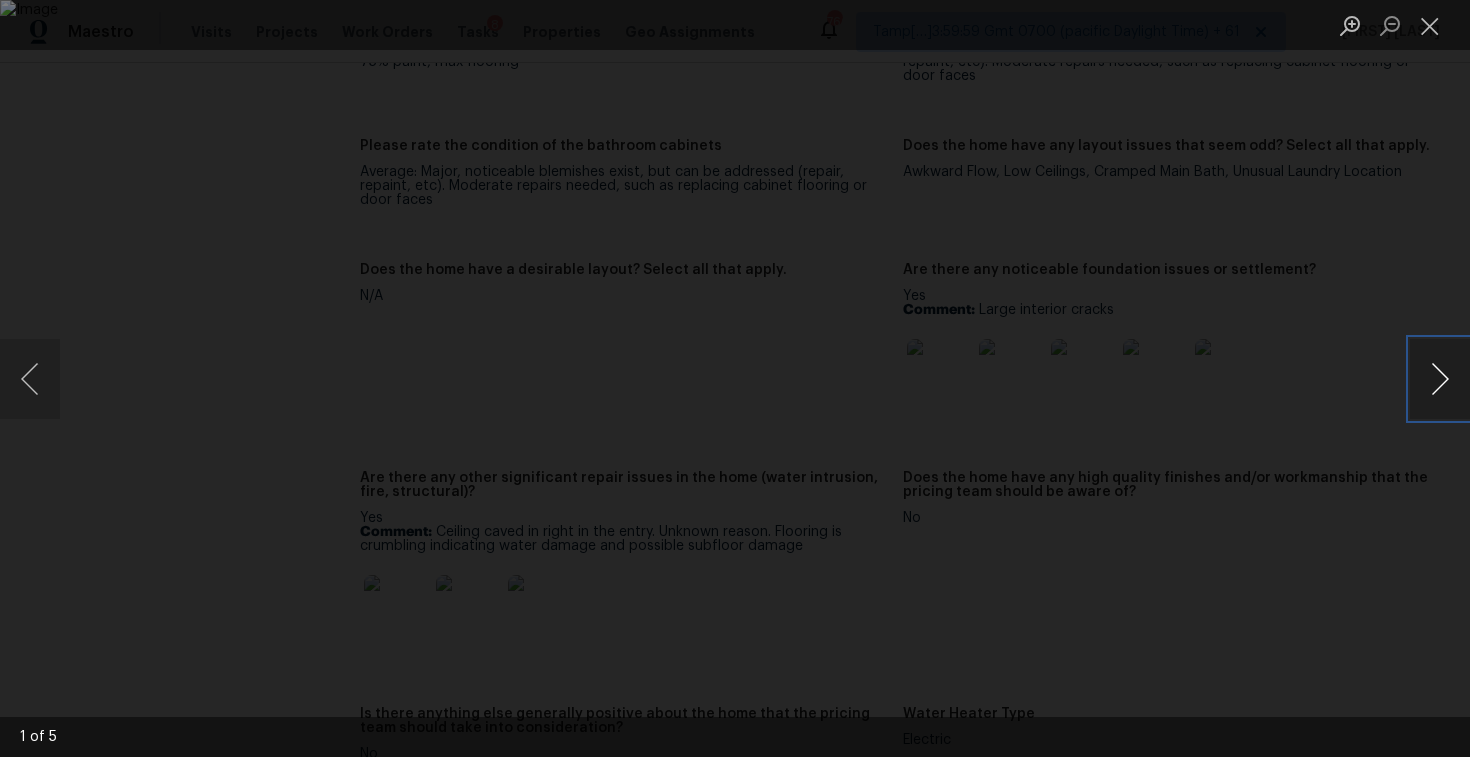 click at bounding box center (1440, 379) 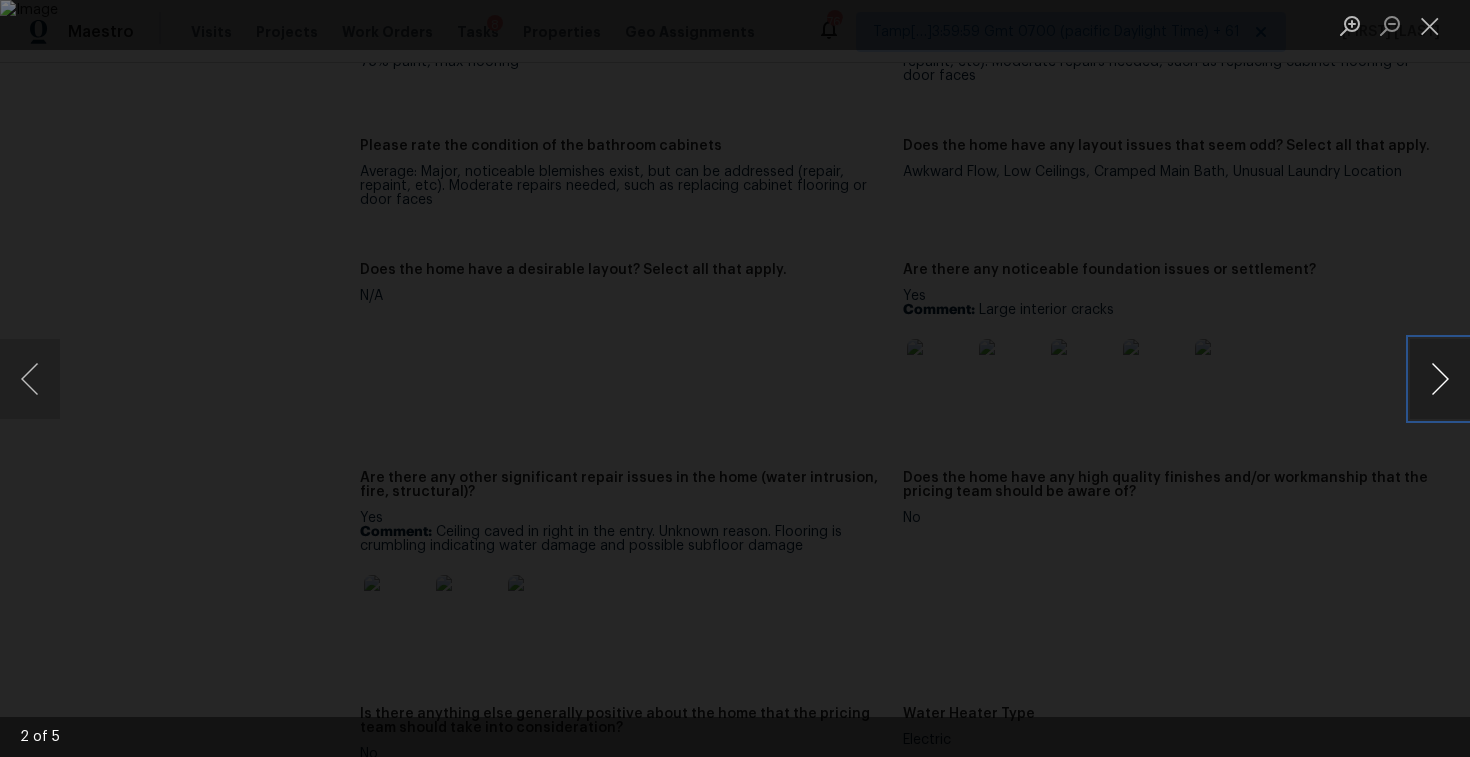 type 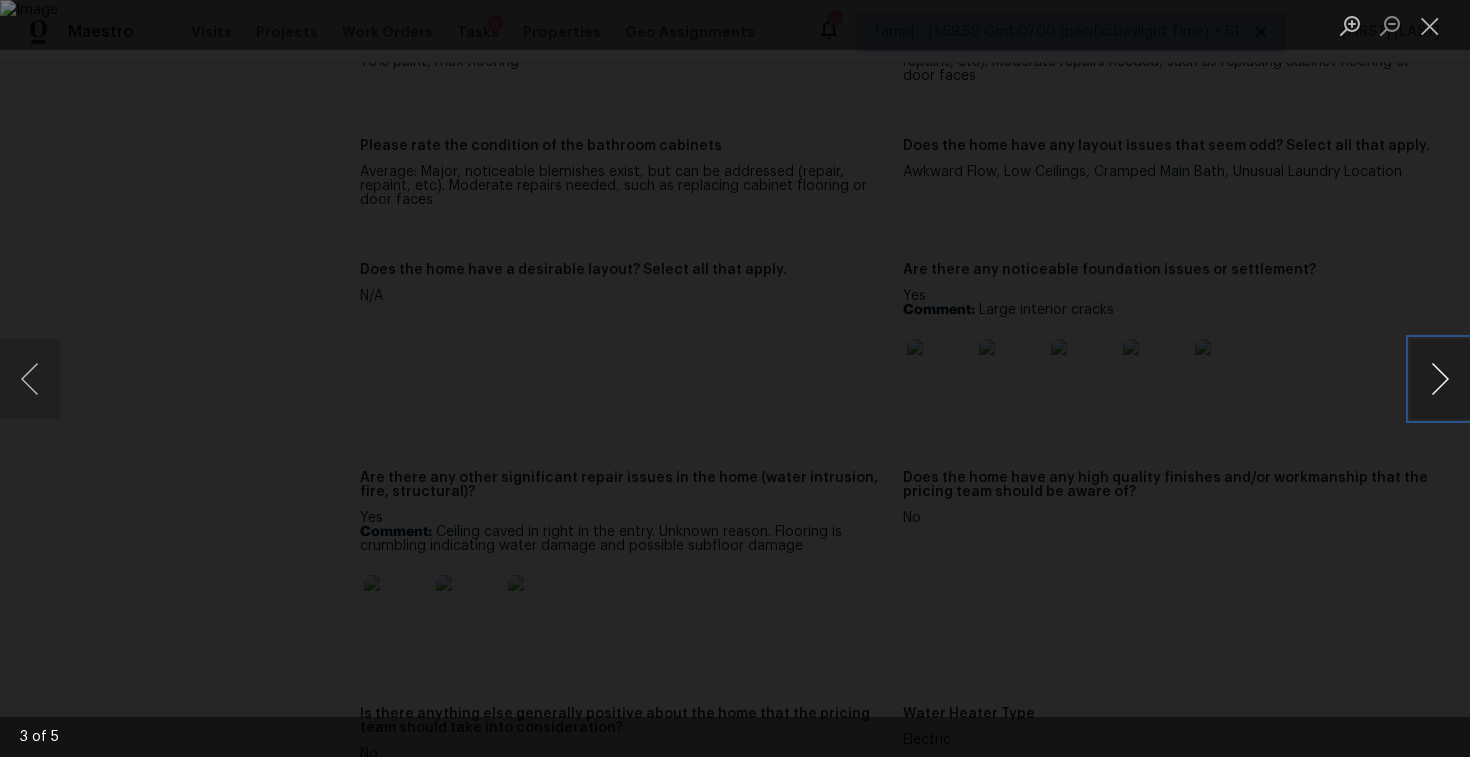 click at bounding box center [1440, 379] 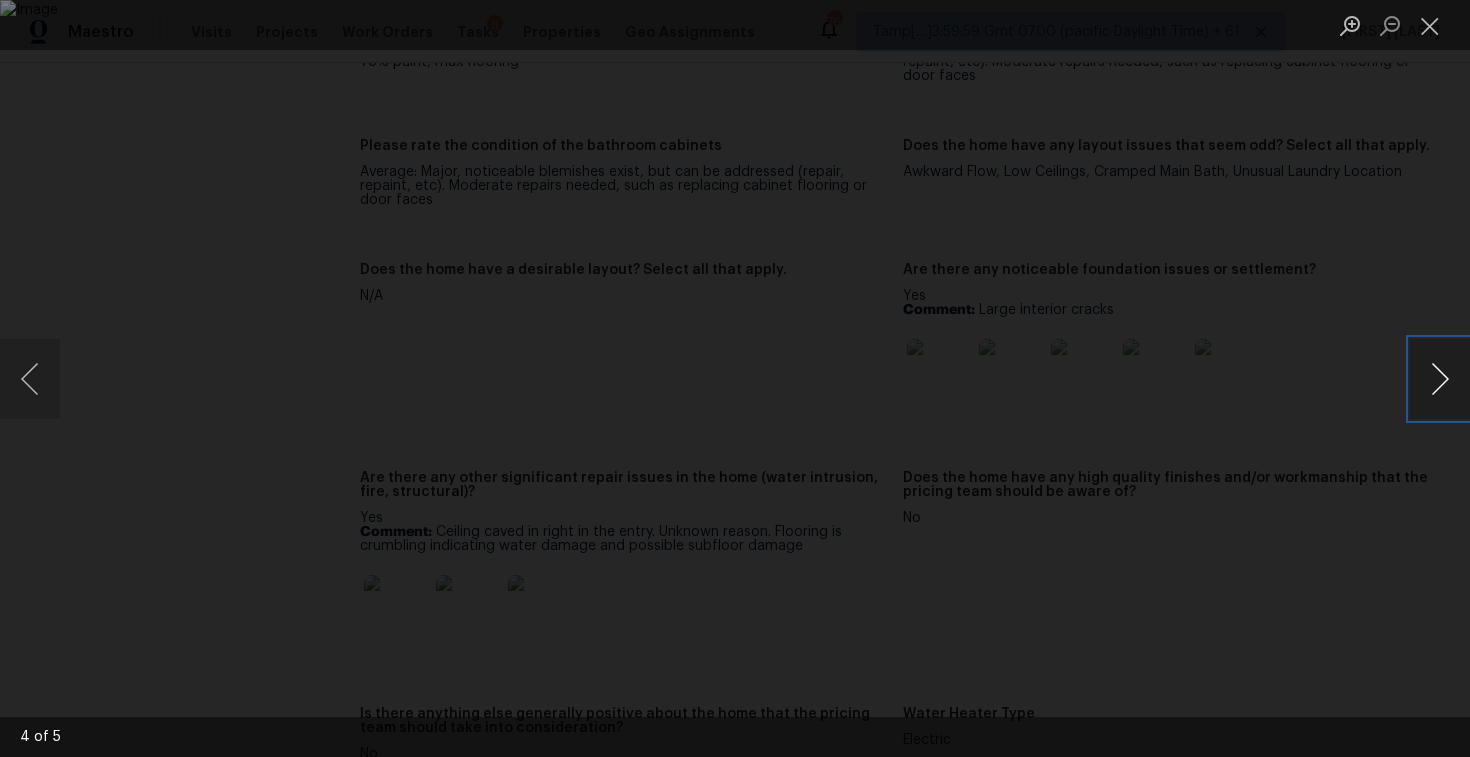 click at bounding box center [1440, 379] 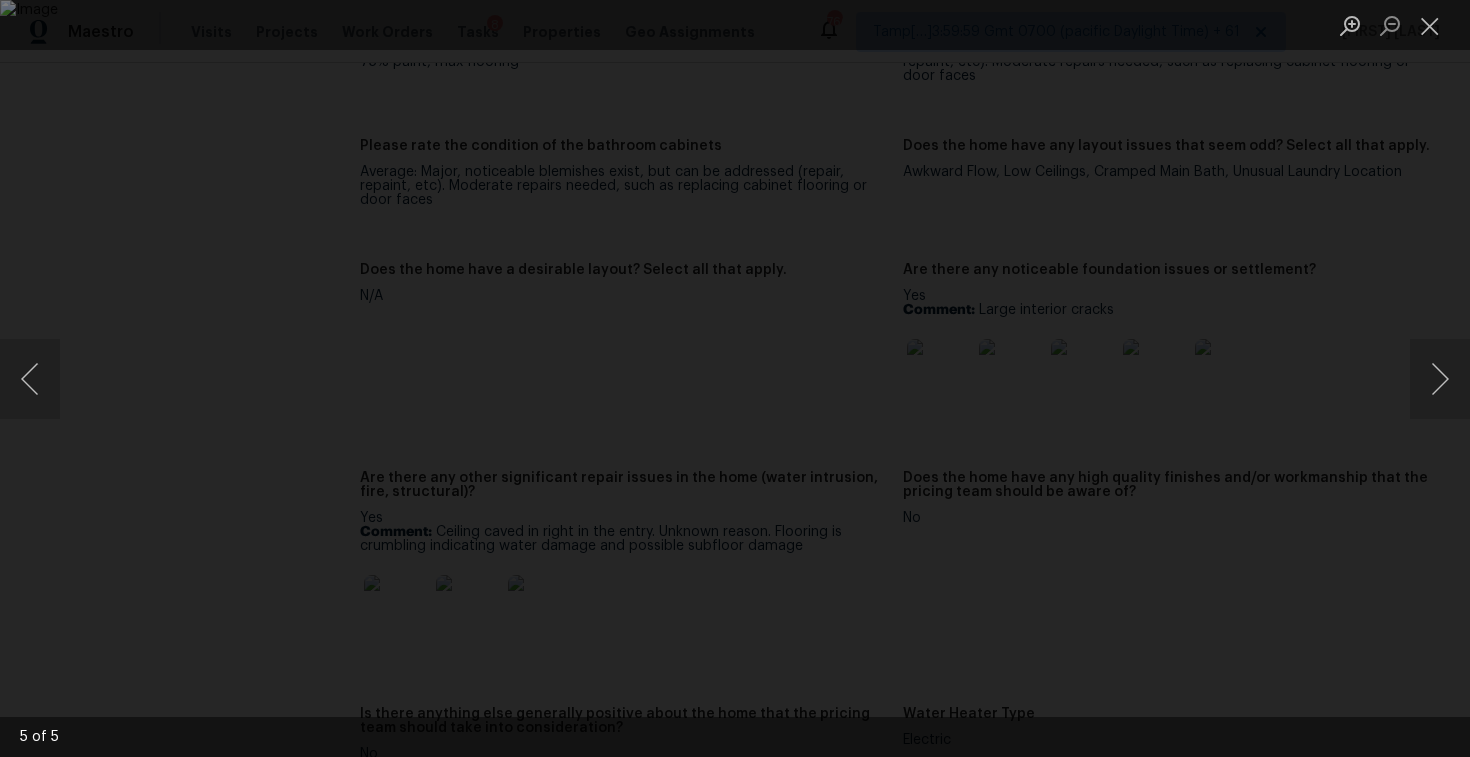 click at bounding box center [735, 378] 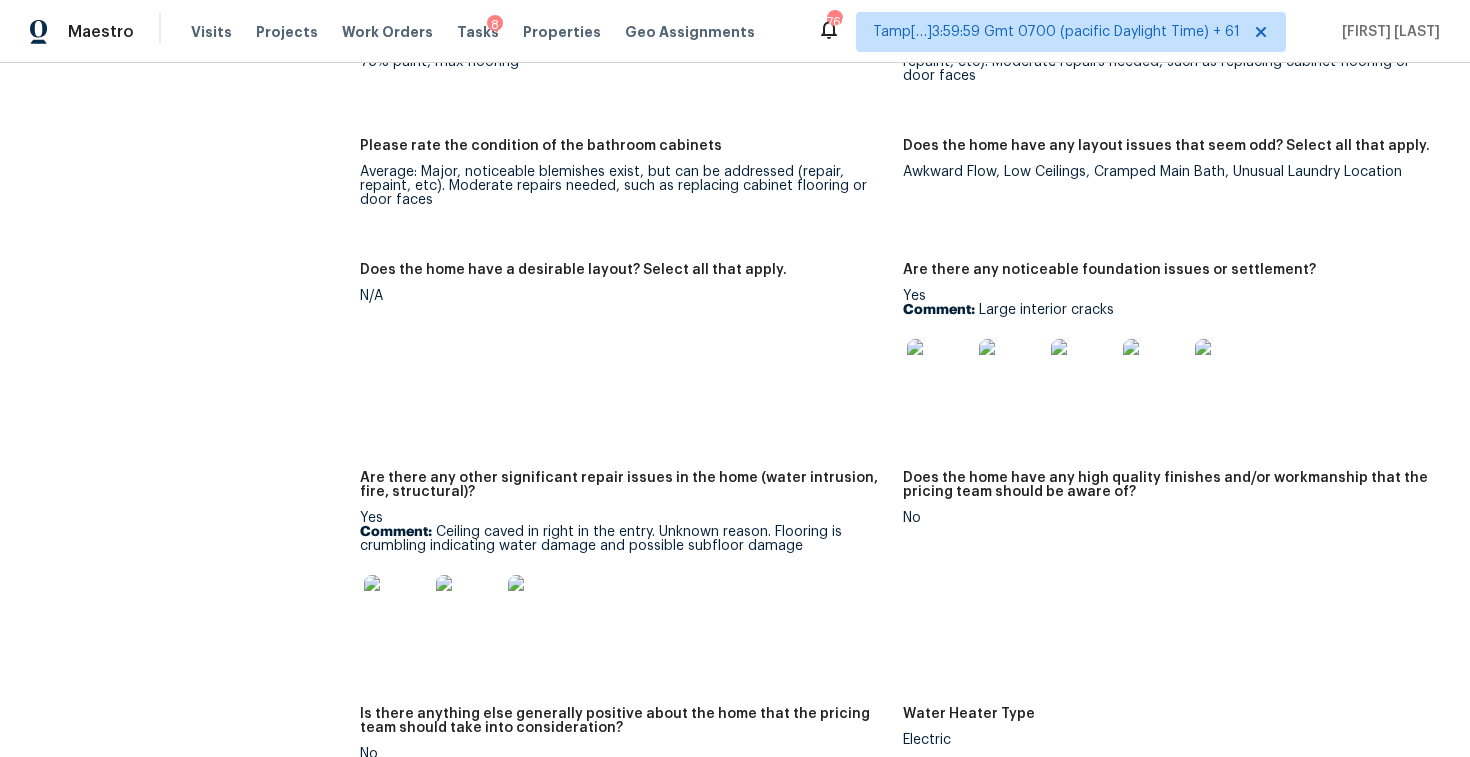 click on "Does the home have a desirable layout? Select all that apply." at bounding box center (623, 276) 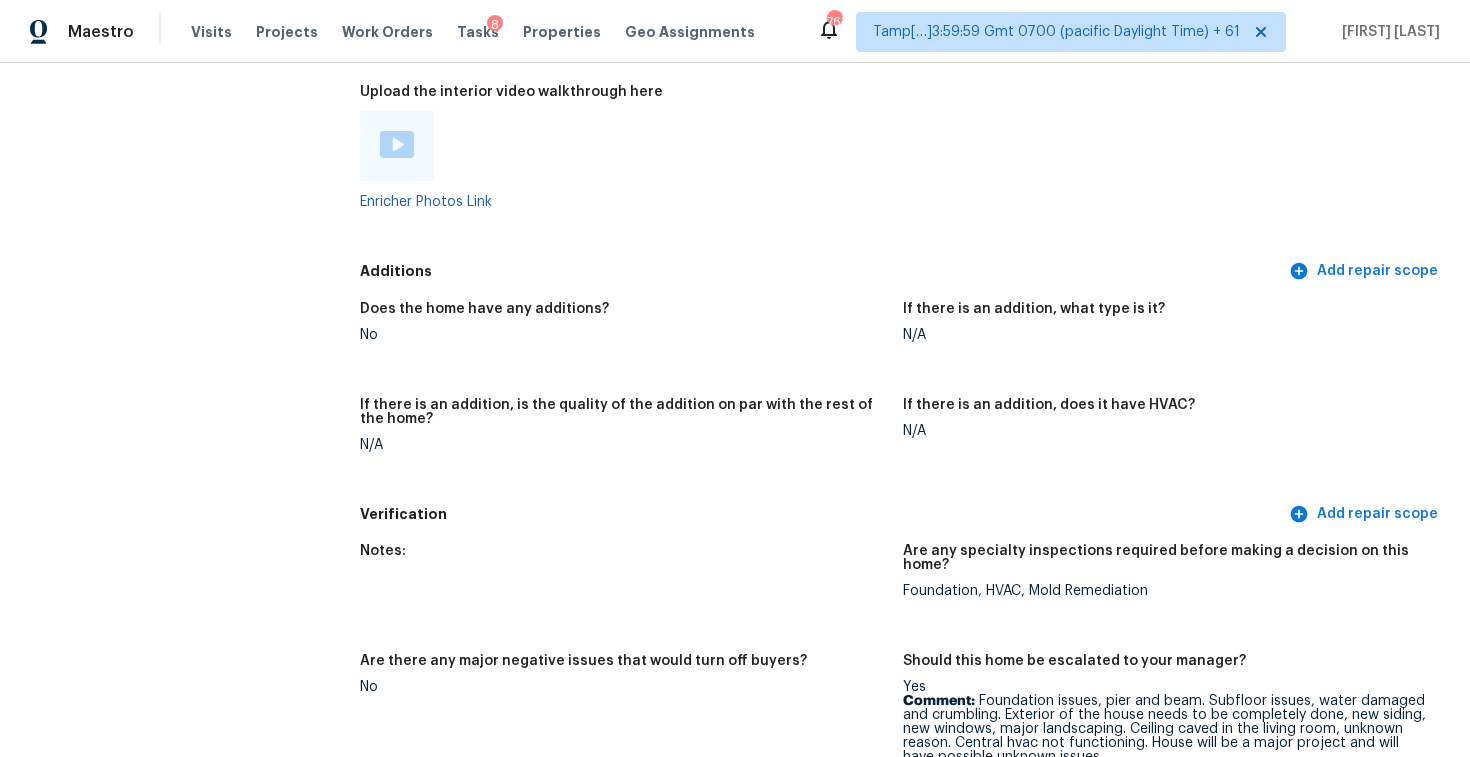 scroll, scrollTop: 4288, scrollLeft: 0, axis: vertical 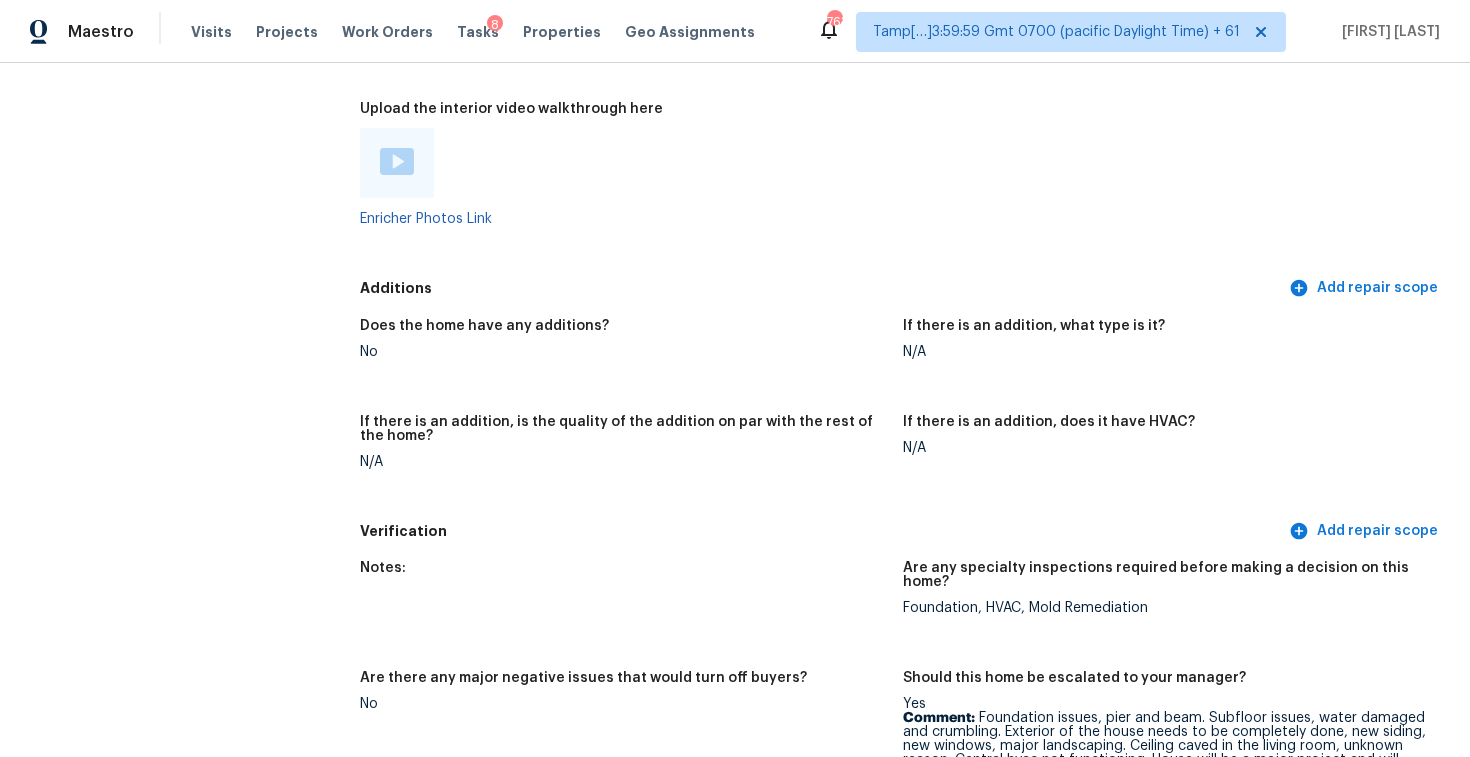 click on "Additions" at bounding box center (822, 288) 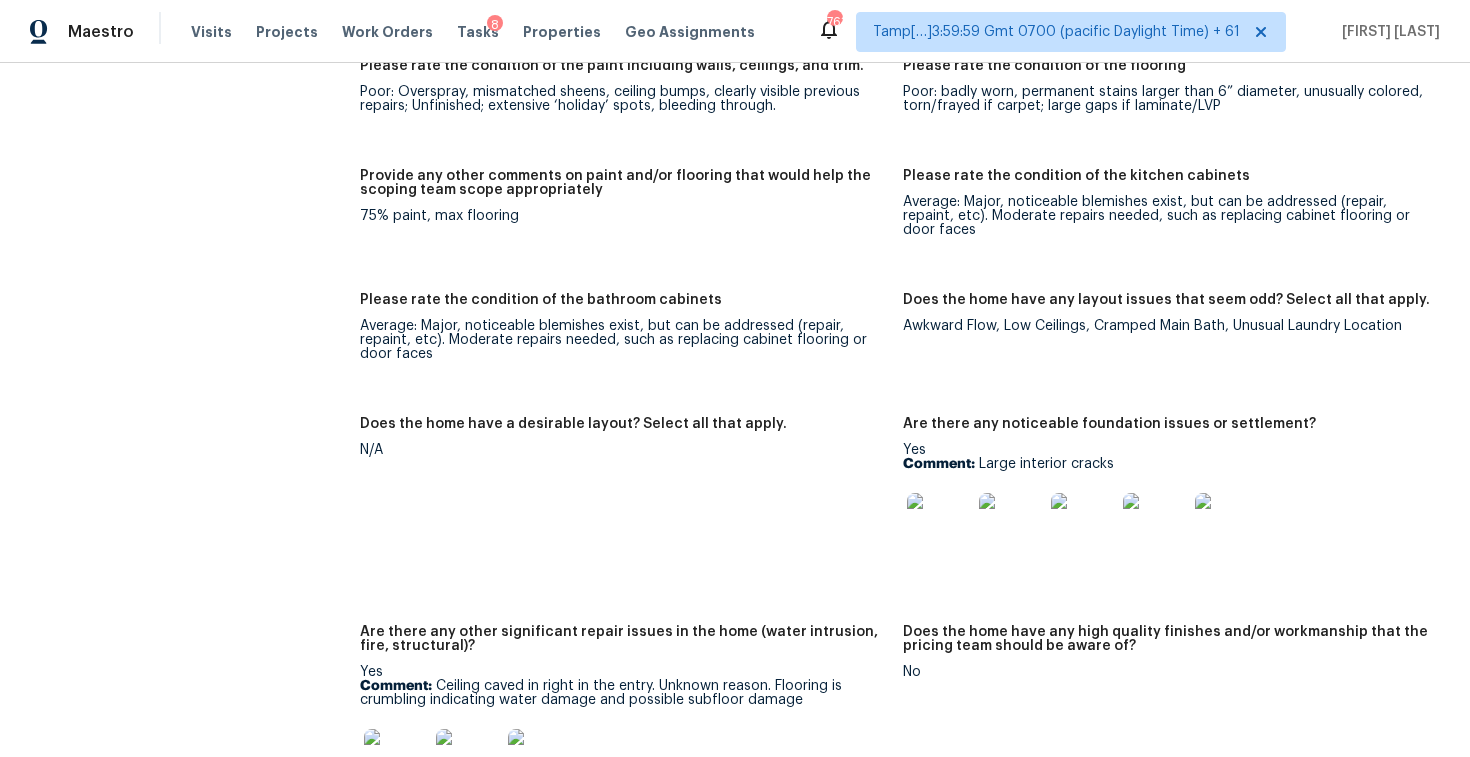 scroll, scrollTop: 4528, scrollLeft: 0, axis: vertical 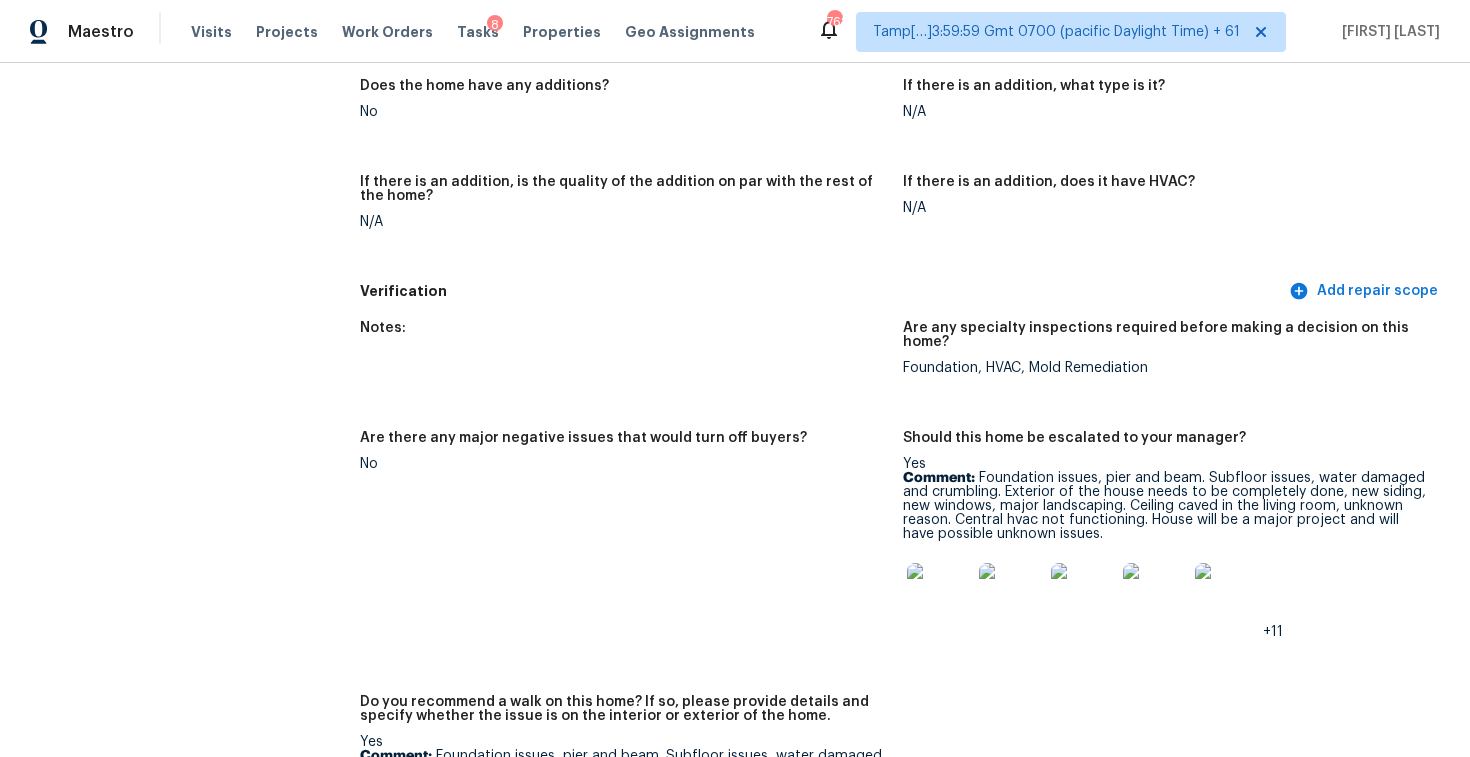 click at bounding box center (939, 595) 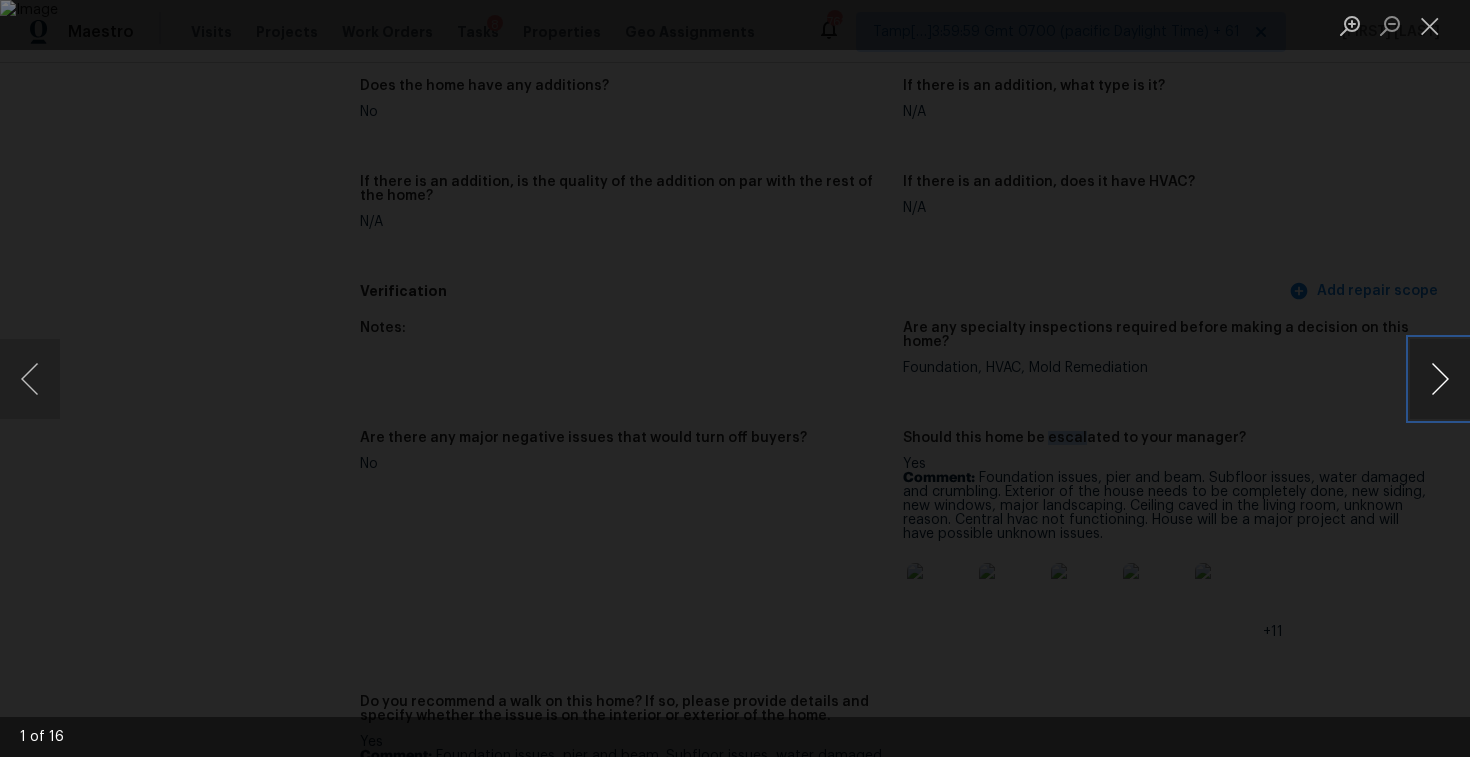 click at bounding box center [1440, 379] 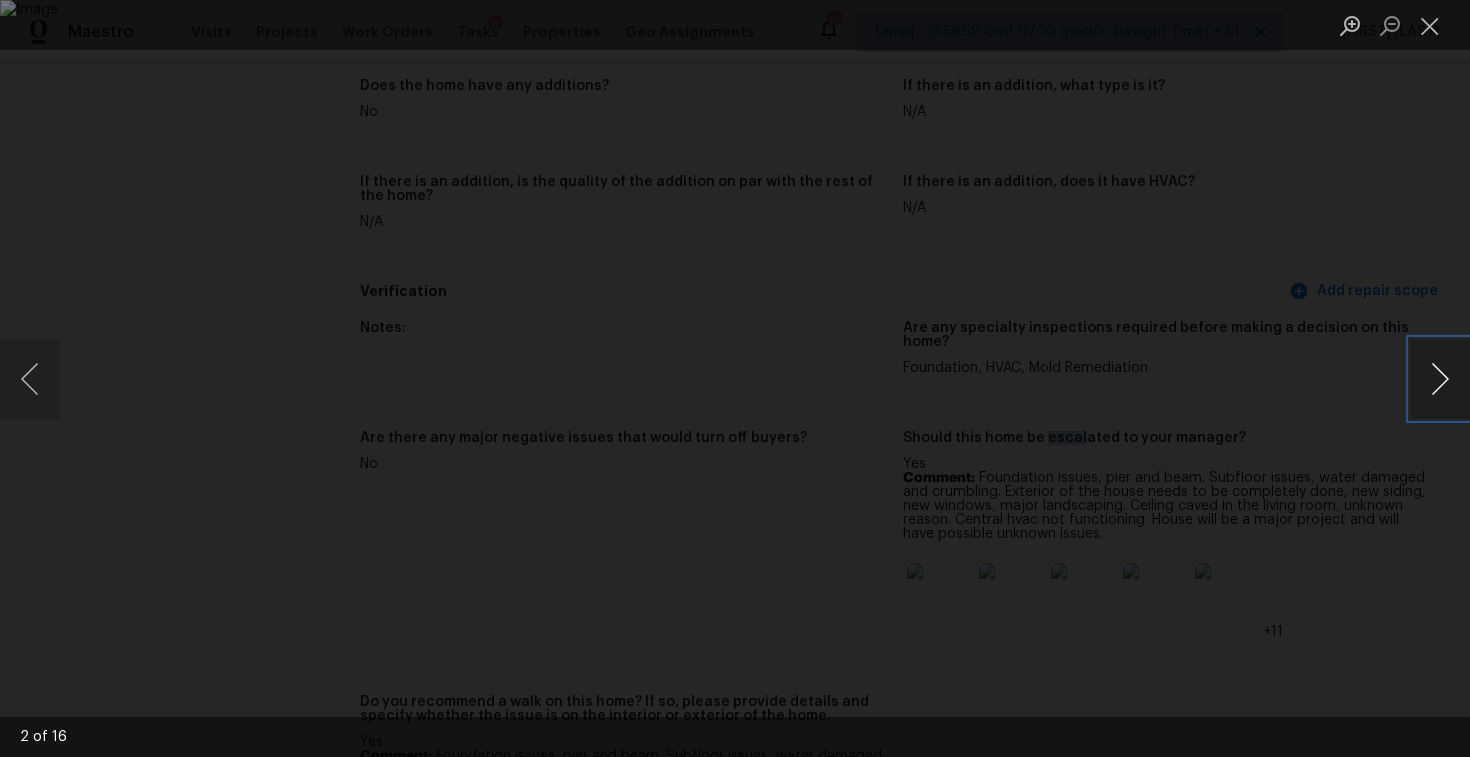 click at bounding box center (1440, 379) 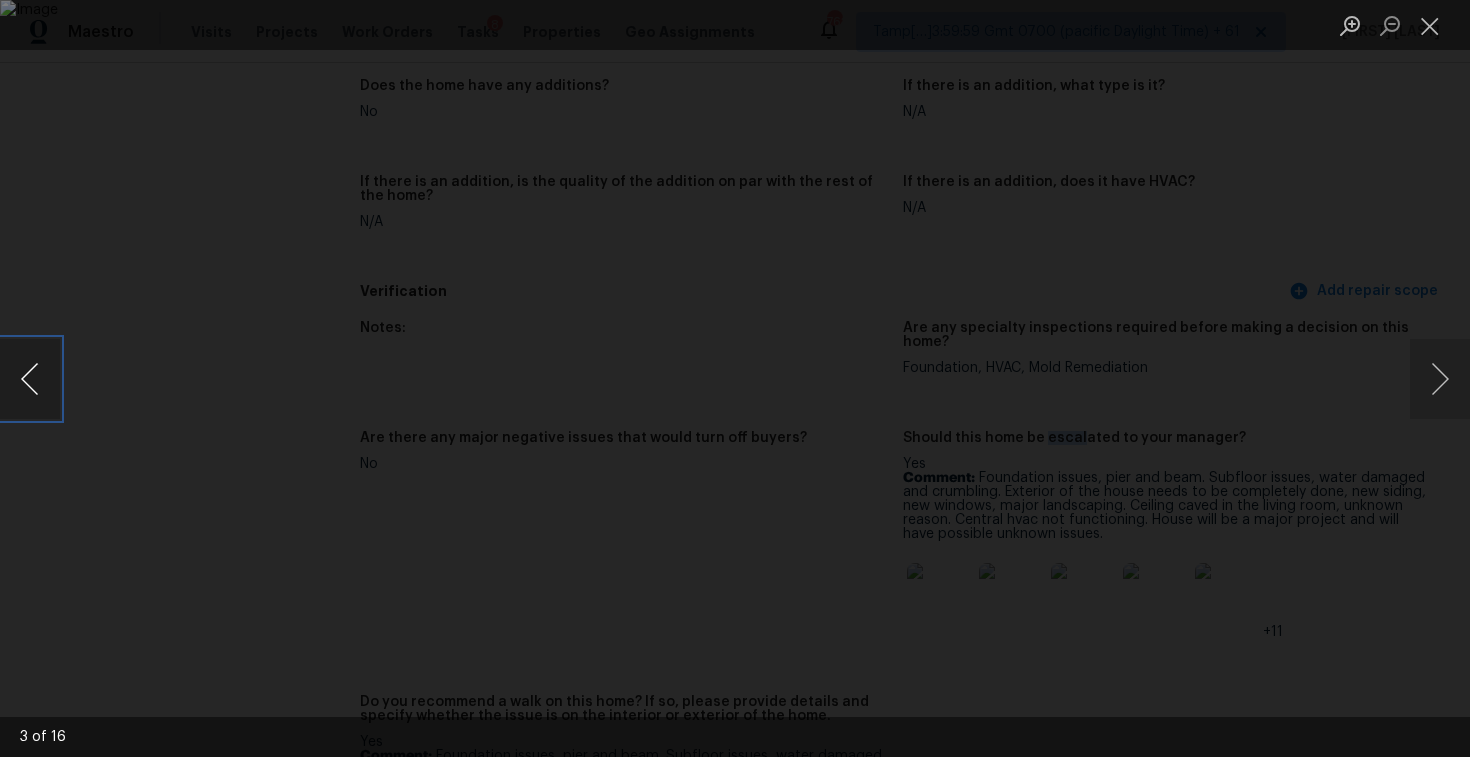 click at bounding box center [30, 379] 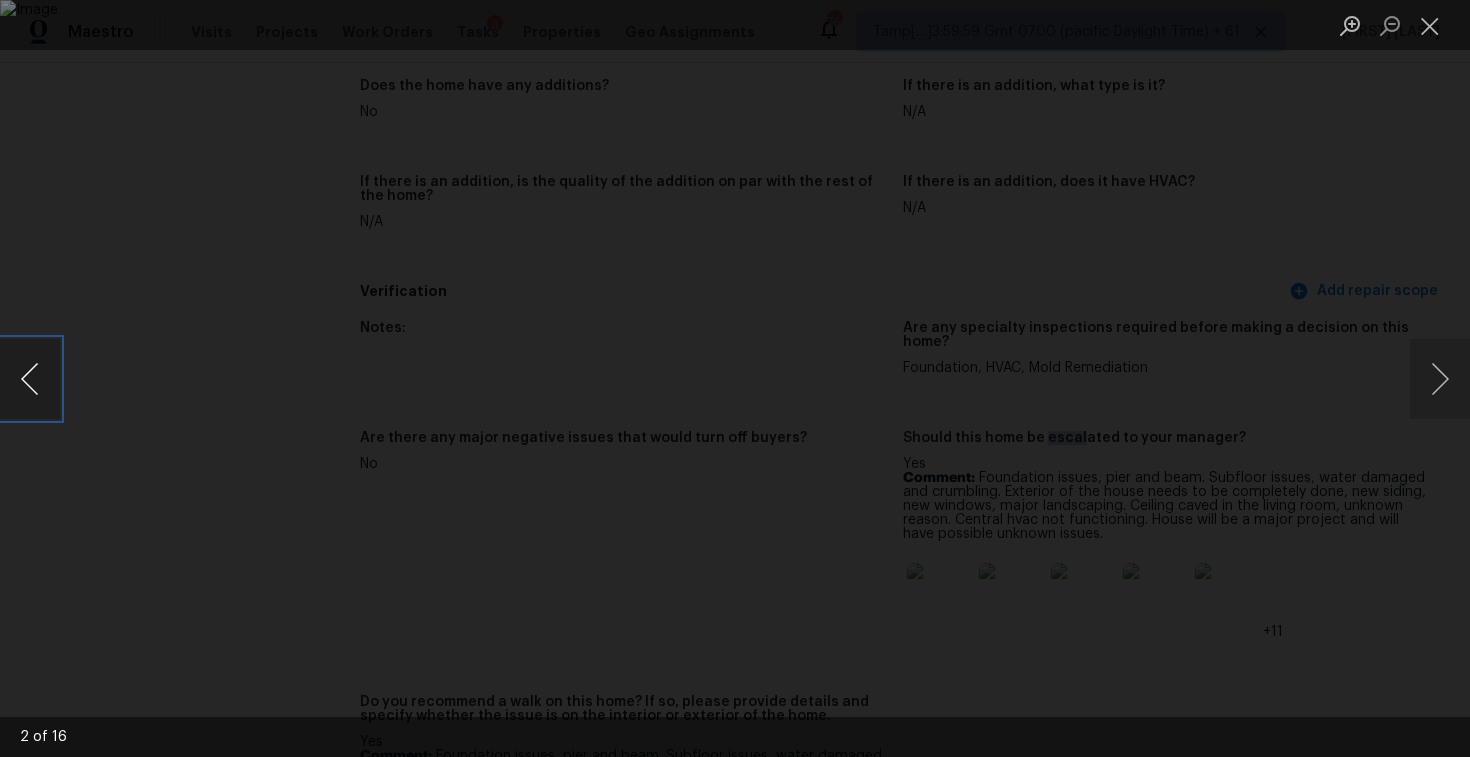 type 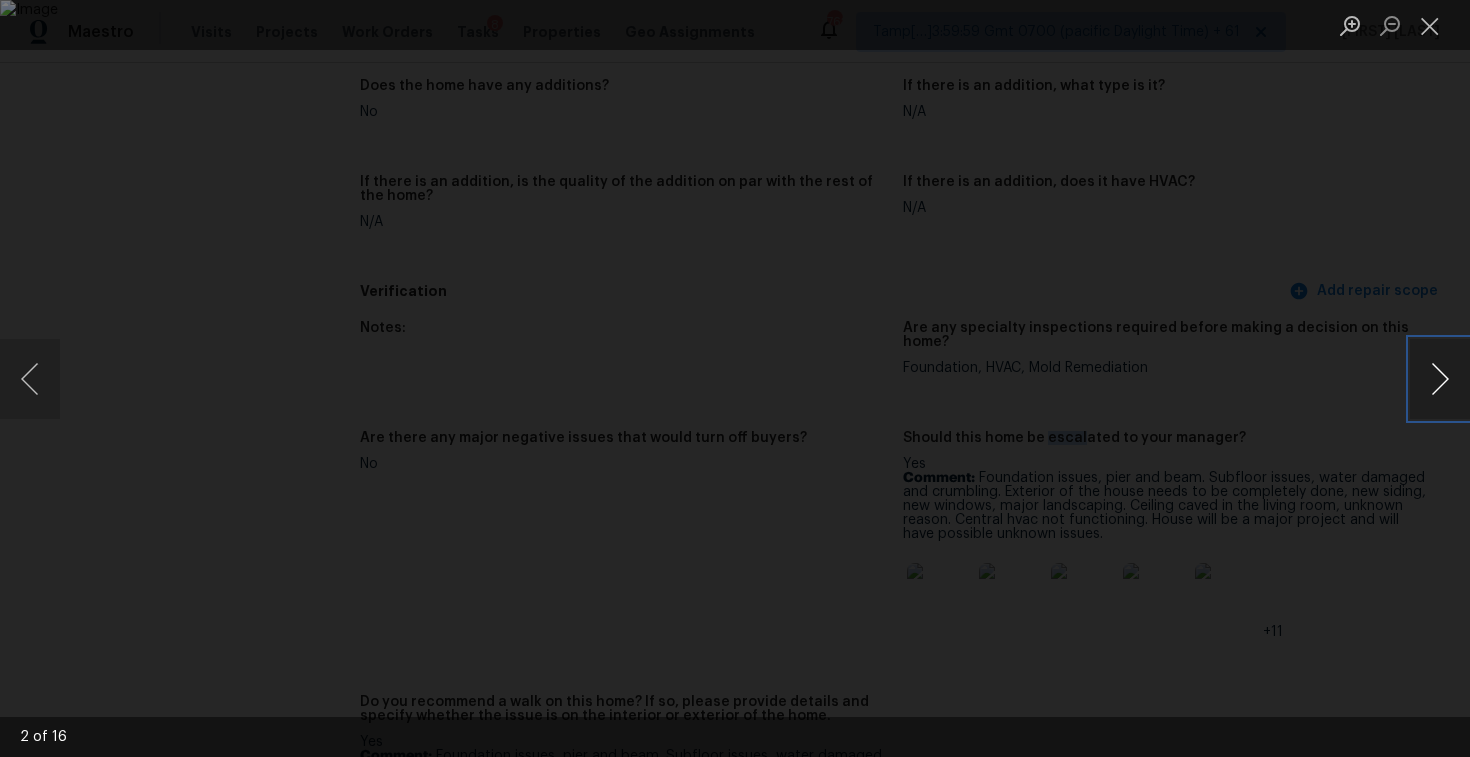 click at bounding box center (1440, 379) 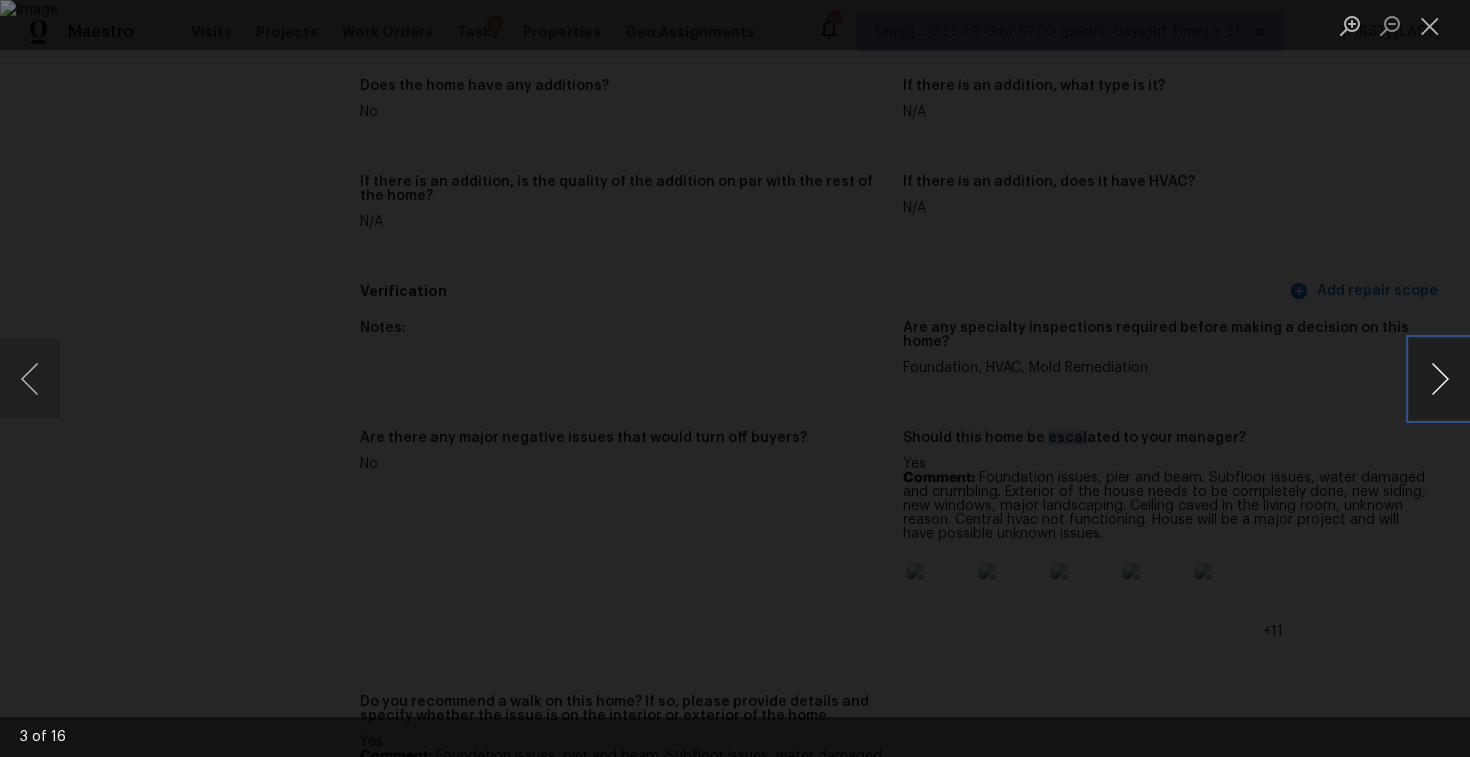 click at bounding box center [1440, 379] 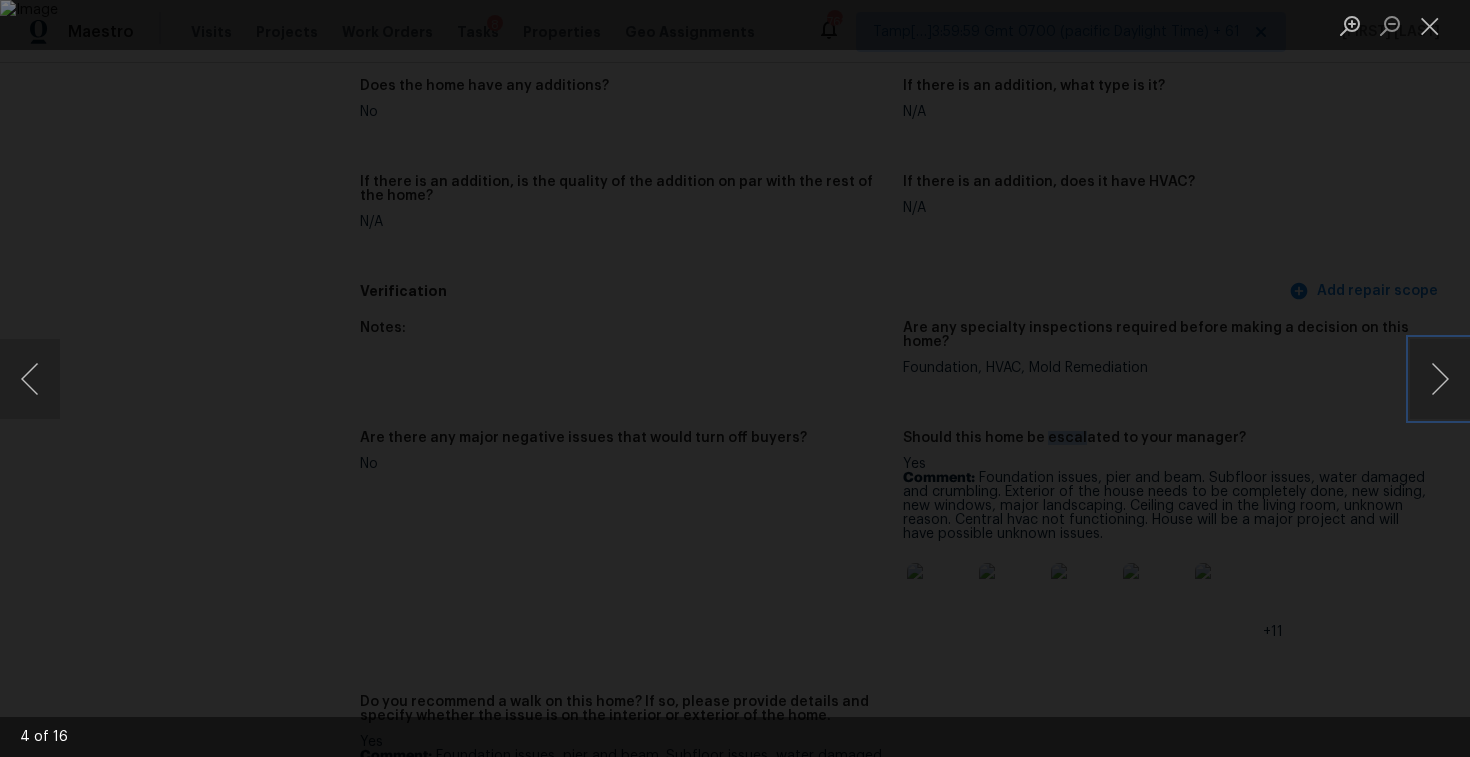type 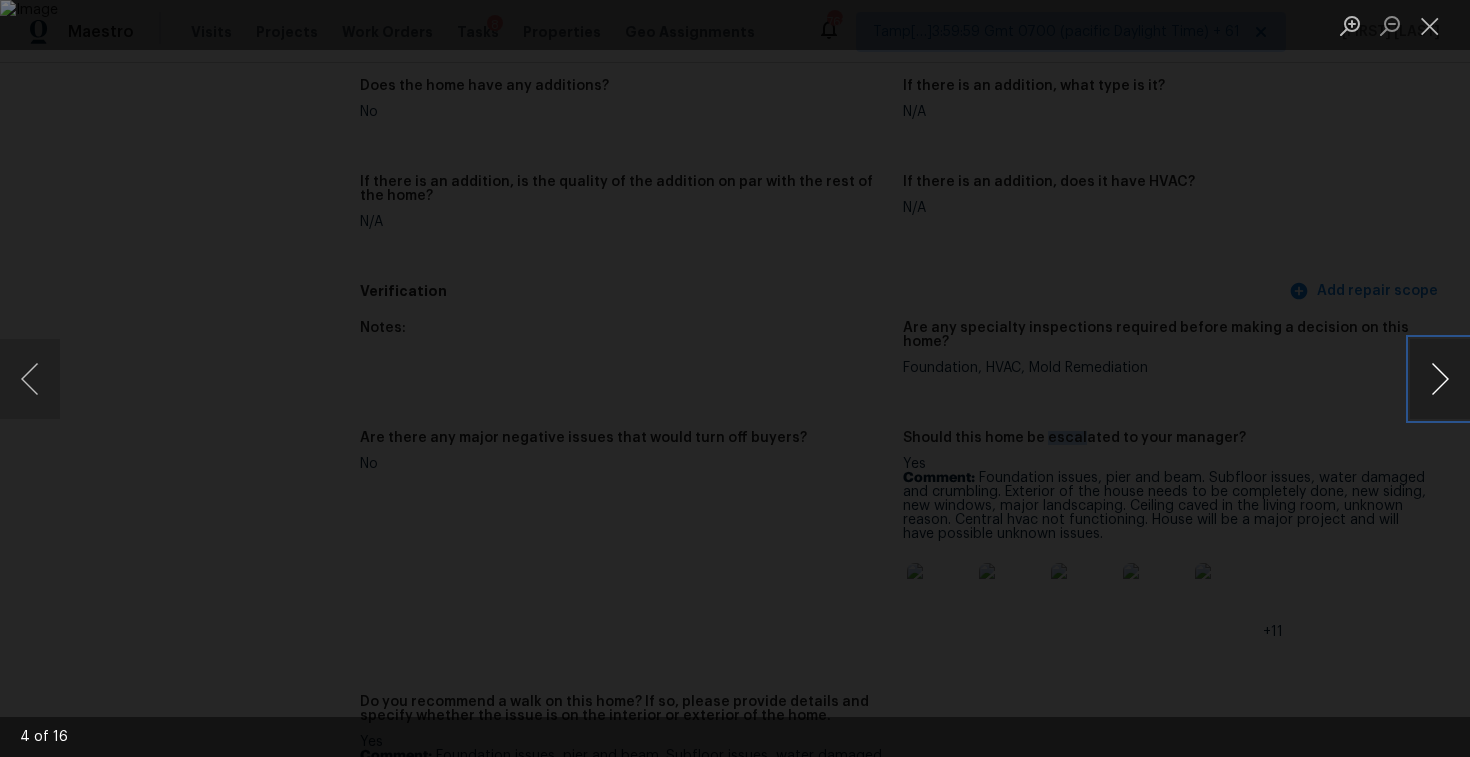 click at bounding box center [1440, 379] 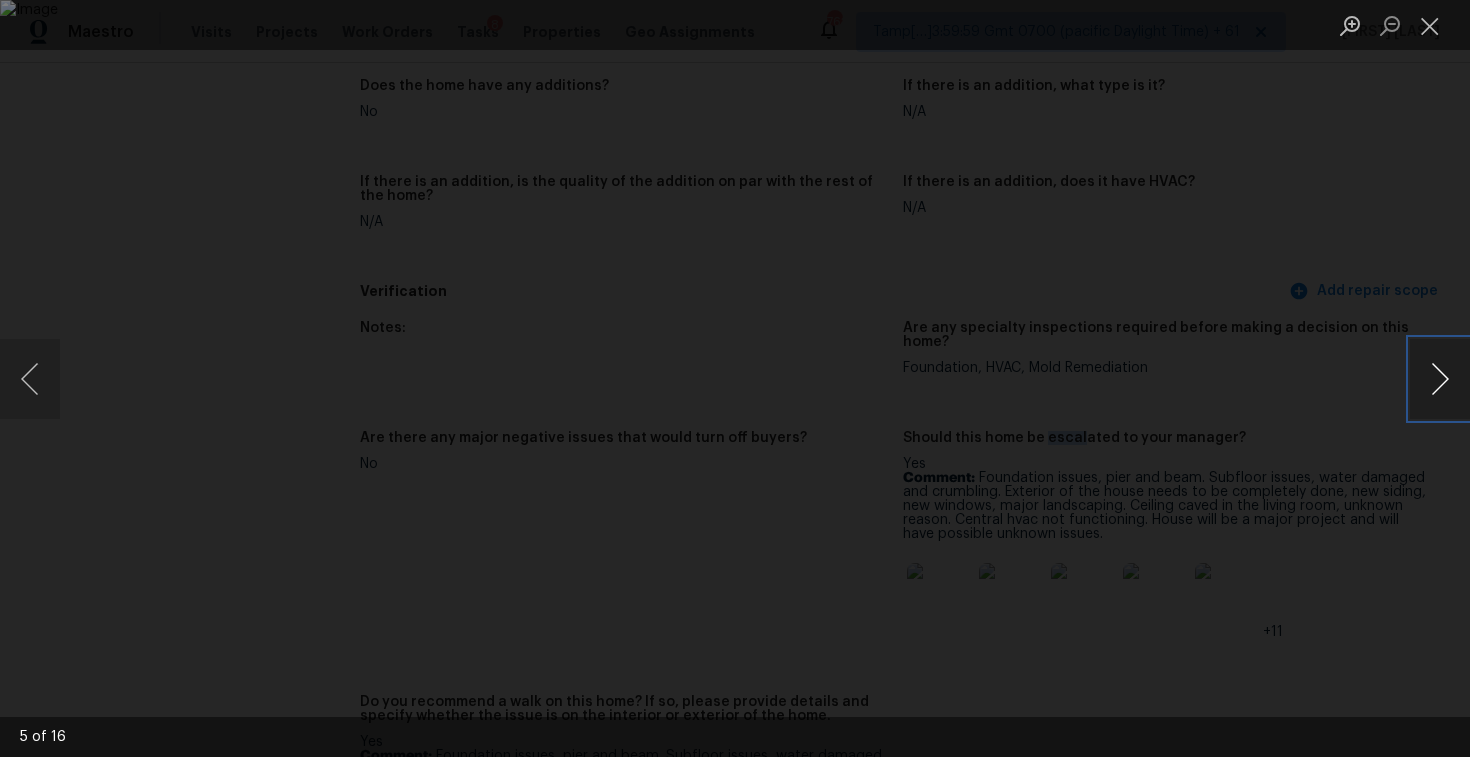 click at bounding box center [1440, 379] 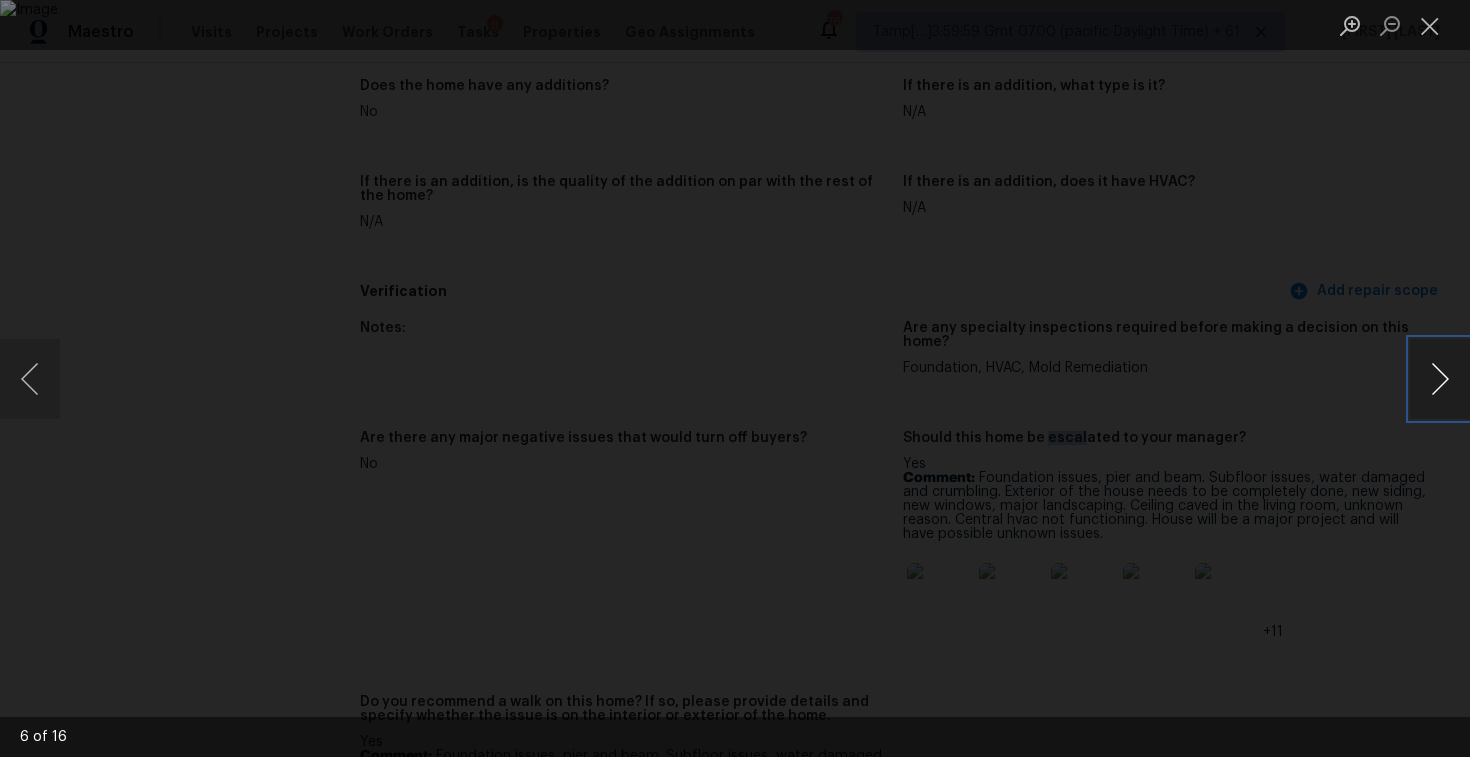 click at bounding box center [1440, 379] 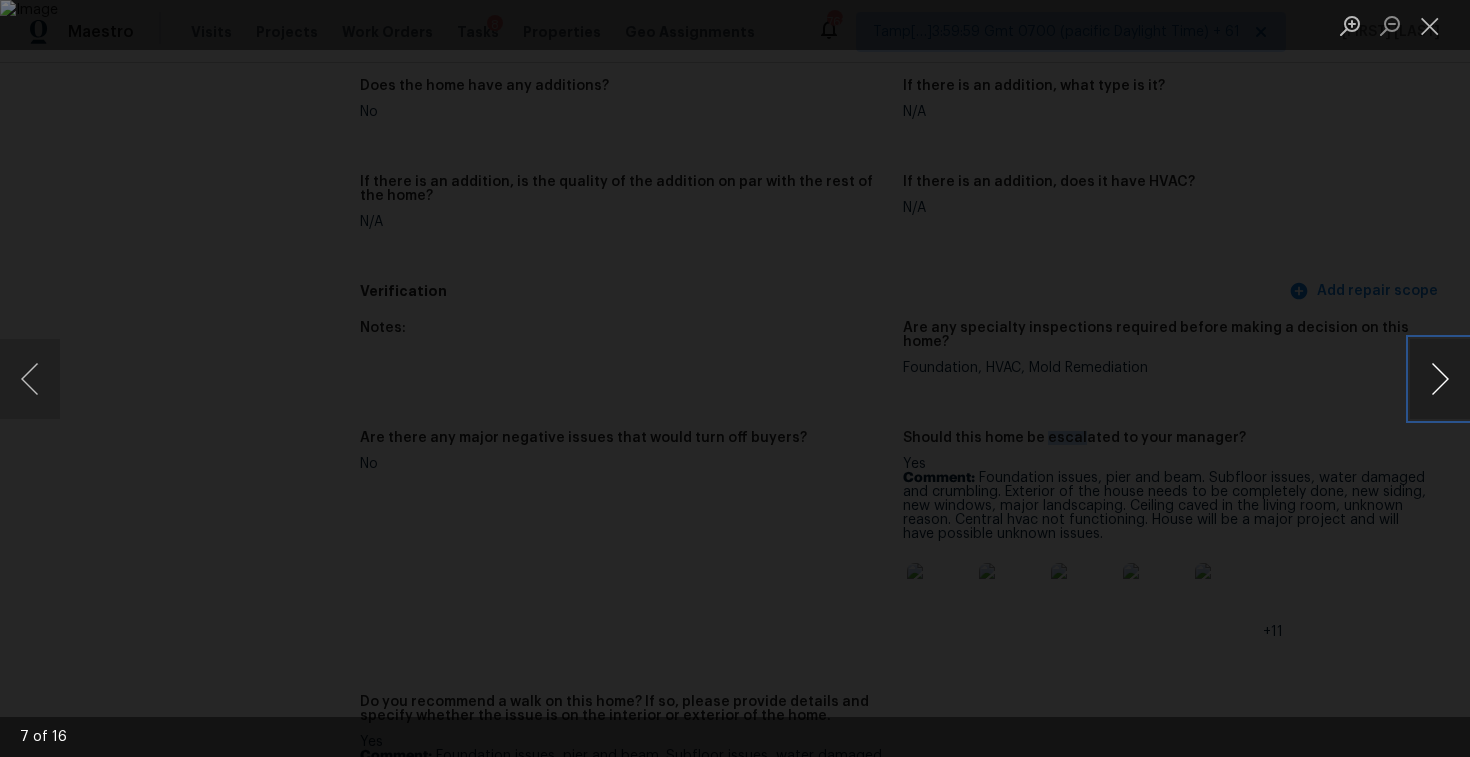 click at bounding box center (1440, 379) 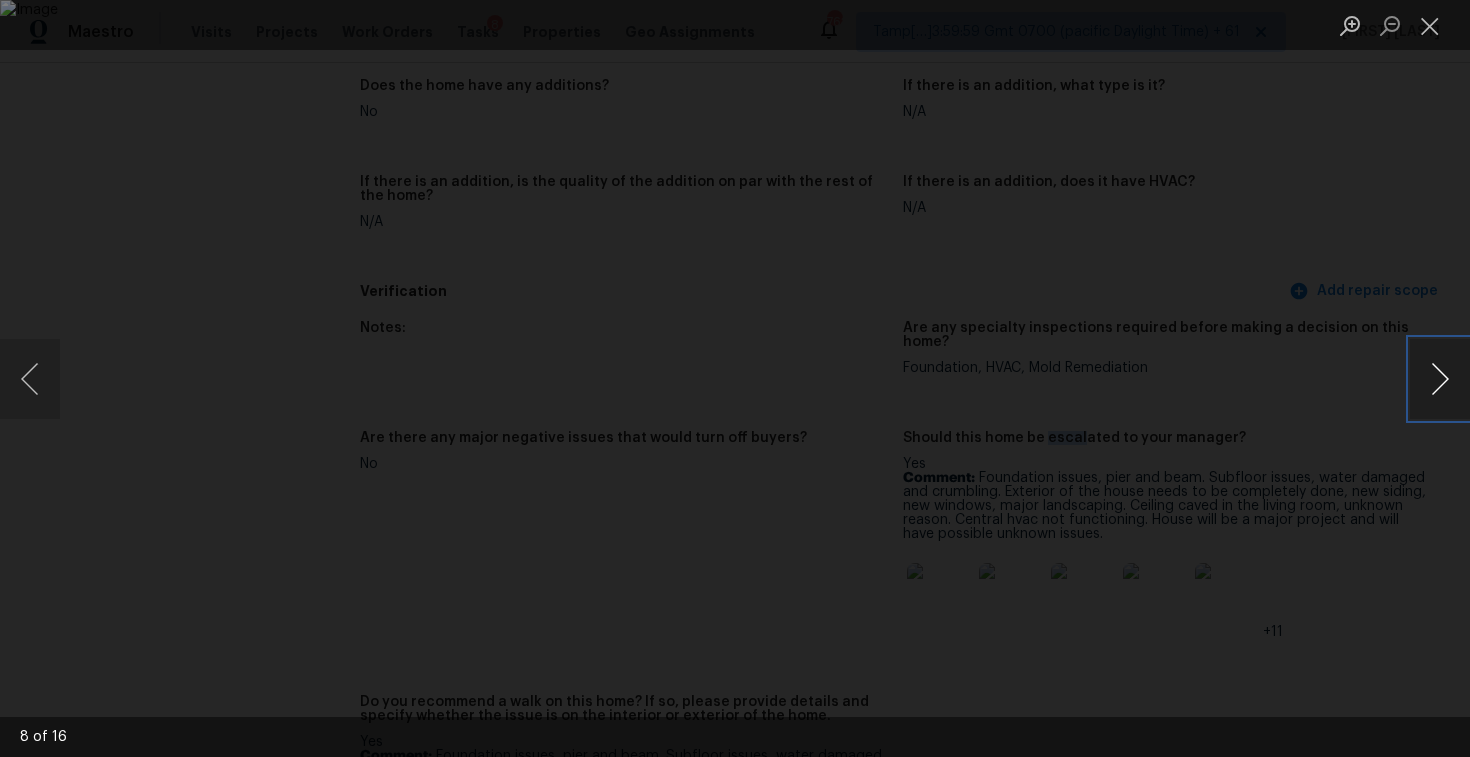 click at bounding box center (1440, 379) 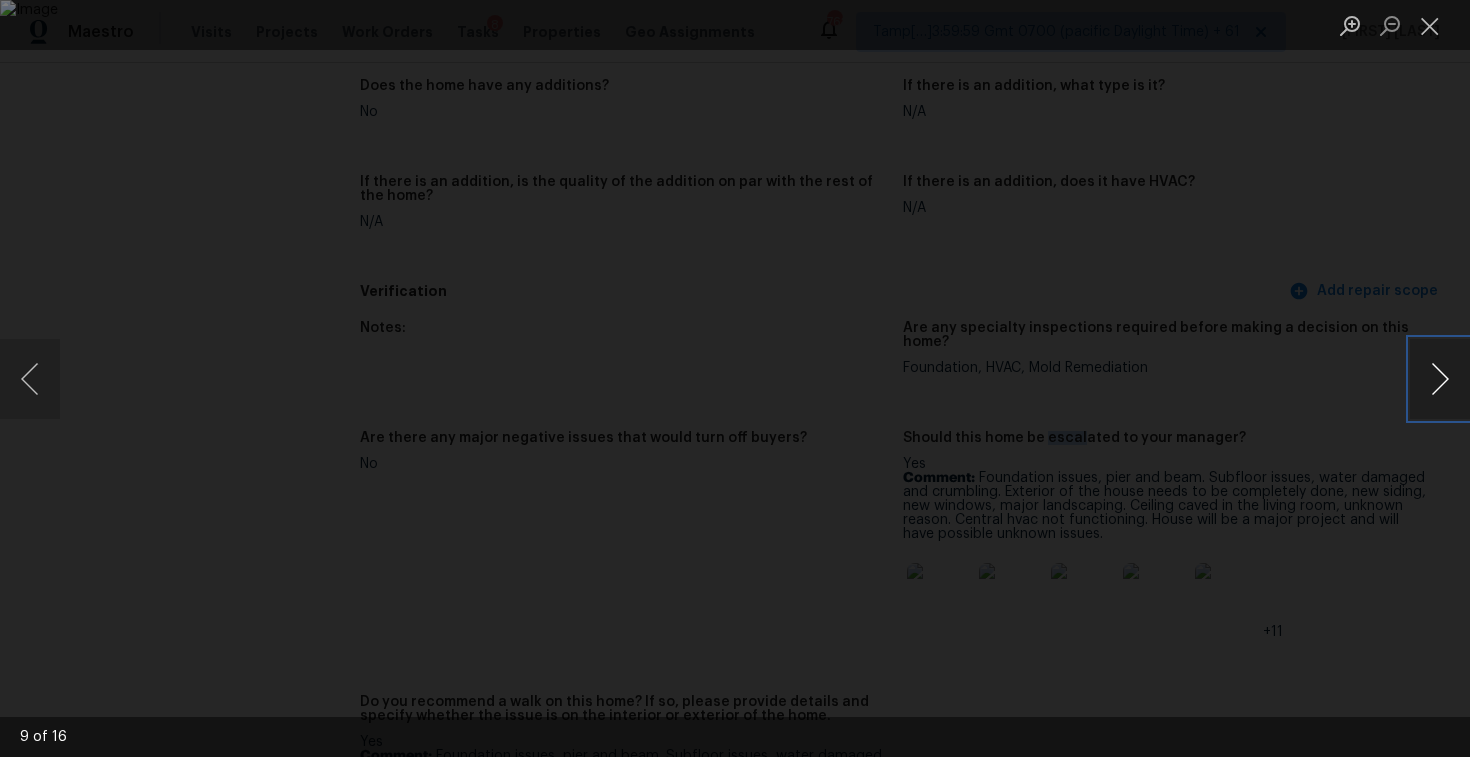 click at bounding box center [1440, 379] 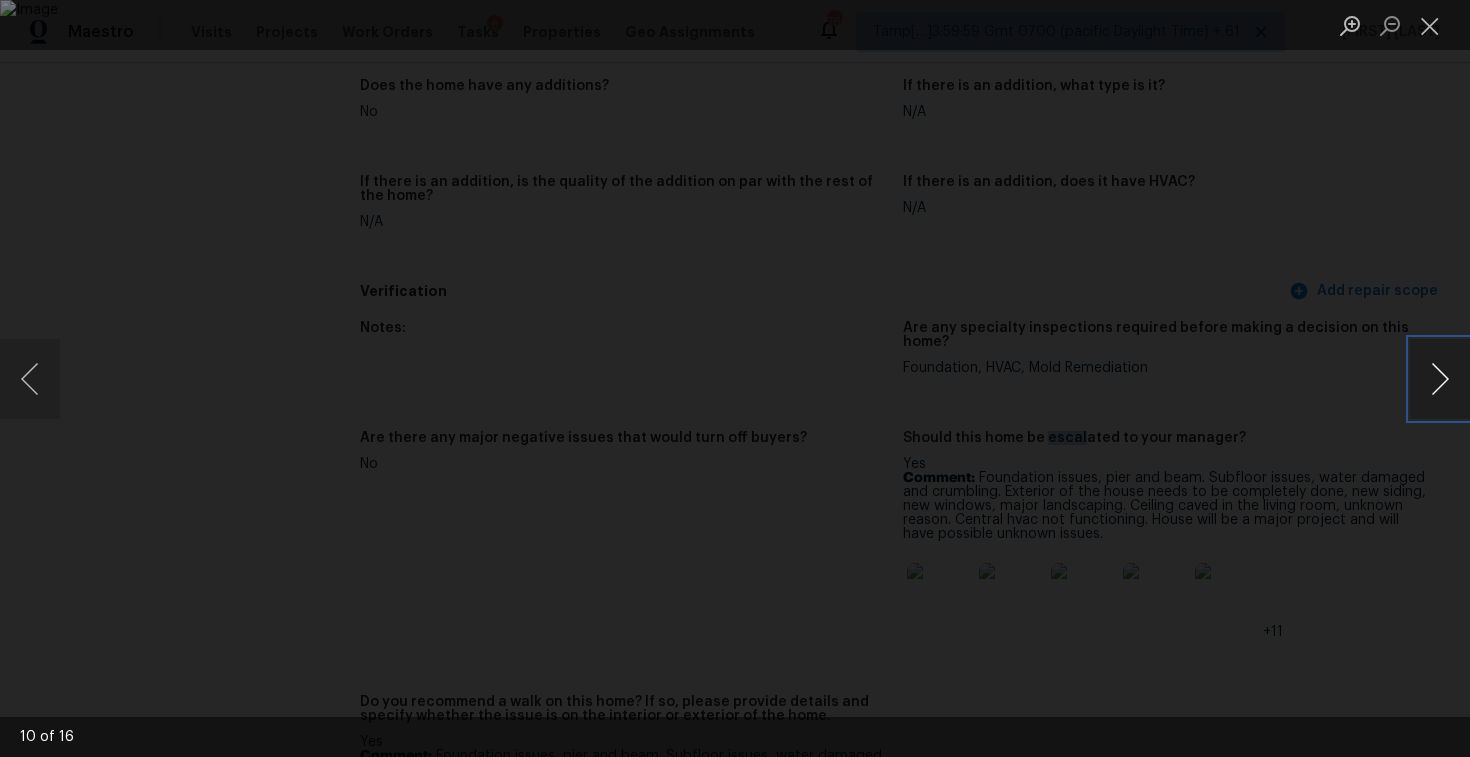 click at bounding box center (1440, 379) 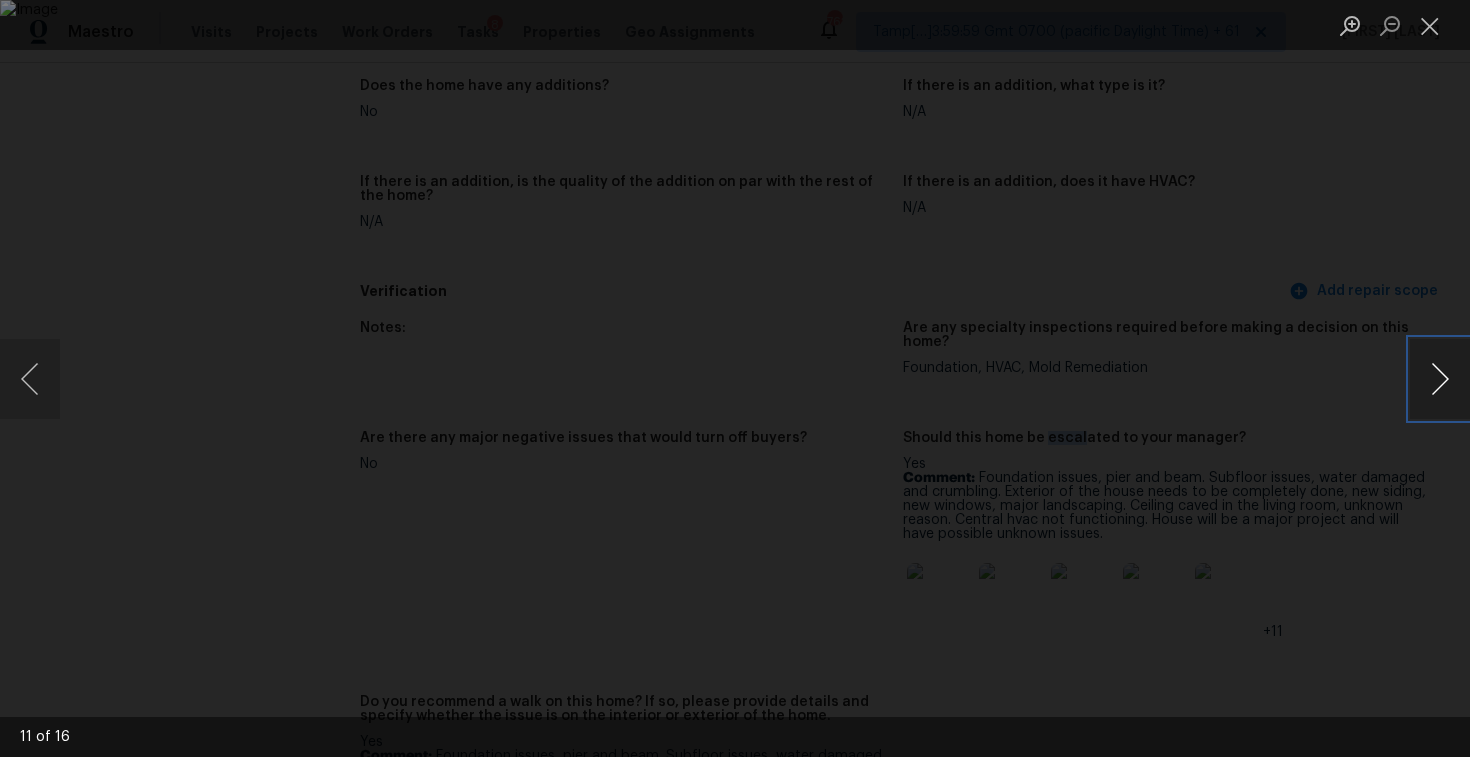 click at bounding box center (1440, 379) 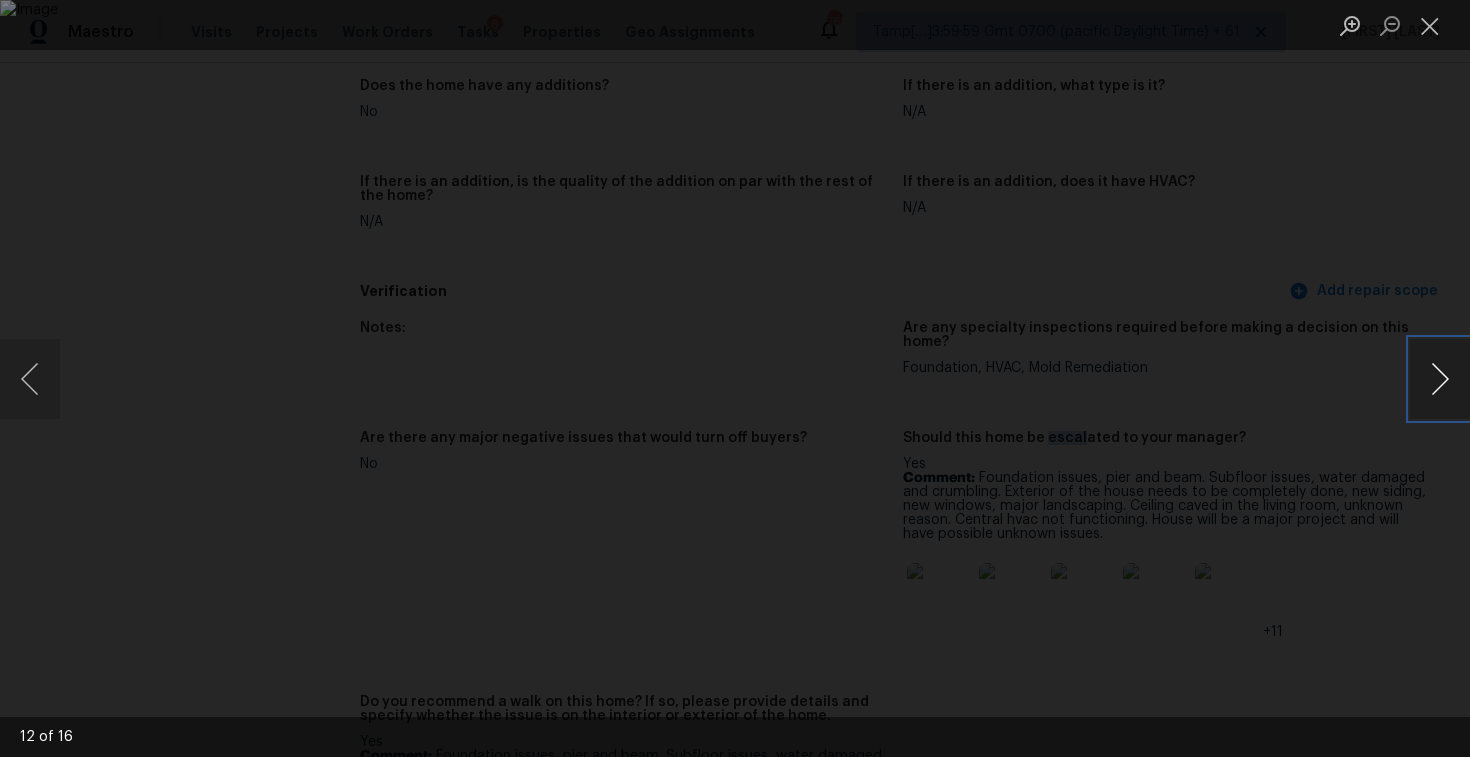 click at bounding box center [1440, 379] 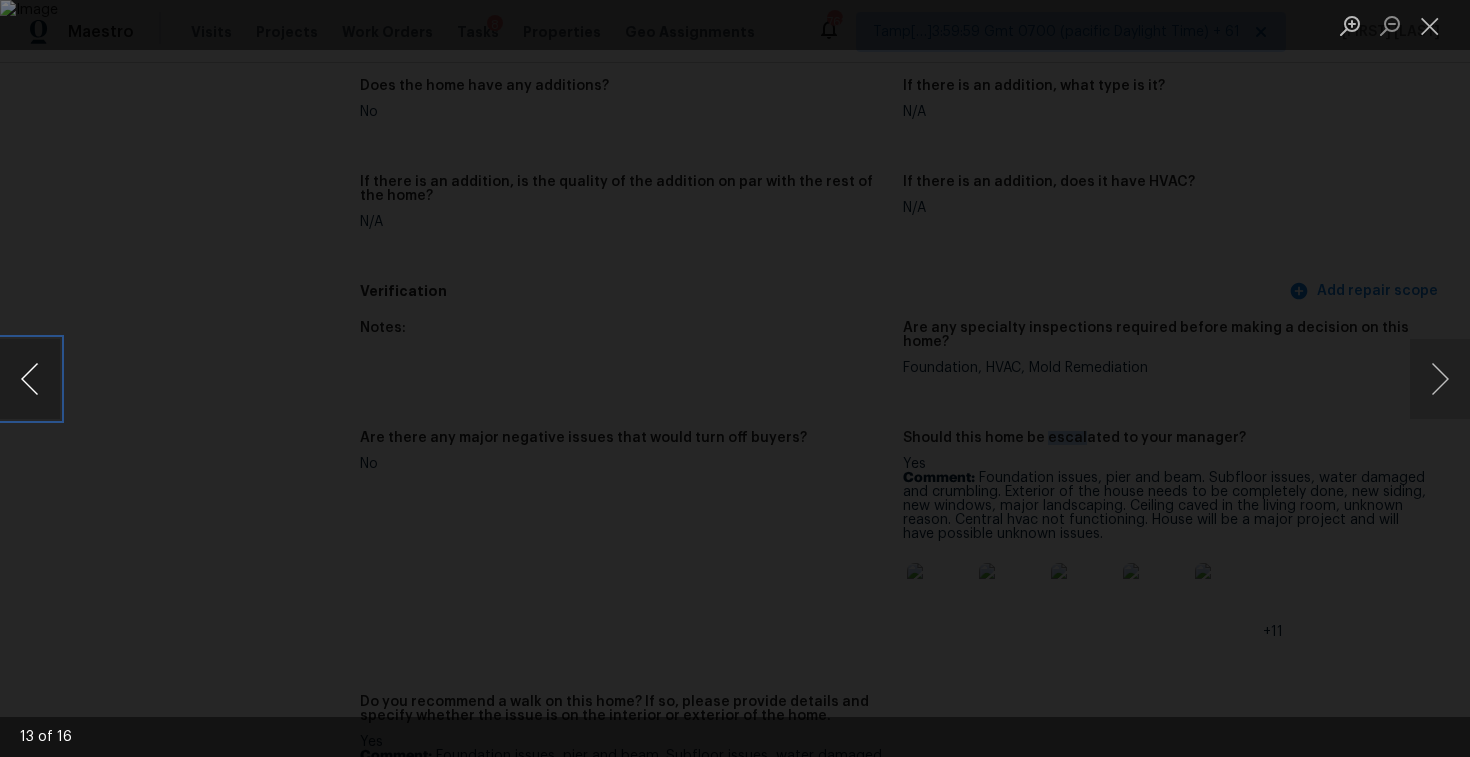 click at bounding box center [30, 379] 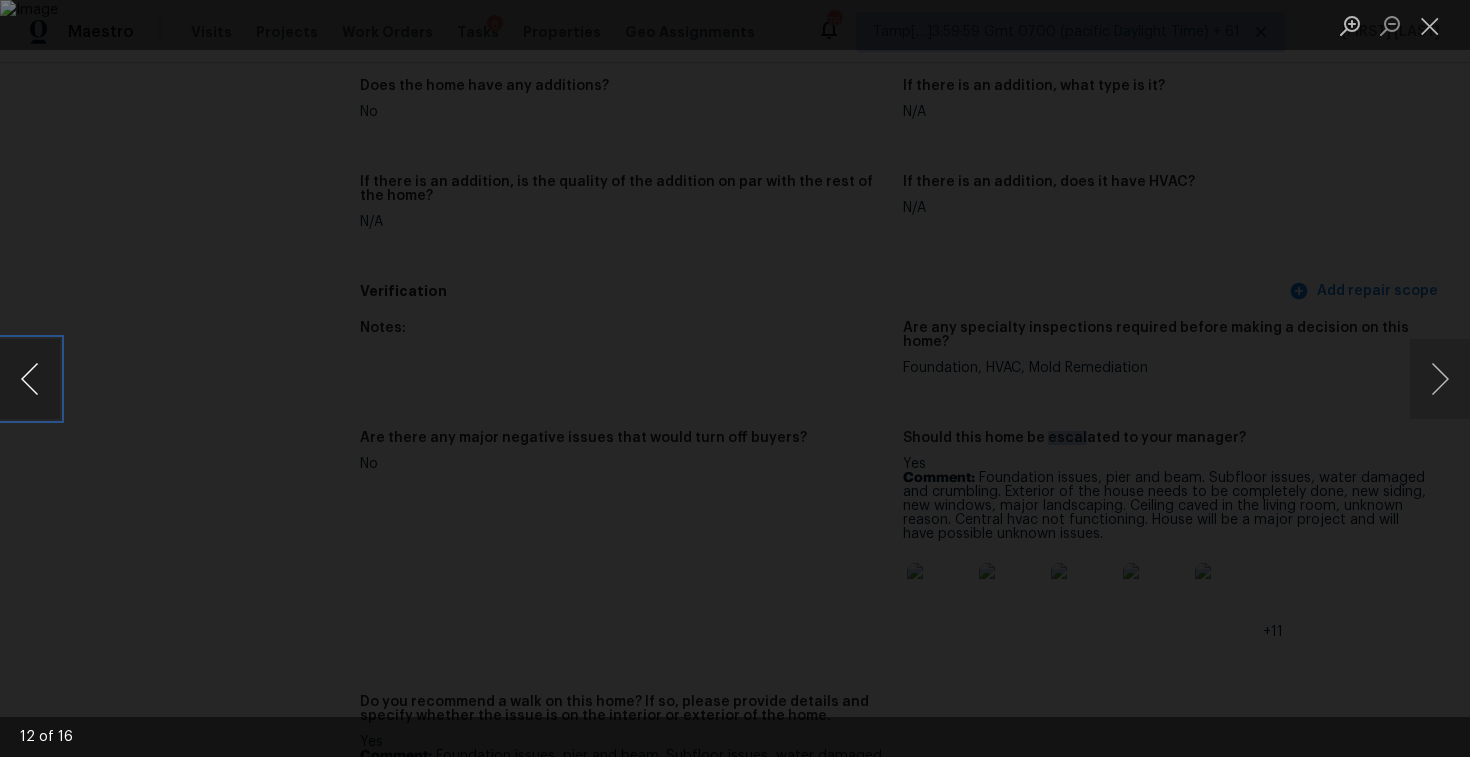 click at bounding box center [30, 379] 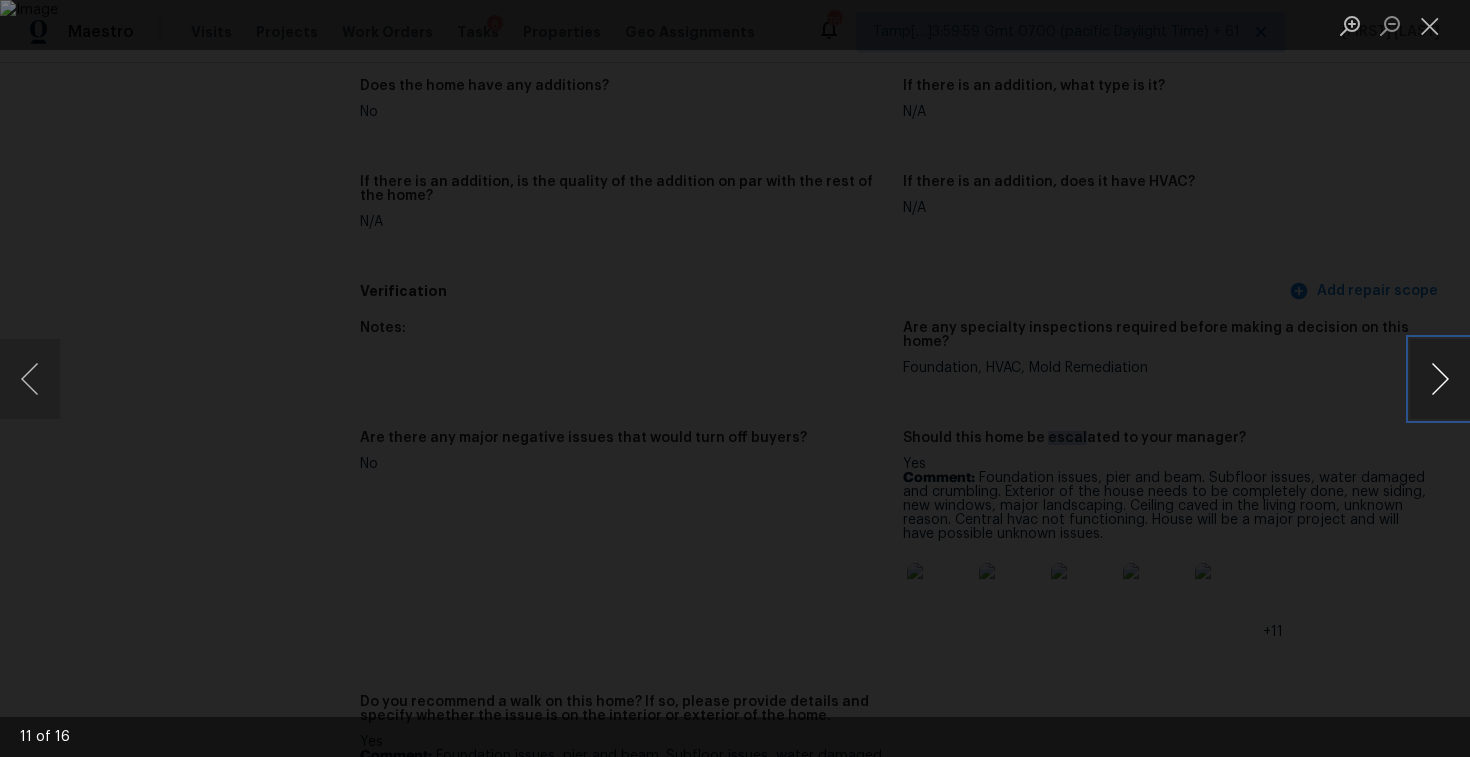 click at bounding box center [1440, 379] 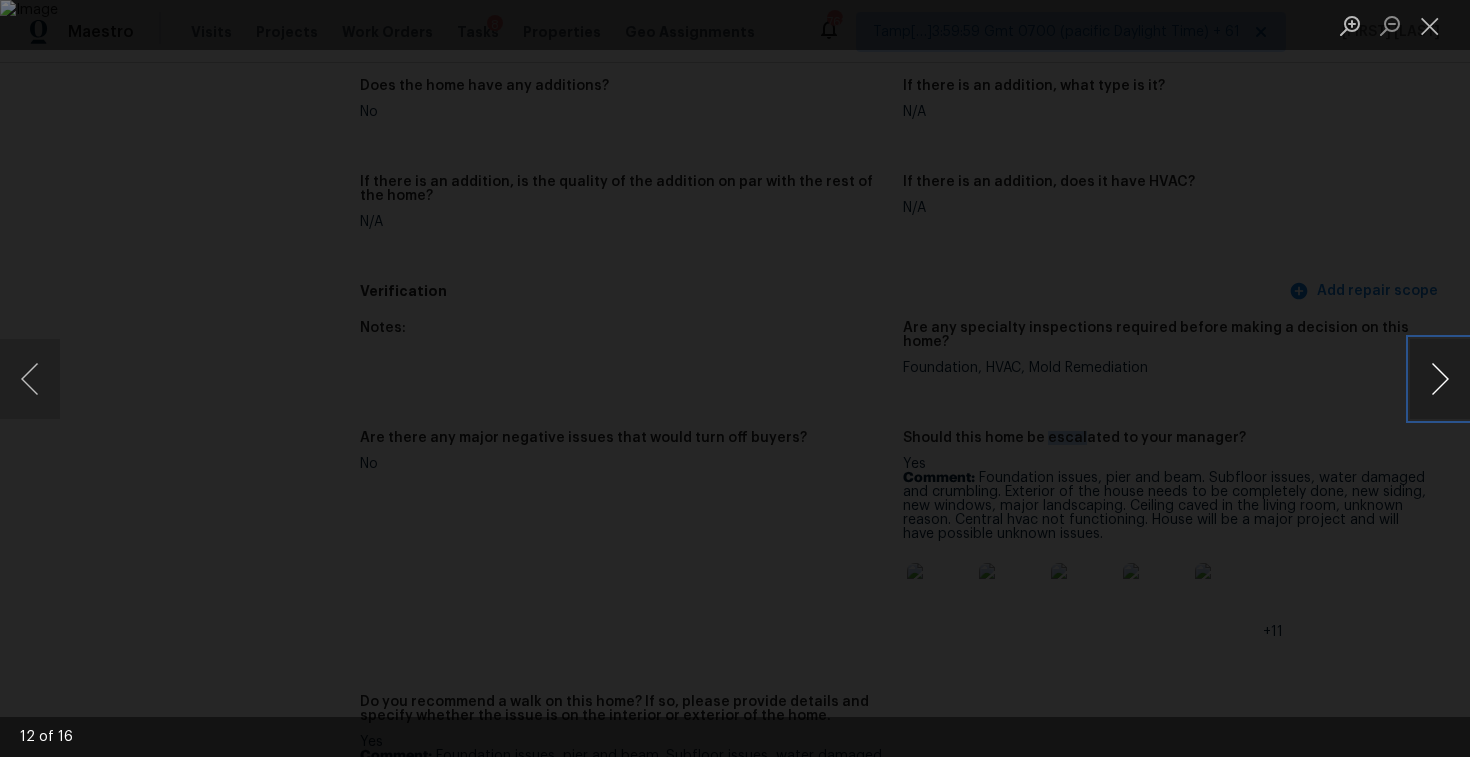 click at bounding box center (1440, 379) 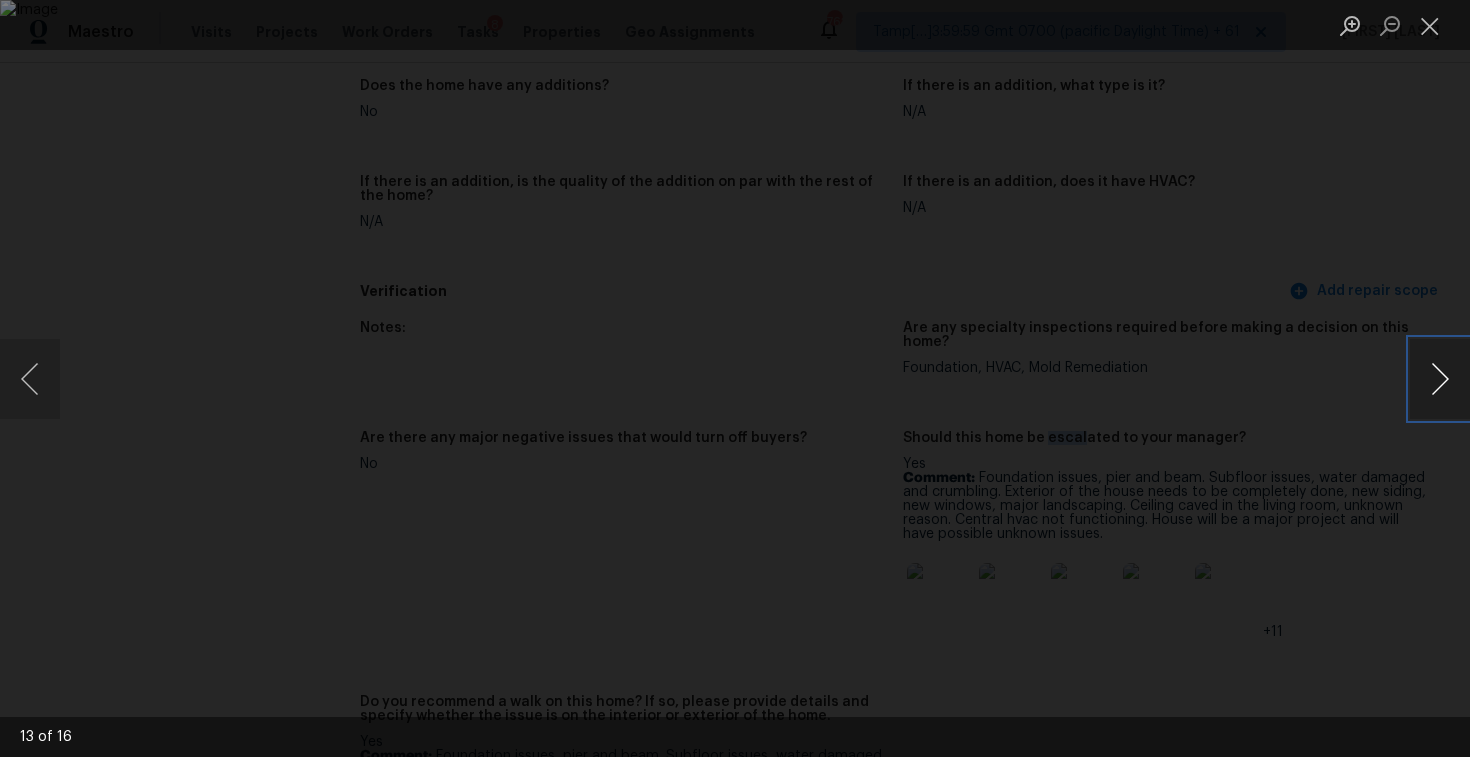 click at bounding box center [1440, 379] 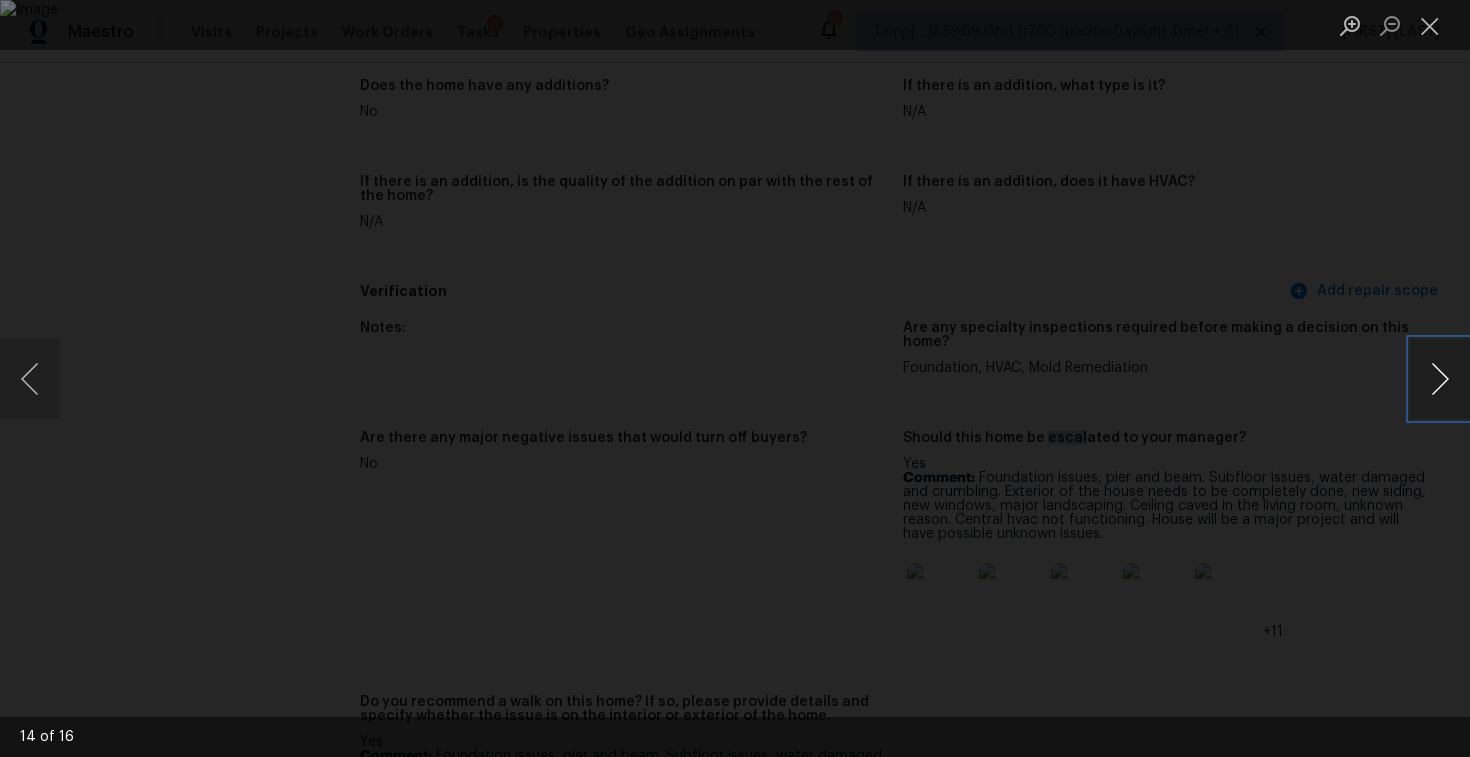 click at bounding box center (1440, 379) 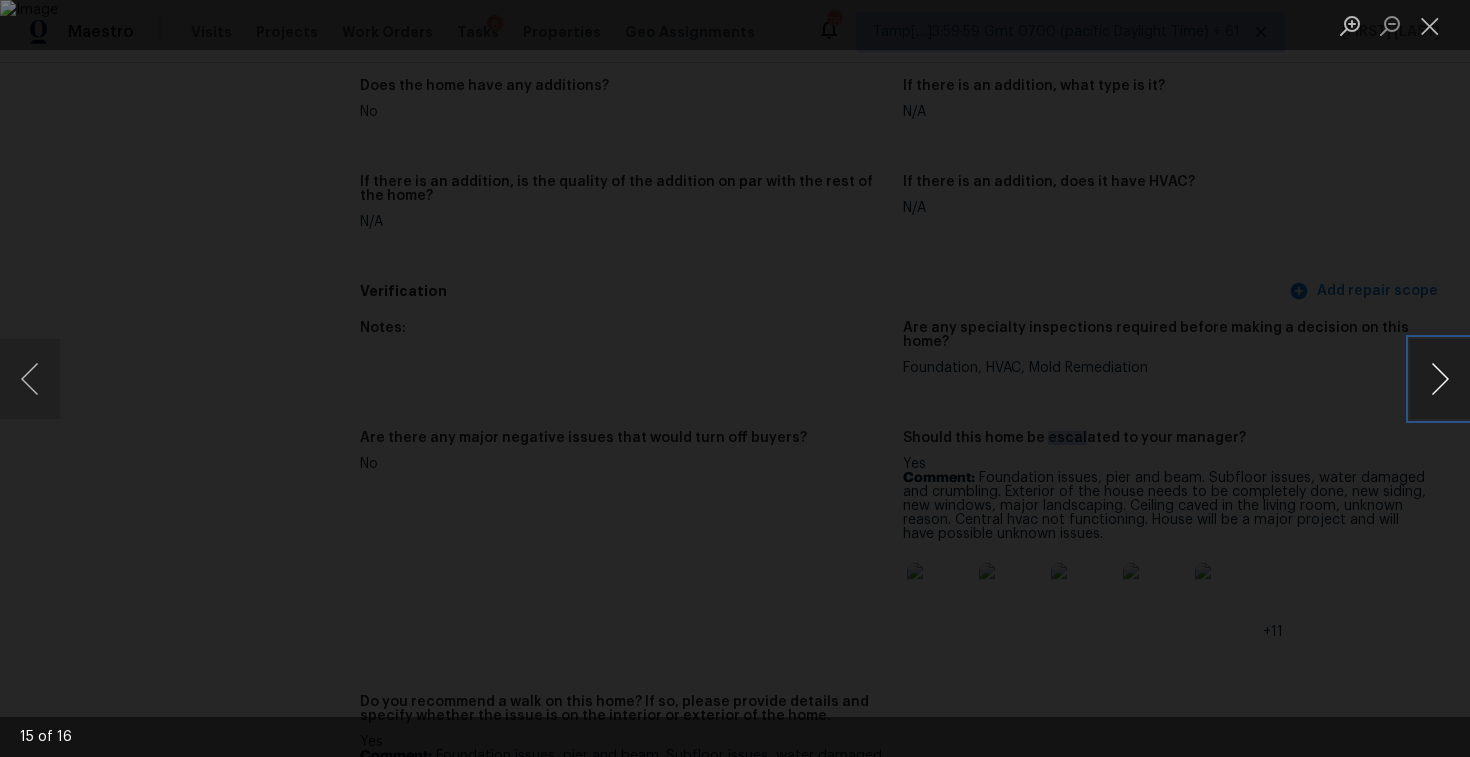 click at bounding box center [1440, 379] 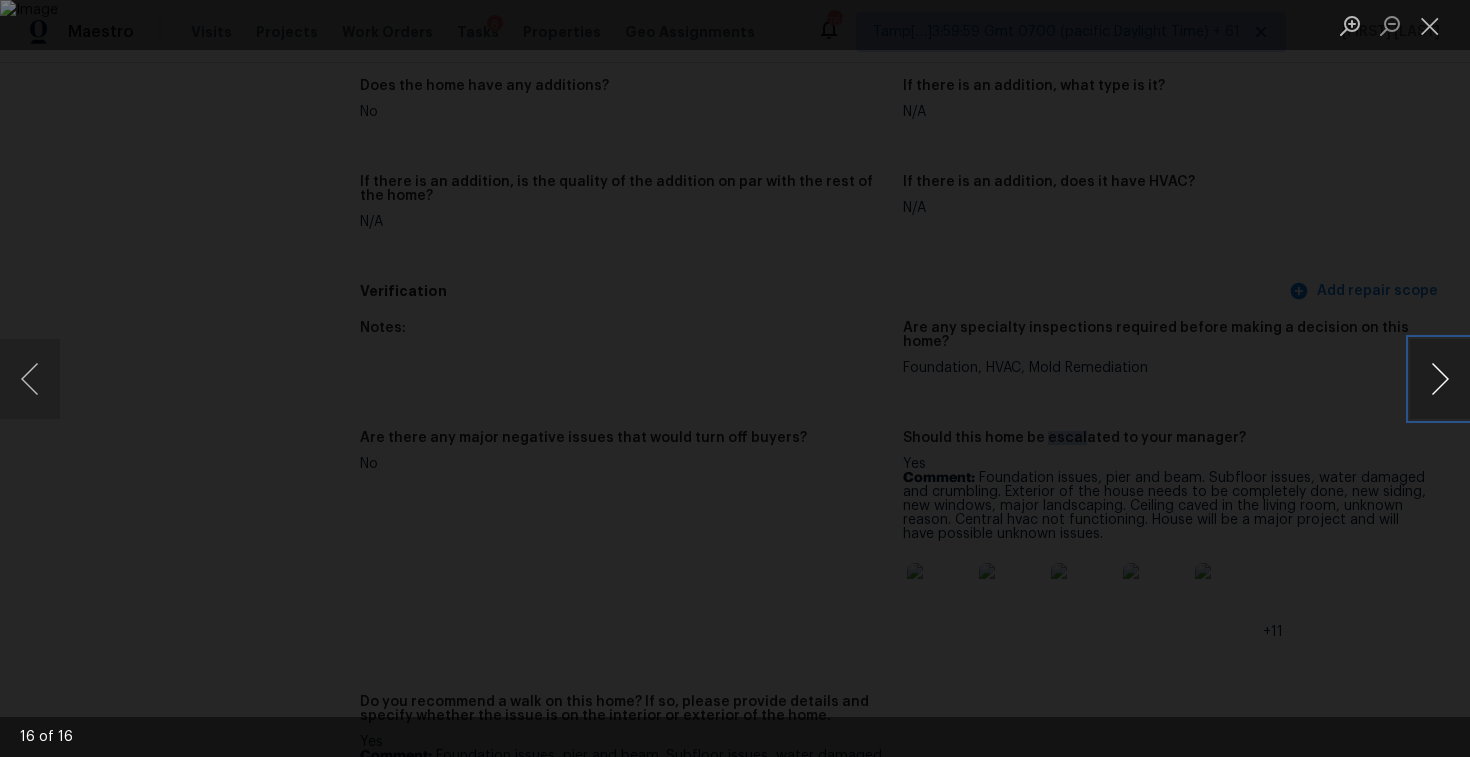 click at bounding box center [1440, 379] 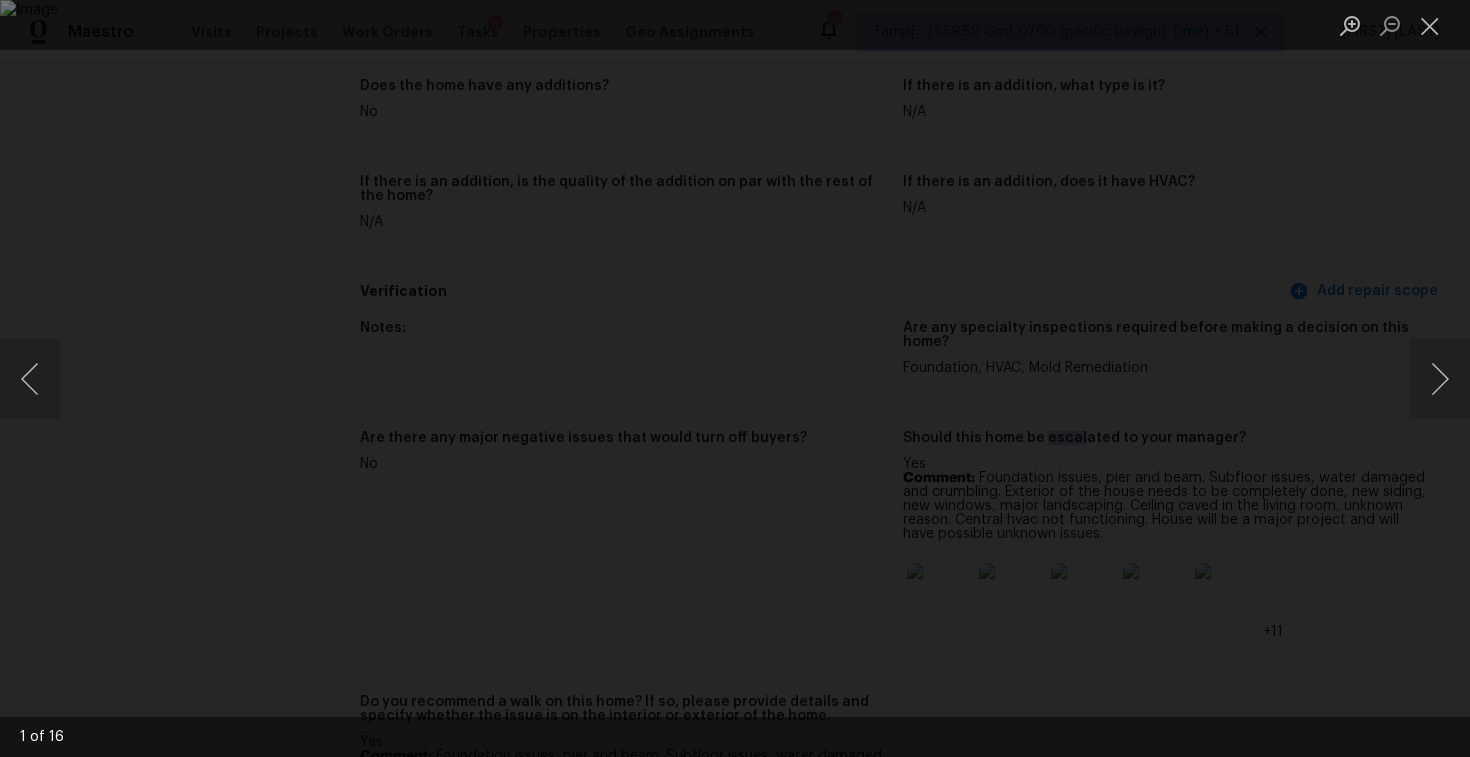 click at bounding box center [735, 378] 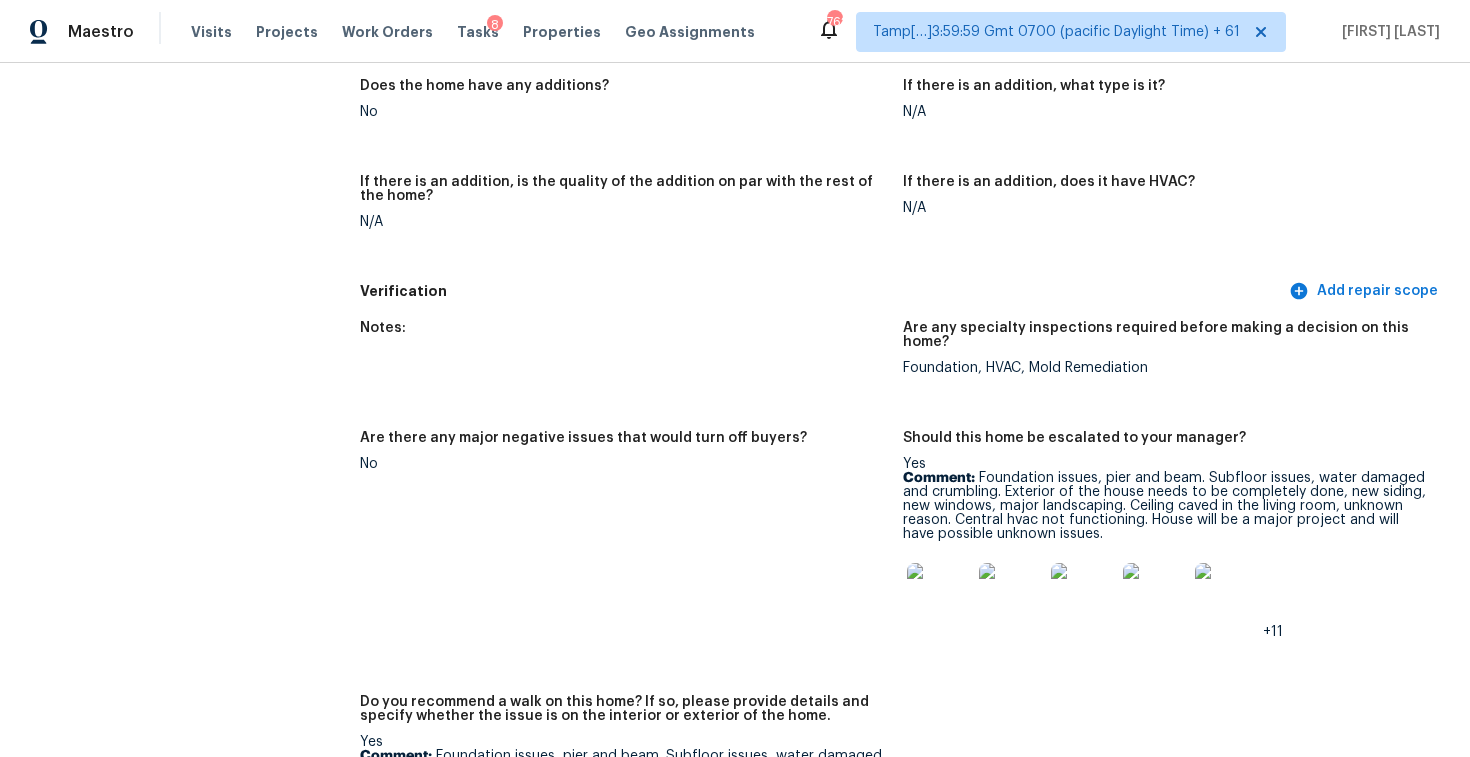 scroll, scrollTop: 4678, scrollLeft: 0, axis: vertical 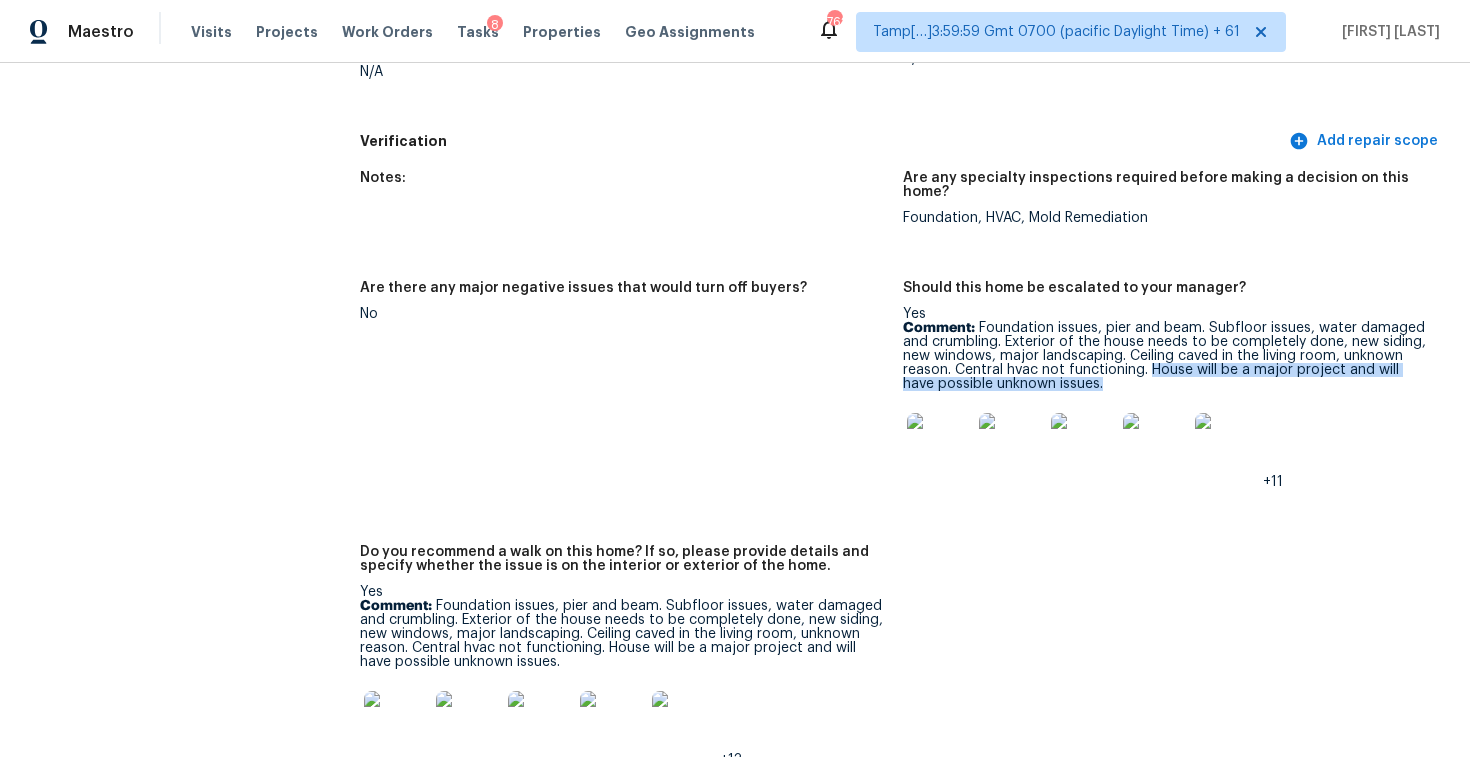 drag, startPoint x: 1148, startPoint y: 342, endPoint x: 1151, endPoint y: 356, distance: 14.3178215 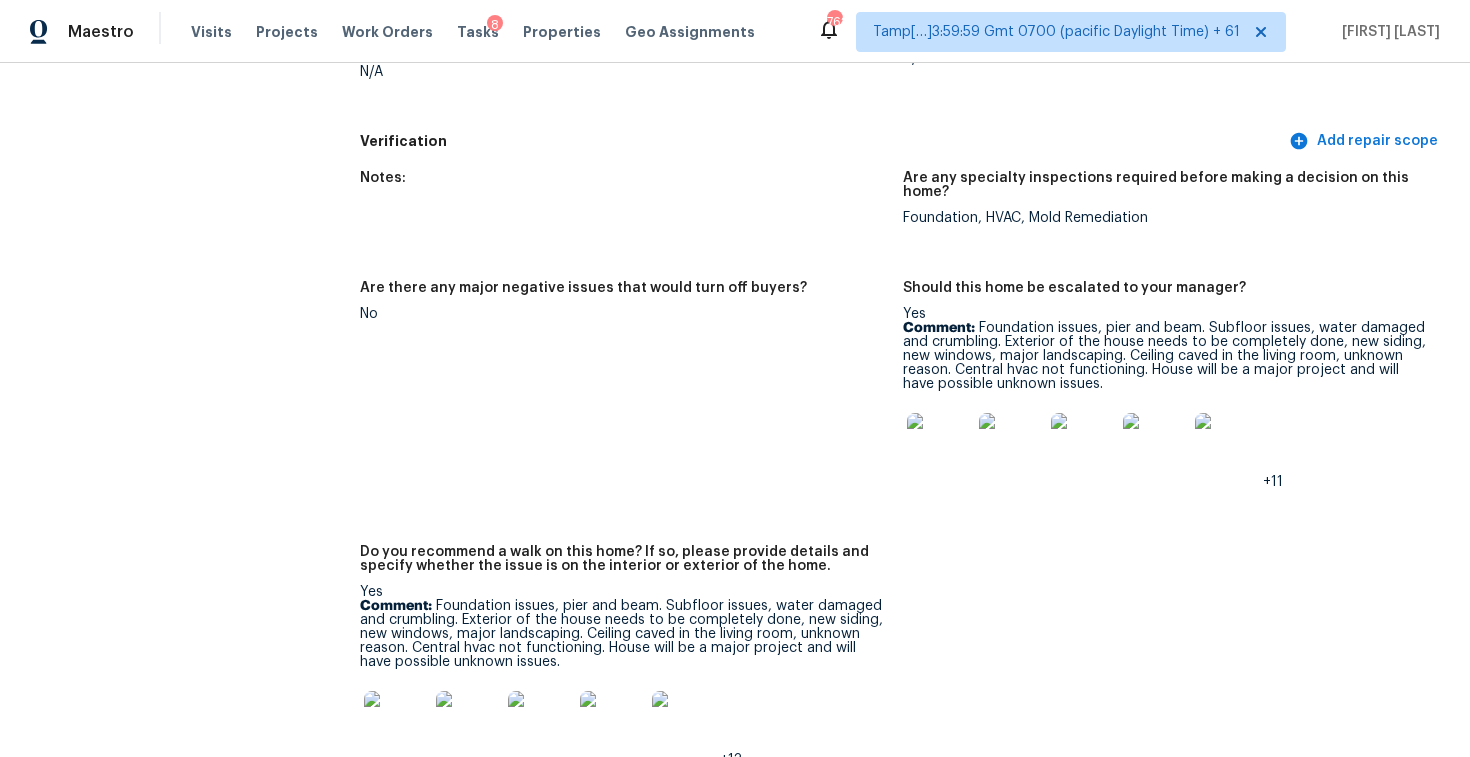 click on "Comment:   Foundation issues, pier and beam. Subfloor issues, water damaged and crumbling. Exterior of the house needs to be completely done, new siding, new windows, major landscaping. Ceiling caved in the living room, unknown reason. Central hvac not functioning. House will be a major project and will have possible unknown issues." at bounding box center [1166, 356] 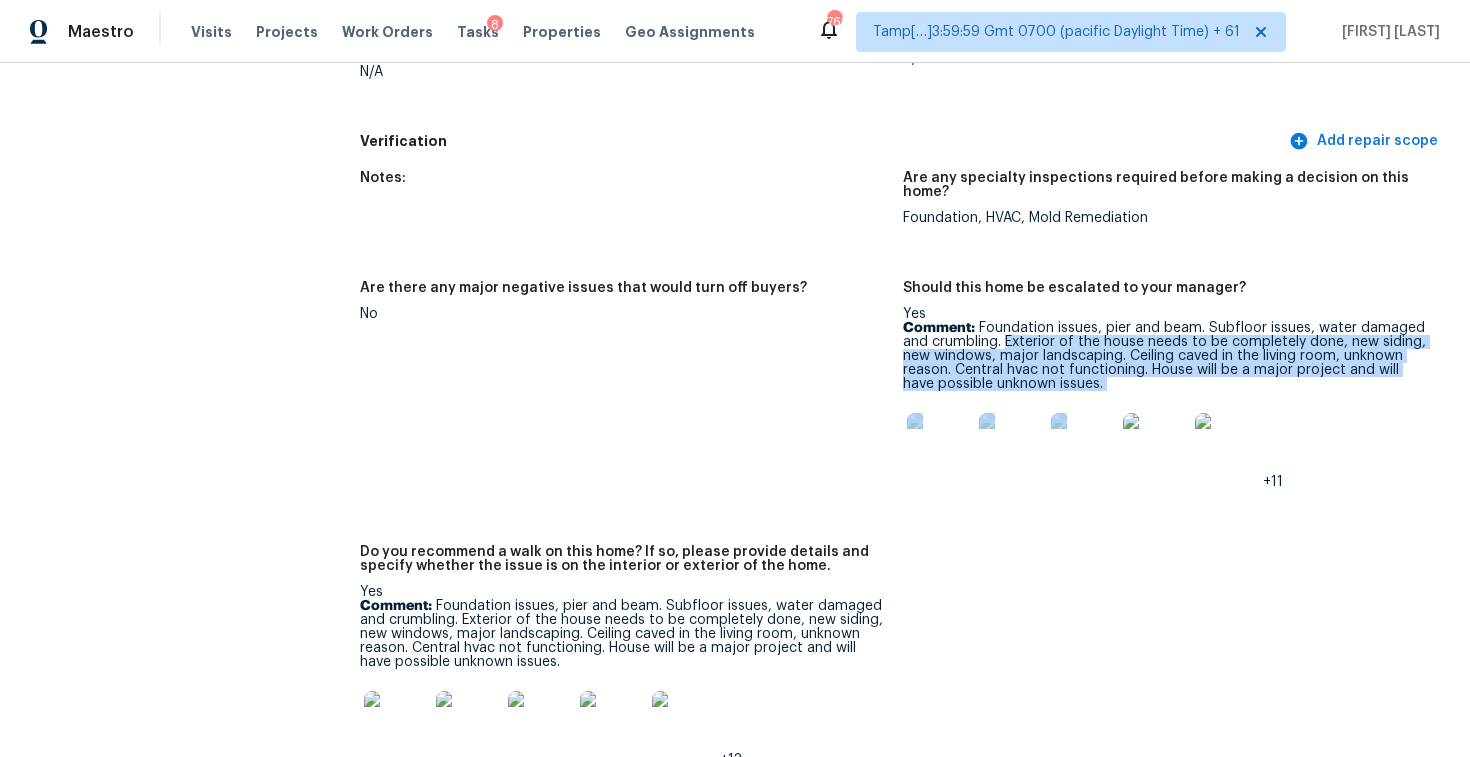 drag, startPoint x: 1006, startPoint y: 313, endPoint x: 1134, endPoint y: 359, distance: 136.01471 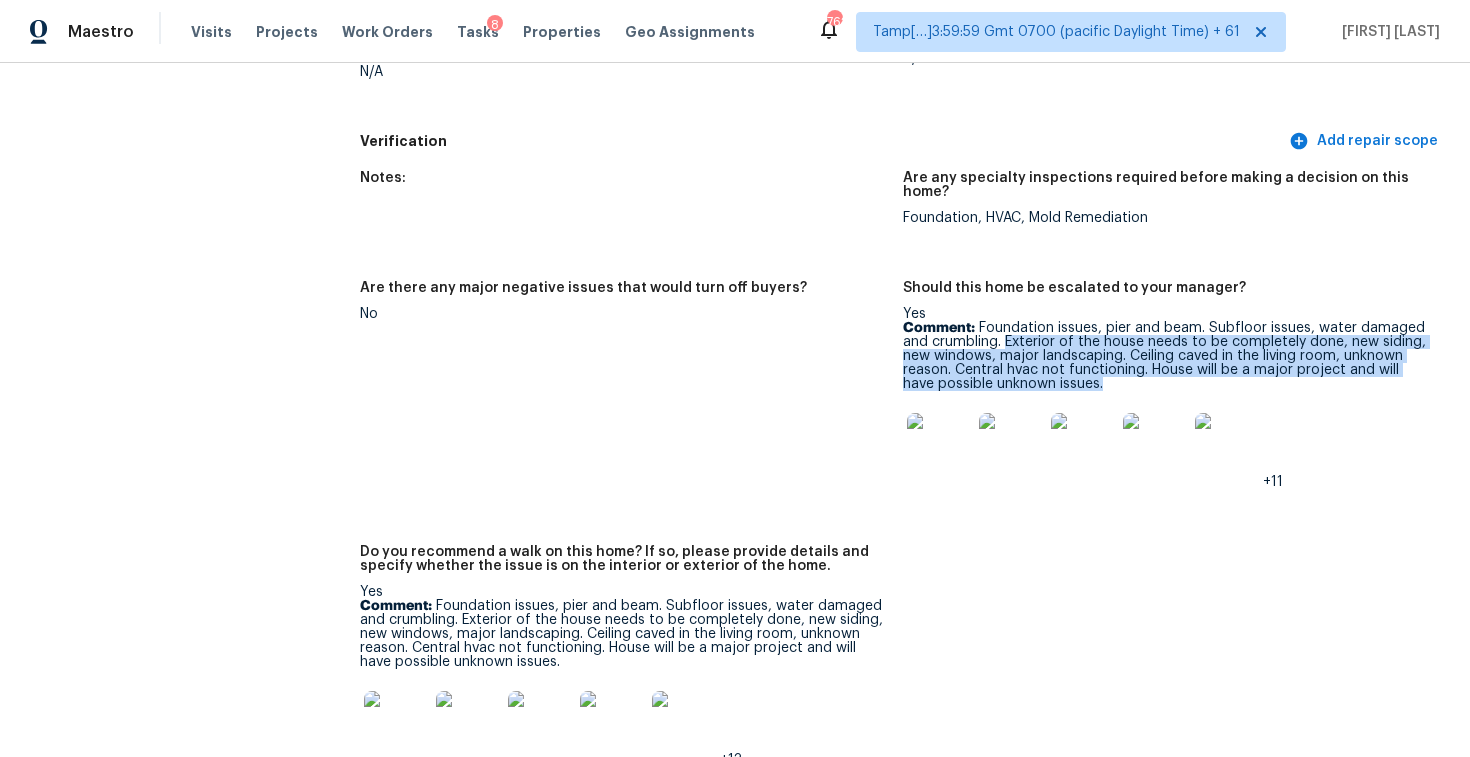 click on "Comment:   Foundation issues, pier and beam. Subfloor issues, water damaged and crumbling. Exterior of the house needs to be completely done, new siding, new windows, major landscaping. Ceiling caved in the living room, unknown reason. Central hvac not functioning. House will be a major project and will have possible unknown issues." at bounding box center (1166, 356) 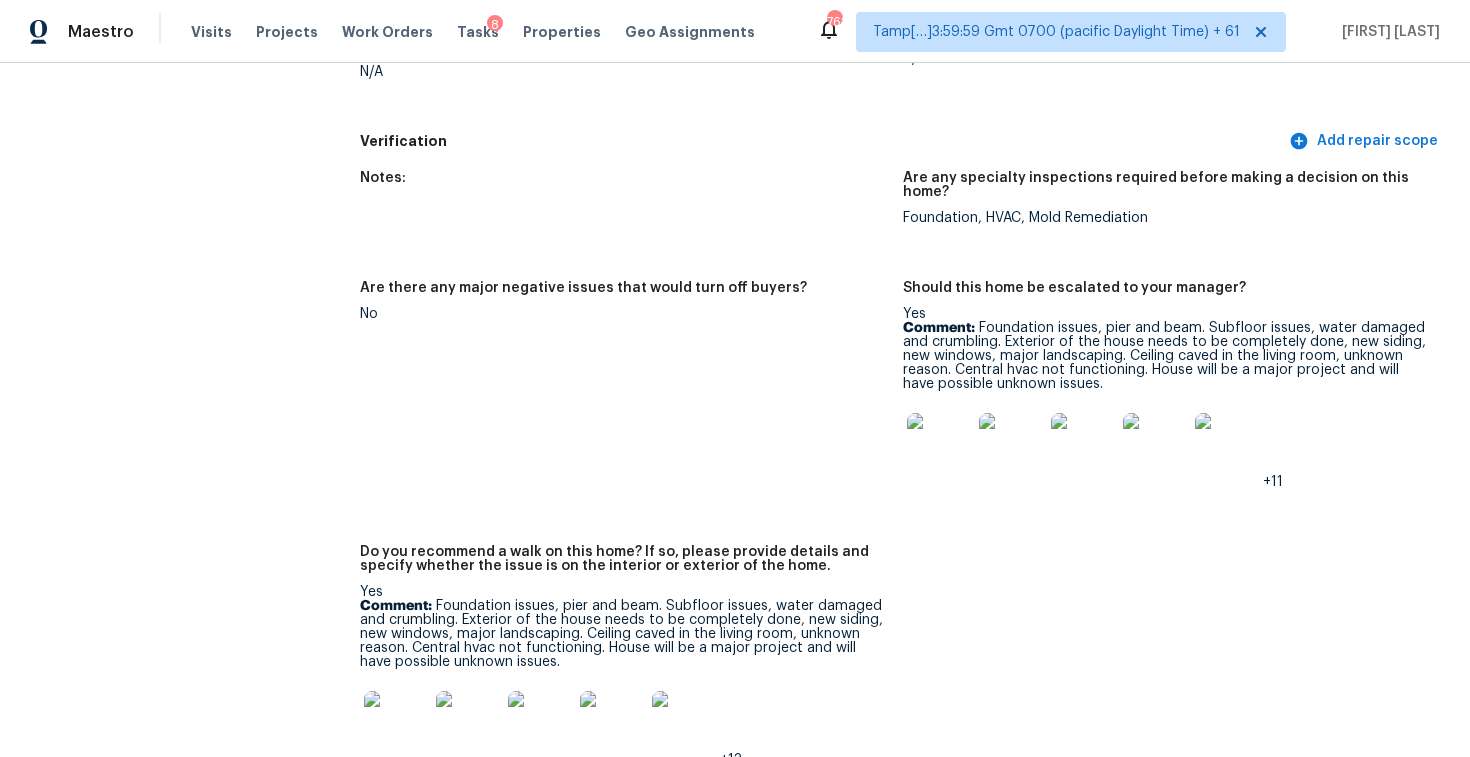 click on "Comment:   Foundation issues, pier and beam. Subfloor issues, water damaged and crumbling. Exterior of the house needs to be completely done, new siding, new windows, major landscaping. Ceiling caved in the living room, unknown reason. Central hvac not functioning. House will be a major project and will have possible unknown issues." at bounding box center (1166, 356) 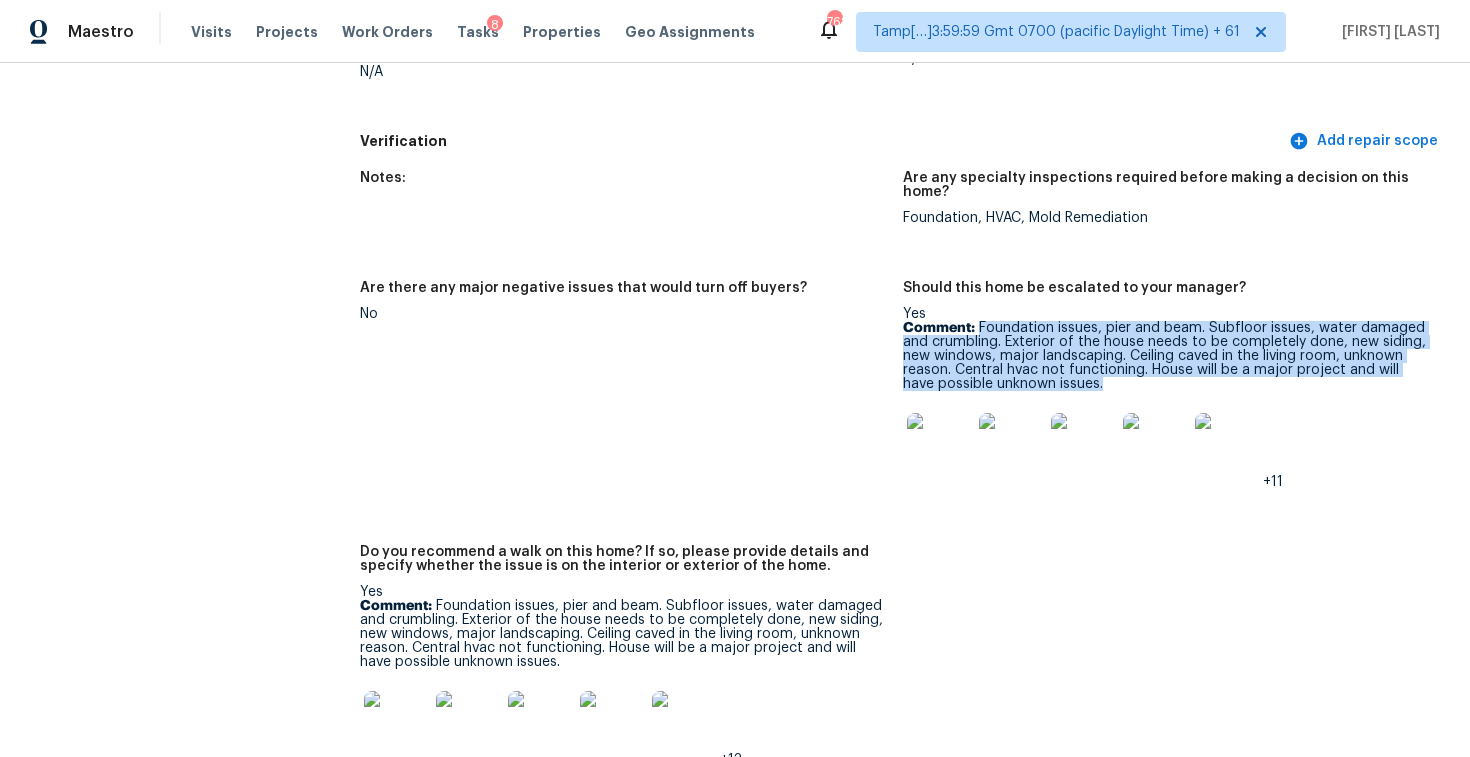 drag, startPoint x: 979, startPoint y: 297, endPoint x: 1071, endPoint y: 352, distance: 107.18675 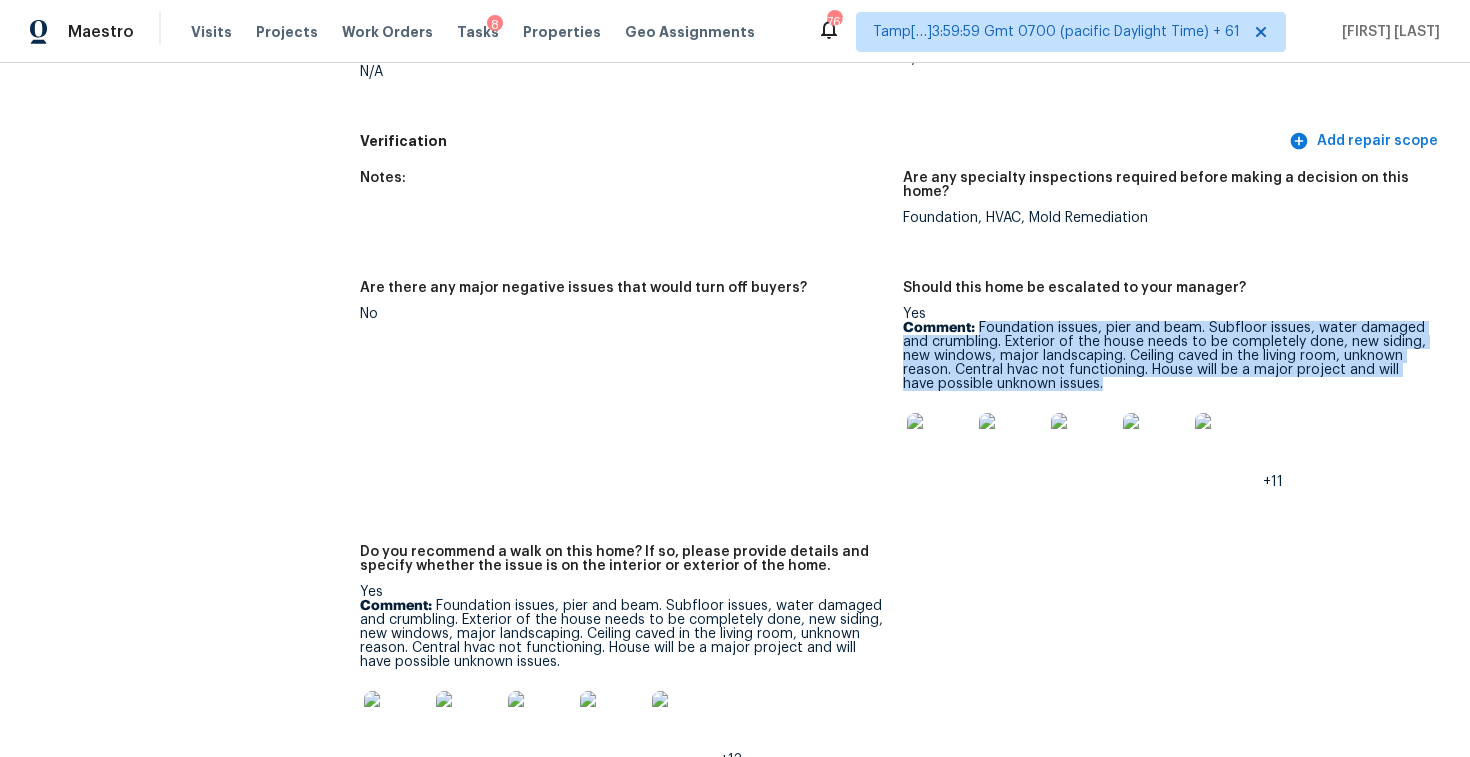 click on "Are there any major negative issues that would turn off buyers? No" at bounding box center (631, 401) 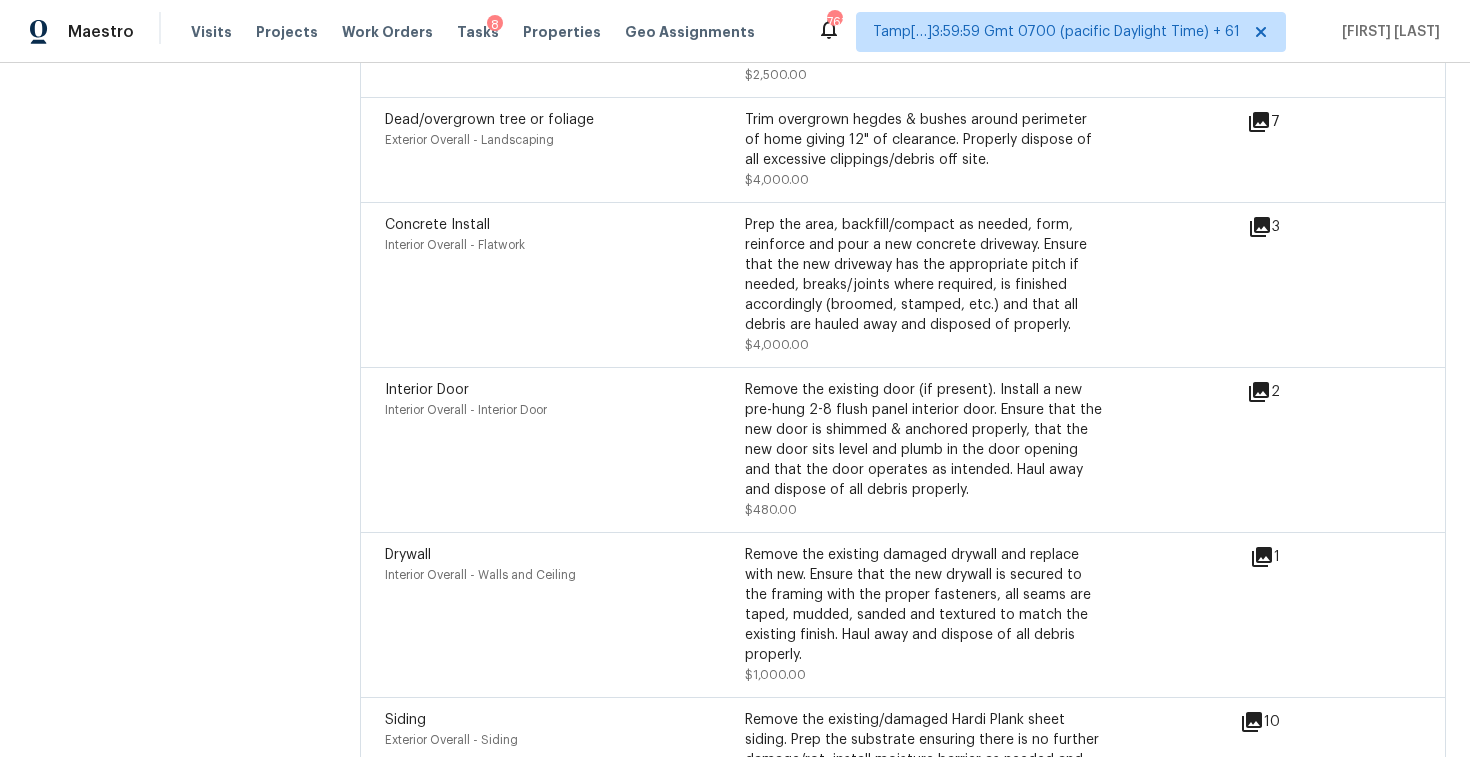 scroll, scrollTop: 5739, scrollLeft: 0, axis: vertical 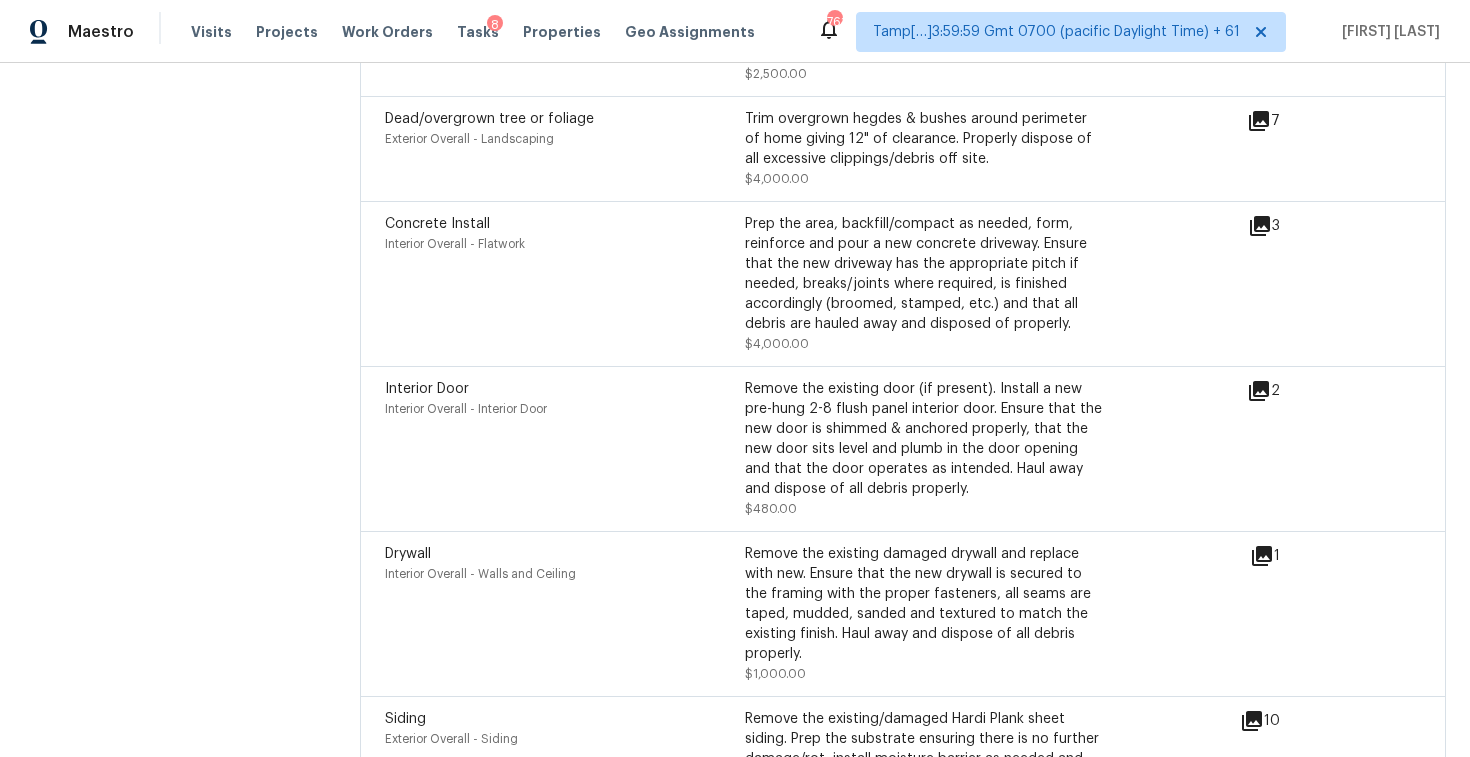 click on "2" at bounding box center [1295, 391] 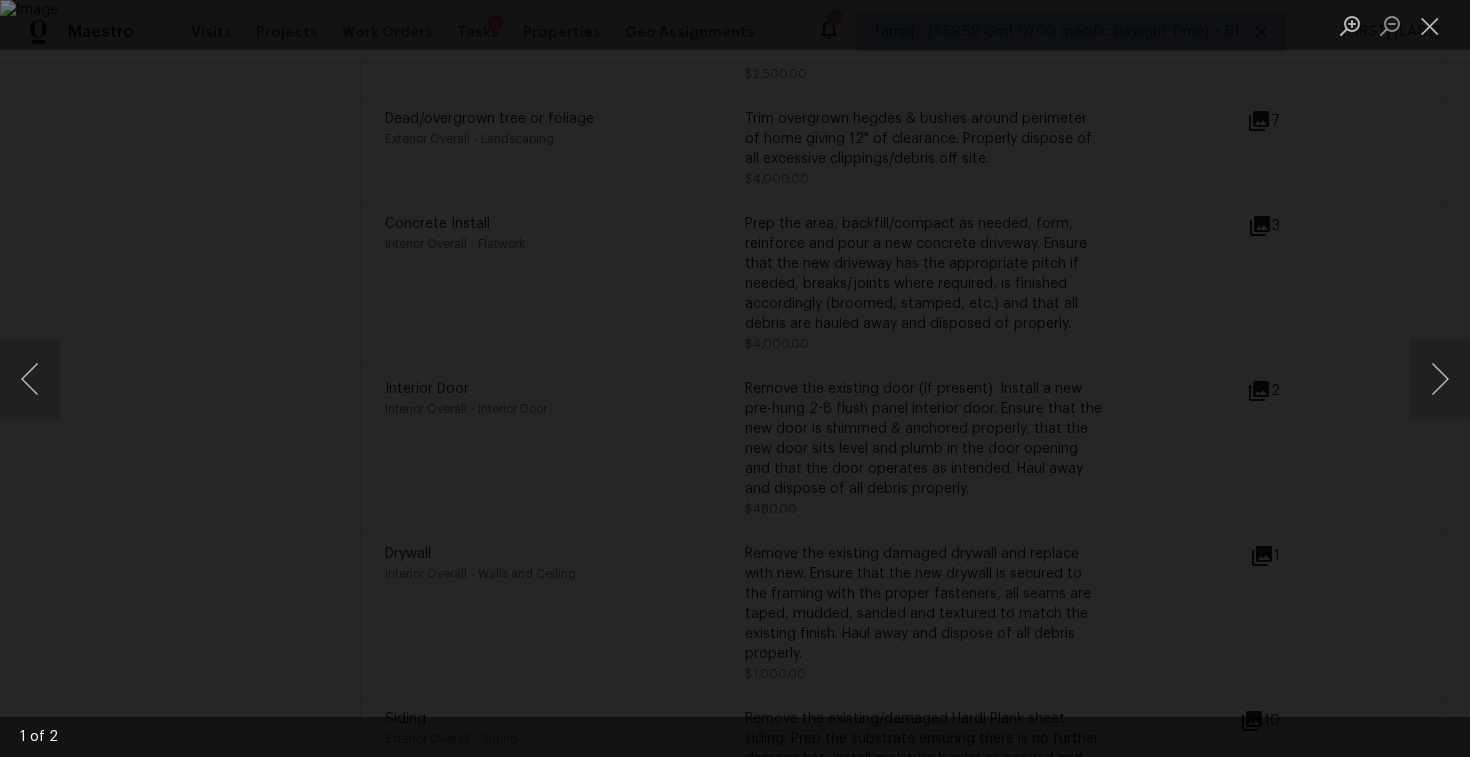 click at bounding box center [735, 378] 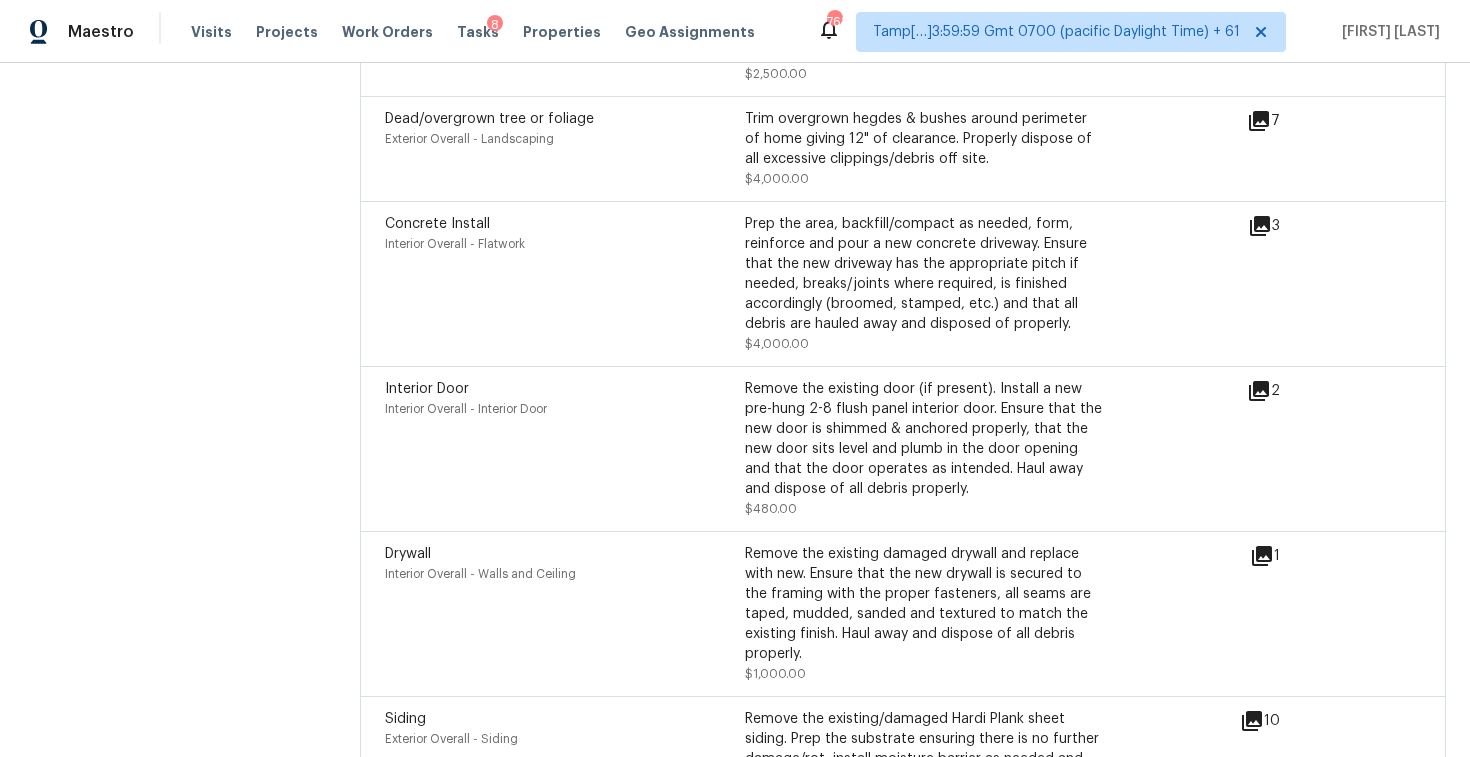 click 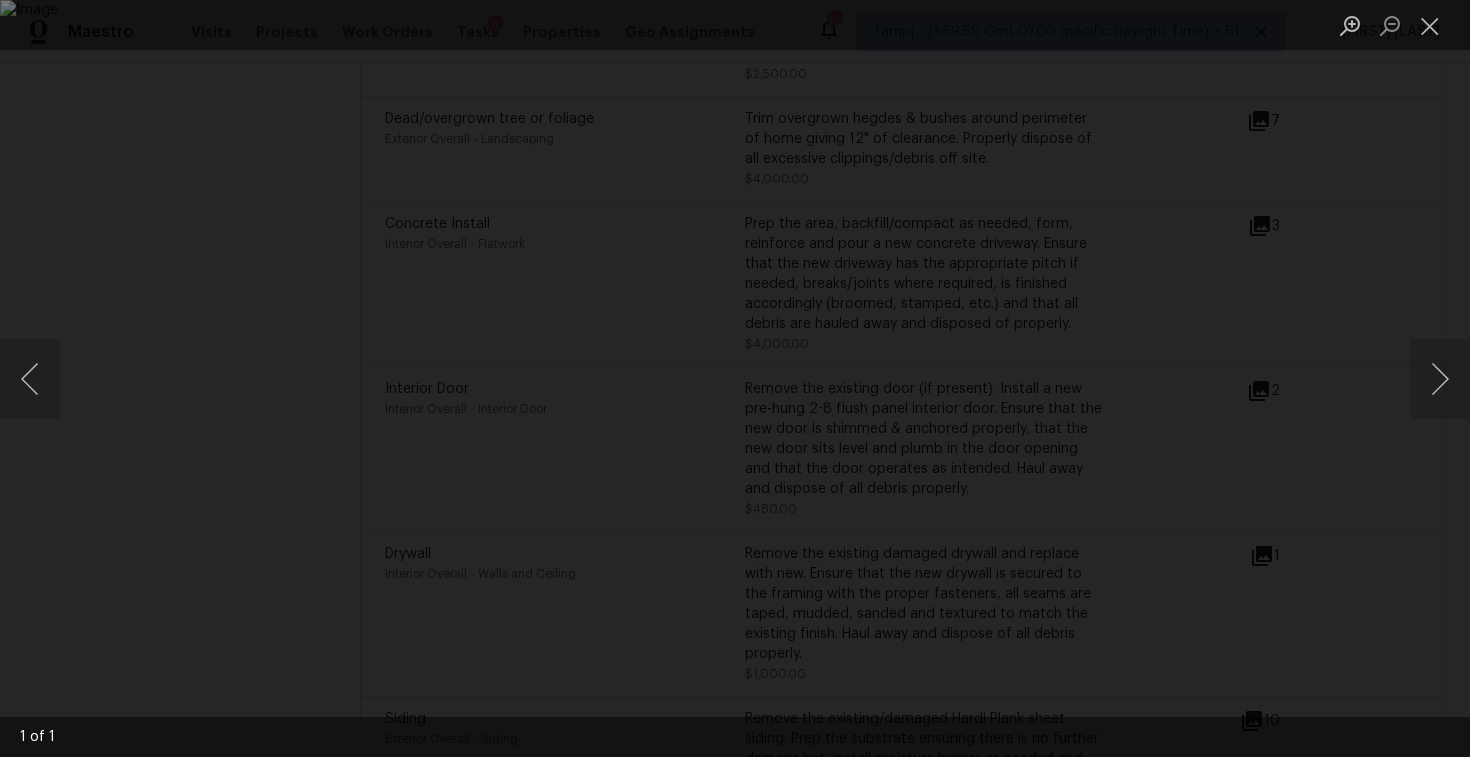 click at bounding box center [735, 378] 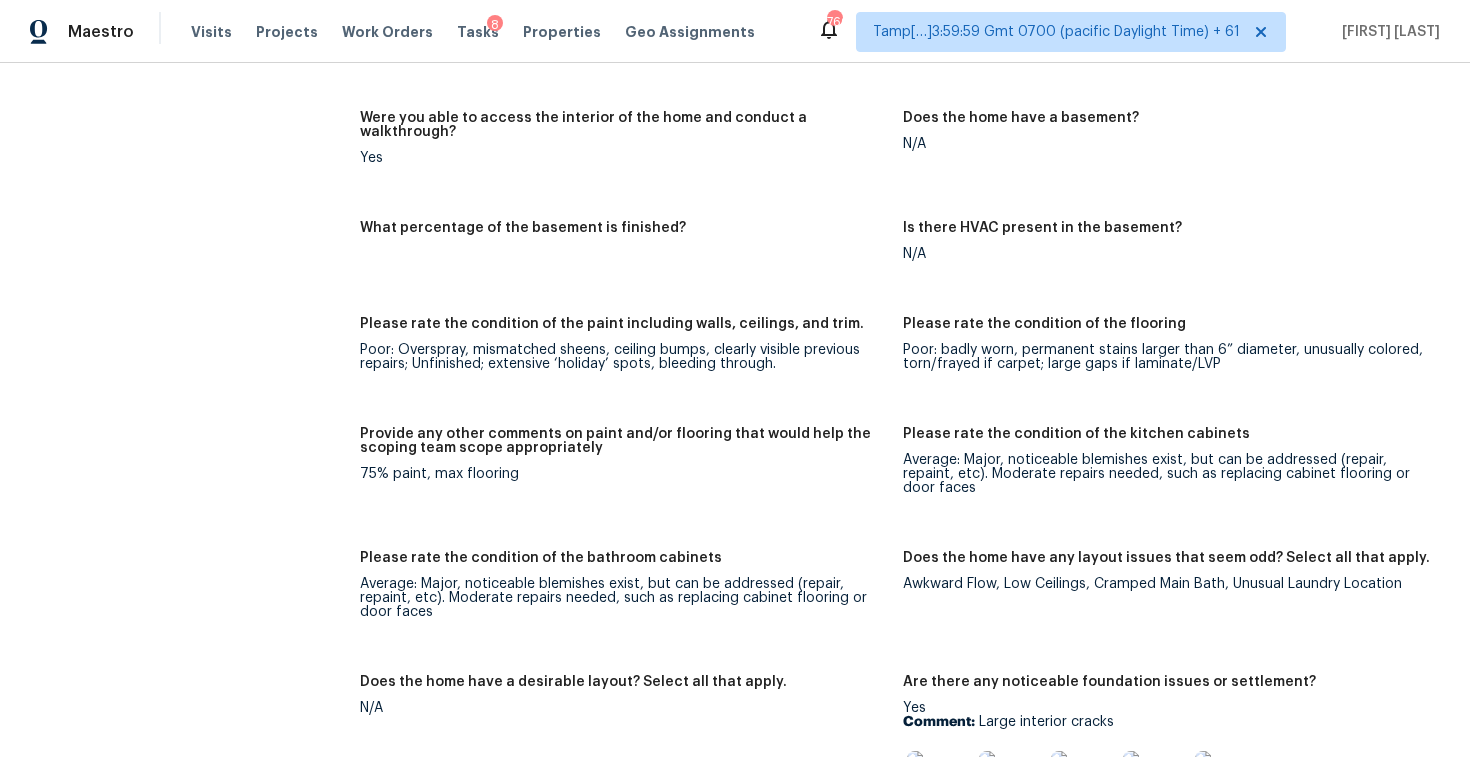 scroll, scrollTop: 1285, scrollLeft: 0, axis: vertical 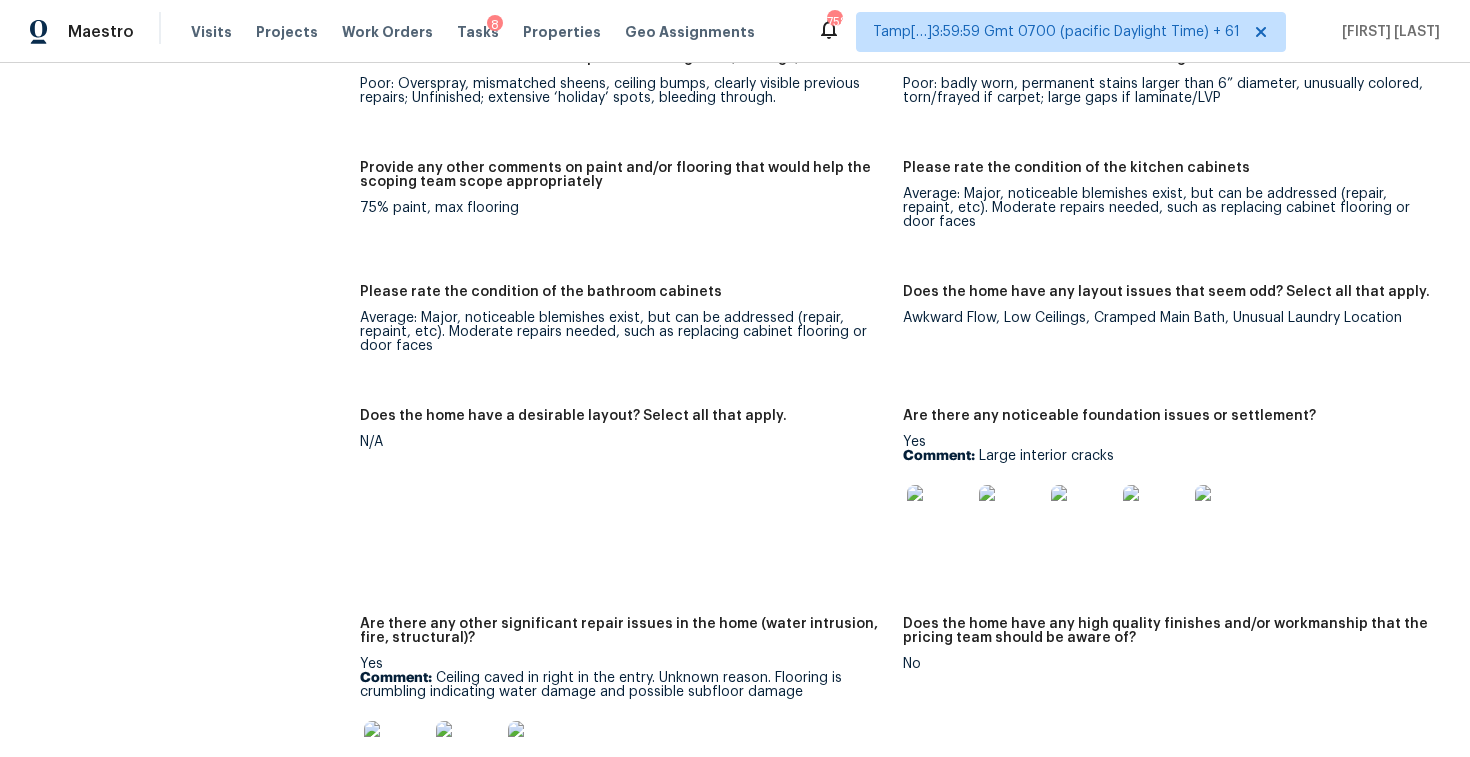 click on "Awkward Flow, Low Ceilings, Cramped Main Bath, Unusual Laundry Location" at bounding box center (1166, 318) 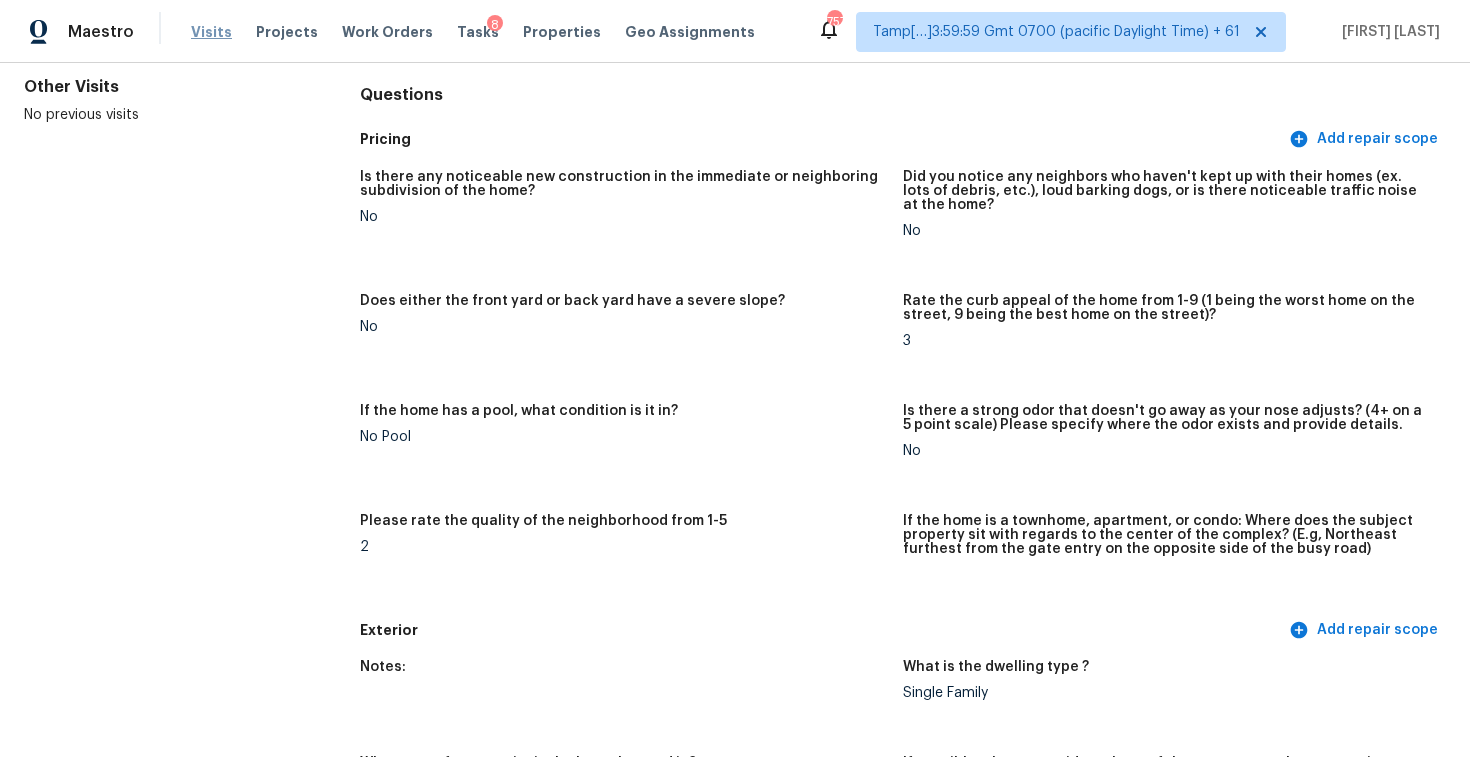 click on "Visits" at bounding box center [211, 32] 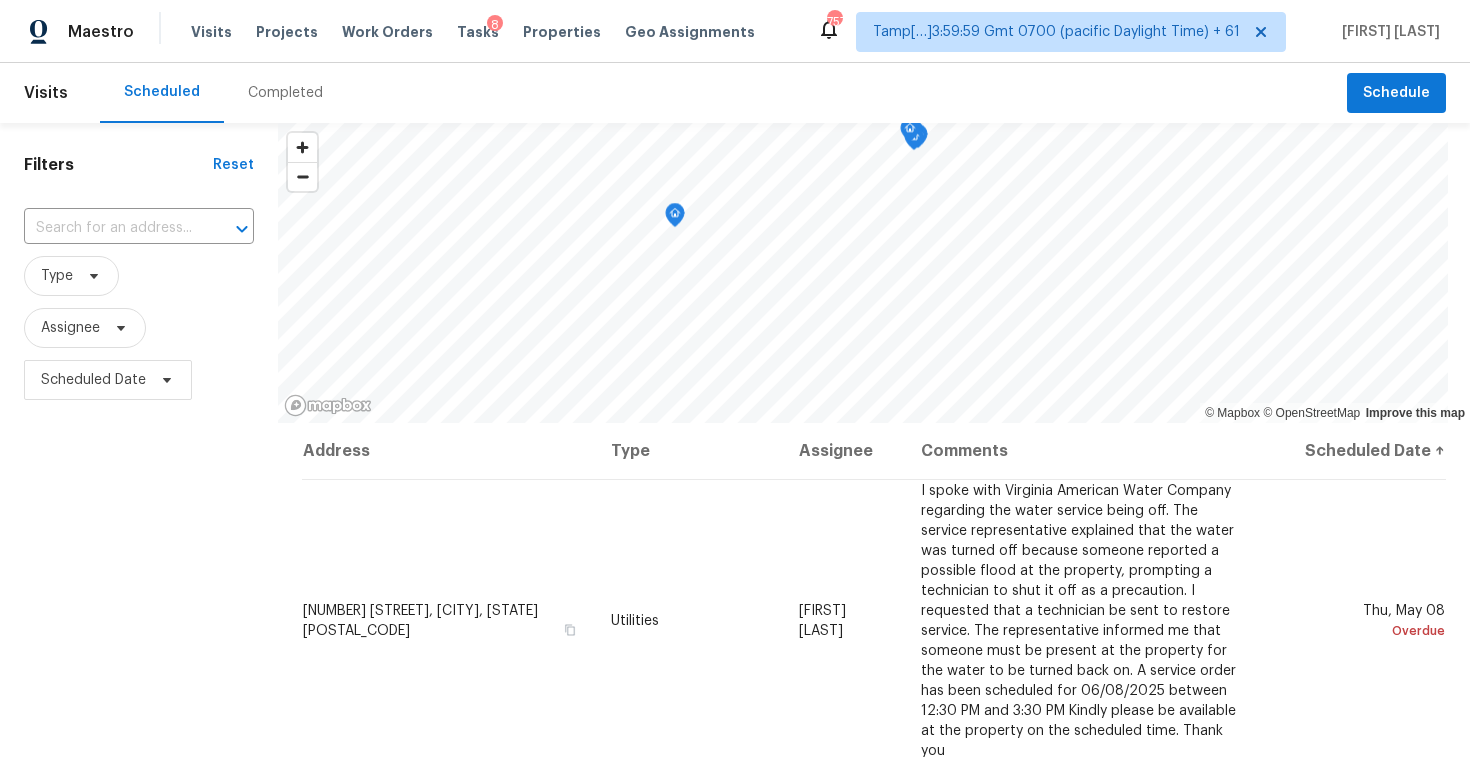 click on "Completed" at bounding box center [285, 93] 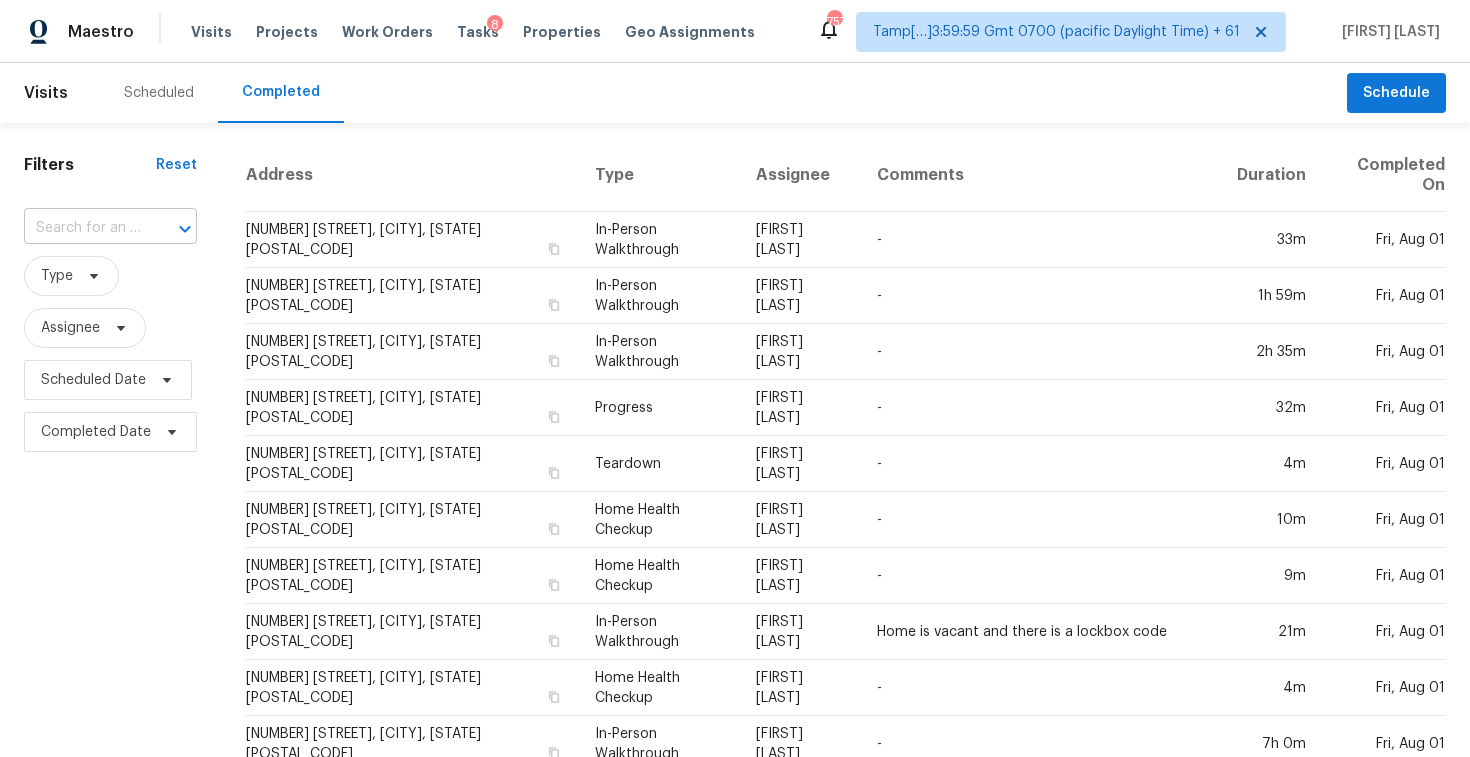 click at bounding box center (82, 228) 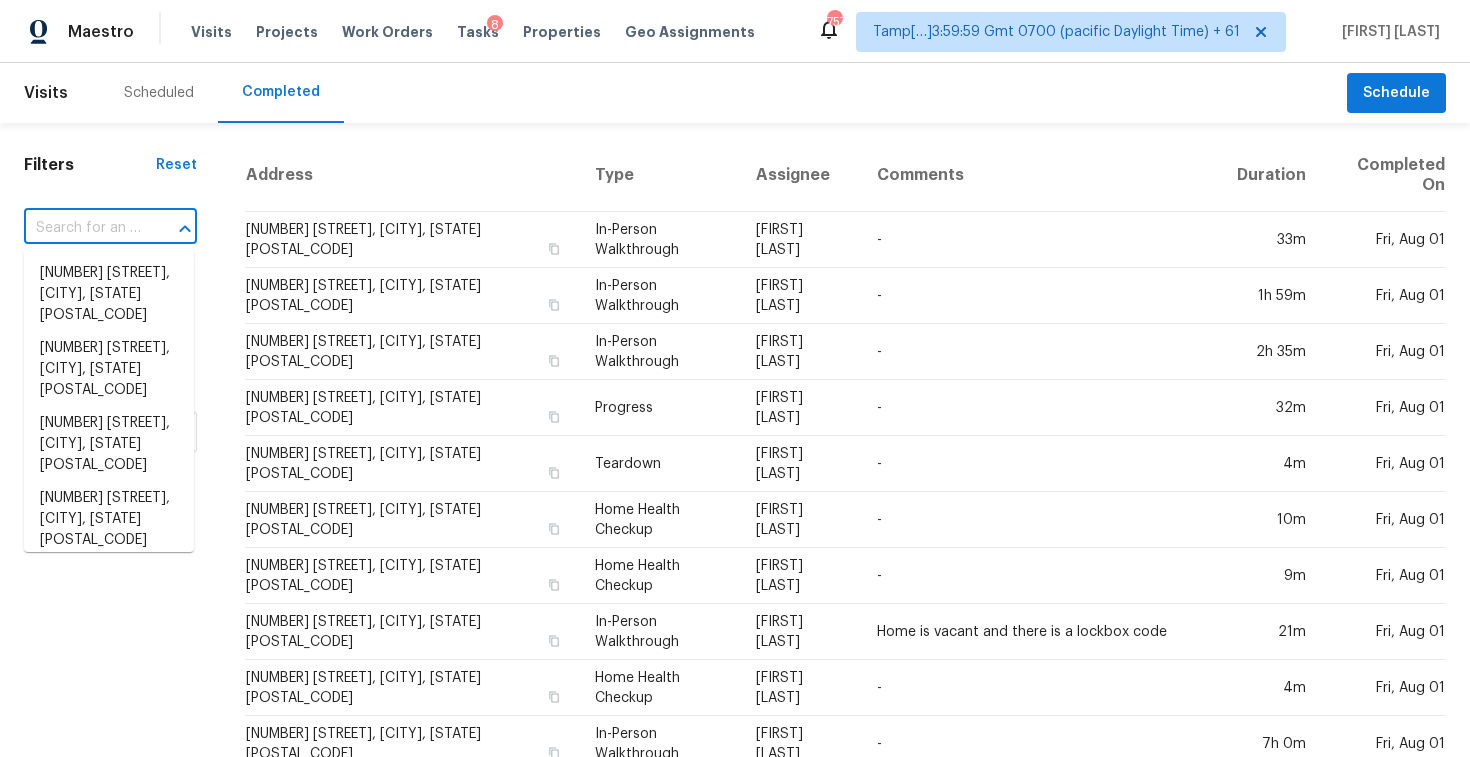 paste on "221 Wilshire Blvd Liberty, MO, 64068" 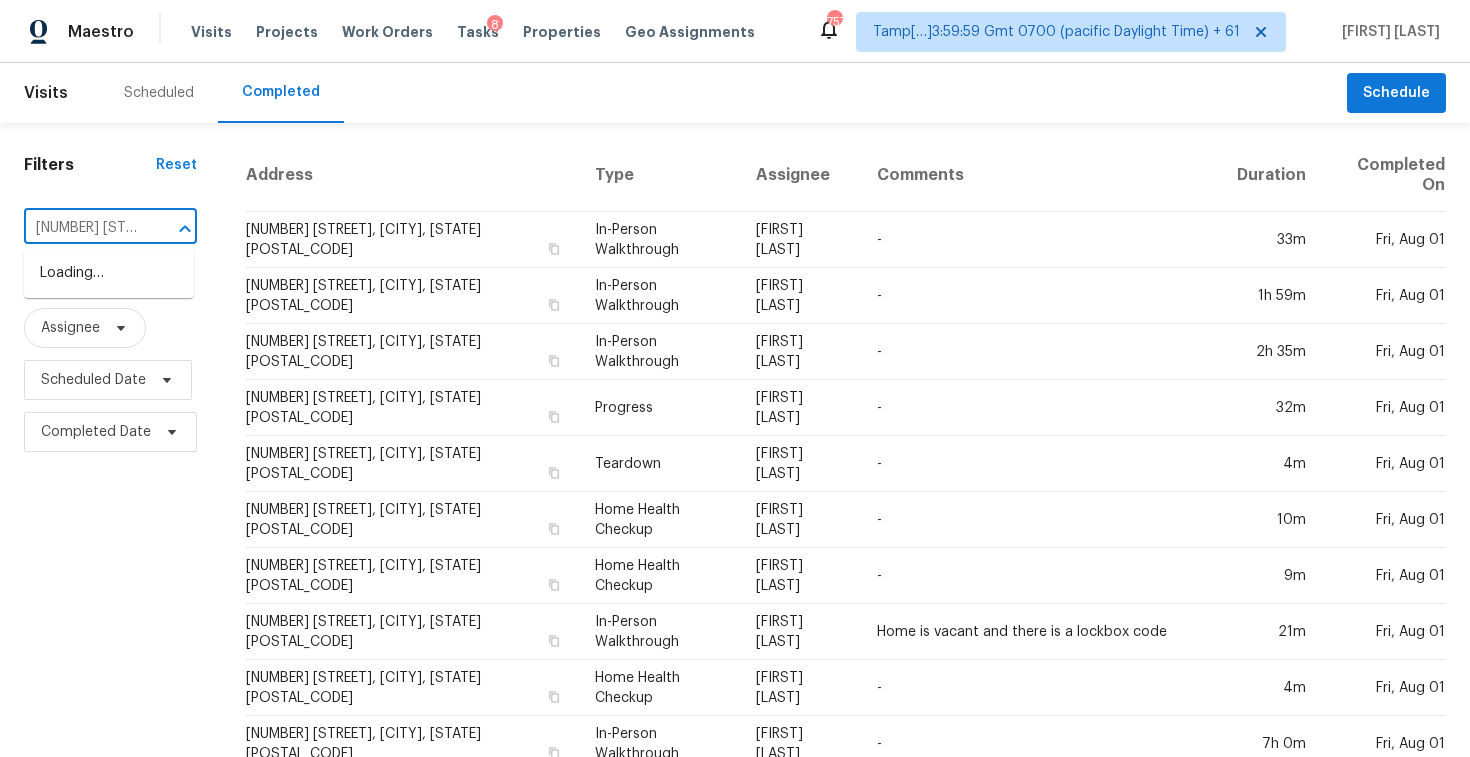 scroll, scrollTop: 0, scrollLeft: 135, axis: horizontal 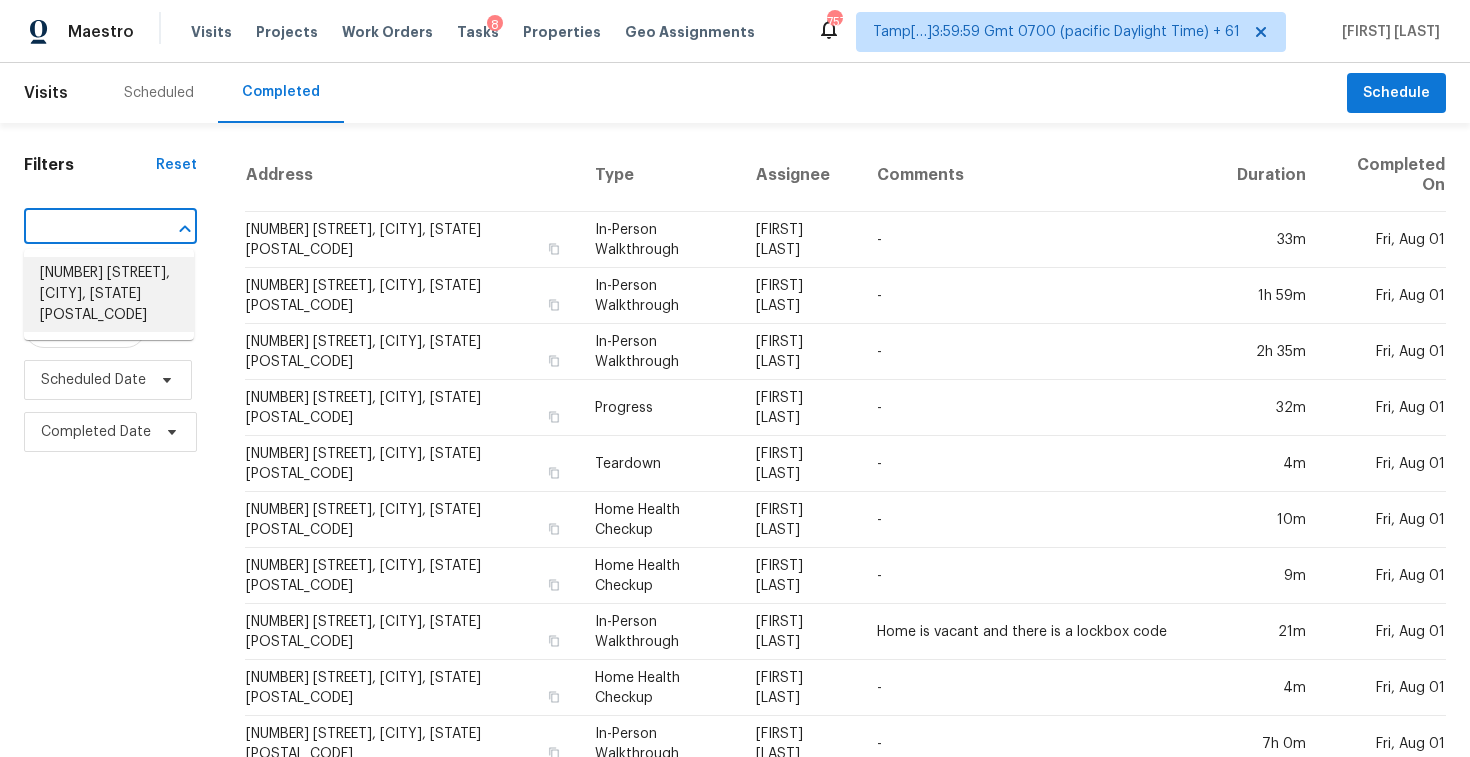 click on "221 Wilshire Blvd, Liberty, MO 64068" at bounding box center (109, 294) 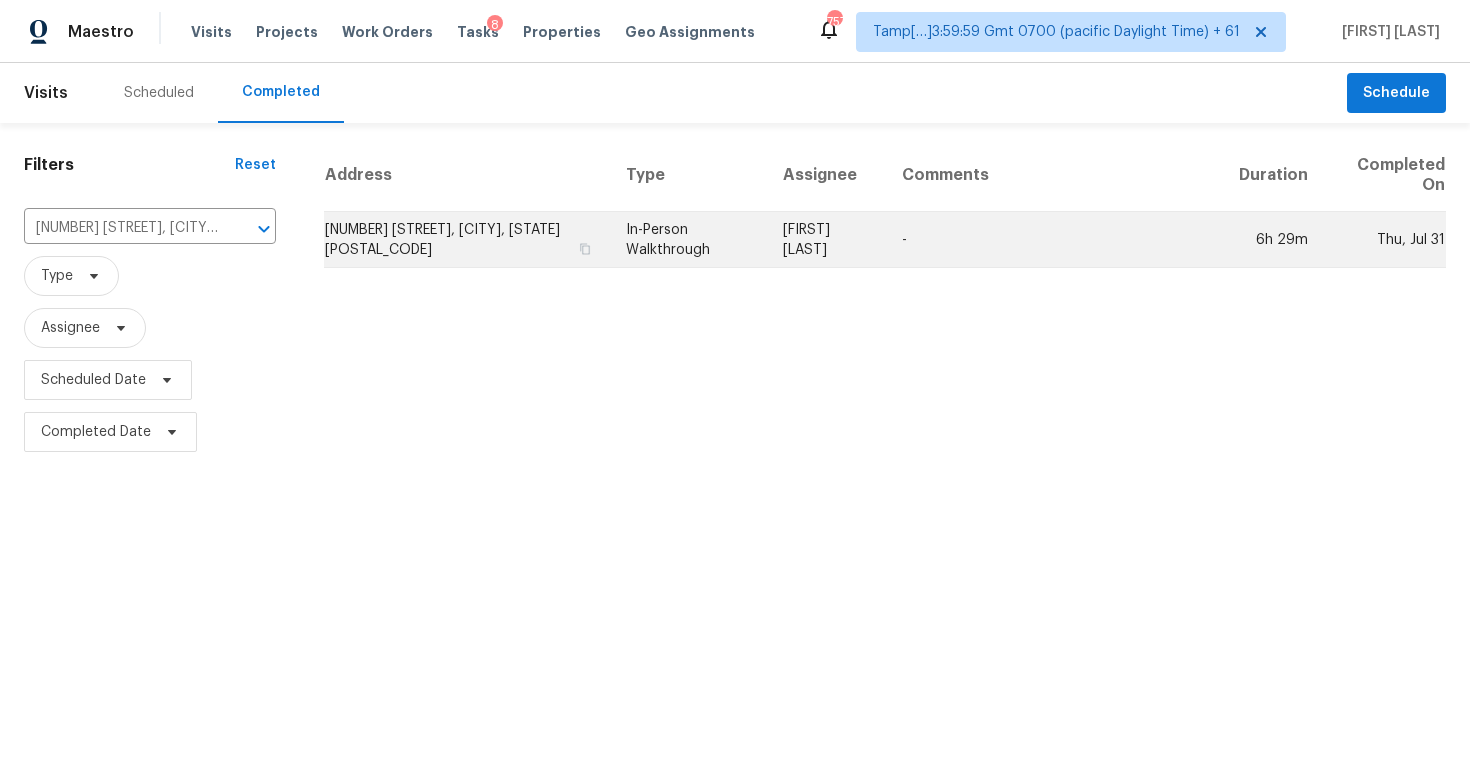click on "221 Wilshire Blvd, Liberty, MO 64068" at bounding box center [467, 240] 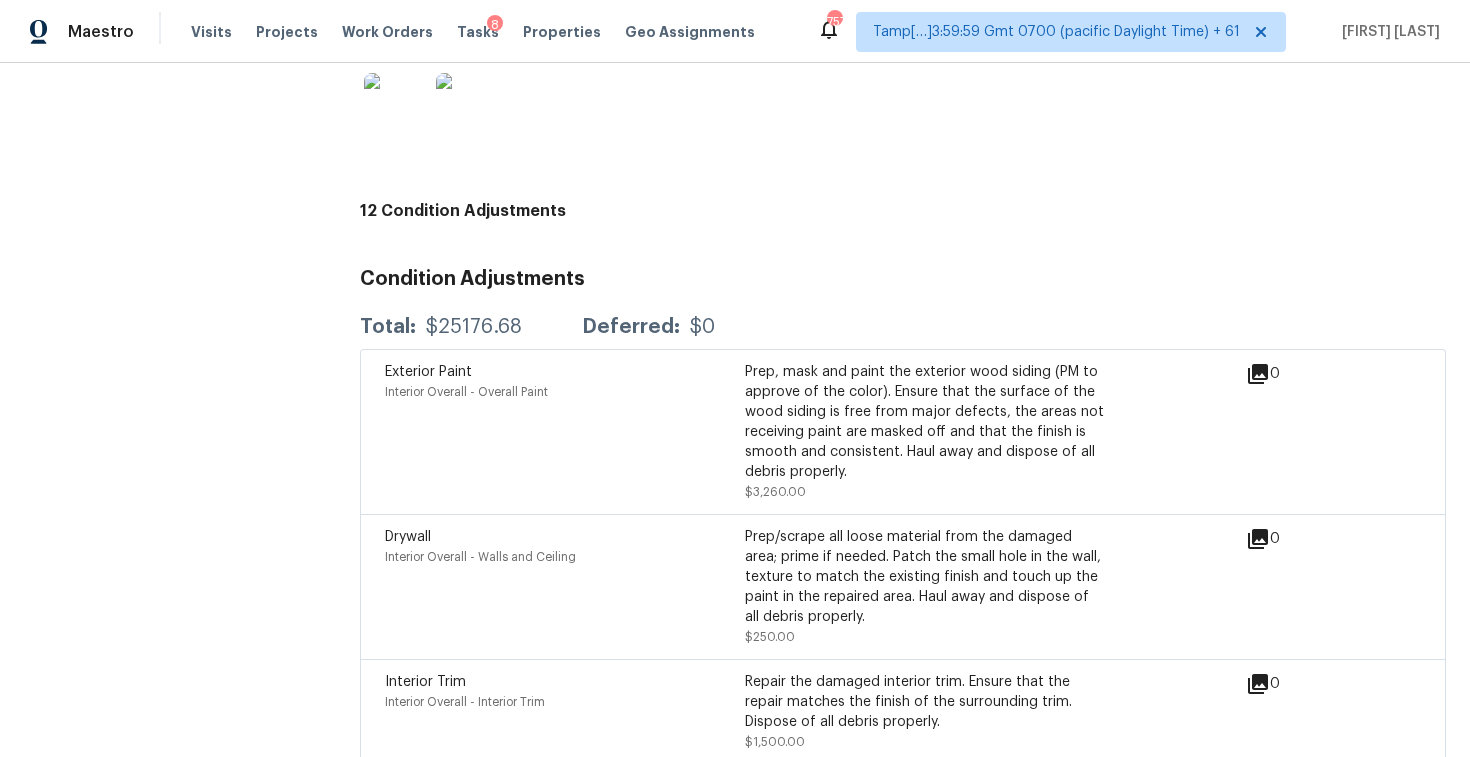 scroll, scrollTop: 4696, scrollLeft: 0, axis: vertical 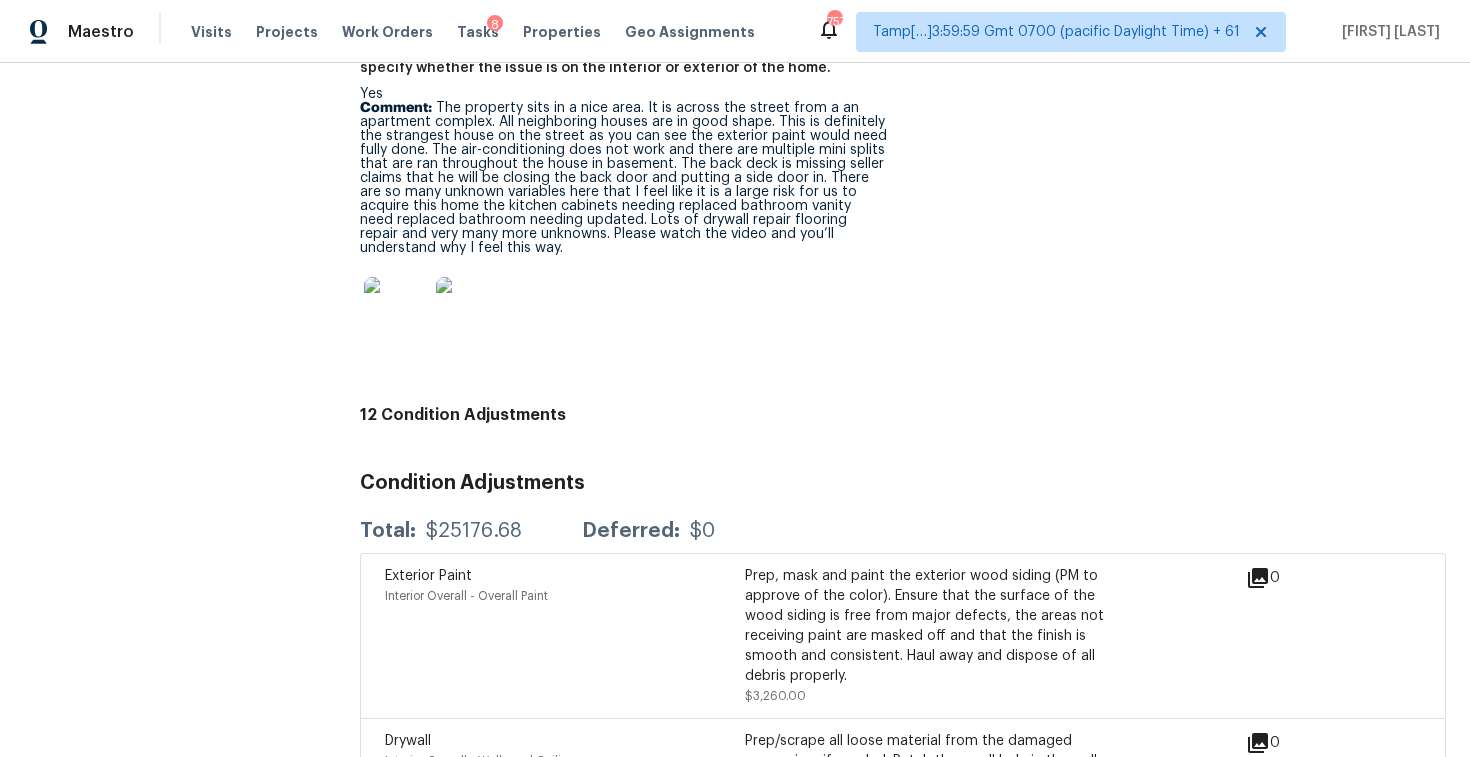 click at bounding box center (623, 309) 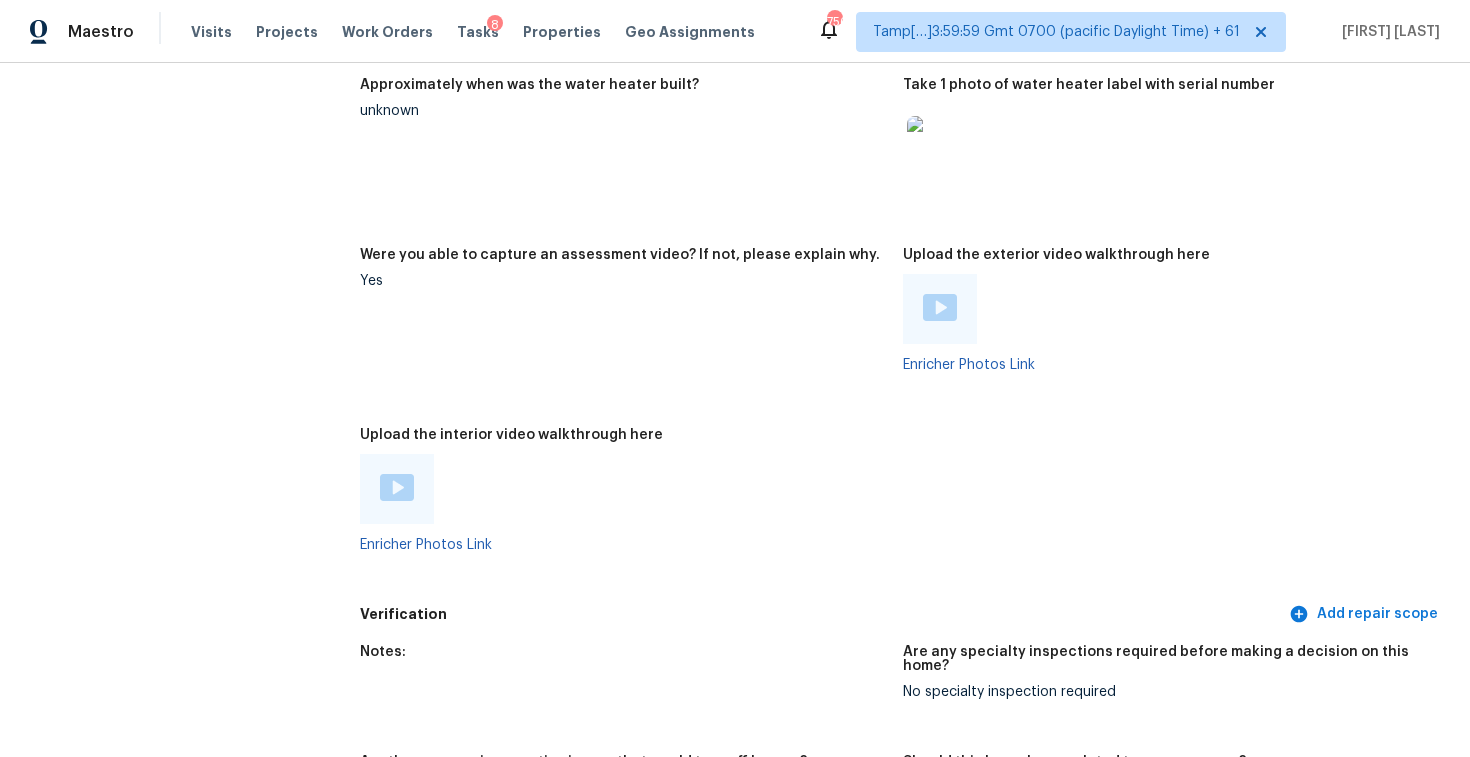 scroll, scrollTop: 3719, scrollLeft: 0, axis: vertical 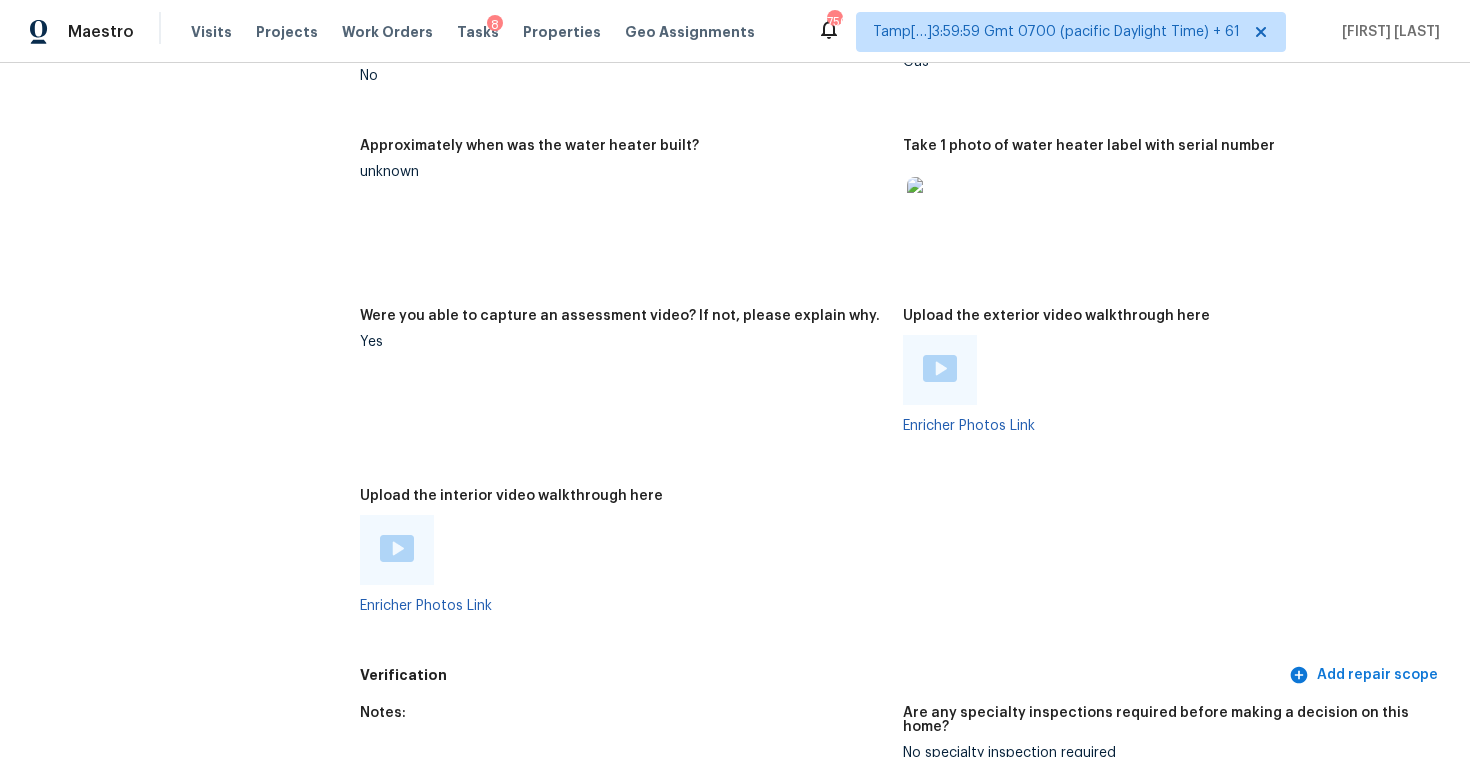click at bounding box center [397, 548] 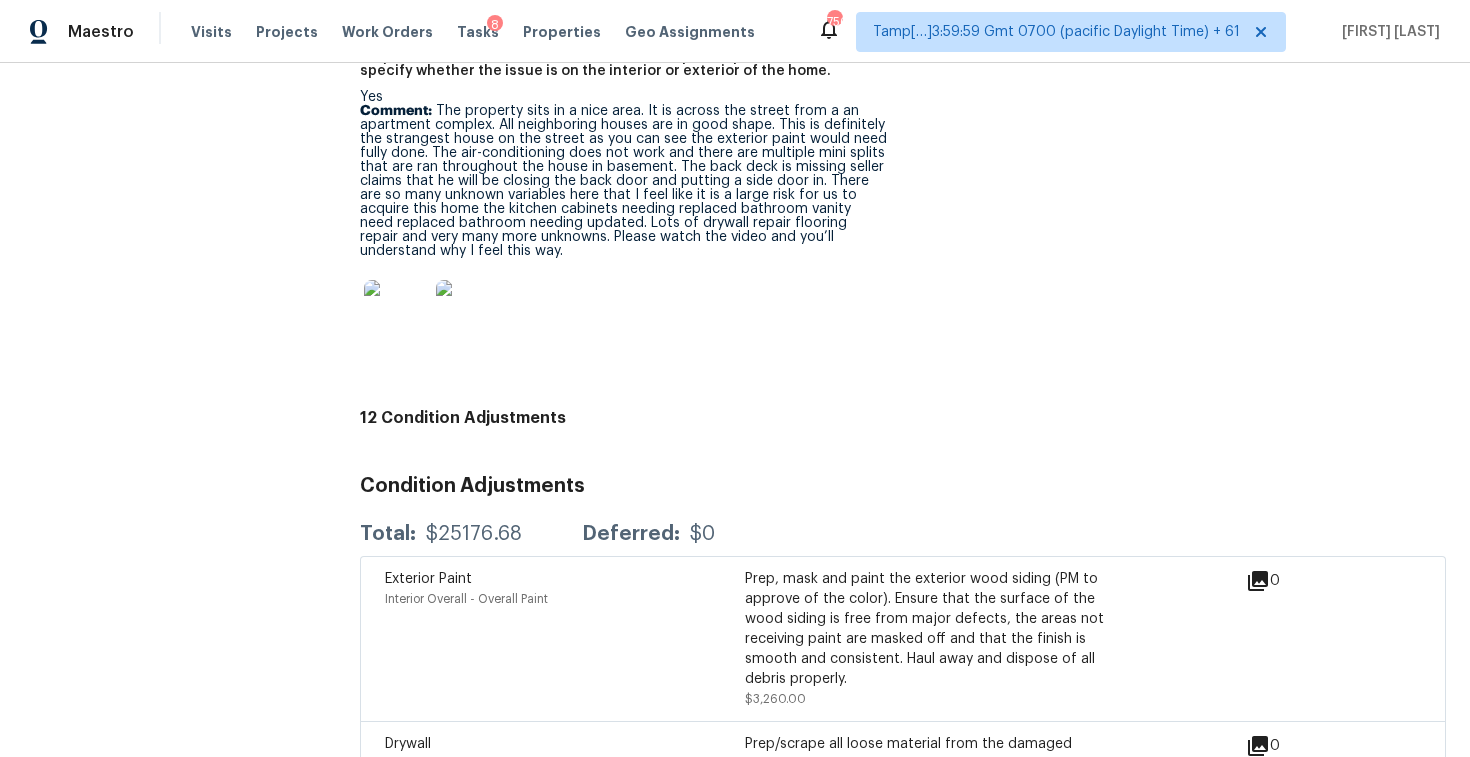 scroll, scrollTop: 4568, scrollLeft: 0, axis: vertical 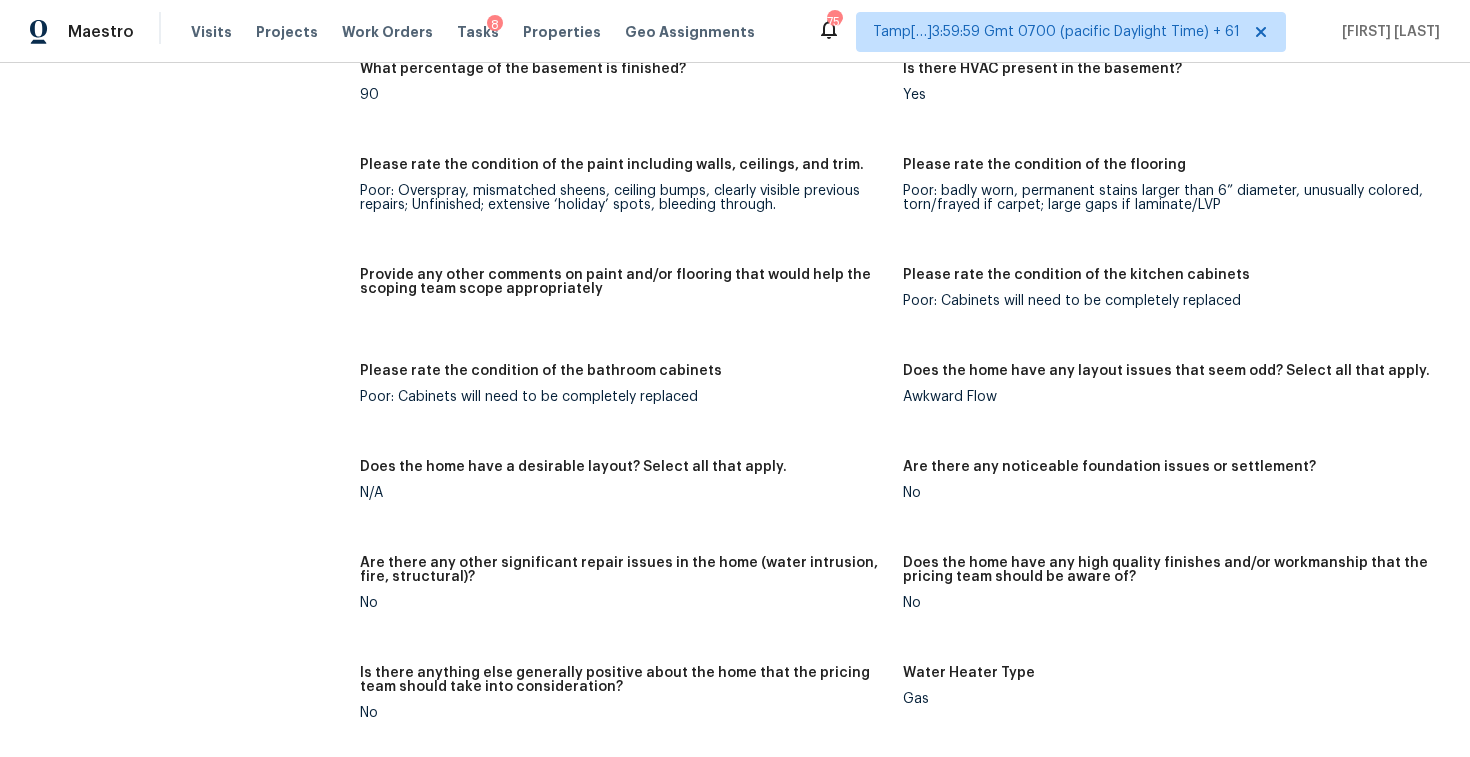 click on "Provide any other comments on paint and/or flooring that would help the scoping team scope appropriately" at bounding box center (631, 304) 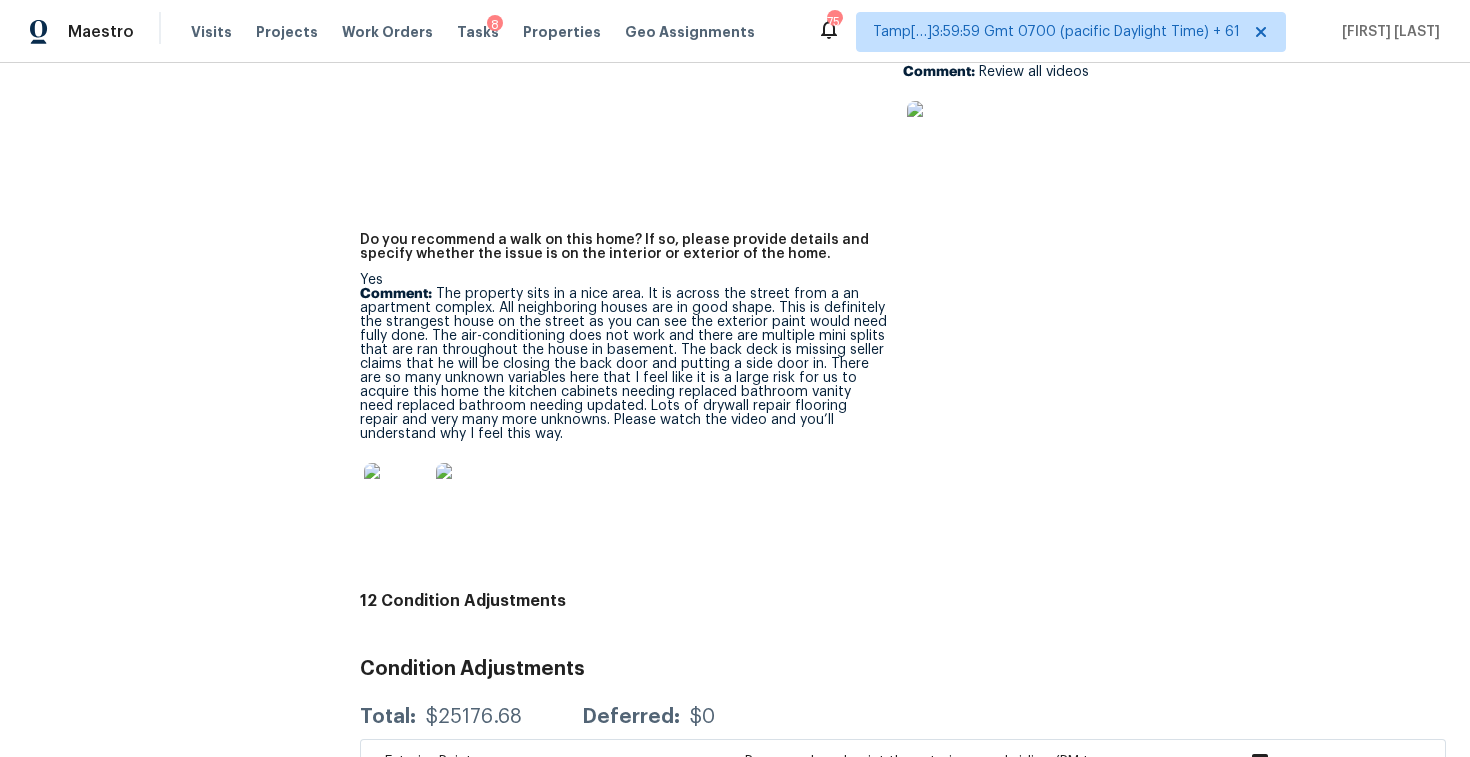 scroll, scrollTop: 4511, scrollLeft: 0, axis: vertical 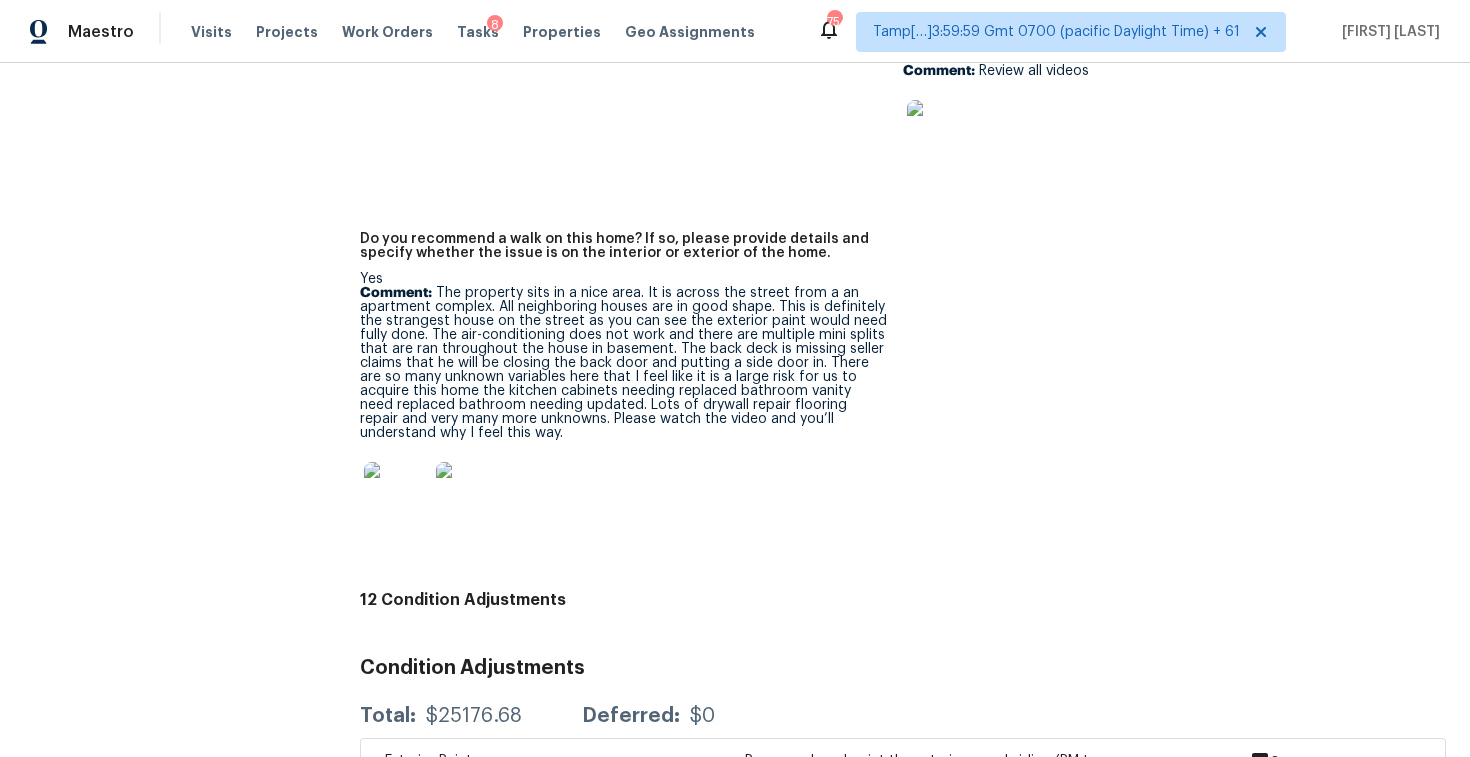 click on "Comment:   The property sits in a nice area. It is across the street from a an apartment complex. All neighboring houses are in good shape. This is definitely the strangest house on the street as you can see the exterior paint would need fully done. The air-conditioning does not work and there are multiple mini splits that are ran throughout the house in basement. The back deck is missing seller claims that he will be closing the back door and putting a side door in. There are so many unknown variables here that I feel like it is a large risk for us to acquire this home the kitchen cabinets needing replaced bathroom vanity need replaced bathroom needing updated. Lots of drywall repair flooring repair and very many more unknowns. Please watch the video and you’ll understand why I feel this way." at bounding box center [623, 363] 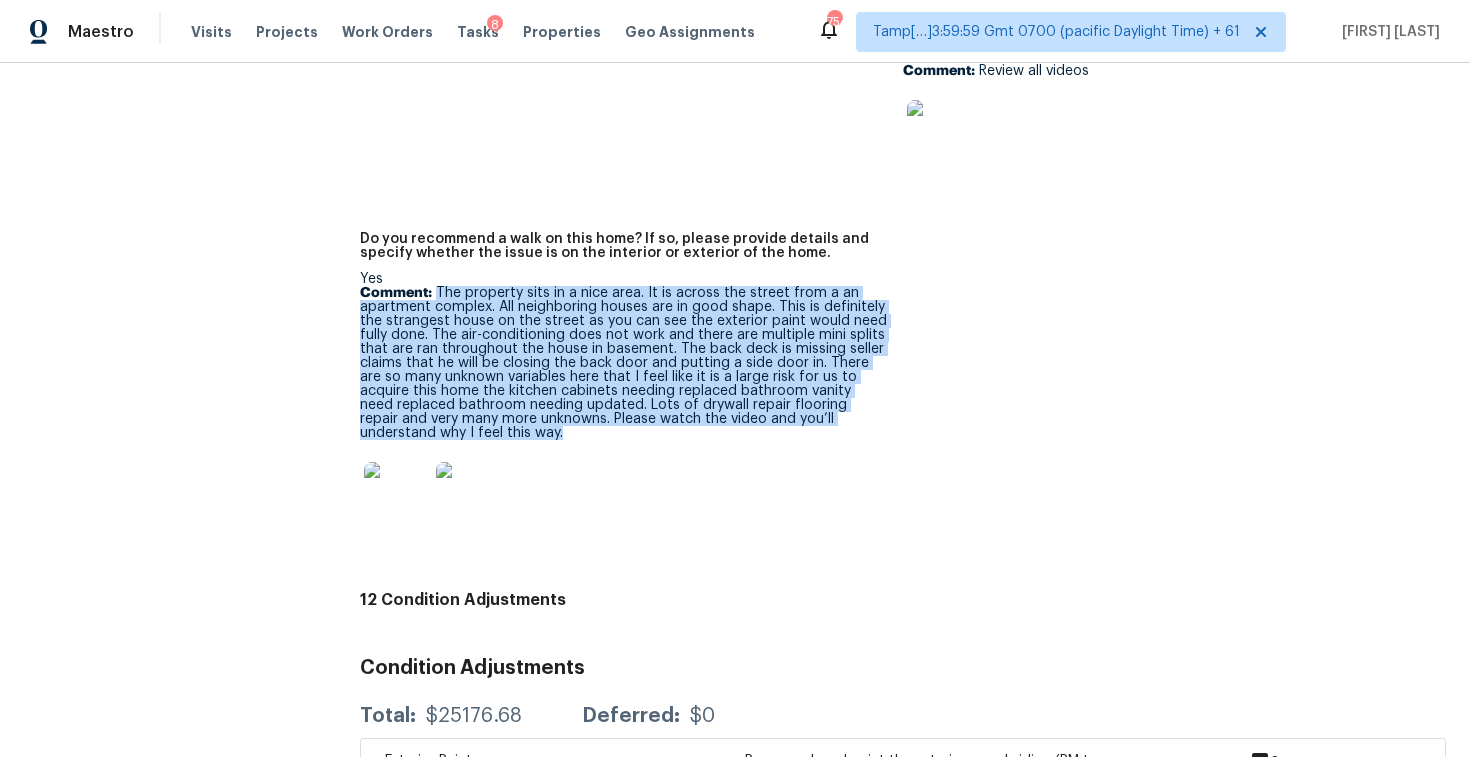 drag, startPoint x: 435, startPoint y: 276, endPoint x: 515, endPoint y: 417, distance: 162.11415 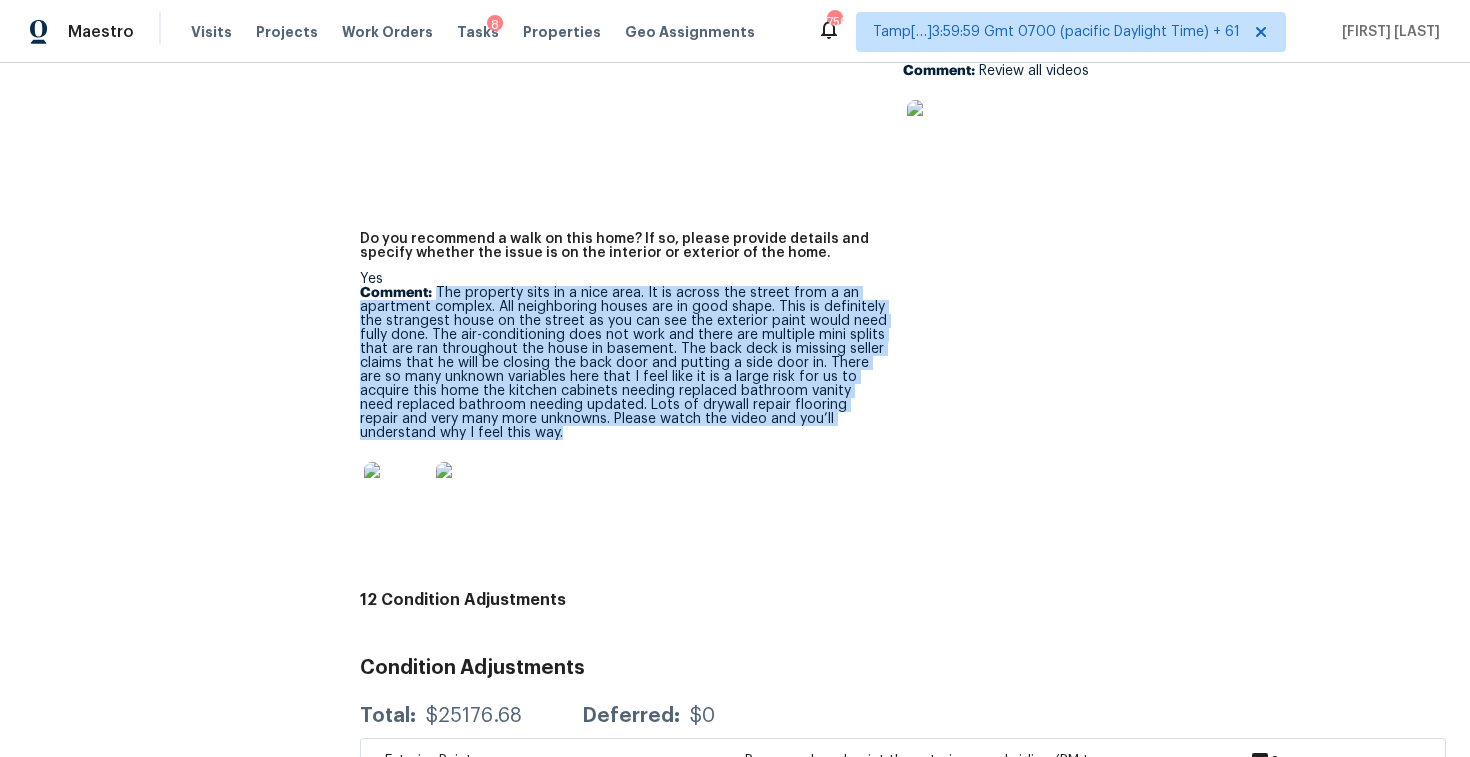 scroll, scrollTop: 4470, scrollLeft: 0, axis: vertical 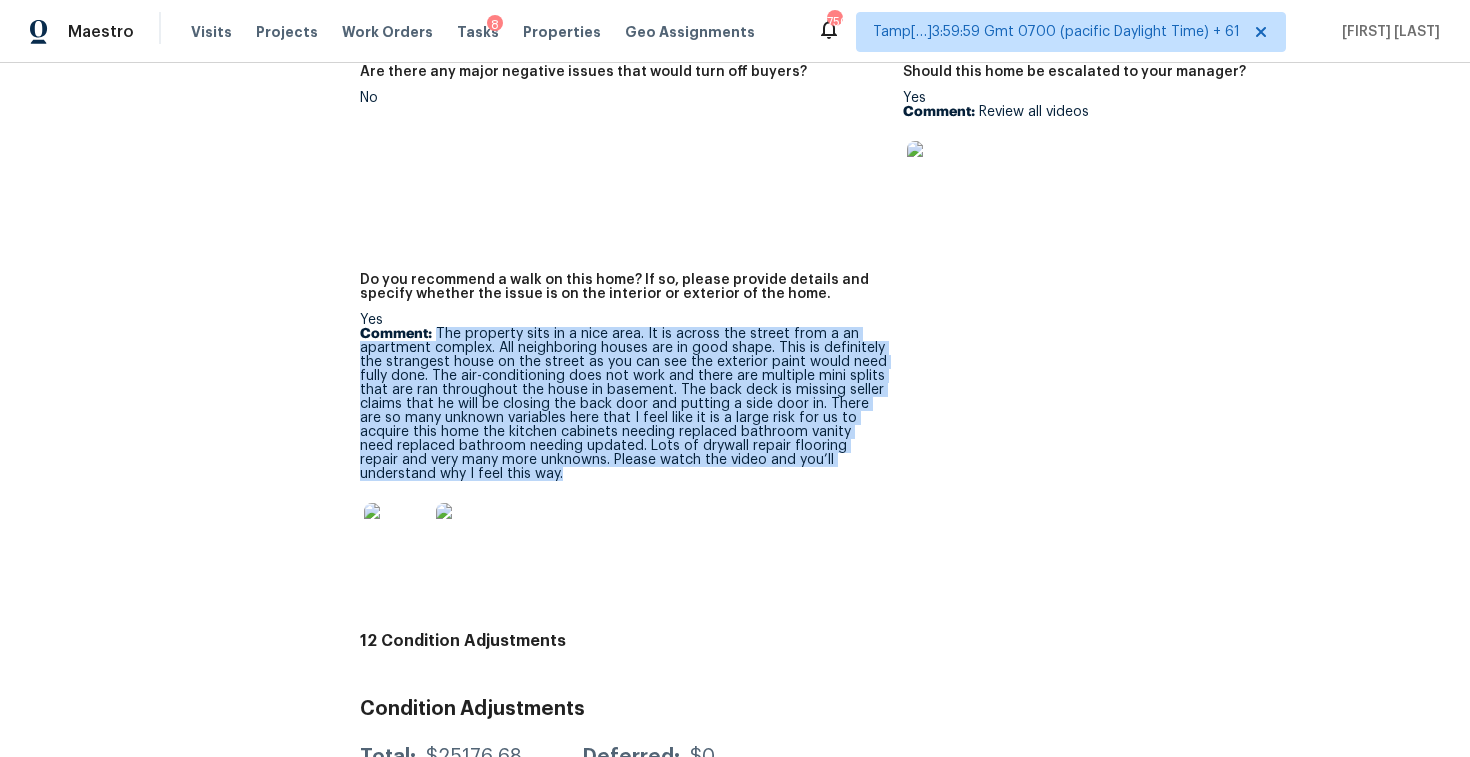 click at bounding box center [623, 535] 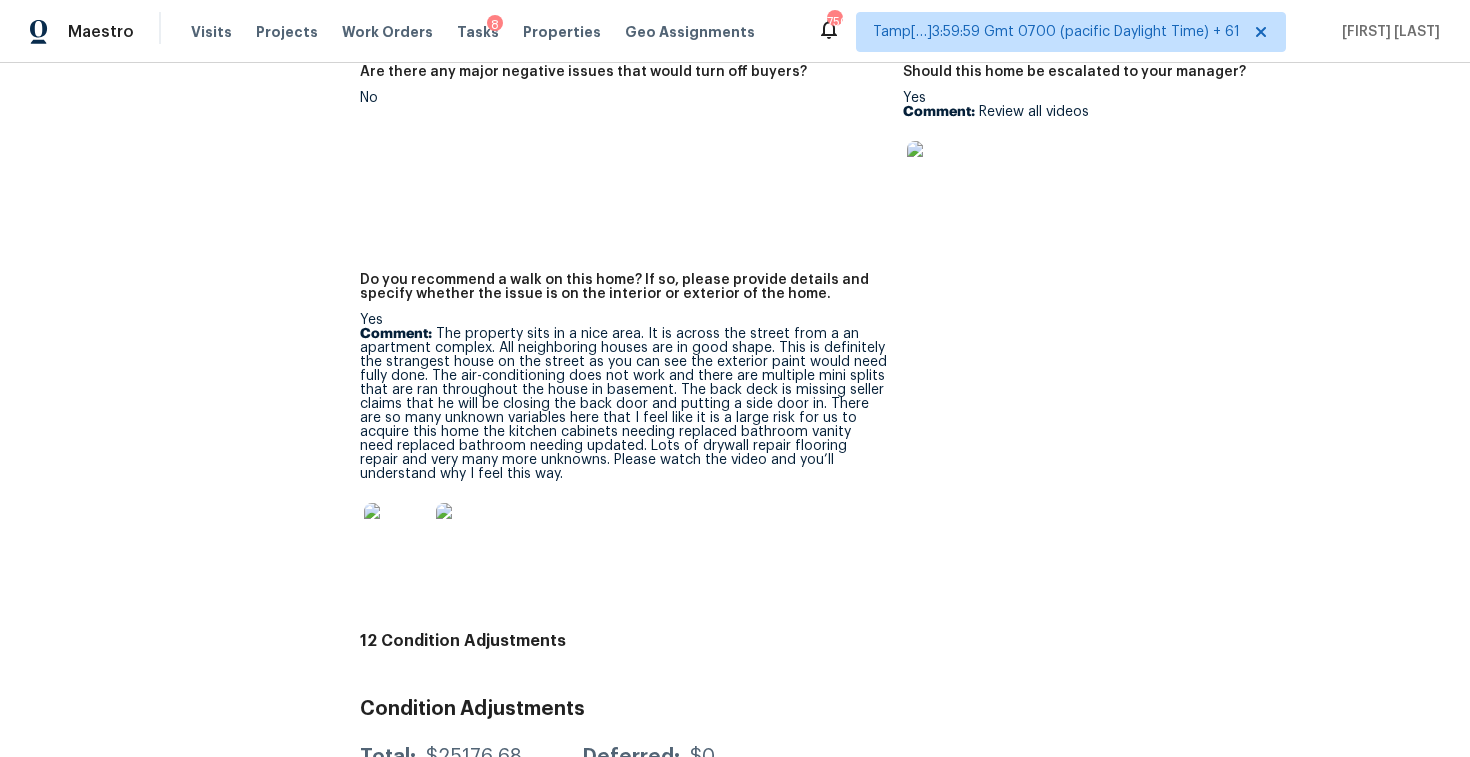 click at bounding box center [396, 535] 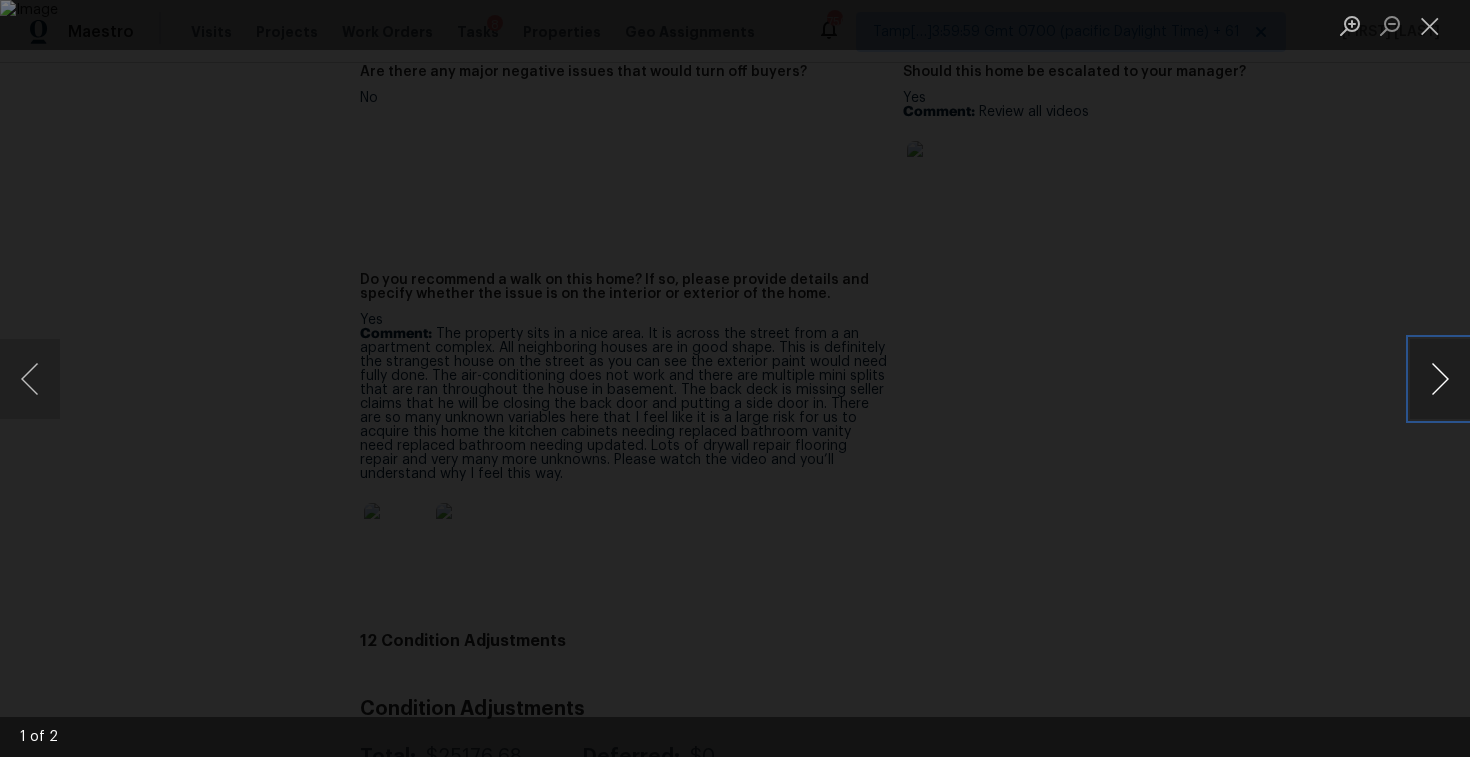 click at bounding box center [1440, 379] 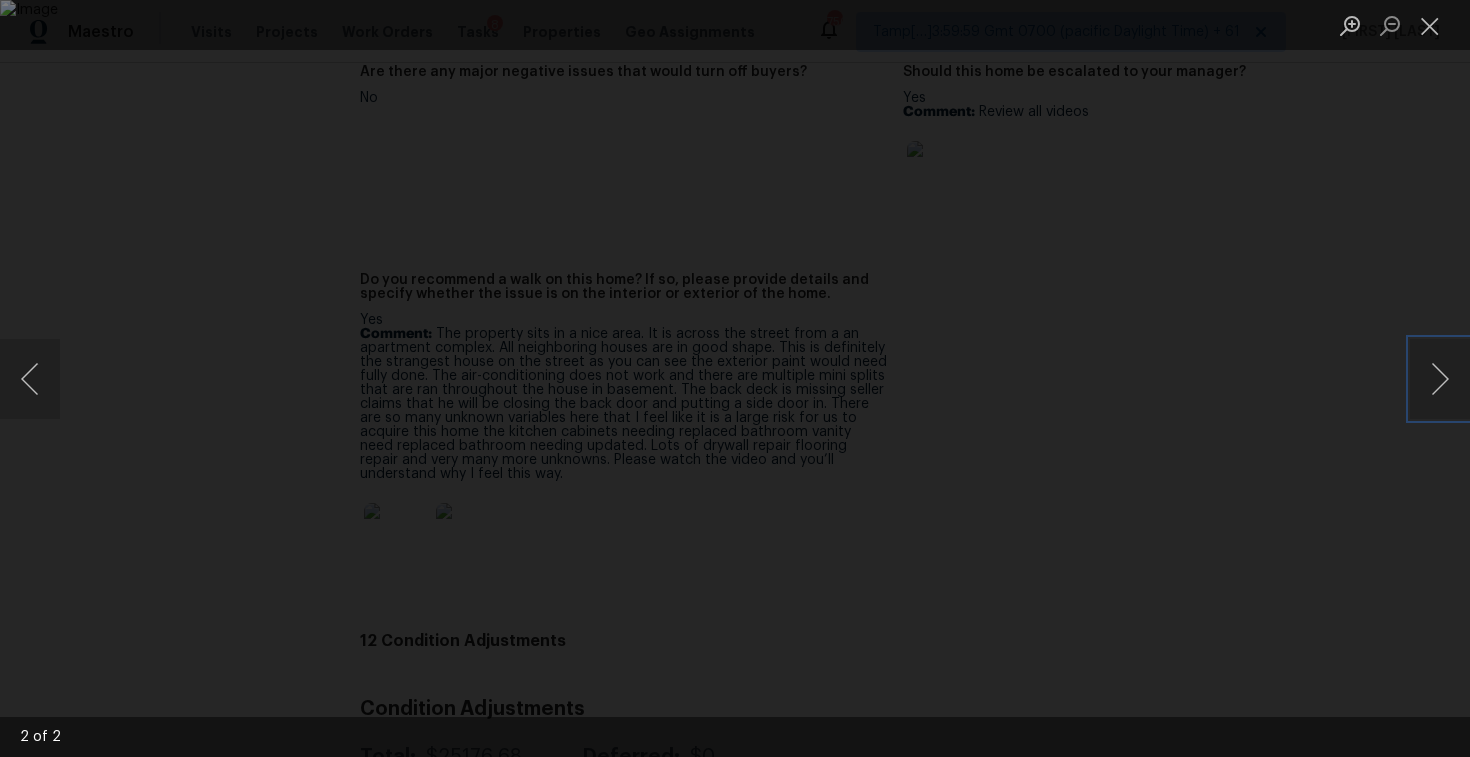 type 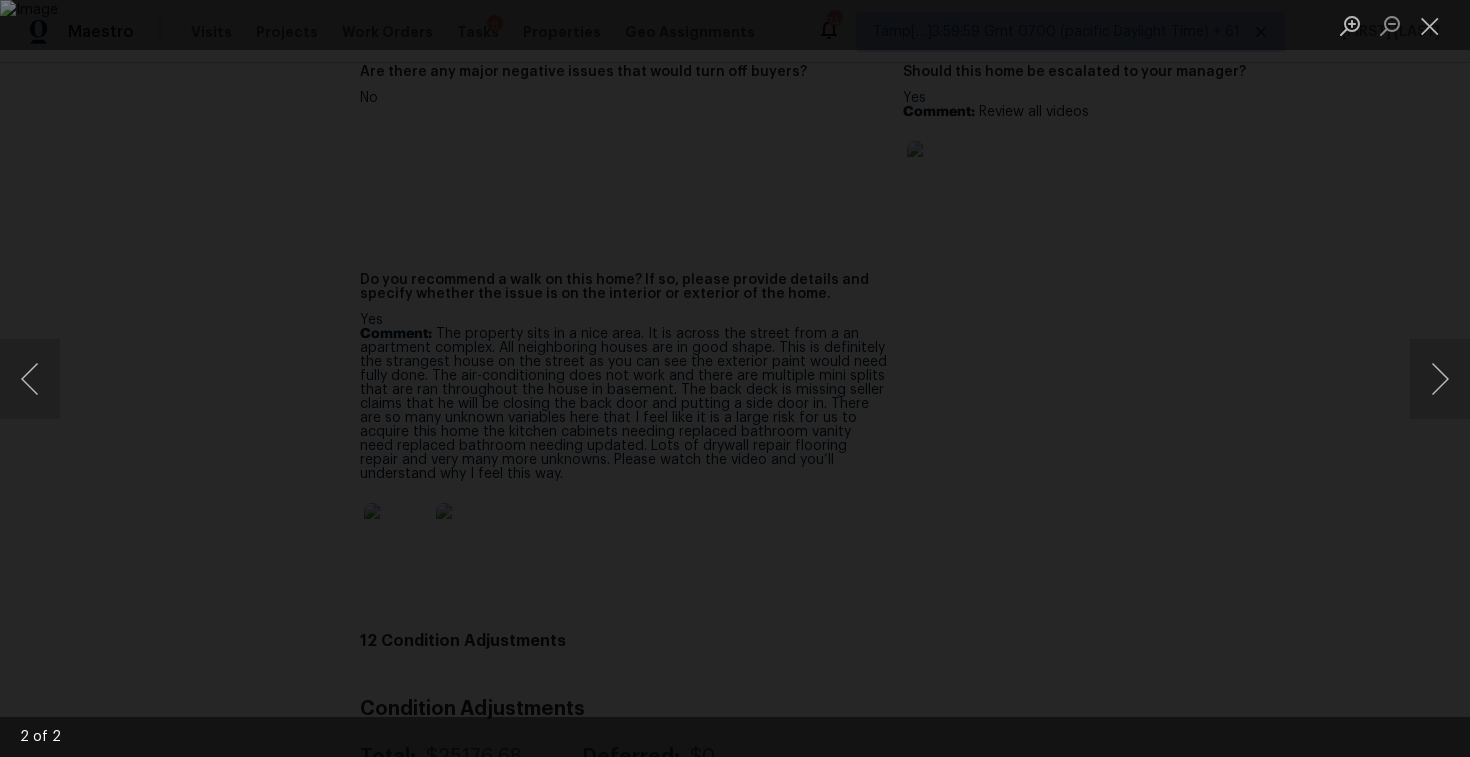 click at bounding box center (735, 378) 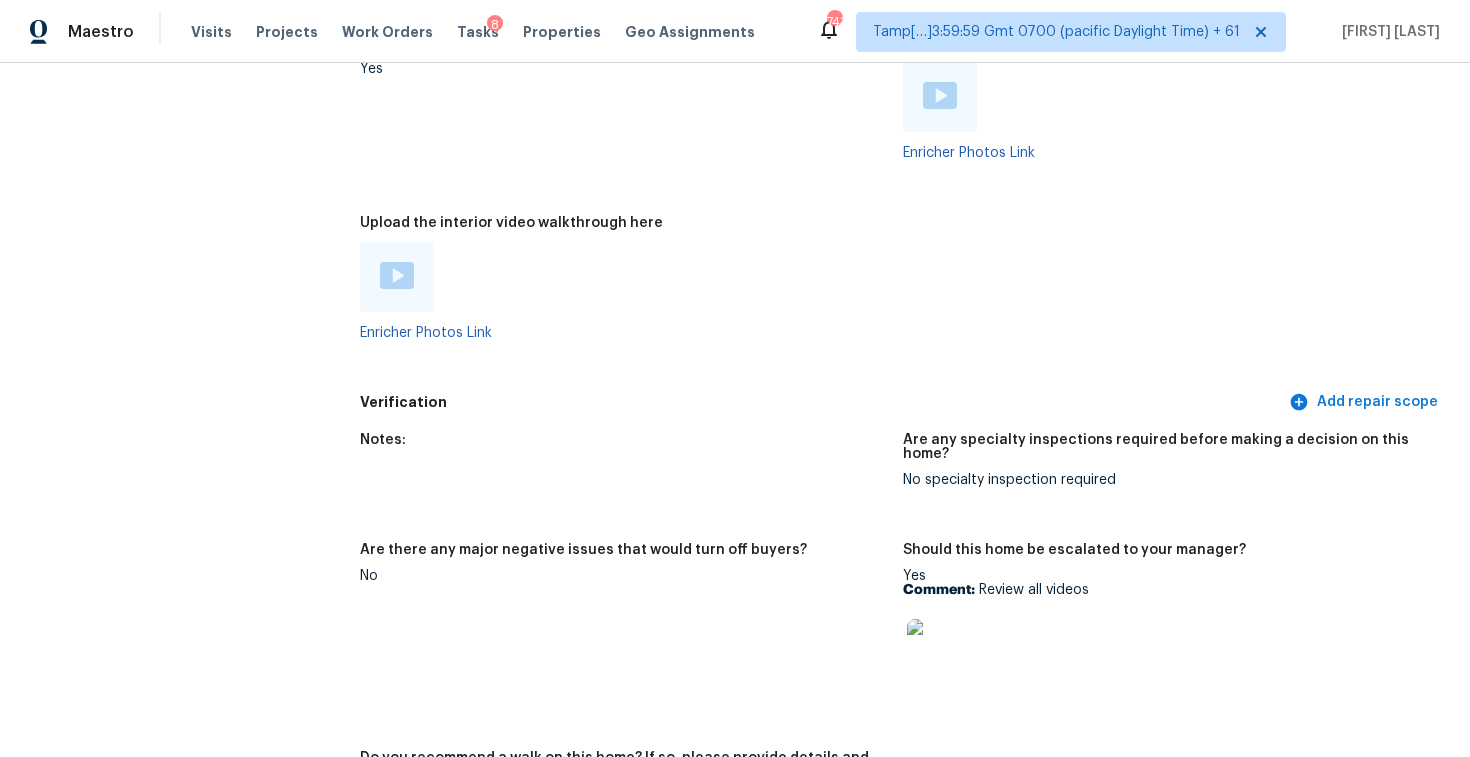 scroll, scrollTop: 3929, scrollLeft: 0, axis: vertical 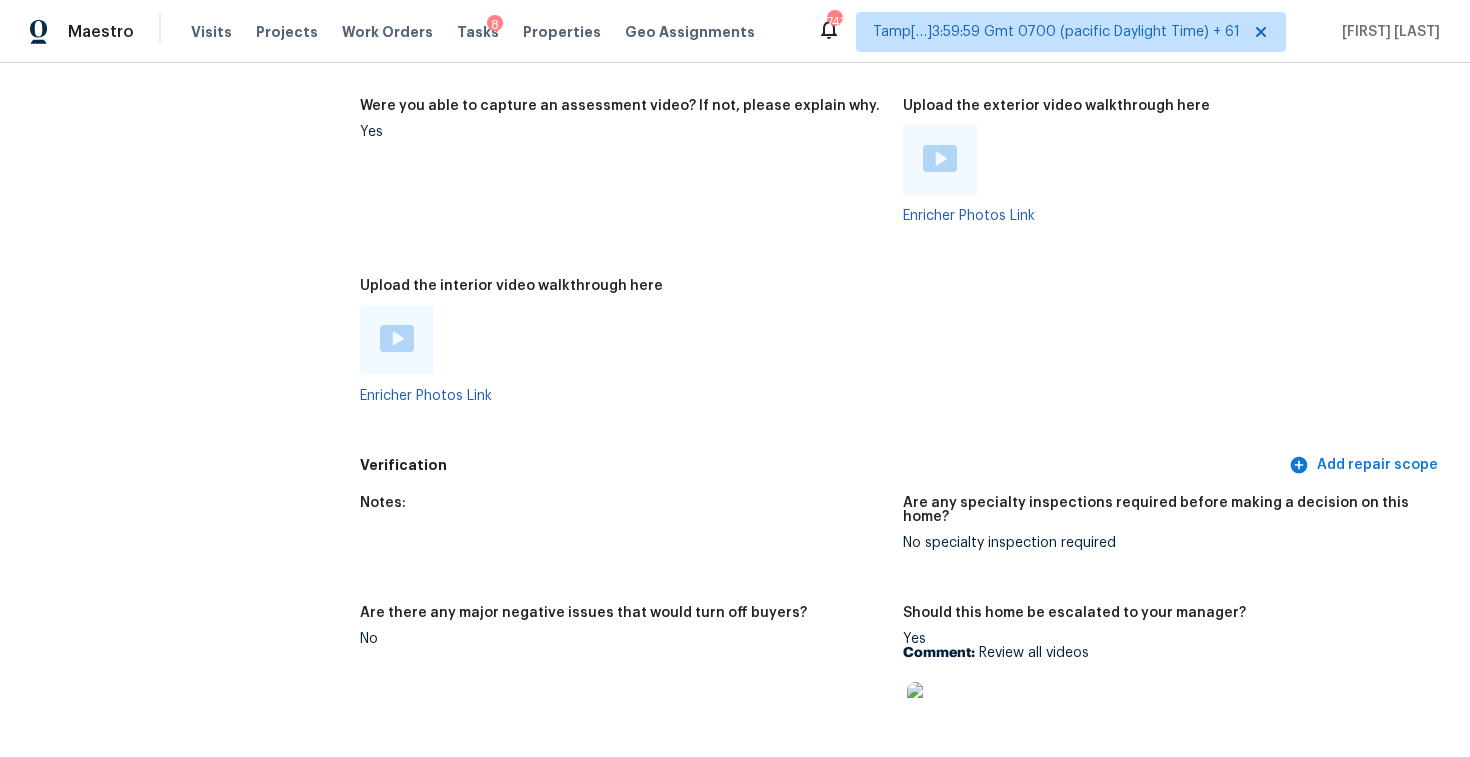 click at bounding box center [623, 340] 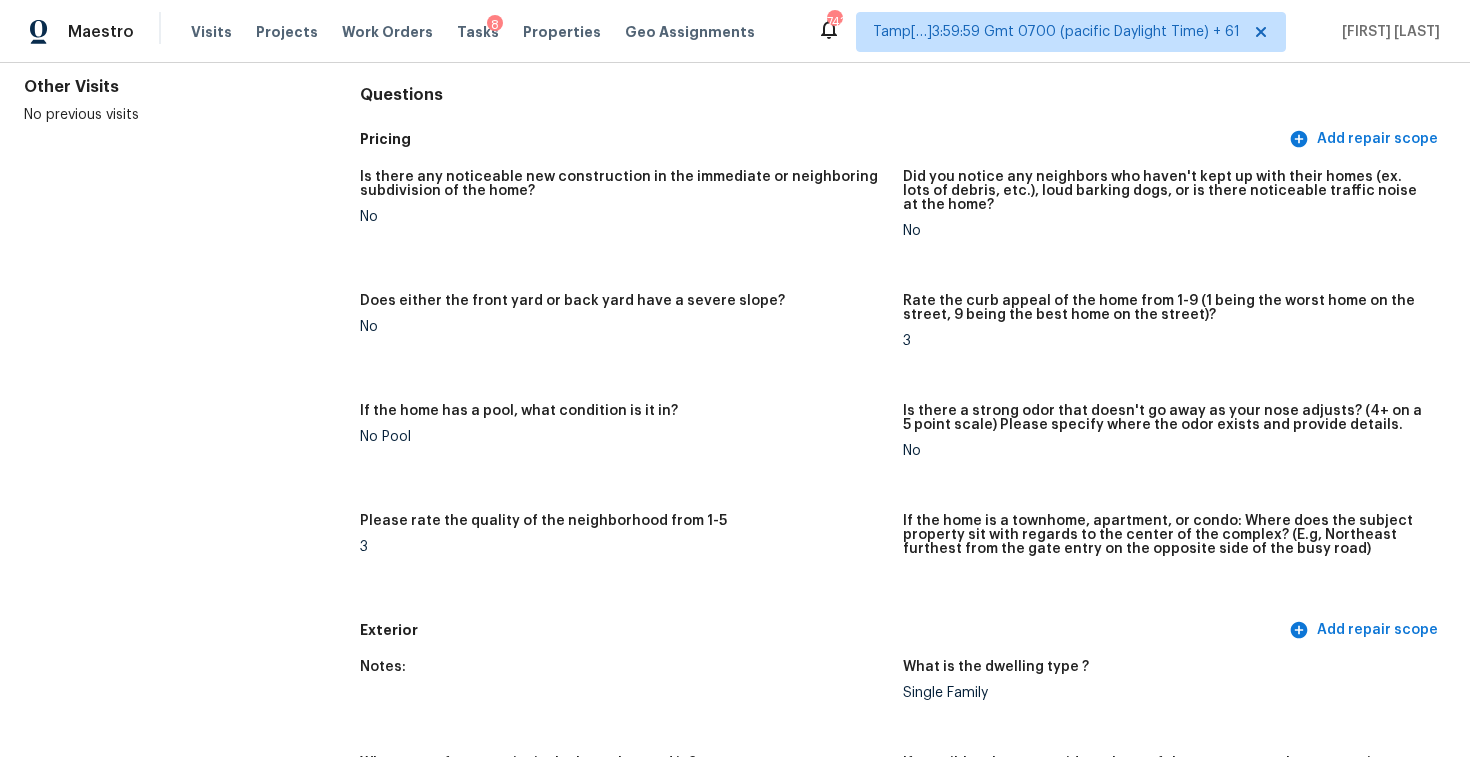 scroll, scrollTop: 2533, scrollLeft: 0, axis: vertical 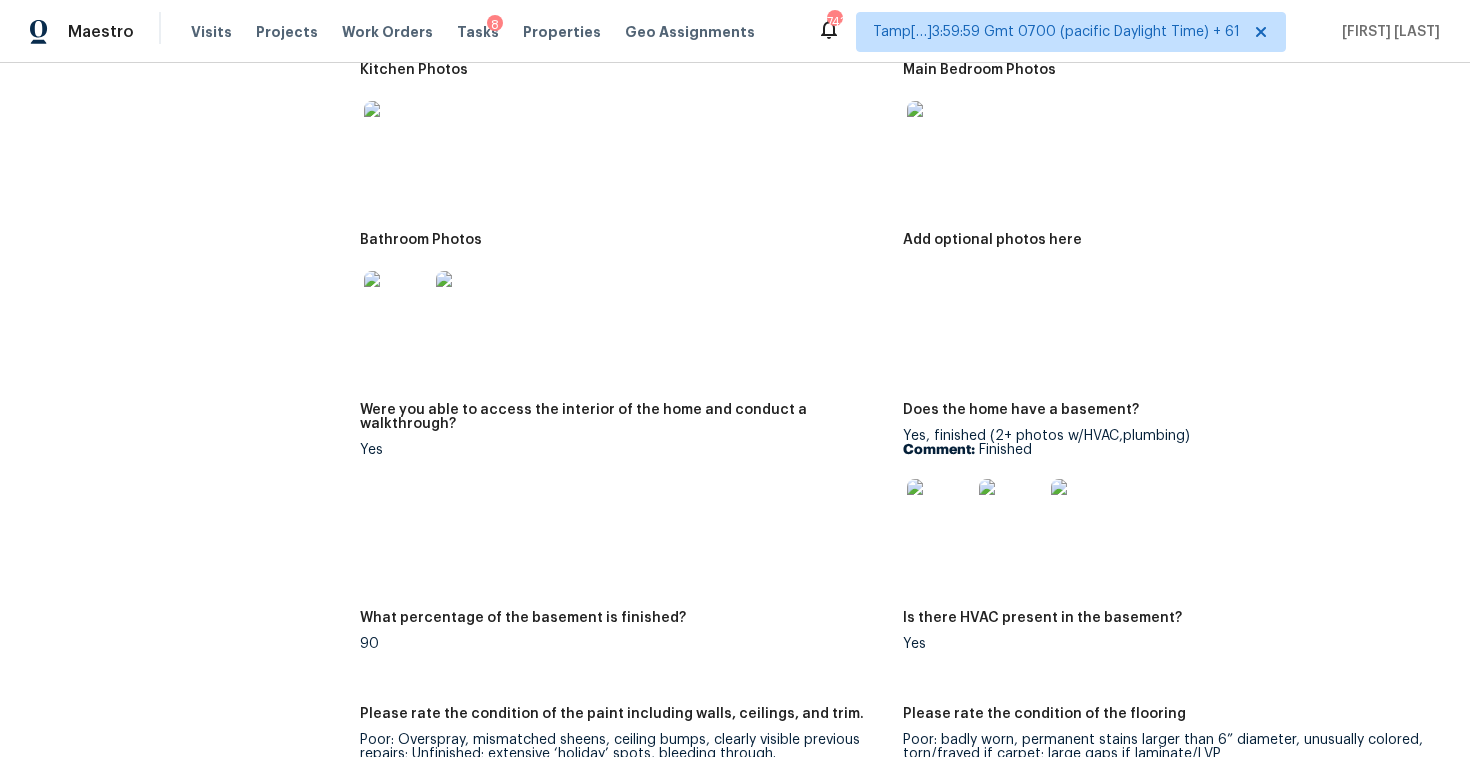 click at bounding box center (939, 511) 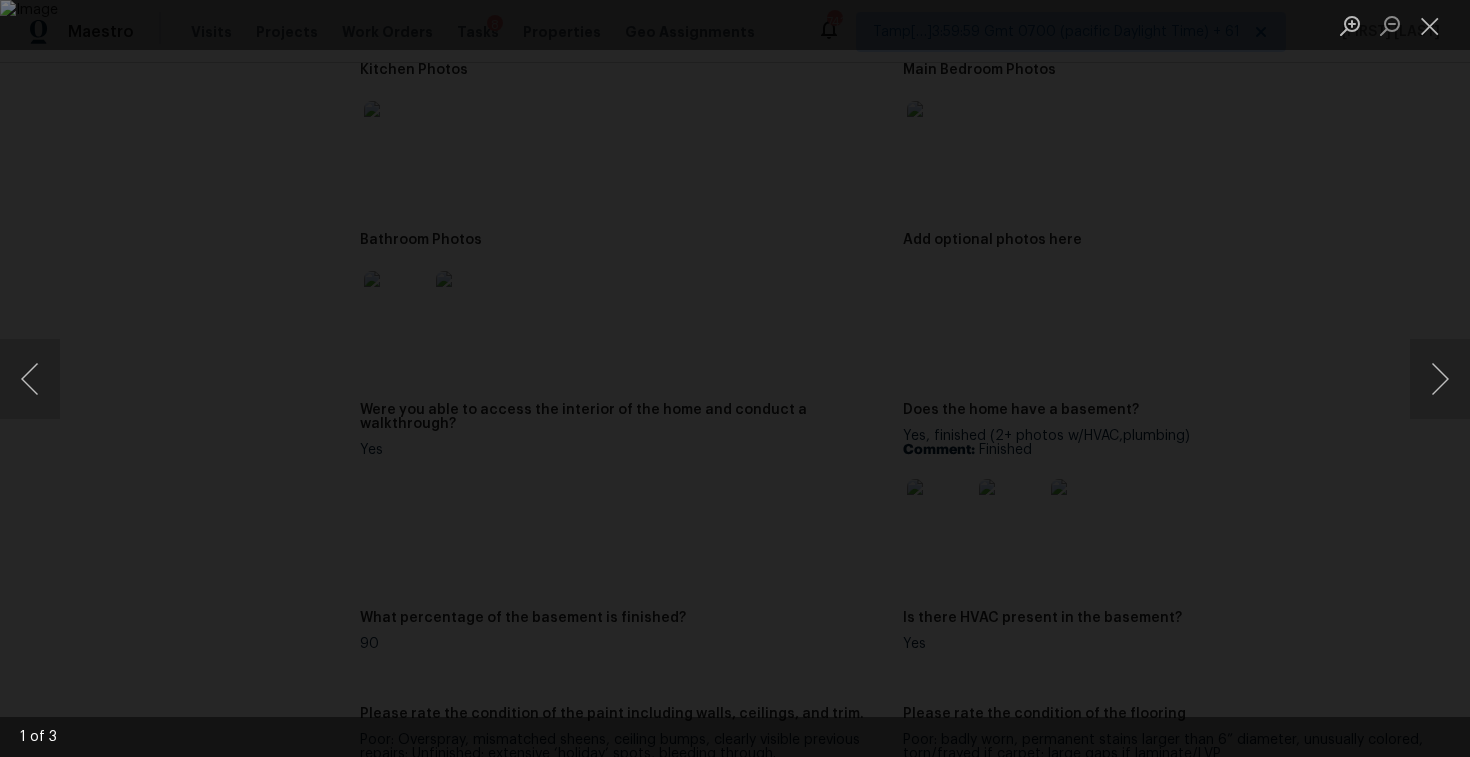 click at bounding box center (735, 25) 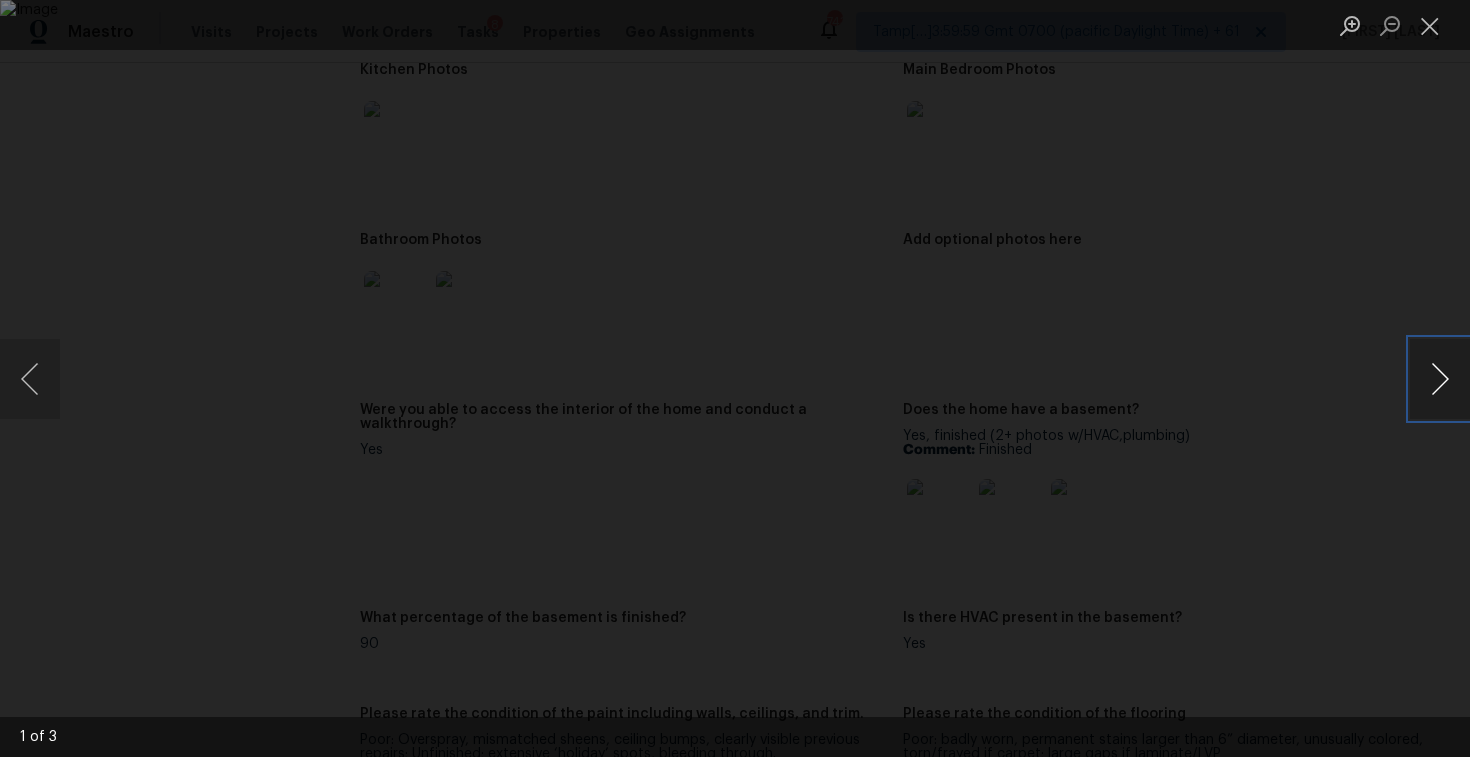 click at bounding box center [1440, 379] 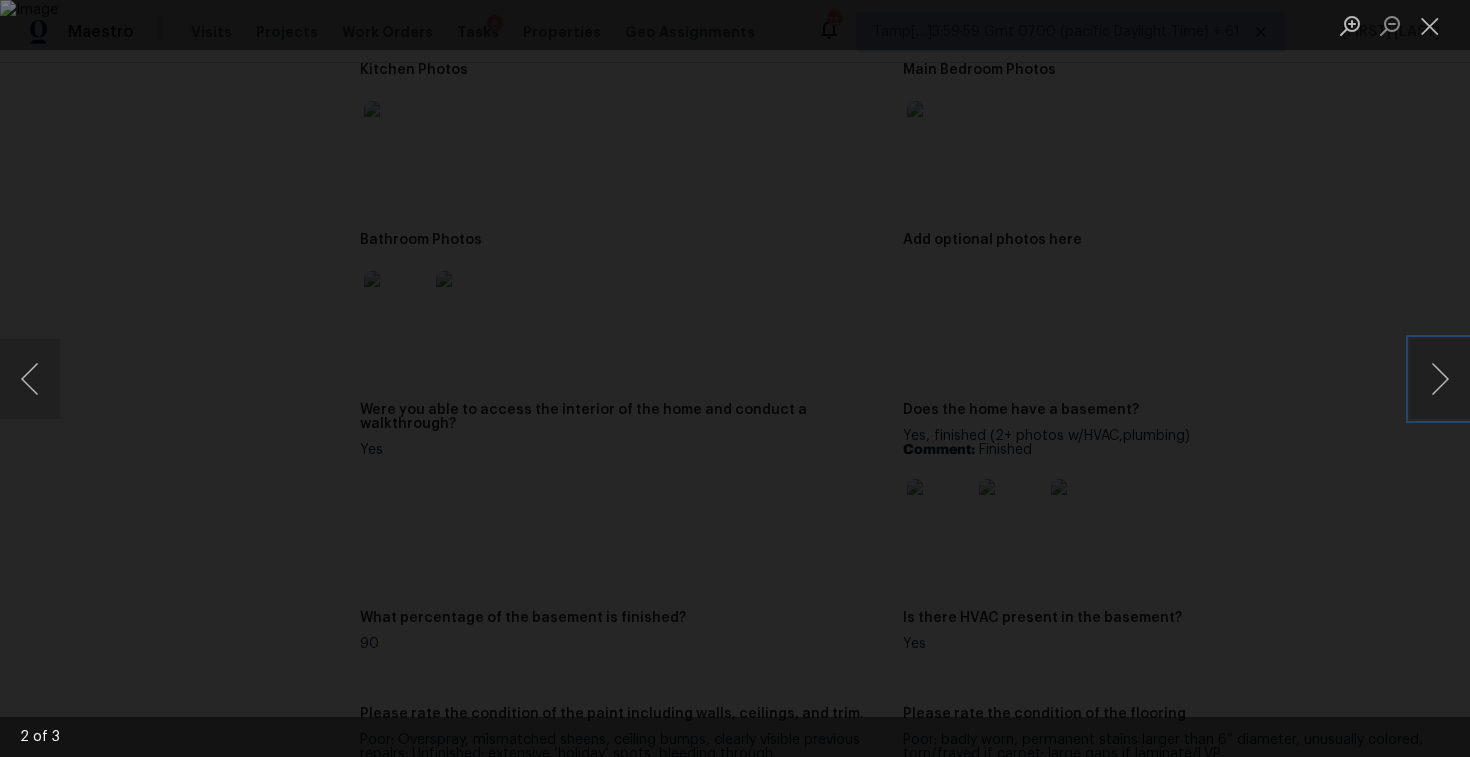 type 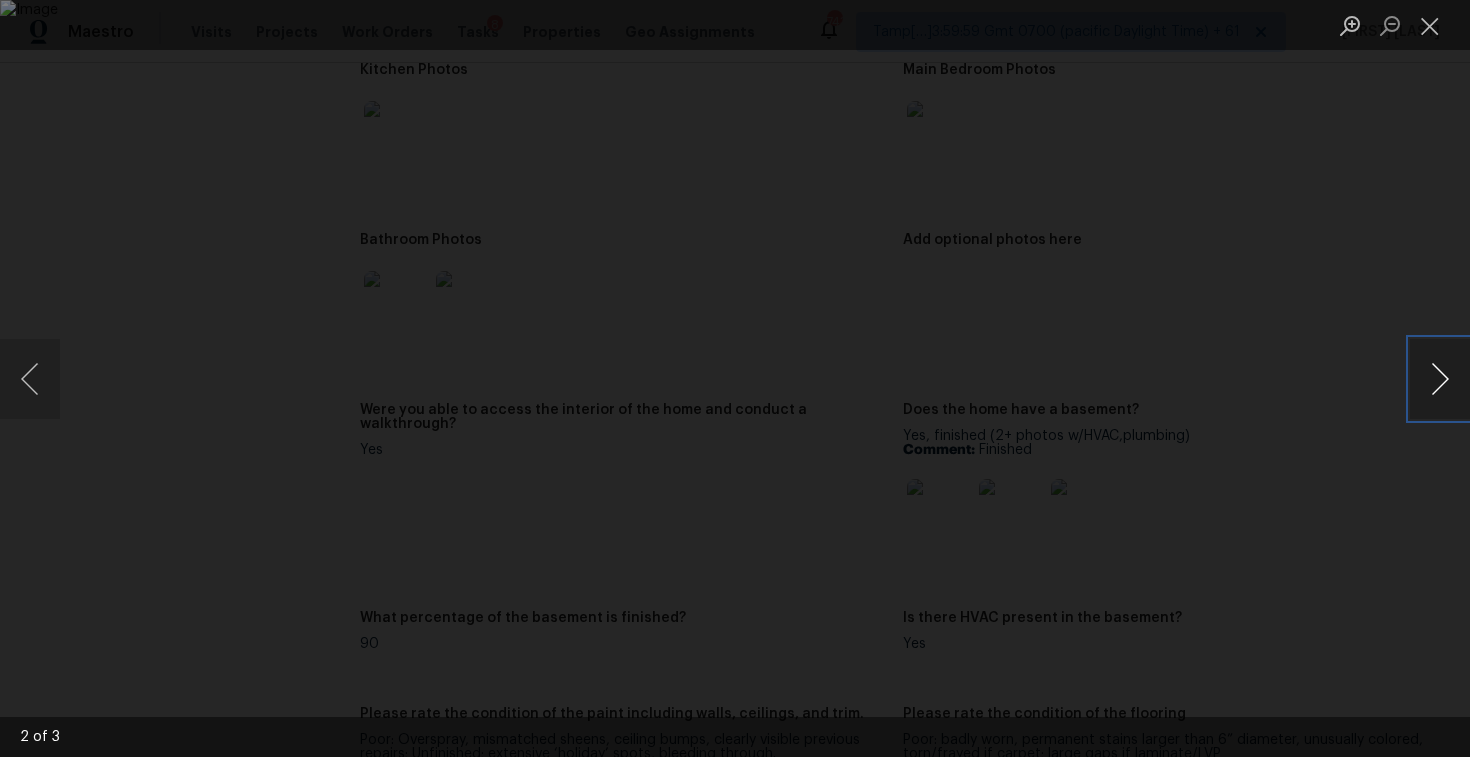 click at bounding box center (1440, 379) 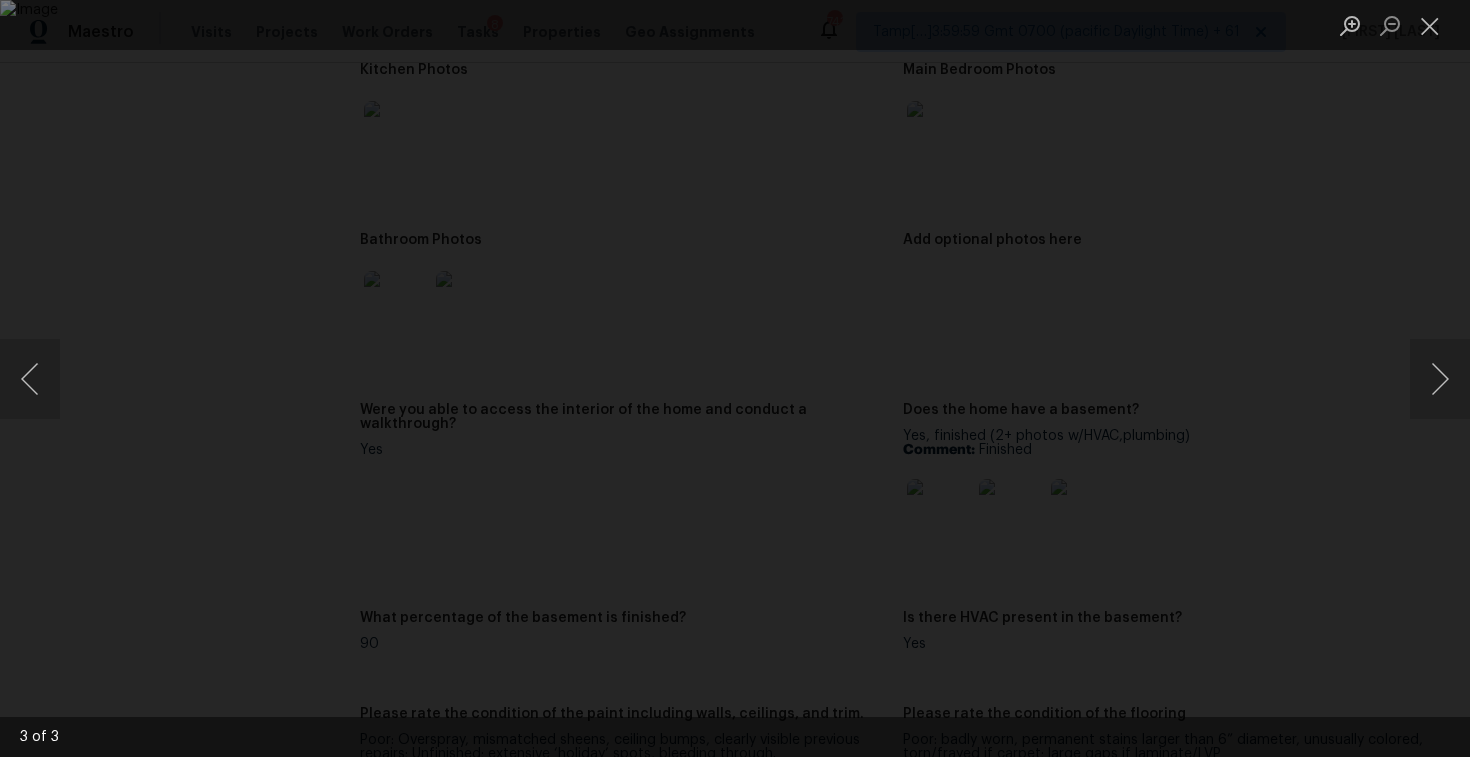 click at bounding box center [735, 378] 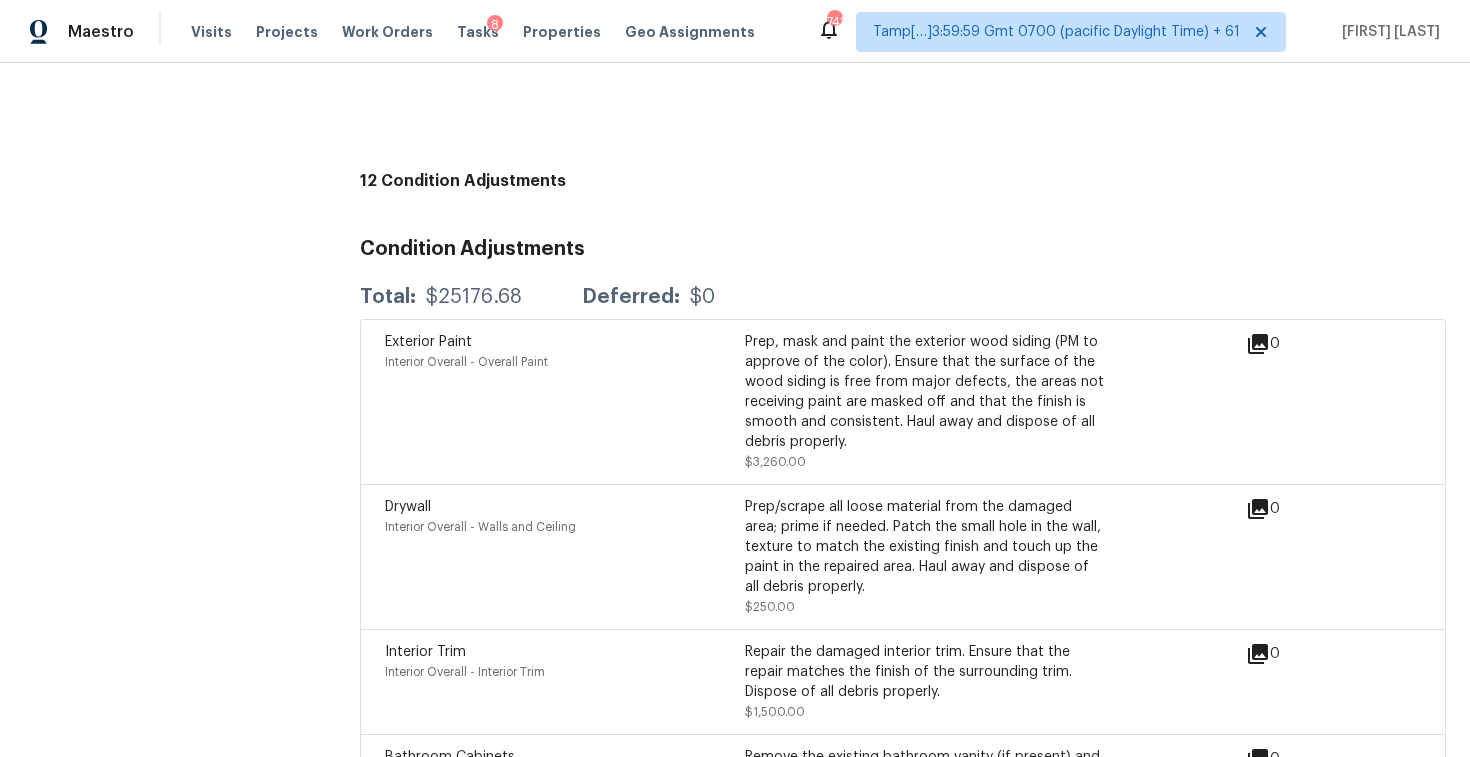 scroll, scrollTop: 4879, scrollLeft: 0, axis: vertical 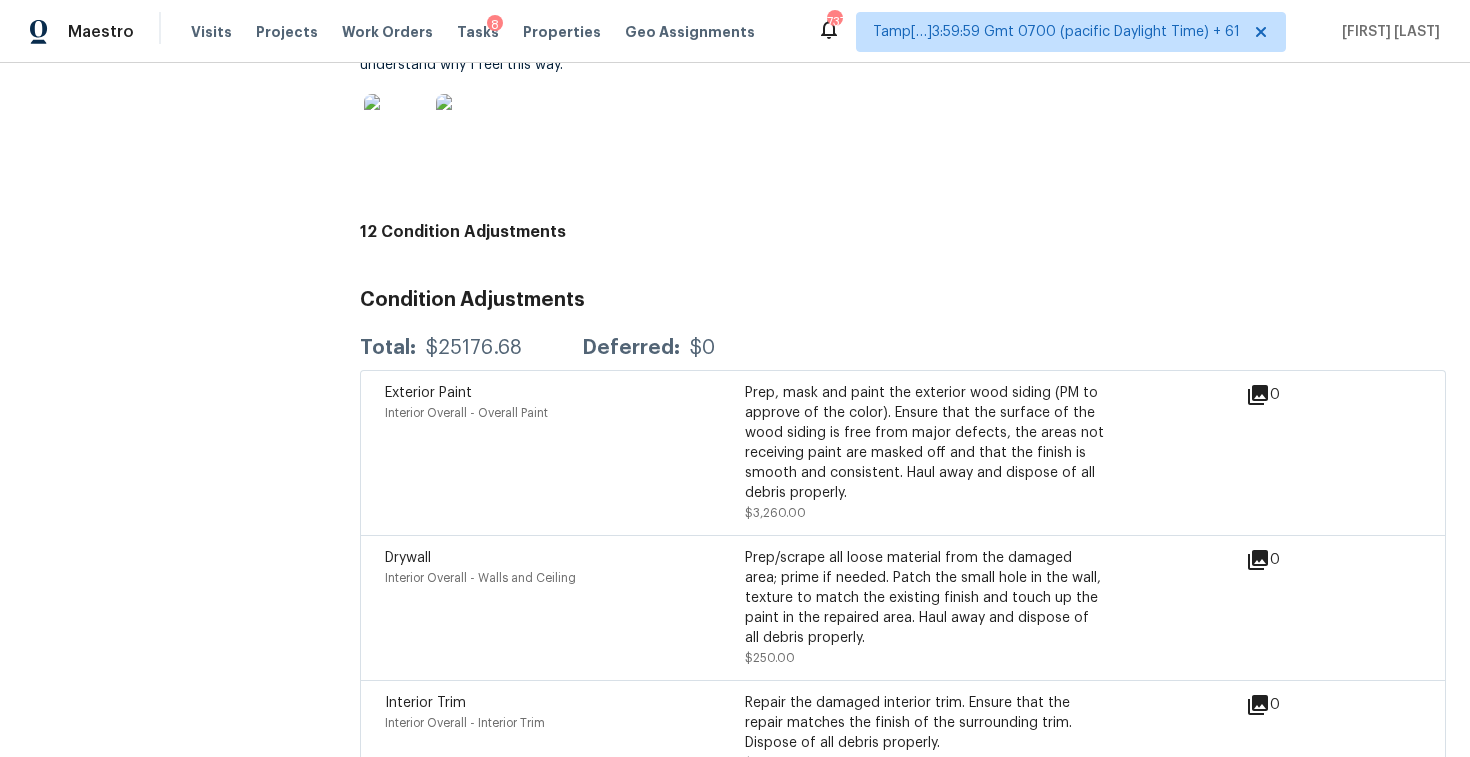 click on "In-Person Walkthrough Completed:  7/31/2025, 10:05 AM  to   7/31/2025, 16:34 PM Assignee Joshua Beatty Total Scopes 12 Due Date Thu, Jul 31 Questions Pricing Add repair scope Is there any noticeable new construction in the immediate or neighboring subdivision of the home? No Did you notice any neighbors who haven't kept up with their homes (ex. lots of debris, etc.), loud barking dogs, or is there noticeable traffic noise at the home? No Does either the front yard or back yard have a severe slope? No Rate the curb appeal of the home from 1-9 (1 being the worst home on the street, 9 being the best home on the street)? 3 If the home has a pool, what condition is it in? No Pool Is there a strong odor that doesn't go away as your nose adjusts? (4+ on a 5 point scale) Please specify where the odor exists and provide details. No Please rate the quality of the neighborhood from 1-5 3 Exterior Add repair scope Notes: What is the dwelling type ? Single Family What type of community is the home located in? Utilities No" at bounding box center (903, -1518) 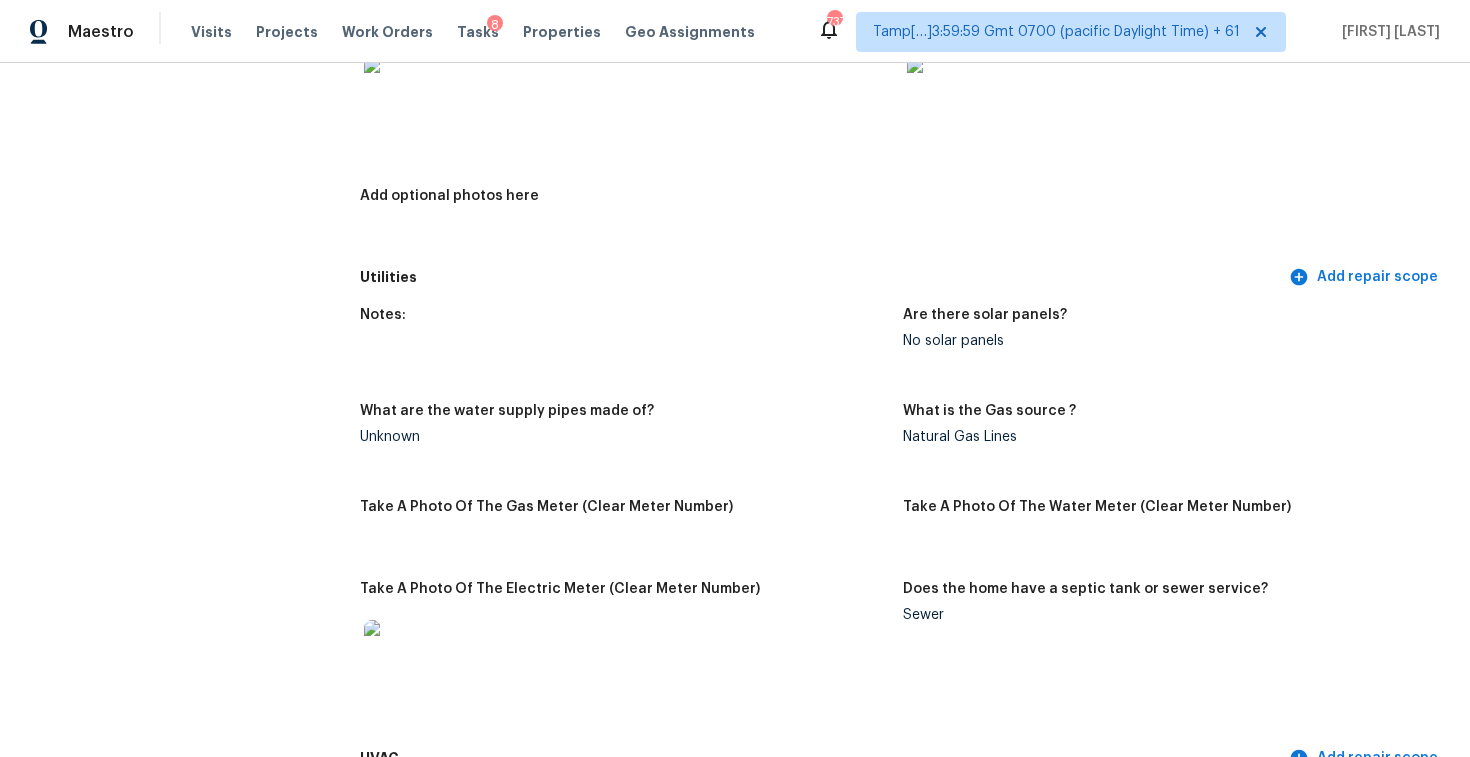 click on "Add optional photos here" at bounding box center [623, 202] 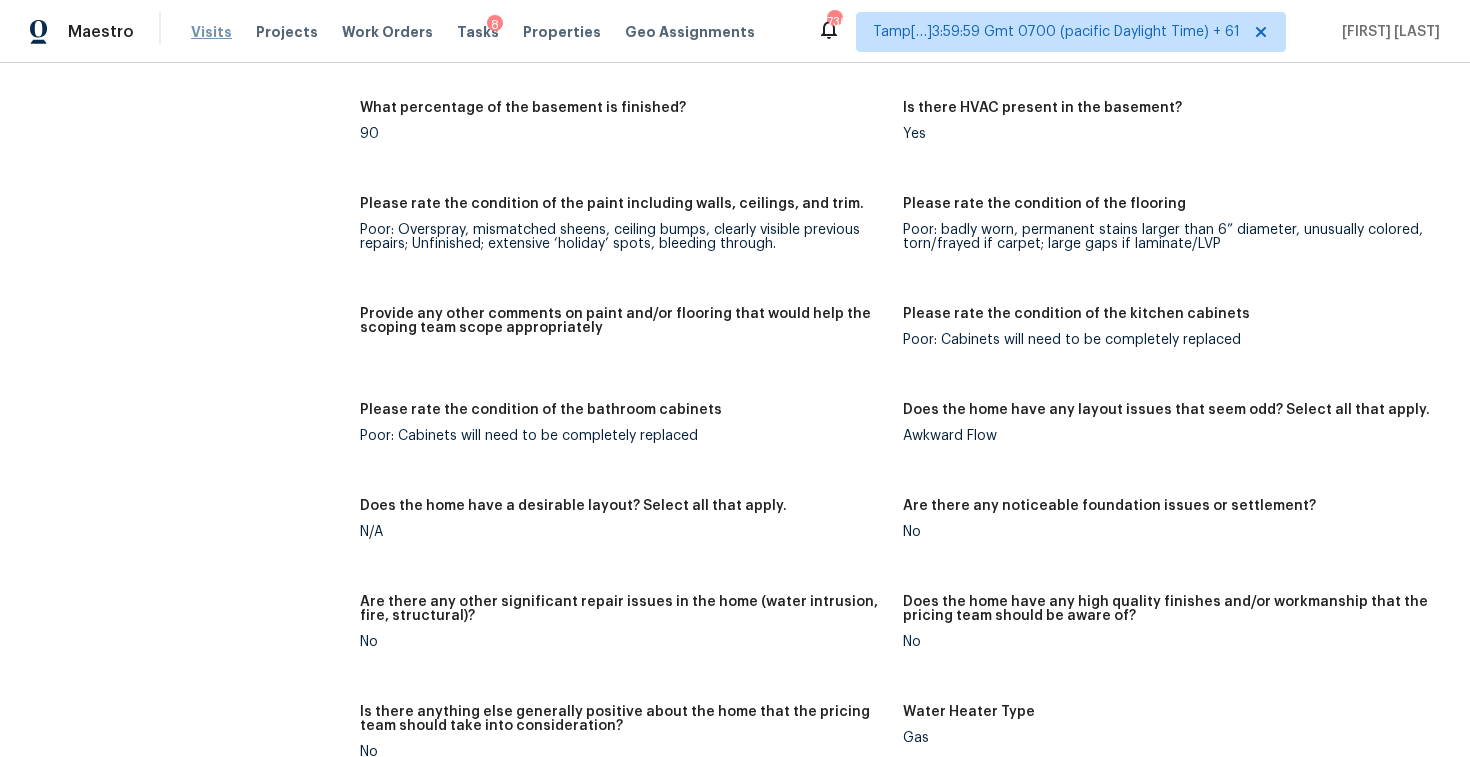 click on "Visits" at bounding box center (211, 32) 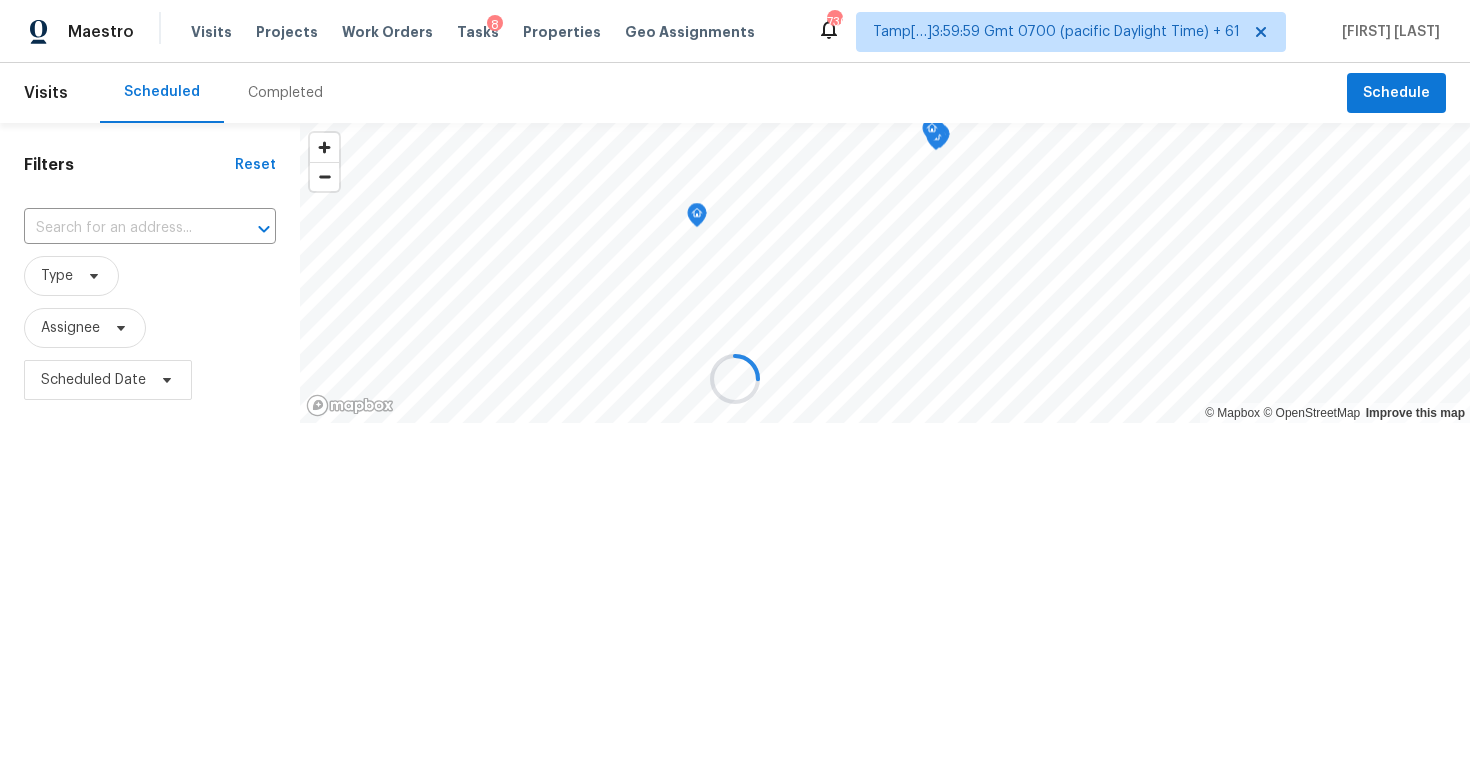 click at bounding box center (735, 378) 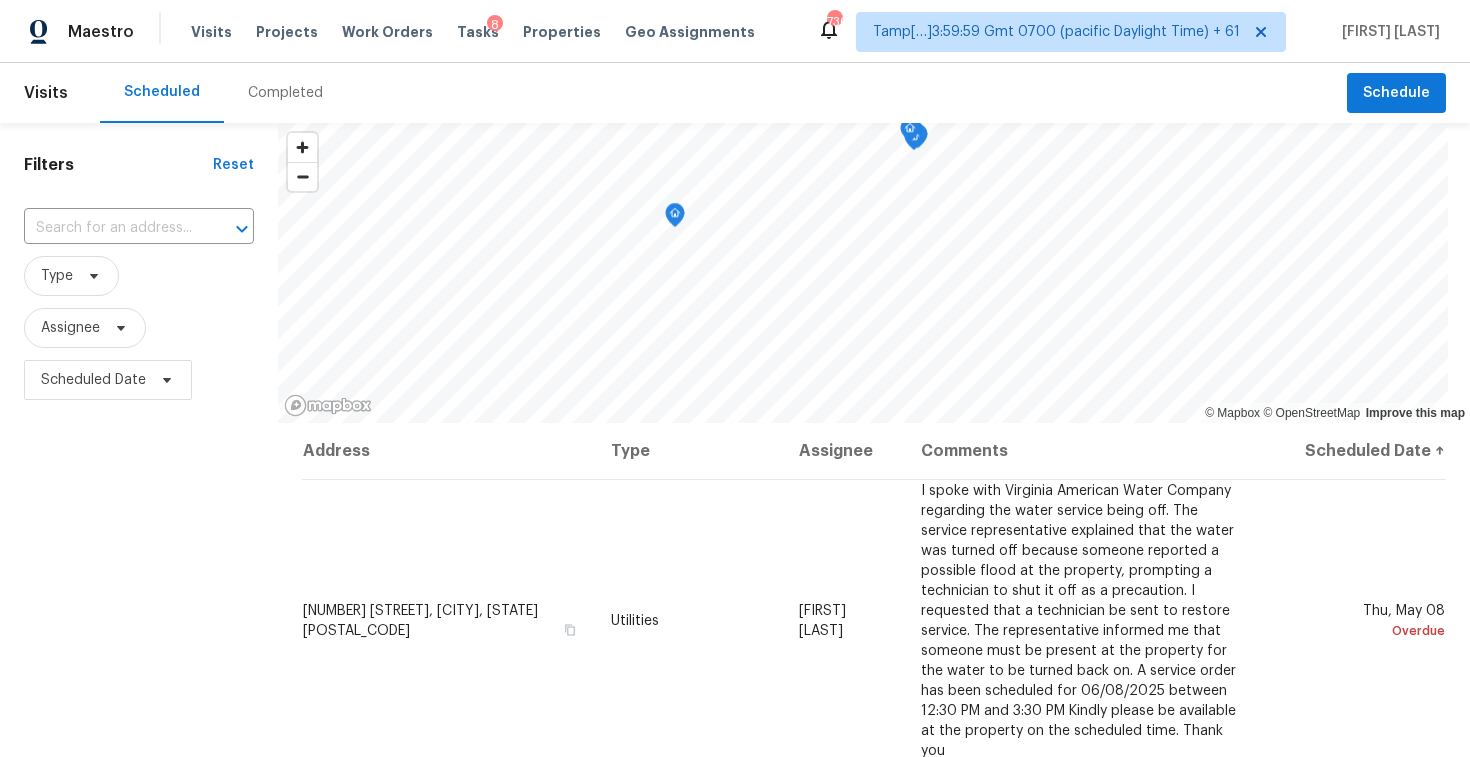 click on "Completed" at bounding box center (285, 93) 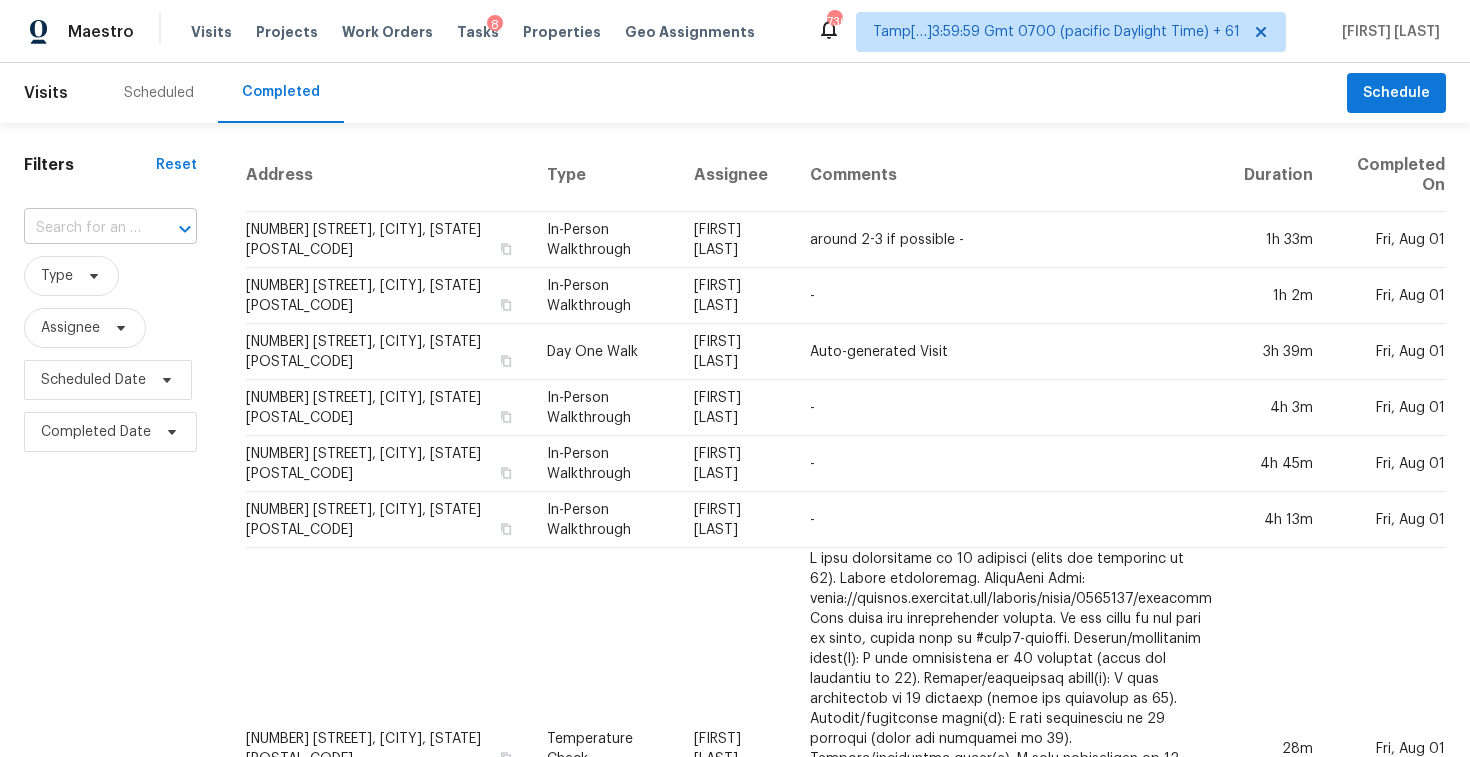 click at bounding box center (82, 228) 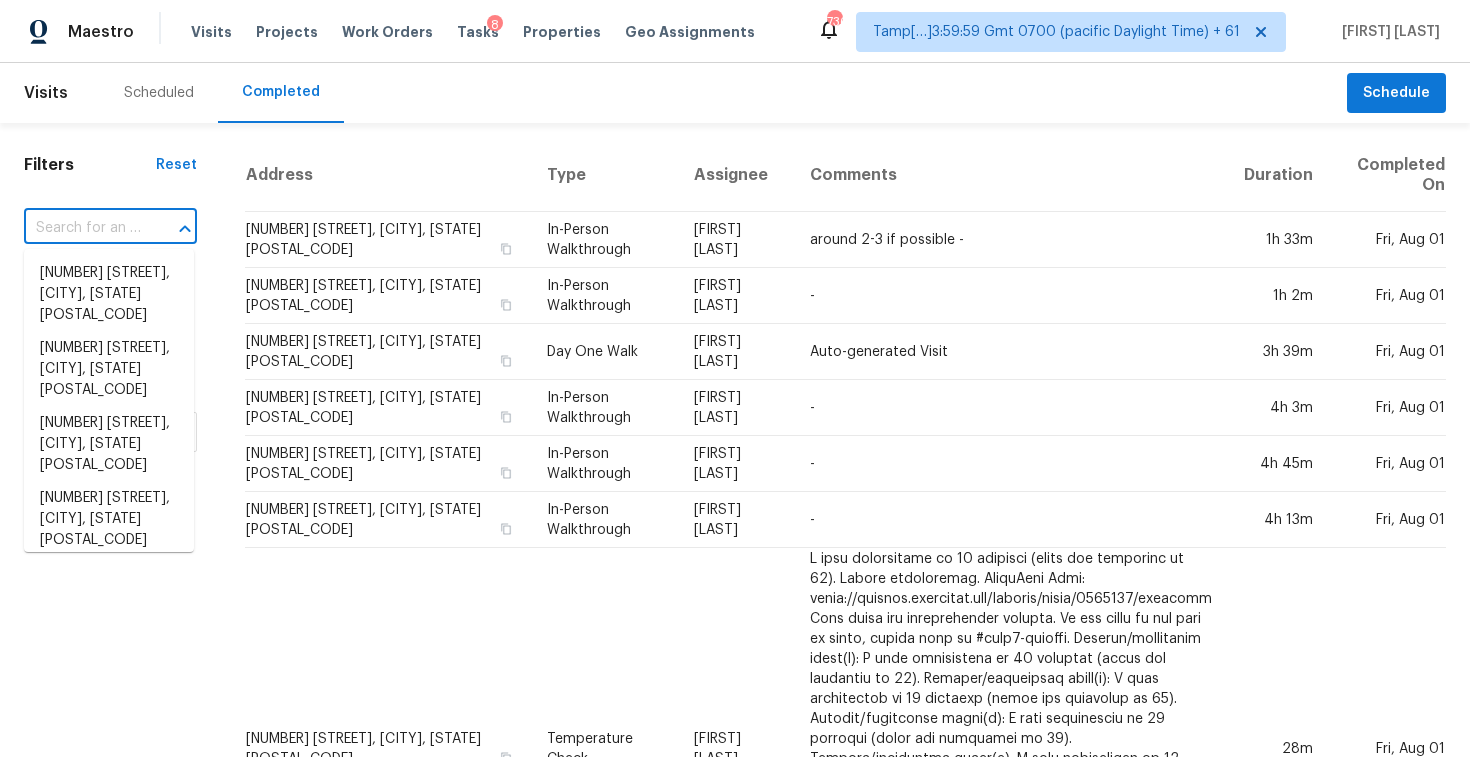 paste on "404 Starrett Ct, Raleigh, NC 27603" 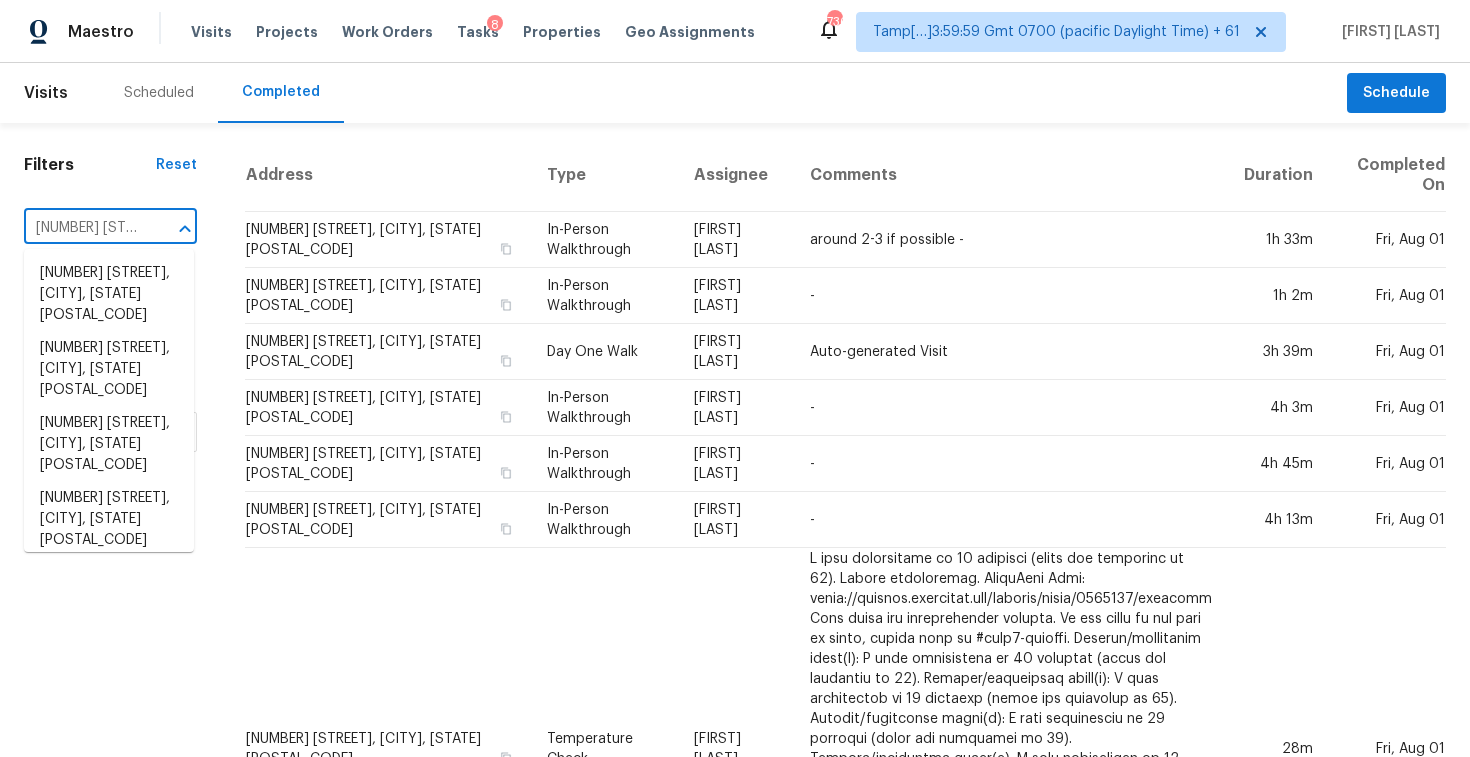 scroll, scrollTop: 0, scrollLeft: 125, axis: horizontal 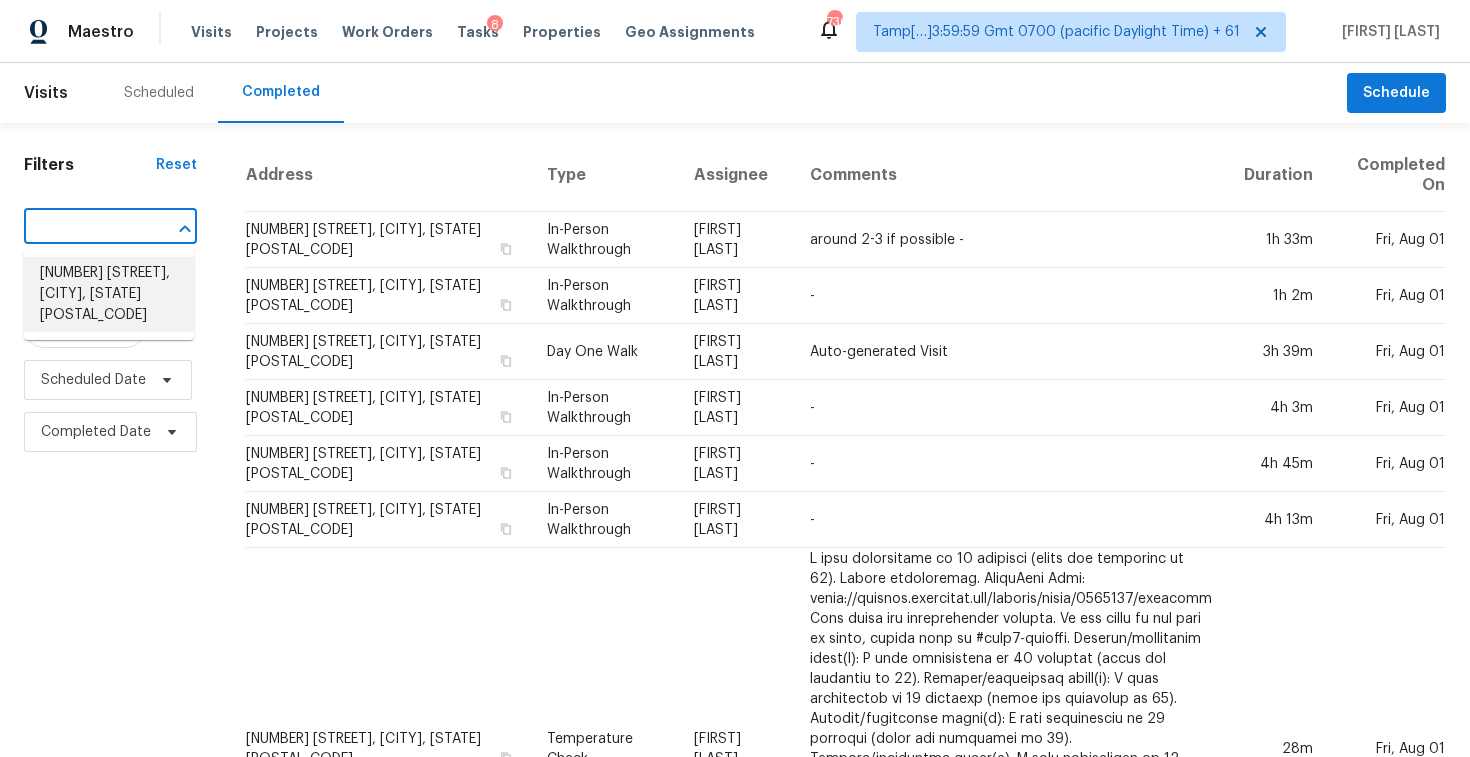 click on "404 Starrett Ct, Raleigh, NC 27603" at bounding box center [109, 294] 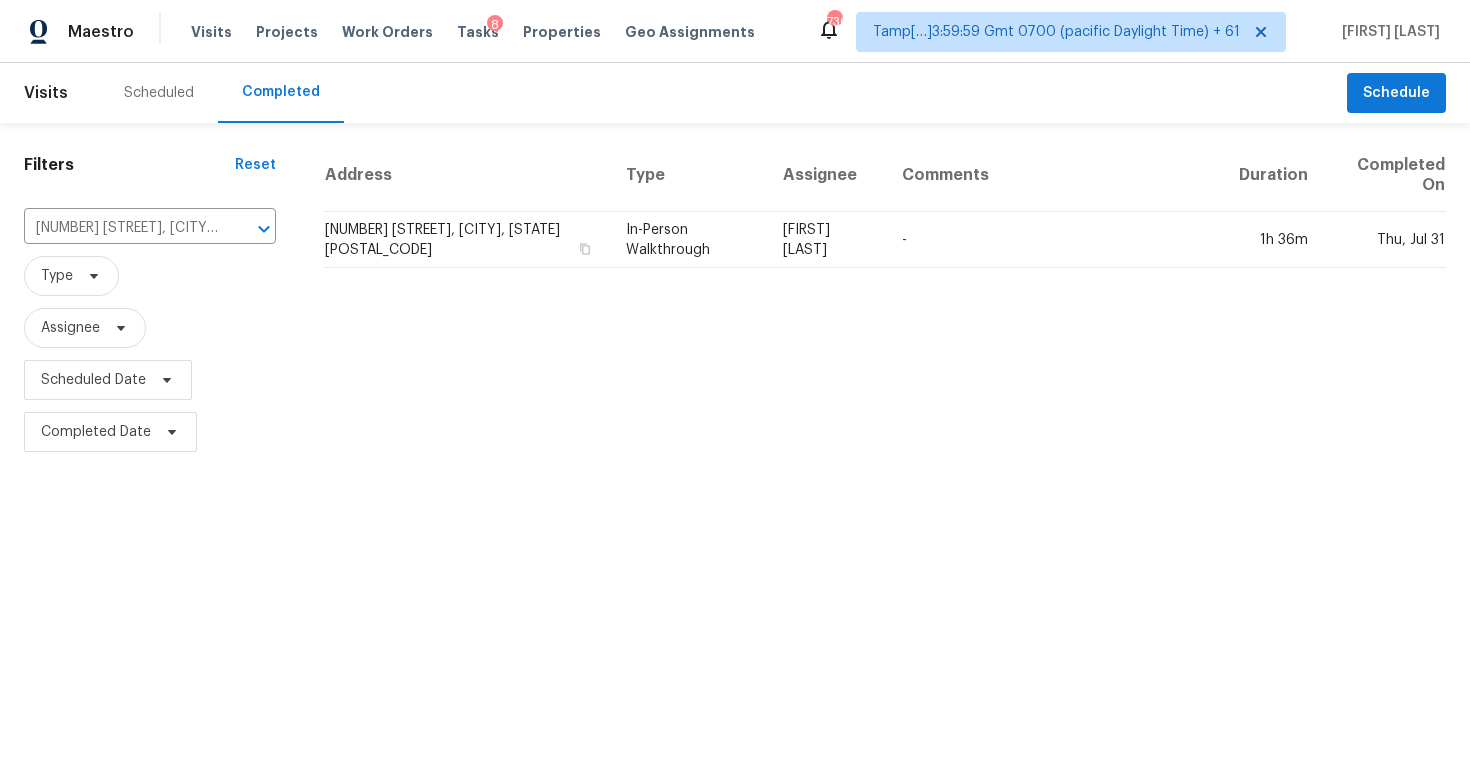 click on "404 Starrett Ct, Raleigh, NC 27603" at bounding box center (467, 240) 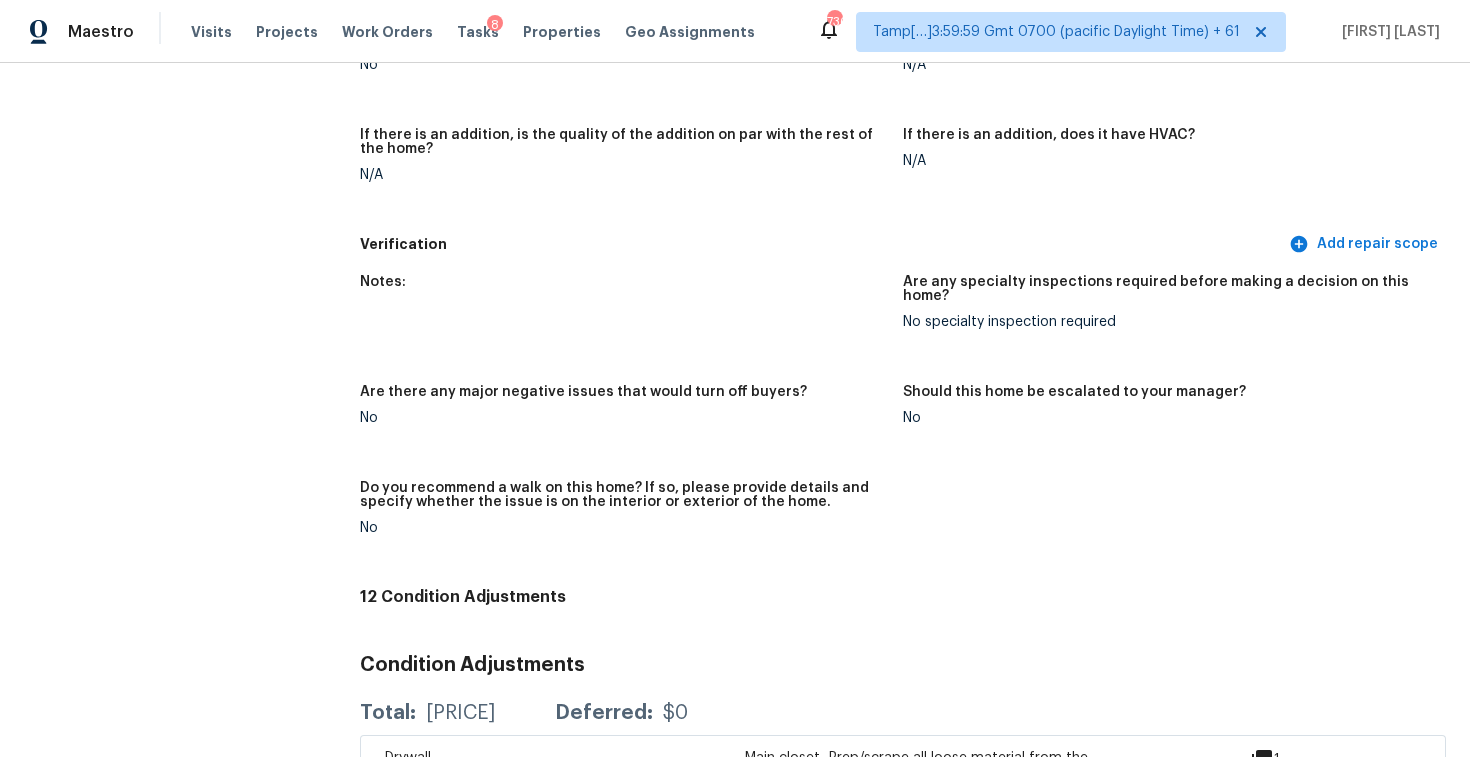 scroll, scrollTop: 4753, scrollLeft: 0, axis: vertical 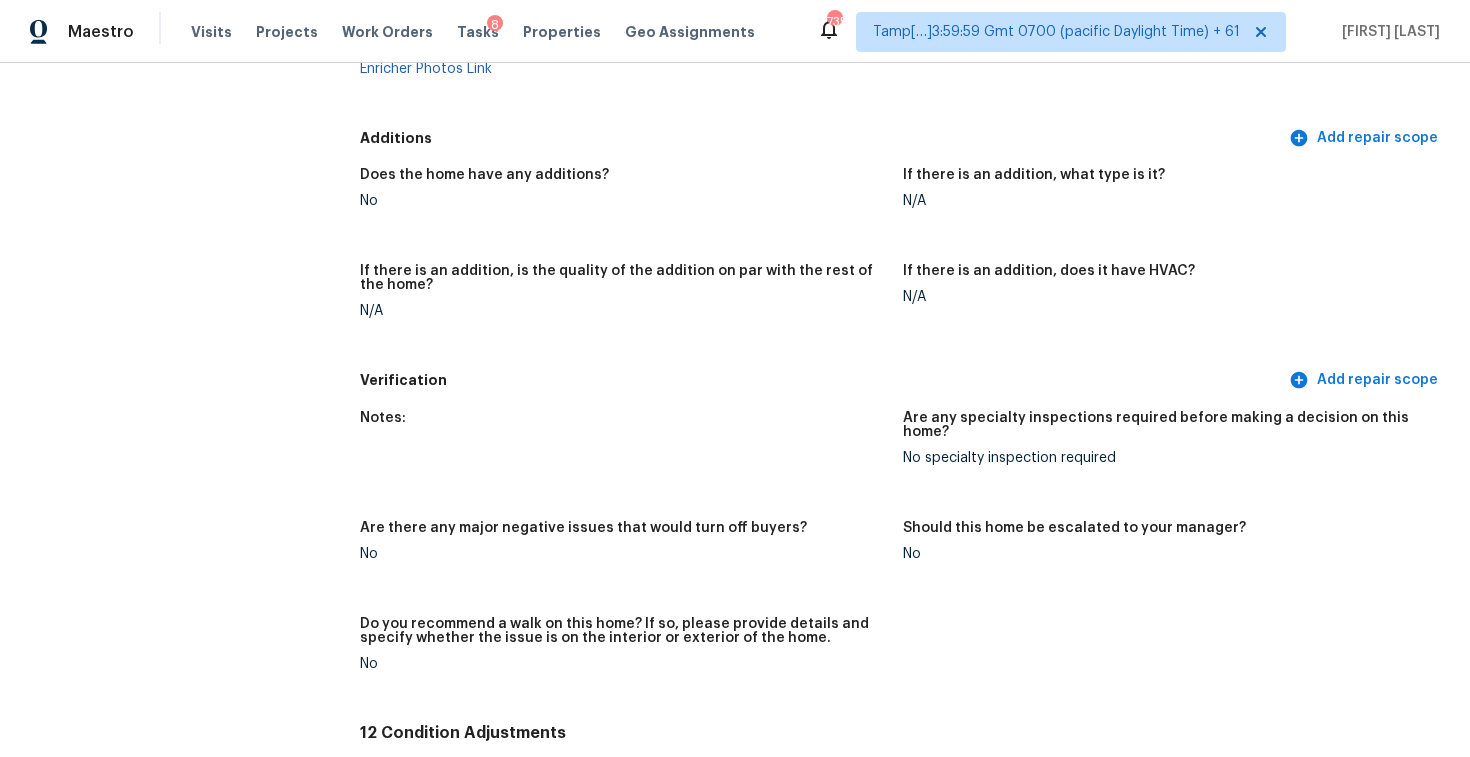 click on "If there is an addition, is the quality of the addition on par with the rest of the home?" at bounding box center [623, 284] 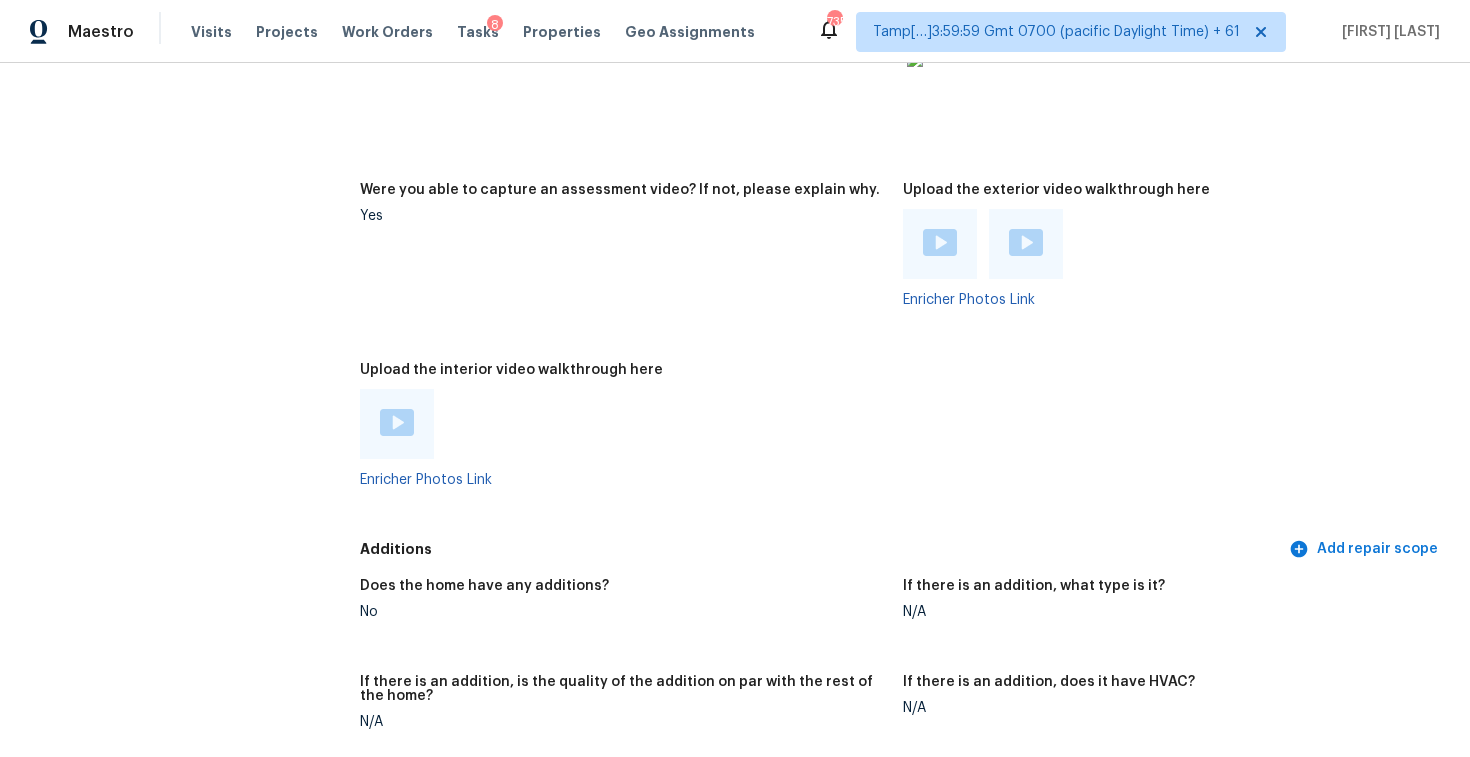 scroll, scrollTop: 4347, scrollLeft: 0, axis: vertical 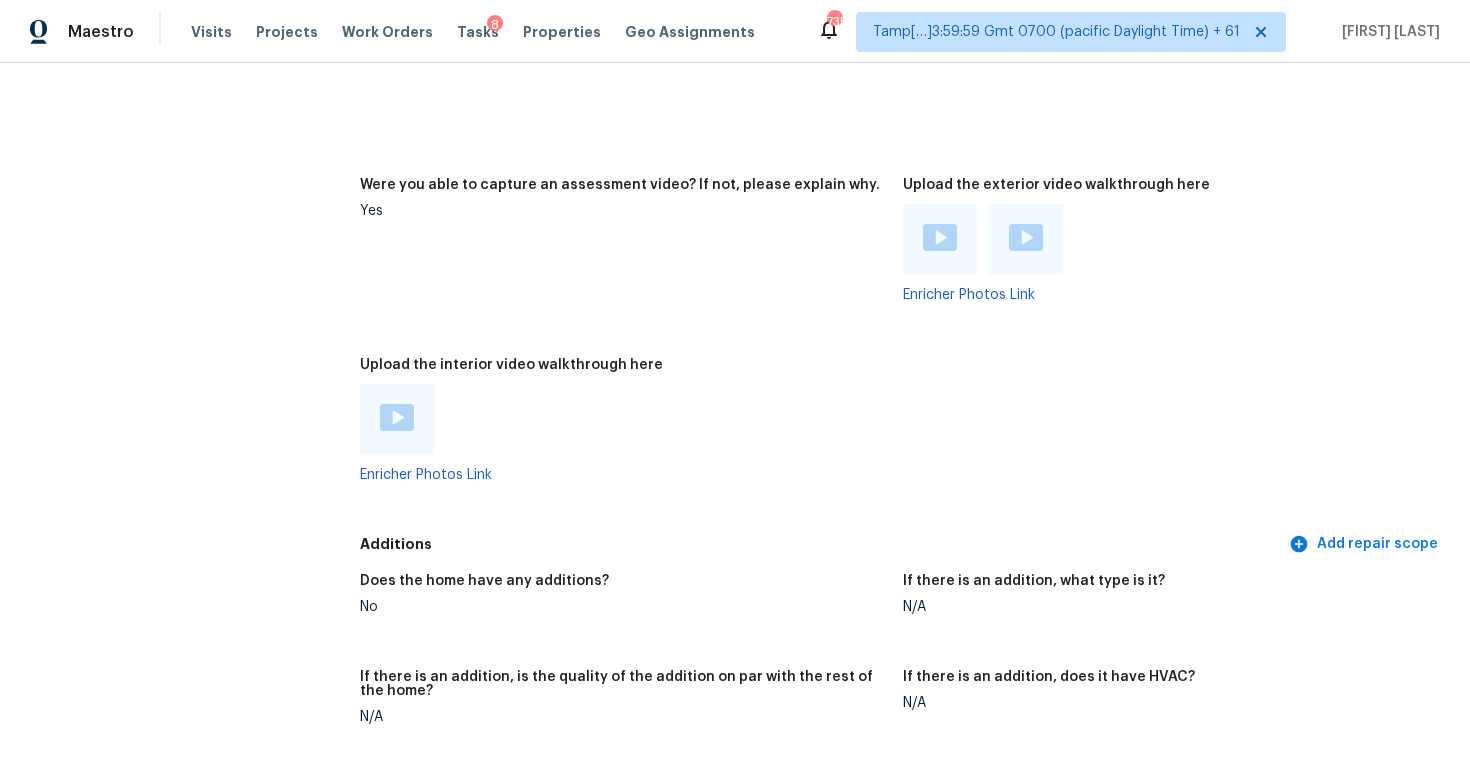 click at bounding box center (397, 417) 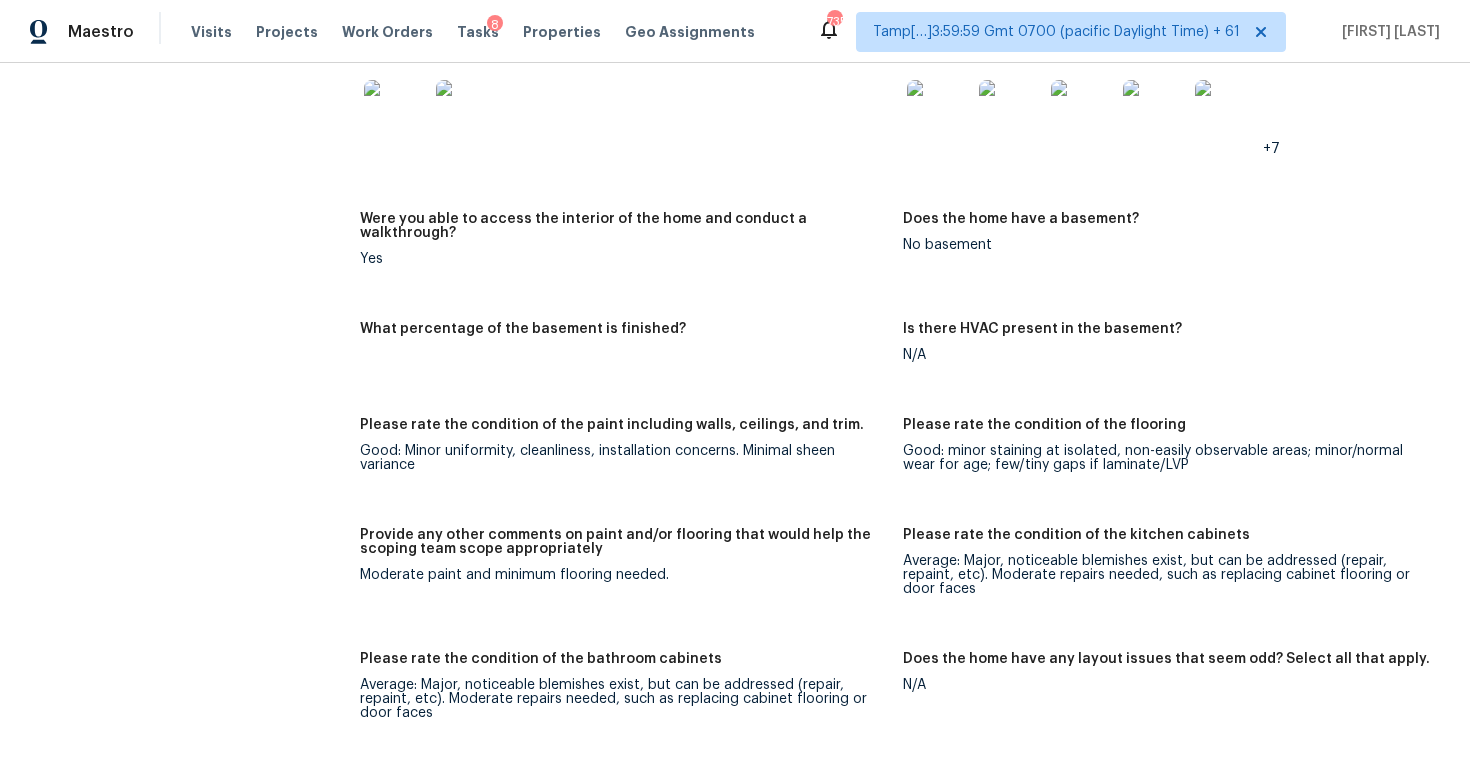 scroll, scrollTop: 3550, scrollLeft: 0, axis: vertical 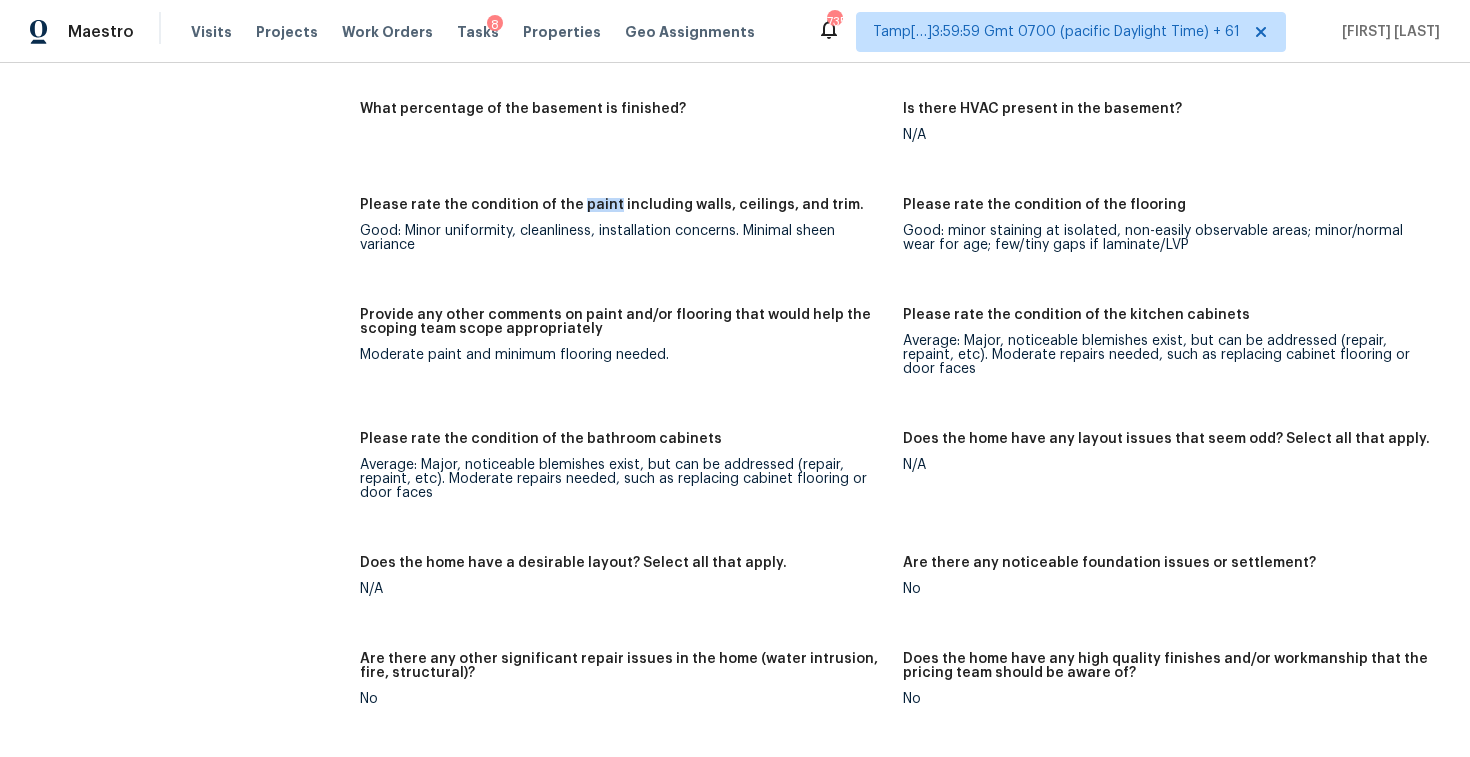 click on "Provide any other comments on paint and/or flooring that would help the scoping team scope appropriately Moderate paint and minimum flooring needed." at bounding box center (631, 358) 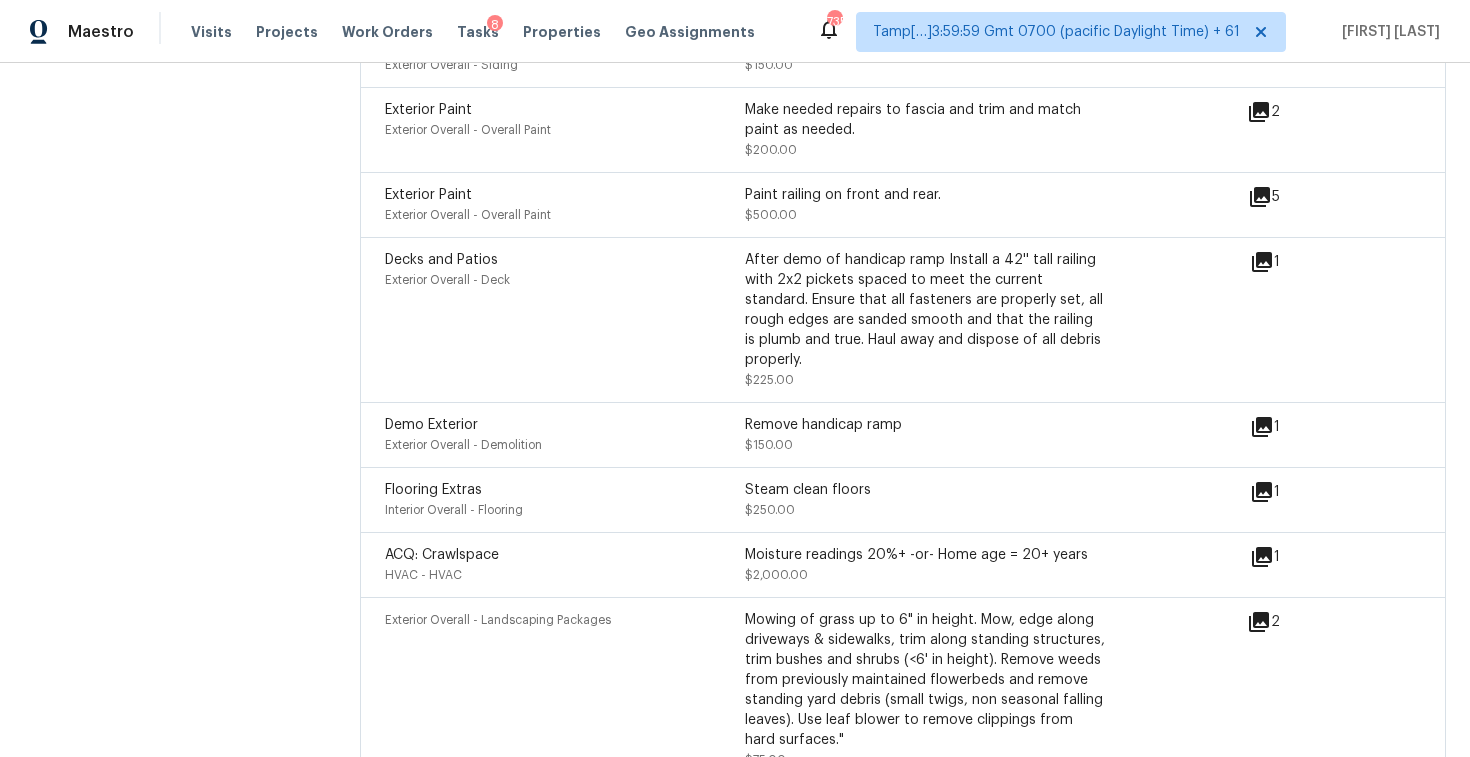 scroll, scrollTop: 5834, scrollLeft: 0, axis: vertical 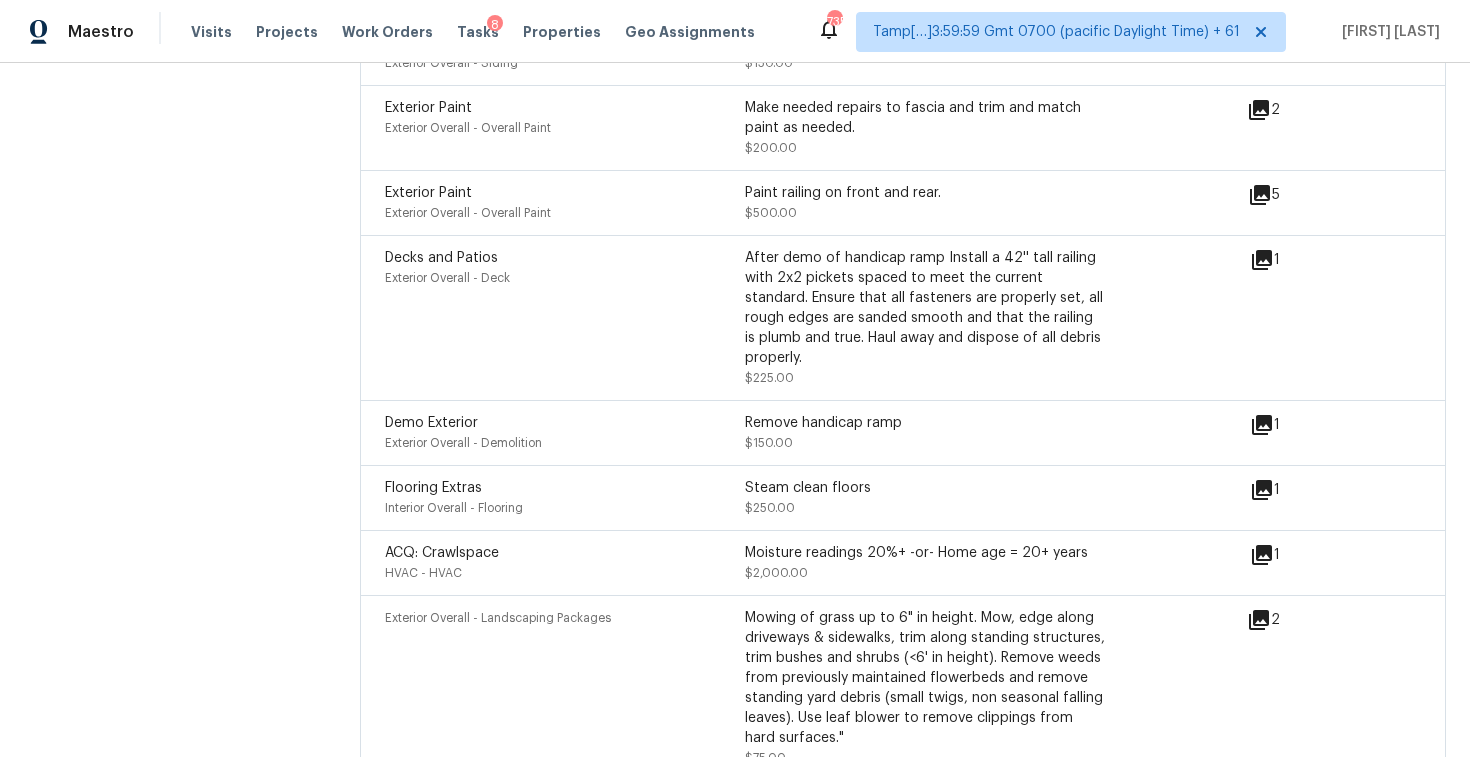 click on "Interior Overall - Flooring" at bounding box center (565, 508) 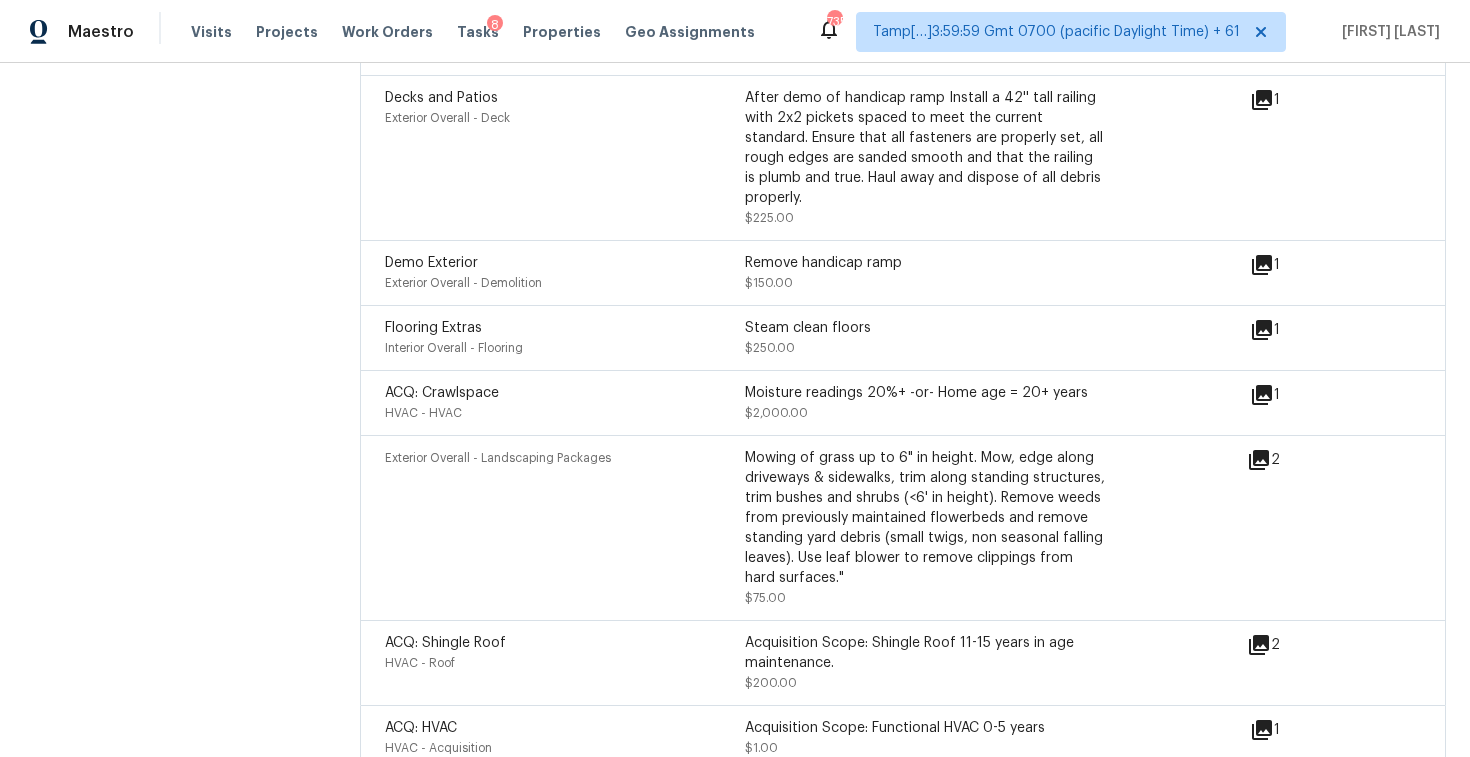 click on "Mowing of grass up to 6" in height. Mow, edge along driveways & sidewalks, trim along standing structures, trim bushes and shrubs (<6' in height). Remove weeds from previously maintained flowerbeds and remove standing yard debris (small twigs, non seasonal falling leaves).  Use leaf blower to remove clippings from hard surfaces."" at bounding box center (925, 518) 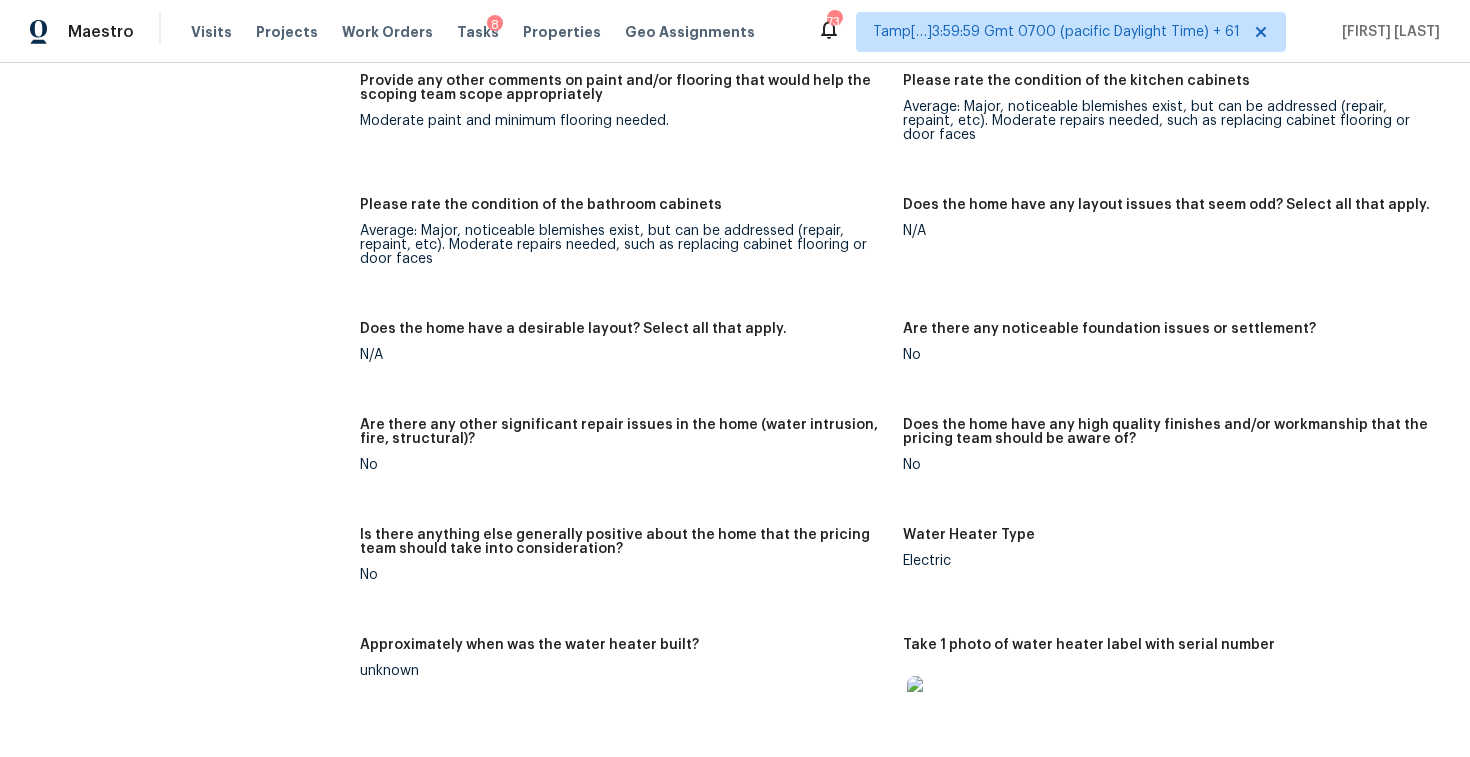 scroll, scrollTop: 3445, scrollLeft: 0, axis: vertical 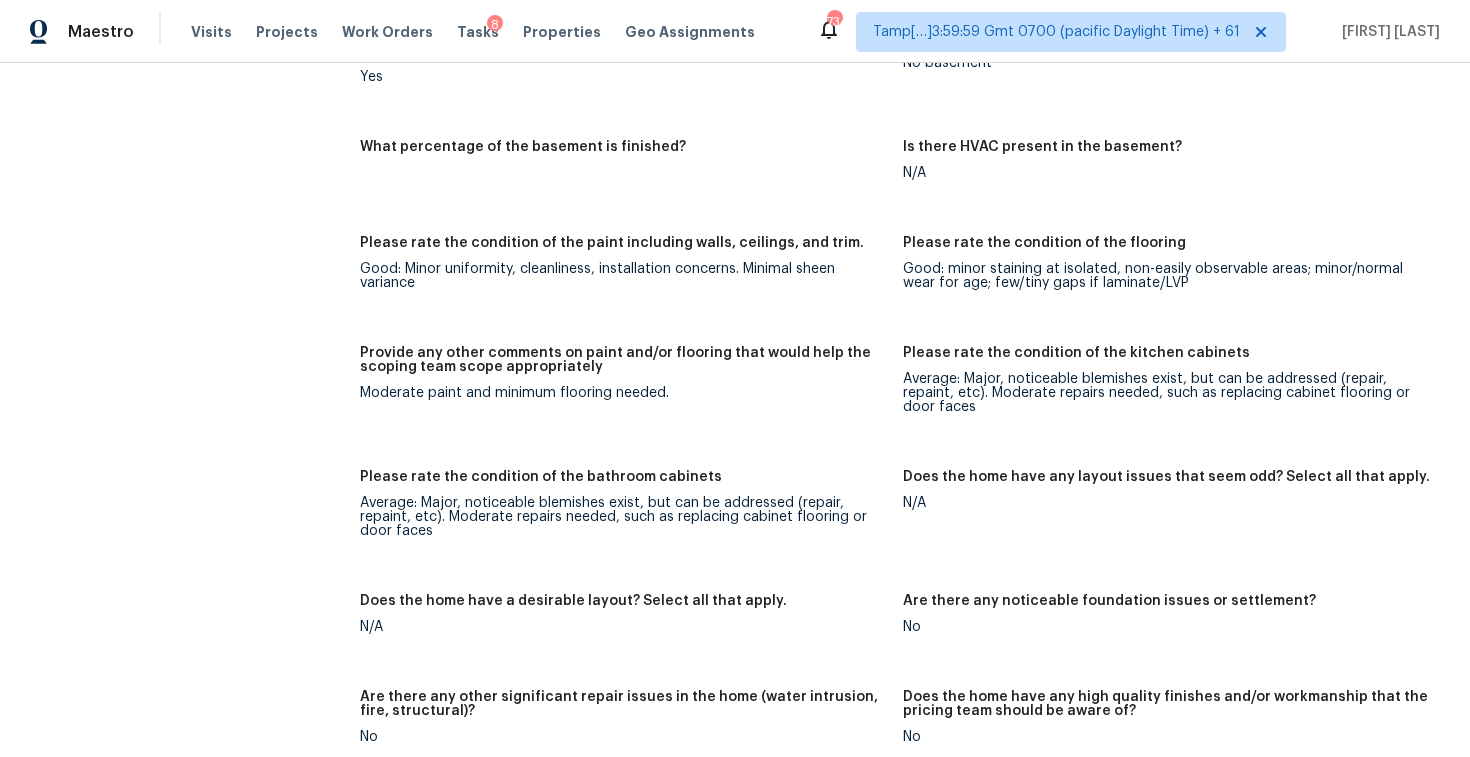 click on "Please rate the condition of the paint including walls, ceilings, and trim." at bounding box center [612, 243] 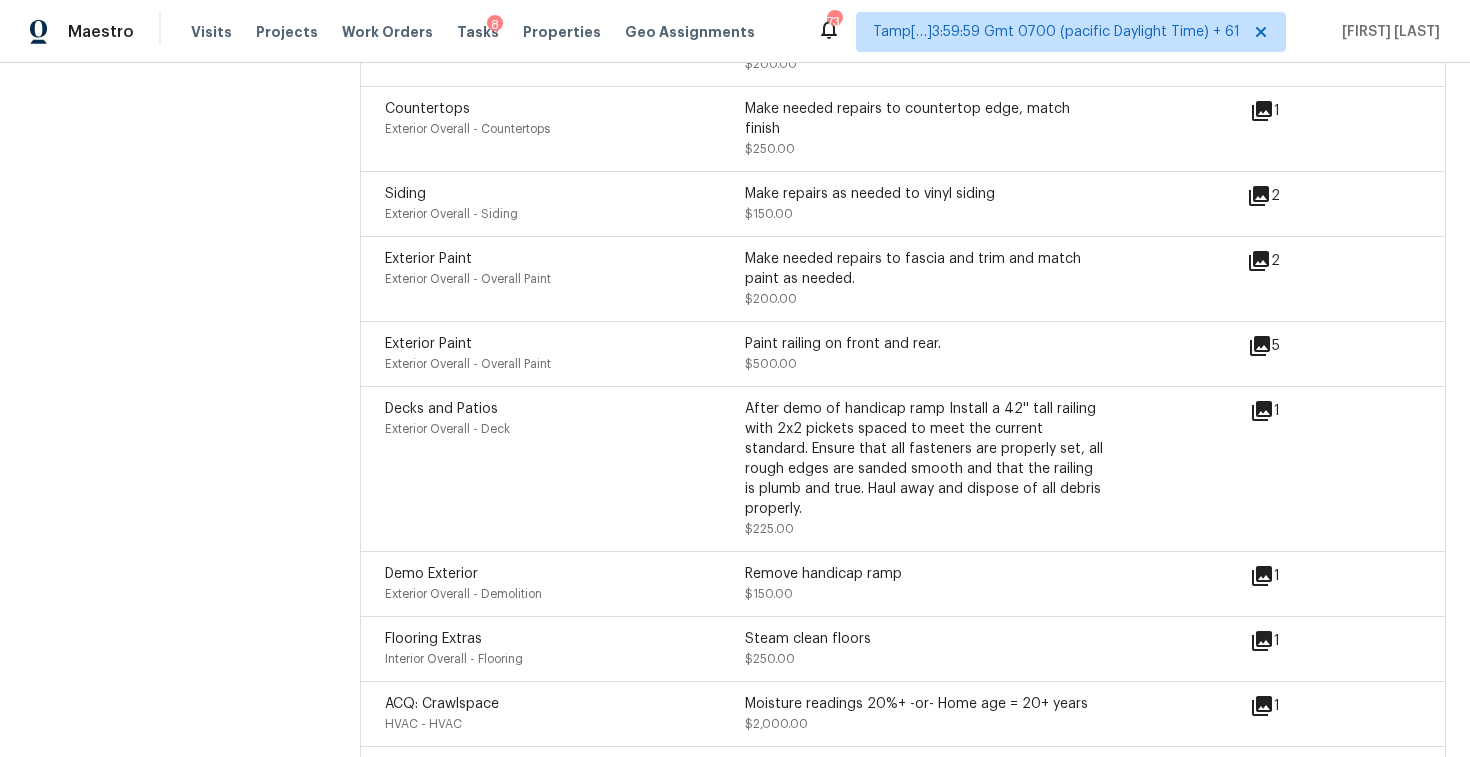 scroll, scrollTop: 5705, scrollLeft: 0, axis: vertical 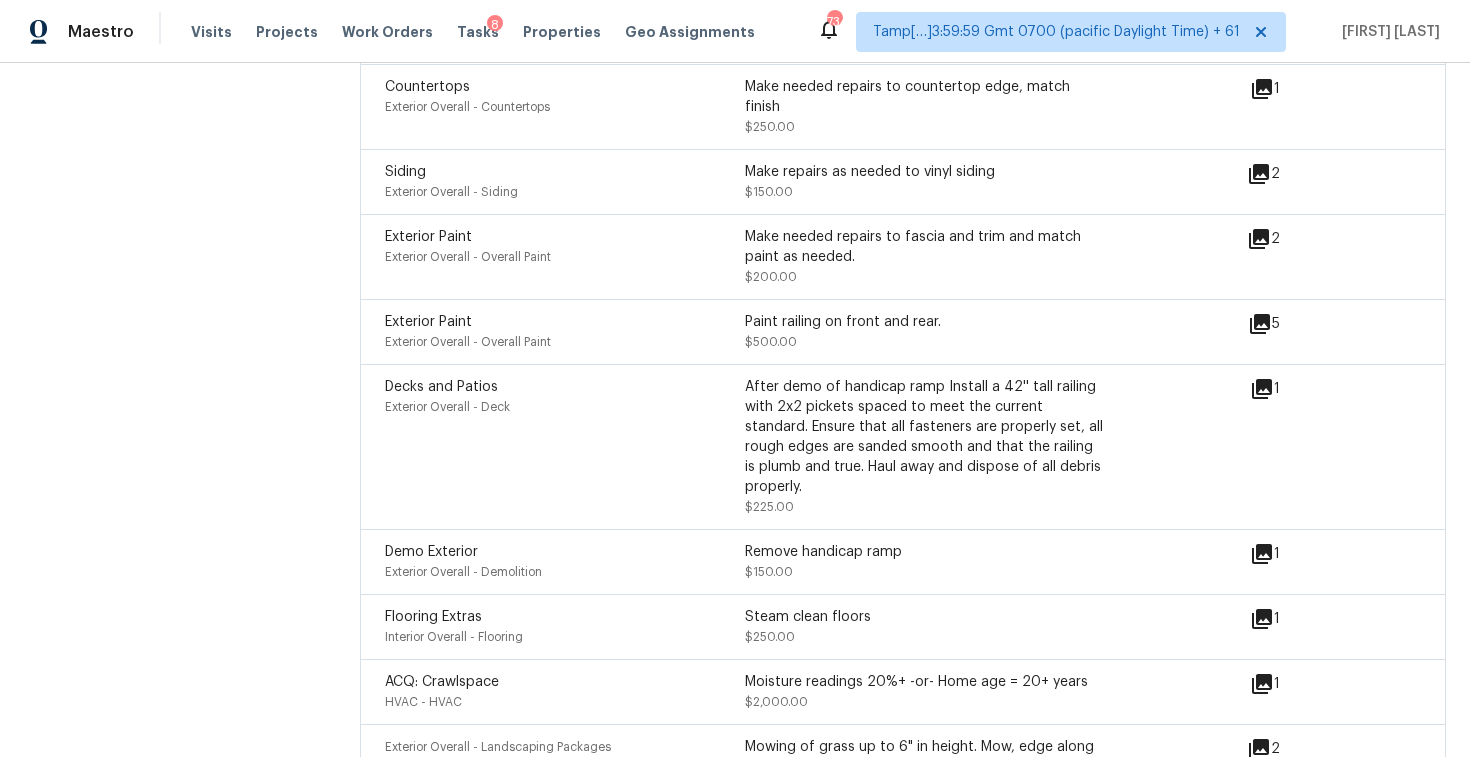 click 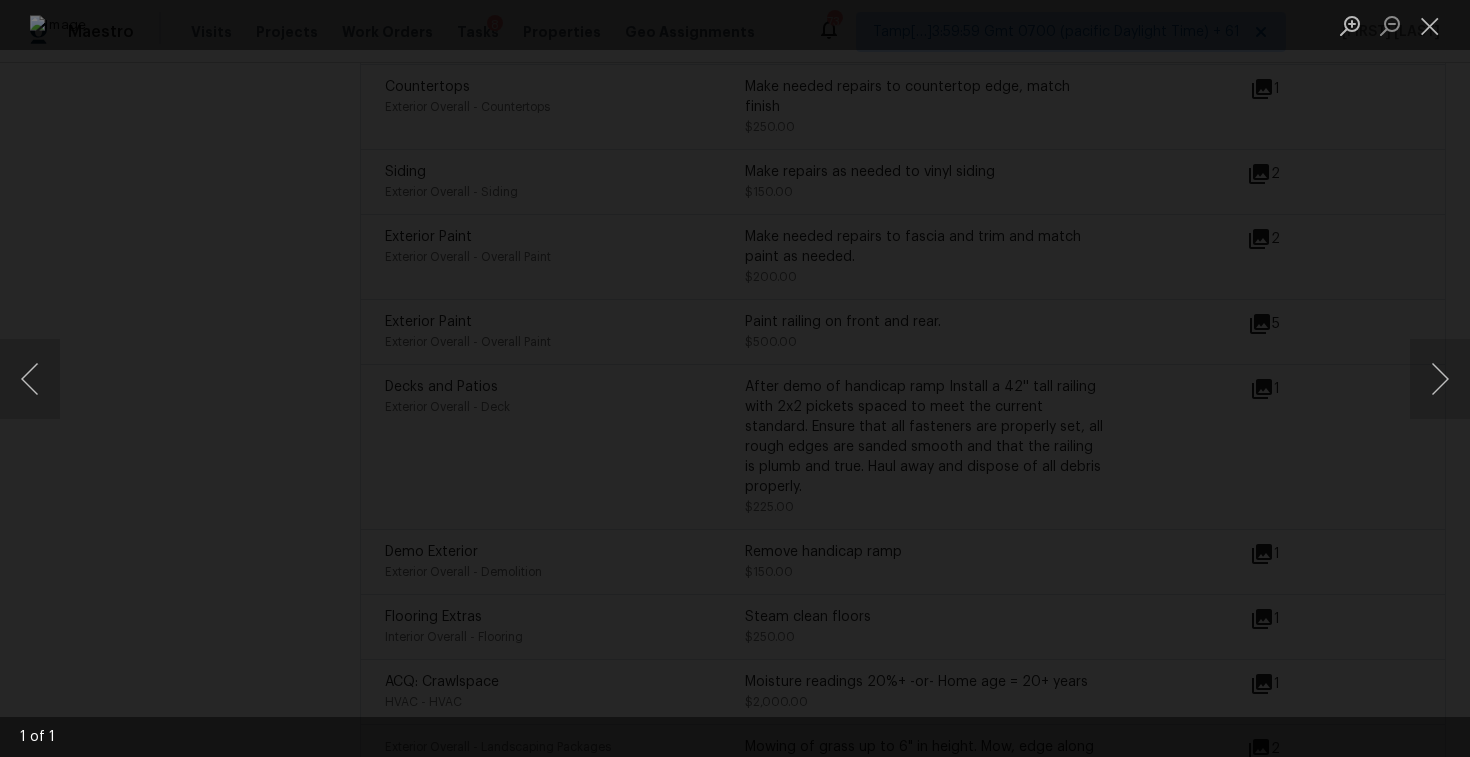 click at bounding box center (735, 378) 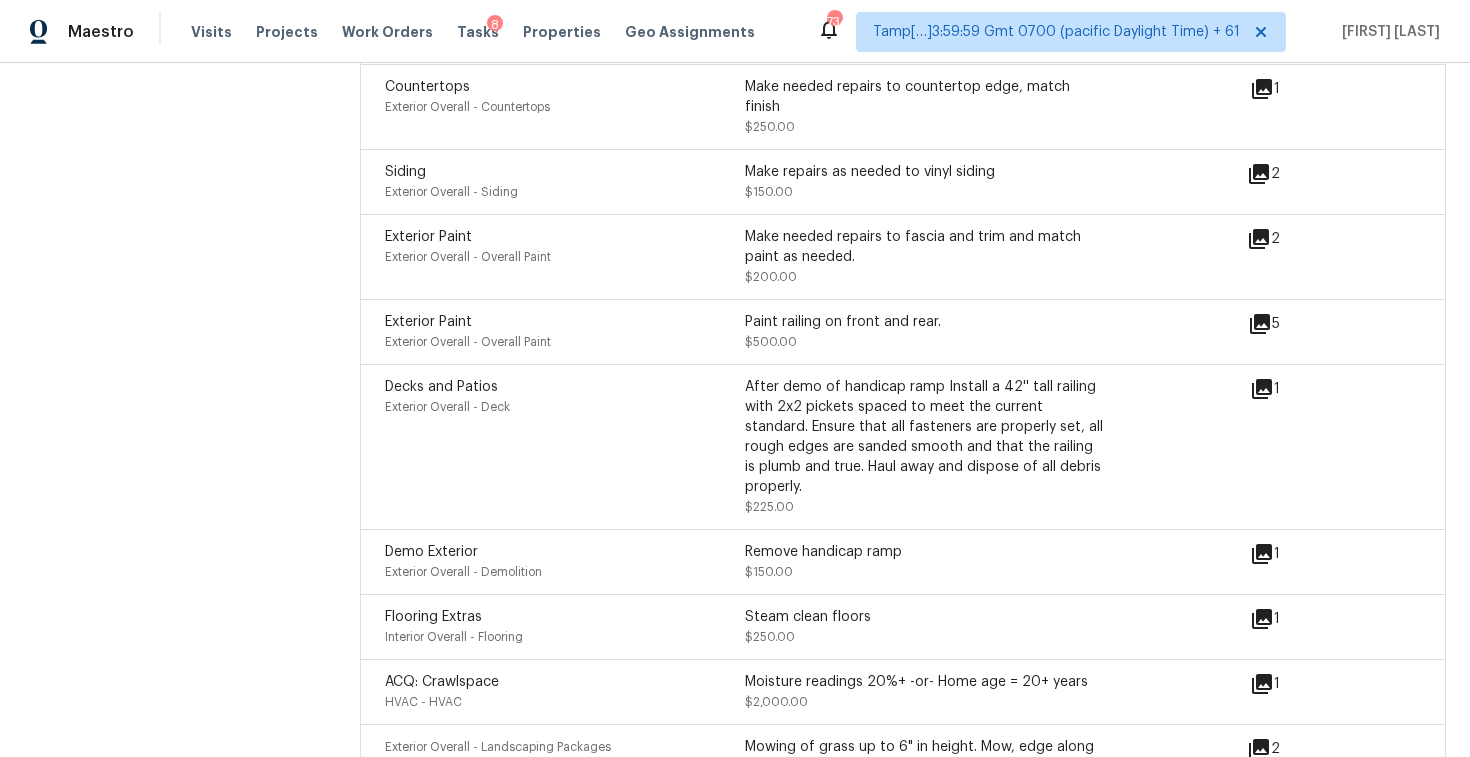click on "Exterior Overall - Overall Paint" at bounding box center (565, 257) 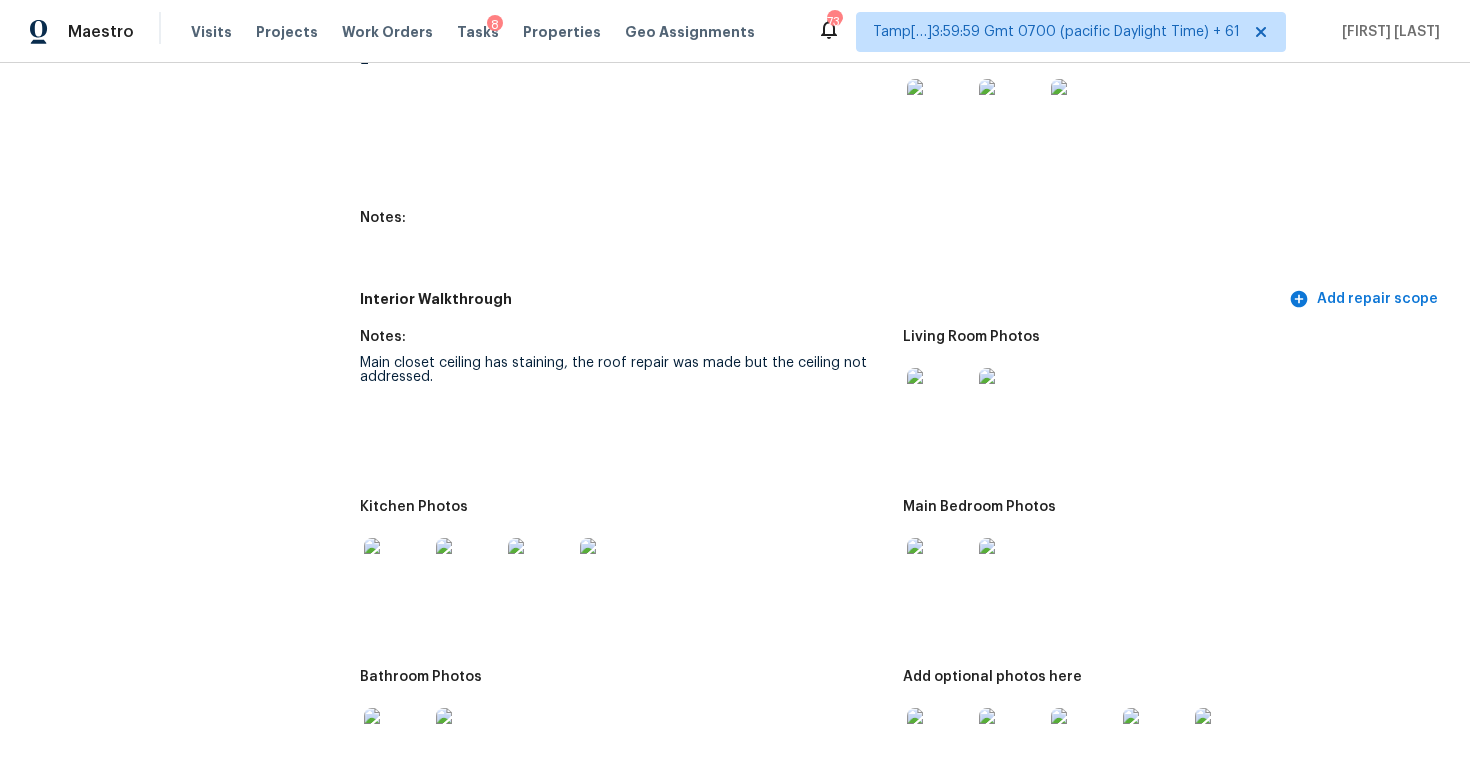scroll, scrollTop: 2456, scrollLeft: 0, axis: vertical 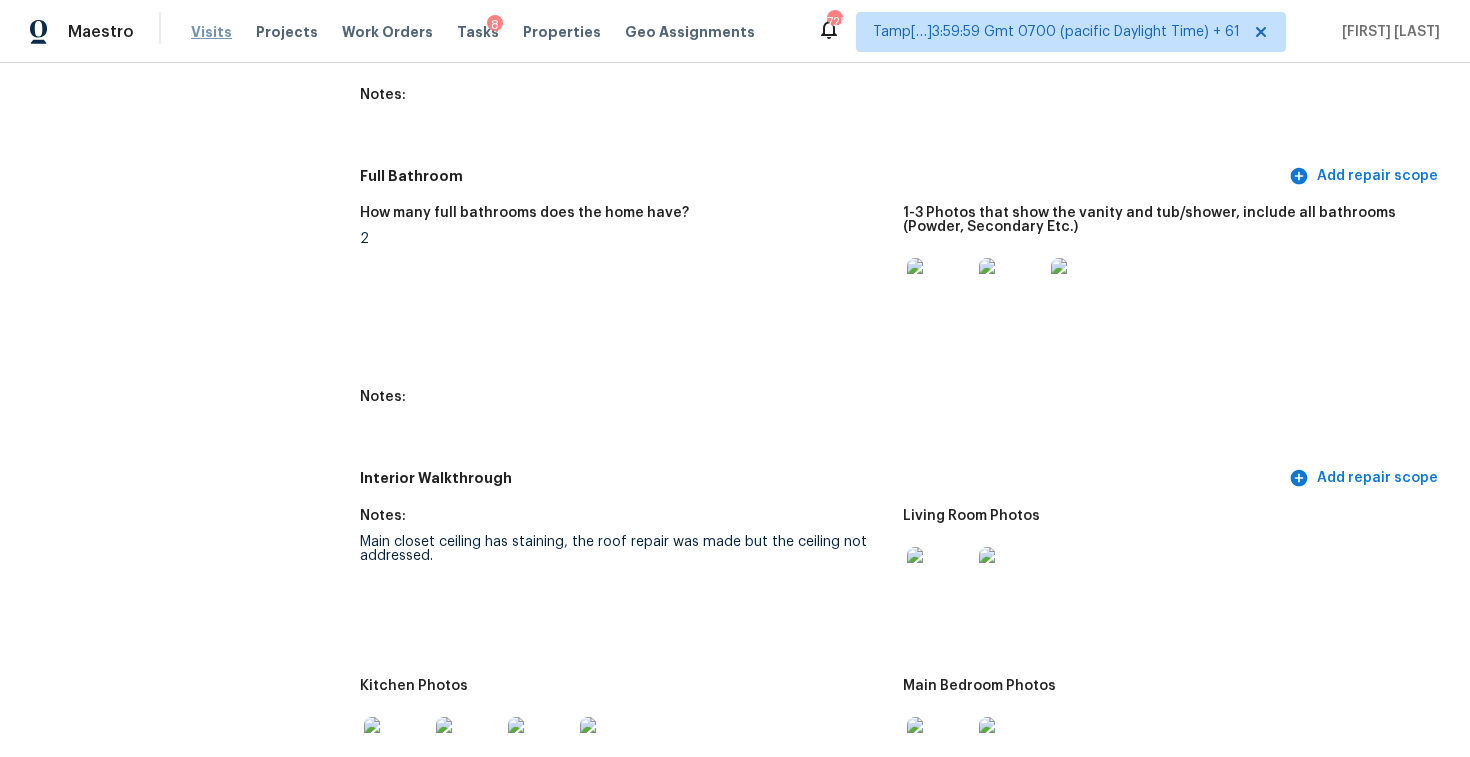 click on "Visits" at bounding box center [211, 32] 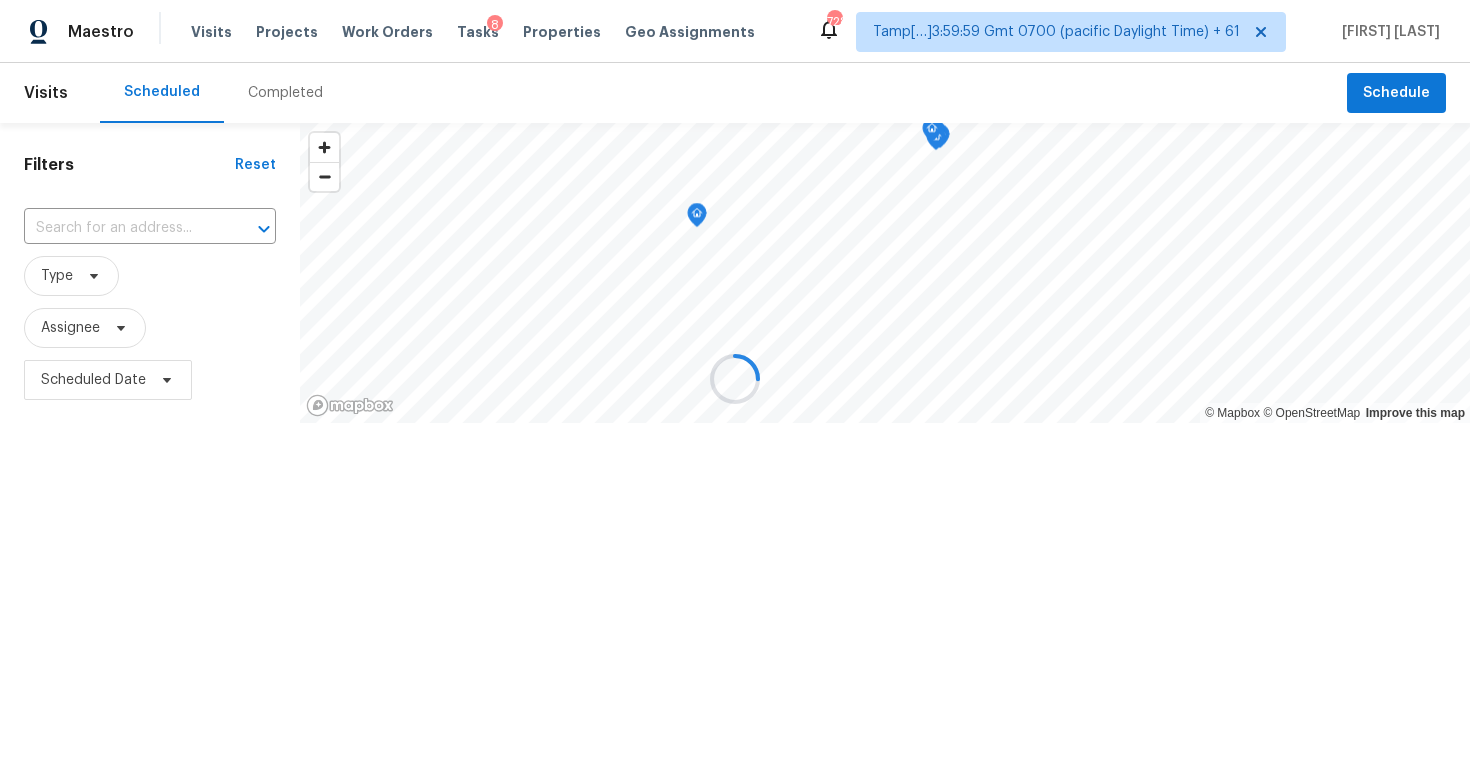 click at bounding box center [735, 378] 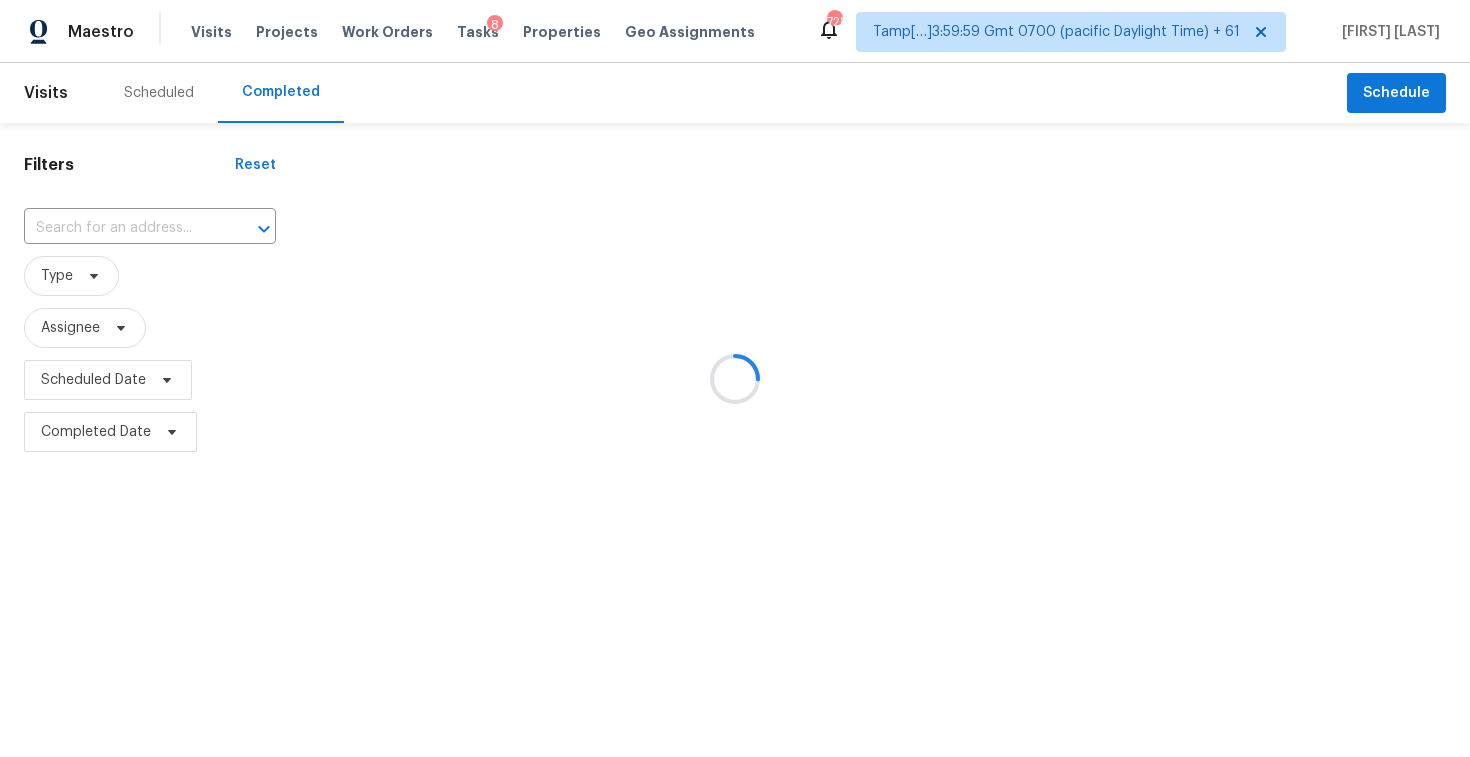 click at bounding box center (735, 378) 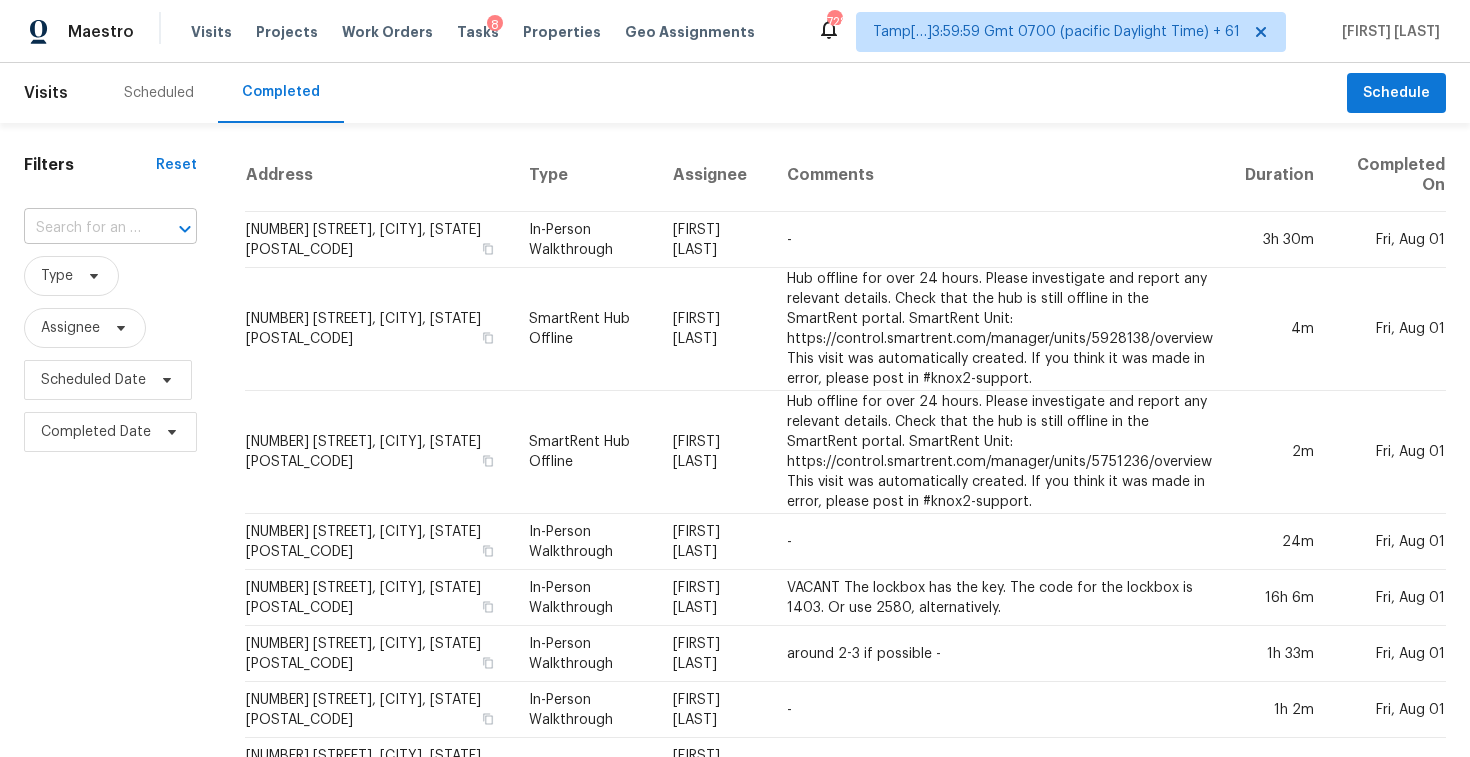 click at bounding box center (171, 229) 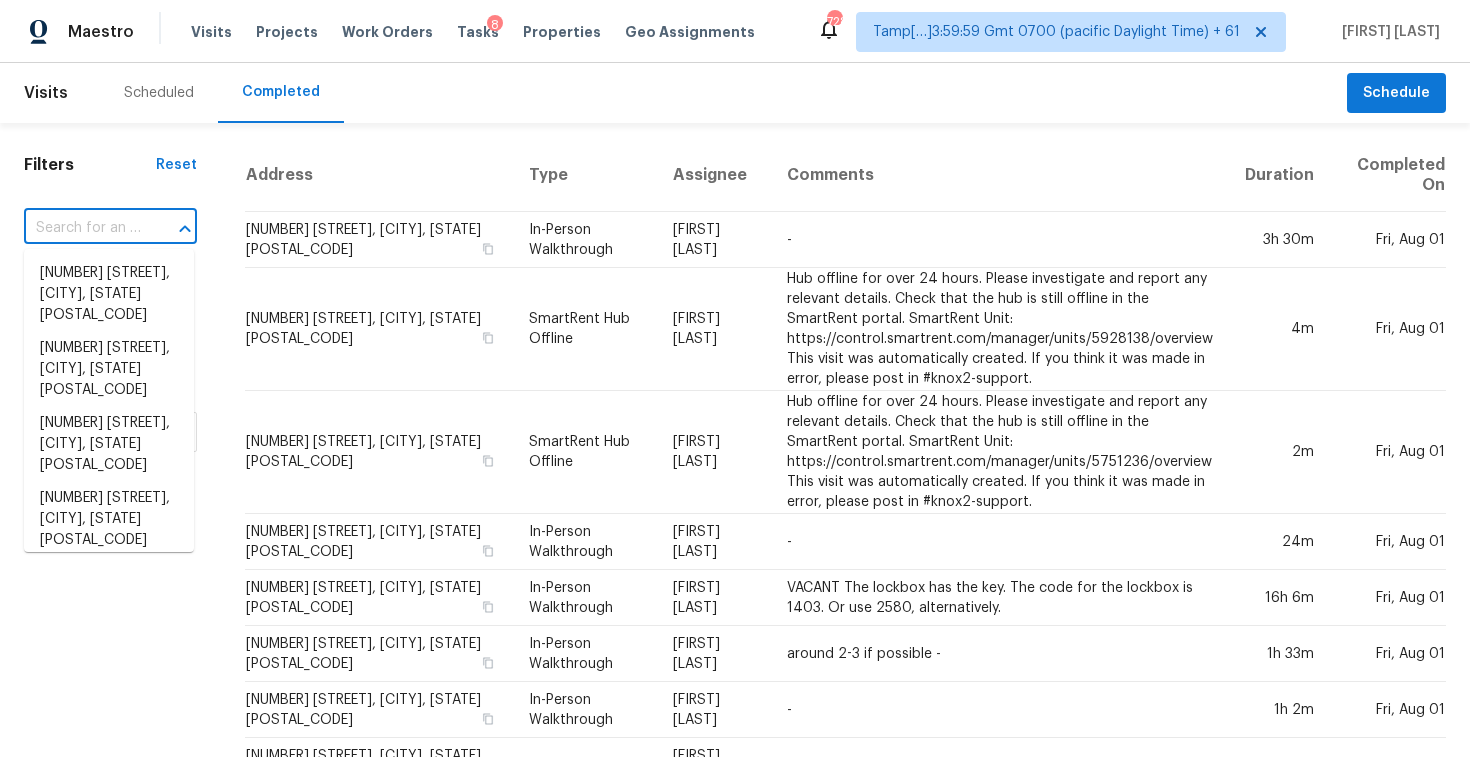 paste on "119 Fidelity St Apt B4, Carrboro, NC 27510" 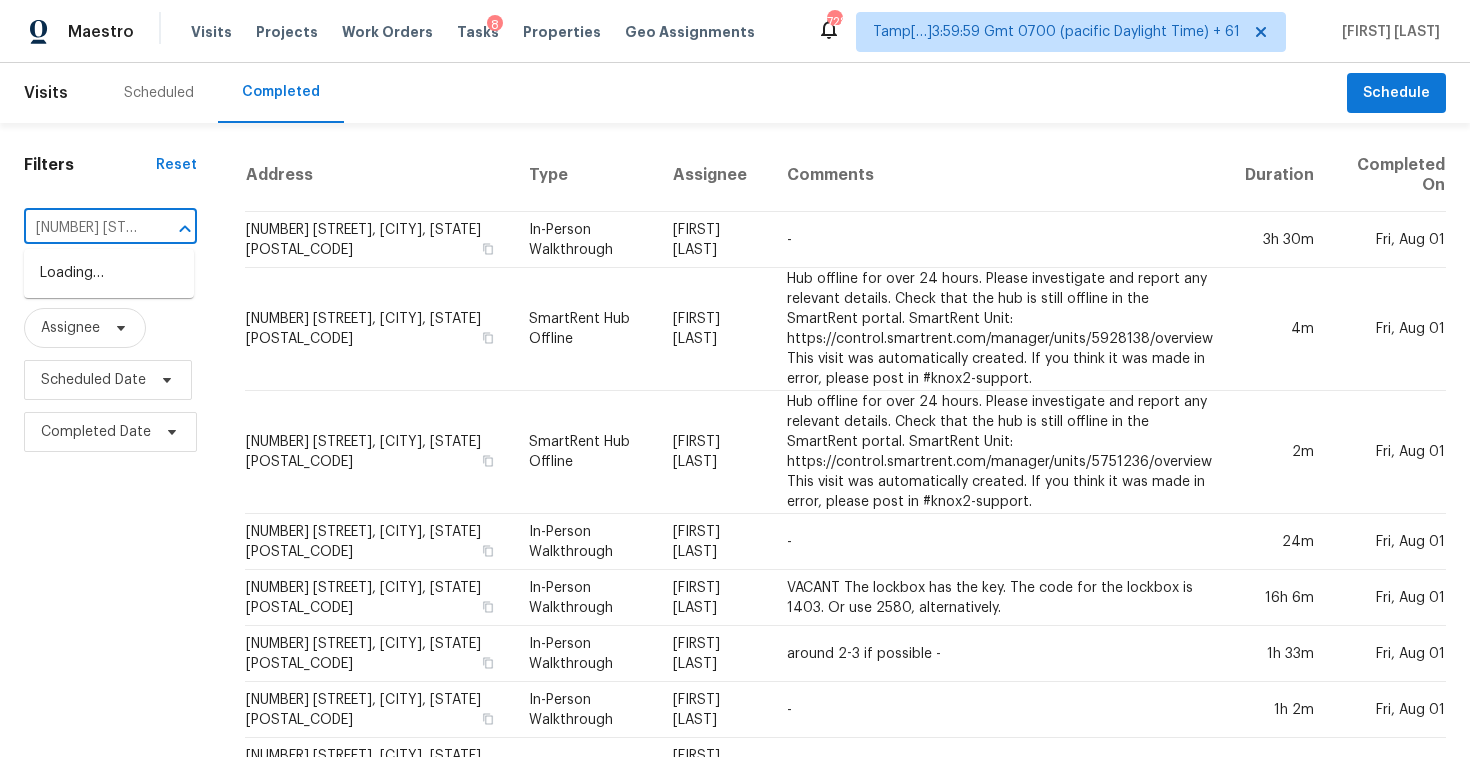 scroll, scrollTop: 0, scrollLeft: 170, axis: horizontal 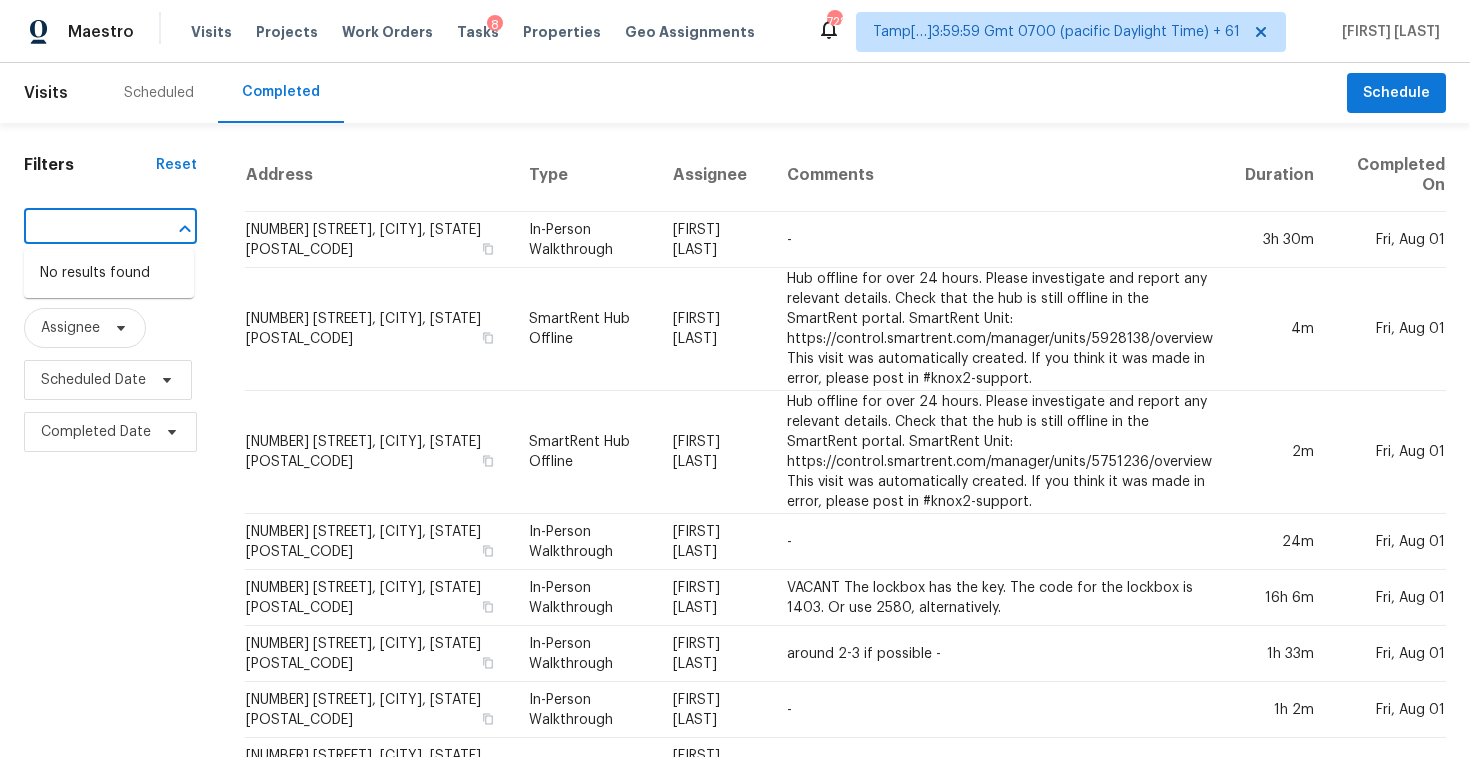 type on "119 Fidelity St Apt B4, Carrboro, NC 27510" 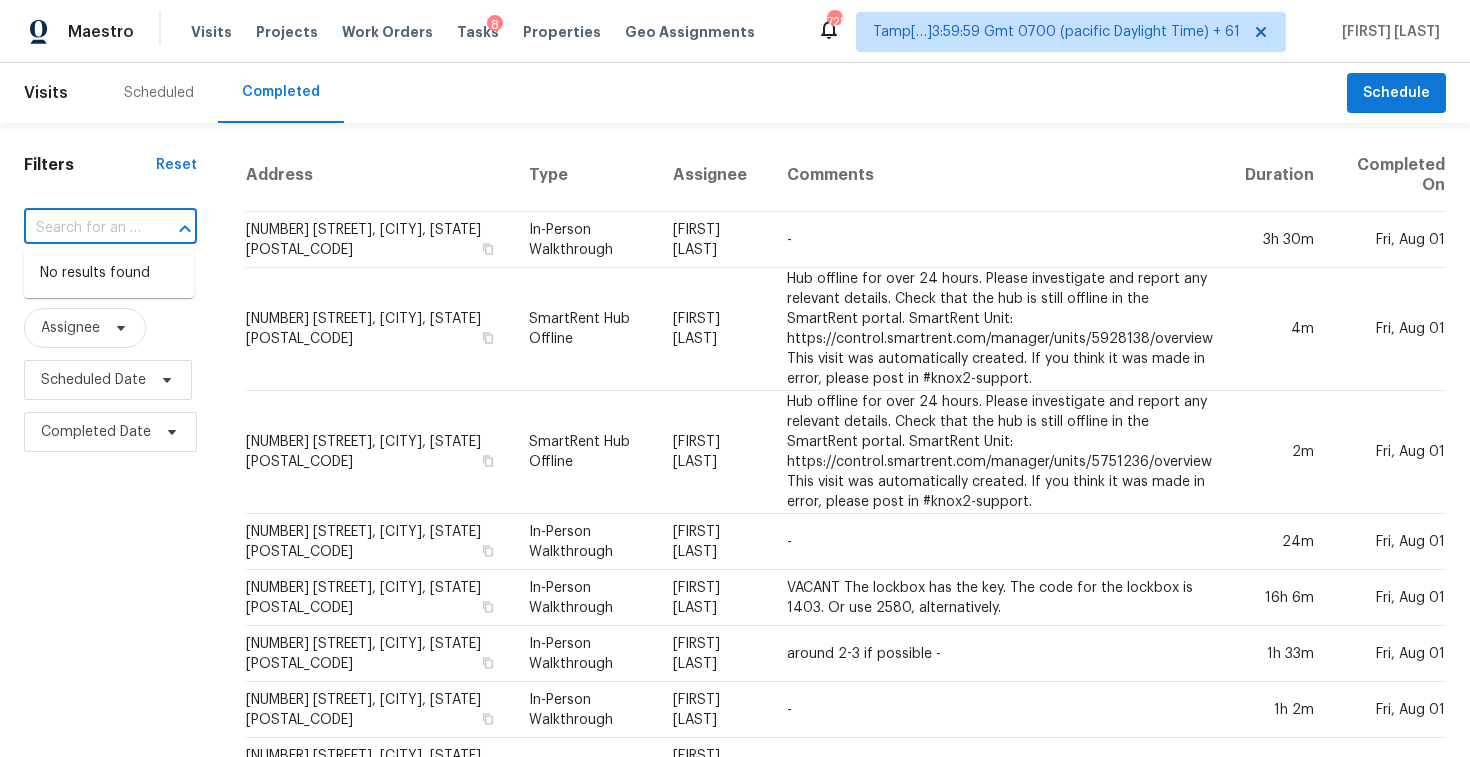 scroll, scrollTop: 0, scrollLeft: 0, axis: both 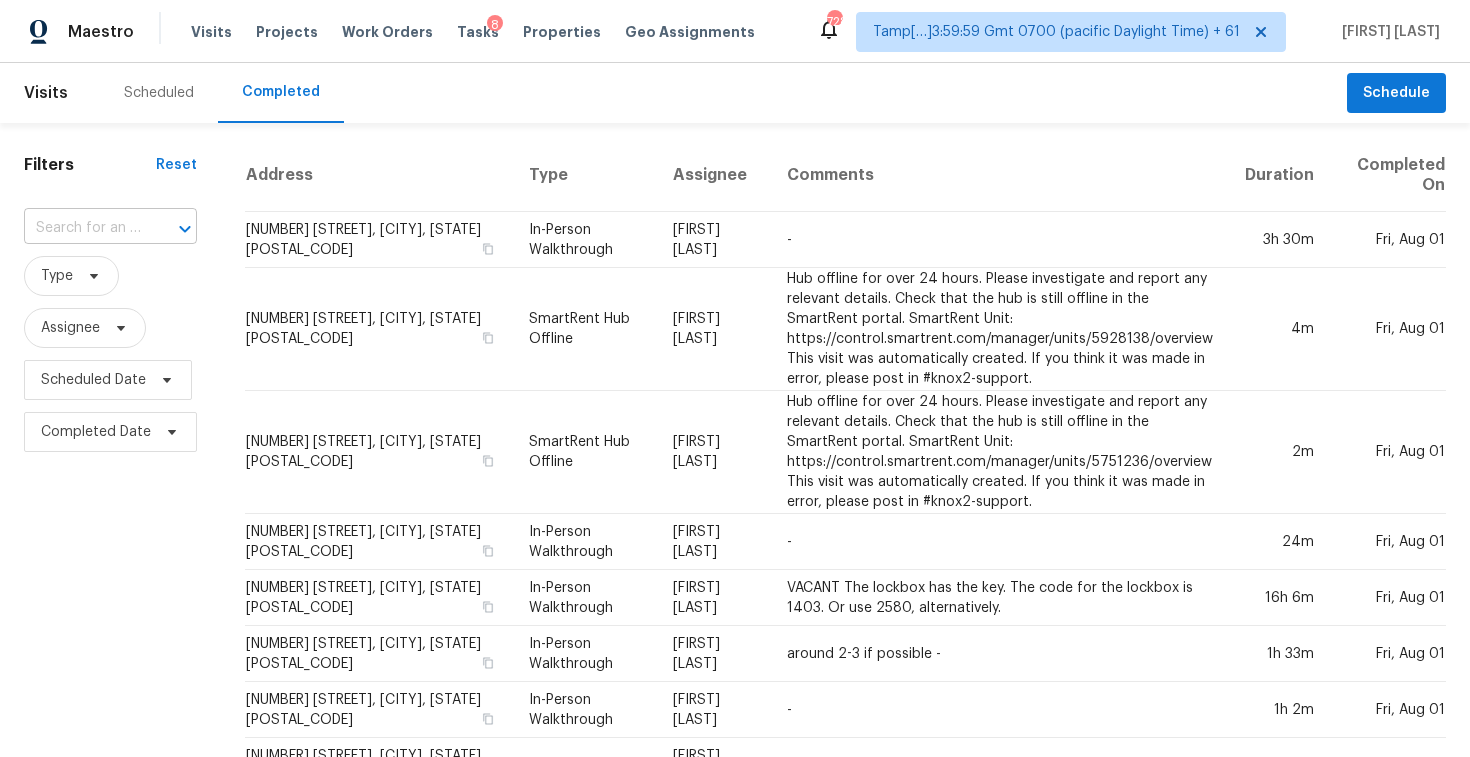 click at bounding box center [82, 228] 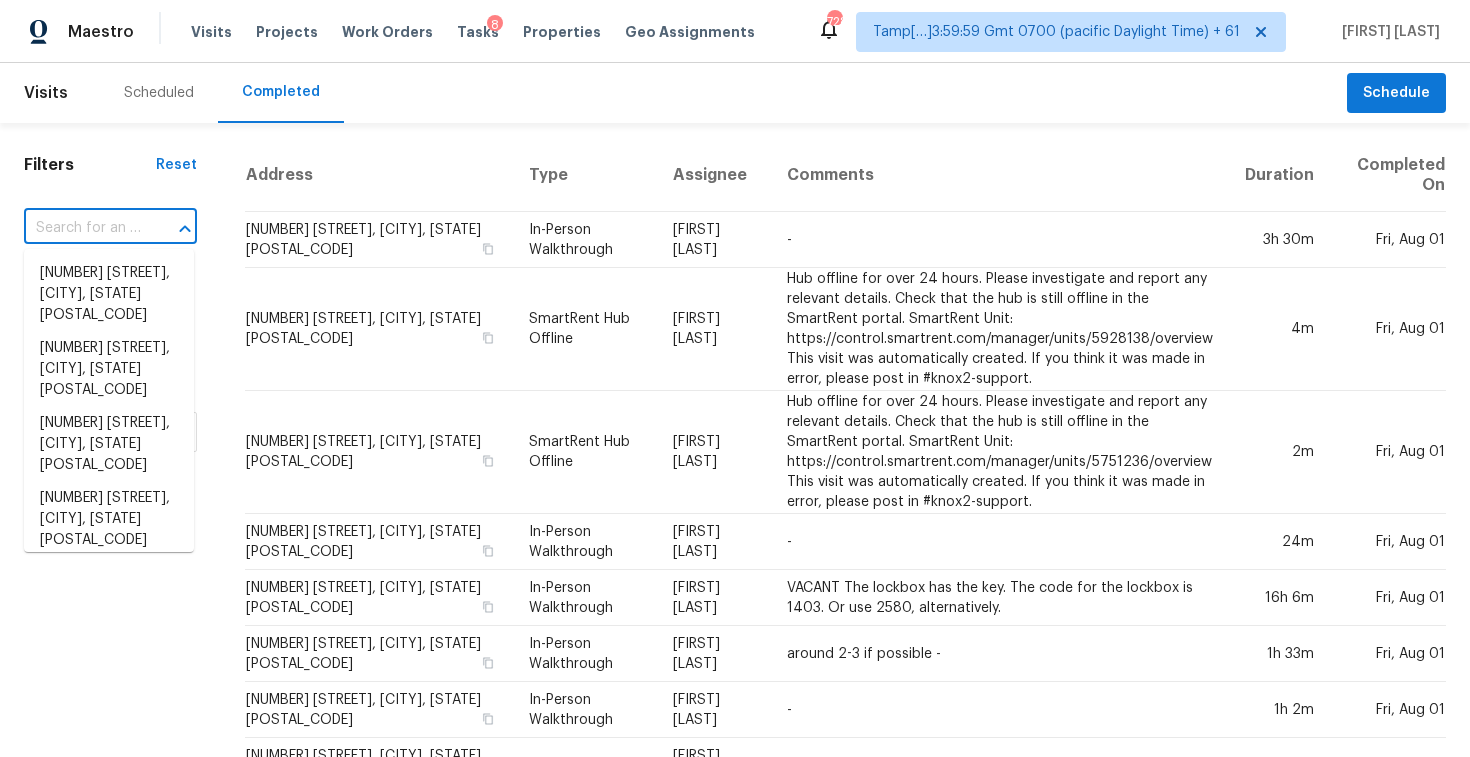 paste on "119 Fidelity St Apt B4, Carrboro, NC 27510" 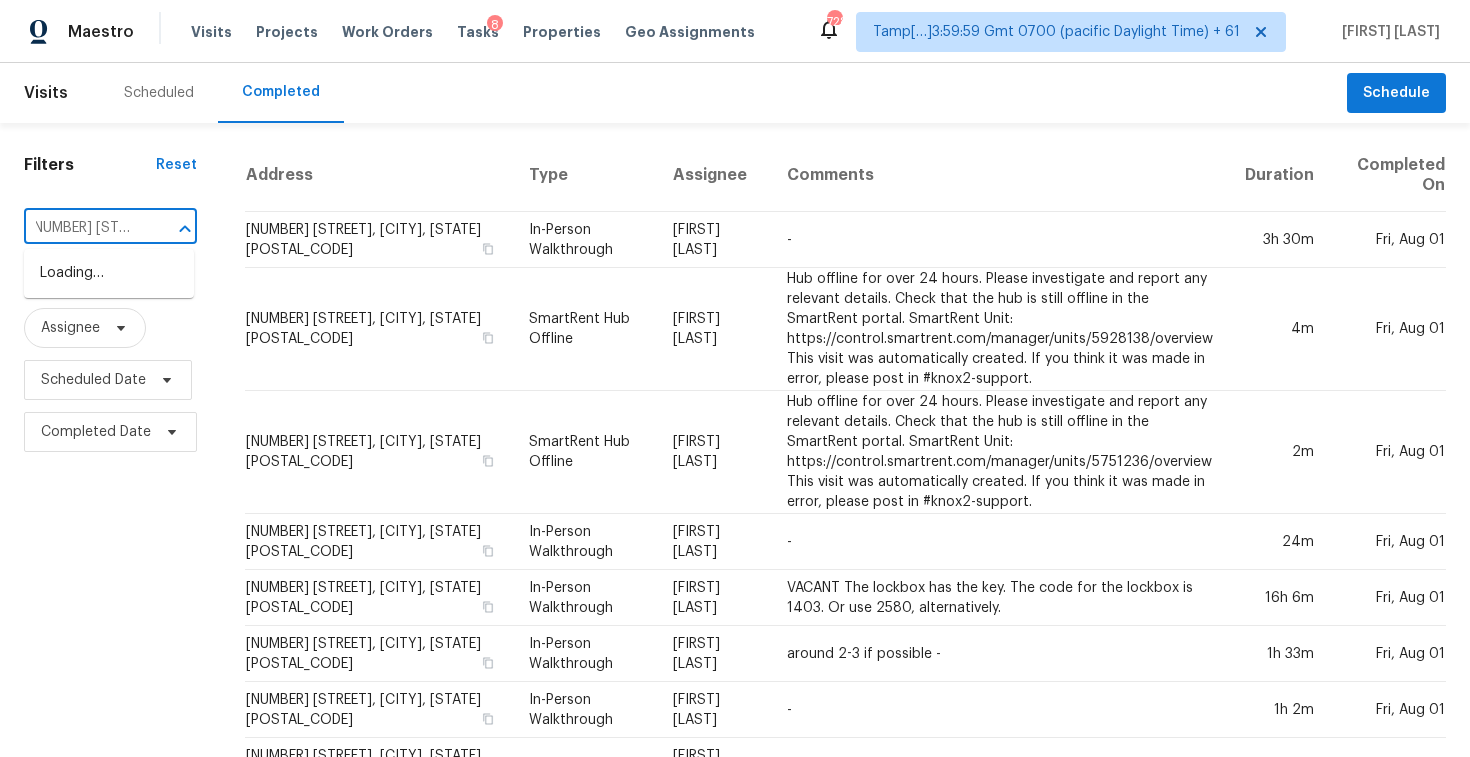 scroll, scrollTop: 0, scrollLeft: 0, axis: both 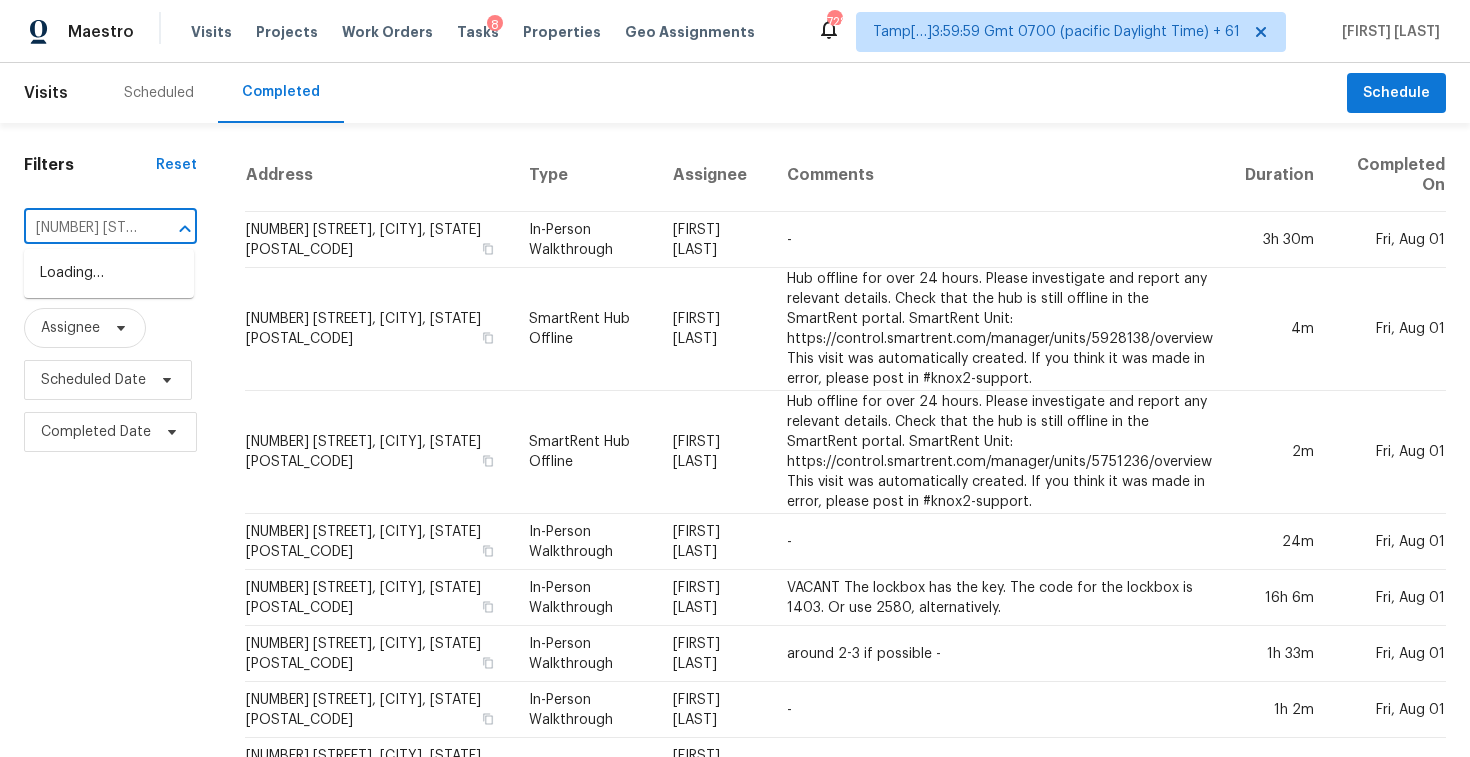 type on "119 Fidelity St" 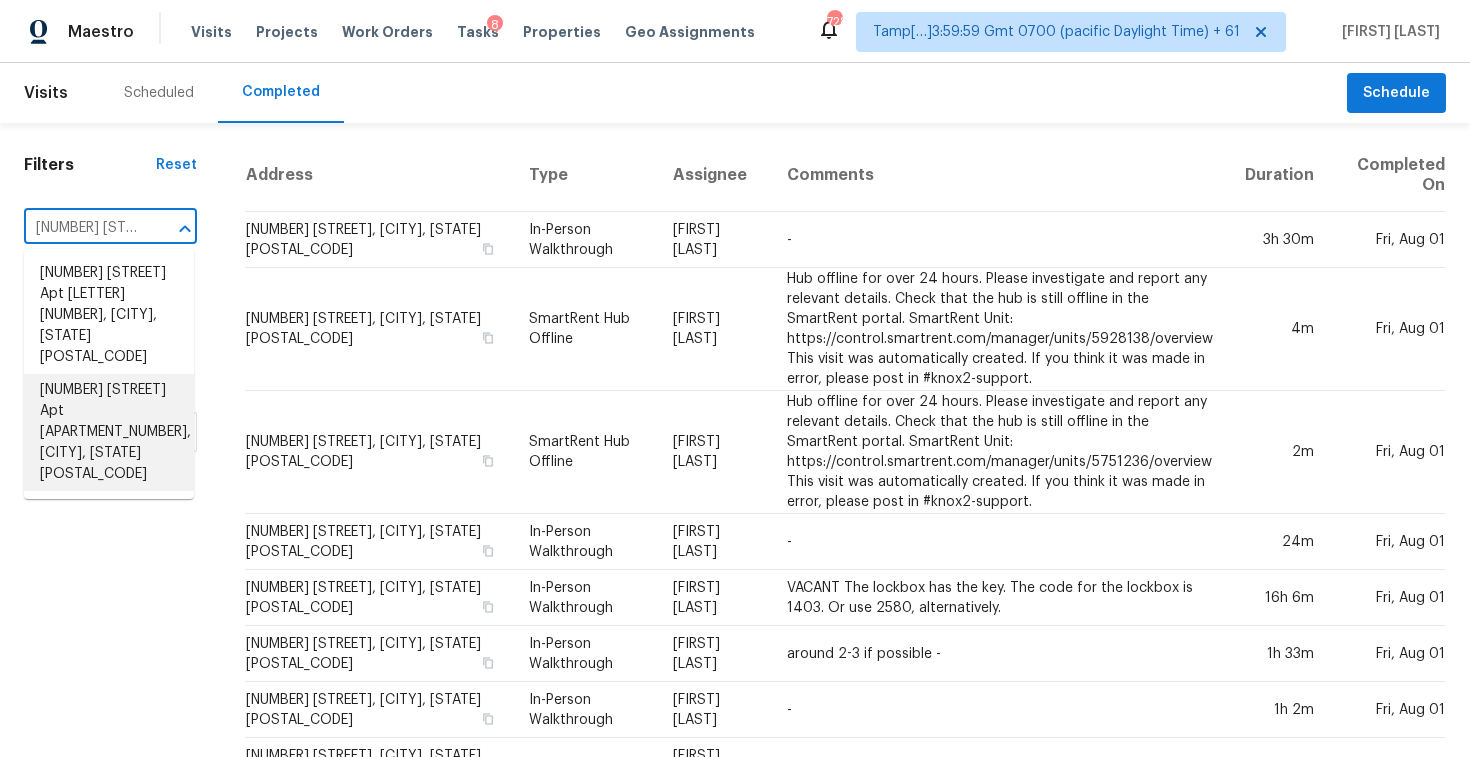 click on "119 Fidelity St Apt B4, Carrboro, NC 27510" at bounding box center (109, 432) 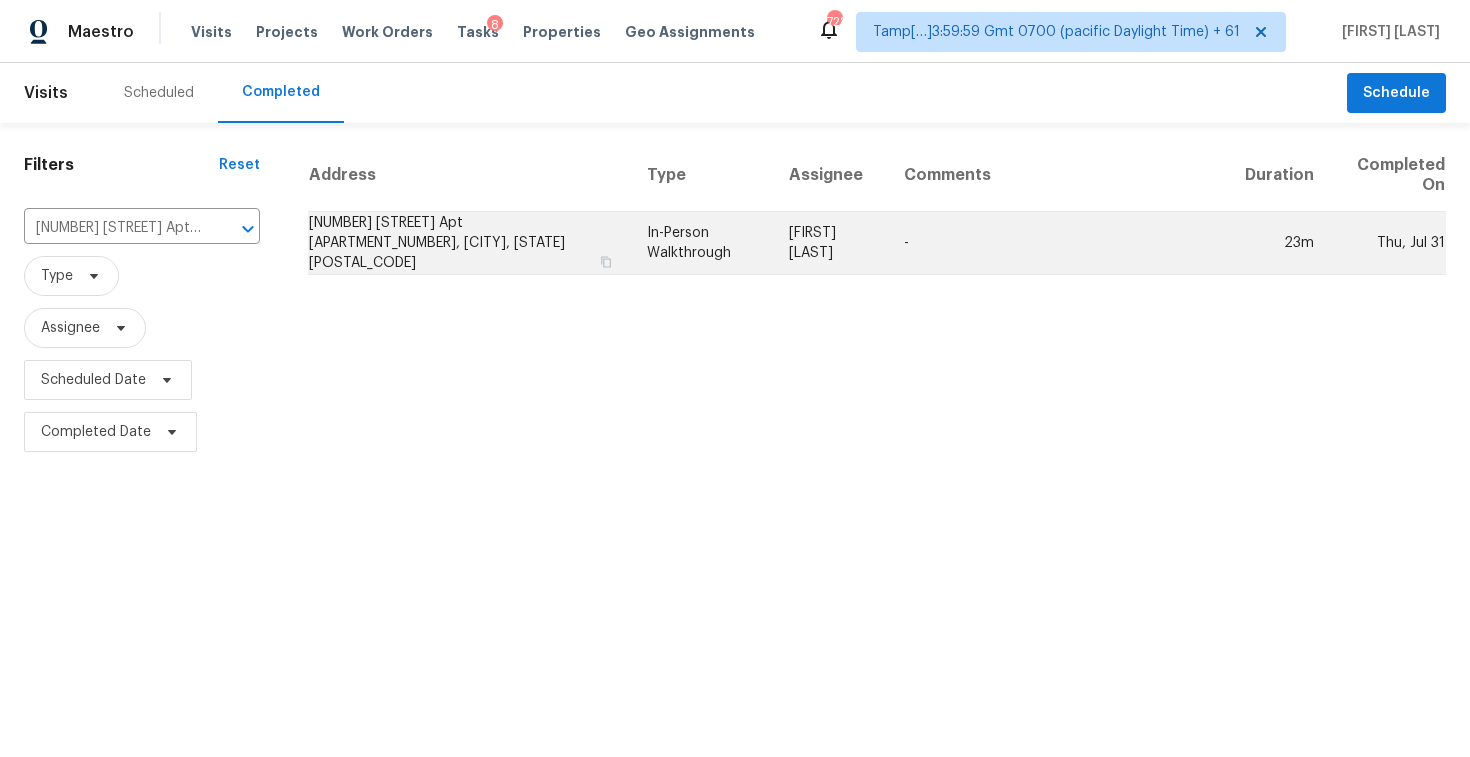 click on "119 Fidelity St Apt B4, Carrboro, NC 27510" at bounding box center [470, 243] 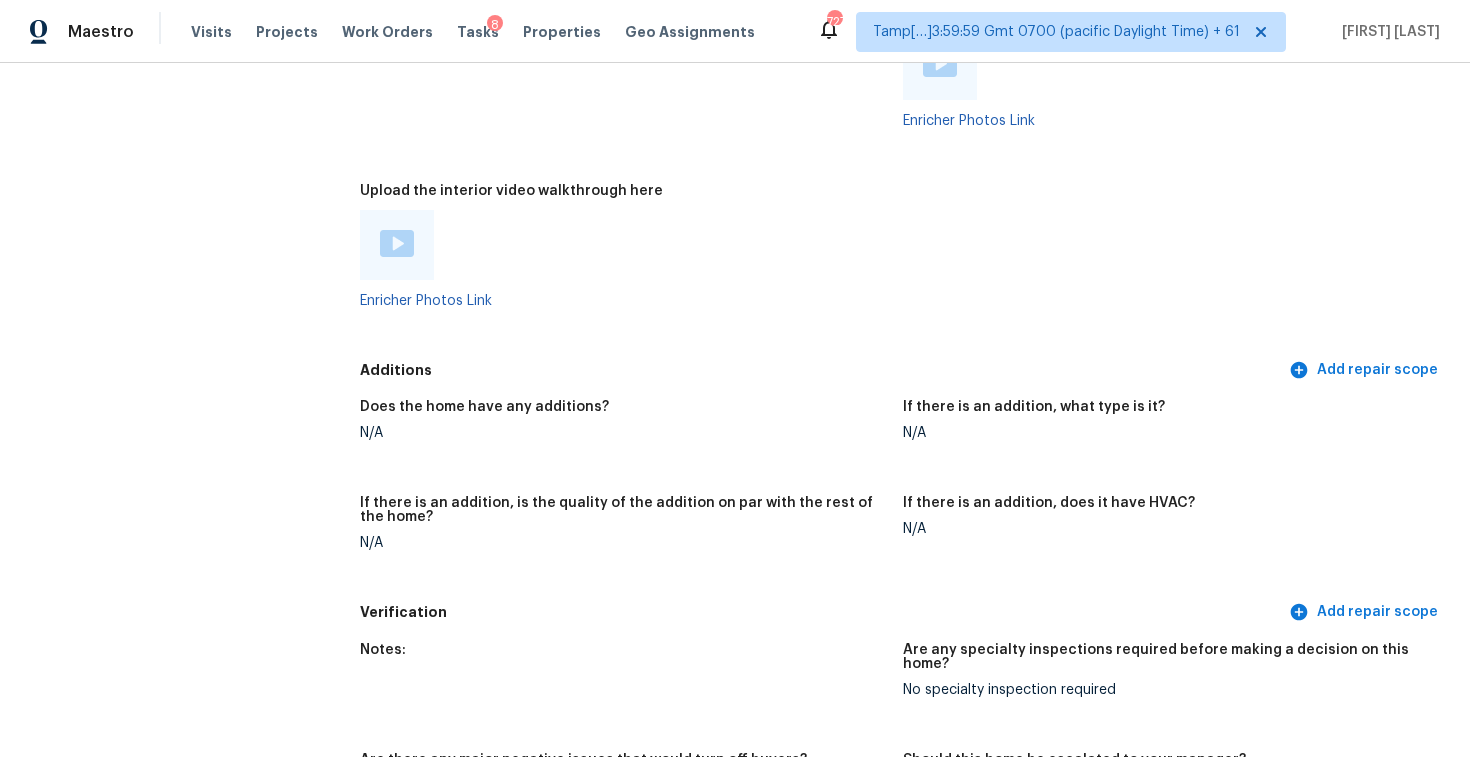 scroll, scrollTop: 3786, scrollLeft: 0, axis: vertical 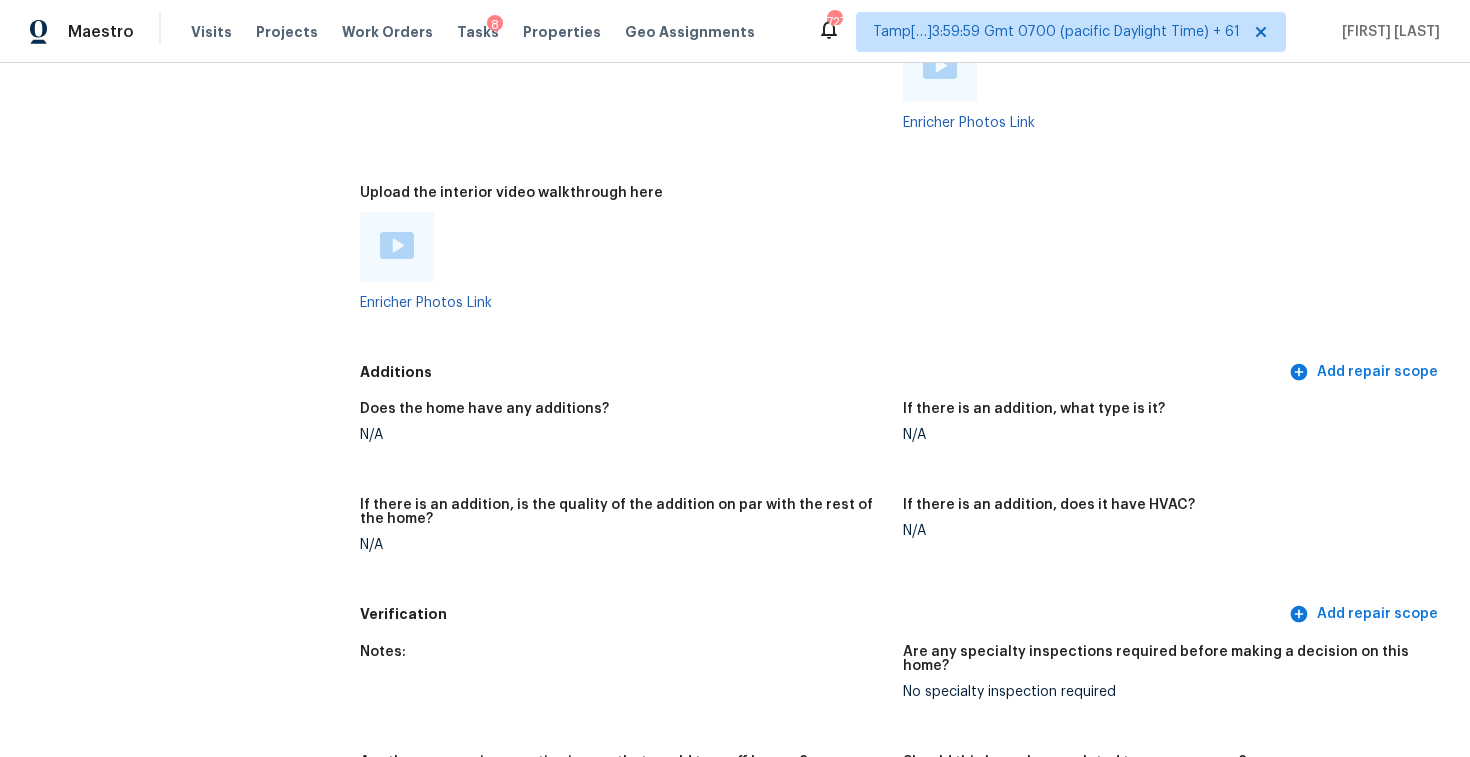 click at bounding box center [397, 247] 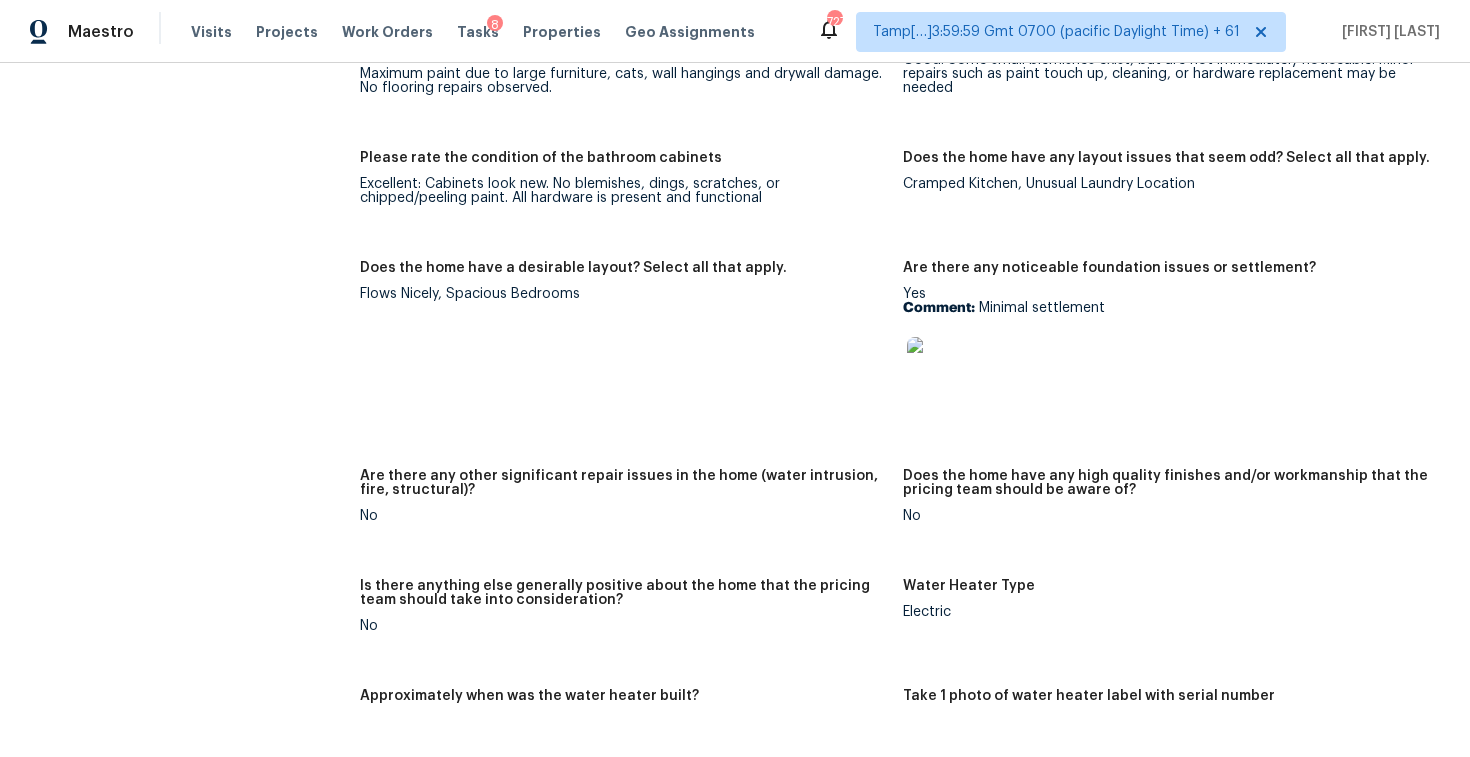 scroll, scrollTop: 3020, scrollLeft: 0, axis: vertical 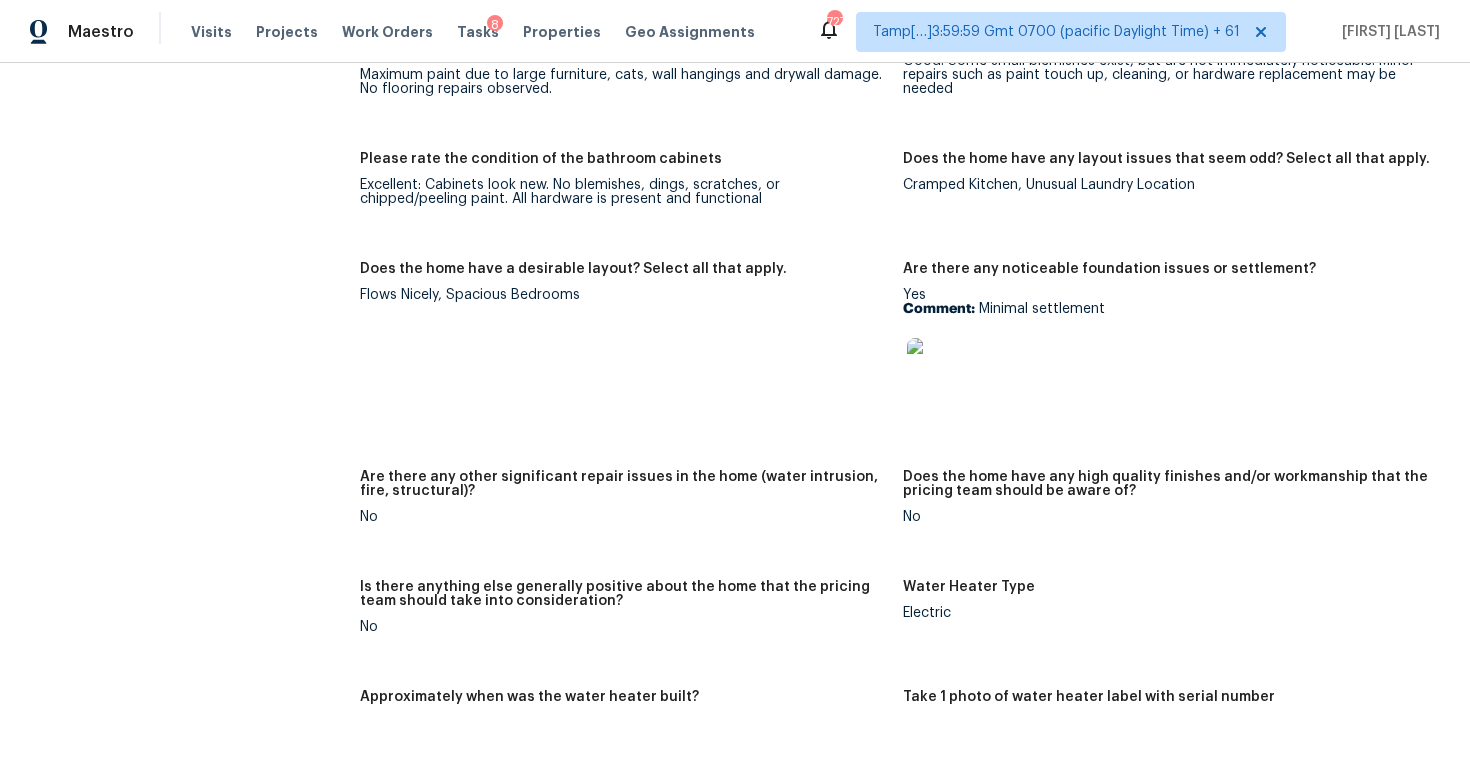 click at bounding box center (939, 370) 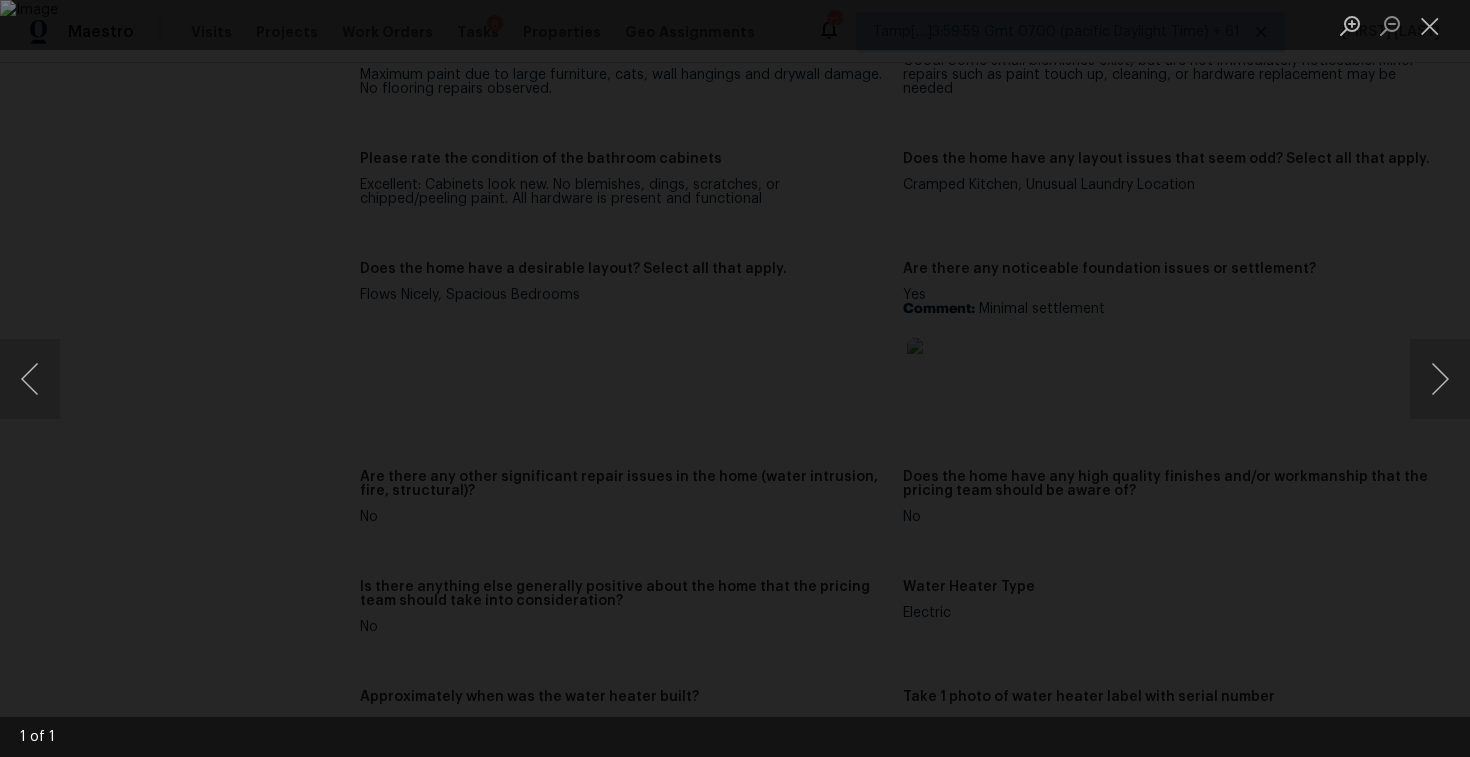 click at bounding box center (735, 378) 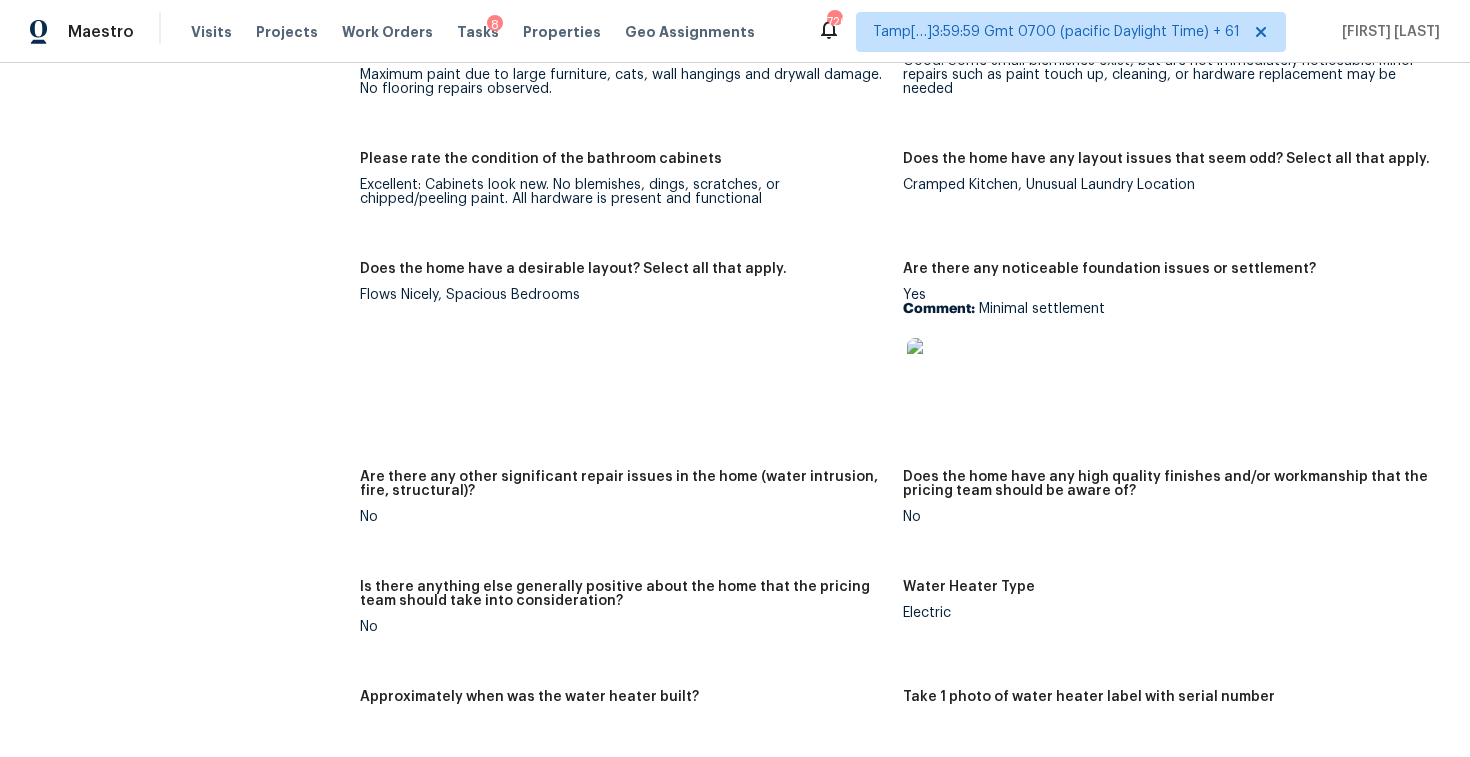 click at bounding box center [939, 370] 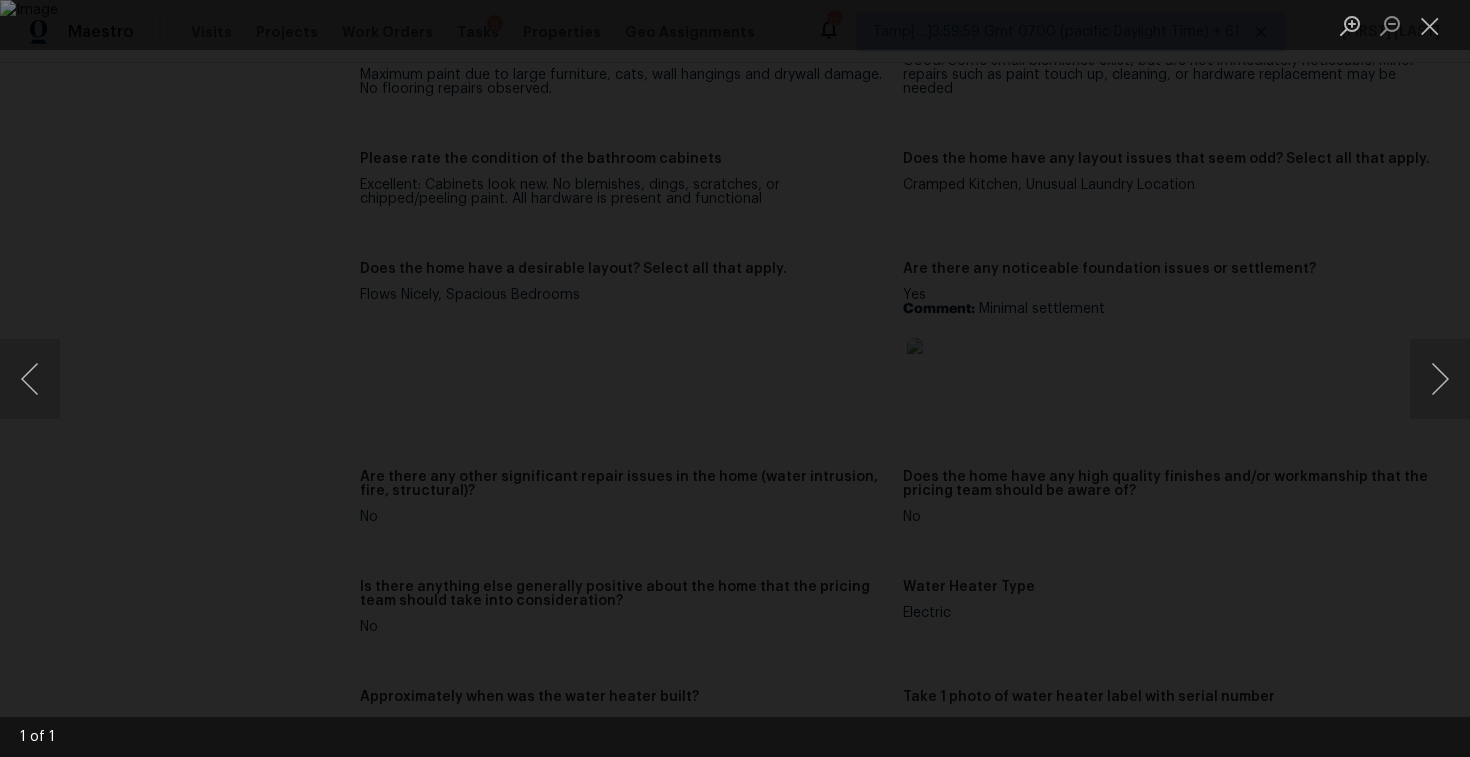 click at bounding box center (735, 378) 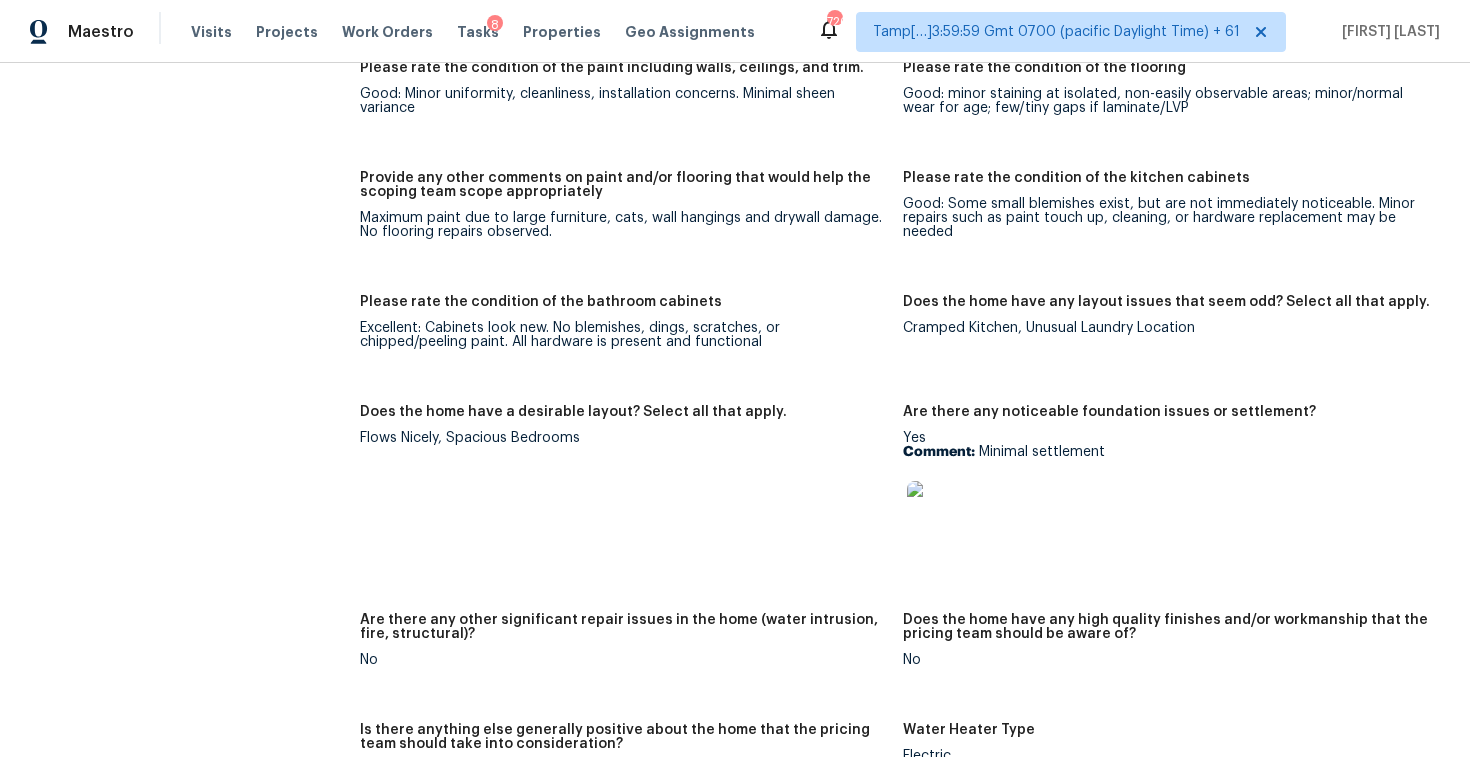 scroll, scrollTop: 2876, scrollLeft: 0, axis: vertical 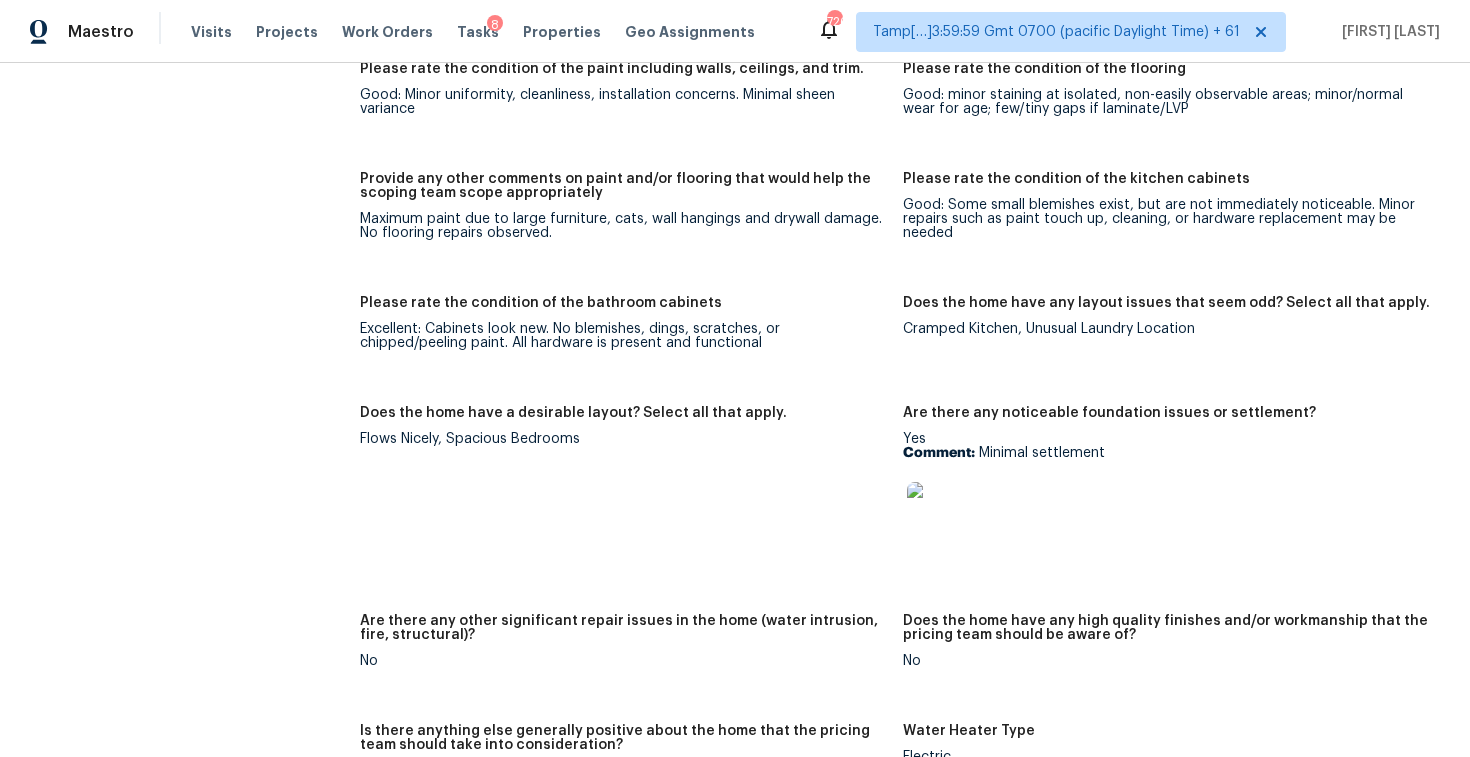 click at bounding box center (939, 514) 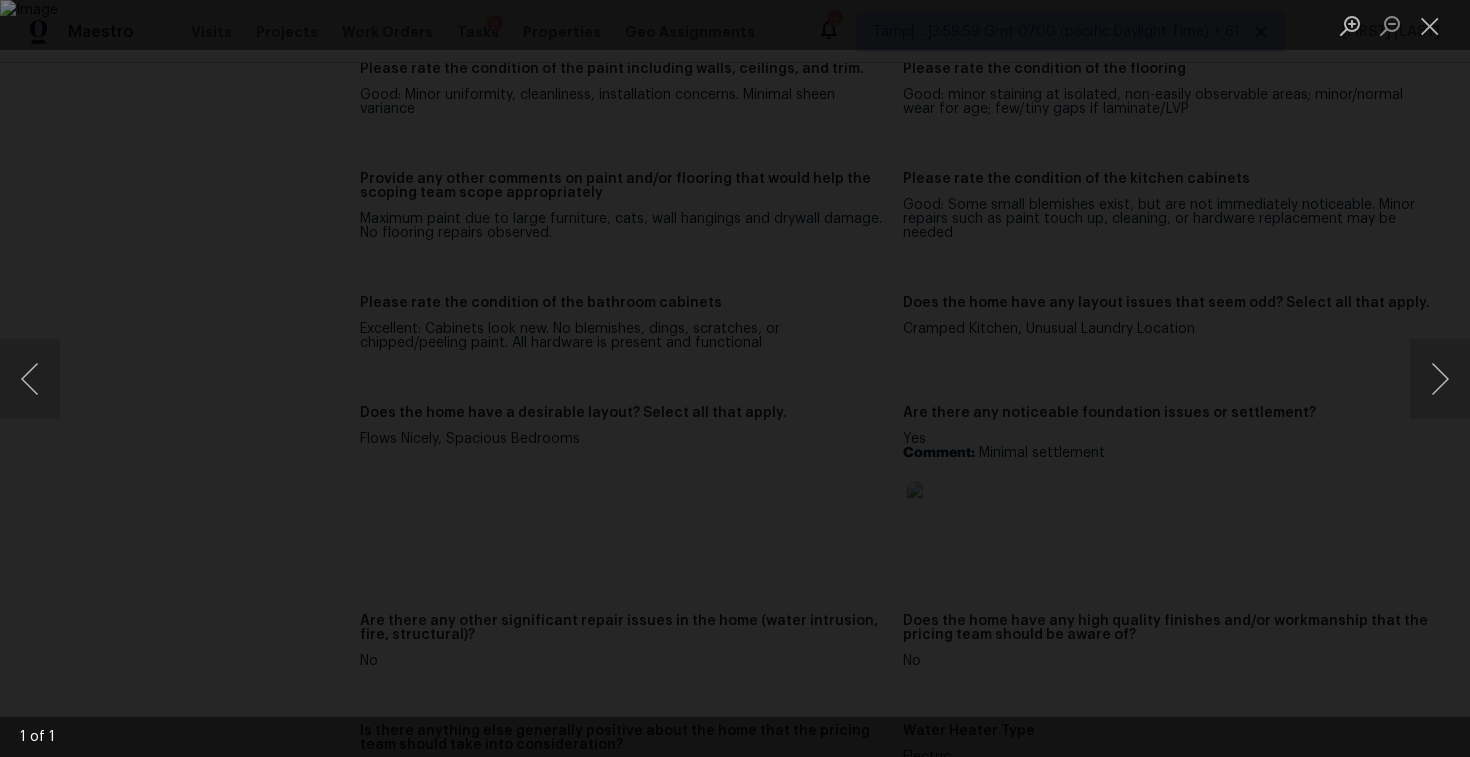 click at bounding box center [735, 378] 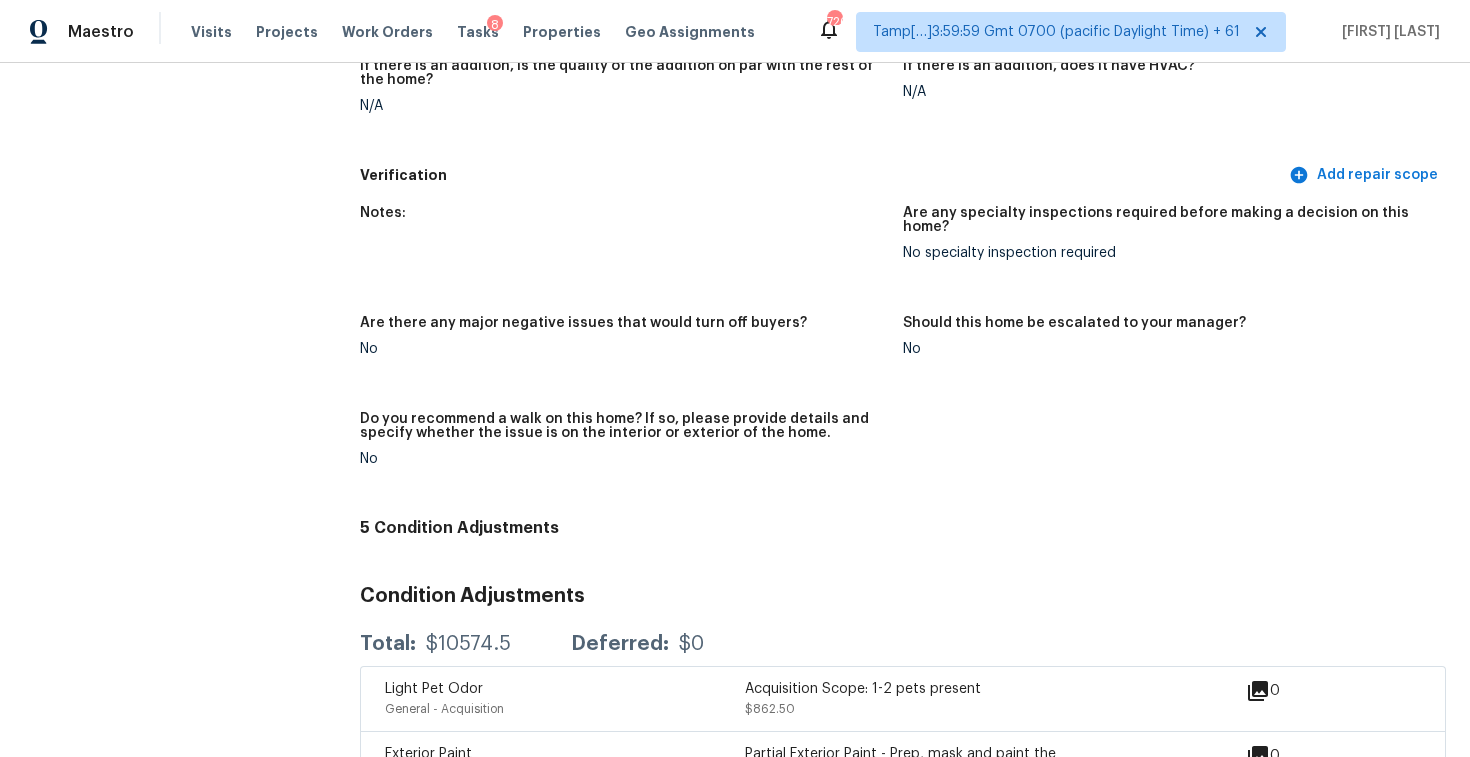 scroll, scrollTop: 4100, scrollLeft: 0, axis: vertical 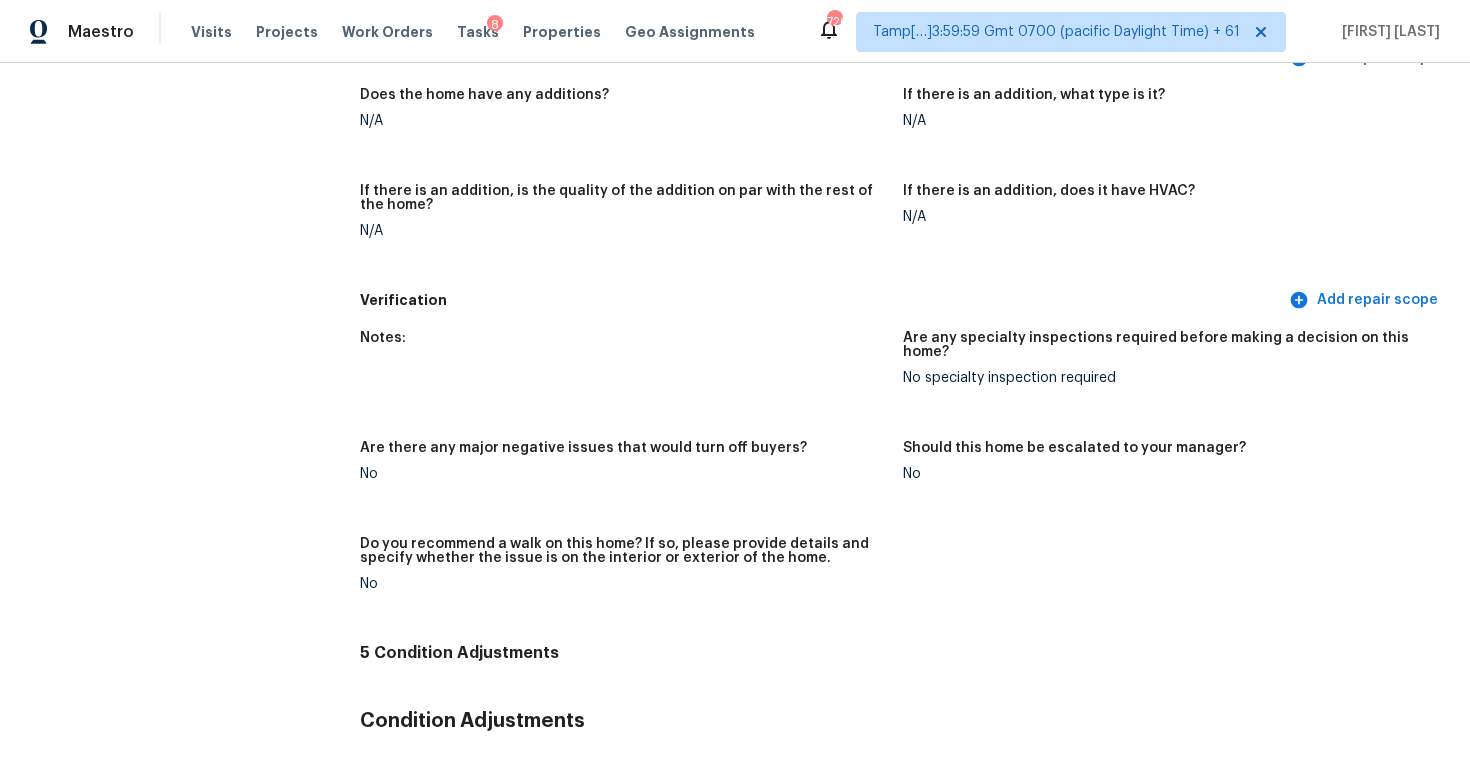 click on "If there is an addition, is the quality of the addition on par with the rest of the home? N/A" at bounding box center [631, 227] 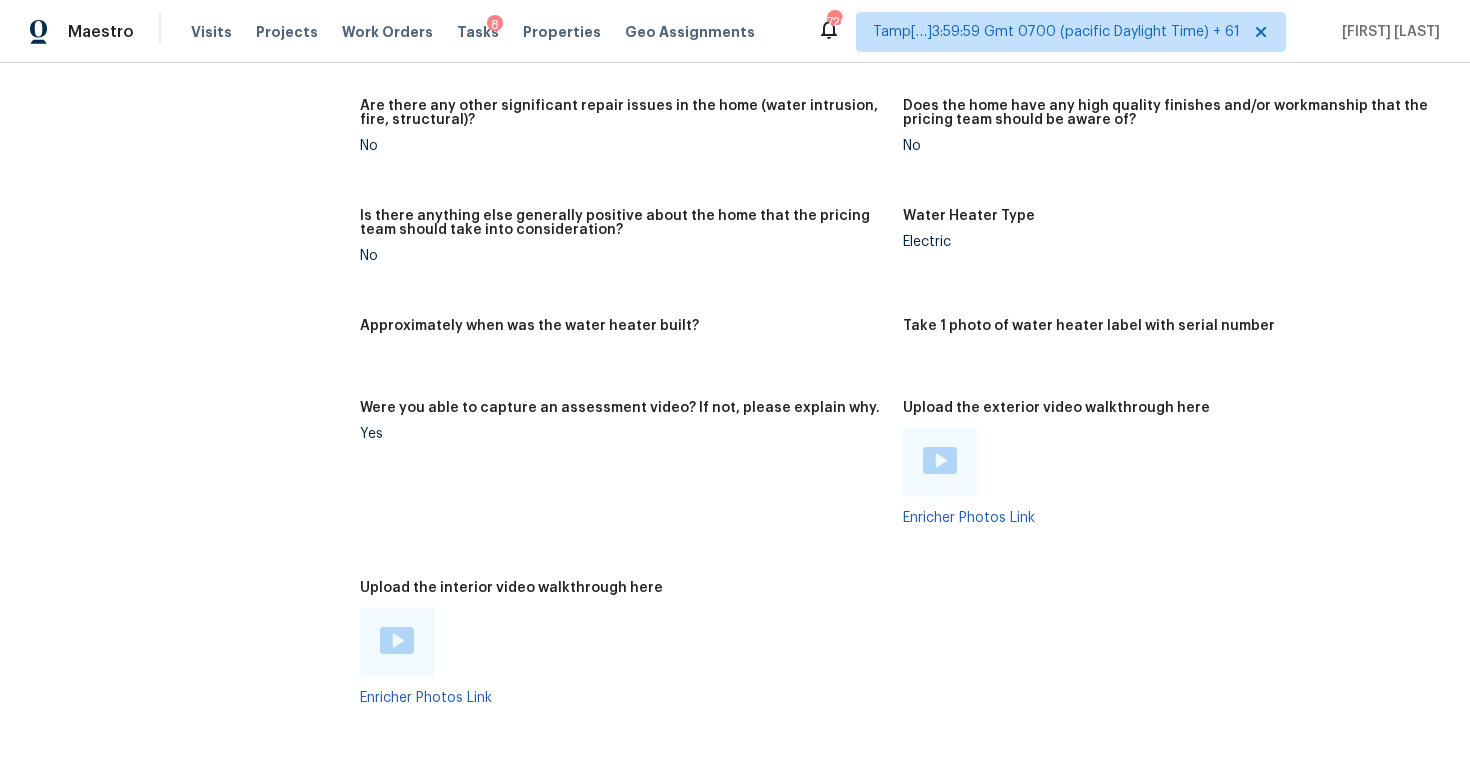 scroll, scrollTop: 3364, scrollLeft: 0, axis: vertical 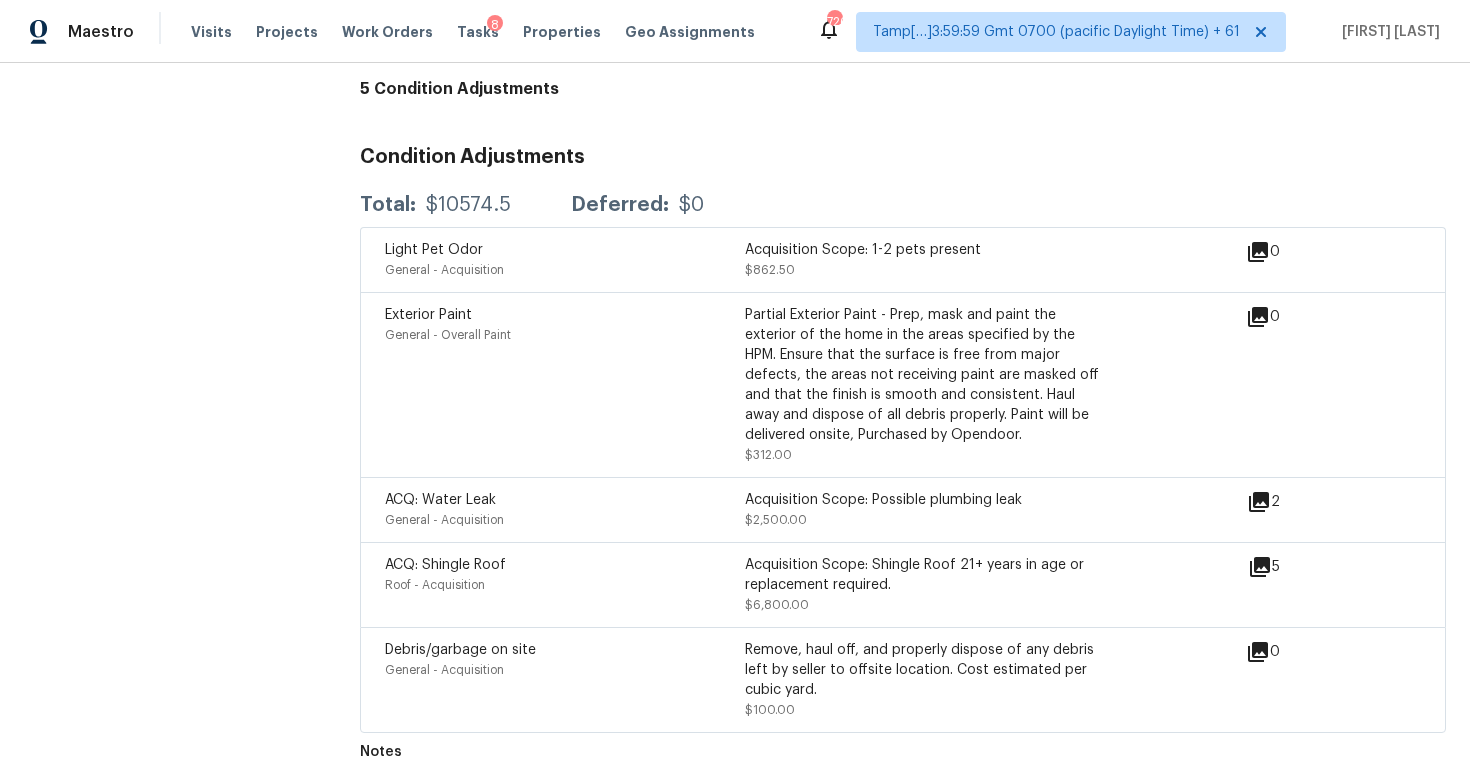 click 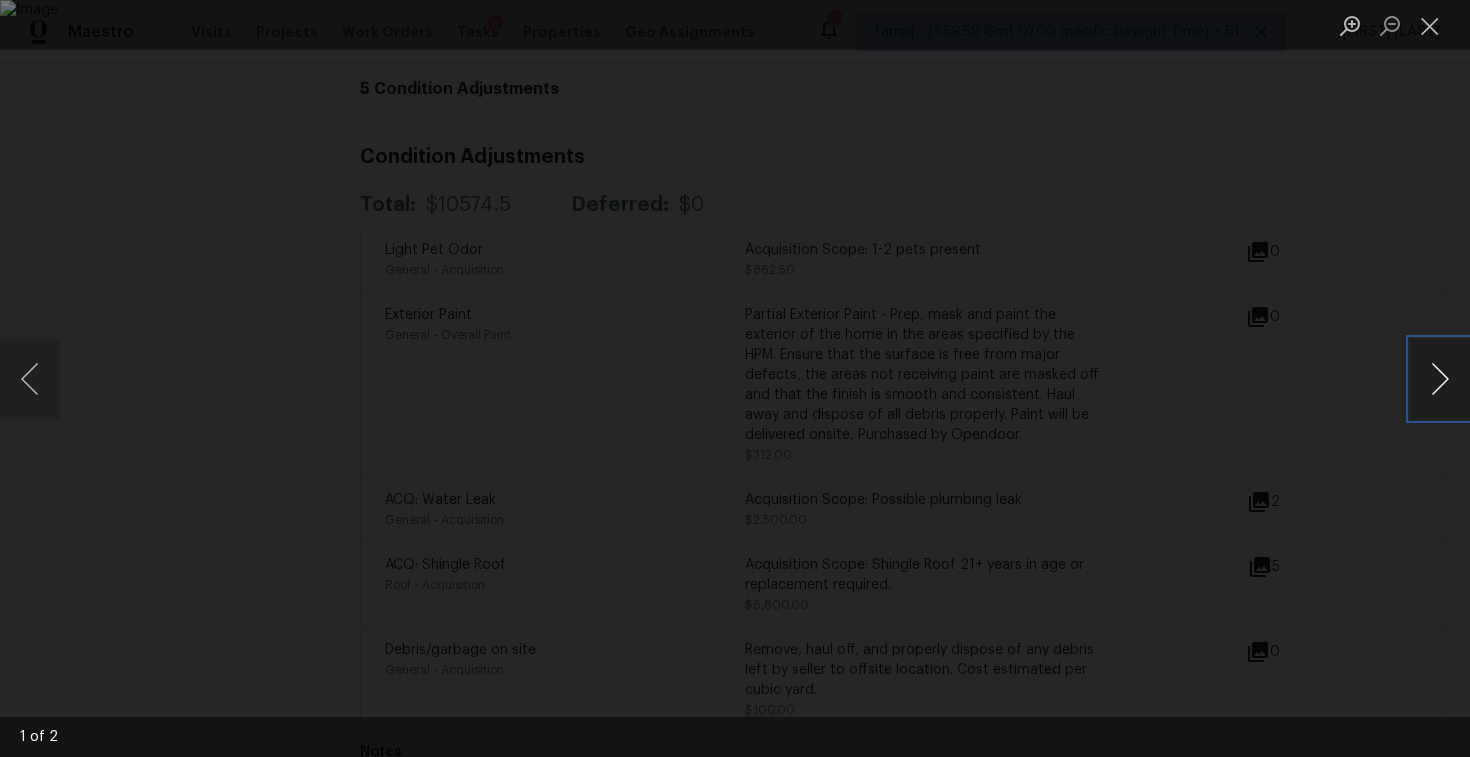 click at bounding box center (1440, 379) 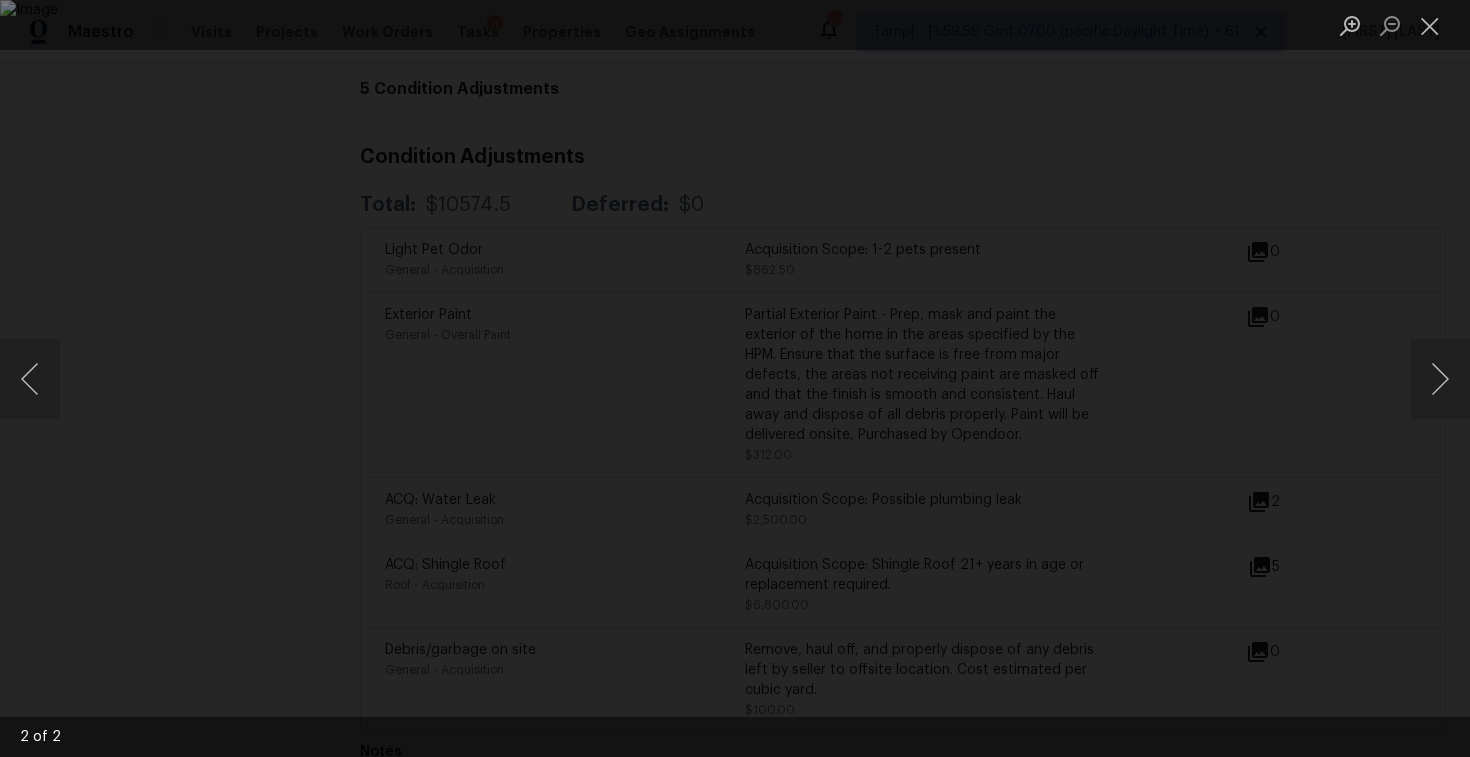 click at bounding box center [735, 378] 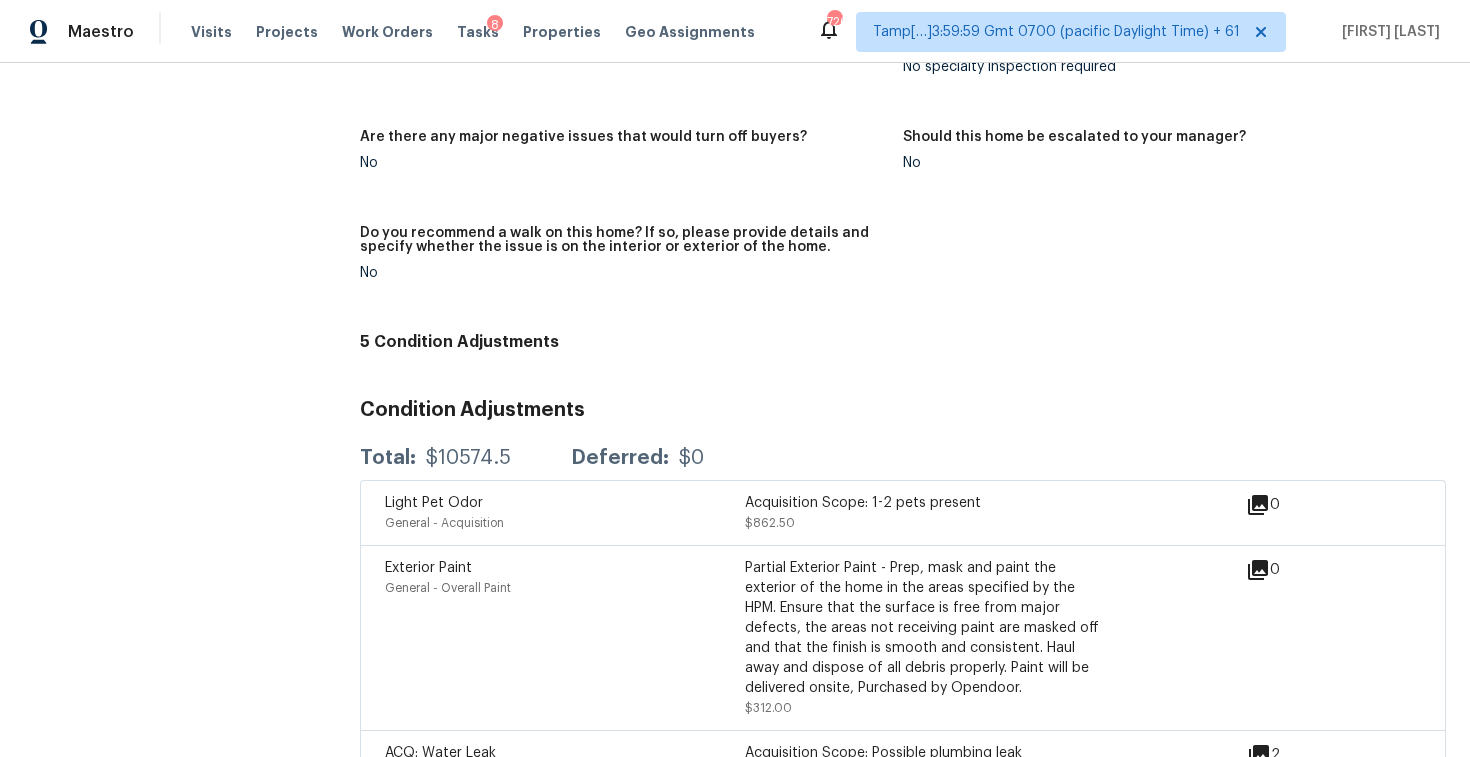 scroll, scrollTop: 4664, scrollLeft: 0, axis: vertical 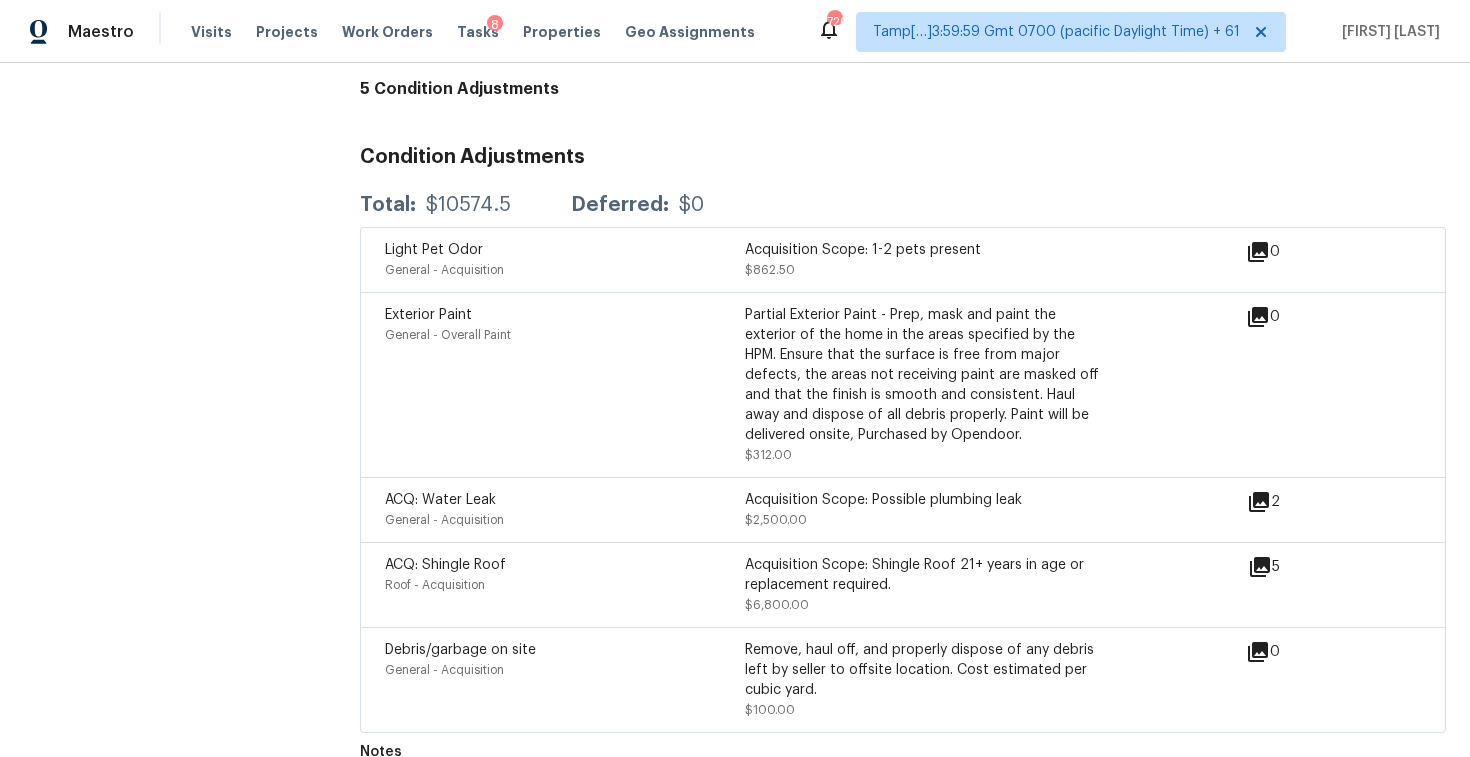 click 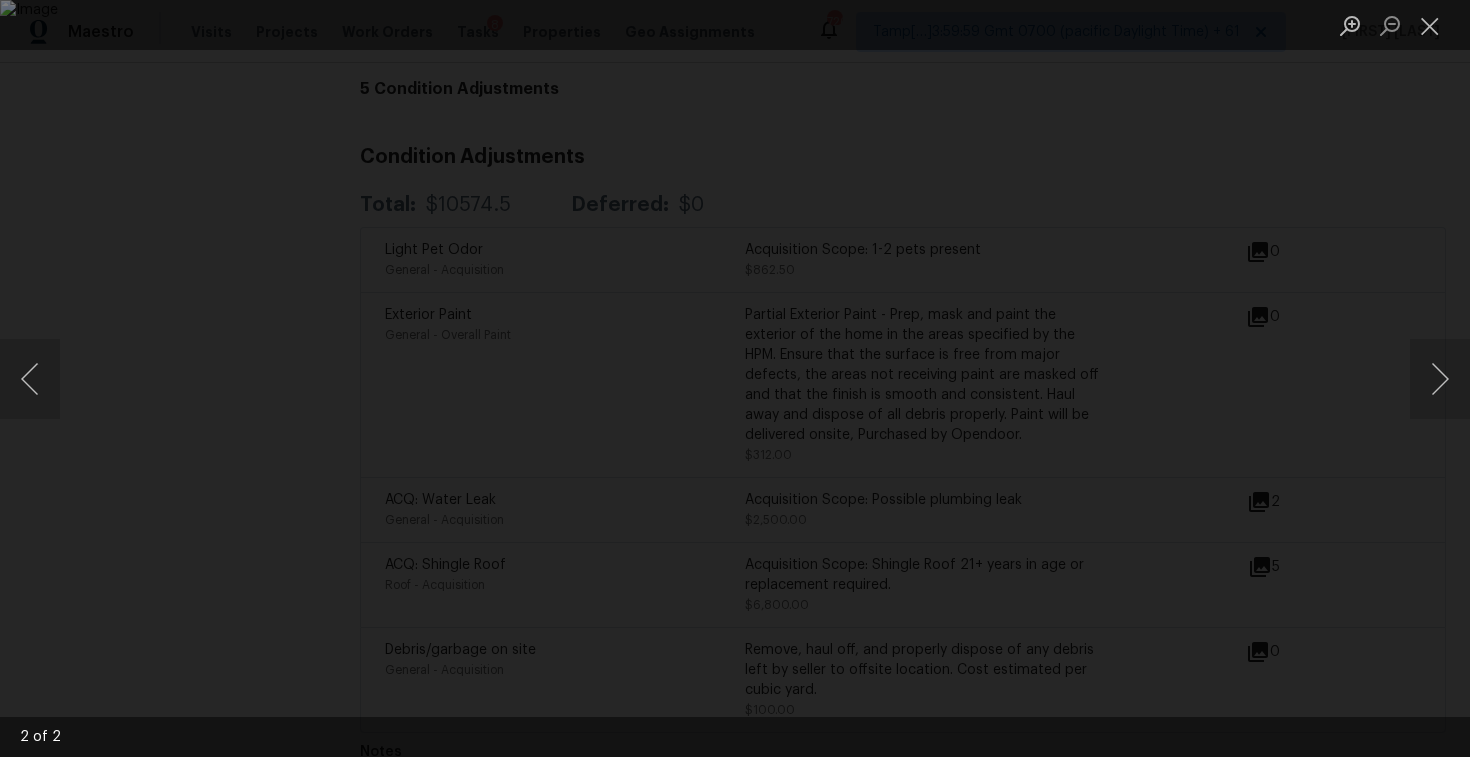 click at bounding box center [735, 378] 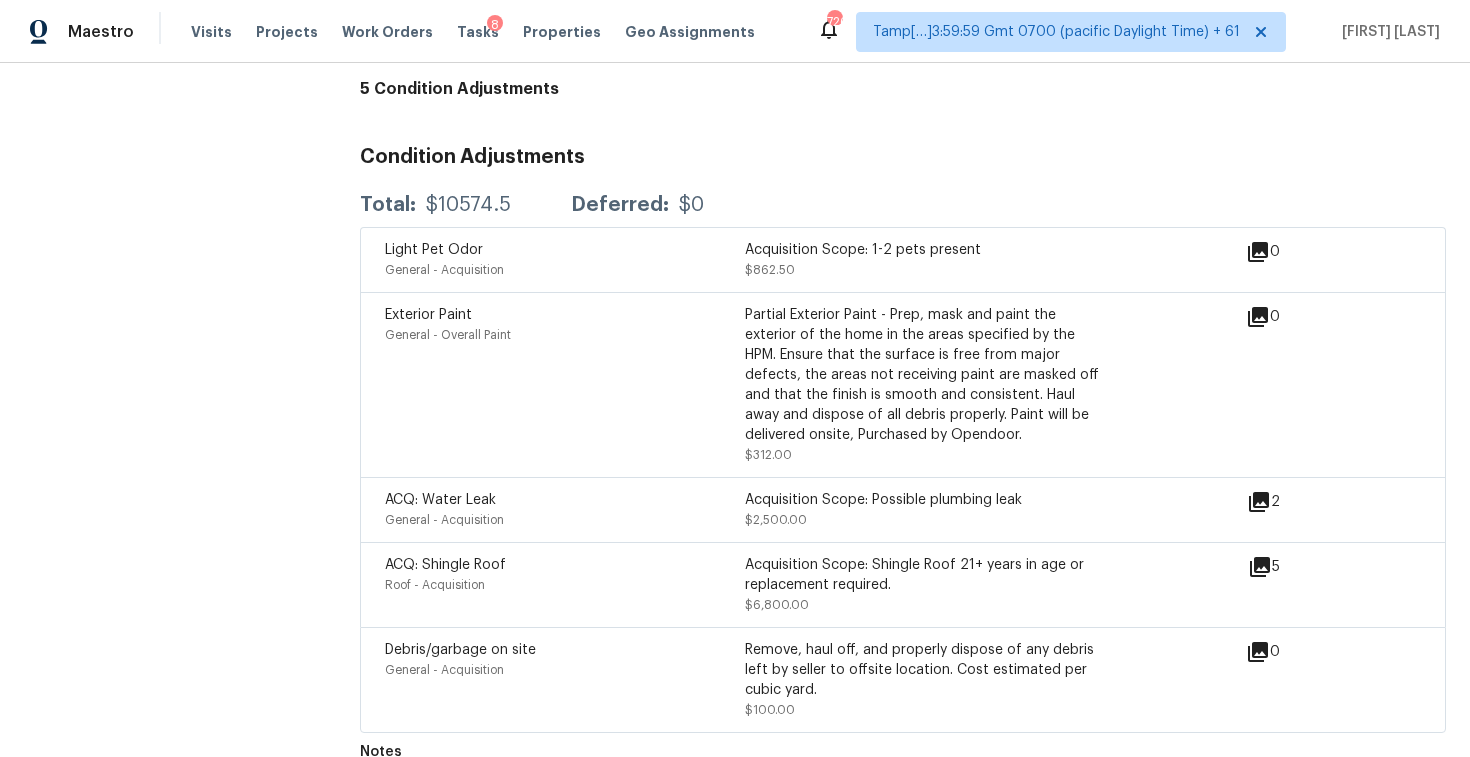 click 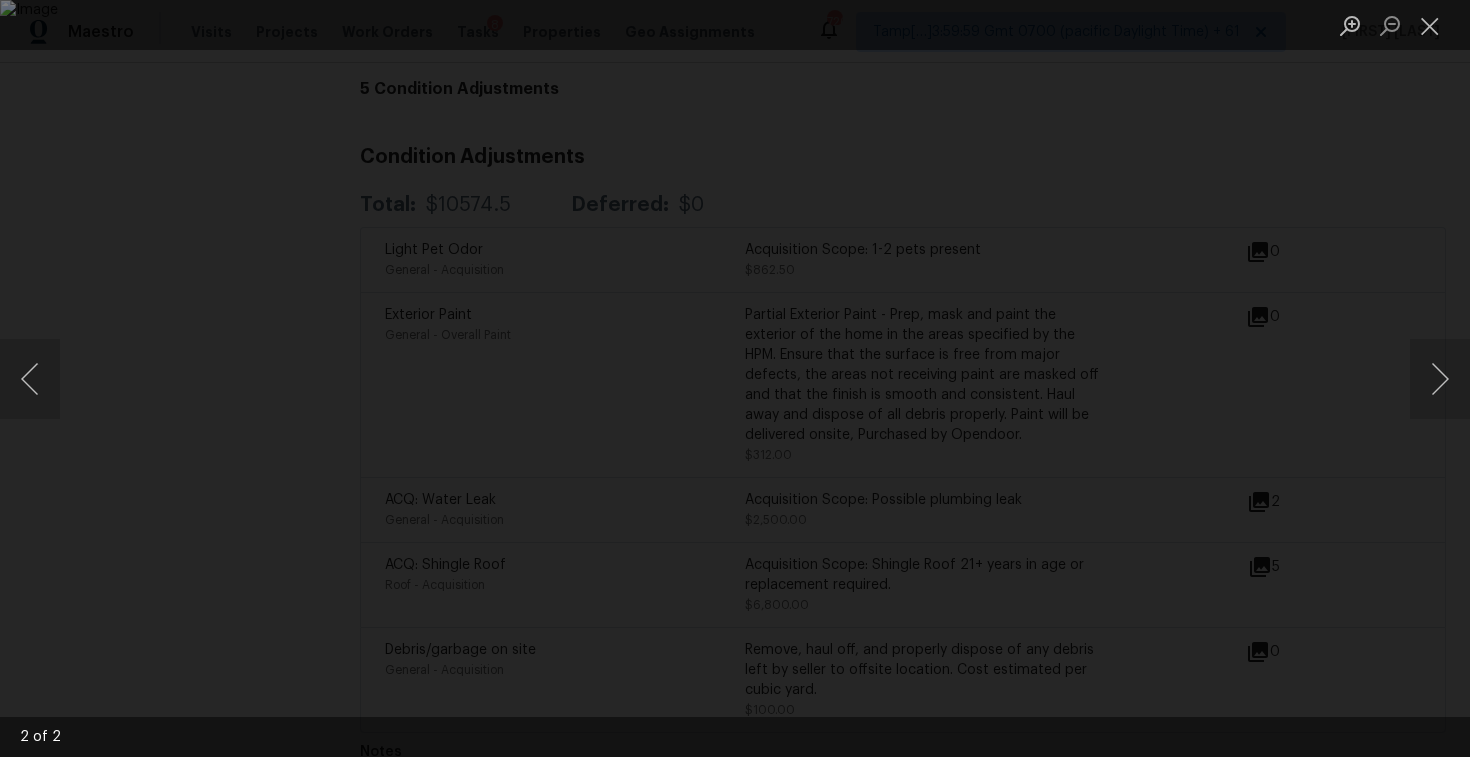 click at bounding box center [735, 378] 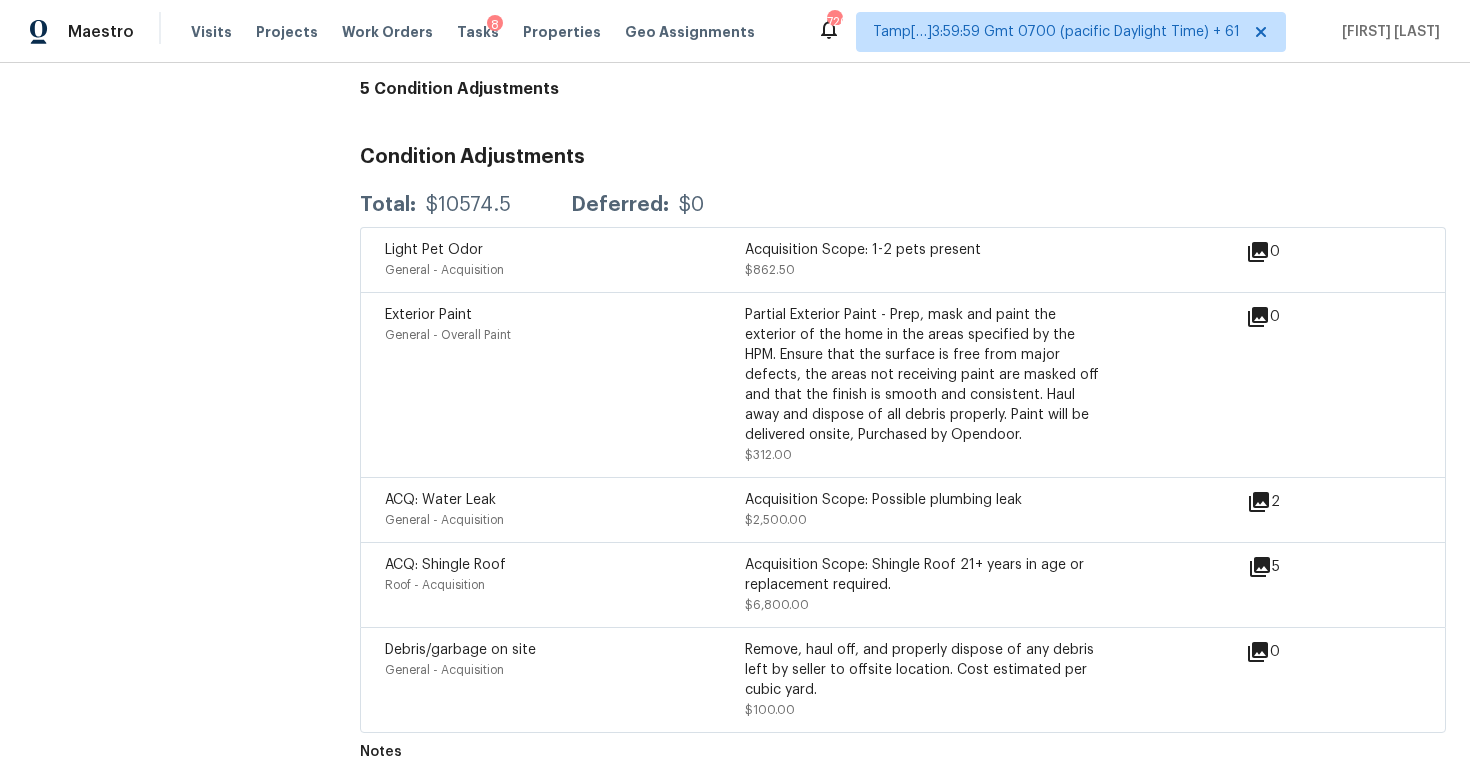 click on "Total:  $10574.5 Deferred:  $0" at bounding box center [532, 205] 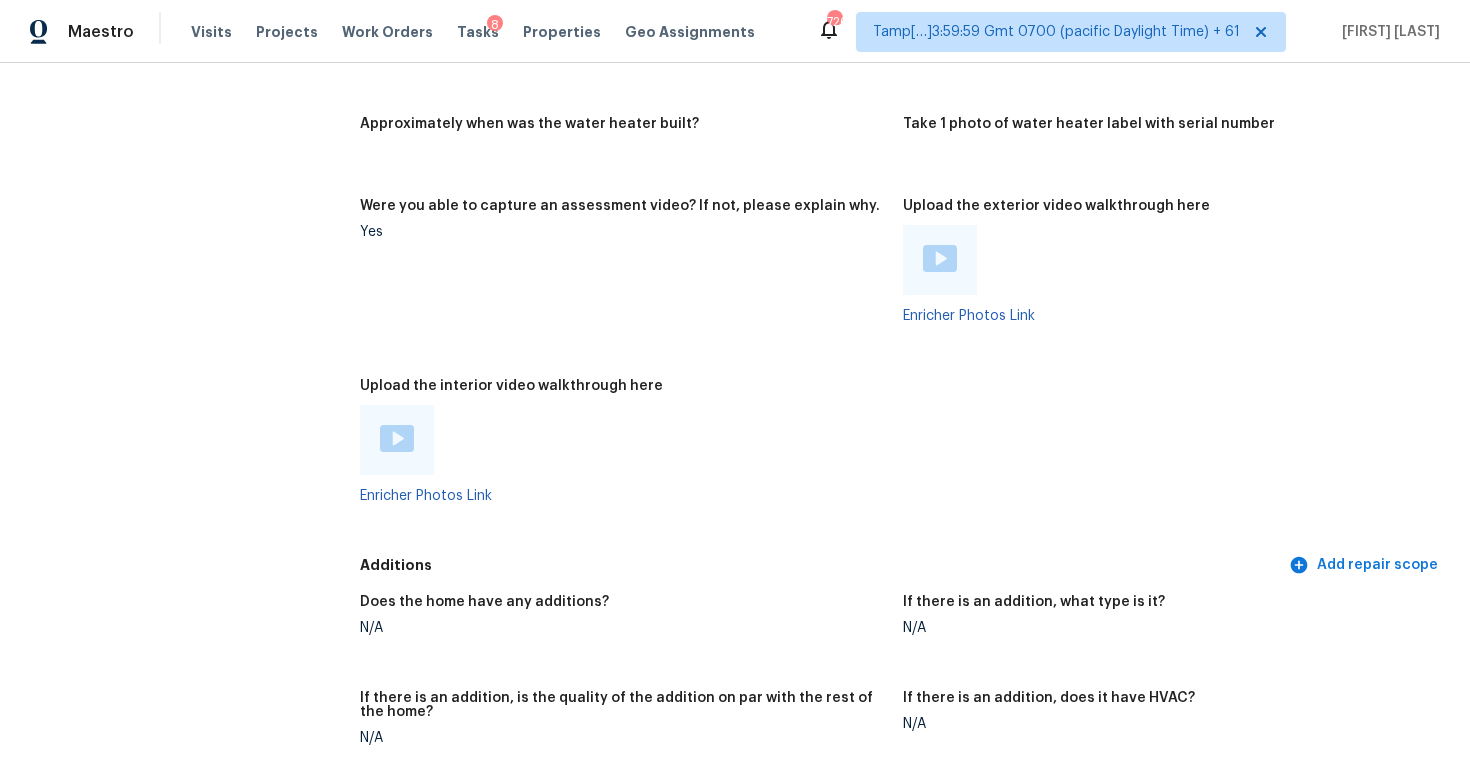 scroll, scrollTop: 4664, scrollLeft: 0, axis: vertical 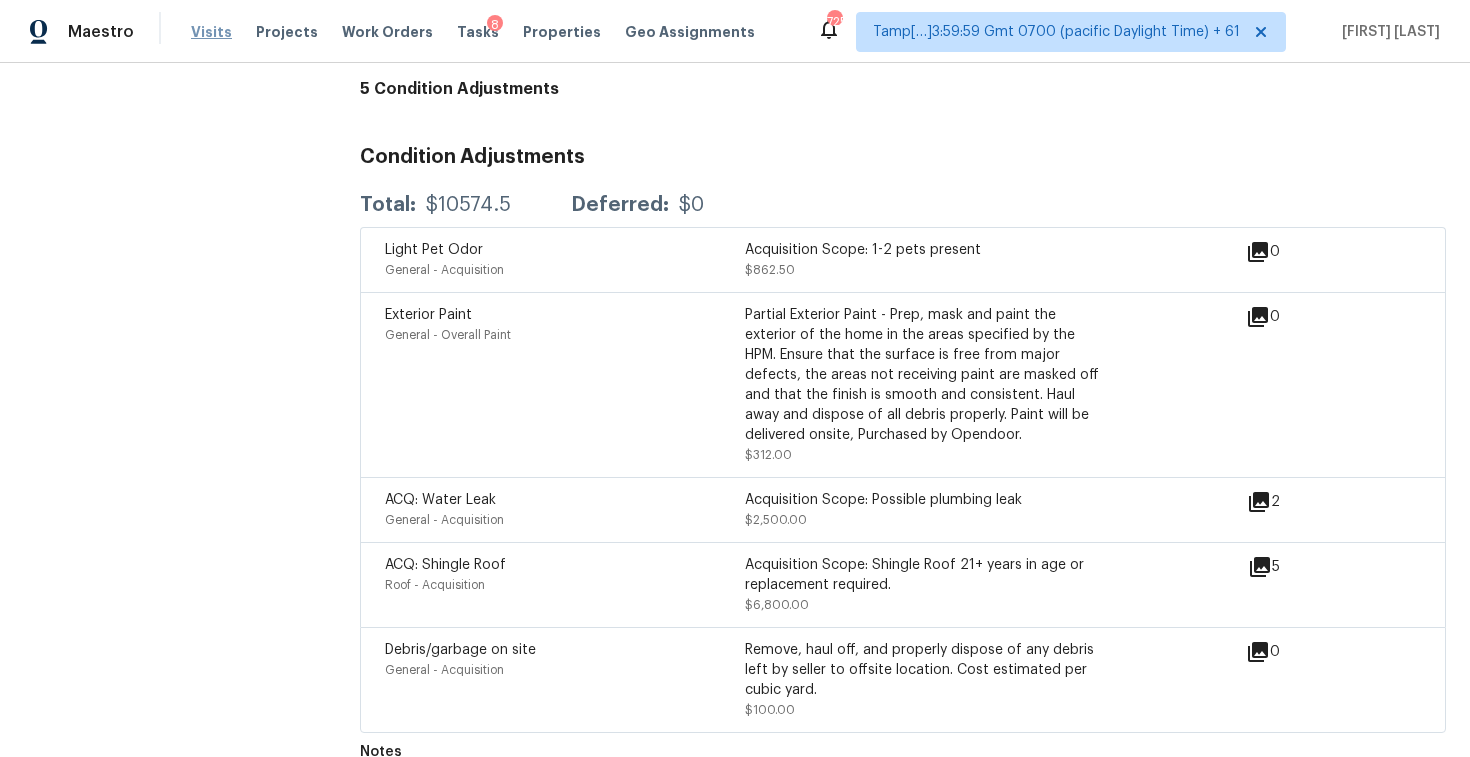 click on "Visits" at bounding box center (211, 32) 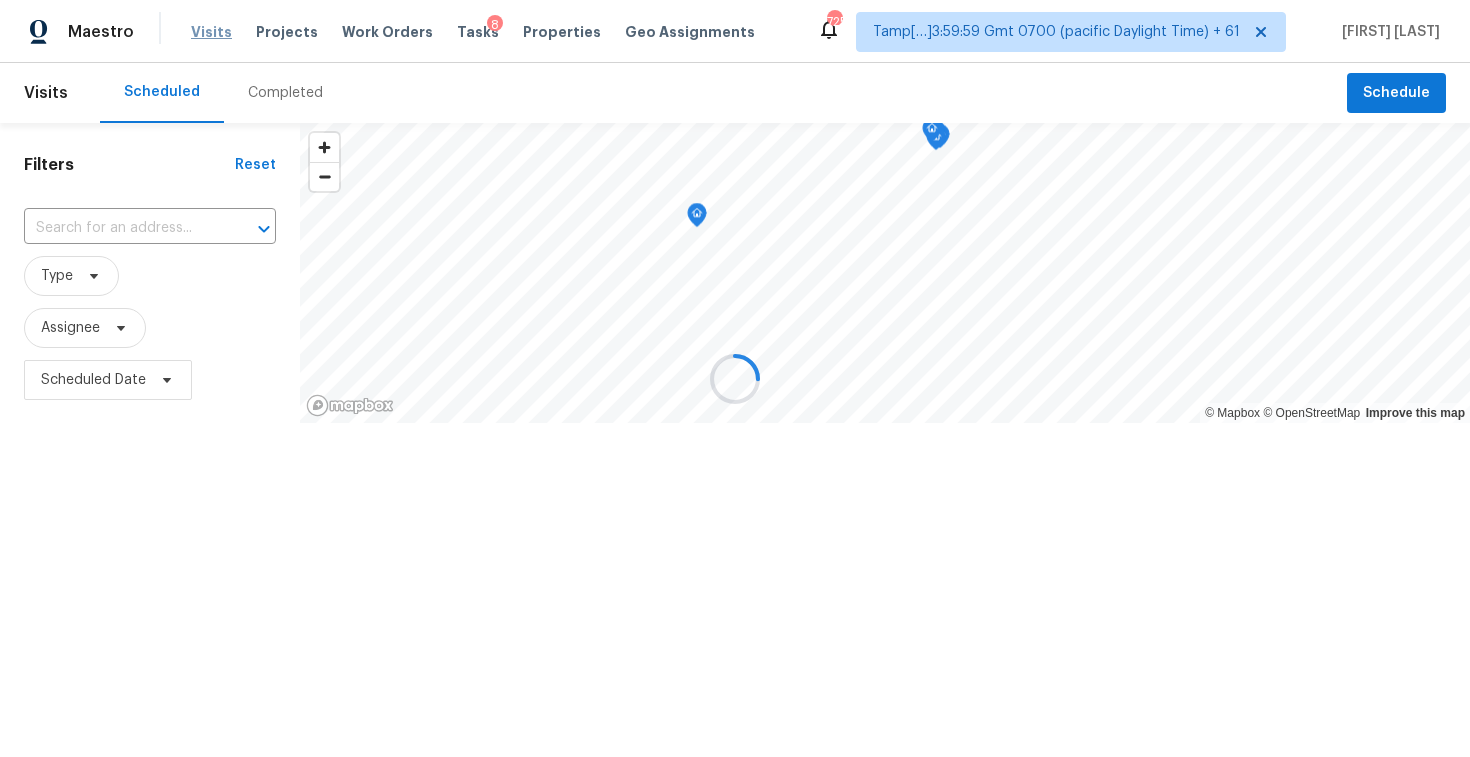 click at bounding box center (735, 378) 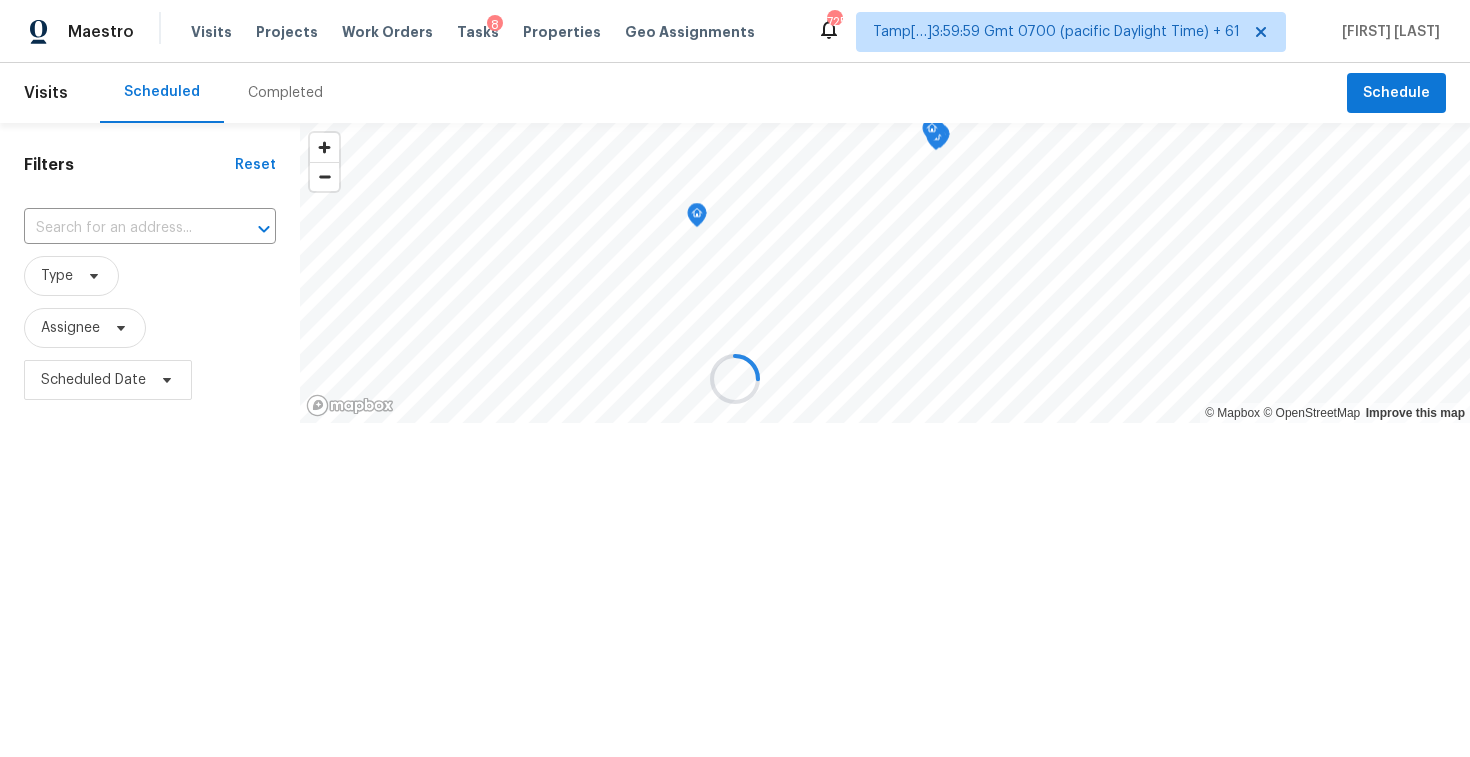 click at bounding box center (735, 378) 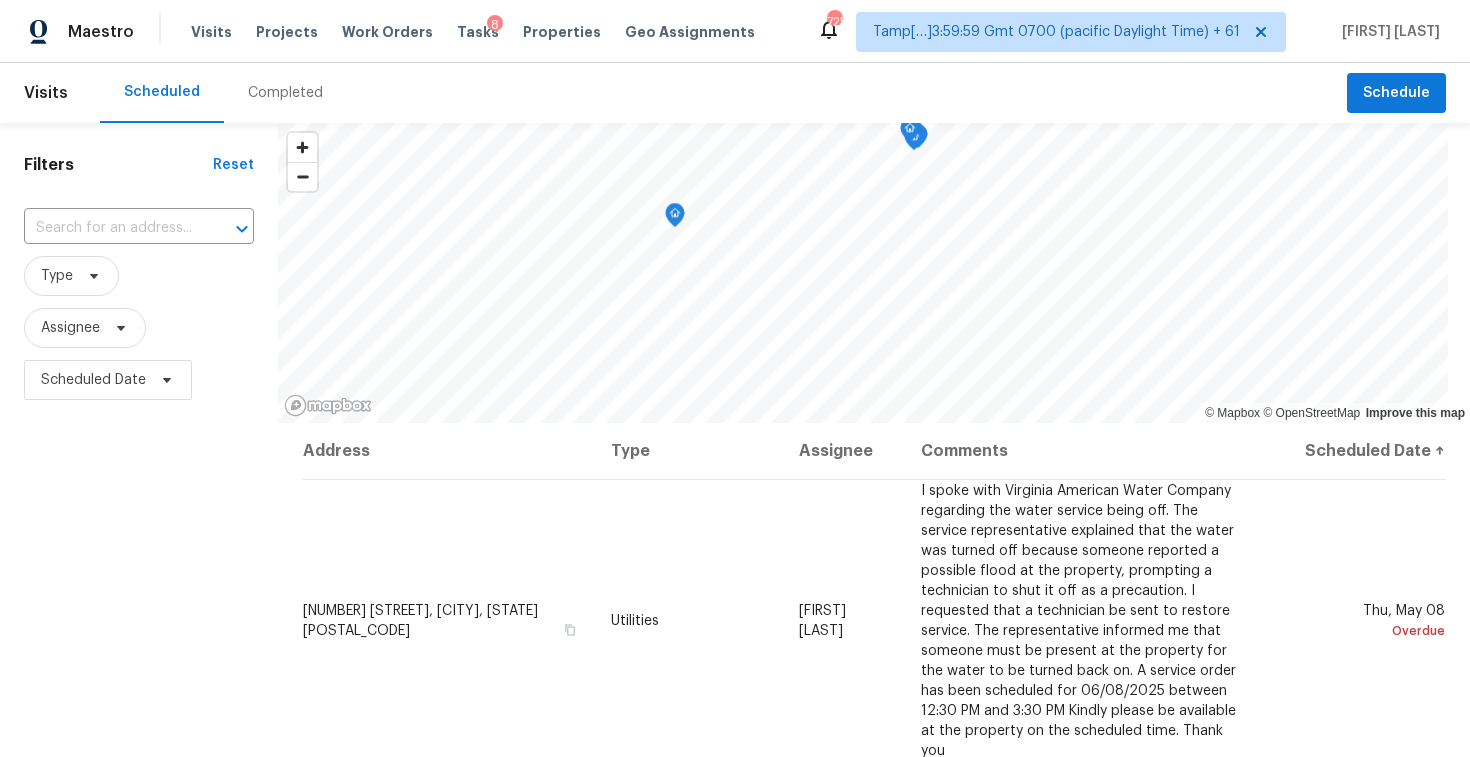 click on "Completed" at bounding box center [285, 93] 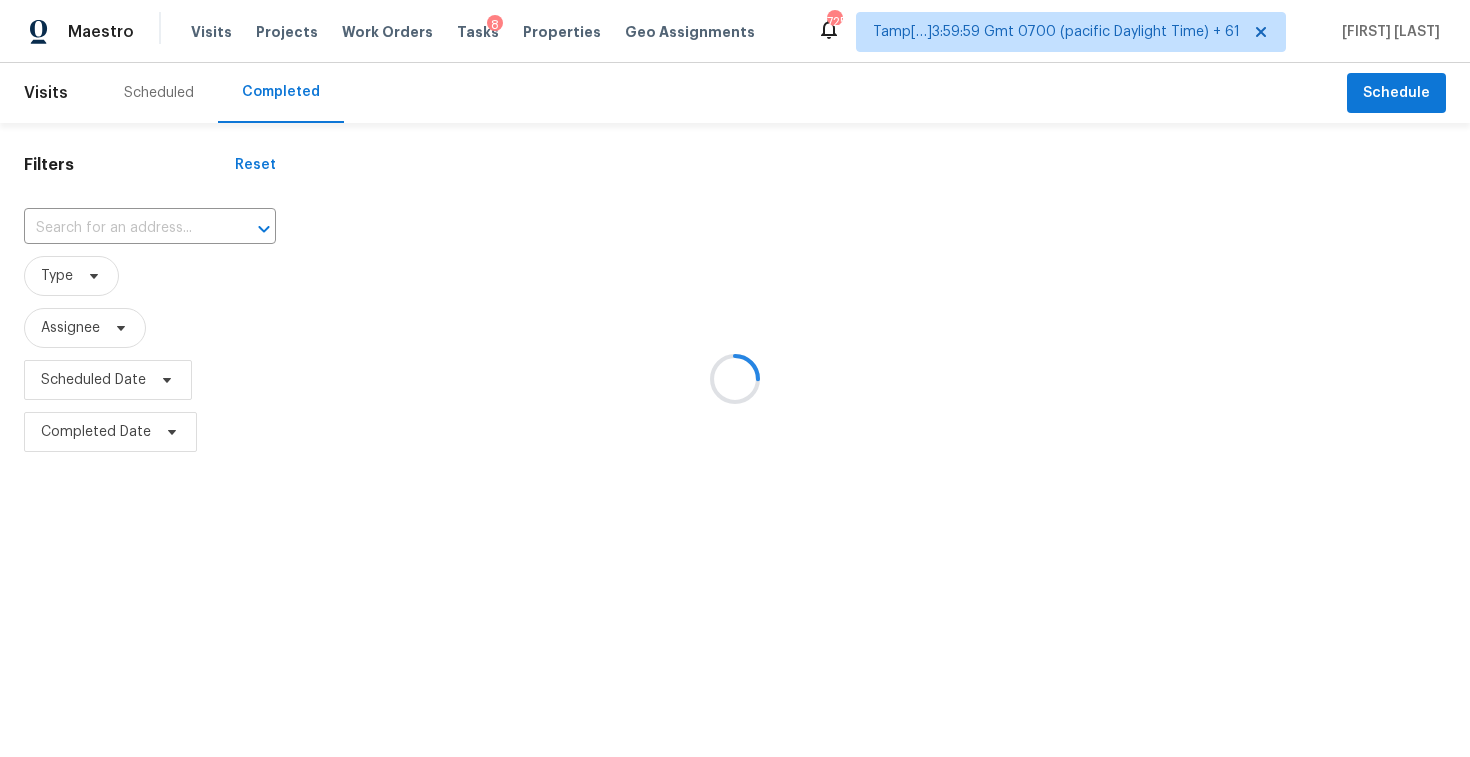 click at bounding box center (735, 378) 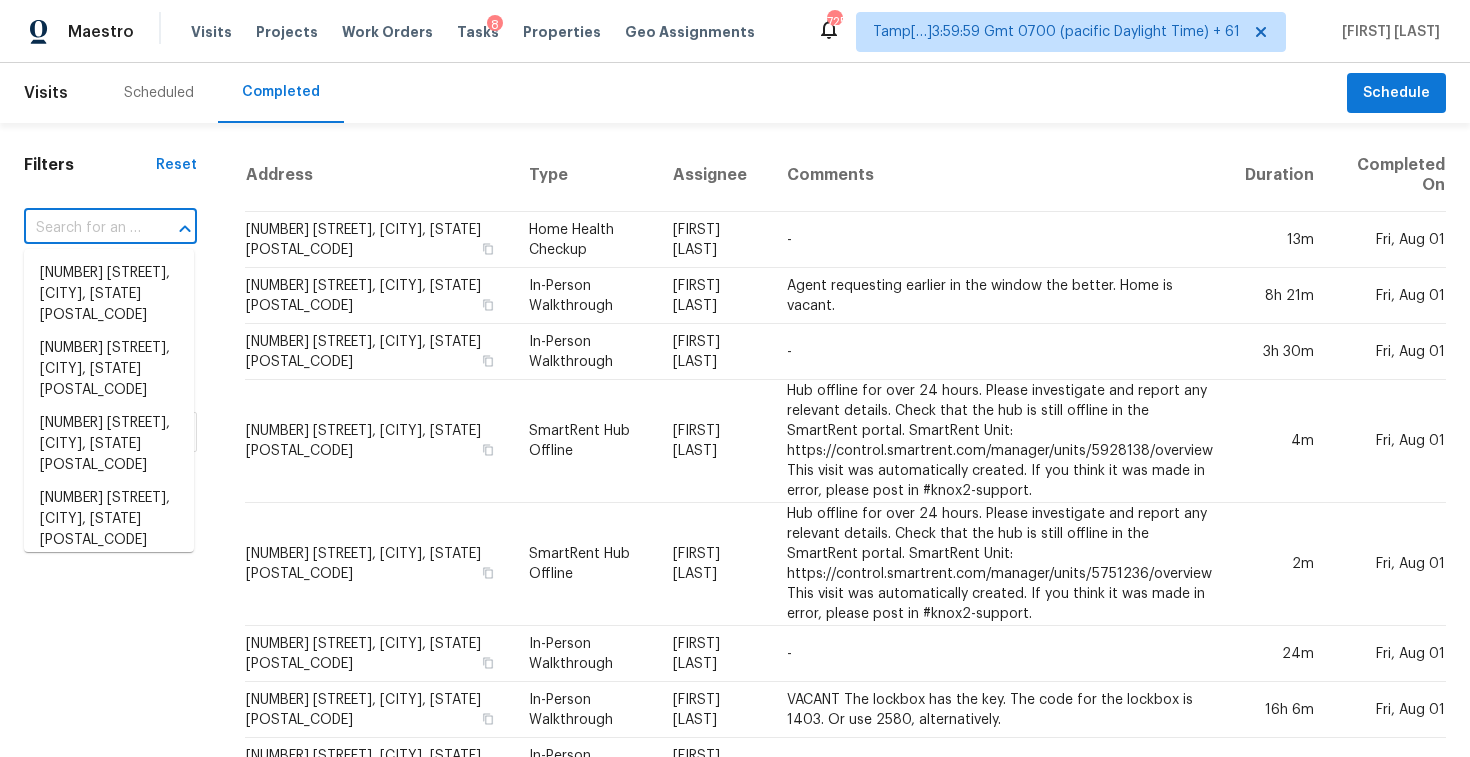 click at bounding box center [82, 228] 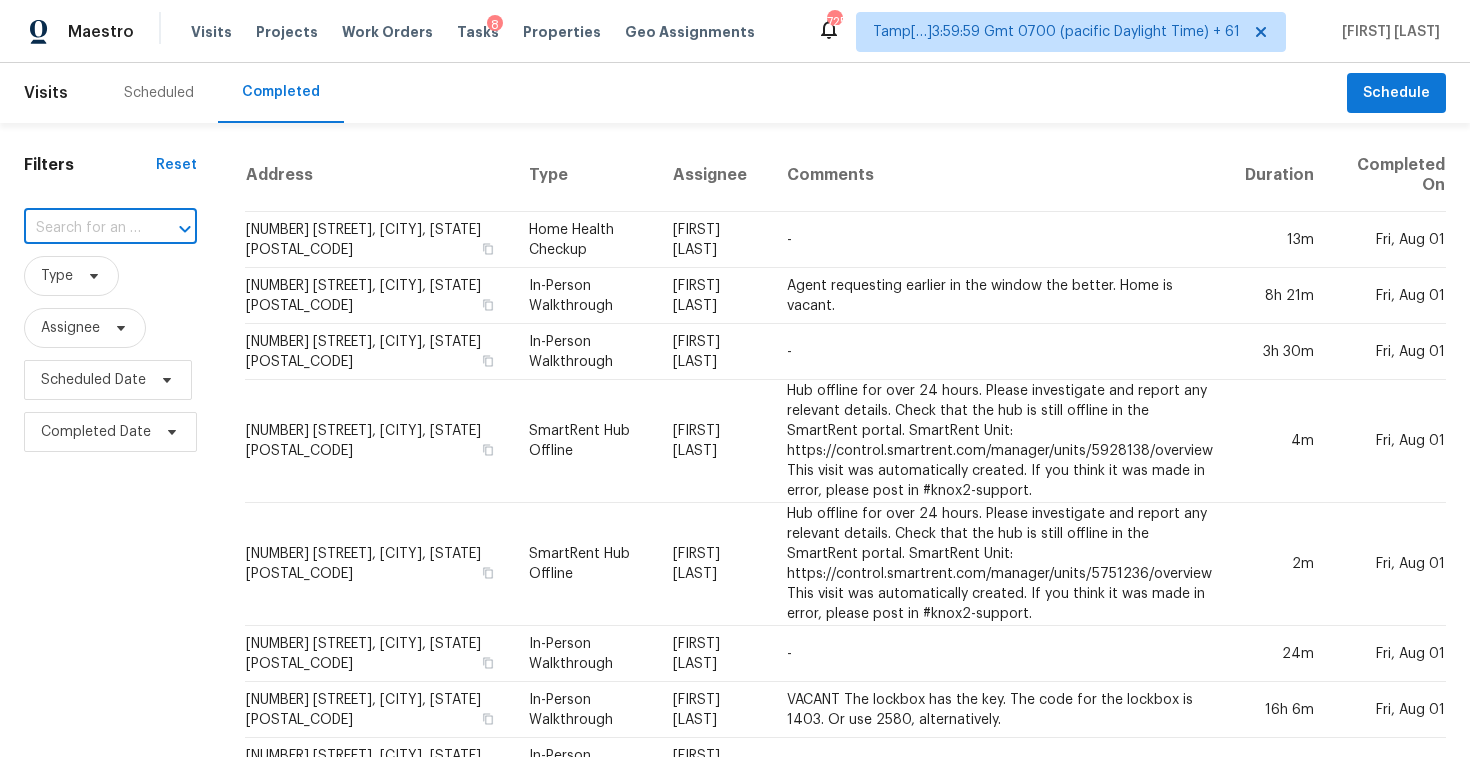 paste on "406 Apache Trl, Leander, TX 78641" 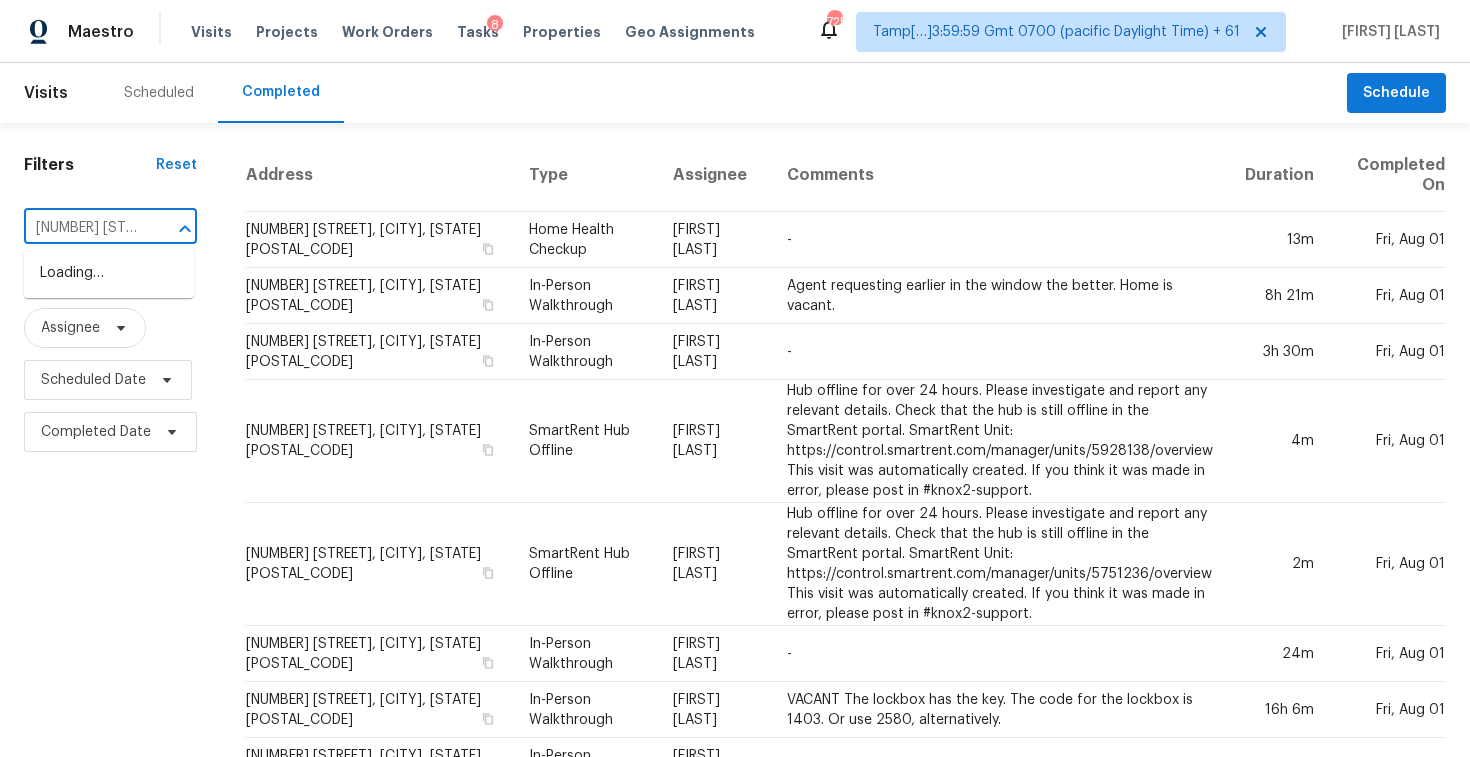 scroll, scrollTop: 0, scrollLeft: 124, axis: horizontal 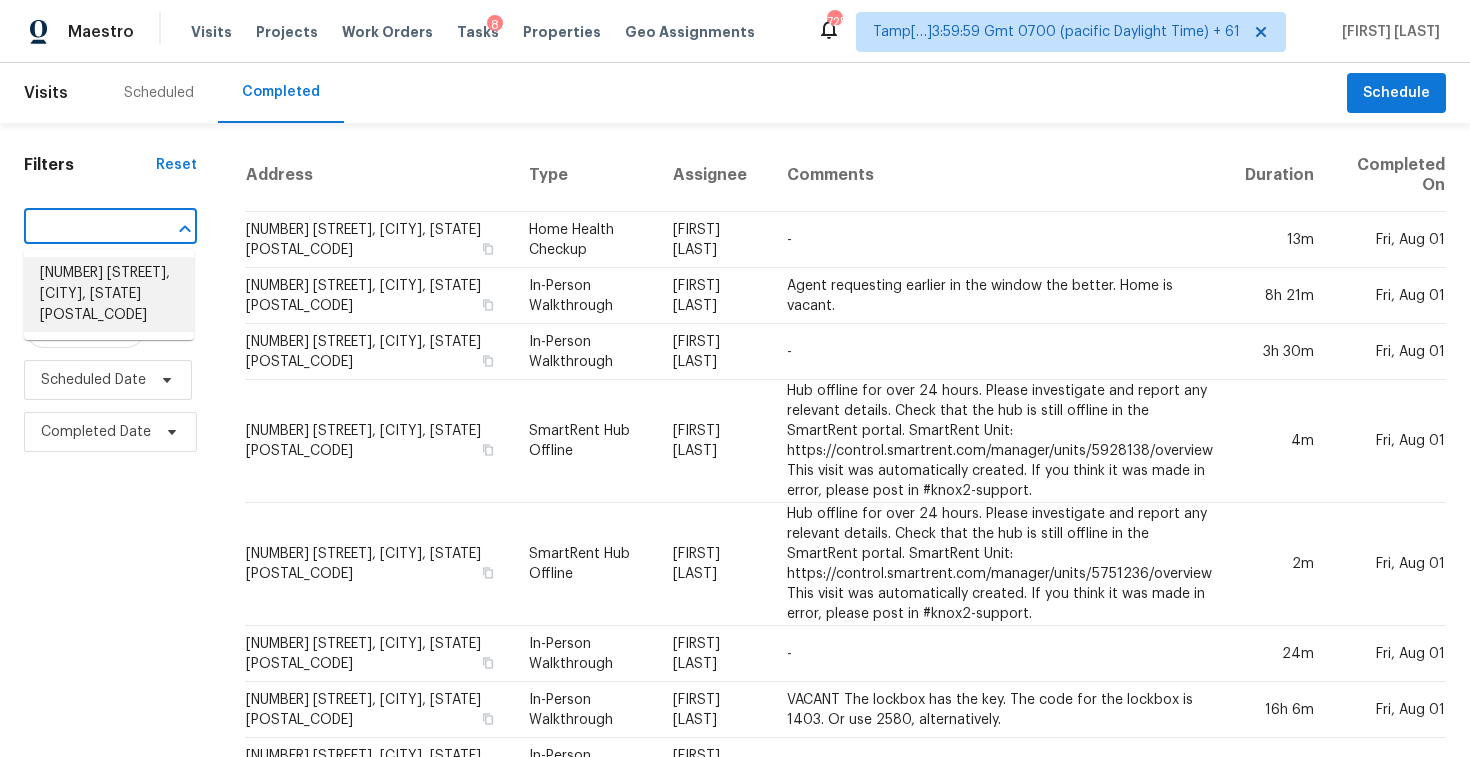 click on "406 Apache Trl, Leander, TX 78641" at bounding box center (109, 294) 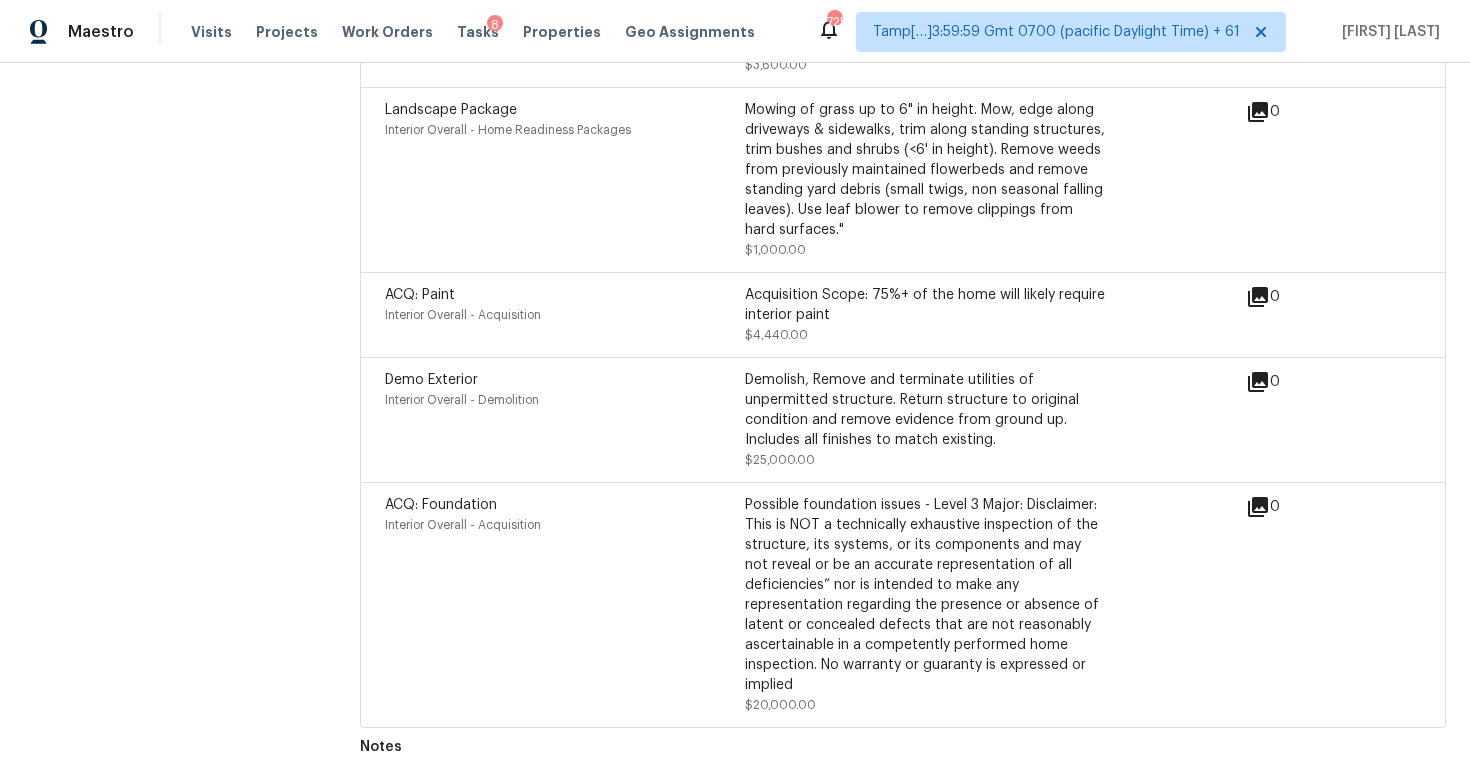 scroll, scrollTop: 6657, scrollLeft: 0, axis: vertical 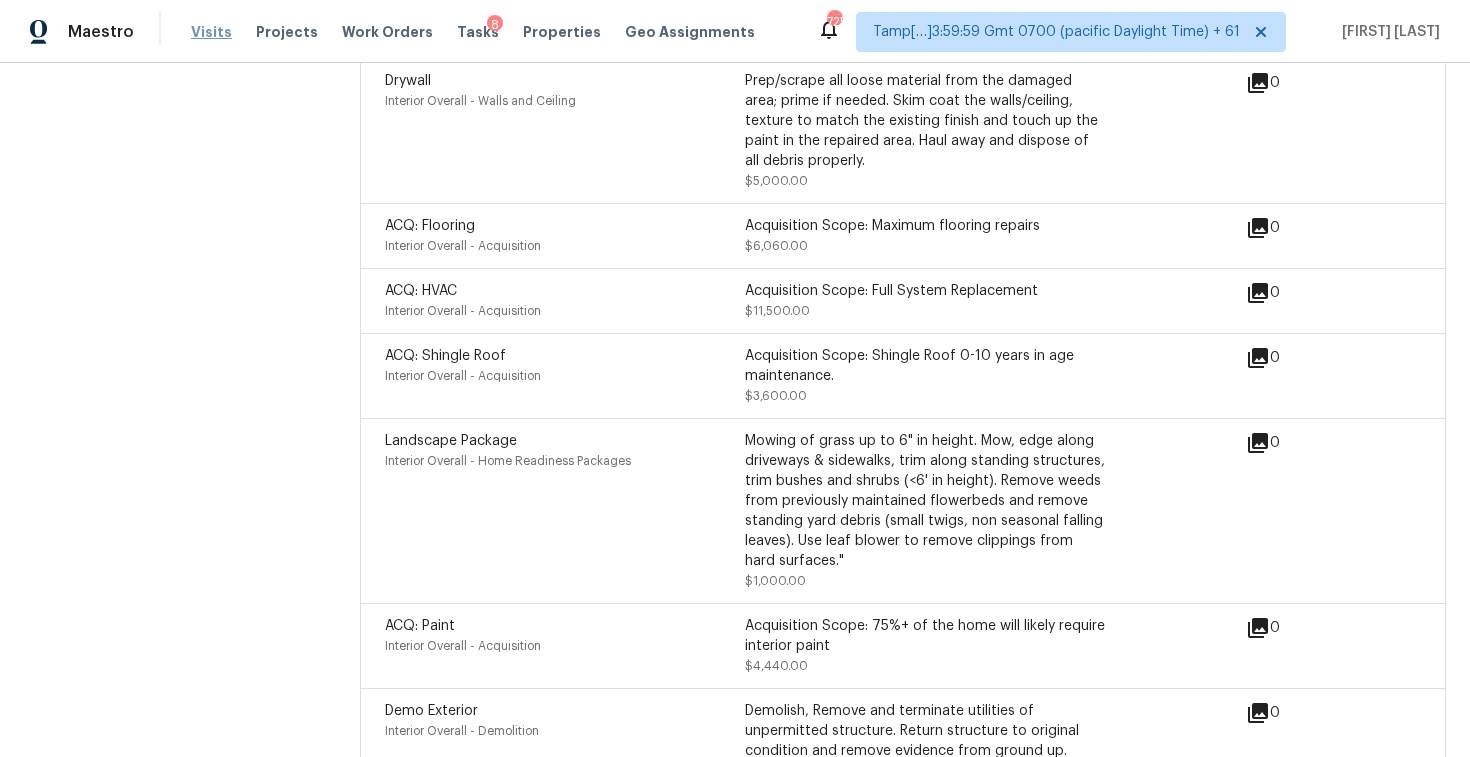 click on "Visits" at bounding box center [211, 32] 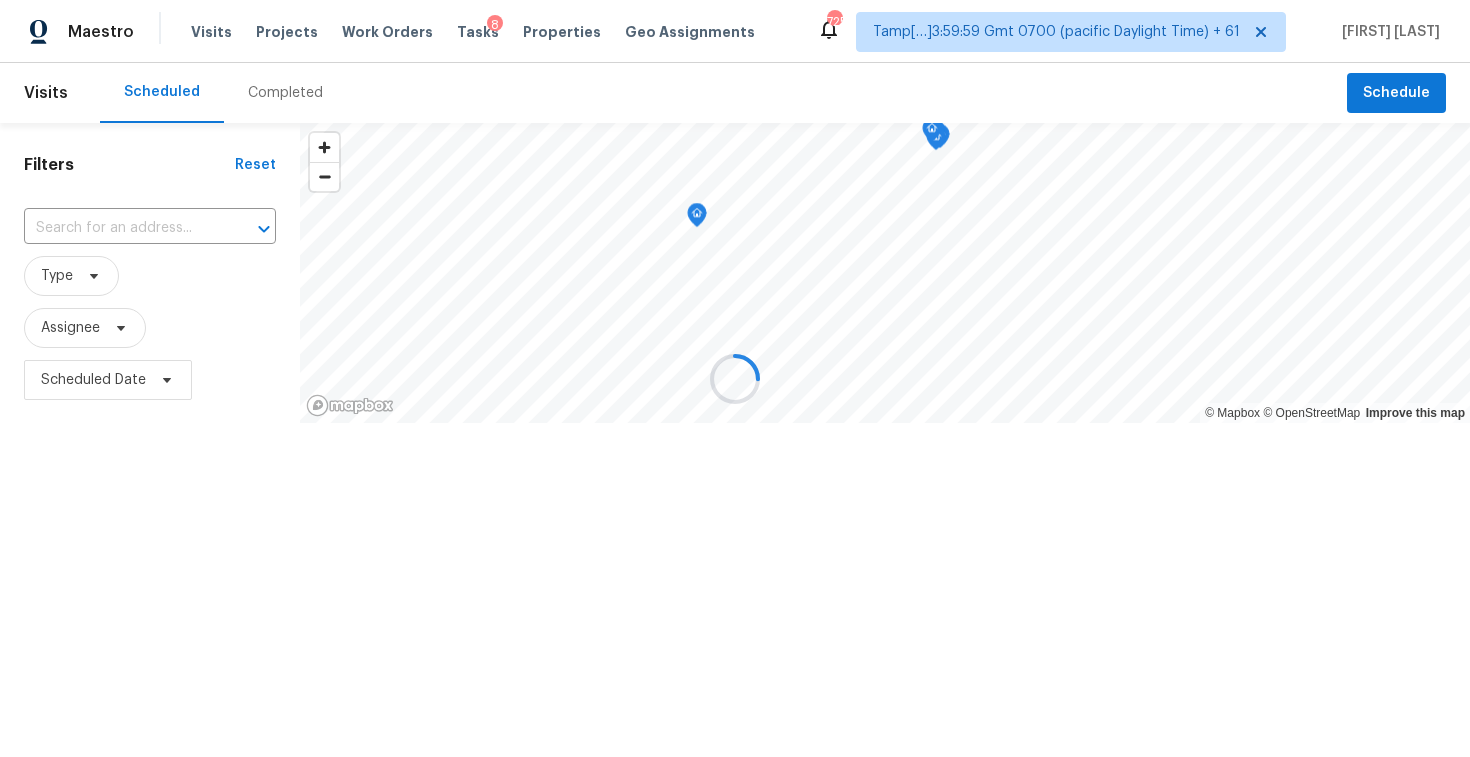 click at bounding box center [735, 378] 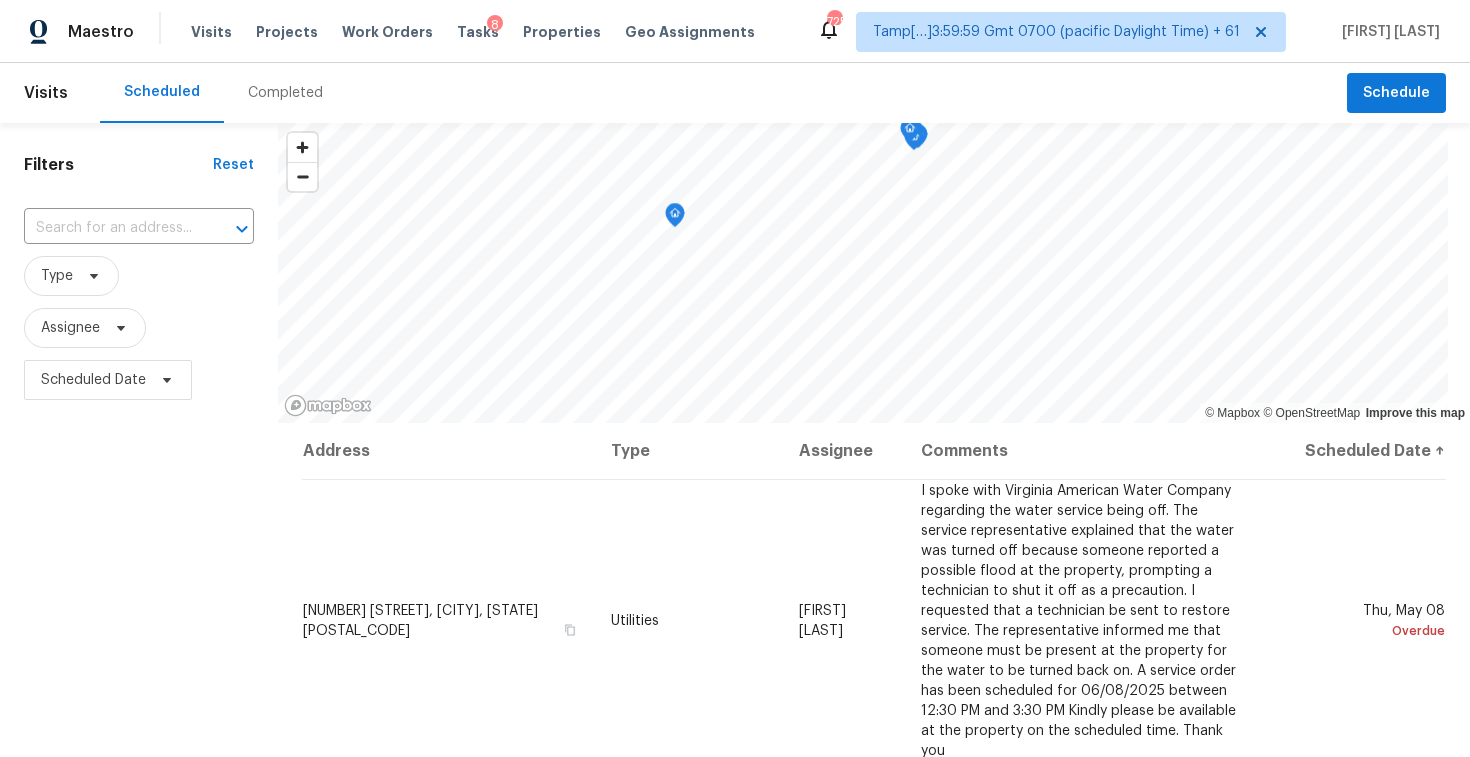 click on "Completed" at bounding box center (285, 93) 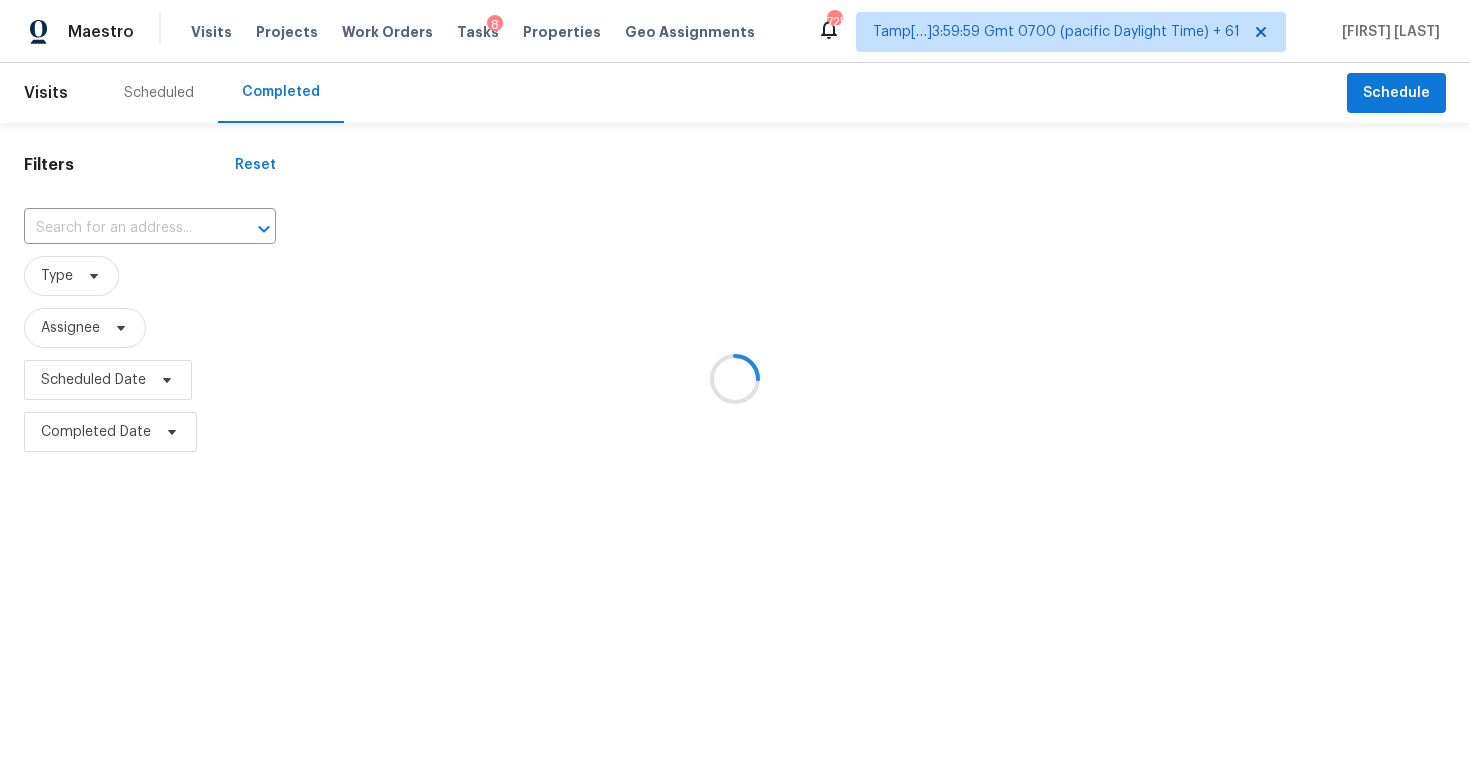 click at bounding box center [735, 378] 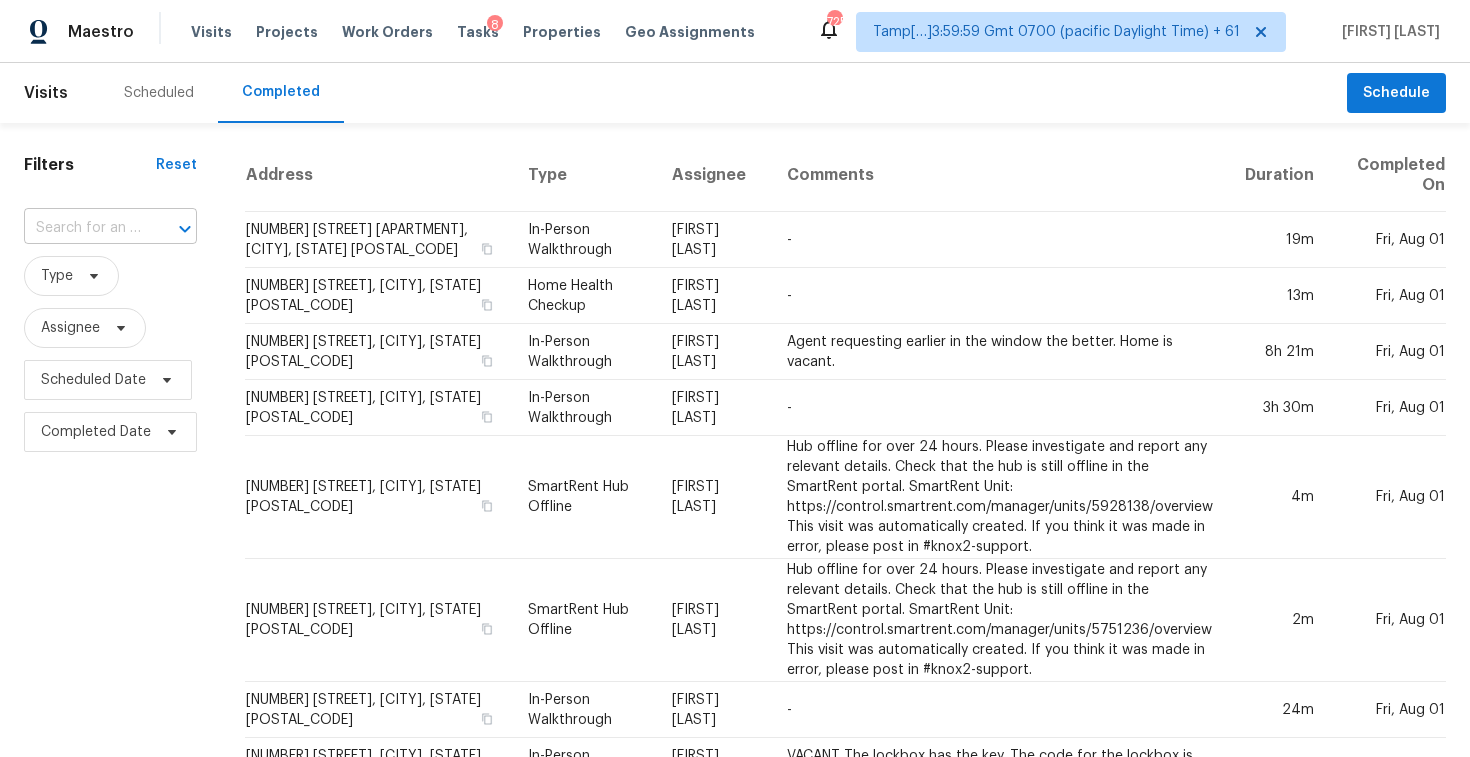 click at bounding box center [82, 228] 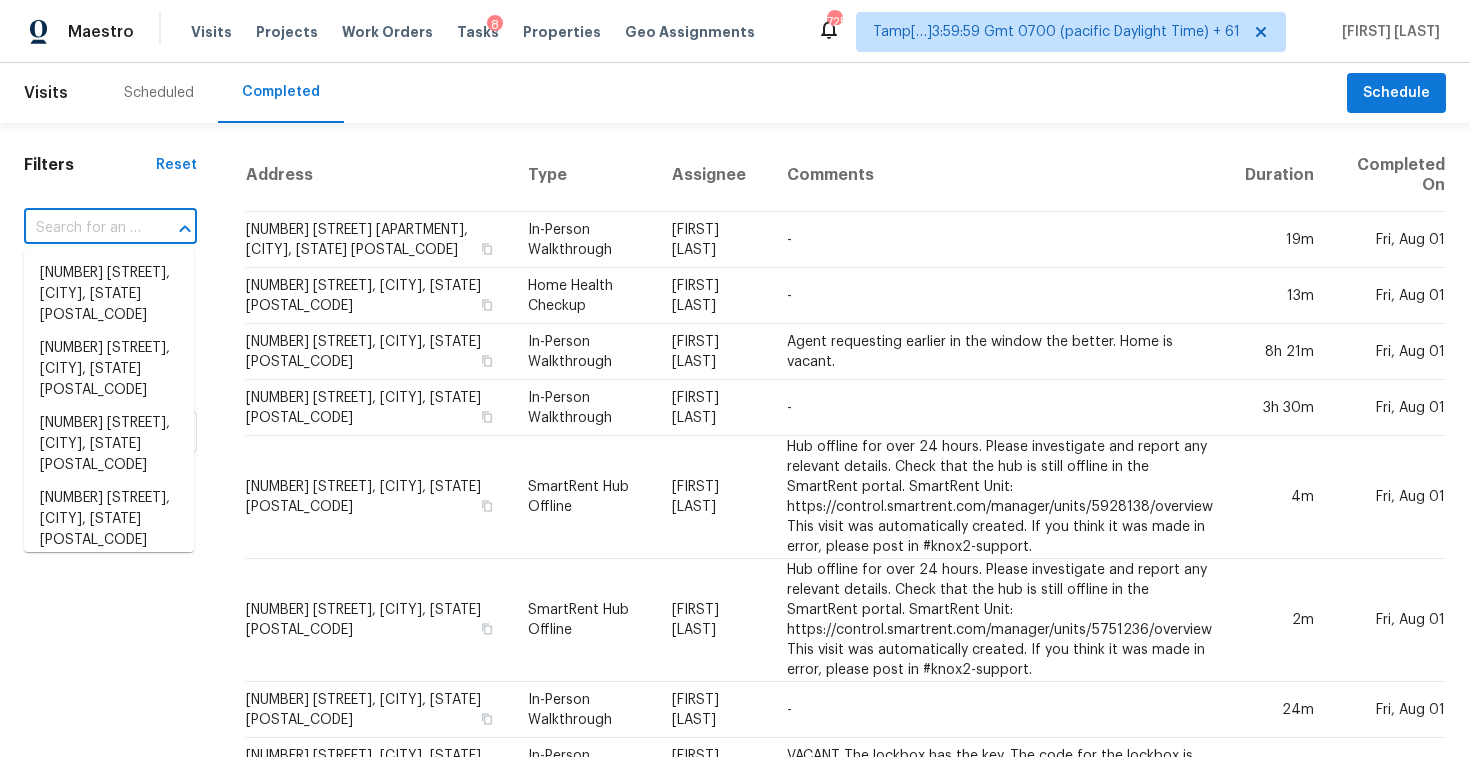paste on "524 Hay Market Rd, Clarksville, TN 37043" 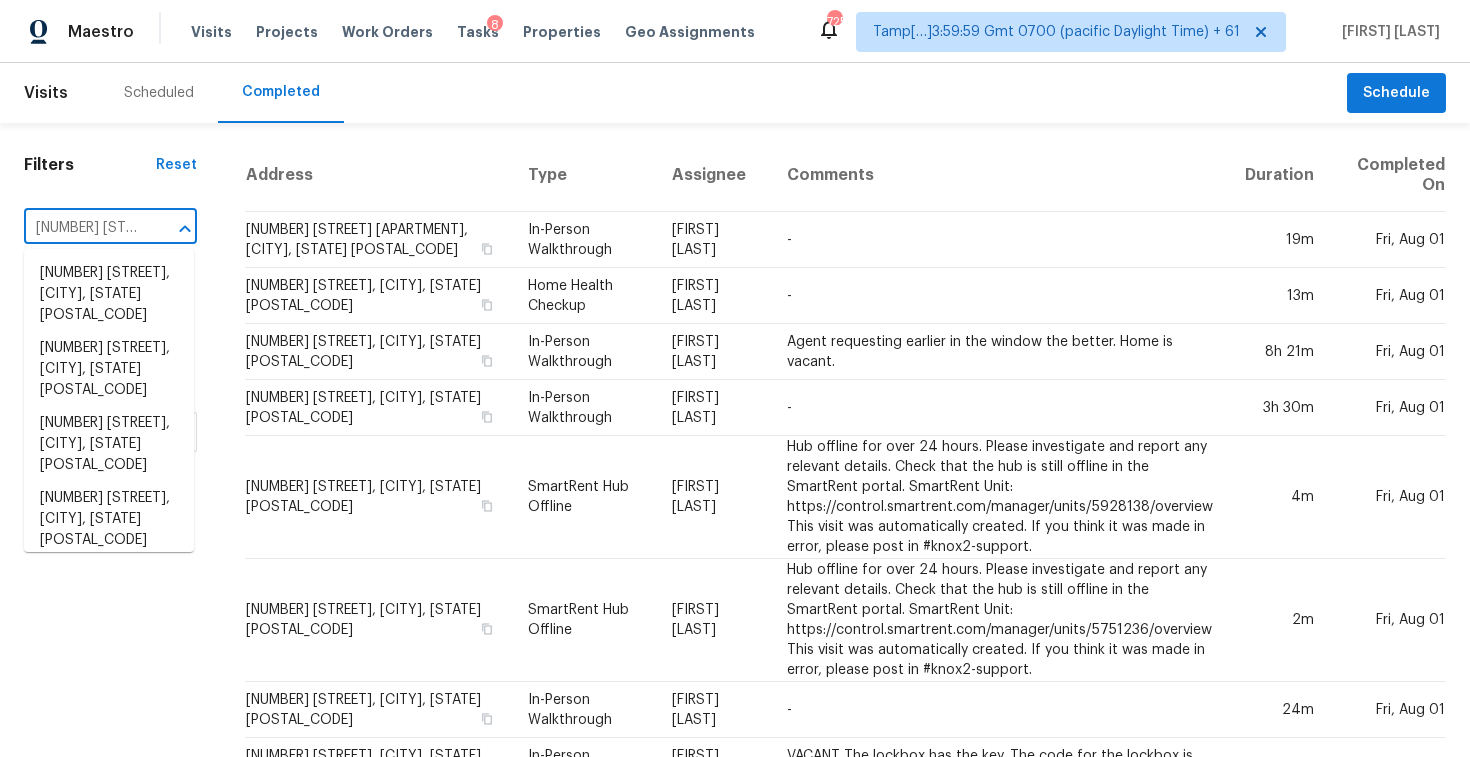 scroll, scrollTop: 0, scrollLeft: 164, axis: horizontal 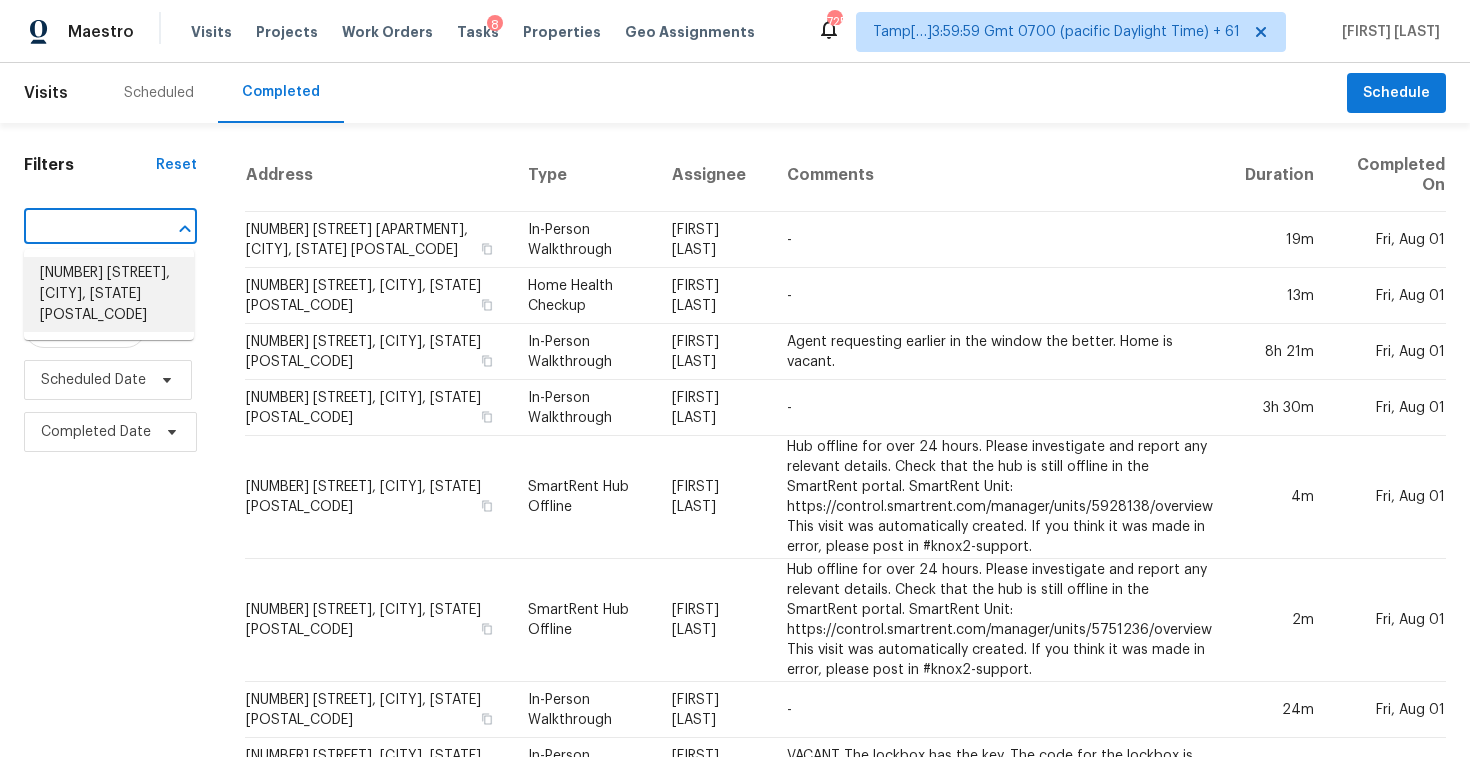 click on "524 Hay Market Rd, Clarksville, TN 37043" at bounding box center [109, 294] 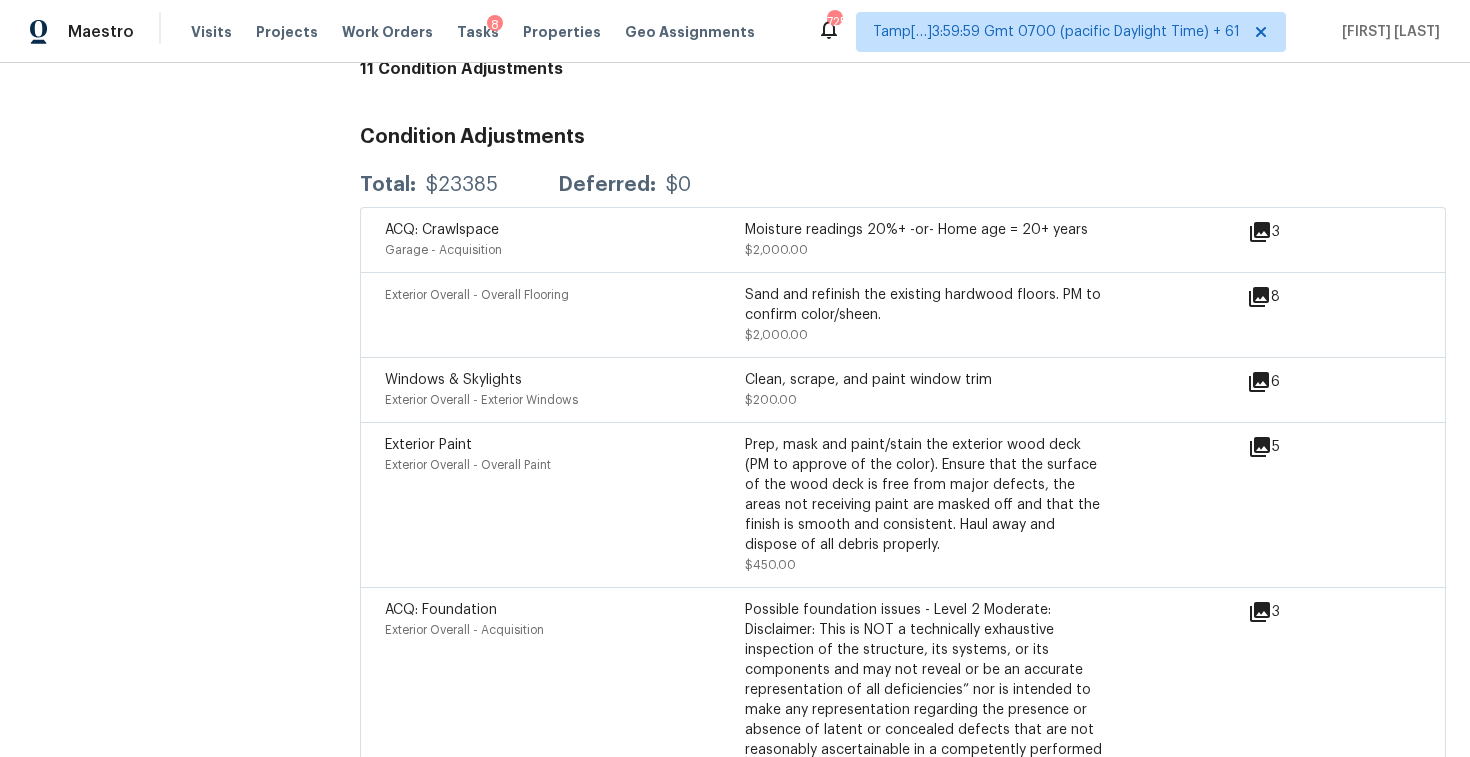 scroll, scrollTop: 5324, scrollLeft: 0, axis: vertical 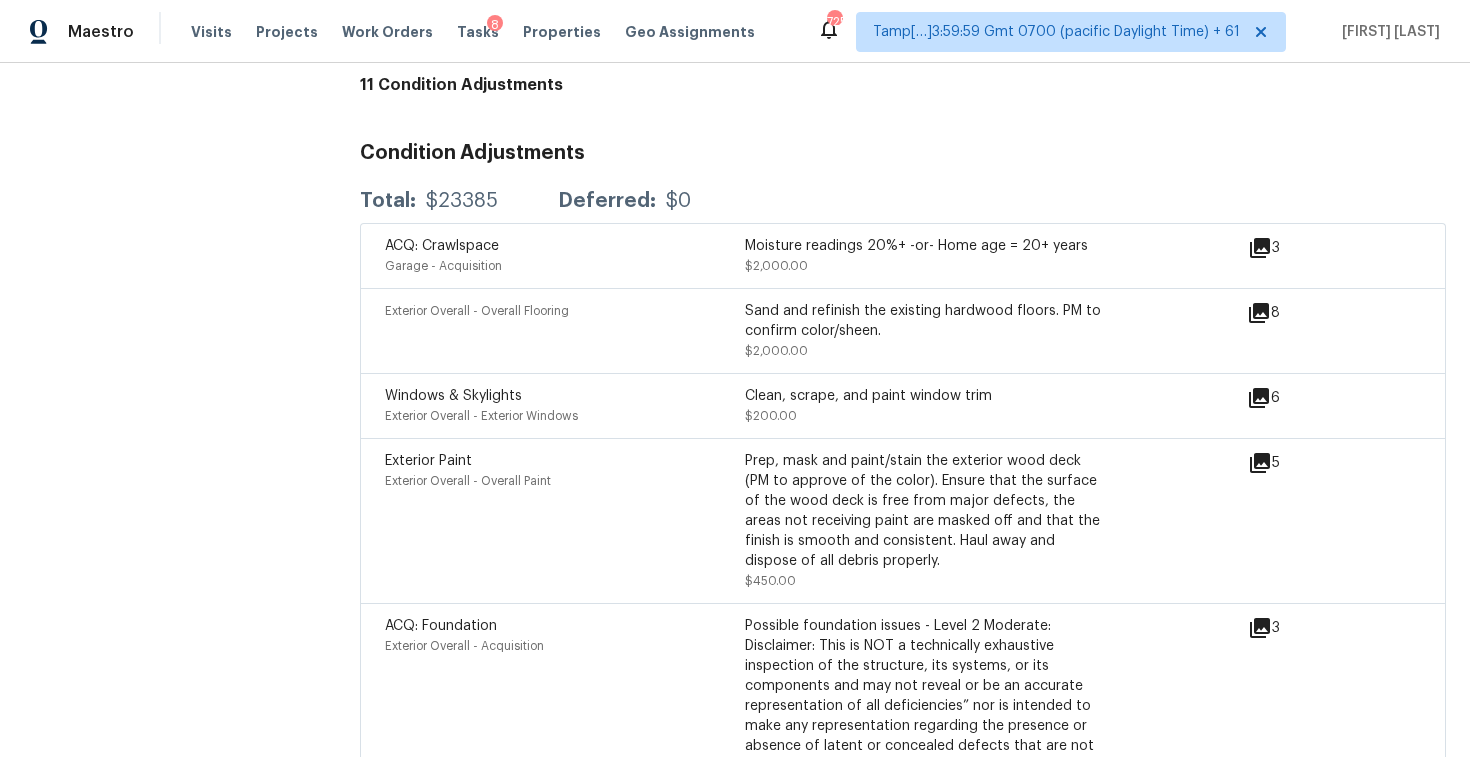 click on "8" at bounding box center [1295, 331] 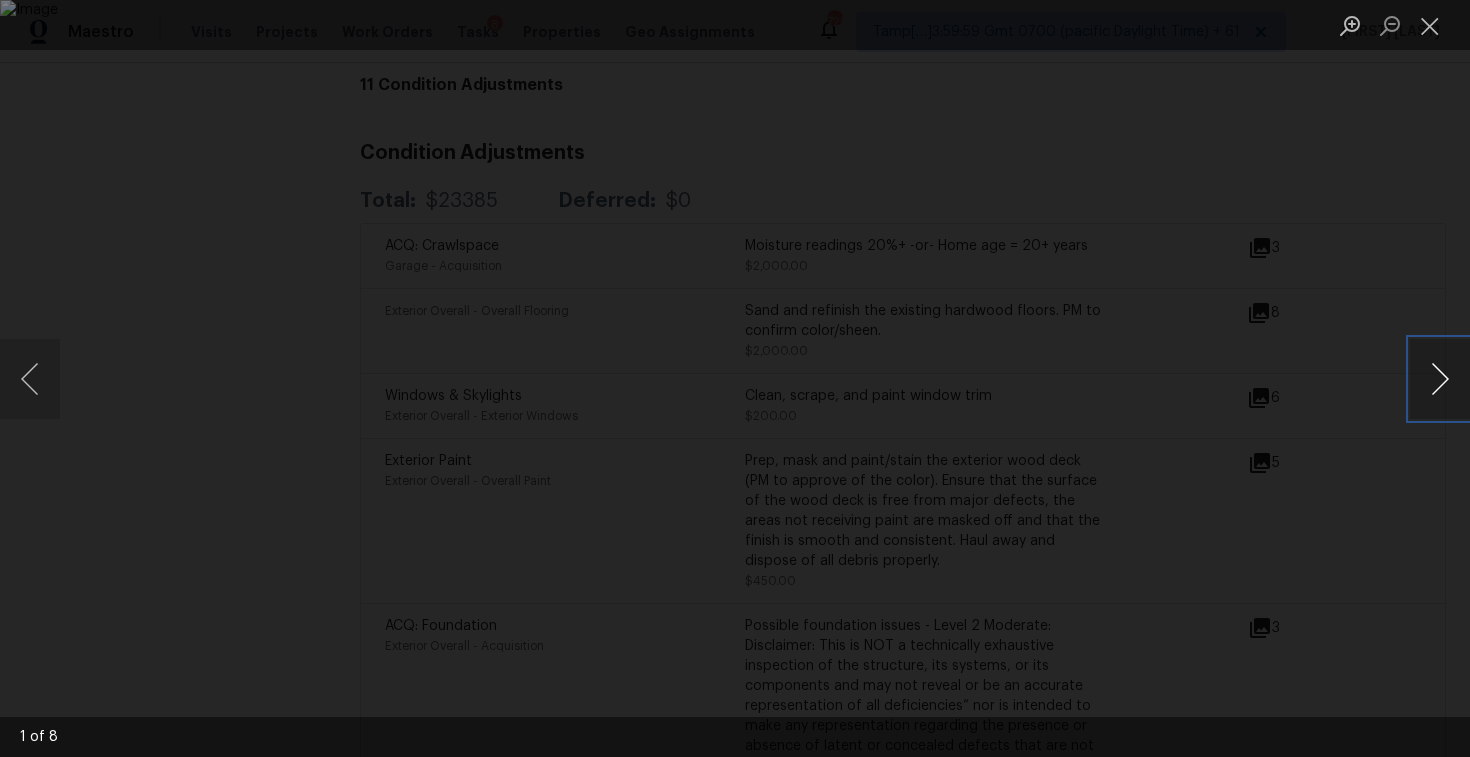 click at bounding box center (1440, 379) 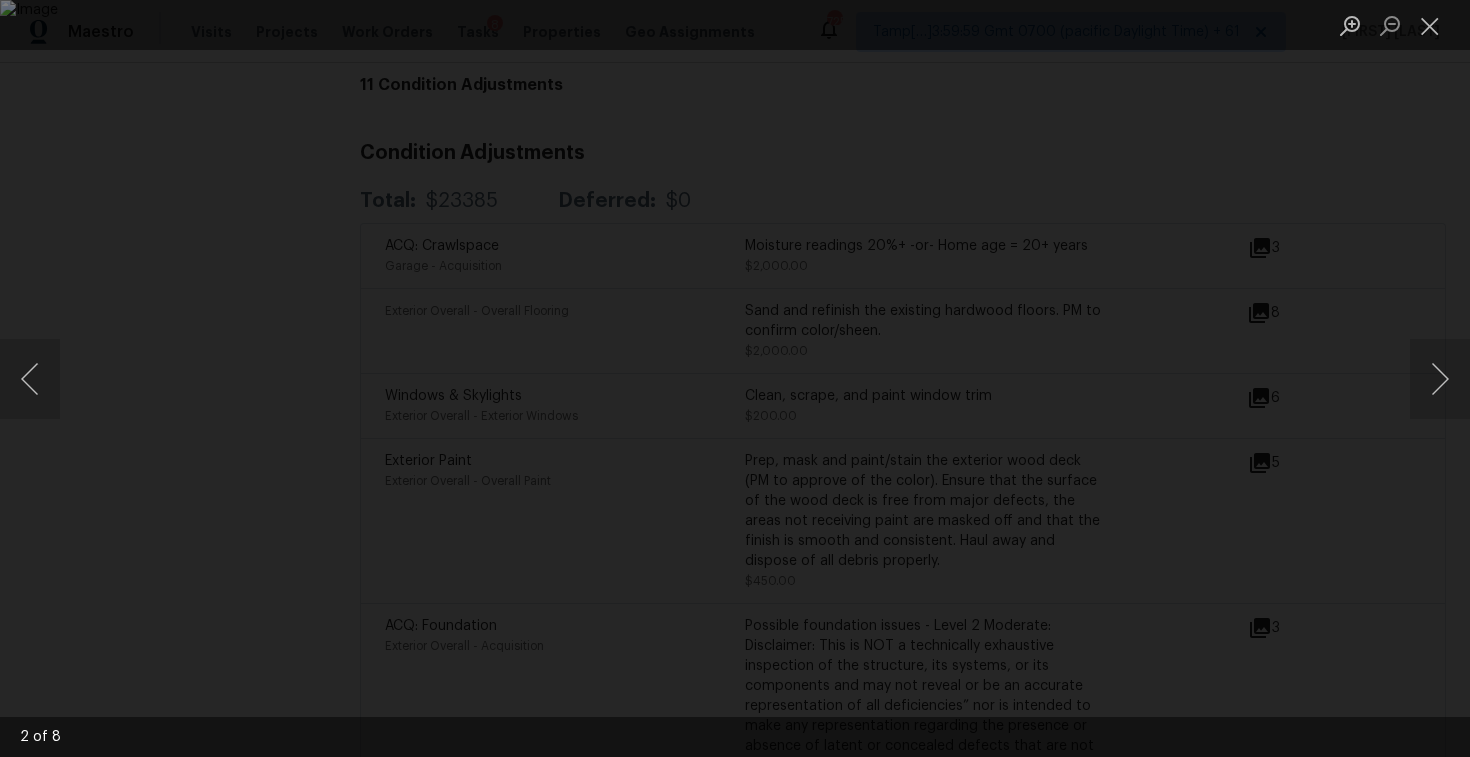 click at bounding box center (735, 378) 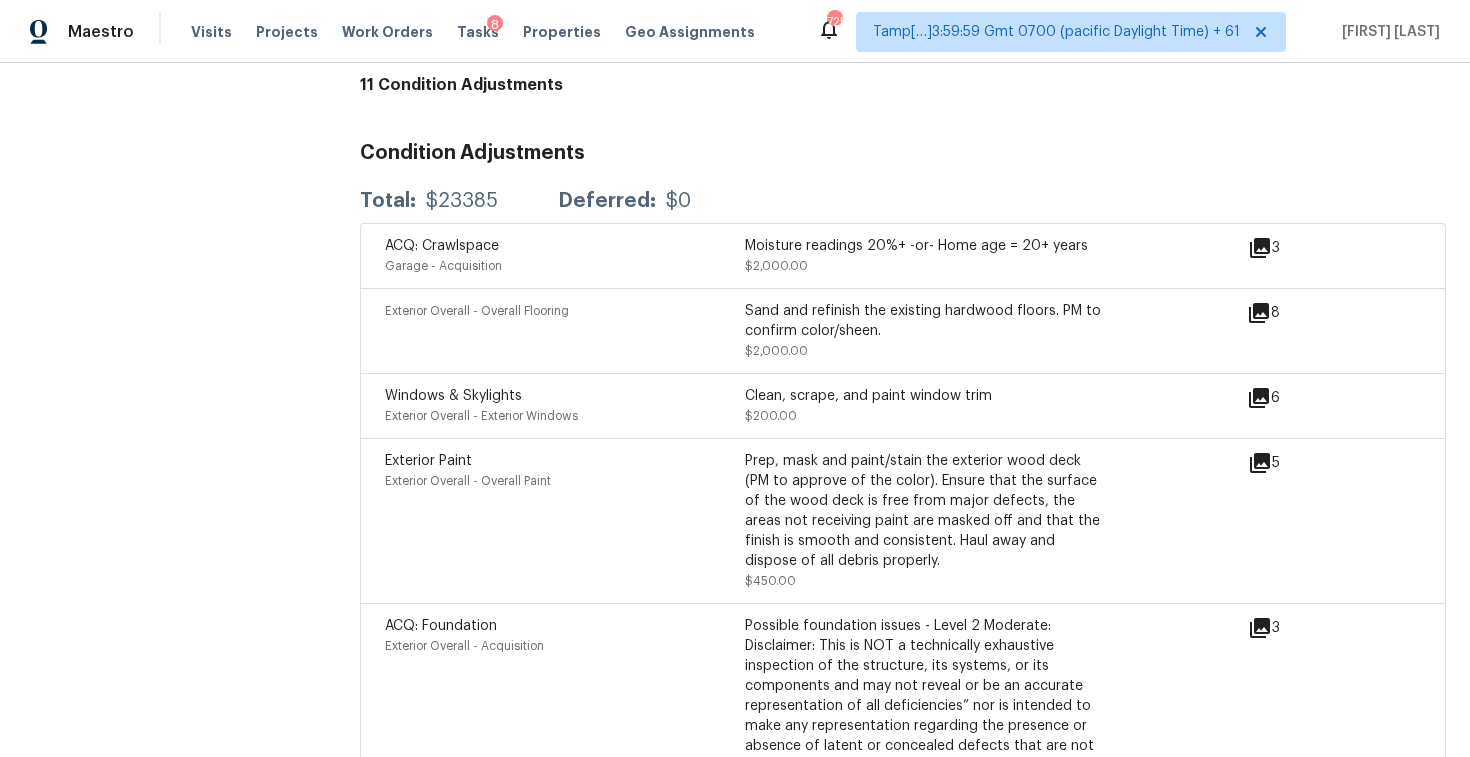 click 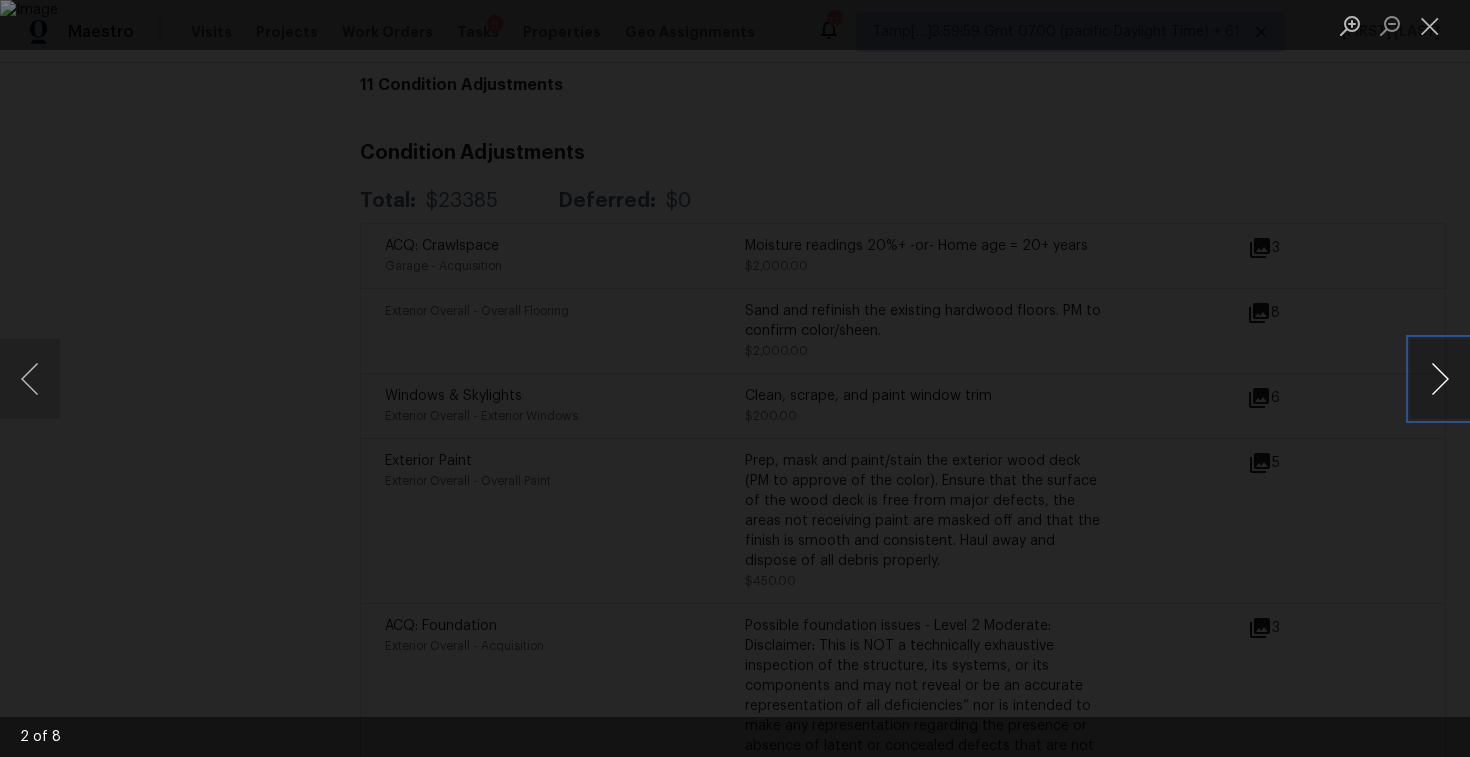 click at bounding box center [1440, 379] 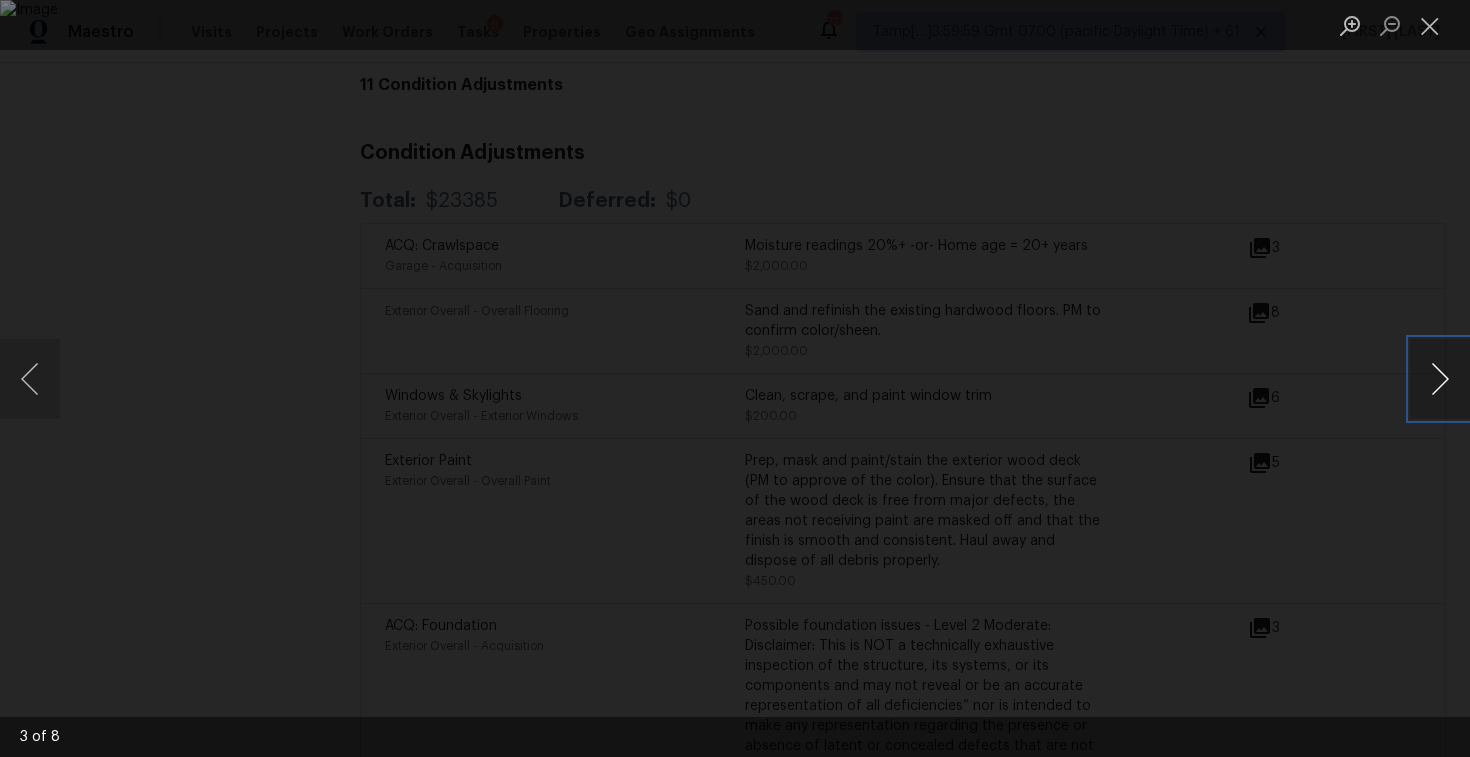 click at bounding box center [1440, 379] 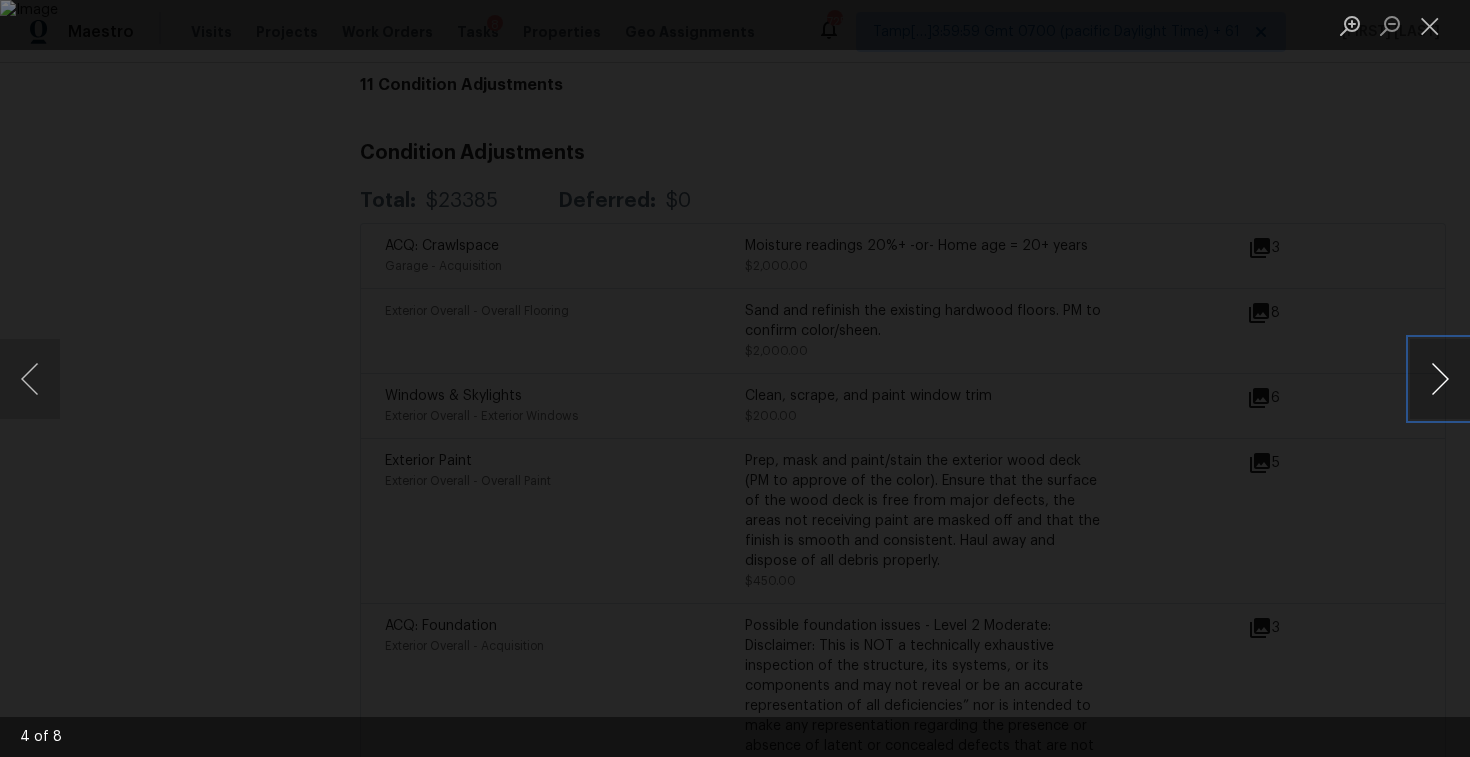 click at bounding box center (1440, 379) 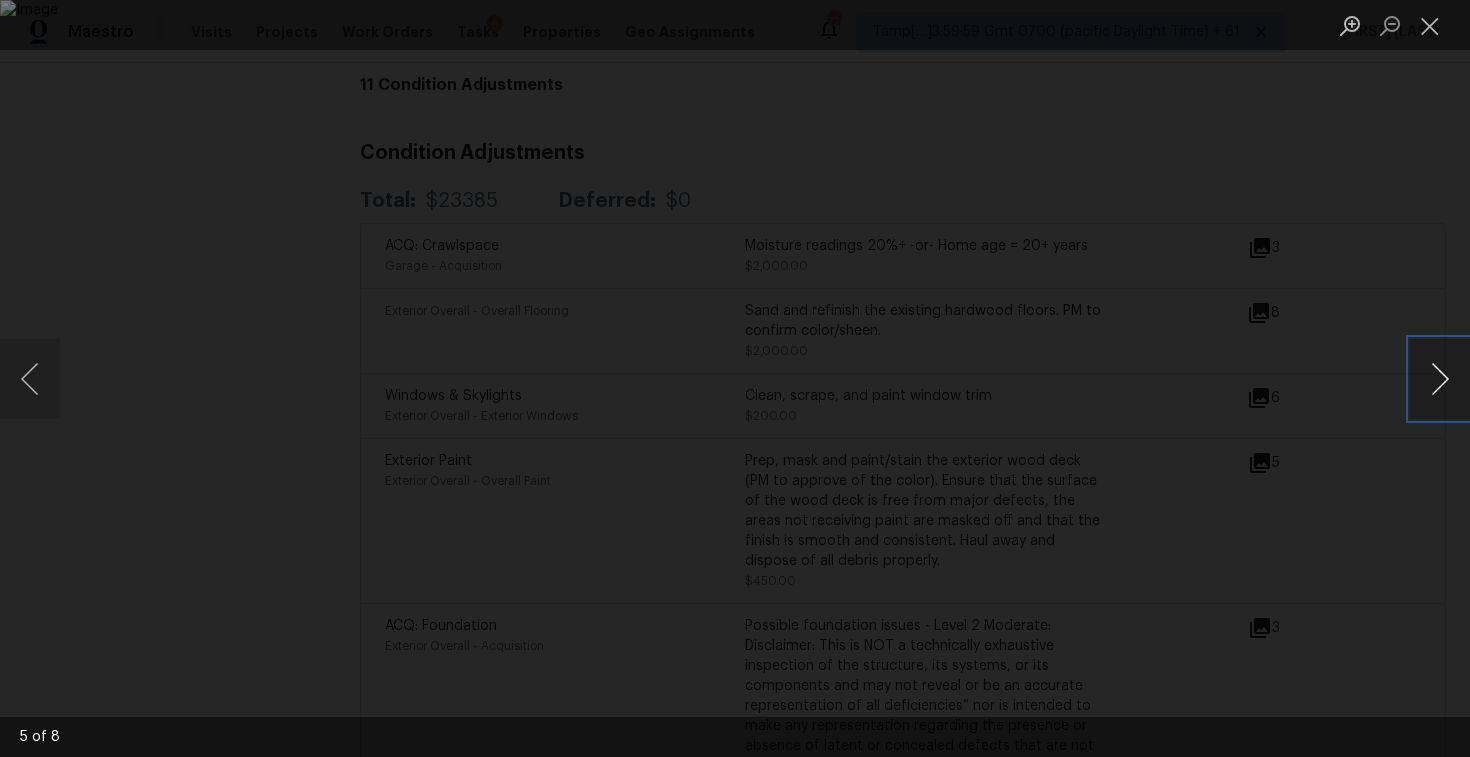 click at bounding box center [1440, 379] 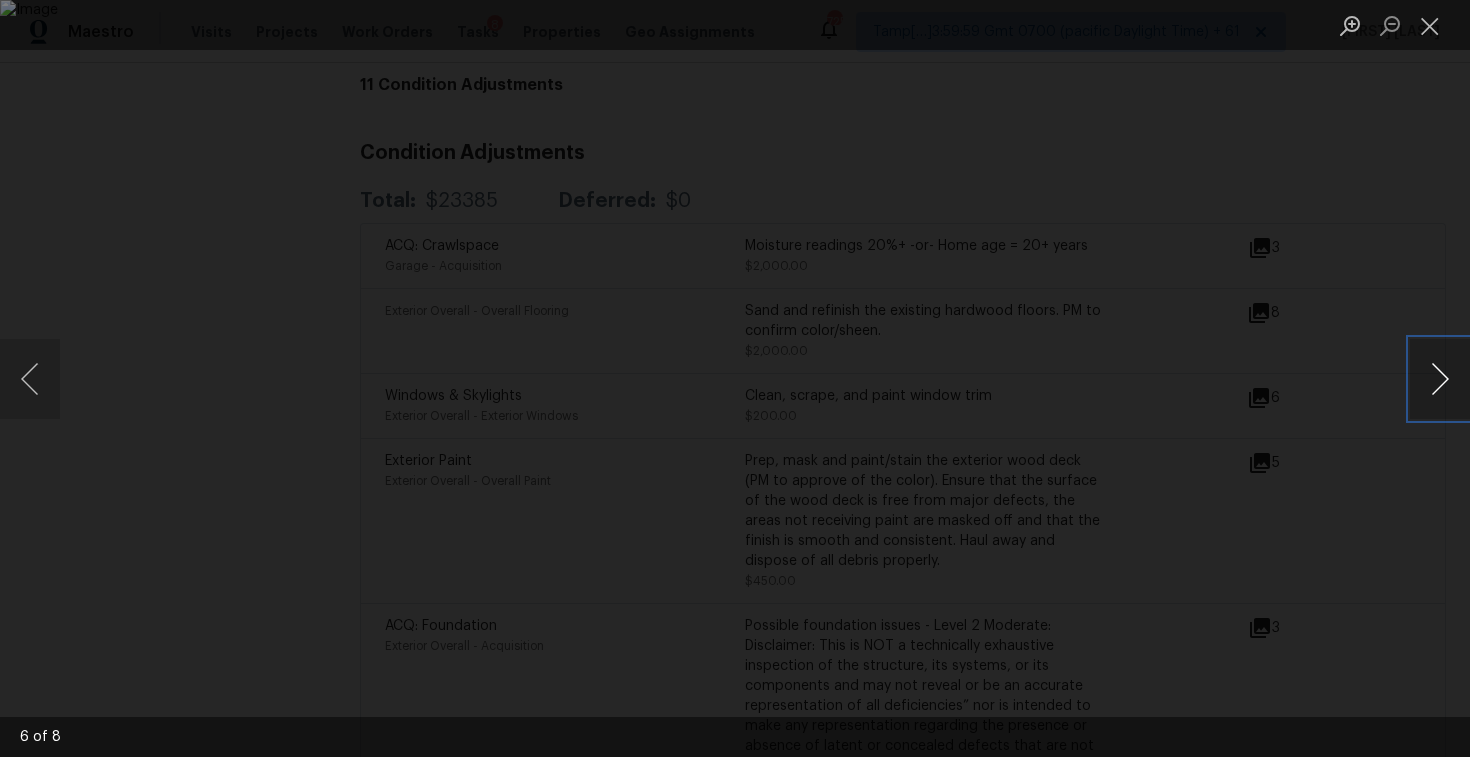 click at bounding box center (1440, 379) 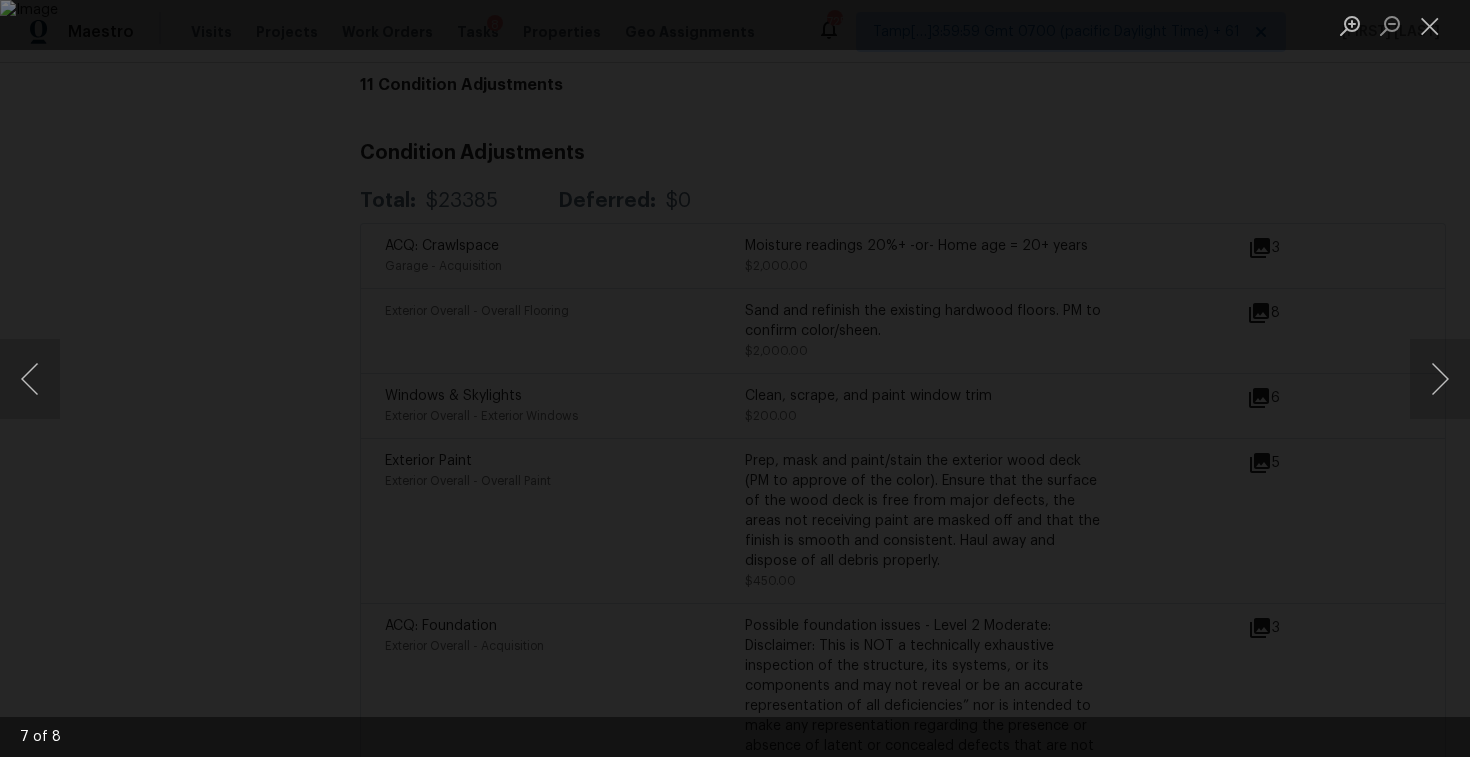 click at bounding box center (735, 378) 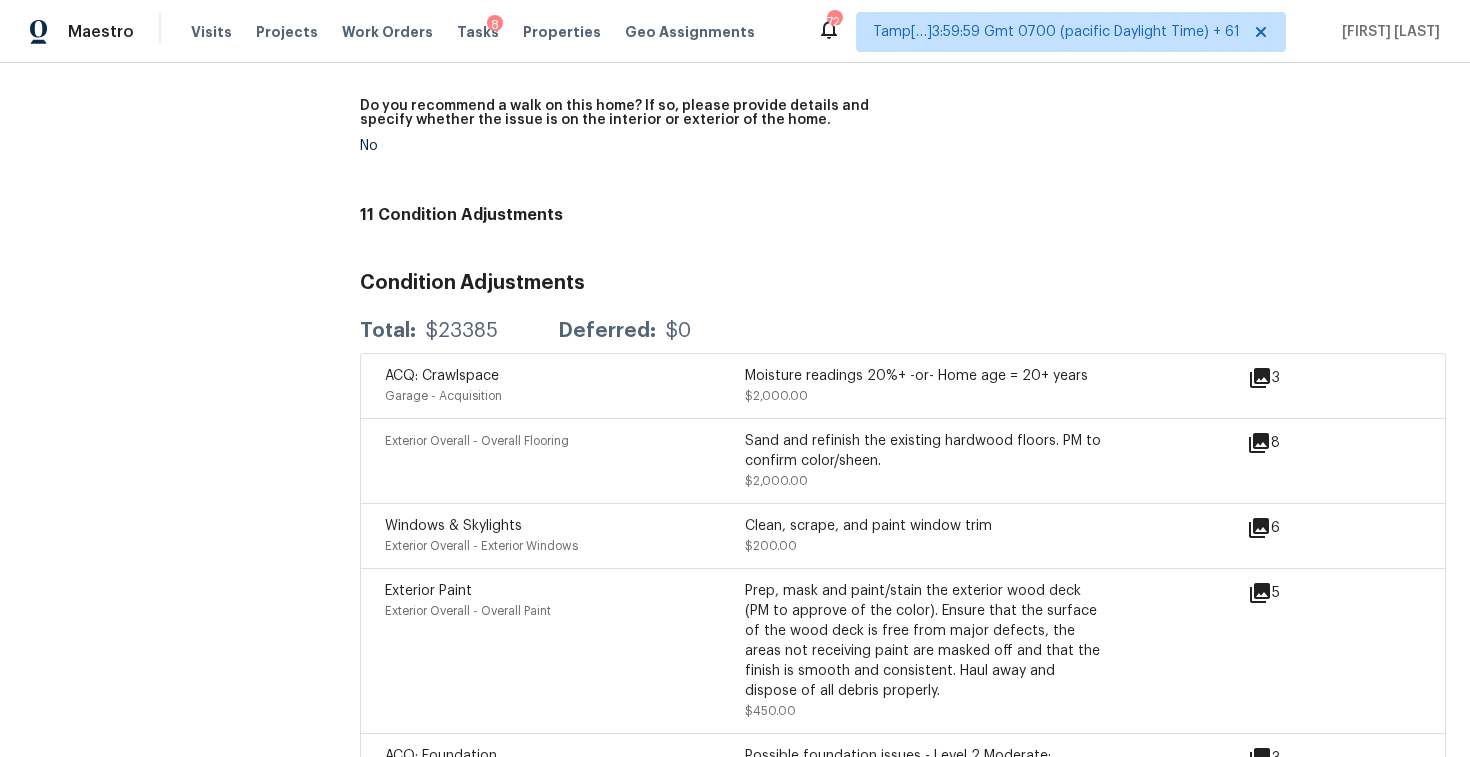 scroll, scrollTop: 5195, scrollLeft: 0, axis: vertical 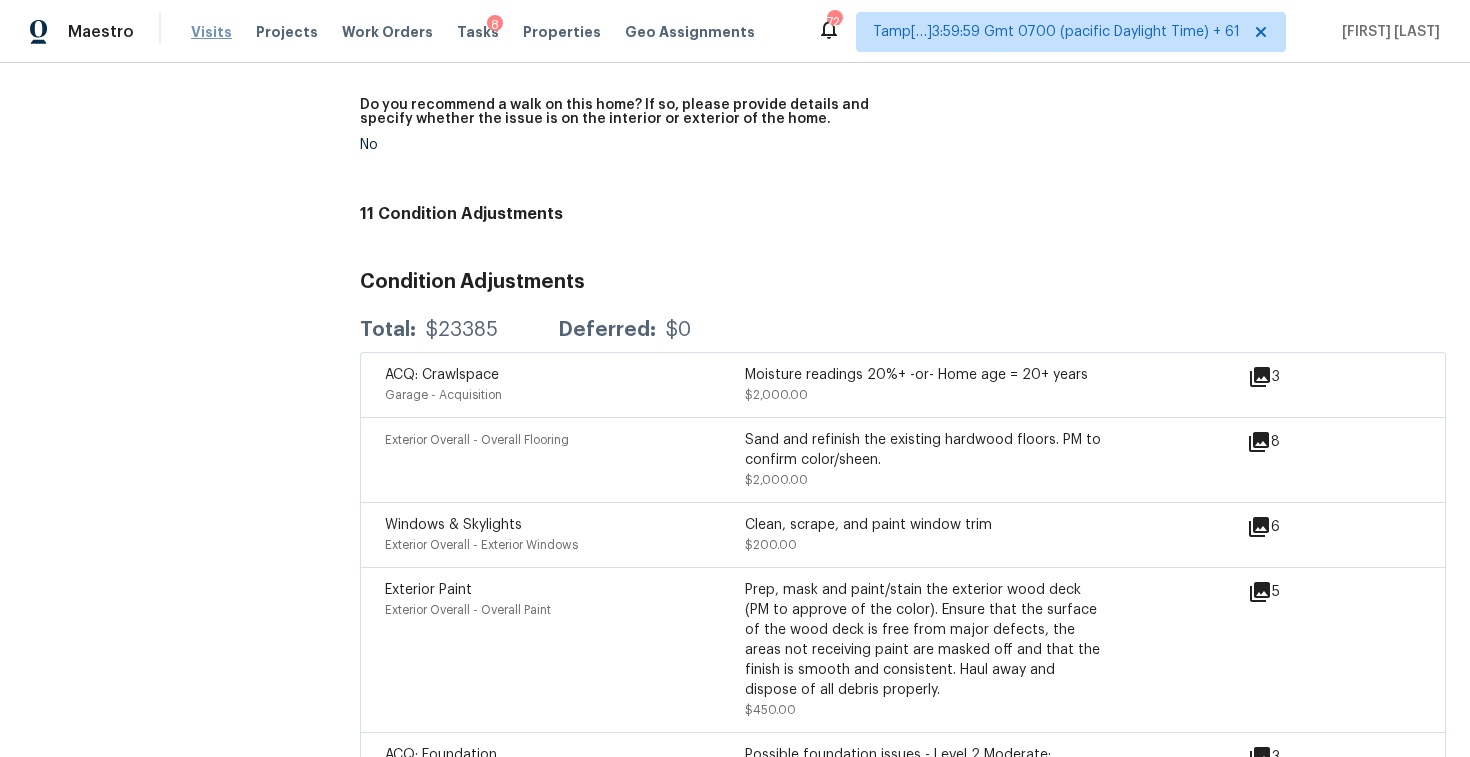click on "Visits" at bounding box center [211, 32] 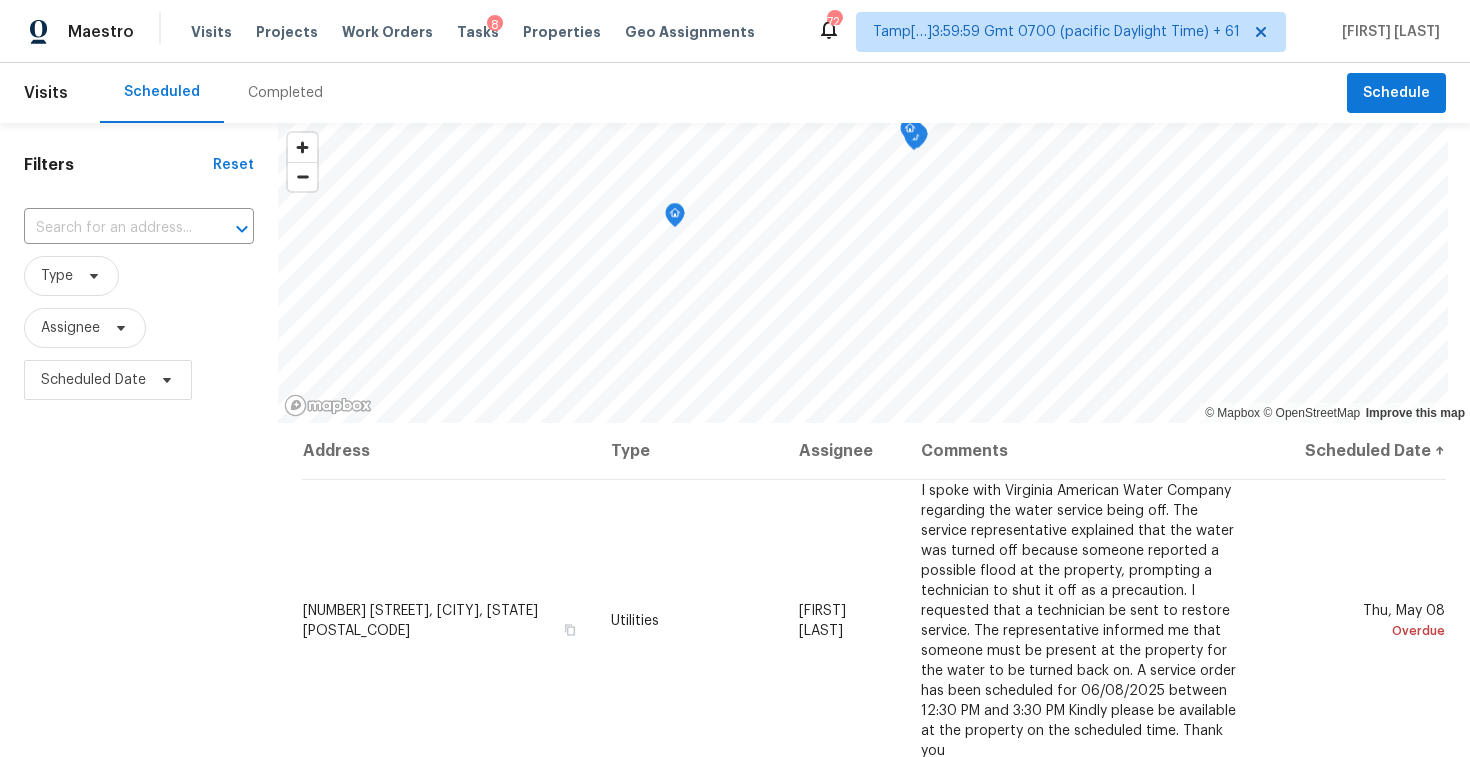 click on "Completed" at bounding box center (285, 93) 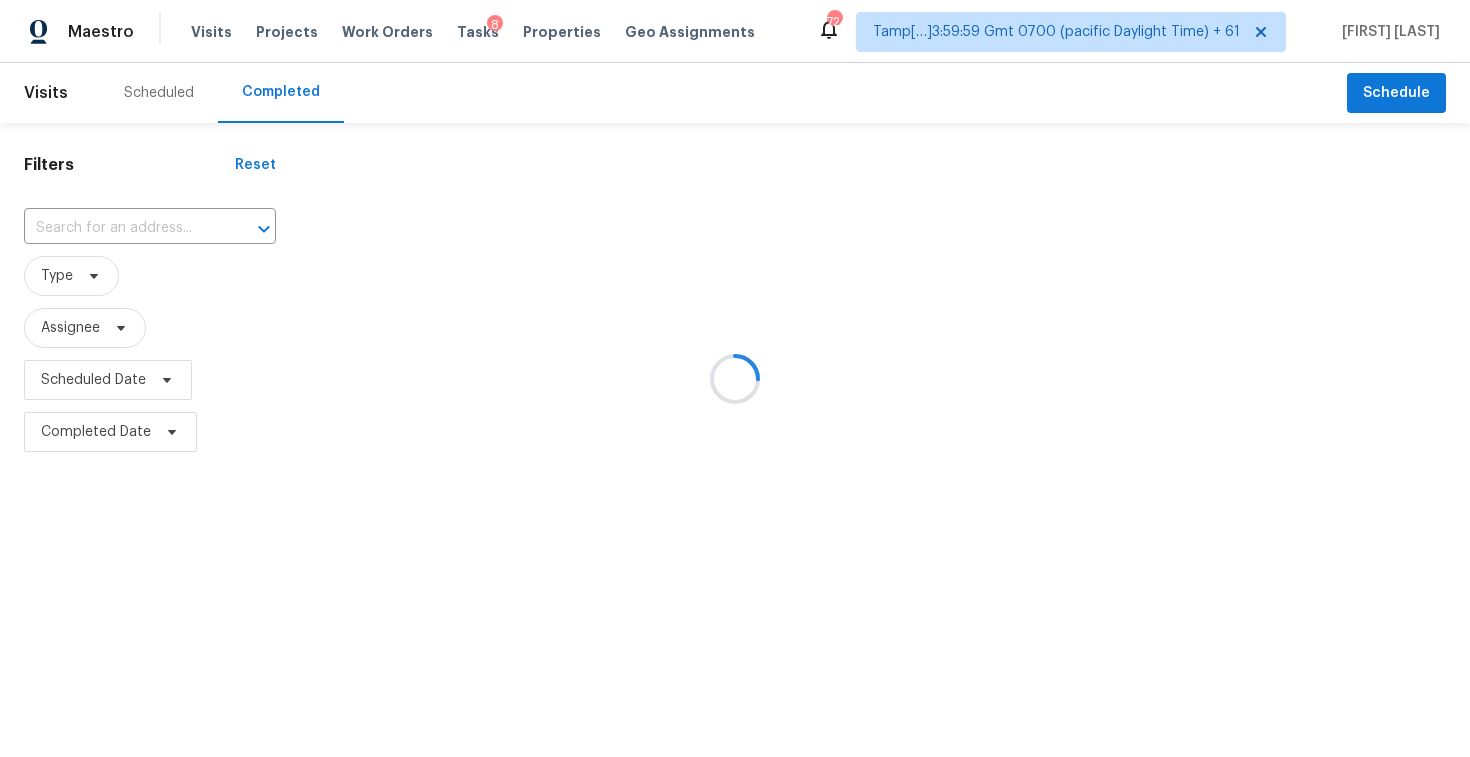 click at bounding box center [735, 378] 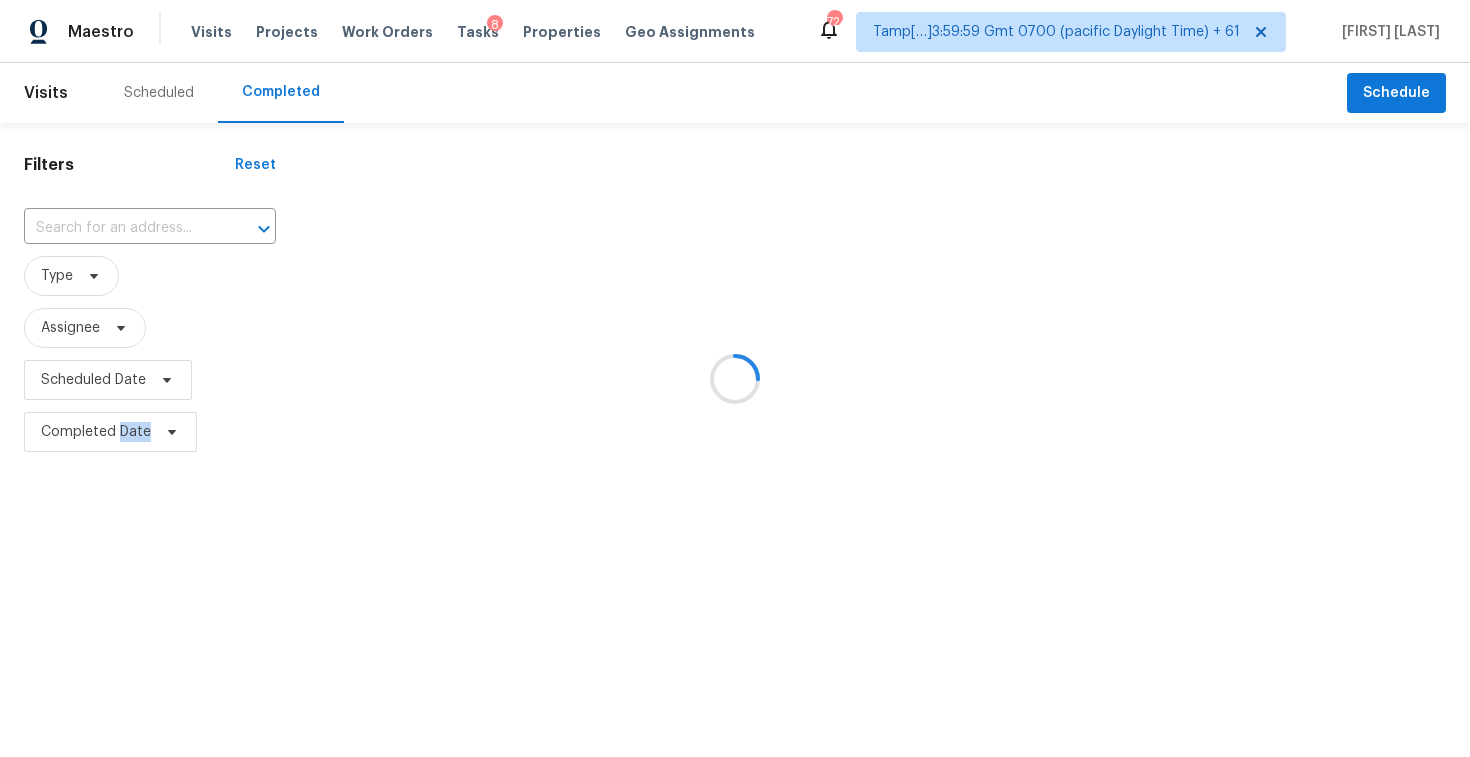 click at bounding box center (735, 378) 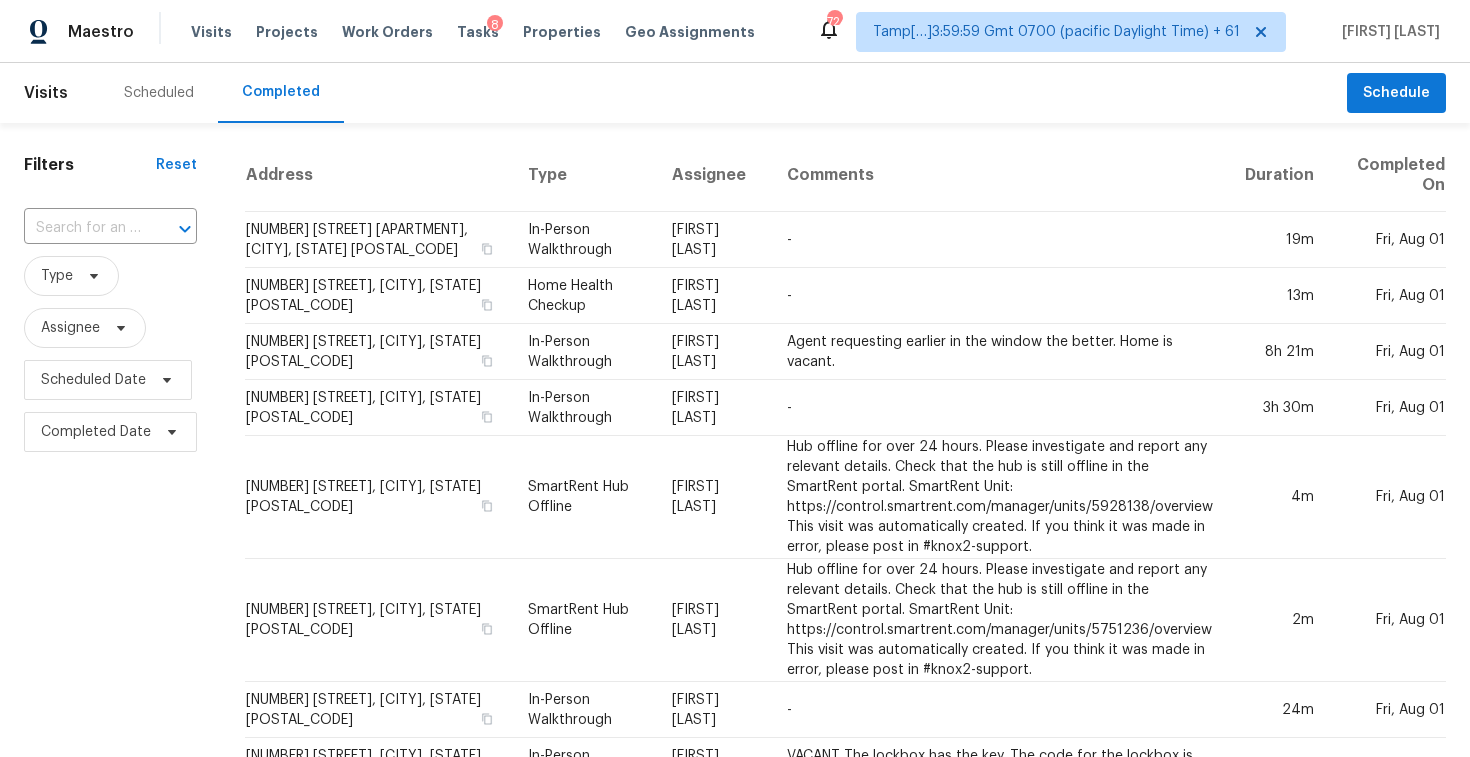 click on "Filters Reset ​ Type Assignee Scheduled Date Completed Date" at bounding box center (110, 1028) 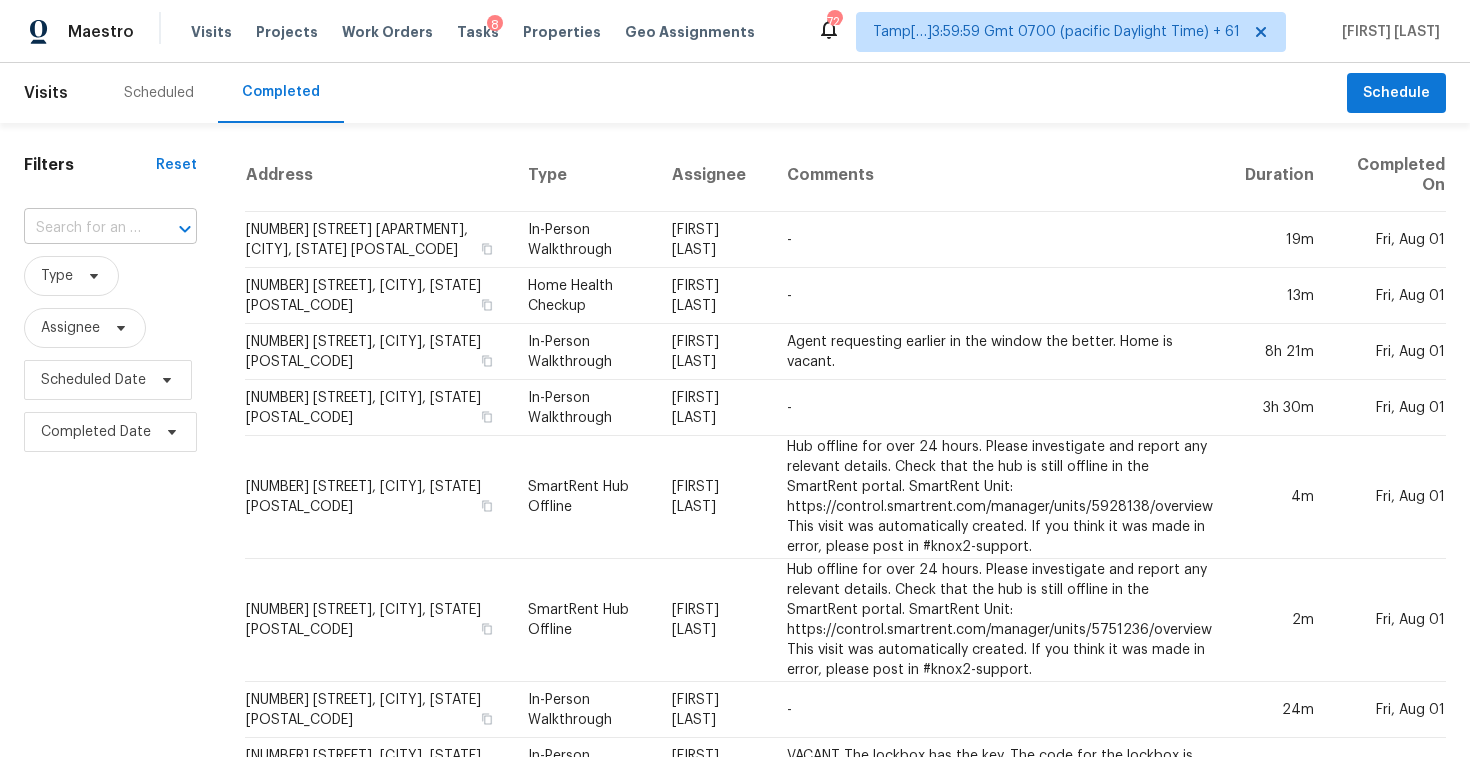click on "​" at bounding box center [110, 228] 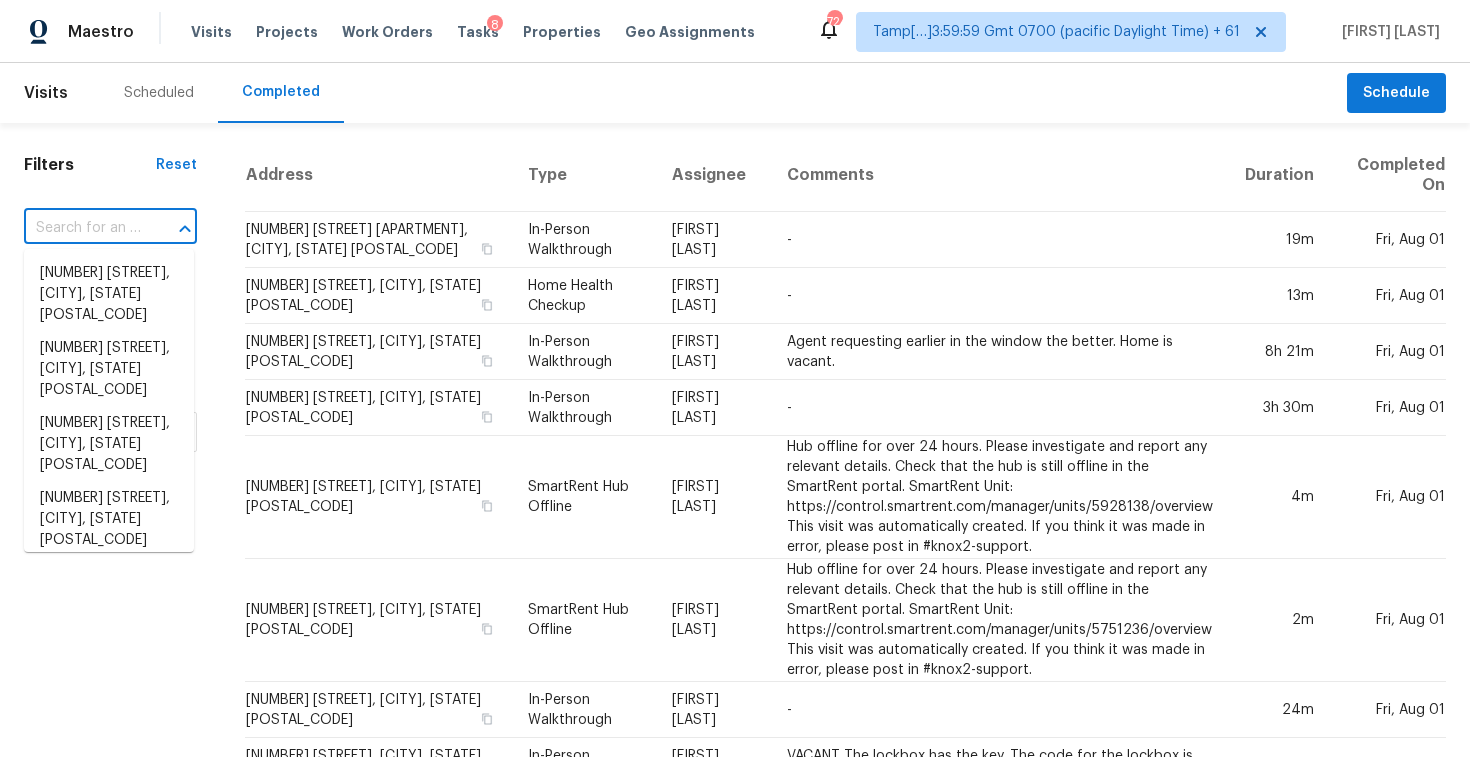 paste on "967 Avalon Ave, San Francisco, CA 94112" 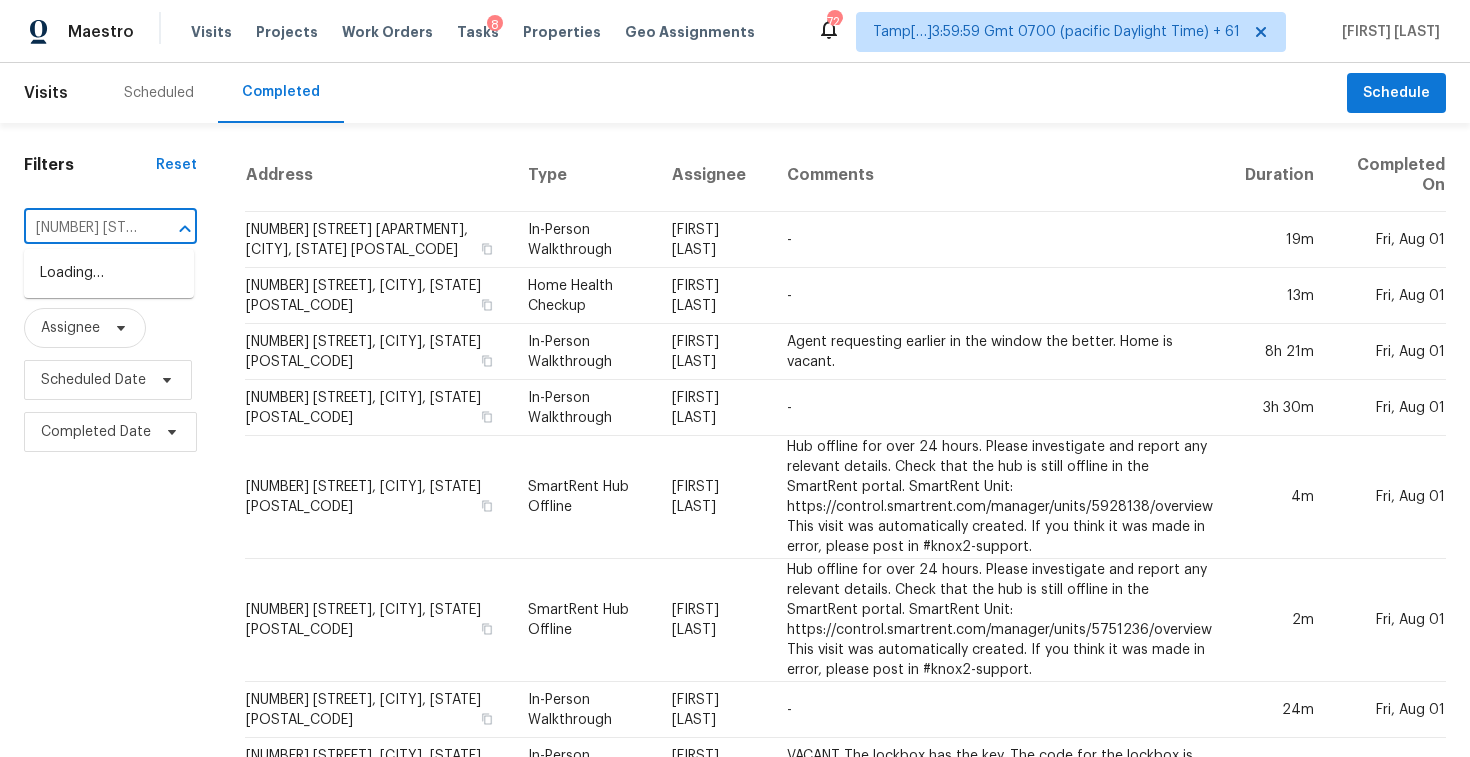 scroll, scrollTop: 0, scrollLeft: 163, axis: horizontal 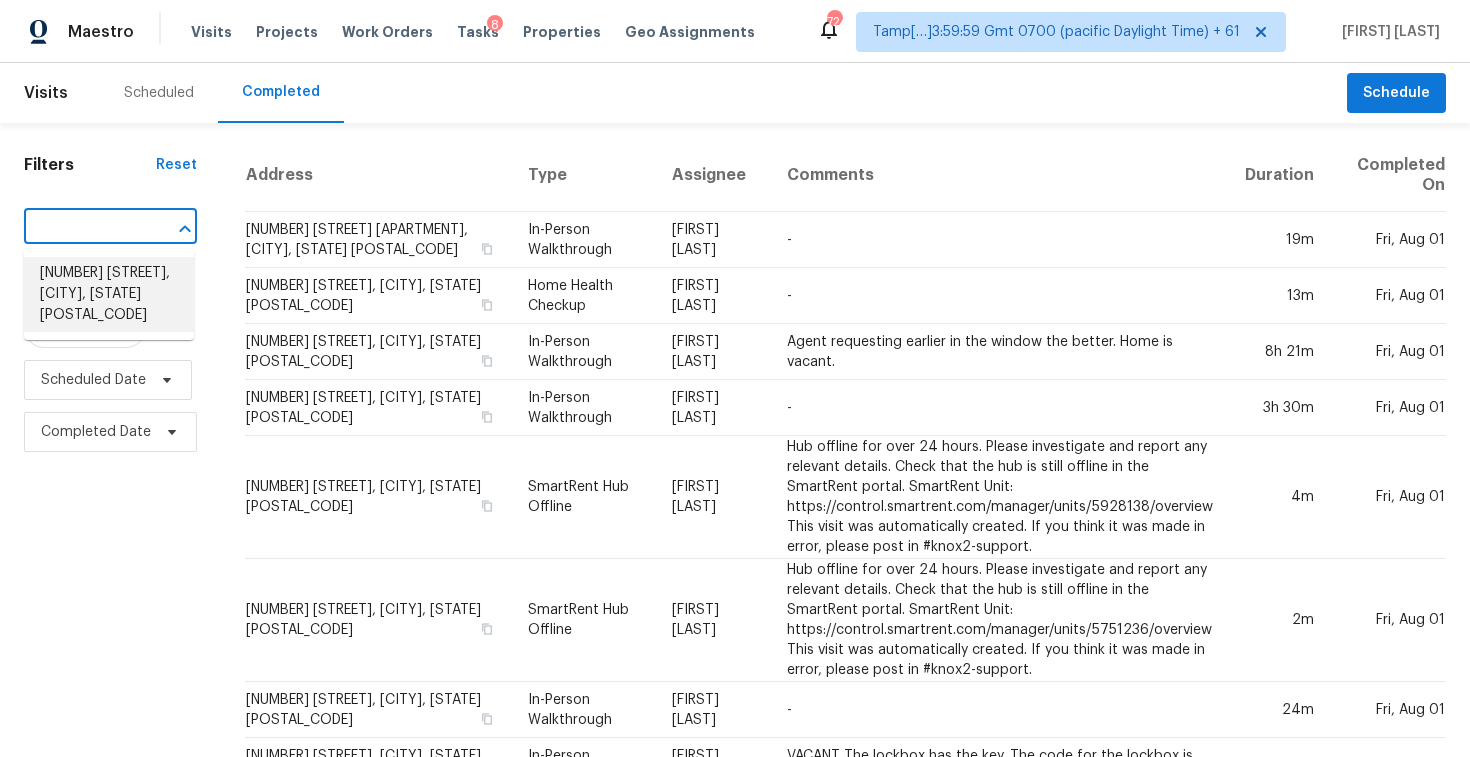 click on "967 Avalon Ave, San Francisco, CA 94112" at bounding box center [109, 294] 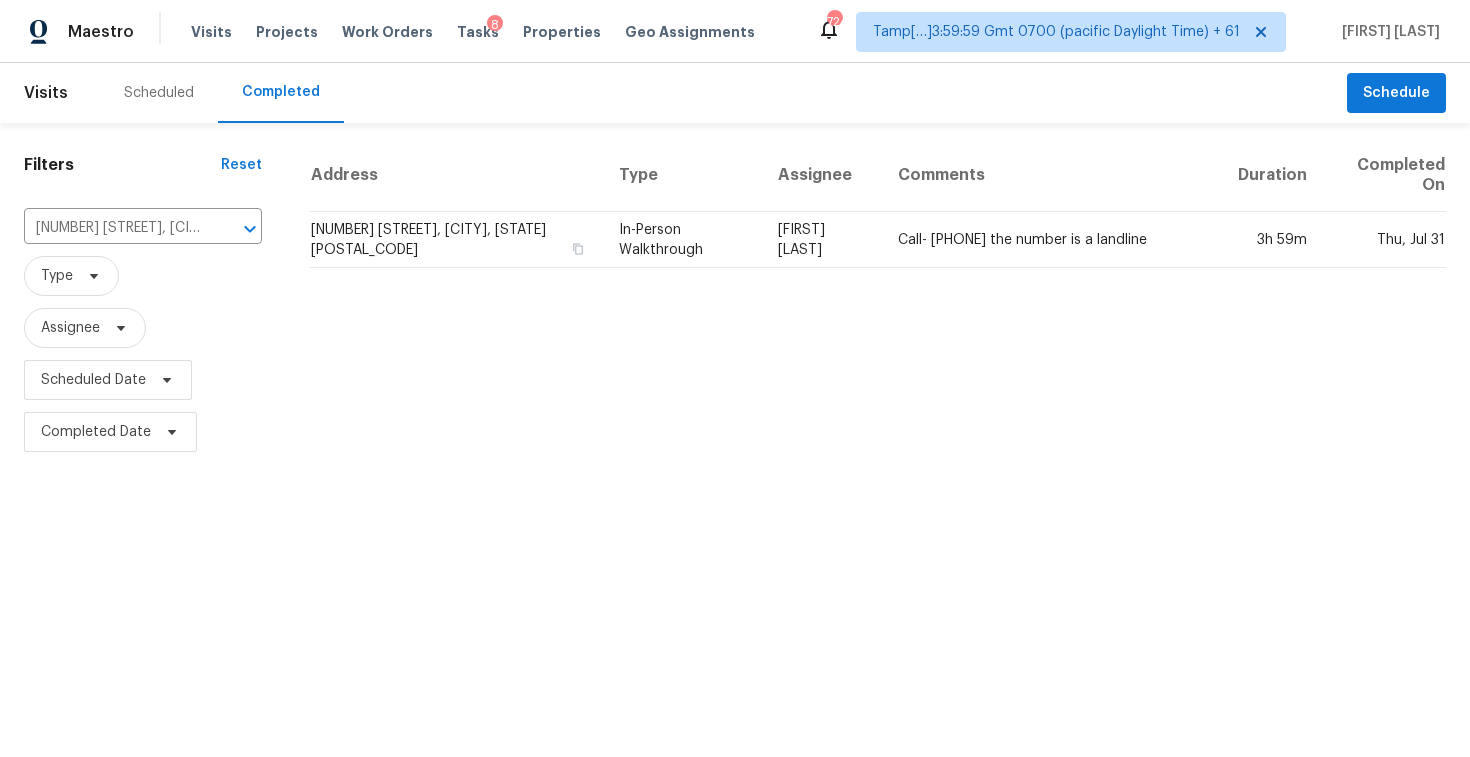 click on "967 Avalon Ave, San Francisco, CA 94112" at bounding box center [456, 240] 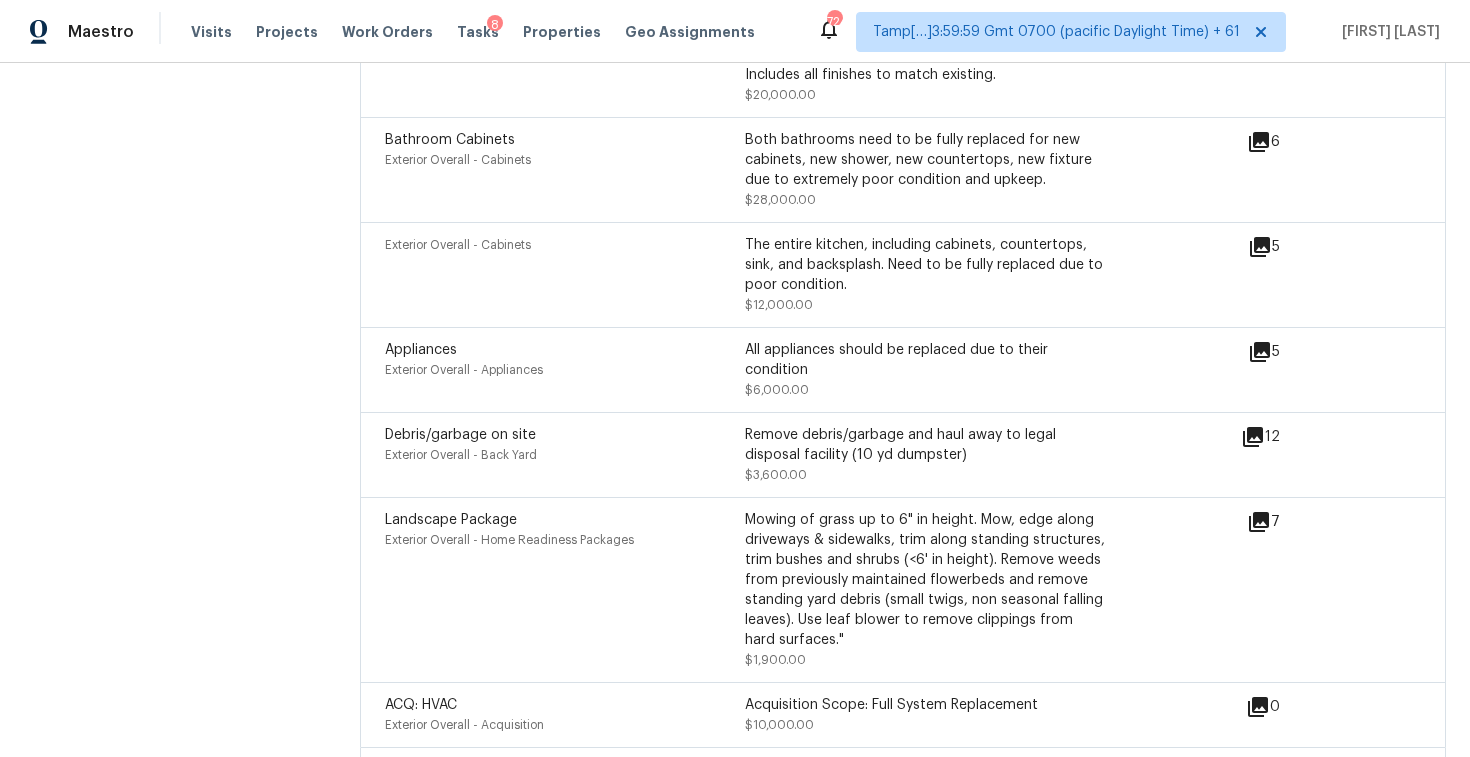 scroll, scrollTop: 6093, scrollLeft: 0, axis: vertical 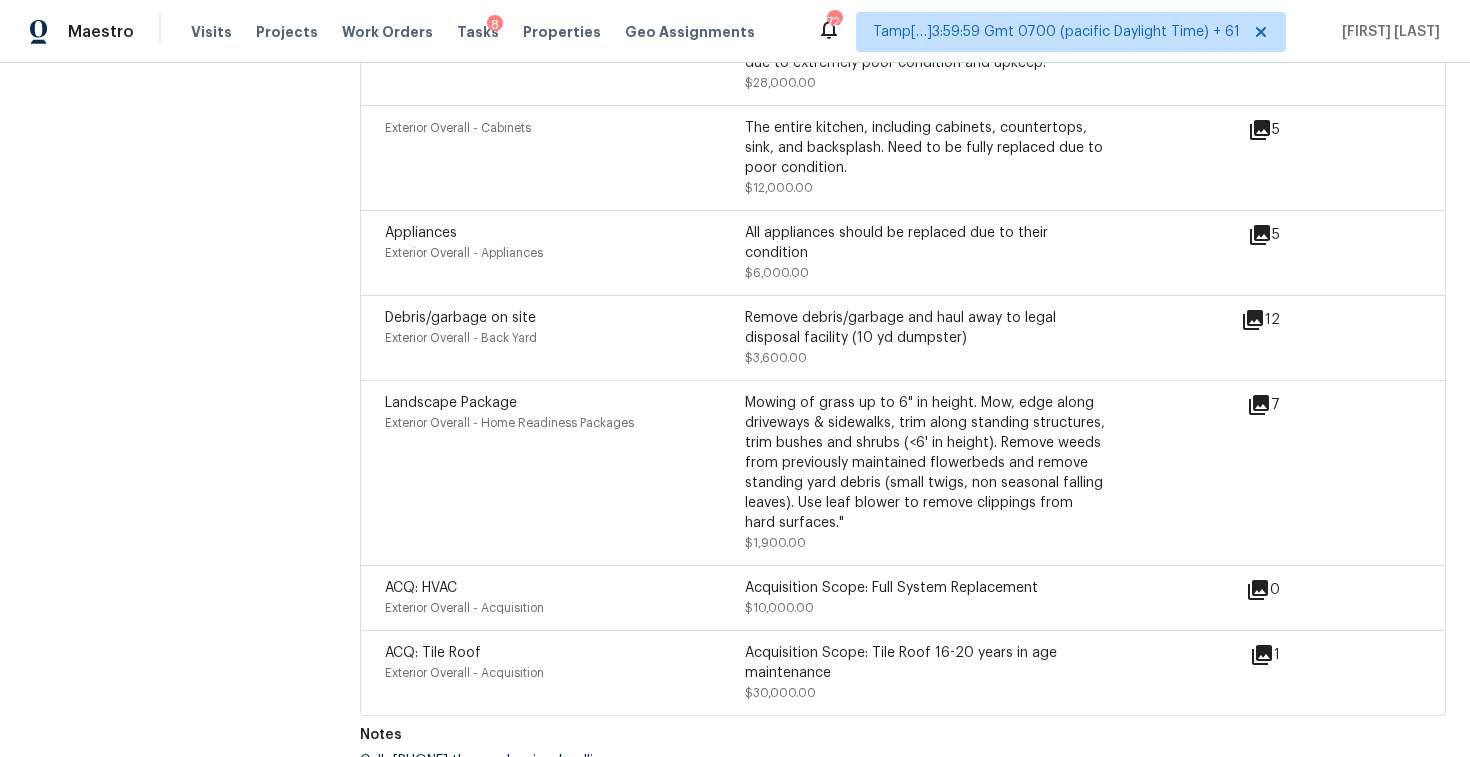 click on "Visits Projects Work Orders Tasks 8 Properties Geo Assignments" at bounding box center (485, 32) 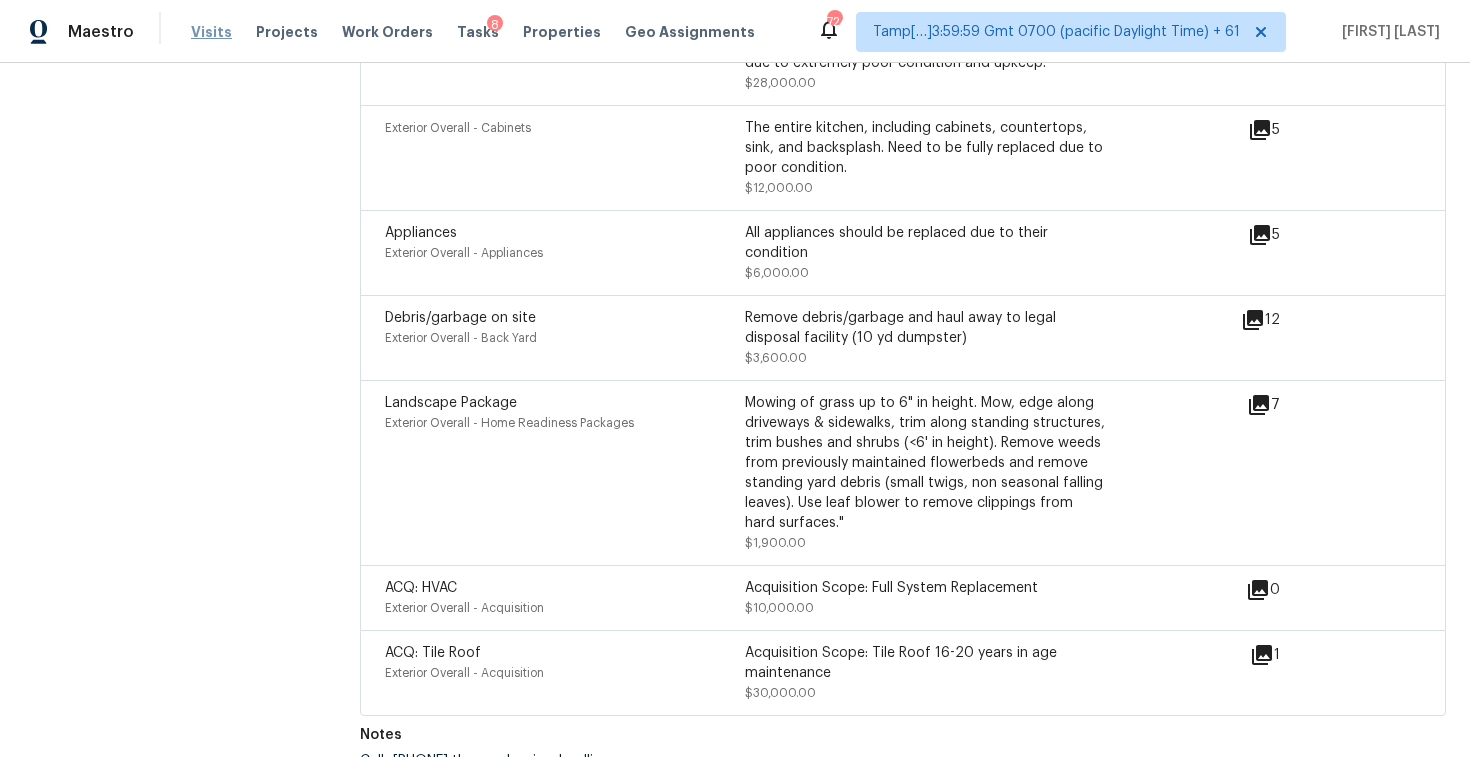 click on "Visits" at bounding box center [211, 32] 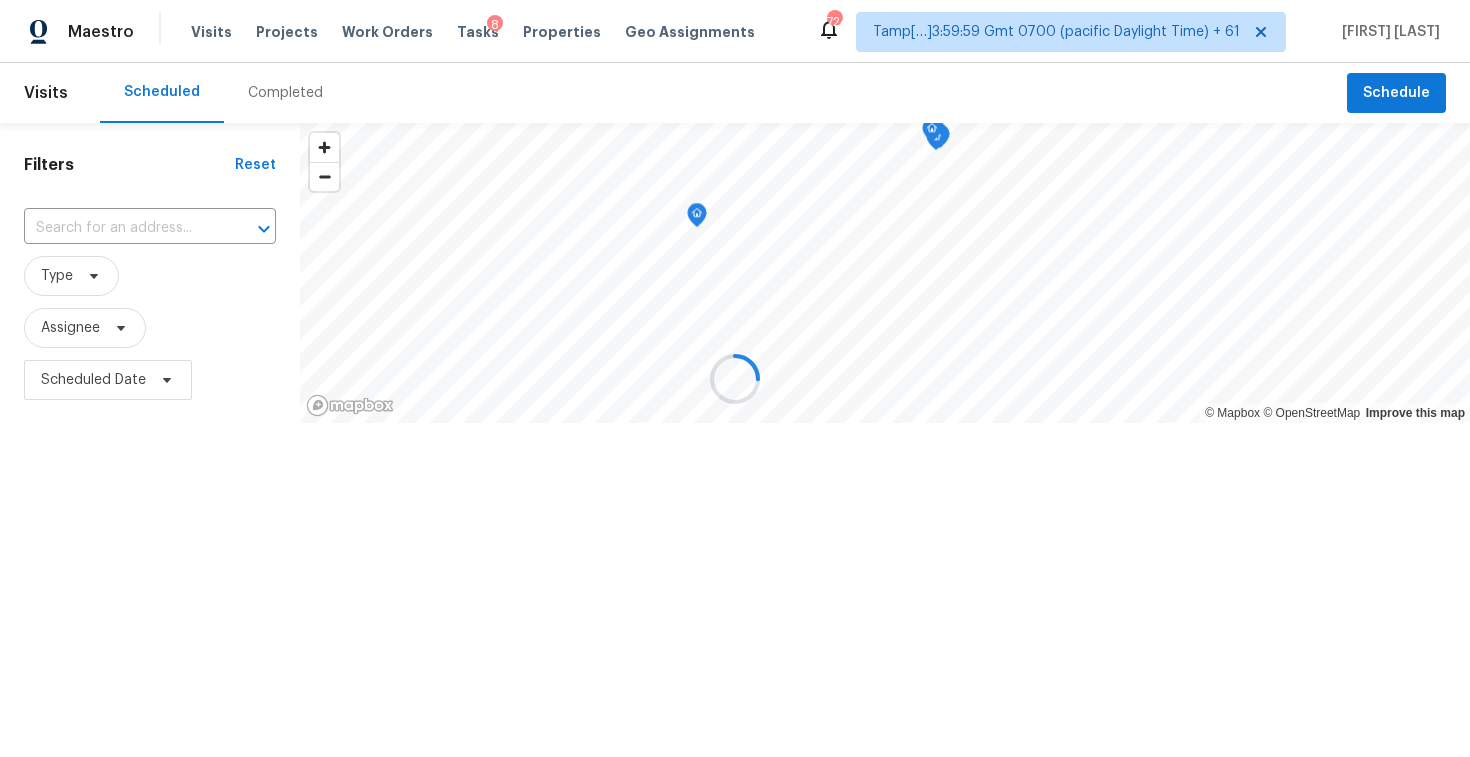 click at bounding box center (735, 378) 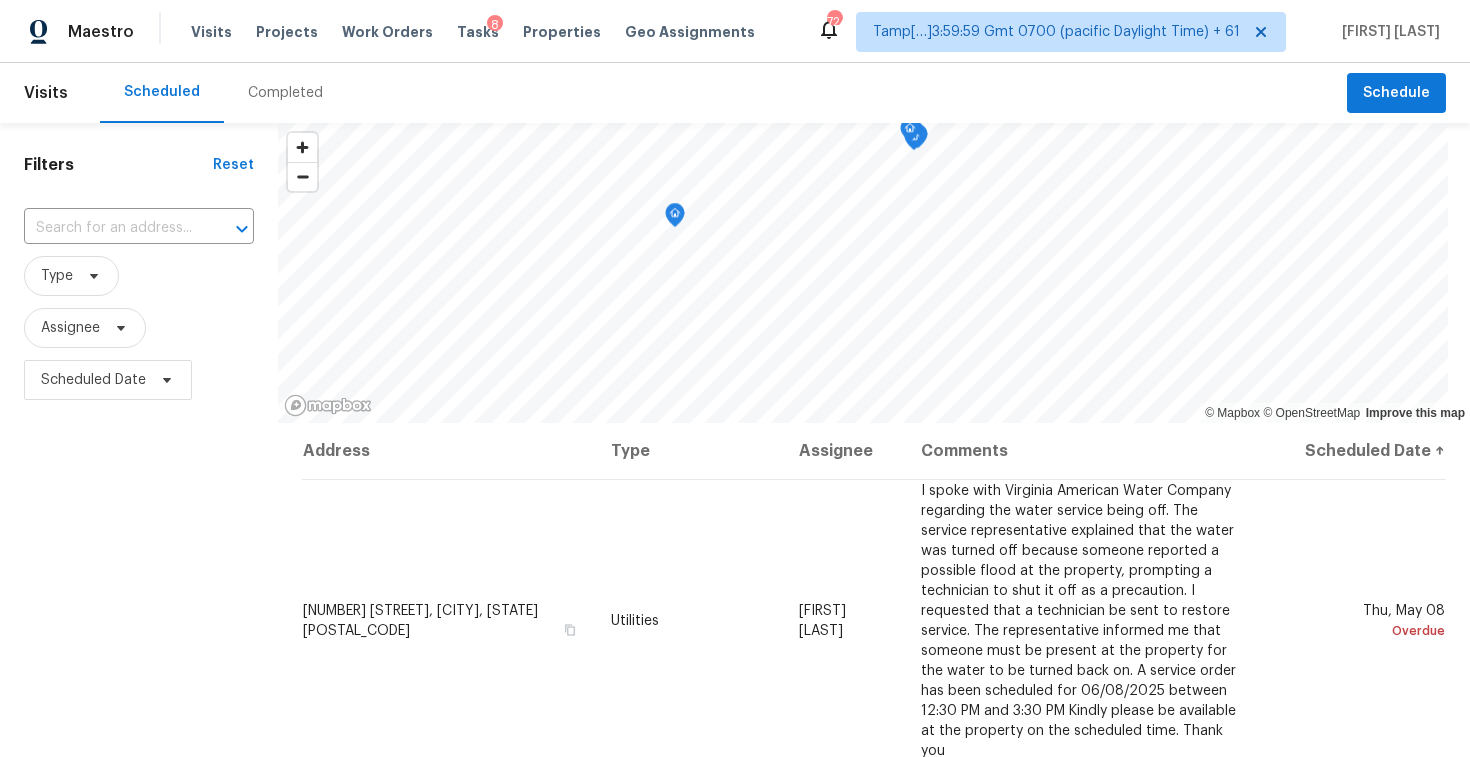 click on "Completed" at bounding box center [285, 93] 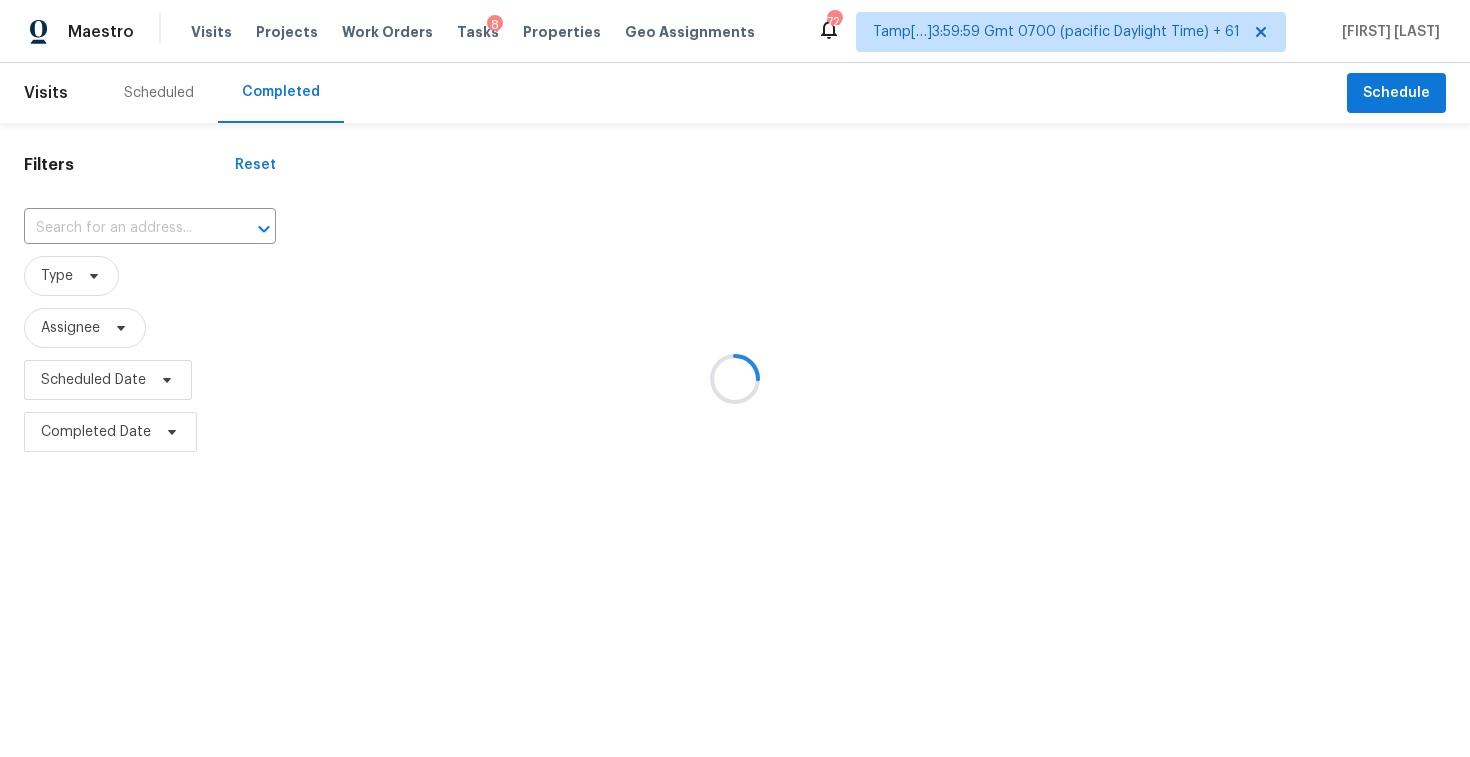 click at bounding box center (735, 378) 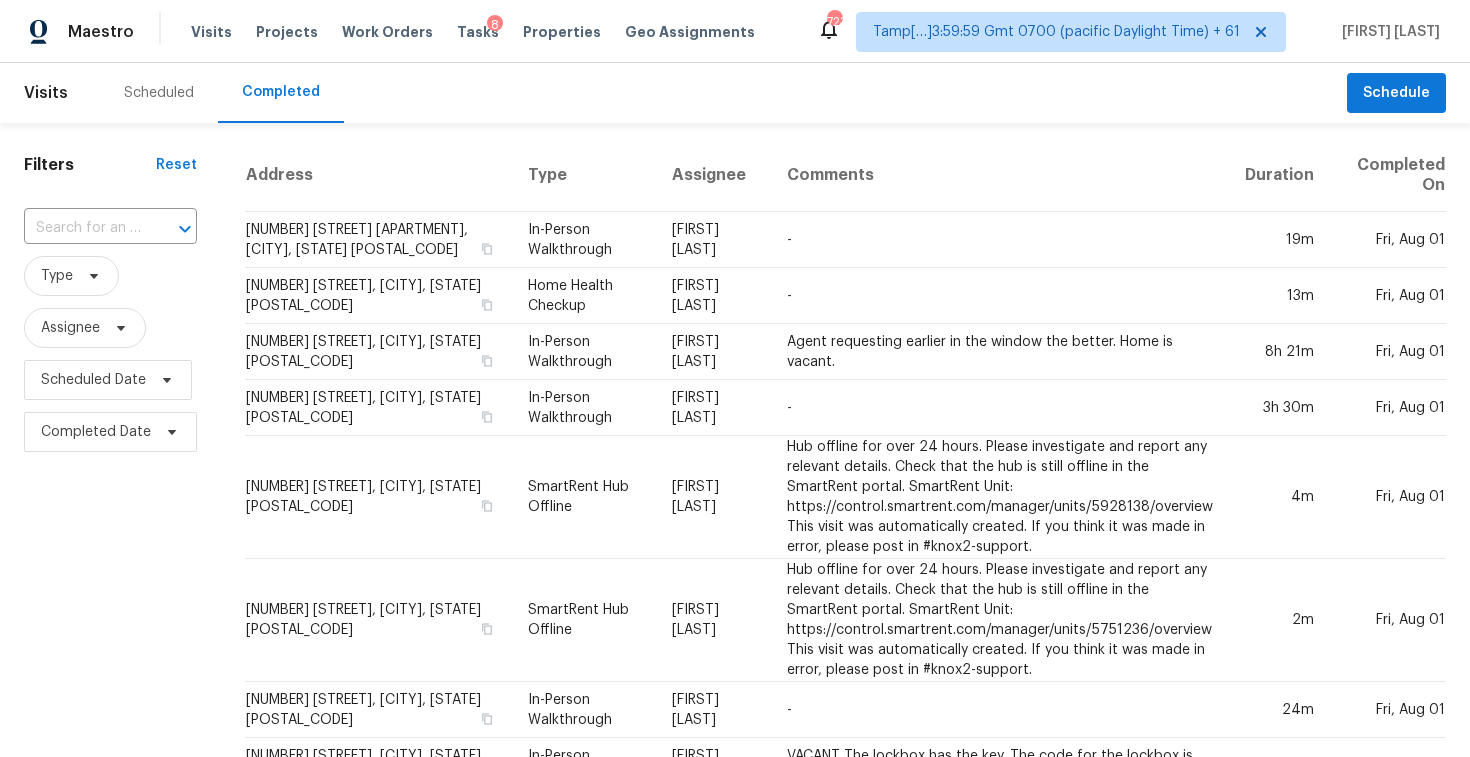 click at bounding box center [82, 228] 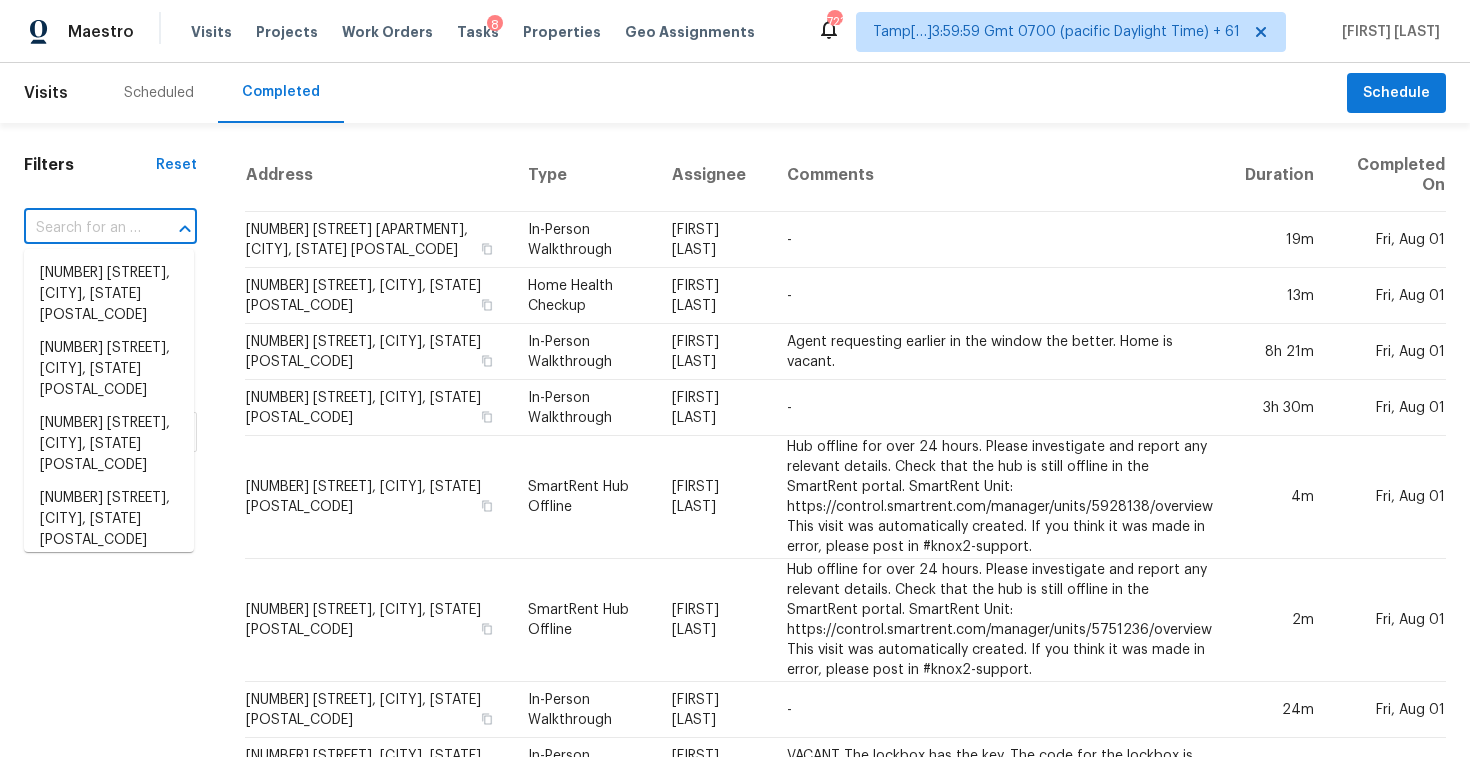 paste on "6998 W Muriel Dr, Glendale, AZ 85308" 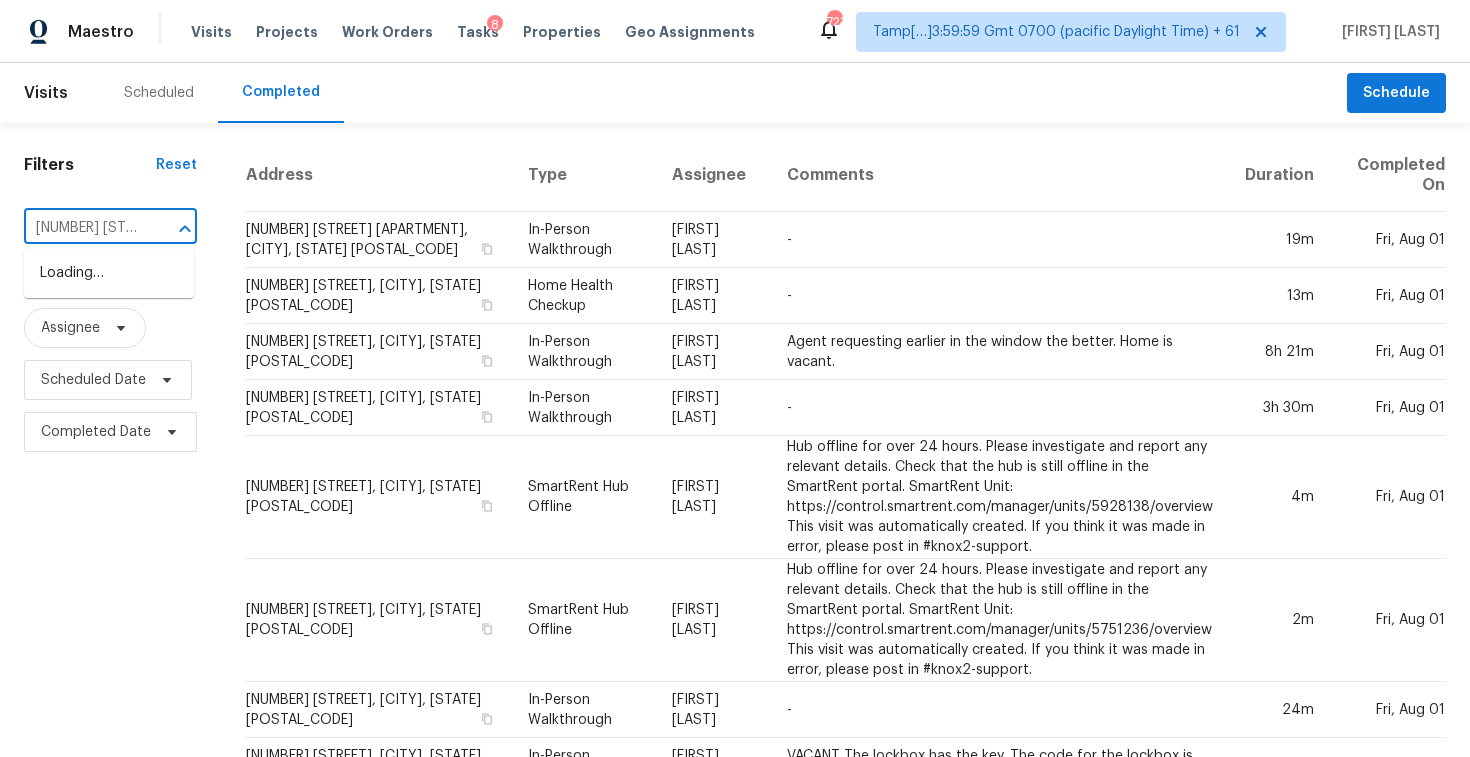 scroll, scrollTop: 0, scrollLeft: 148, axis: horizontal 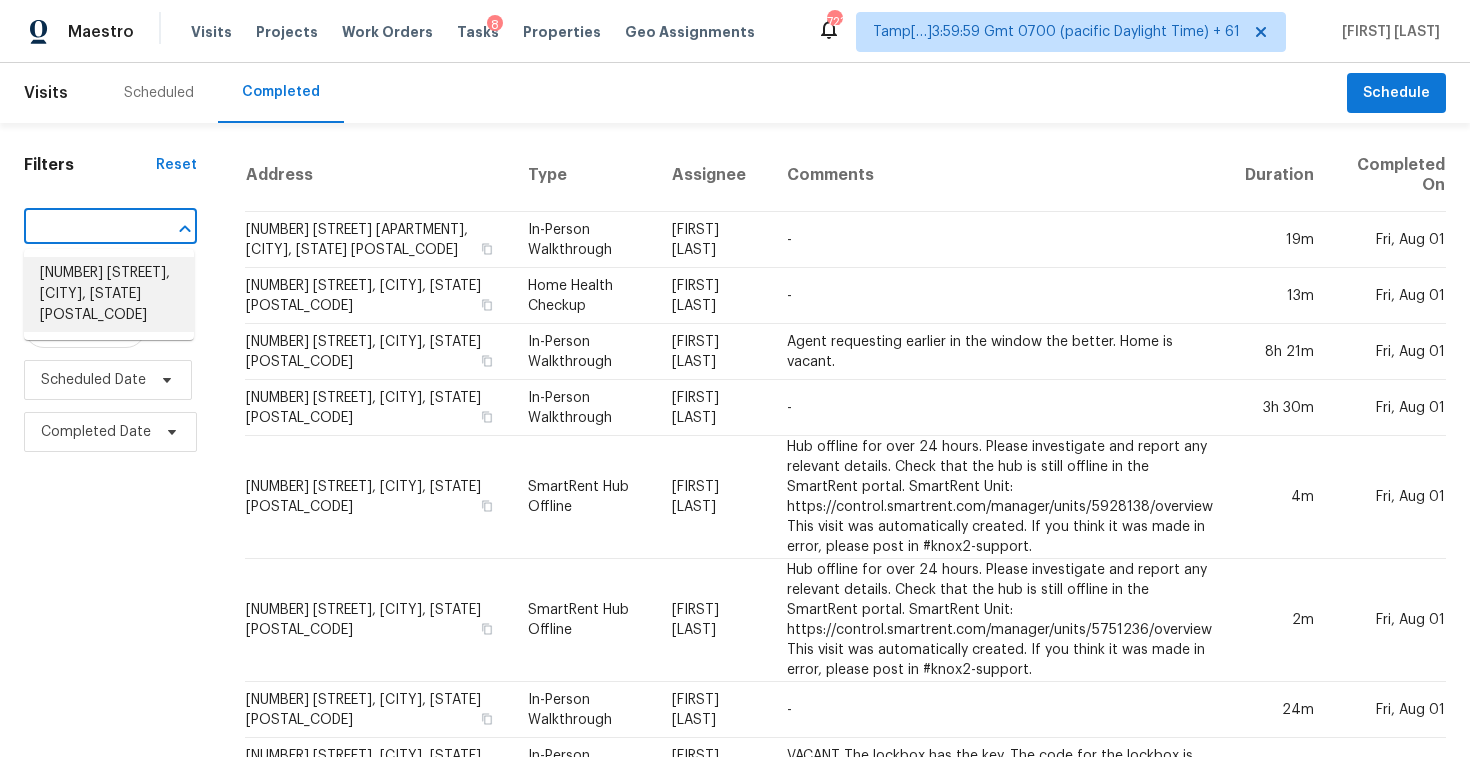 click on "6998 W Muriel Dr, Glendale, AZ 85308" at bounding box center [109, 294] 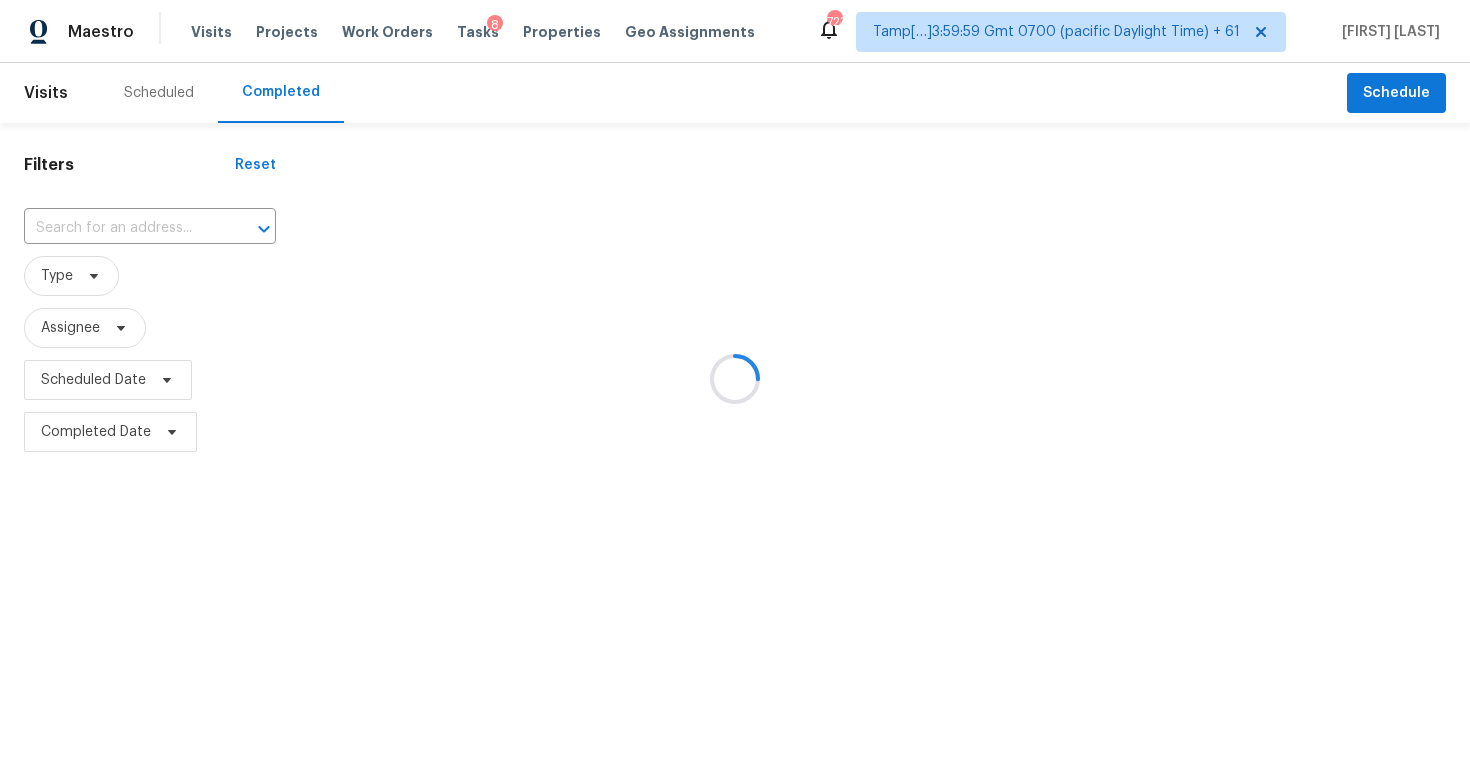 type on "6998 W Muriel Dr, Glendale, AZ 85308" 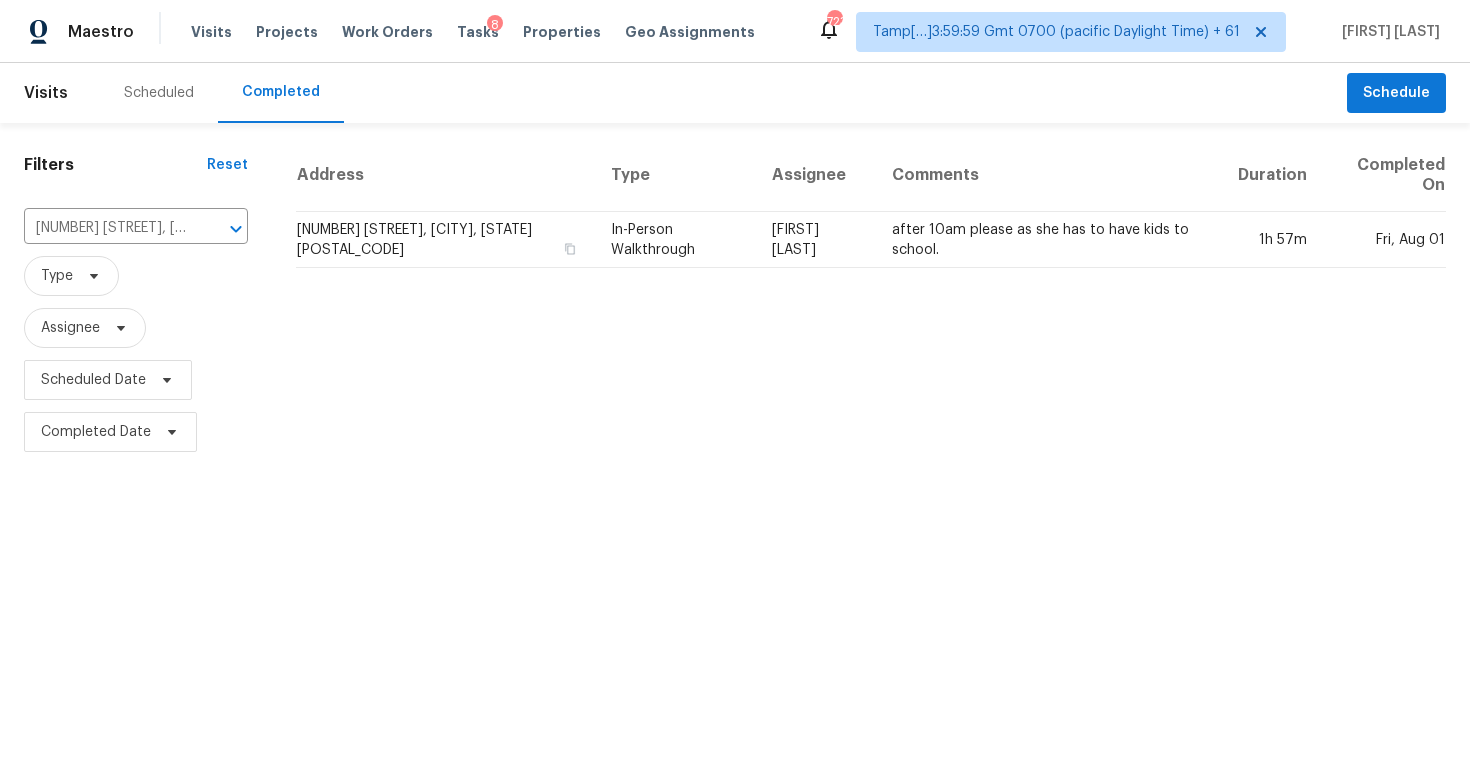 click on "6998 W Muriel Dr, Glendale, AZ 85308" at bounding box center (445, 240) 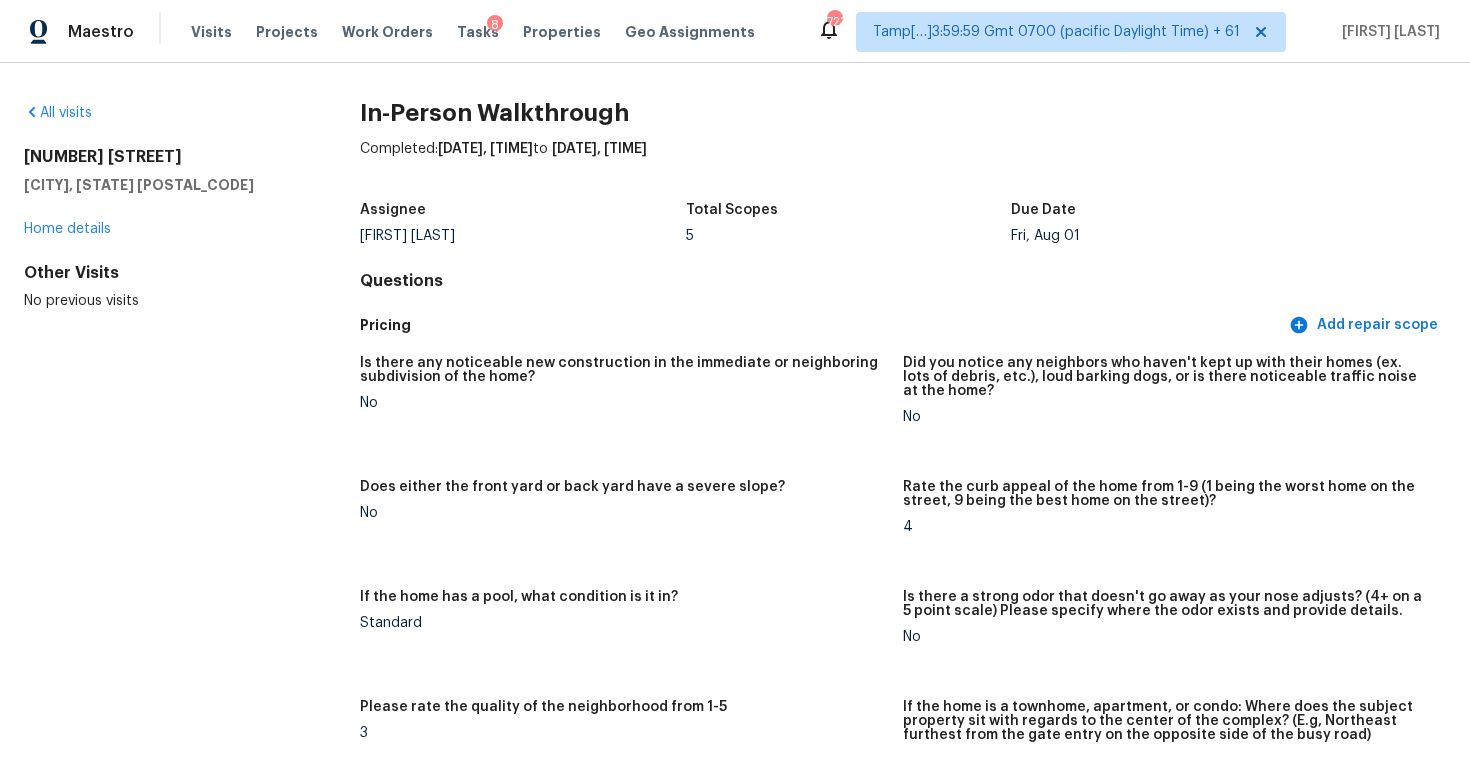 scroll, scrollTop: 3578, scrollLeft: 0, axis: vertical 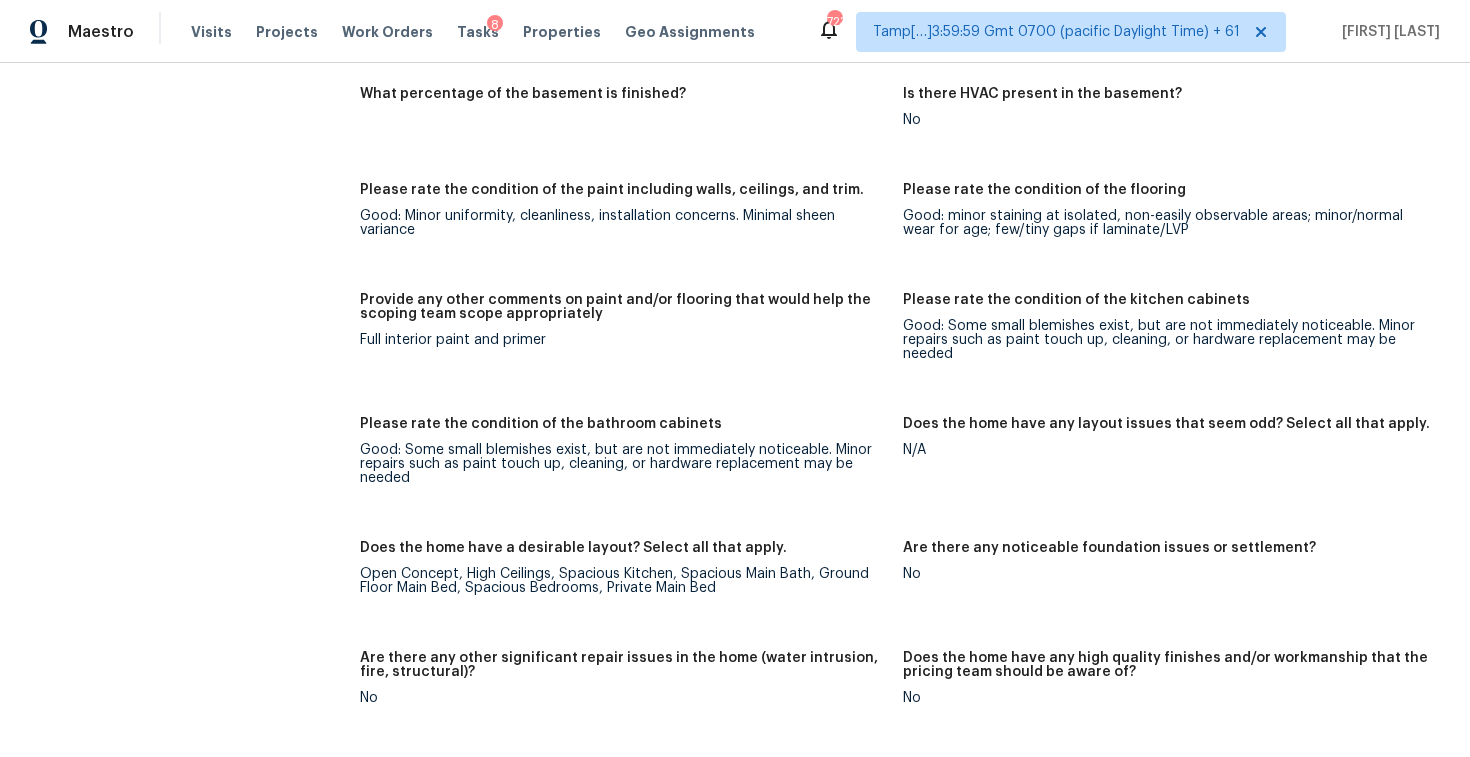 click on "Provide any other comments on paint and/or flooring that would help the scoping team scope appropriately" at bounding box center (623, 313) 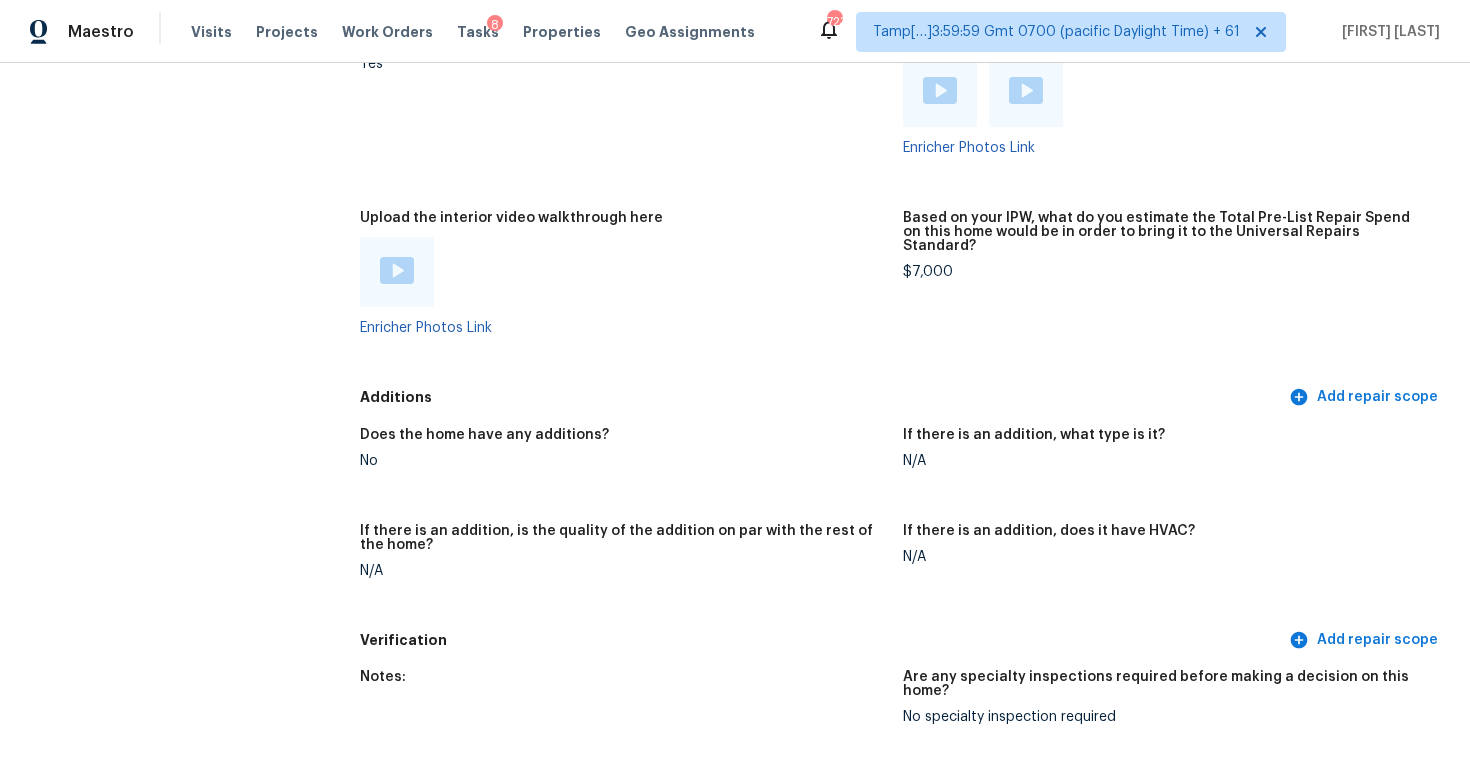 scroll, scrollTop: 4571, scrollLeft: 0, axis: vertical 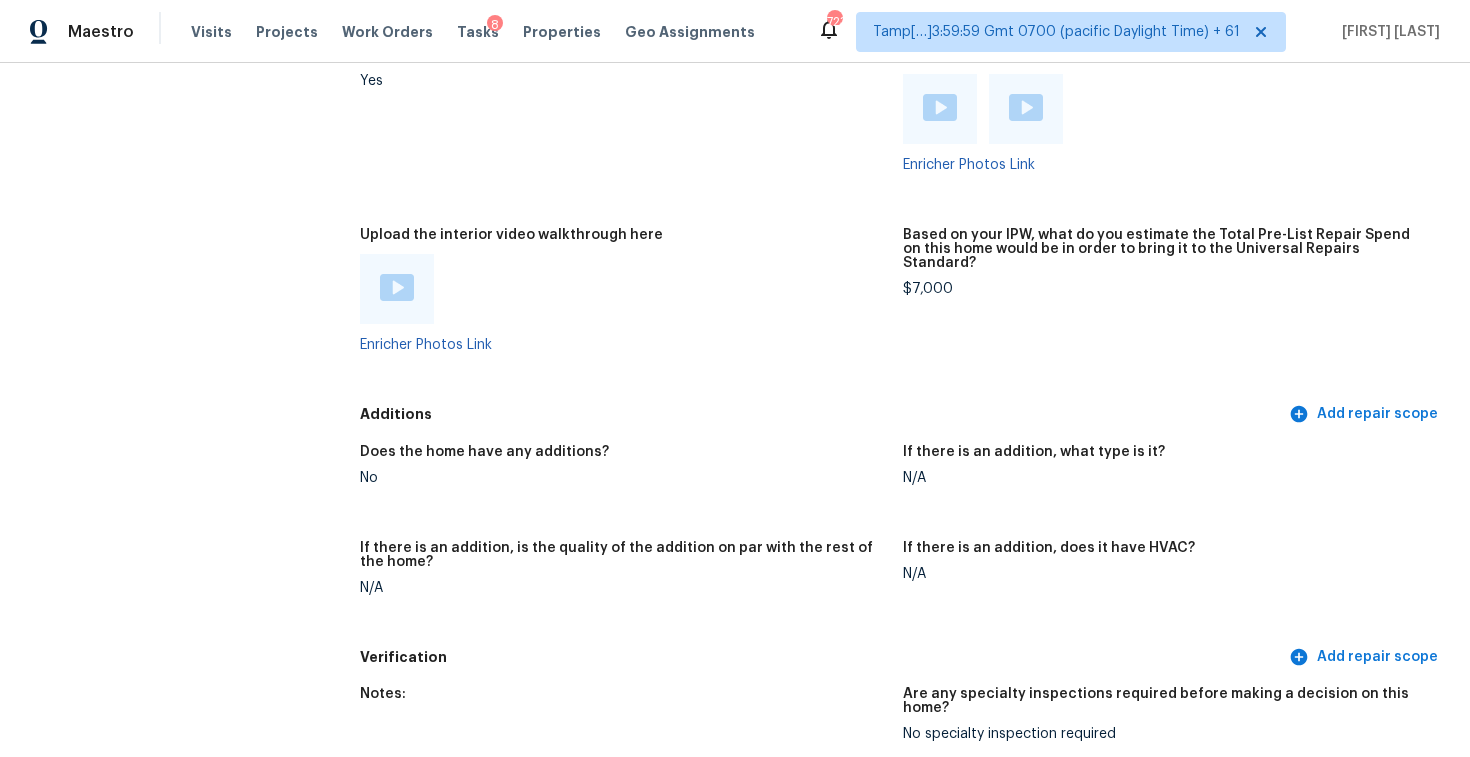 click at bounding box center [397, 287] 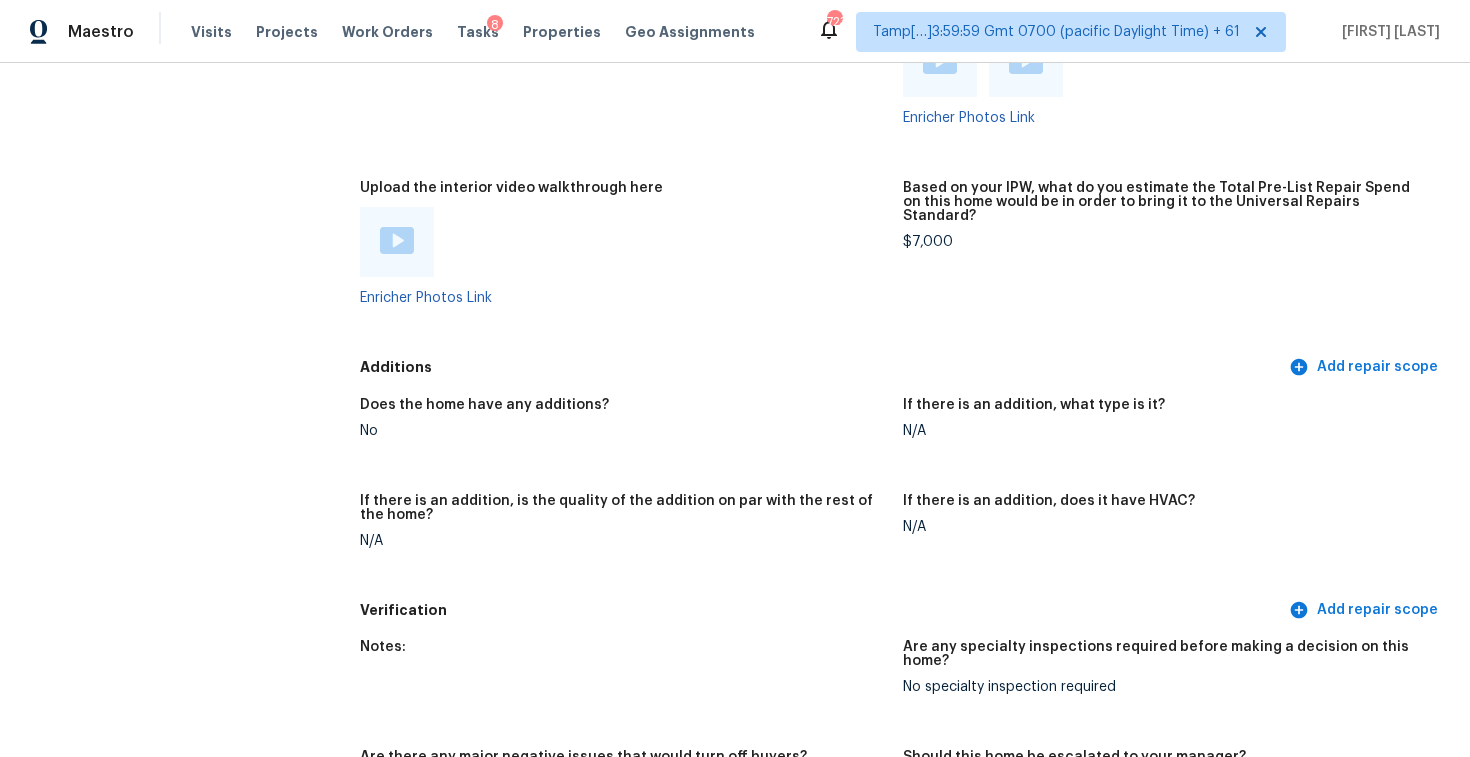 scroll, scrollTop: 4624, scrollLeft: 0, axis: vertical 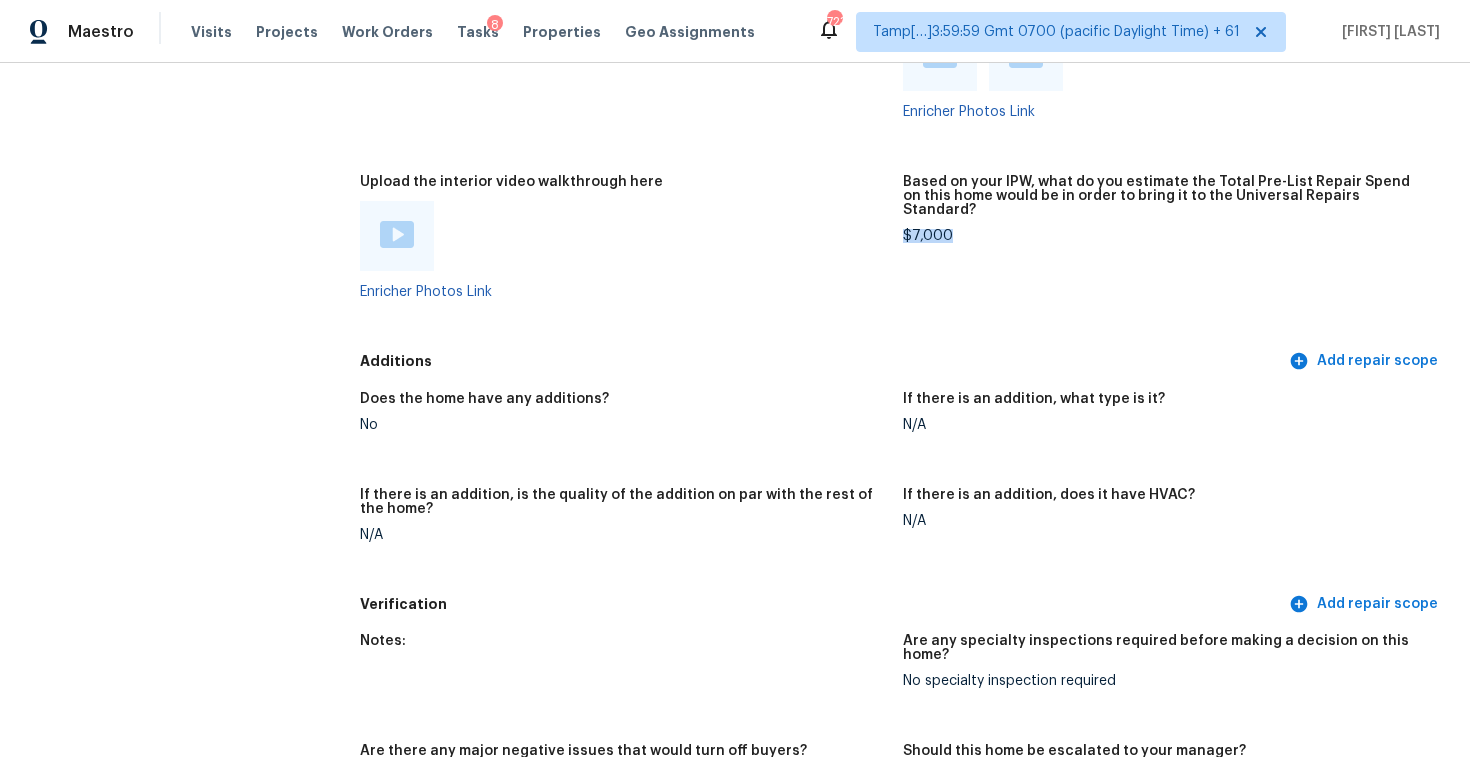 drag, startPoint x: 903, startPoint y: 205, endPoint x: 952, endPoint y: 205, distance: 49 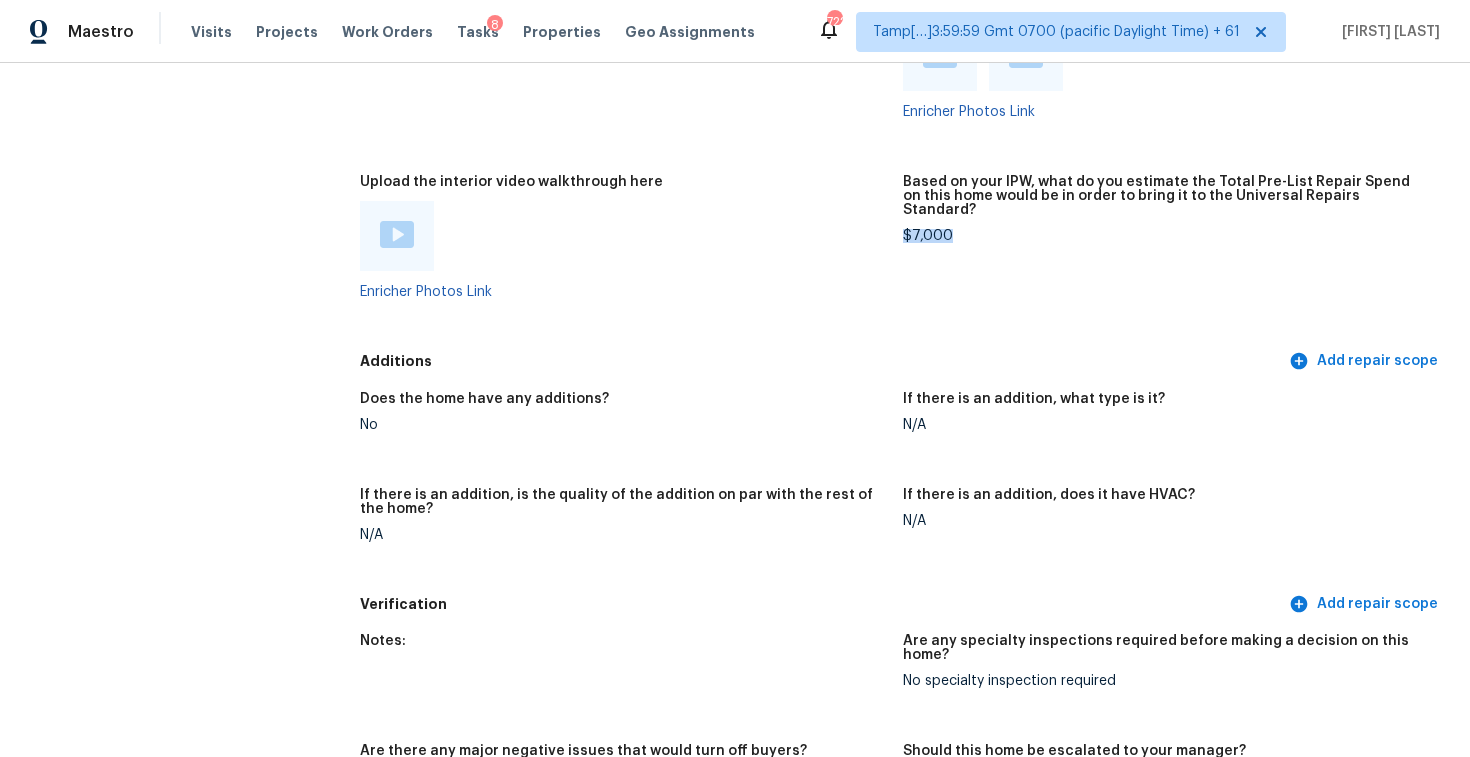 click on "Does the home have any additions? No If there is an addition, what type is it? N/A If there is an addition, is the quality of the addition on par with the rest of the home? N/A If there is an addition, does it have HVAC? N/A" at bounding box center (903, 483) 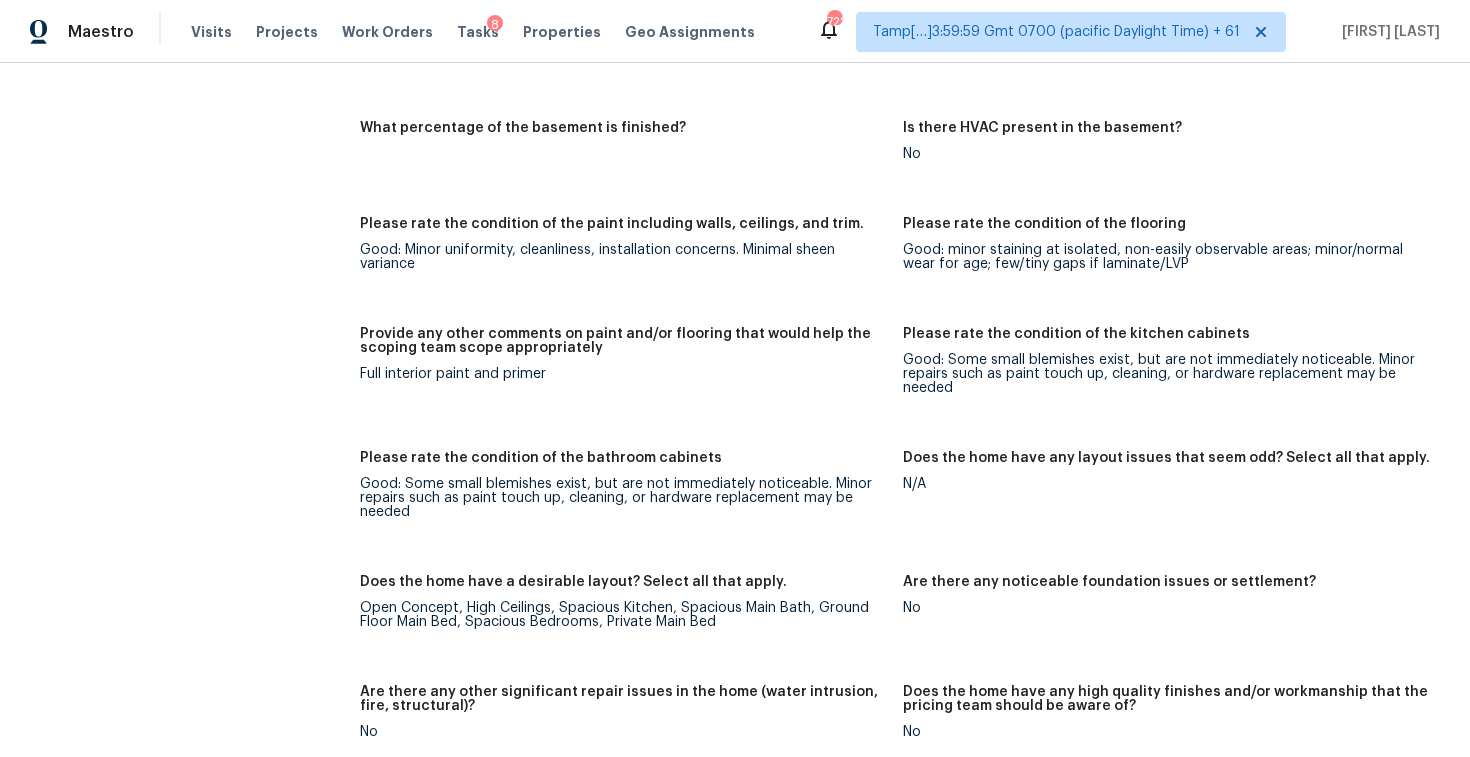 scroll, scrollTop: 3687, scrollLeft: 0, axis: vertical 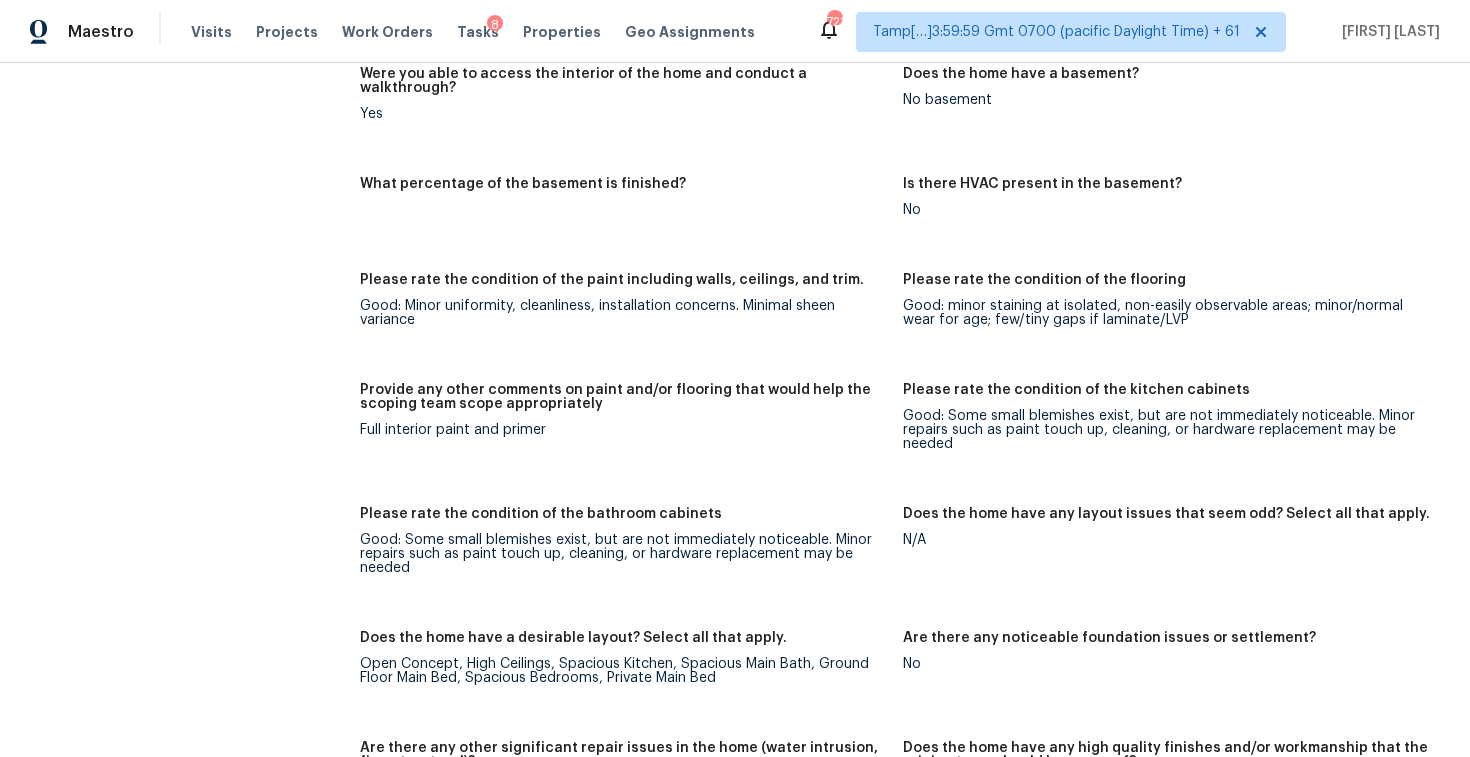 click on "Good: Minor uniformity, cleanliness, installation concerns. Minimal sheen variance" at bounding box center (623, 313) 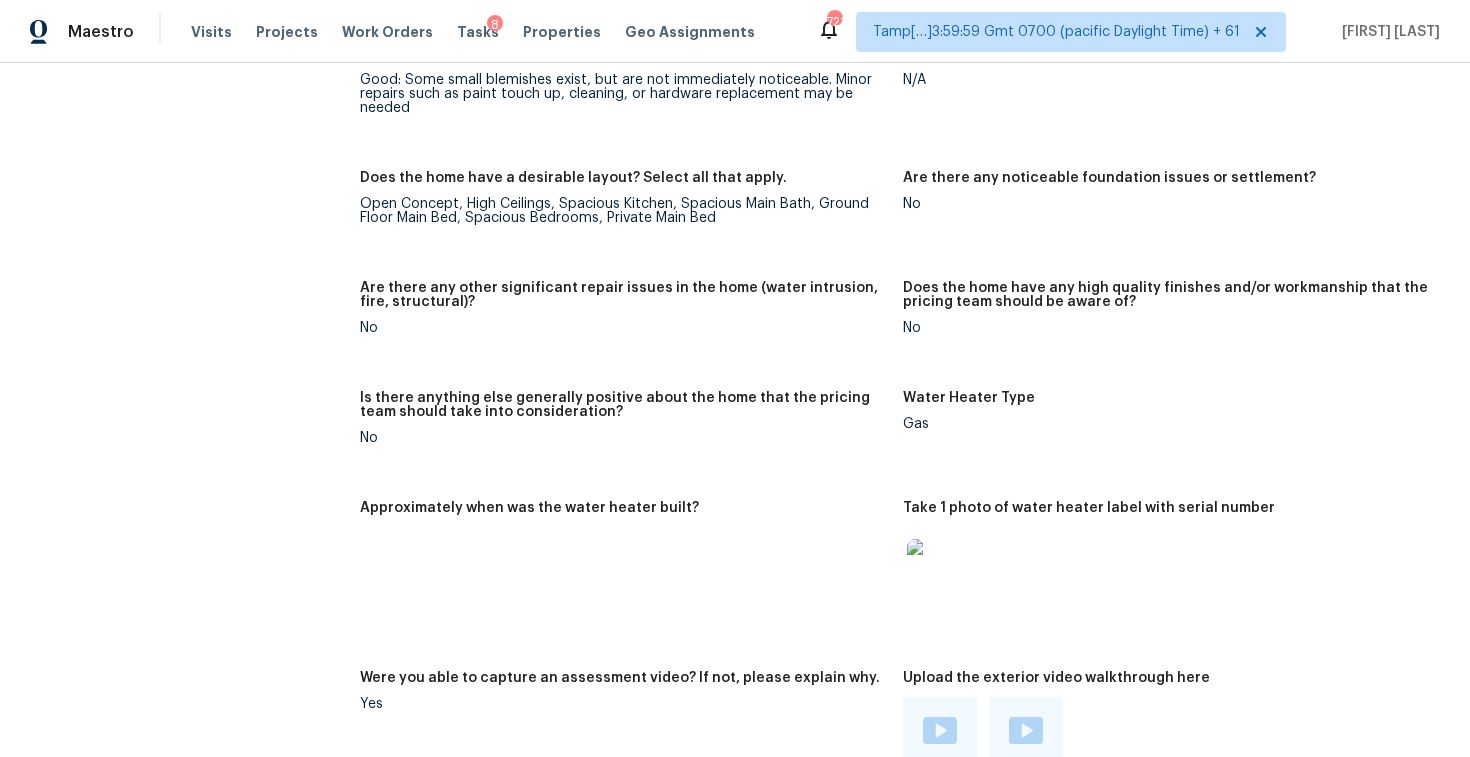 scroll, scrollTop: 1047, scrollLeft: 0, axis: vertical 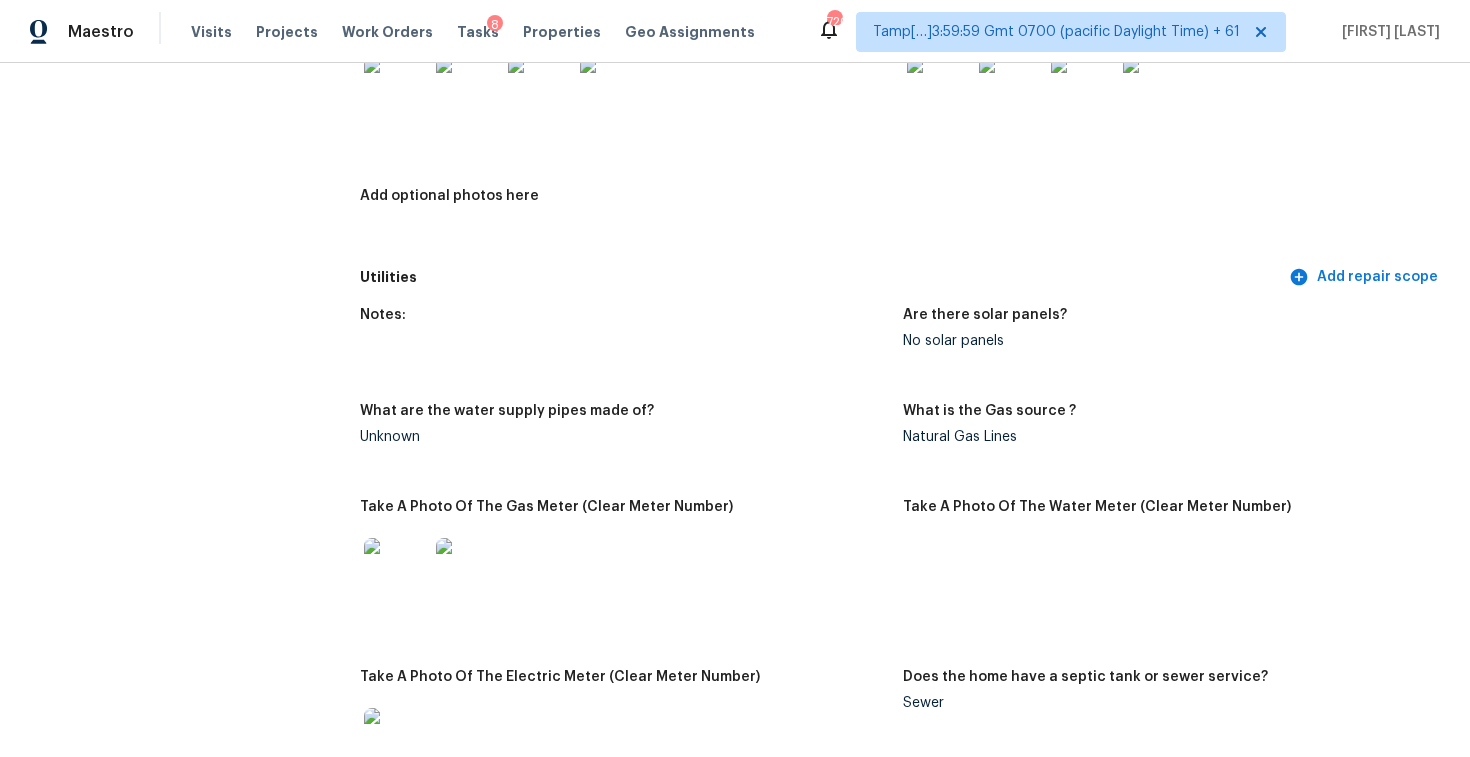 click on "Notes:" at bounding box center (631, 344) 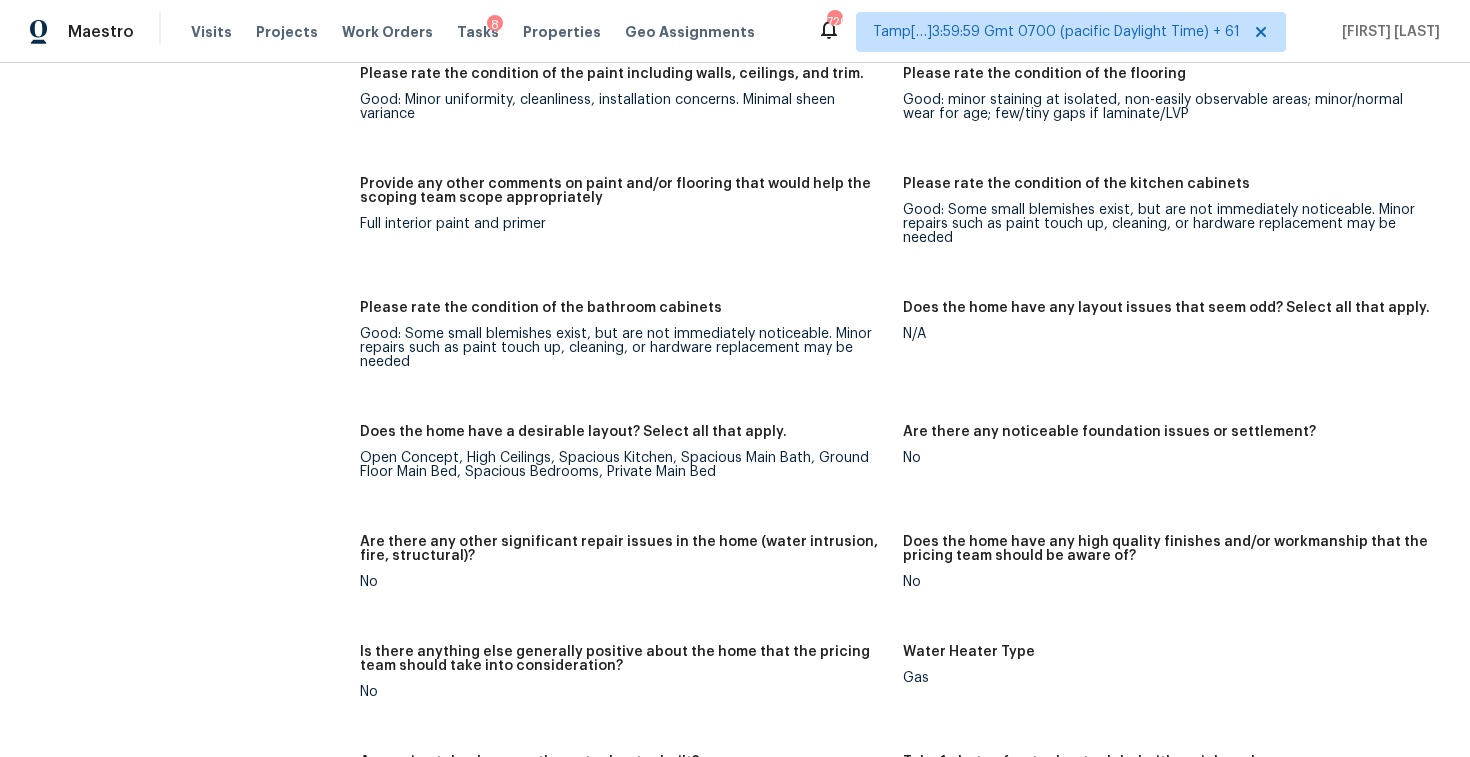 scroll, scrollTop: 3631, scrollLeft: 0, axis: vertical 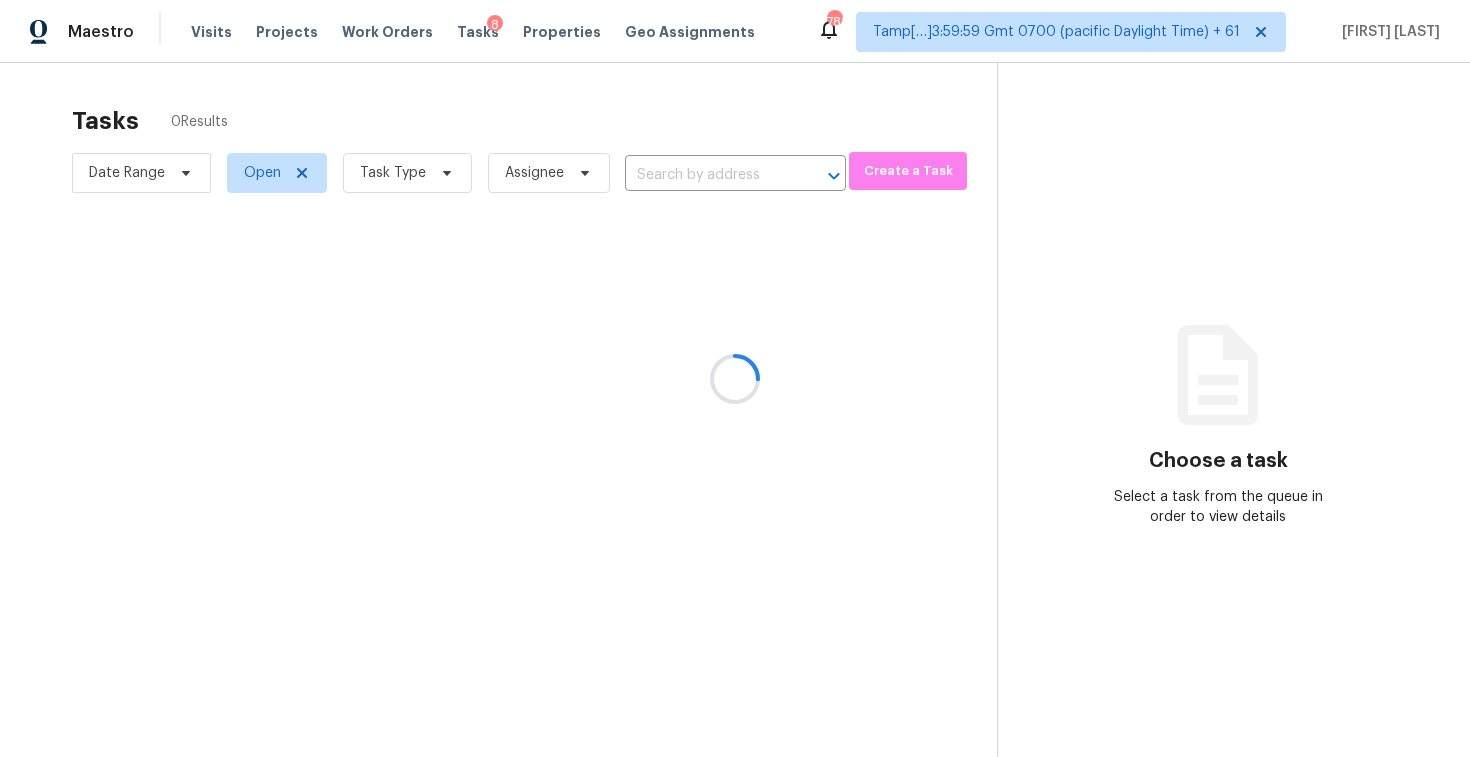 click at bounding box center [735, 378] 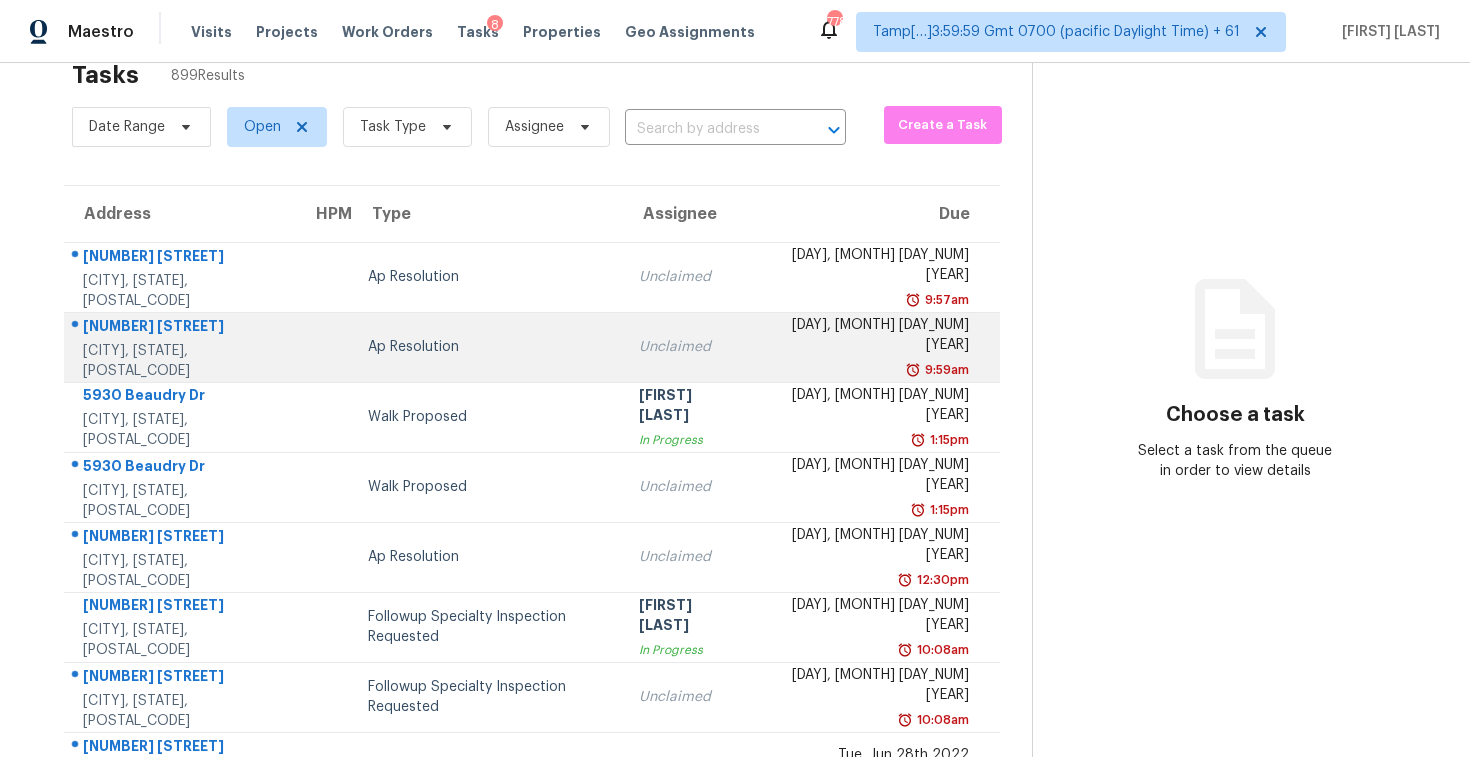 scroll, scrollTop: 48, scrollLeft: 0, axis: vertical 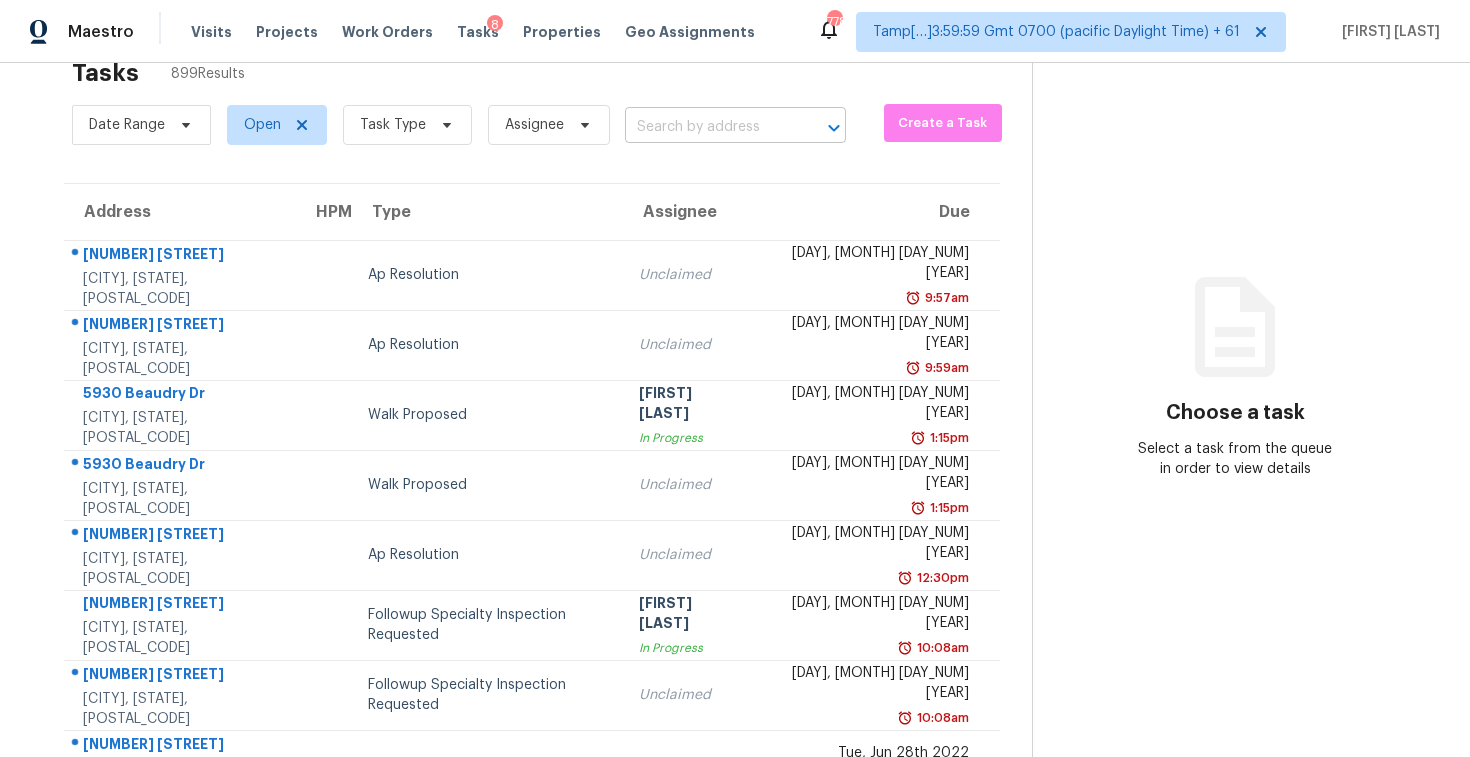 click at bounding box center (707, 127) 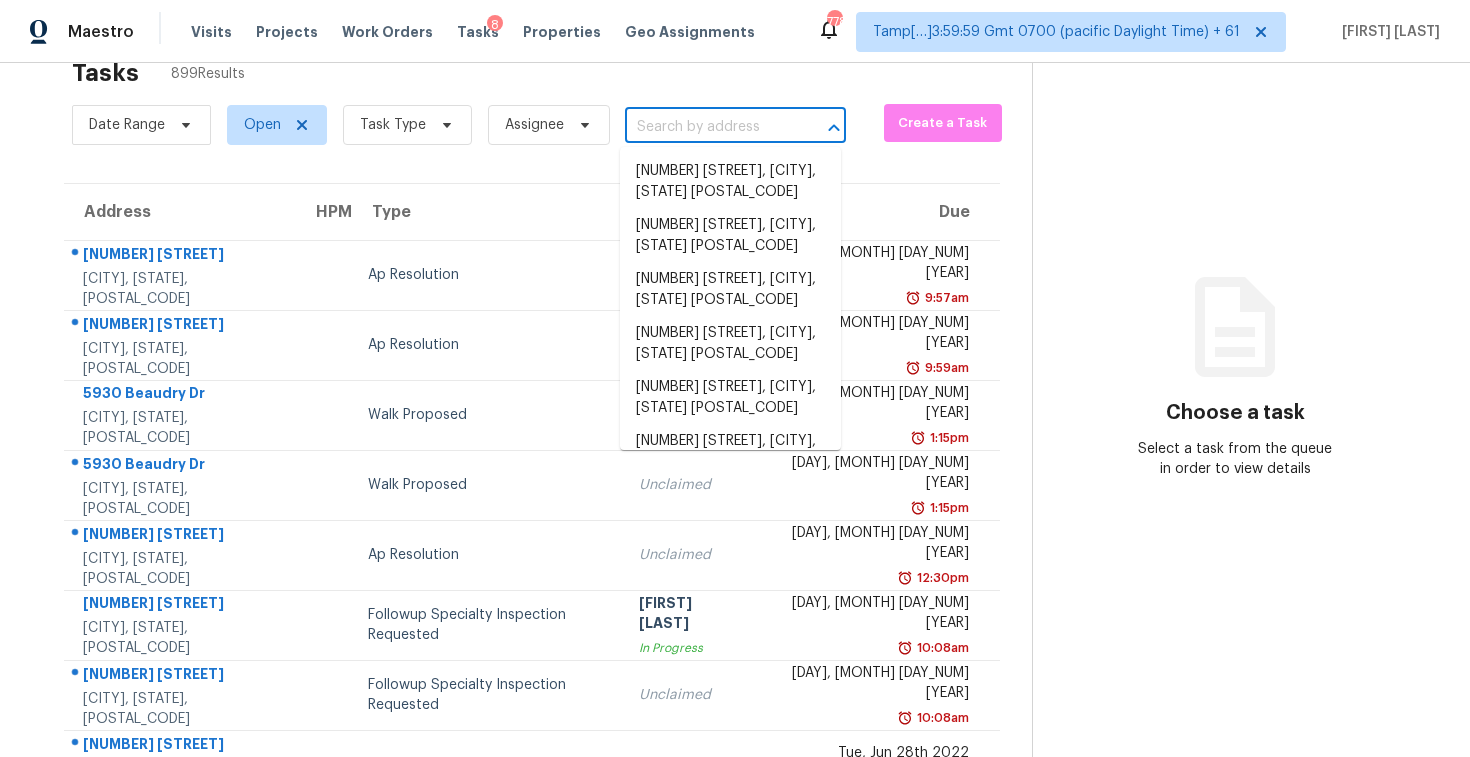 paste on "3385 Wiser Dr, Clarksville, TN 37042" 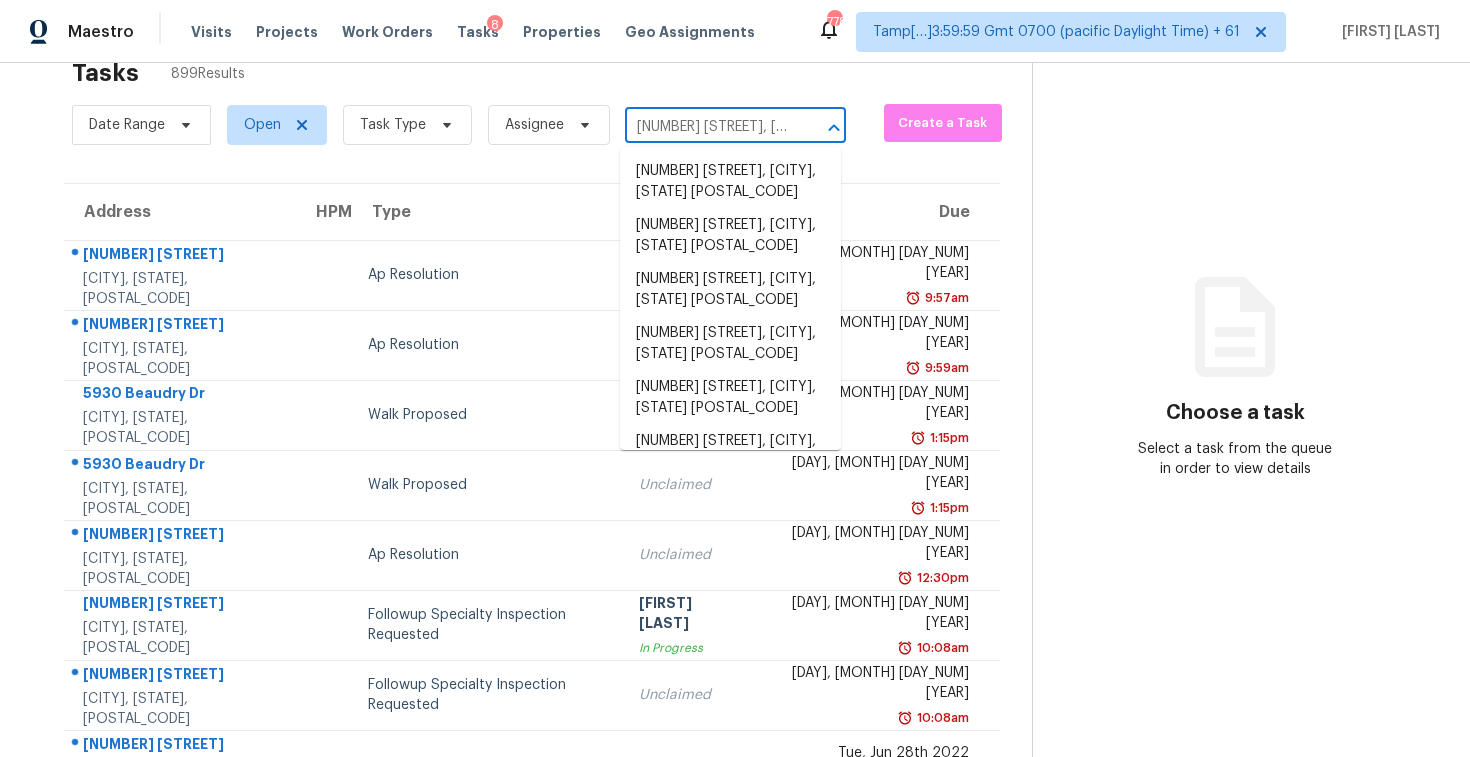 scroll, scrollTop: 0, scrollLeft: 83, axis: horizontal 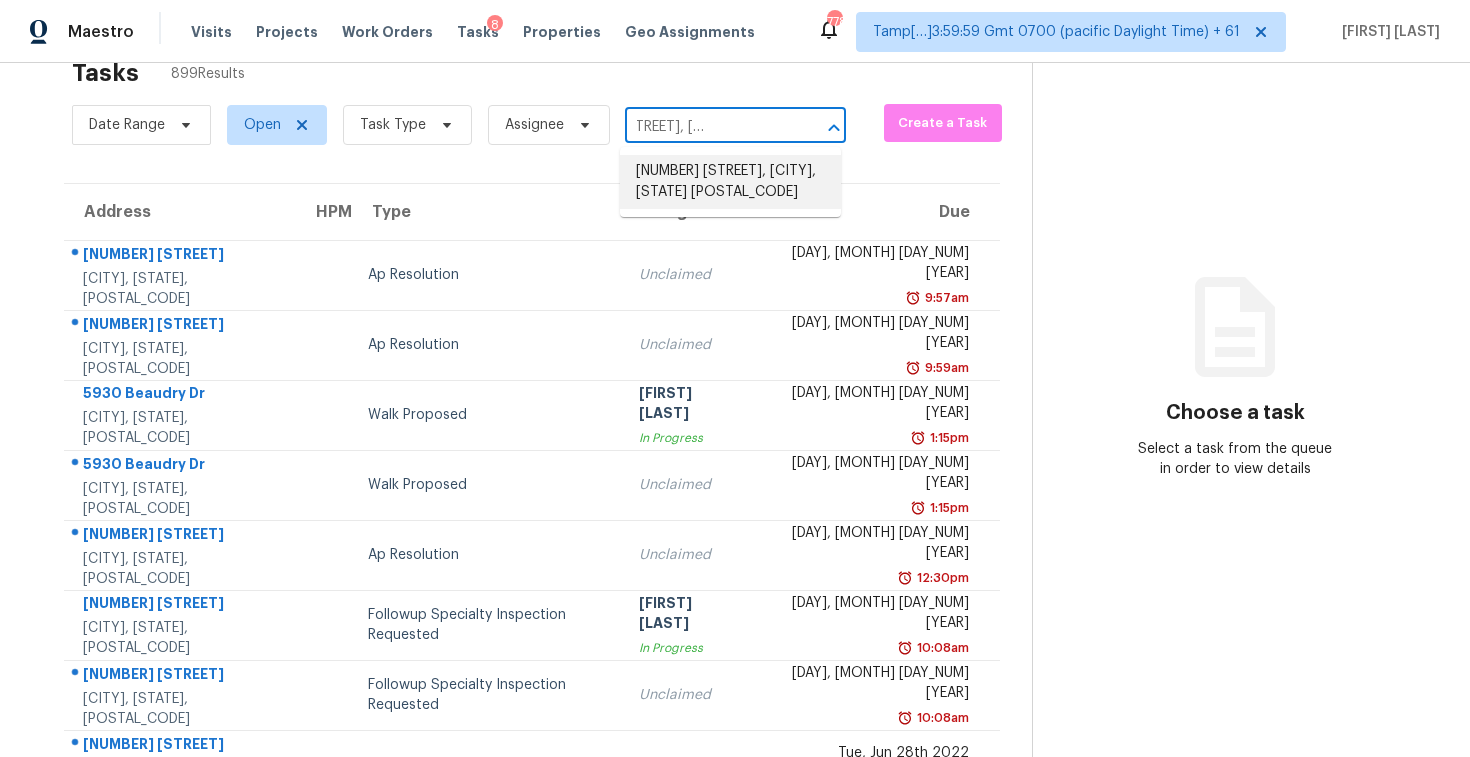 click on "3385 Wiser Dr, Clarksville, TN 37042" at bounding box center [730, 182] 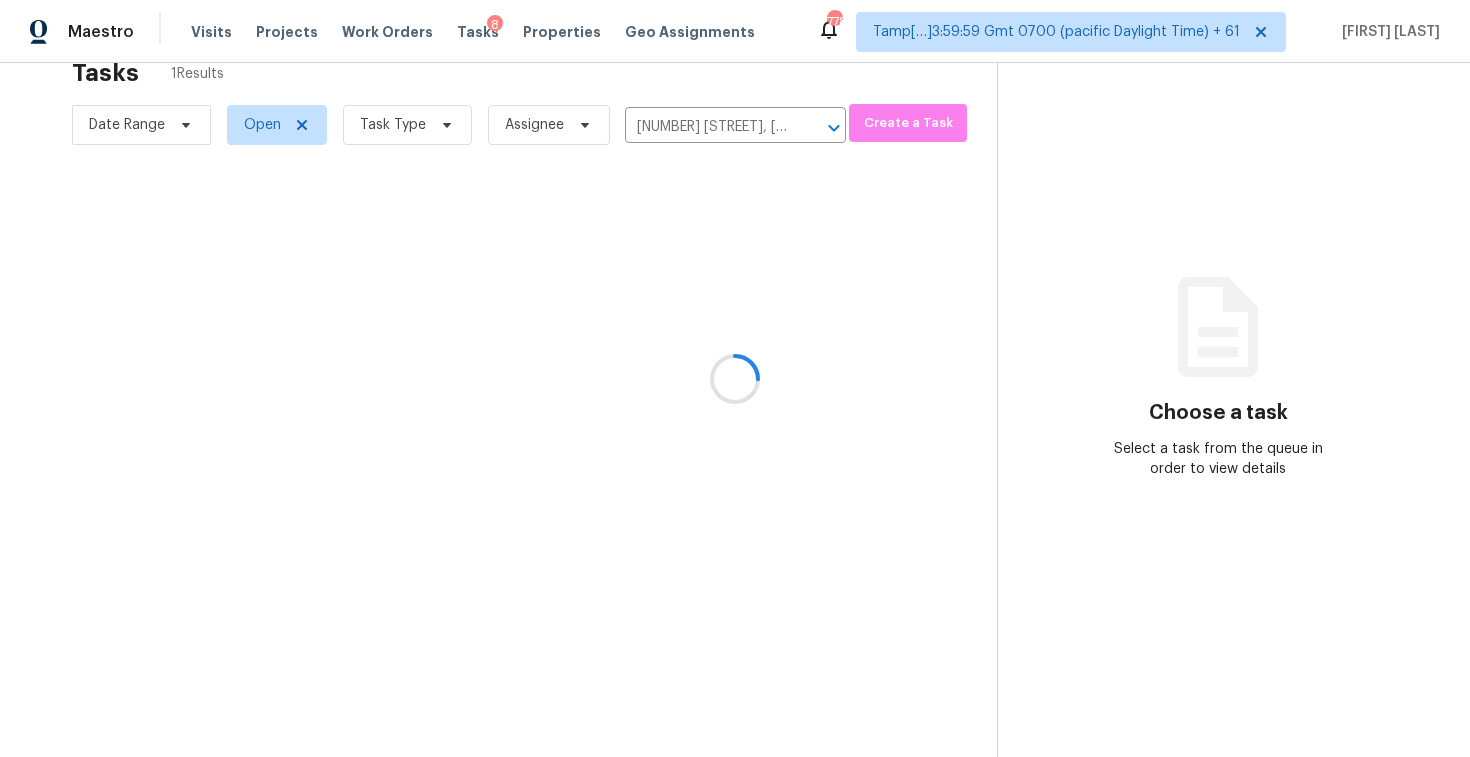 click at bounding box center (735, 378) 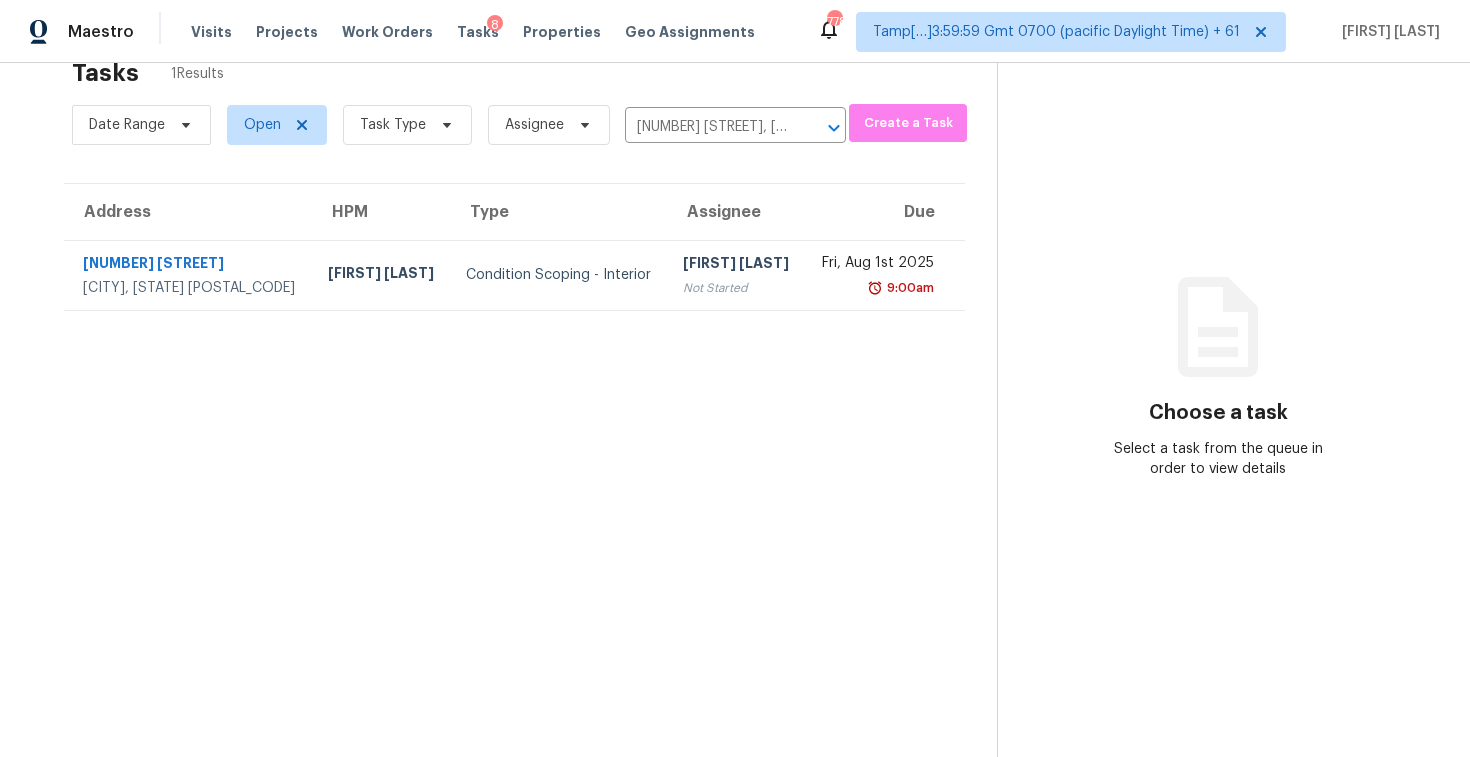 click on "[FIRST] [LAST]" at bounding box center [736, 265] 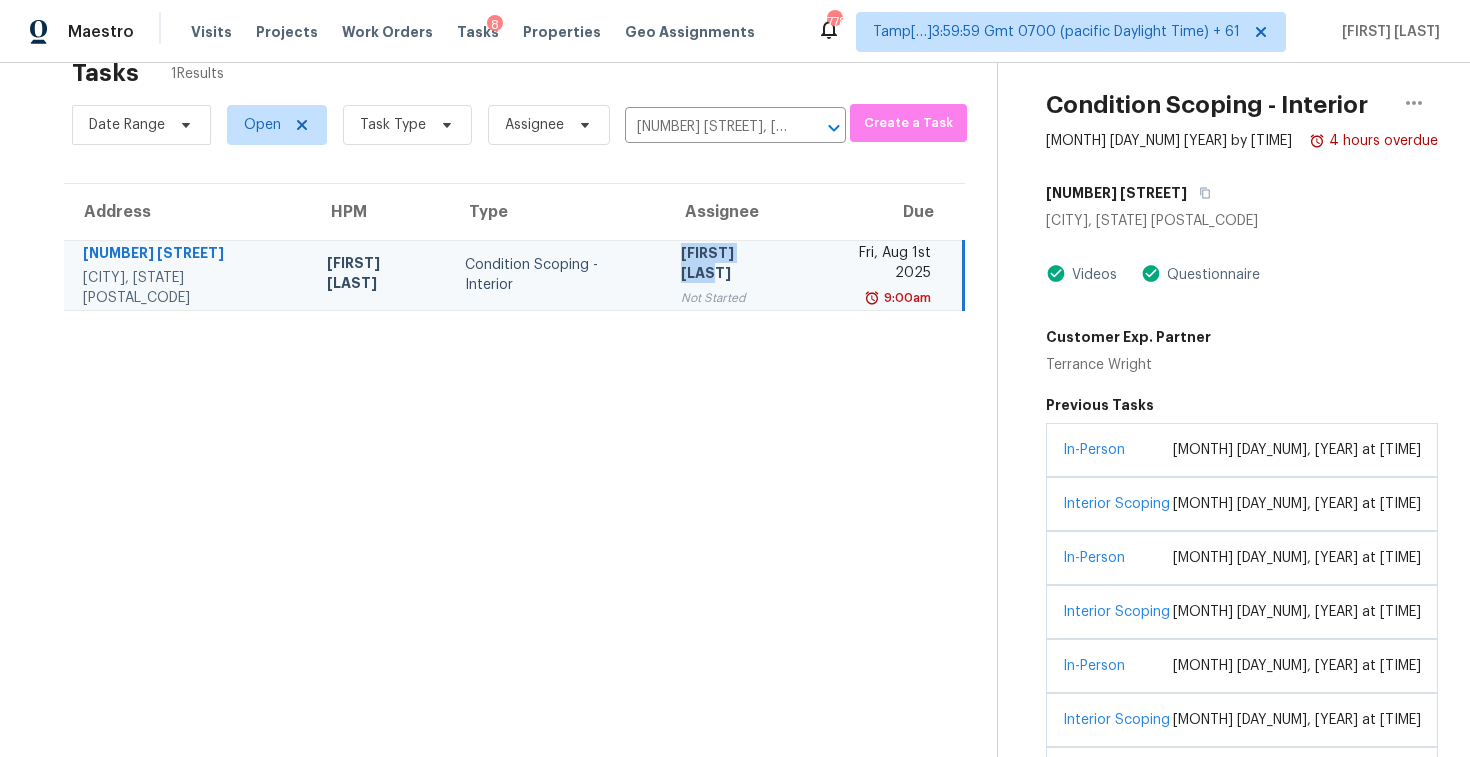 click on "In-Person  February 01, 2024 at 10:33 AM" at bounding box center [1242, 450] 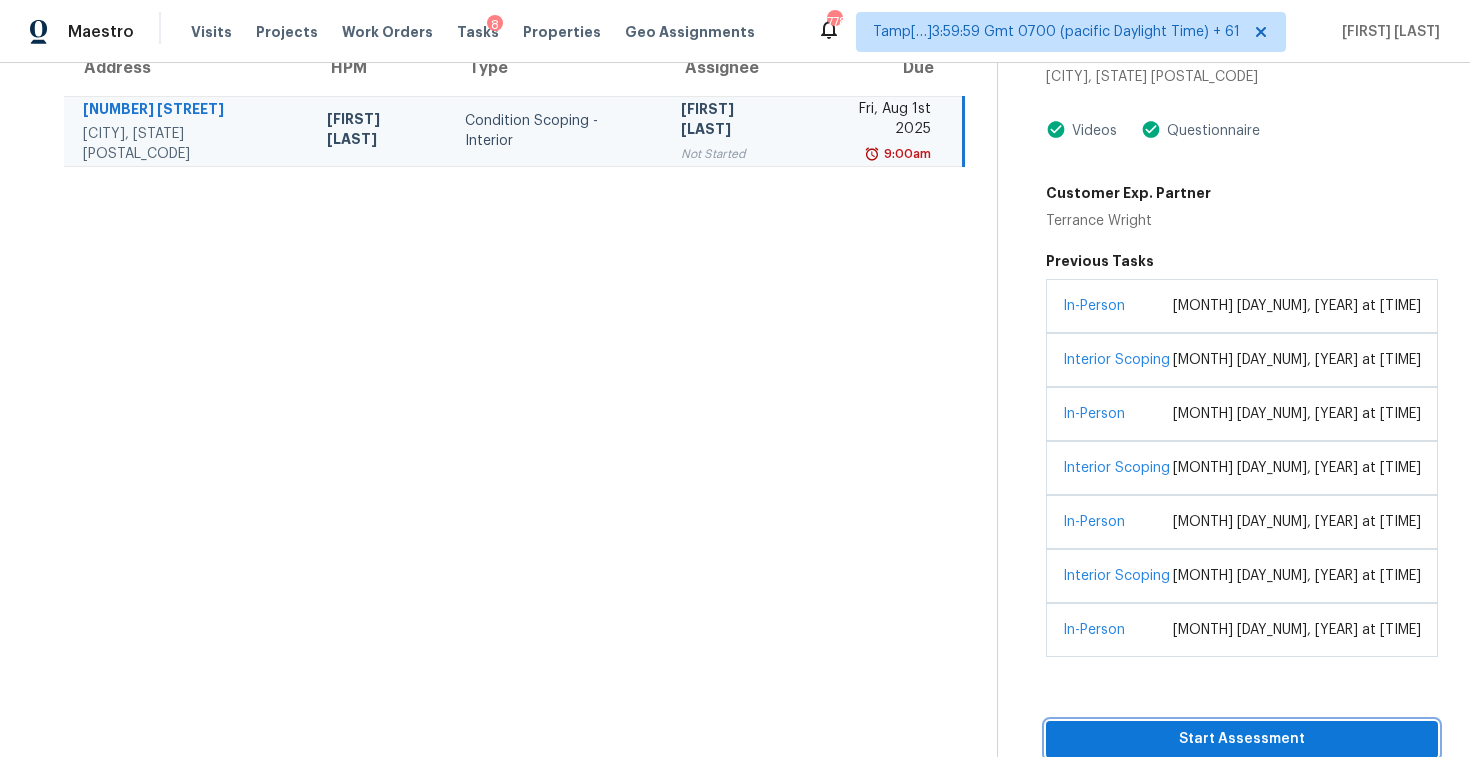click on "Start Assessment" at bounding box center [1242, 739] 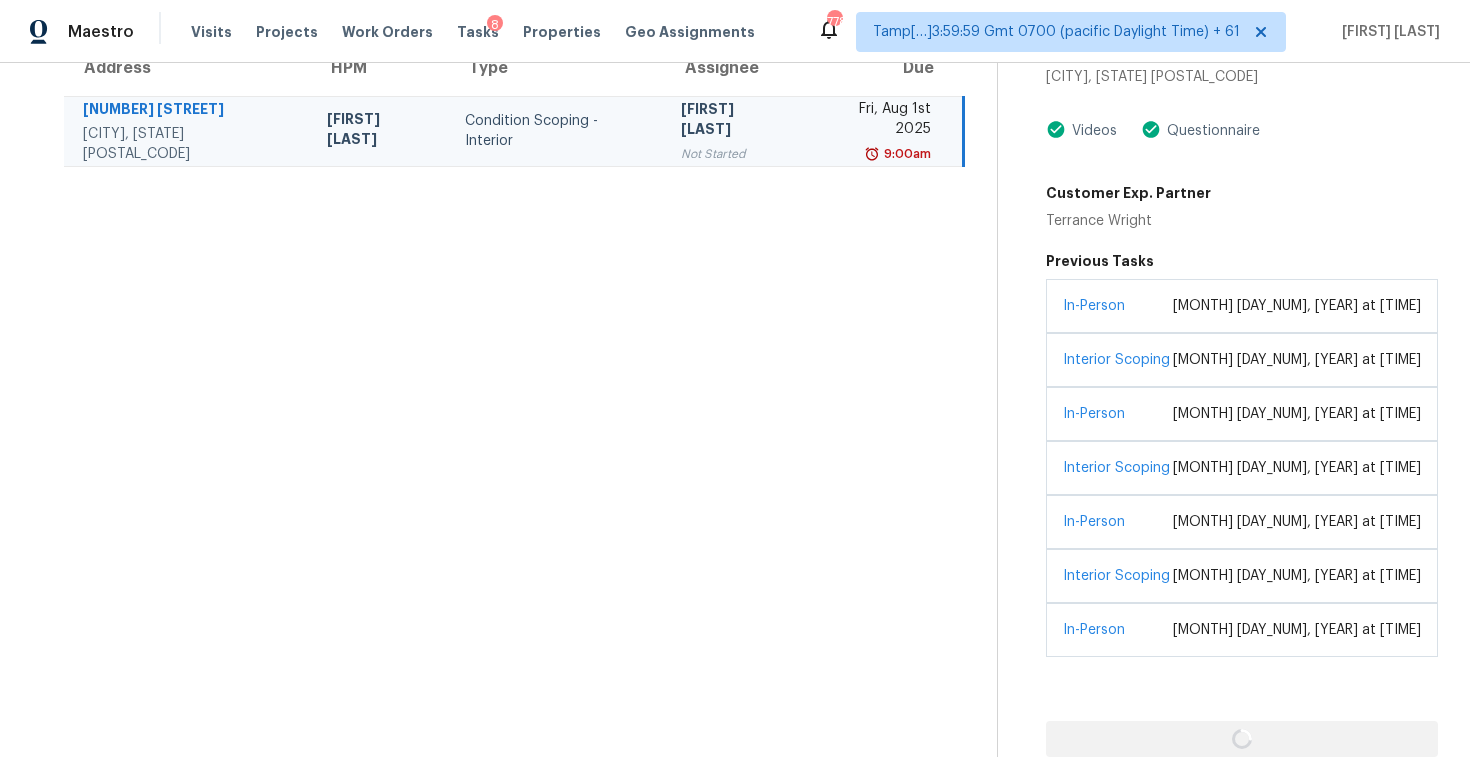 scroll, scrollTop: 192, scrollLeft: 0, axis: vertical 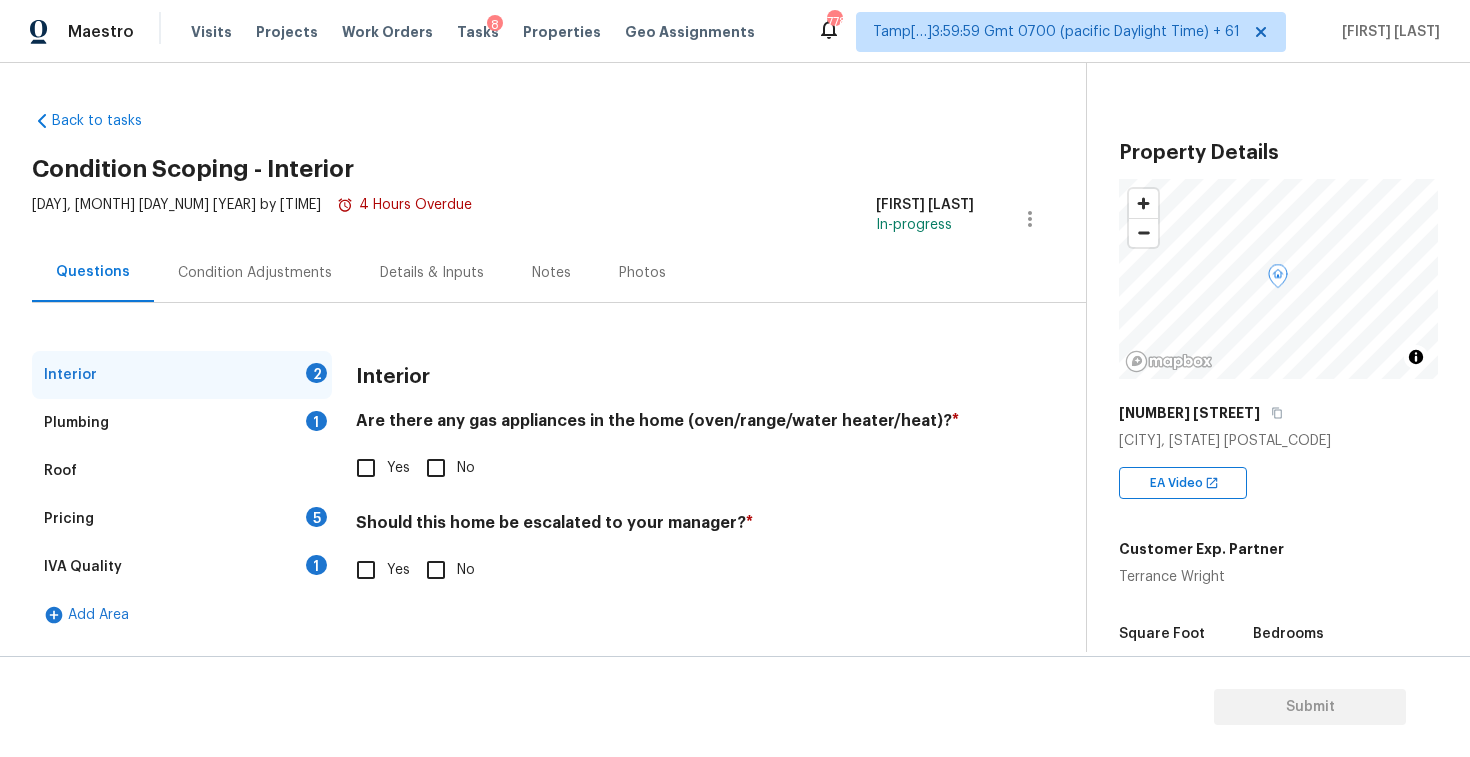 click on "Yes" at bounding box center [366, 570] 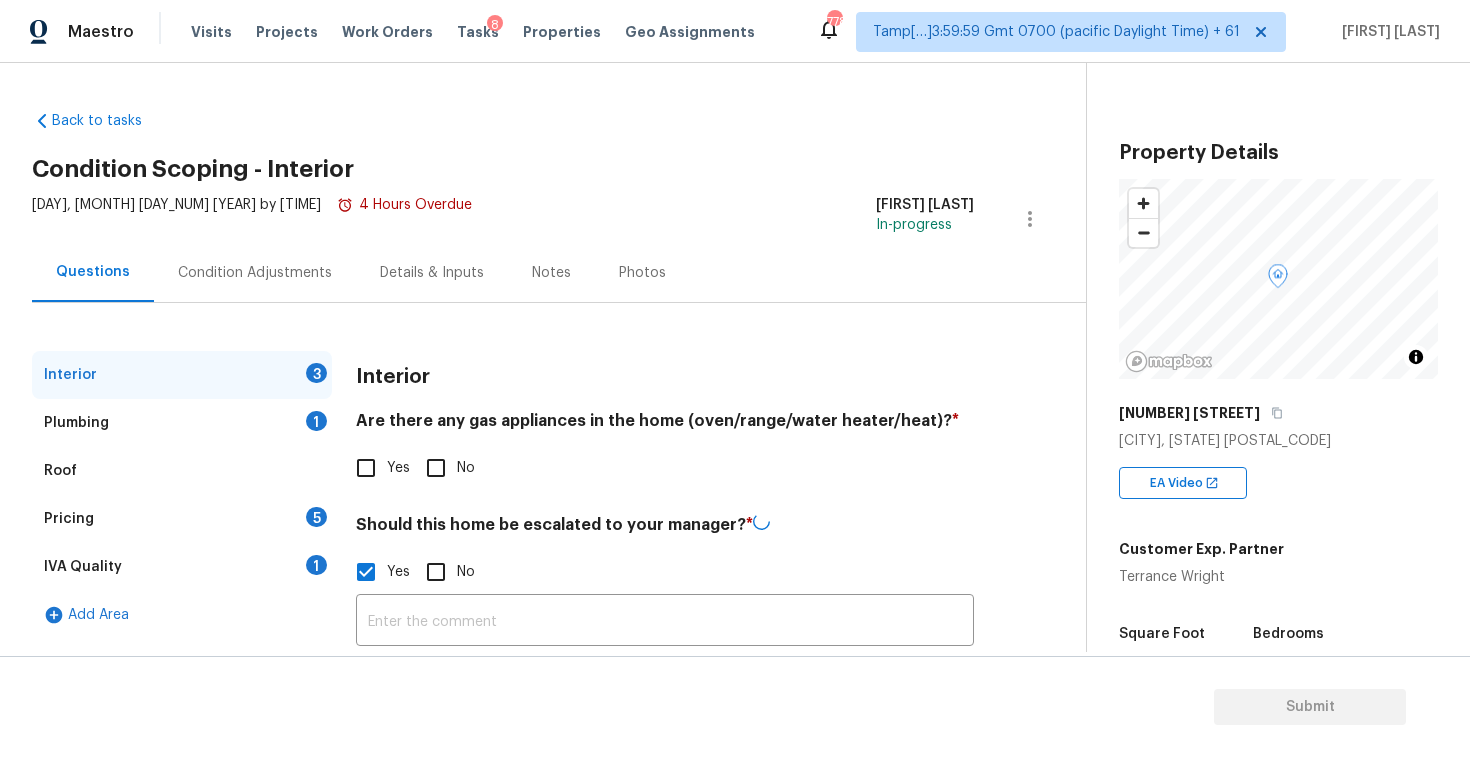 scroll, scrollTop: 158, scrollLeft: 0, axis: vertical 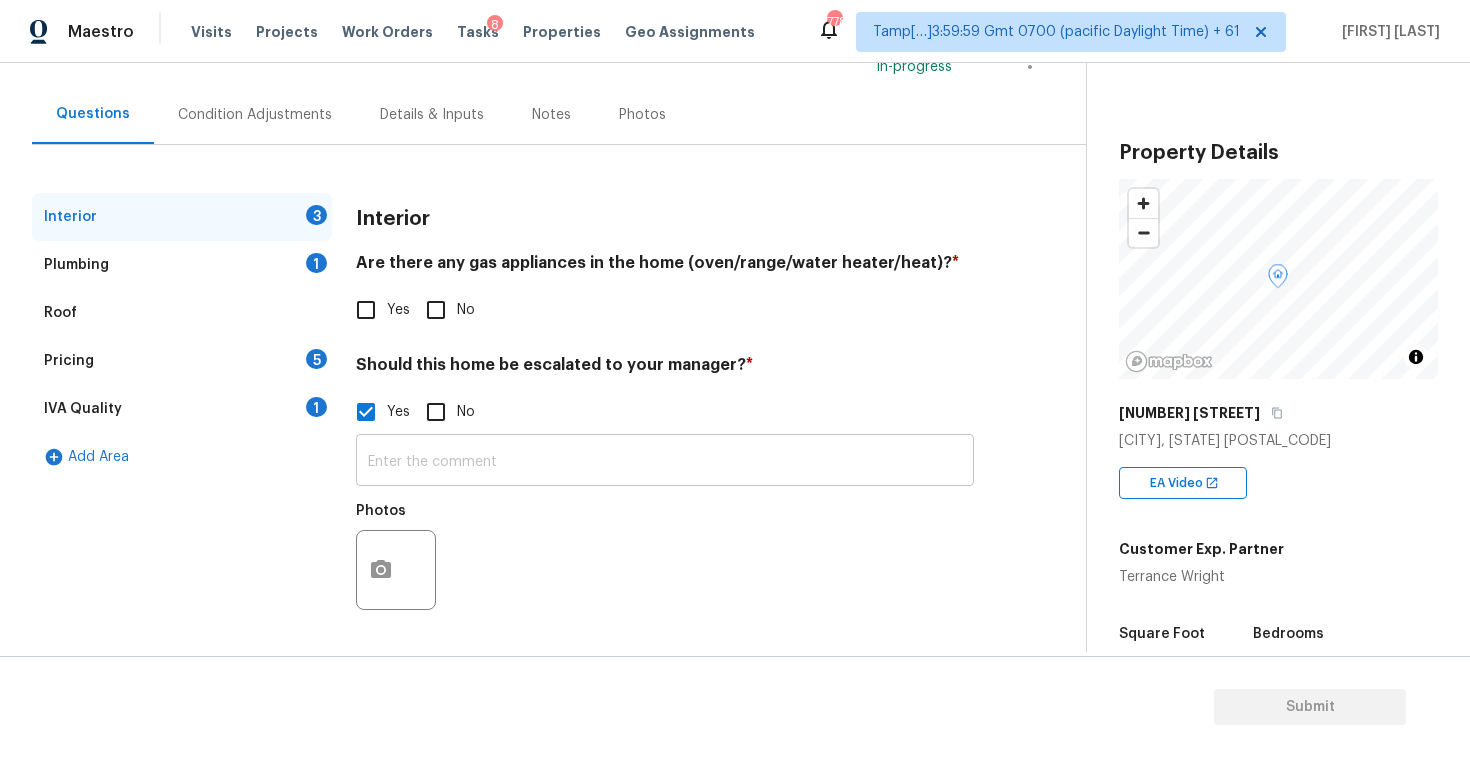 click at bounding box center [665, 462] 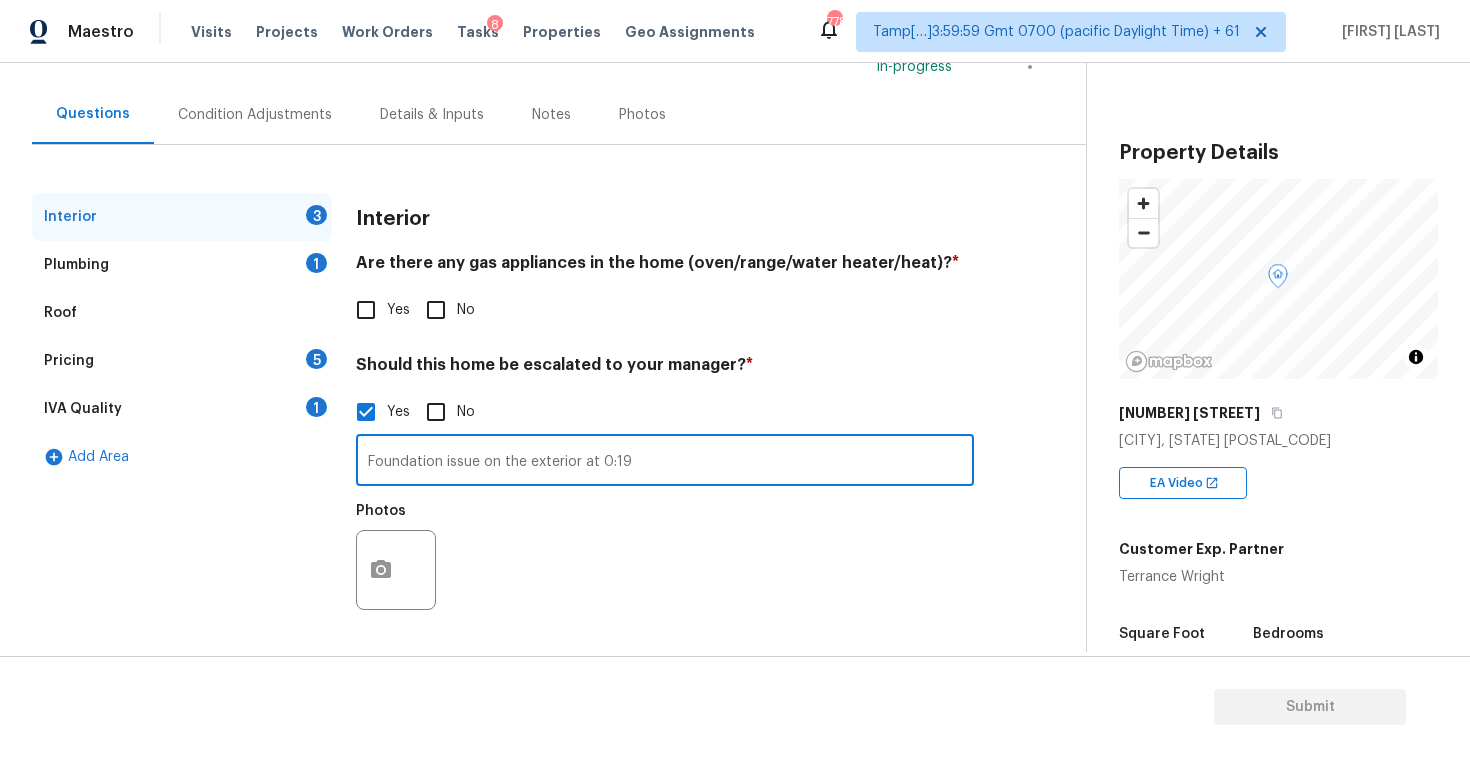 type on "Foundation issue on the exterior at [TIME]" 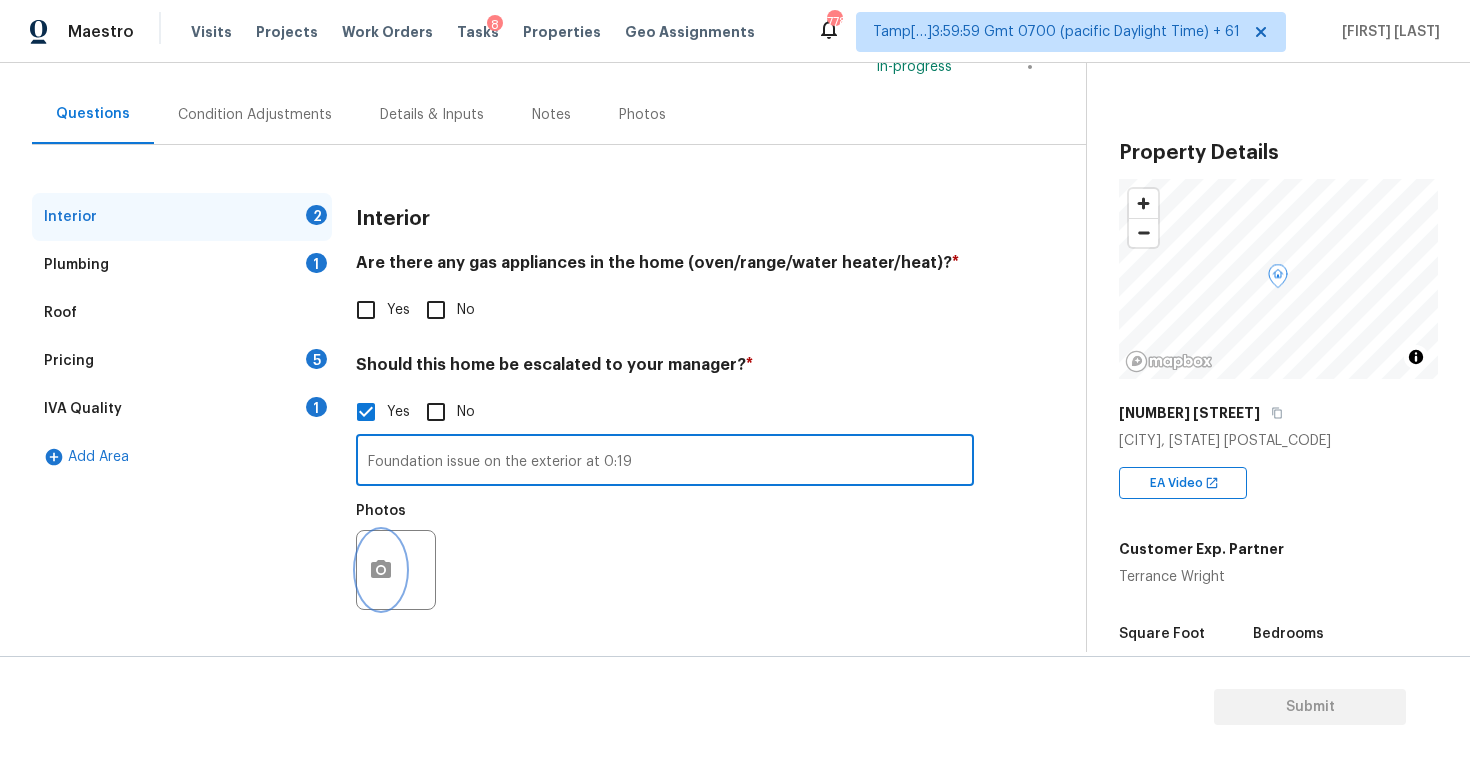 click at bounding box center (381, 570) 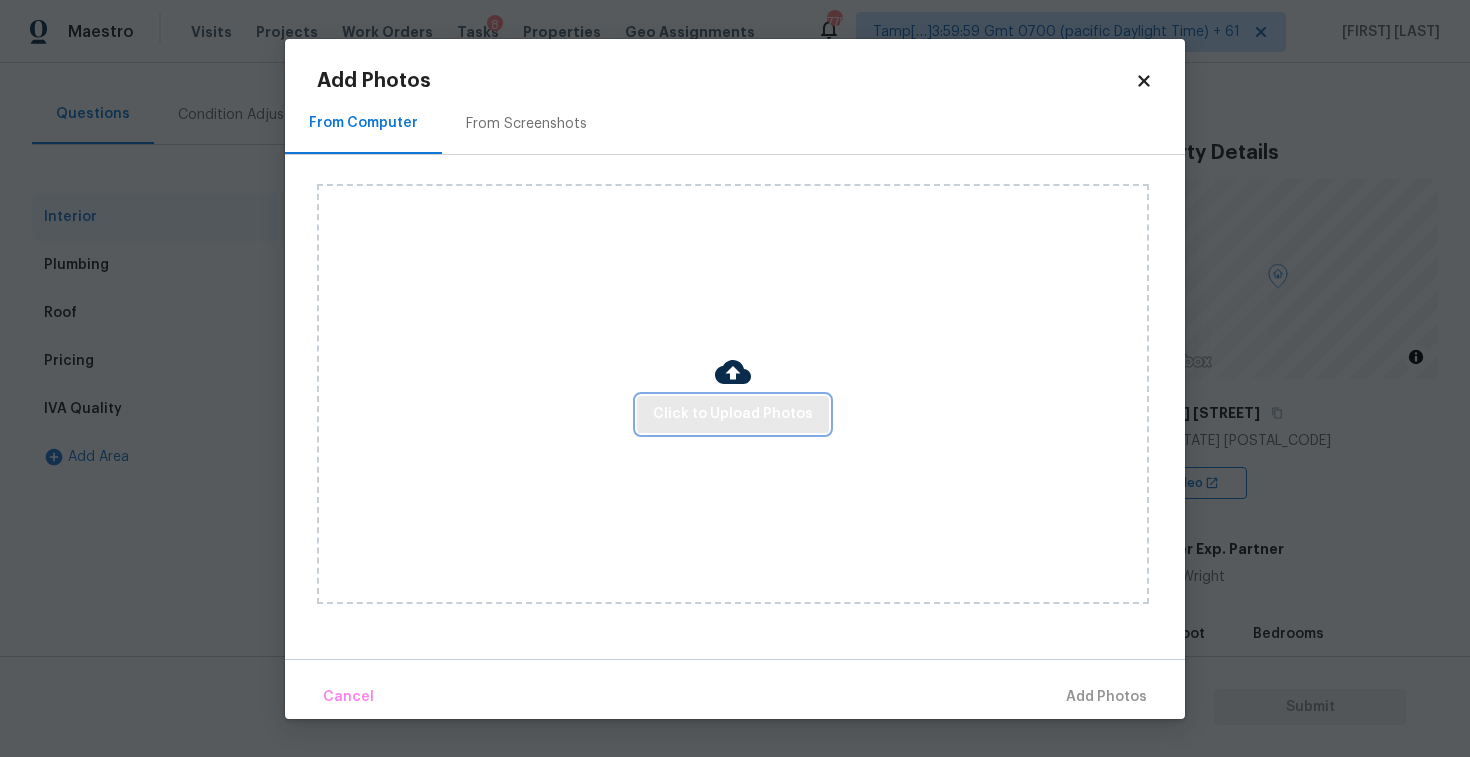 click on "Click to Upload Photos" at bounding box center (733, 414) 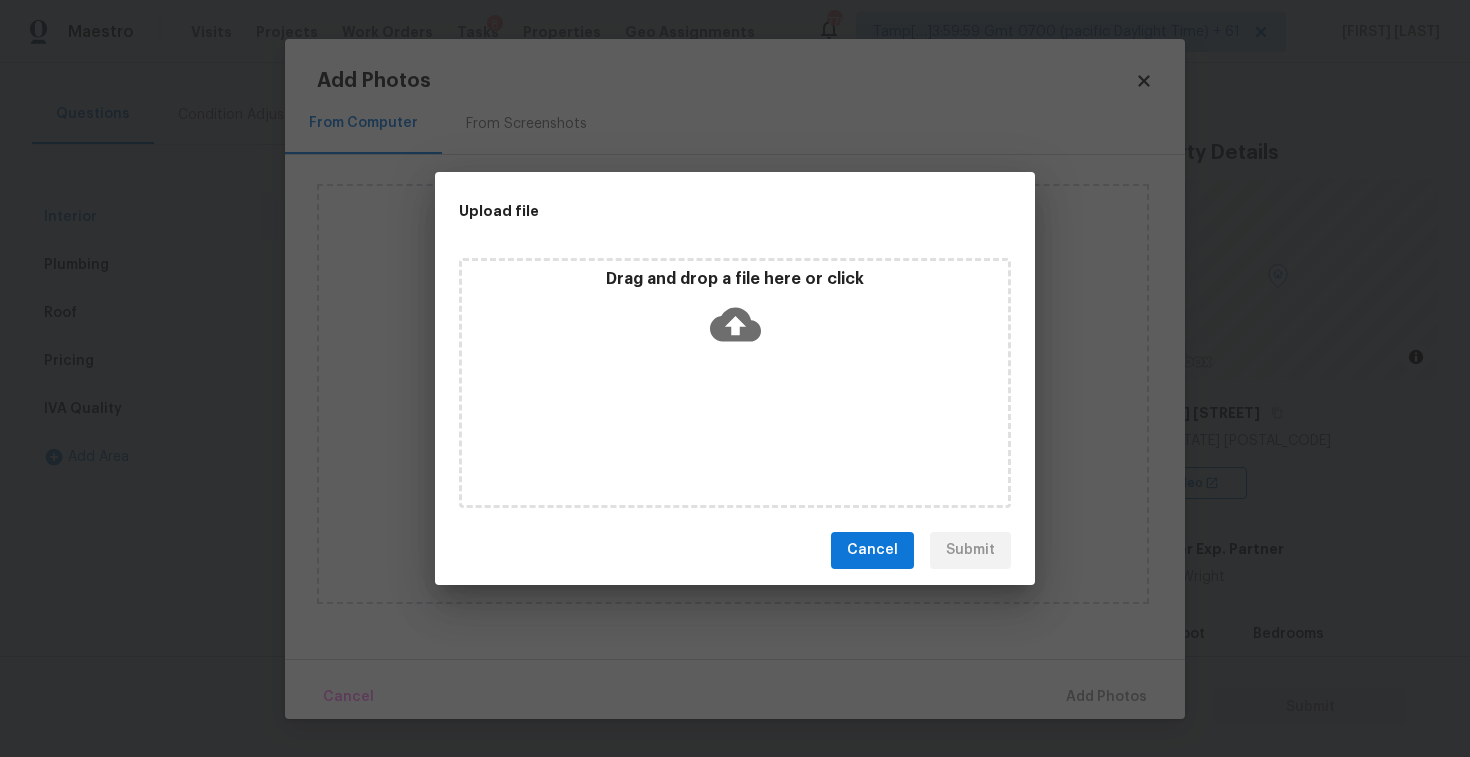 click 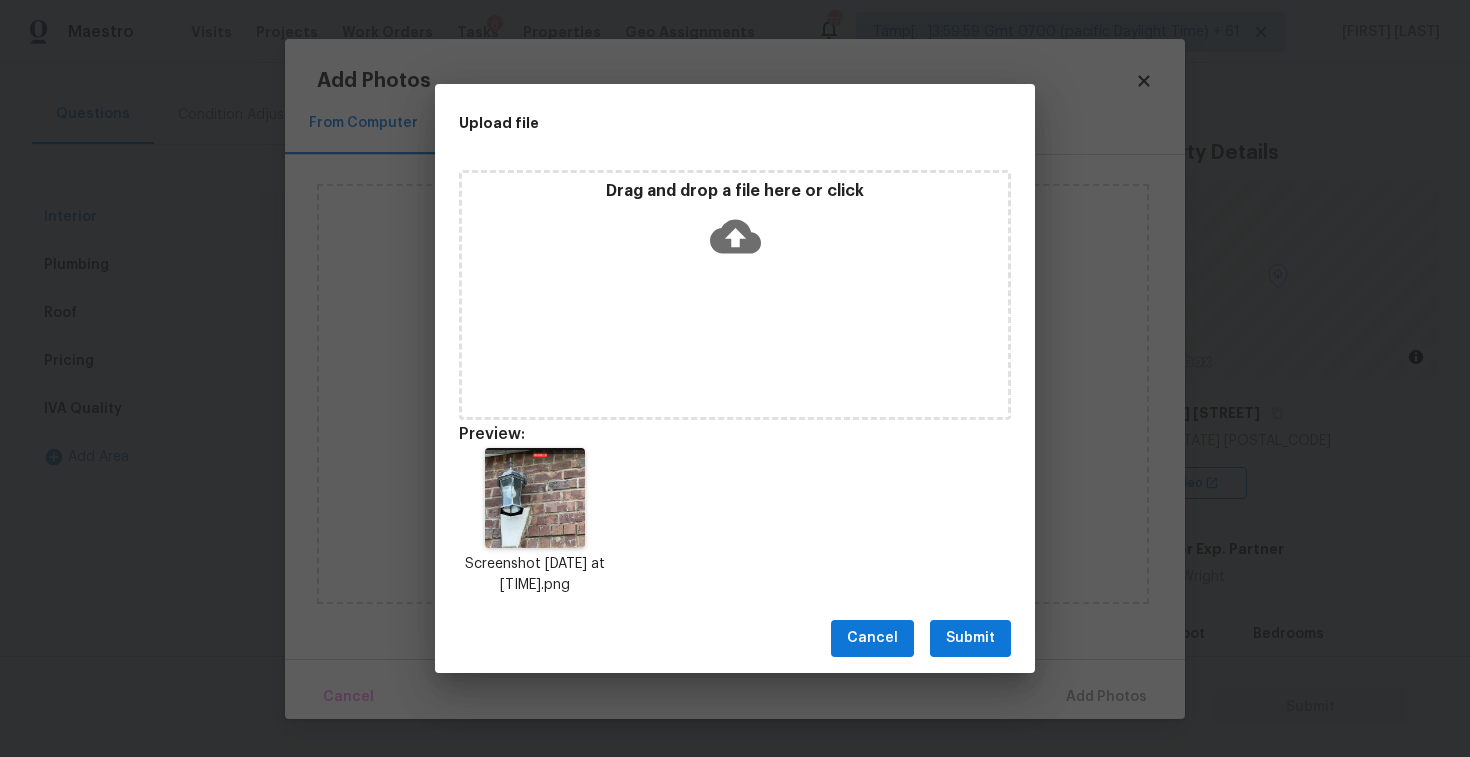 click on "Submit" at bounding box center [970, 638] 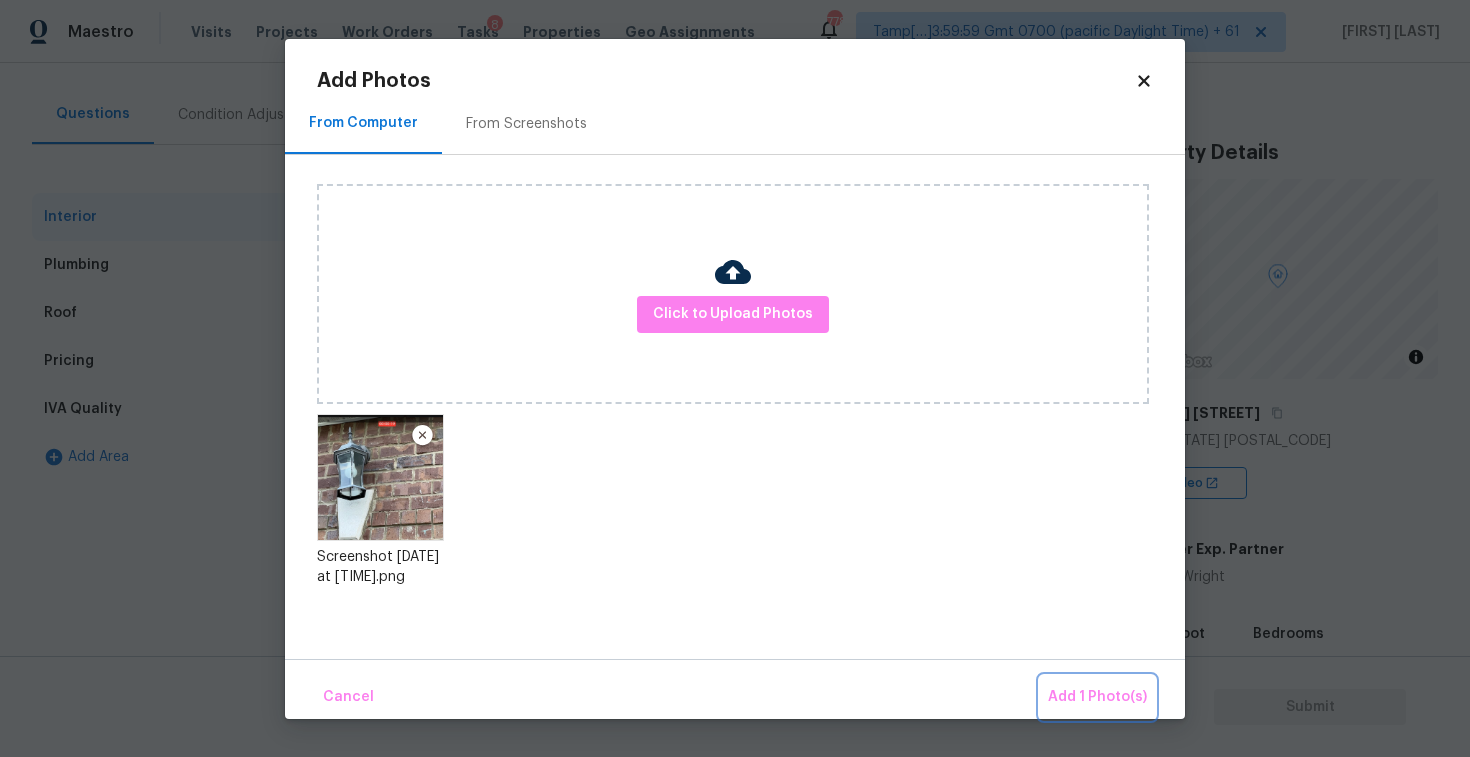 click on "Add 1 Photo(s)" at bounding box center [1097, 697] 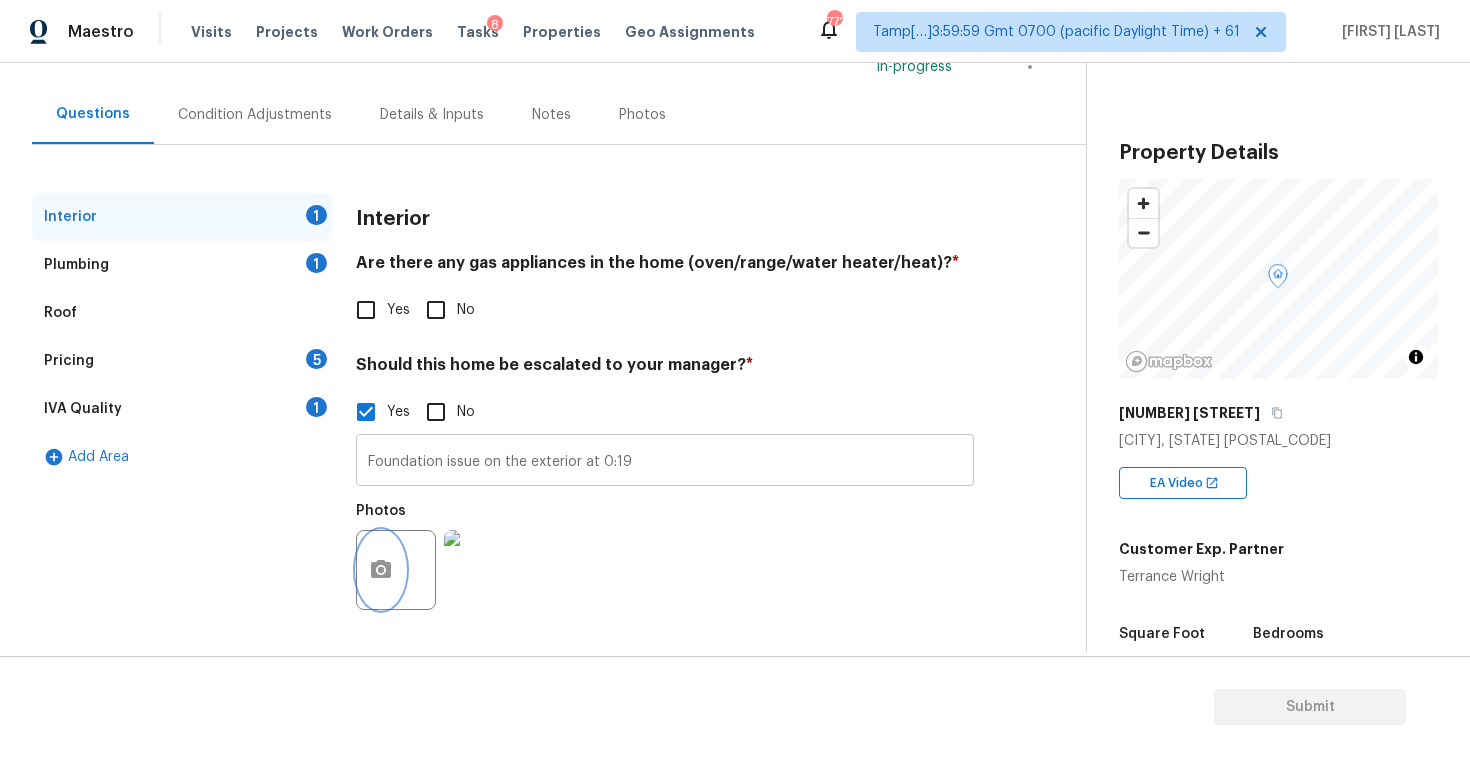 scroll, scrollTop: 60, scrollLeft: 0, axis: vertical 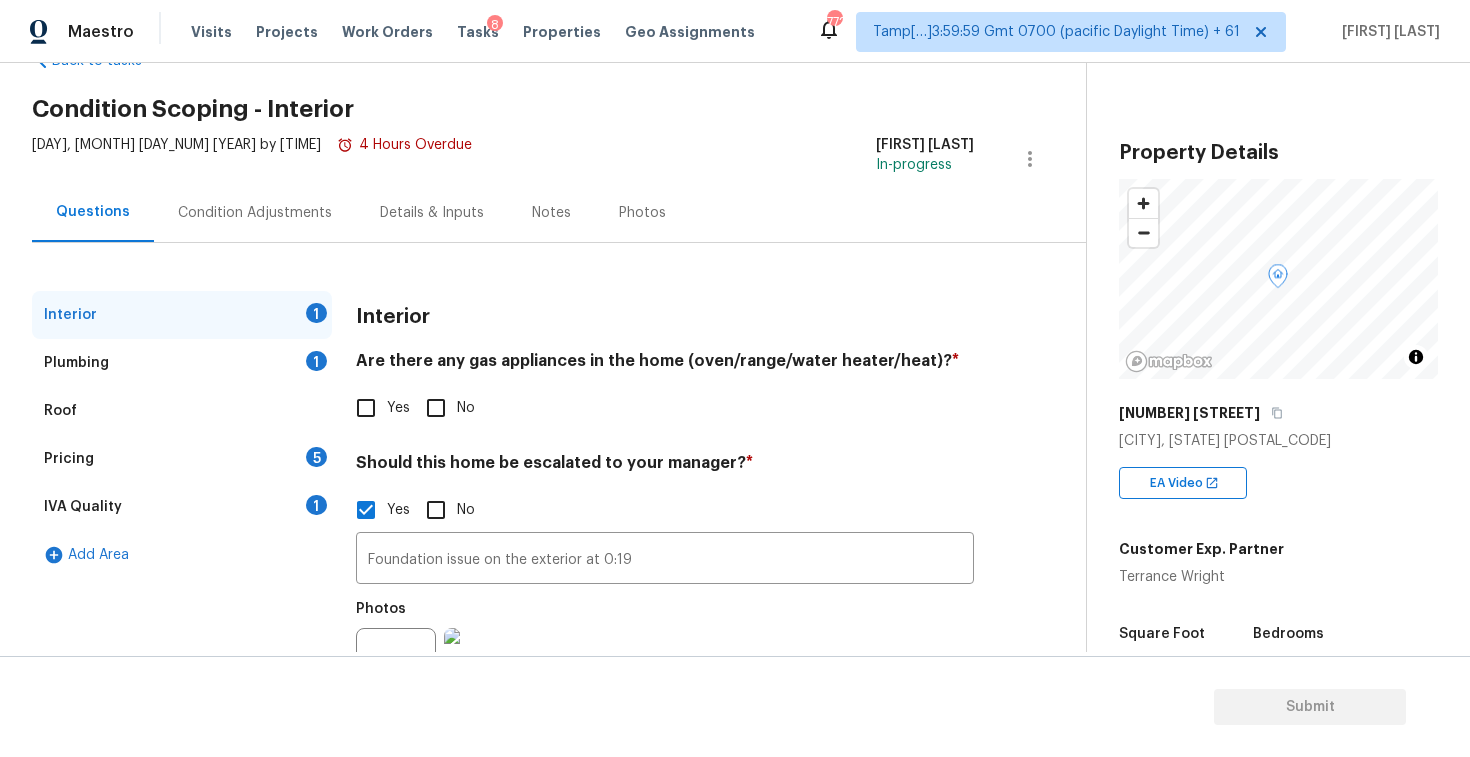 click on "Condition Adjustments" at bounding box center [255, 212] 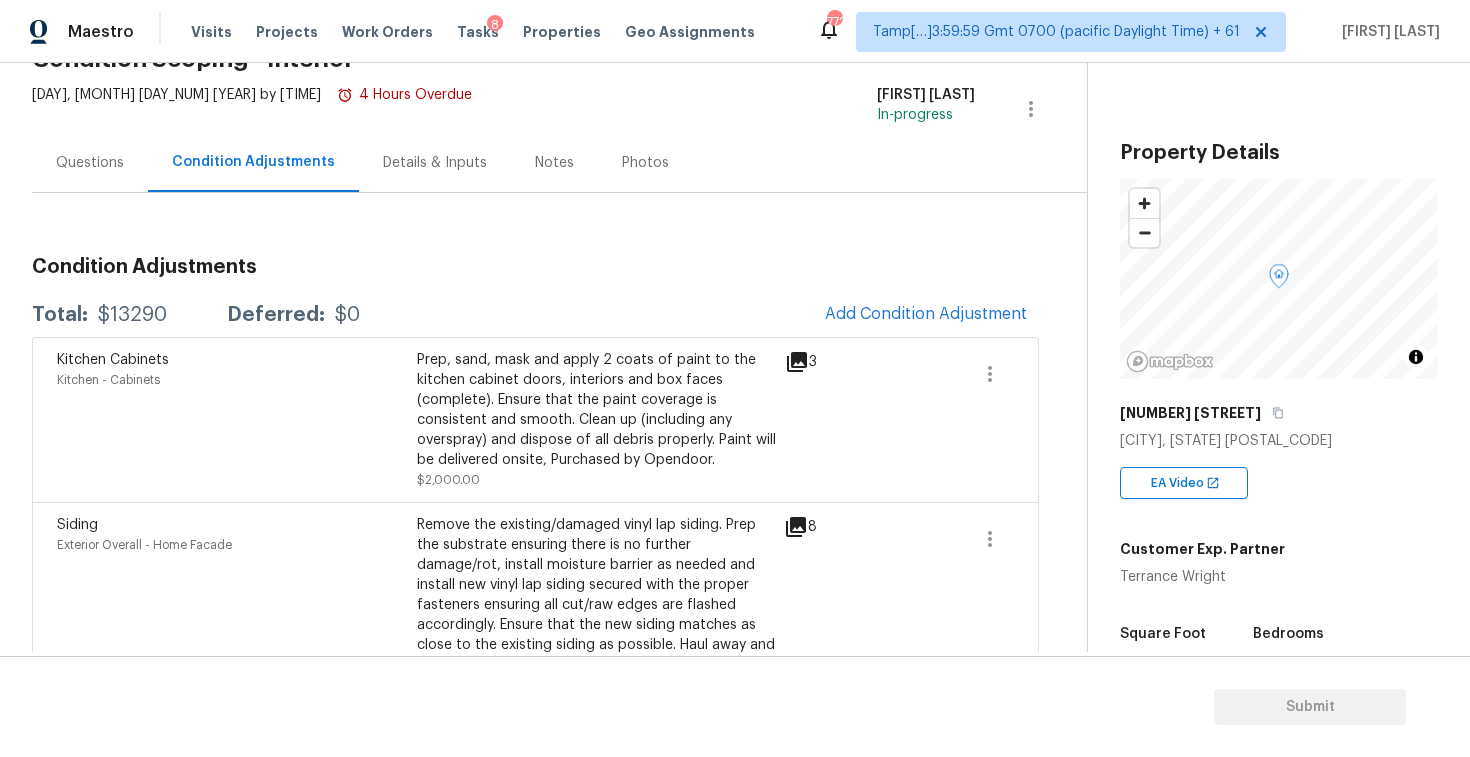 scroll, scrollTop: 131, scrollLeft: 0, axis: vertical 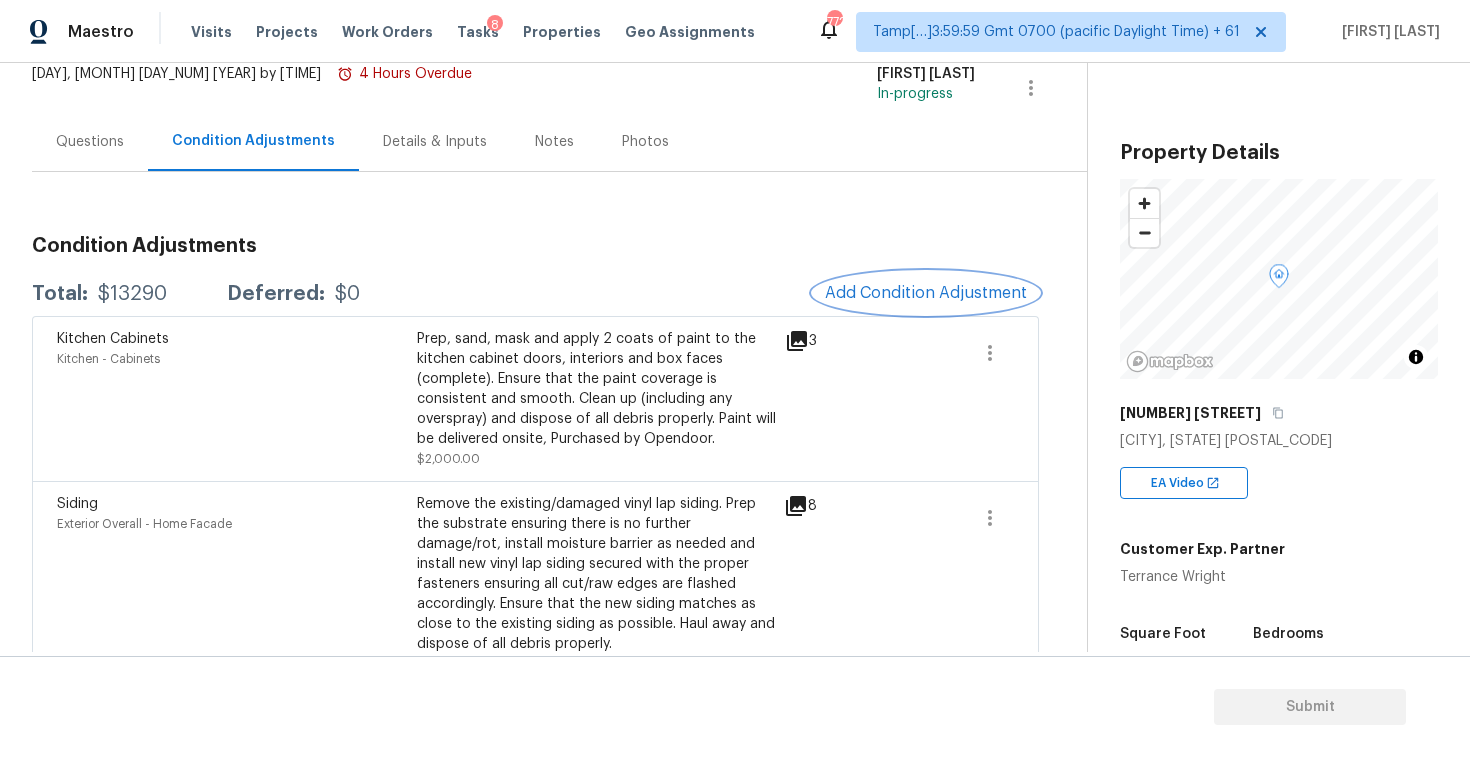 click on "Add Condition Adjustment" at bounding box center [926, 293] 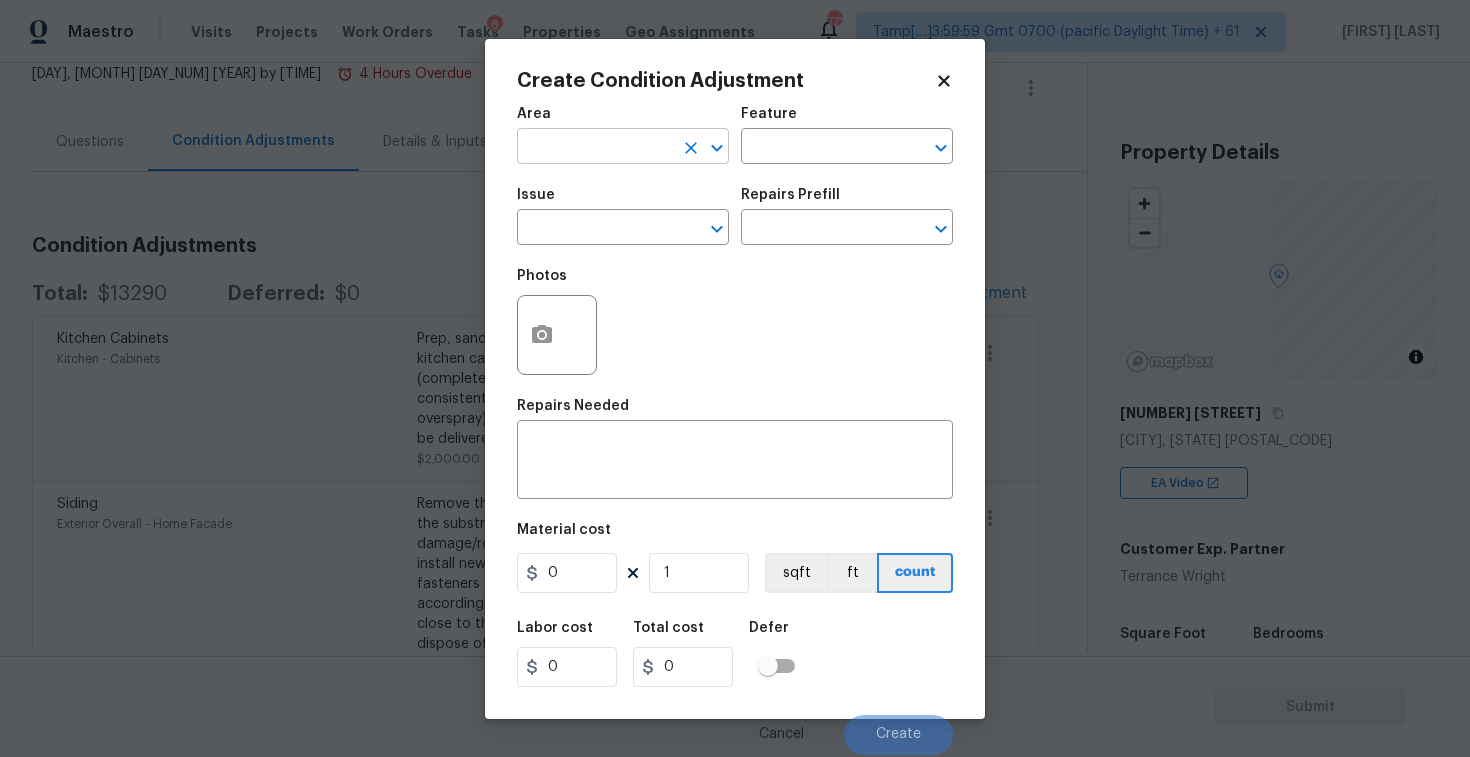 click at bounding box center [595, 148] 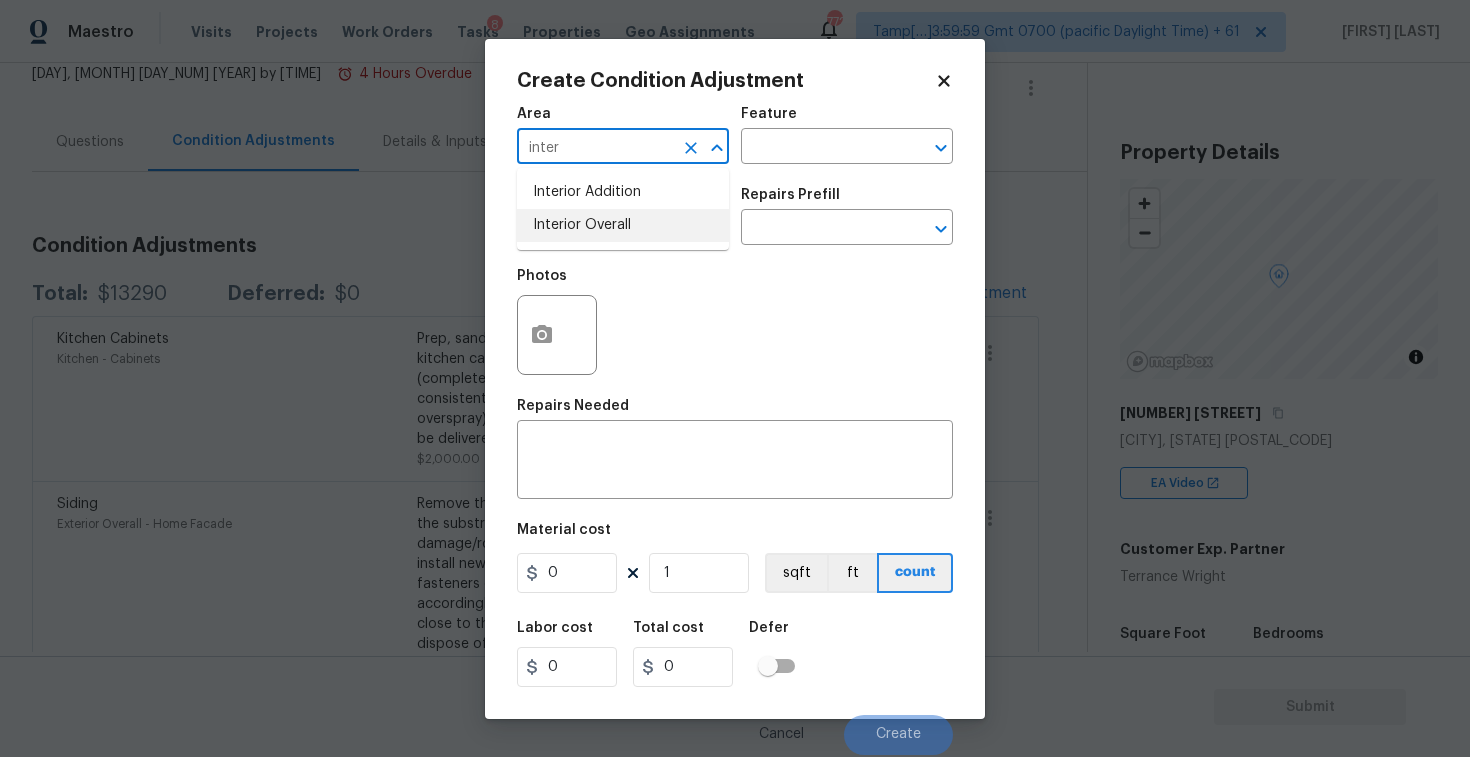 click on "Interior Overall" at bounding box center (623, 225) 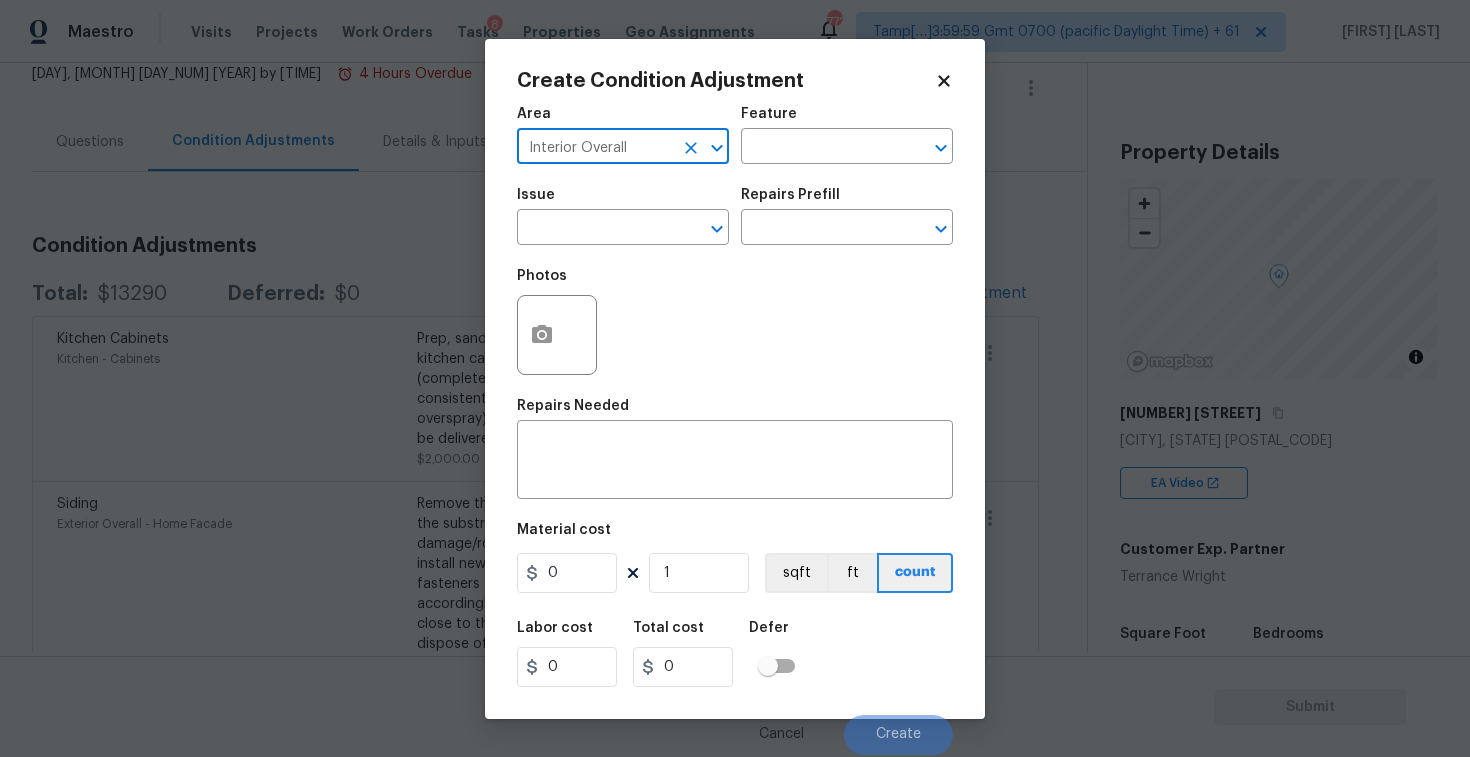 type on "Interior Overall" 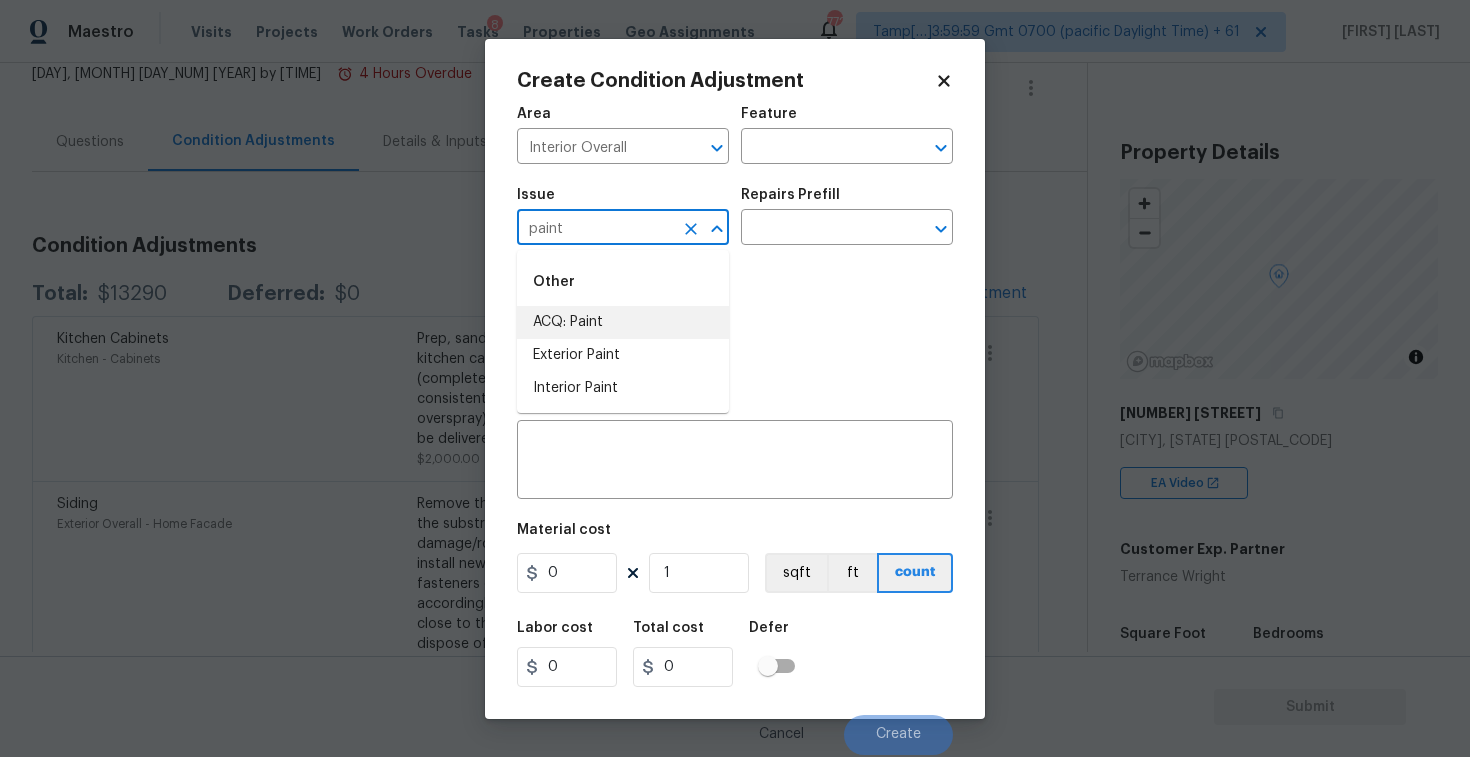 click on "ACQ: Paint" at bounding box center [623, 322] 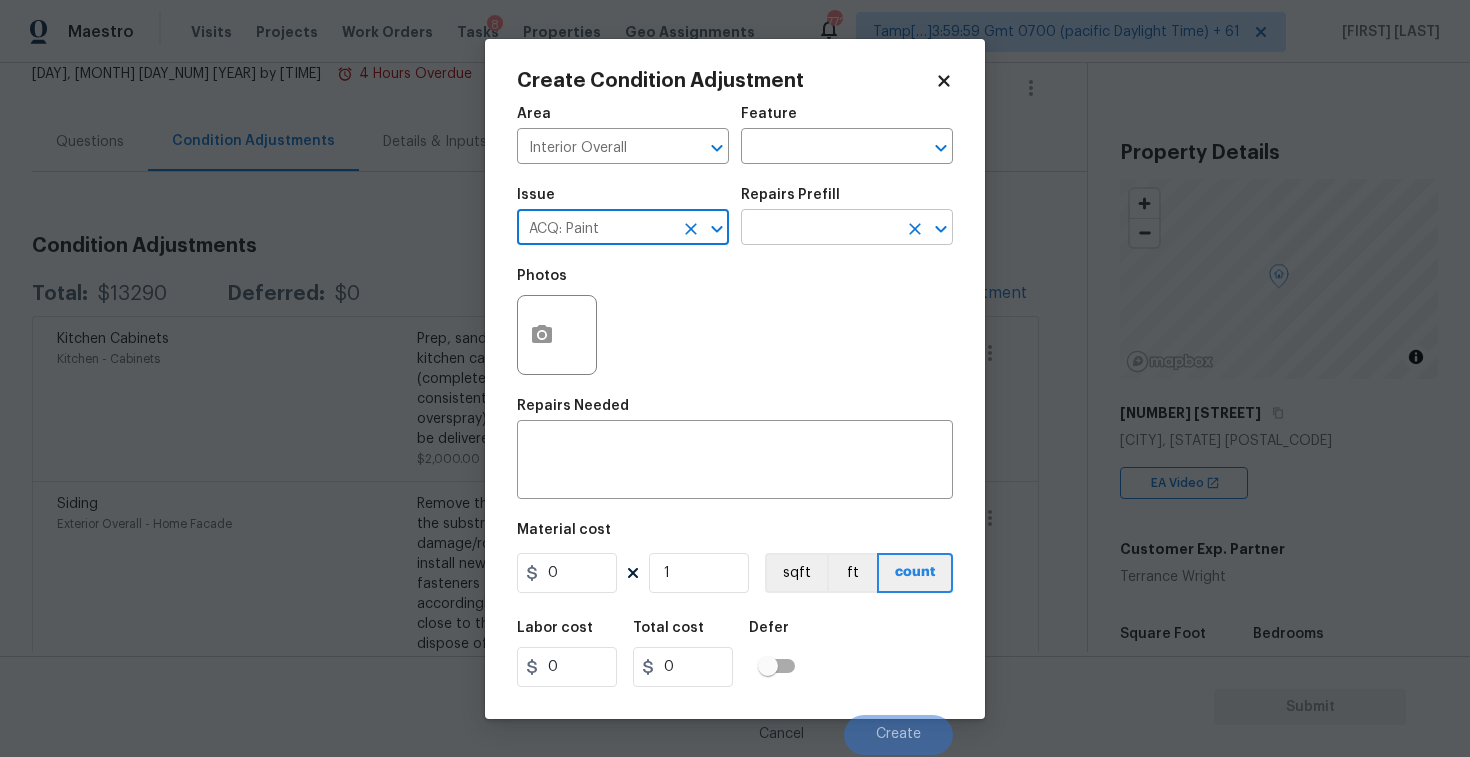 type on "ACQ: Paint" 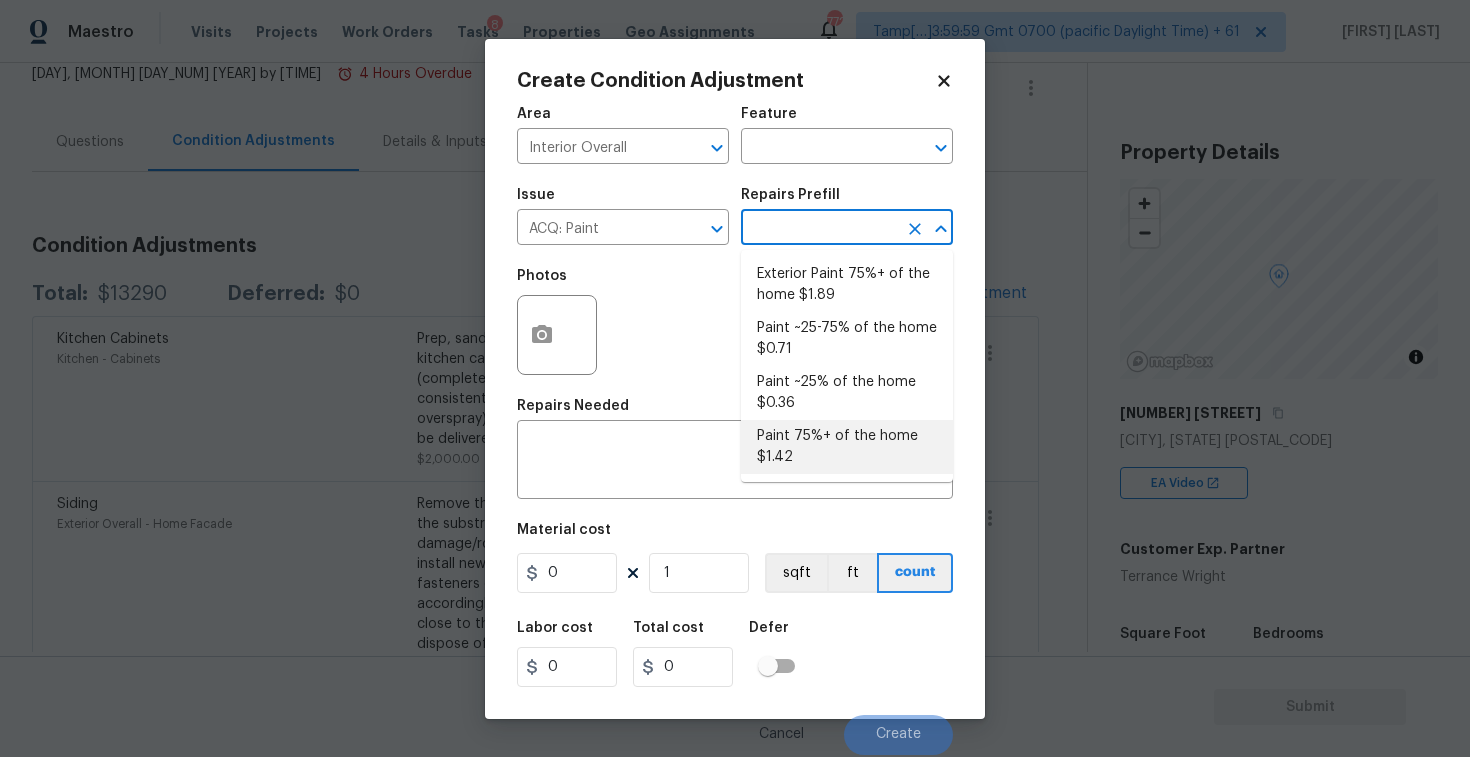 click on "Paint 75%+ of the home $1.42" at bounding box center (847, 447) 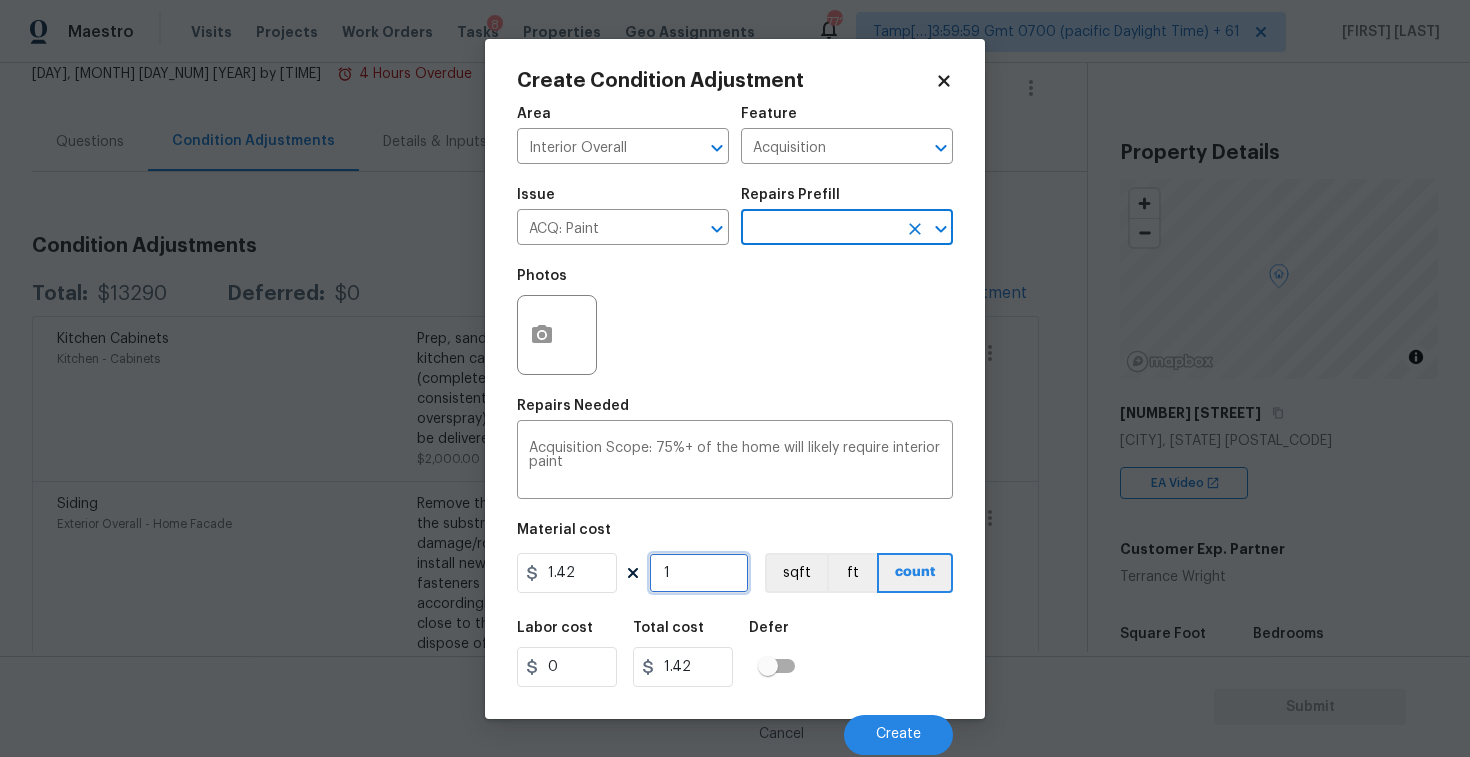 click on "1" at bounding box center [699, 573] 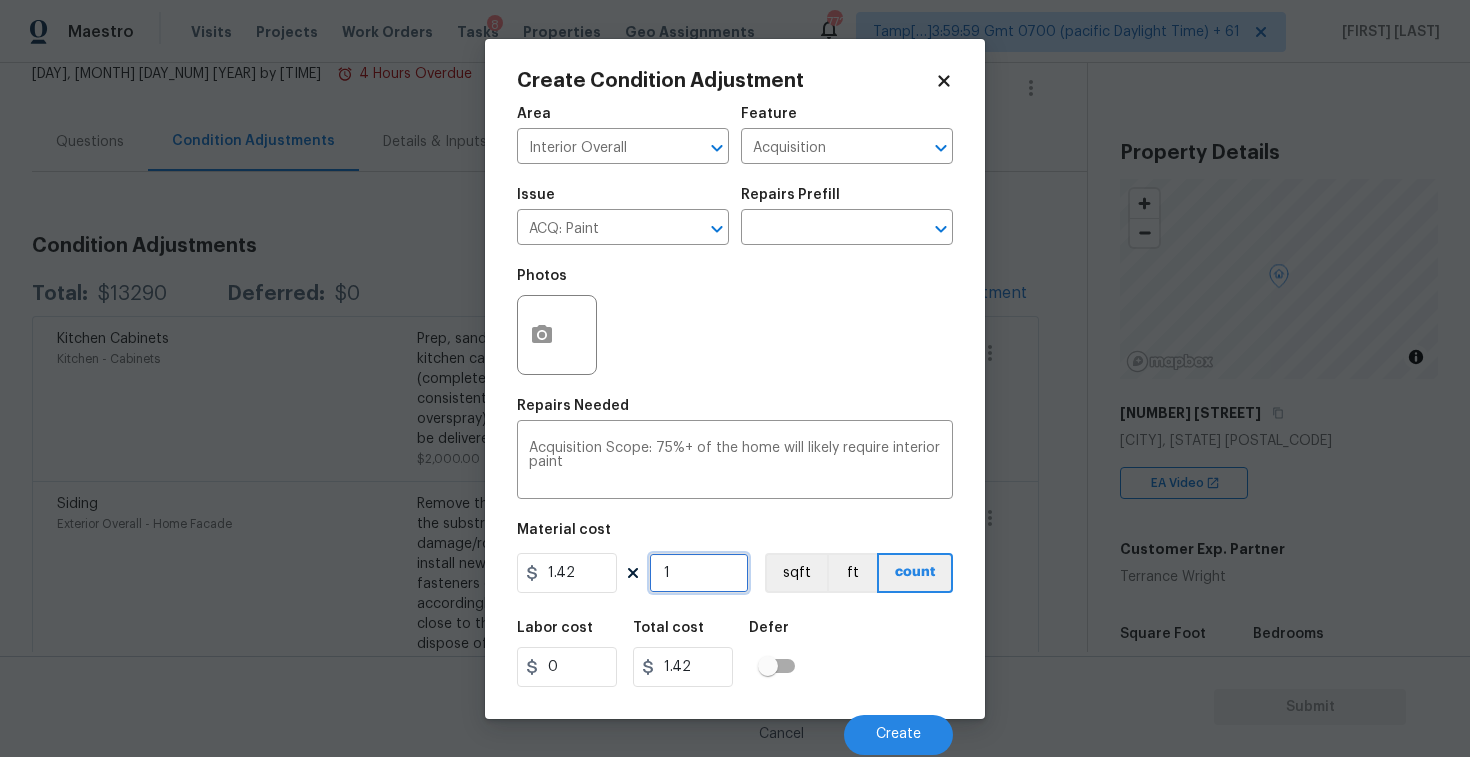 drag, startPoint x: 688, startPoint y: 574, endPoint x: 686, endPoint y: 564, distance: 10.198039 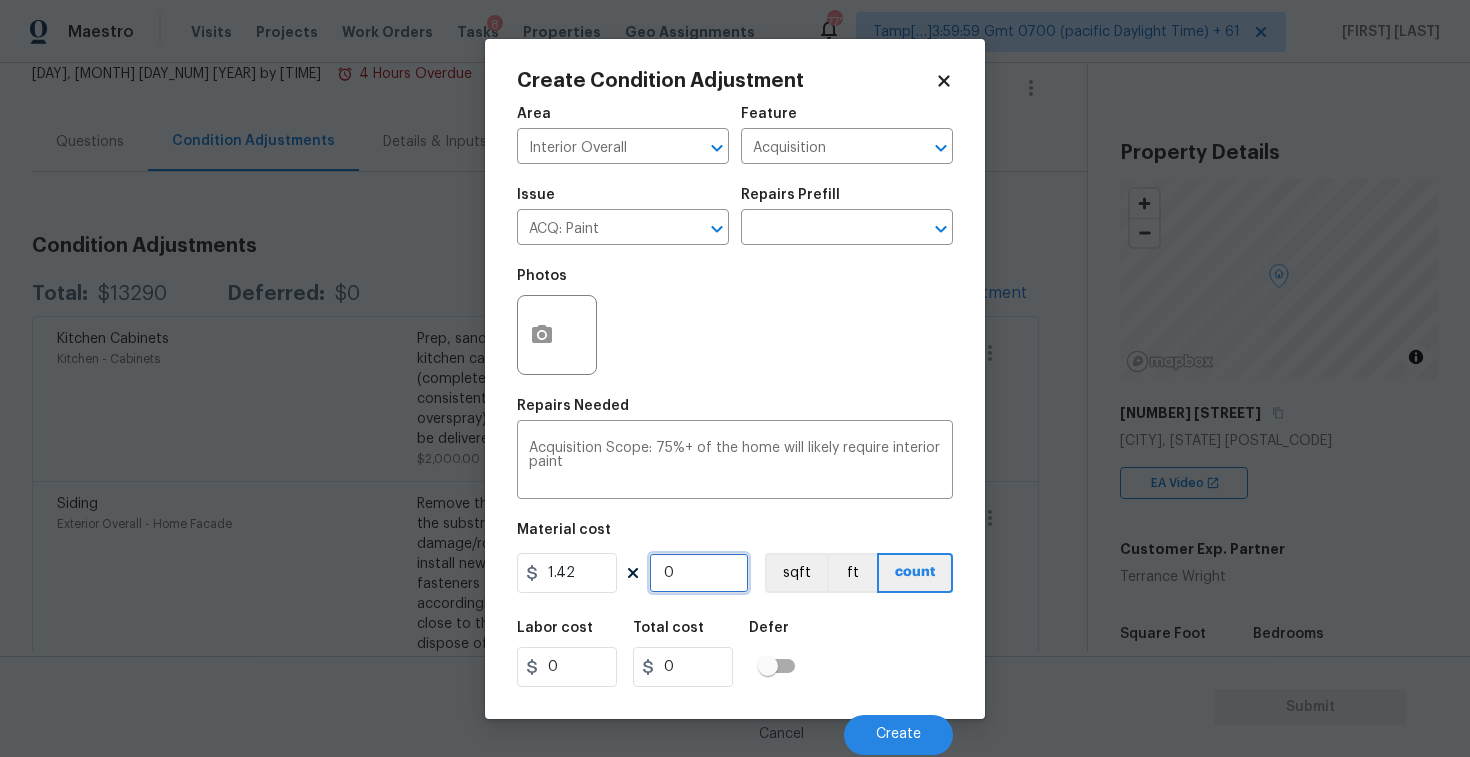 paste on "2629" 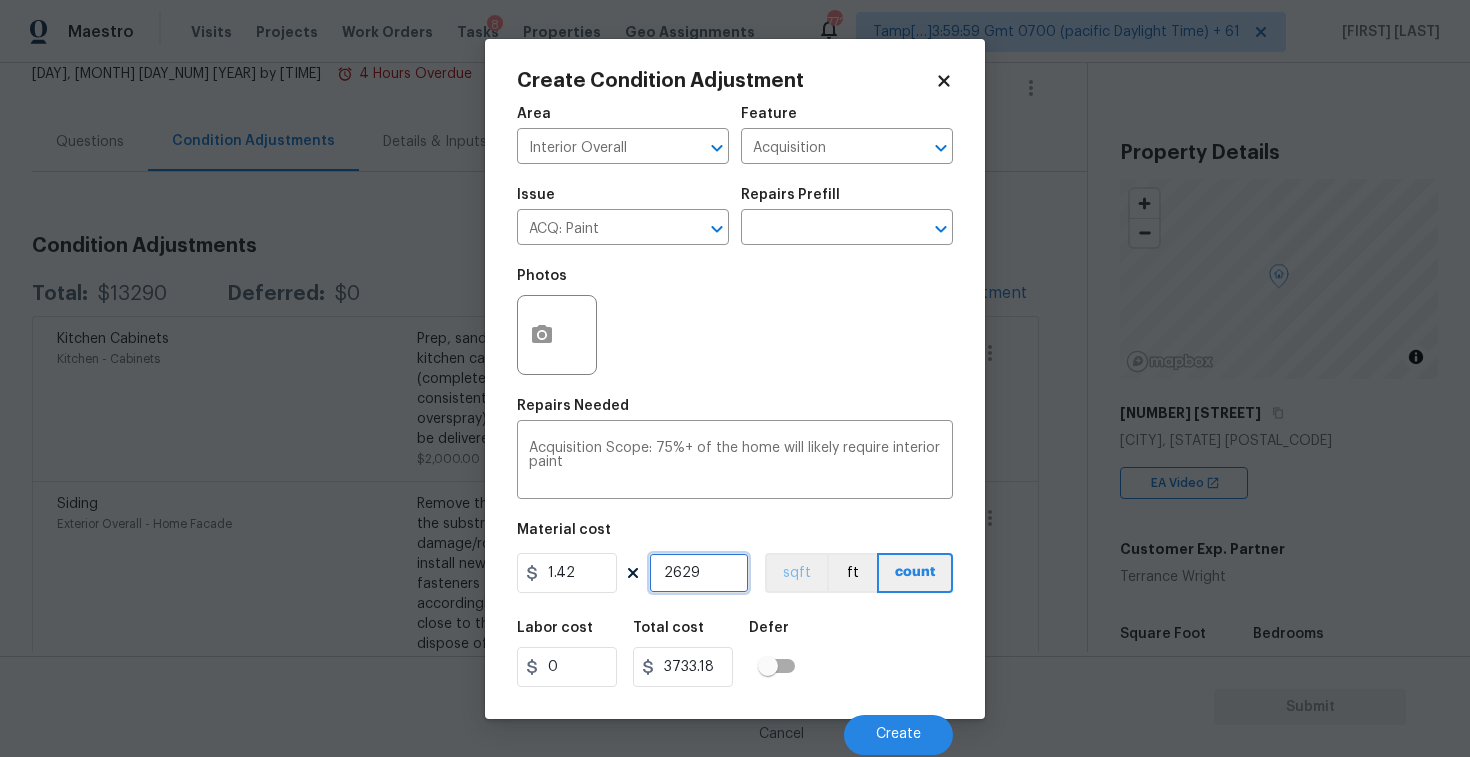 type on "2629" 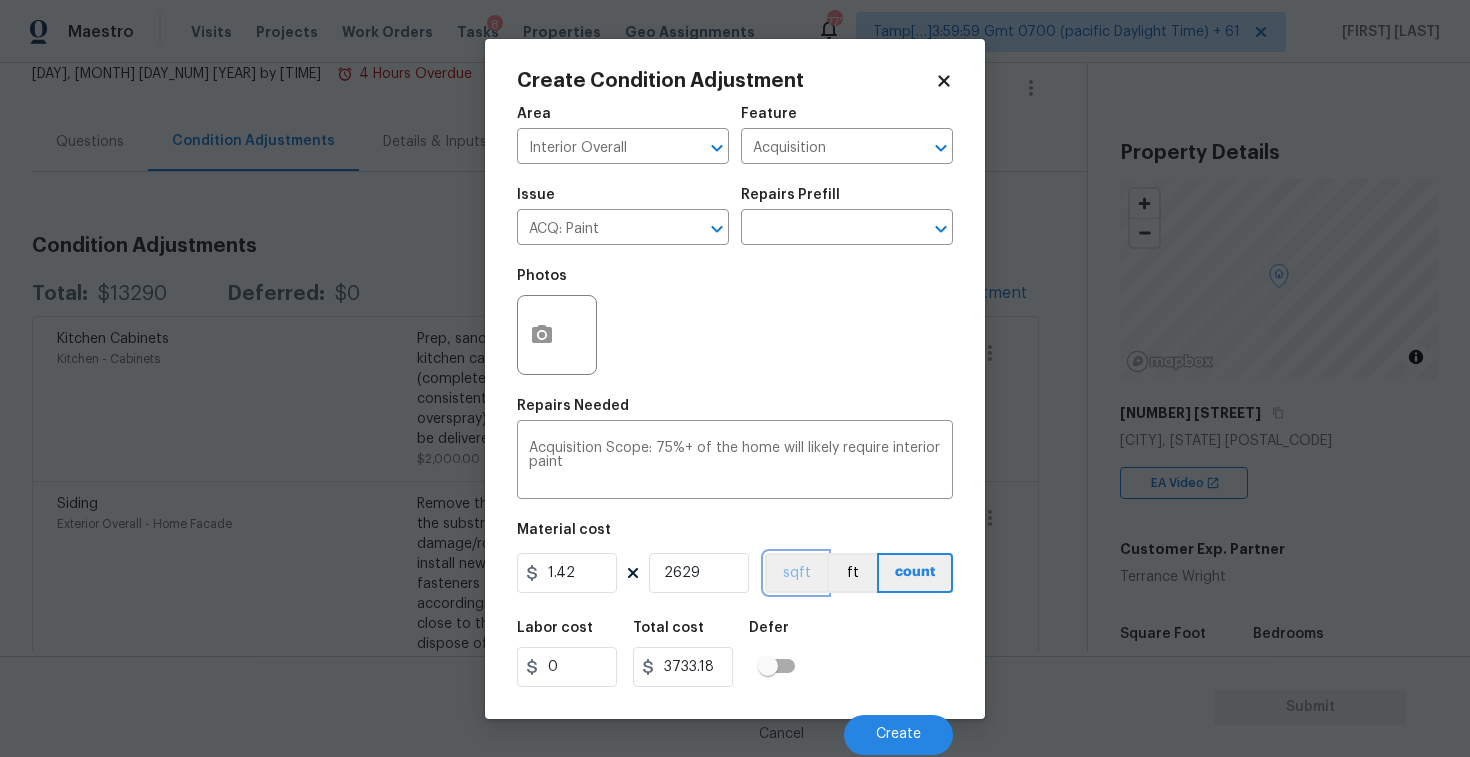 click on "sqft" at bounding box center (796, 573) 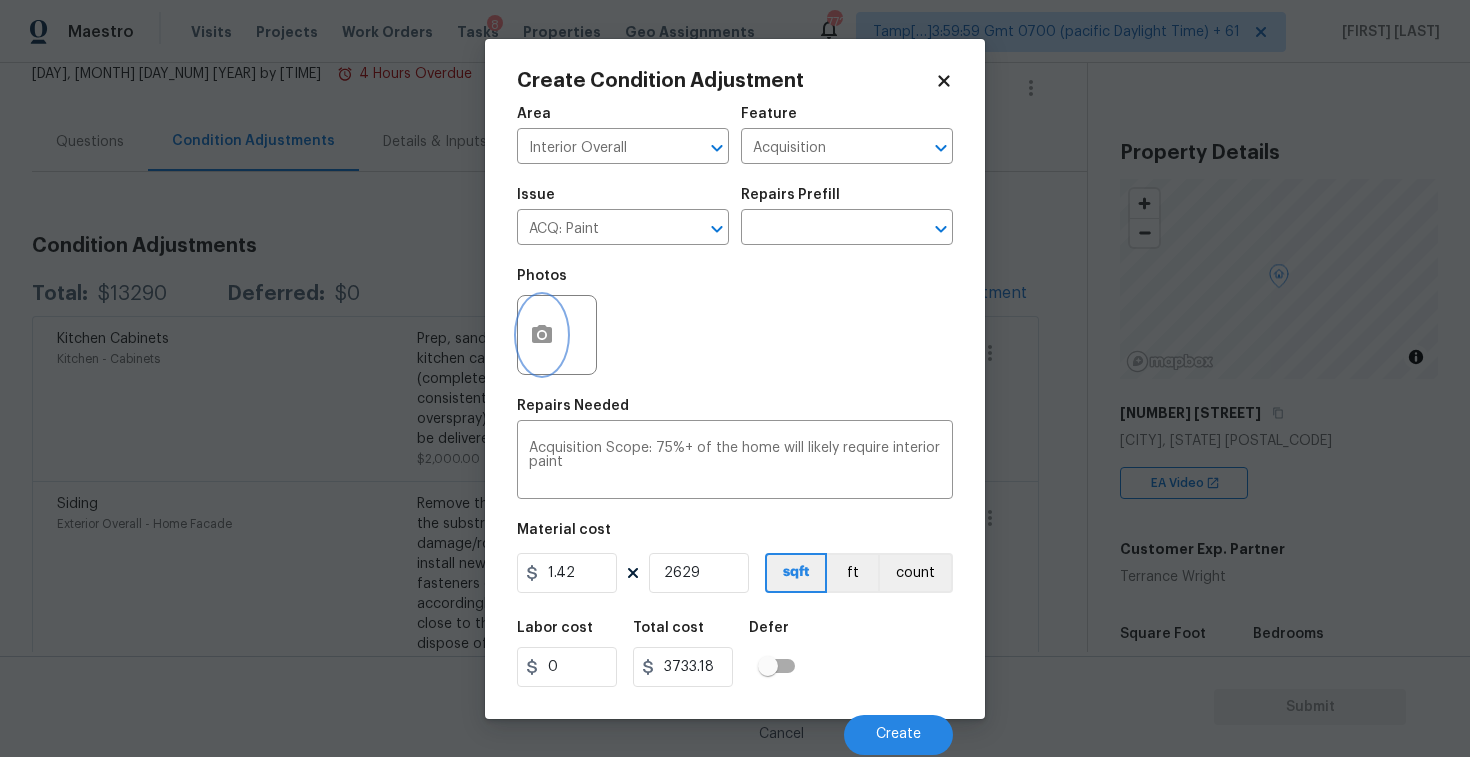 click at bounding box center (542, 335) 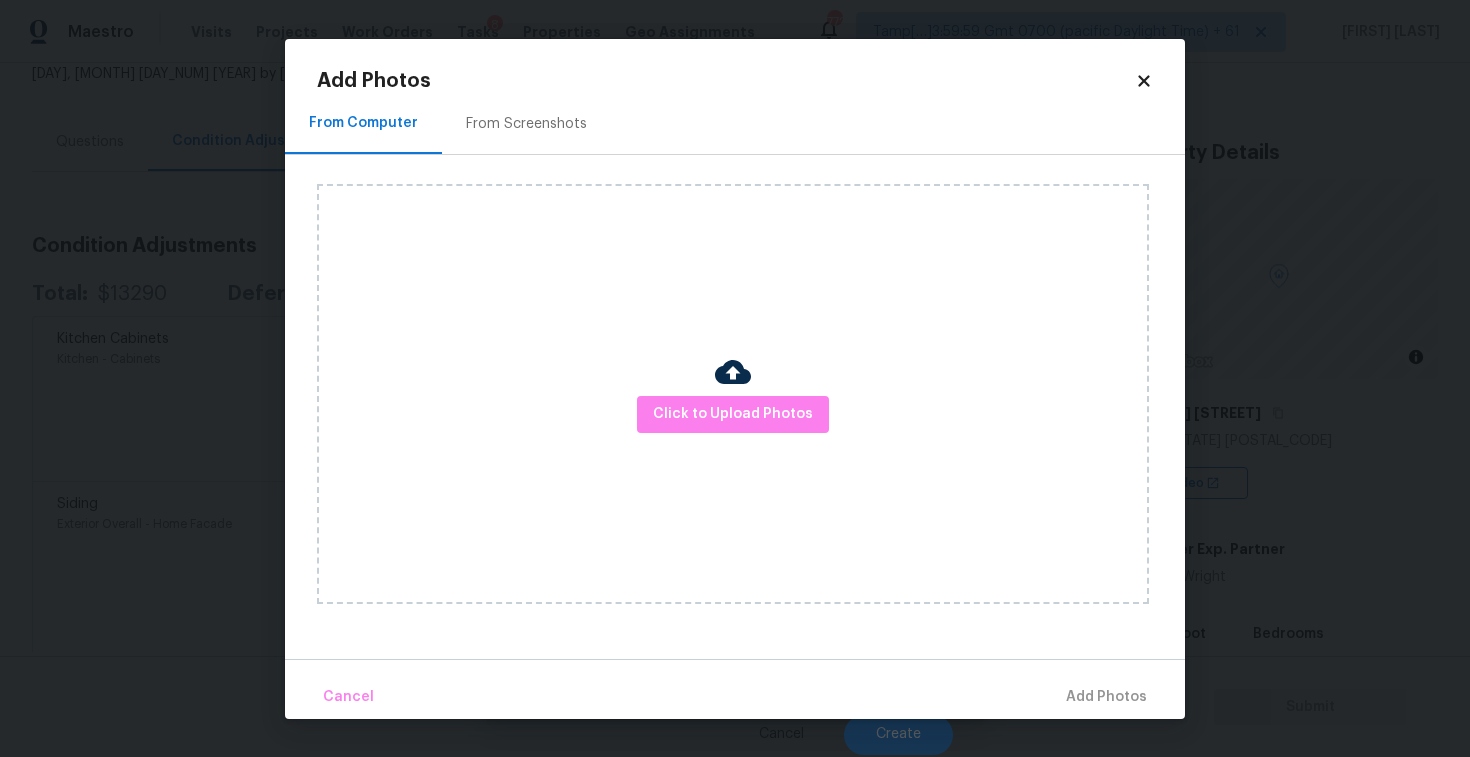 click on "Click to Upload Photos" at bounding box center (733, 394) 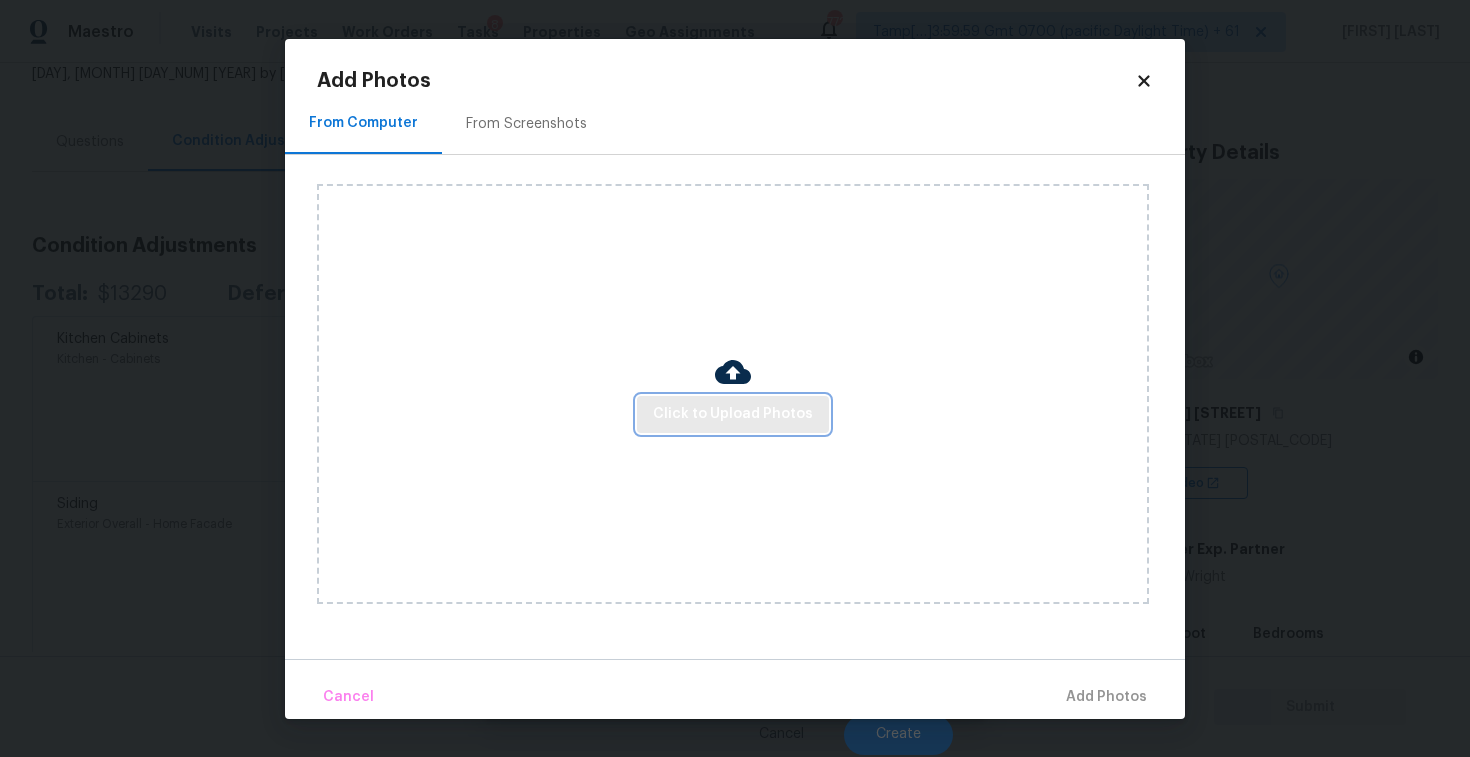 click on "Click to Upload Photos" at bounding box center (733, 414) 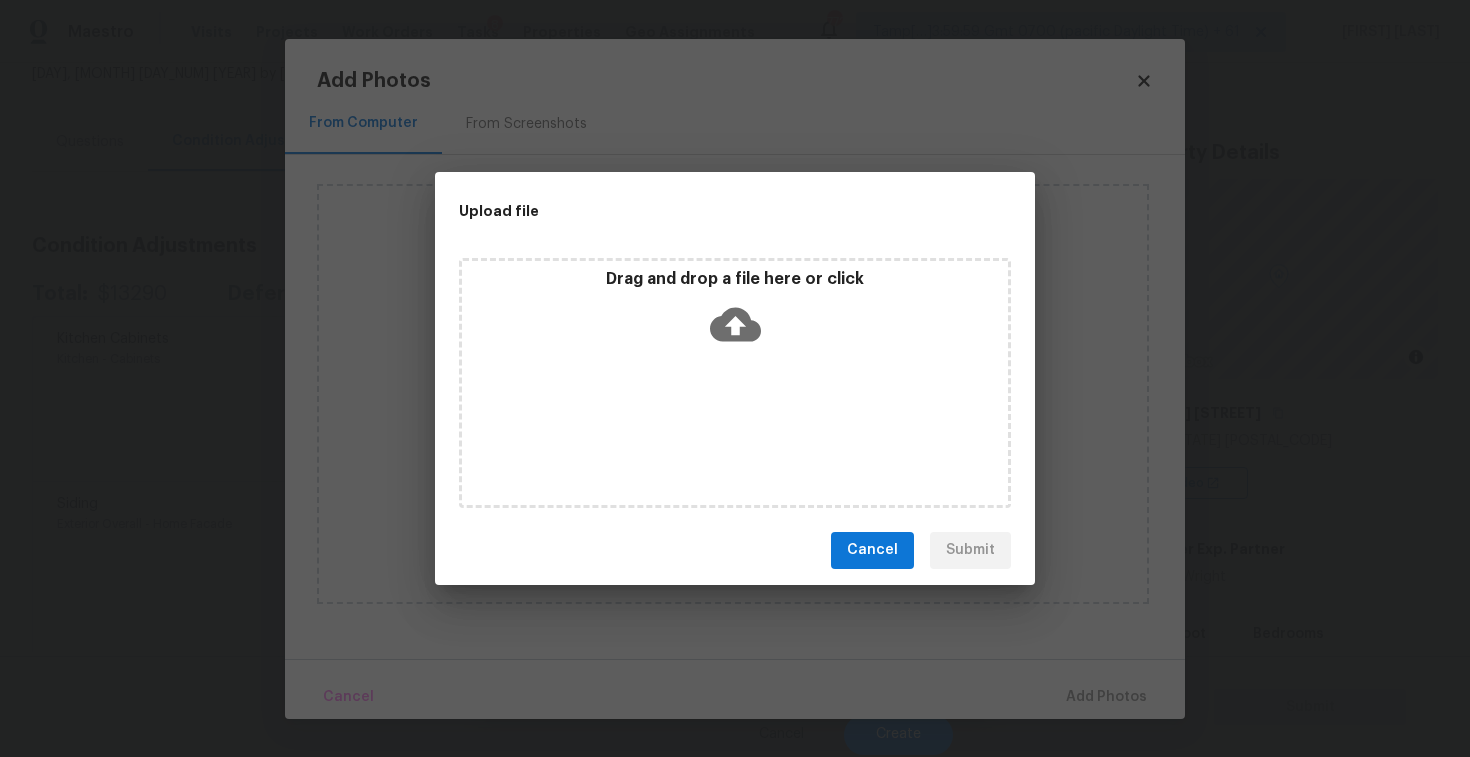 click 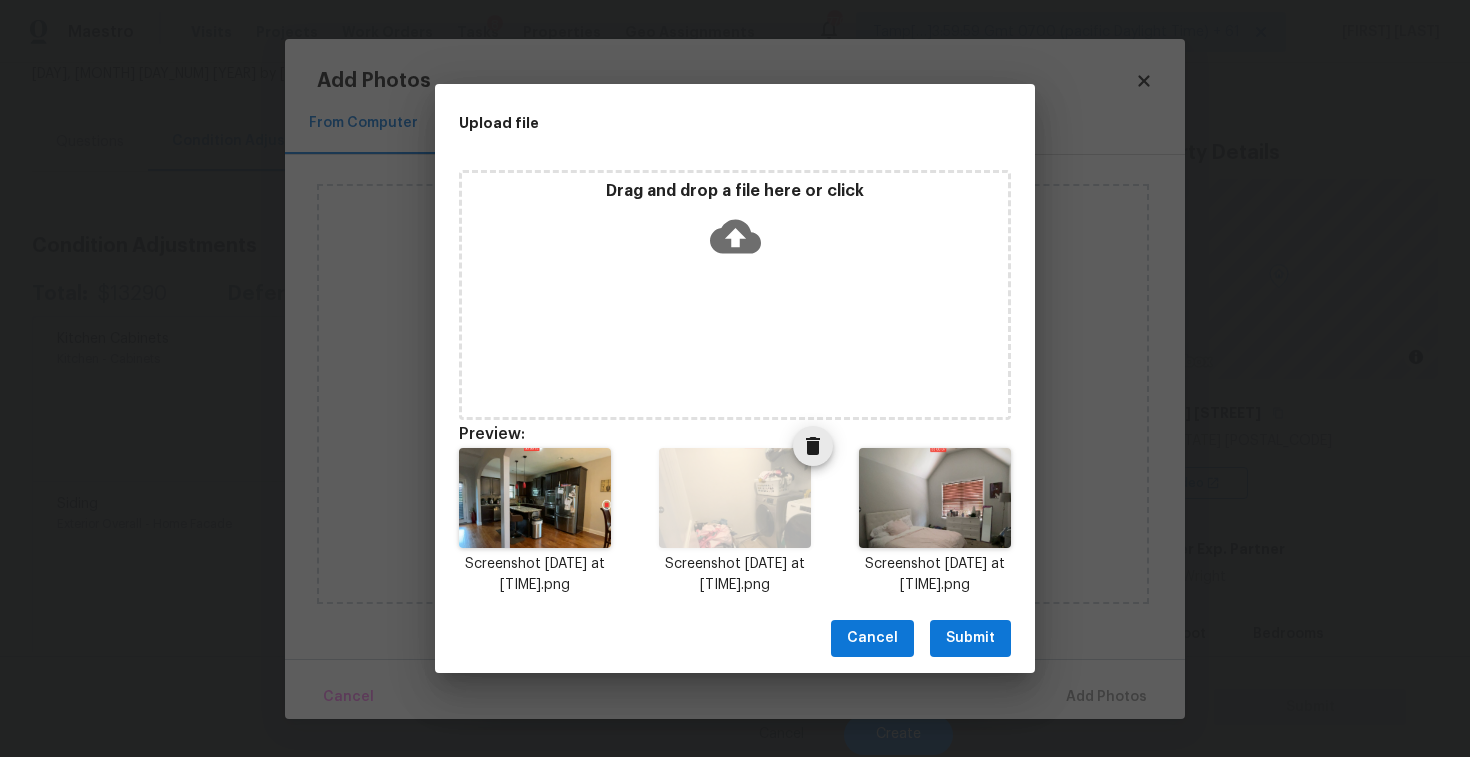 scroll, scrollTop: 16, scrollLeft: 0, axis: vertical 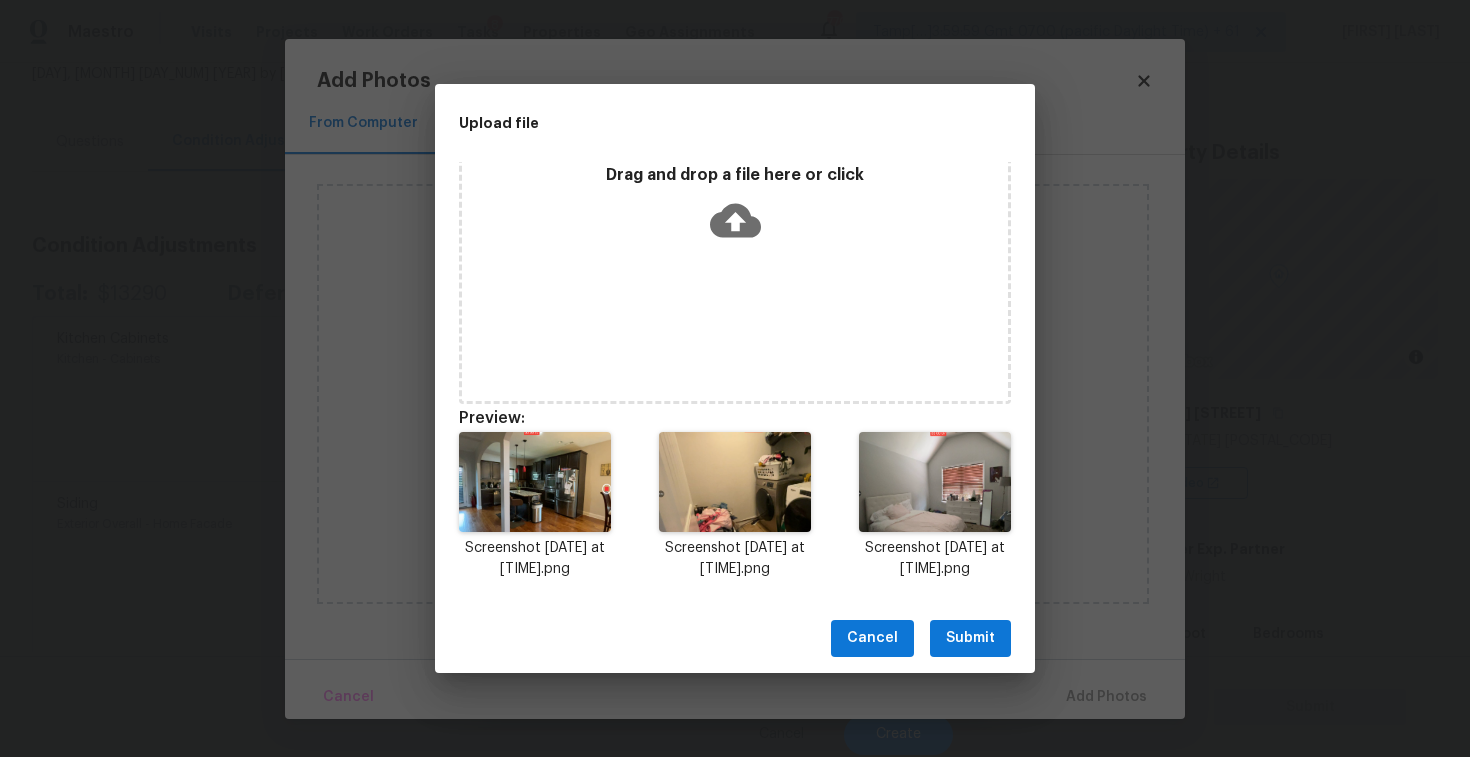 click on "Submit" at bounding box center [970, 638] 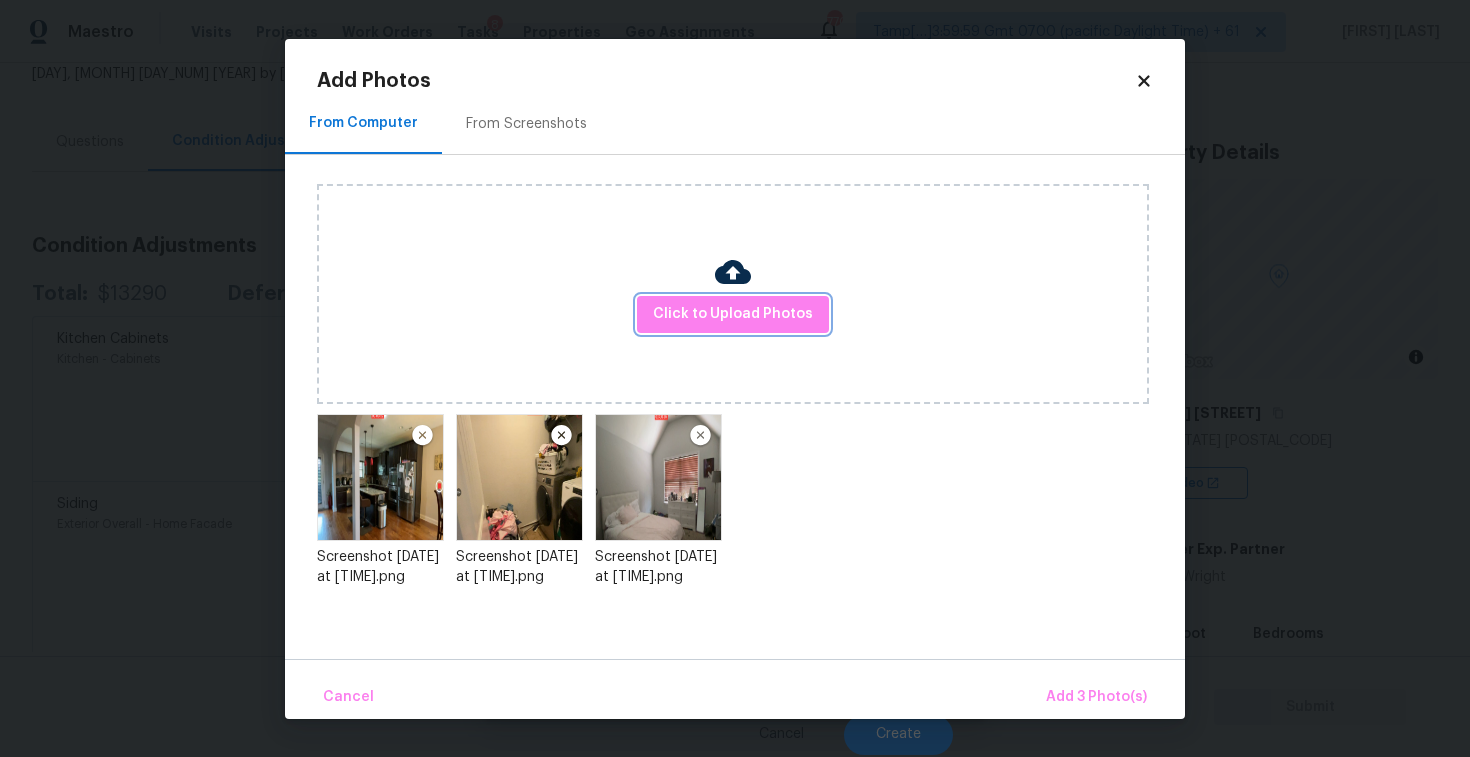 scroll, scrollTop: 0, scrollLeft: 0, axis: both 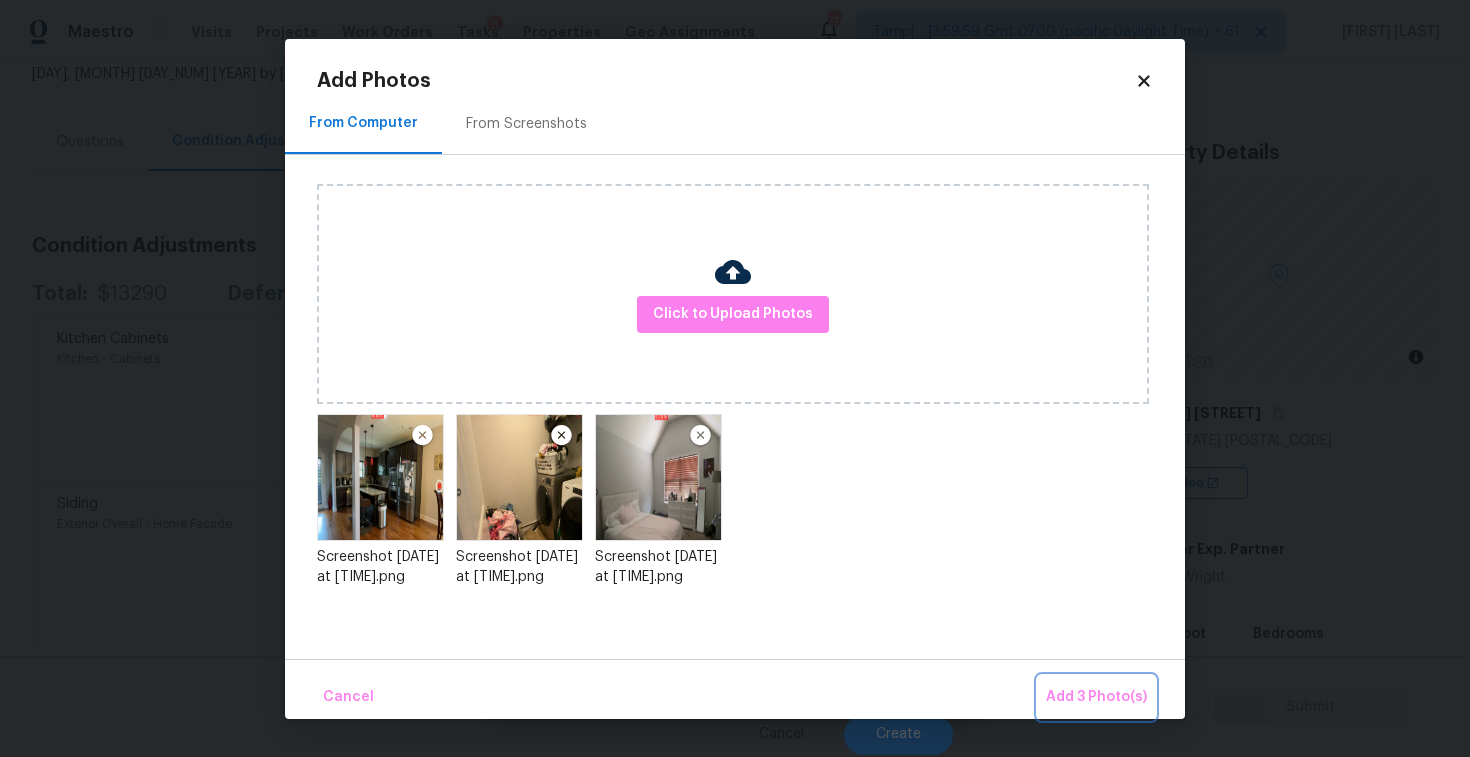 click on "Add 3 Photo(s)" at bounding box center [1096, 697] 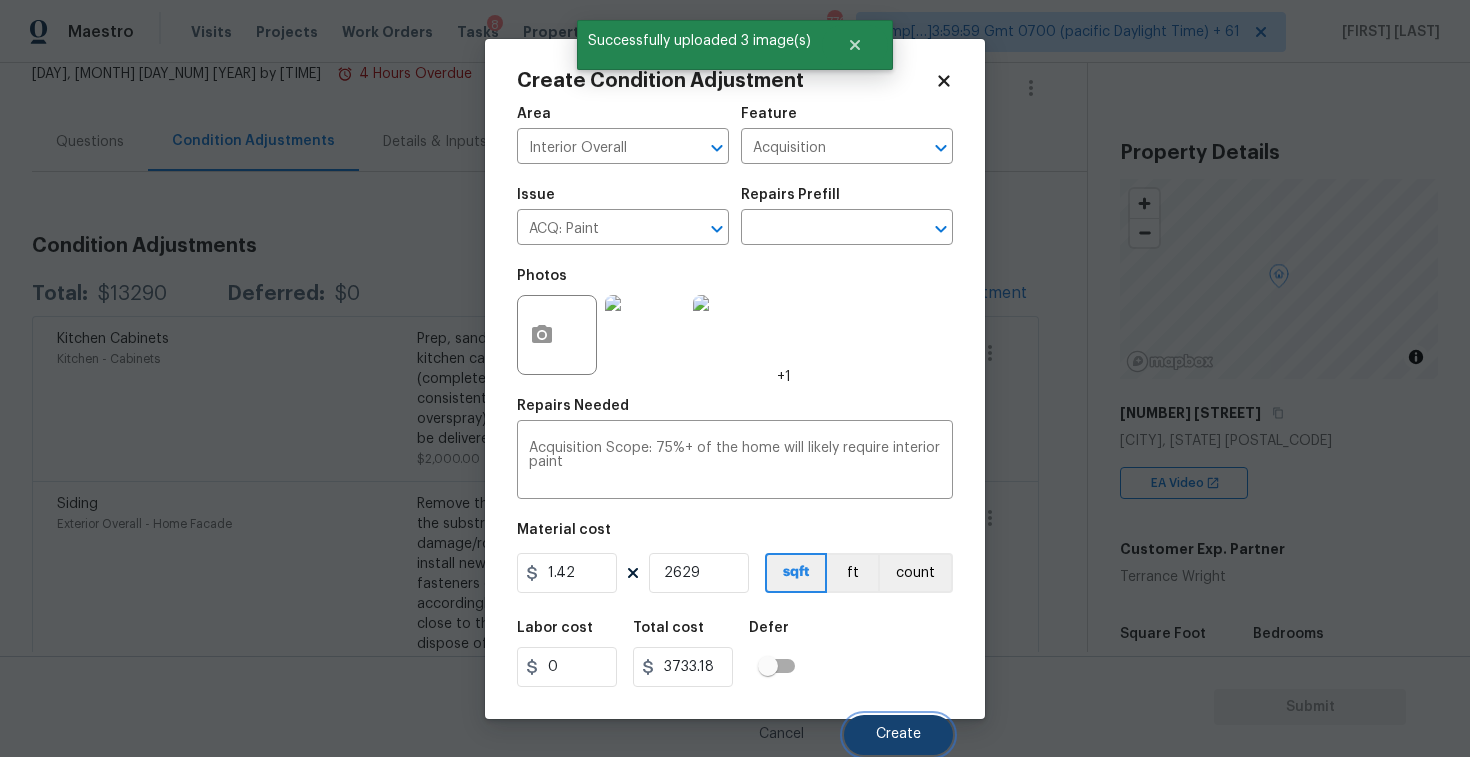 click on "Create" at bounding box center (898, 734) 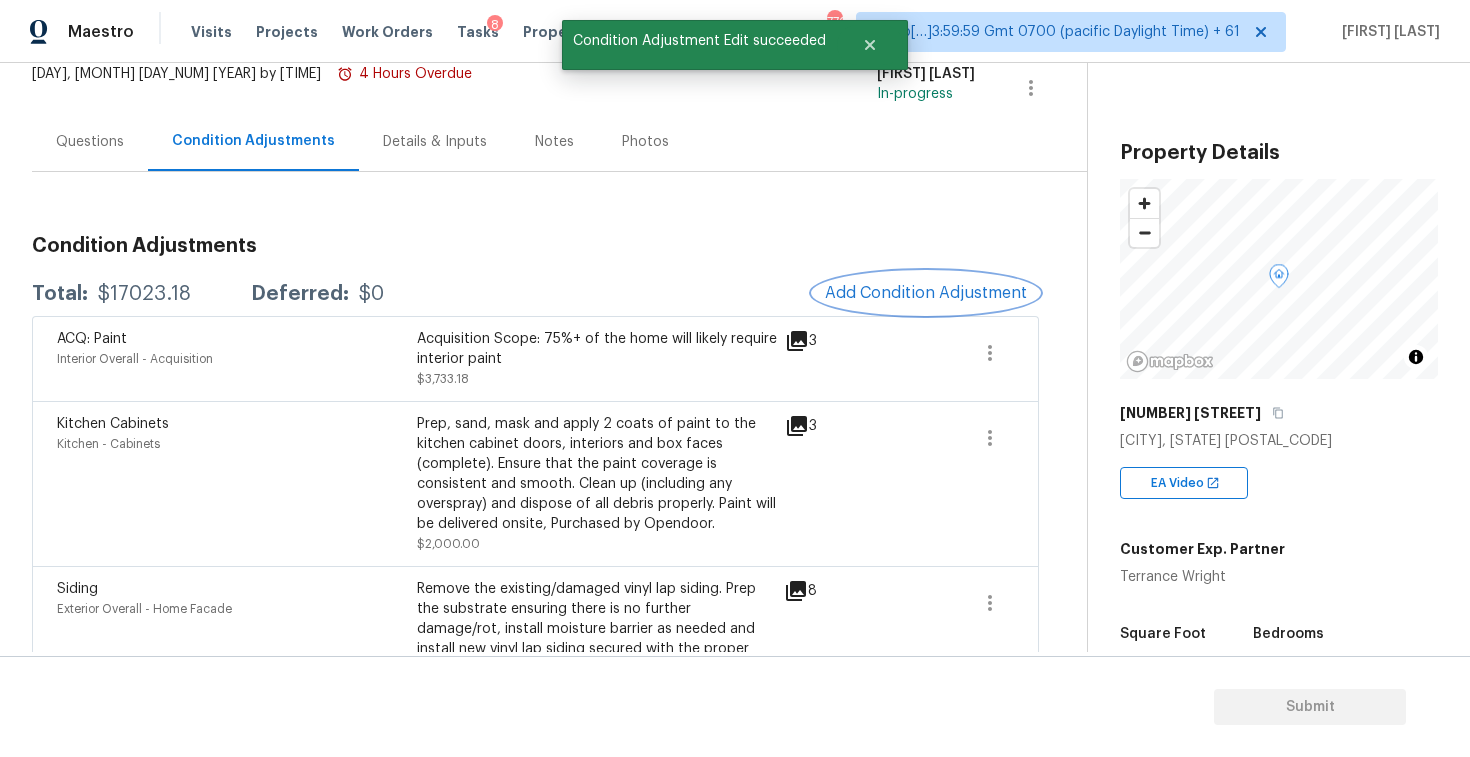 click on "Add Condition Adjustment" at bounding box center (926, 293) 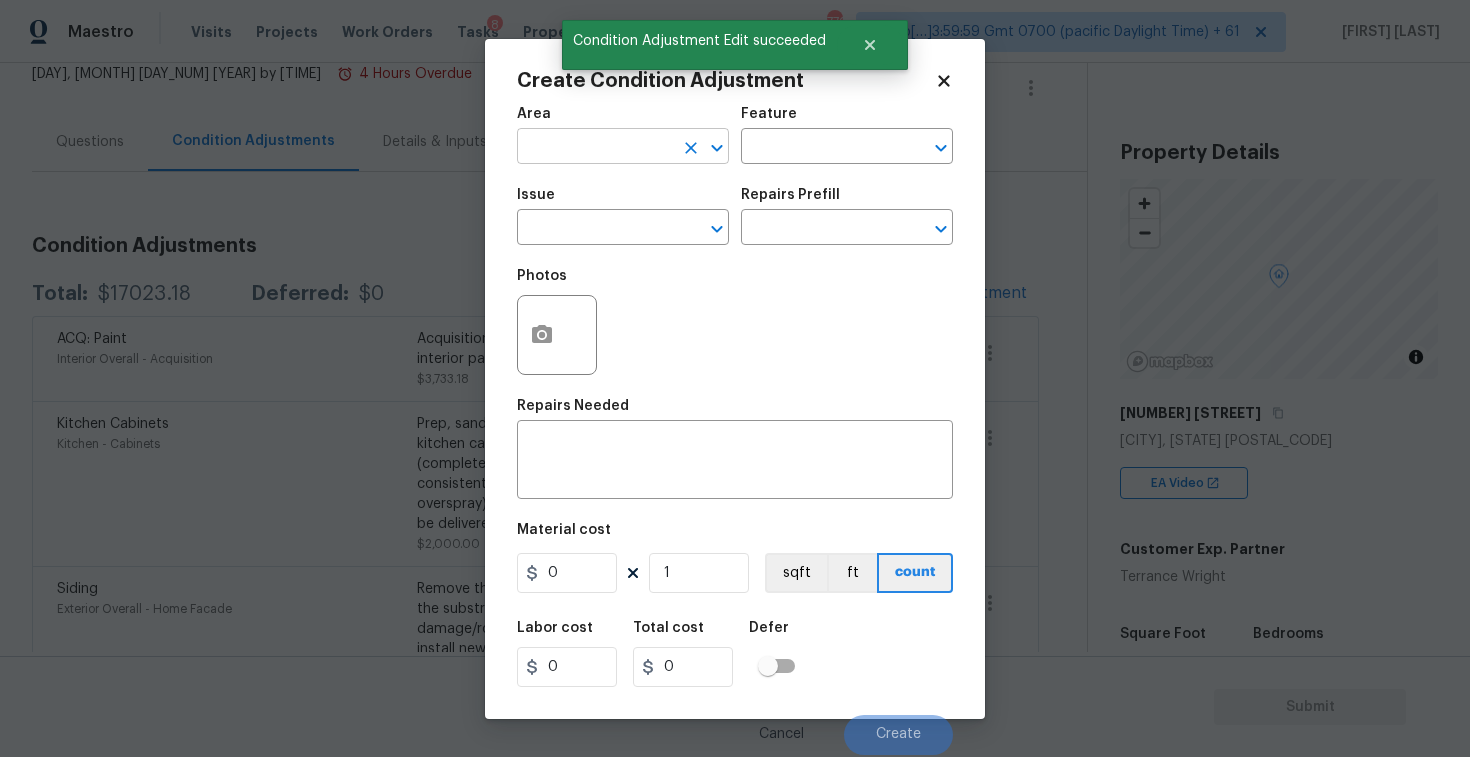 click at bounding box center [595, 148] 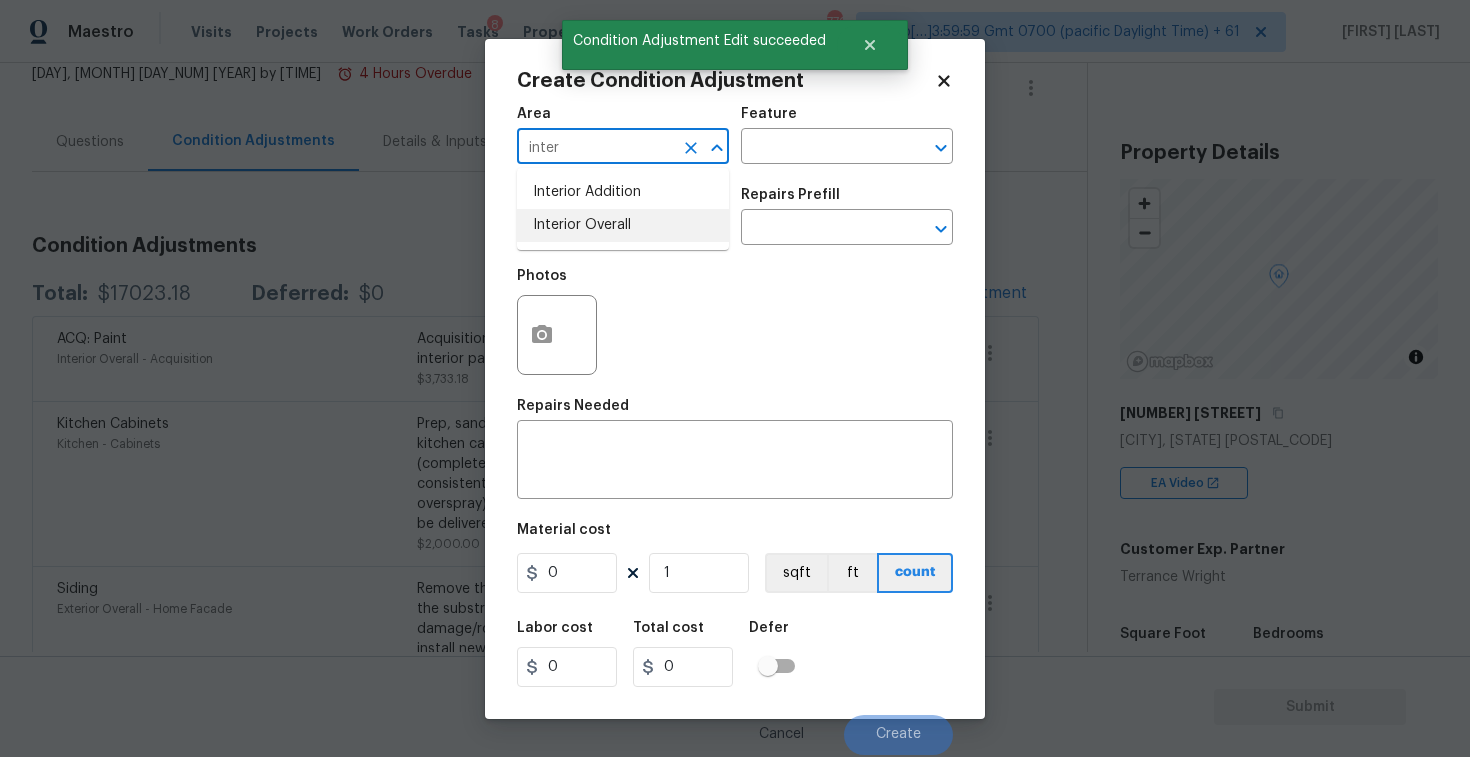 click on "Interior Overall" at bounding box center (623, 225) 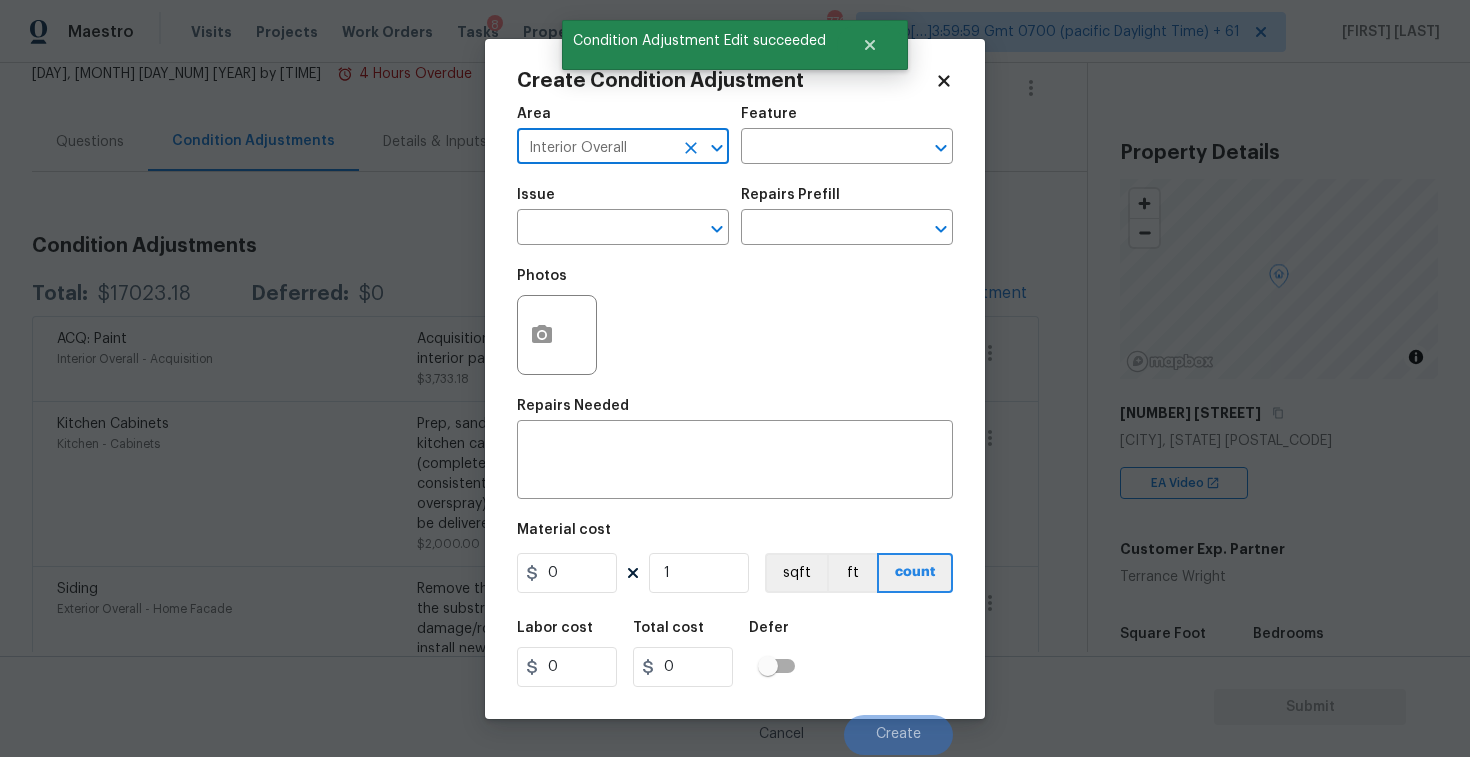type on "Interior Overall" 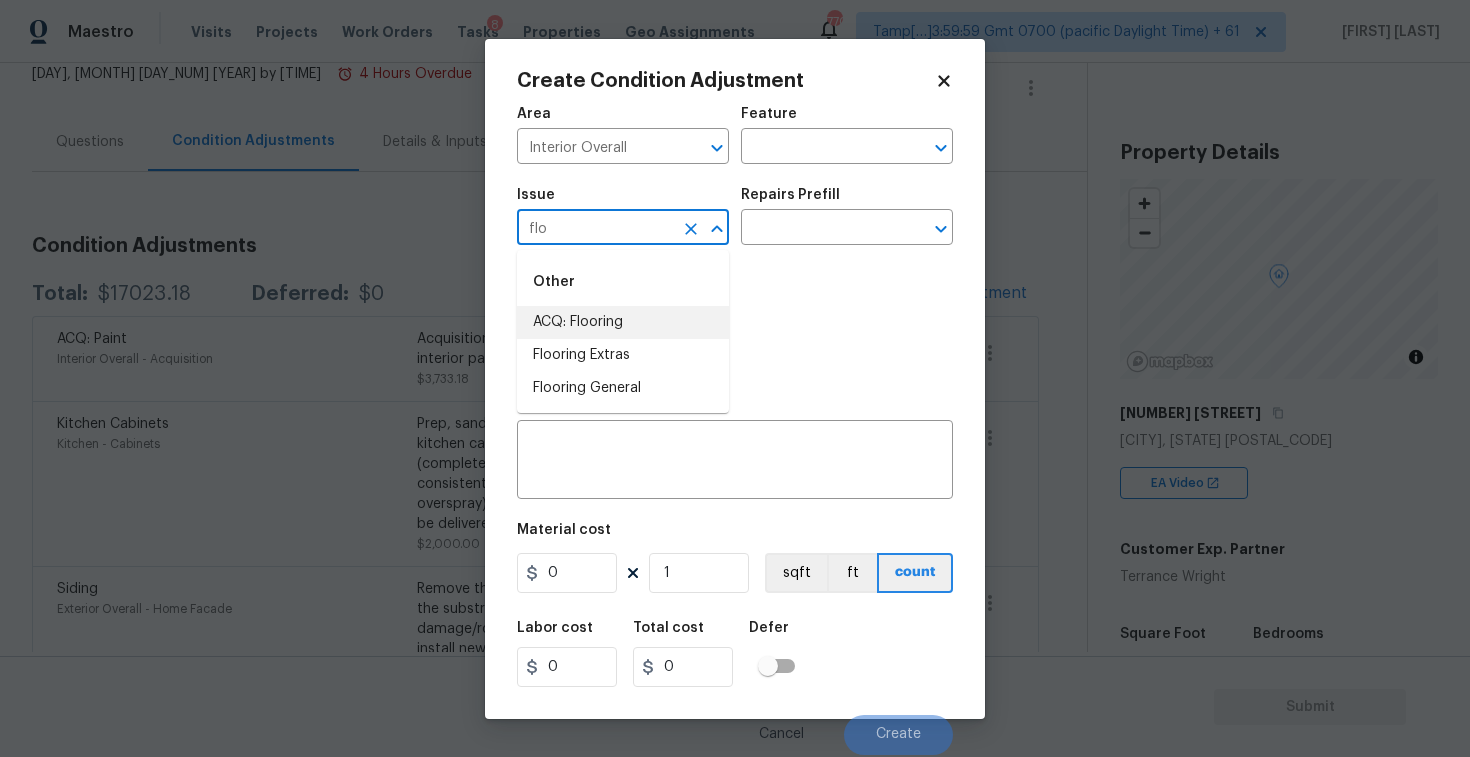 click on "ACQ: Flooring" at bounding box center (623, 322) 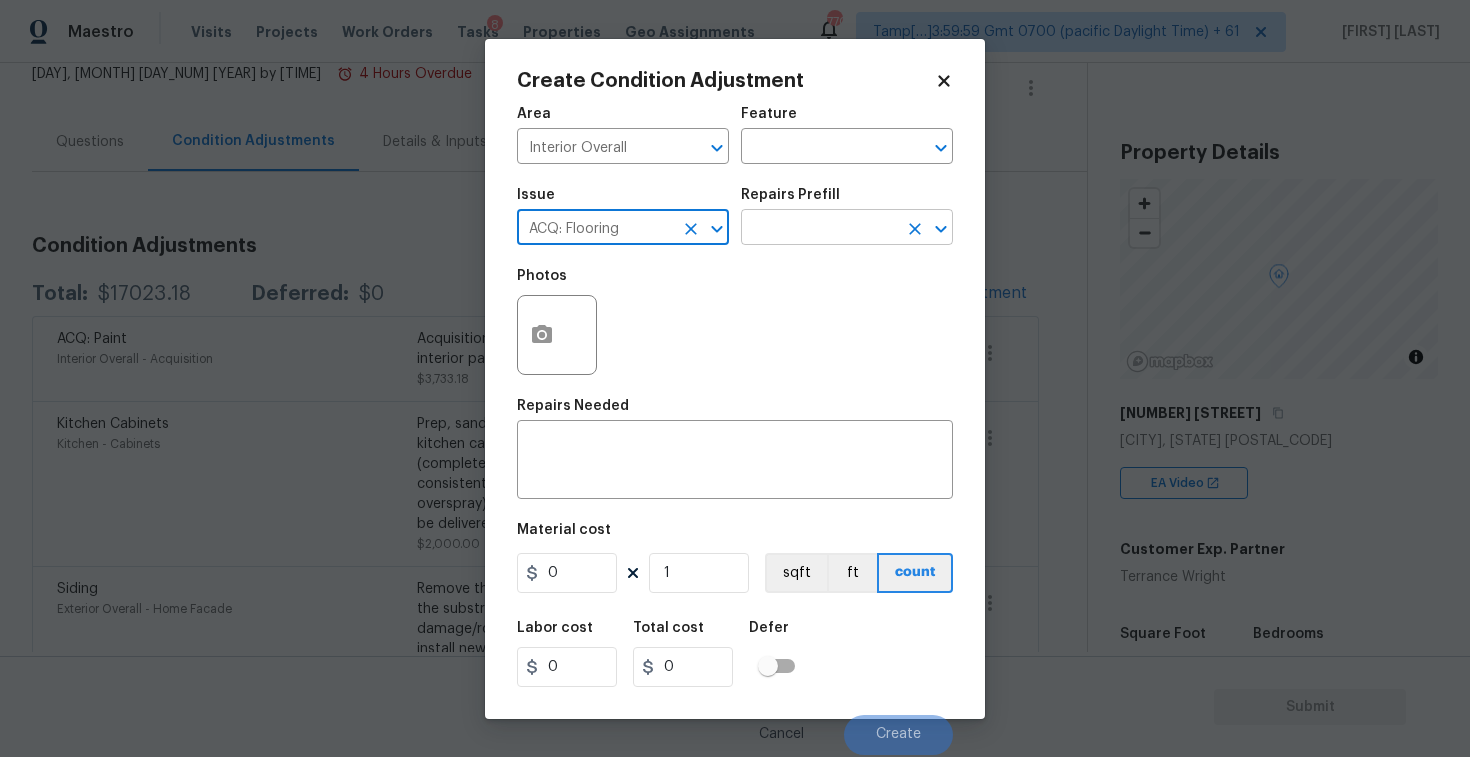 type on "ACQ: Flooring" 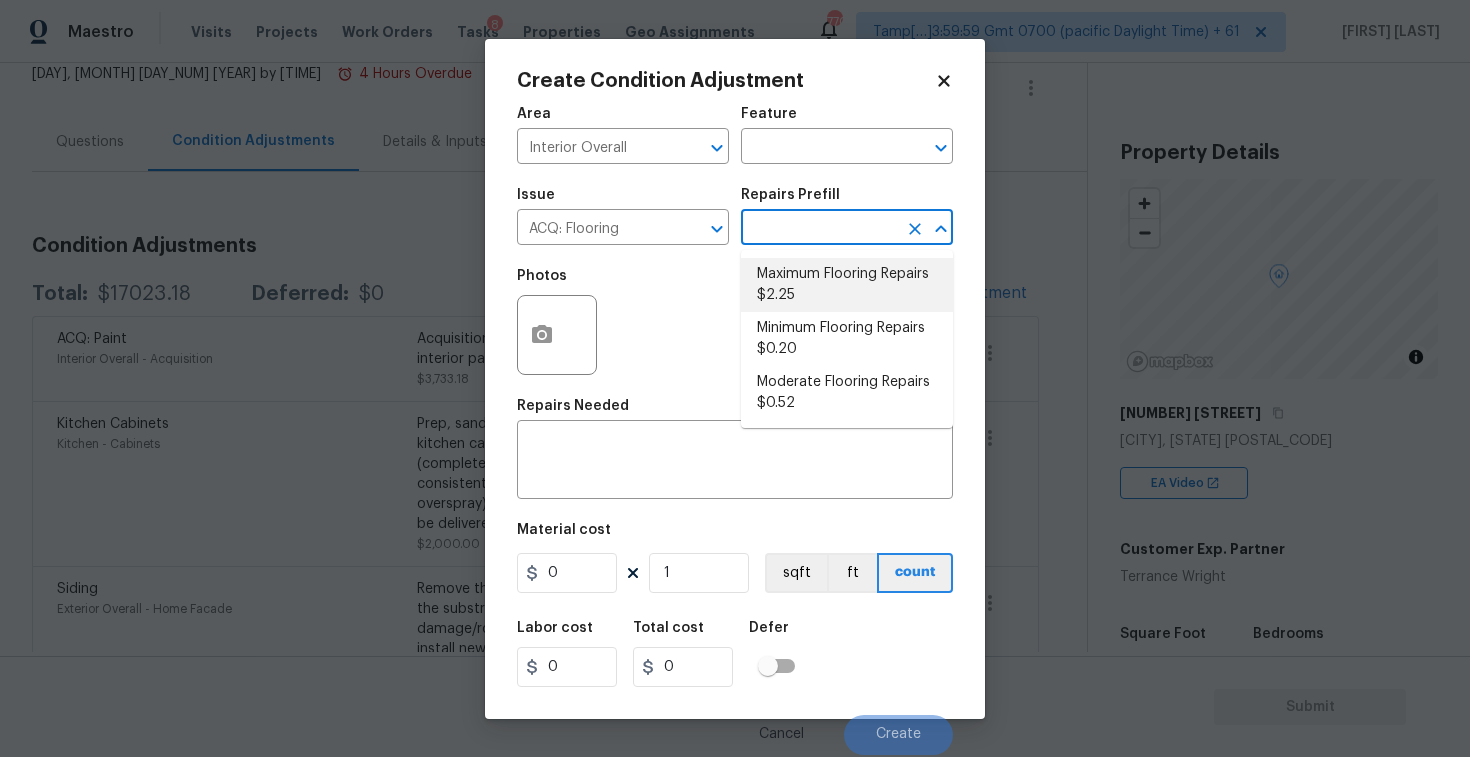 click on "Maximum Flooring Repairs $2.25" at bounding box center (847, 285) 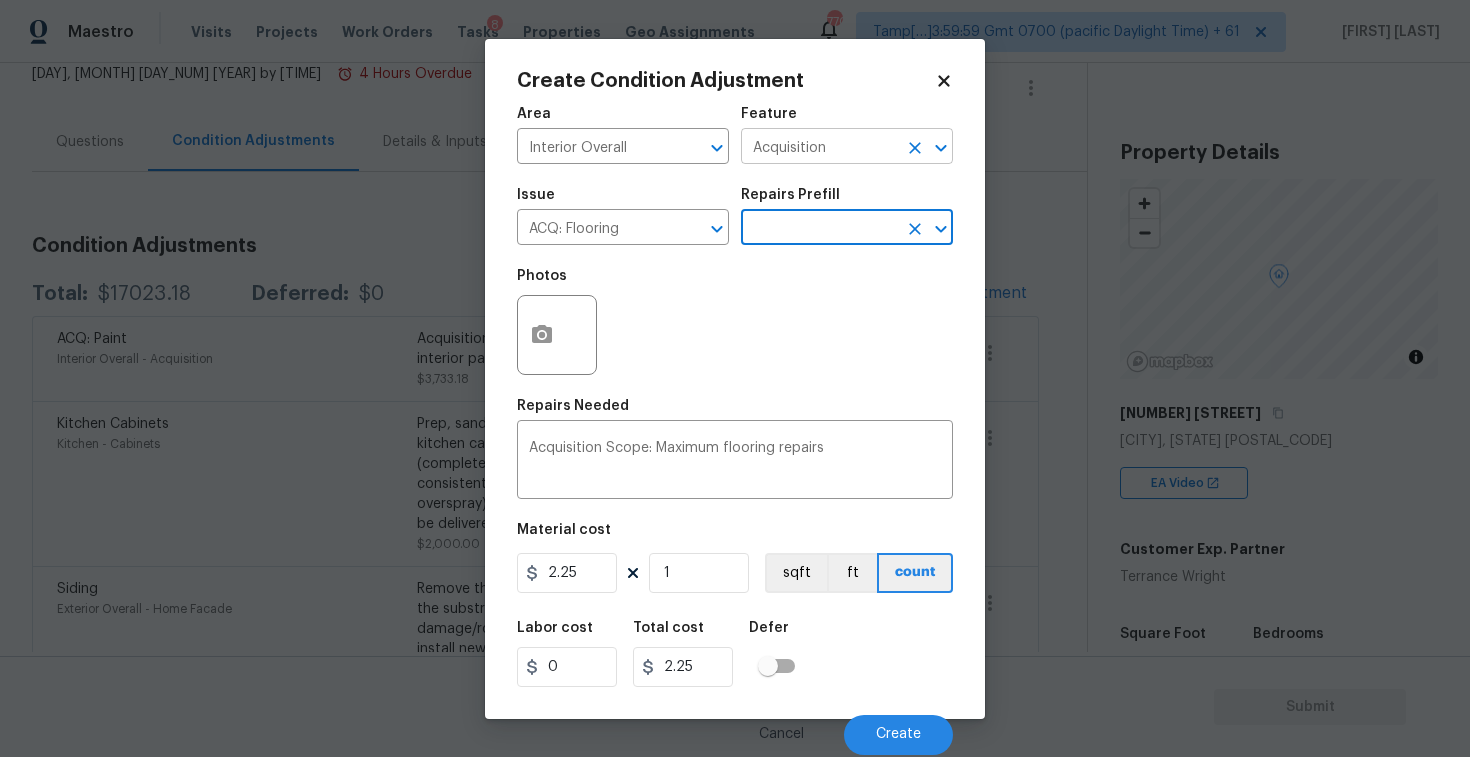 click on "Acquisition" at bounding box center [819, 148] 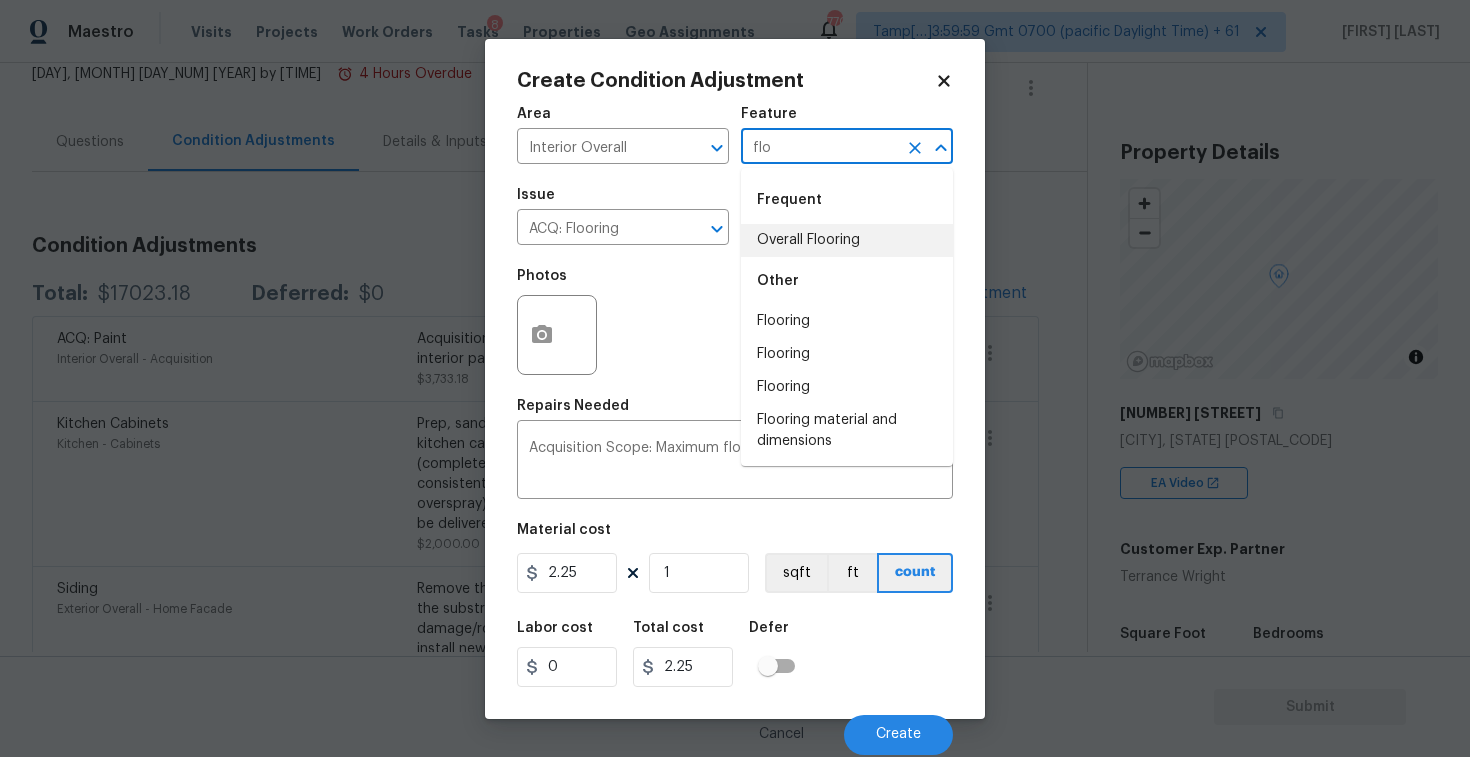 click on "Overall Flooring" at bounding box center [847, 240] 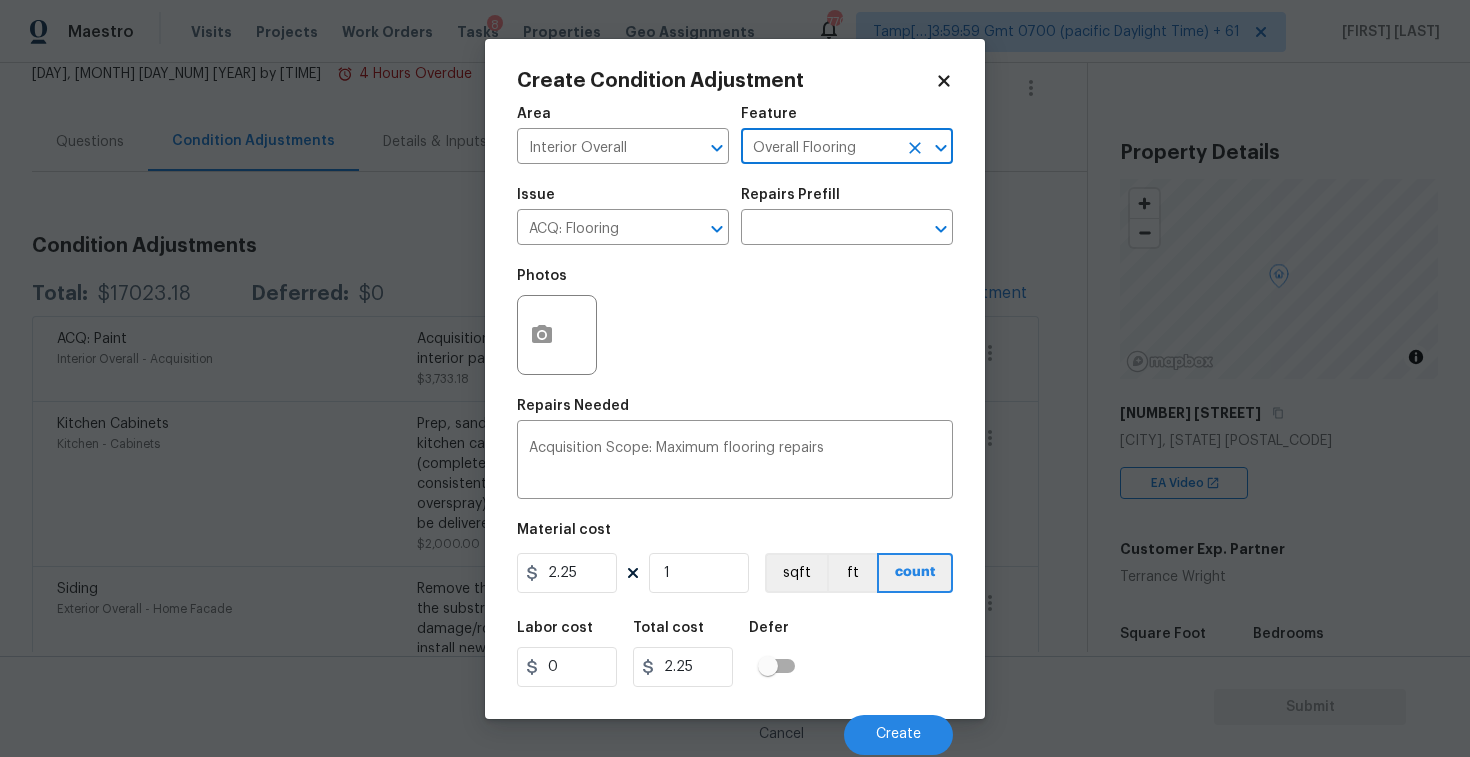 type on "Overall Flooring" 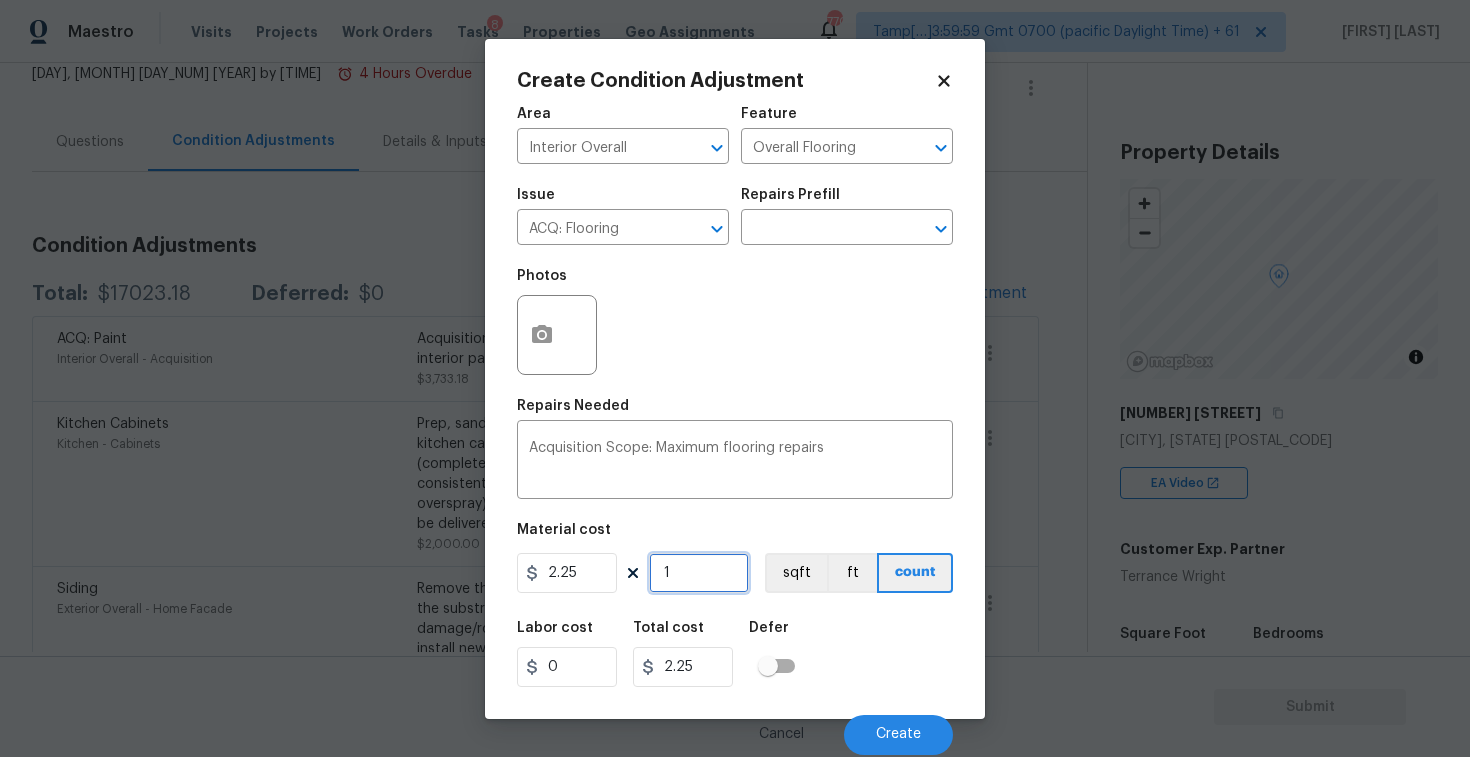 click on "1" at bounding box center (699, 573) 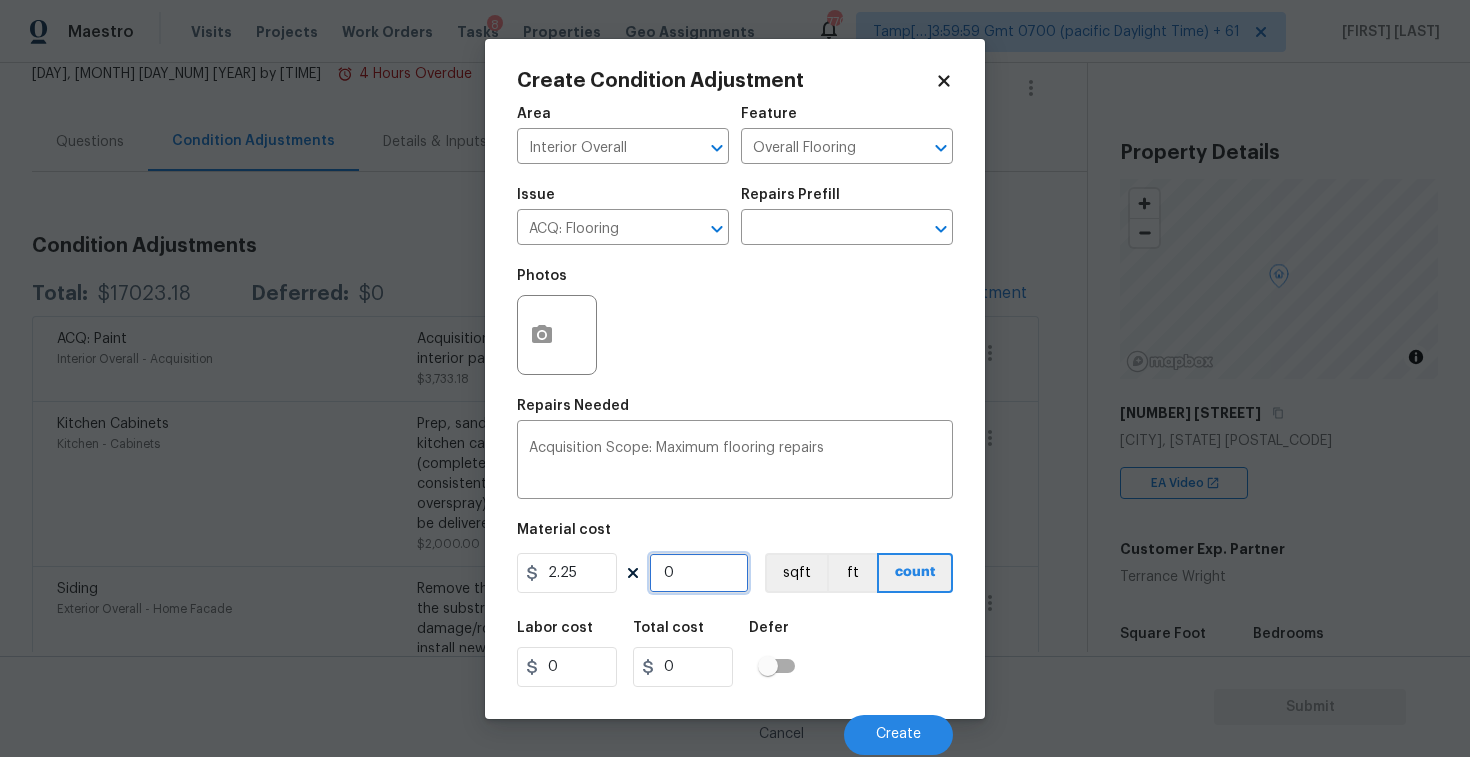 paste on "2629" 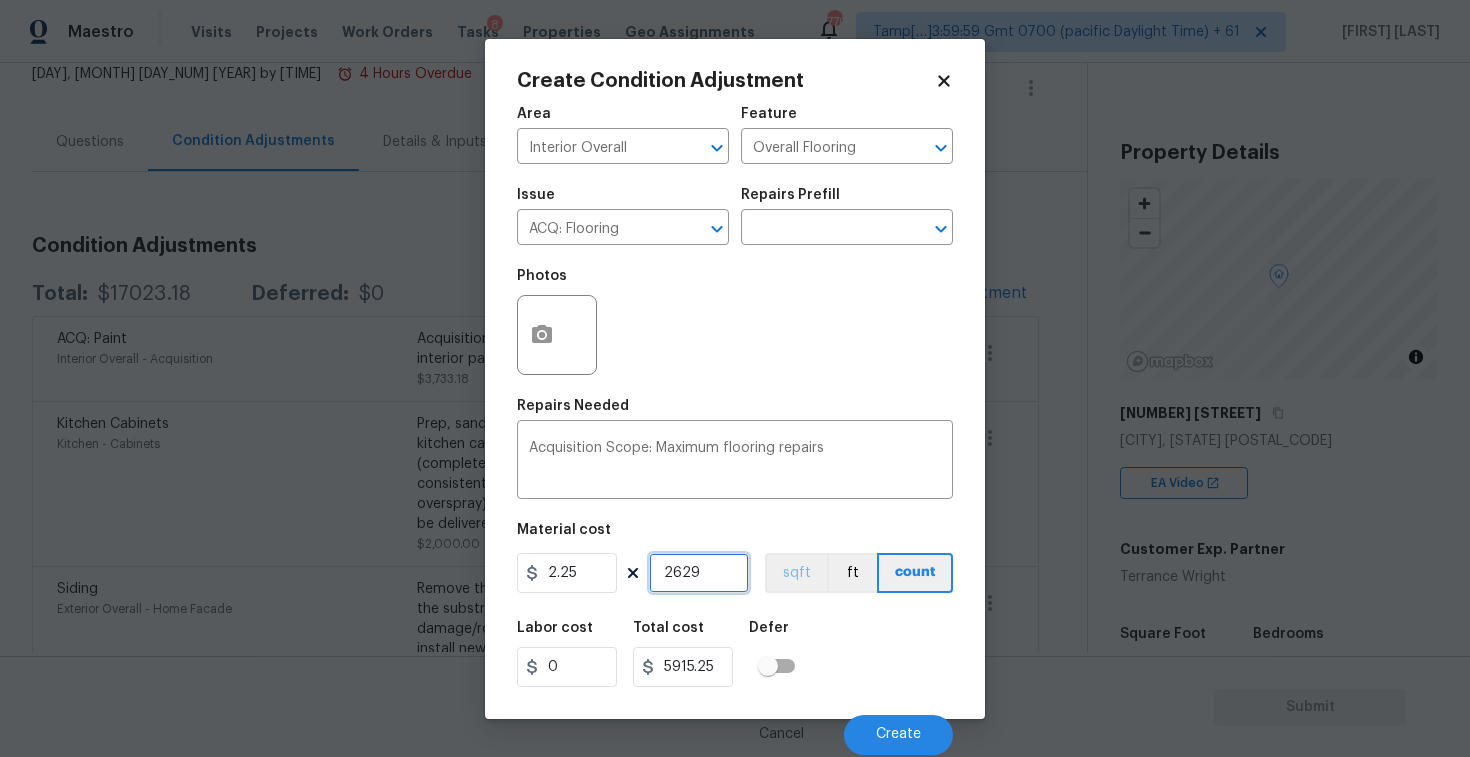 type on "2629" 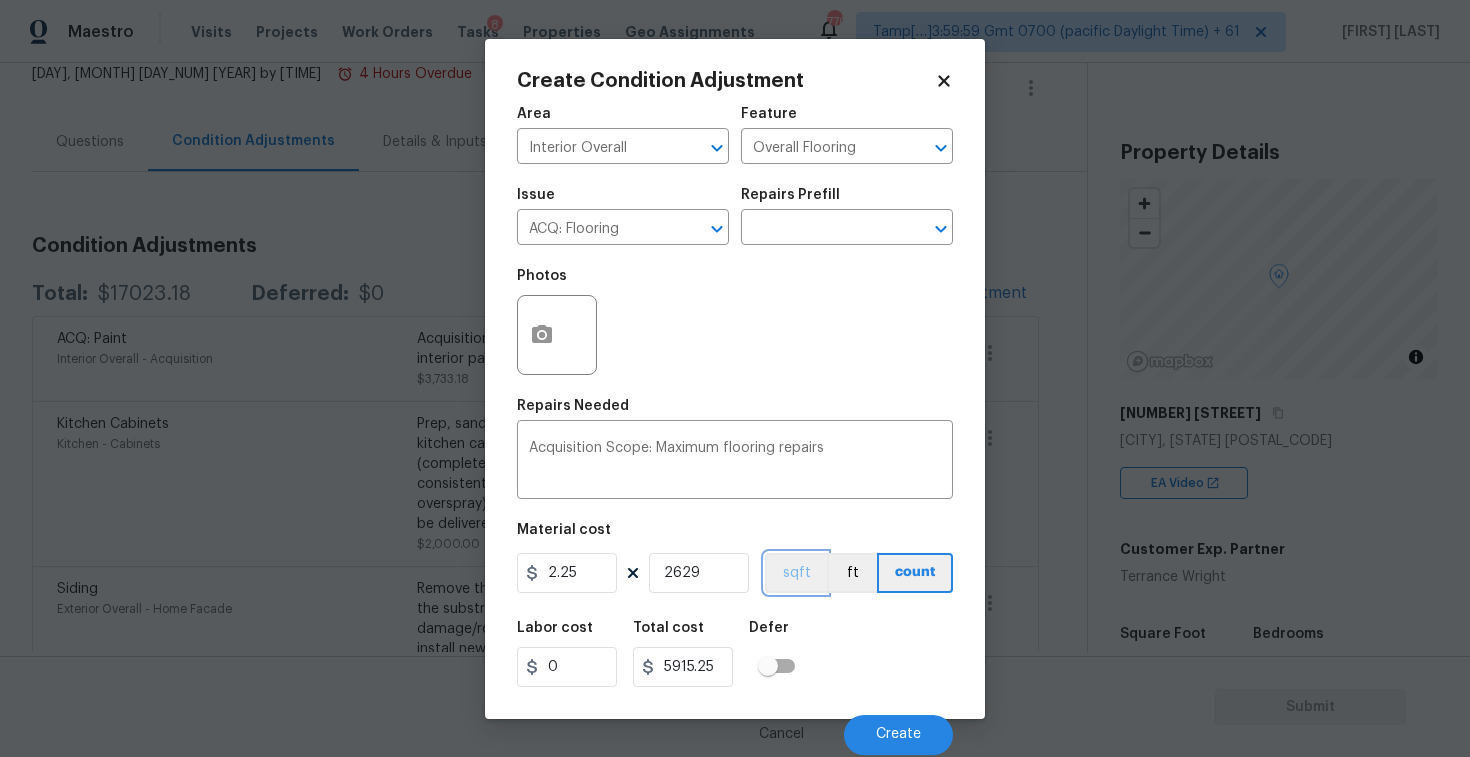 click on "sqft" at bounding box center (796, 573) 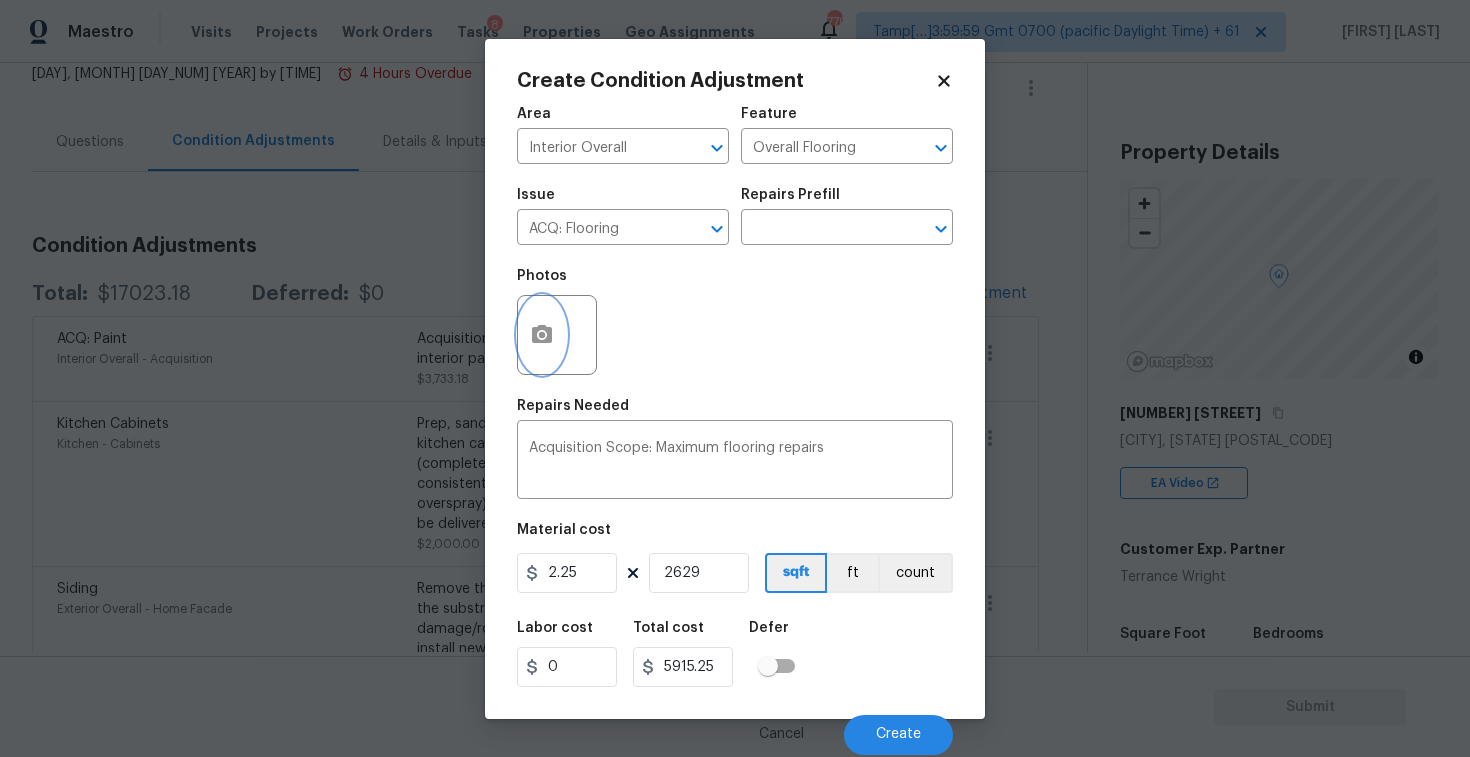 click at bounding box center (542, 335) 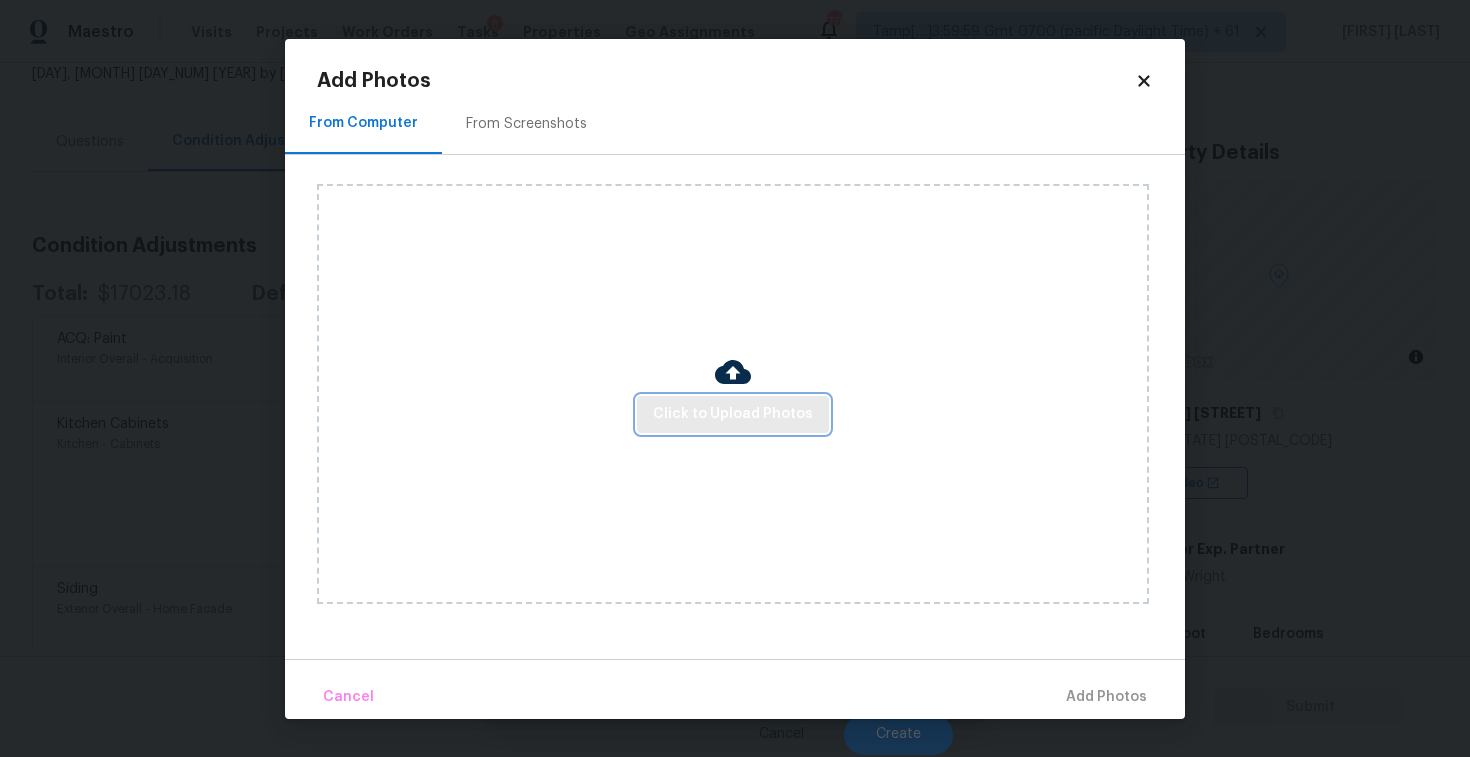 click on "Click to Upload Photos" at bounding box center (733, 414) 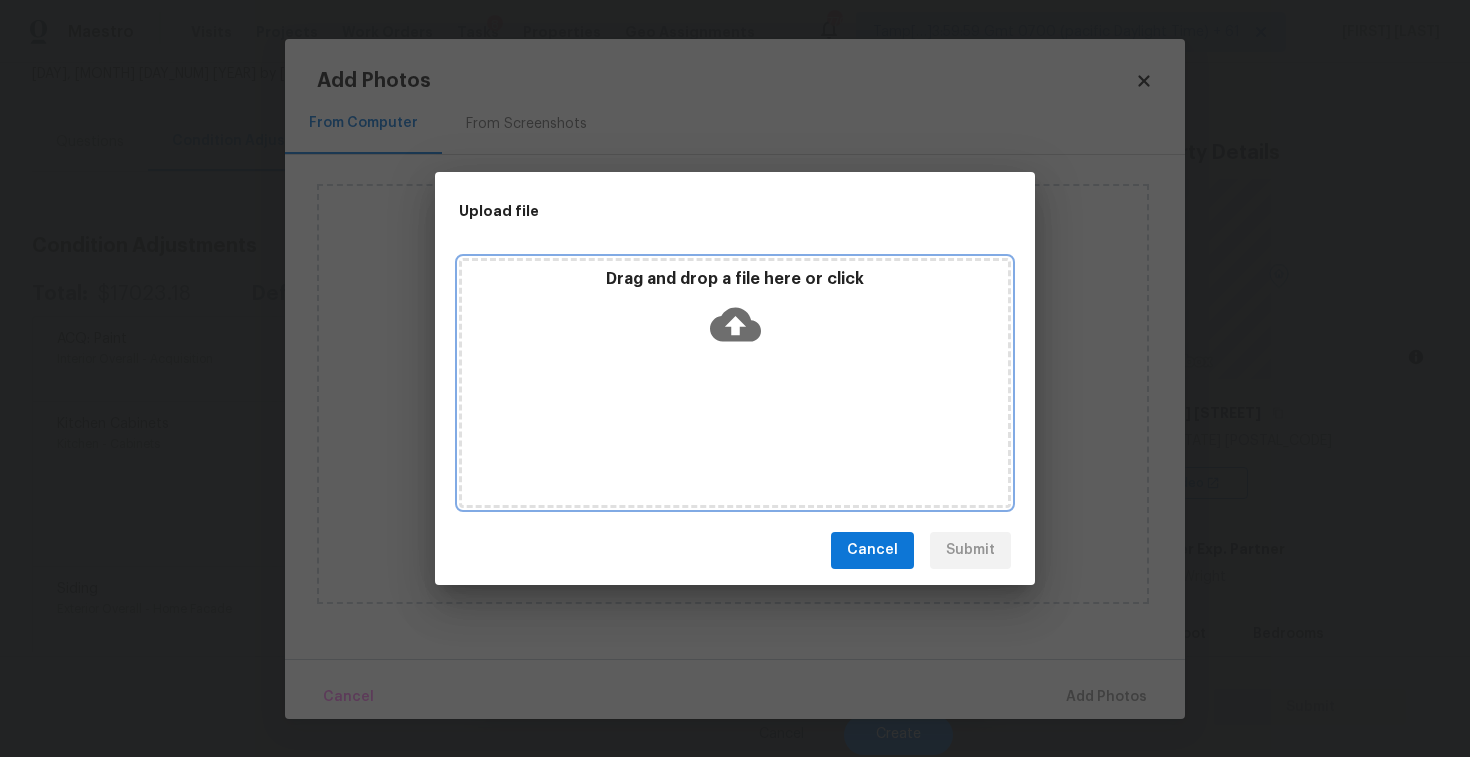 click on "Drag and drop a file here or click" at bounding box center (735, 312) 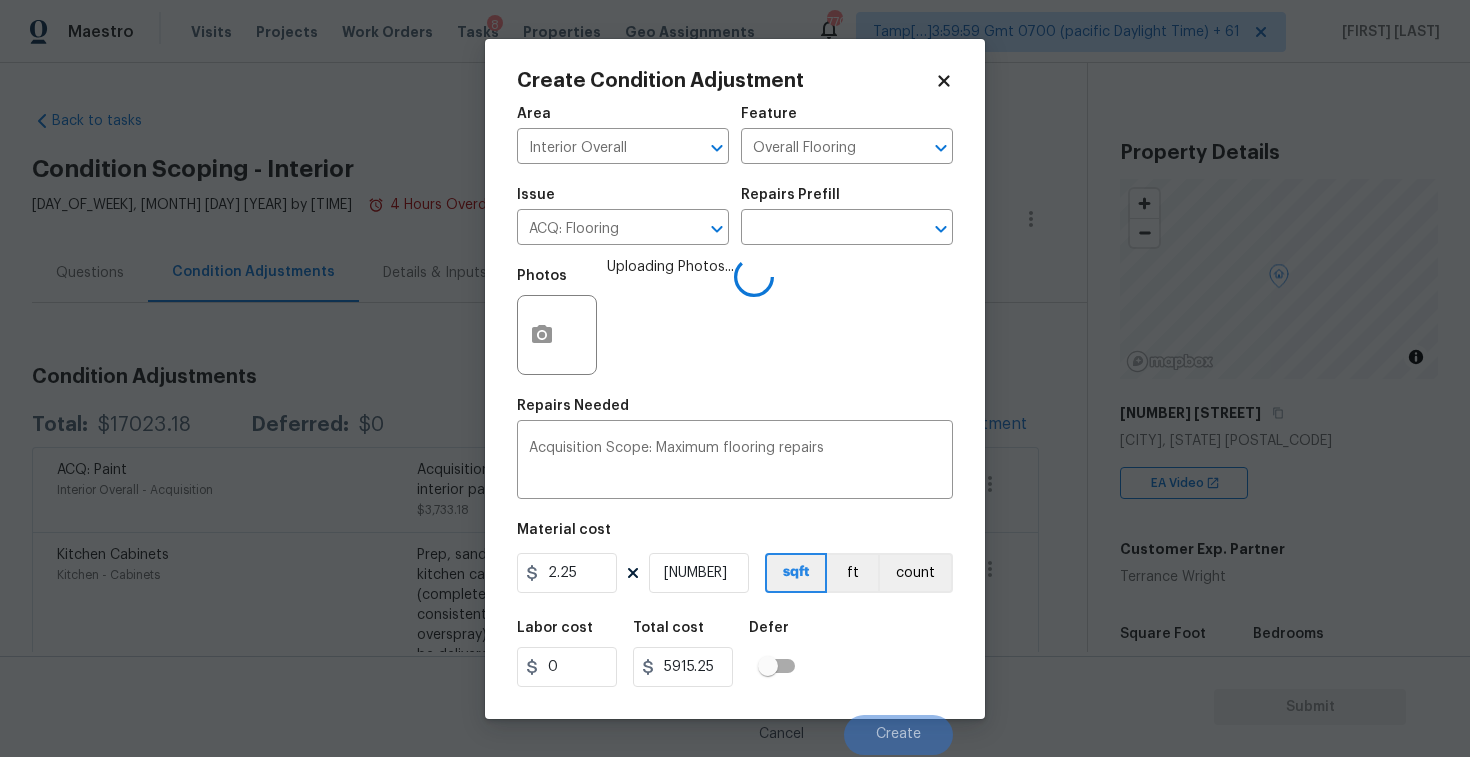 scroll, scrollTop: 0, scrollLeft: 0, axis: both 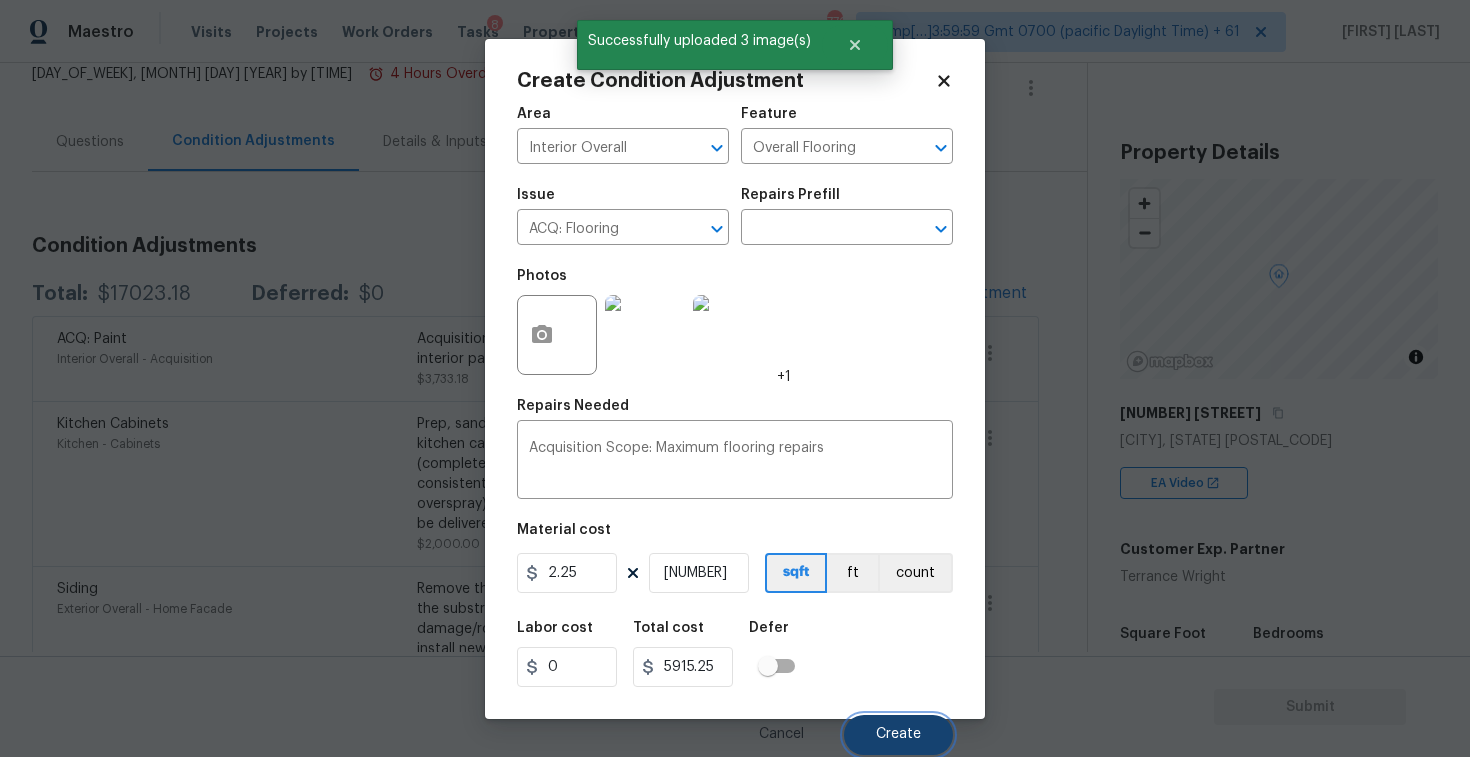 click on "Create" at bounding box center [898, 735] 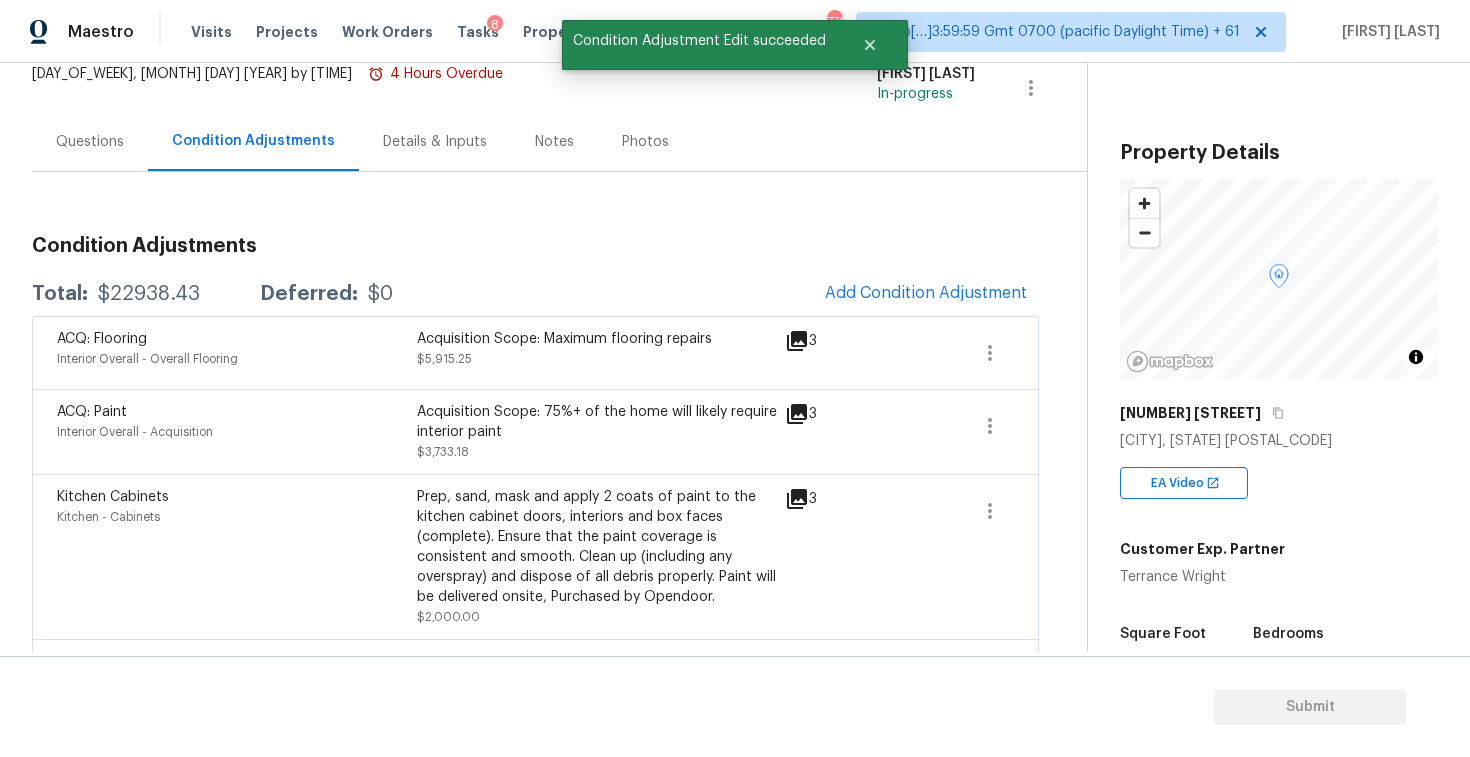 click on "Add Condition Adjustment" at bounding box center [926, 294] 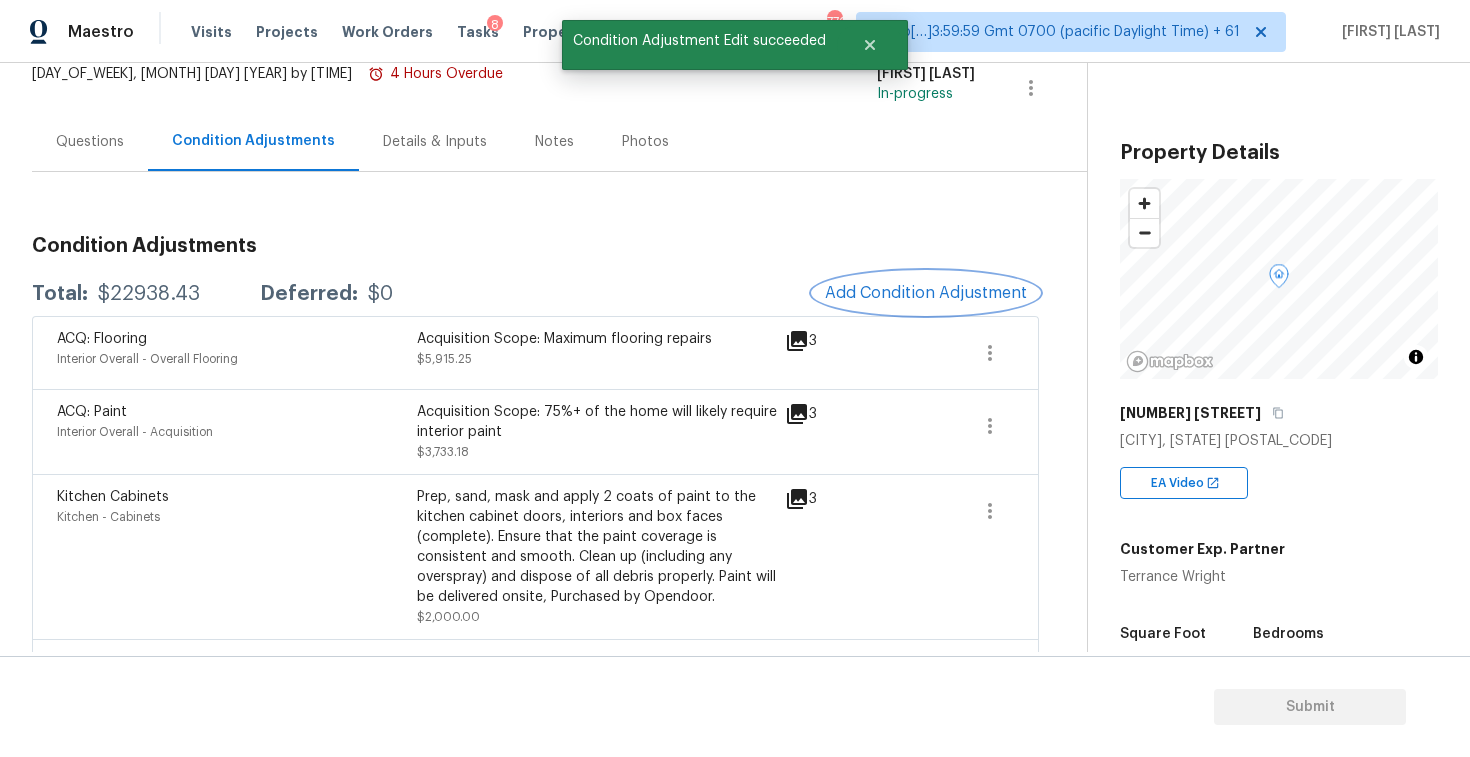 click on "Add Condition Adjustment" at bounding box center (926, 293) 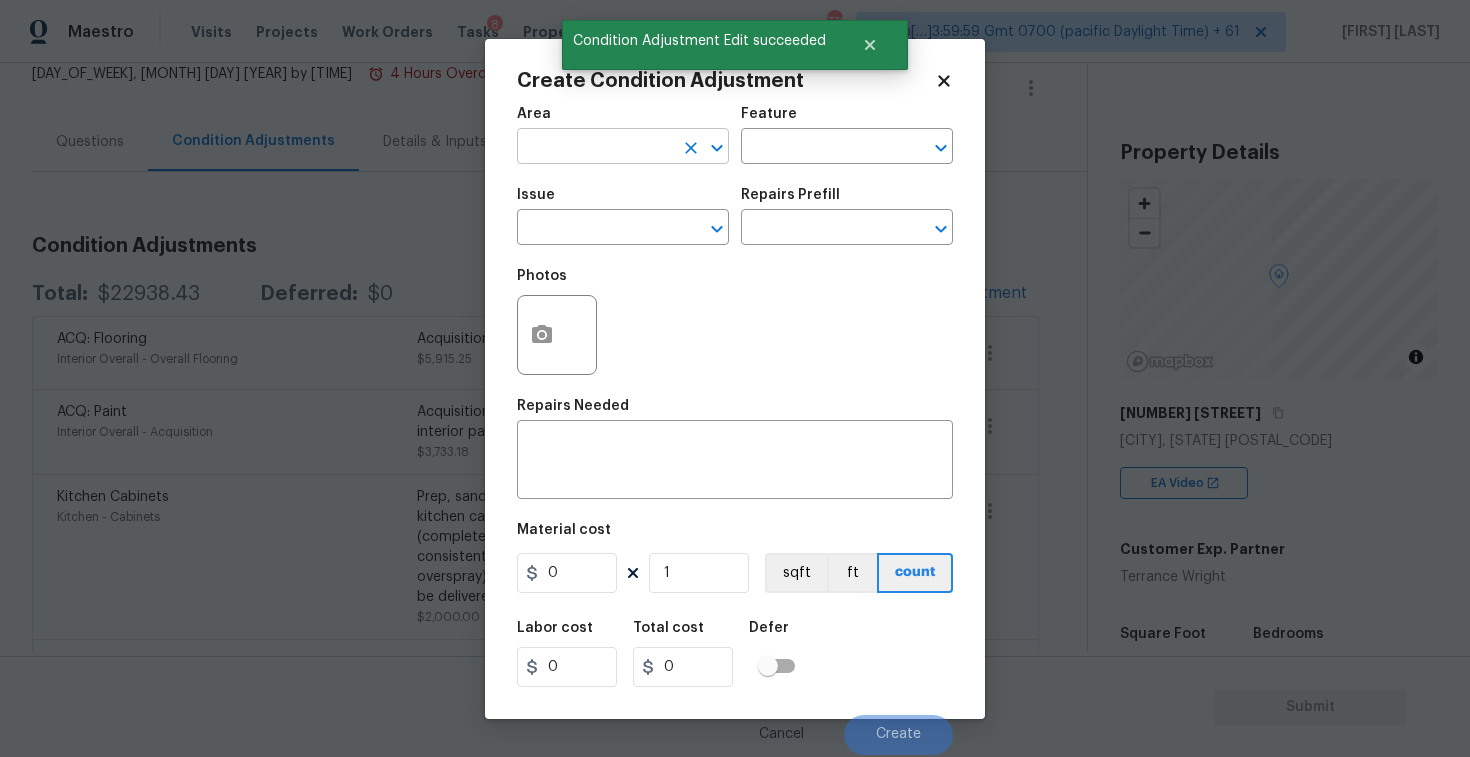 click at bounding box center (595, 148) 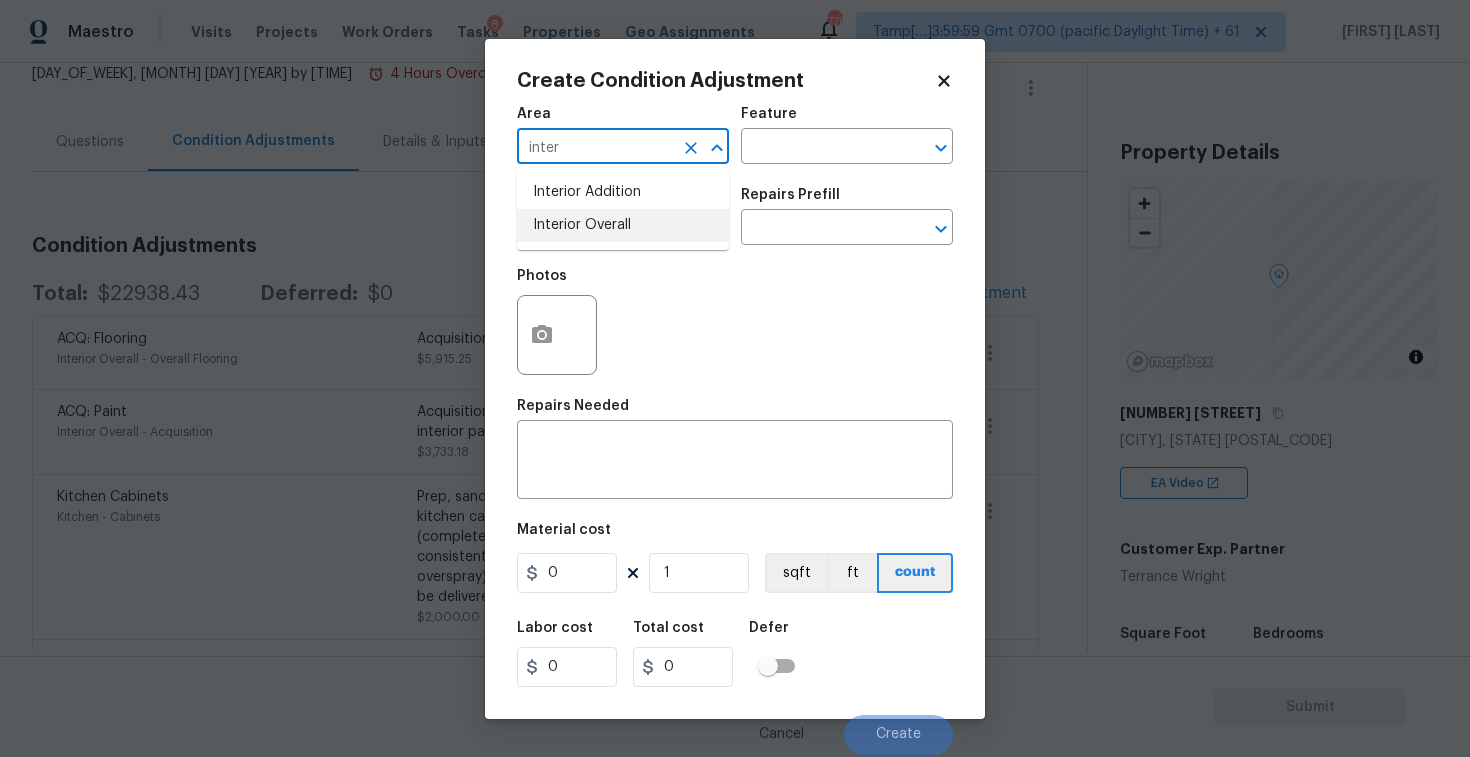 click on "Interior Overall" at bounding box center (623, 225) 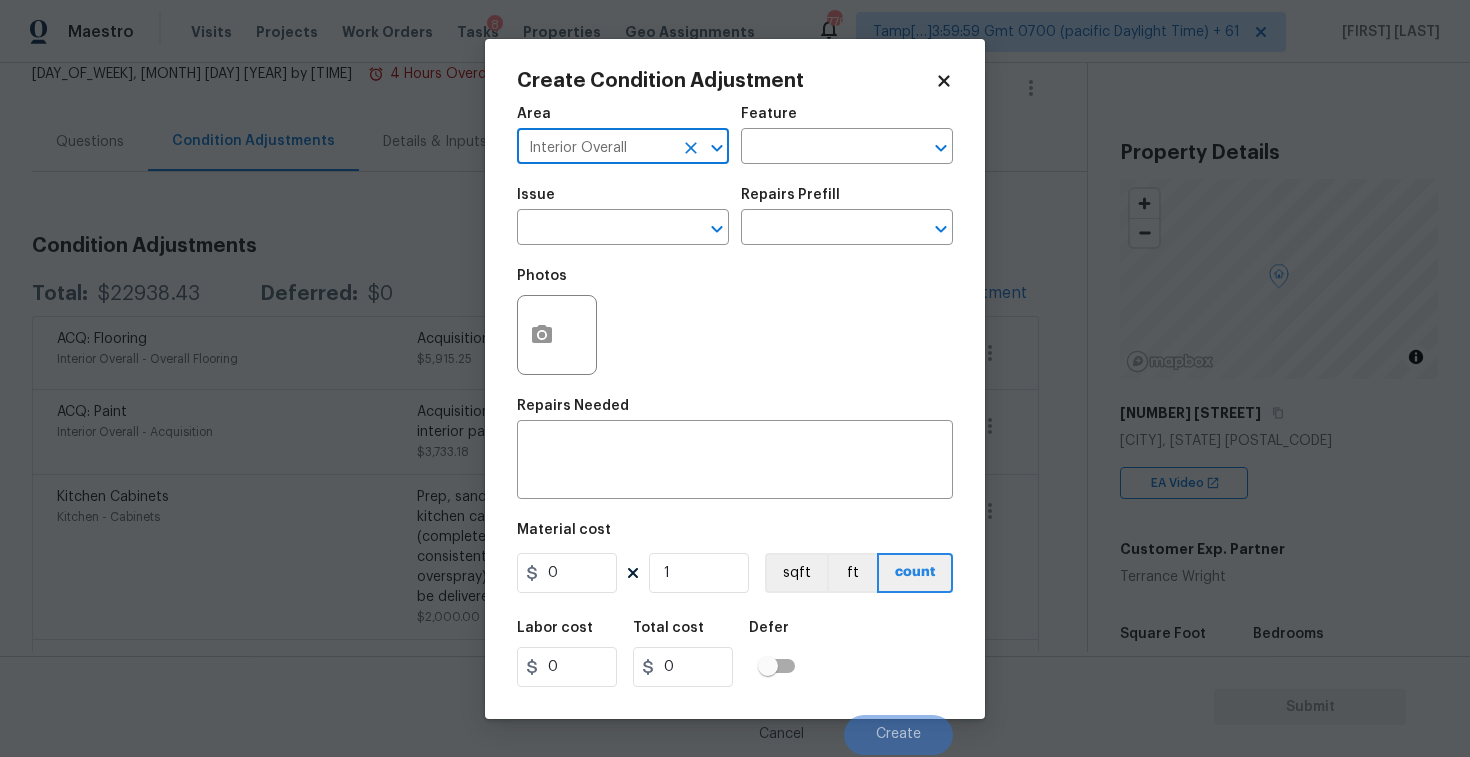 type on "Interior Overall" 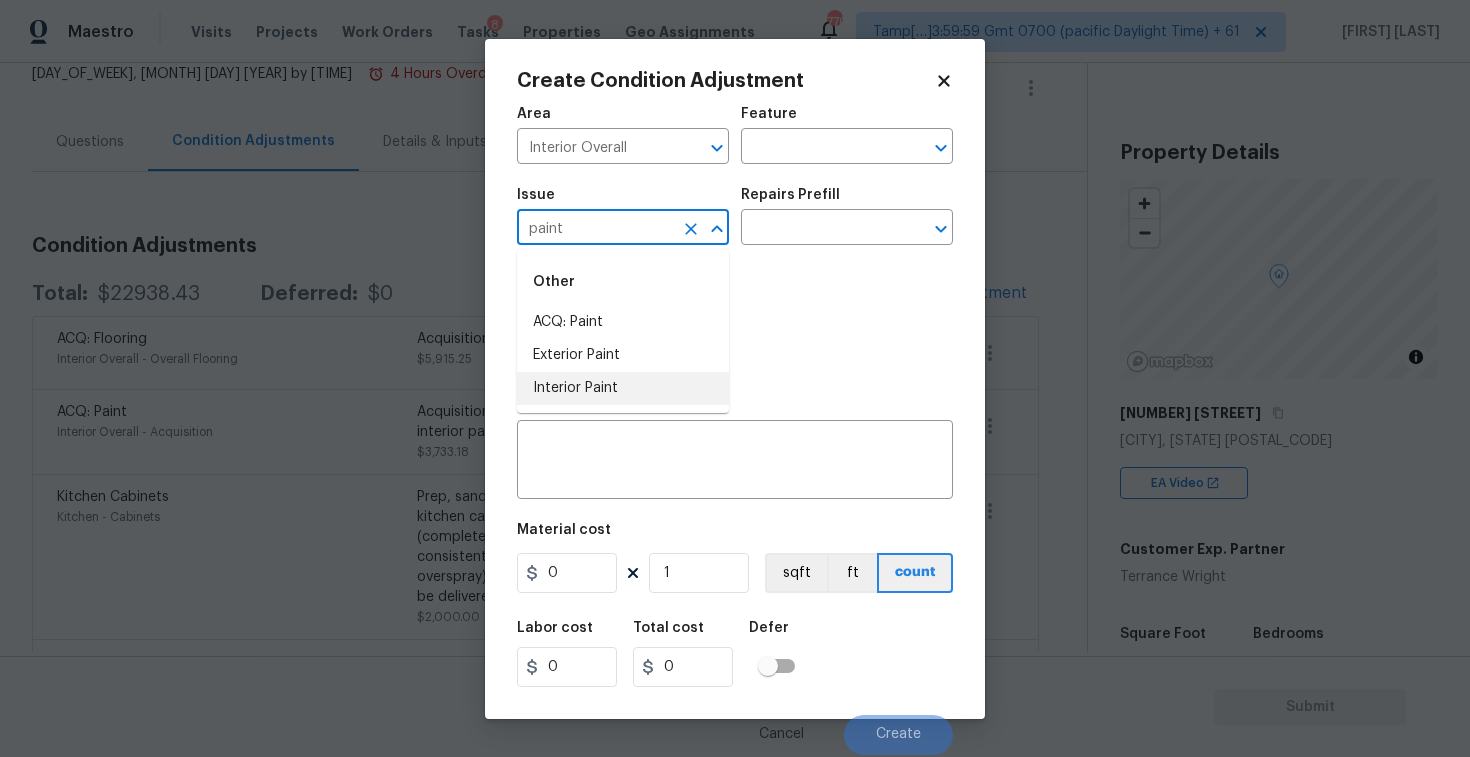 click on "Interior Paint" at bounding box center [623, 388] 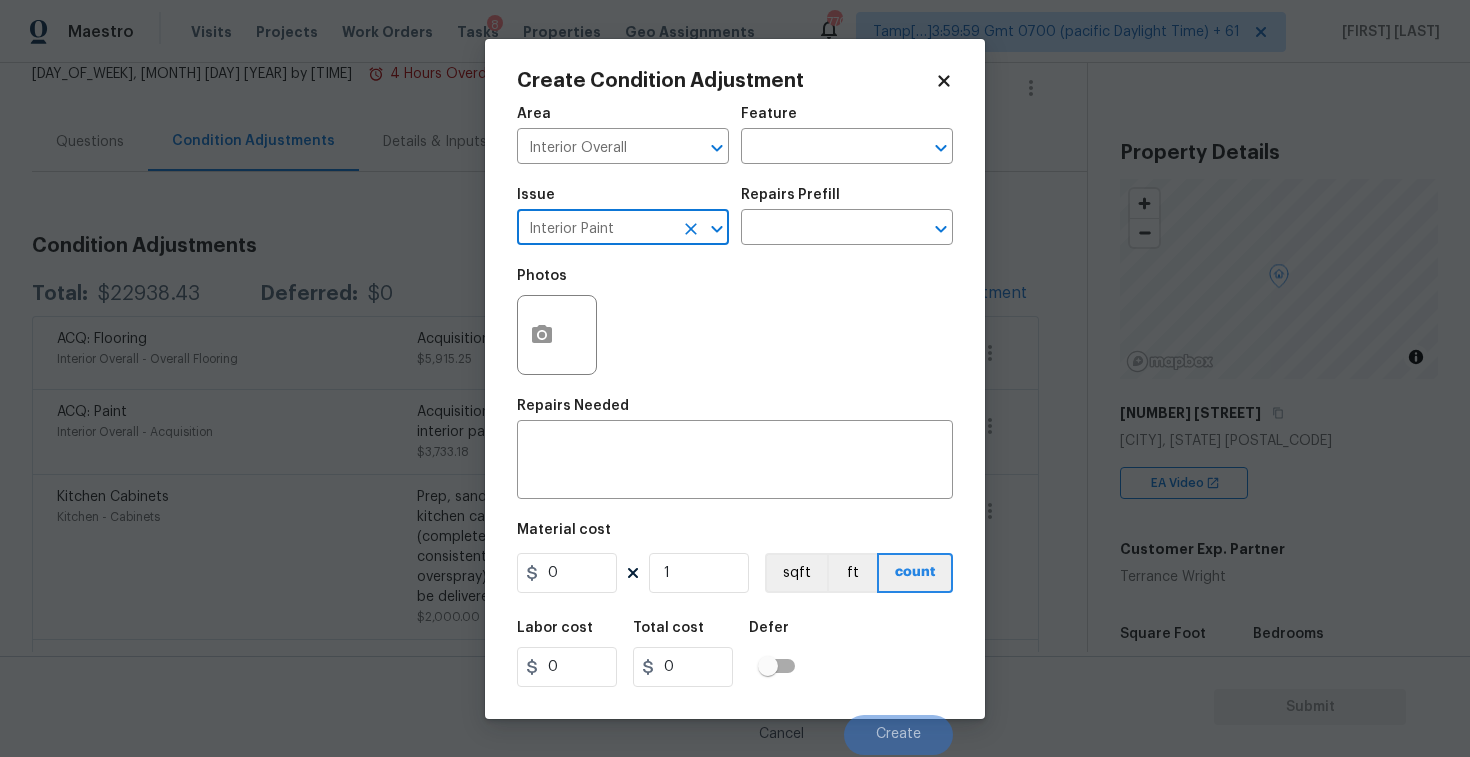 type on "Interior Paint" 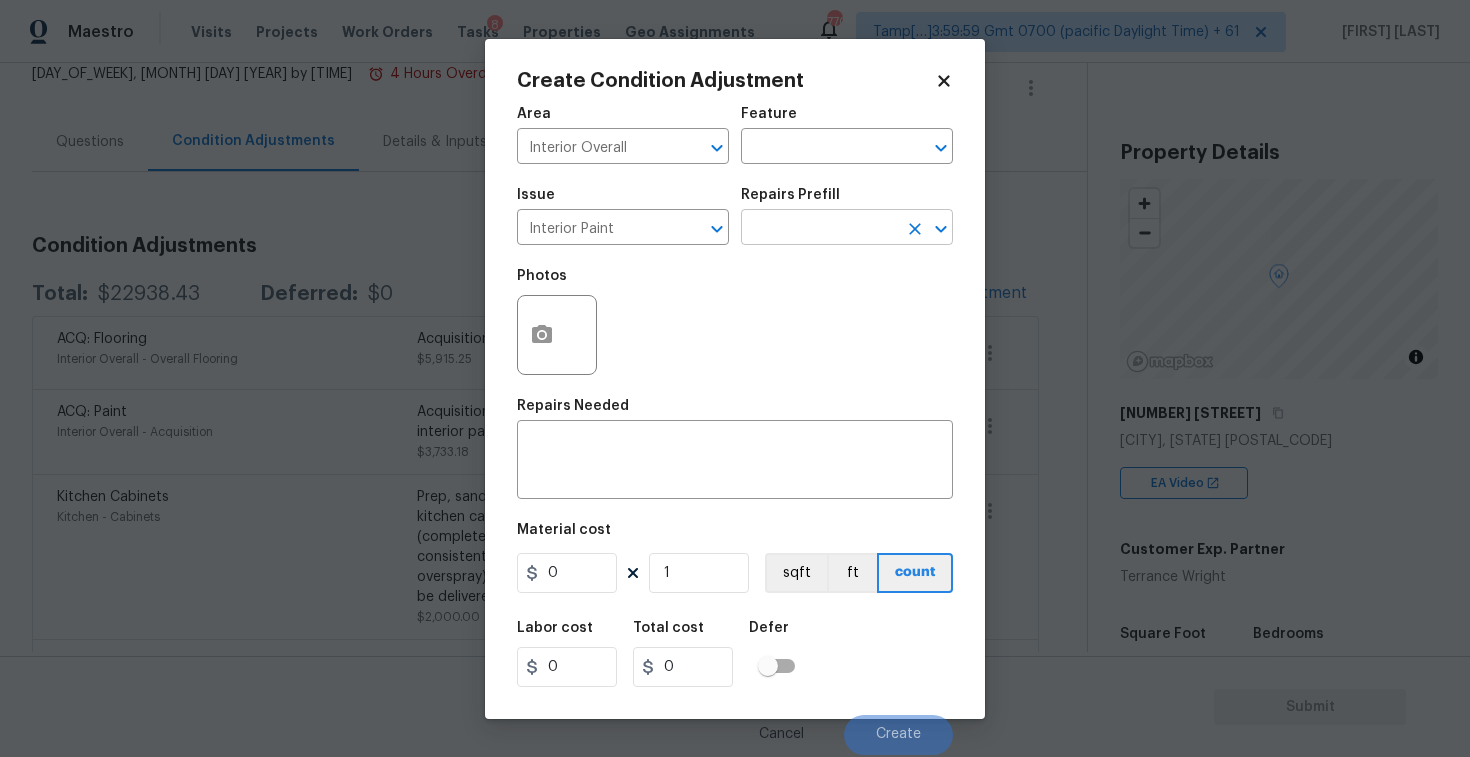 click at bounding box center (819, 229) 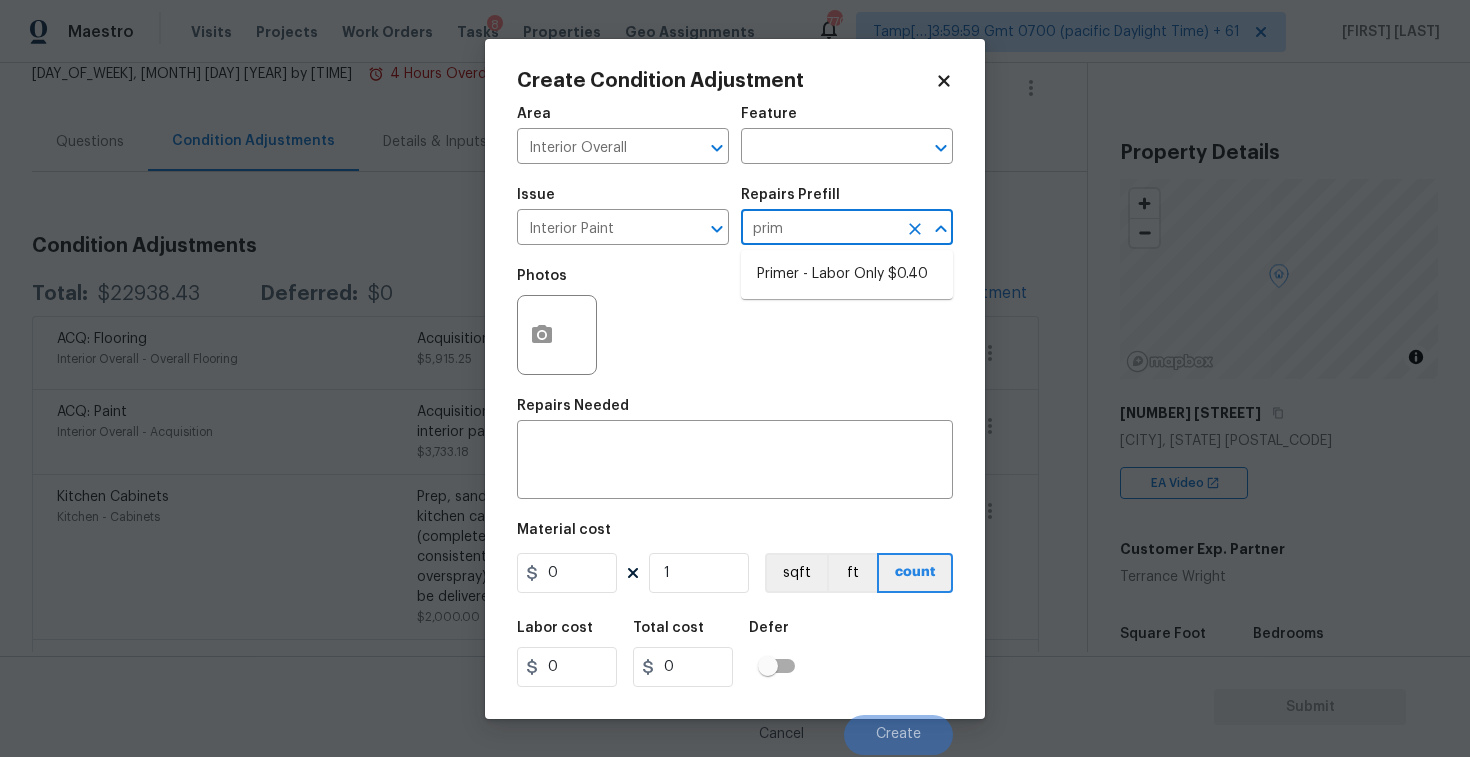 type on "prime" 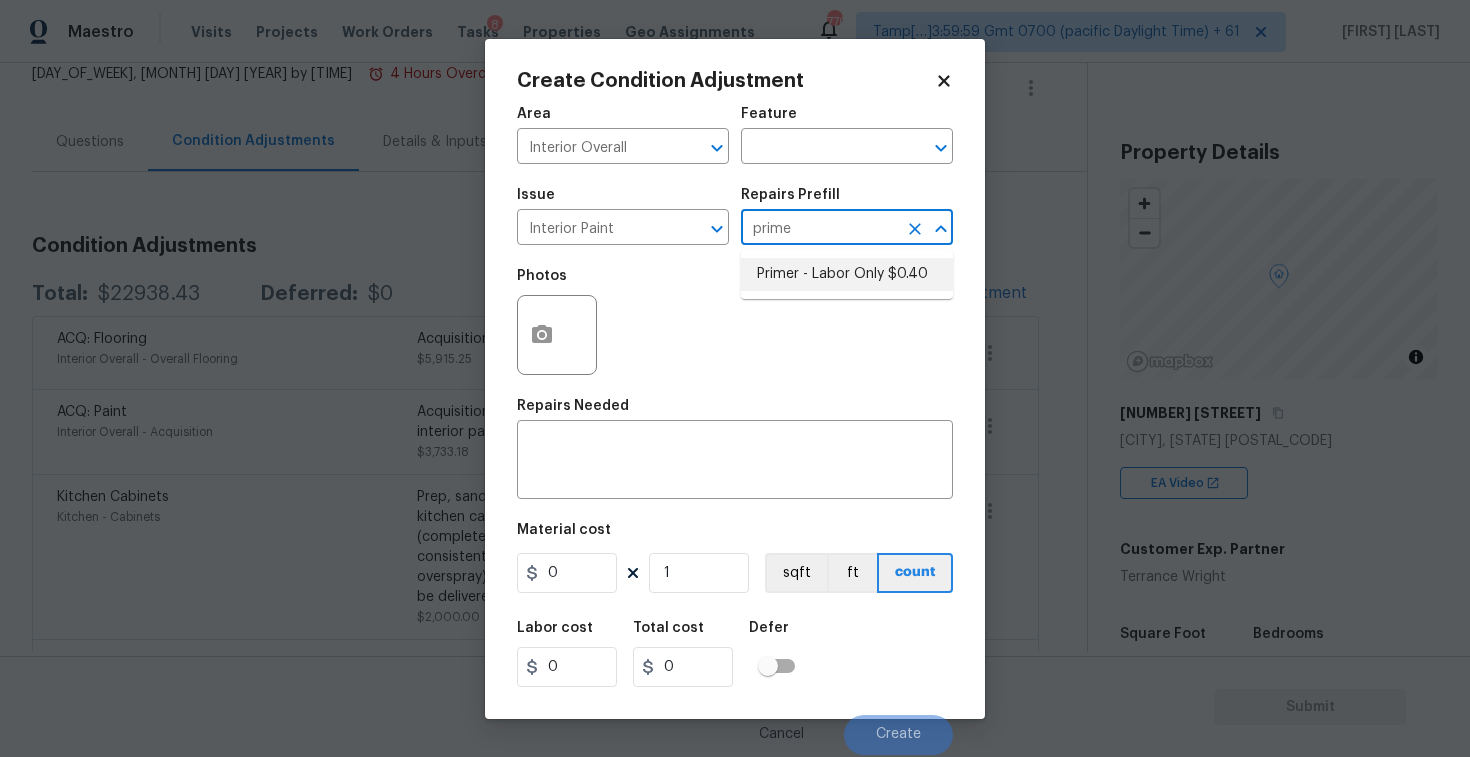 click on "Primer - Labor Only $0.40" at bounding box center (847, 274) 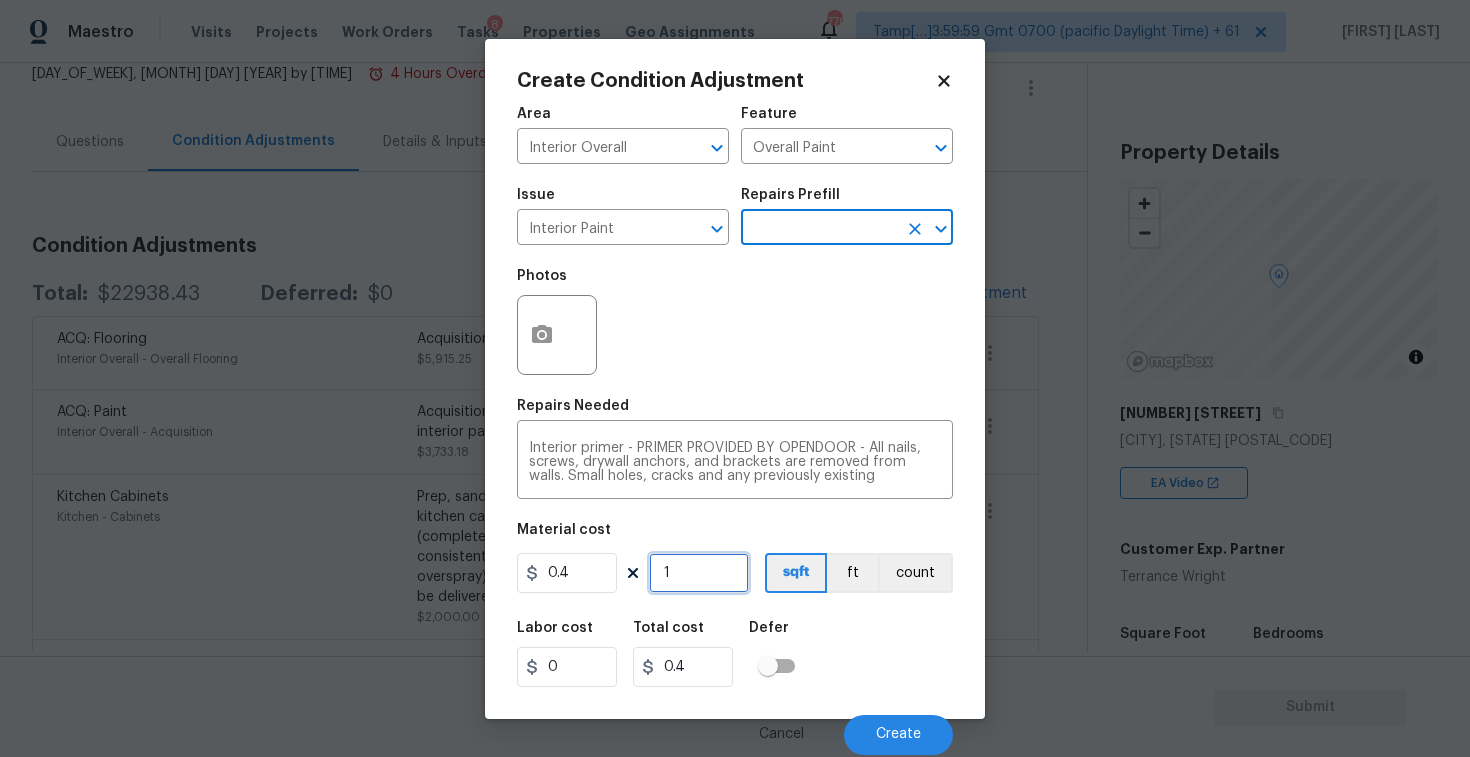click on "1" at bounding box center (699, 573) 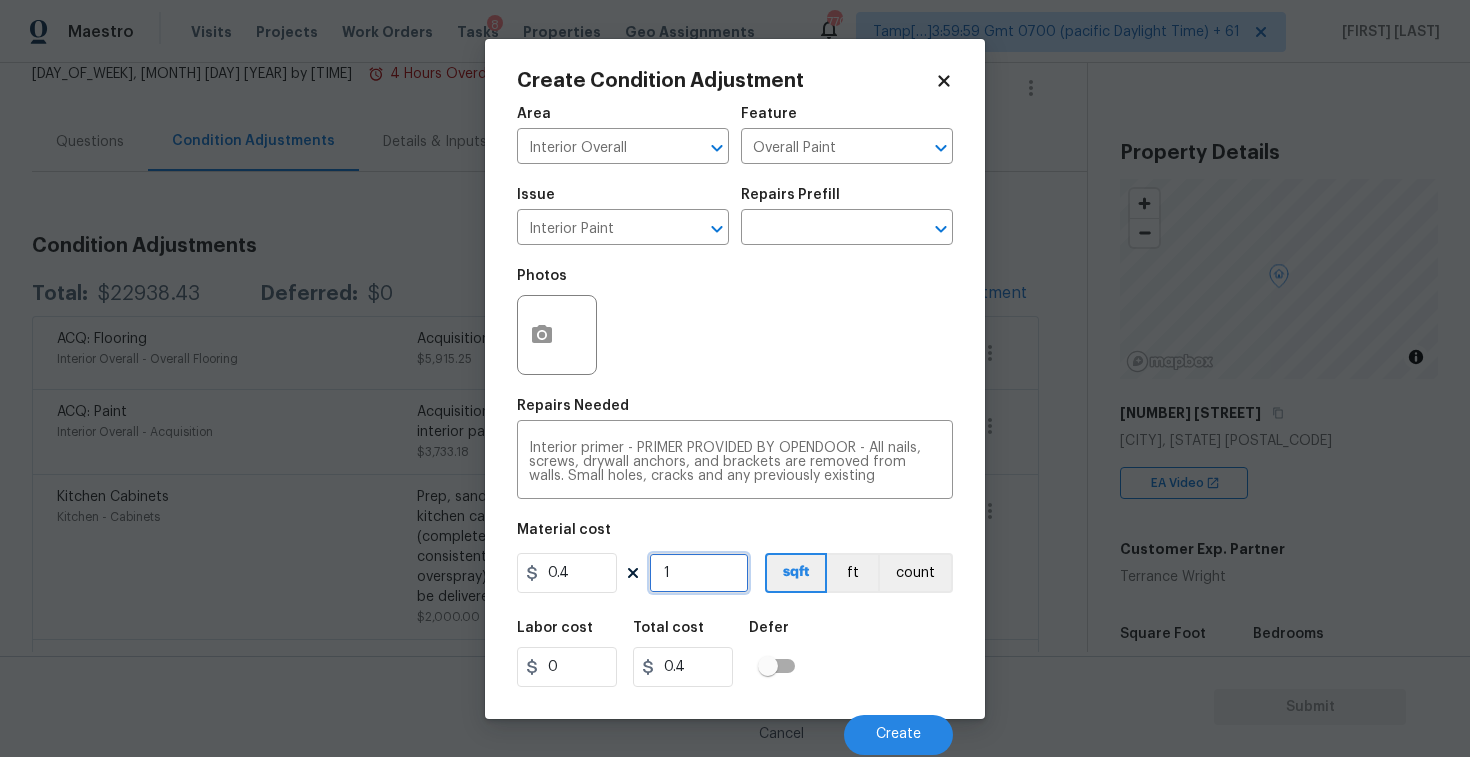 type on "0" 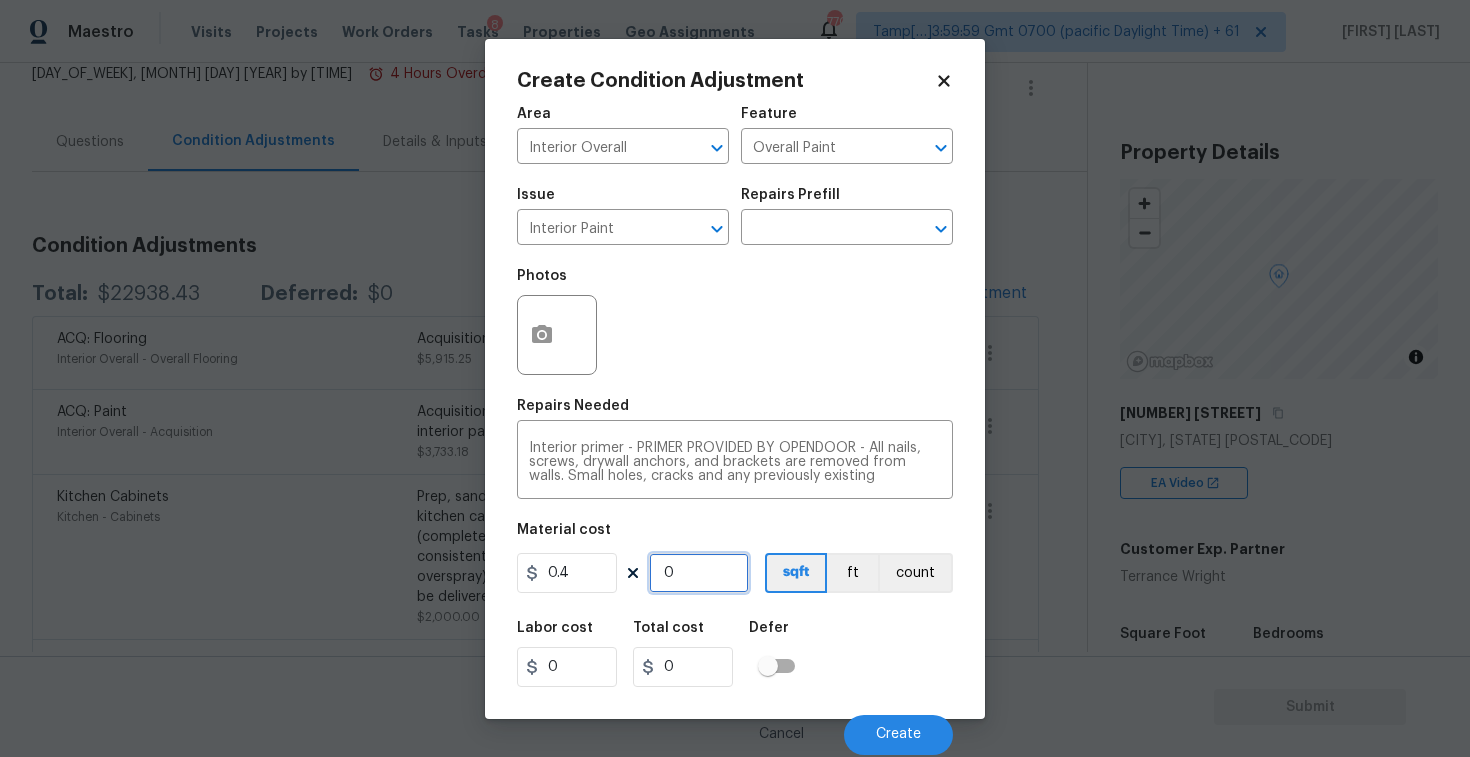 paste on "[NUMBER]" 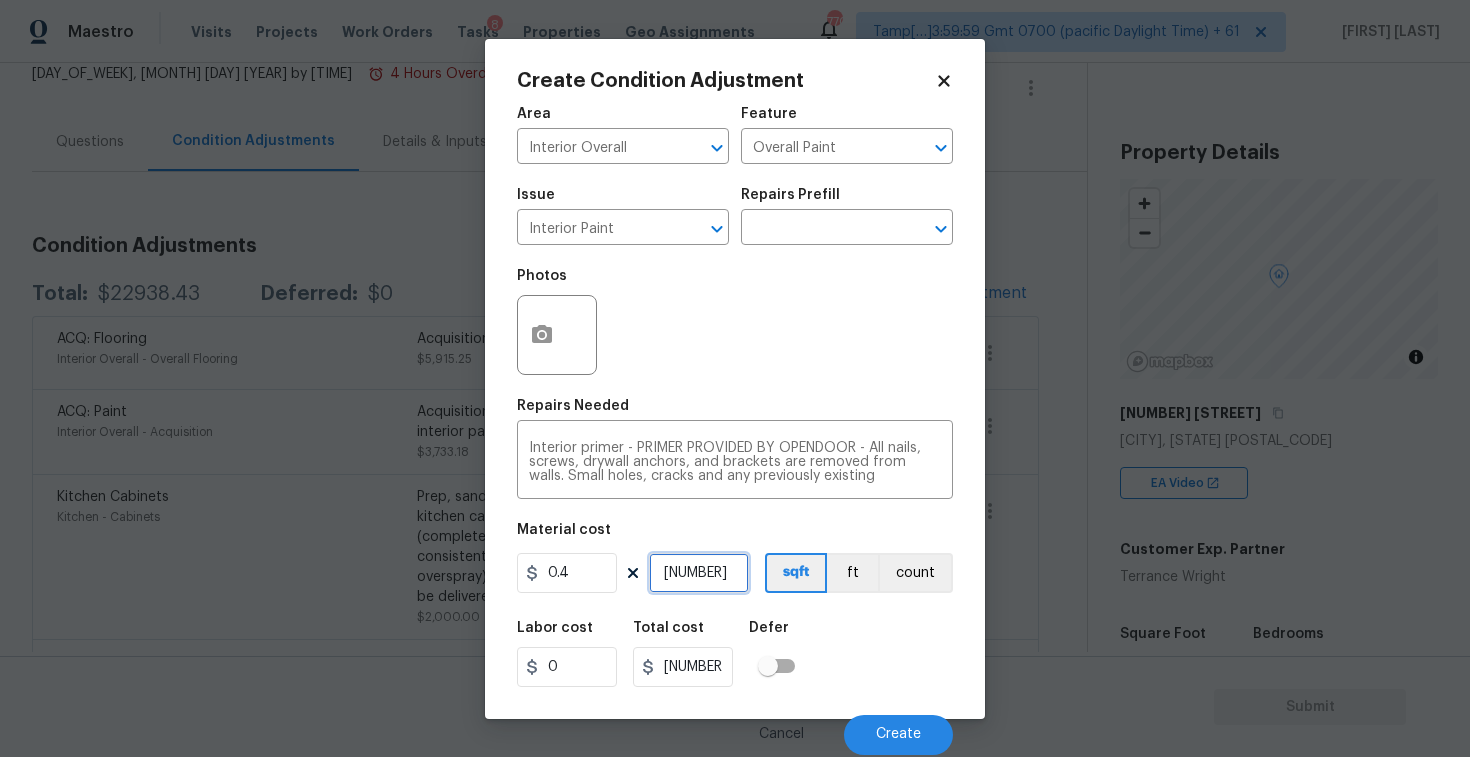 type on "2629" 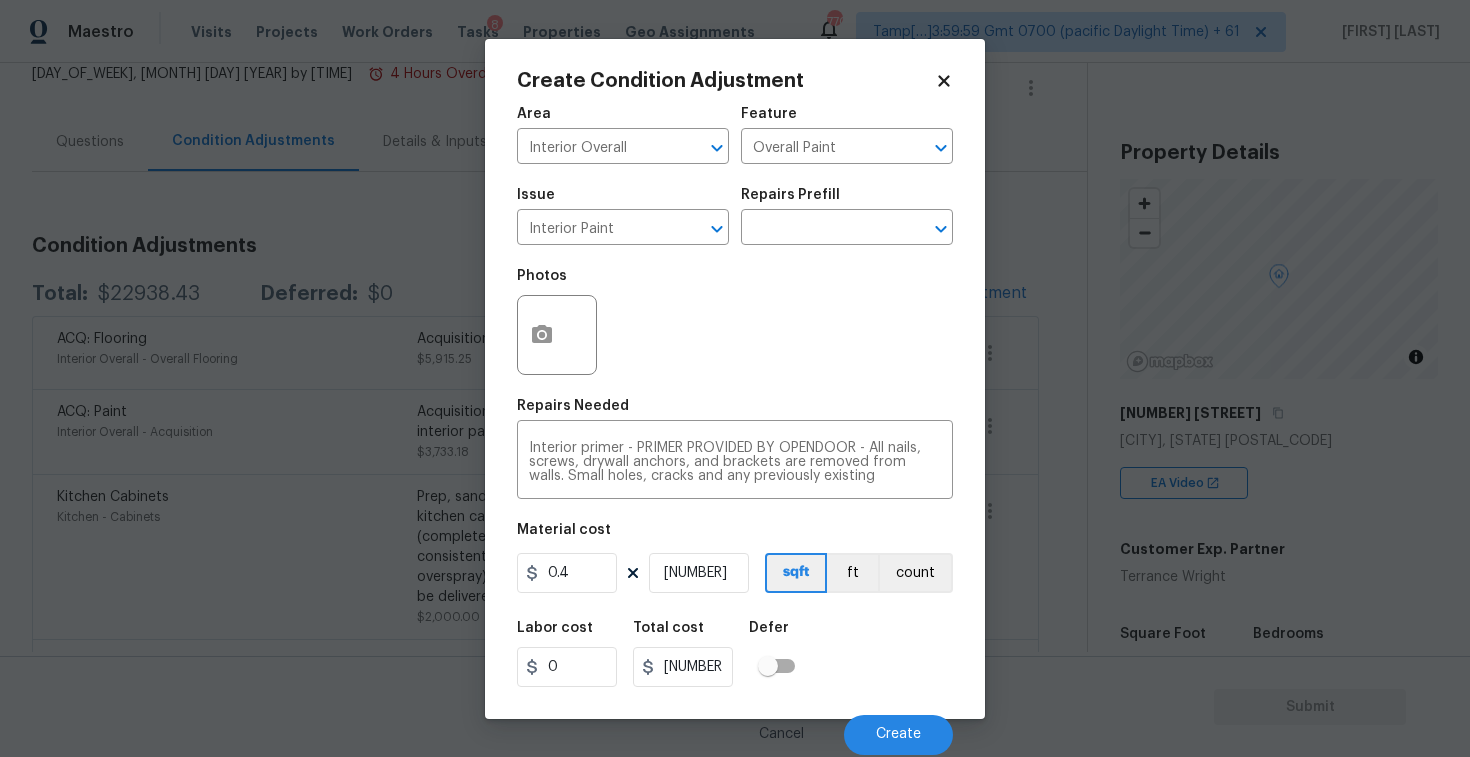 click on "Labor cost 0 Total cost 1051.6 Defer" at bounding box center (735, 654) 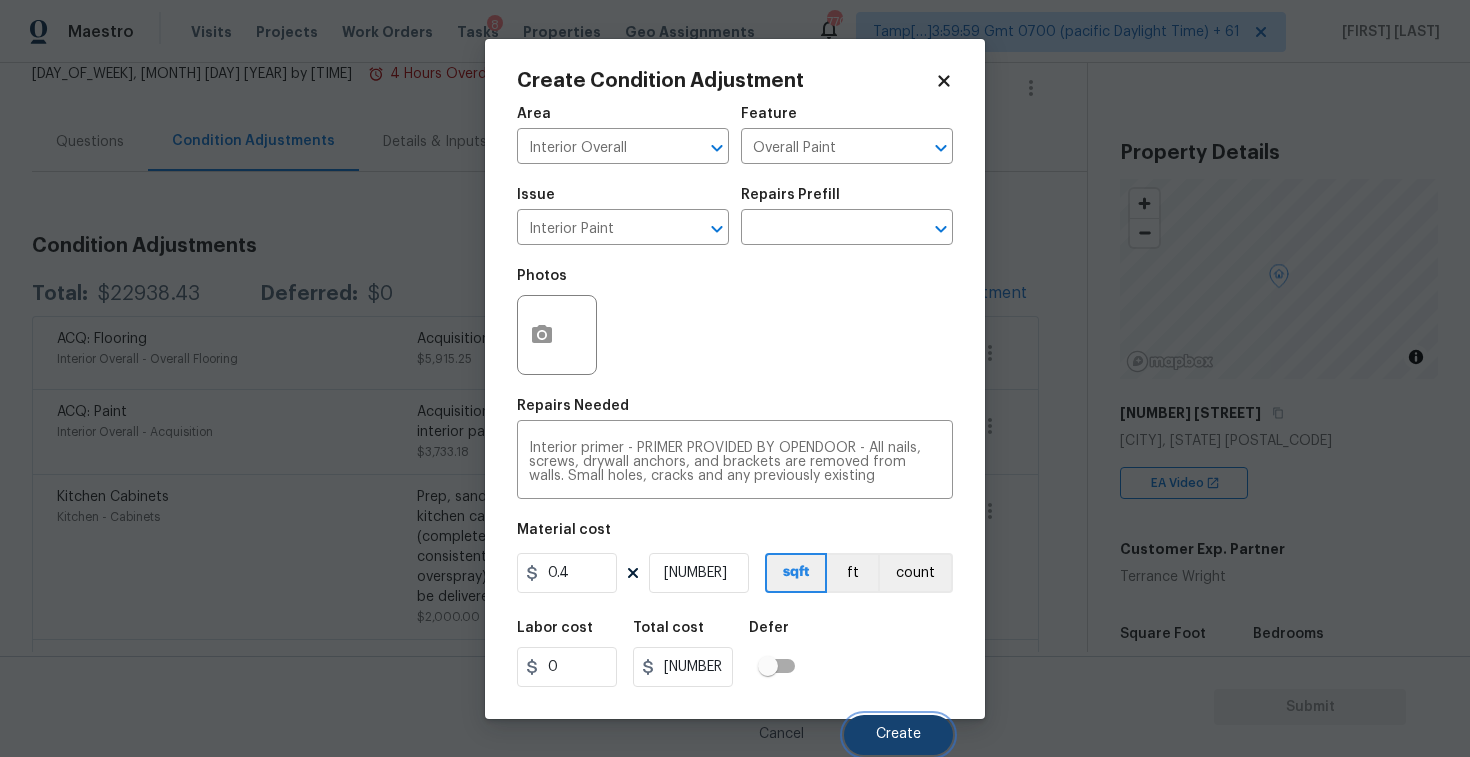 click on "Create" at bounding box center (898, 735) 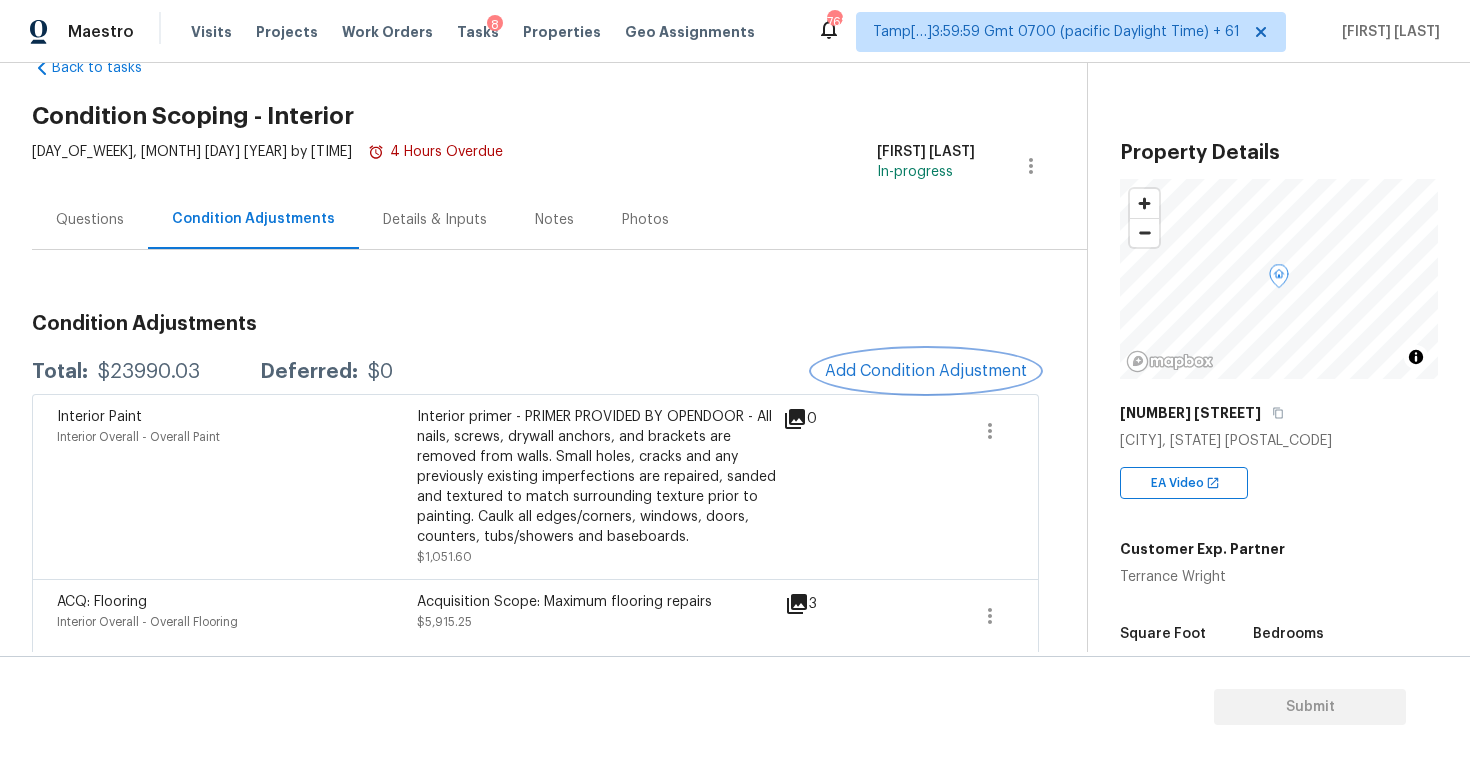 scroll, scrollTop: 49, scrollLeft: 0, axis: vertical 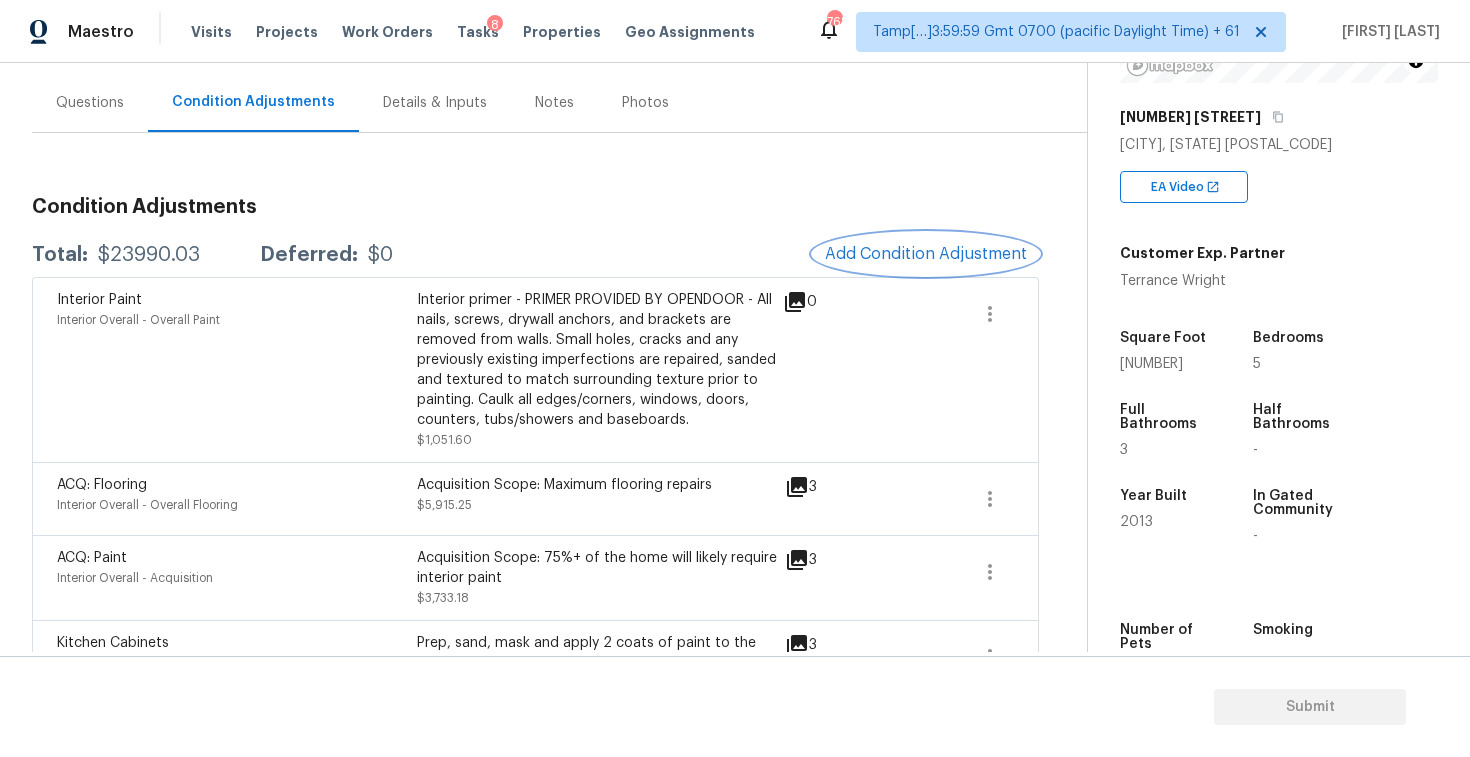 click on "Add Condition Adjustment" at bounding box center (926, 254) 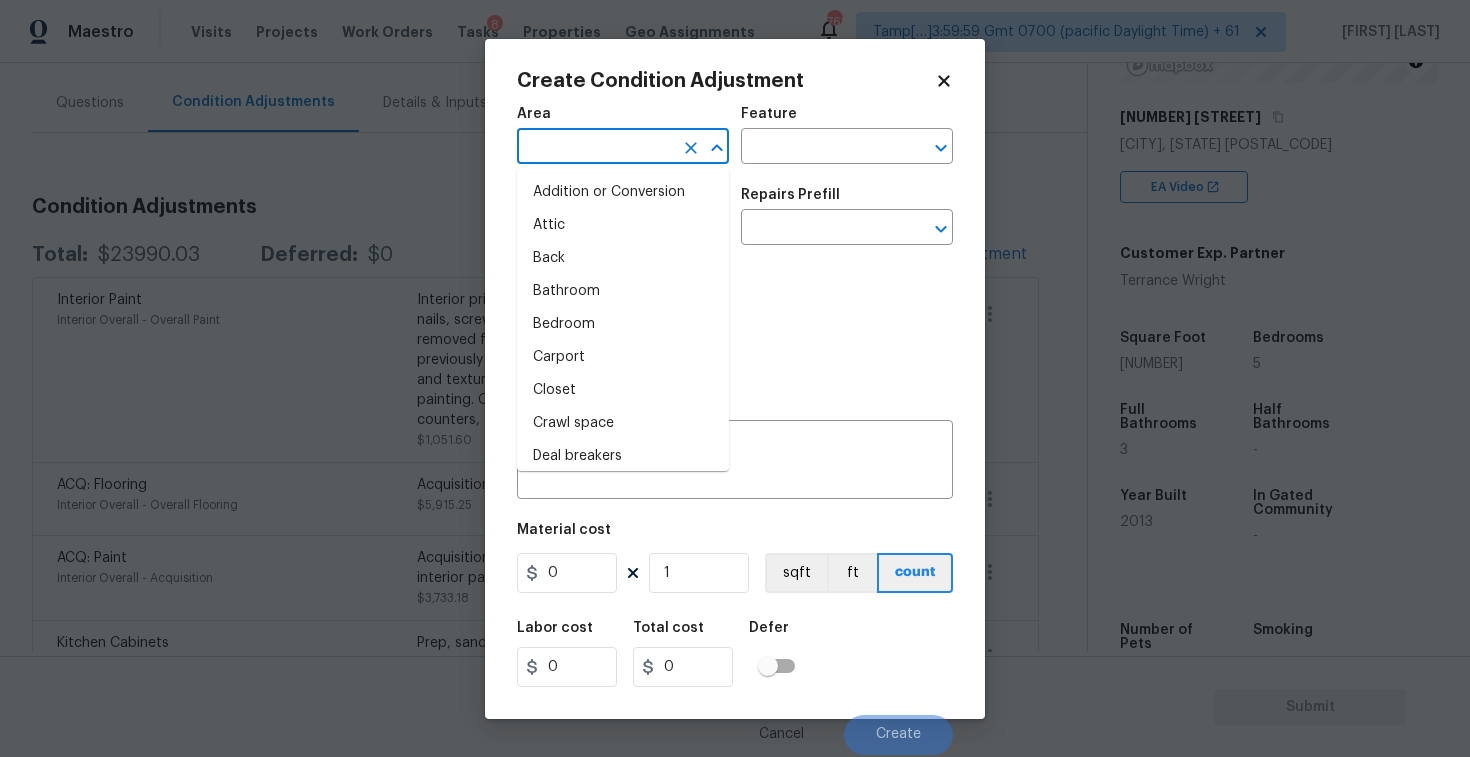 click at bounding box center (595, 148) 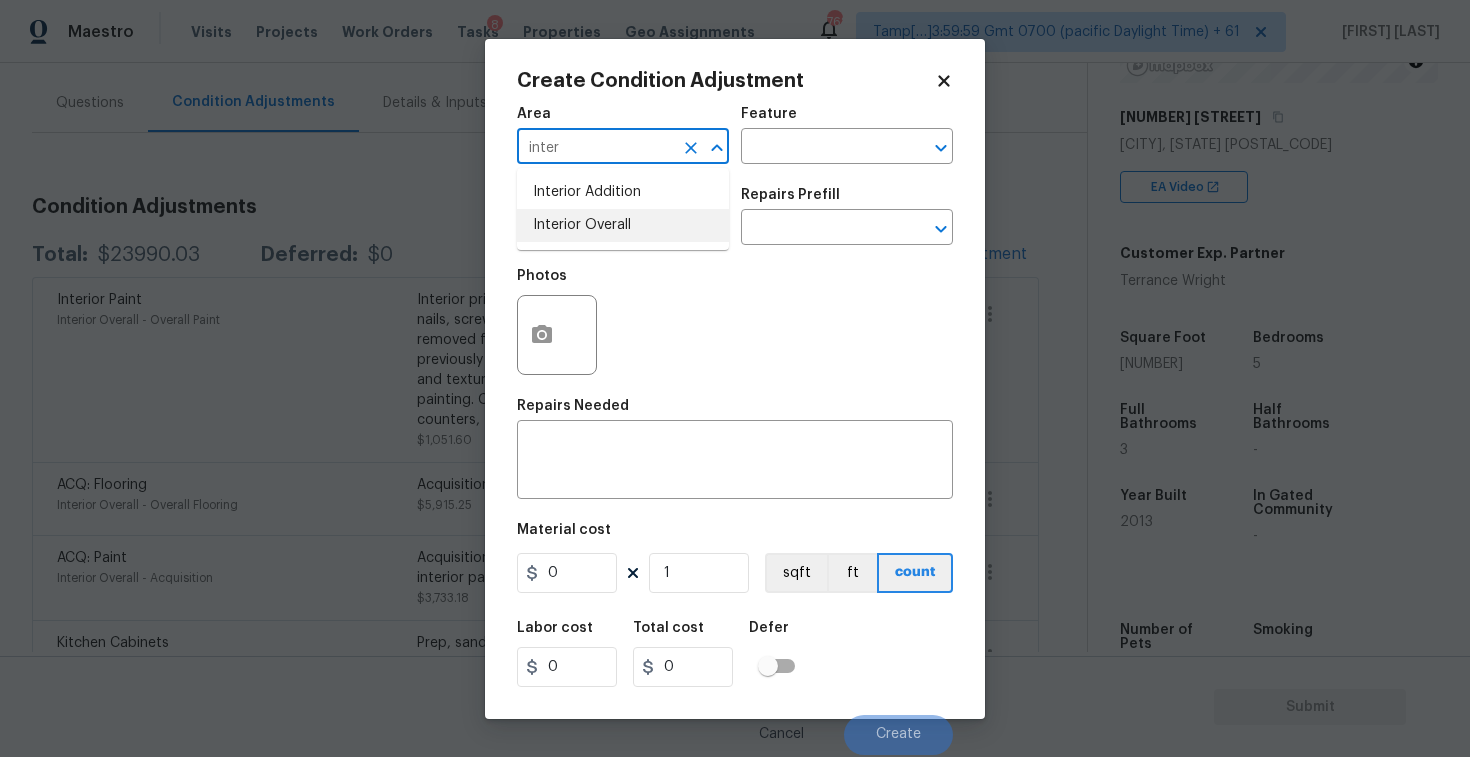 click on "Interior Overall" at bounding box center [623, 225] 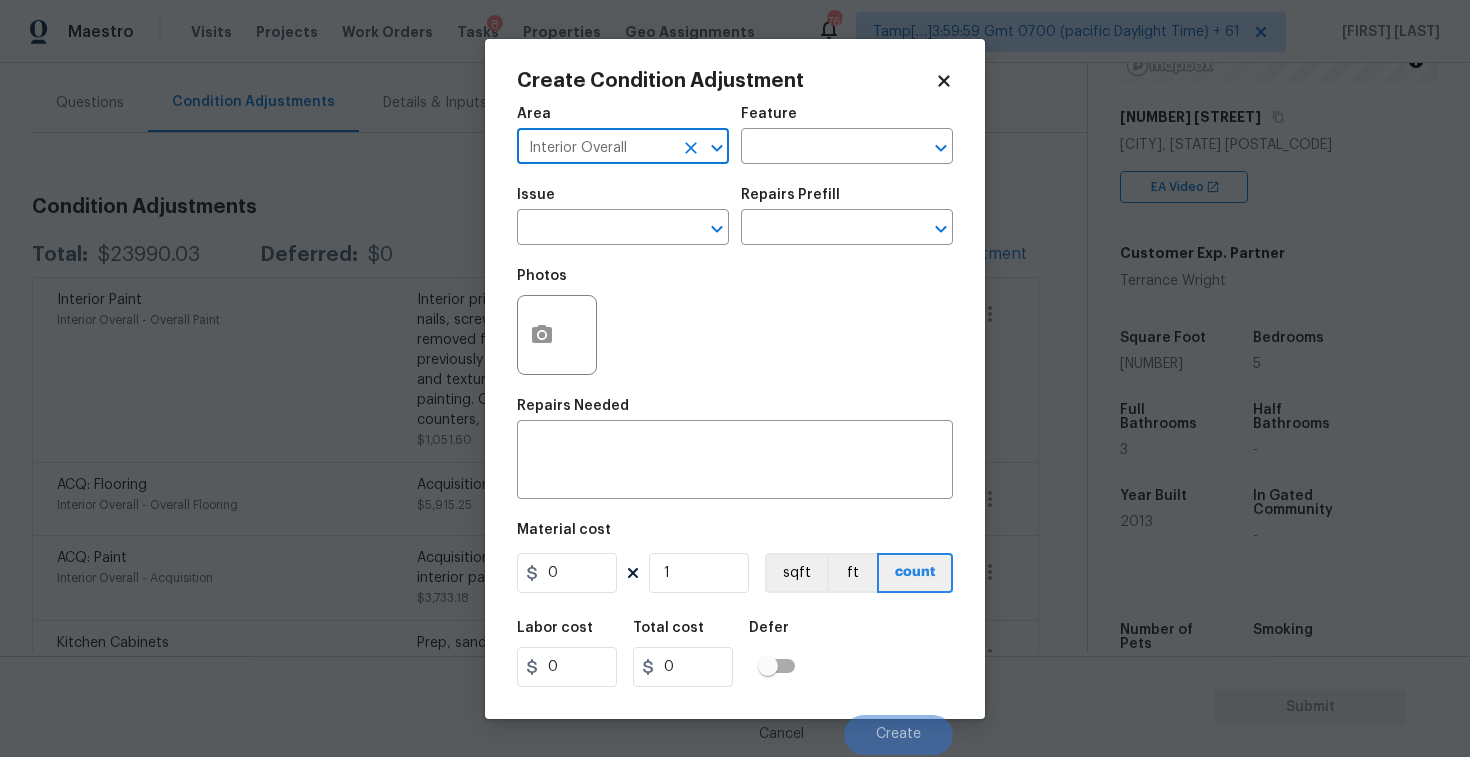 type on "Interior Overall" 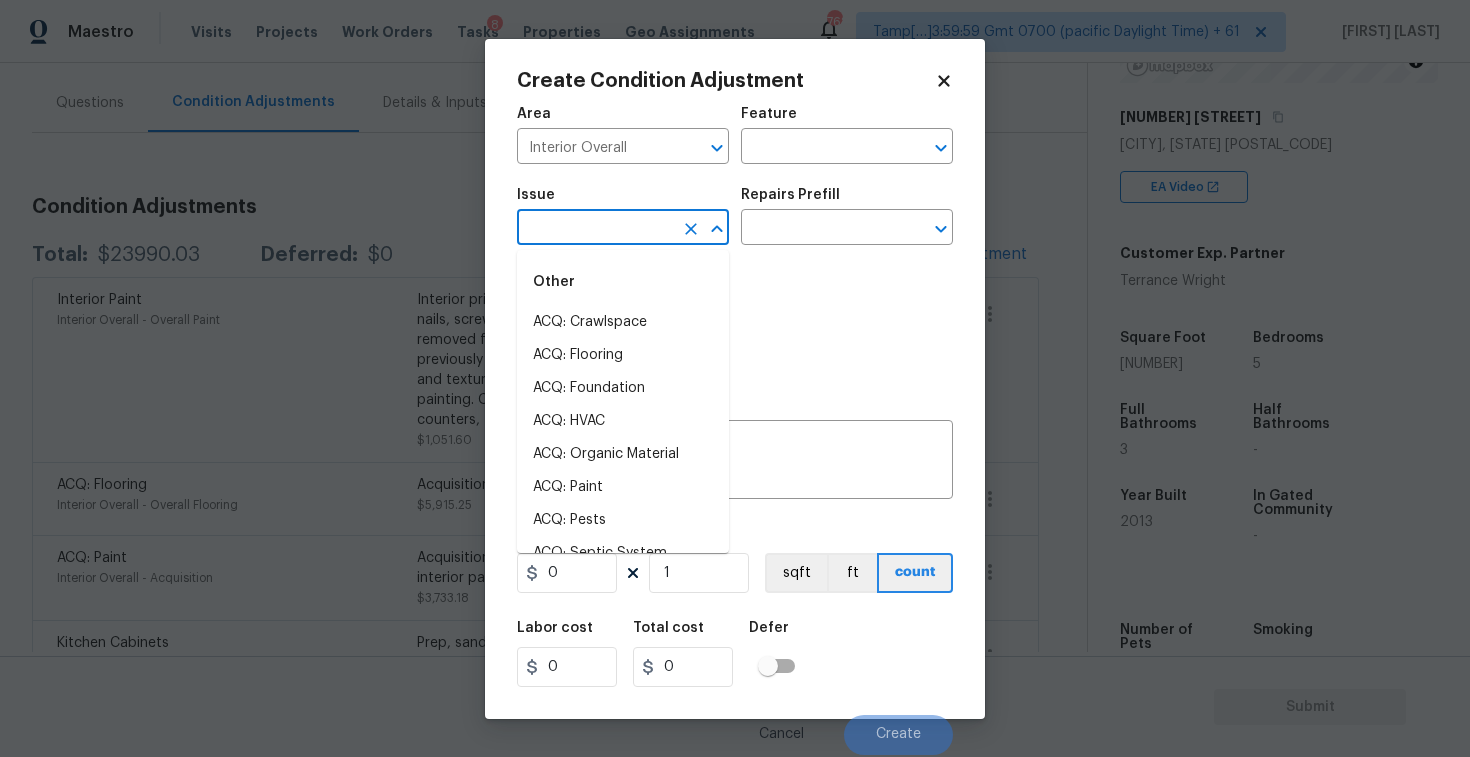 type on "o" 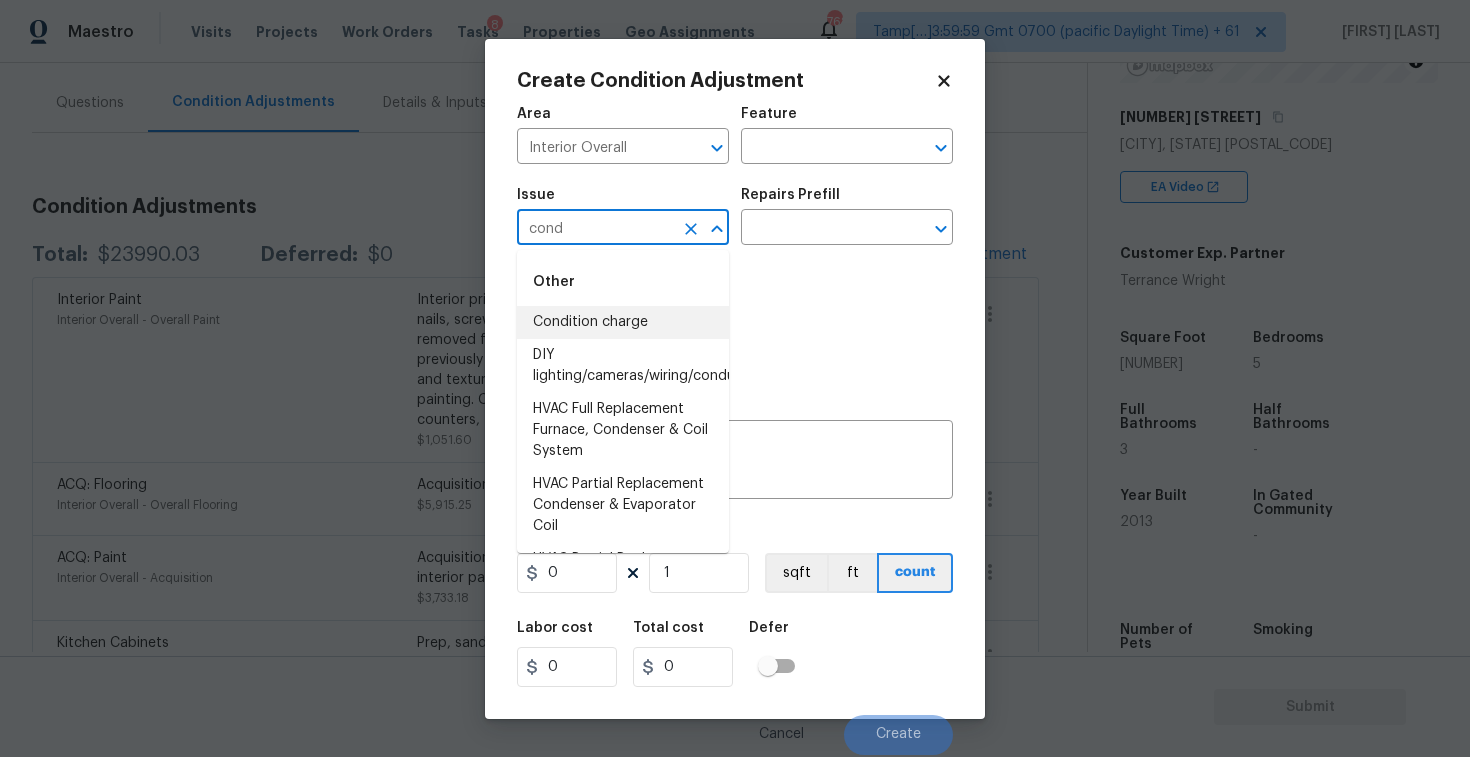click on "Condition charge" at bounding box center [623, 322] 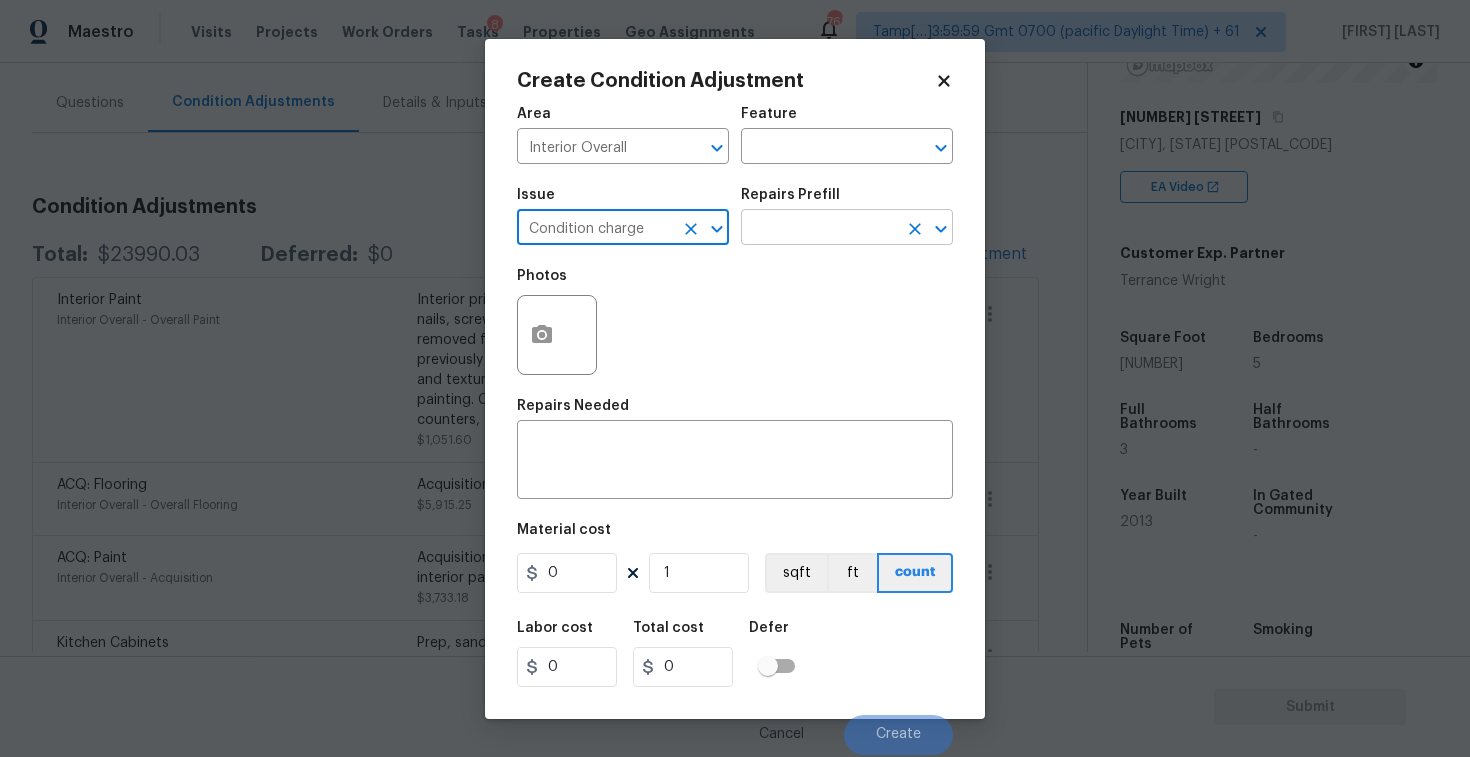 type on "Condition charge" 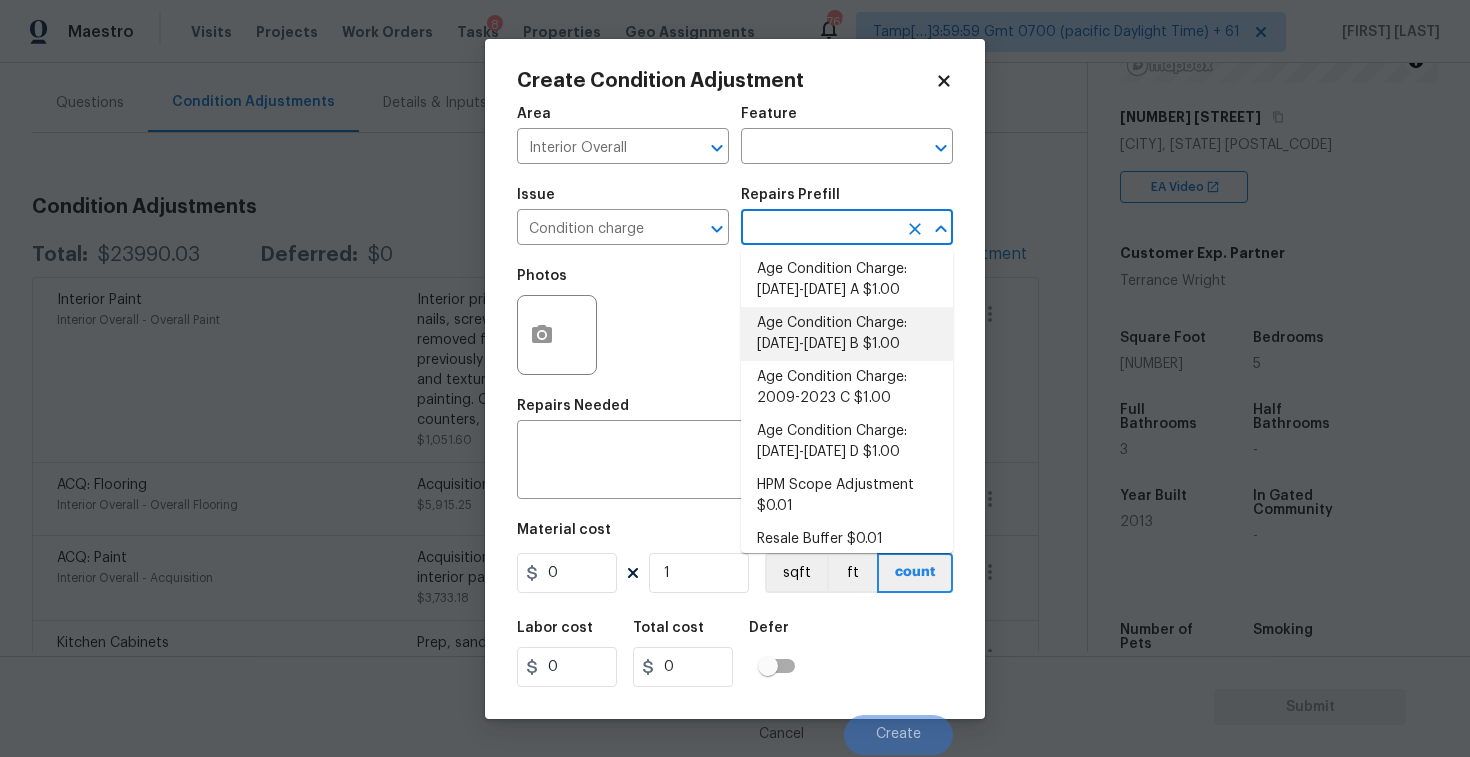 scroll, scrollTop: 652, scrollLeft: 0, axis: vertical 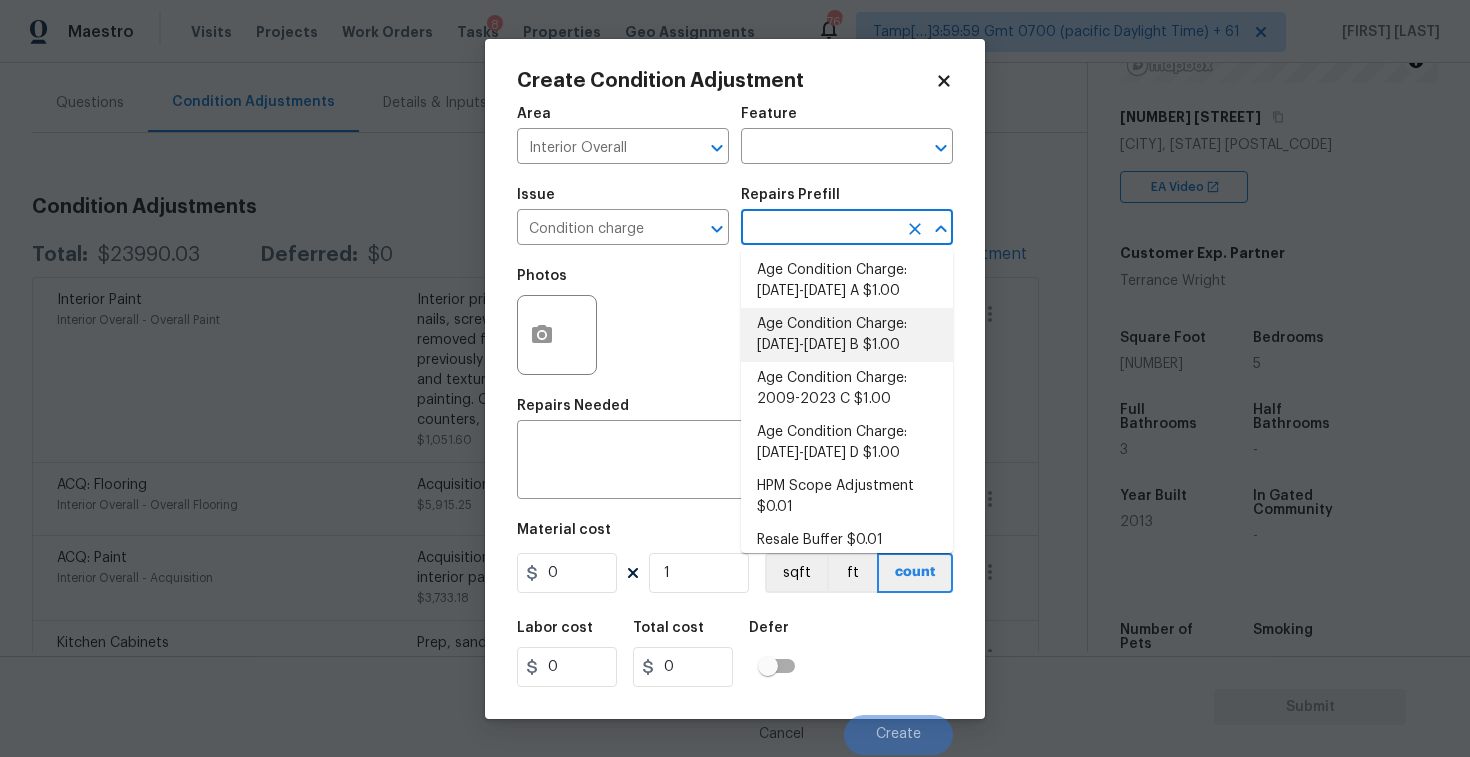 click on "Age Condition Charge: 2009-2023 B	 $1.00" at bounding box center (847, 335) 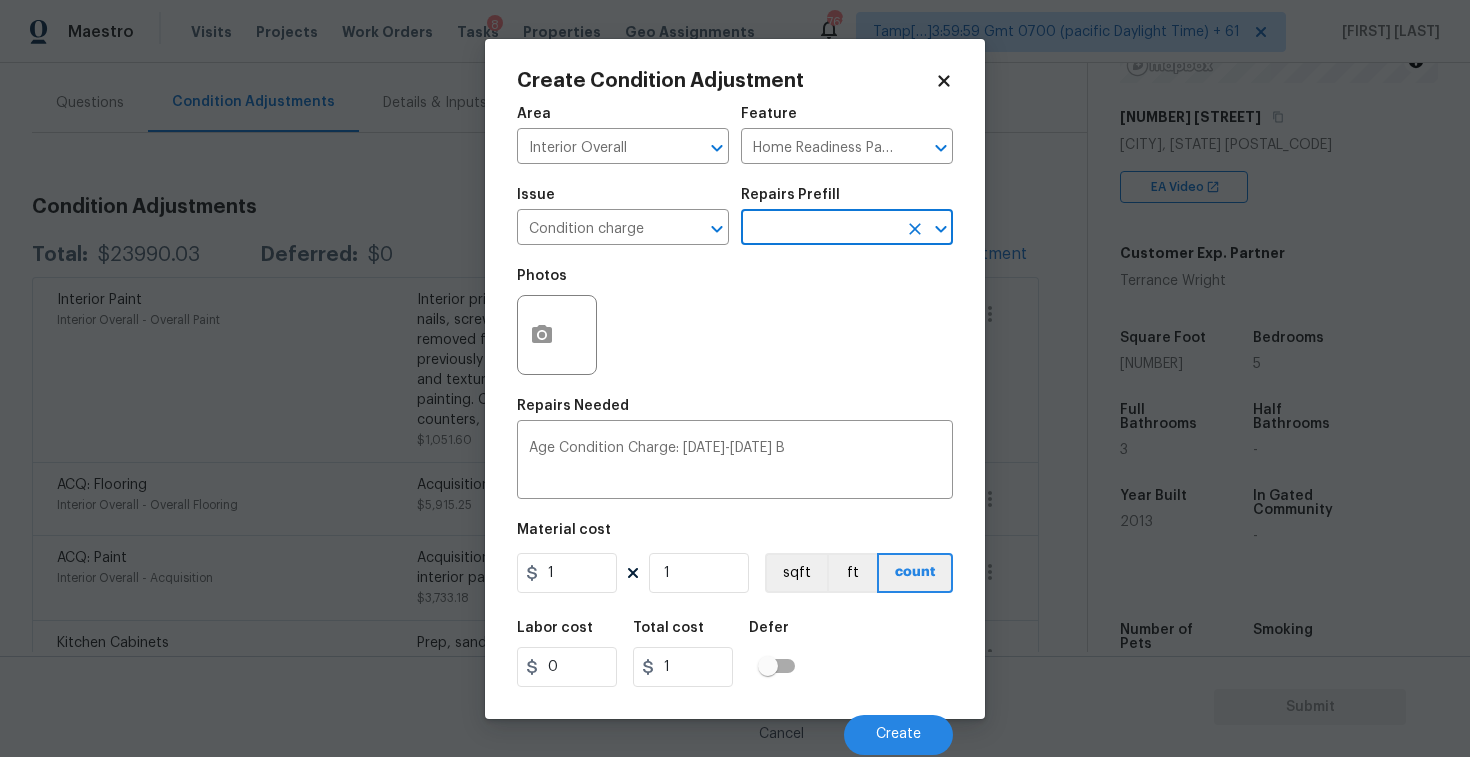 click on "Cancel Create" at bounding box center [735, 727] 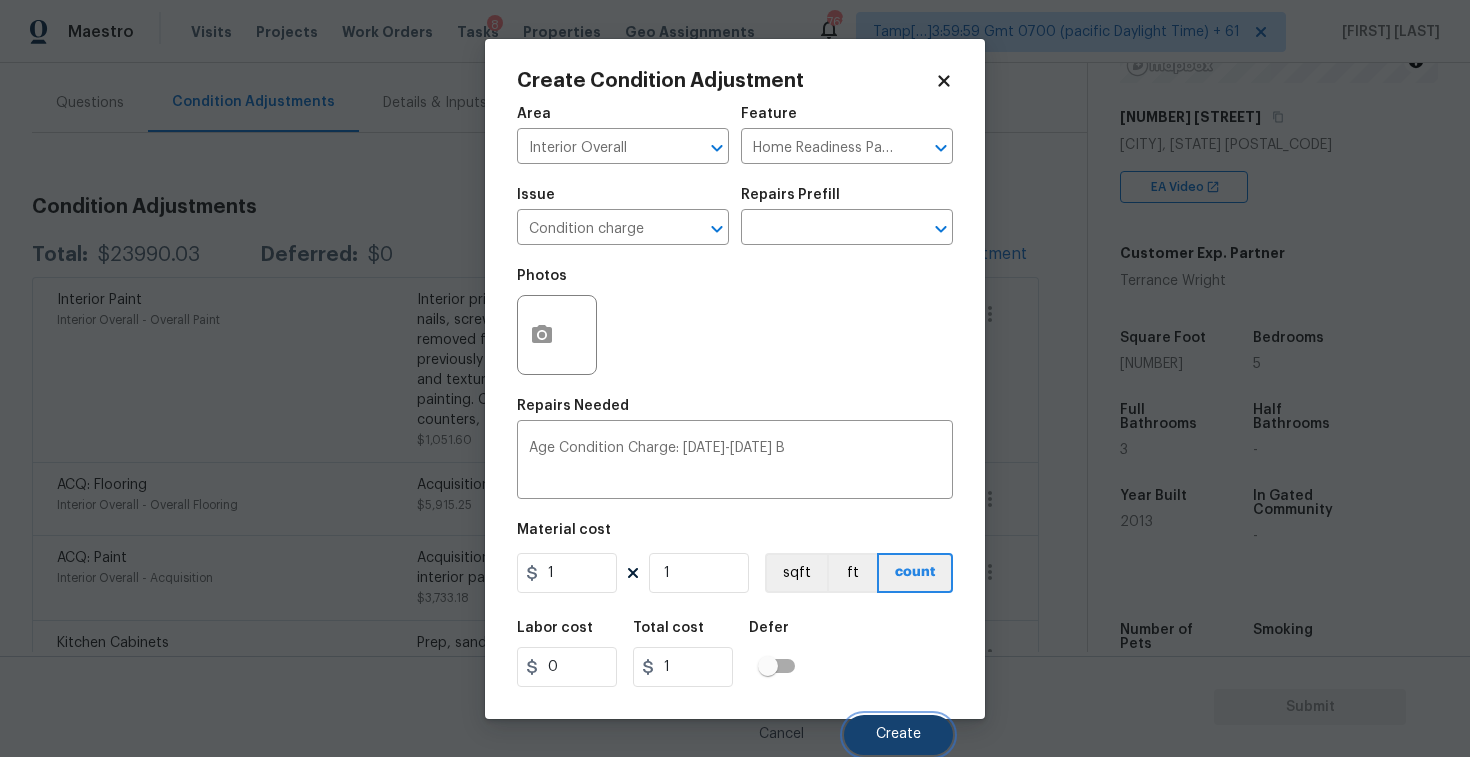 click on "Create" at bounding box center (898, 735) 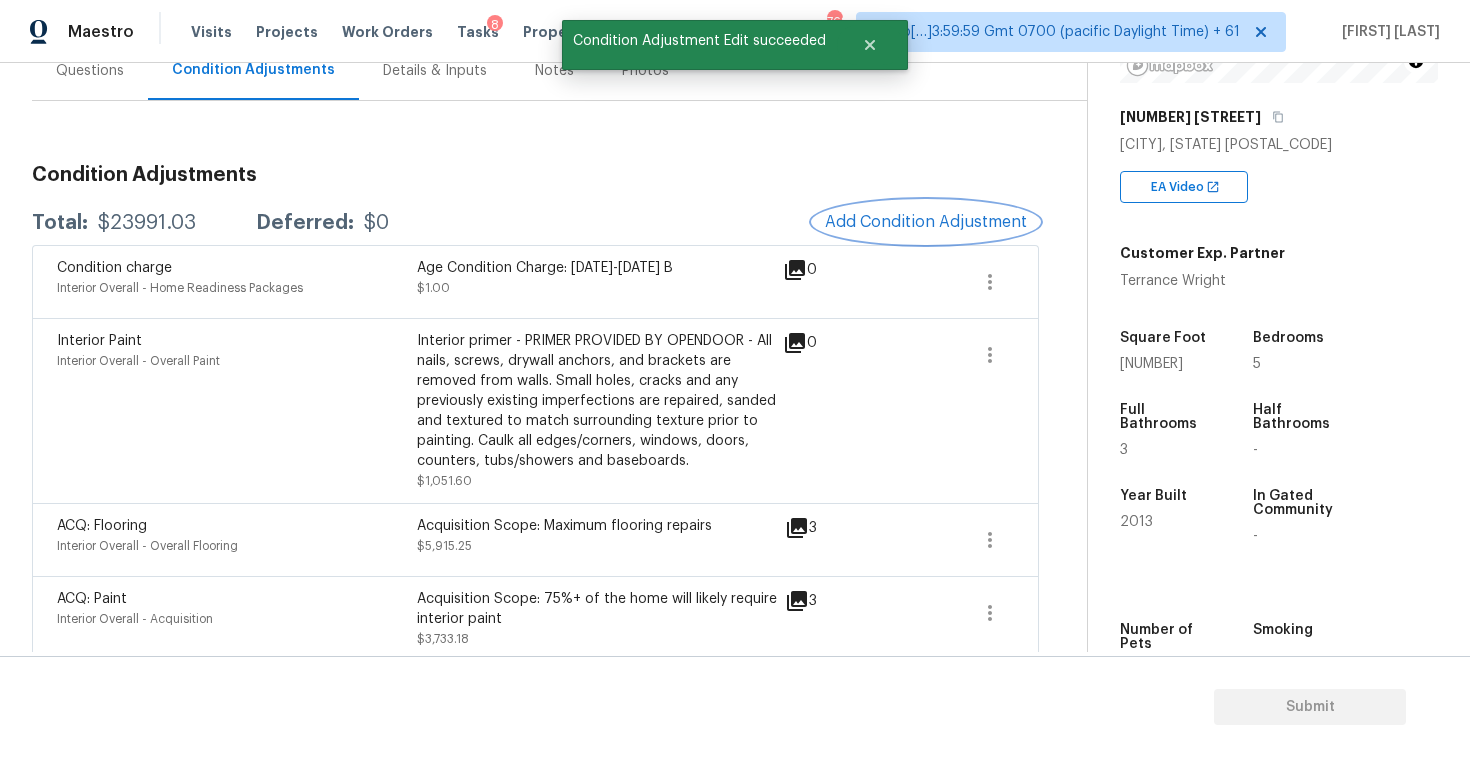 scroll, scrollTop: 198, scrollLeft: 0, axis: vertical 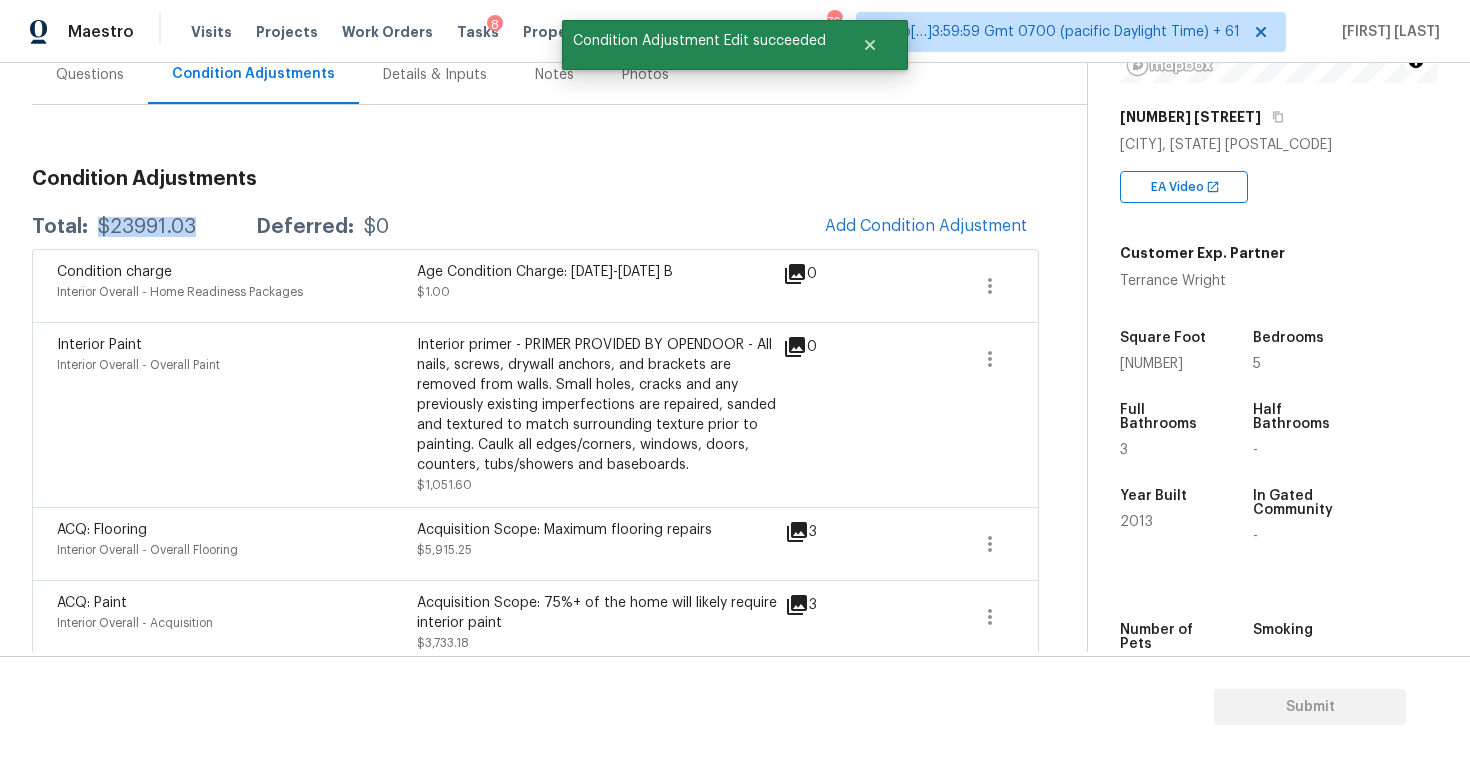 drag, startPoint x: 96, startPoint y: 226, endPoint x: 205, endPoint y: 221, distance: 109.11462 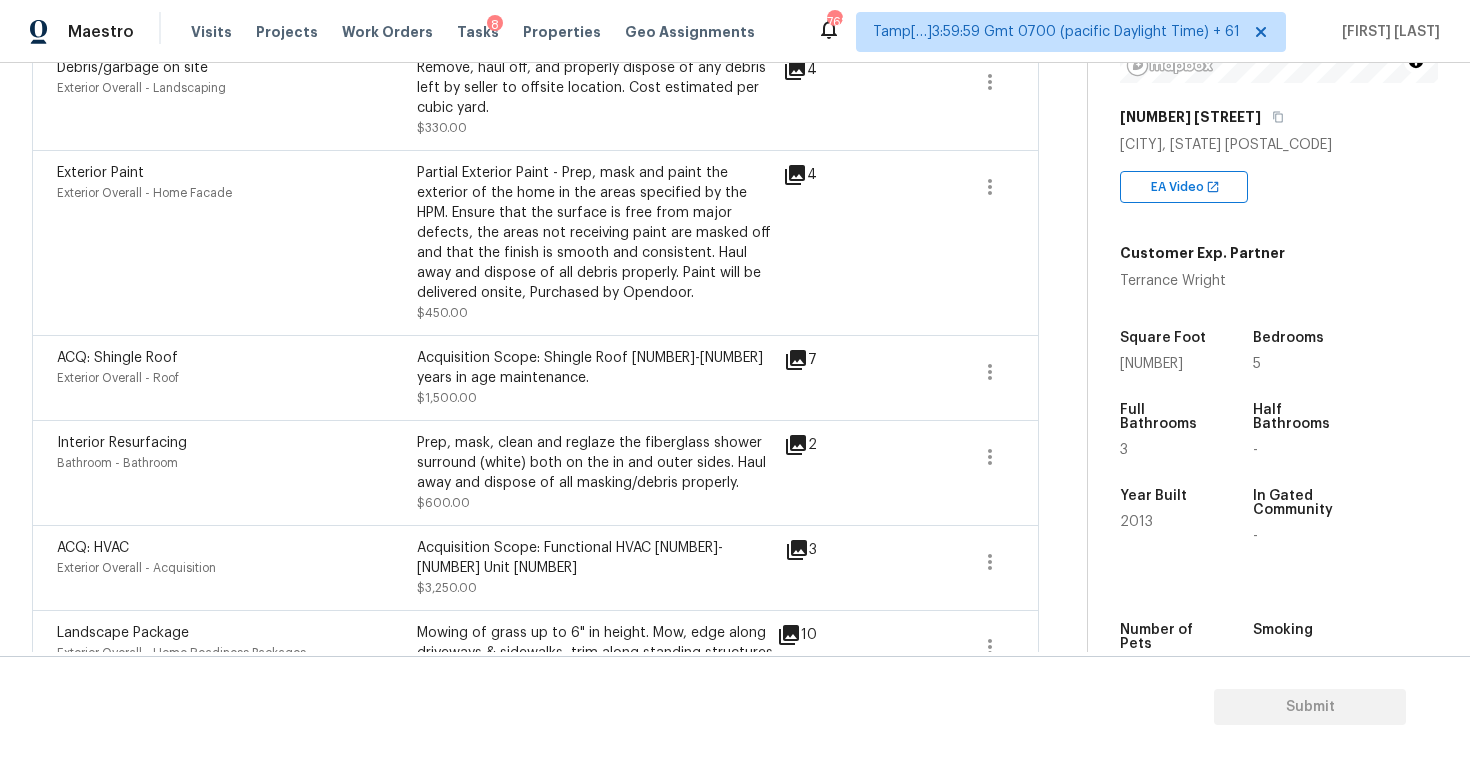 scroll, scrollTop: 1173, scrollLeft: 0, axis: vertical 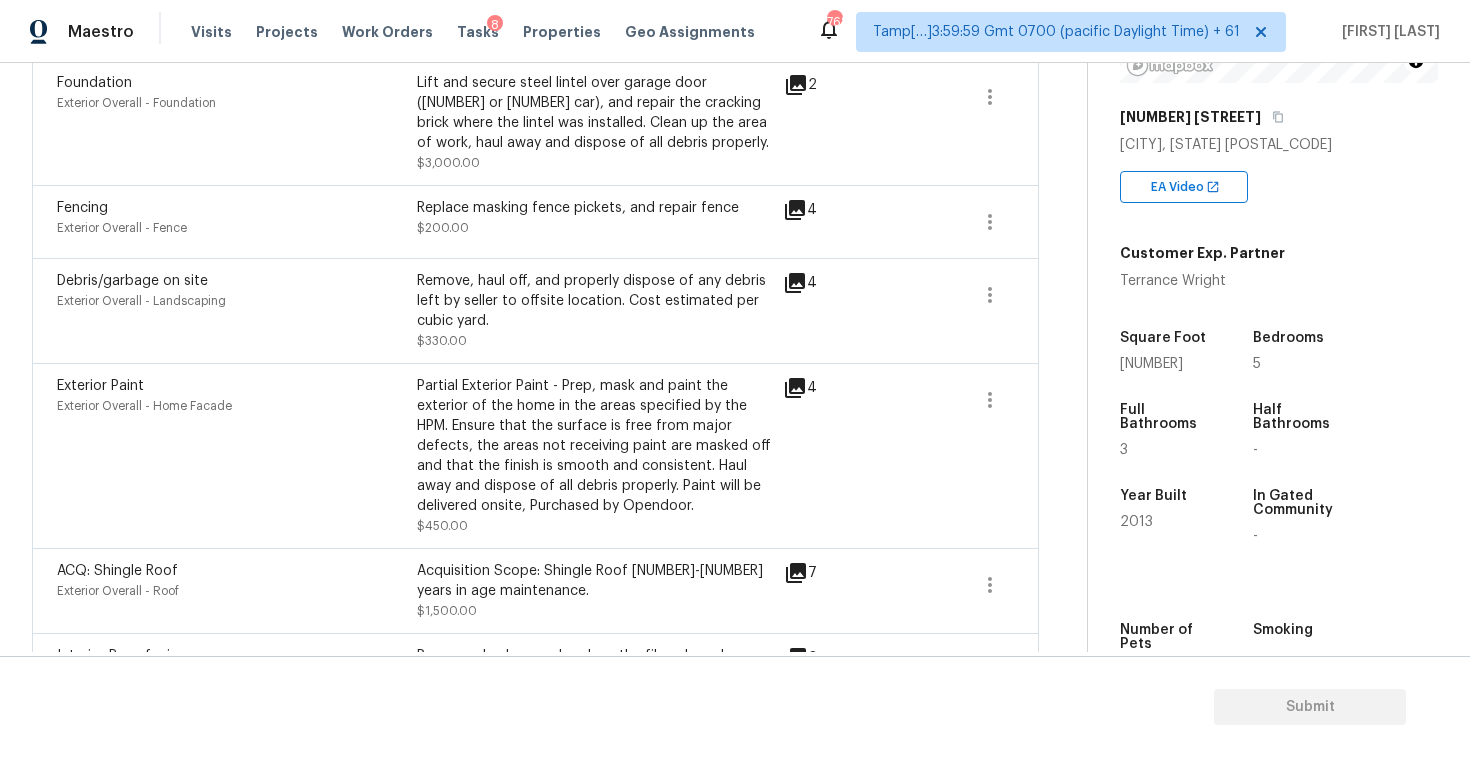 click on "Remove, haul off, and properly dispose of any debris left by seller to offsite location. Cost estimated per cubic yard. $330.00" at bounding box center (597, 311) 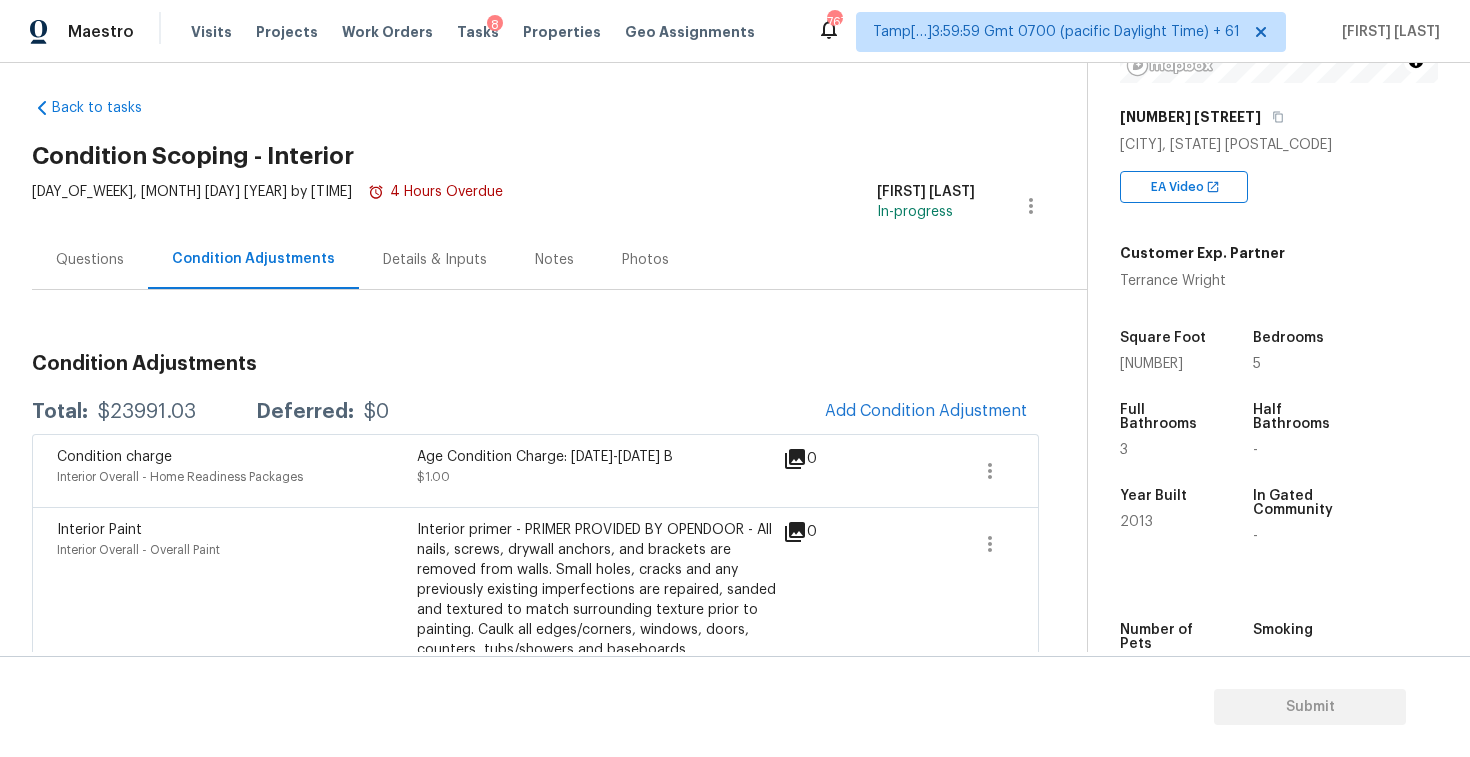scroll, scrollTop: 0, scrollLeft: 0, axis: both 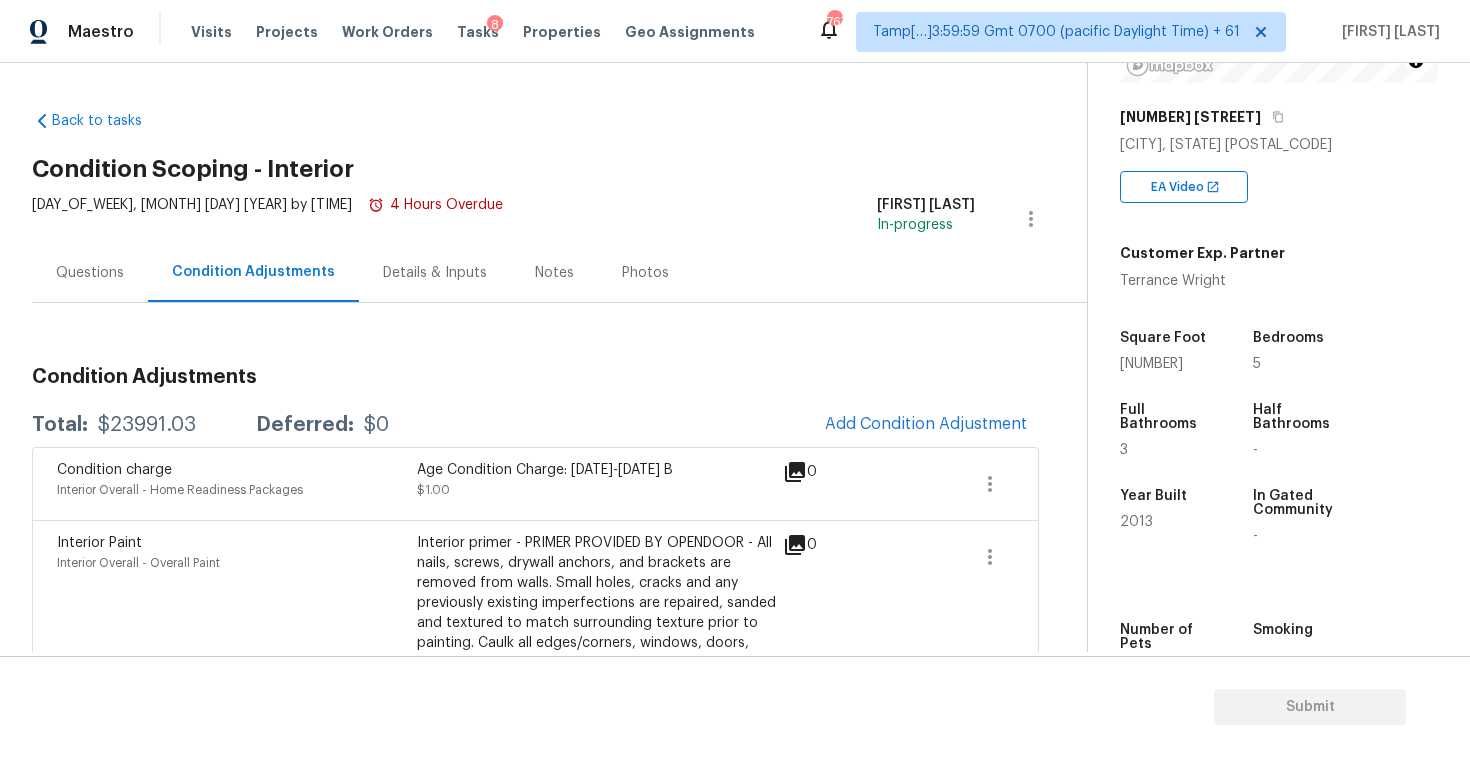 click on "Questions" at bounding box center (90, 273) 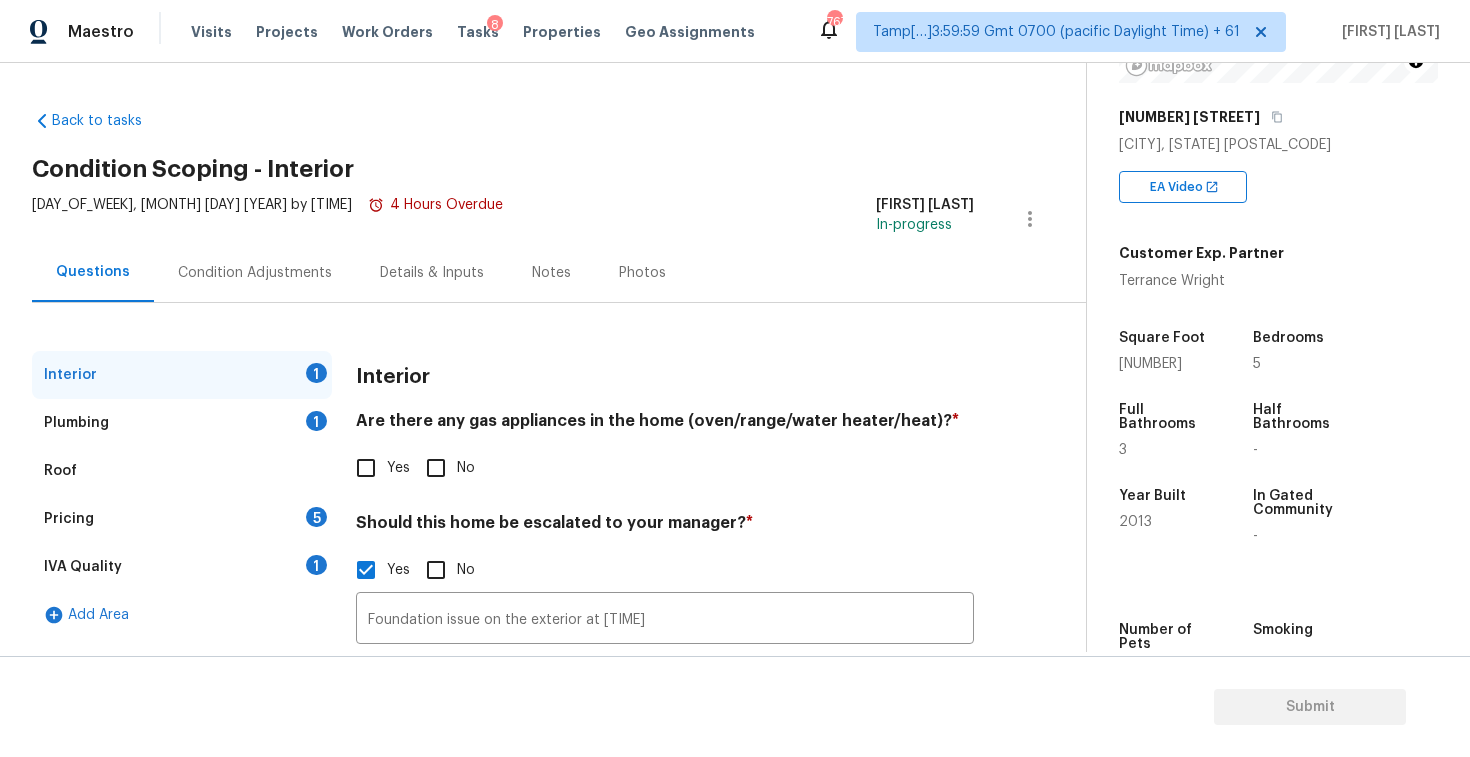 scroll, scrollTop: 158, scrollLeft: 0, axis: vertical 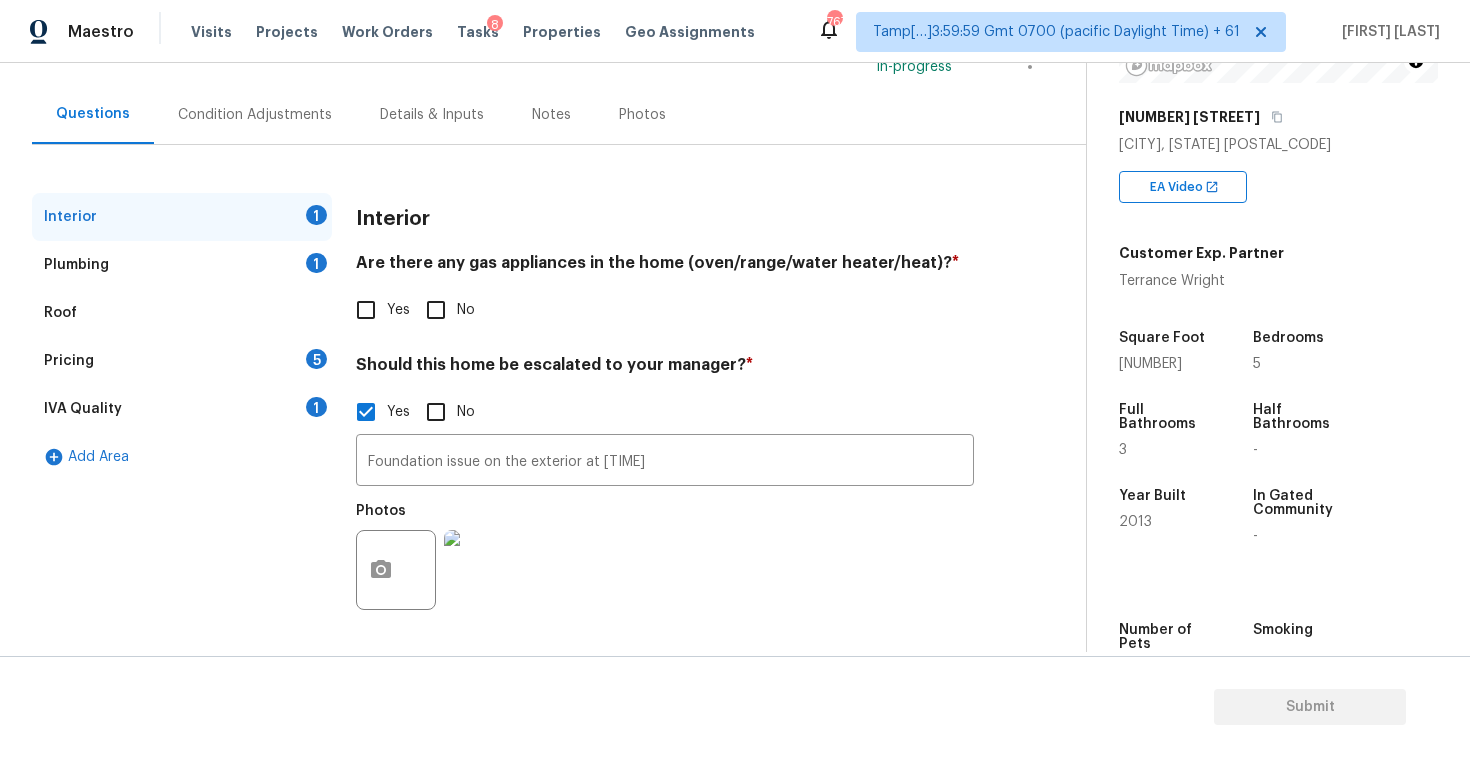 click on "No" at bounding box center (436, 310) 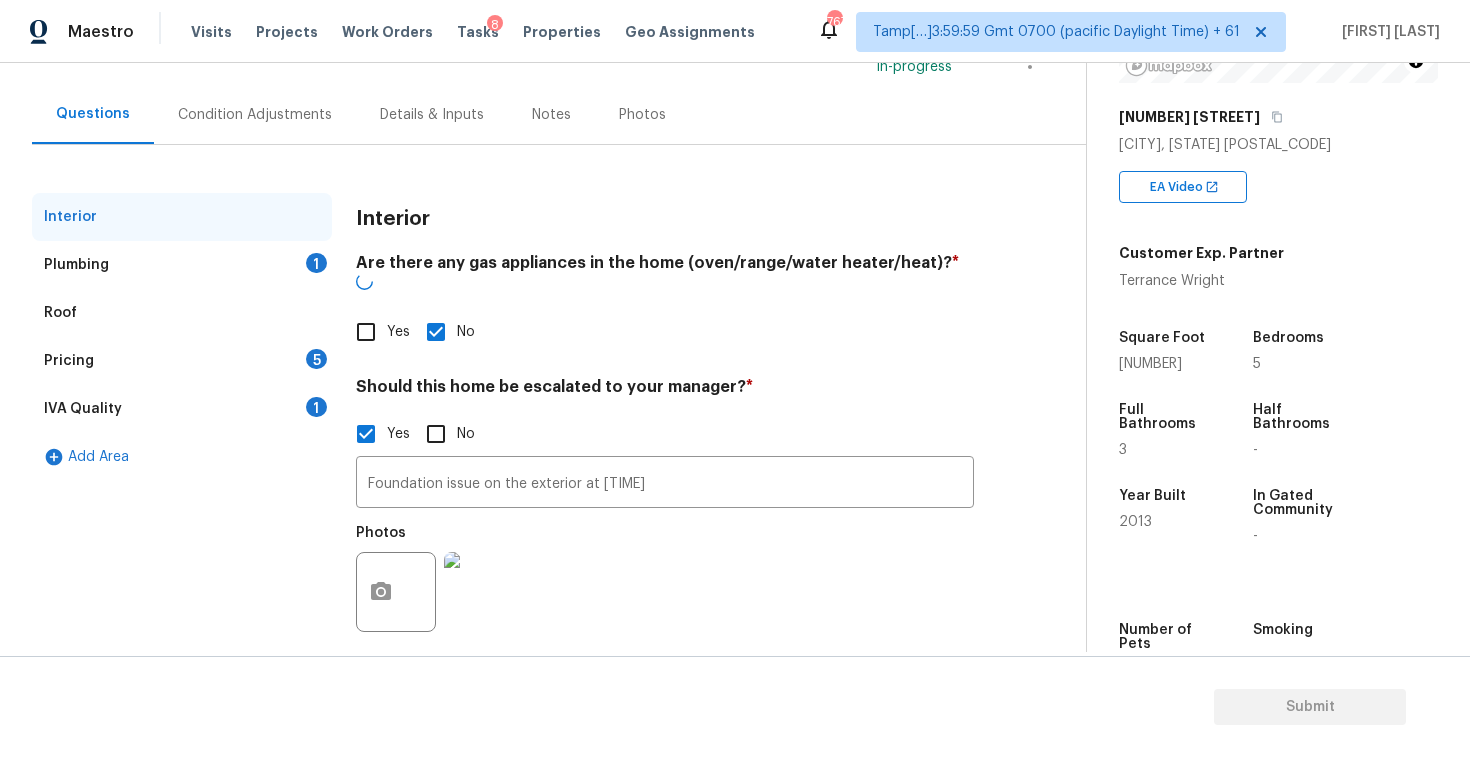 click on "1" at bounding box center (316, 263) 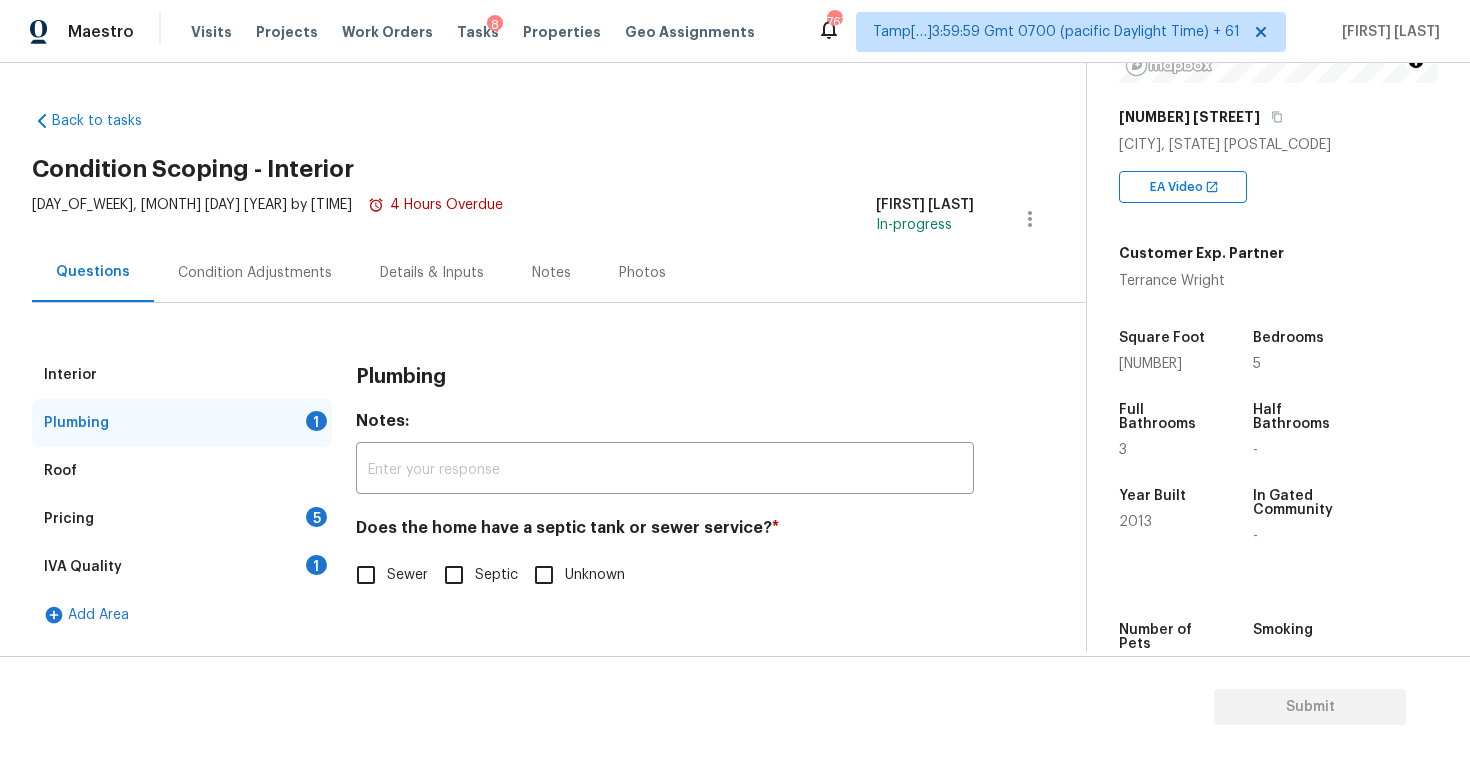 scroll, scrollTop: 0, scrollLeft: 0, axis: both 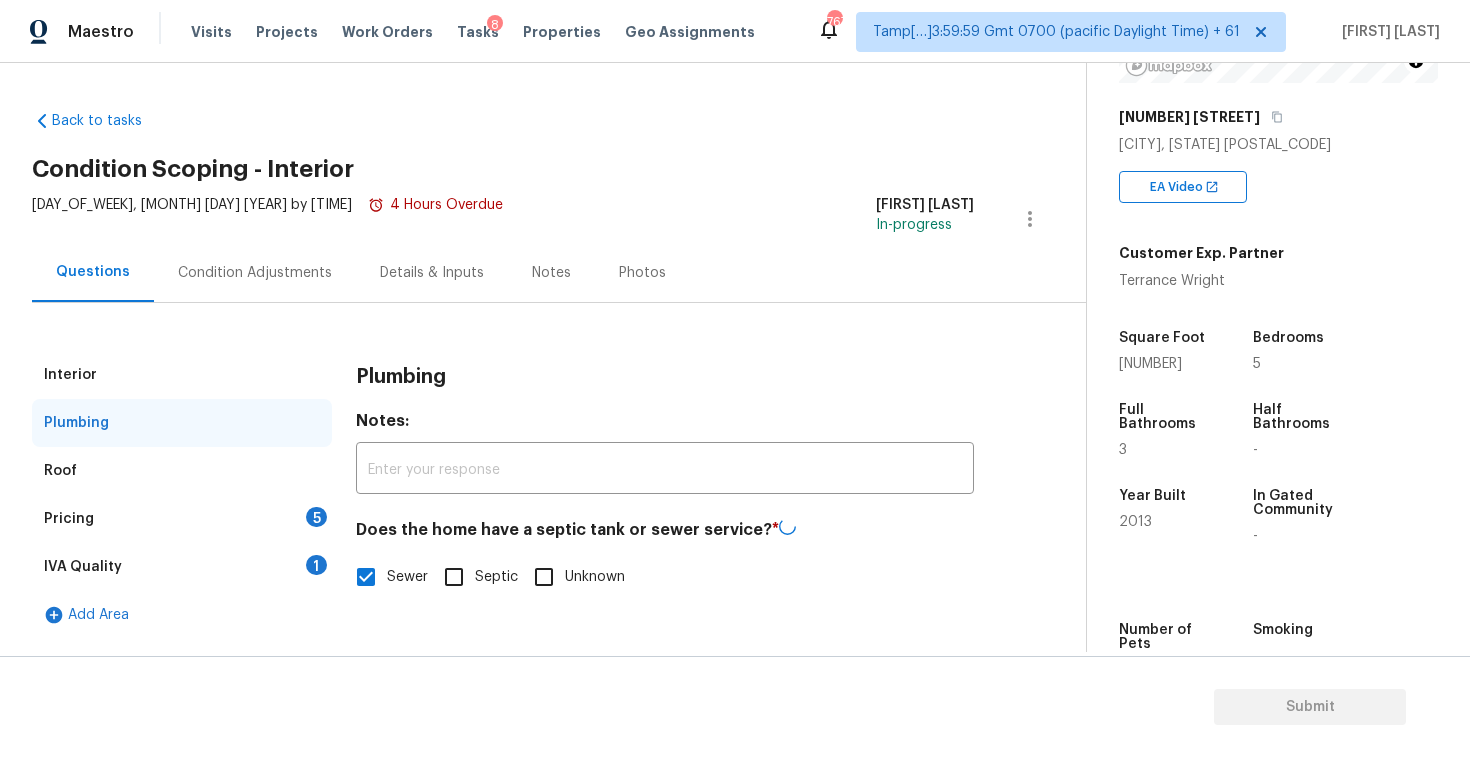 click on "5" at bounding box center (316, 517) 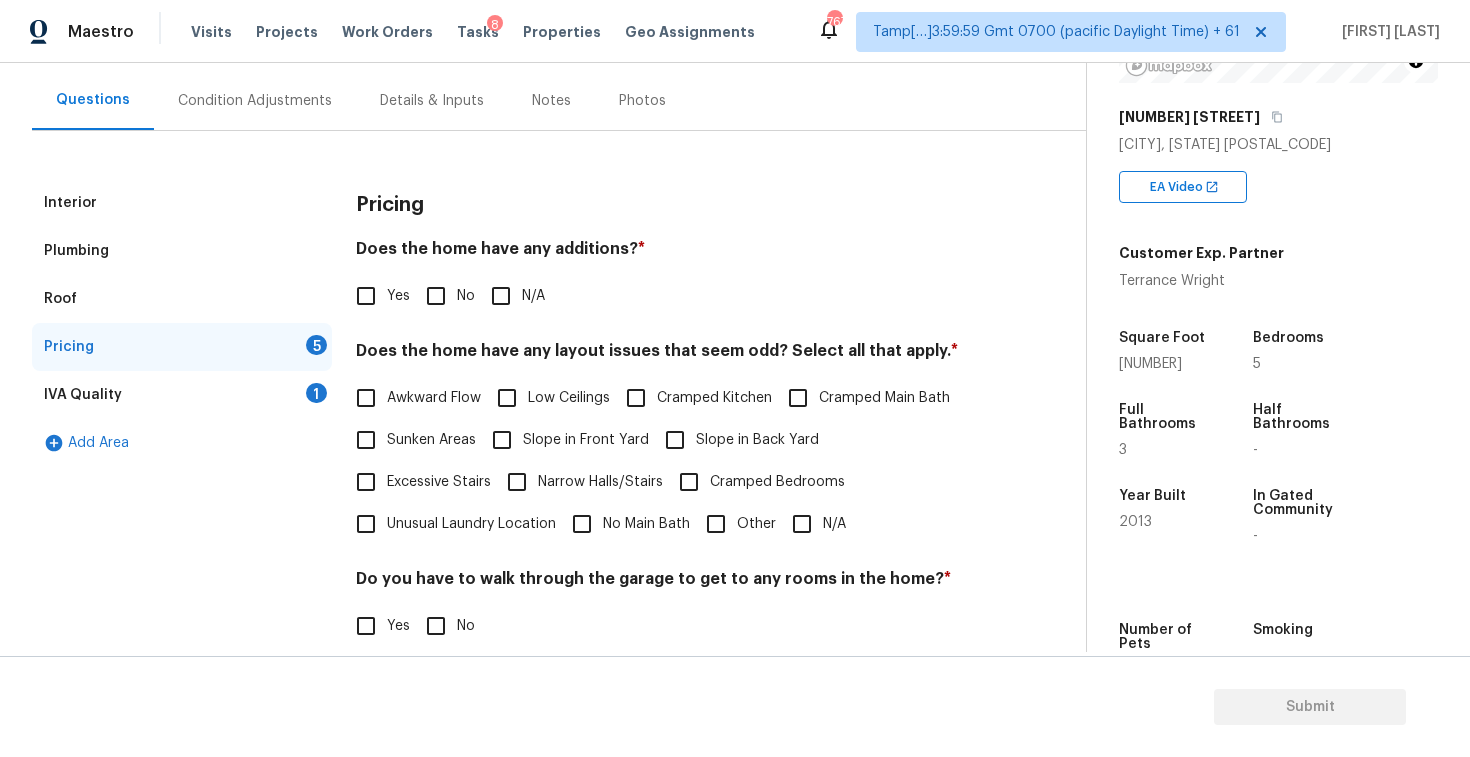 scroll, scrollTop: 180, scrollLeft: 0, axis: vertical 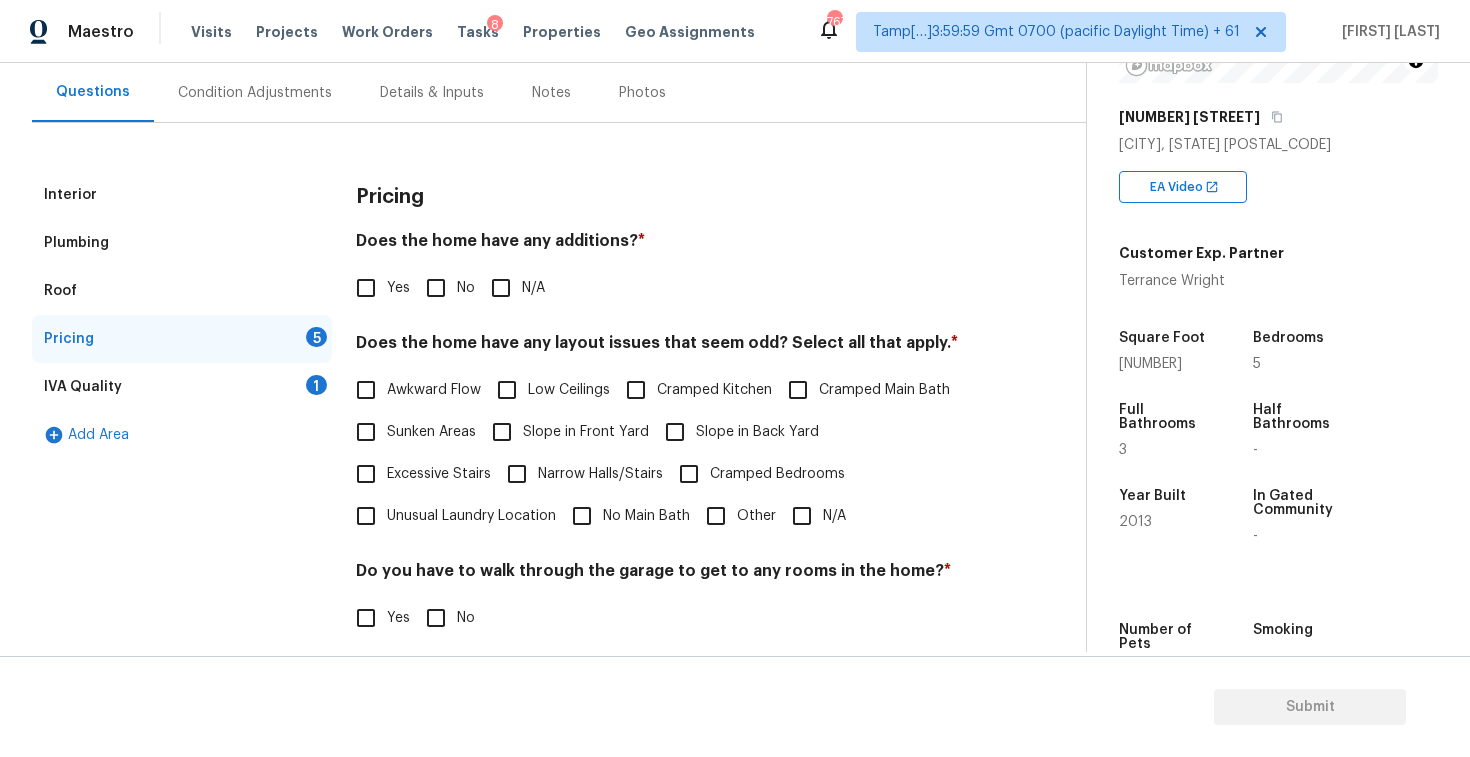 click on "No" at bounding box center (436, 288) 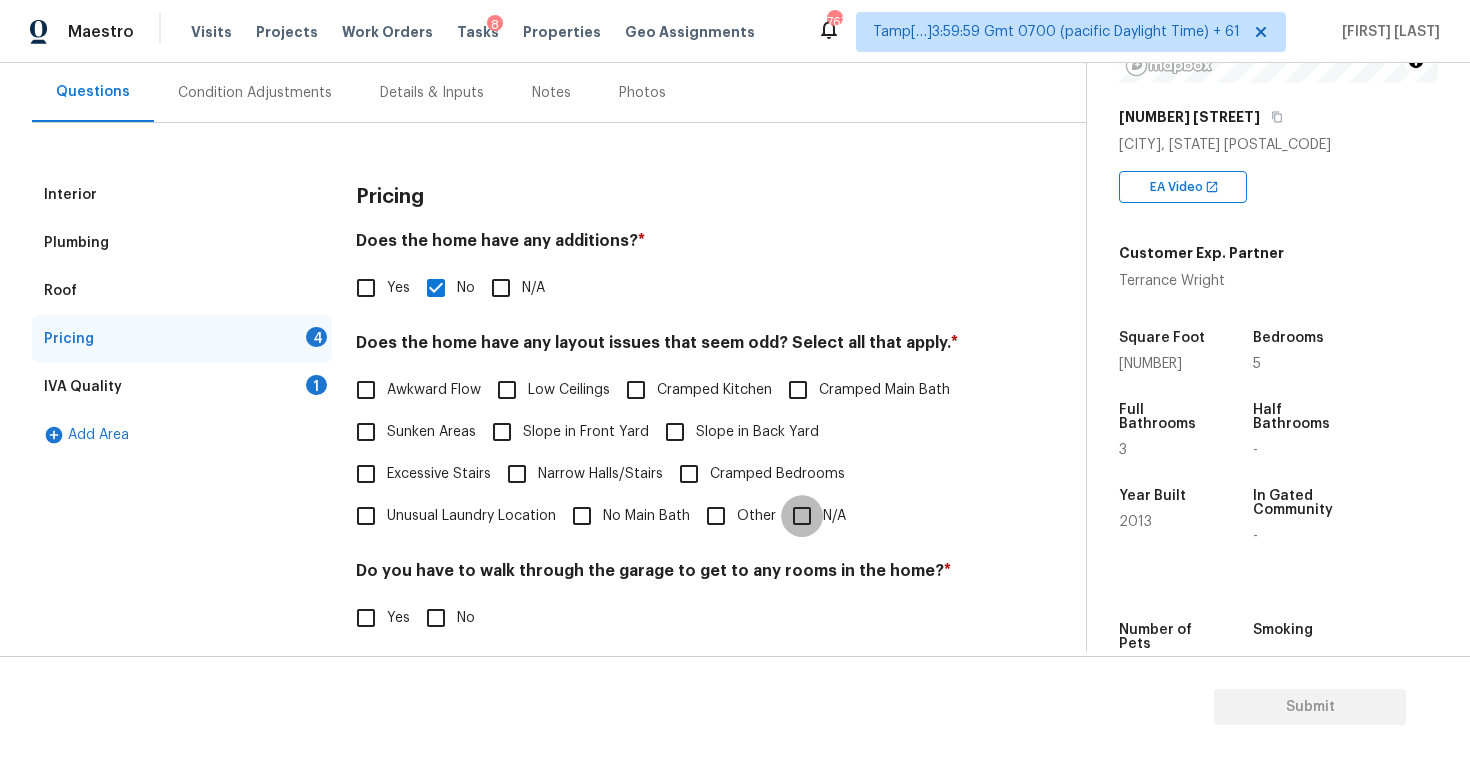 click on "N/A" at bounding box center (802, 516) 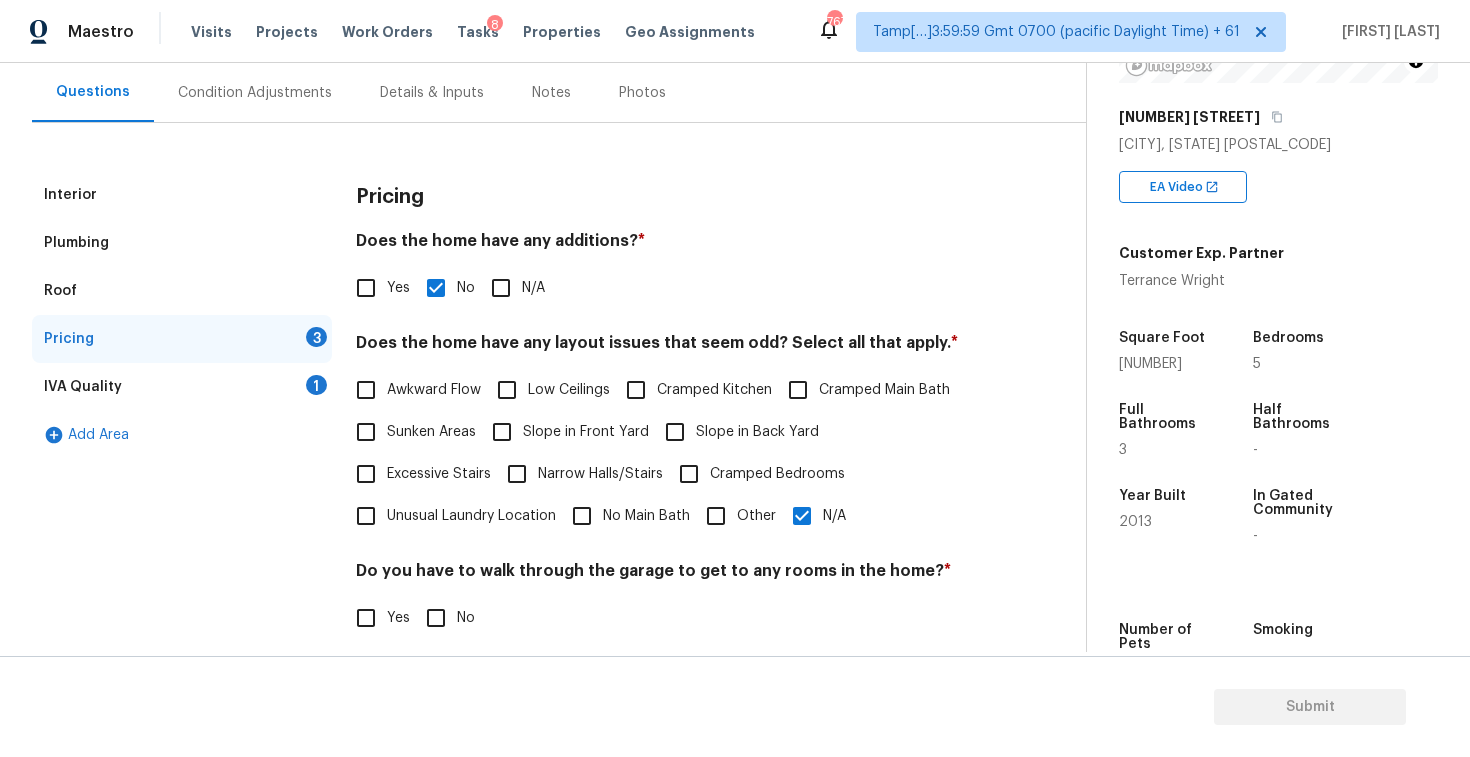 scroll, scrollTop: 401, scrollLeft: 0, axis: vertical 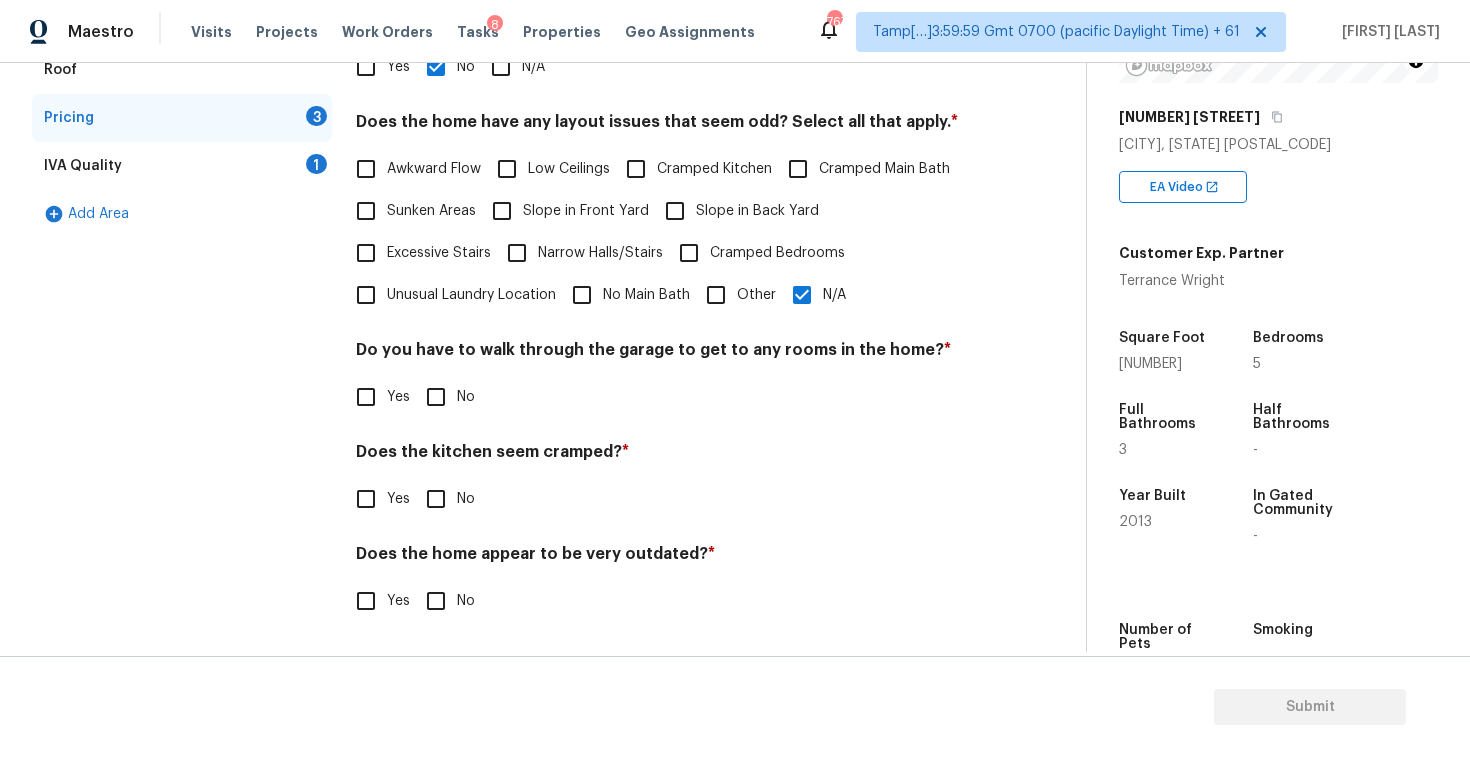 click on "No" at bounding box center (436, 397) 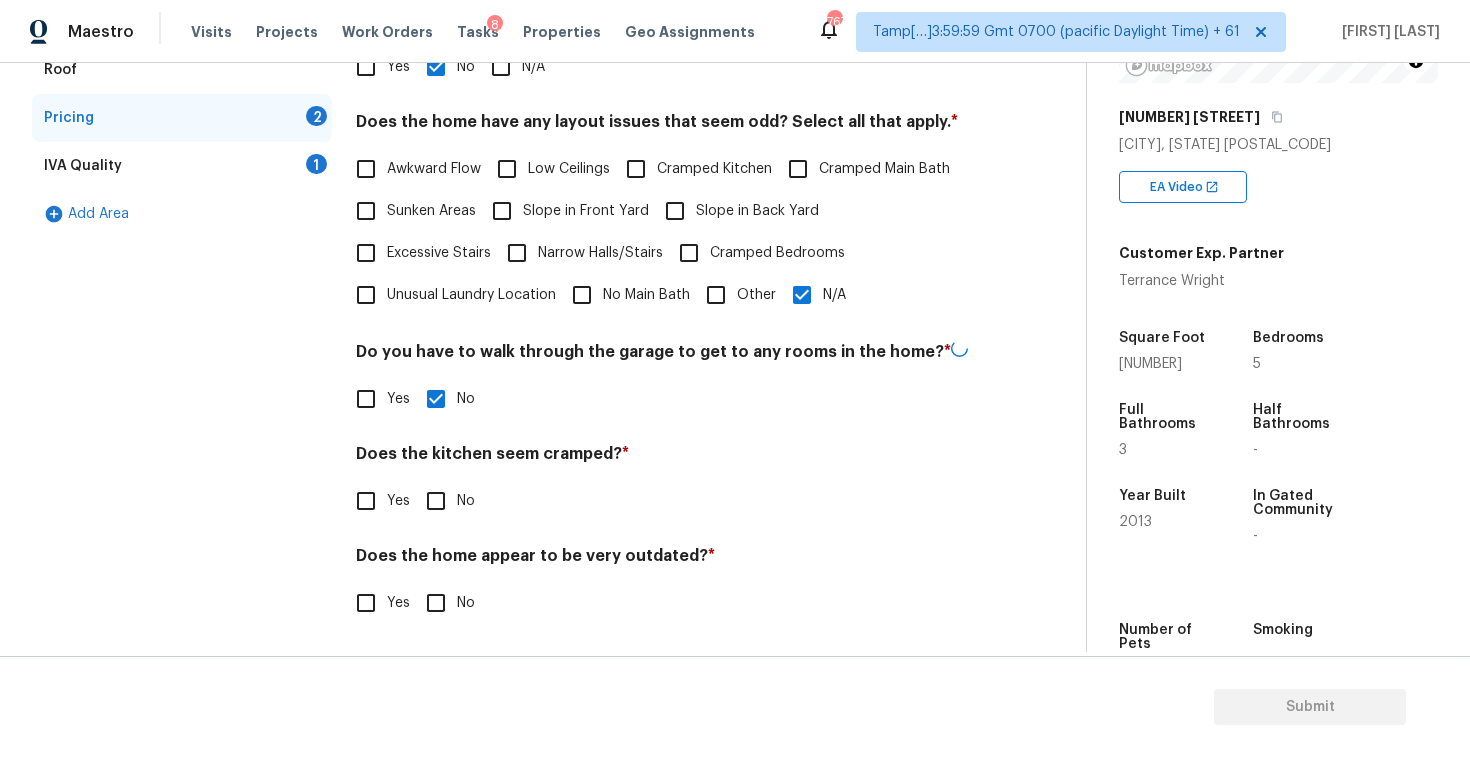 click on "No" at bounding box center [436, 501] 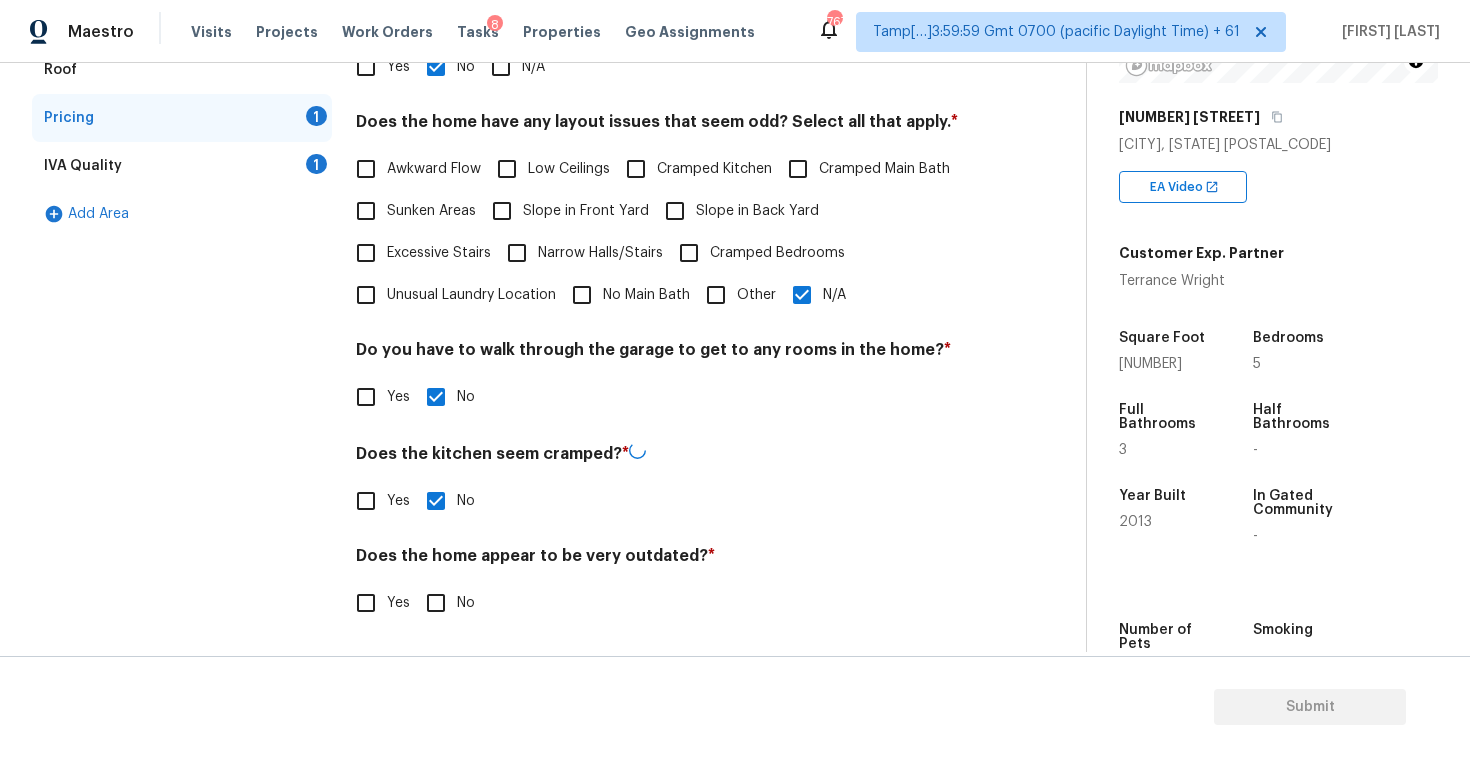 click on "Does the home appear to be very outdated?  *" at bounding box center [665, 560] 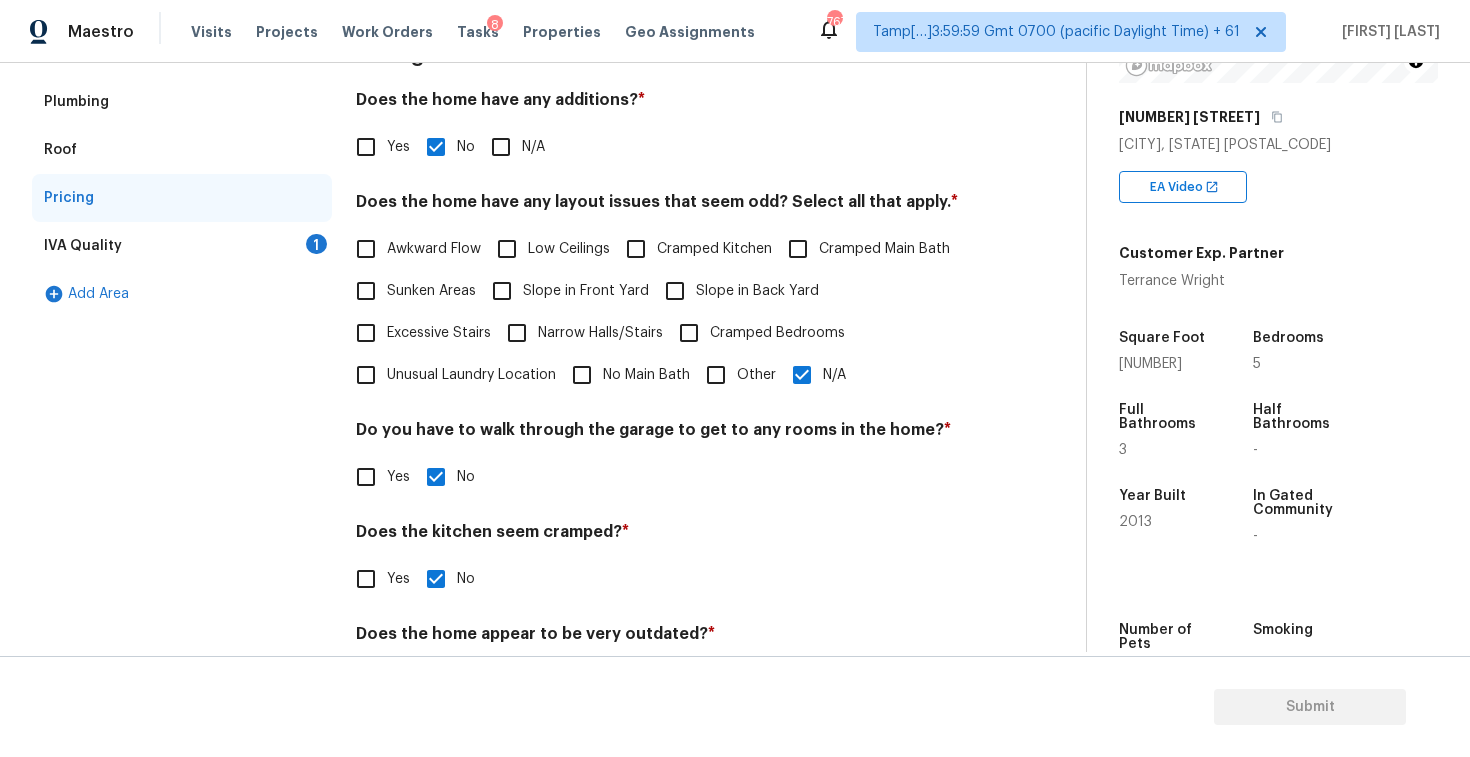 scroll, scrollTop: 219, scrollLeft: 0, axis: vertical 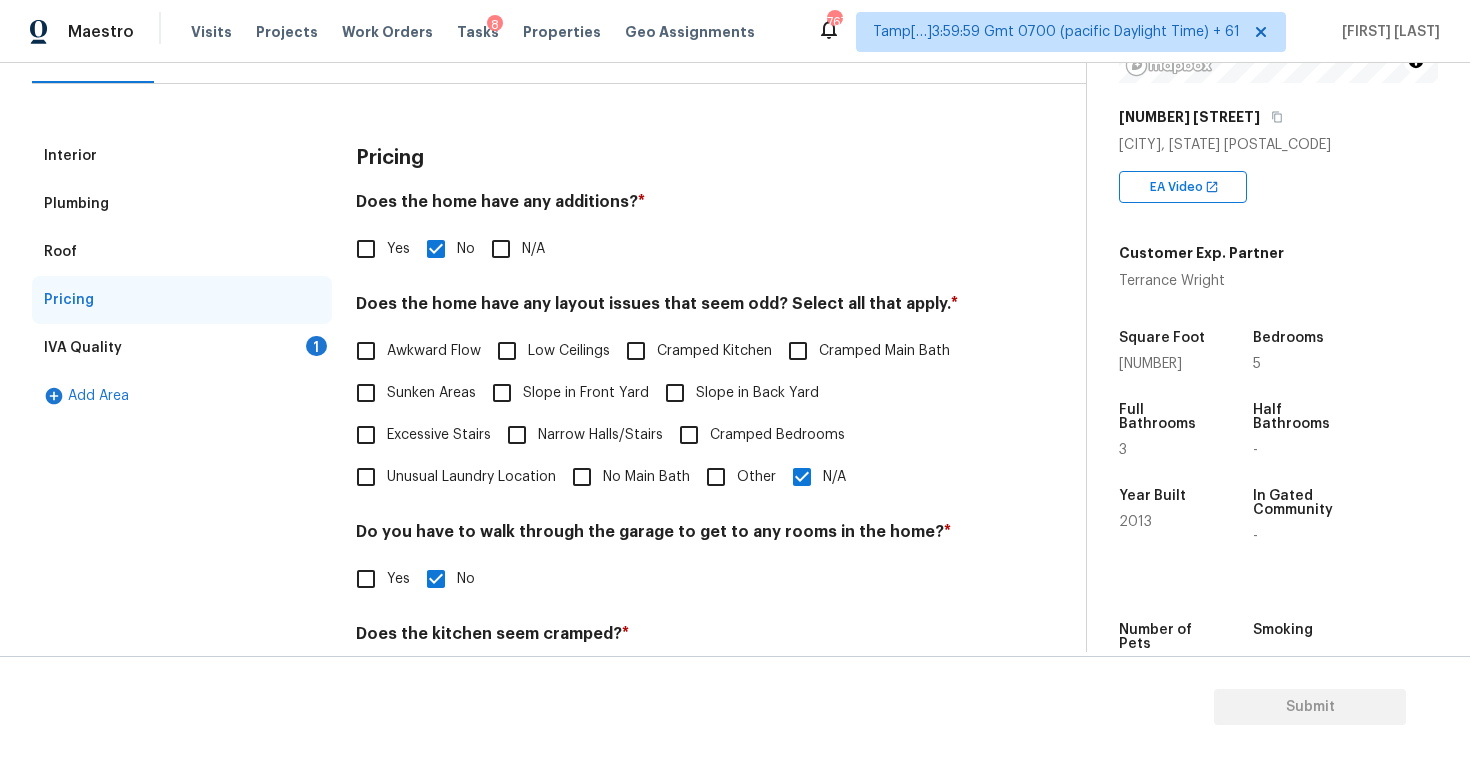 click on "IVA Quality 1" at bounding box center [182, 348] 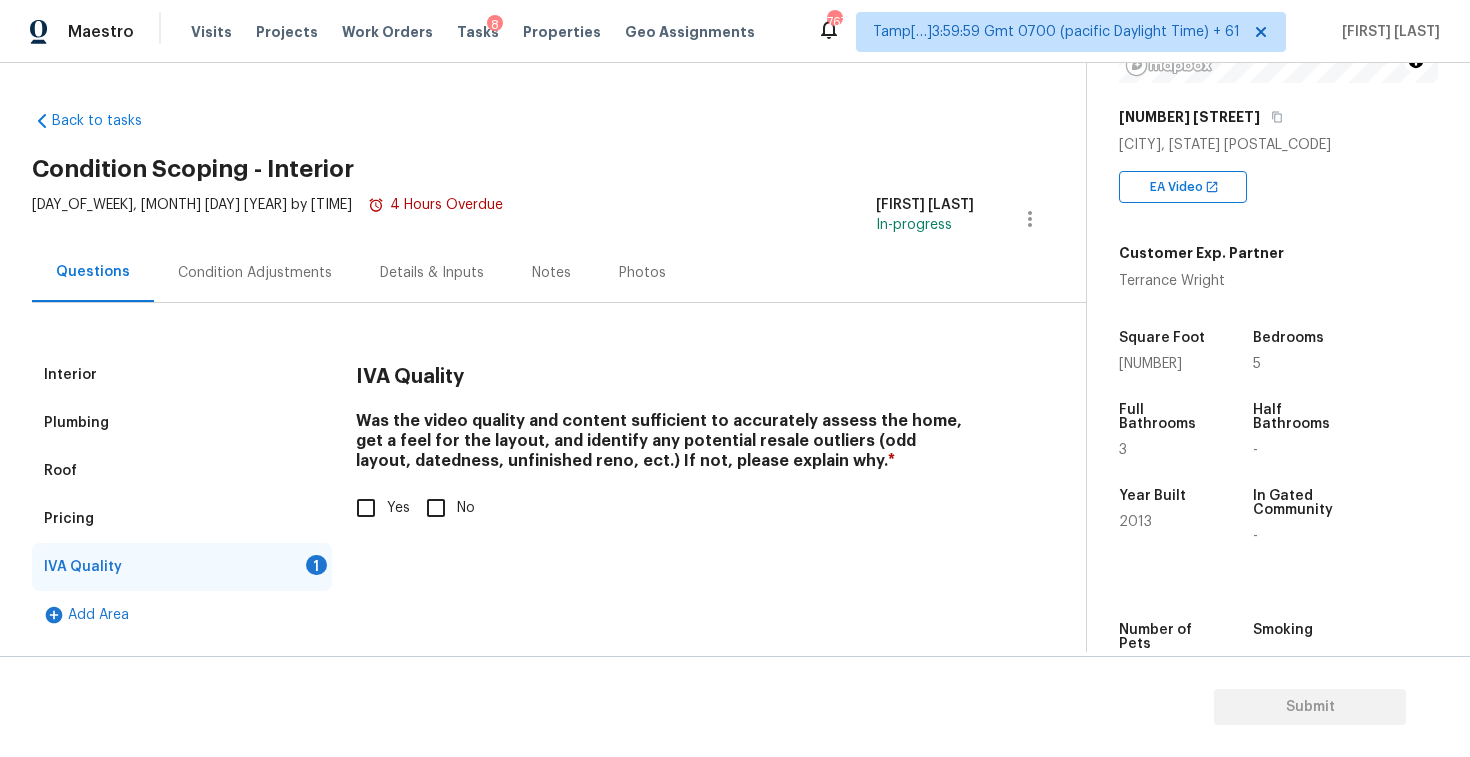 scroll, scrollTop: 0, scrollLeft: 0, axis: both 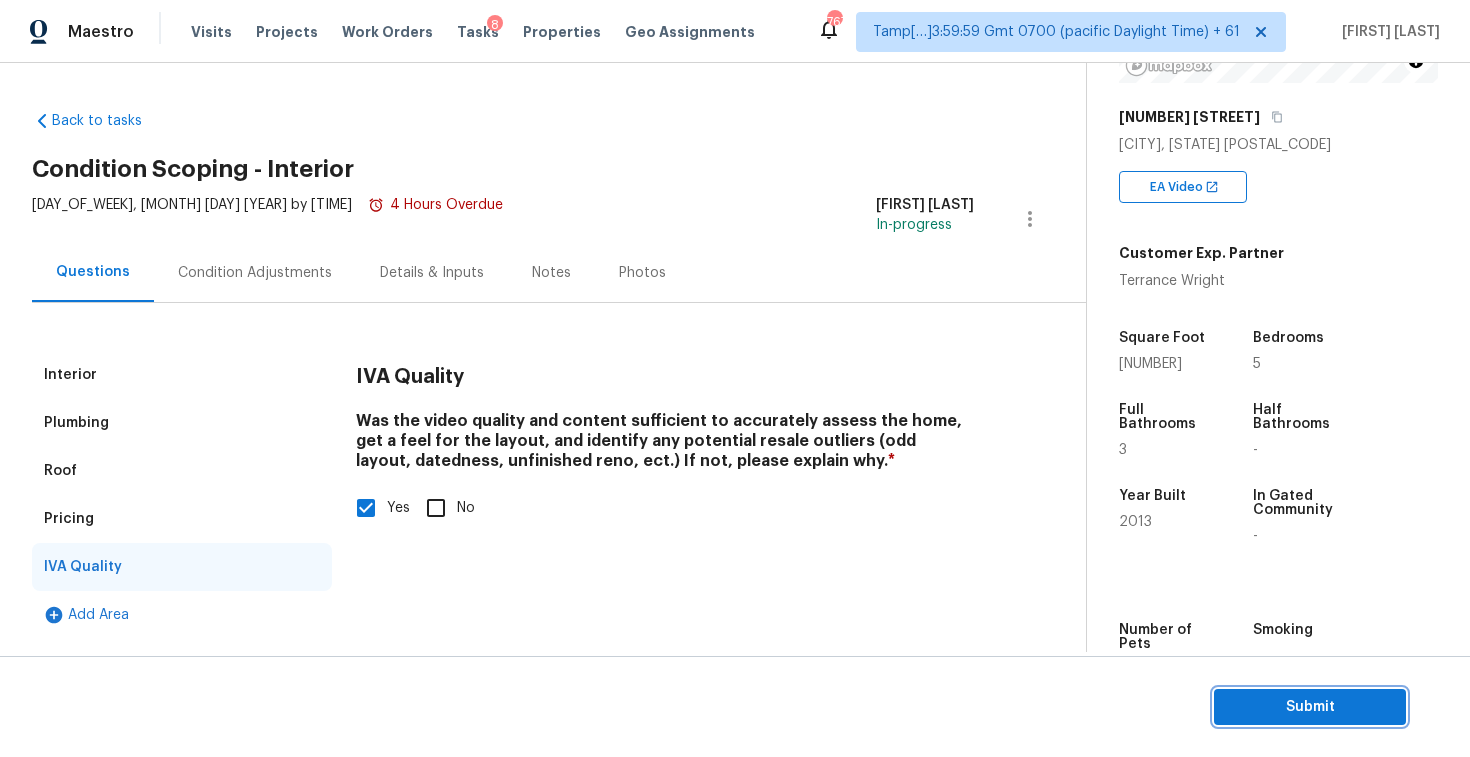 click on "Submit" at bounding box center [1310, 707] 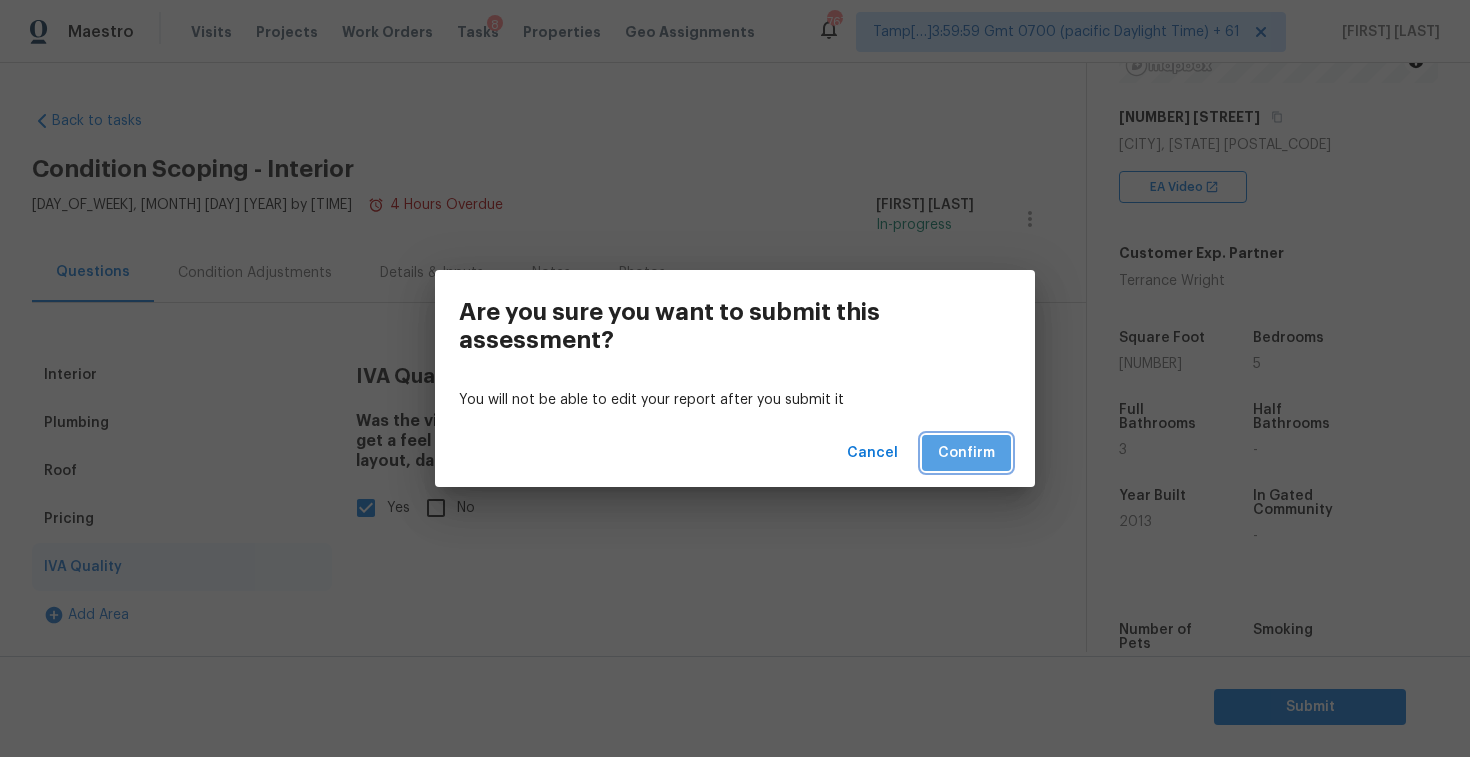 click on "Confirm" at bounding box center (966, 453) 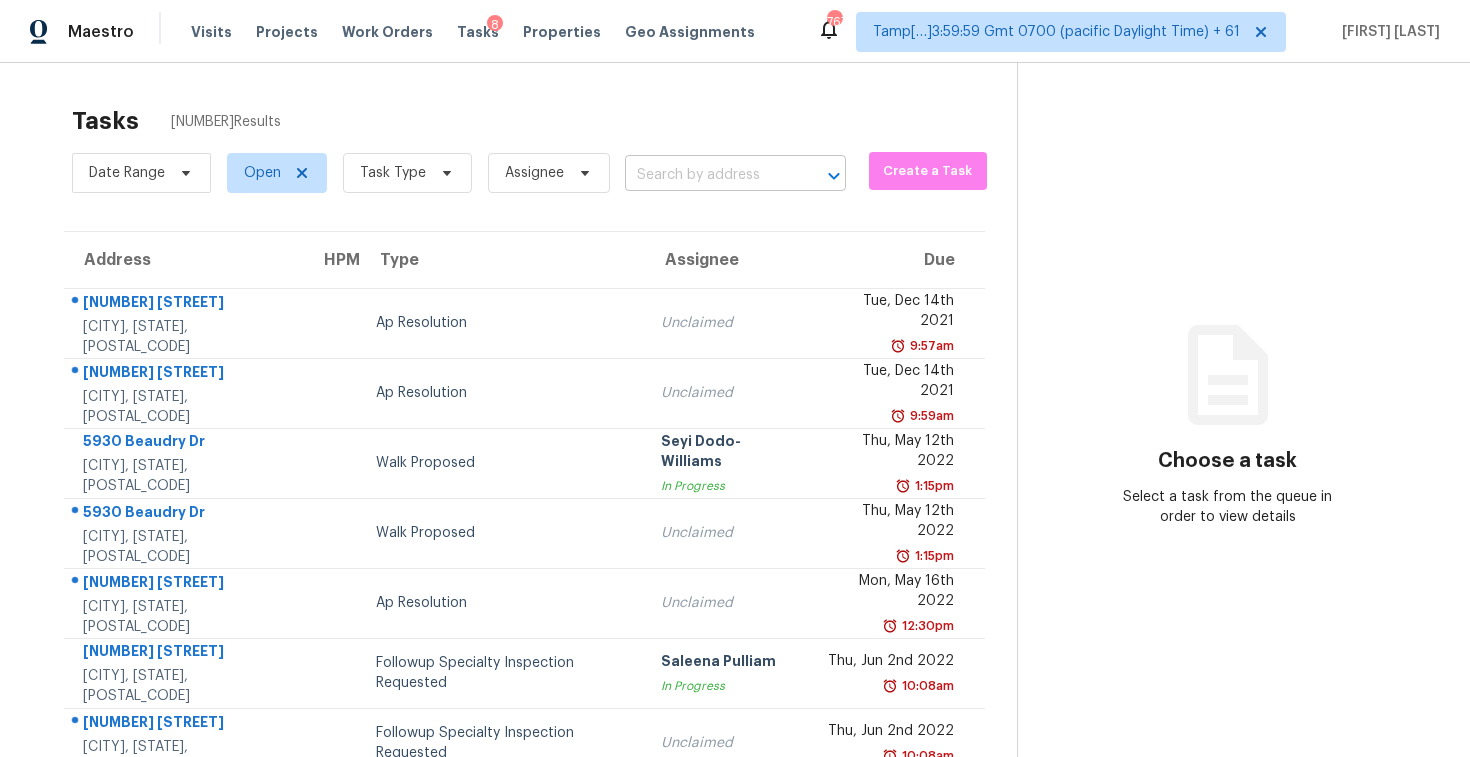 click on "Maestro Visits Projects Work Orders Tasks 8 Properties Geo Assignments 767 Tamp[…]3:59:59 Gmt 0700 (pacific Daylight Time) + 61 Vigneshwaran B Tasks 899  Results Date Range Open Task Type Assignee ​ Create a Task Address HPM Type Assignee Due 3728 W Turtle Hill Dr   Anthem, AZ, 85086 Ap Resolution Unclaimed Tue, Dec 14th 2021 9:57am 1642 W Tuckey Ln   Phoenix, AZ, 85015 Ap Resolution Unclaimed Tue, Dec 14th 2021 9:59am 5930 Beaudry Dr   Houston, TX, 77035 Walk Proposed Seyi Dodo-Williams In Progress Thu, May 12th 2022 1:15pm 5930 Beaudry Dr   Houston, TX, 77035 Walk Proposed Unclaimed Thu, May 12th 2022 1:15pm 2021 W Natal Cir   Mesa, AZ, 85202 Ap Resolution Unclaimed Mon, May 16th 2022 12:30pm 4523 Tangle Creek Ln   Spring, TX, 77388 Followup Specialty Inspection Requested Saleena Pulliam In Progress Thu, Jun 2nd 2022 10:08am 4523 Tangle Creek Ln   Spring, TX, 77388 Followup Specialty Inspection Requested Unclaimed Thu, Jun 2nd 2022 10:08am 3218 Hawkins Glen Ln   Katy, TX, 77449 Ap Resolution Unclaimed" at bounding box center [735, 378] 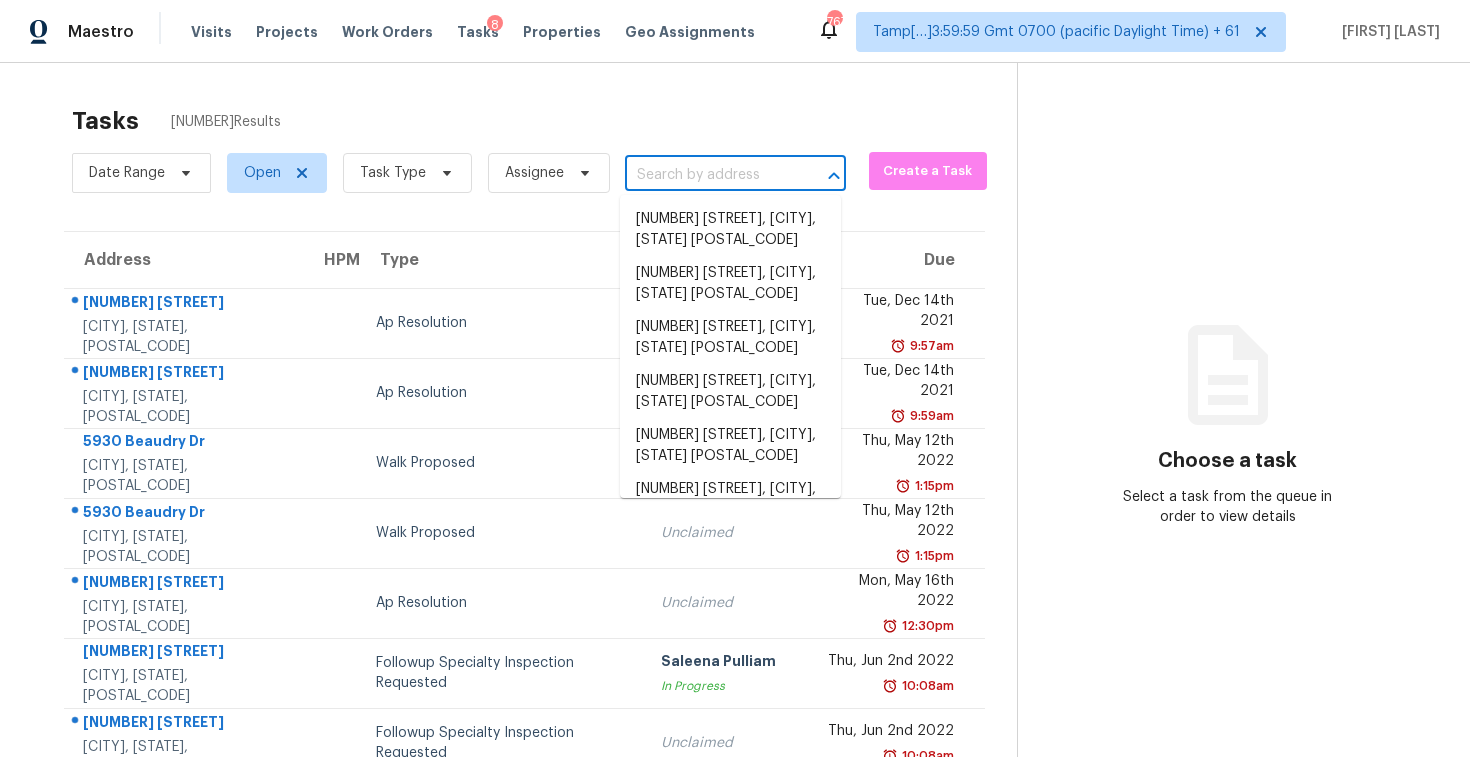 click at bounding box center (707, 175) 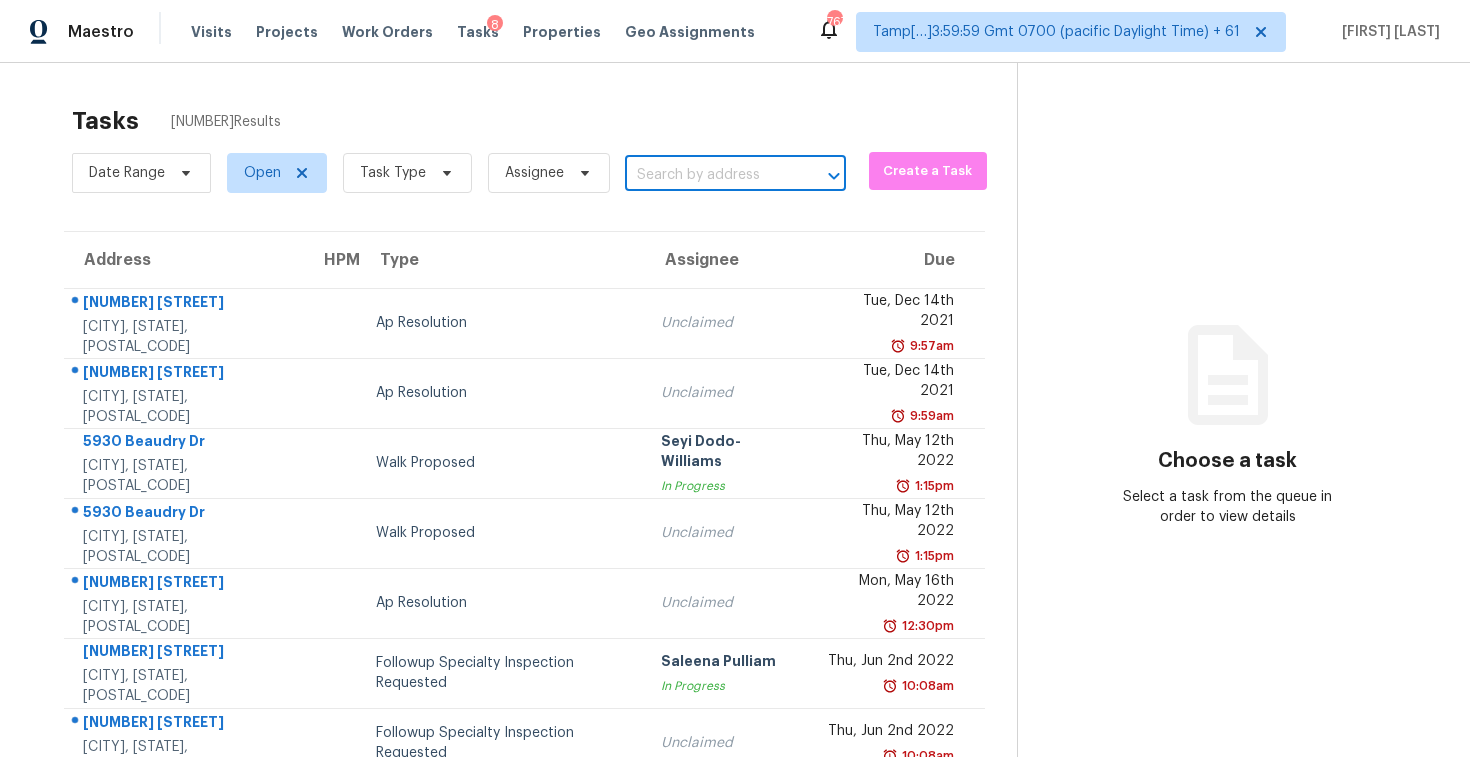 paste on "4670 Dilworth Ct Fort Worth, TX, 76116" 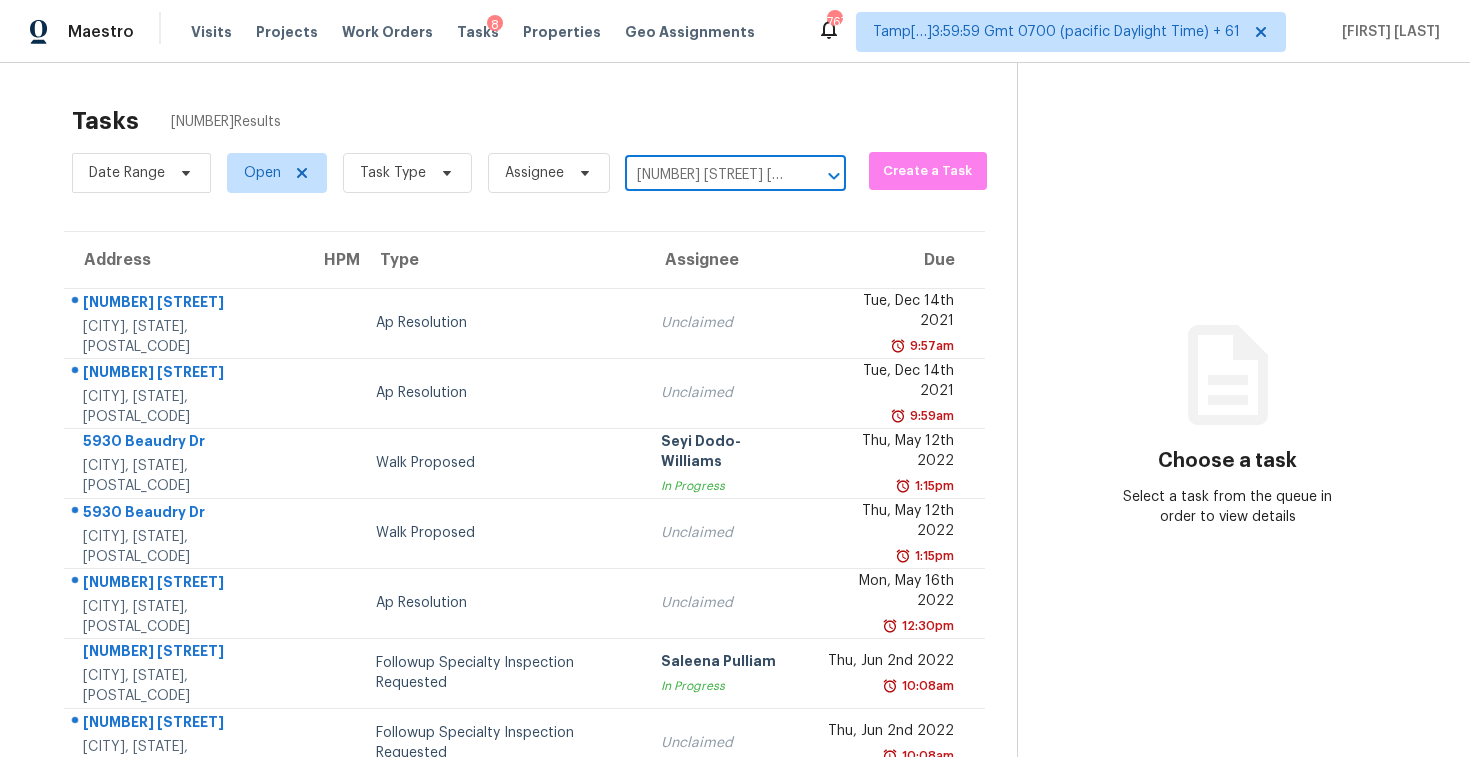 scroll, scrollTop: 0, scrollLeft: 100, axis: horizontal 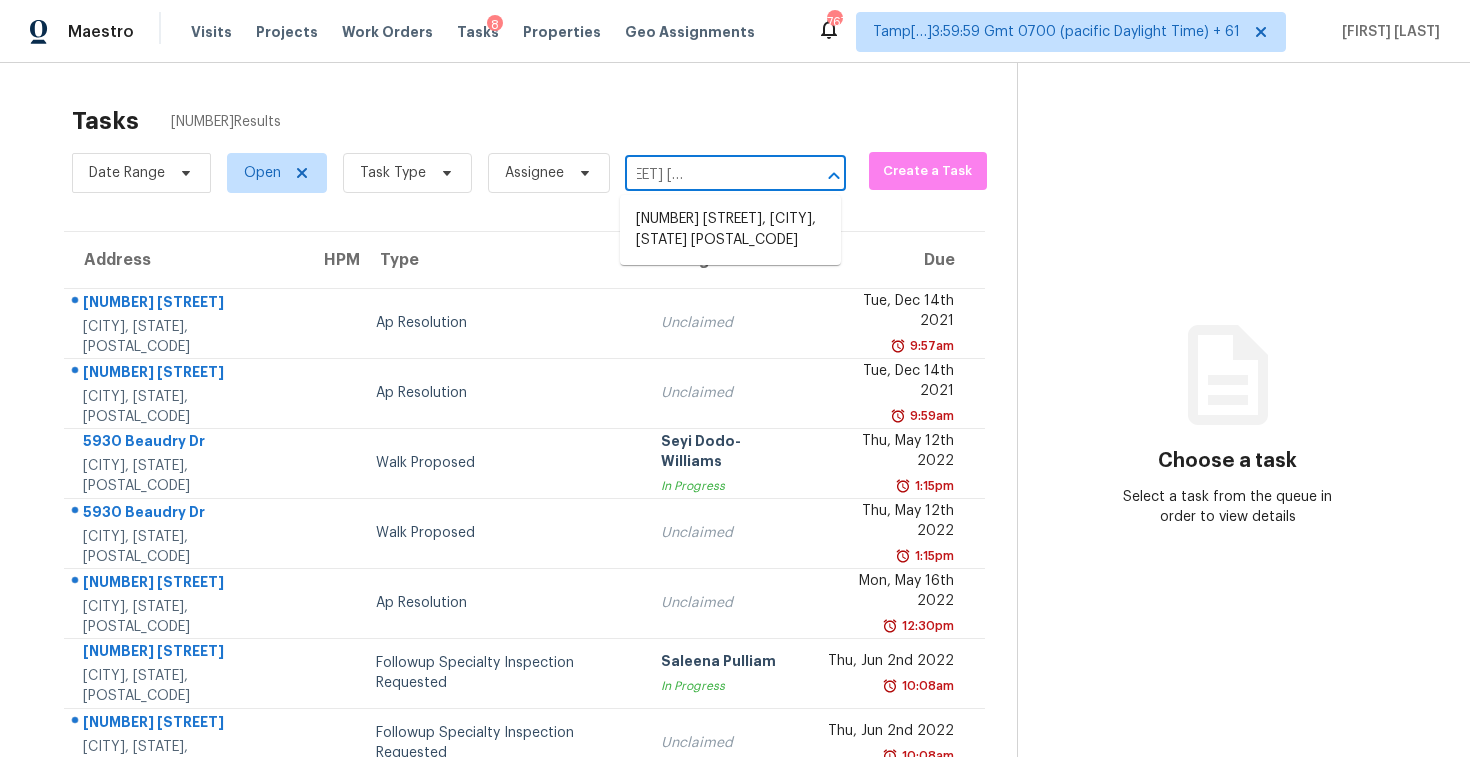 click on "4670 Dilworth Ct, Fort Worth, TX 76116" at bounding box center [730, 230] 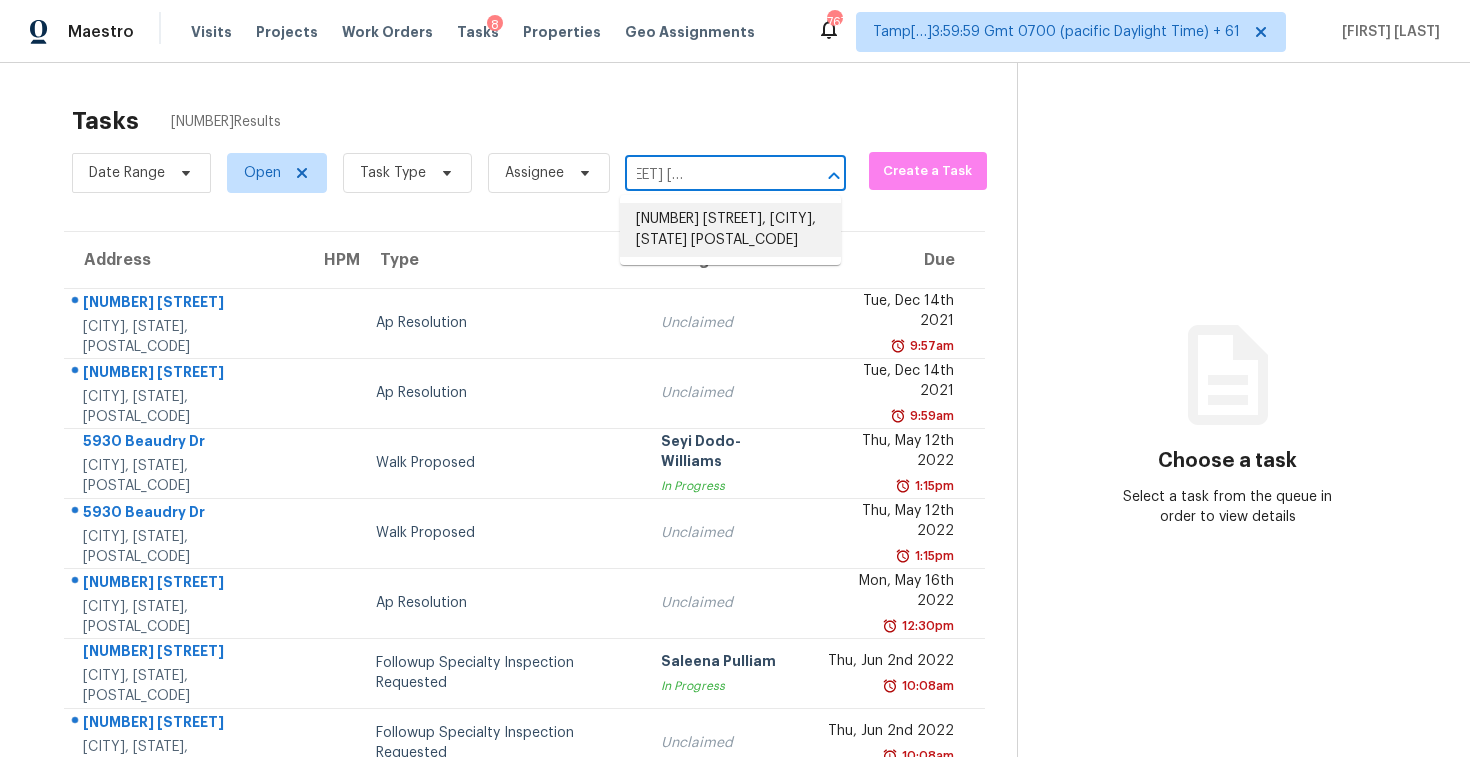 click on "4670 Dilworth Ct, Fort Worth, TX 76116" at bounding box center (730, 230) 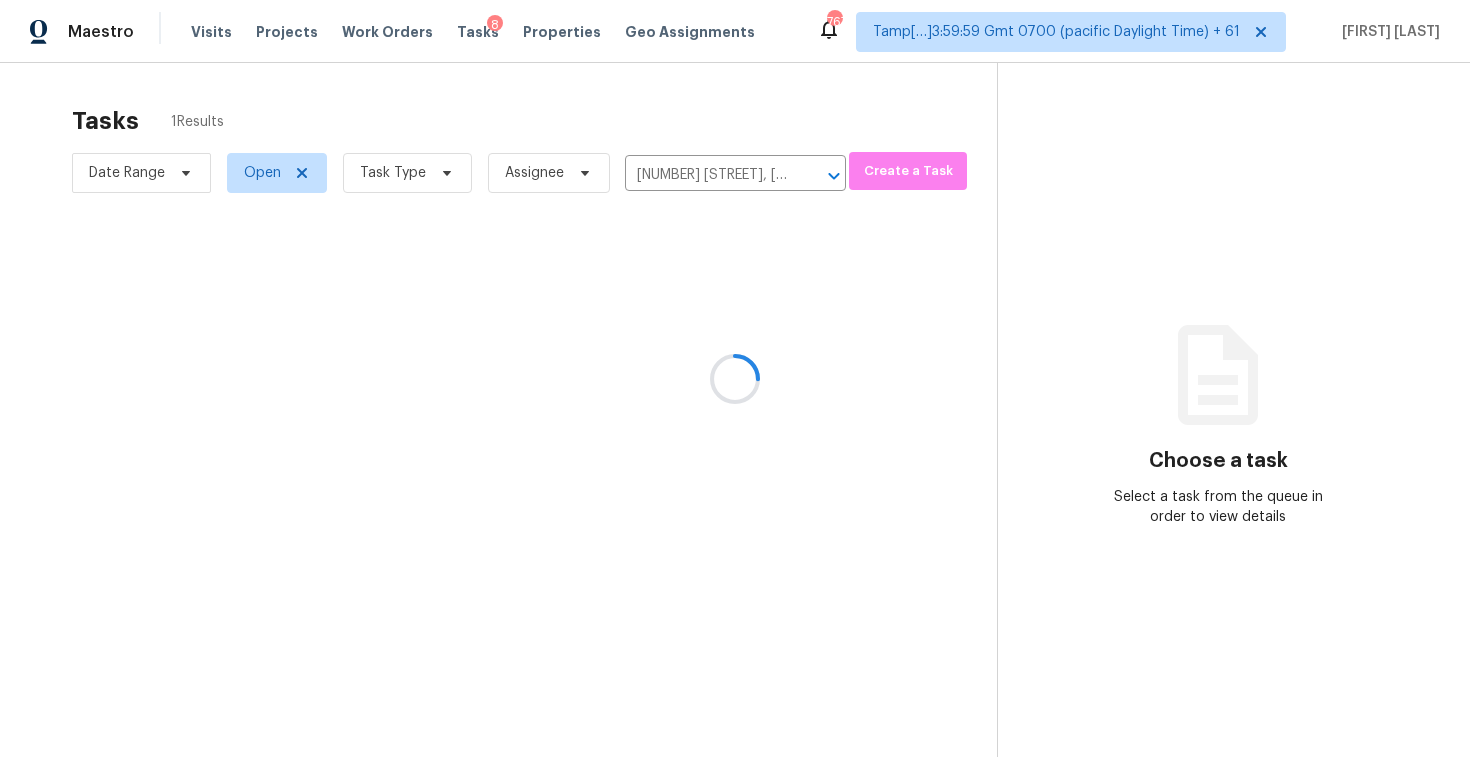 click at bounding box center [735, 378] 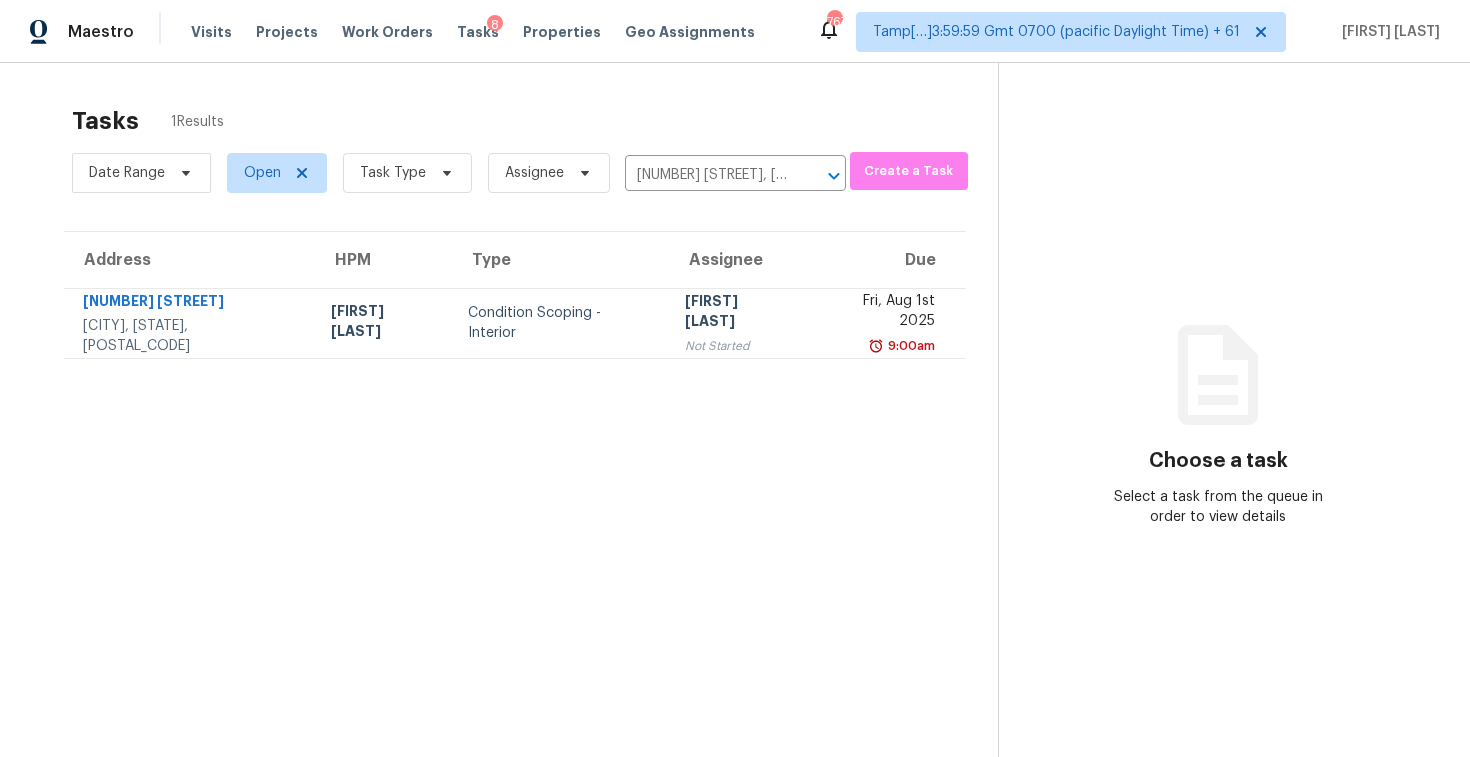 click on "Vigneshwaran B Not Started" at bounding box center (738, 323) 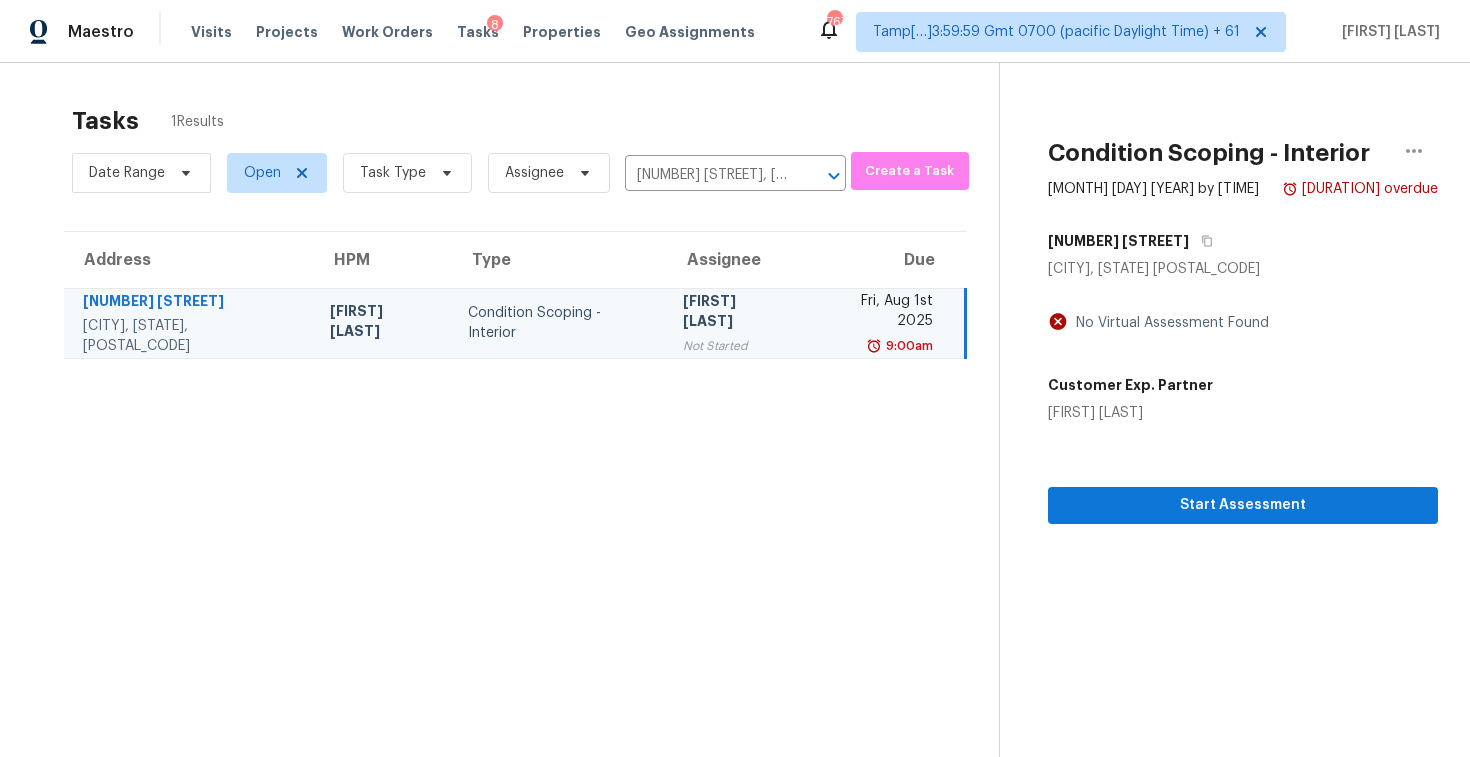 click on "Condition Scoping - Interior Aug 1st 2025 by 9:00am 4 hours overdue 4670 Dilworth Ct Fort Worth, TX 76116 No Virtual Assessment Found Customer Exp. Partner Klayton Kristick Start Assessment" at bounding box center [1218, 441] 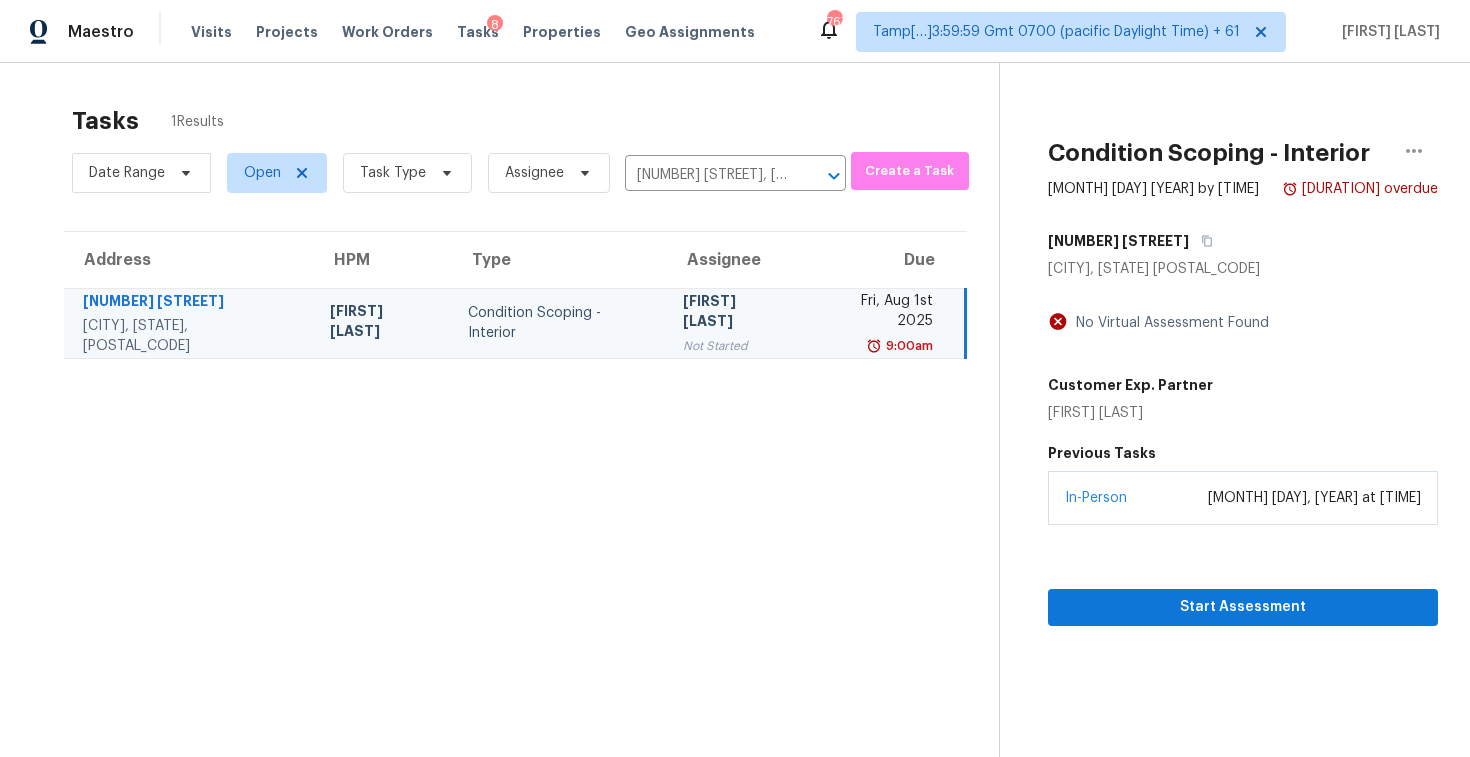 click on "In-Person  July 31, 2025 at 04:51 PM" at bounding box center [1243, 498] 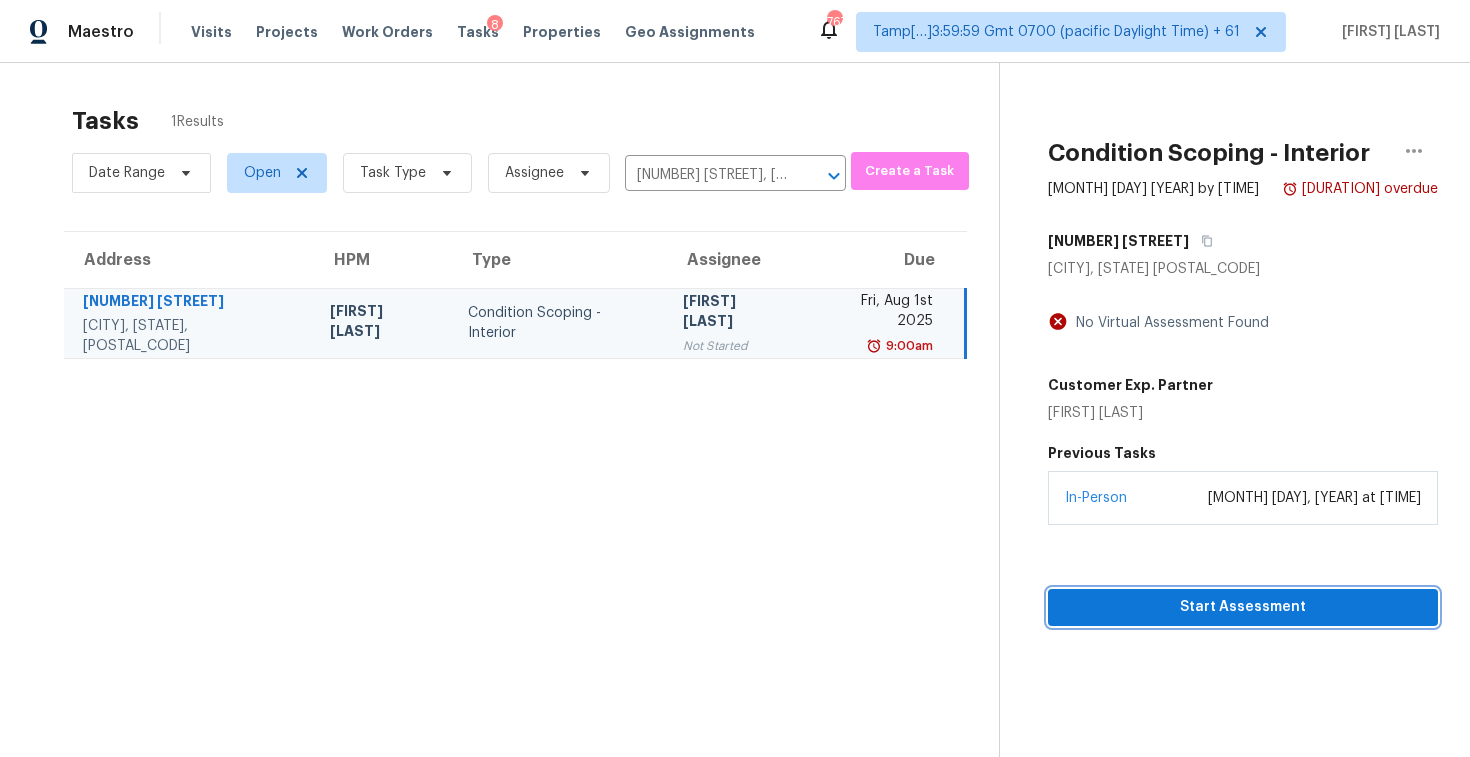 click on "Start Assessment" at bounding box center [1243, 607] 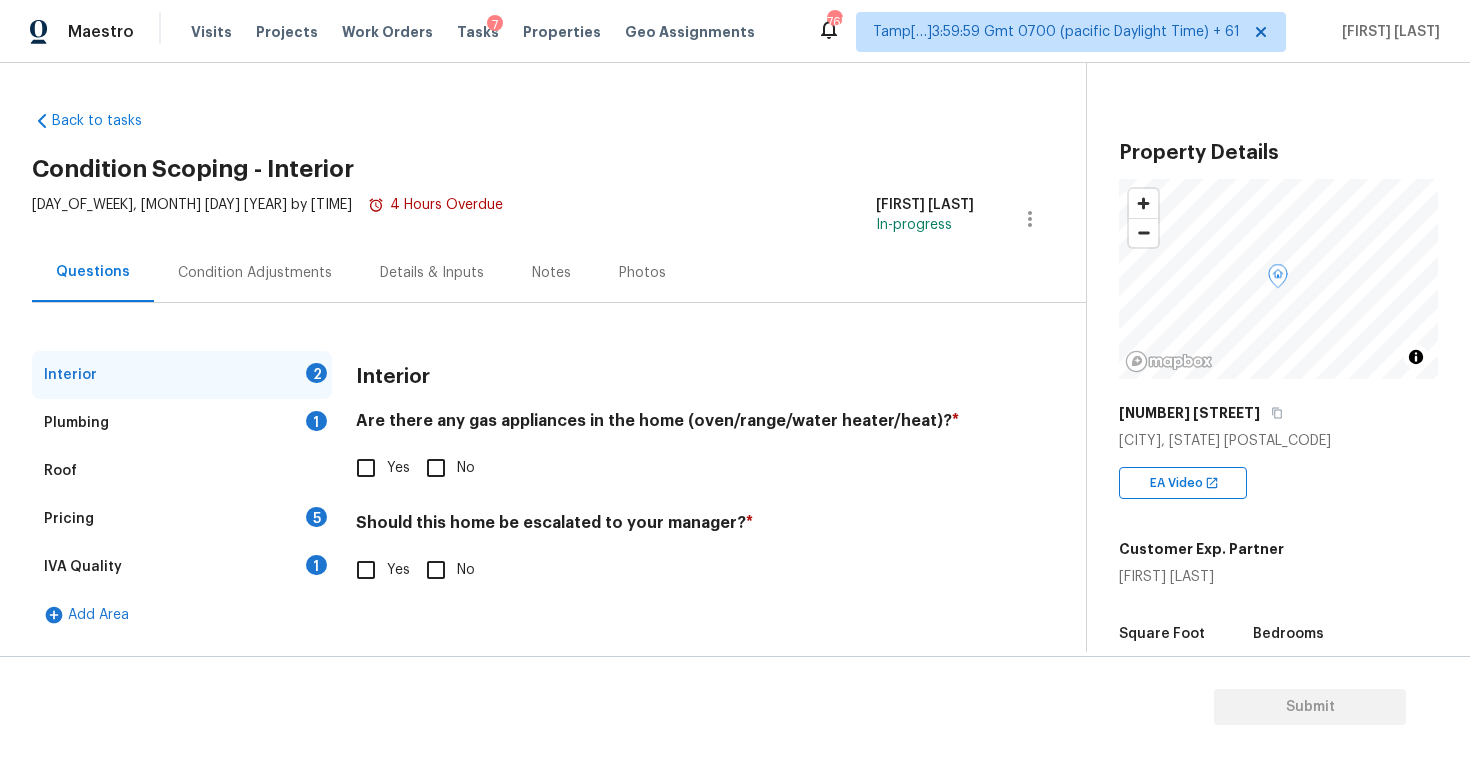 click on "Condition Adjustments" at bounding box center (255, 272) 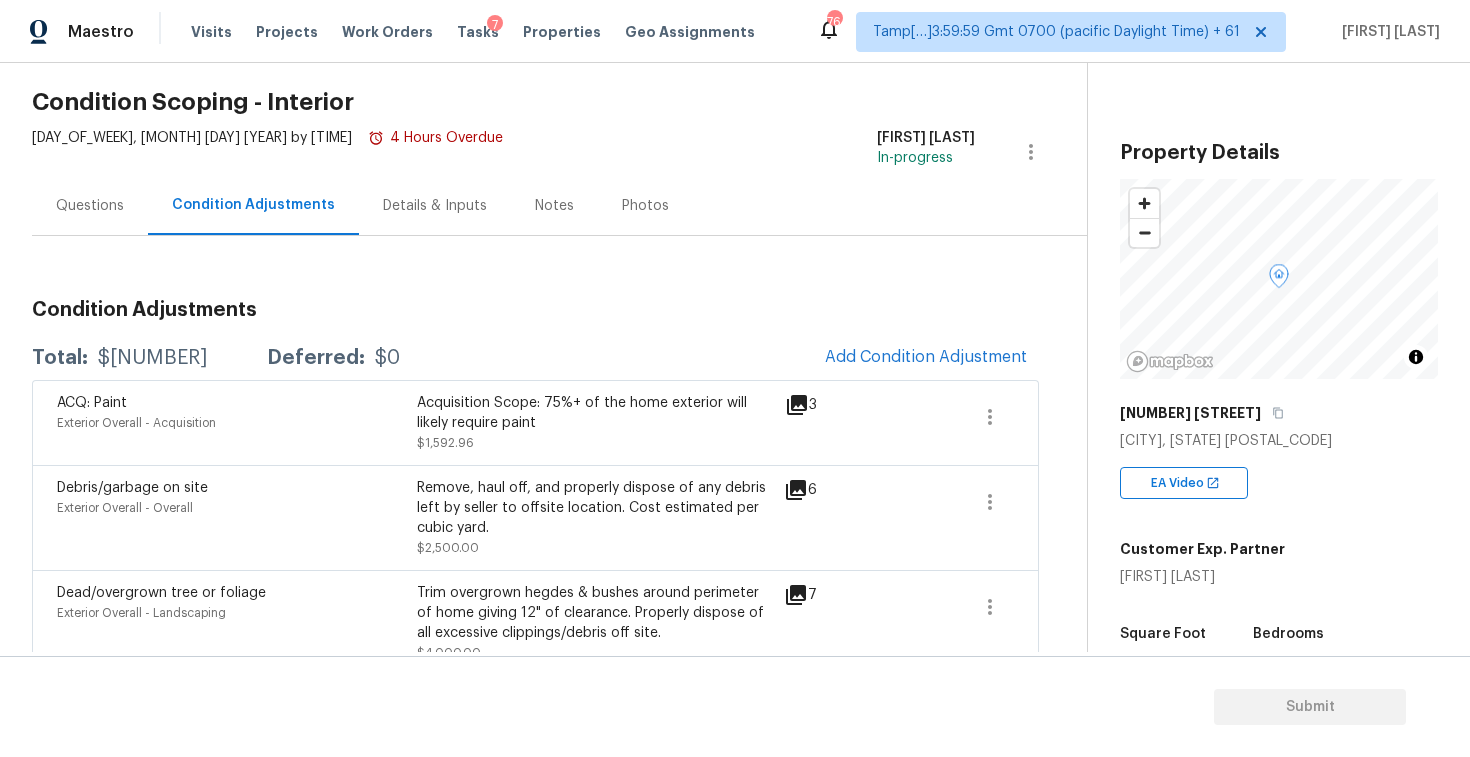 scroll, scrollTop: 72, scrollLeft: 0, axis: vertical 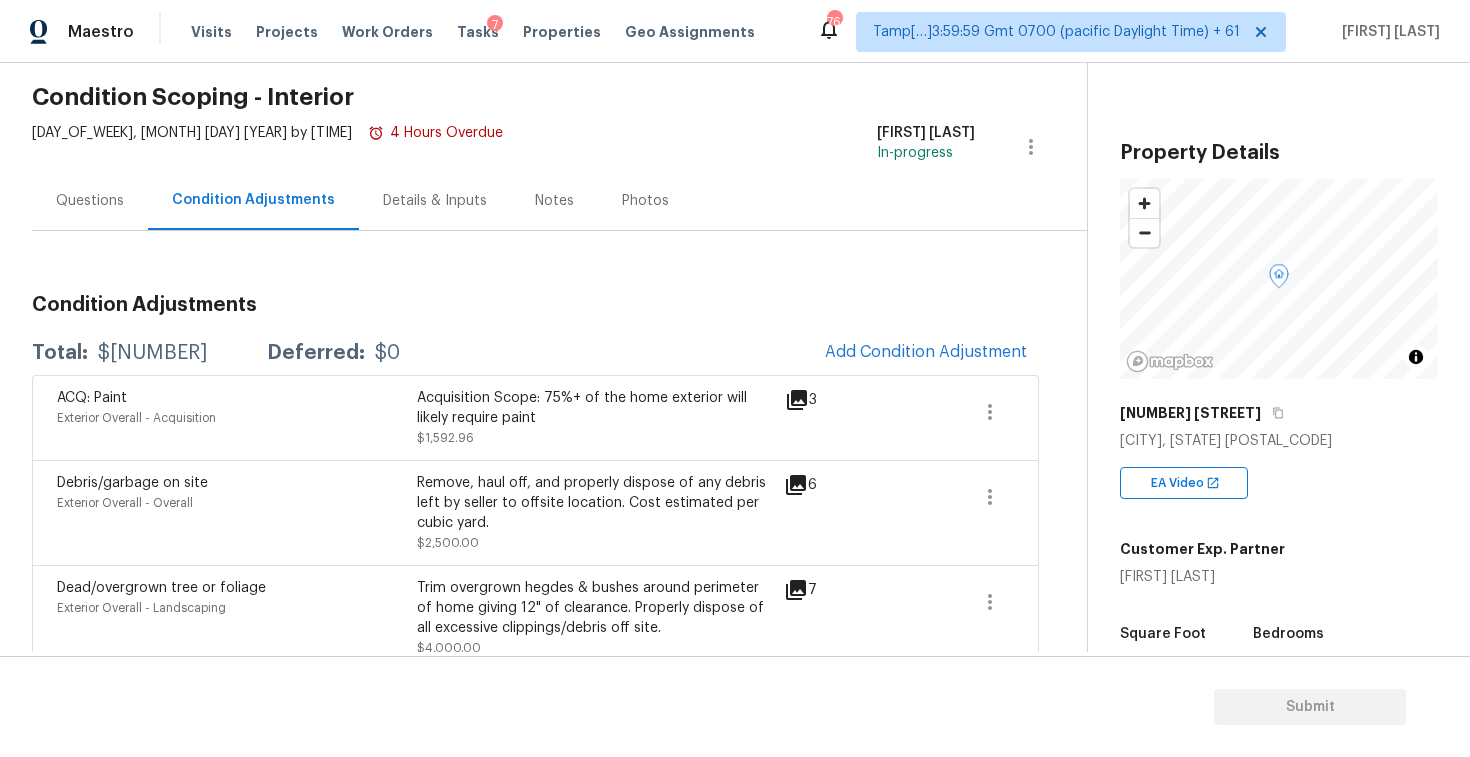 click on "Questions" at bounding box center (90, 201) 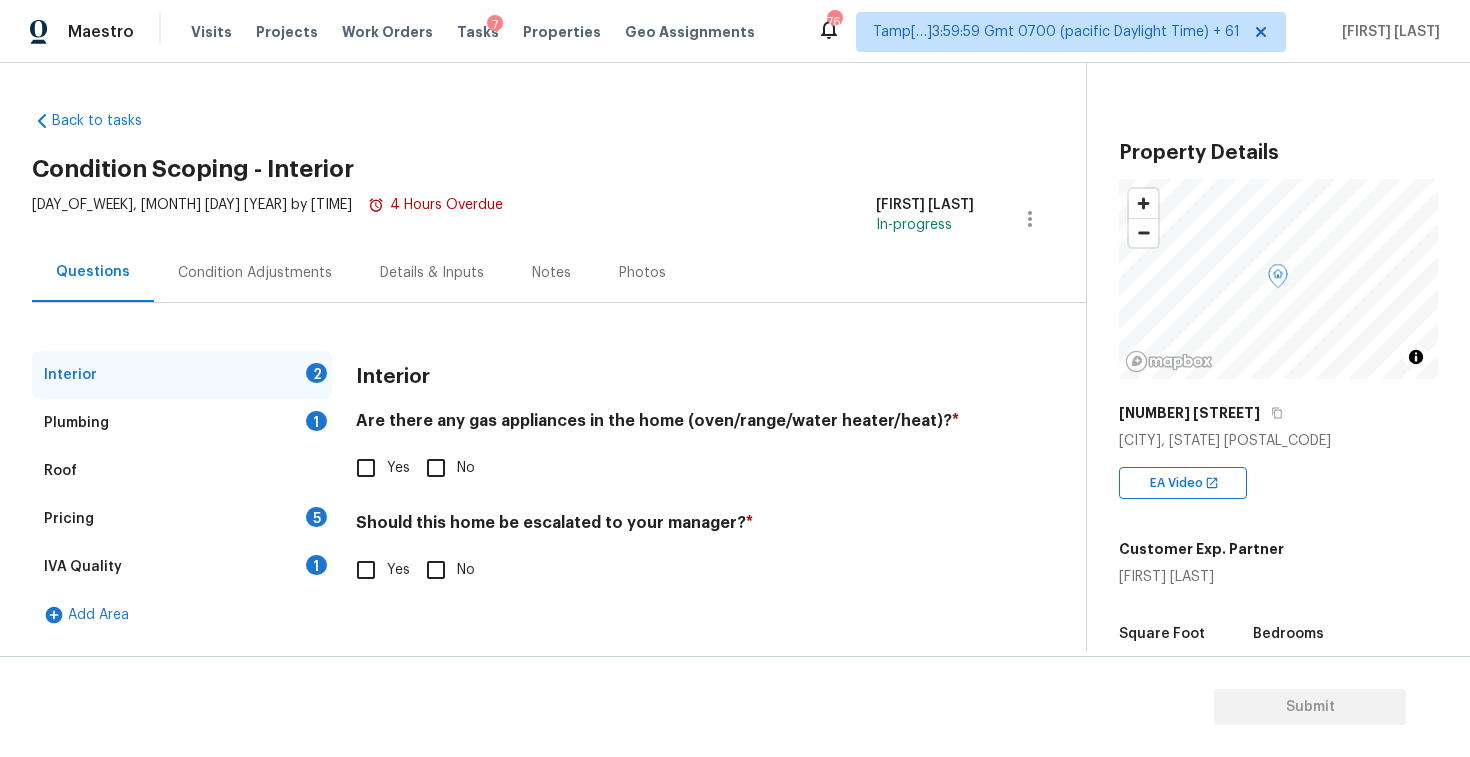 scroll, scrollTop: 0, scrollLeft: 0, axis: both 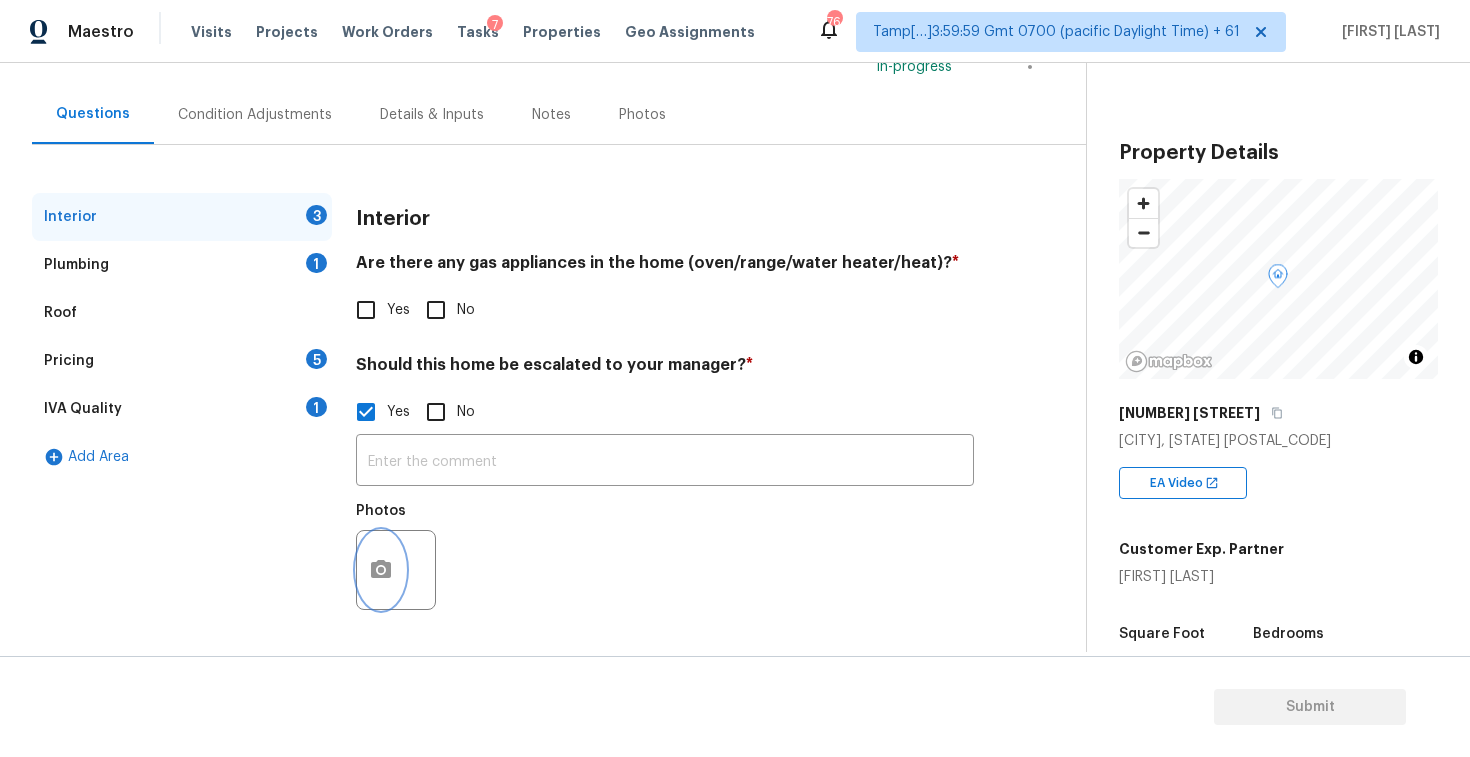 click at bounding box center [381, 570] 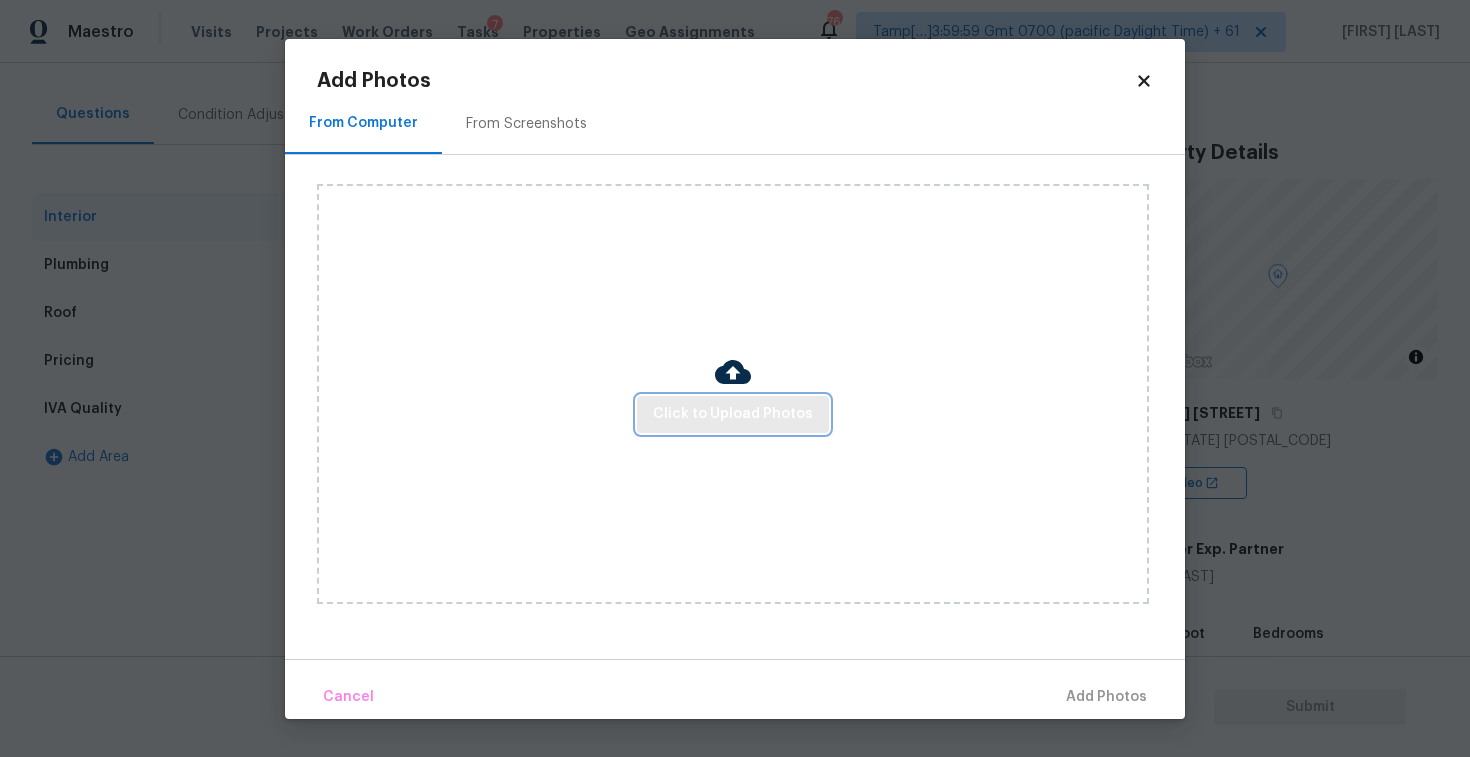 click on "Click to Upload Photos" at bounding box center (733, 414) 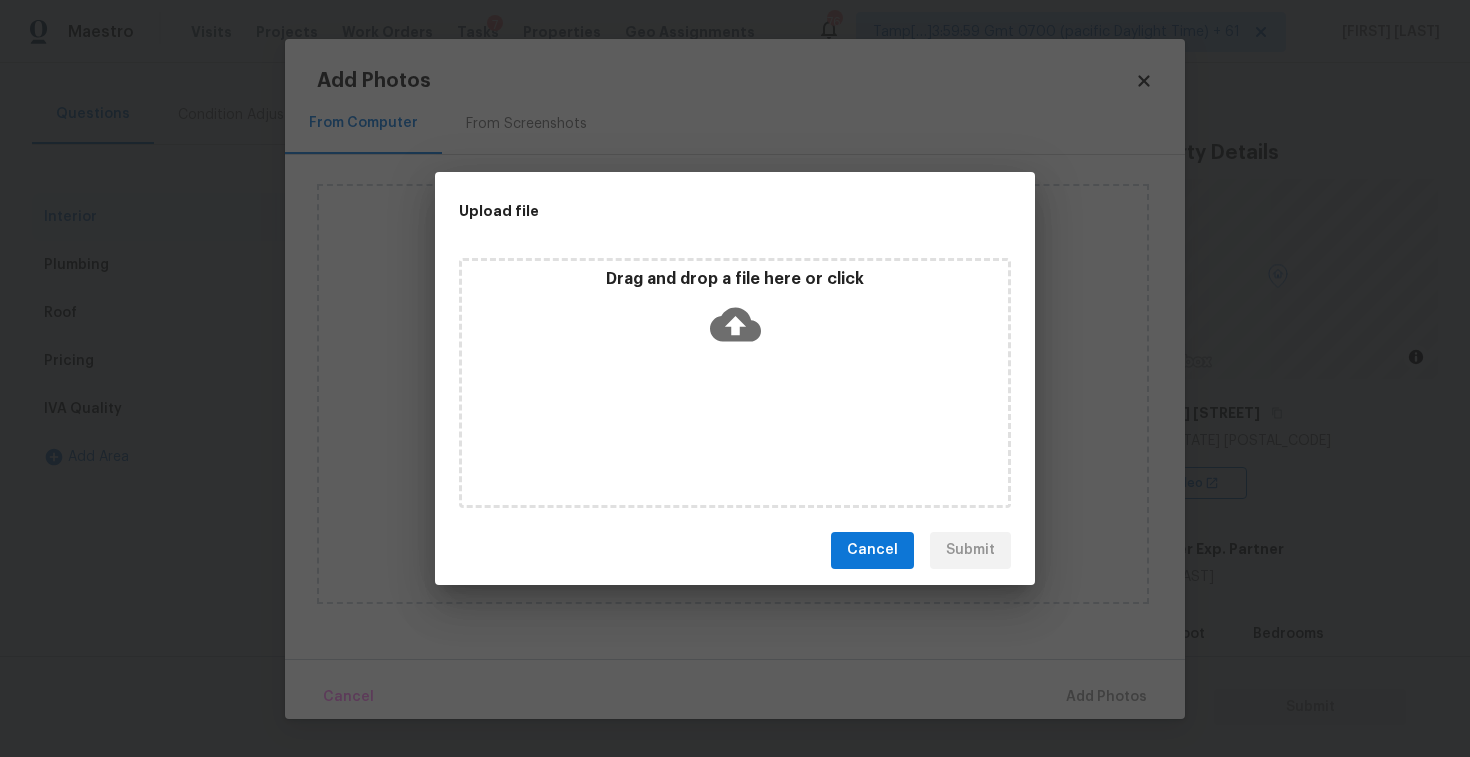 click 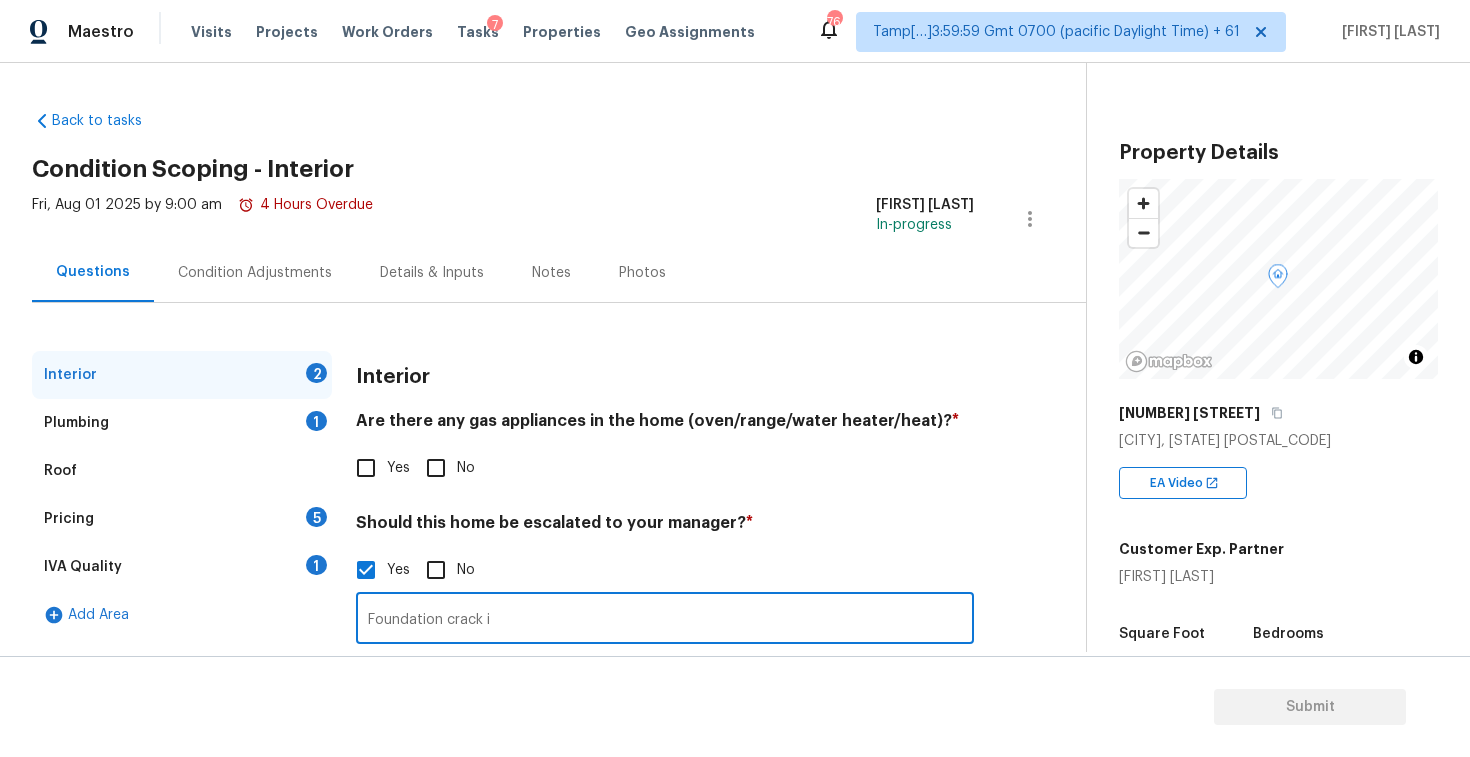 scroll, scrollTop: 0, scrollLeft: 0, axis: both 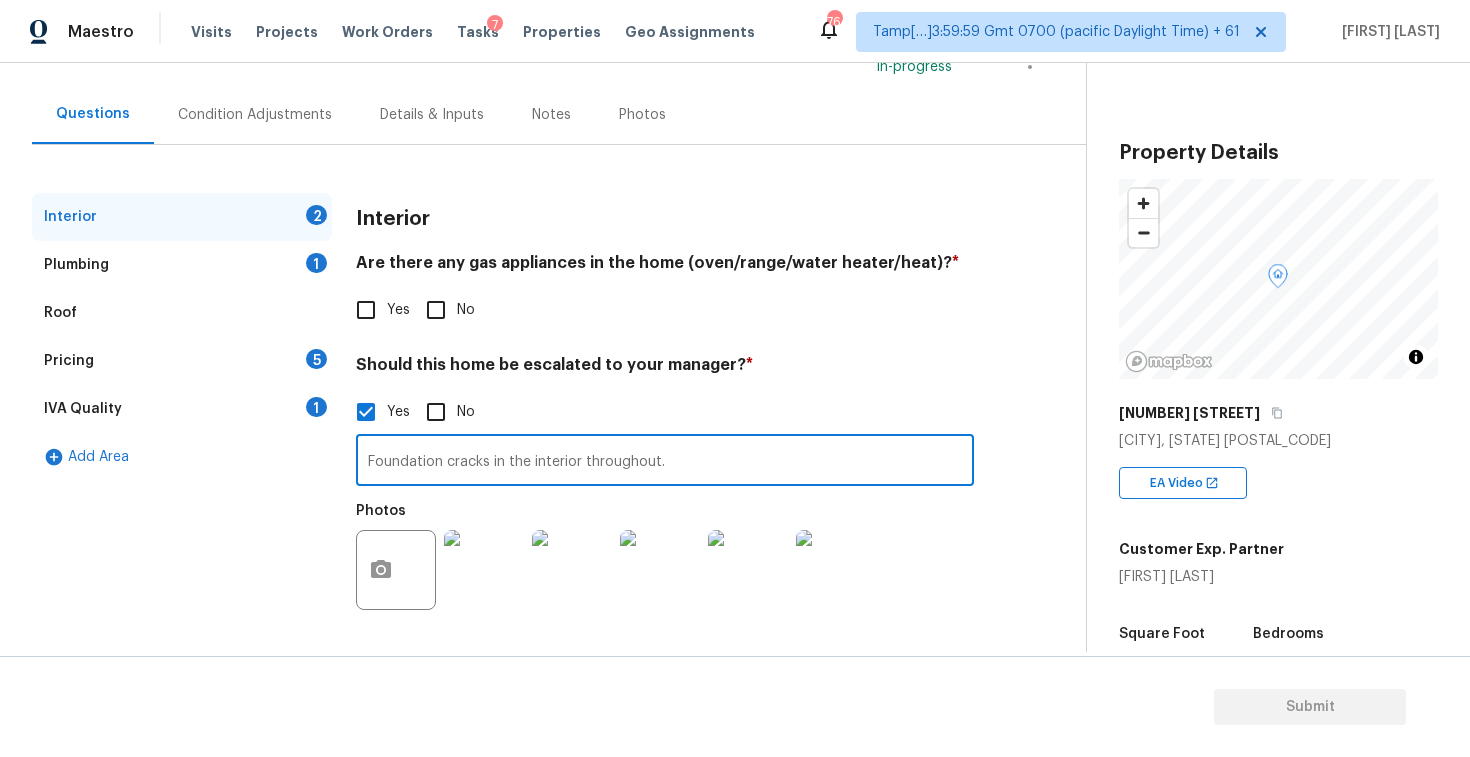 click at bounding box center (484, 570) 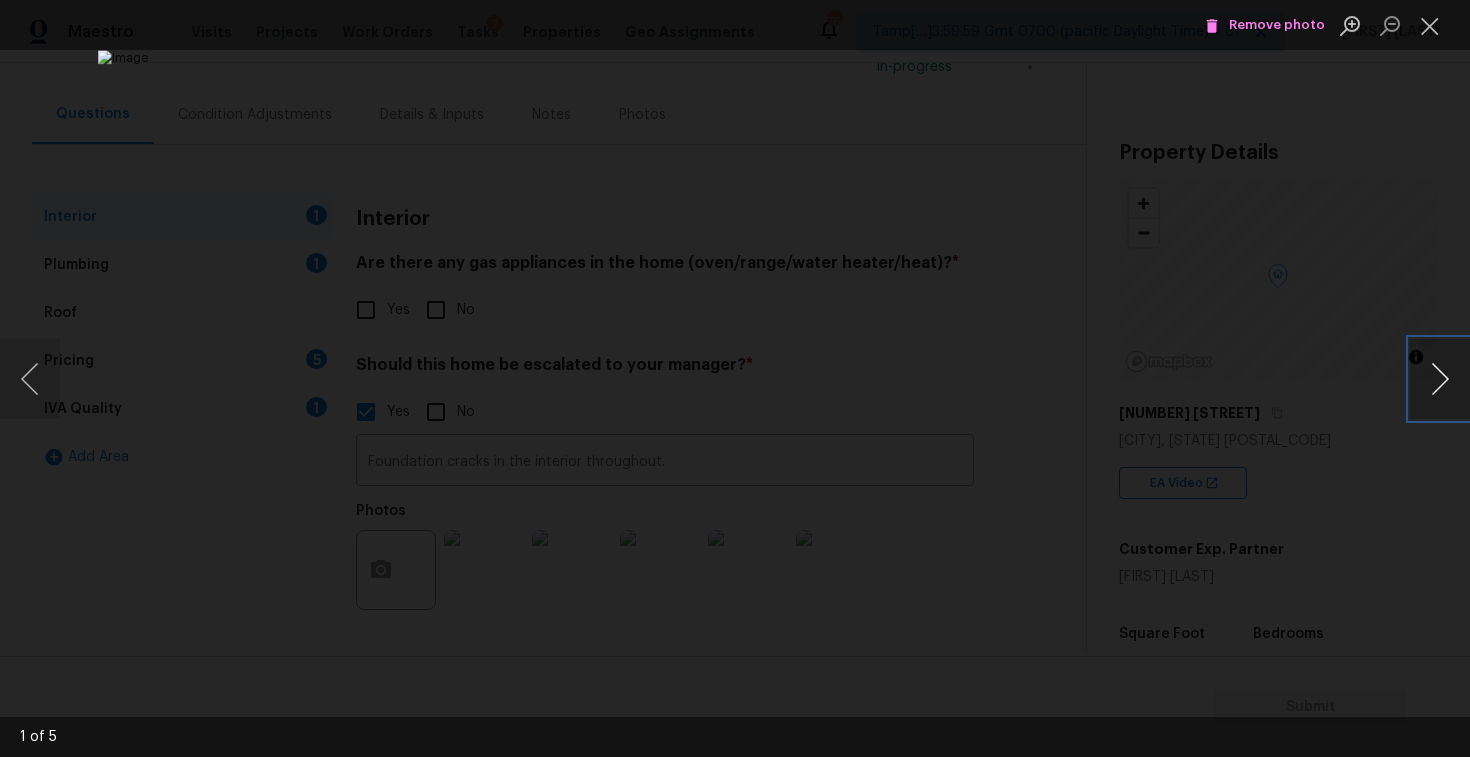 click at bounding box center [1440, 379] 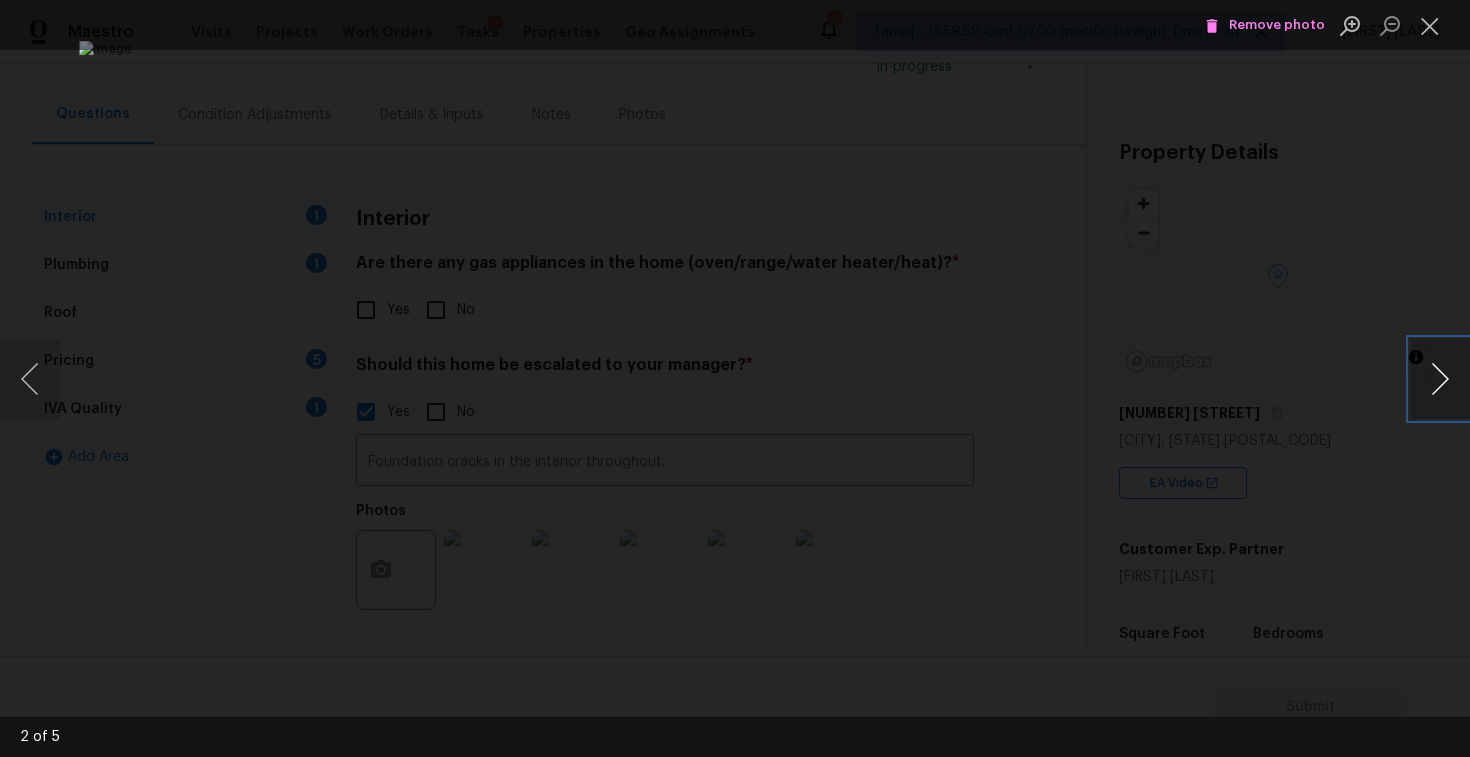 click at bounding box center (1440, 379) 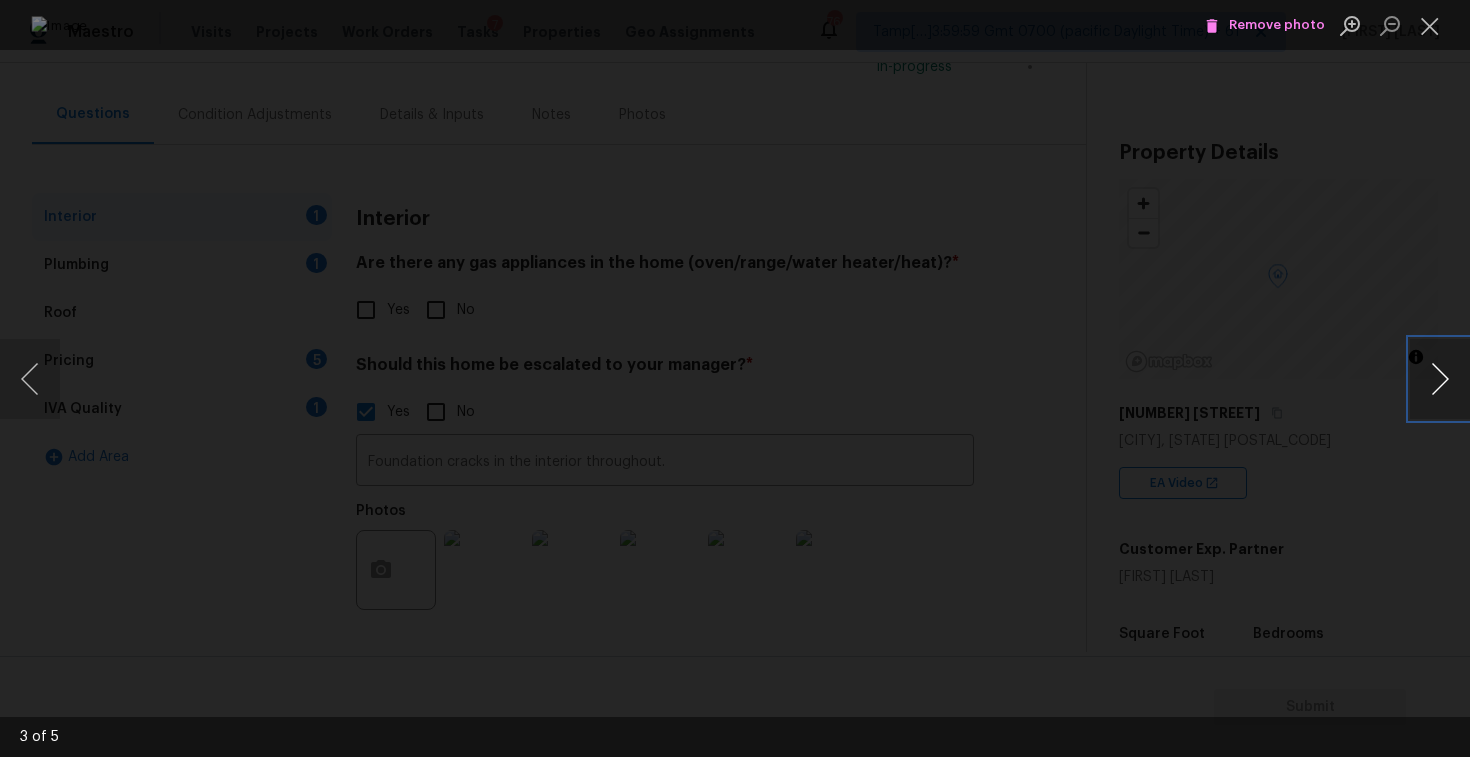 click at bounding box center [1440, 379] 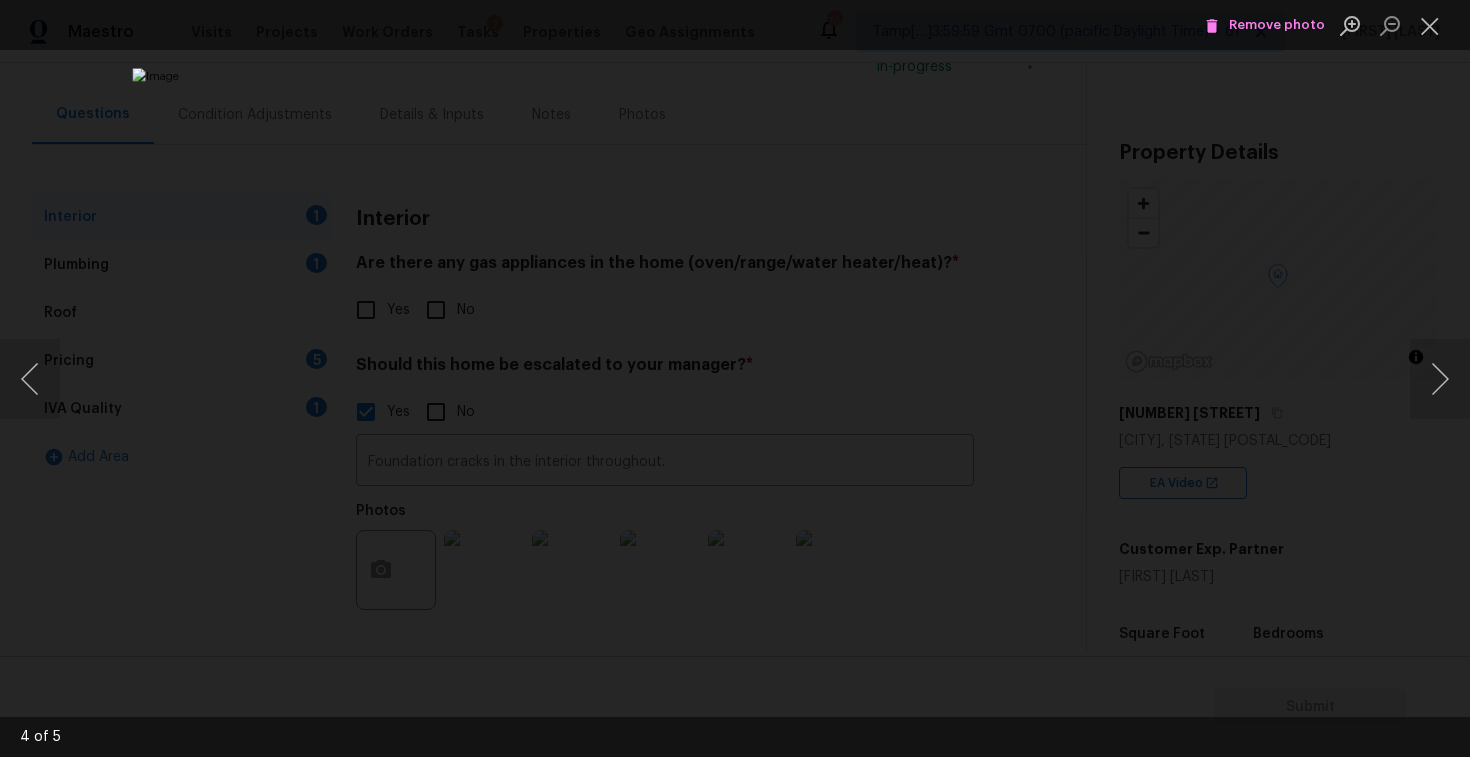 click at bounding box center (735, 378) 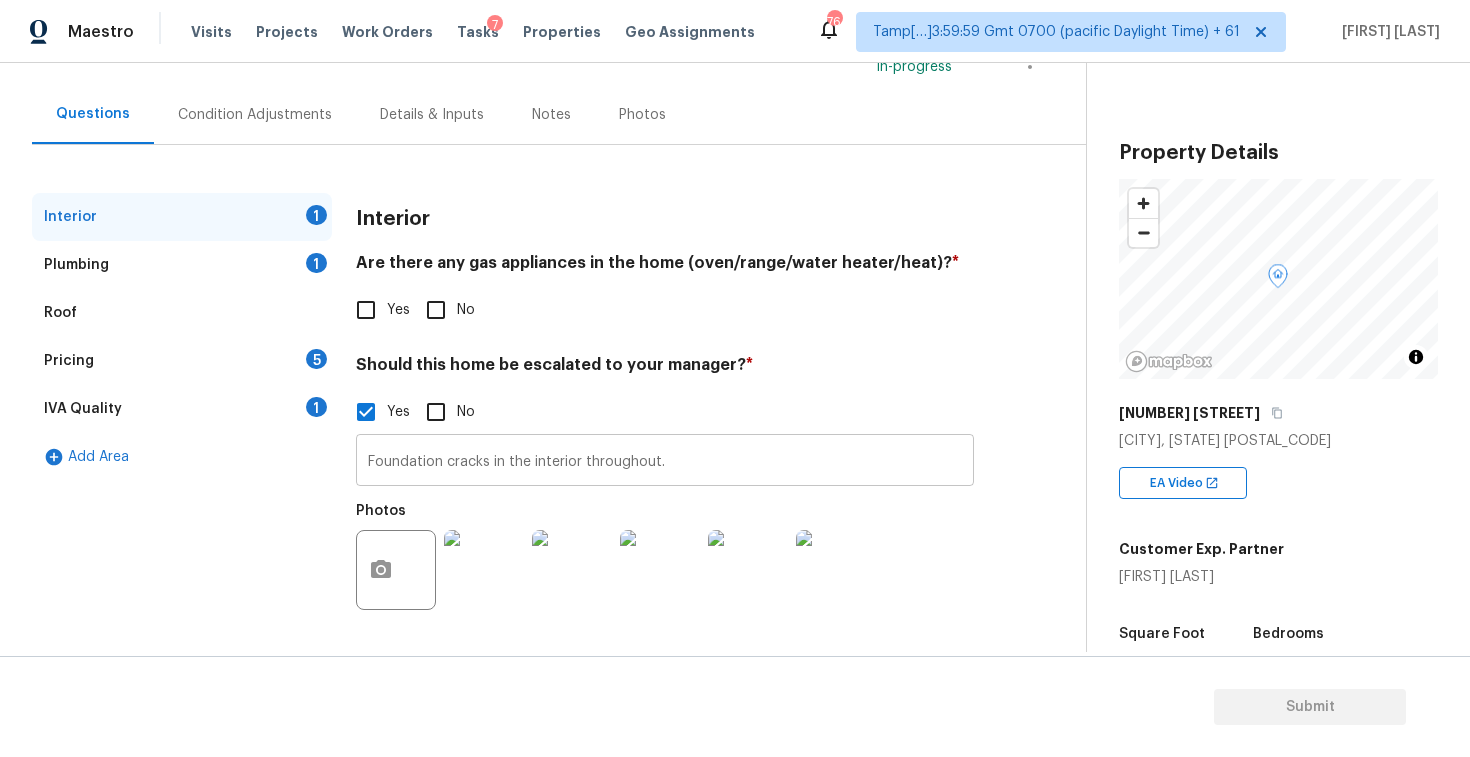 click on "Foundation cracks in the interior throughout." at bounding box center (665, 462) 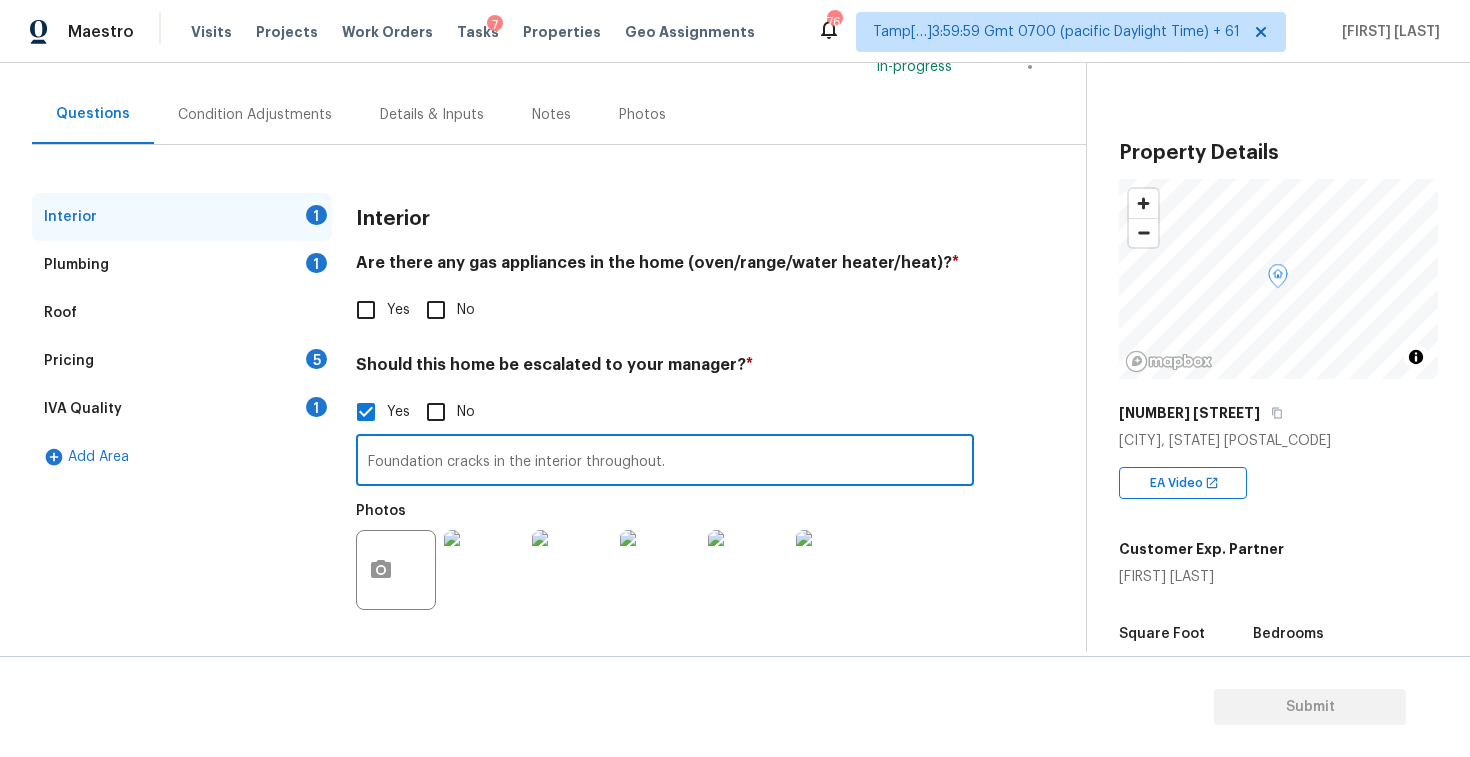 click on "Foundation cracks in the interior throughout." at bounding box center [665, 462] 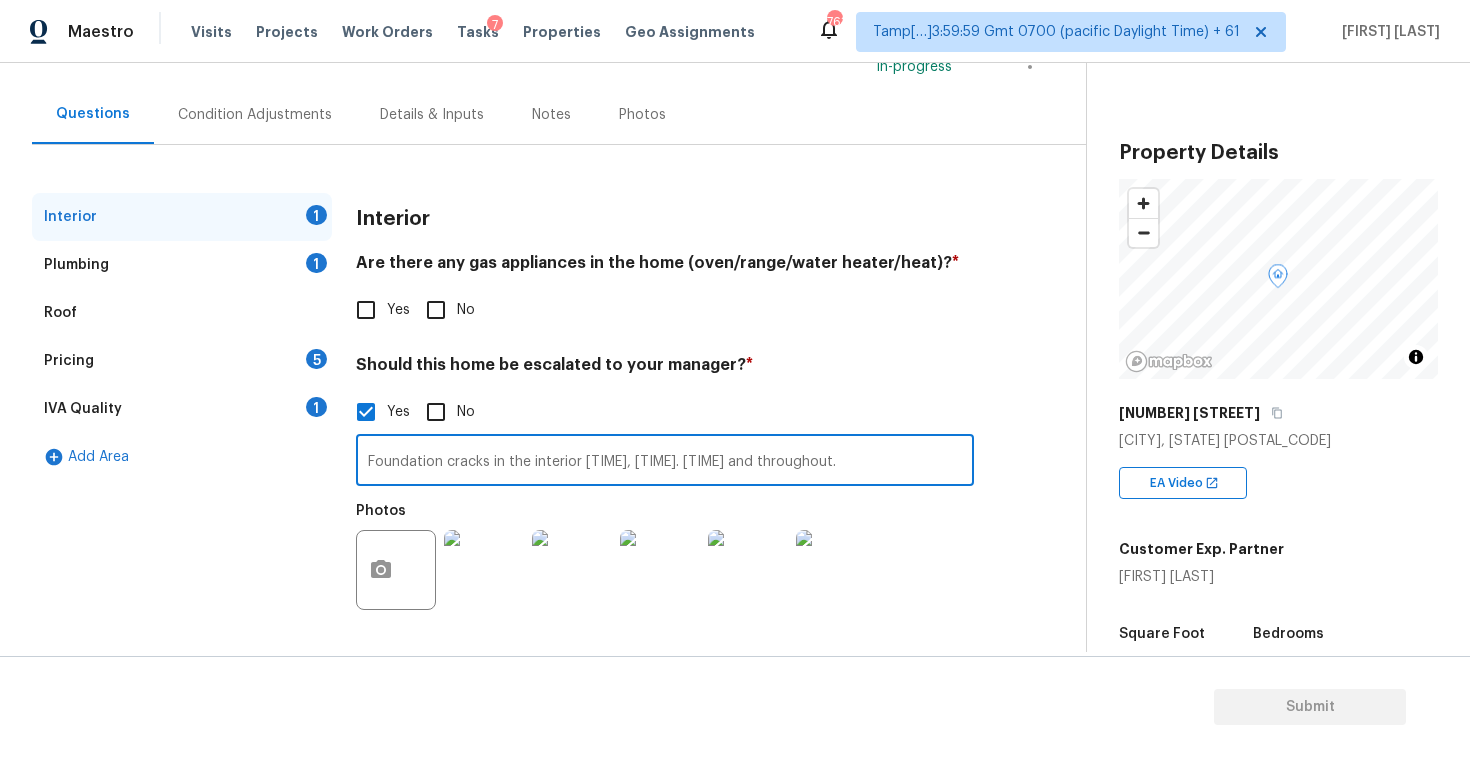 click on "Foundation cracks in the interior [TIME], [TIME]. [TIME] and throughout." at bounding box center (665, 462) 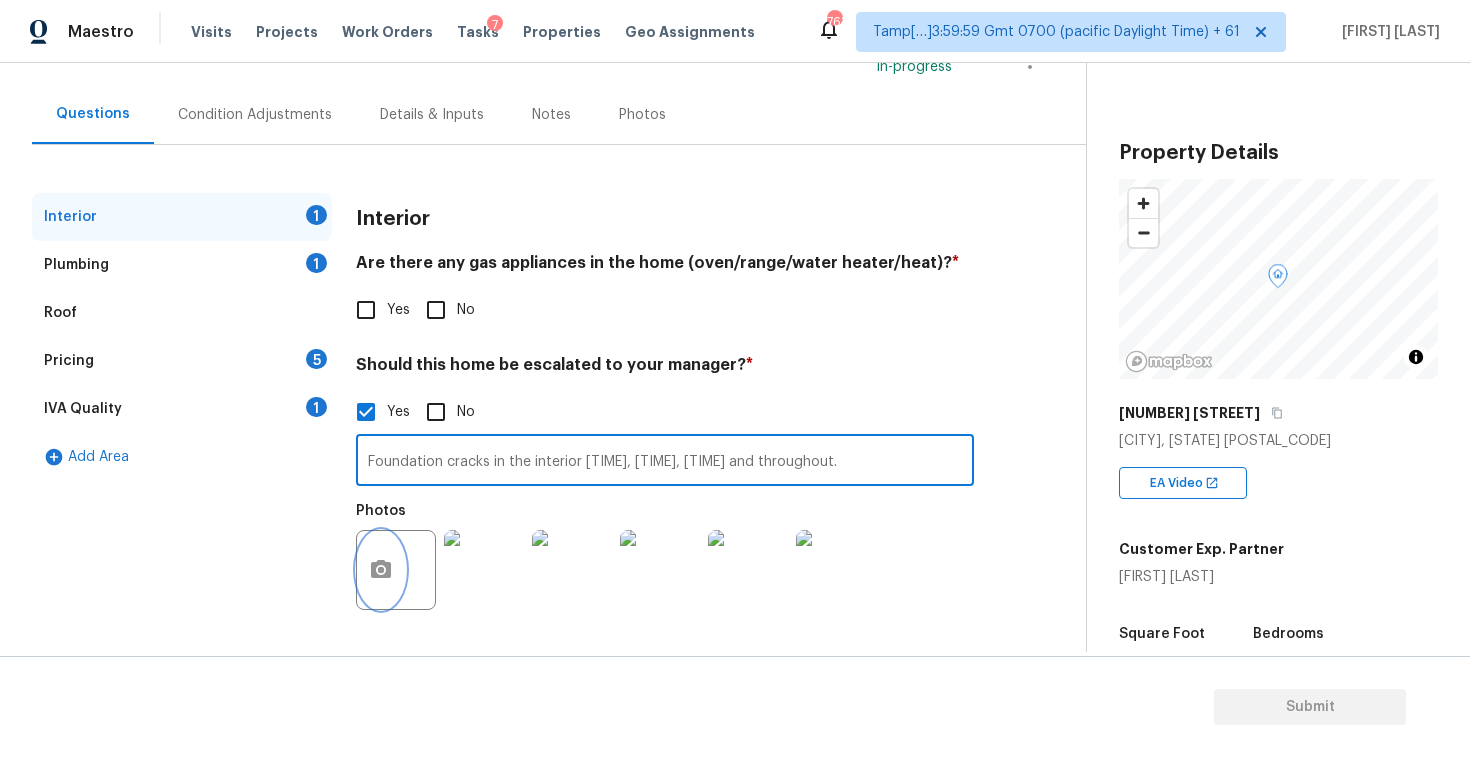 click at bounding box center [381, 570] 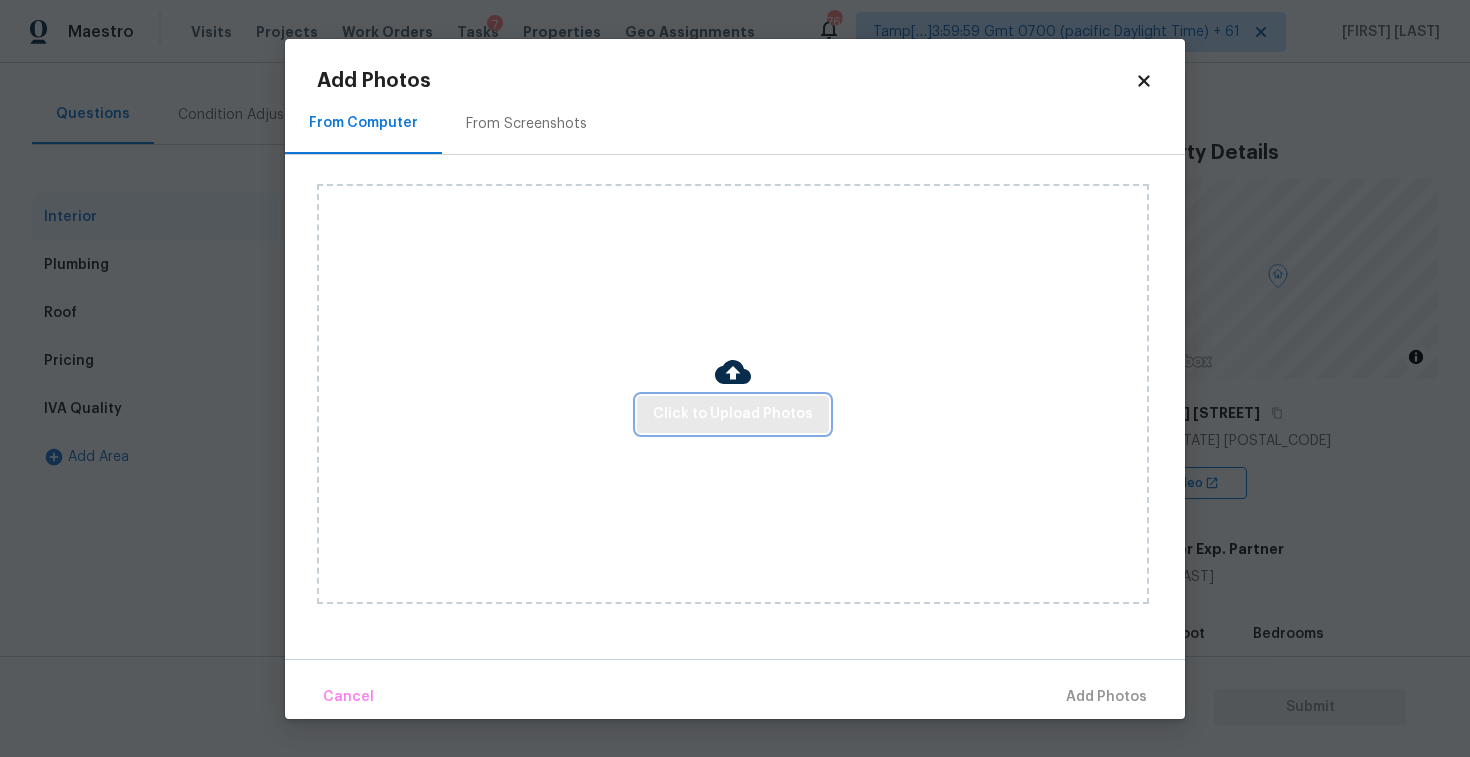 click on "Click to Upload Photos" at bounding box center [733, 414] 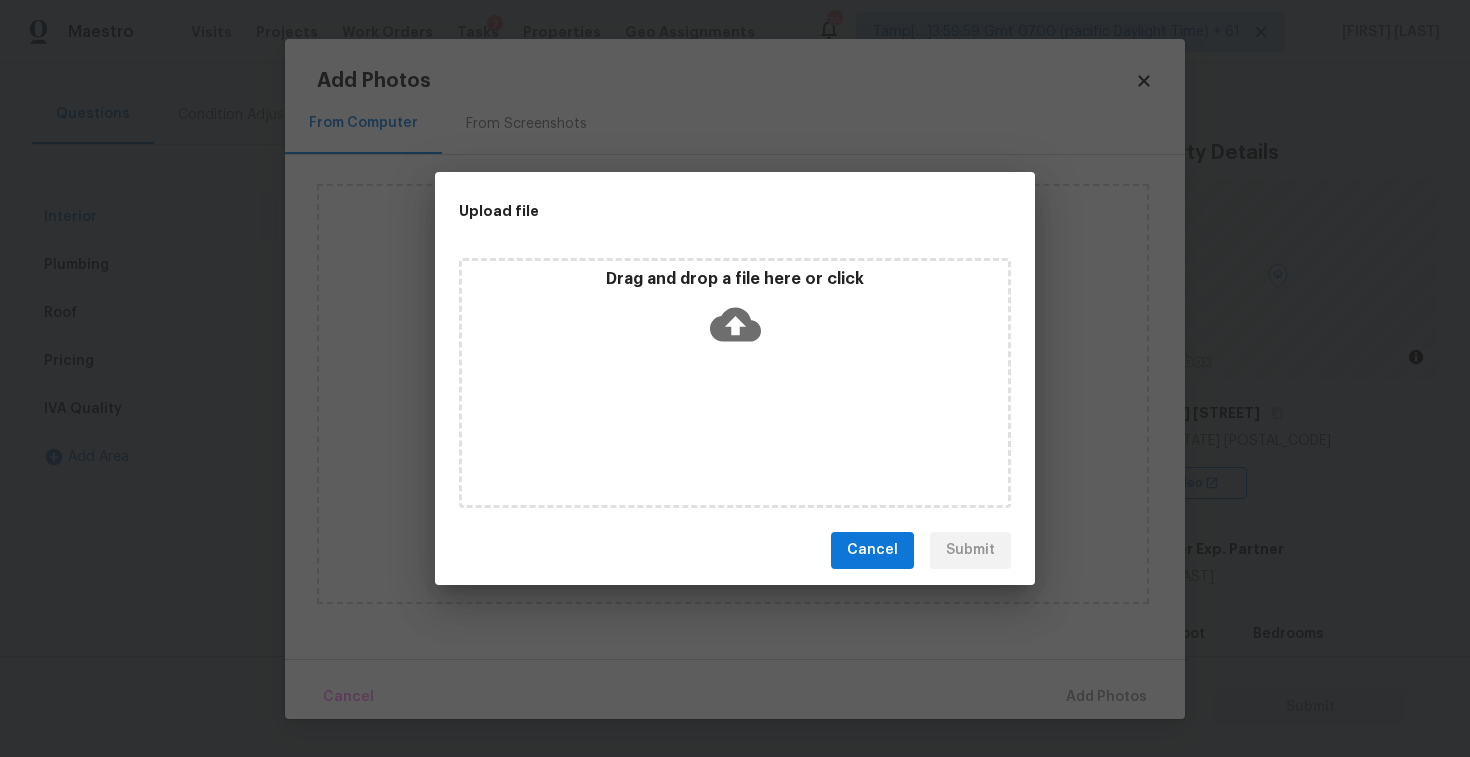 click on "Drag and drop a file here or click" at bounding box center (735, 312) 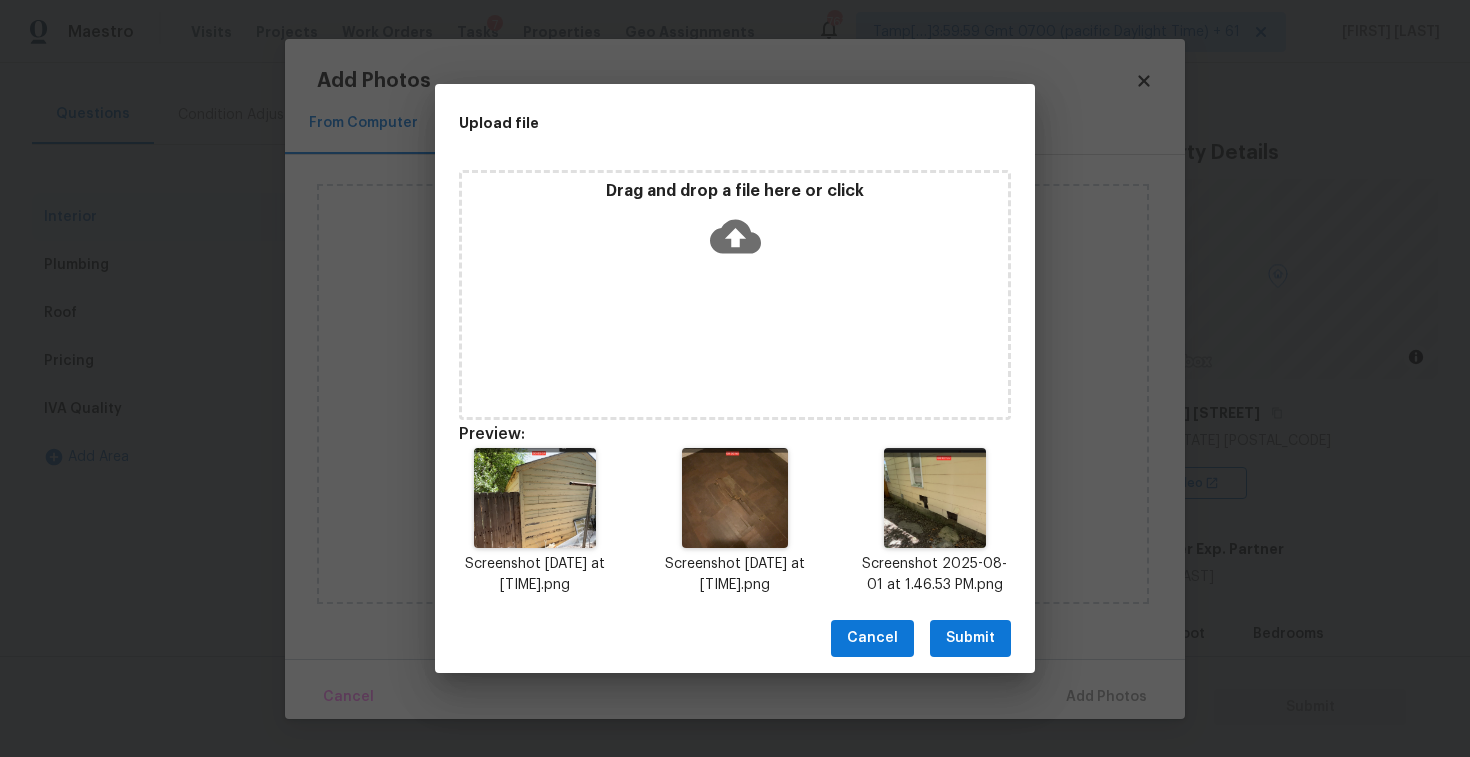 click on "Submit" at bounding box center (970, 638) 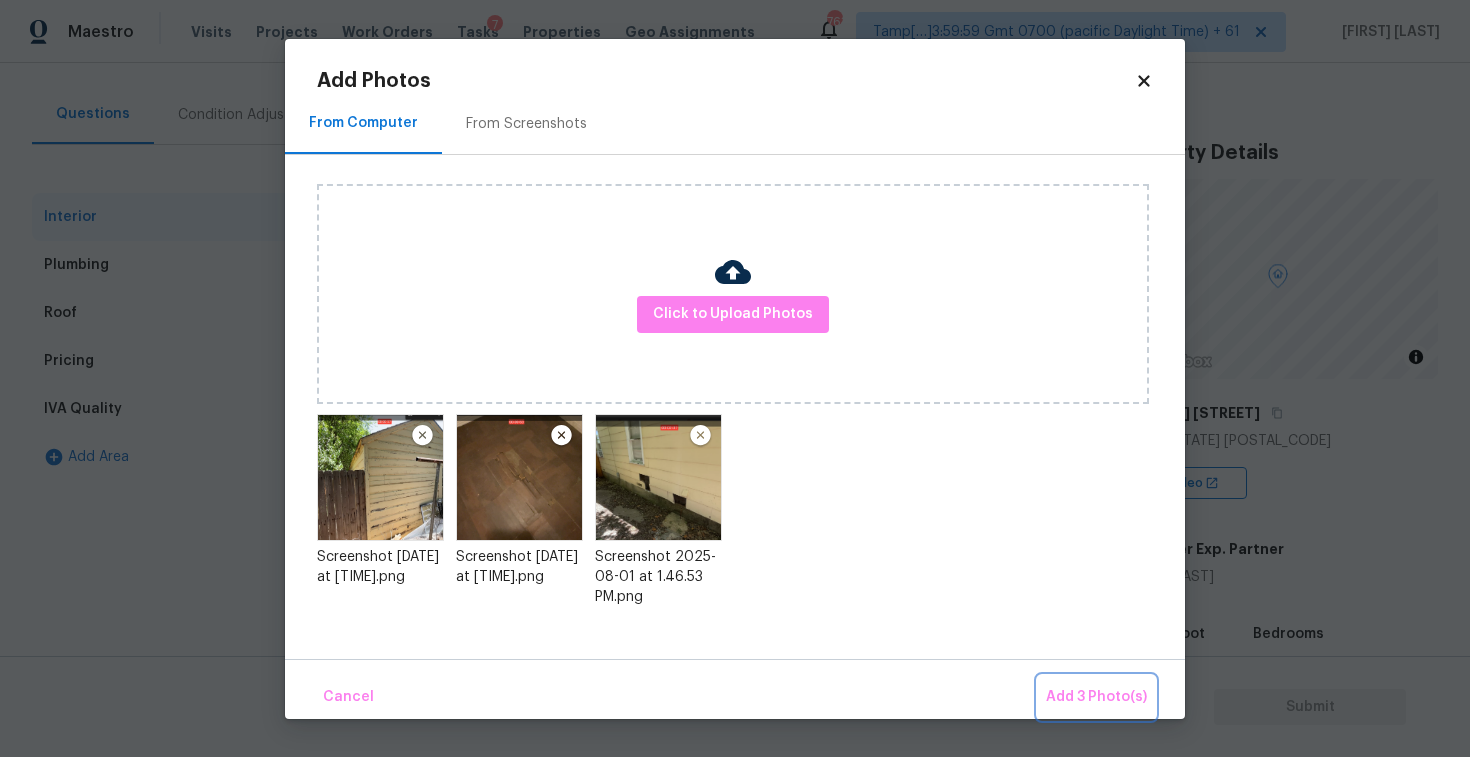 click on "Add 3 Photo(s)" at bounding box center [1096, 697] 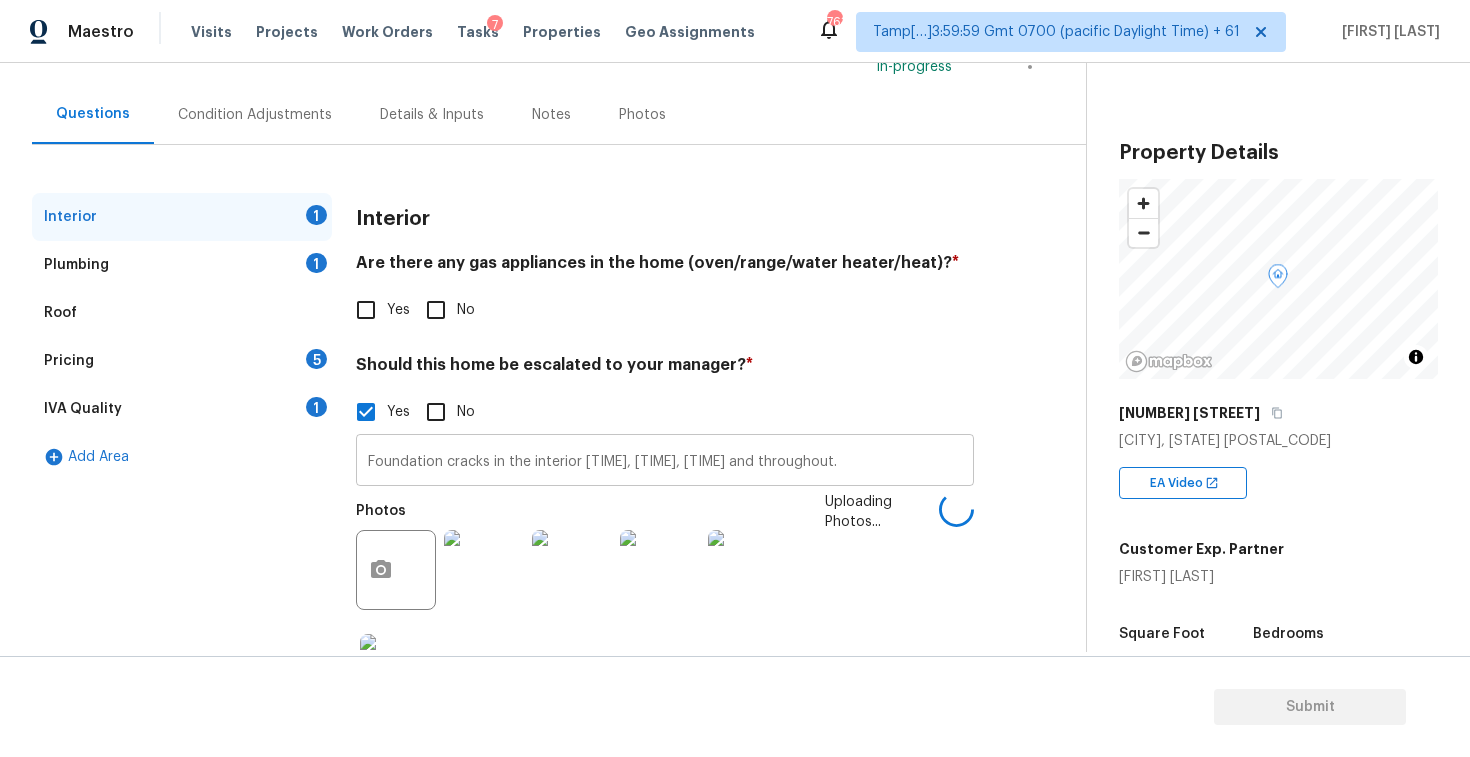 click on "Foundation cracks in the interior [TIME], [TIME], [TIME] and throughout." at bounding box center [665, 462] 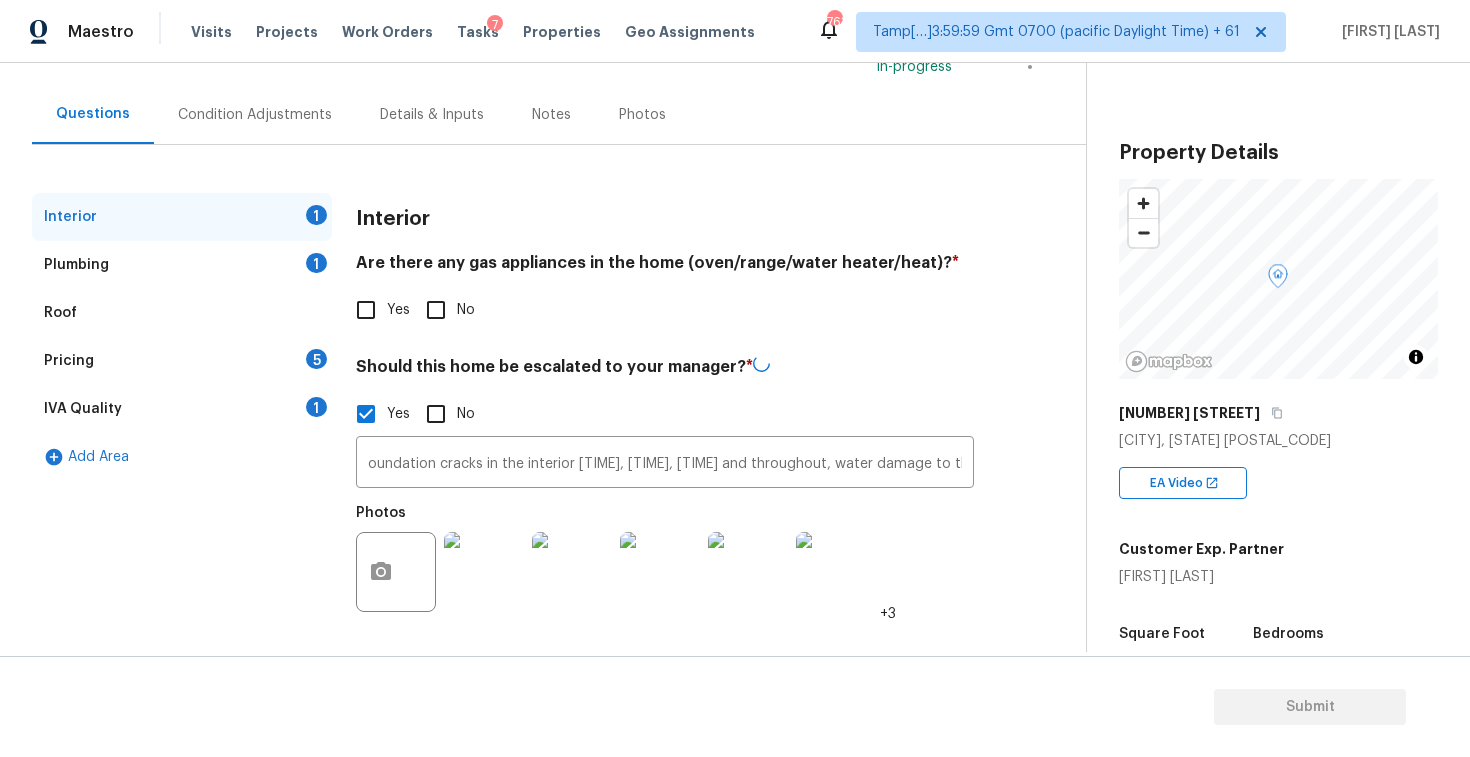 scroll, scrollTop: 0, scrollLeft: 0, axis: both 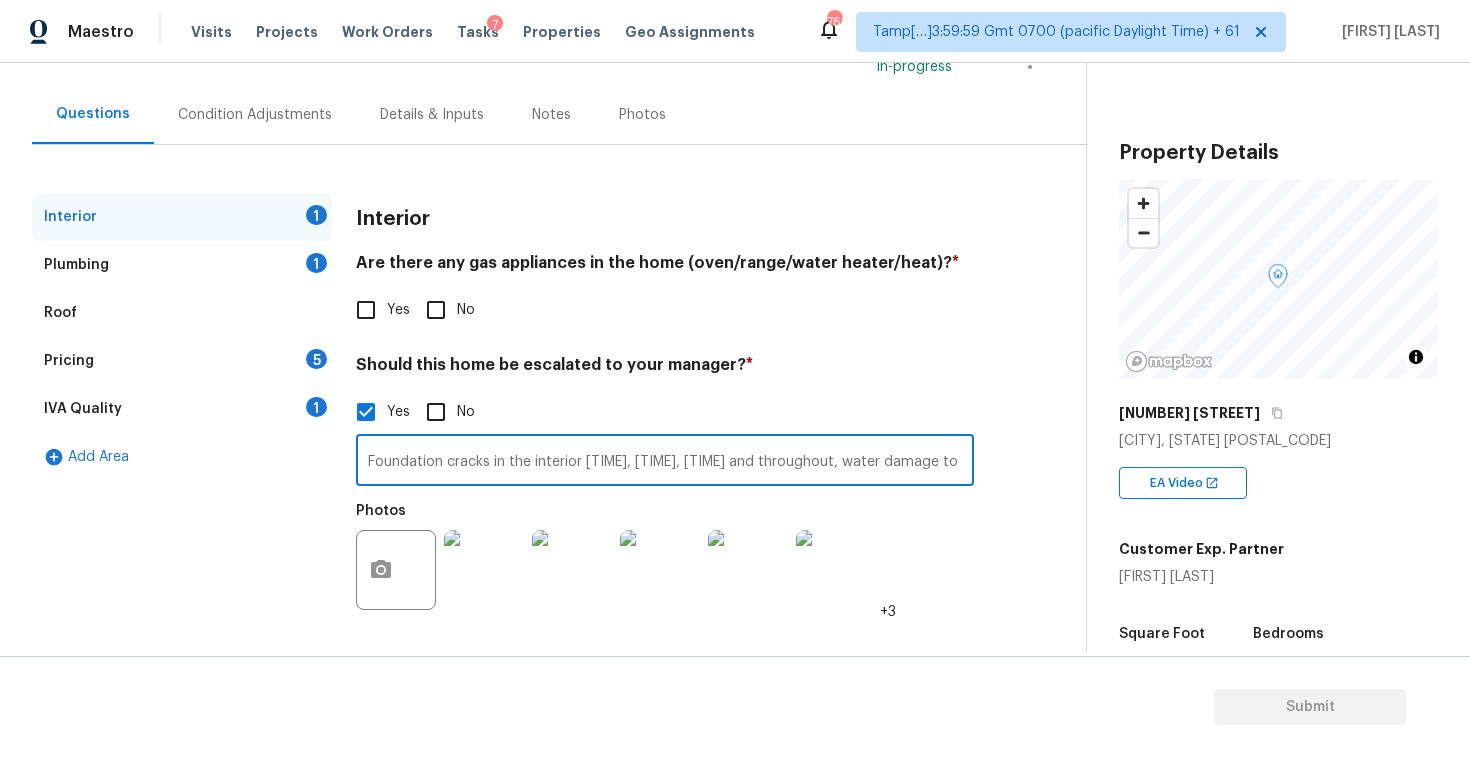 click on "Foundation cracks in the interior [TIME], [TIME], [TIME] and throughout, water damage to the floor" at bounding box center (665, 462) 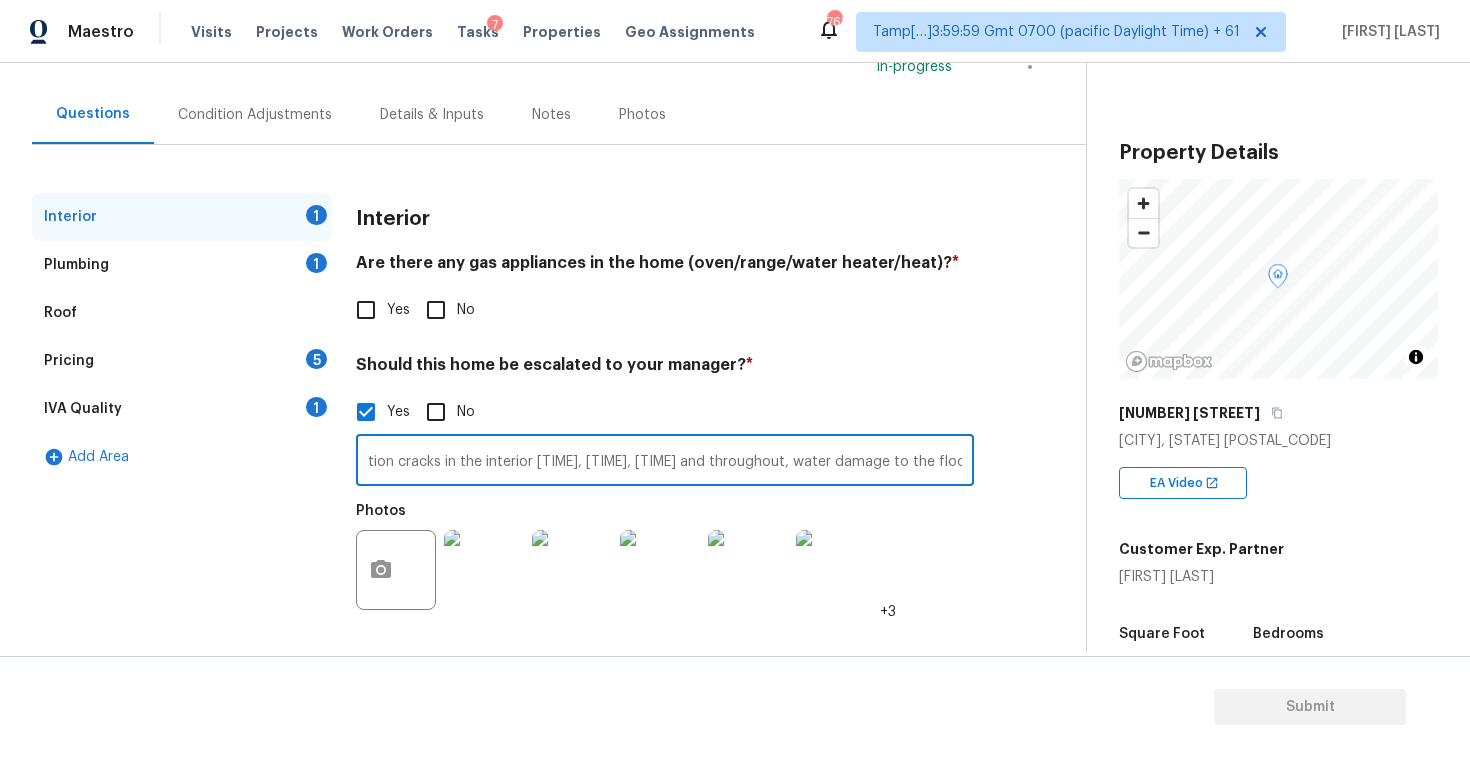 scroll, scrollTop: 0, scrollLeft: 58, axis: horizontal 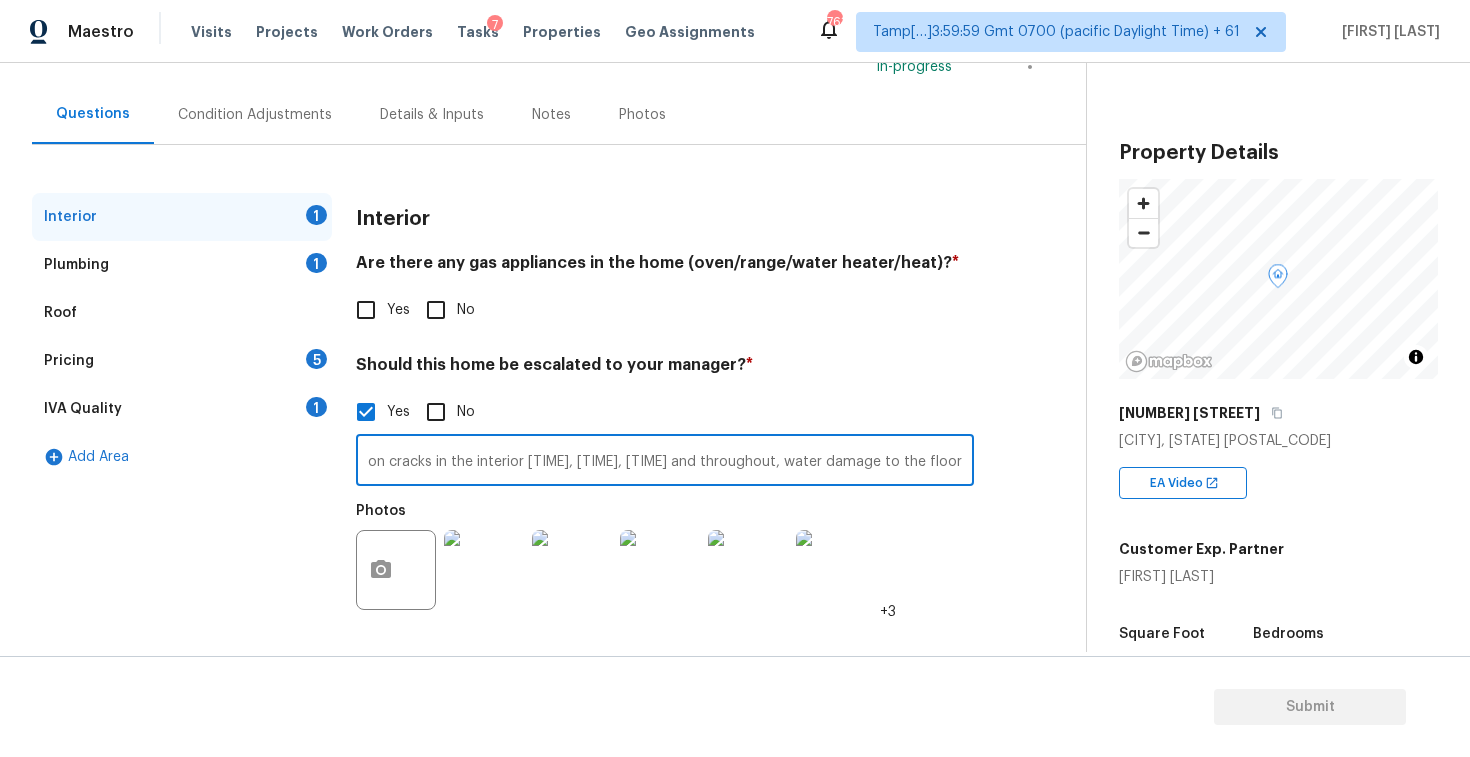click on "Interior 1 Plumbing 1 Roof Pricing 5 IVA Quality 1 Add Area Interior Are there any gas appliances in the home (oven/range/water heater/heat)?  * Yes No Should this home be escalated to your manager?  * Yes No Foundation cracks in the interior 4:02, 3:55, 3:58 and throughout, water damage to the floor at 0:53 ​ Photos  +3" at bounding box center [535, 419] 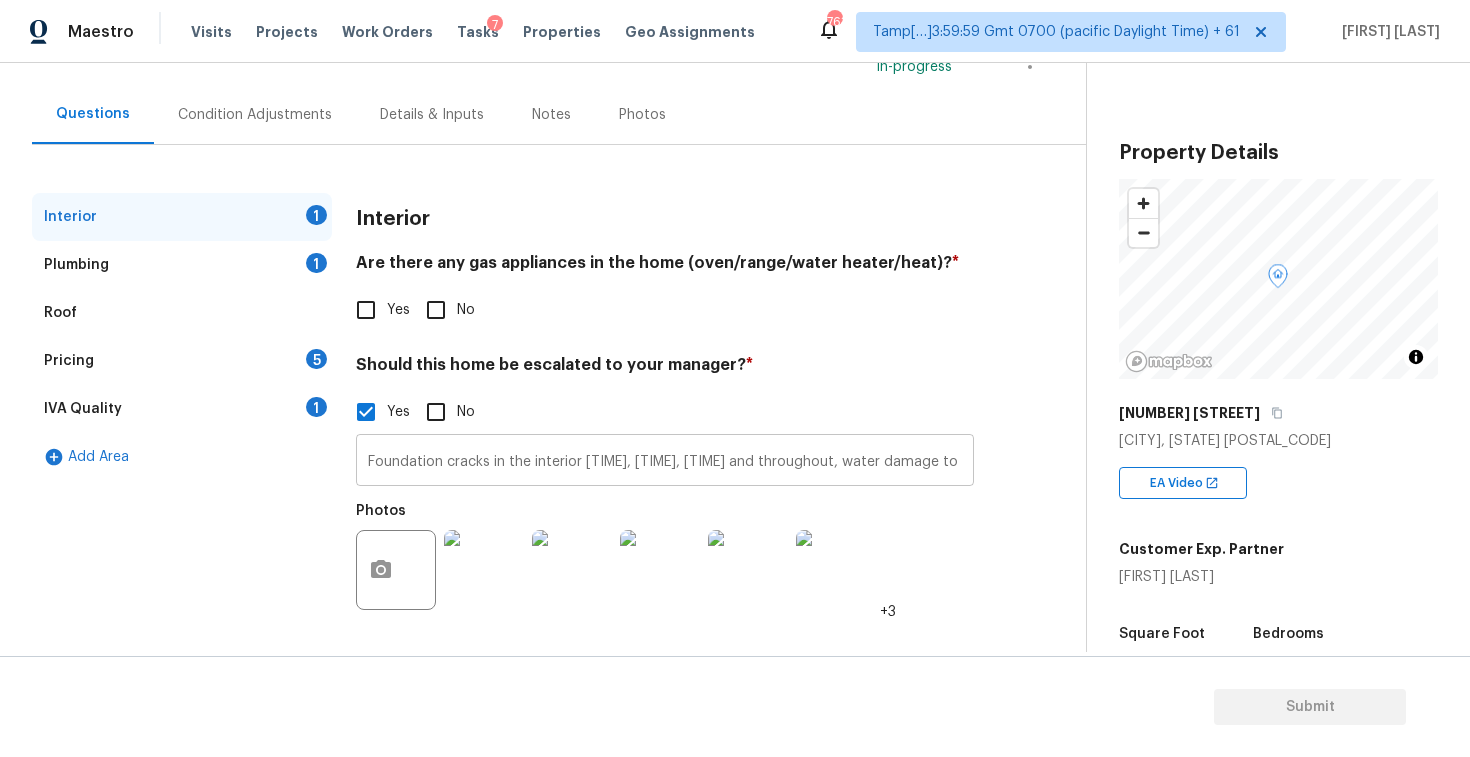 click on "Foundation cracks in the interior [TIME], [TIME], [TIME] and throughout, water damage to the floor at [TIME]" at bounding box center [665, 462] 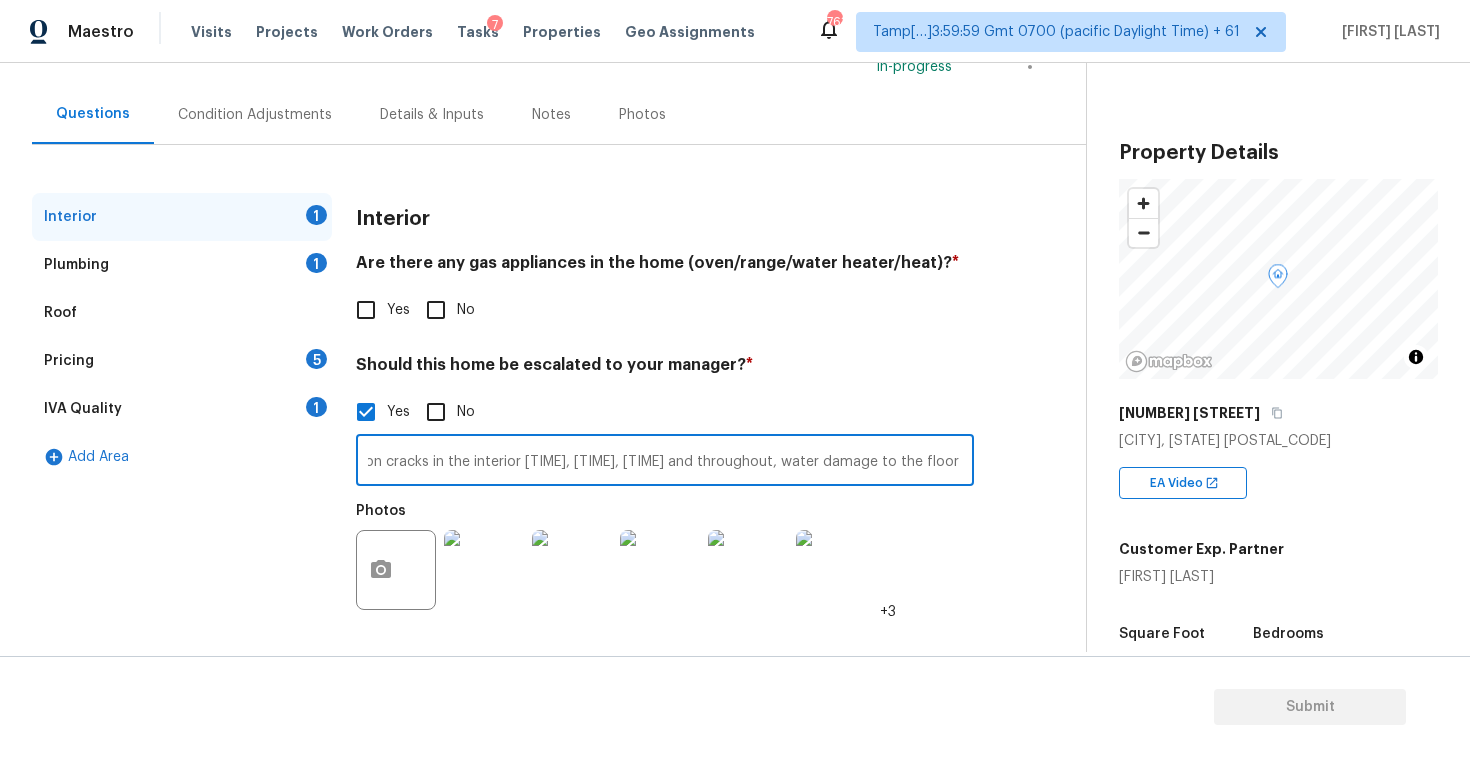 scroll, scrollTop: 0, scrollLeft: 65, axis: horizontal 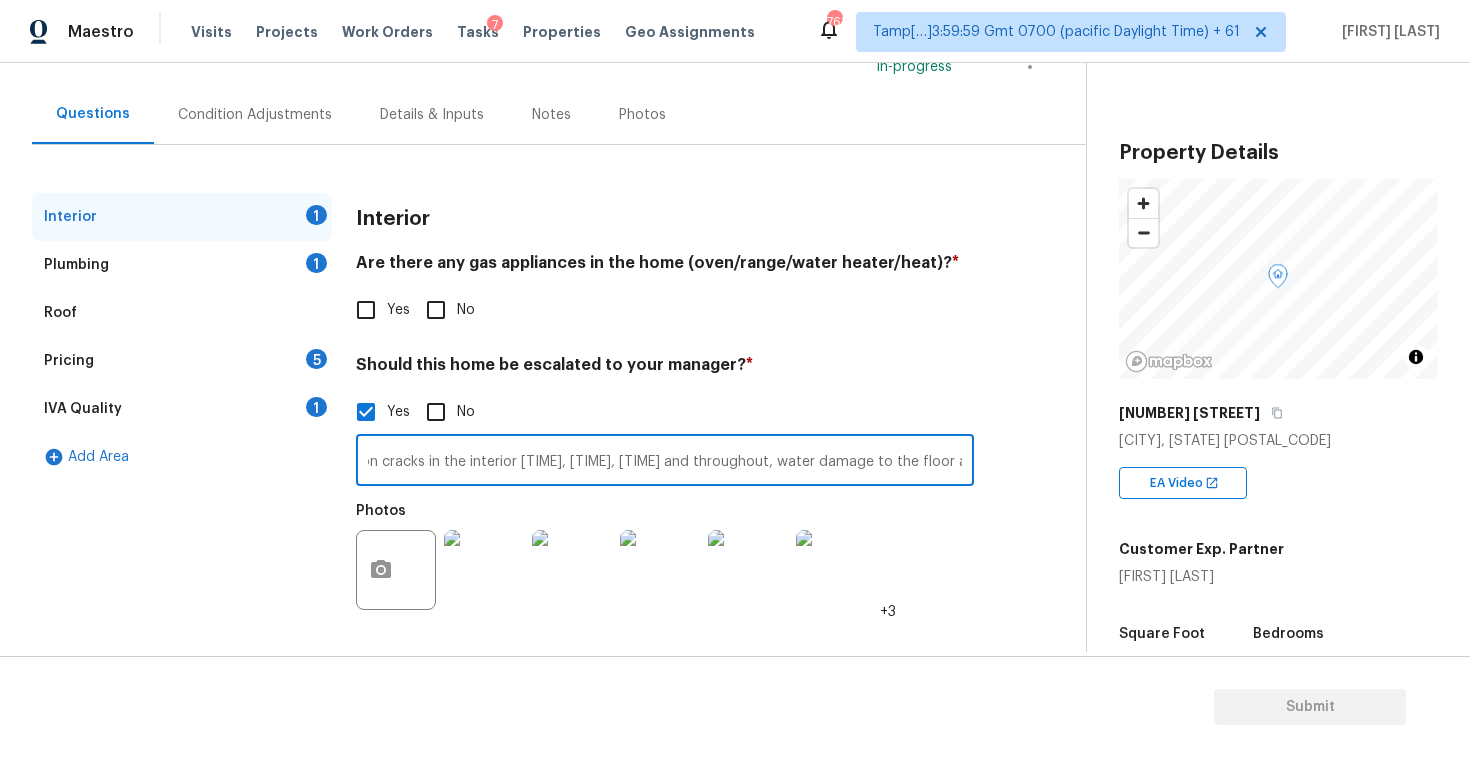 type on "Foundation cracks in the interior [TIME], [TIME], [TIME] and throughout, water damage to the floor at [TIME]." 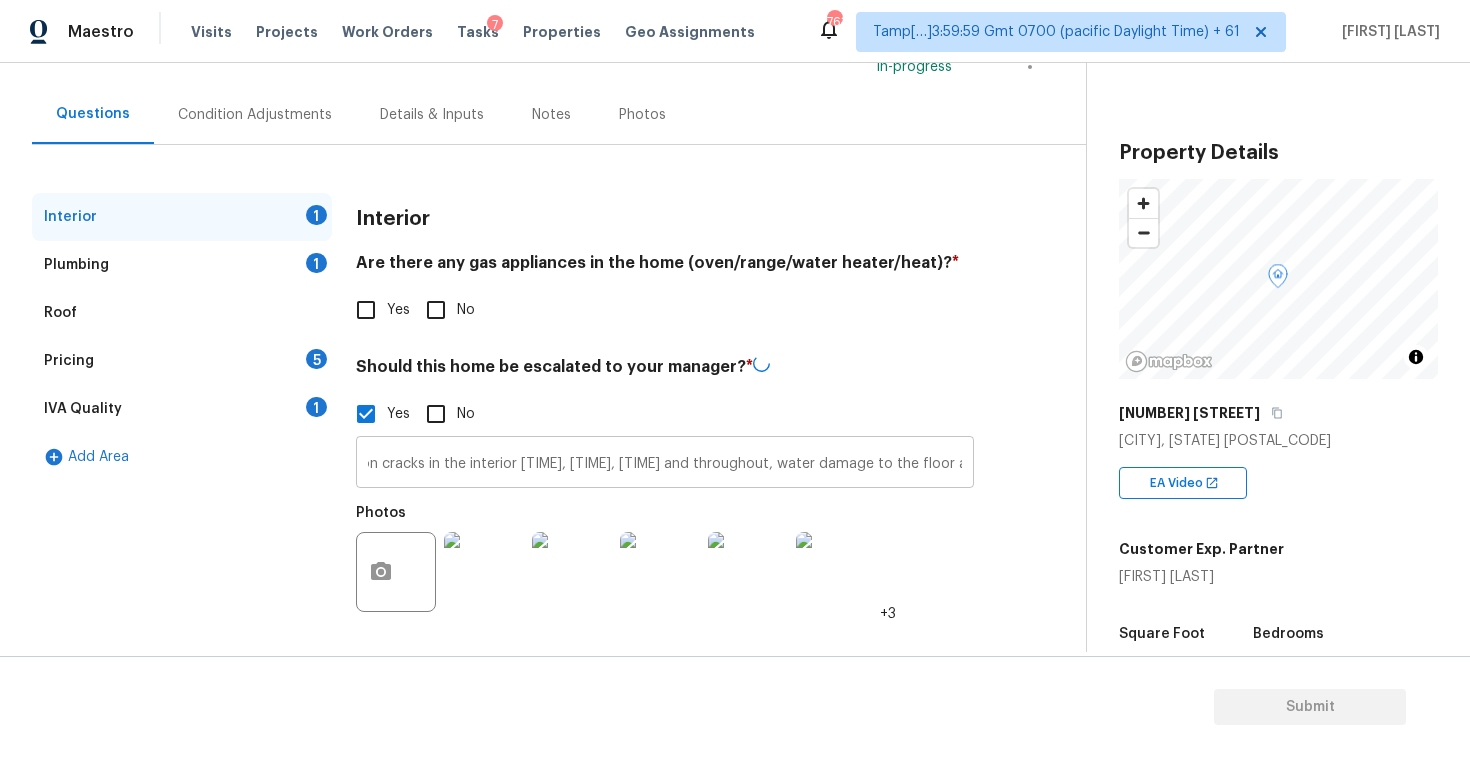 scroll, scrollTop: 0, scrollLeft: 0, axis: both 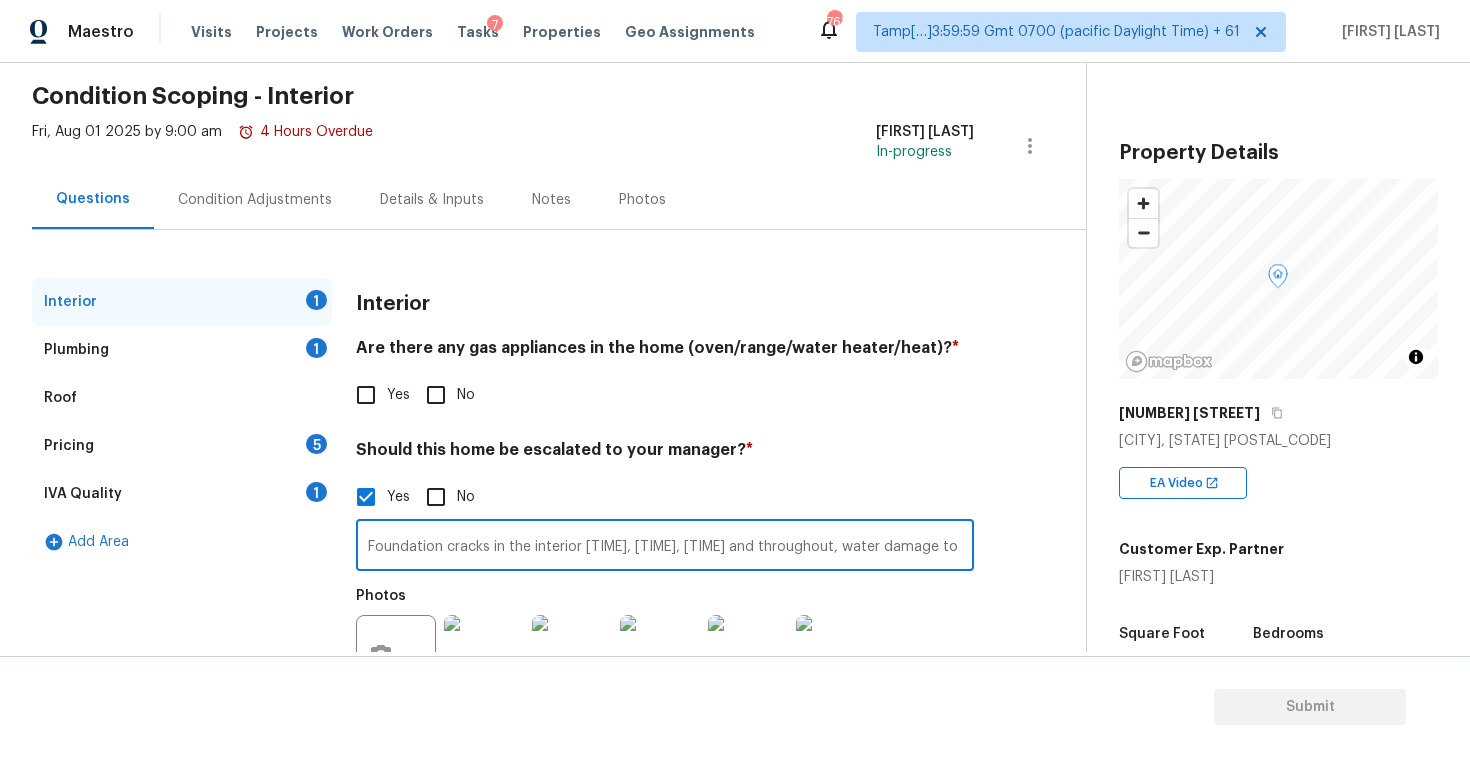 click on "Condition Adjustments" at bounding box center (255, 200) 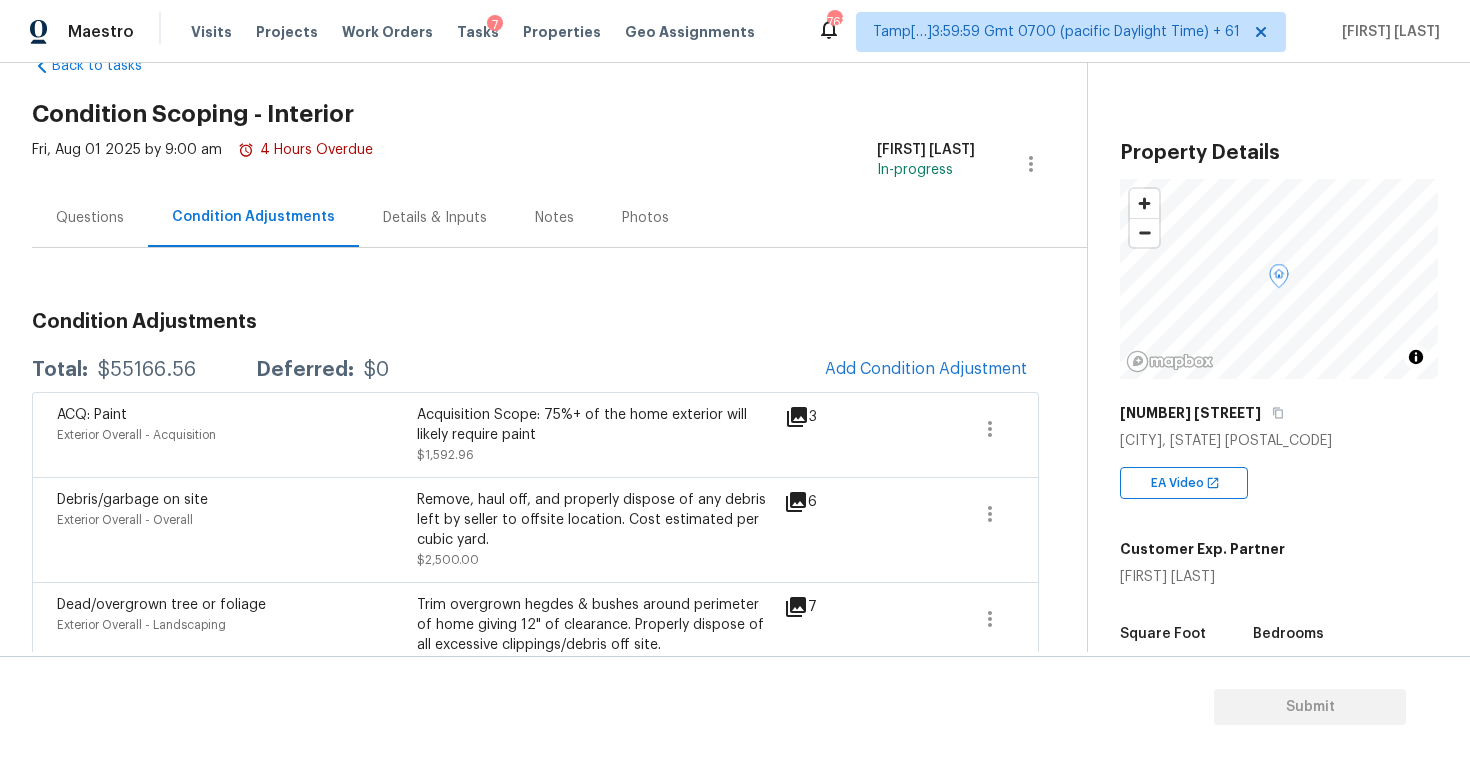 scroll, scrollTop: 0, scrollLeft: 0, axis: both 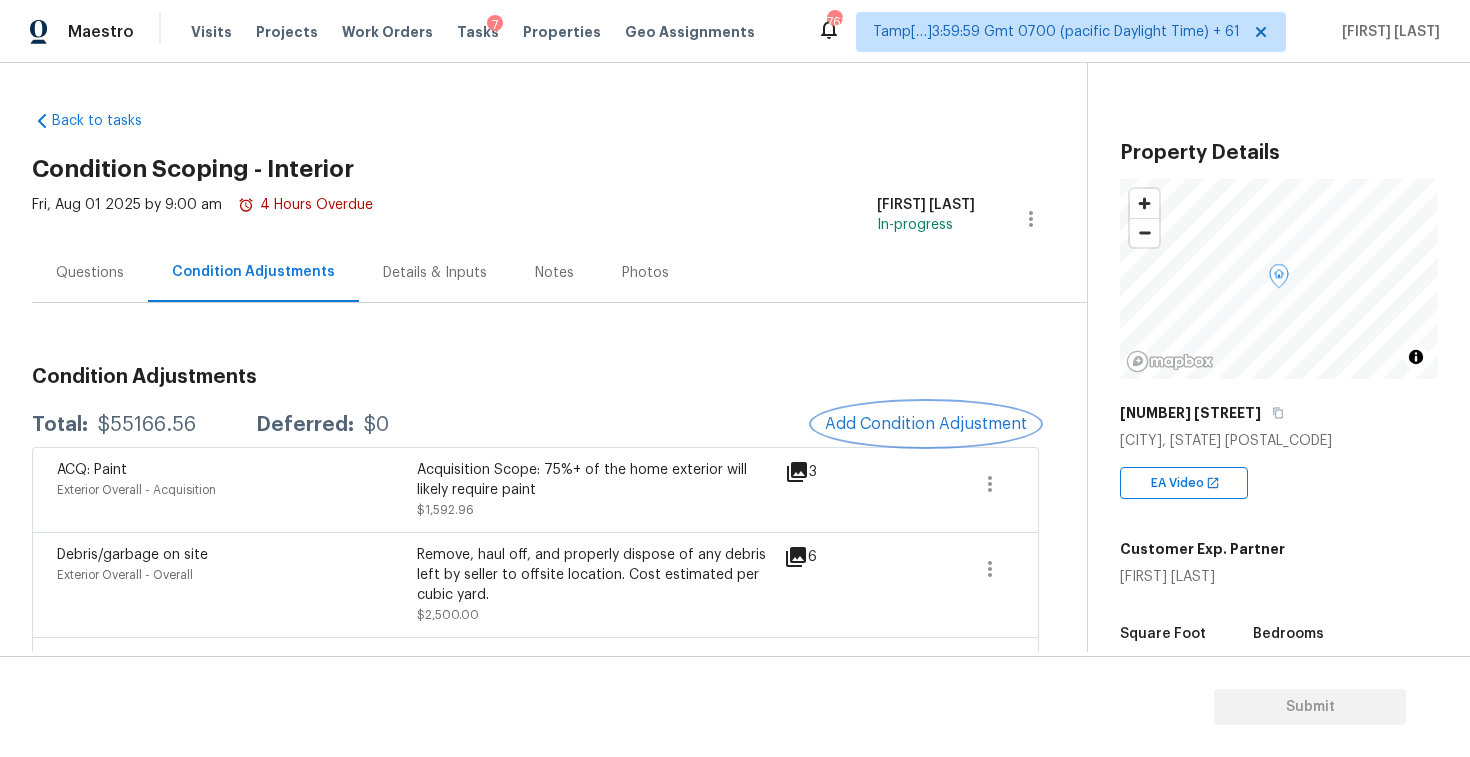 click on "Add Condition Adjustment" at bounding box center (926, 424) 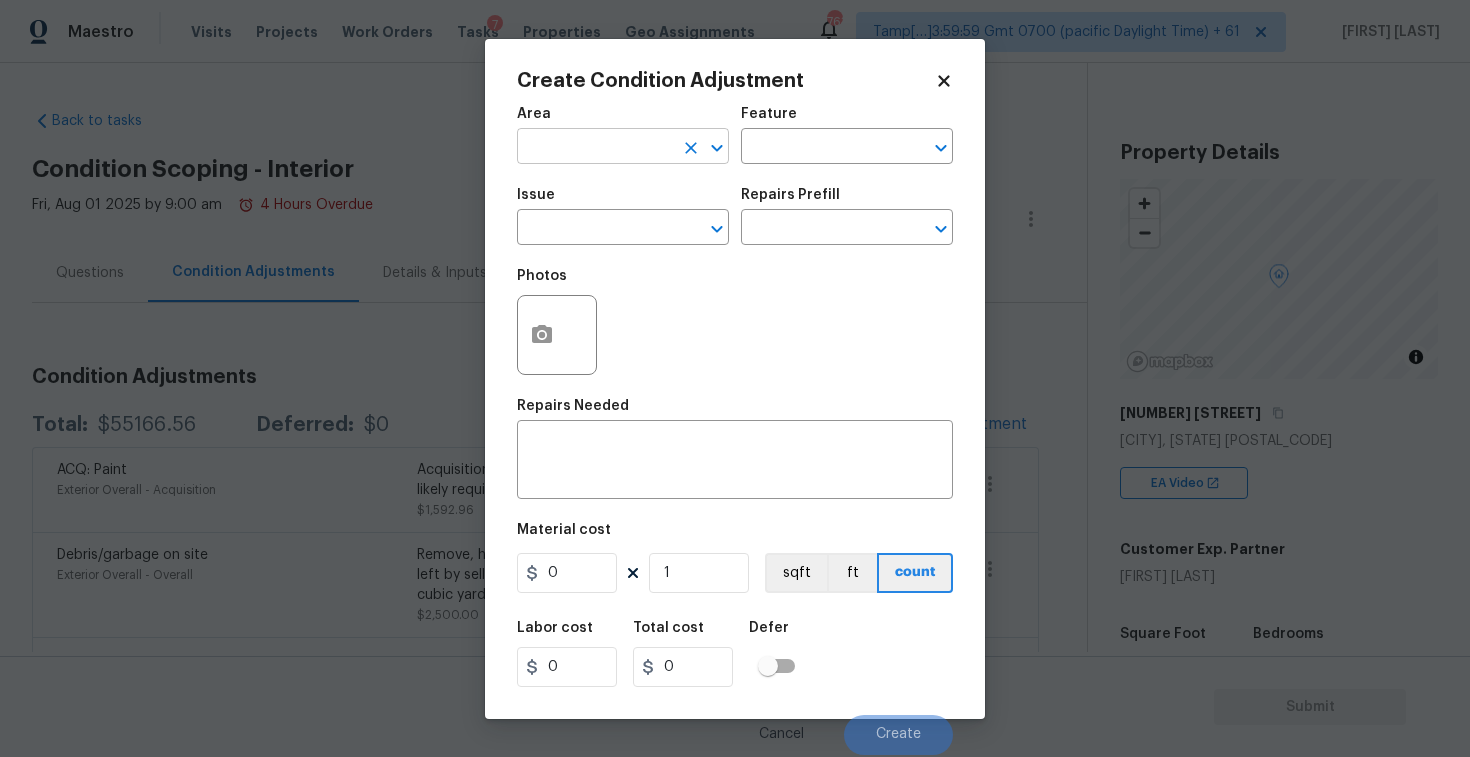 click at bounding box center [595, 148] 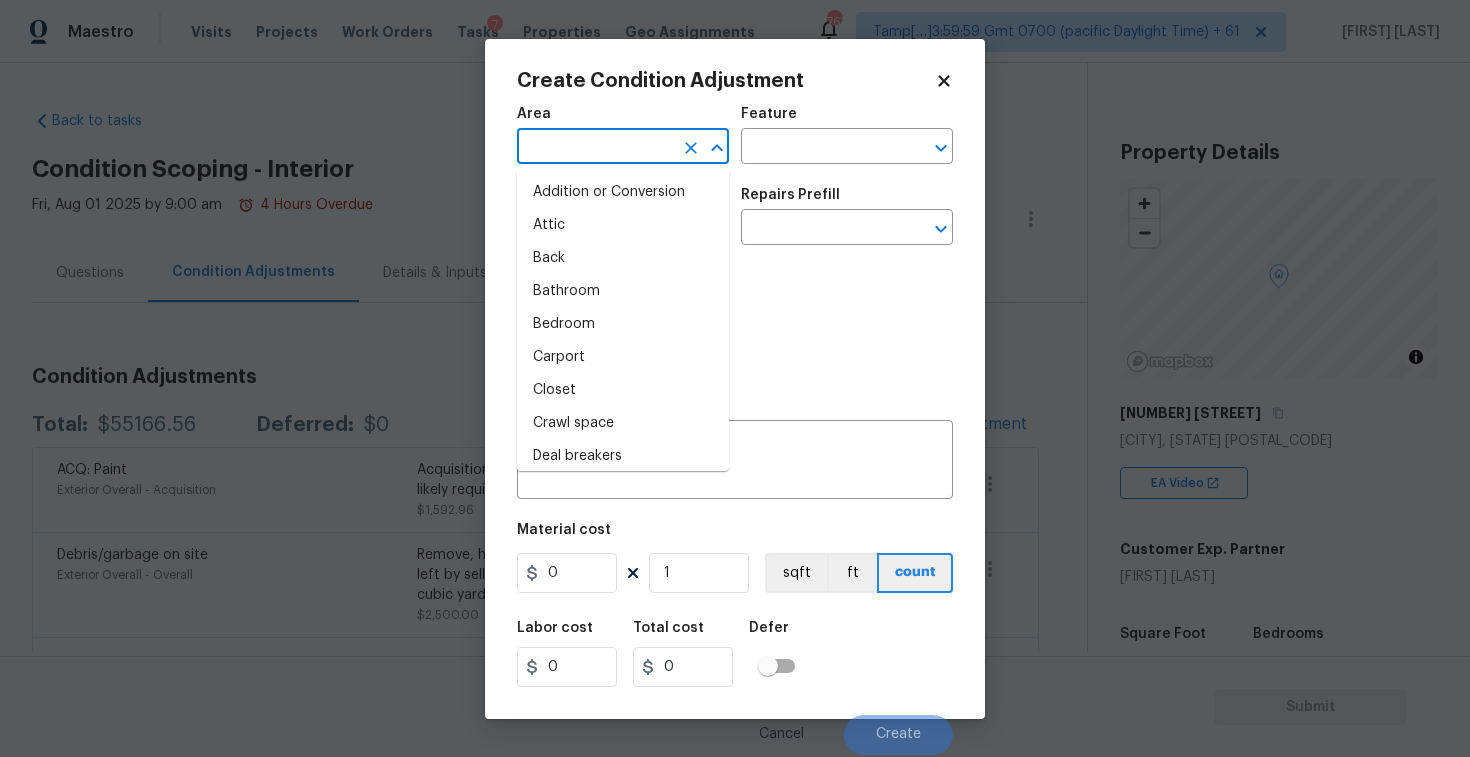 type on "i" 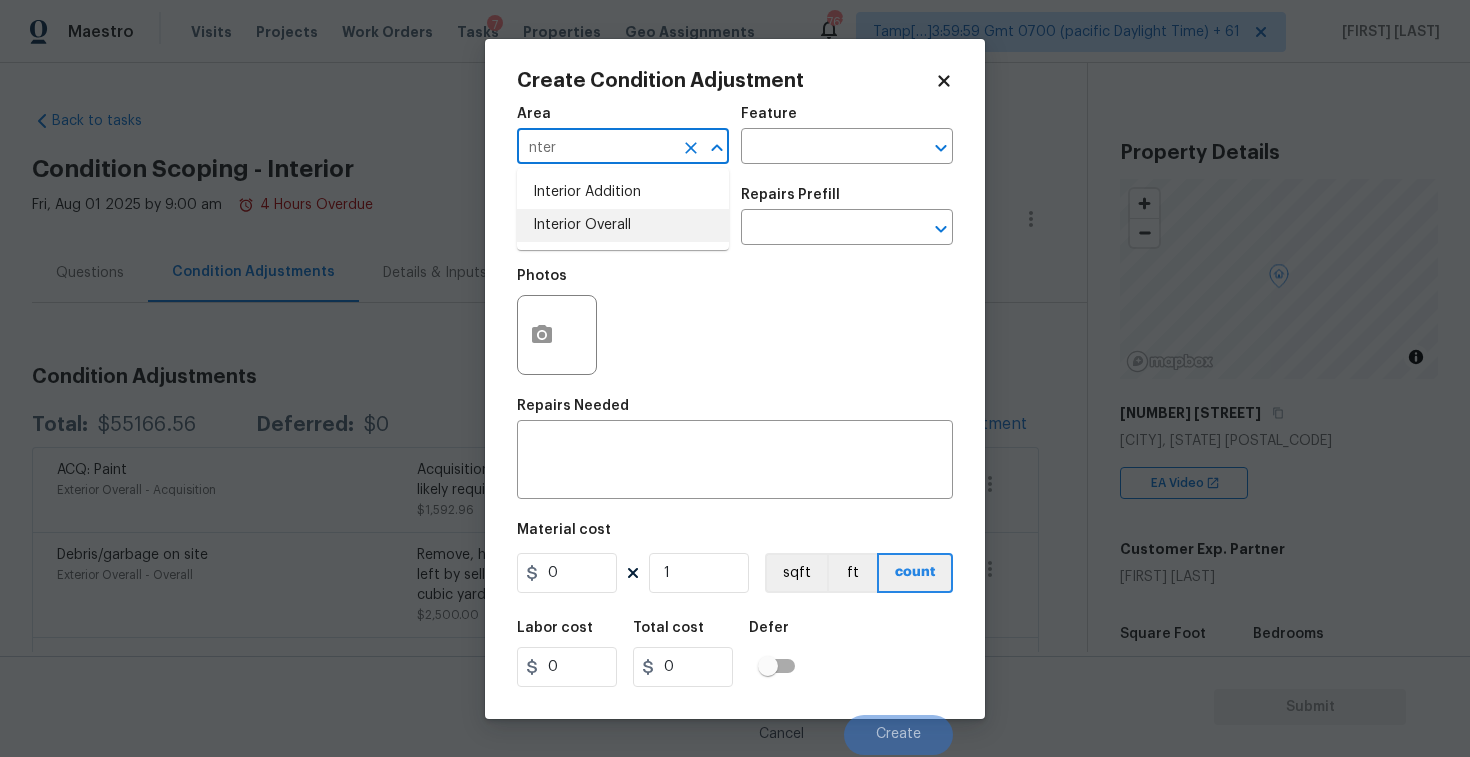 click on "Interior Overall" at bounding box center [623, 225] 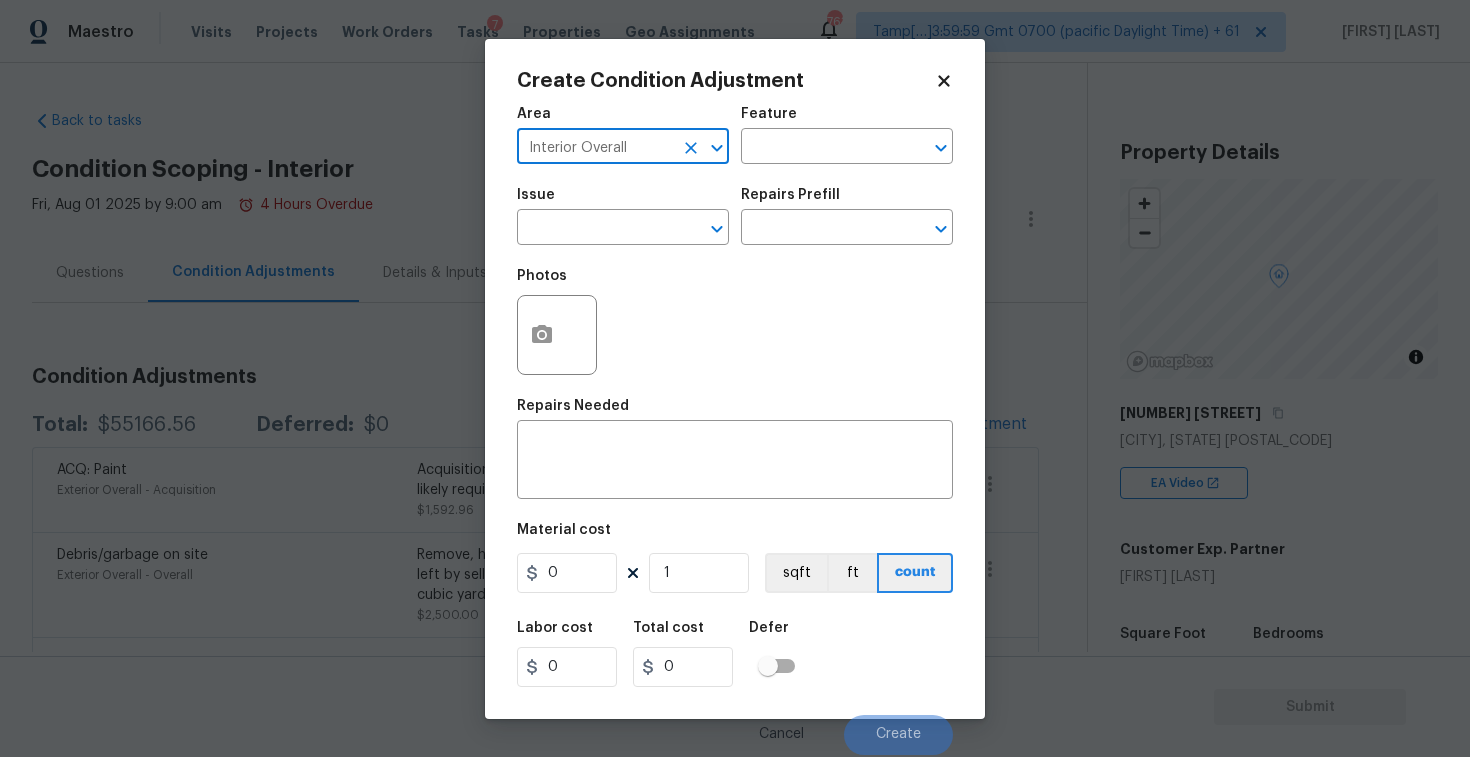 type on "Interior Overall" 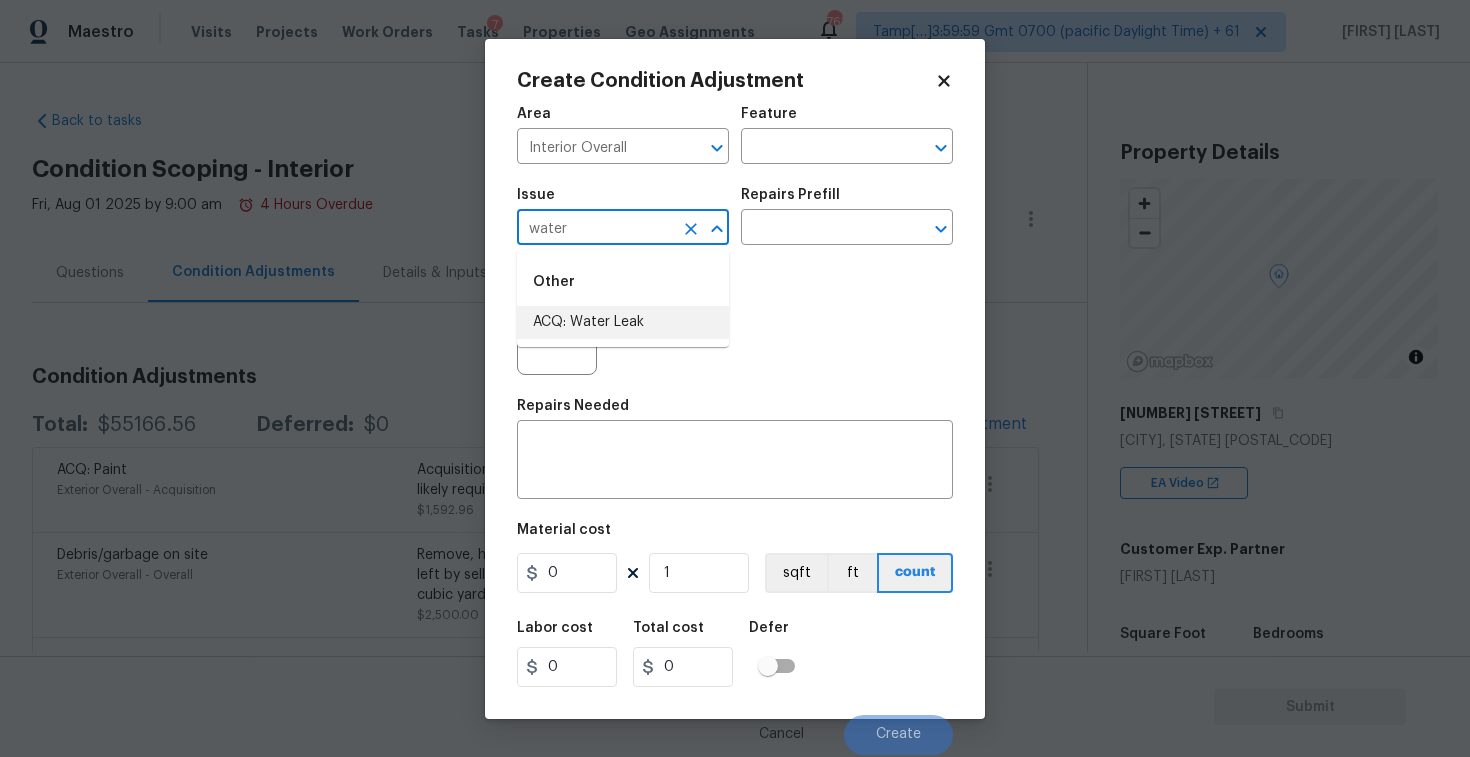 click on "ACQ: Water Leak" at bounding box center (623, 322) 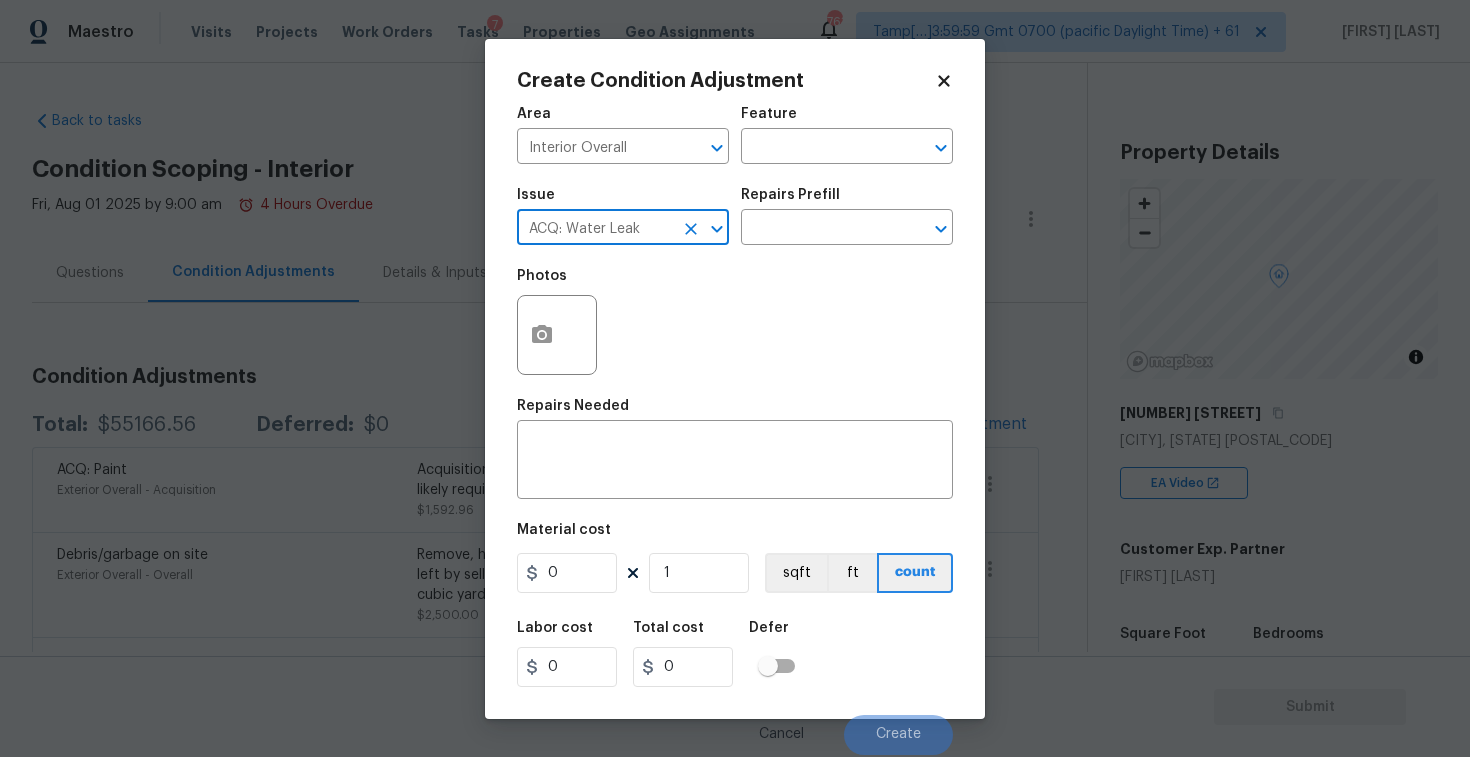 type on "ACQ: Water Leak" 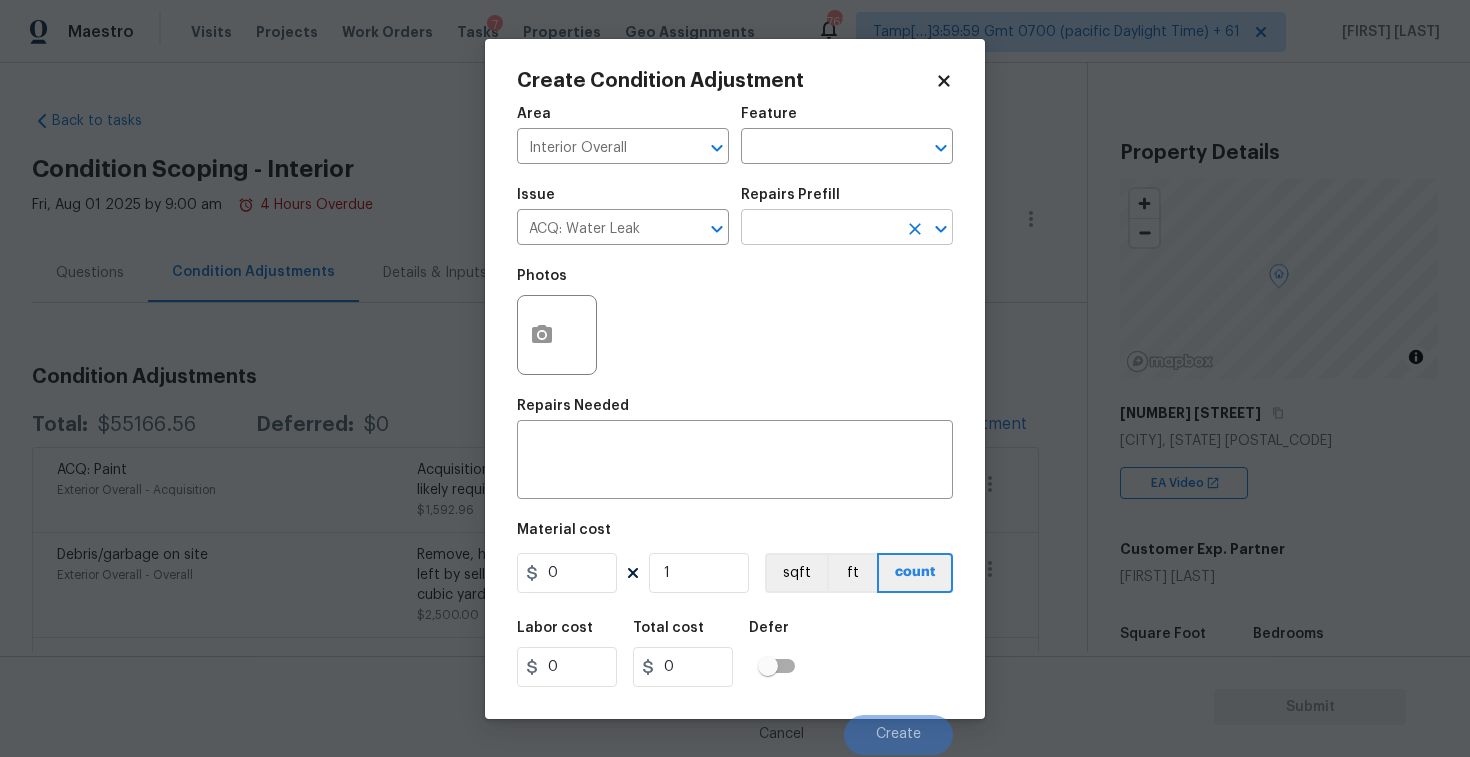 click at bounding box center [819, 229] 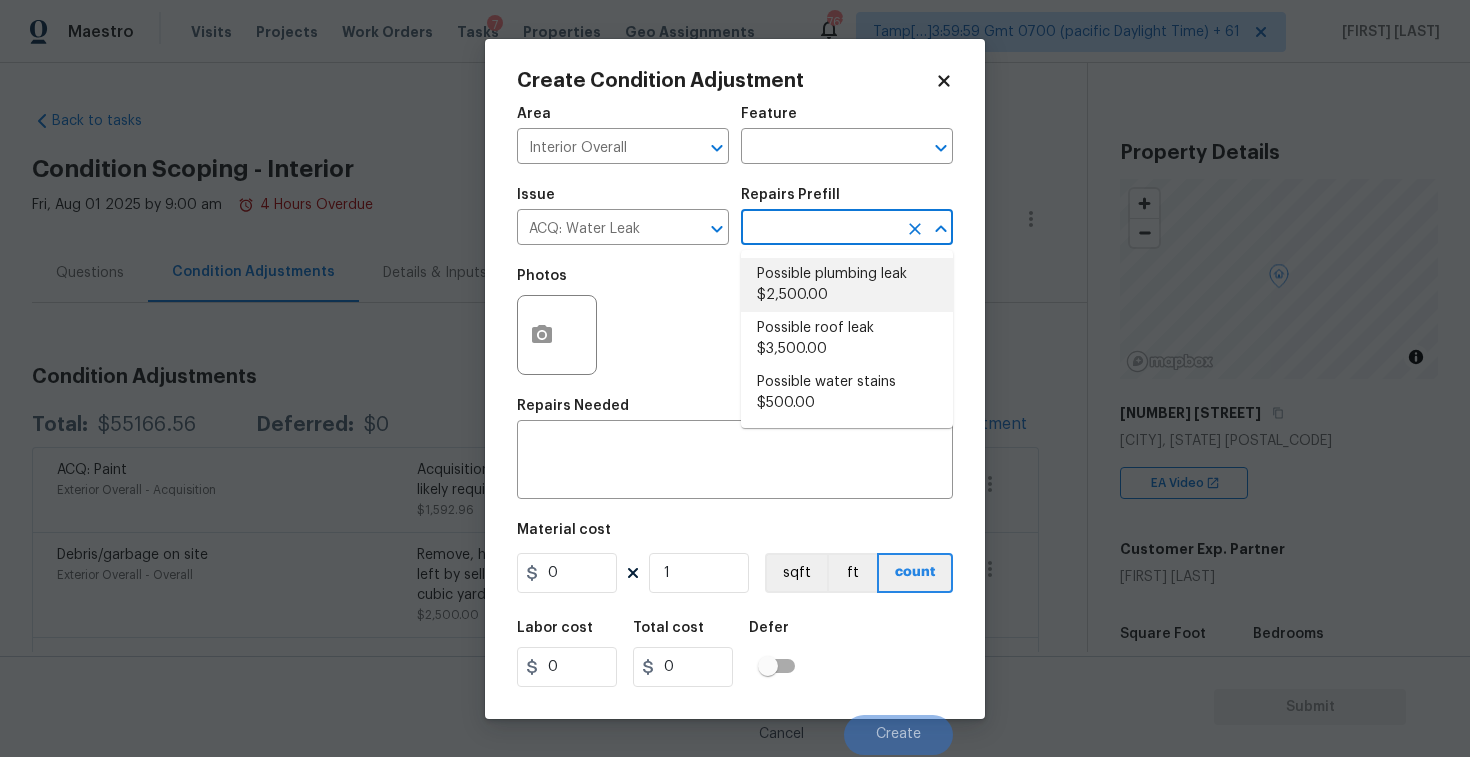 click on "Possible plumbing leak $2,500.00" at bounding box center (847, 285) 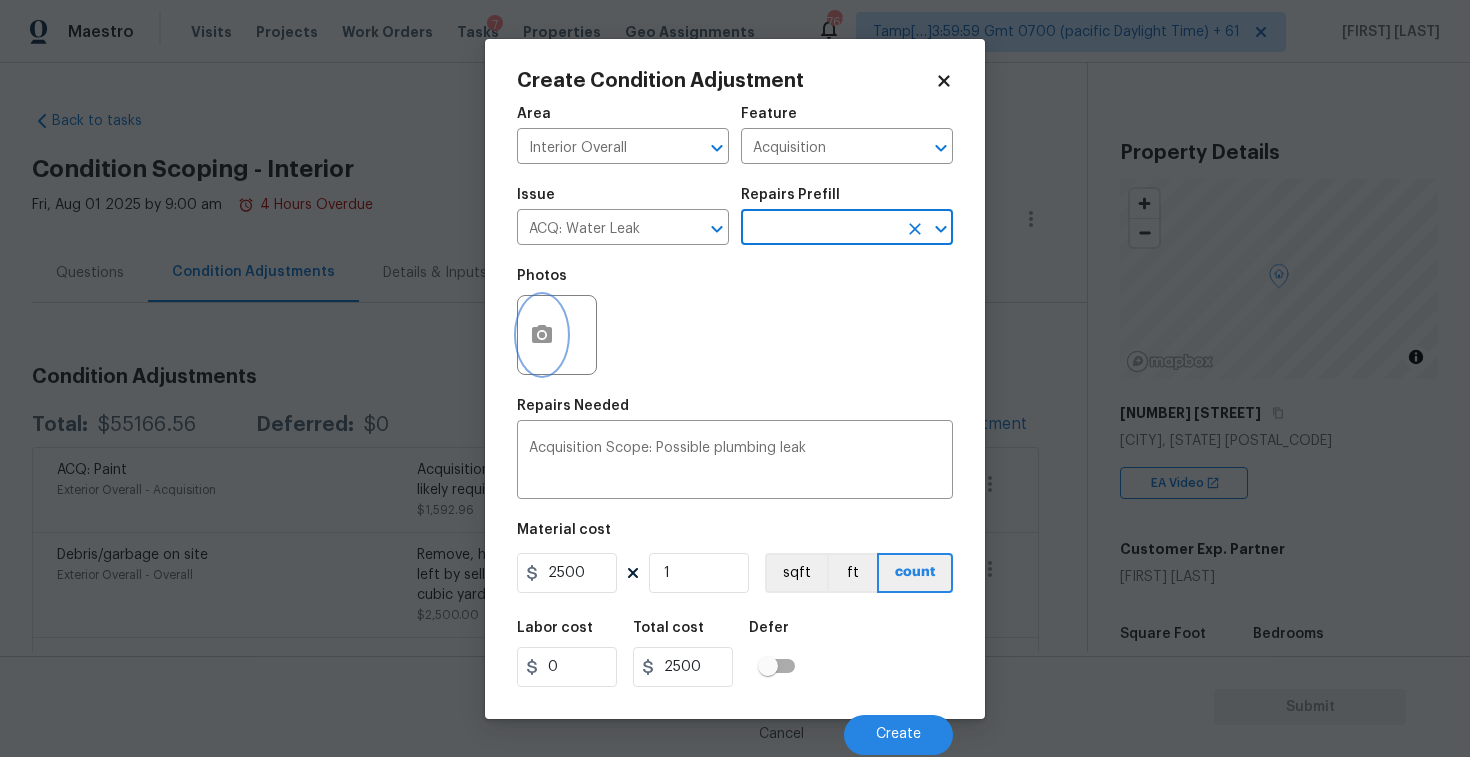 click 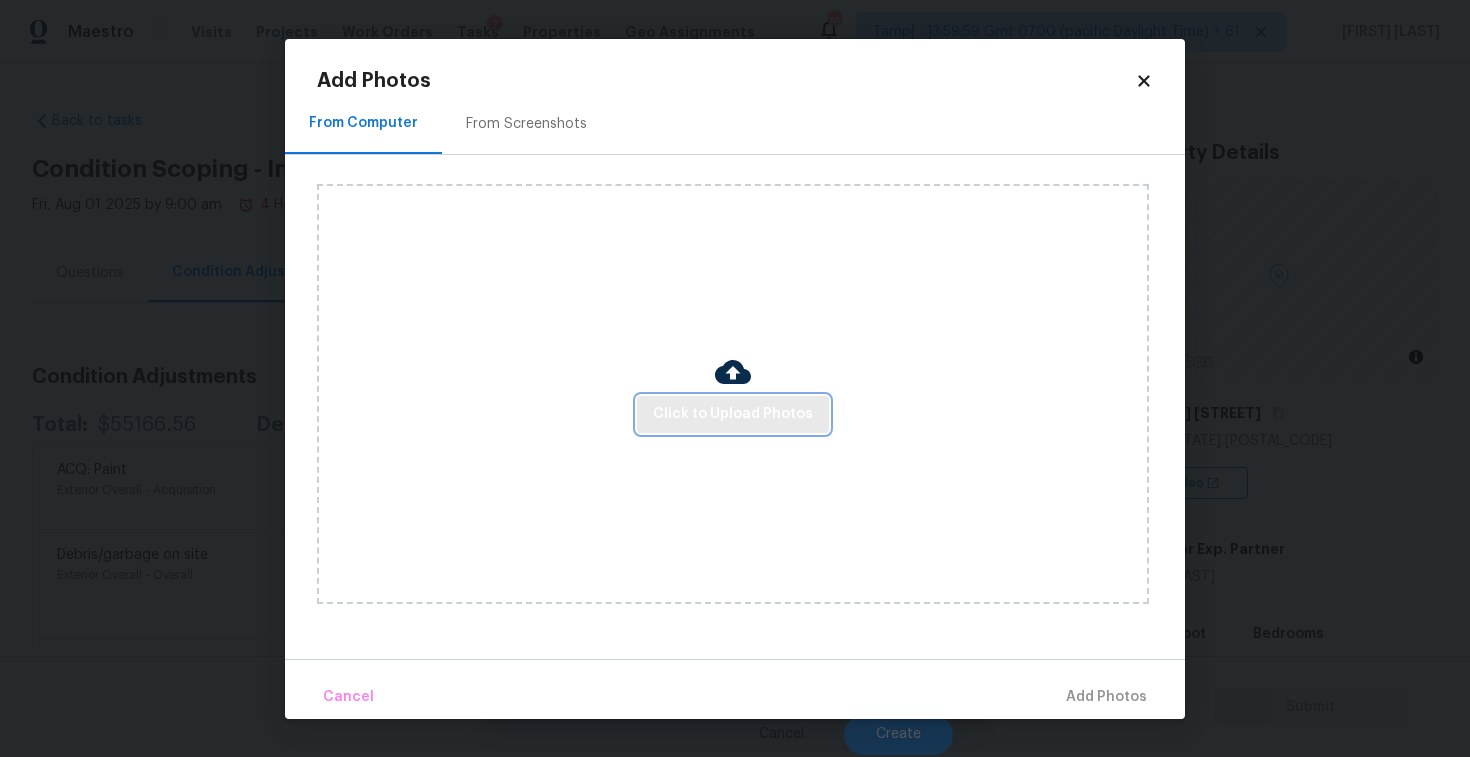 click on "Click to Upload Photos" at bounding box center (733, 414) 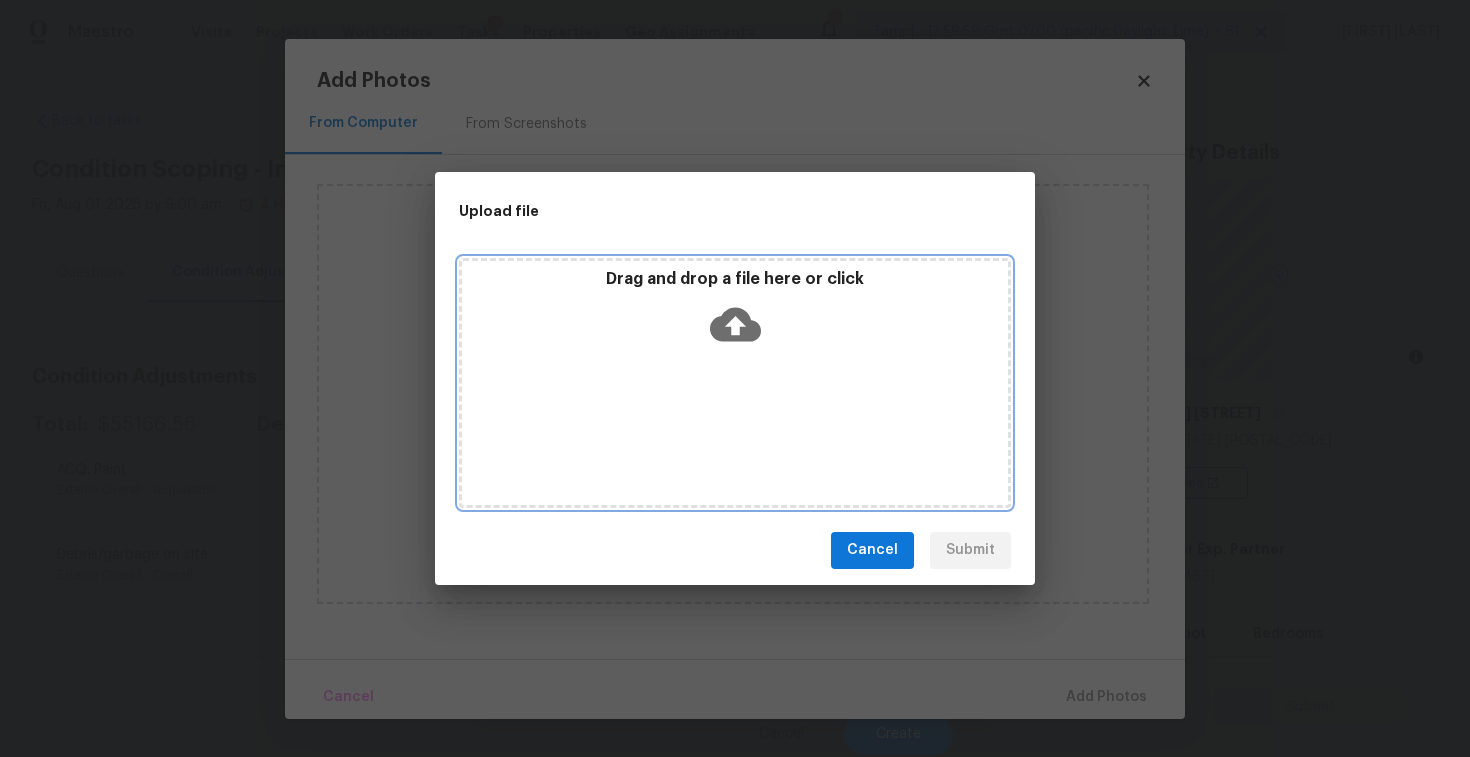 click 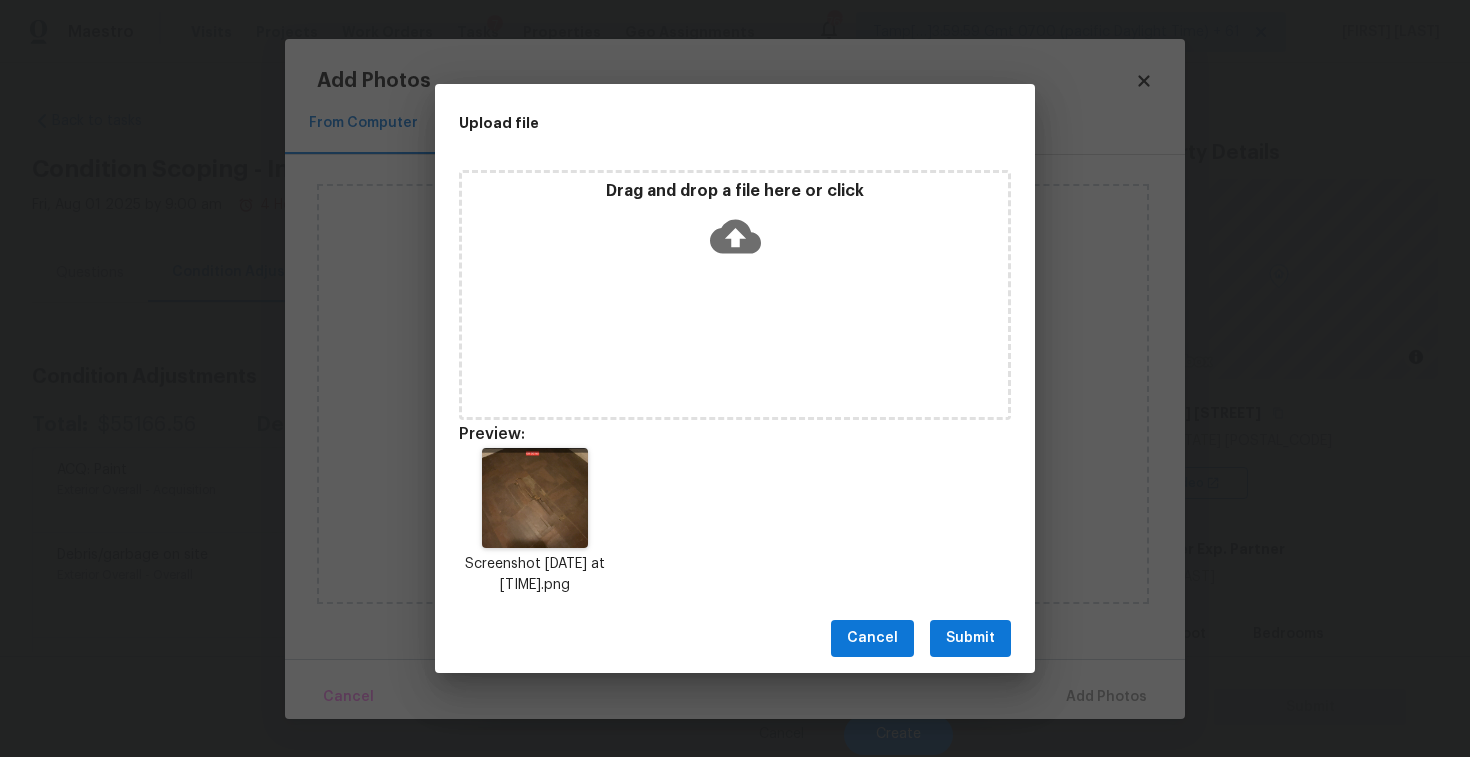 click on "Cancel Submit" at bounding box center [735, 638] 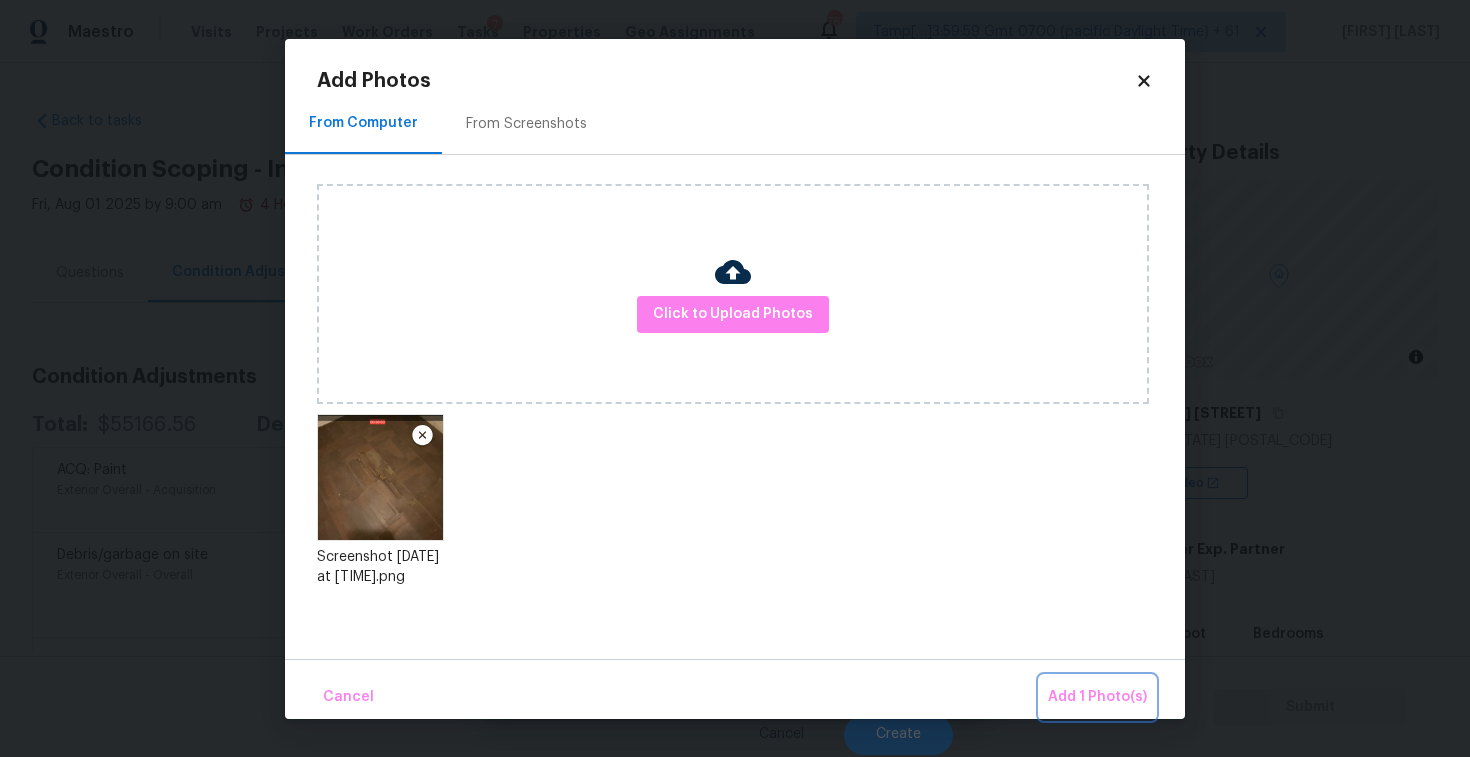 click on "Add 1 Photo(s)" at bounding box center (1097, 697) 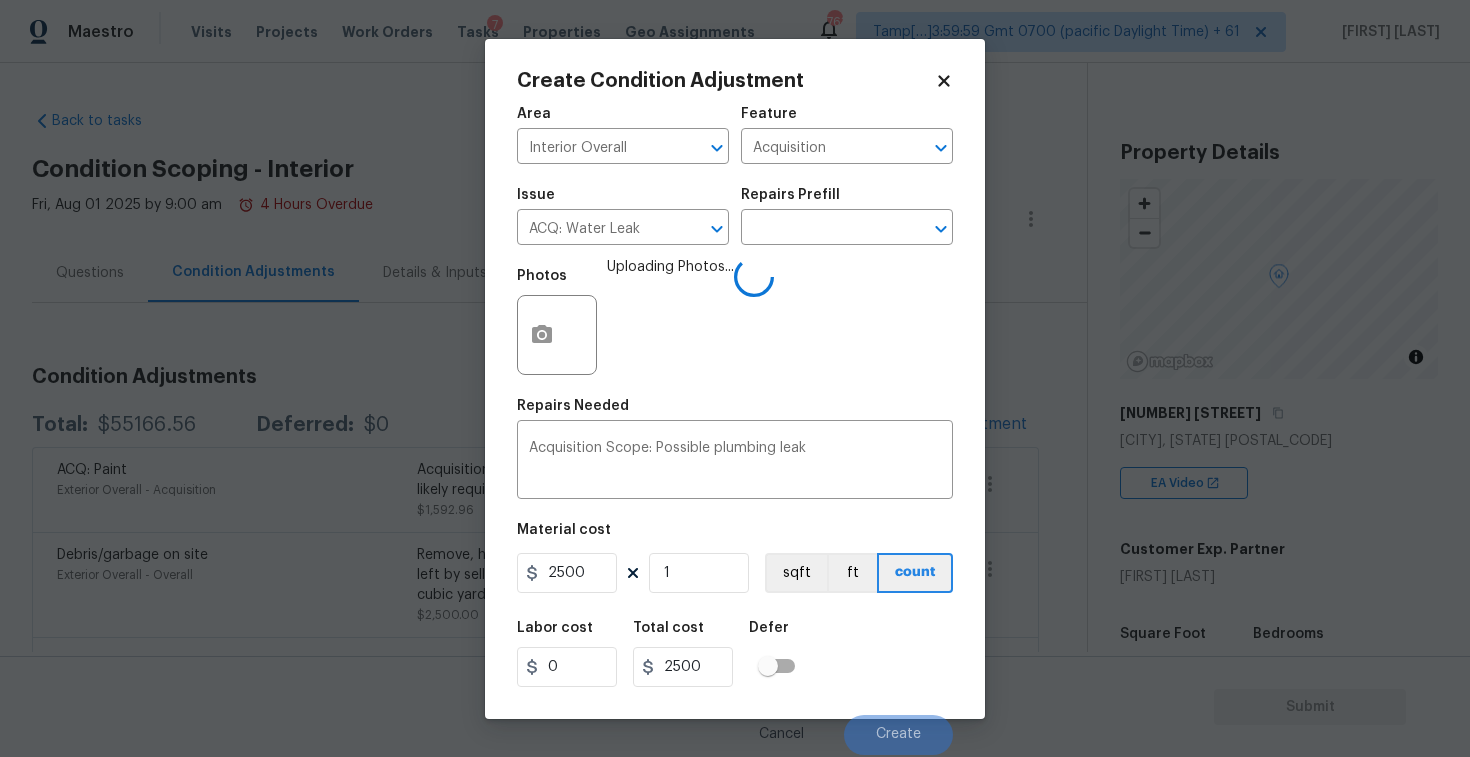 click on "Maestro Visits Projects Work Orders Tasks 7 Properties Geo Assignments 763 Tamp[…]3:59:59 Gmt 0700 (pacific Daylight Time) + 61 Vigneshwaran B Back to tasks Condition Scoping - Interior Fri, Aug 01 2025 by 9:00 am   4 Hours Overdue Vigneshwaran B In-progress Questions Condition Adjustments Details & Inputs Notes Photos Condition Adjustments Total:  $55166.56 Deferred:  $0 Add Condition Adjustment ACQ: Paint Exterior Overall - Acquisition Acquisition Scope: 75%+ of the home exterior will likely require paint $1,592.96   3 Debris/garbage on site Exterior Overall - Overall Remove, haul off, and properly dispose of any debris left by seller to offsite location. Cost estimated per cubic yard. $2,500.00   6 Dead/overgrown tree or foliage Exterior Overall - Landscaping Trim overgrown hegdes & bushes around perimeter of home giving 12" of clearance. Properly dispose of all excessive clippings/debris off site.  $4,000.00   7 Concrete Install Interior Overall - Flatwork $4,000.00   3 Interior Door $480.00   2 Drywall" at bounding box center [735, 378] 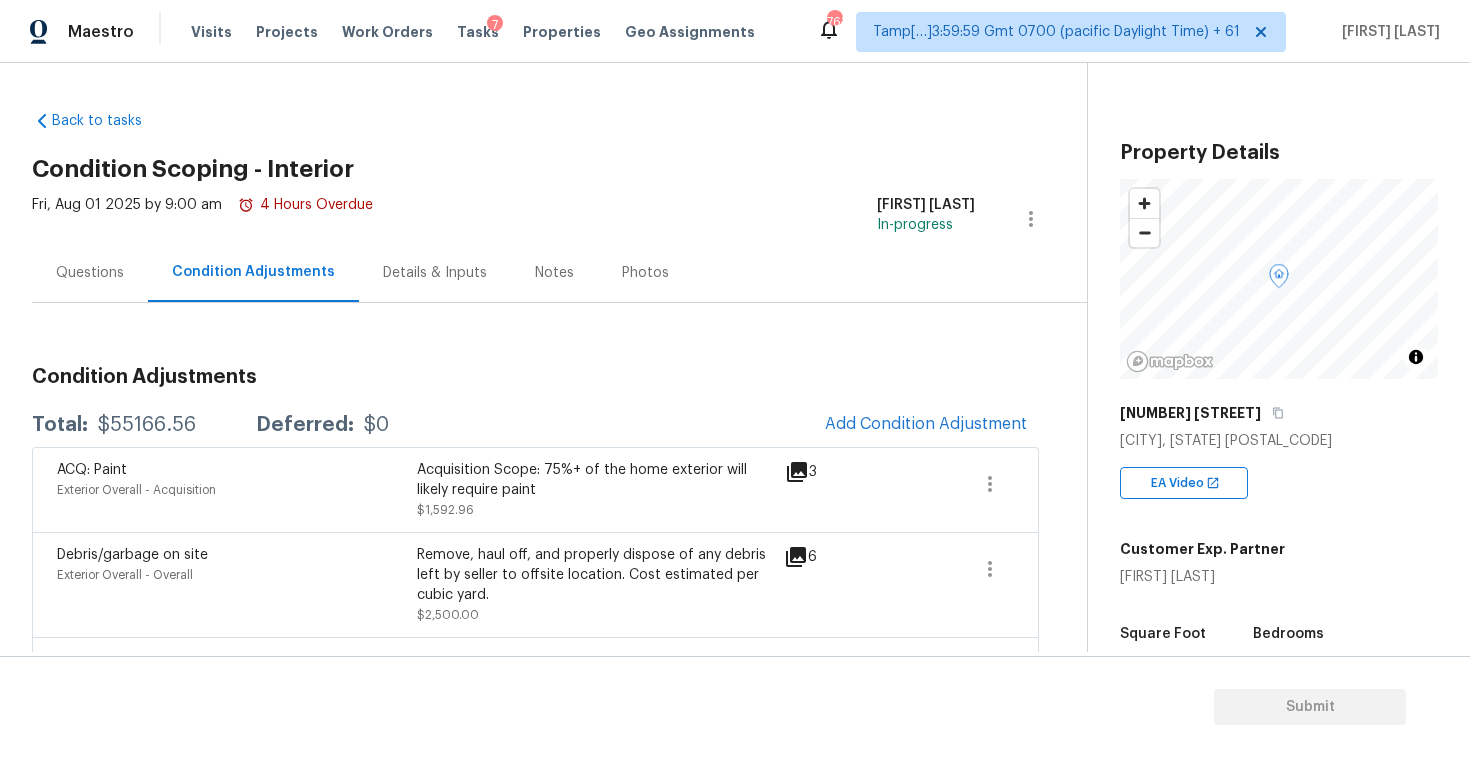 click on "Condition Adjustments" at bounding box center [535, 377] 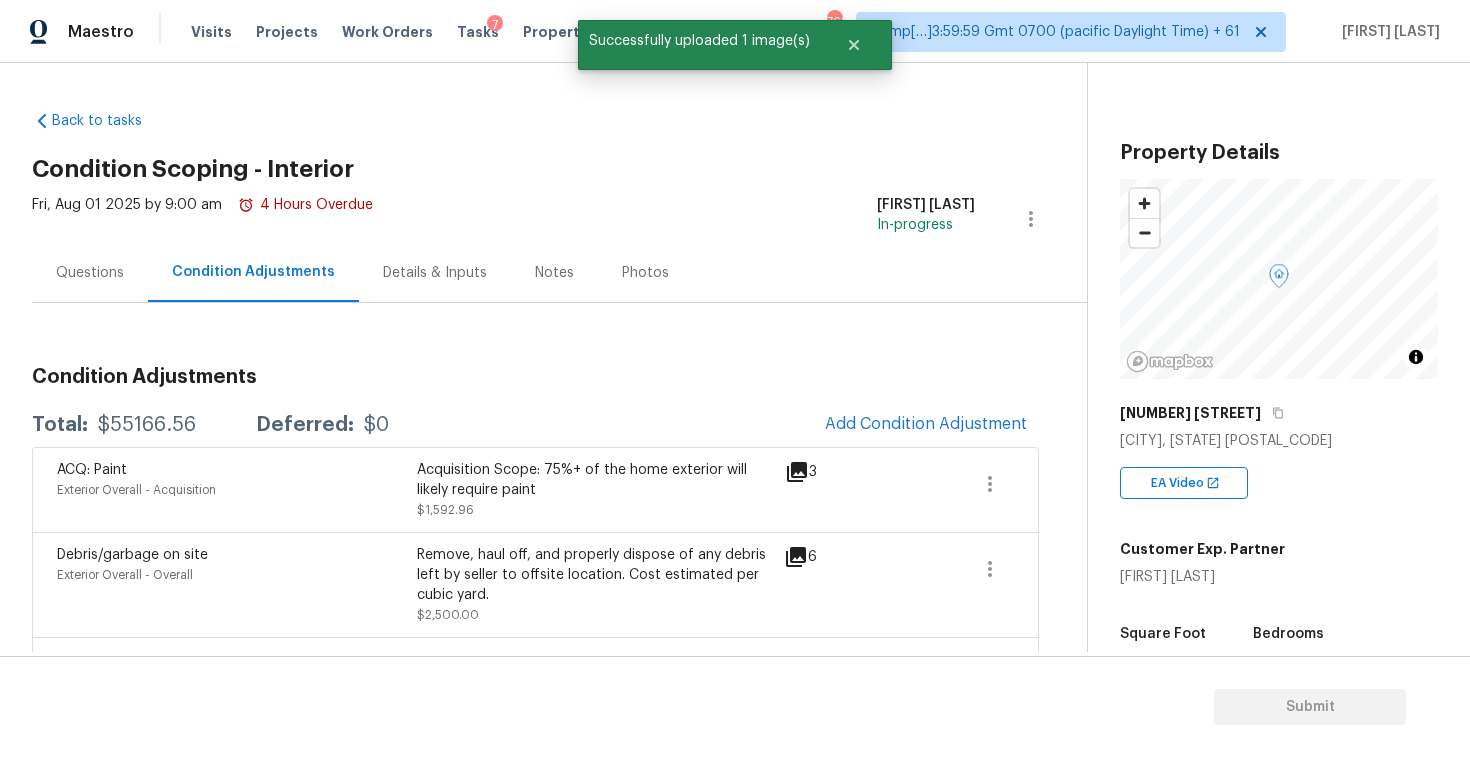 click on "ACQ: Paint Exterior Overall - Acquisition Acquisition Scope: 75%+ of the home exterior will likely require paint [PRICE]   3" at bounding box center (535, 489) 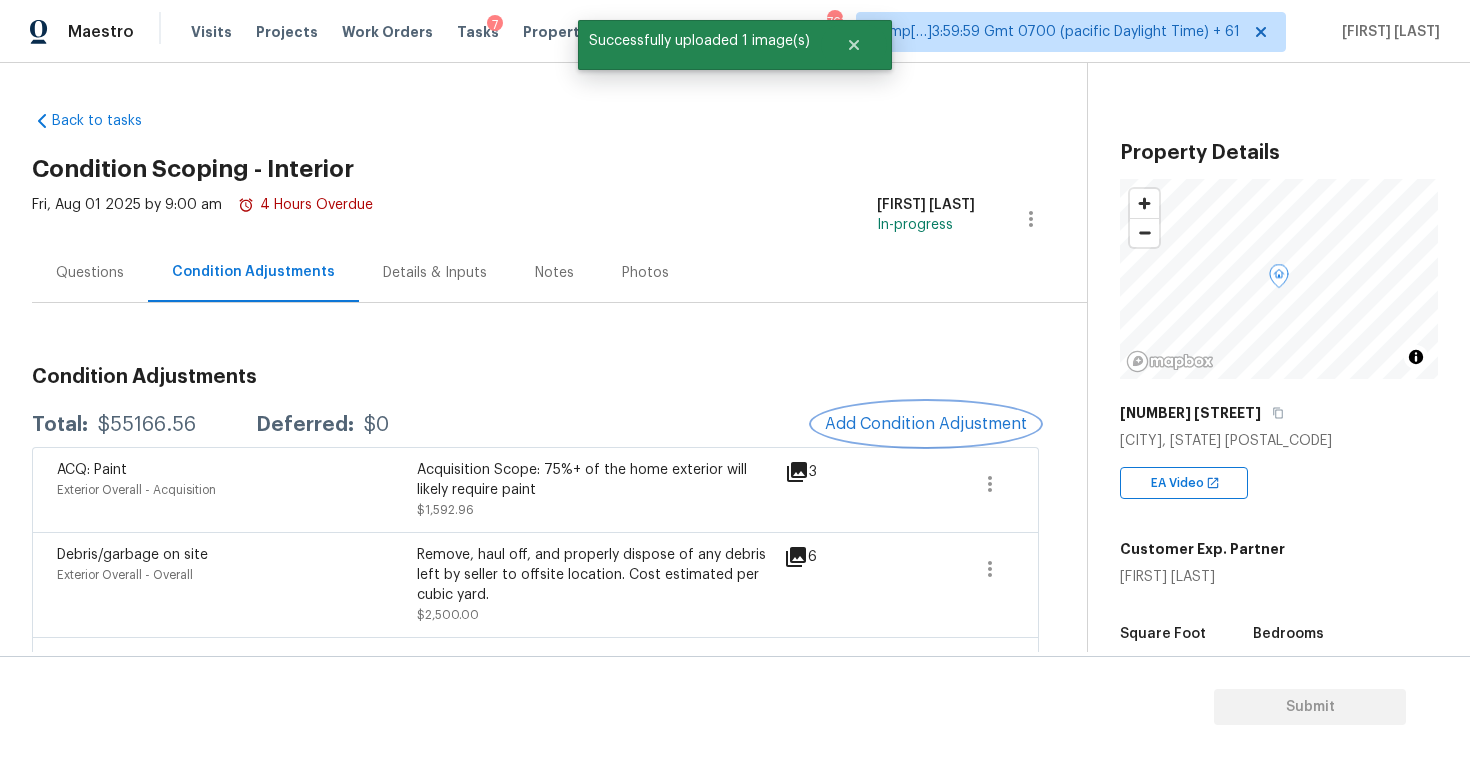 click on "Add Condition Adjustment" at bounding box center [926, 424] 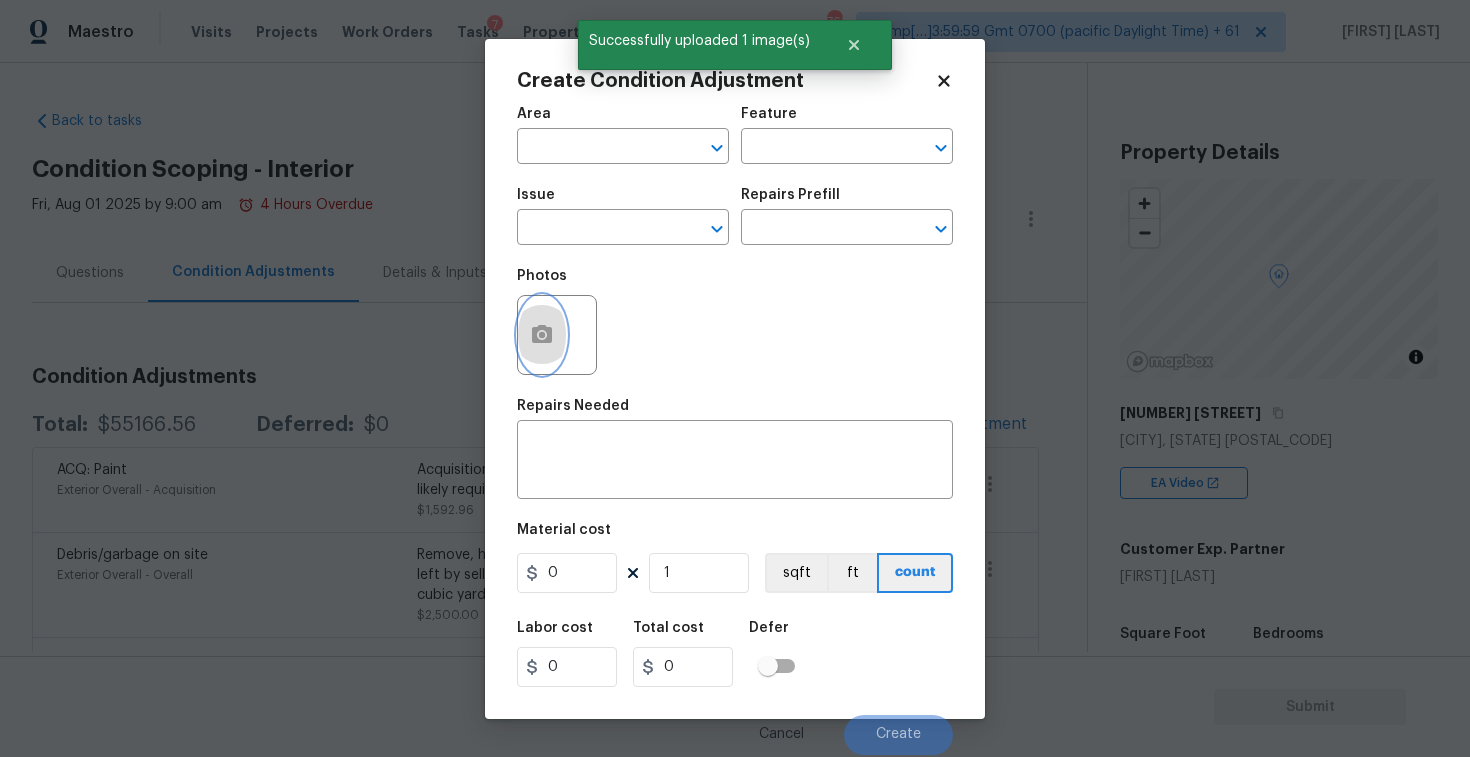 click at bounding box center (542, 335) 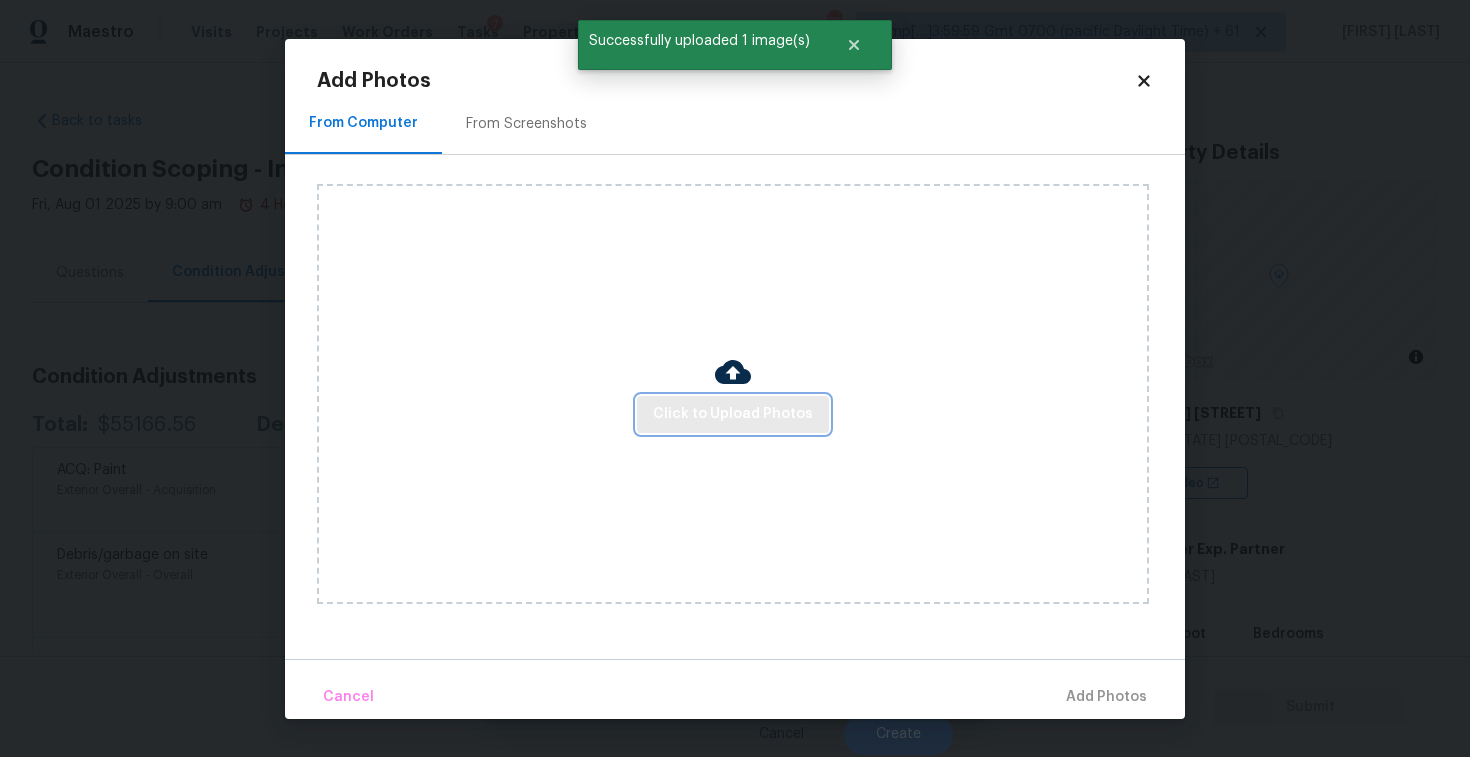 click on "Click to Upload Photos" at bounding box center (733, 414) 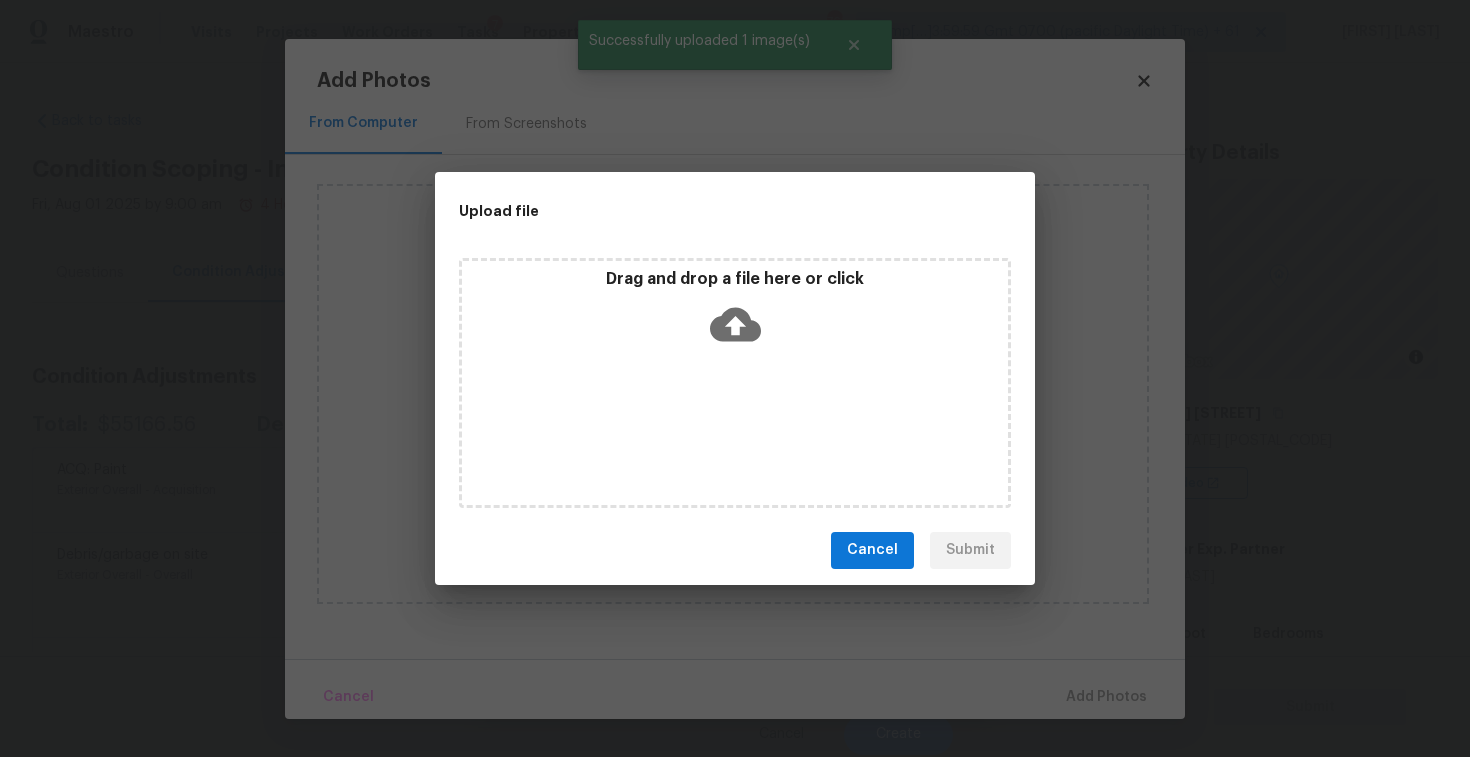 click 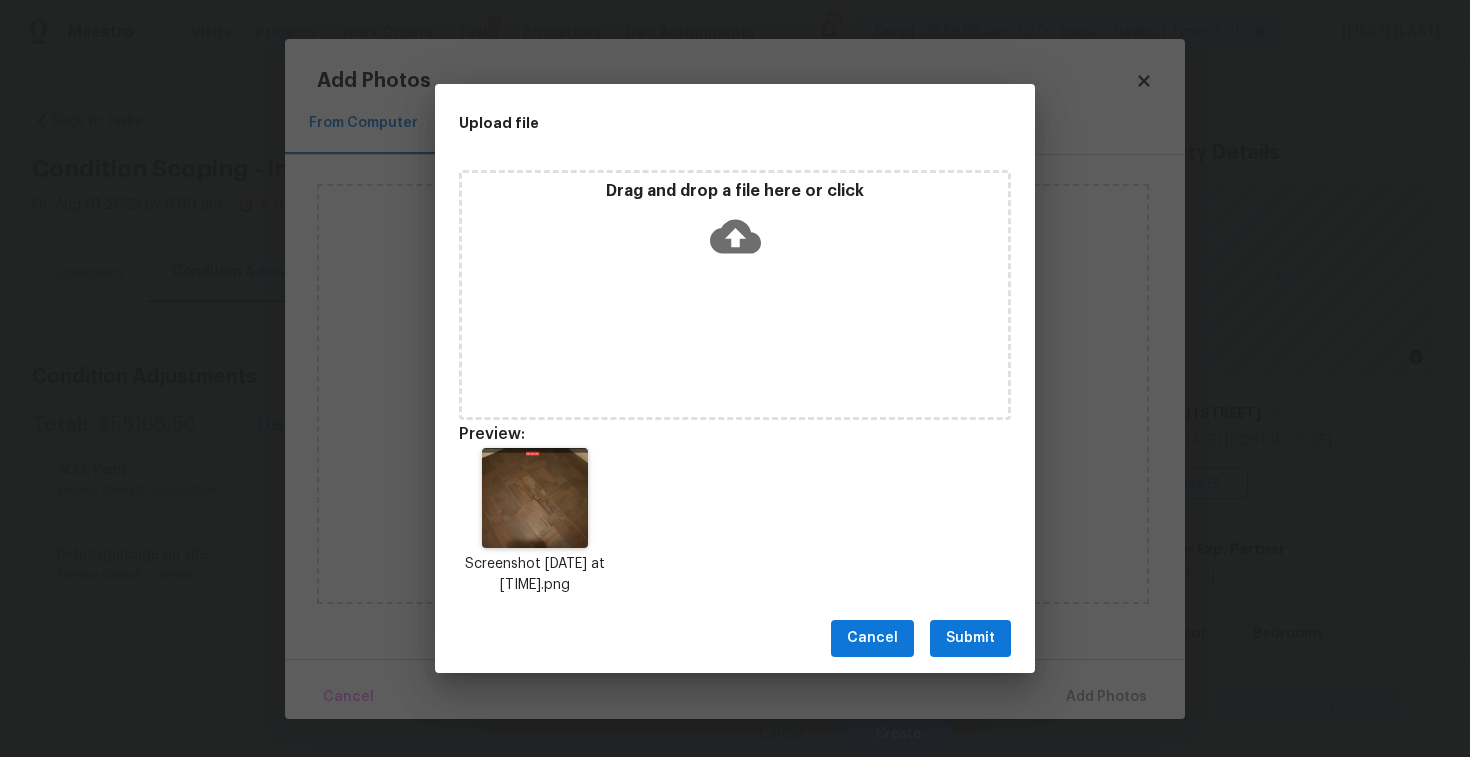 click on "Submit" at bounding box center (970, 638) 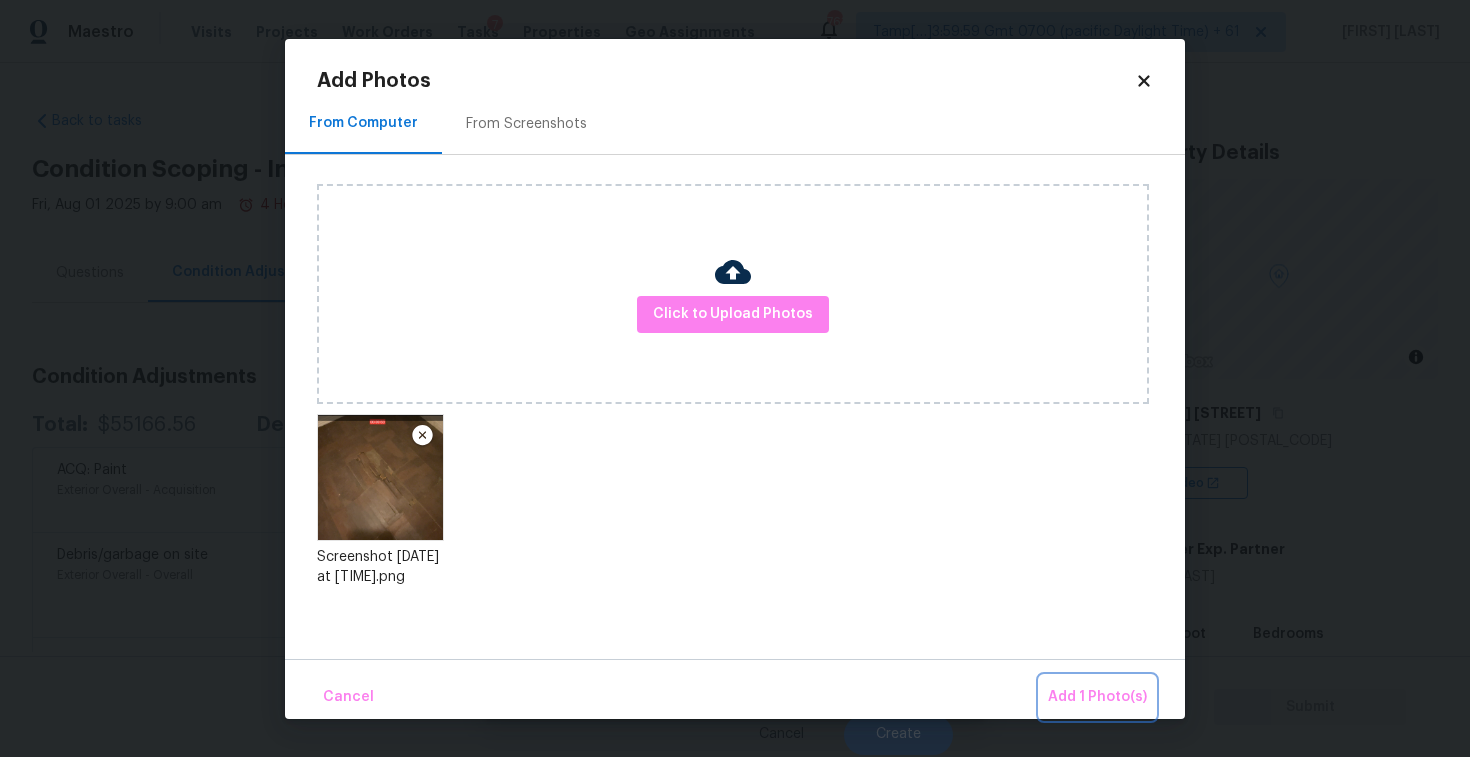 click on "Add 1 Photo(s)" at bounding box center (1097, 697) 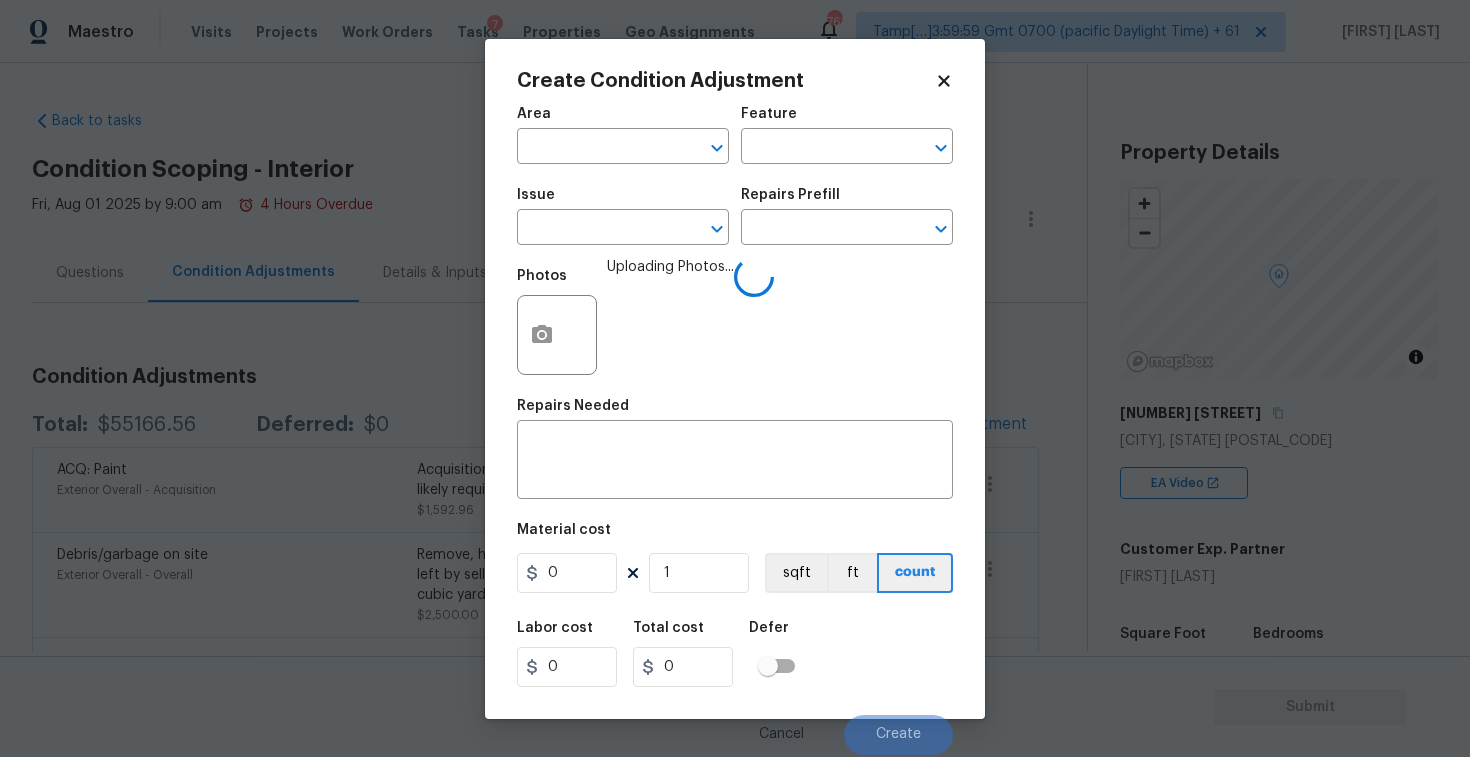 click on "Area" at bounding box center [623, 120] 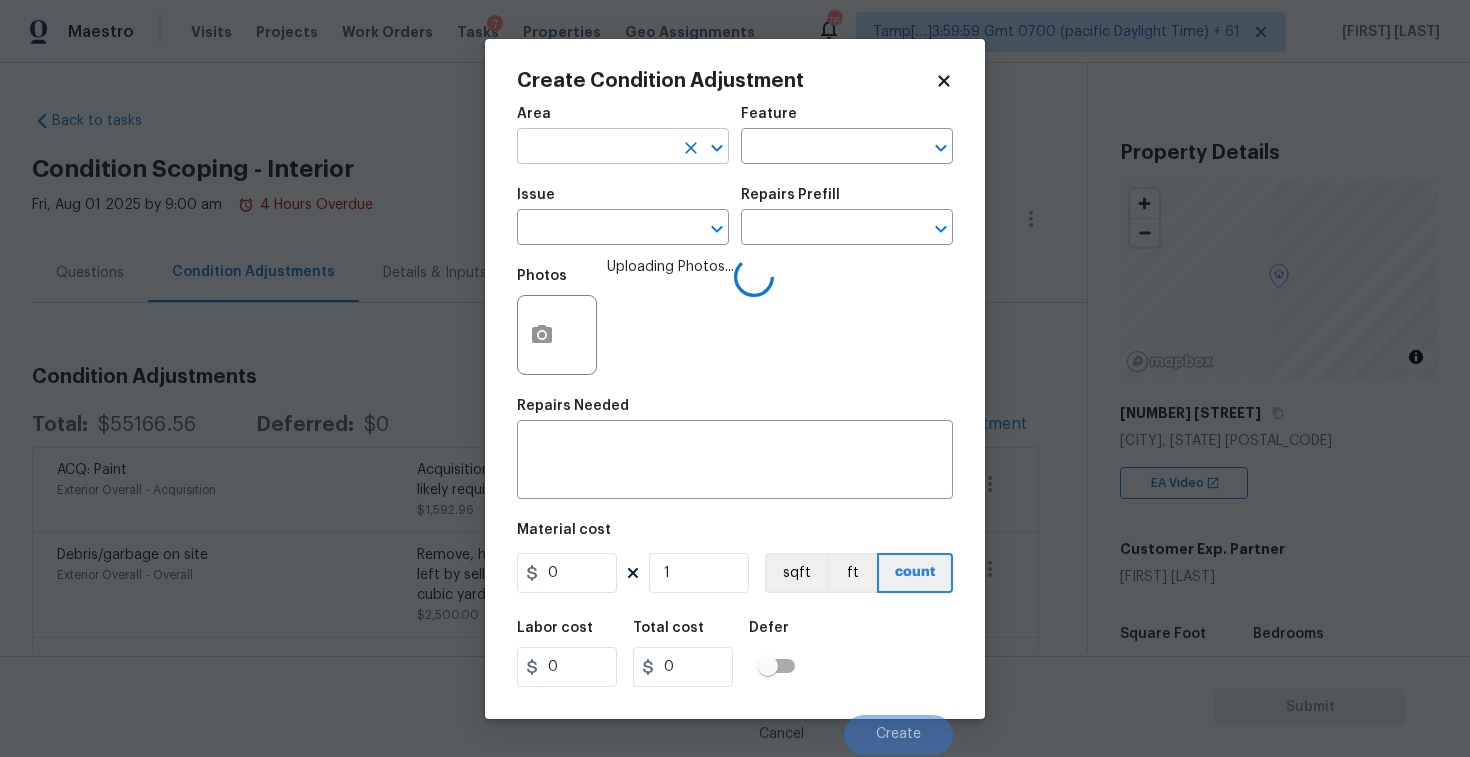 click at bounding box center [595, 148] 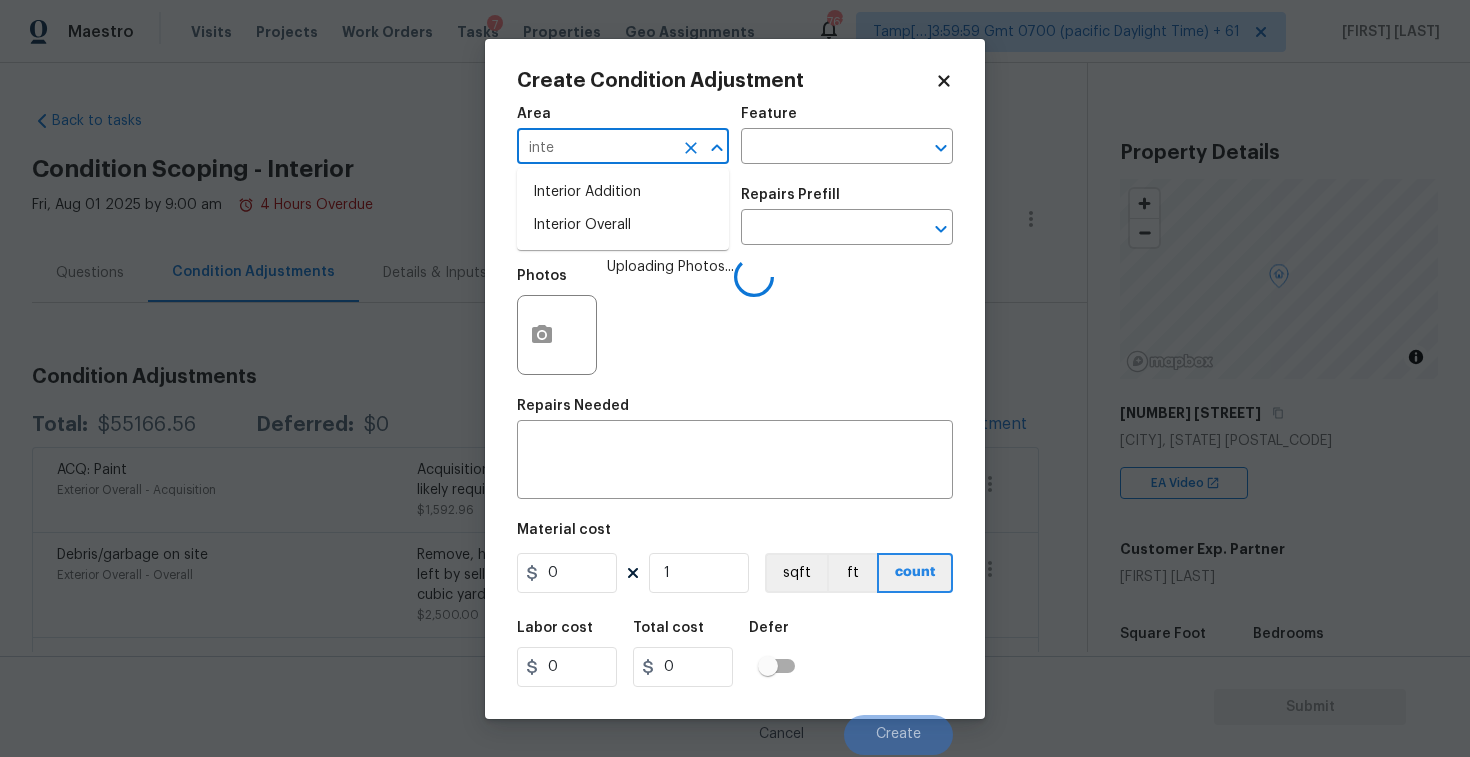 type on "inter" 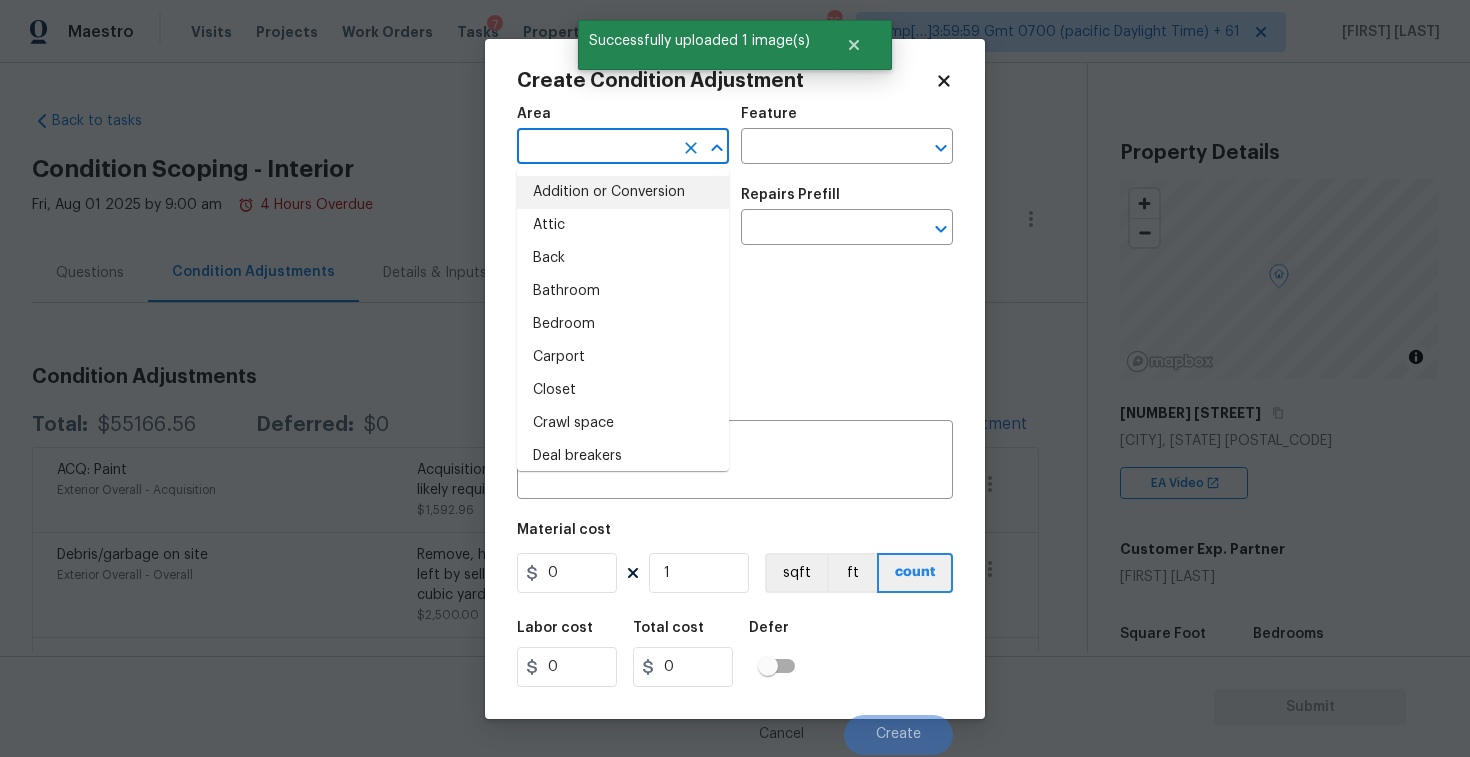 click at bounding box center [595, 148] 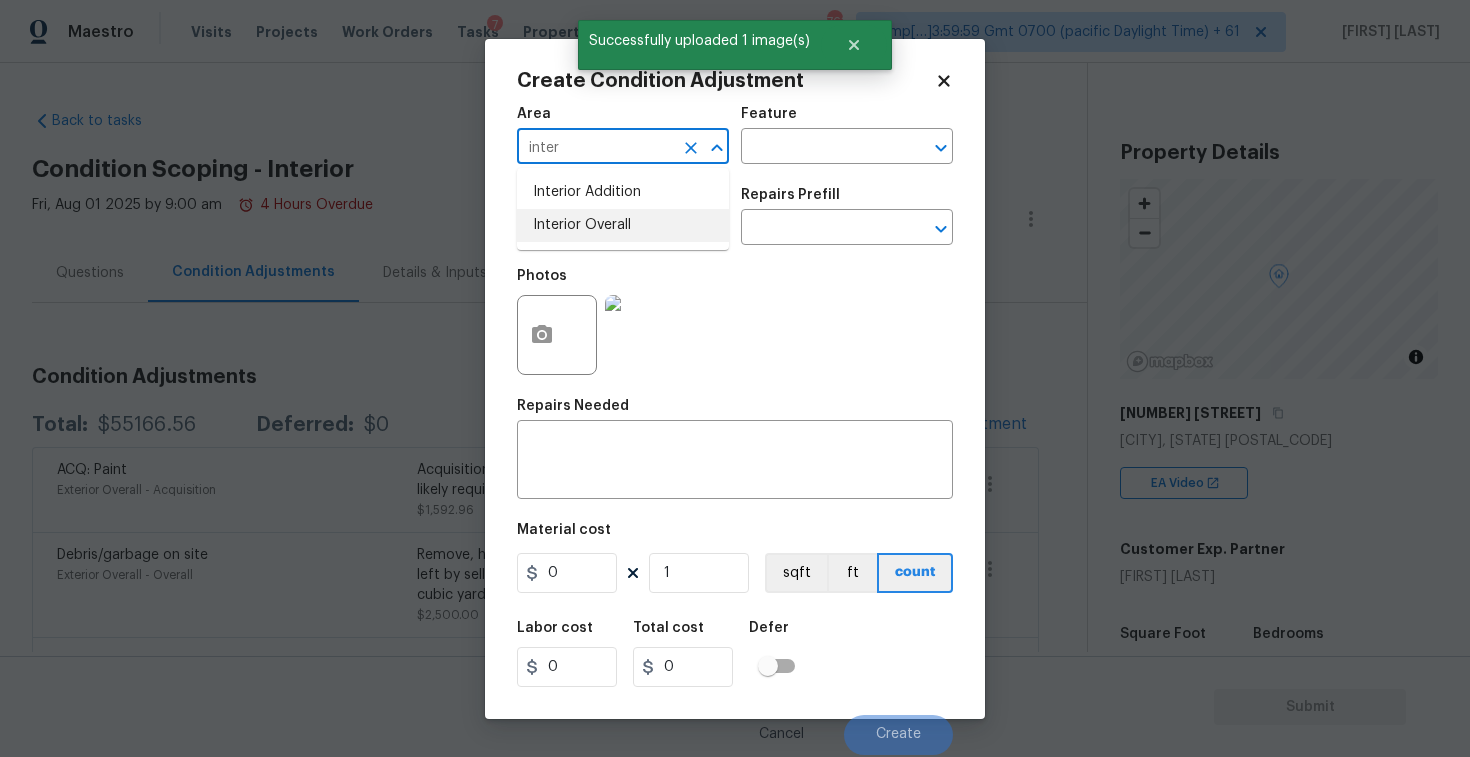 click on "Interior Overall" at bounding box center (623, 225) 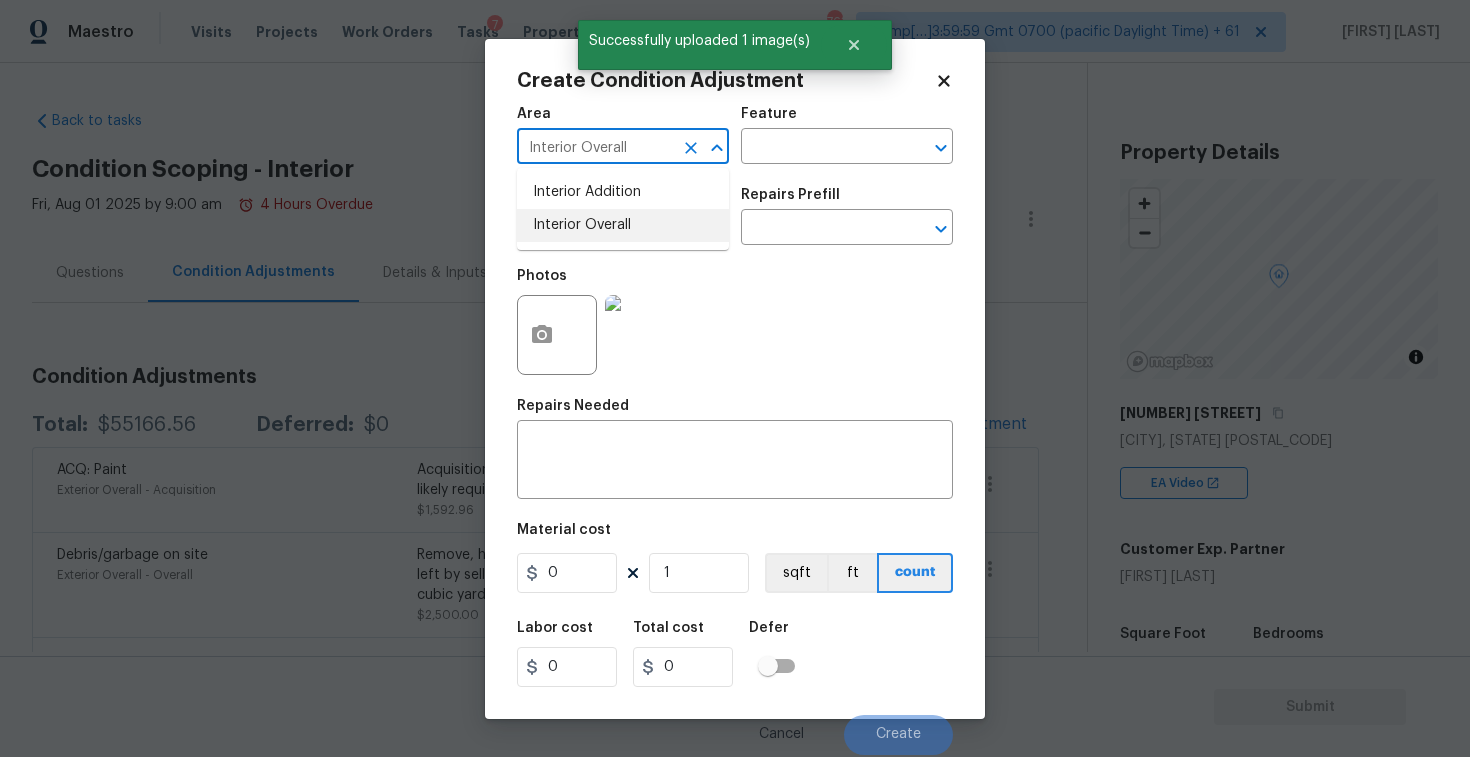 type on "Interior Overall" 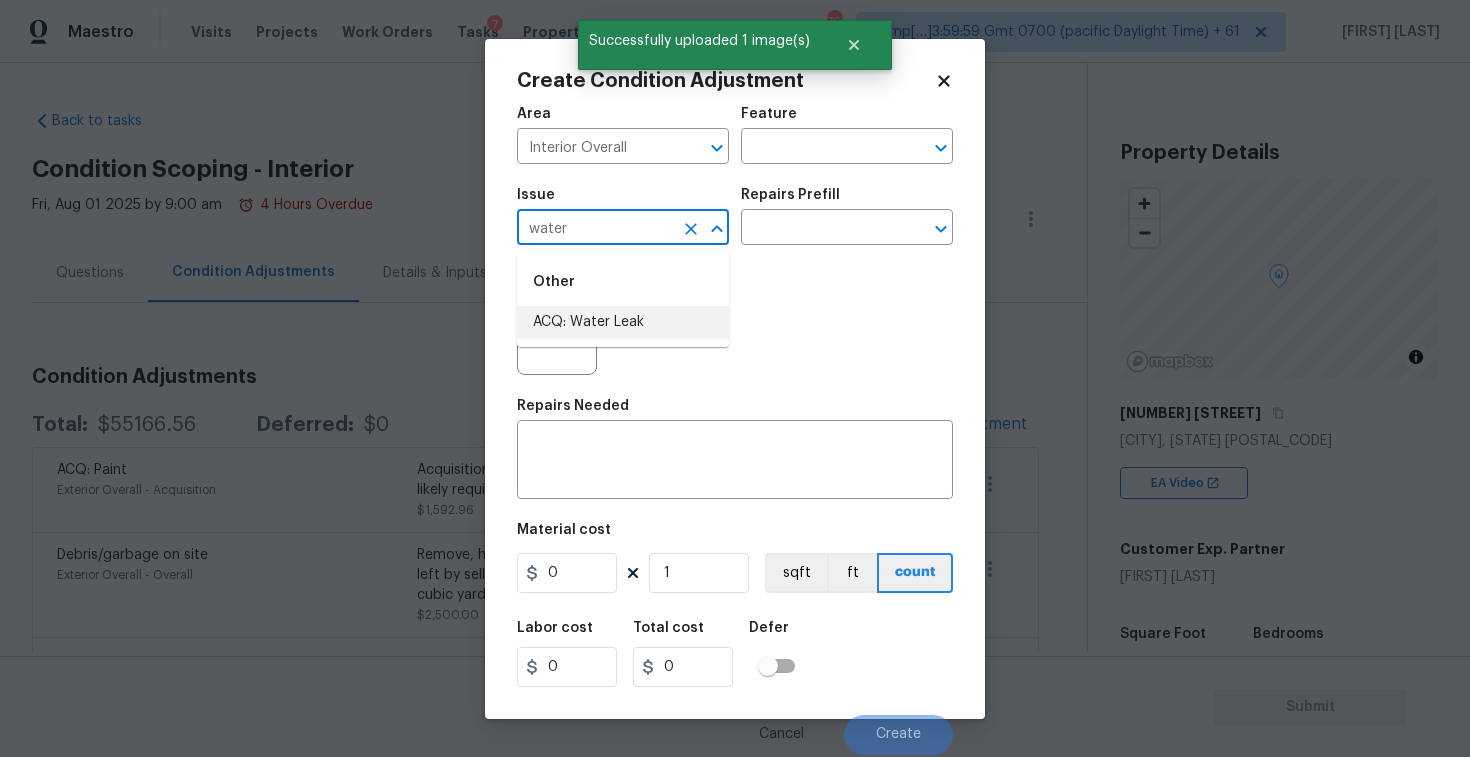 click on "ACQ: Water Leak" at bounding box center (623, 322) 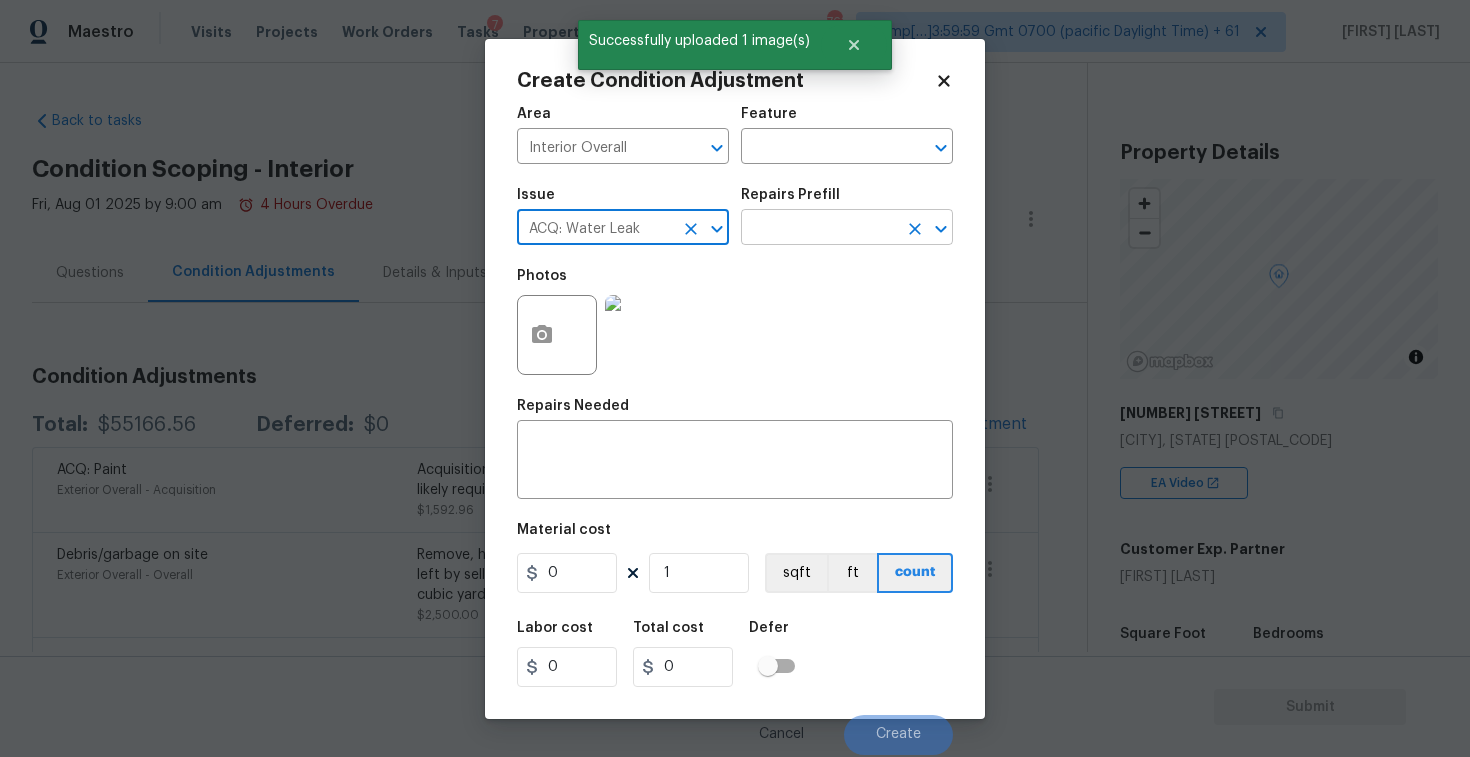 type on "ACQ: Water Leak" 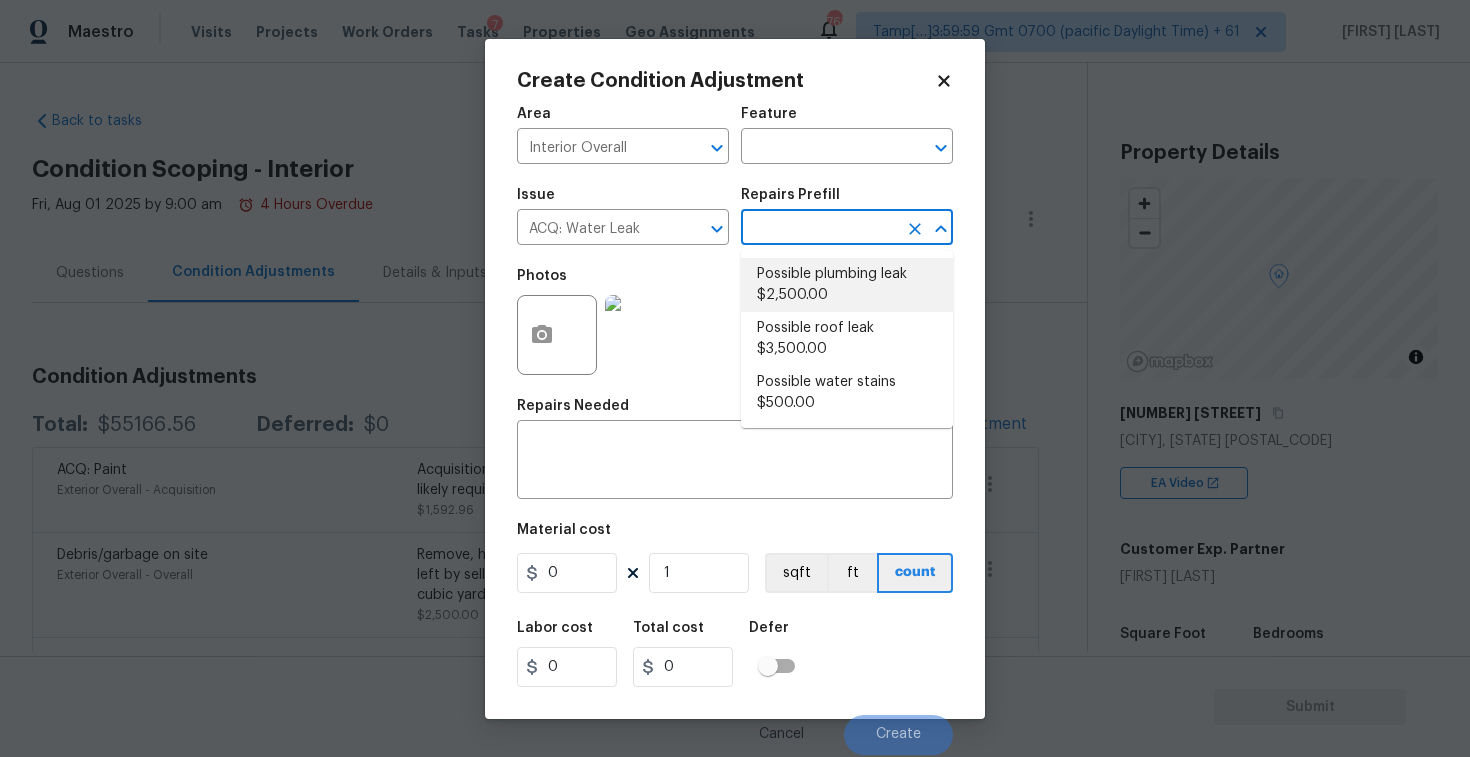 click on "Possible plumbing leak $2,500.00" at bounding box center [847, 285] 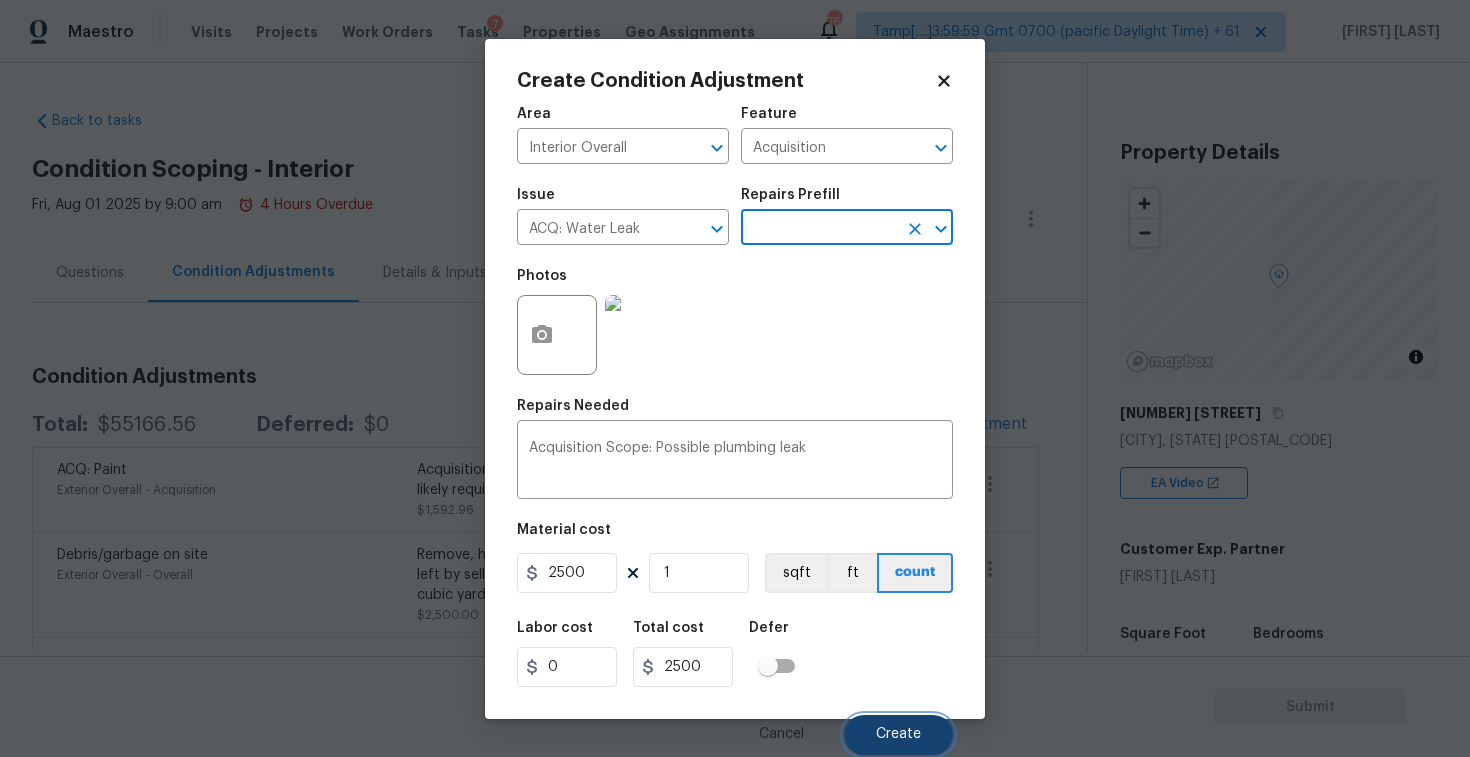 click on "Create" at bounding box center (898, 734) 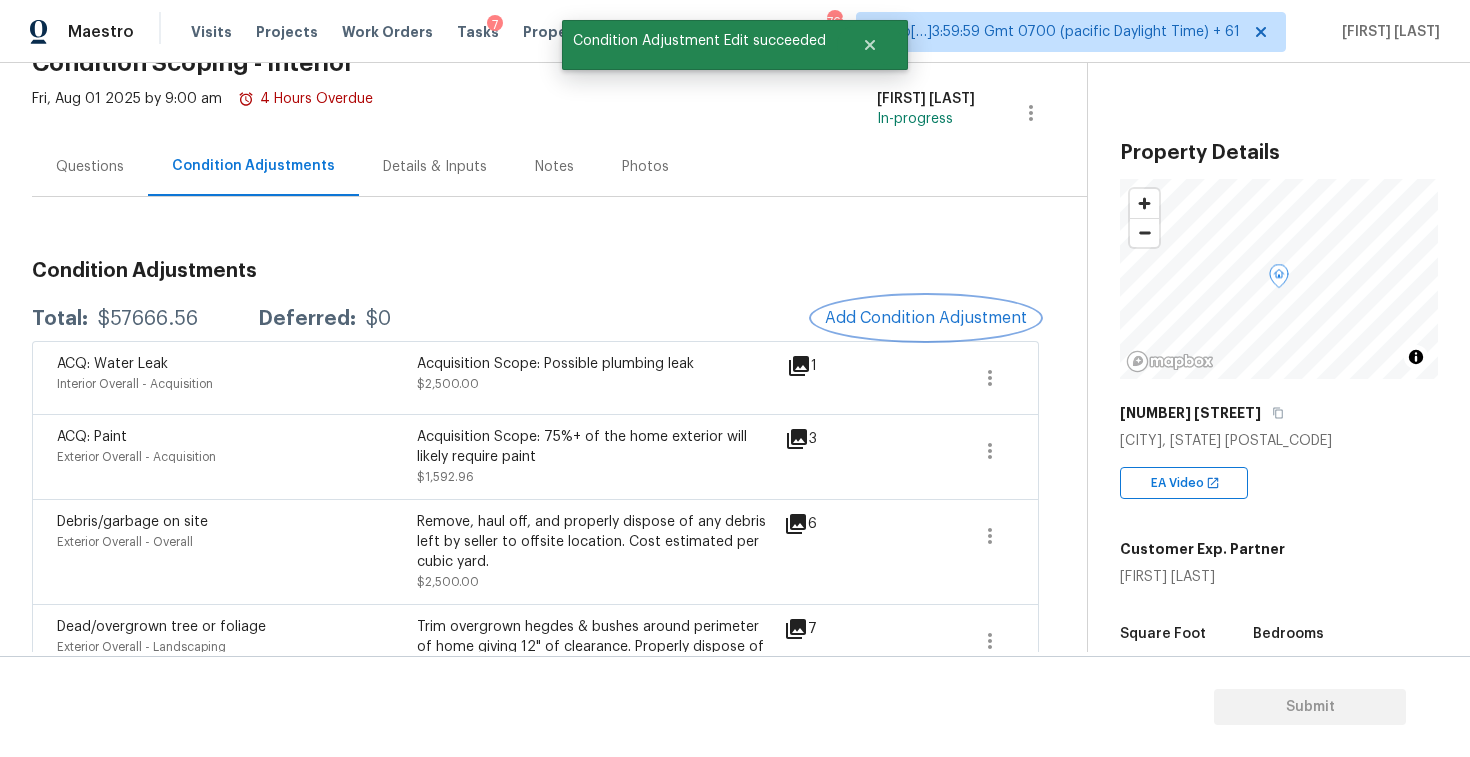 scroll, scrollTop: 0, scrollLeft: 0, axis: both 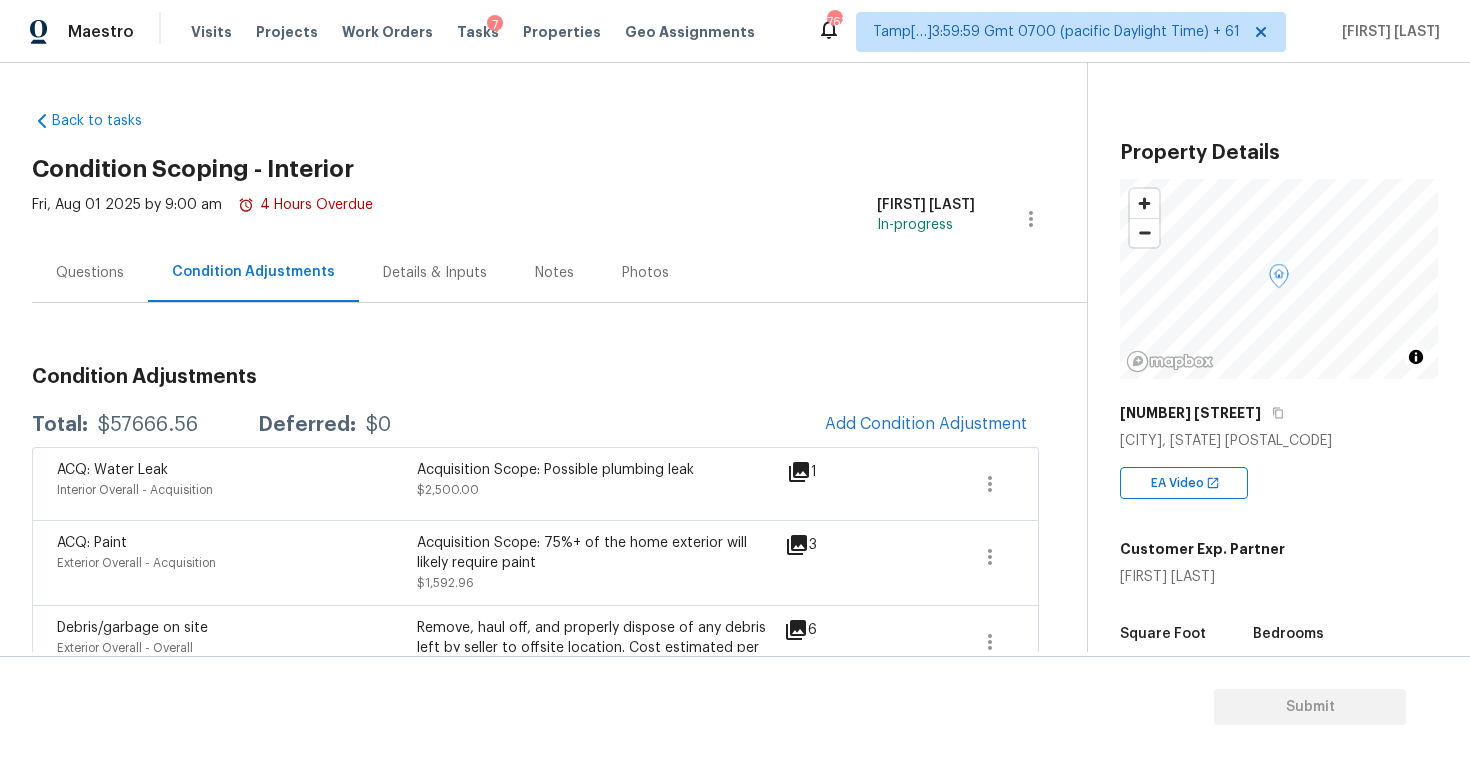 click on "Questions" at bounding box center (90, 272) 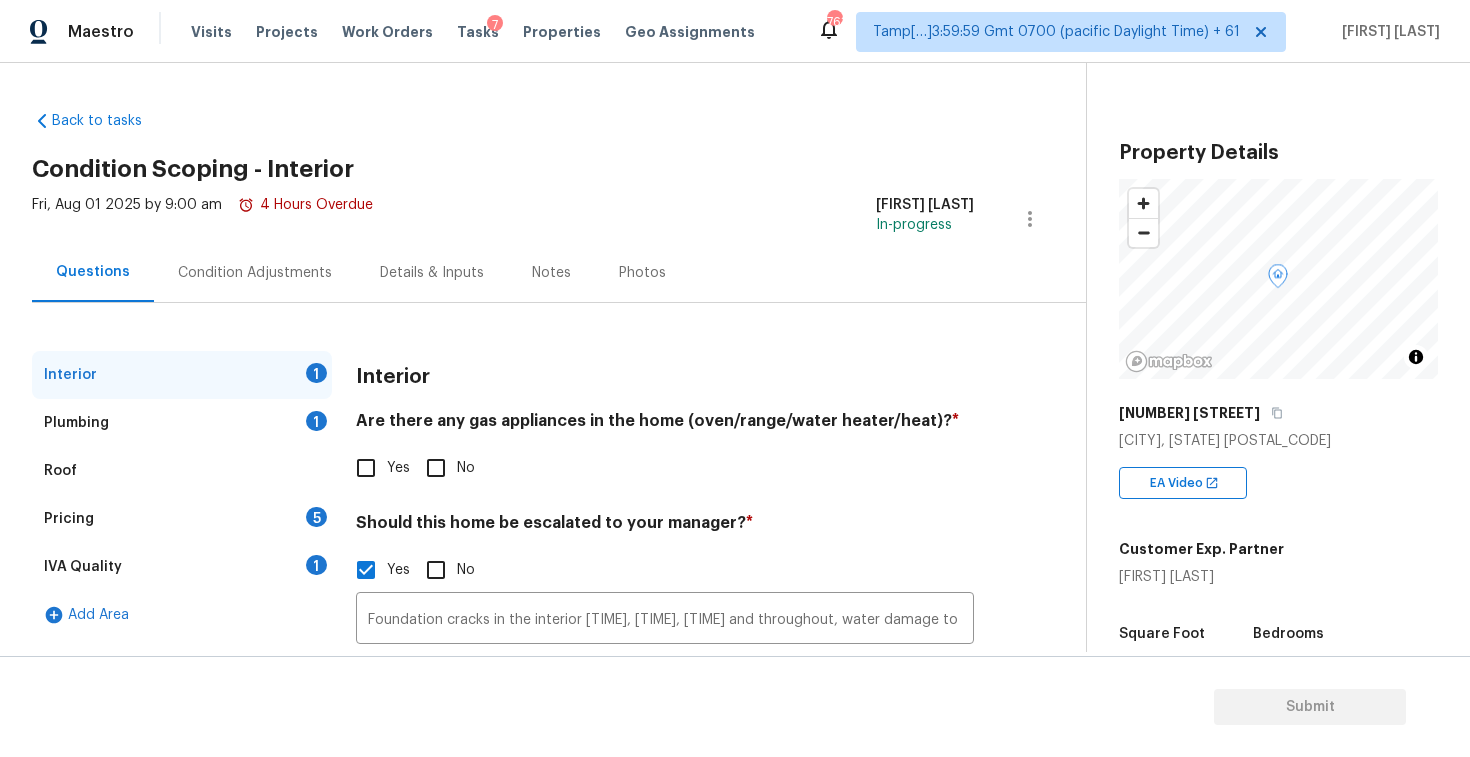 scroll, scrollTop: 158, scrollLeft: 0, axis: vertical 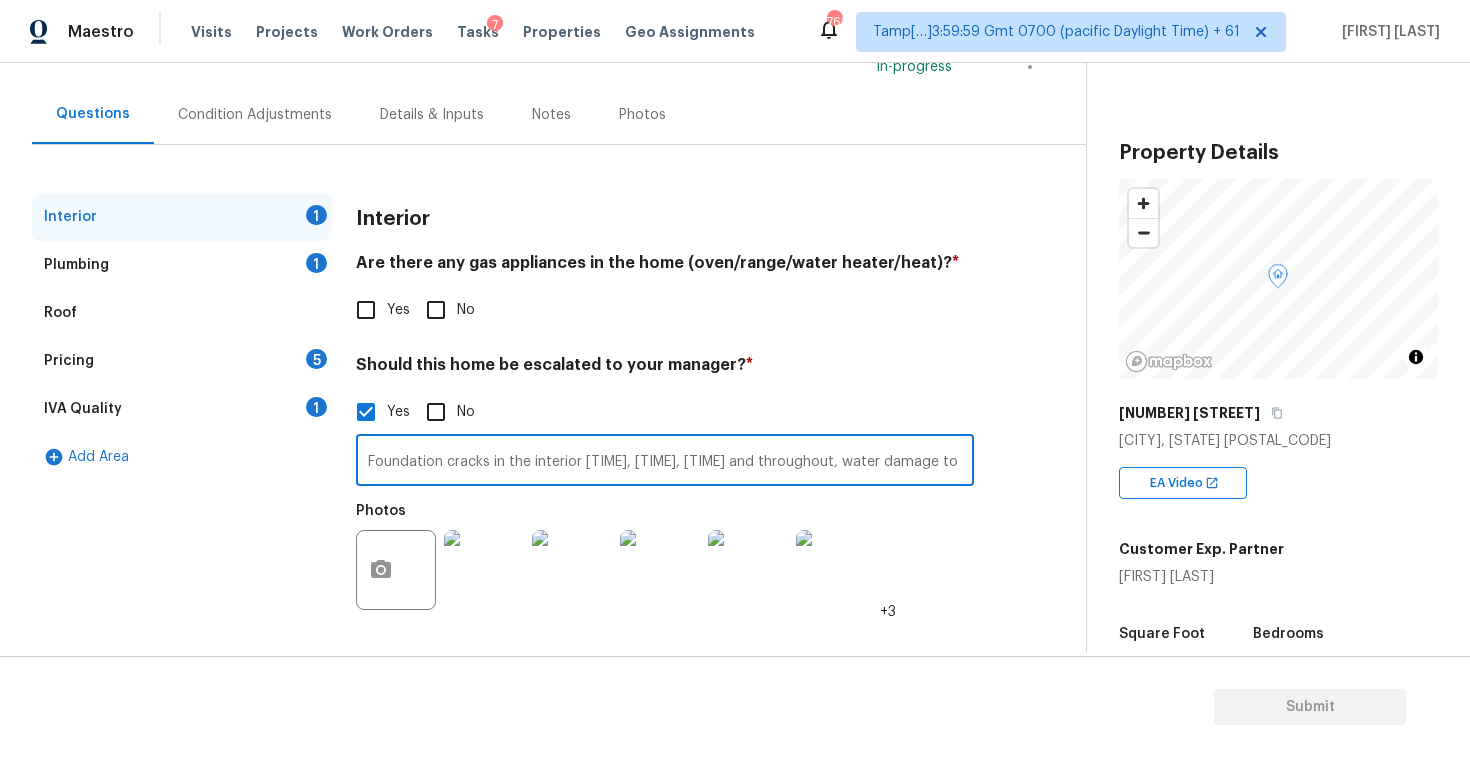 click on "Foundation cracks in the interior 4:02, 3:55, 3:58 and throughout, water damage to the floor at 0:53." at bounding box center (665, 462) 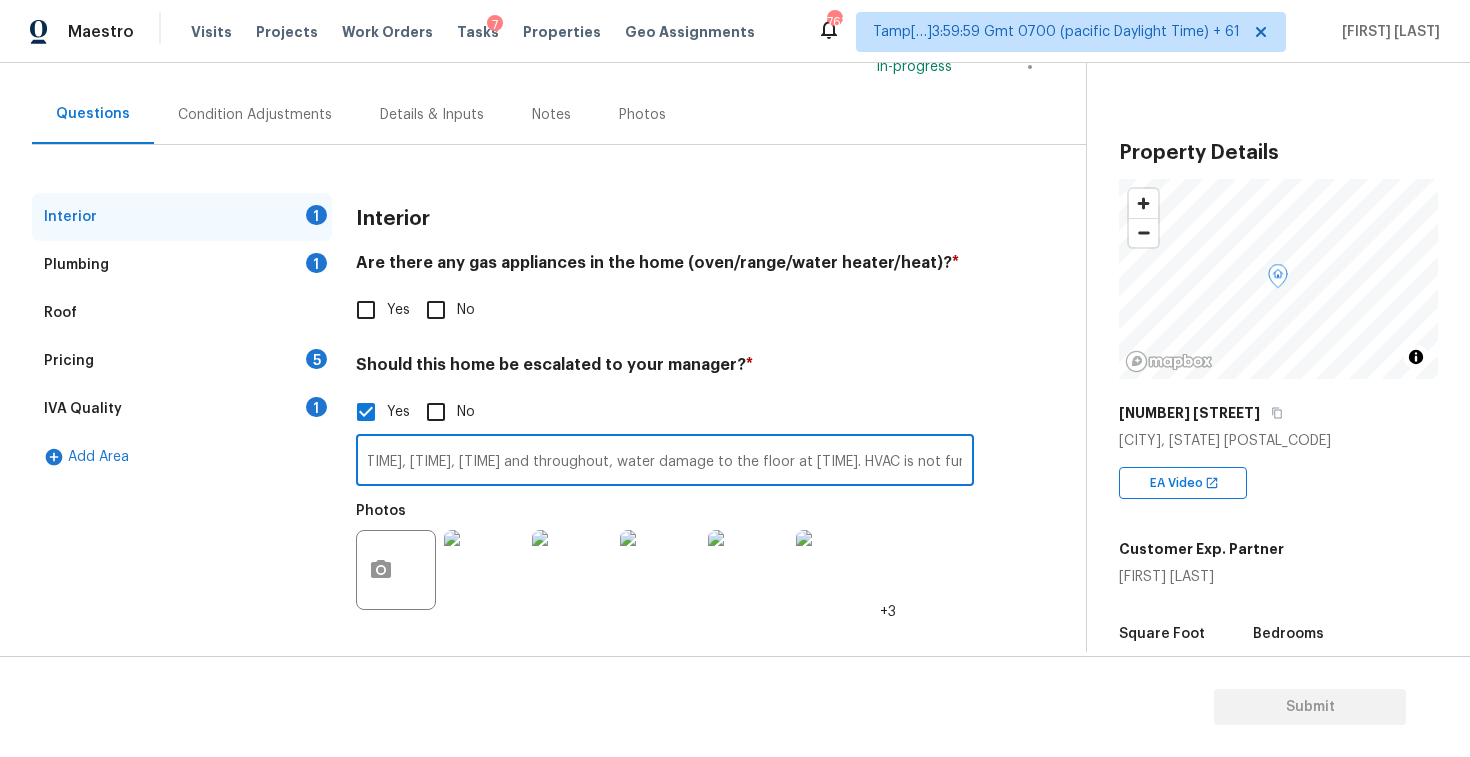 scroll, scrollTop: 0, scrollLeft: 229, axis: horizontal 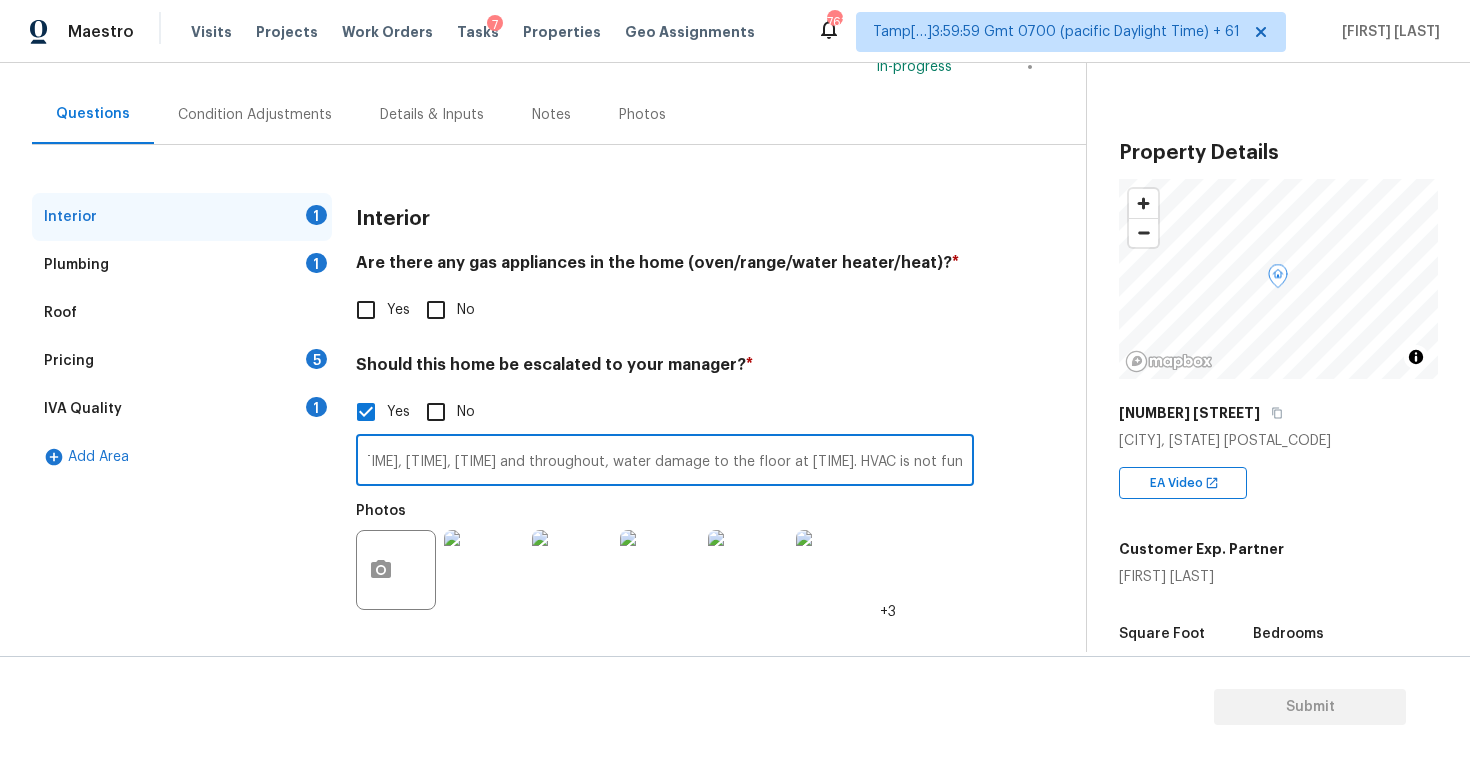 click on "Photos  +3" at bounding box center [665, 557] 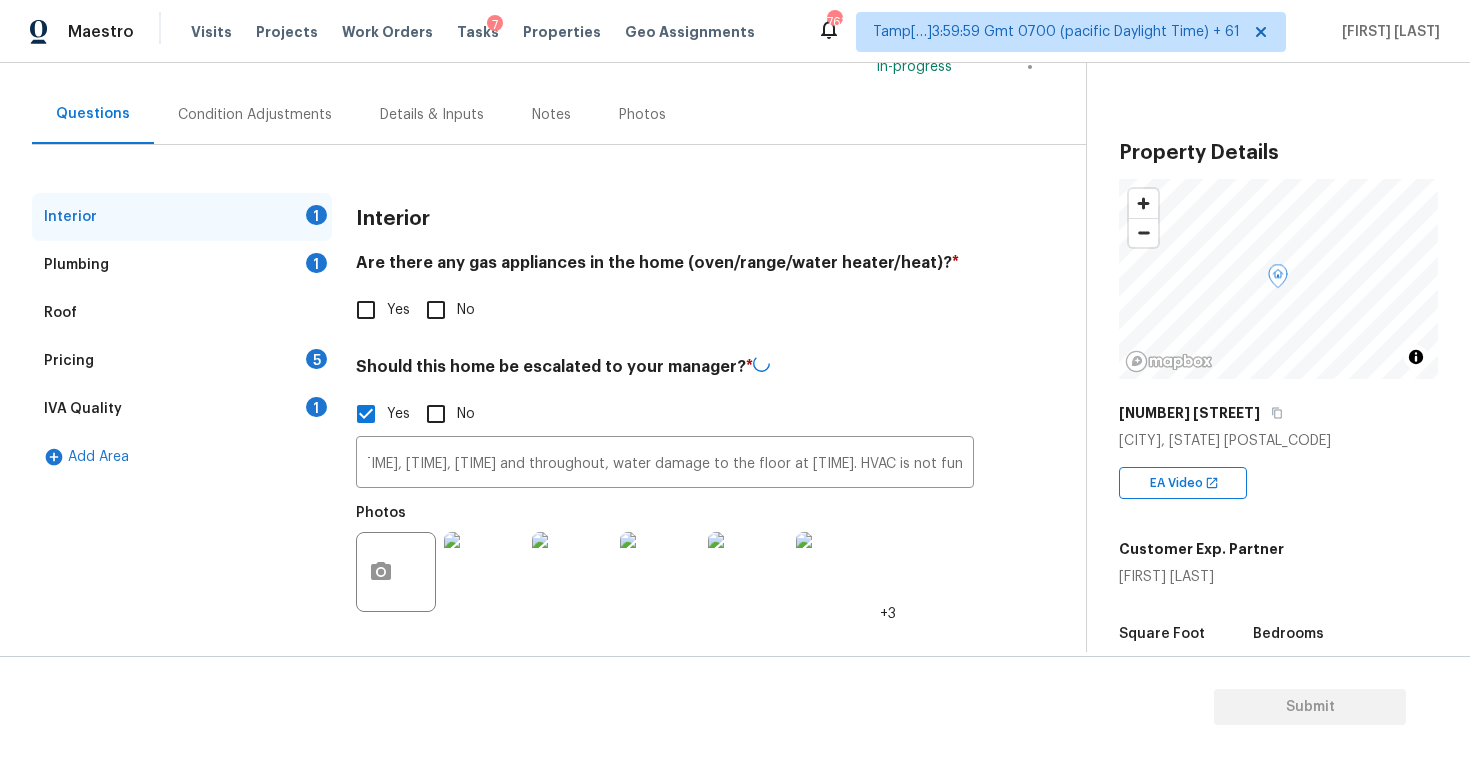 scroll, scrollTop: 0, scrollLeft: 0, axis: both 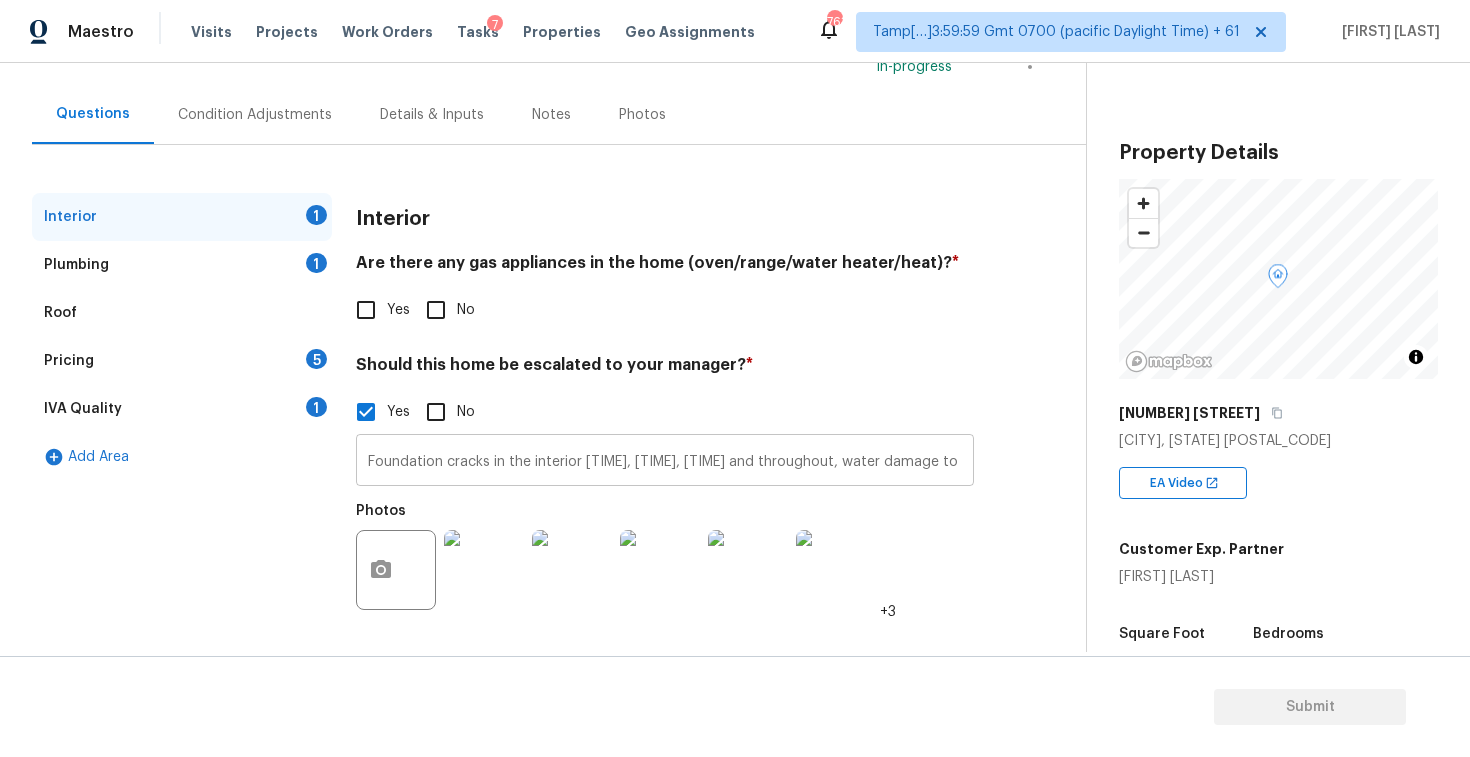 click on "Foundation cracks in the interior 4:02, 3:55, 3:58 and throughout, water damage to the floor at 0:53. HVAC is not functioning." at bounding box center (665, 462) 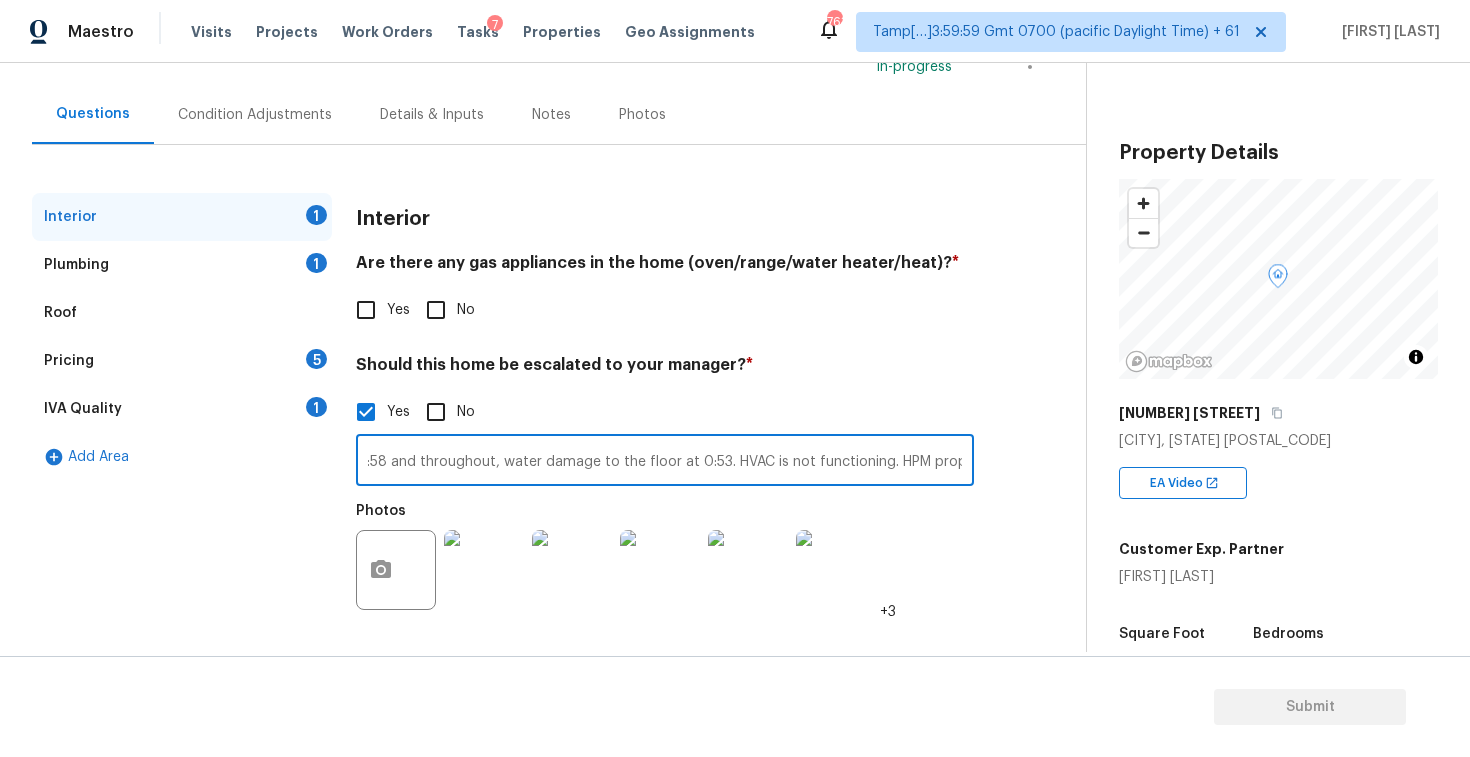 scroll, scrollTop: 0, scrollLeft: 294, axis: horizontal 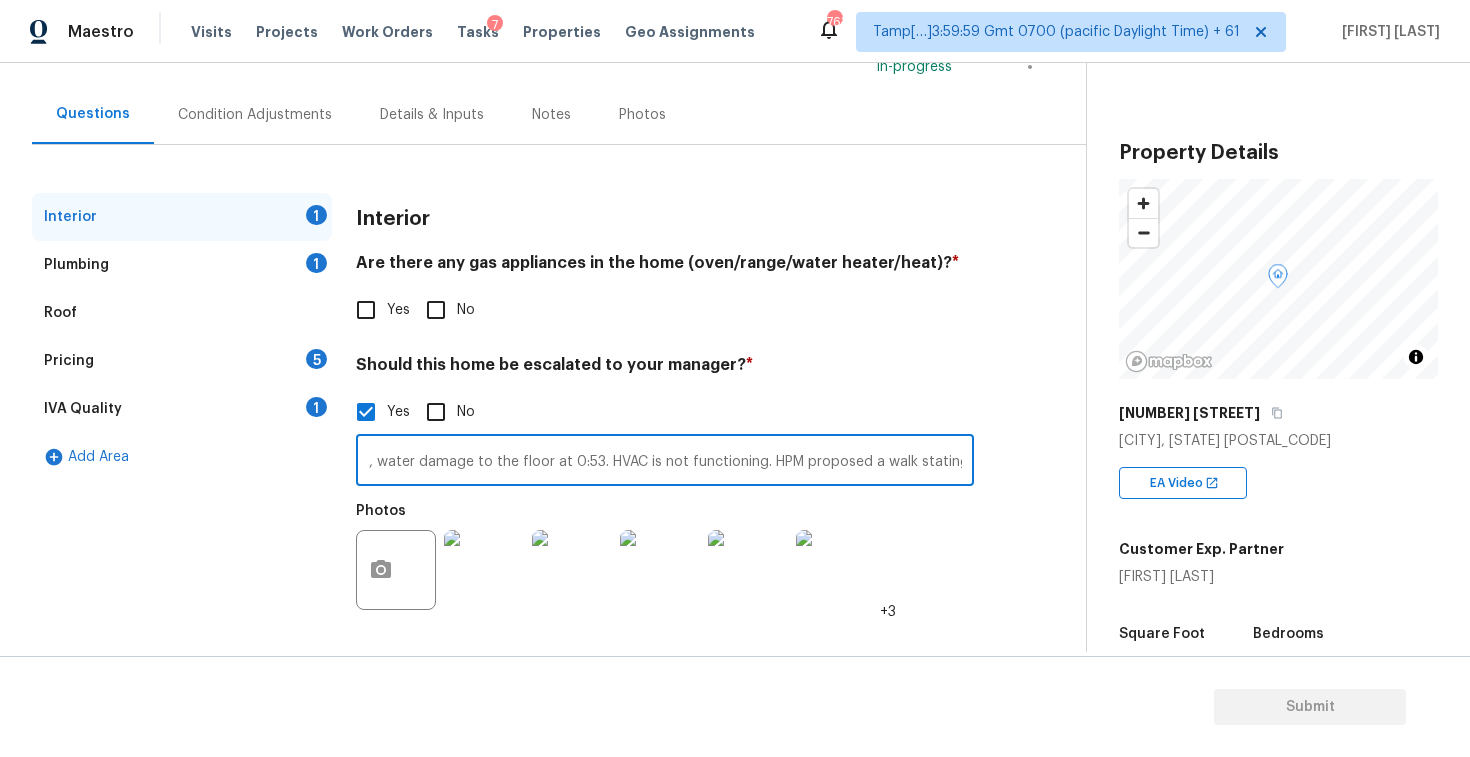 paste on "Foundation issues, pier and beam. Subfloor issues, water damaged and crumbling. Exterior of the house needs to be completely done, new siding, new windows, major landscaping. Ceiling caved in the living room, unknown reason. Central hvac not functioning. House will be a major project and will have possible unknown issues." 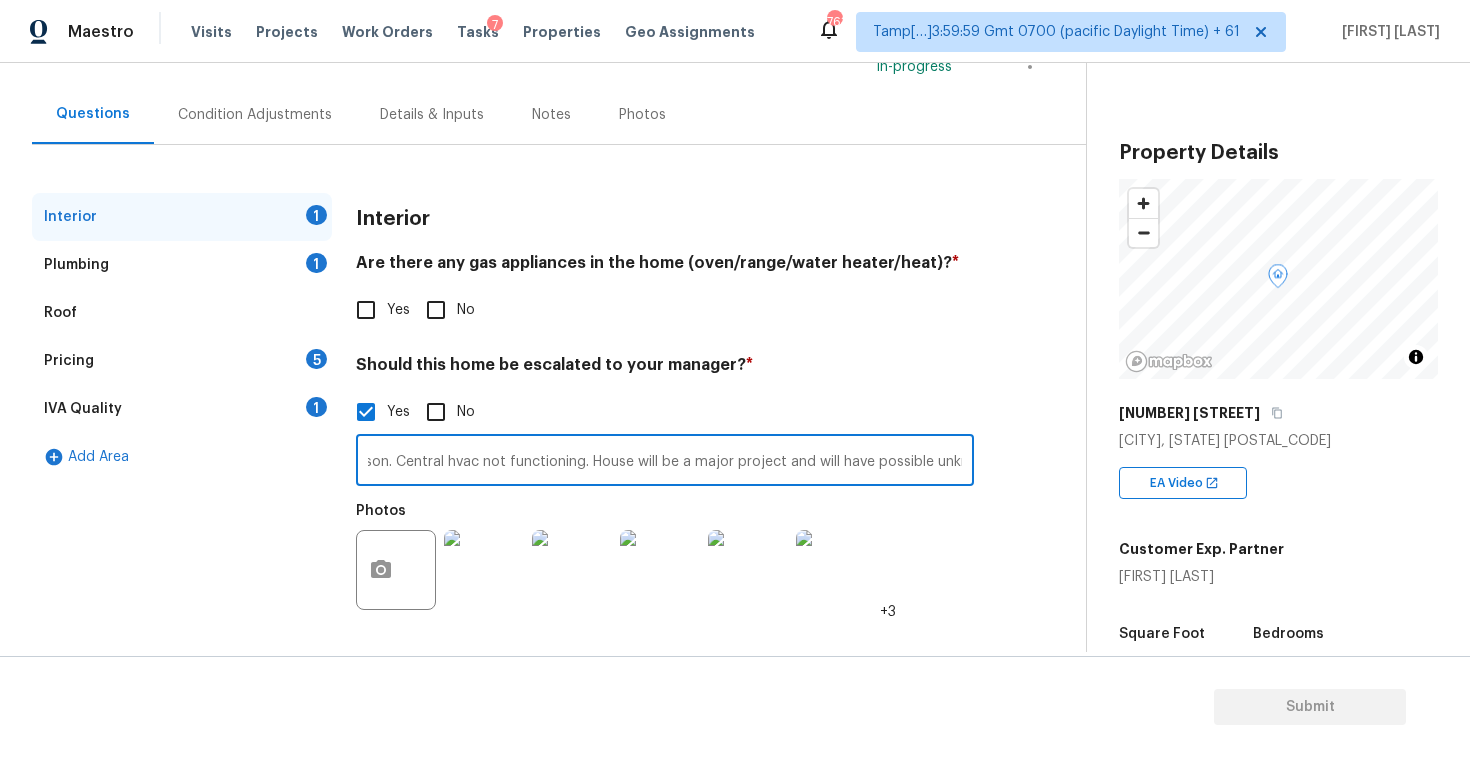 scroll, scrollTop: 0, scrollLeft: 2597, axis: horizontal 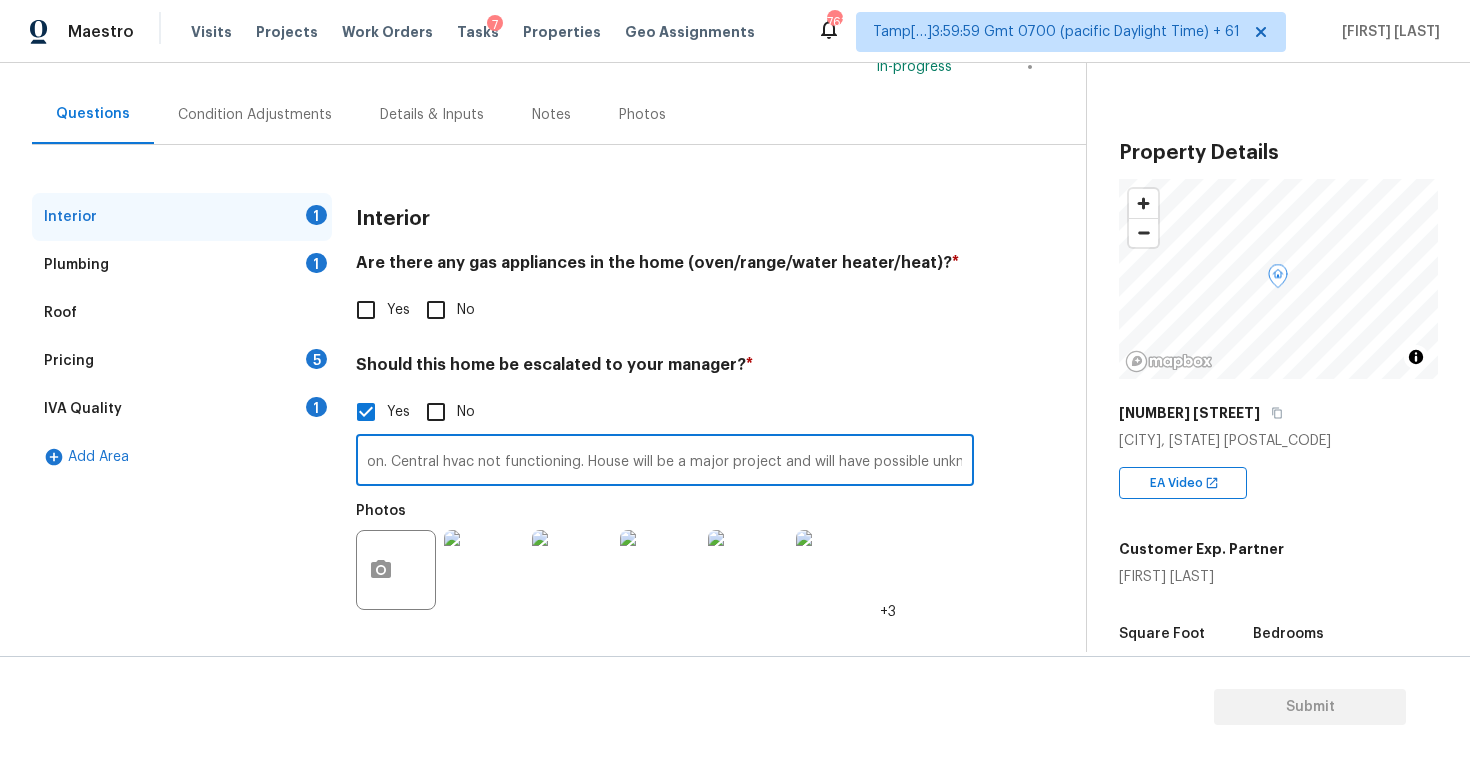 type on "Foundation cracks in the interior 4:02, 3:55, 3:58 and throughout, water damage to the floor at 0:53. HVAC is not functioning. HPM proposed a walk stating "Foundation issues, pier and beam. Subfloor issues, water damaged and crumbling. Exterior of the house needs to be completely done, new siding, new windows, major landscaping. Ceiling caved in the living room, unknown reason. Central hvac not functioning. House will be a major project and will have possible unknown issues."" 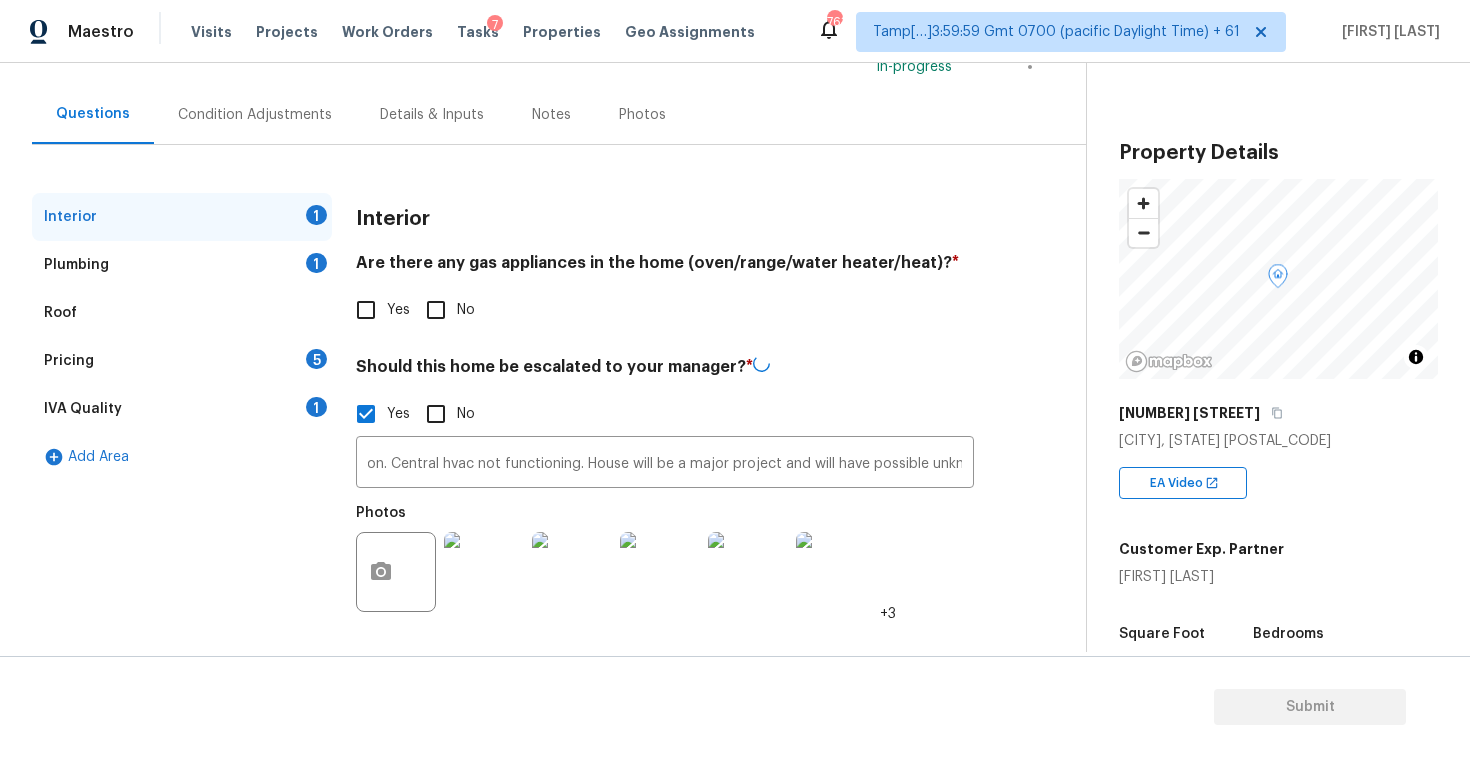 scroll, scrollTop: 0, scrollLeft: 0, axis: both 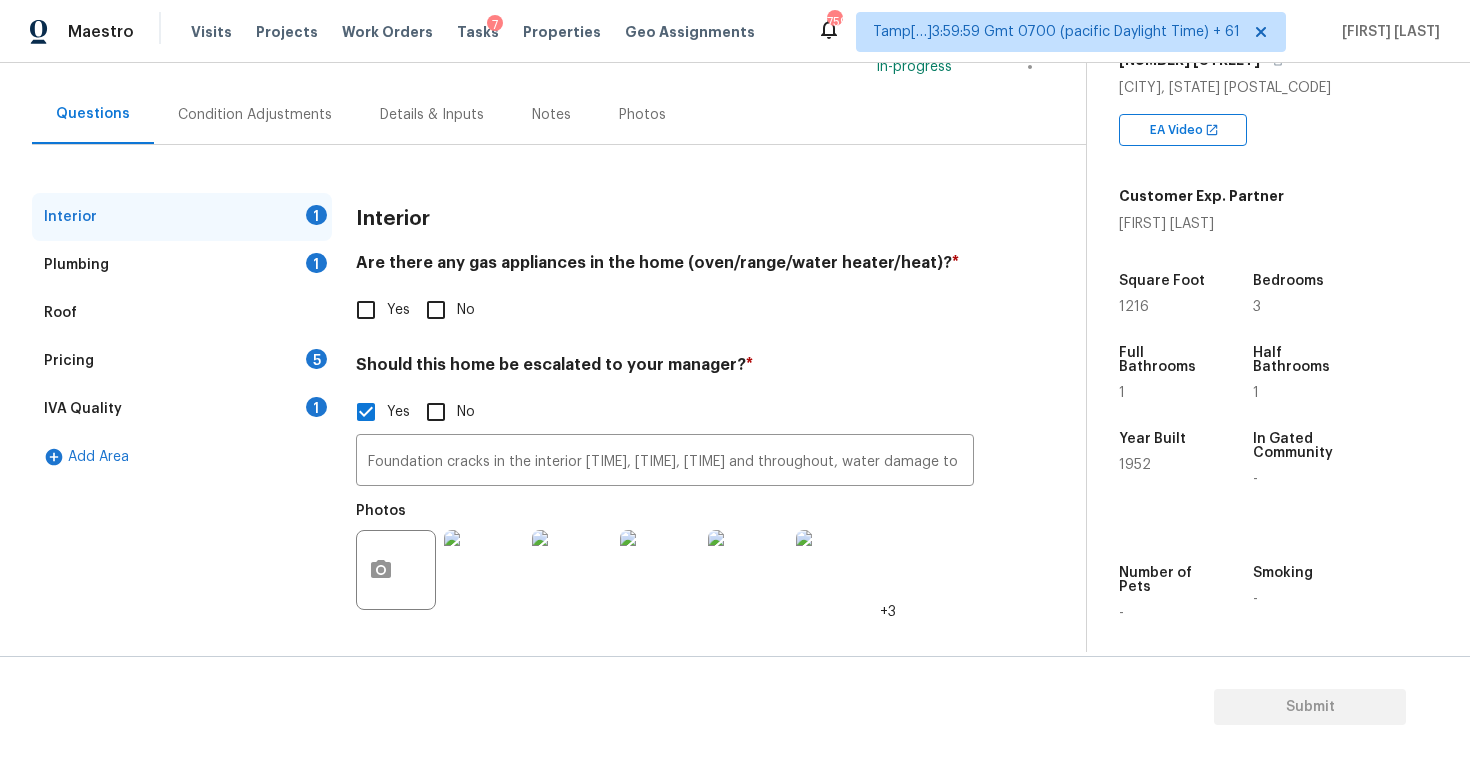 click on "Yes" at bounding box center [366, 310] 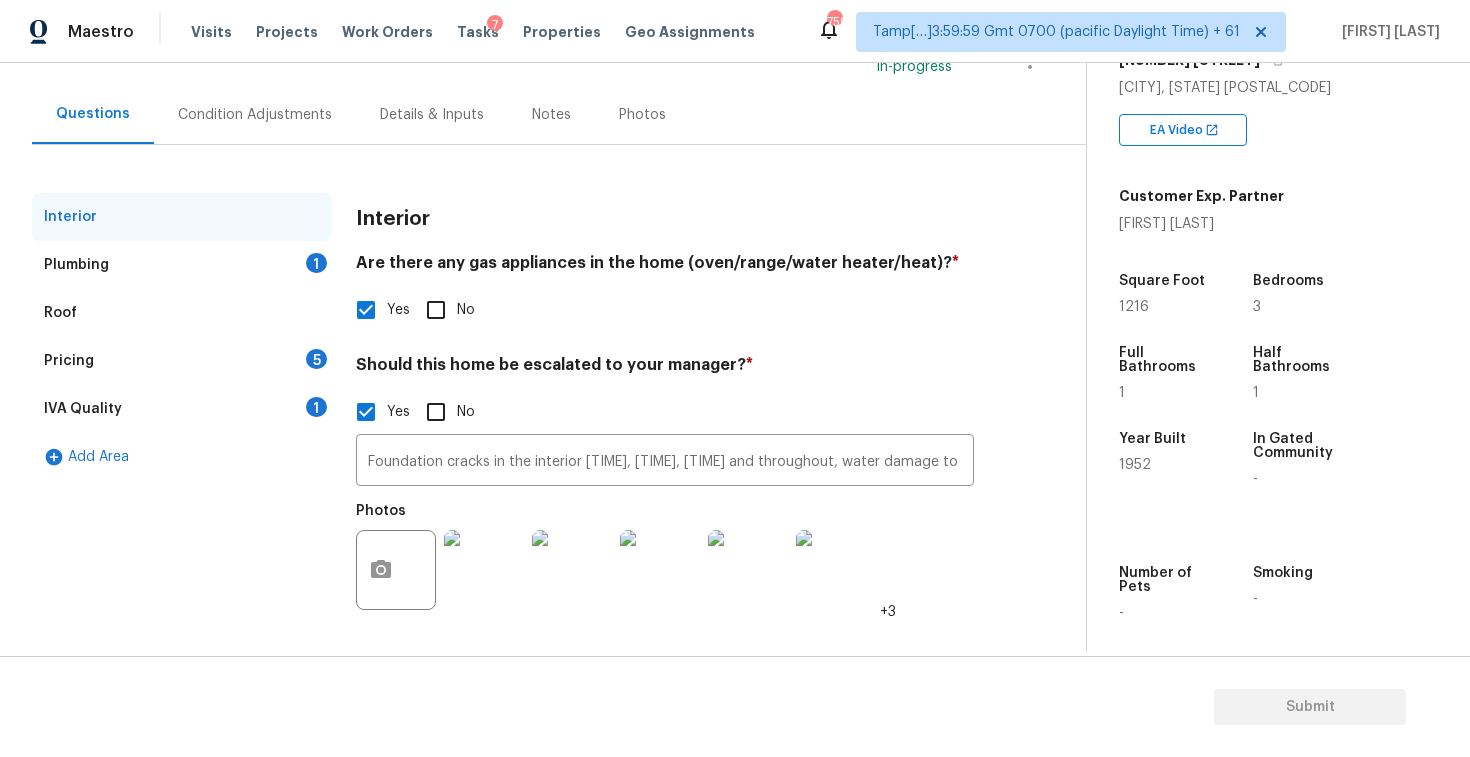 scroll, scrollTop: 158, scrollLeft: 0, axis: vertical 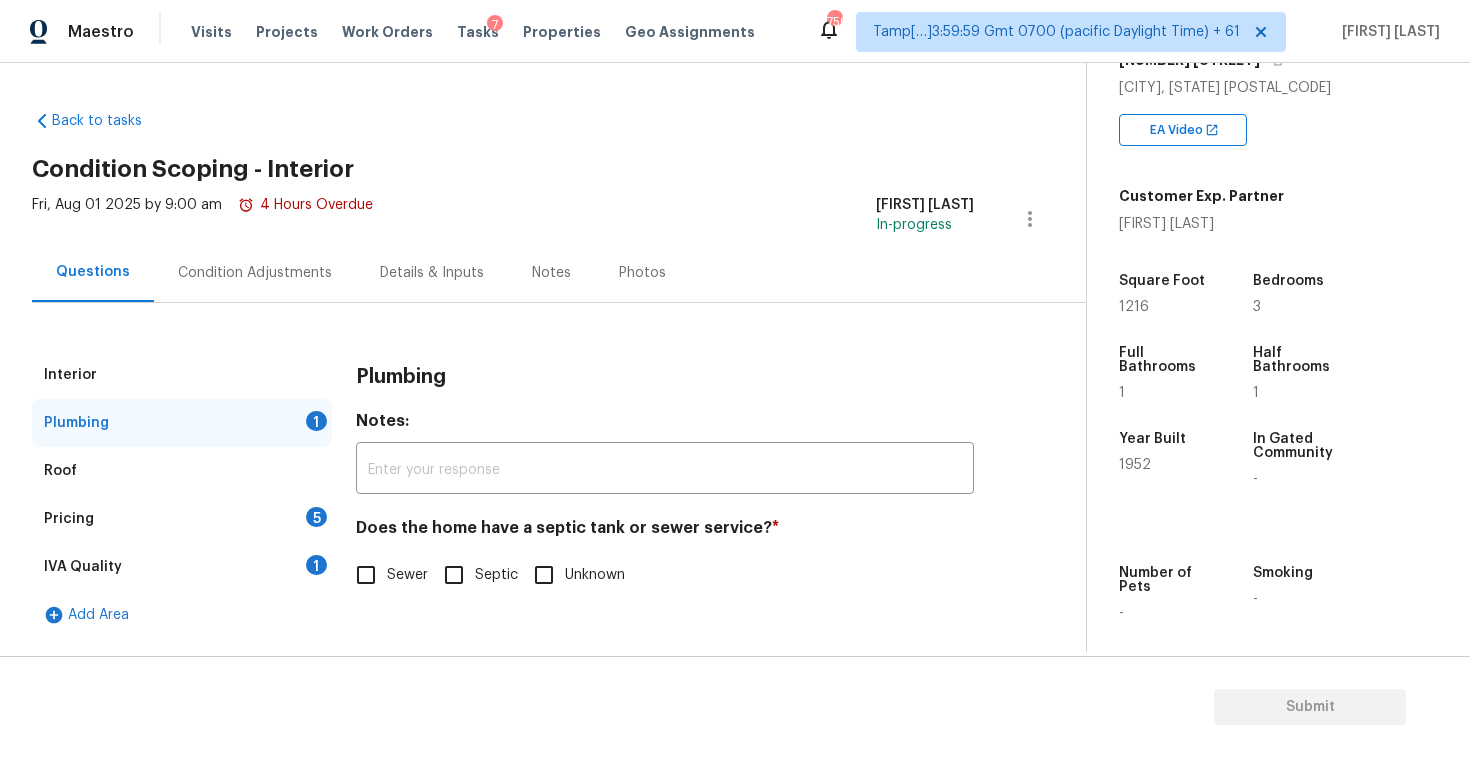 click on "Sewer" at bounding box center (407, 575) 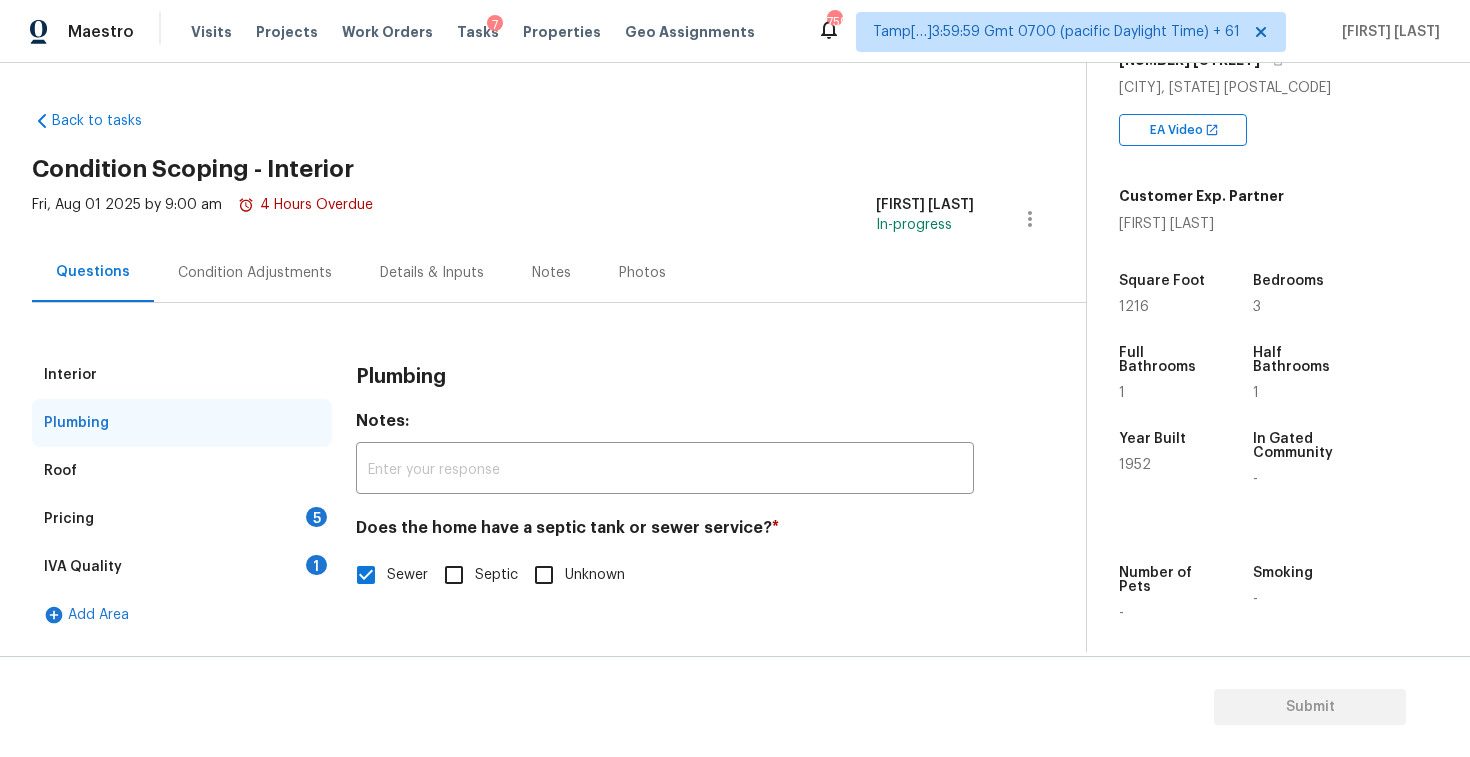 click on "Pricing 5" at bounding box center (182, 519) 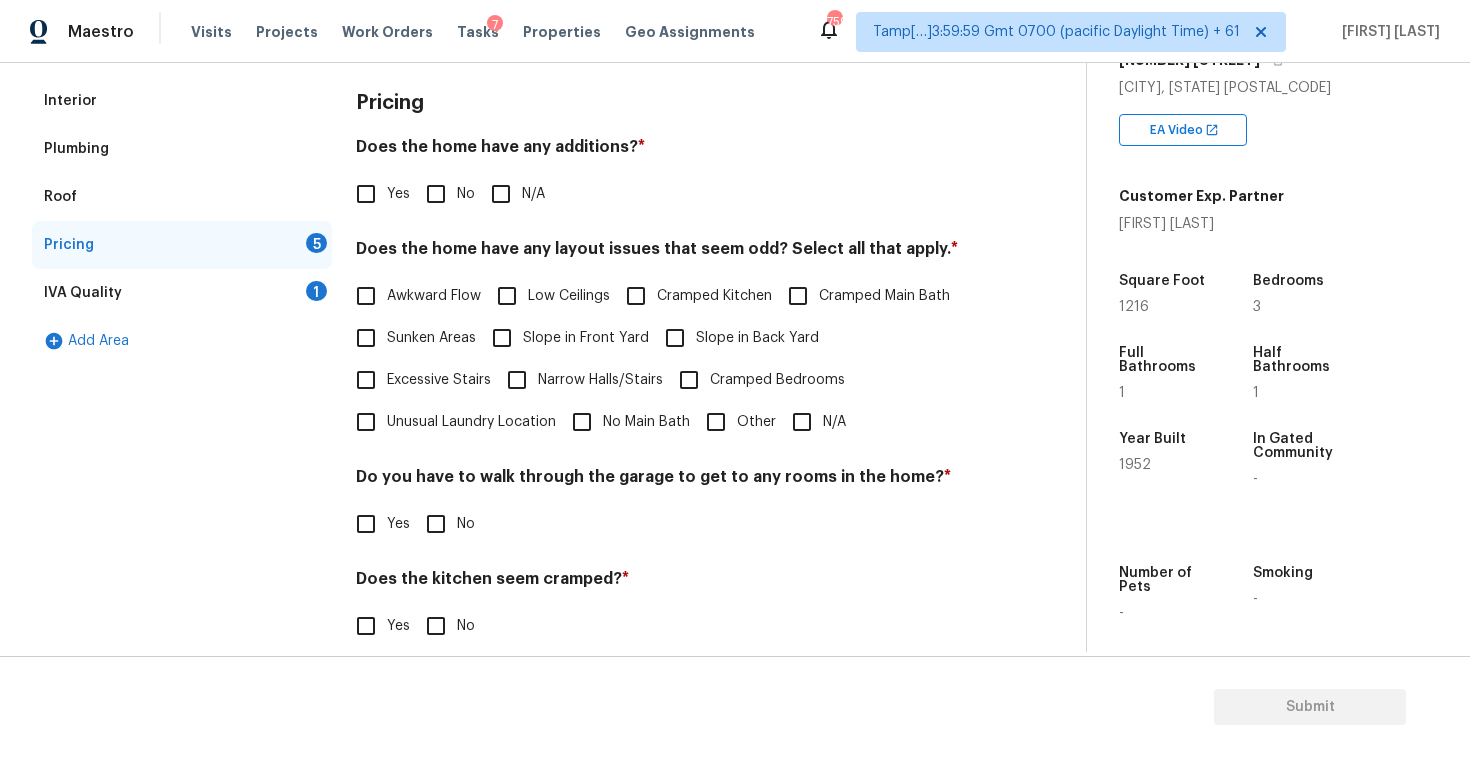 scroll, scrollTop: 323, scrollLeft: 0, axis: vertical 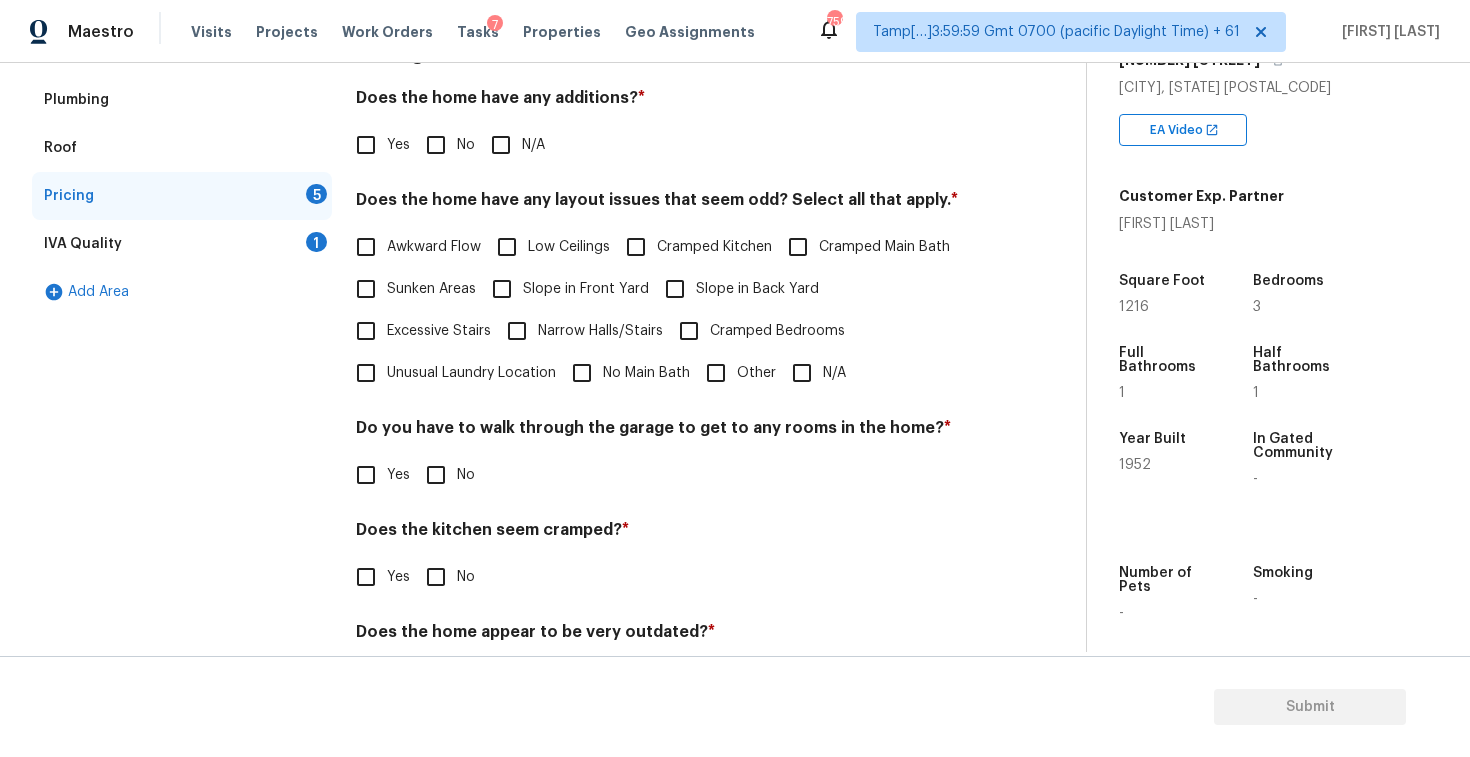 click on "No" at bounding box center [436, 145] 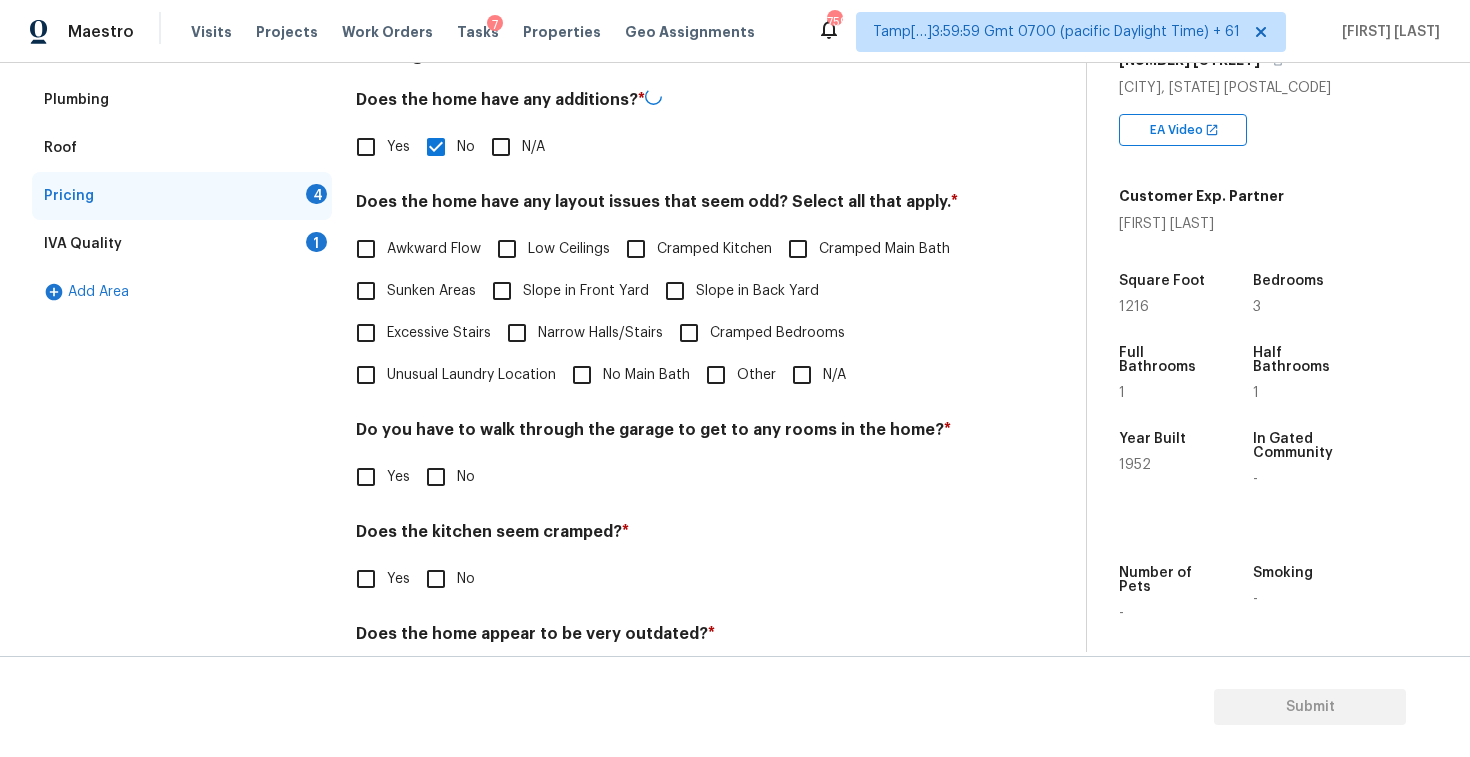 click on "Does the home have any layout issues that seem odd? Select all that apply.  * Awkward Flow Low Ceilings Cramped Kitchen Cramped Main Bath Sunken Areas Slope in Front Yard Slope in Back Yard Excessive Stairs Narrow Halls/Stairs Cramped Bedrooms Unusual Laundry Location No Main Bath Other N/A" at bounding box center [665, 294] 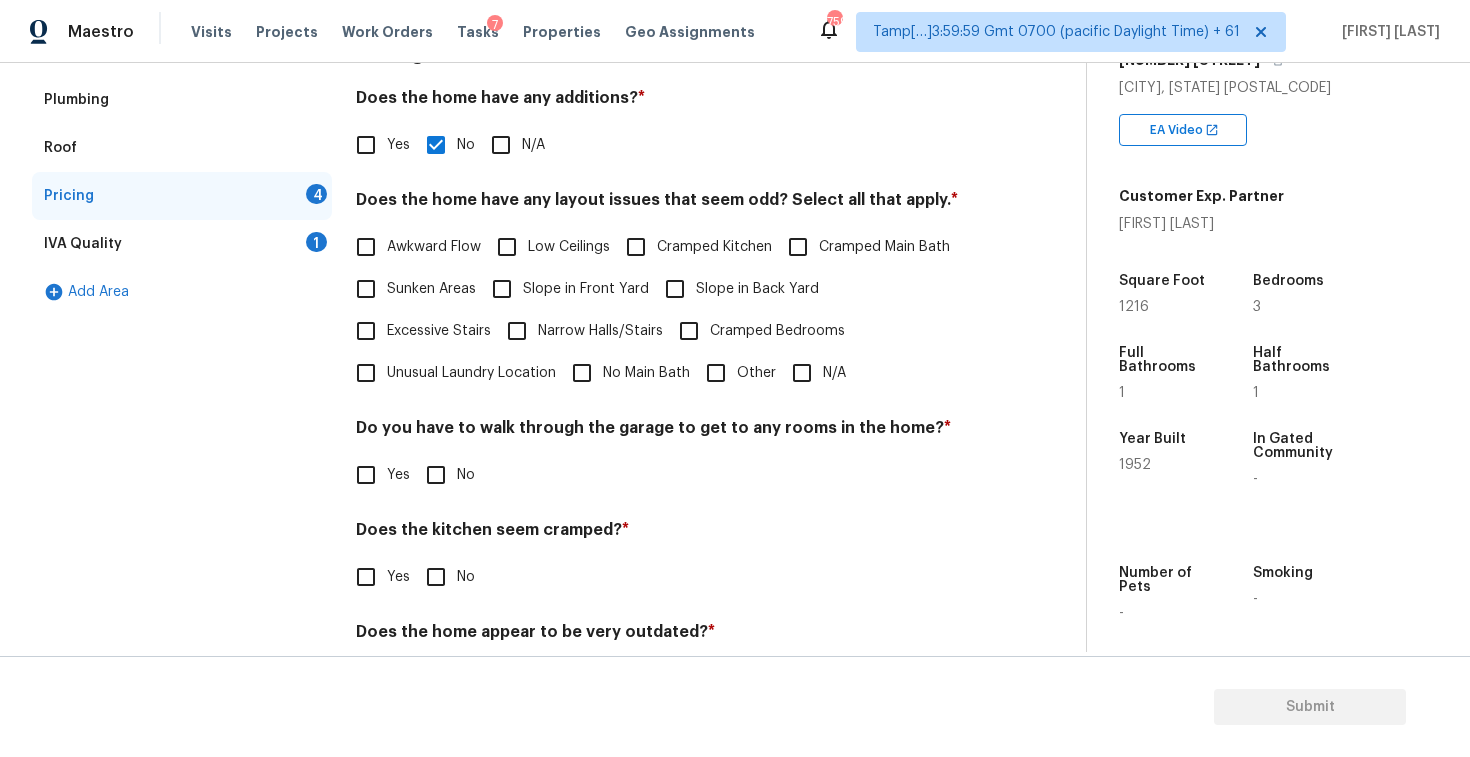 click on "Awkward Flow" at bounding box center (434, 247) 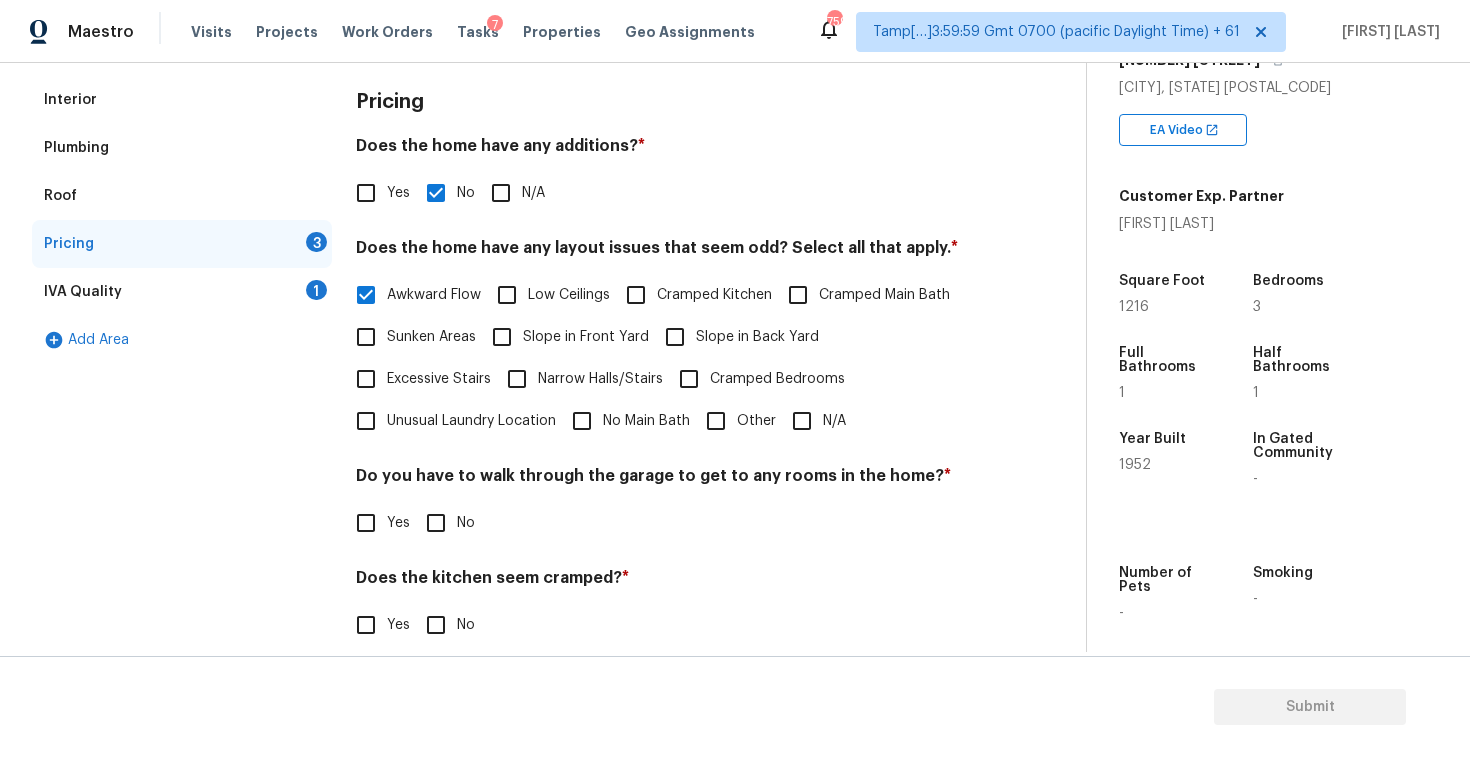 scroll, scrollTop: 0, scrollLeft: 0, axis: both 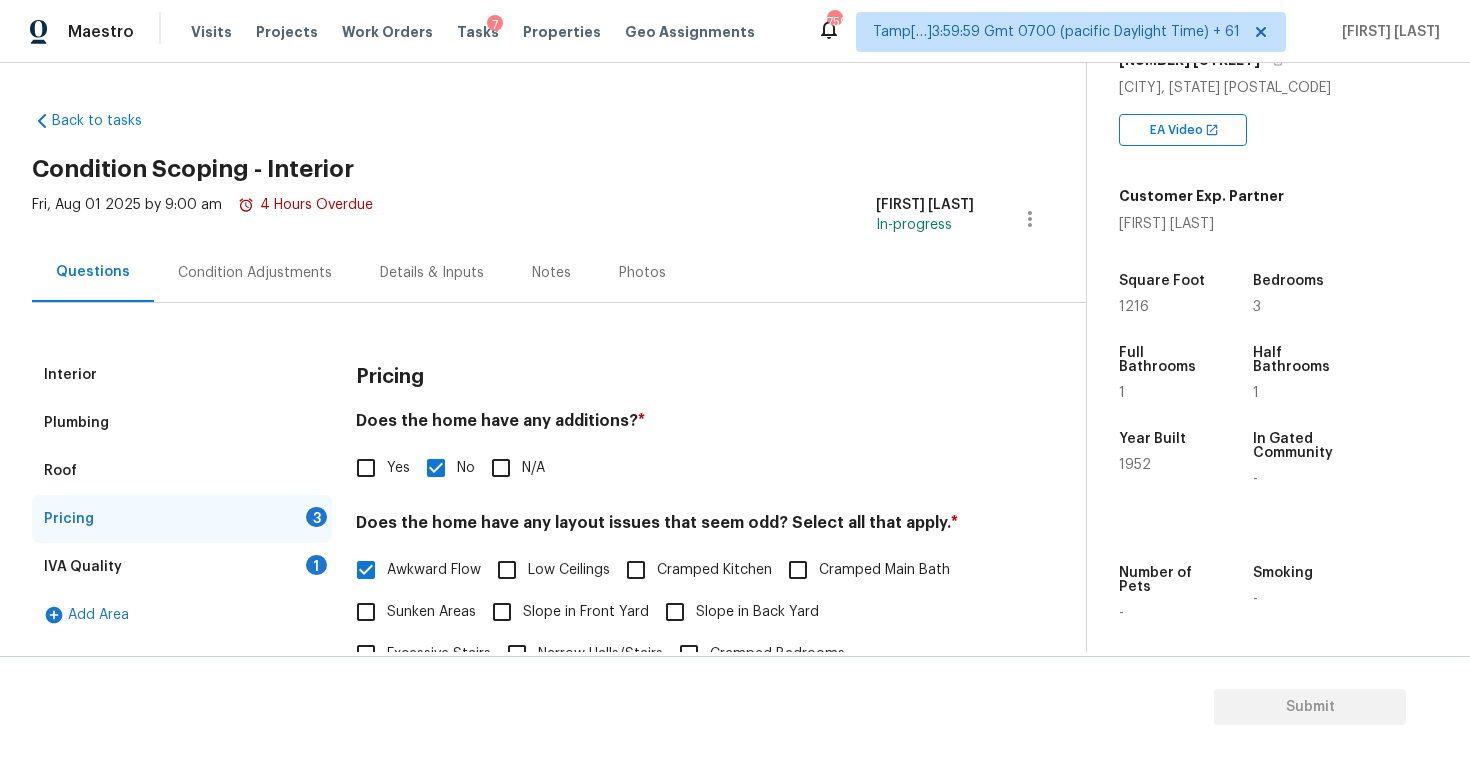 click on "Condition Adjustments" at bounding box center (255, 273) 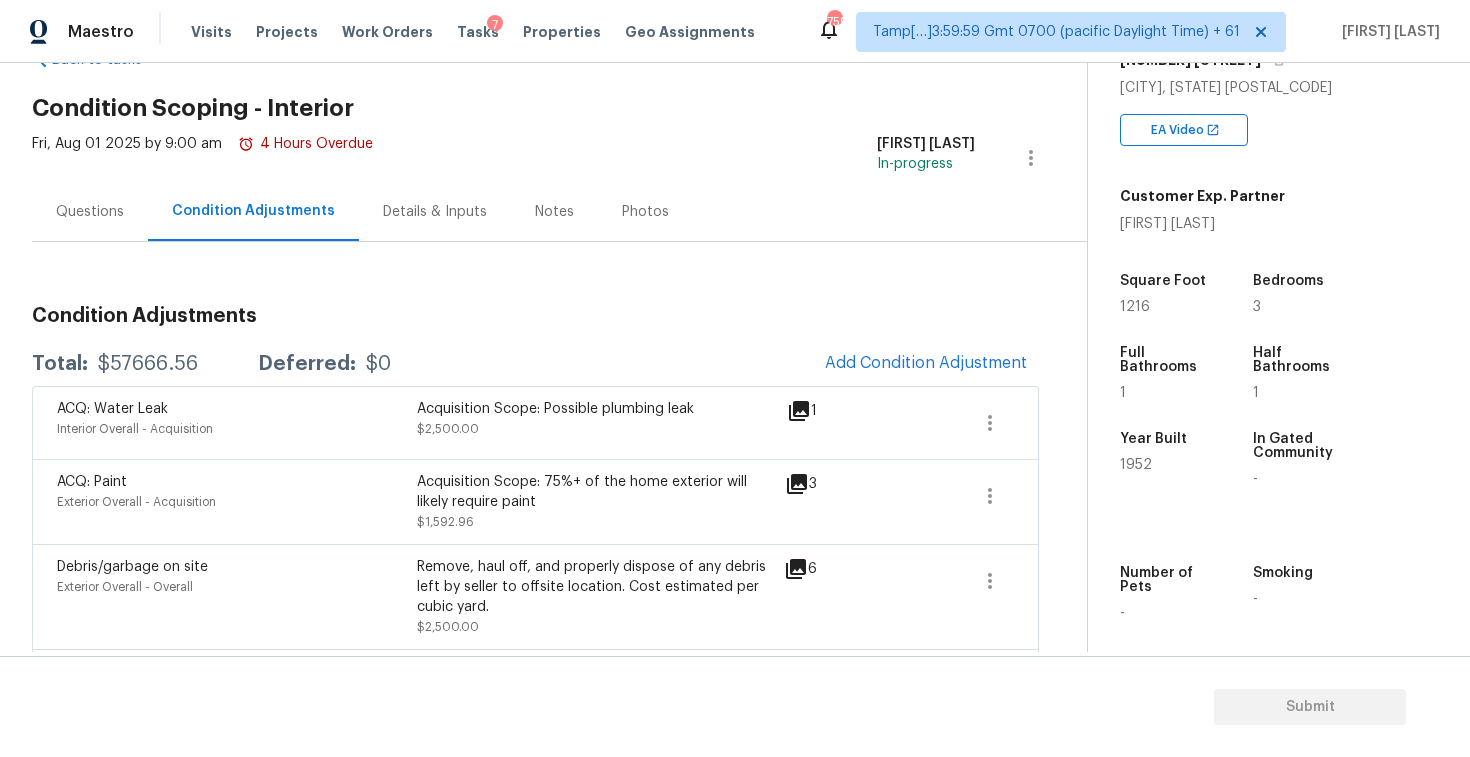 scroll, scrollTop: 62, scrollLeft: 0, axis: vertical 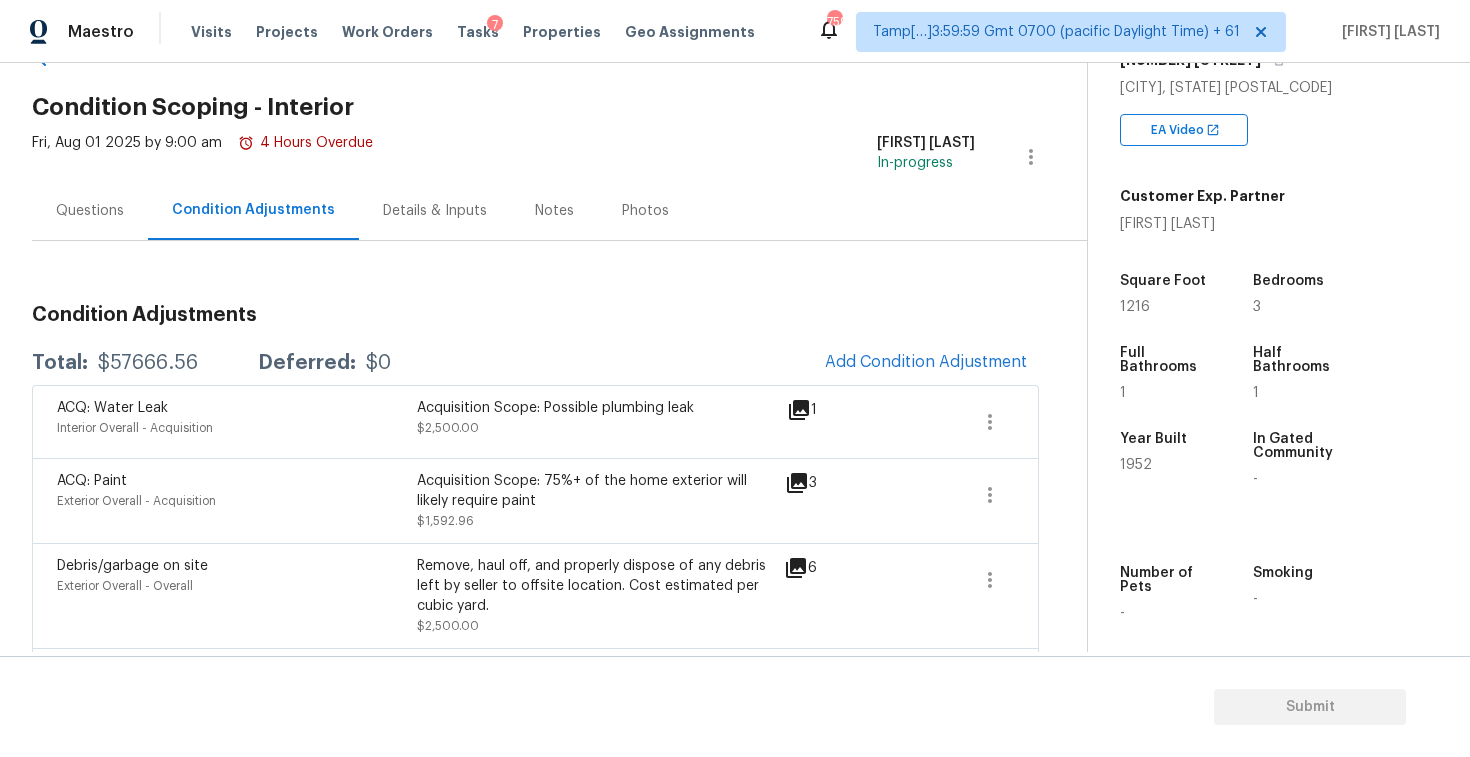 click on "Questions" at bounding box center [90, 211] 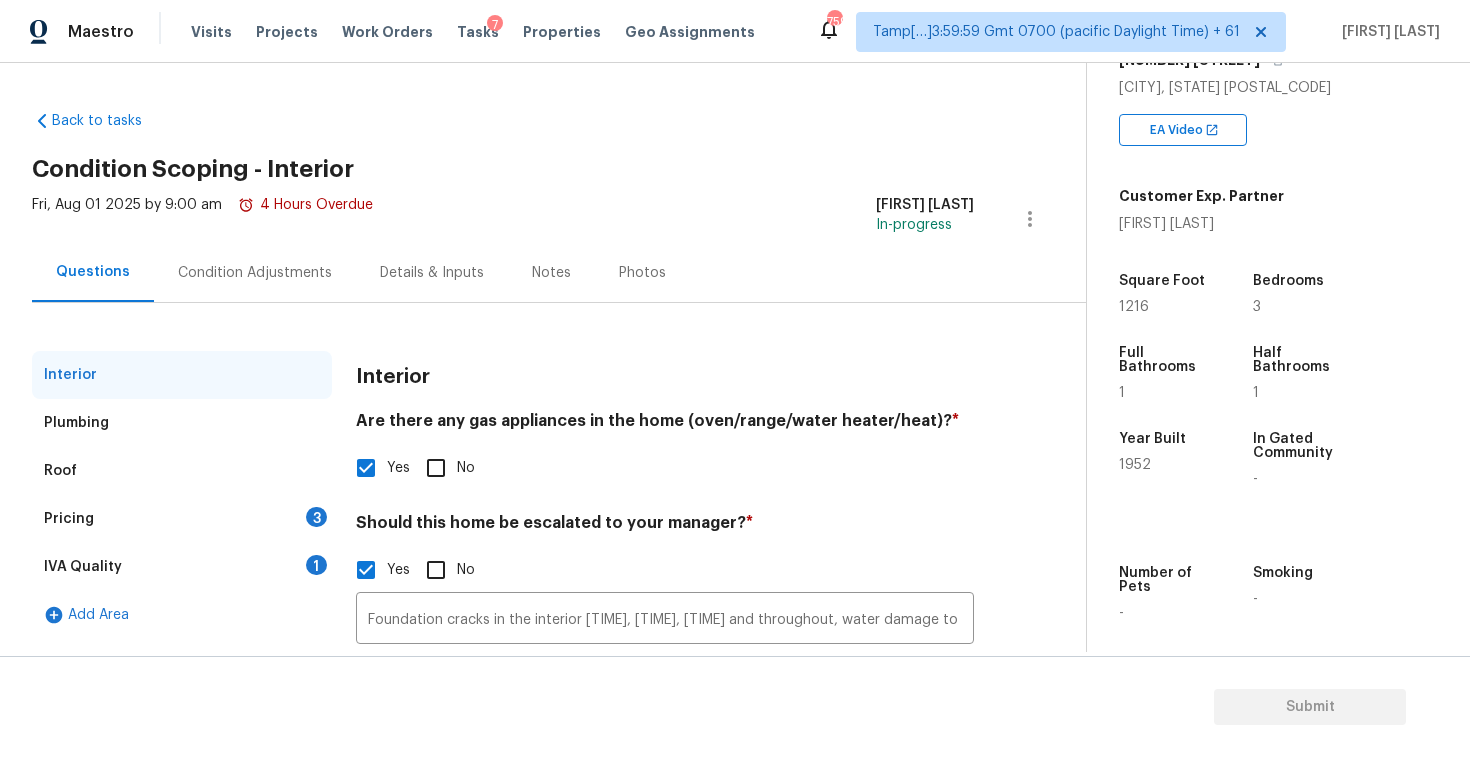 scroll, scrollTop: 158, scrollLeft: 0, axis: vertical 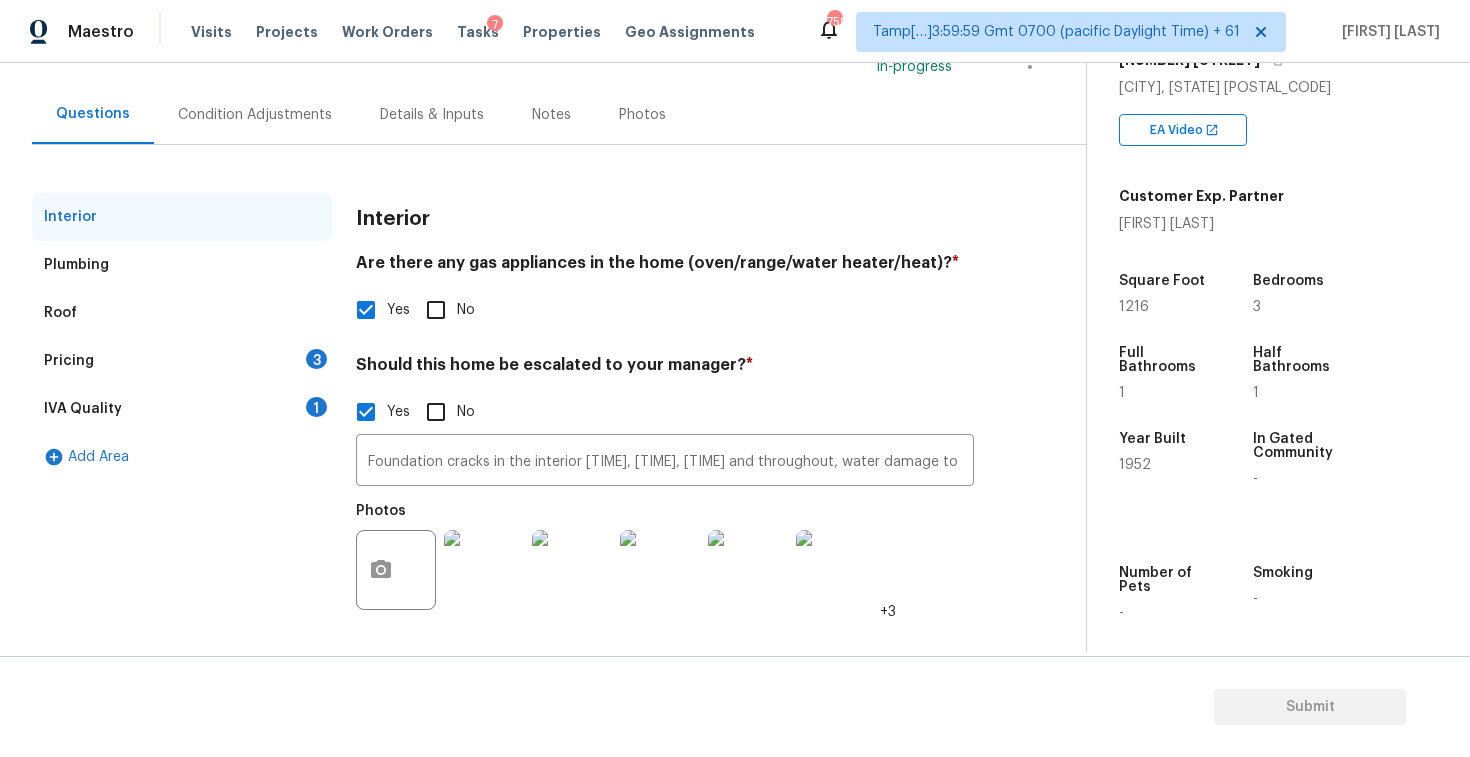 click on "Pricing 3" at bounding box center [182, 361] 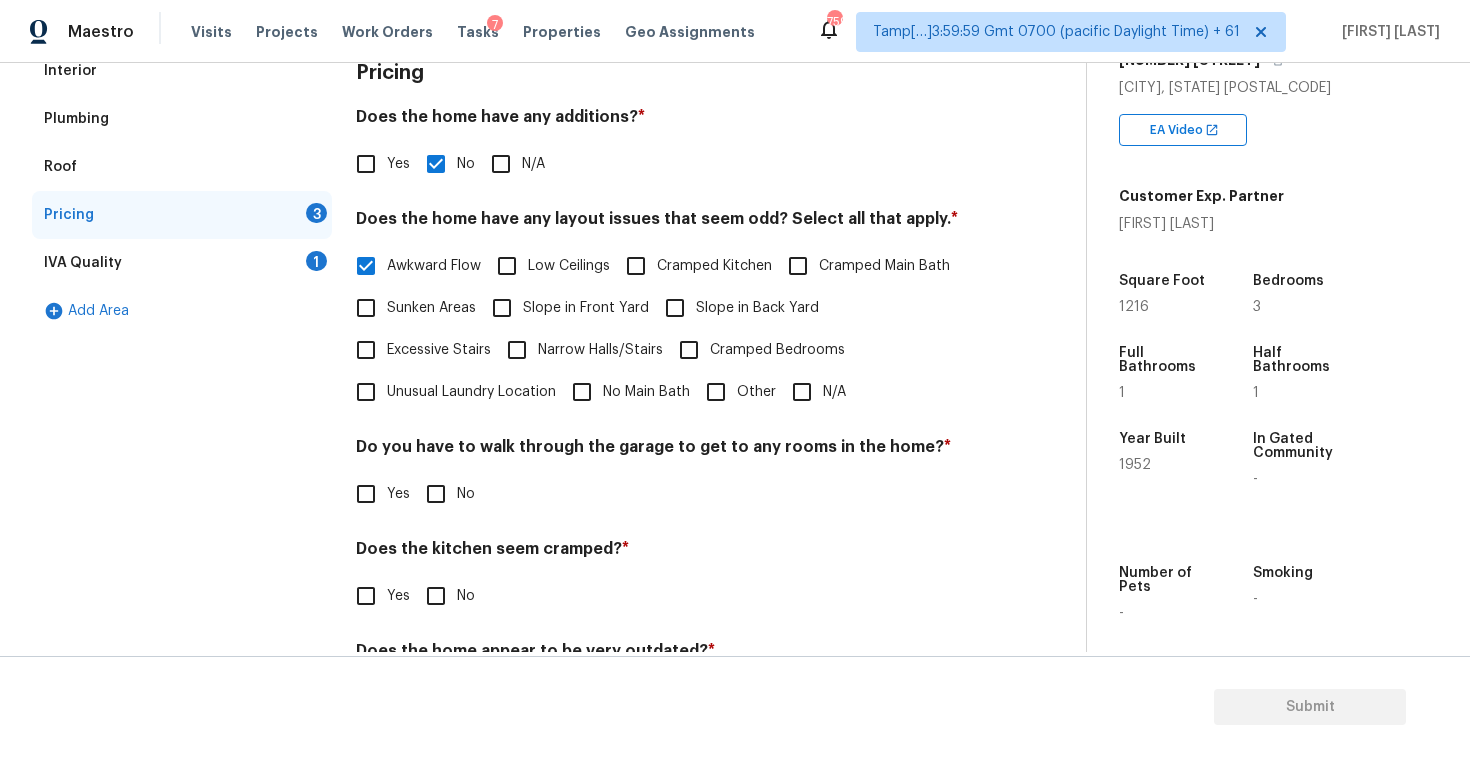 scroll, scrollTop: 321, scrollLeft: 0, axis: vertical 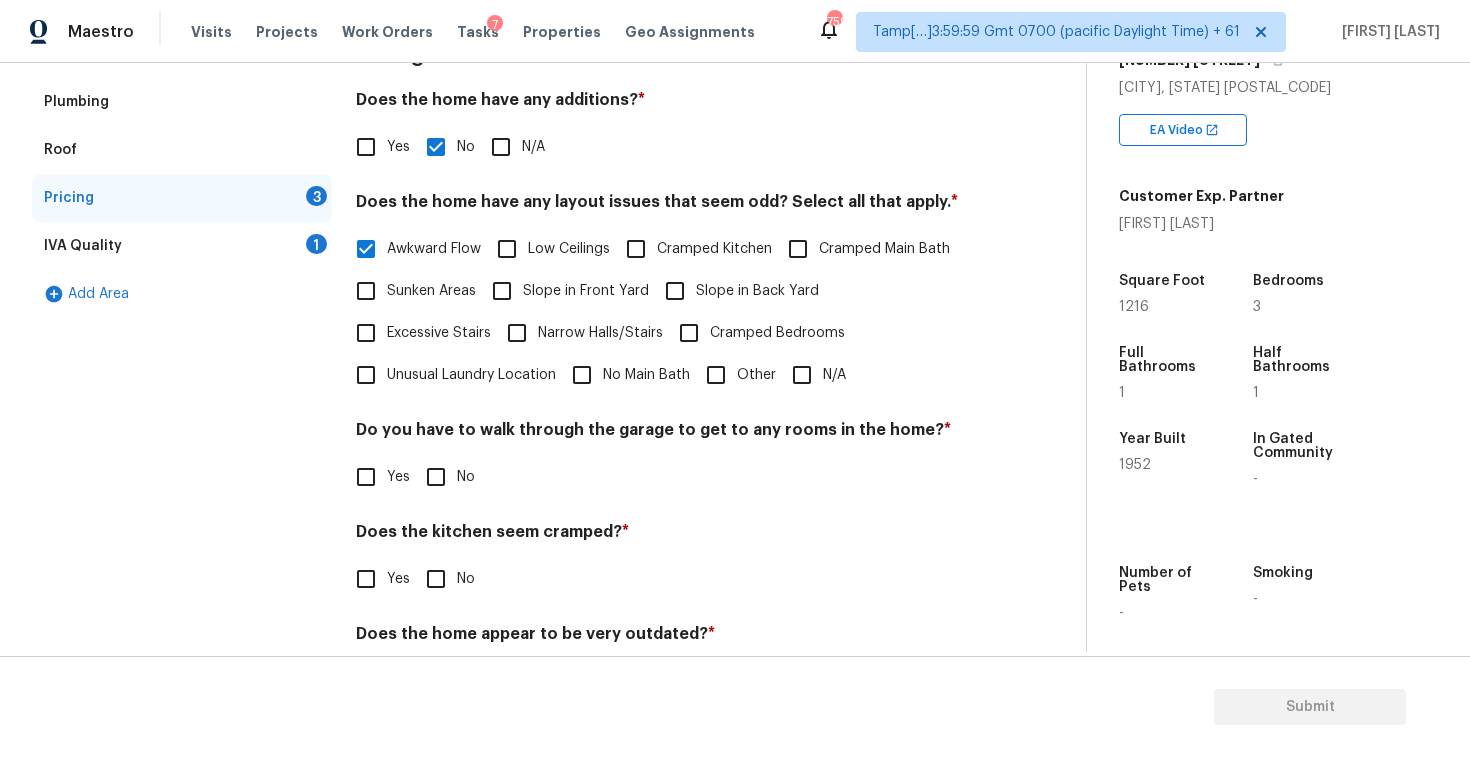 click on "Low Ceilings" at bounding box center [507, 249] 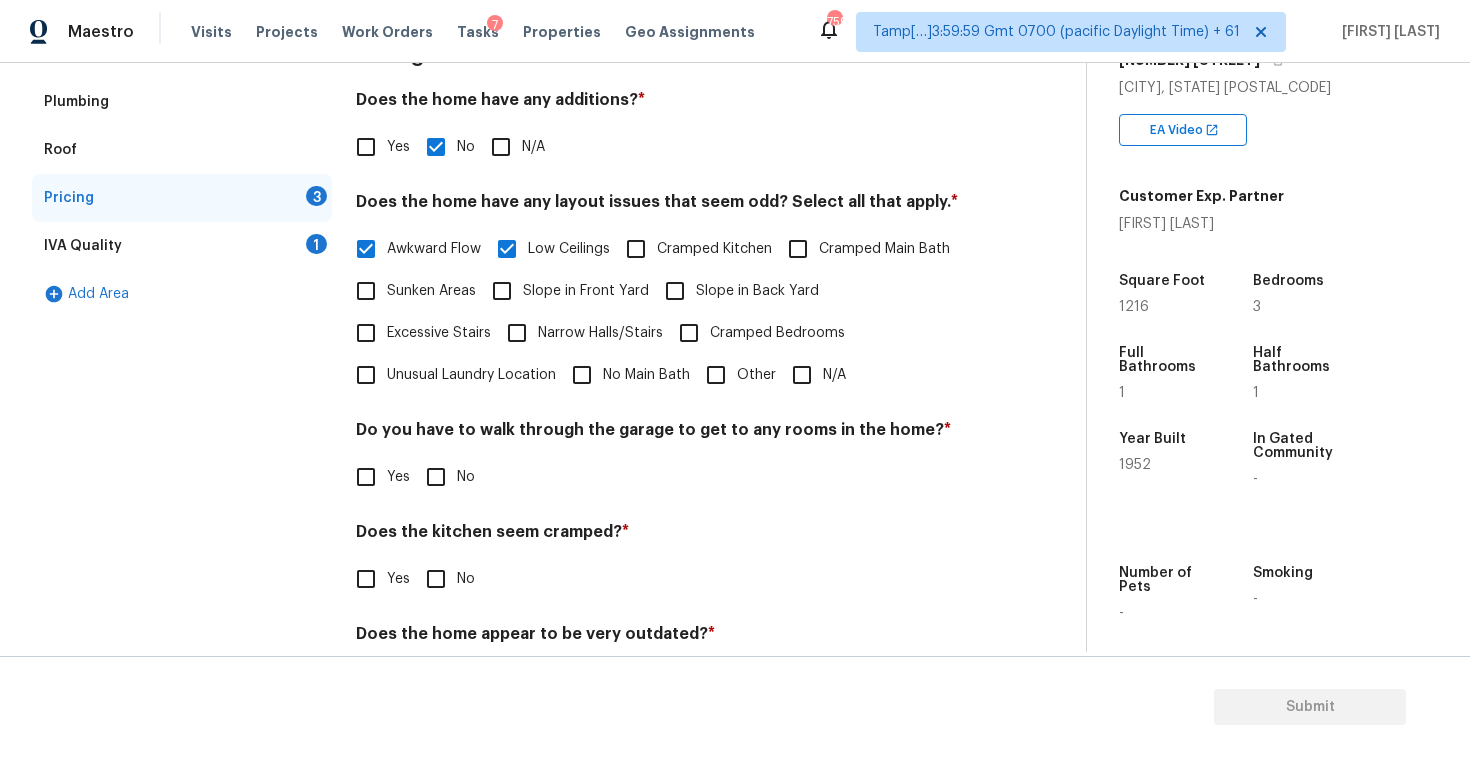 click on "Cramped Main Bath" at bounding box center [884, 249] 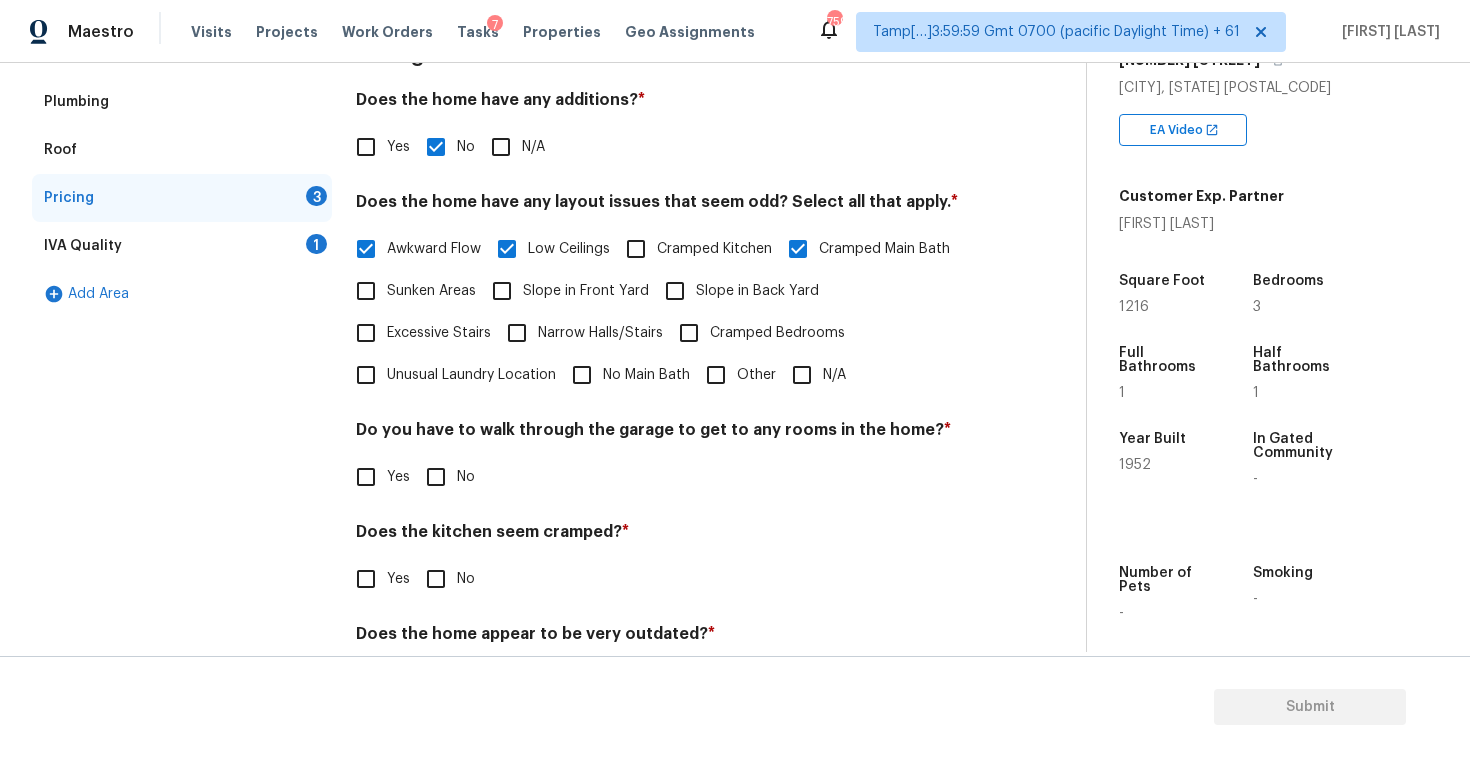 click on "Unusual Laundry Location" at bounding box center [471, 375] 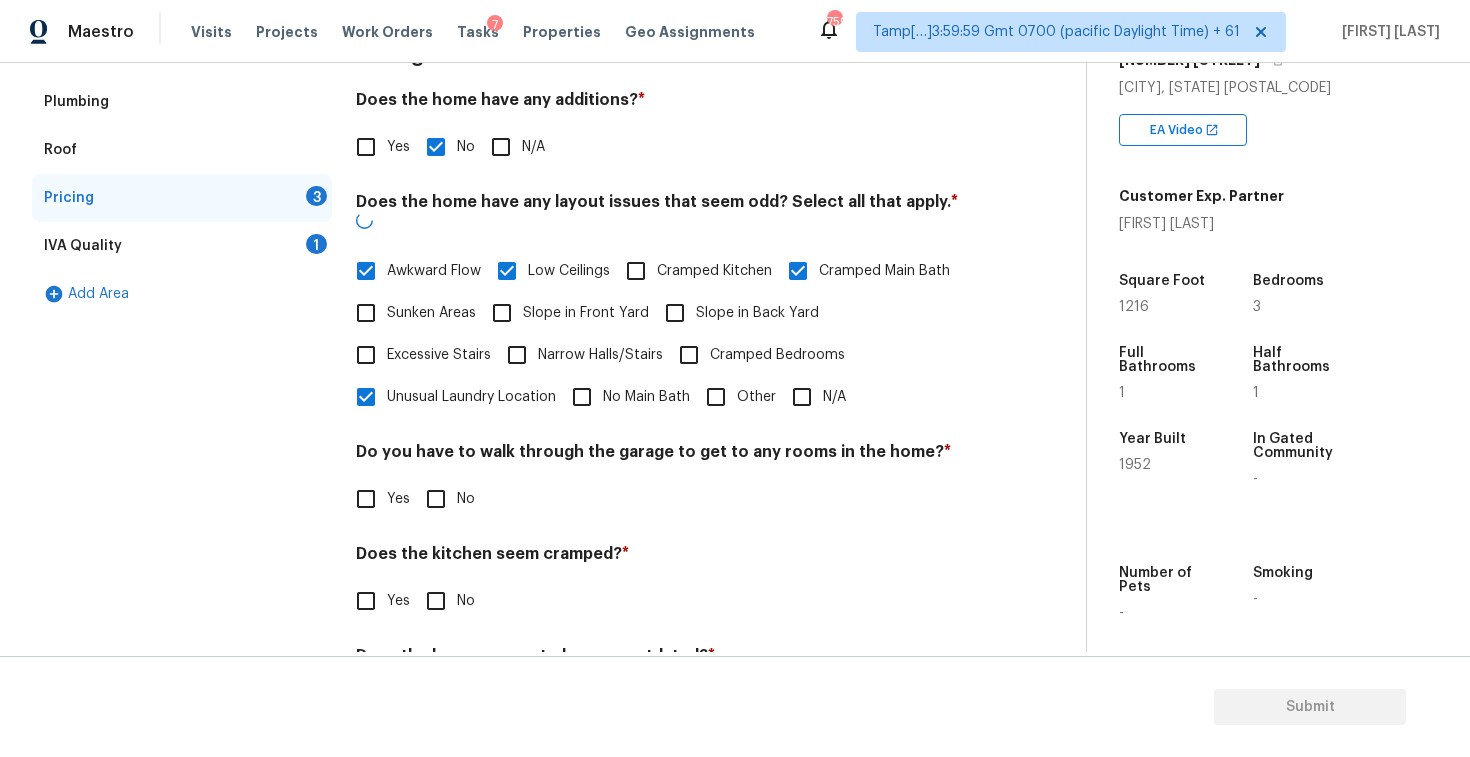 scroll, scrollTop: 401, scrollLeft: 0, axis: vertical 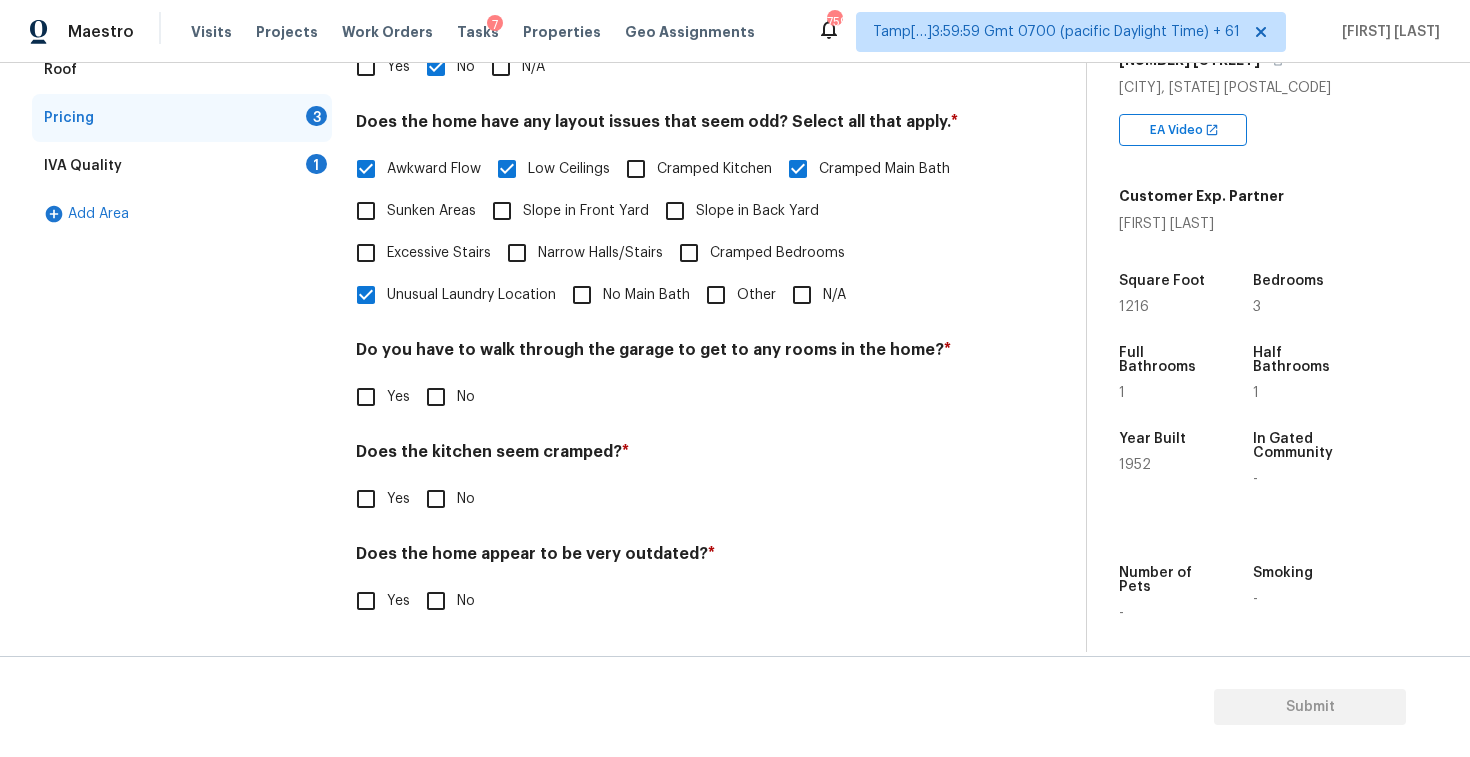 click on "No" at bounding box center (436, 397) 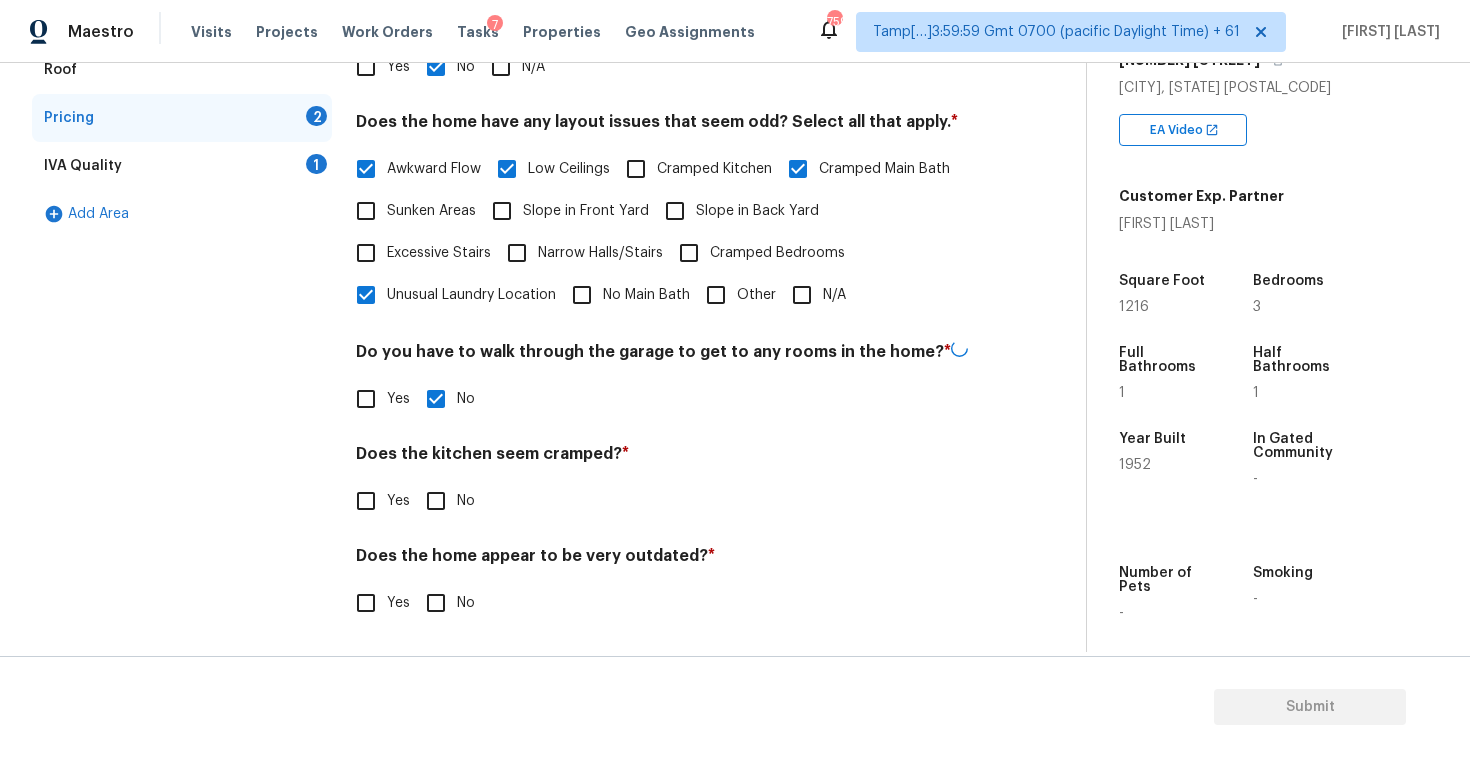 click on "Pricing Does the home have any additions?  * Yes No N/A Does the home have any layout issues that seem odd? Select all that apply.  * Awkward Flow Low Ceilings Cramped Kitchen Cramped Main Bath Sunken Areas Slope in Front Yard Slope in Back Yard Excessive Stairs Narrow Halls/Stairs Cramped Bedrooms Unusual Laundry Location No Main Bath Other N/A Do you have to walk through the garage to get to any rooms in the home?  * Yes No Does the kitchen seem cramped?  * Yes No Does the home appear to be very outdated?  * Yes No" at bounding box center [665, 299] 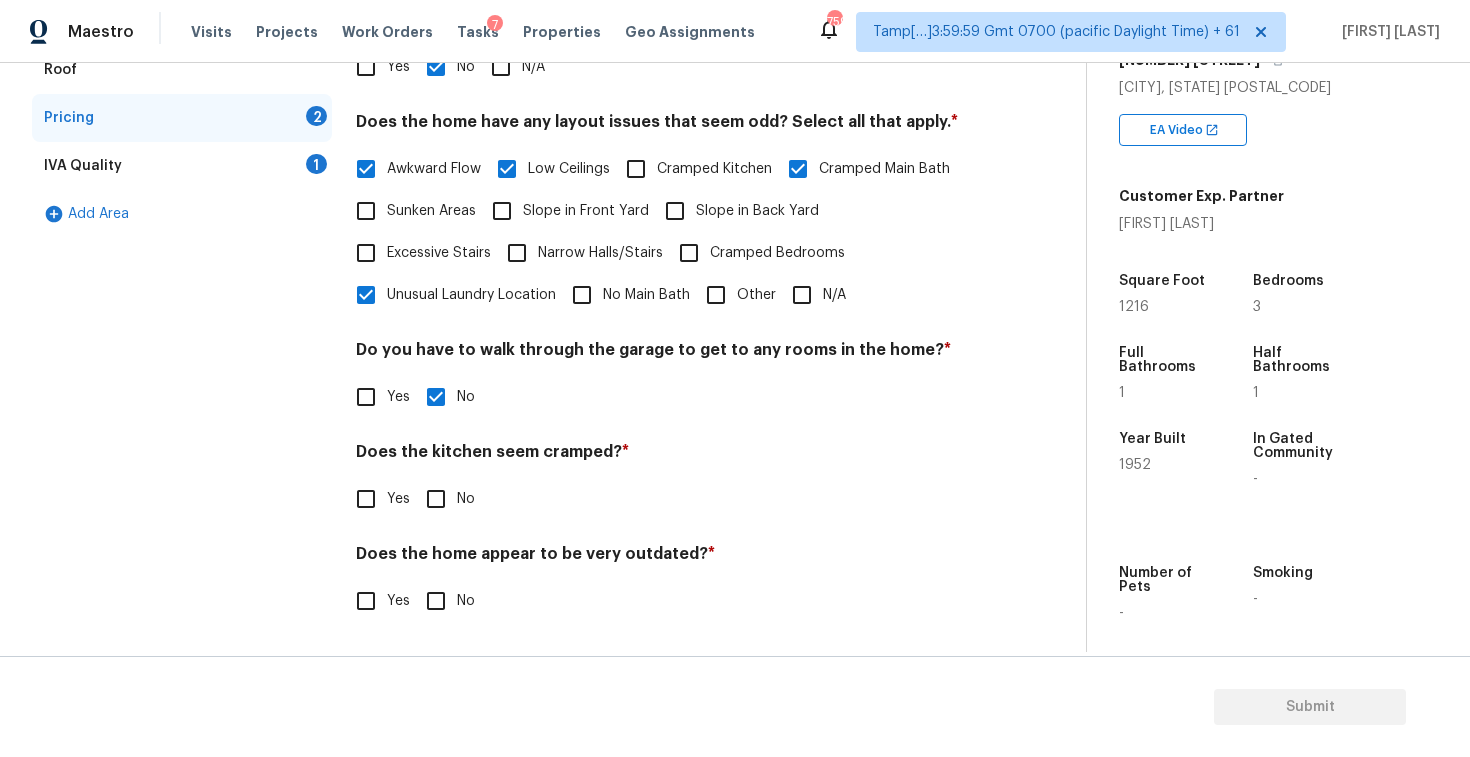click on "No" at bounding box center [436, 499] 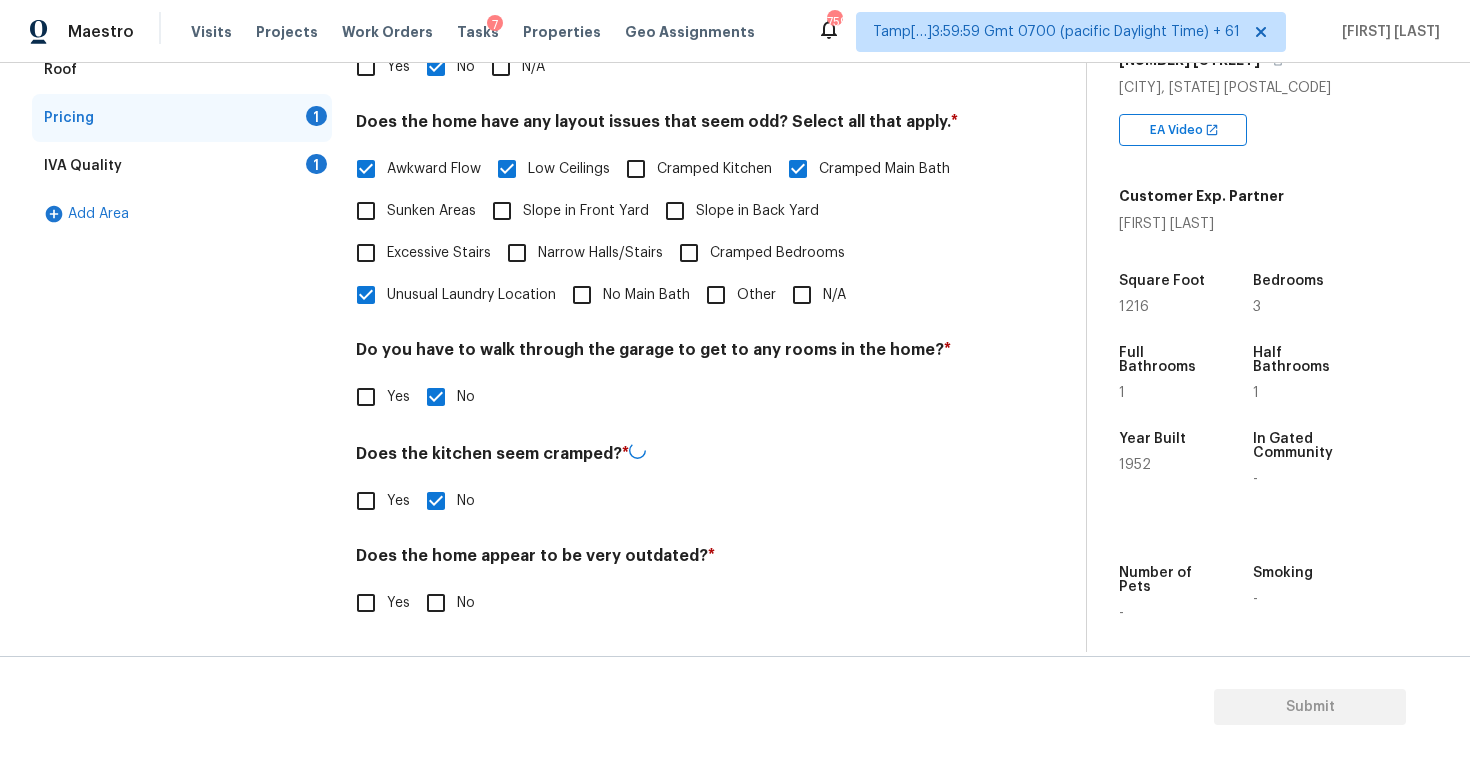 click on "No" at bounding box center (436, 603) 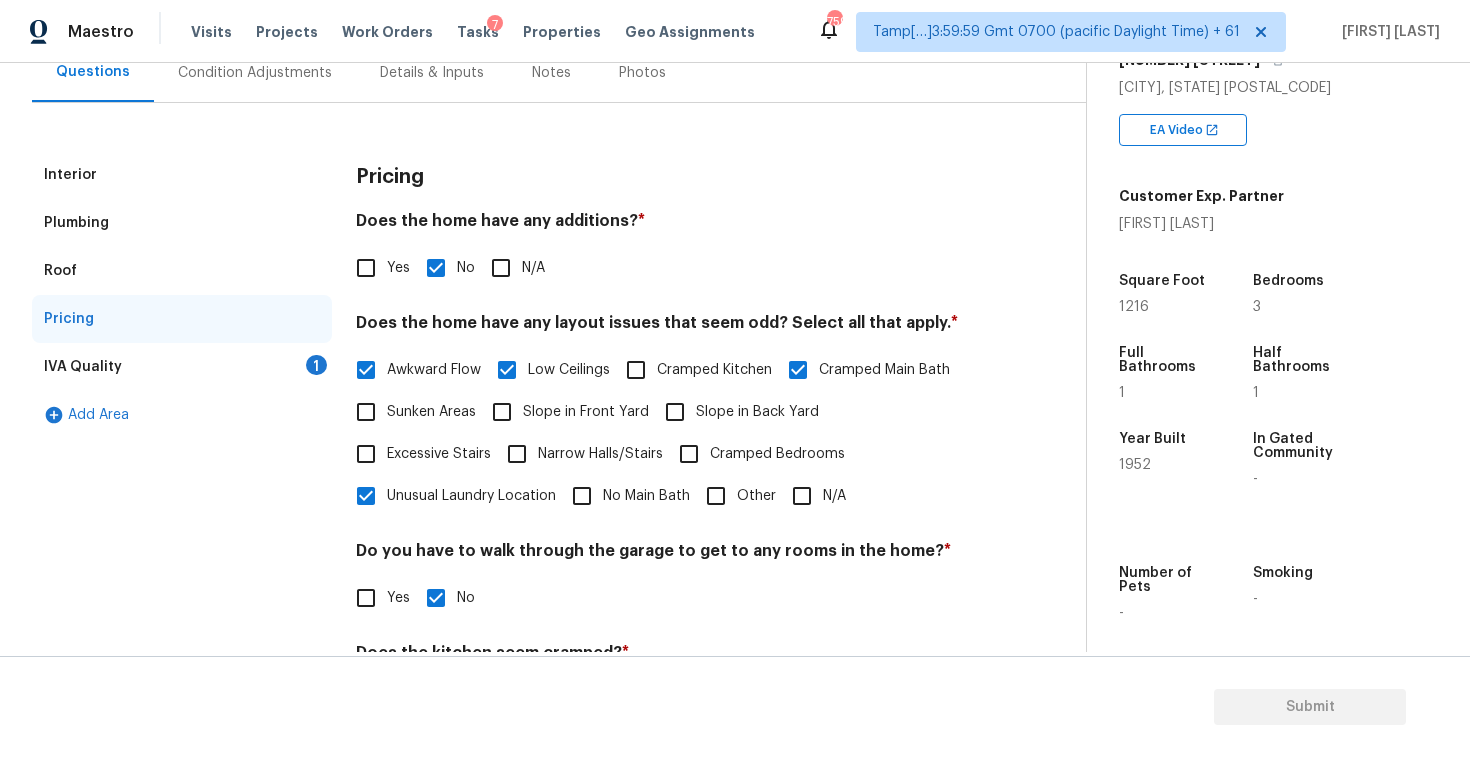scroll, scrollTop: 163, scrollLeft: 0, axis: vertical 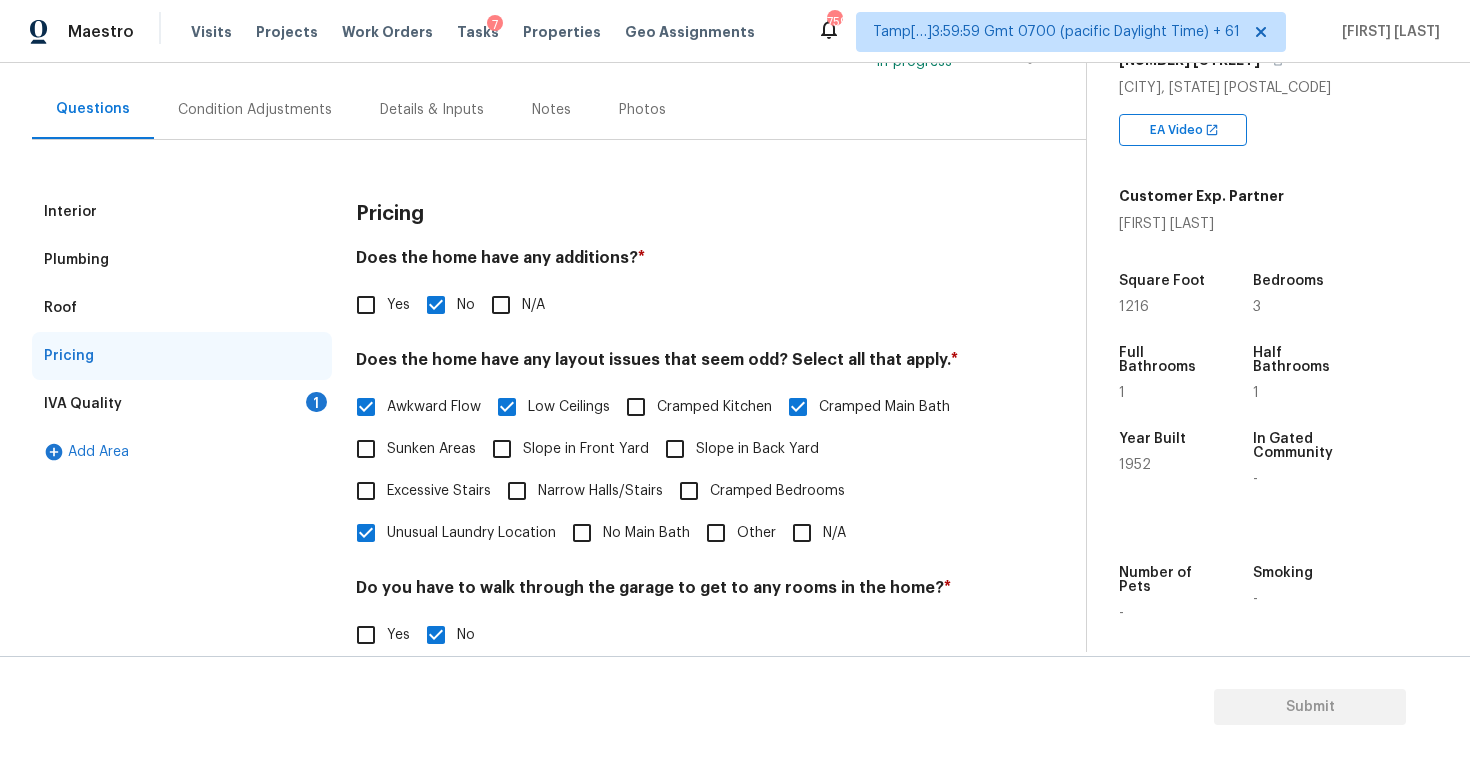 click on "IVA Quality 1" at bounding box center [182, 404] 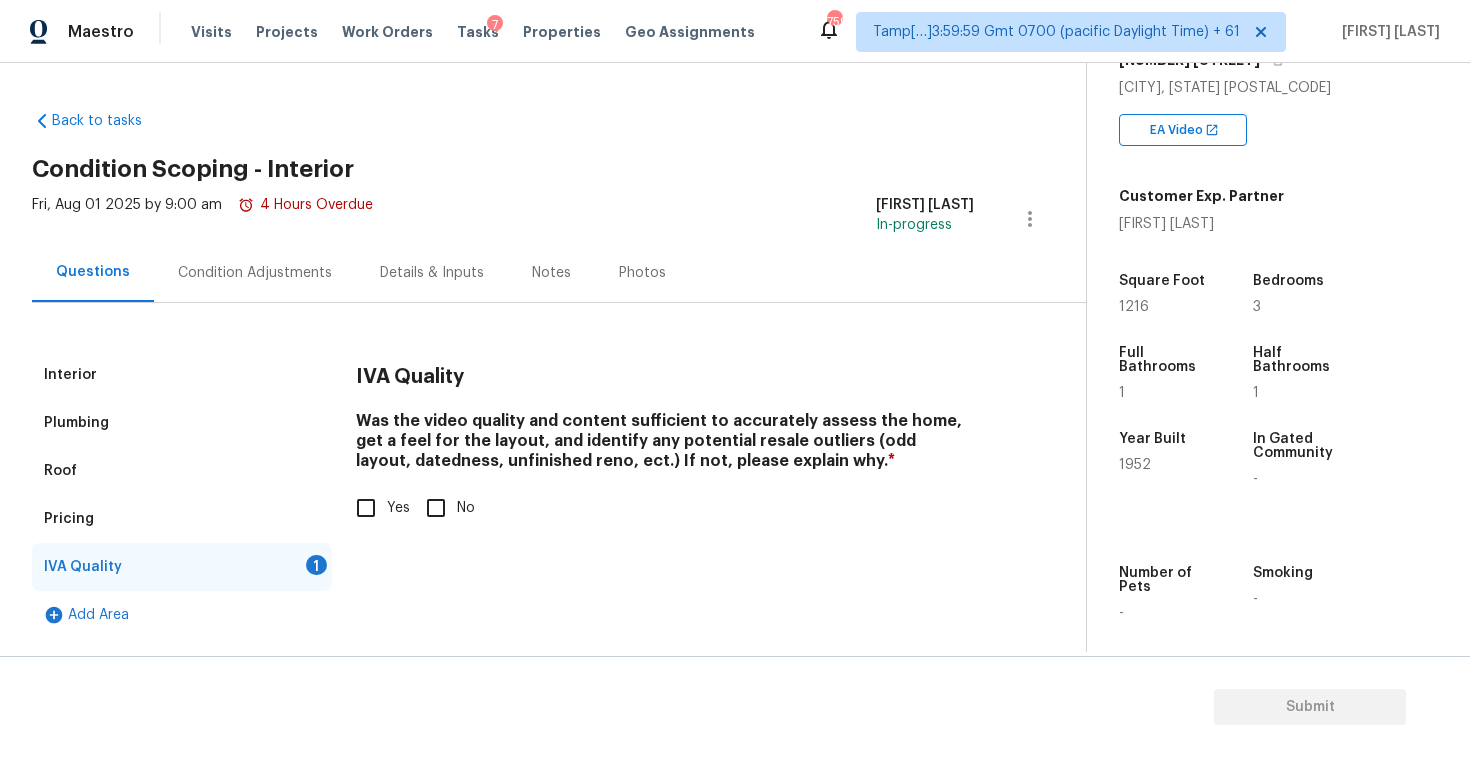 scroll, scrollTop: 0, scrollLeft: 0, axis: both 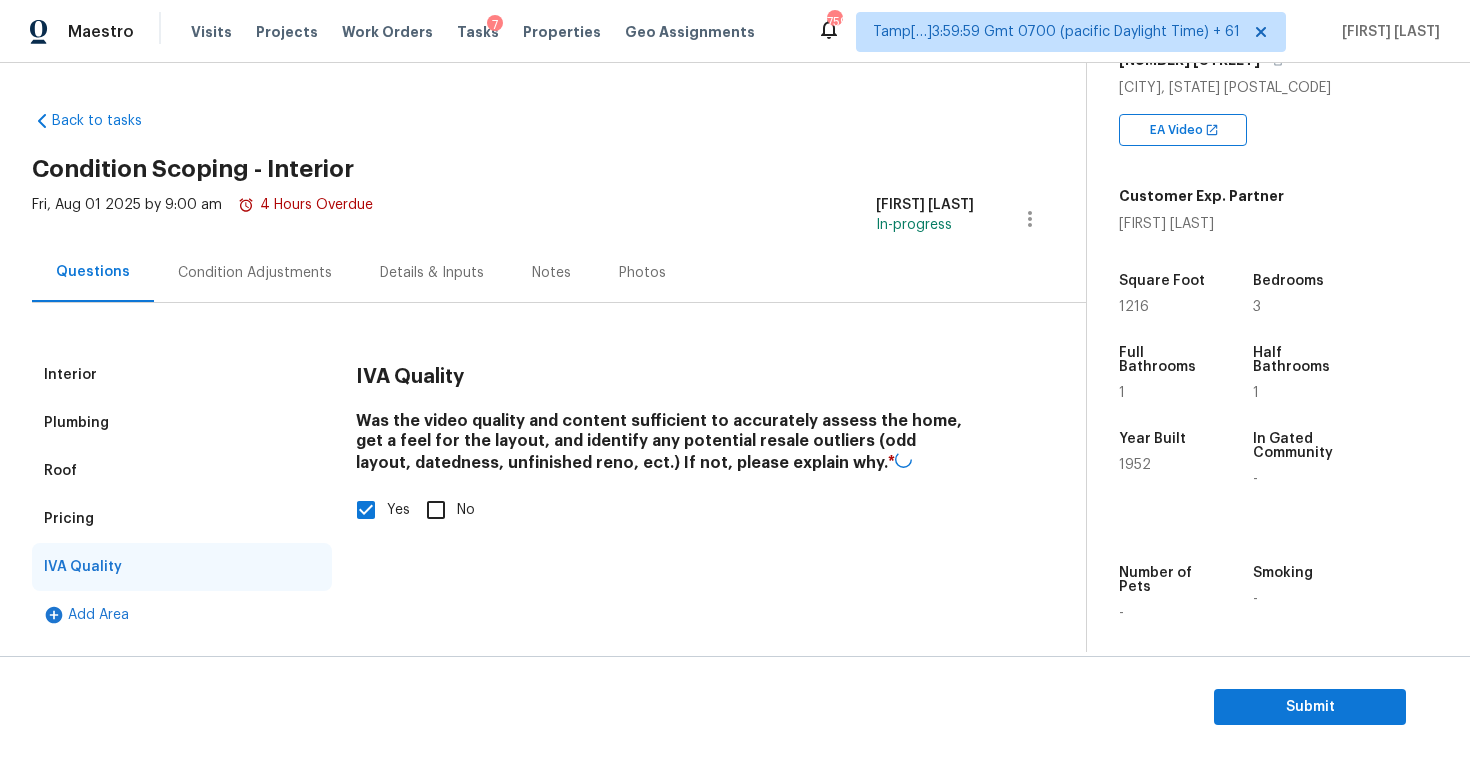 click on "Condition Adjustments" at bounding box center [255, 273] 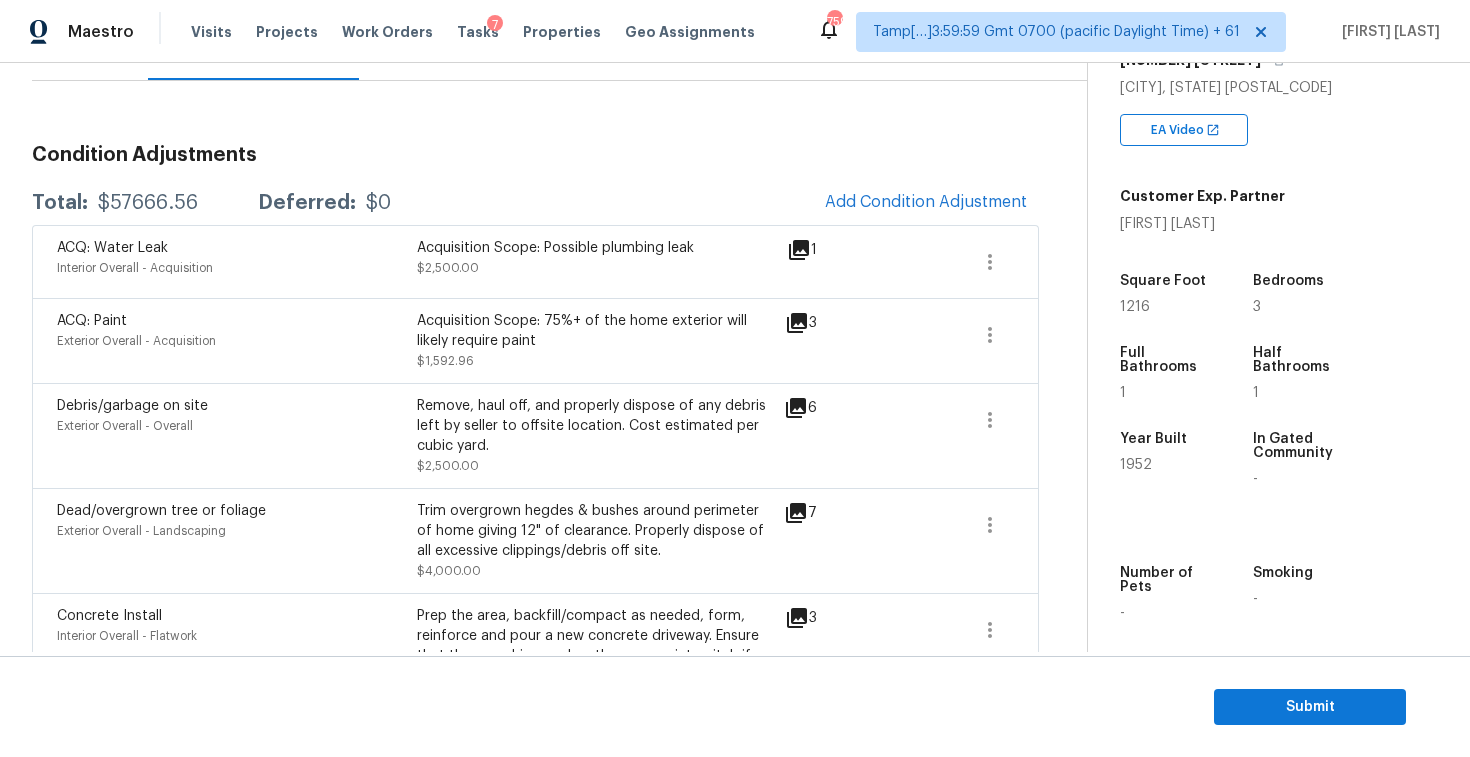 scroll, scrollTop: 141, scrollLeft: 0, axis: vertical 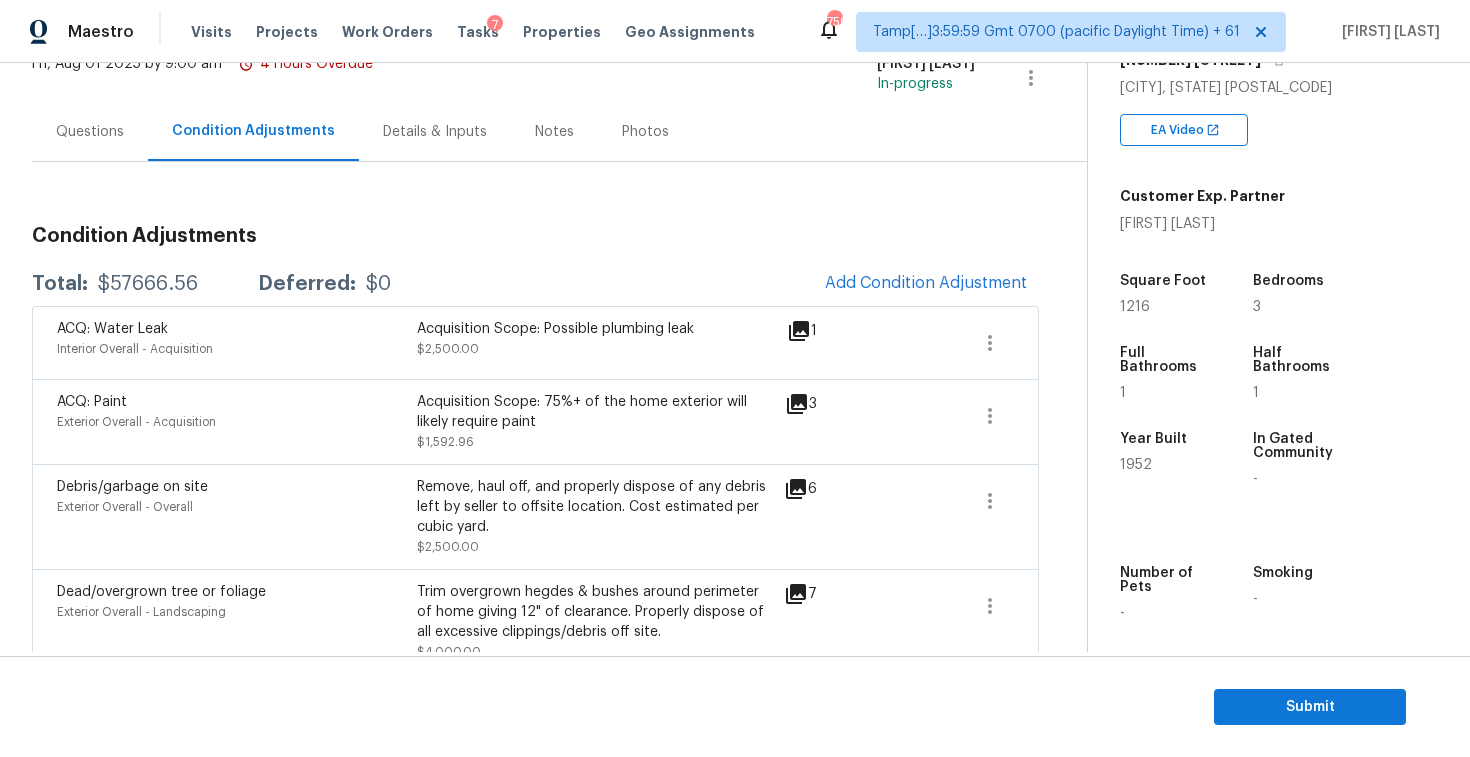 click on "Condition Adjustments Total:  $57666.56 Deferred:  $0 Add Condition Adjustment ACQ: Water Leak Interior Overall - Acquisition Acquisition Scope: Possible plumbing leak $2,500.00   1 ACQ: Paint Exterior Overall - Acquisition Acquisition Scope: 75%+ of the home exterior will likely require paint $1,592.96   3 Debris/garbage on site Exterior Overall - Overall Remove, haul off, and properly dispose of any debris left by seller to offsite location. Cost estimated per cubic yard. $2,500.00   6 Dead/overgrown tree or foliage Exterior Overall - Landscaping Trim overgrown hegdes & bushes around perimeter of home giving 12" of clearance. Properly dispose of all excessive clippings/debris off site.  $4,000.00   7 Concrete Install Interior Overall - Flatwork $4,000.00   3 Interior Door Interior Overall - Interior Door $480.00   2 Drywall Interior Overall - Walls and Ceiling $1,000.00   1 Siding Exterior Overall - Siding $4,000.00   10 Windows & Skylights Exterior Overall - Windows $6,000.00   4 ACQ: HVAC $6,000.00   0" at bounding box center (535, 1106) 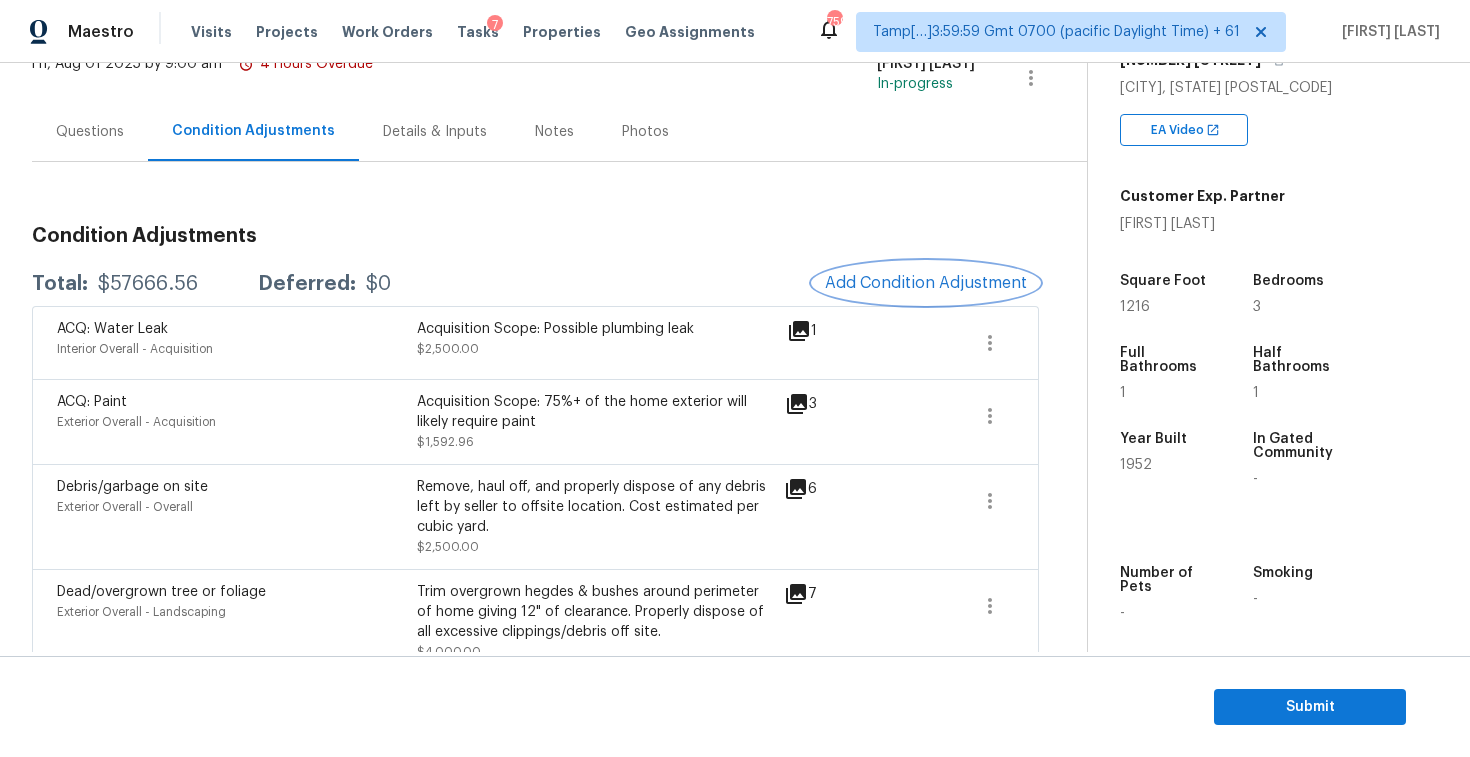click on "Add Condition Adjustment" at bounding box center (926, 283) 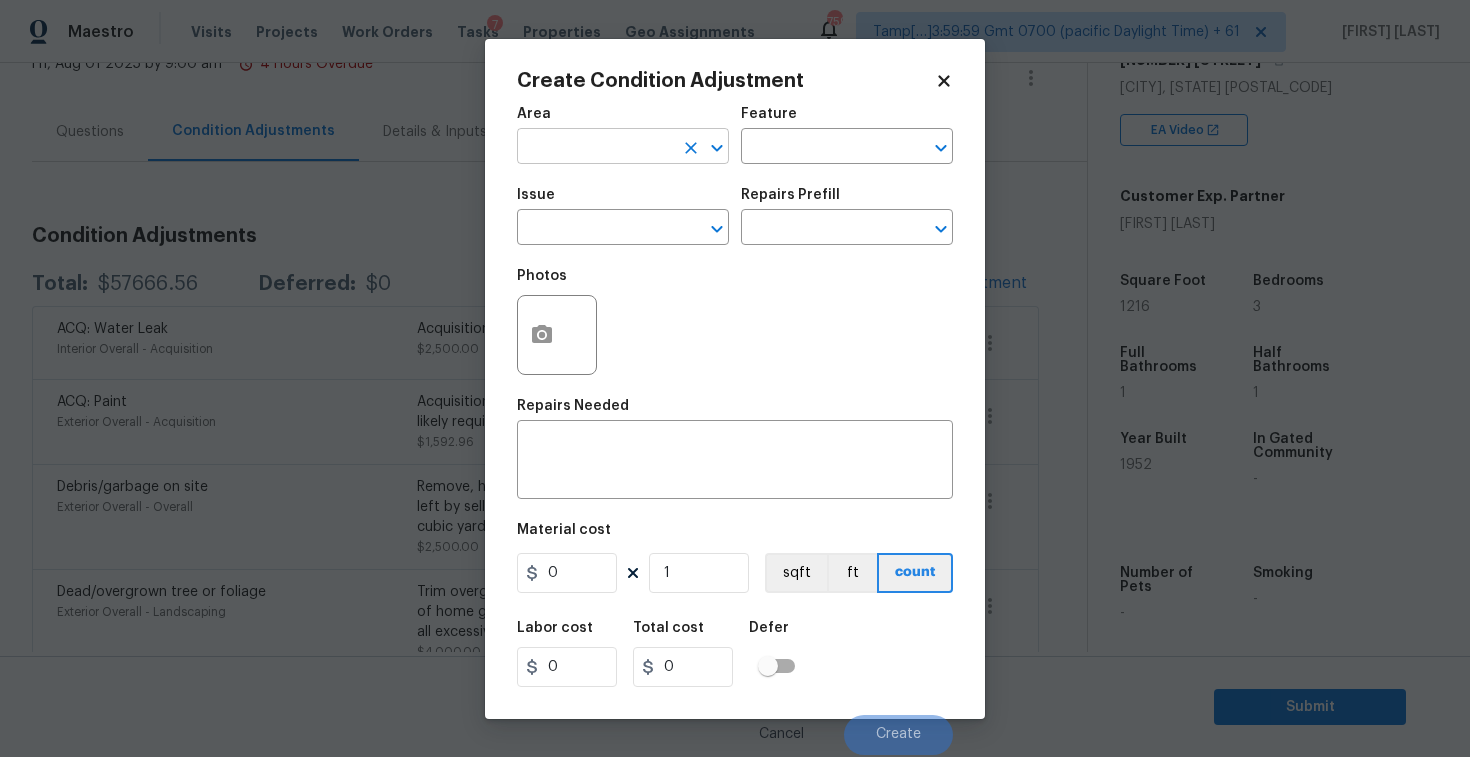 click at bounding box center [595, 148] 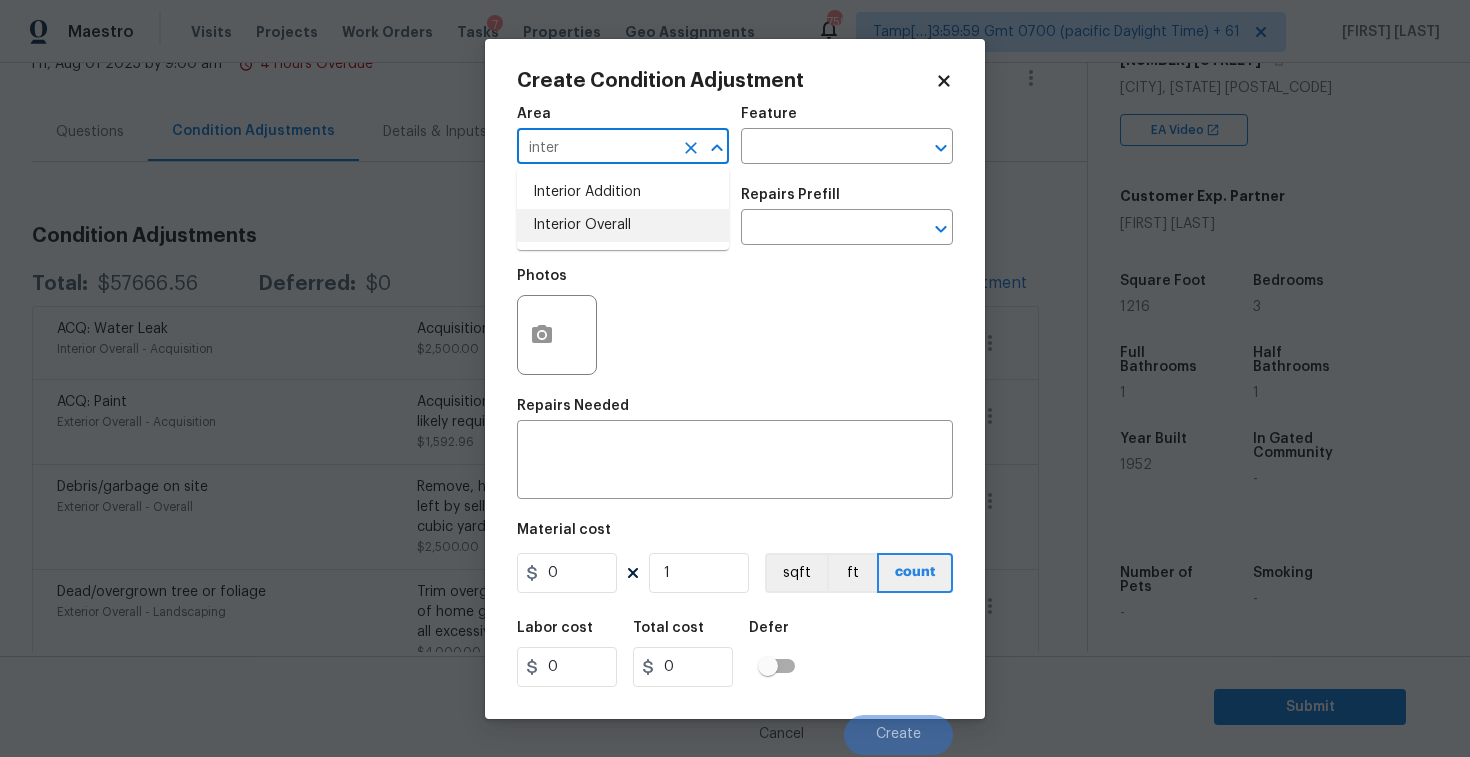 click on "Interior Overall" at bounding box center (623, 225) 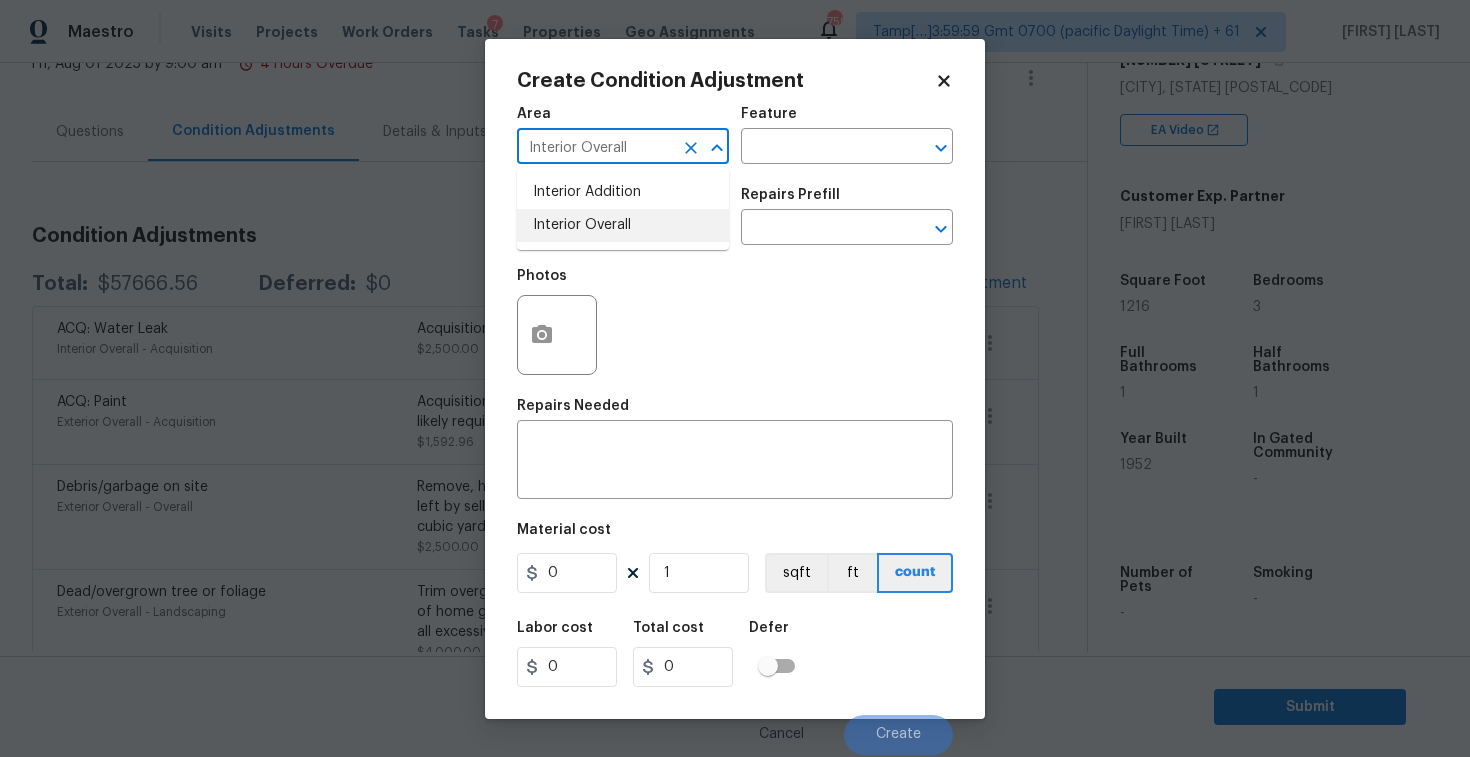 type on "Interior Overall" 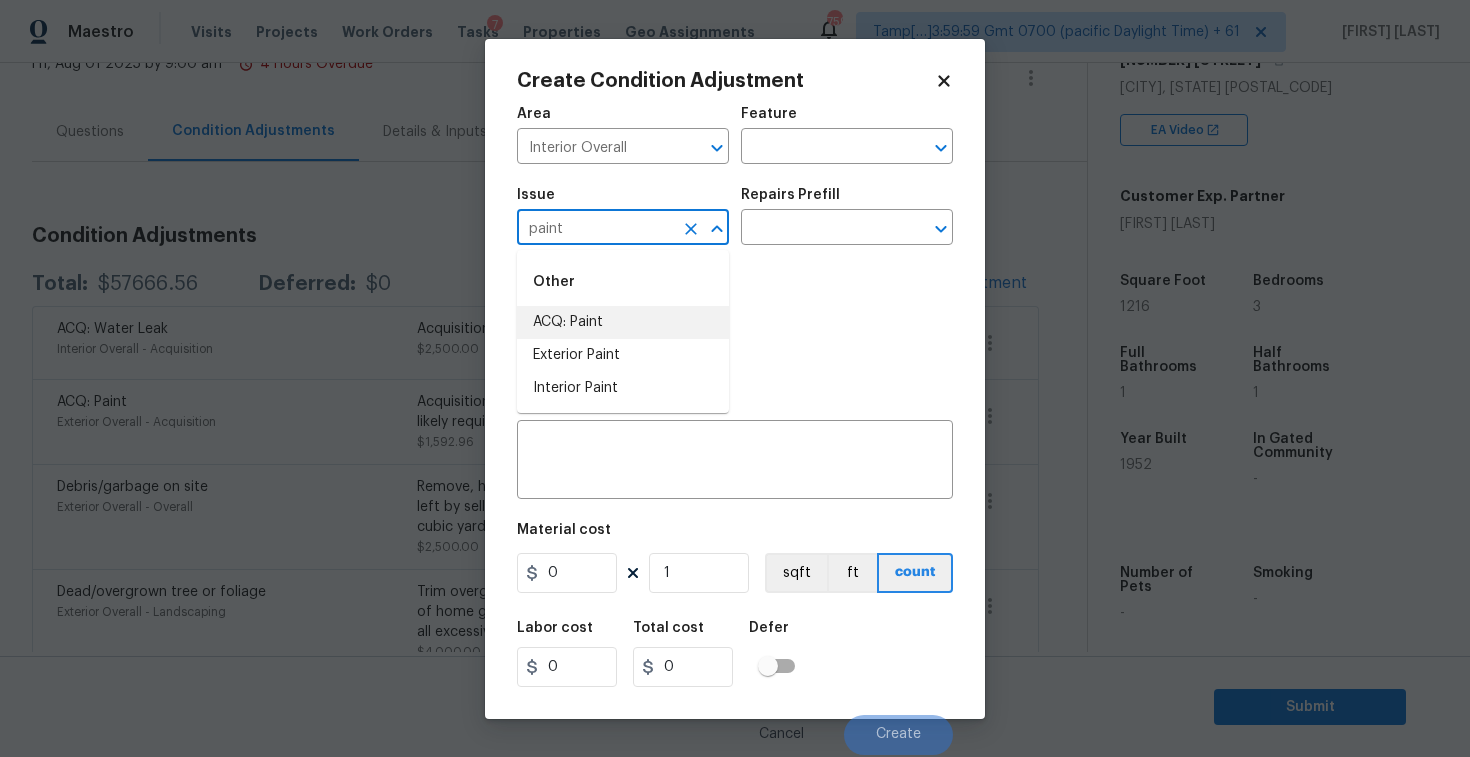 click on "ACQ: Paint" at bounding box center [623, 322] 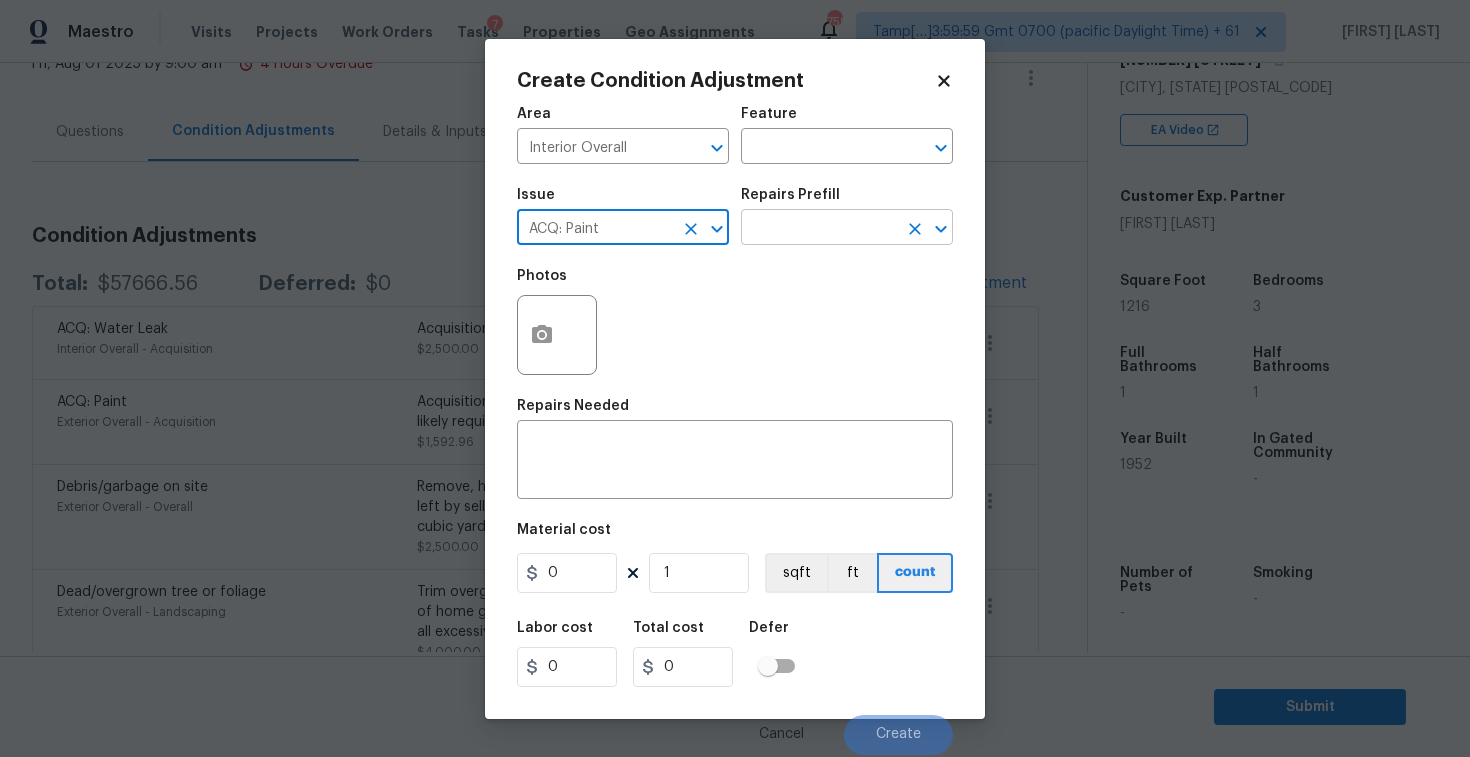 type on "ACQ: Paint" 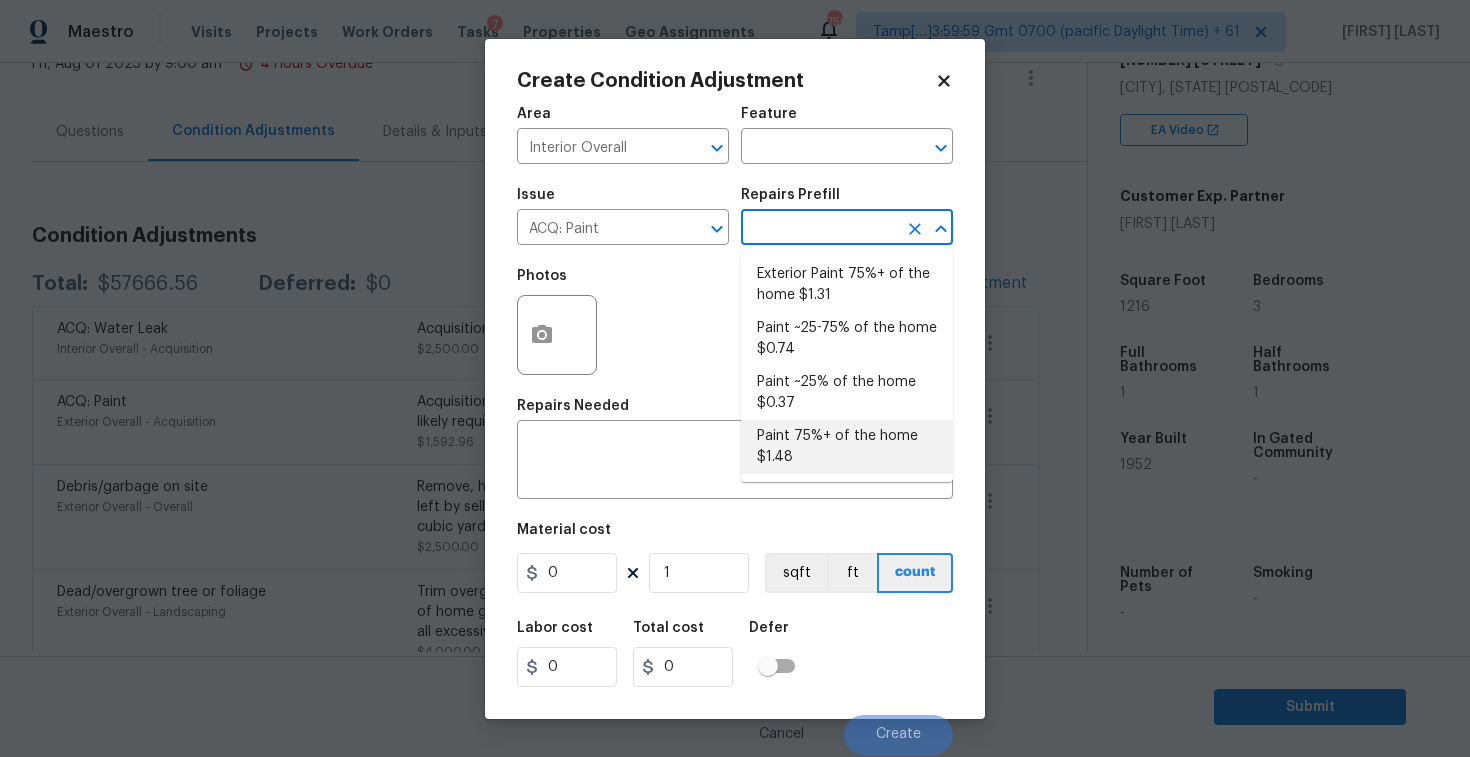 click on "Paint 75%+ of the home $1.48" at bounding box center (847, 447) 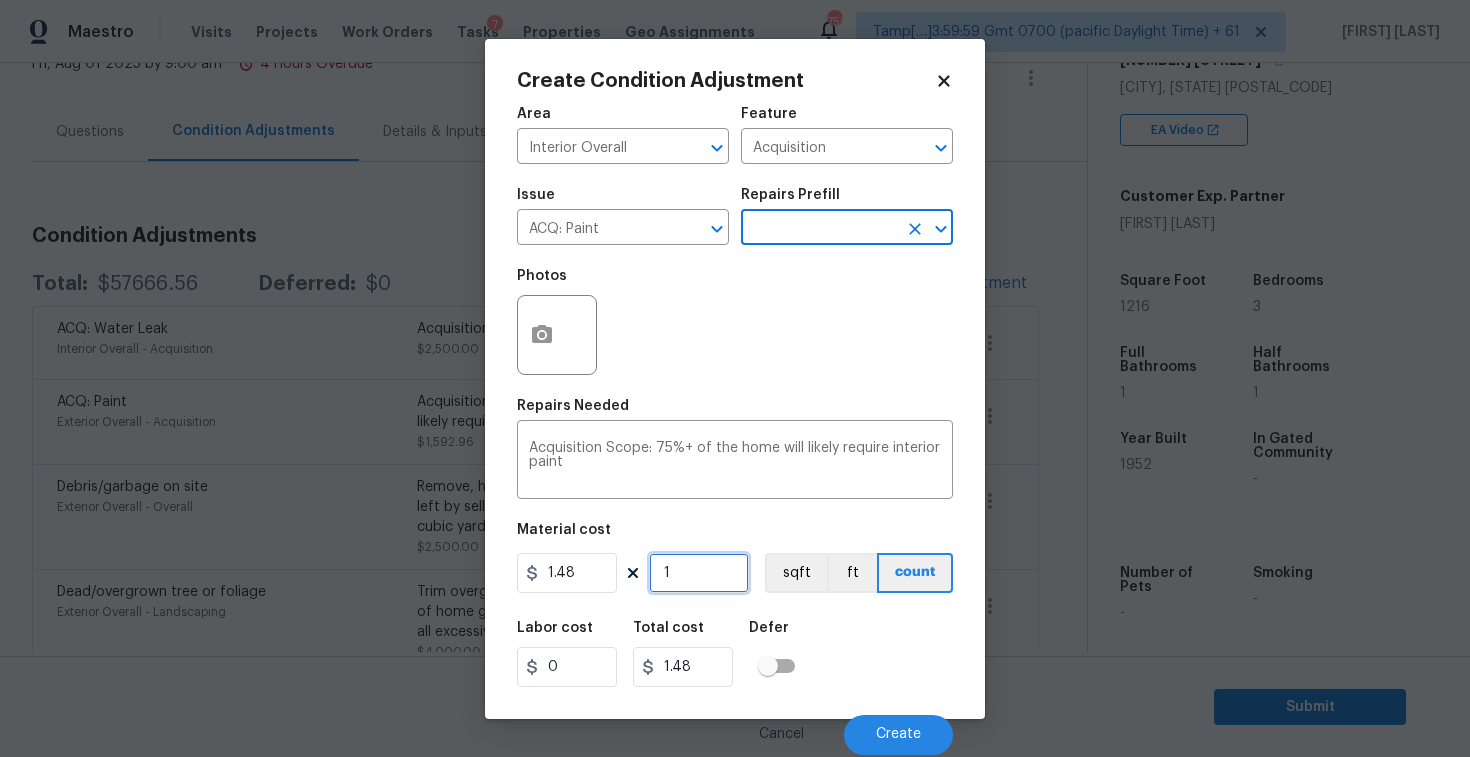 click on "1" at bounding box center (699, 573) 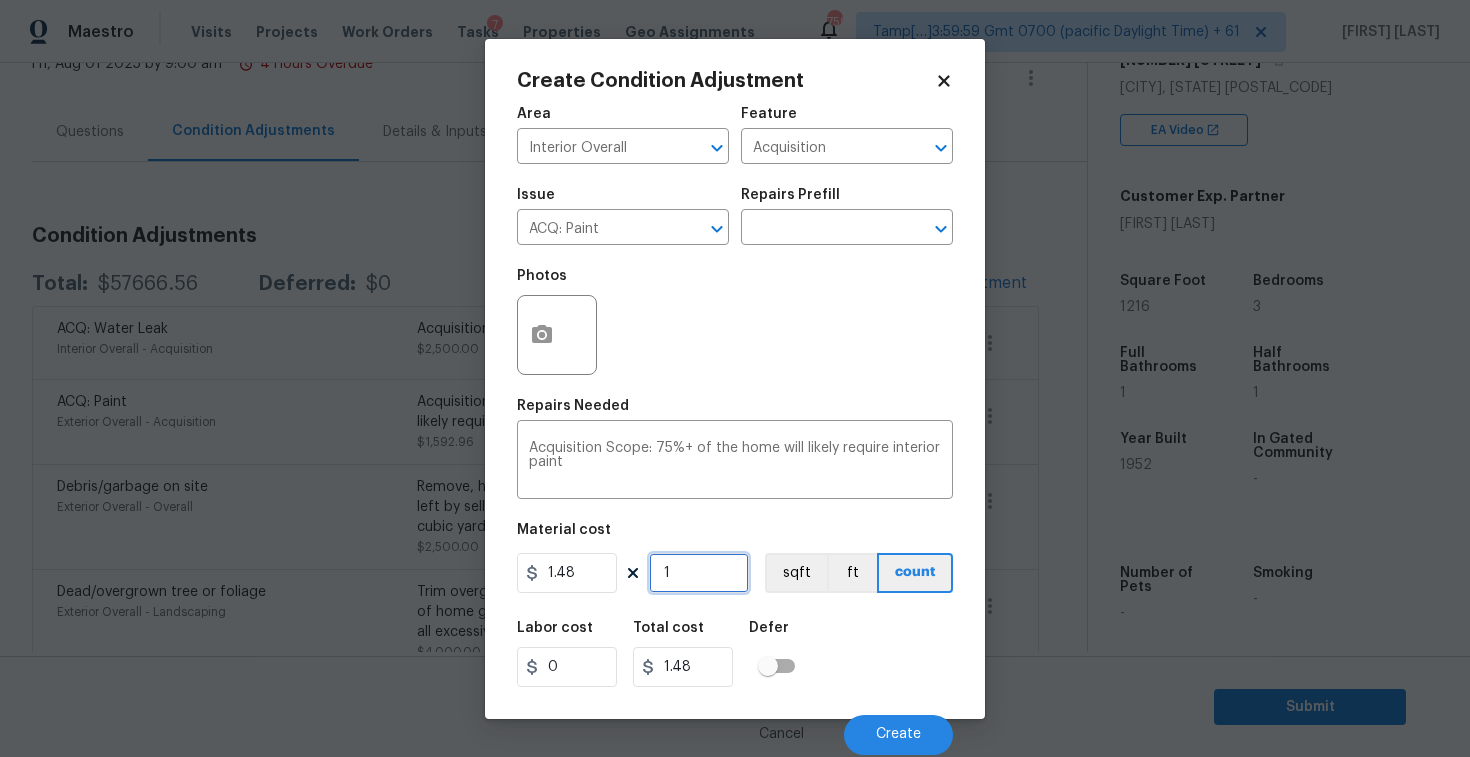 type on "0" 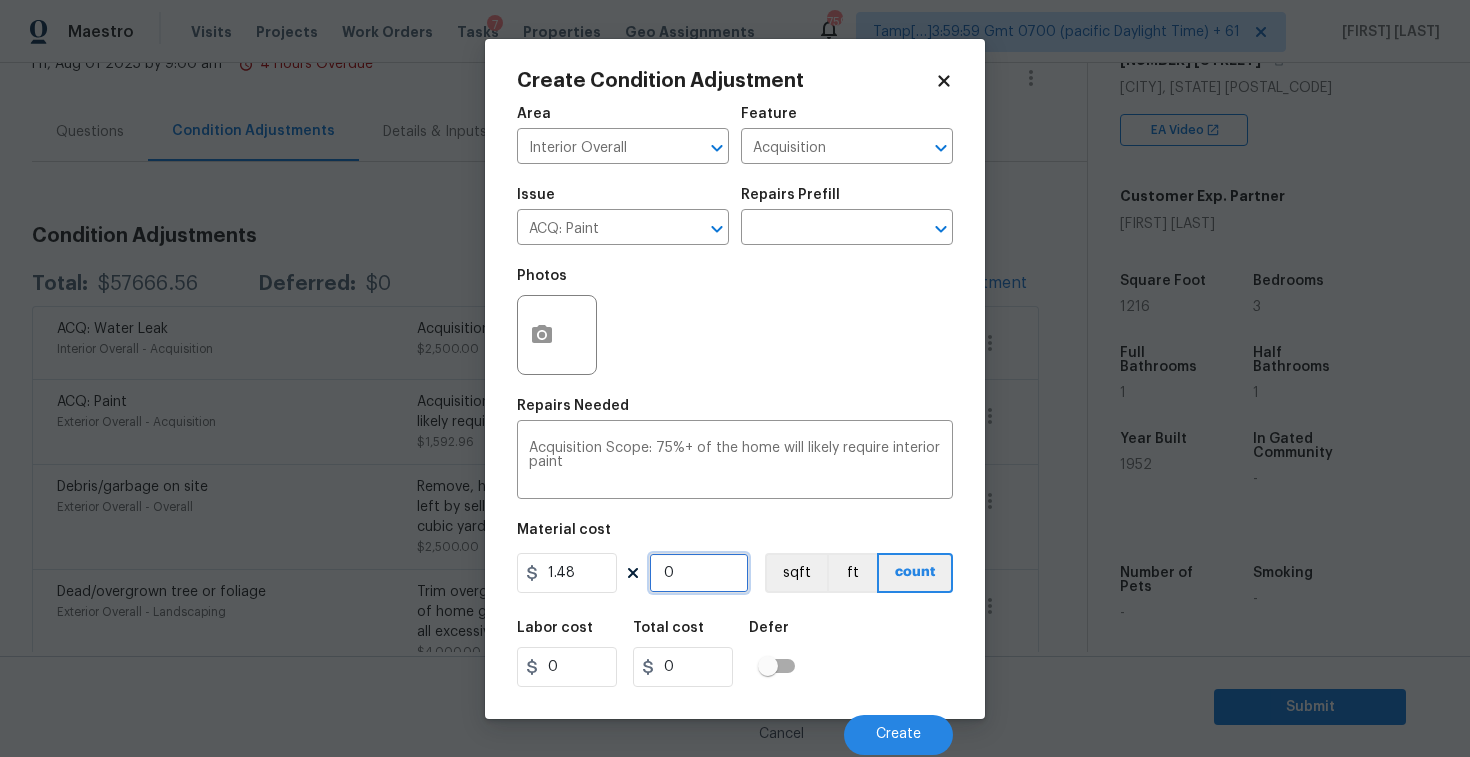 type on "1" 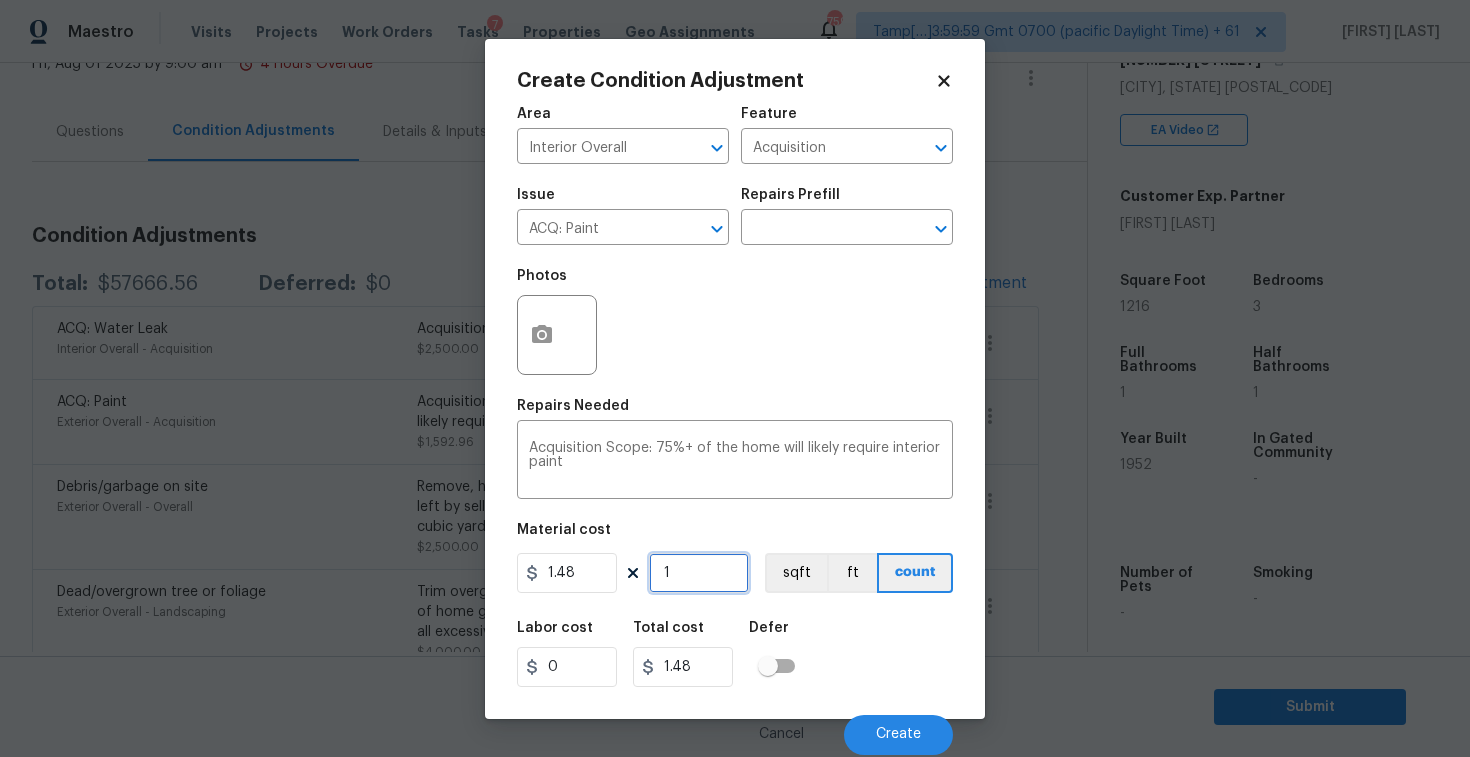 type on "12" 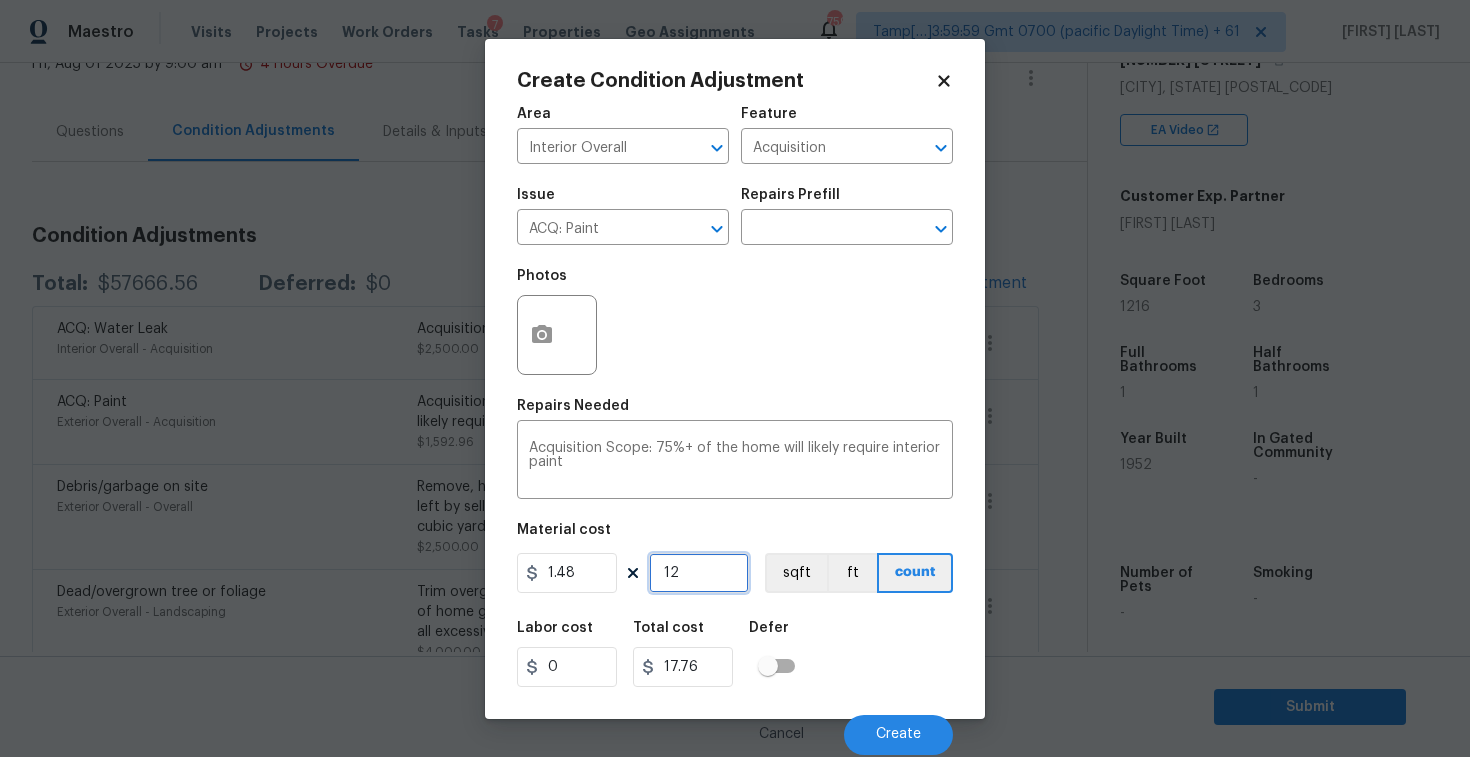 type on "121" 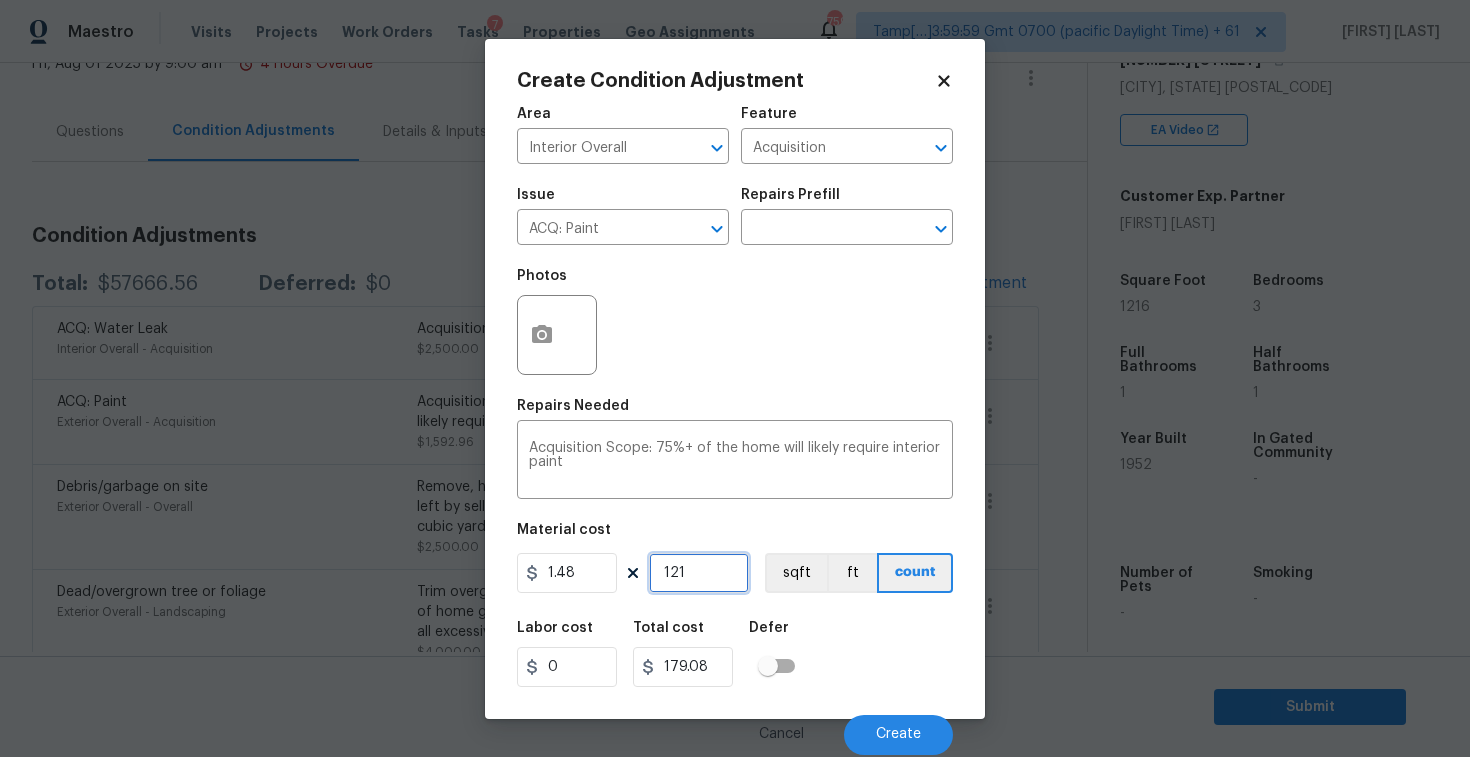 type on "1216" 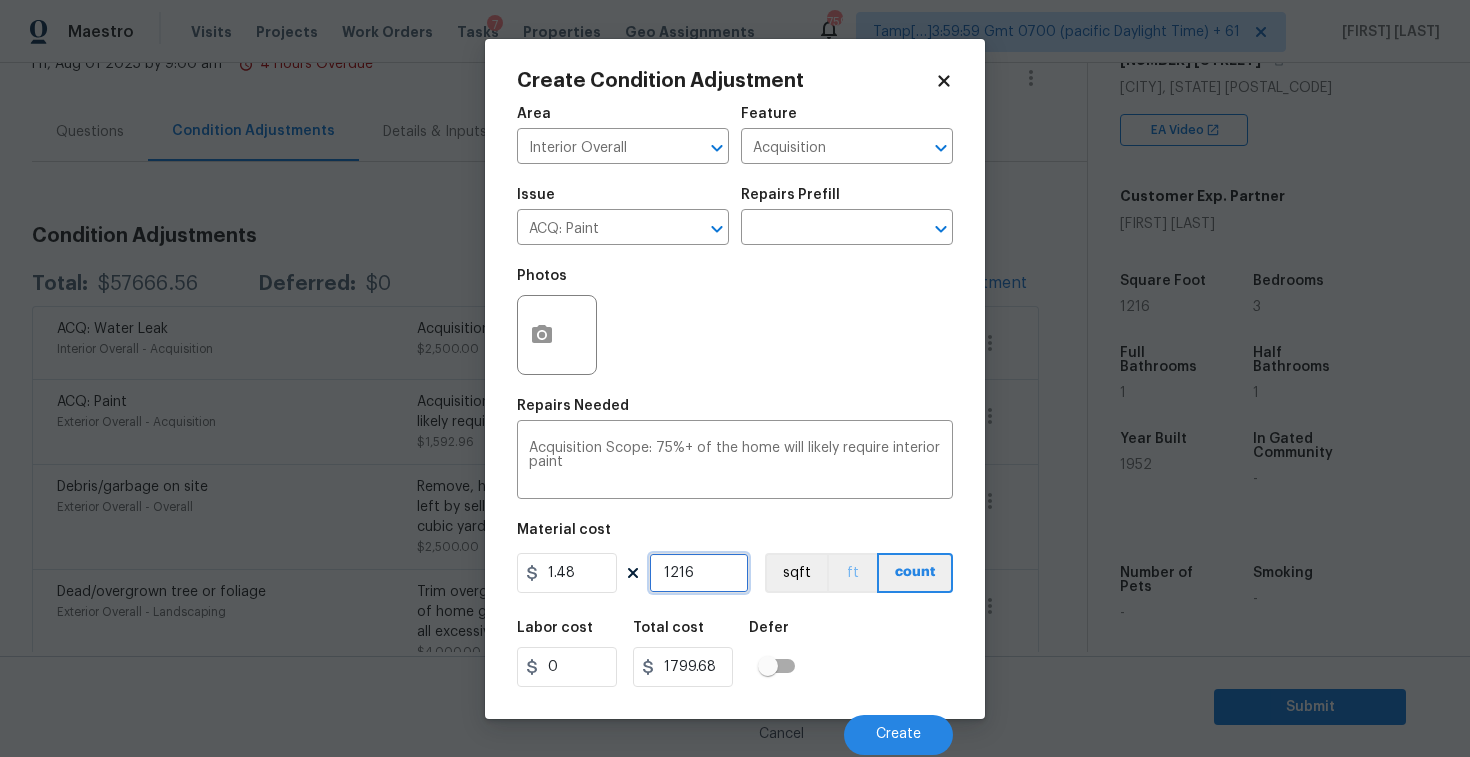 type on "1216" 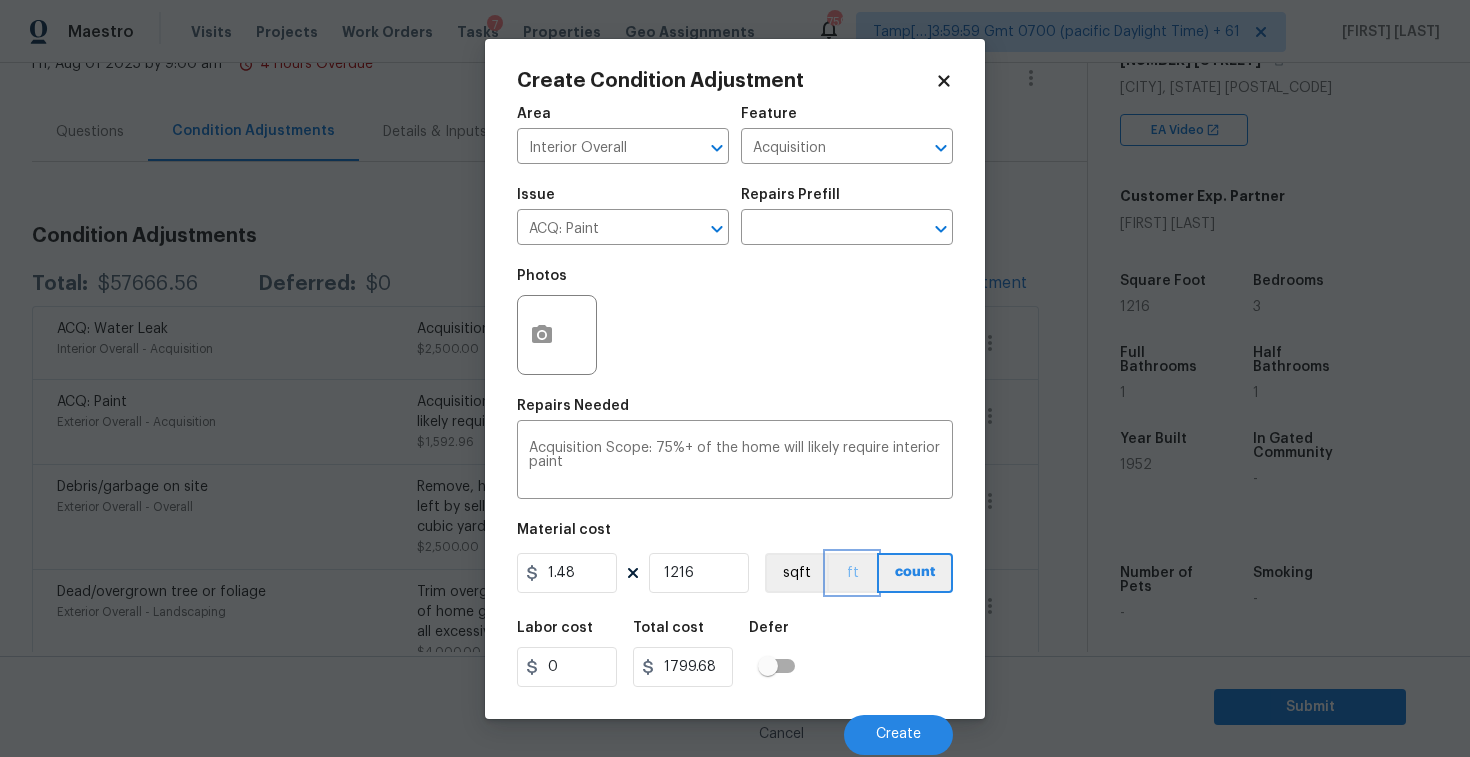 click on "ft" at bounding box center (852, 573) 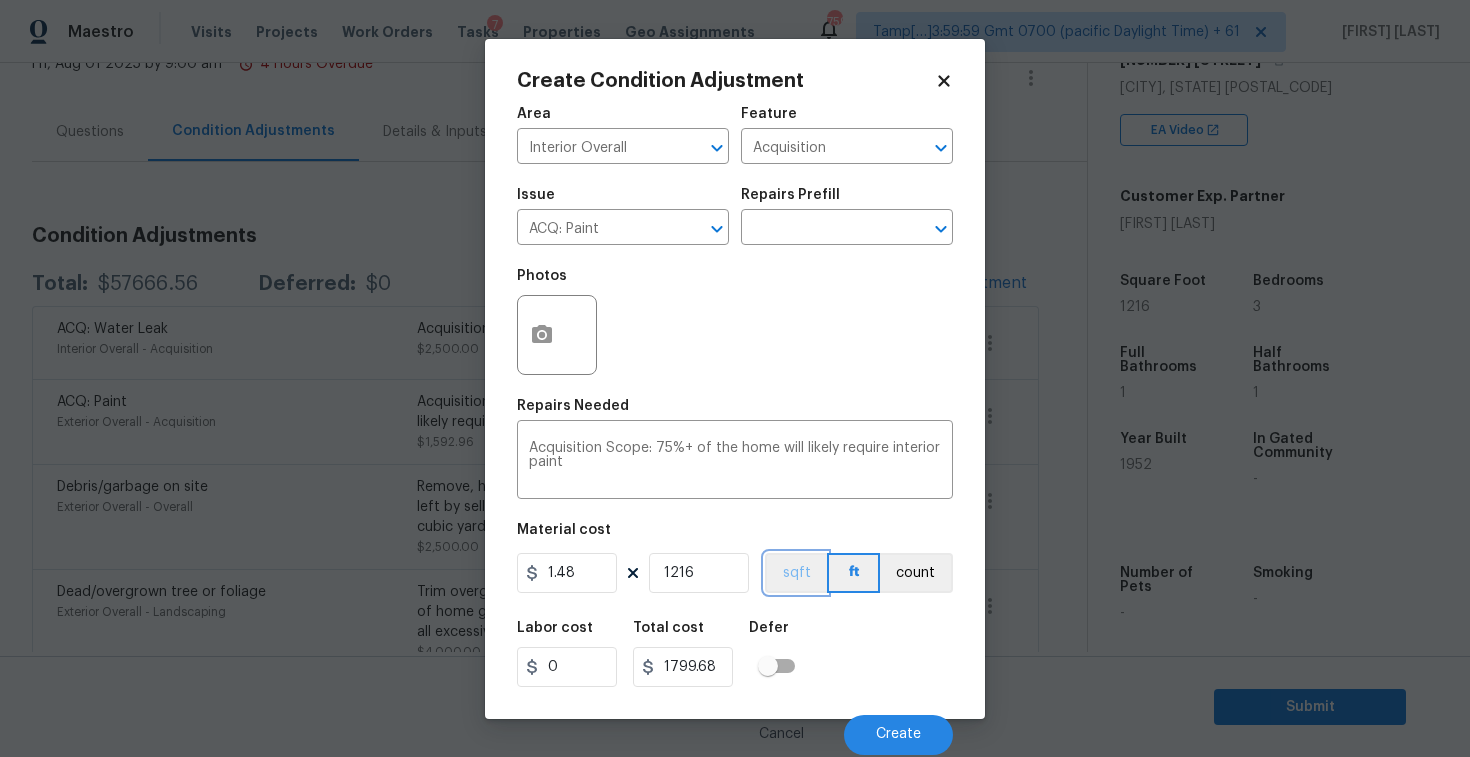 click on "sqft" at bounding box center (796, 573) 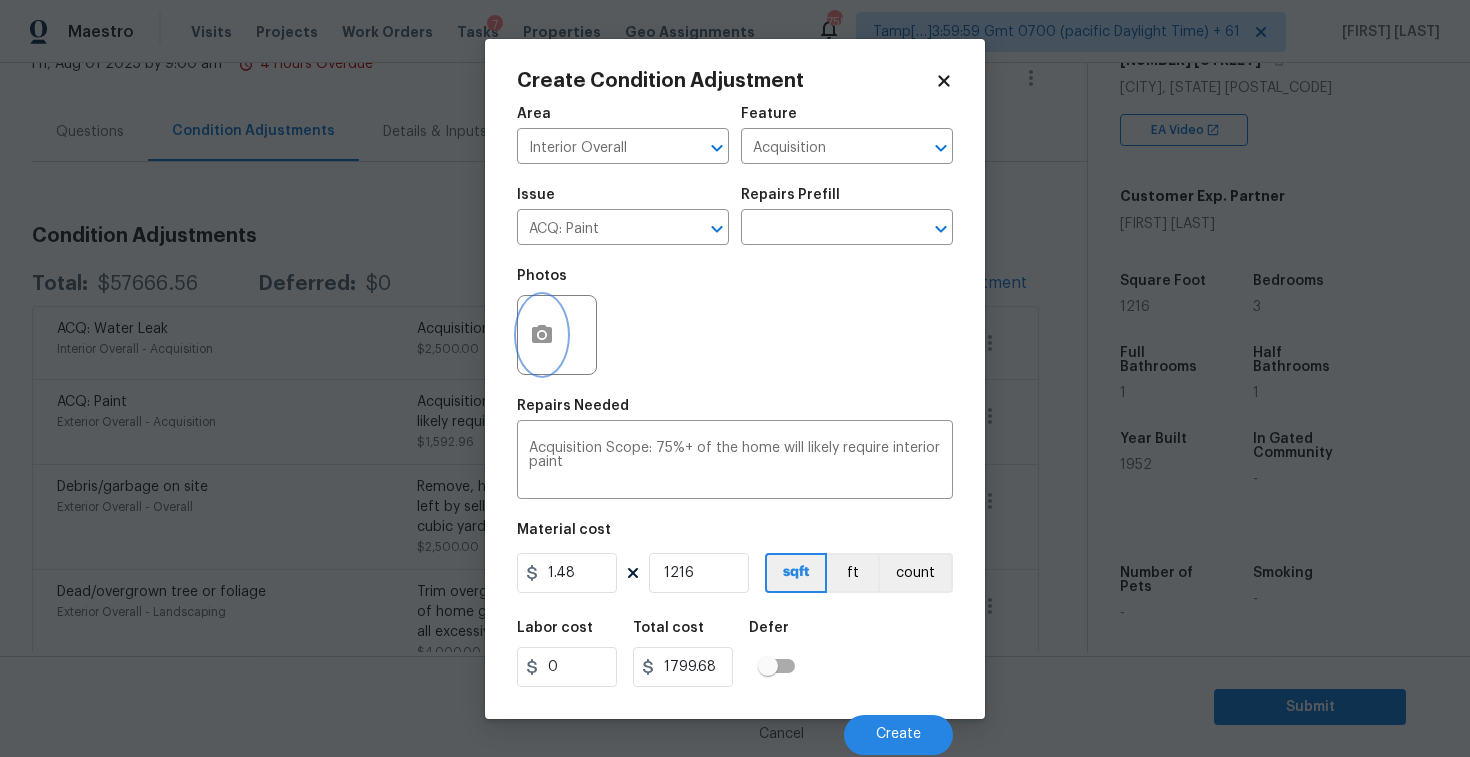 click 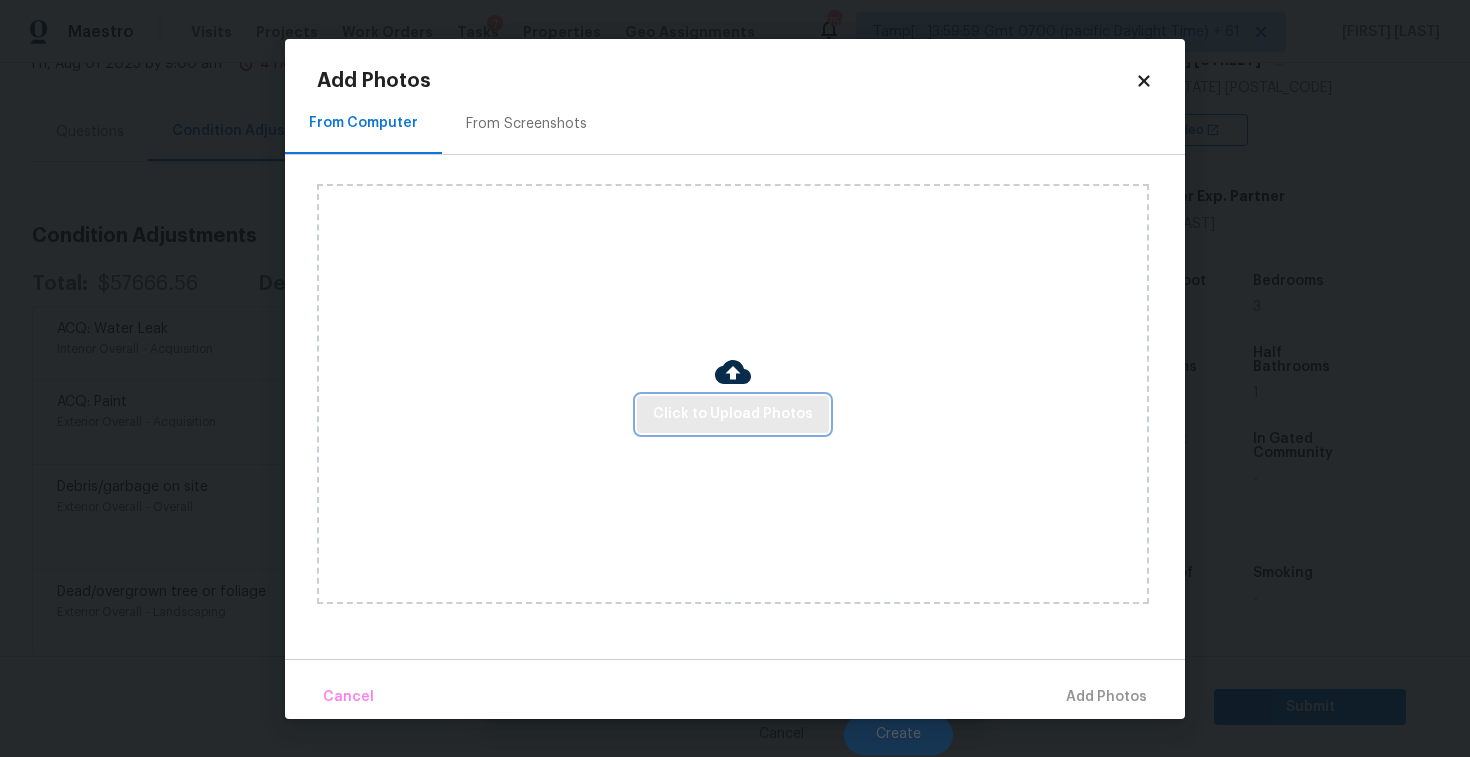 click on "Click to Upload Photos" at bounding box center [733, 414] 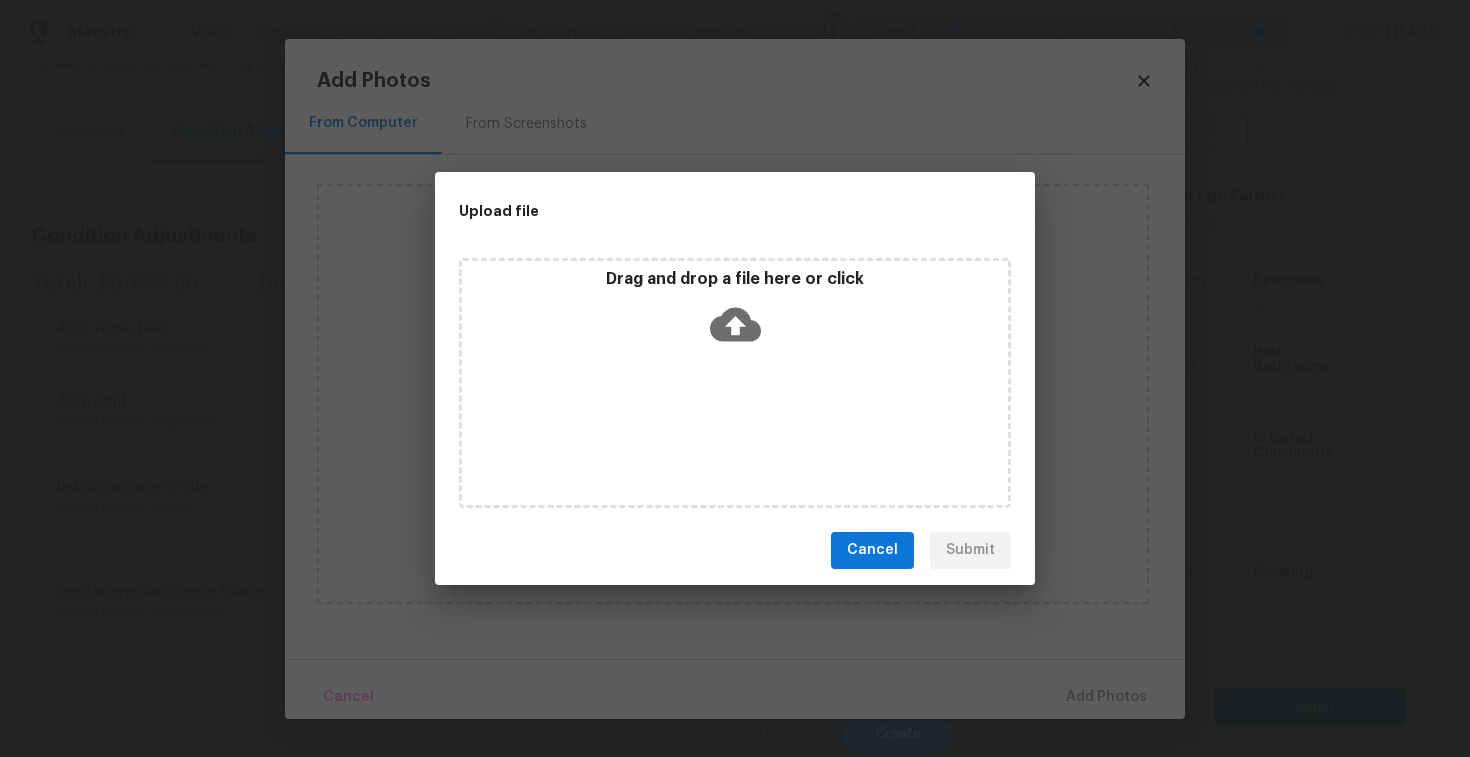 click 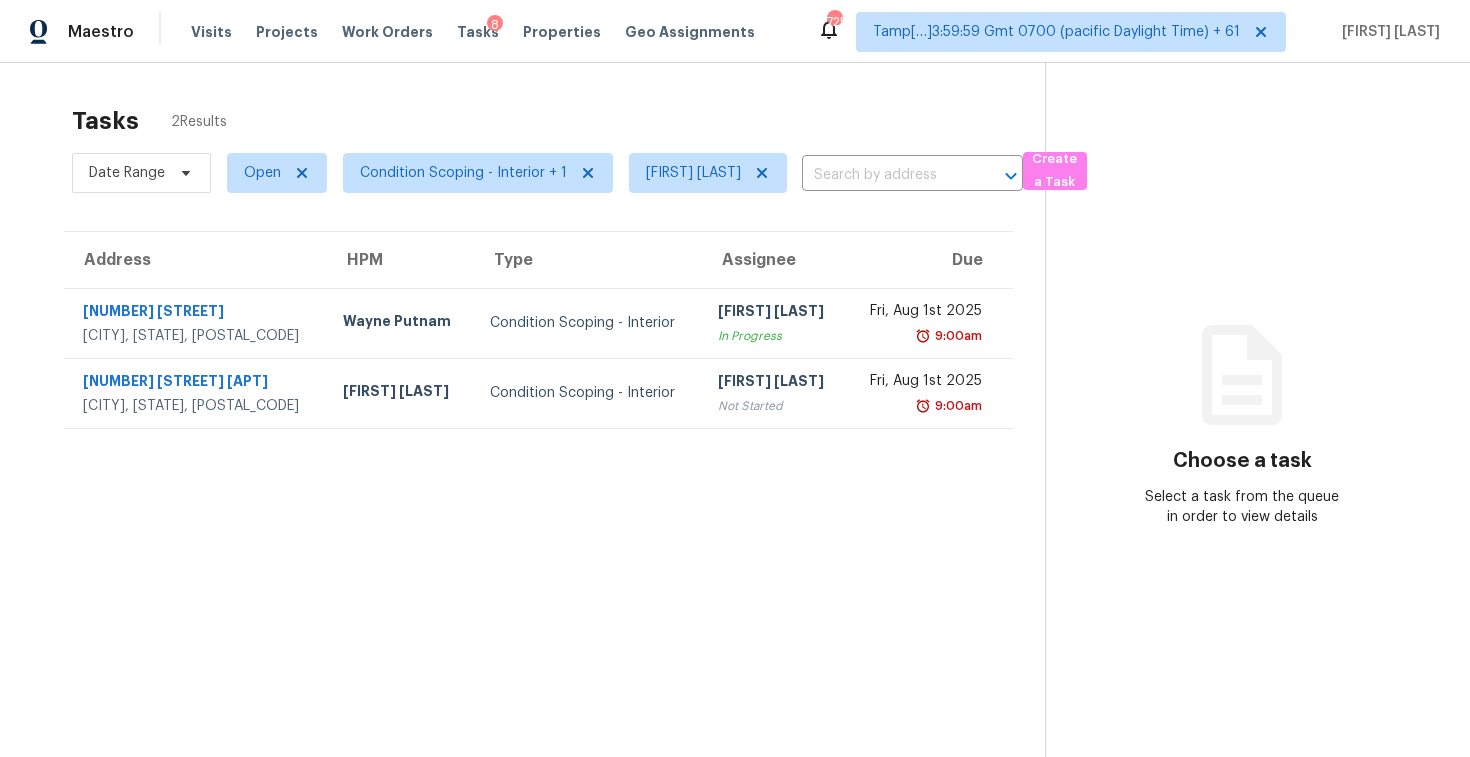 scroll, scrollTop: 0, scrollLeft: 0, axis: both 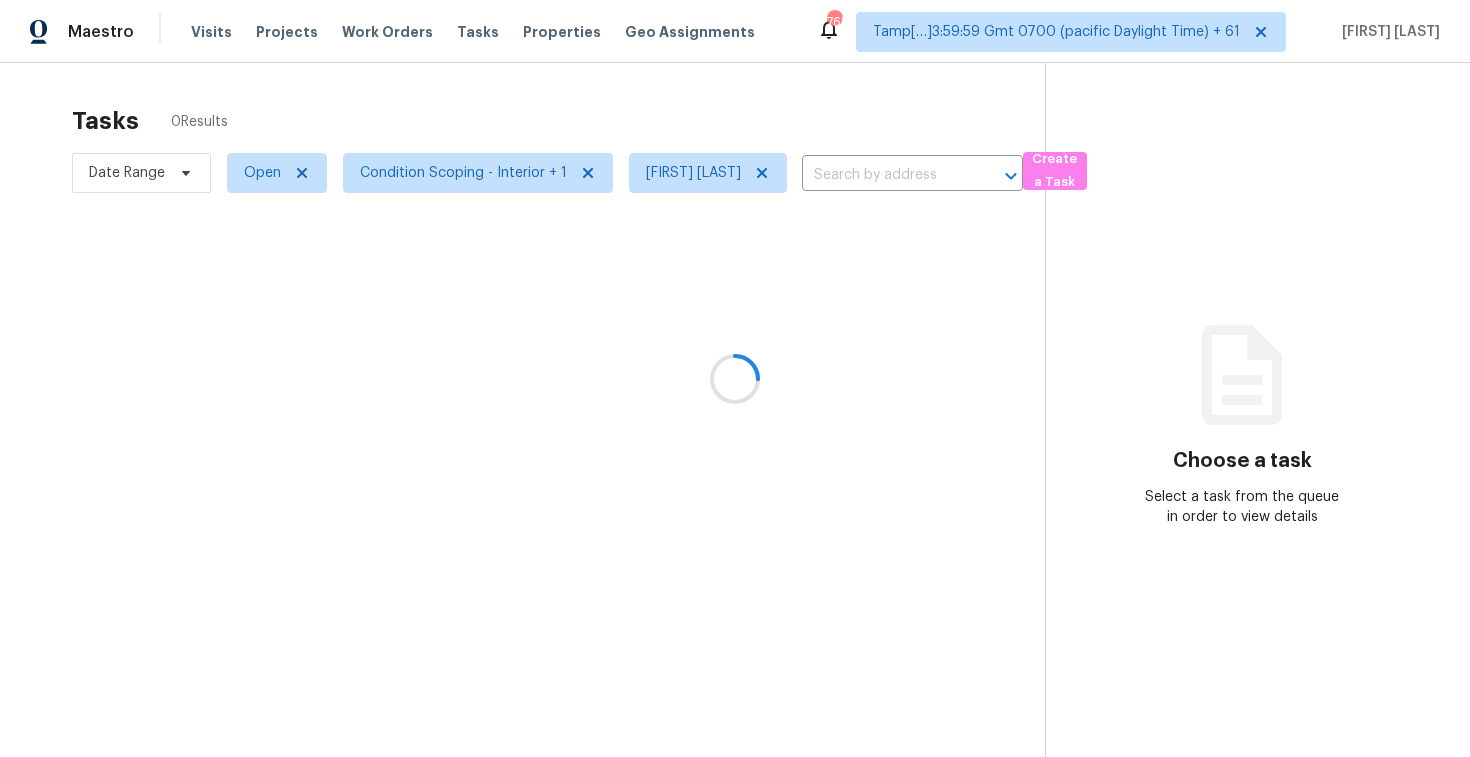 click at bounding box center (735, 378) 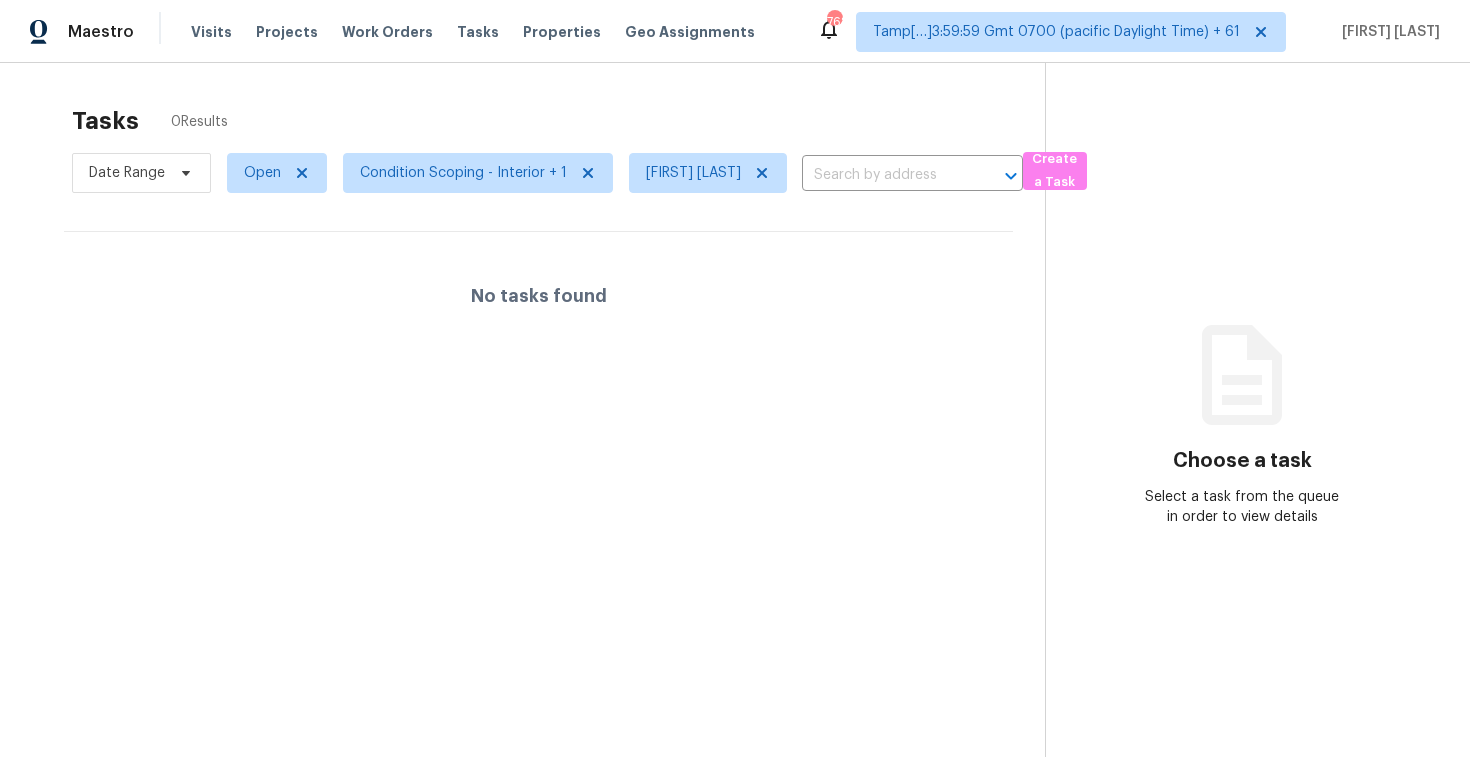 click on "Condition Scoping - Interior + 1" at bounding box center [470, 173] 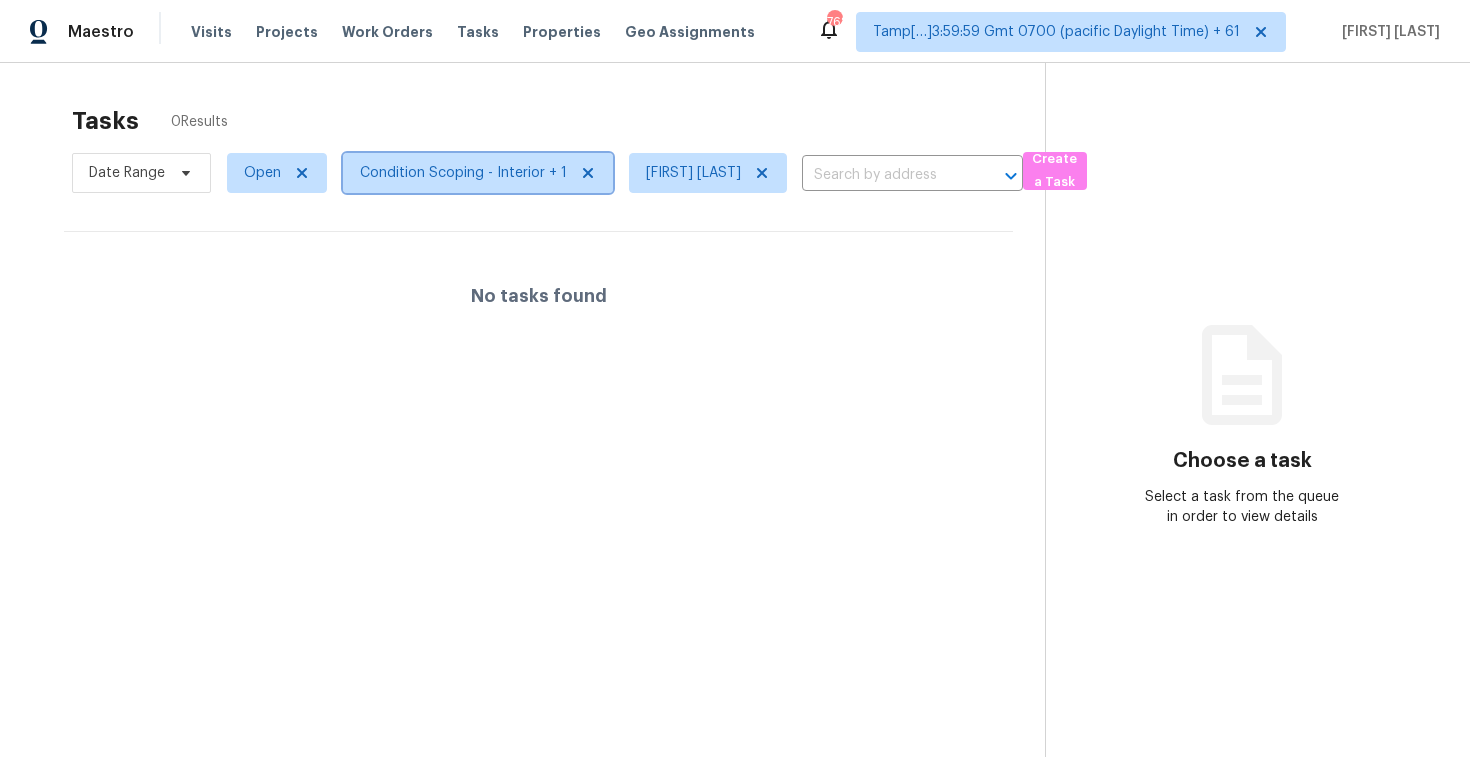 click on "Condition Scoping - Interior + 1" at bounding box center [478, 173] 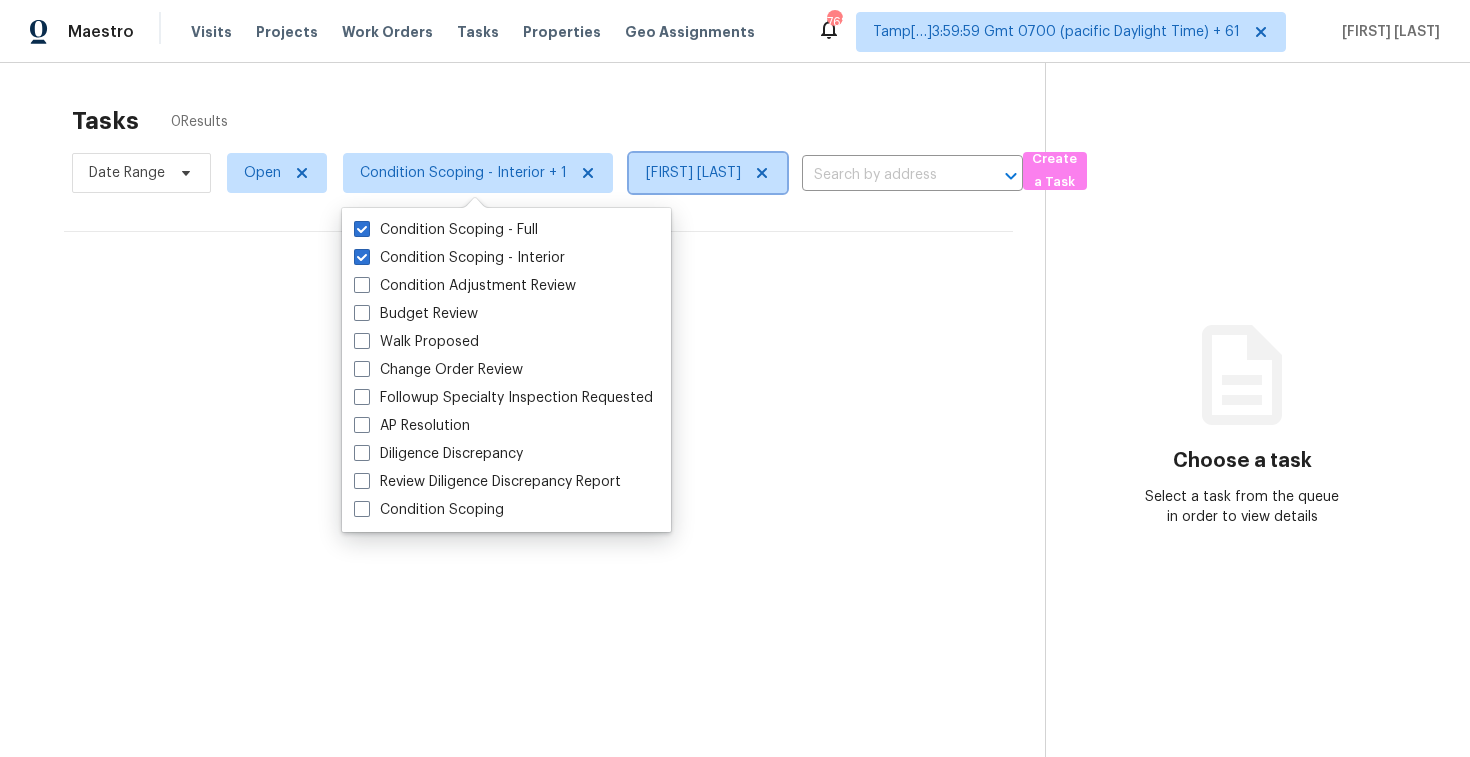 click on "[FIRST] [LAST]" at bounding box center (693, 173) 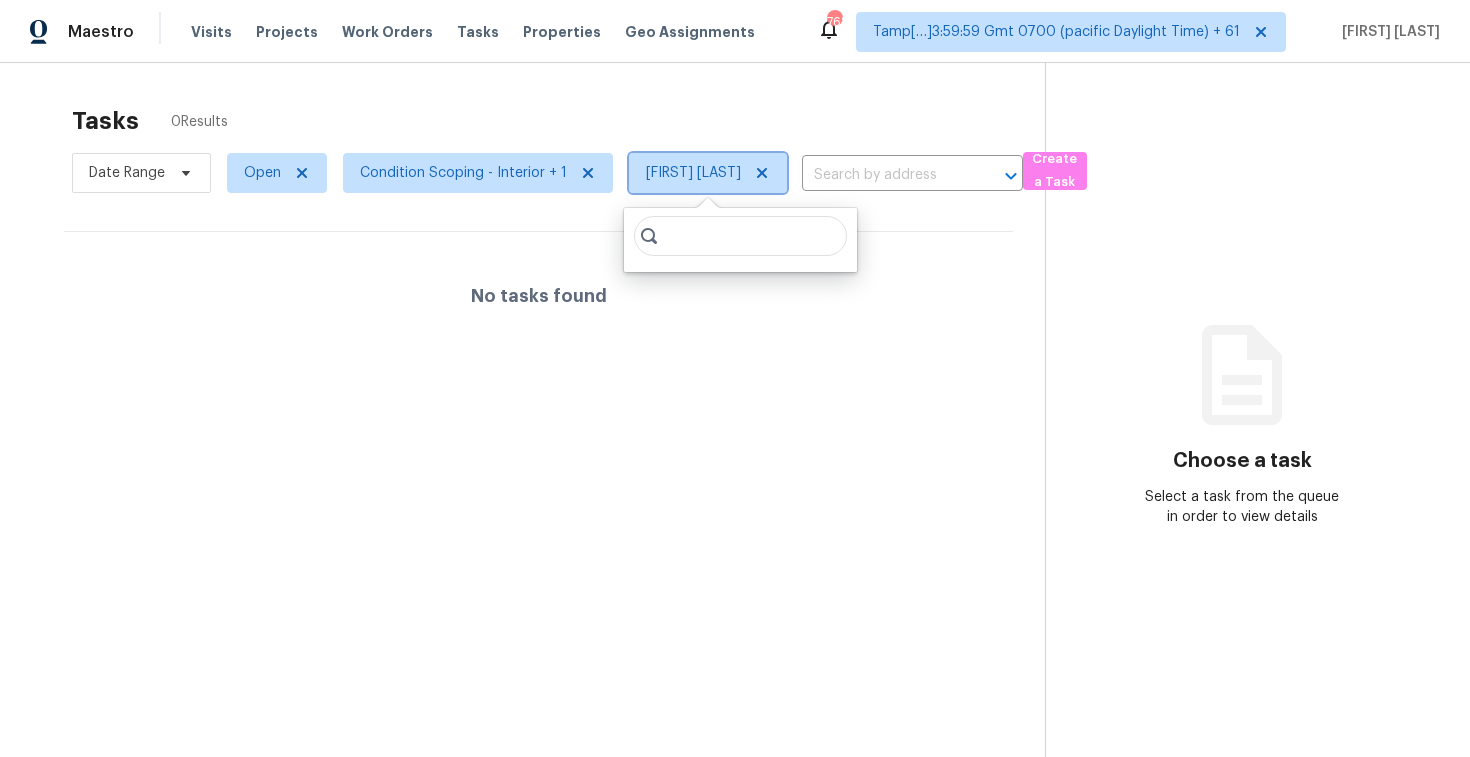 click at bounding box center (759, 173) 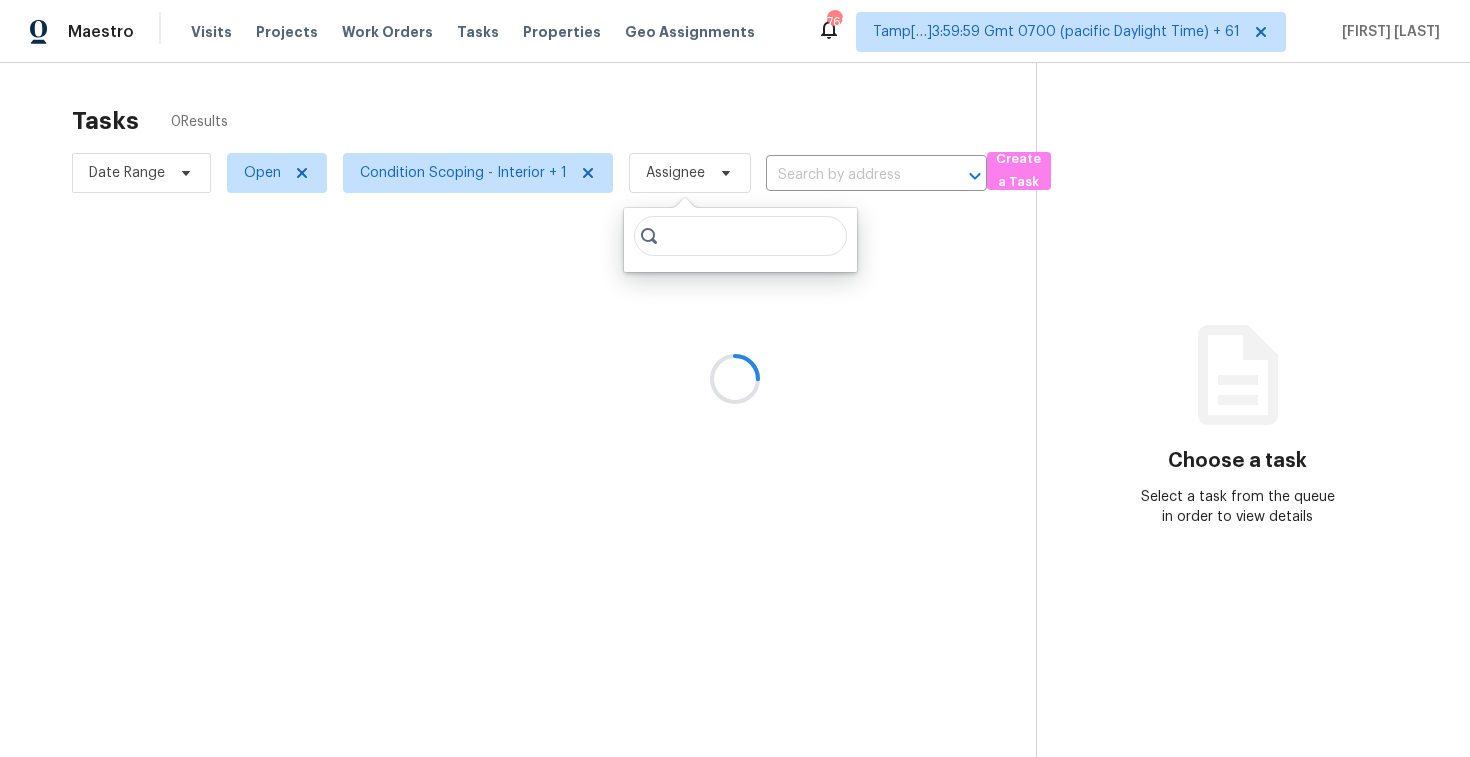 click at bounding box center [735, 378] 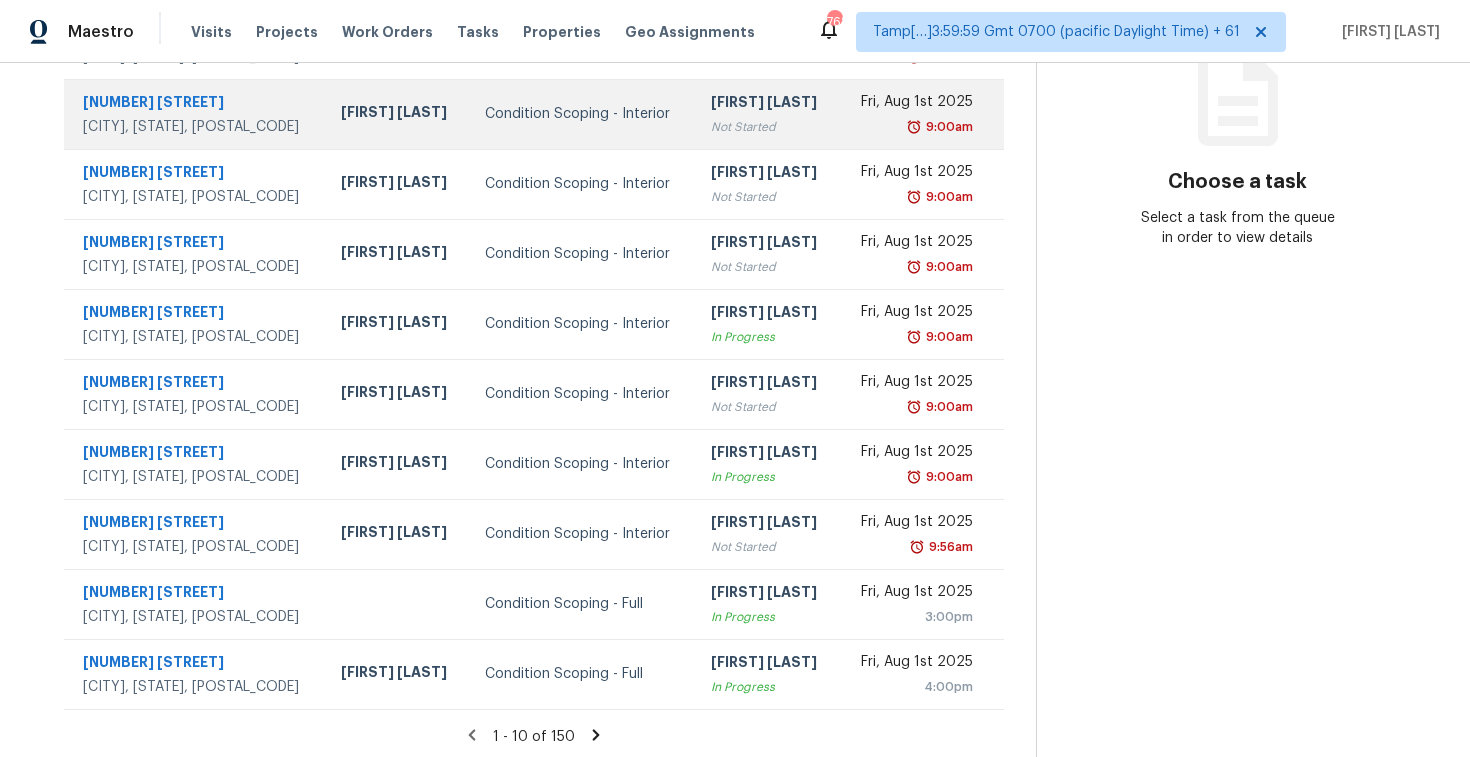 scroll, scrollTop: 284, scrollLeft: 0, axis: vertical 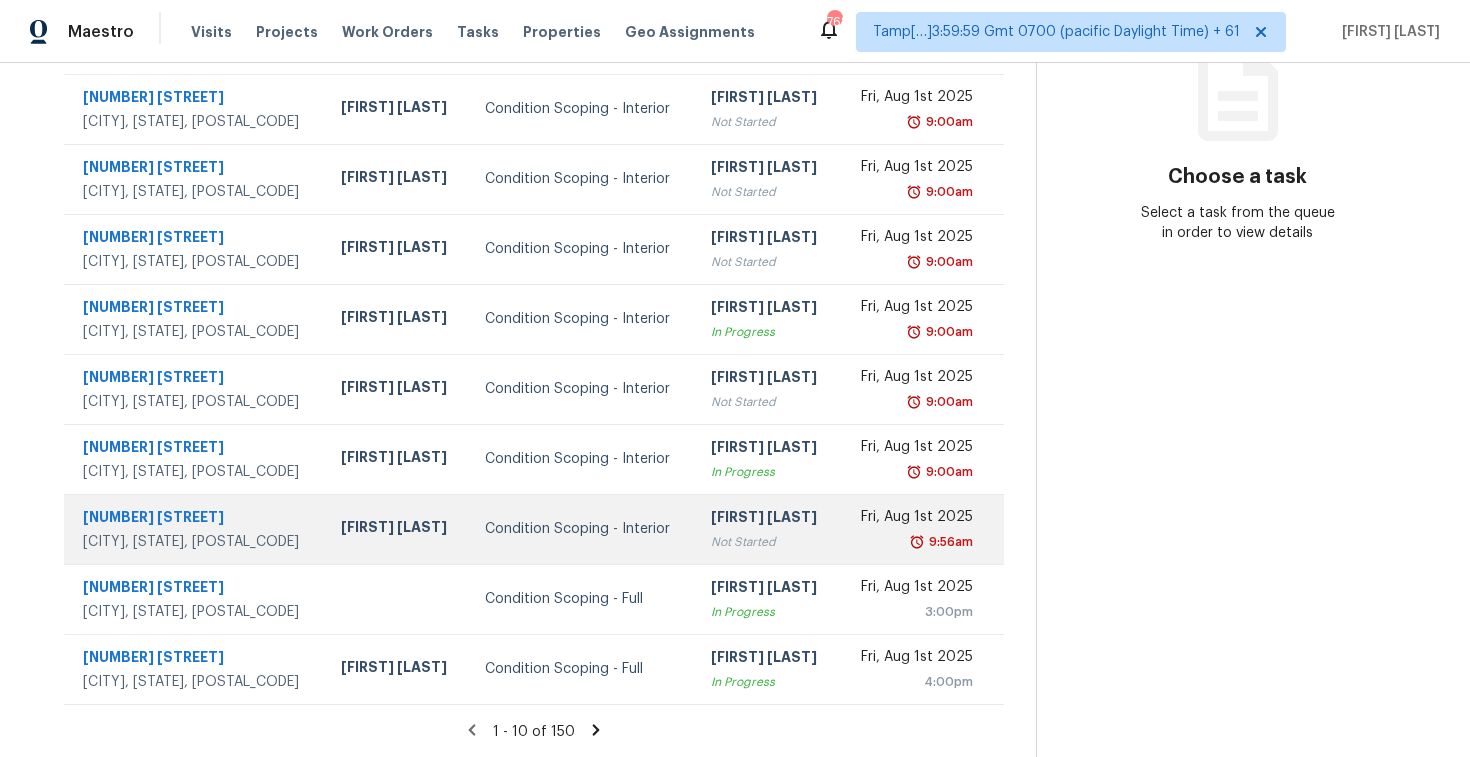 click on "[FIRST] [LAST]" at bounding box center (767, 519) 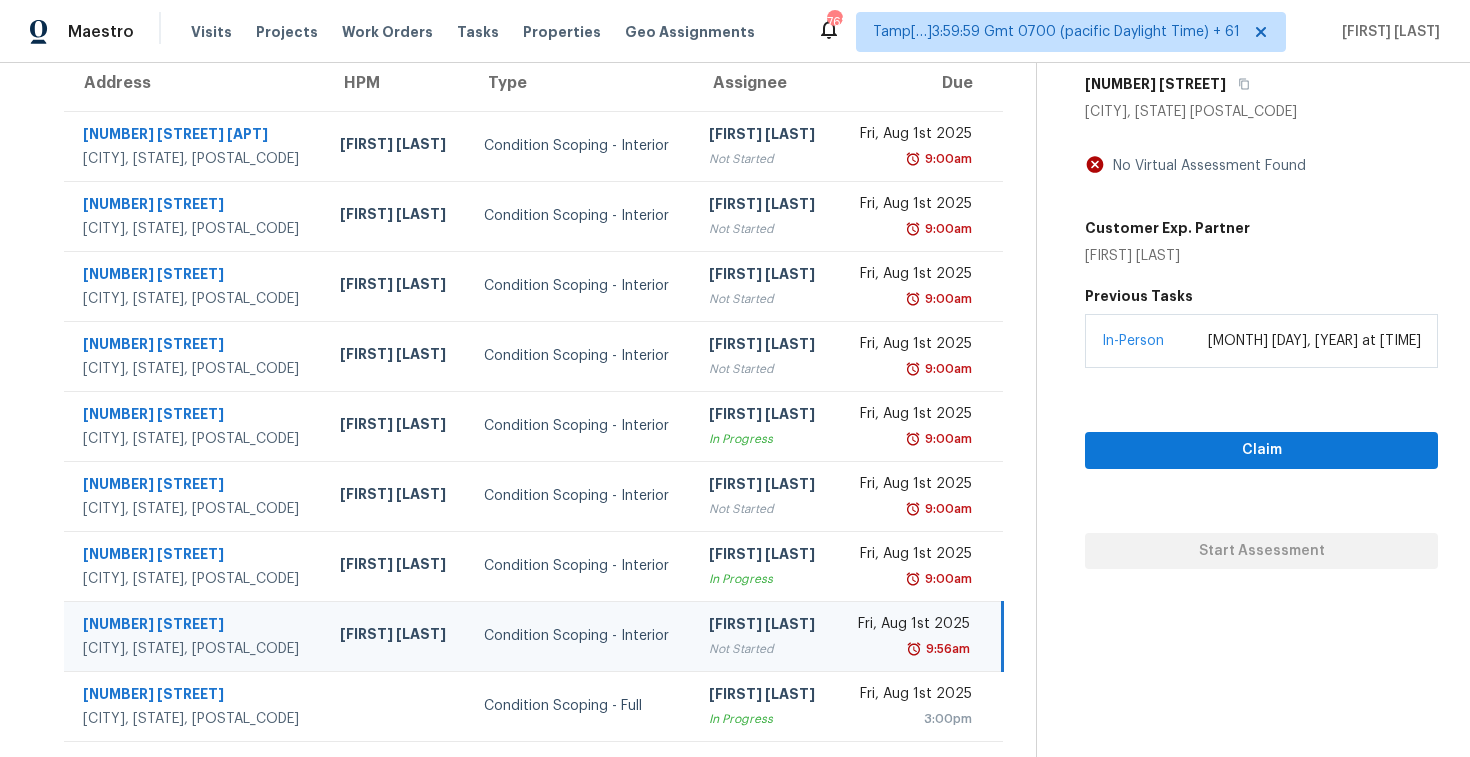 scroll, scrollTop: 175, scrollLeft: 0, axis: vertical 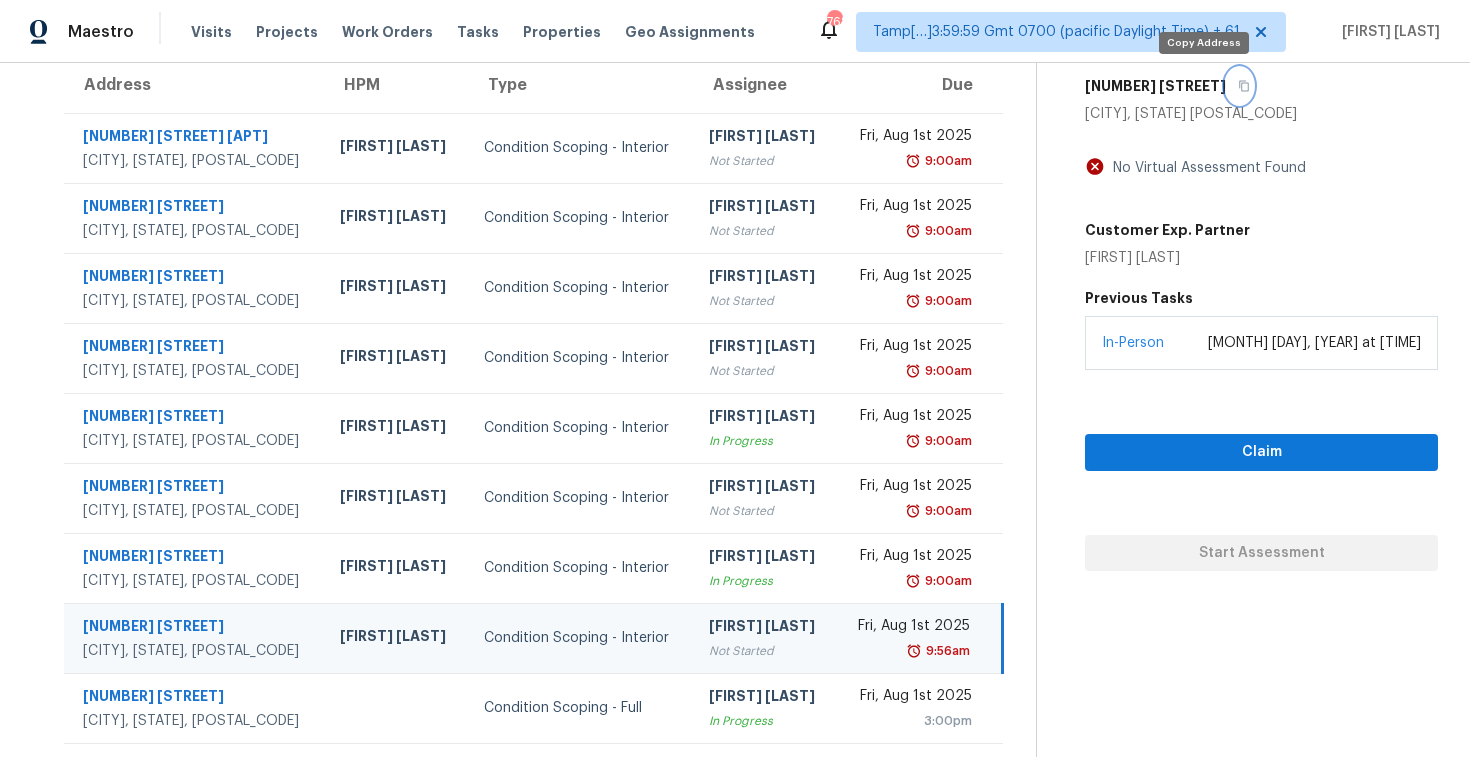 click at bounding box center [1239, 86] 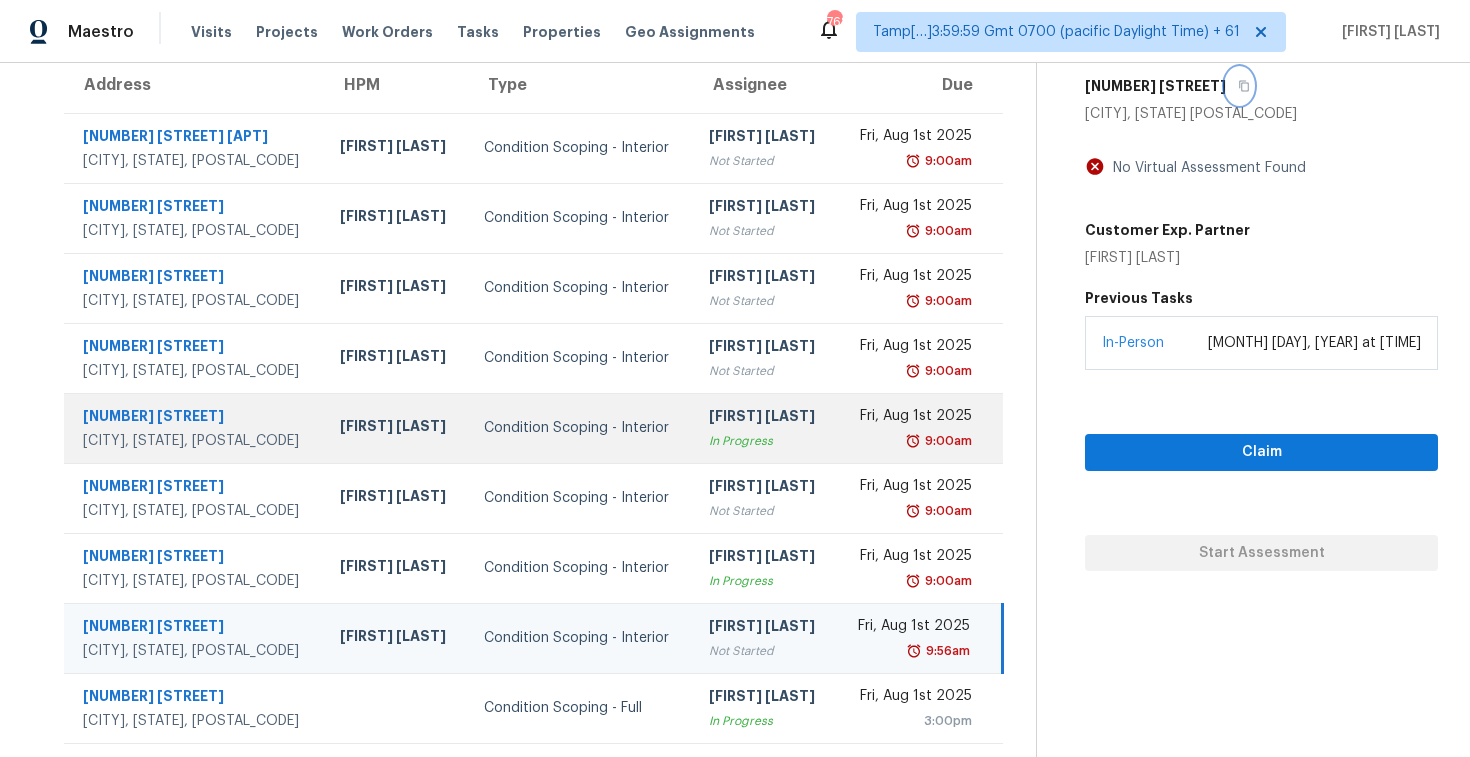 scroll, scrollTop: 284, scrollLeft: 0, axis: vertical 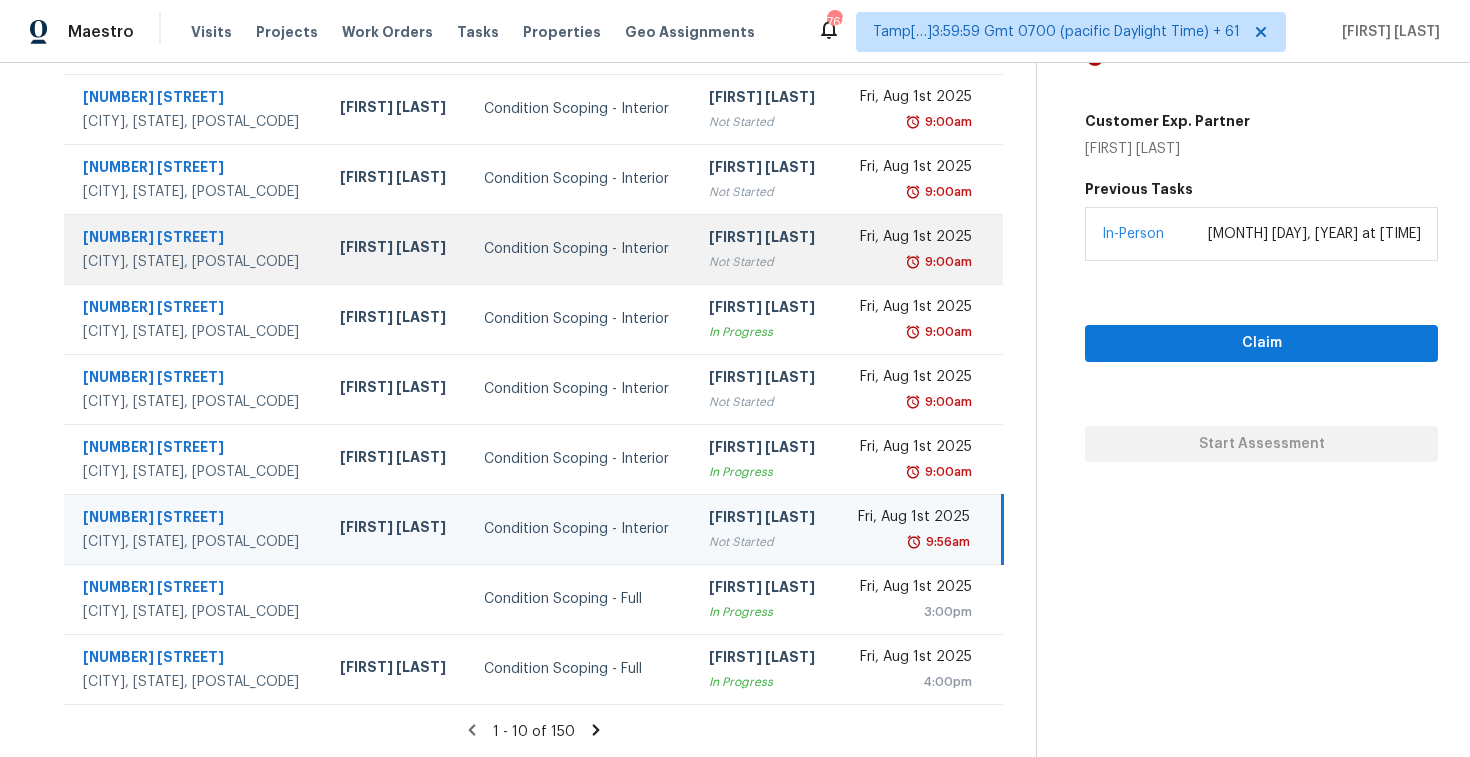 click on "Condition Scoping - Interior" at bounding box center (580, 249) 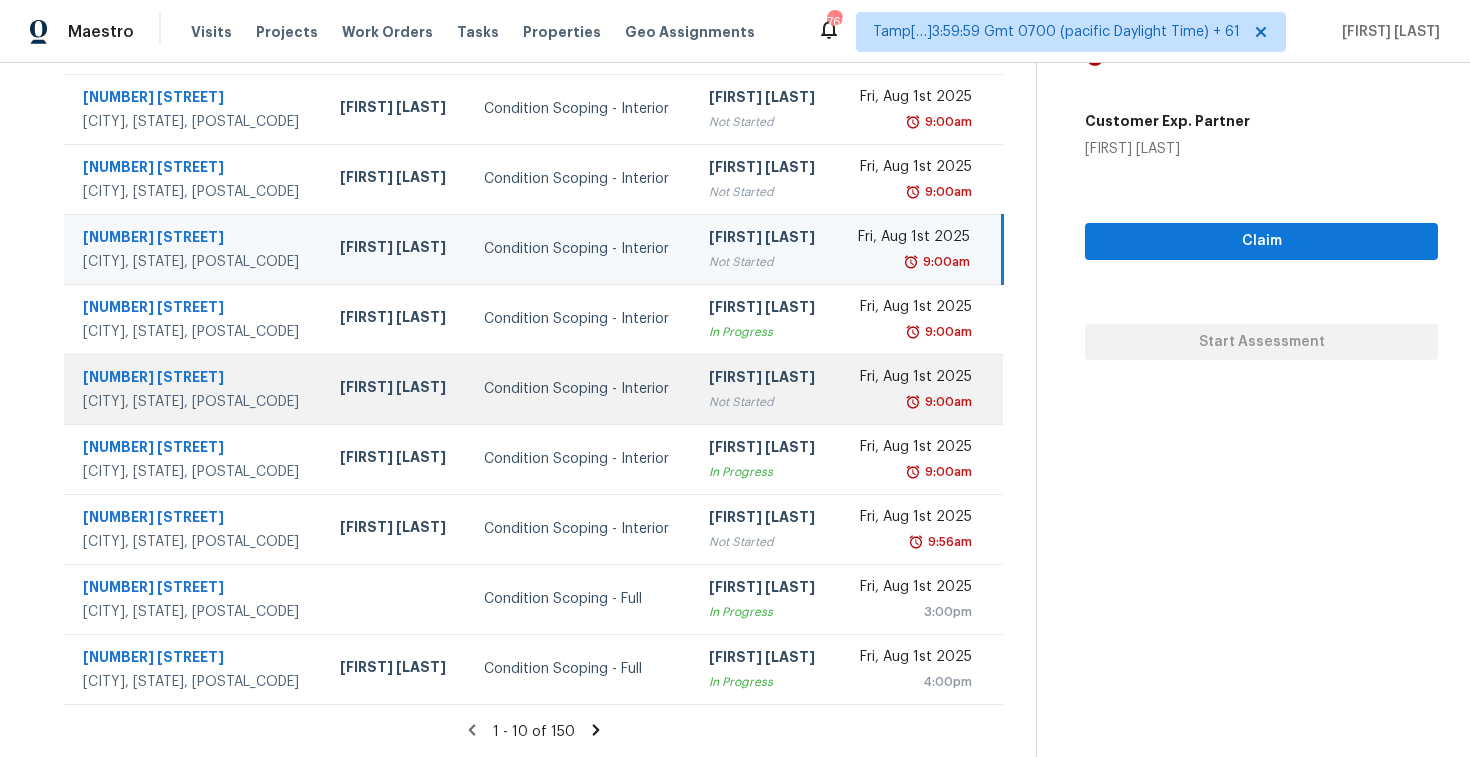 click on "[FIRST] [LAST]" at bounding box center [764, 379] 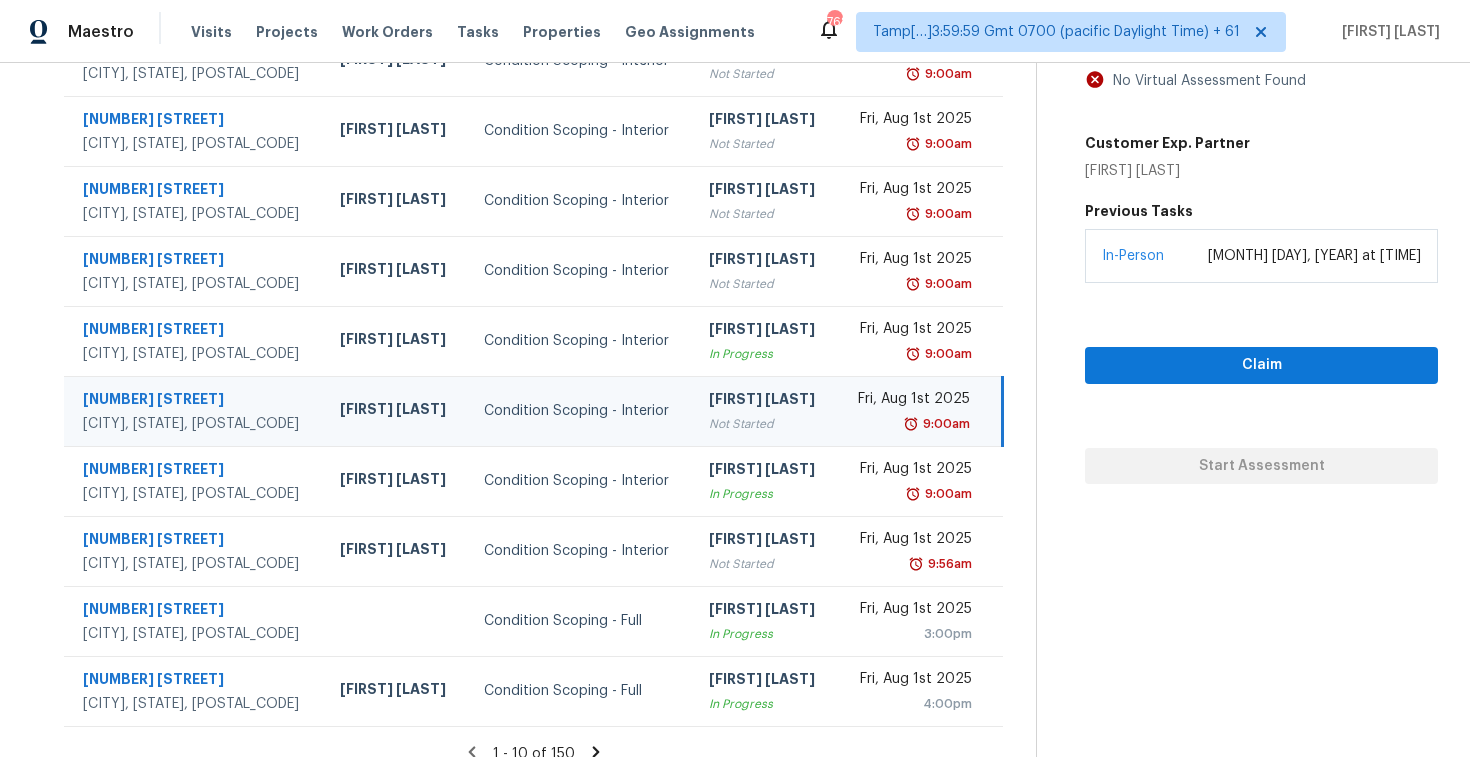 scroll, scrollTop: 284, scrollLeft: 0, axis: vertical 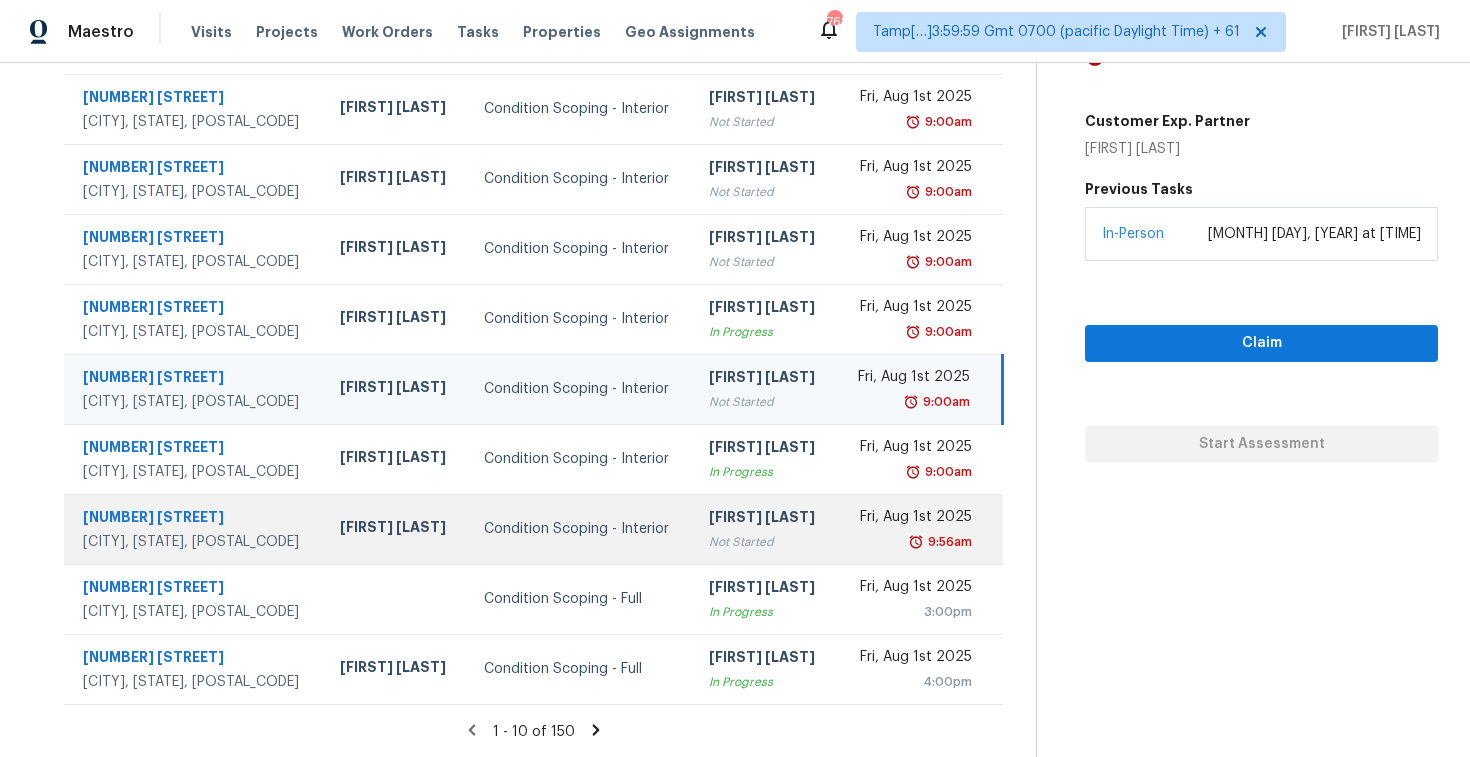 click on "Not Started" at bounding box center (764, 542) 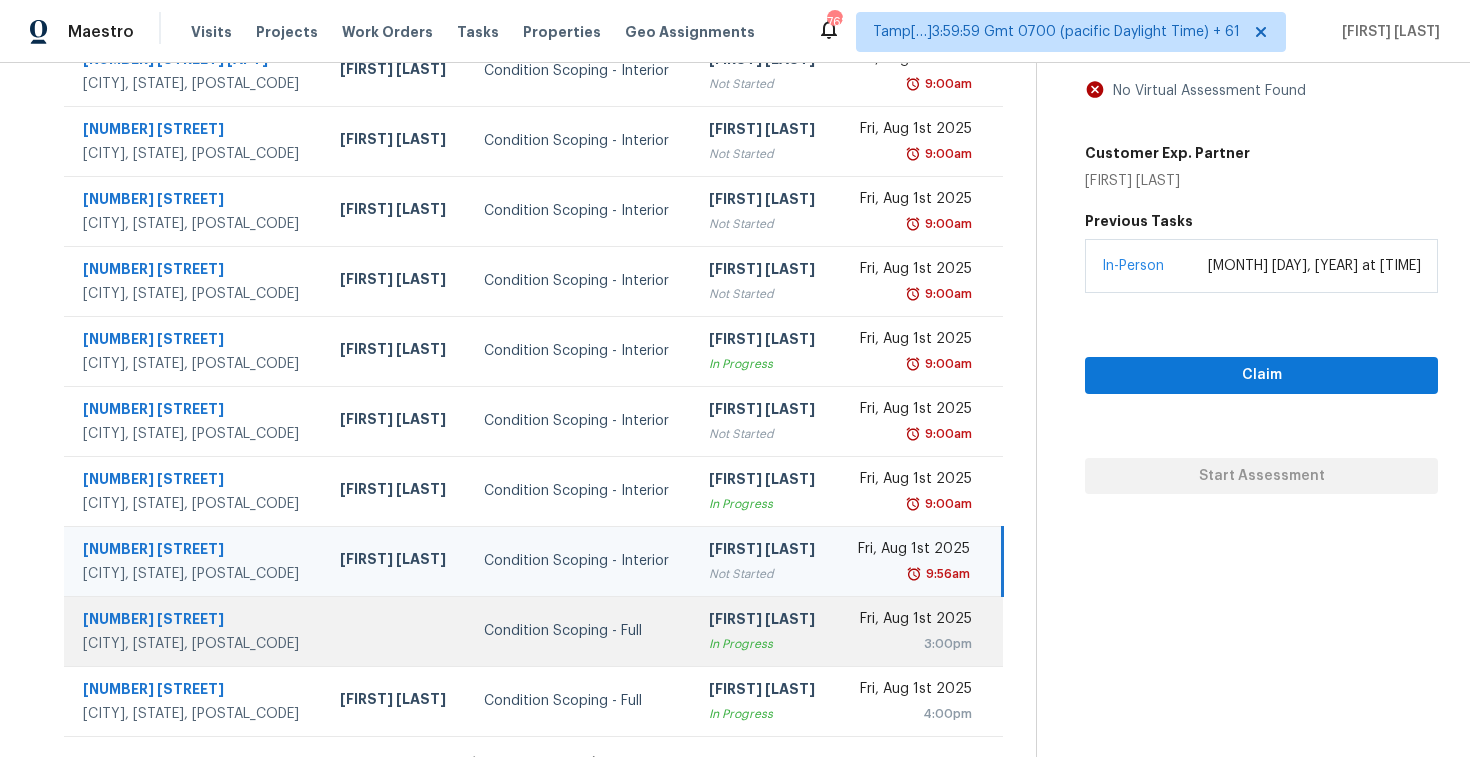 scroll, scrollTop: 284, scrollLeft: 0, axis: vertical 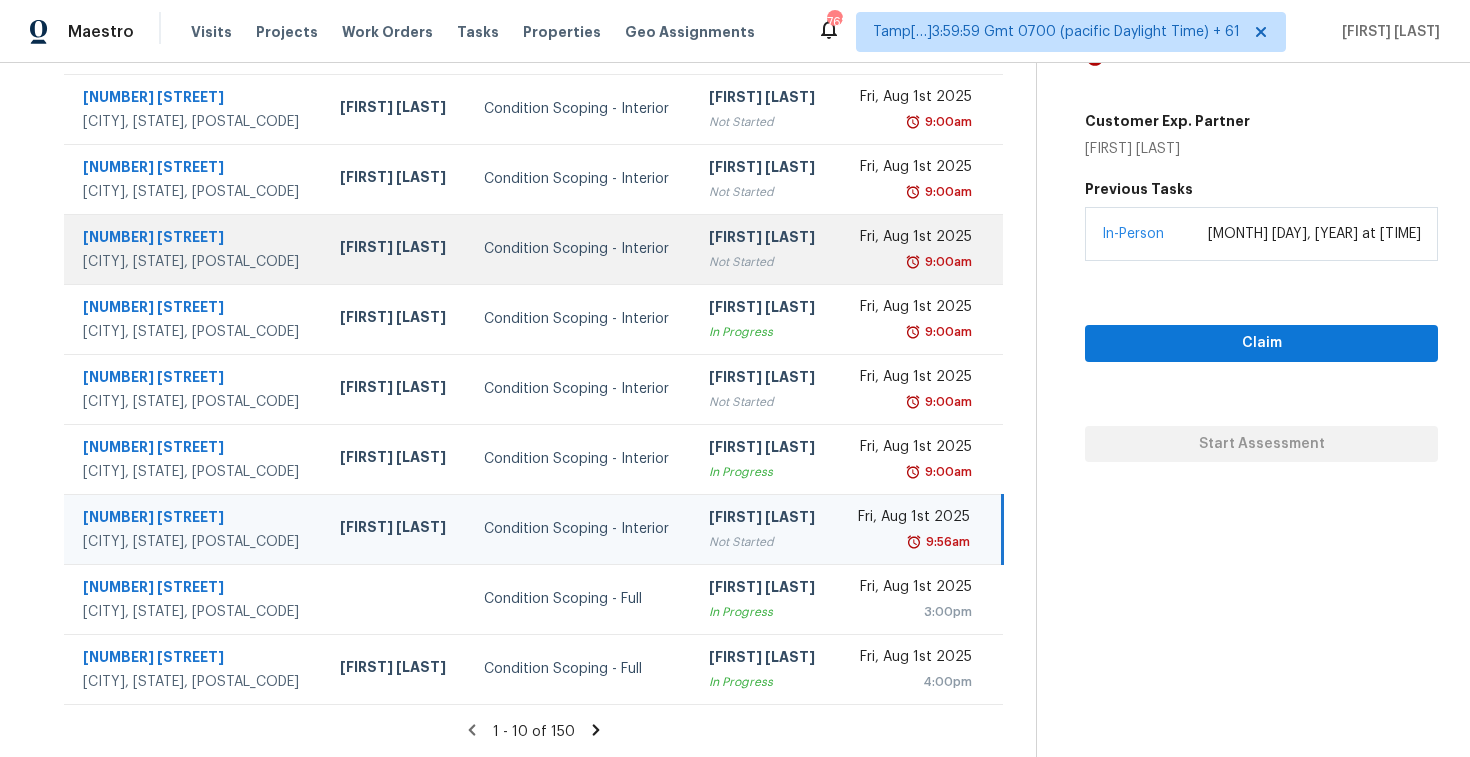click on "Not Started" at bounding box center [764, 262] 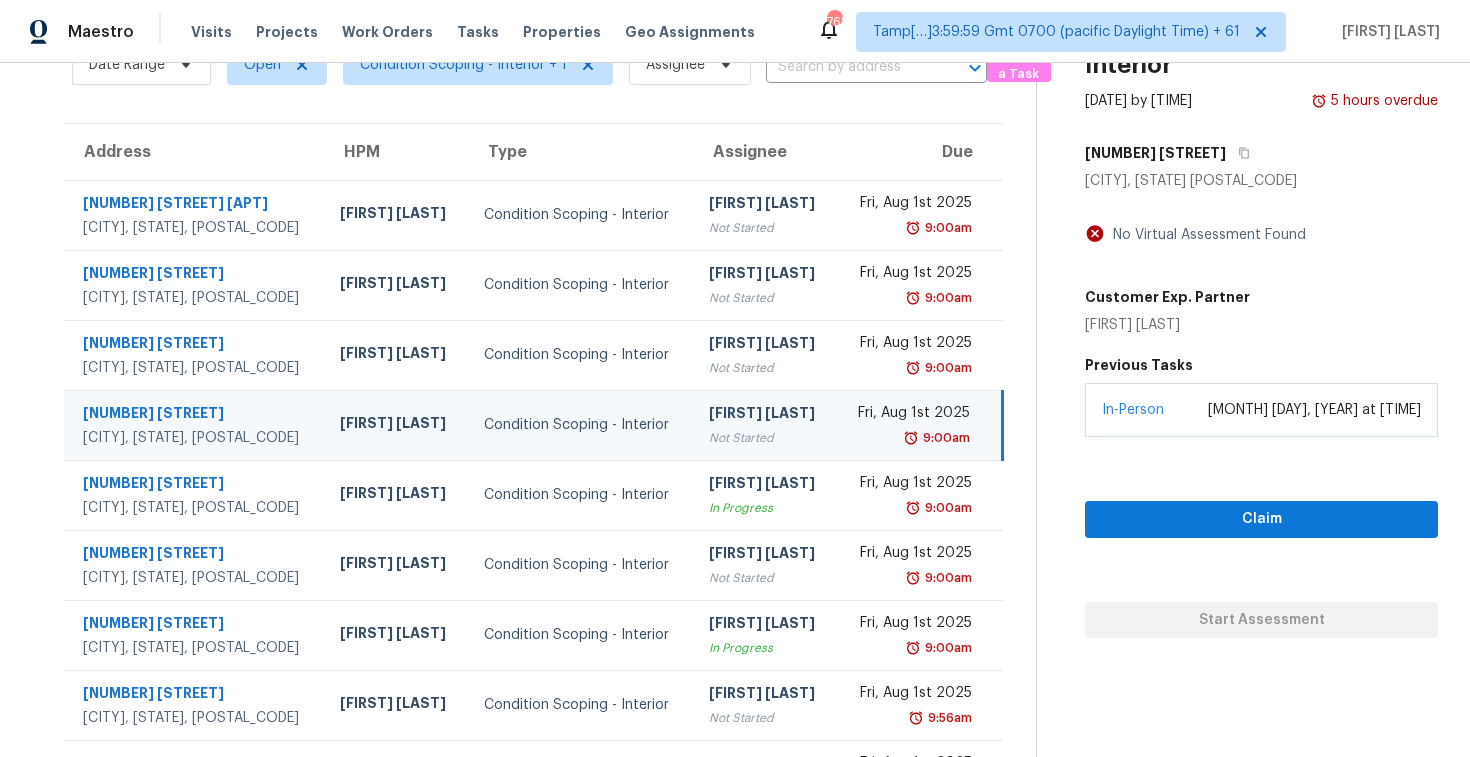 scroll, scrollTop: 98, scrollLeft: 0, axis: vertical 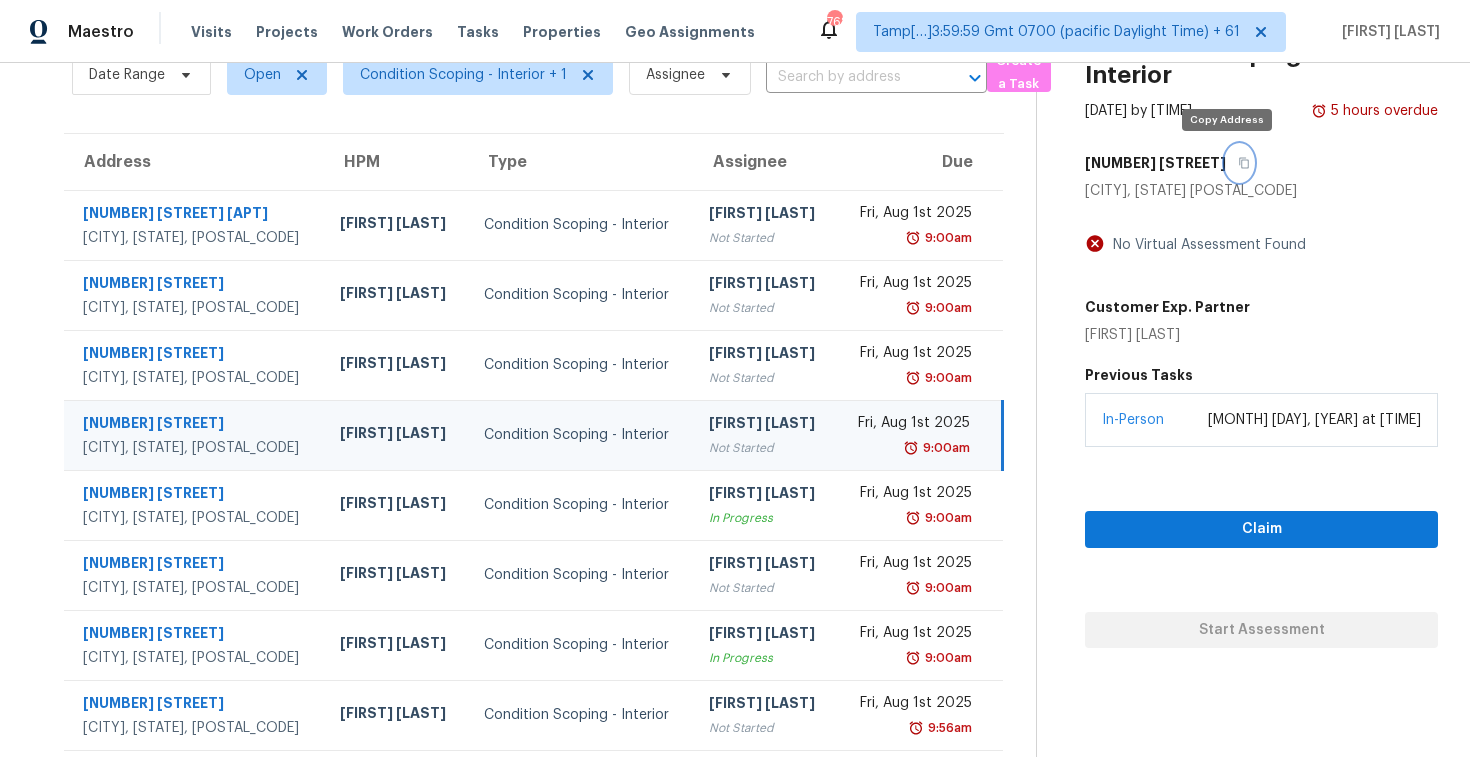click 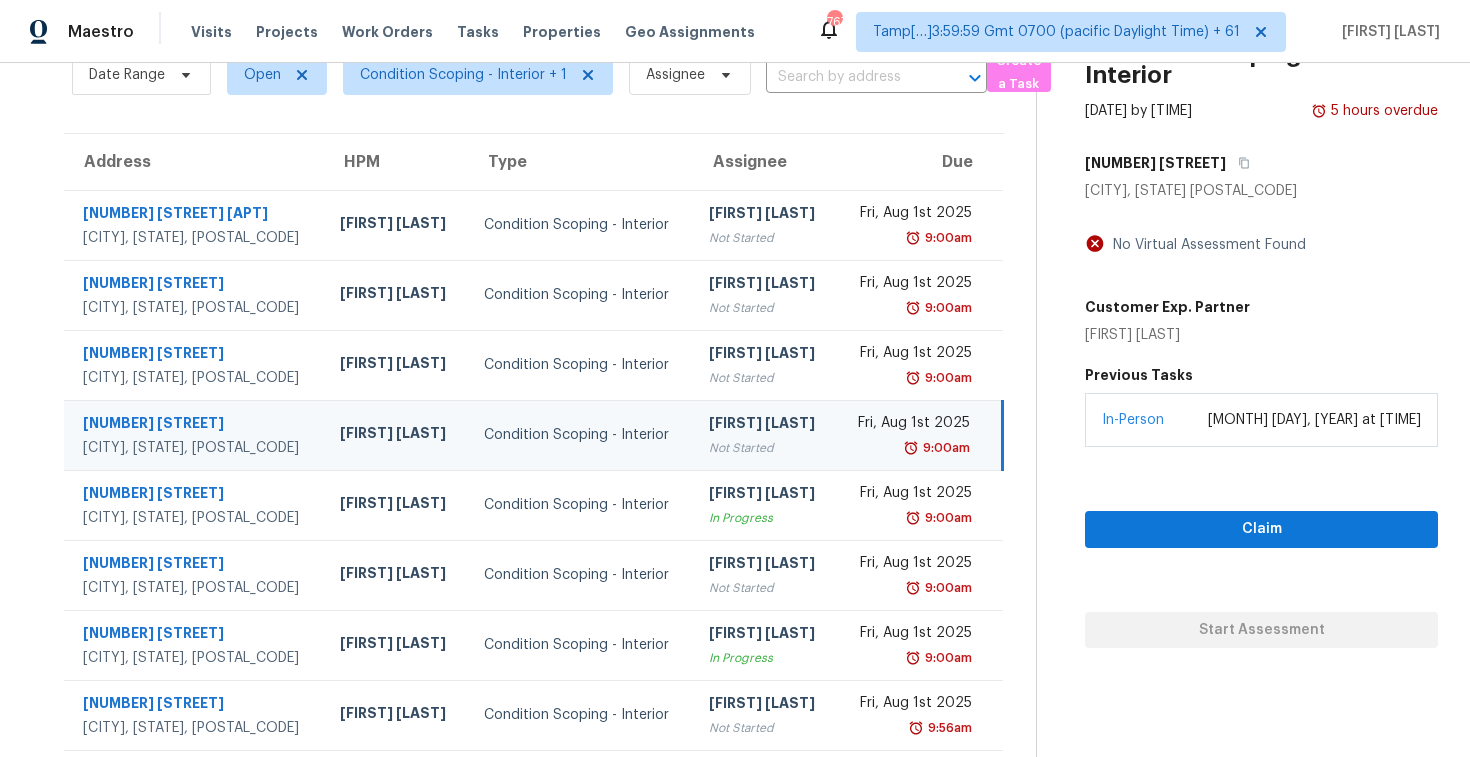 click on "Condition Scoping - Interior" at bounding box center [580, 435] 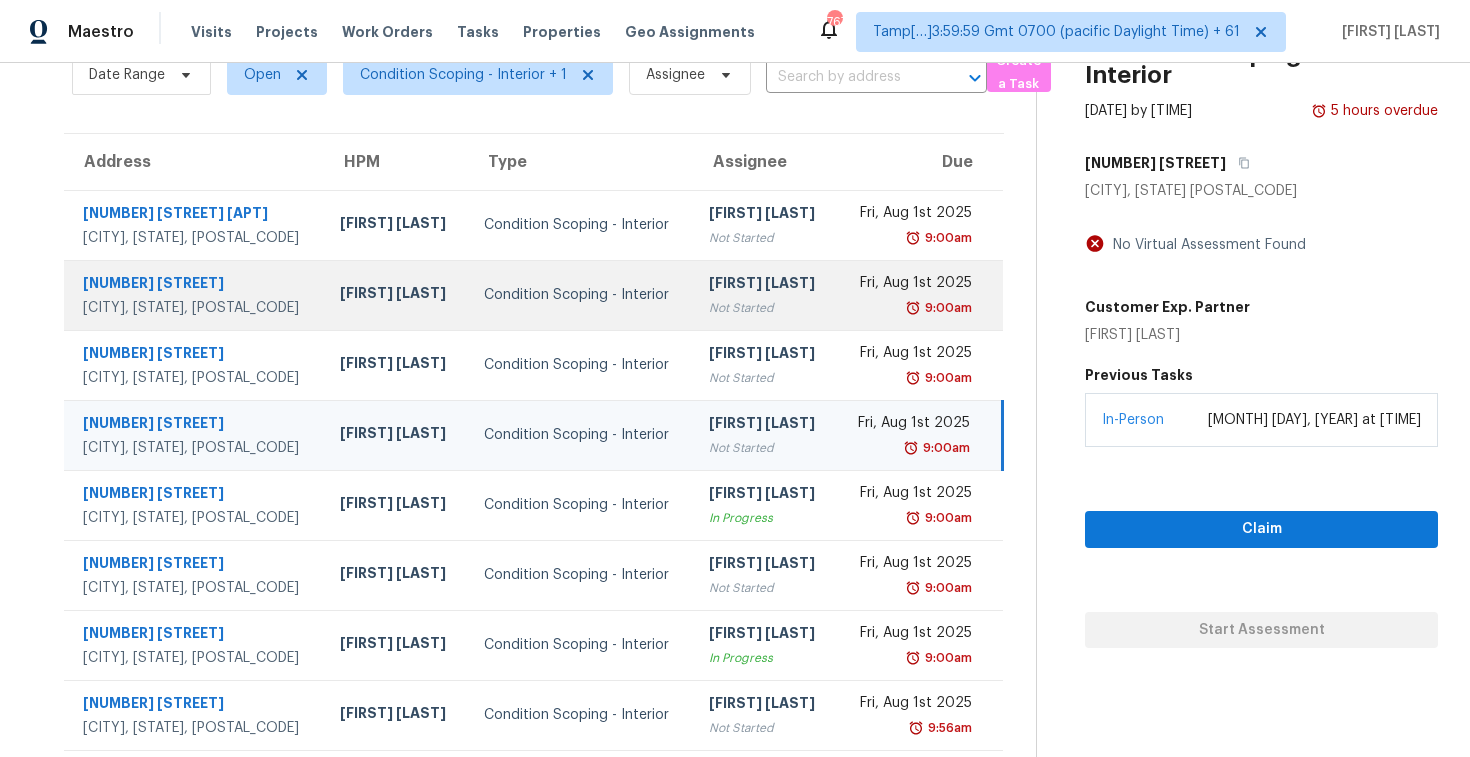 click on "Condition Scoping - Interior" at bounding box center [580, 295] 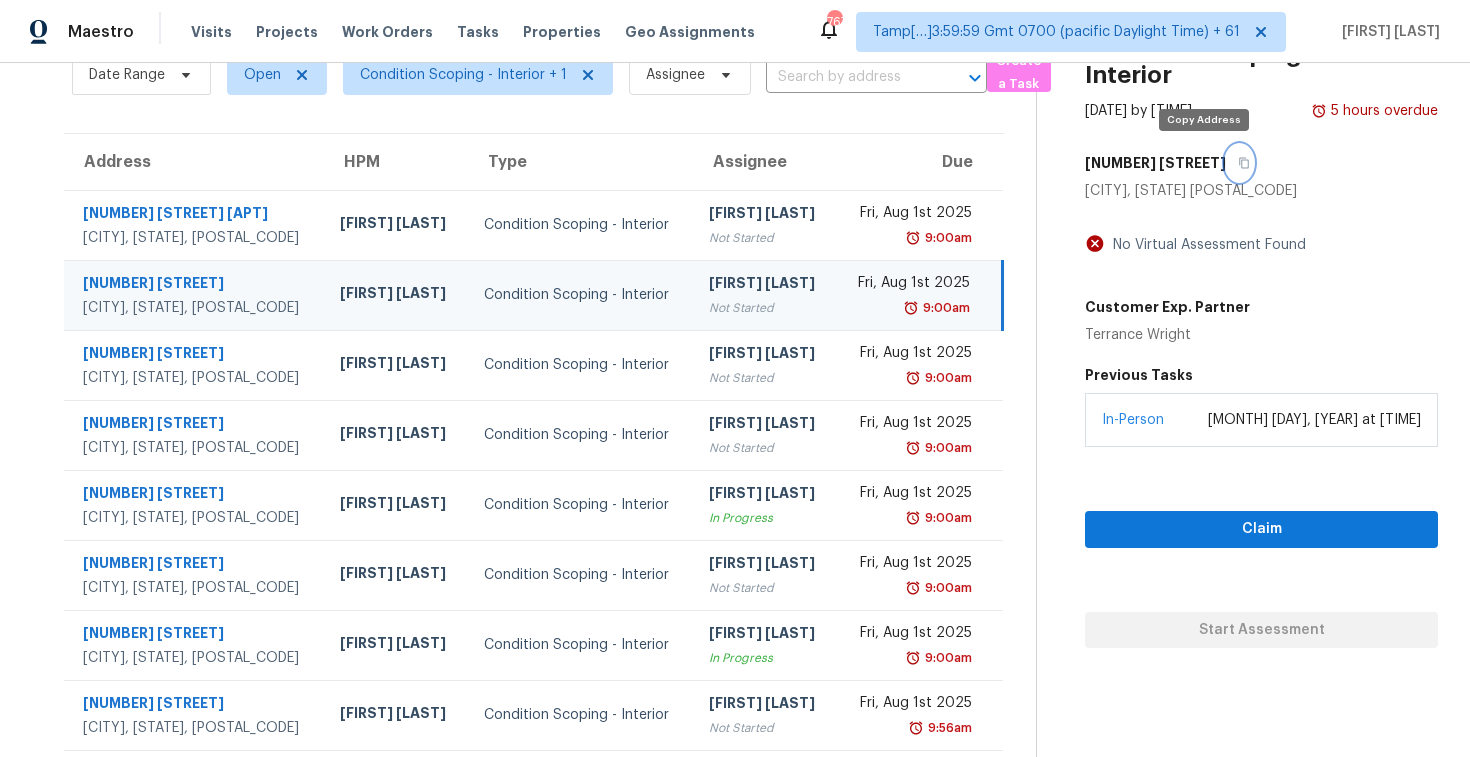 click 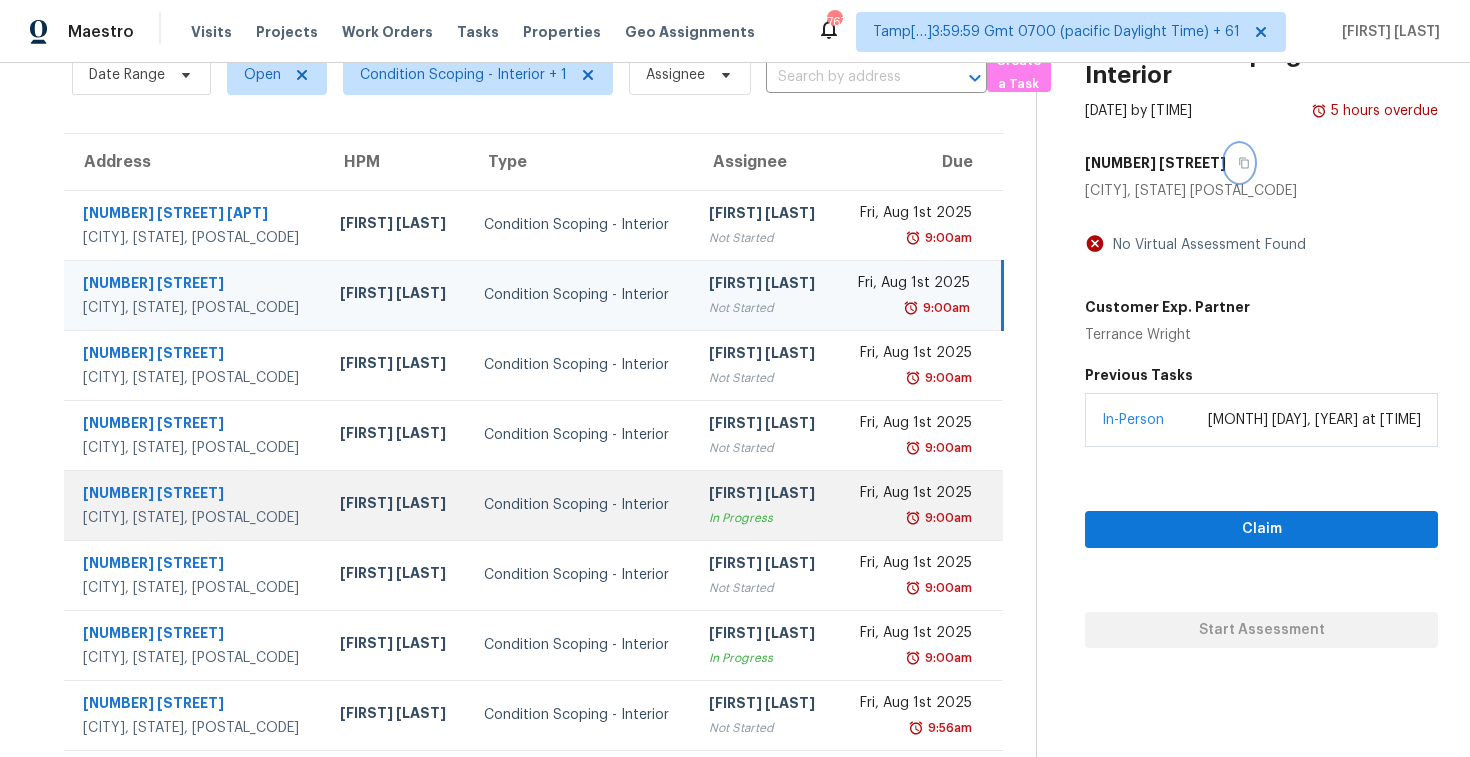 scroll, scrollTop: 284, scrollLeft: 0, axis: vertical 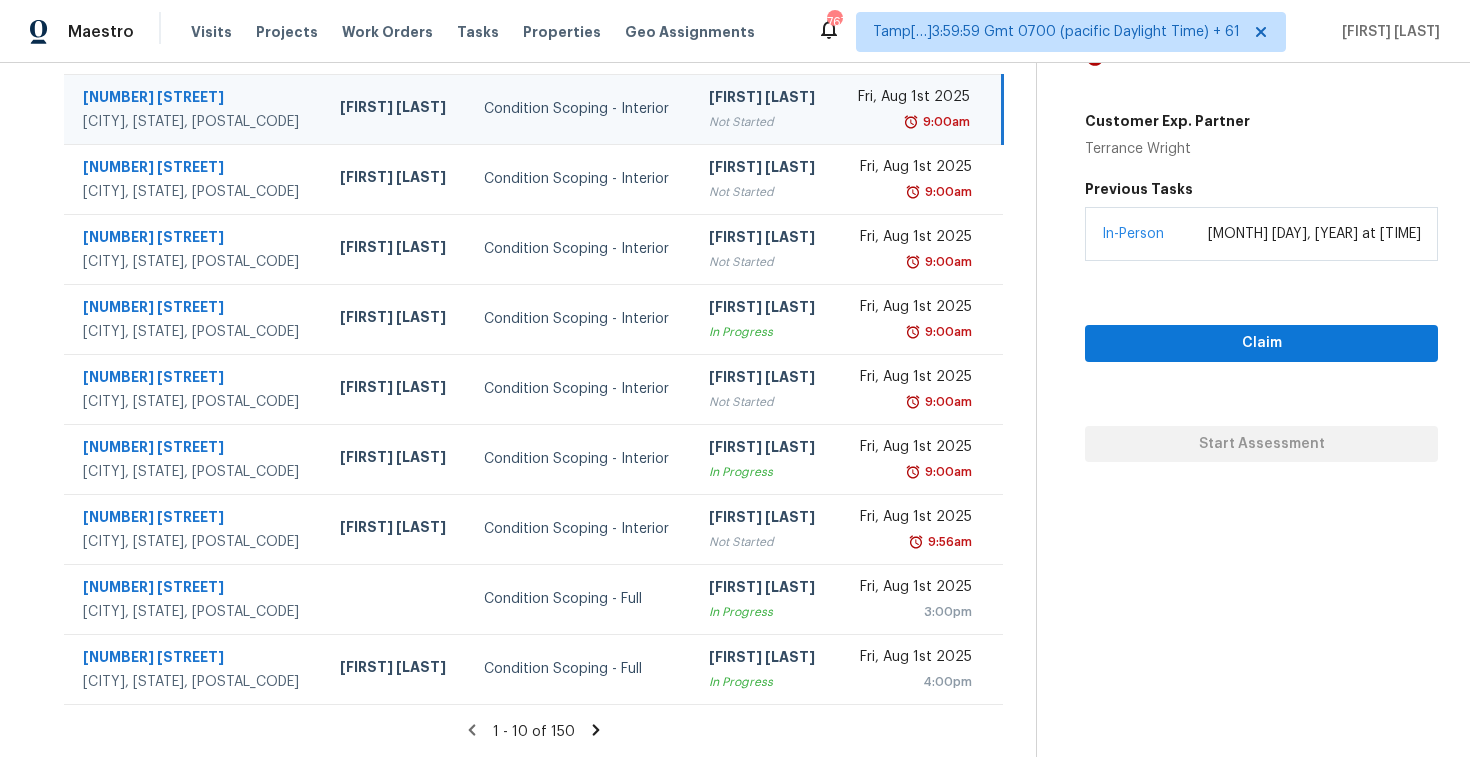 click 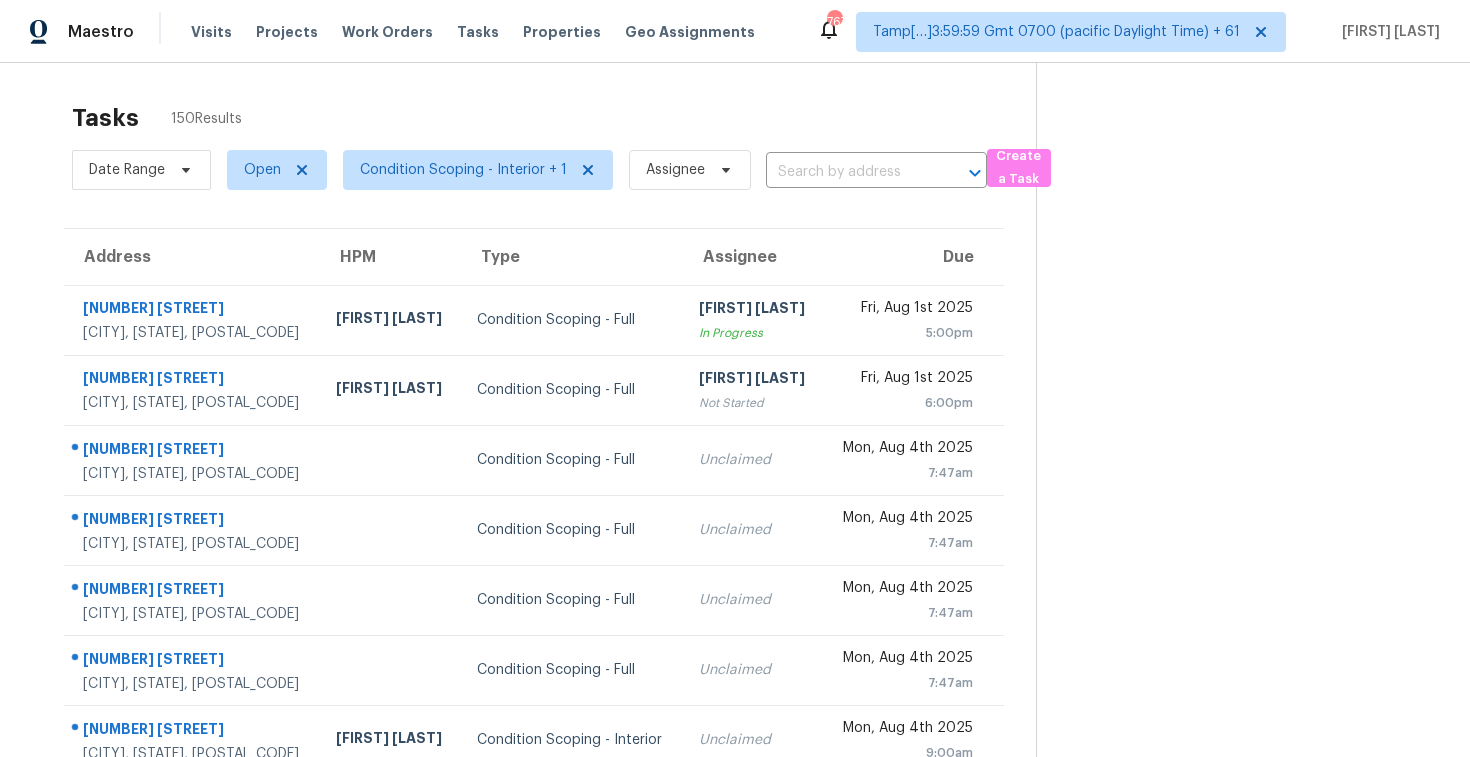 scroll, scrollTop: 0, scrollLeft: 0, axis: both 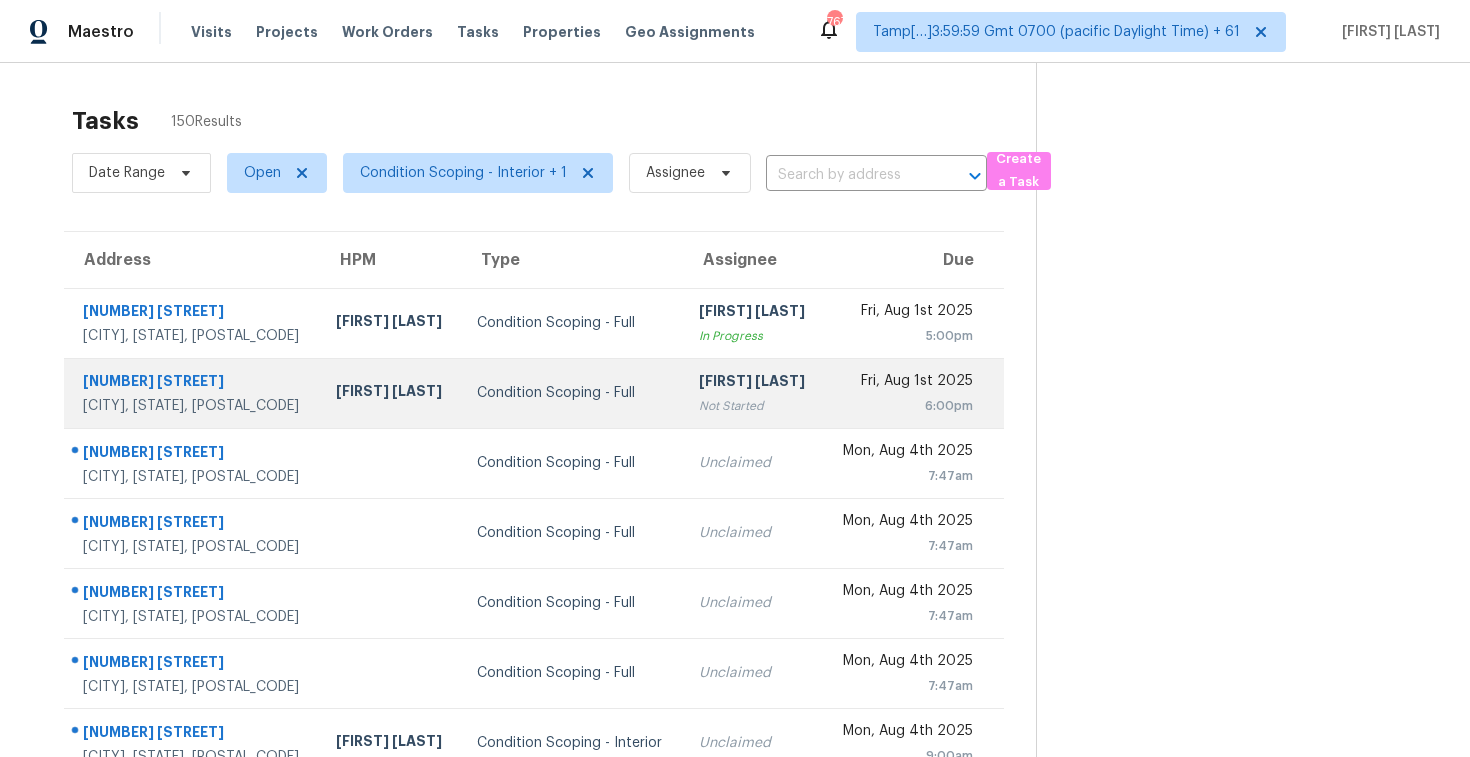 click on "Condition Scoping - Full" at bounding box center (572, 393) 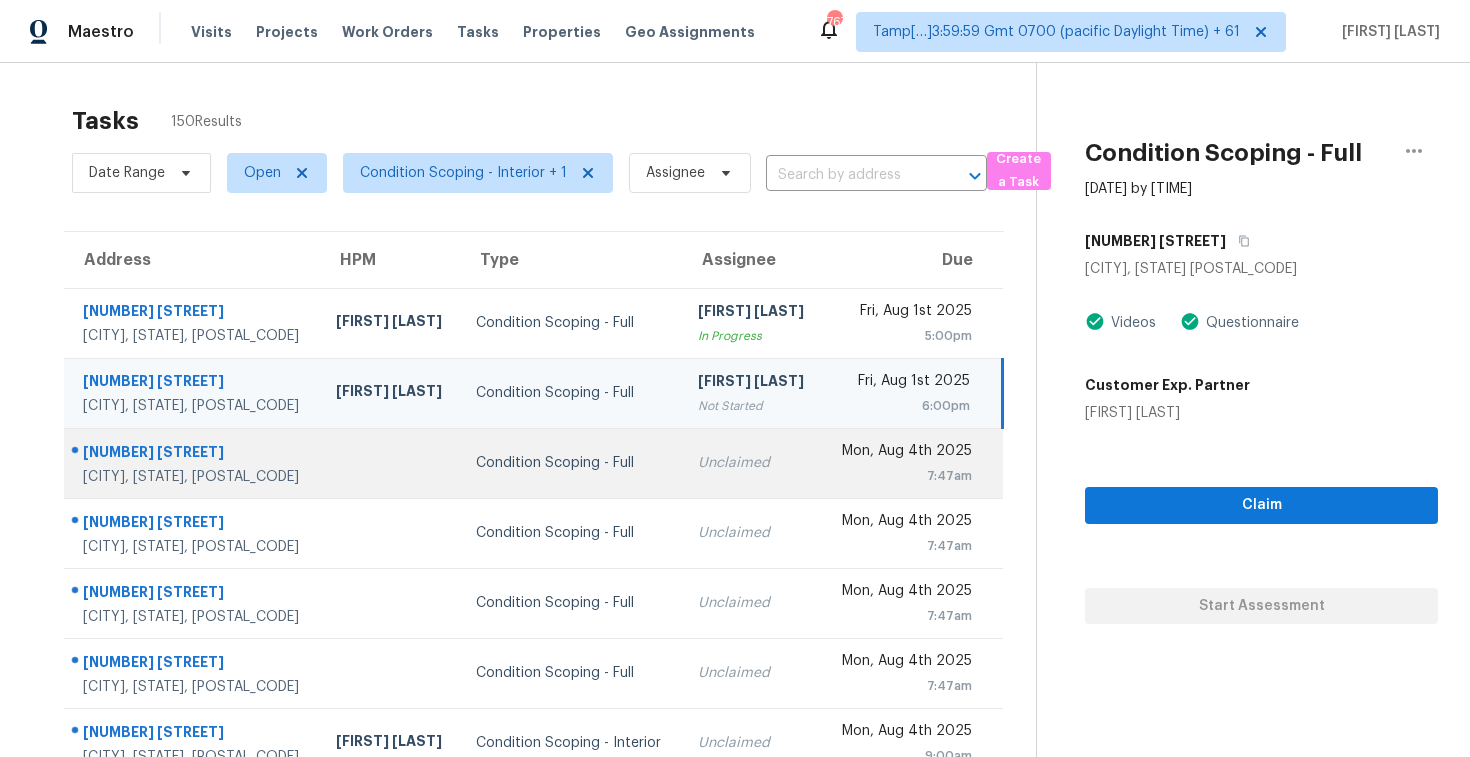 click on "Condition Scoping - Full" at bounding box center (570, 463) 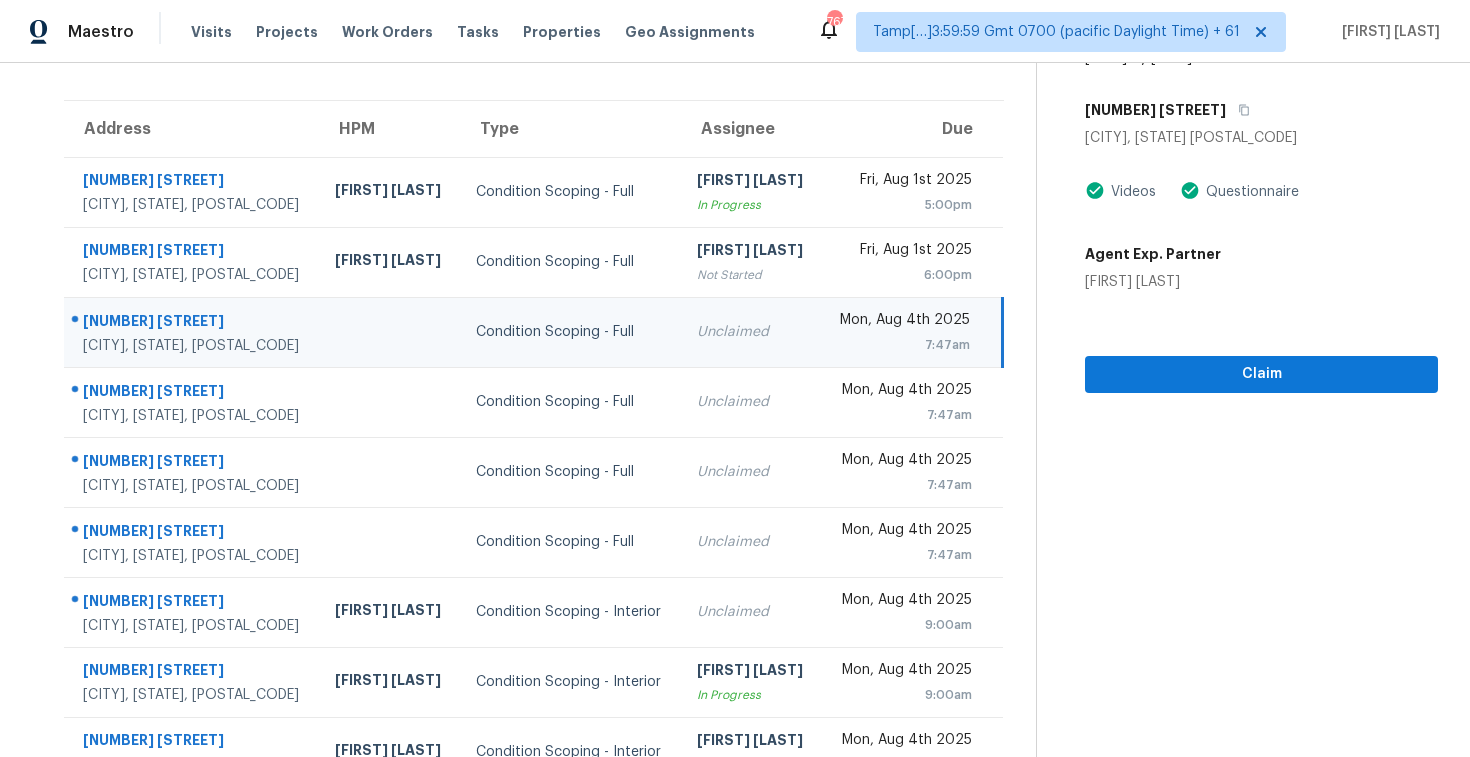 scroll, scrollTop: 159, scrollLeft: 0, axis: vertical 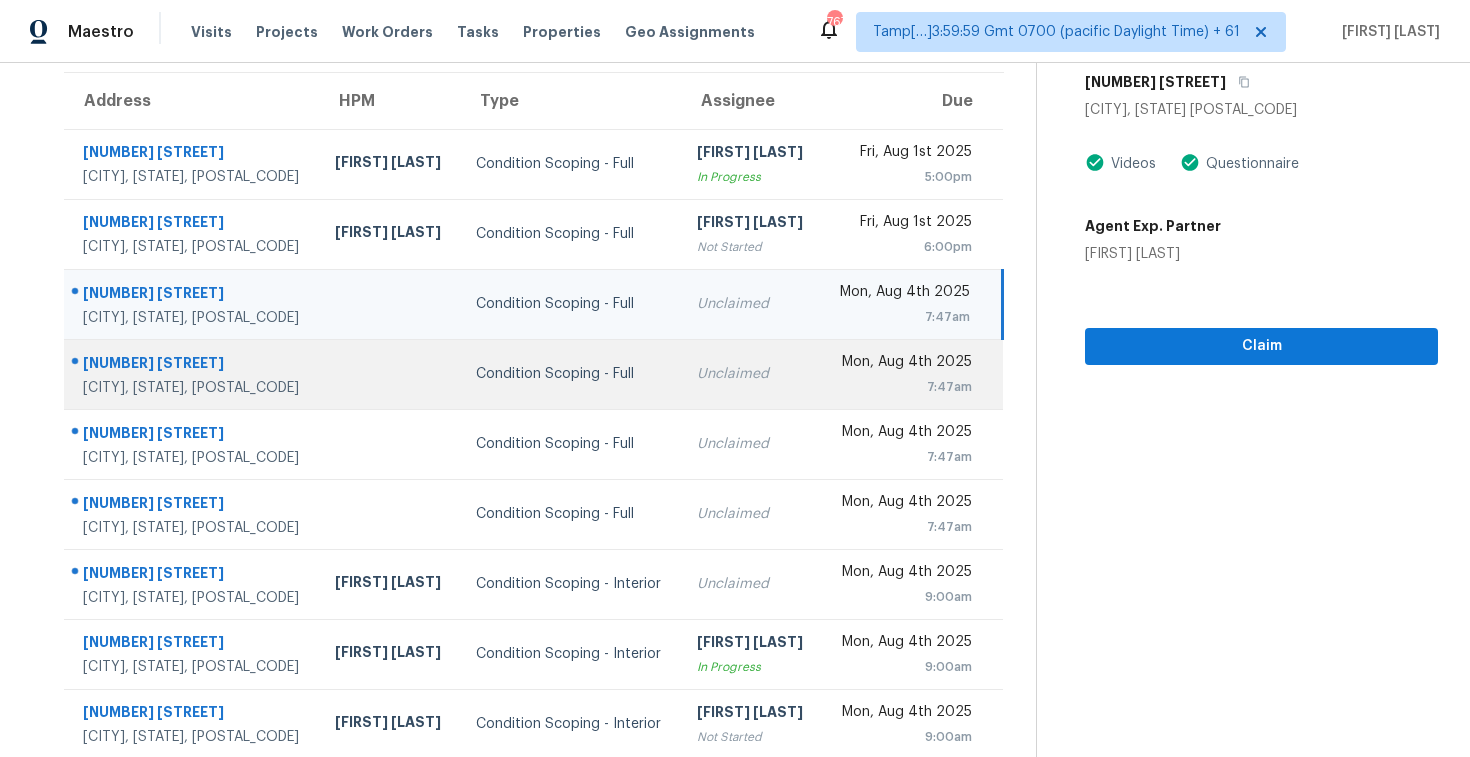 click on "Condition Scoping - Full" at bounding box center [570, 374] 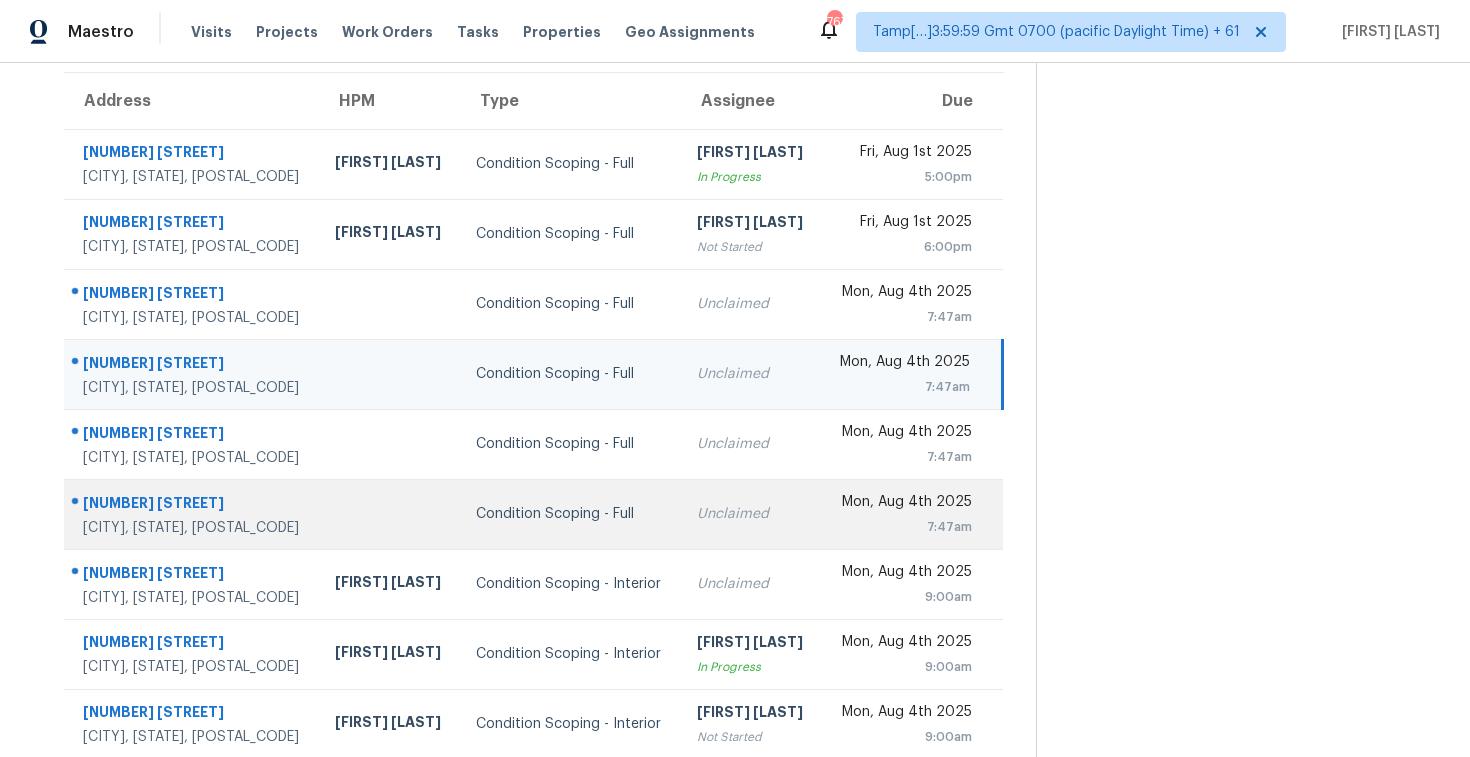 scroll, scrollTop: 284, scrollLeft: 0, axis: vertical 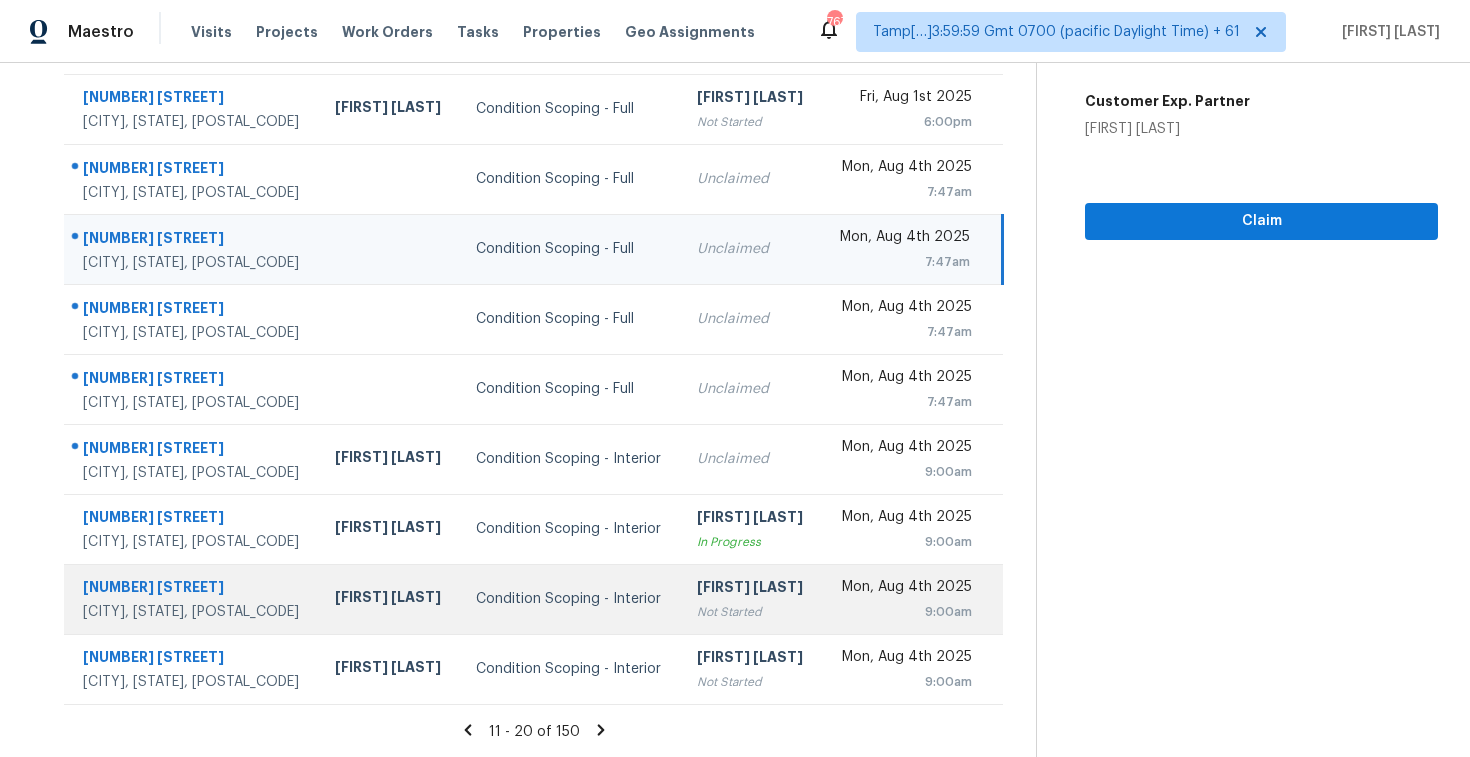 click on "Condition Scoping - Interior" at bounding box center (570, 599) 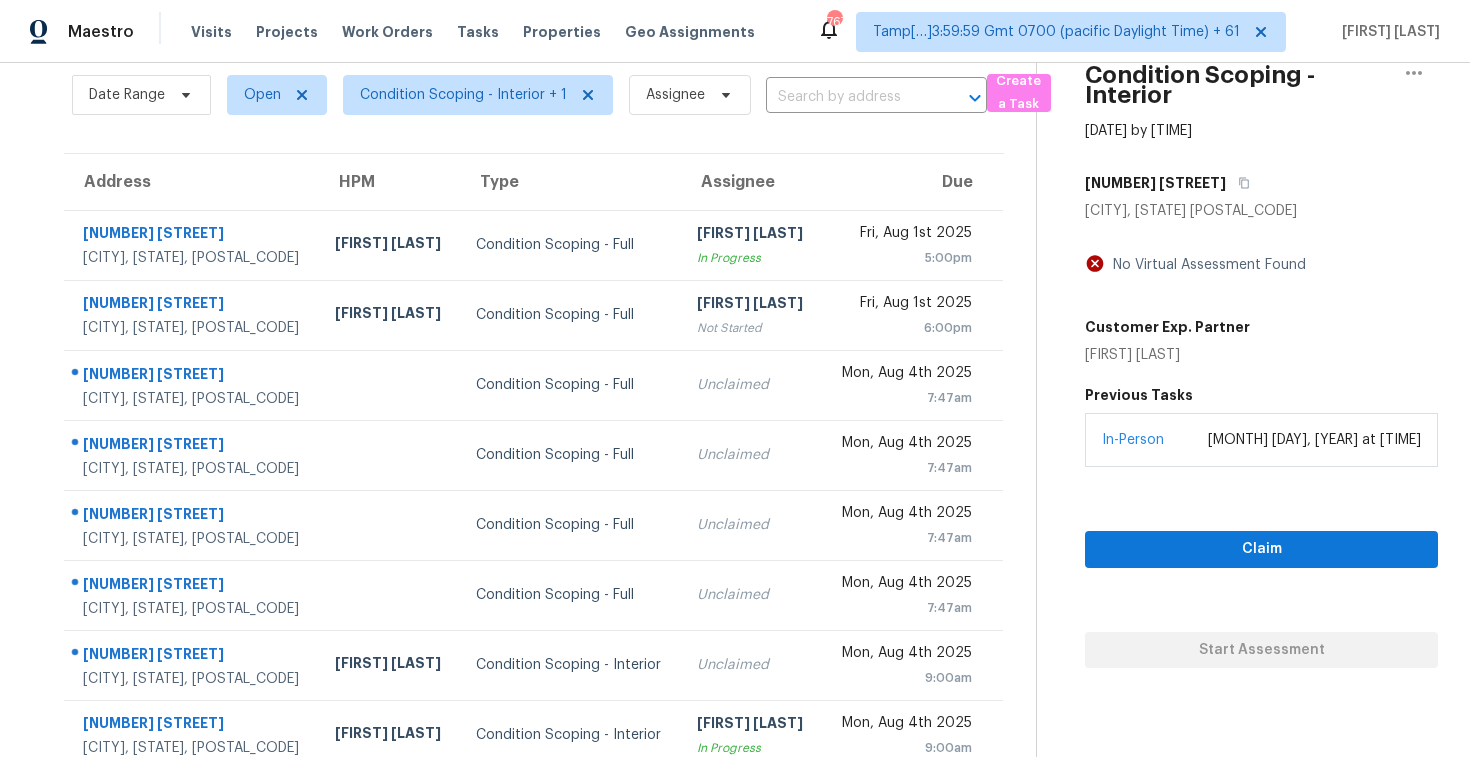 scroll, scrollTop: 44, scrollLeft: 0, axis: vertical 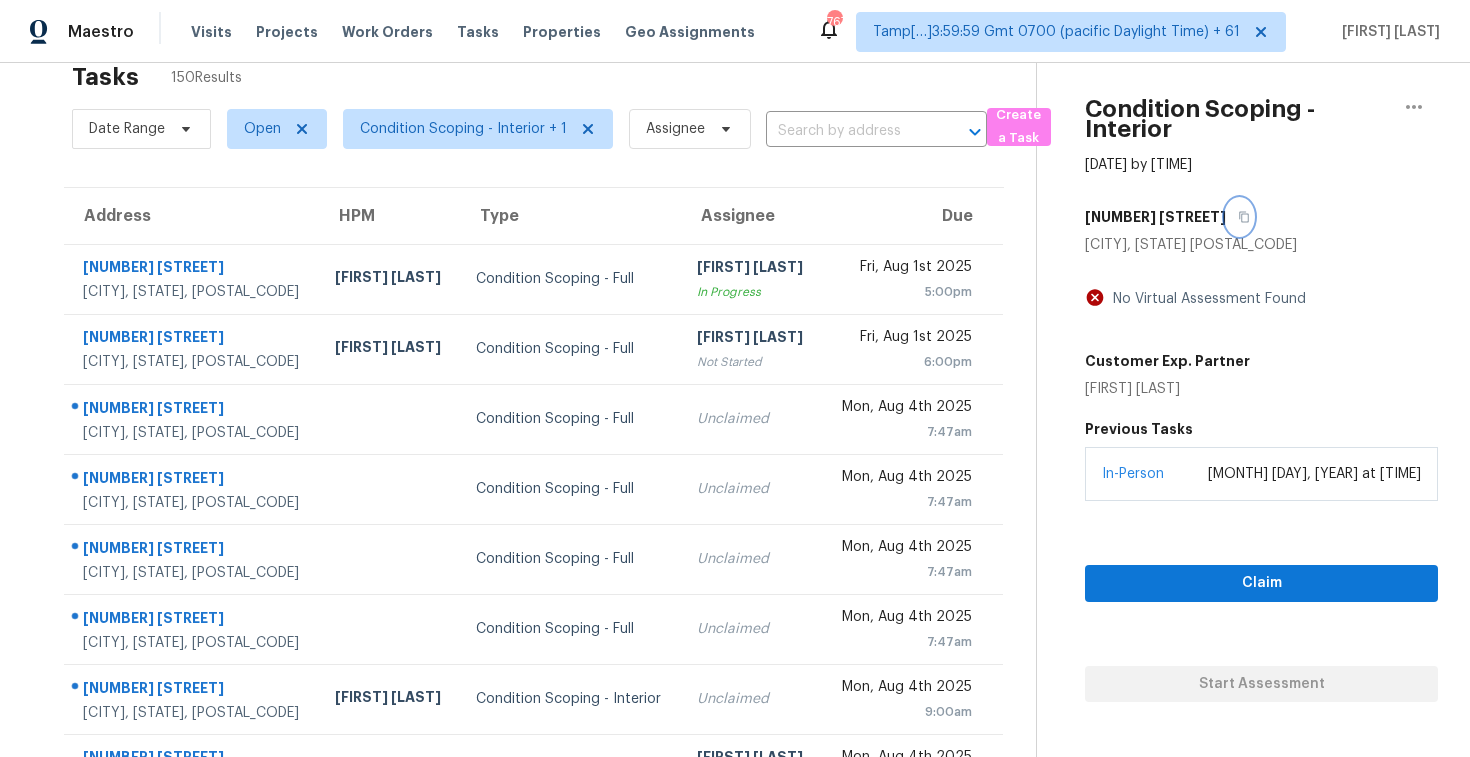 click at bounding box center [1239, 217] 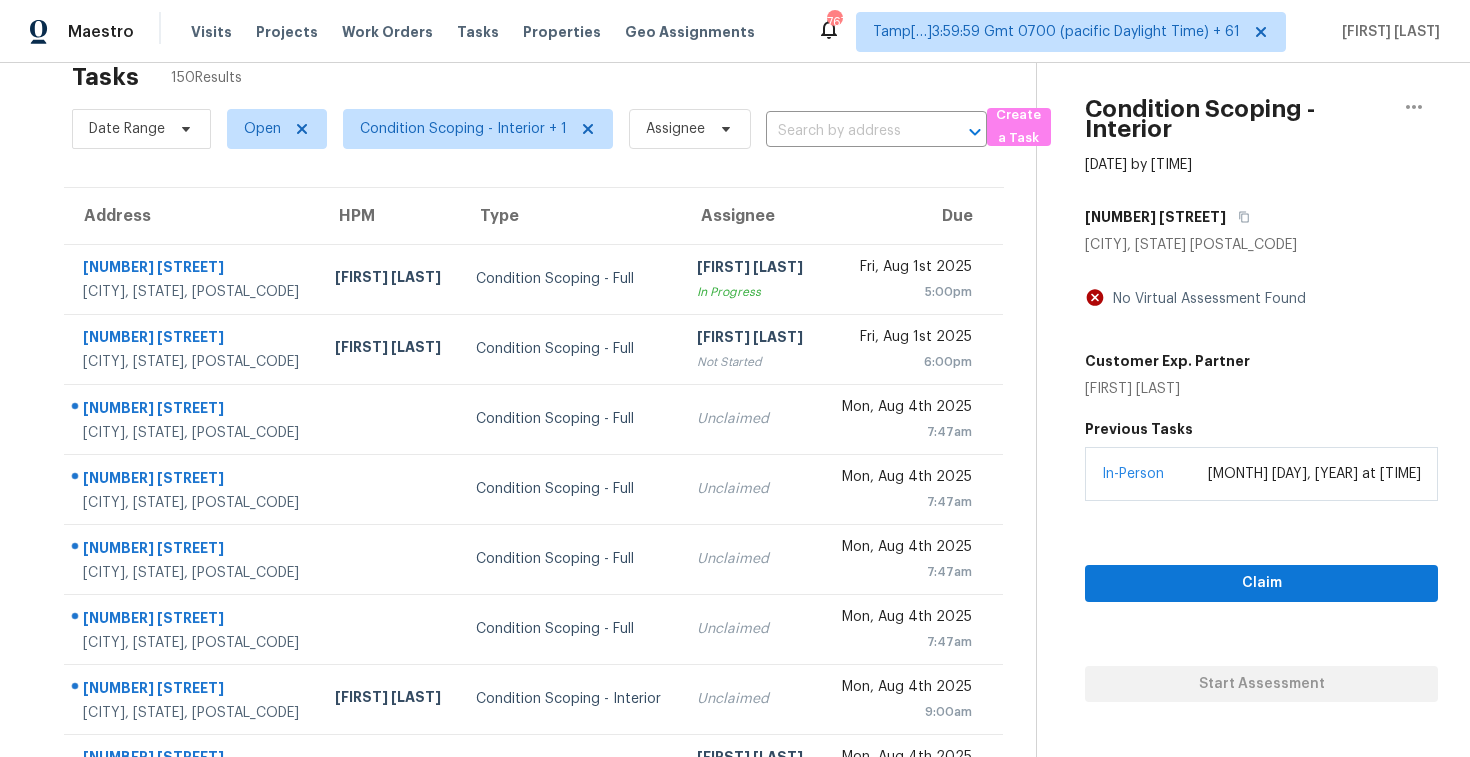click on "[NUMBER] [STREET]" at bounding box center [1155, 217] 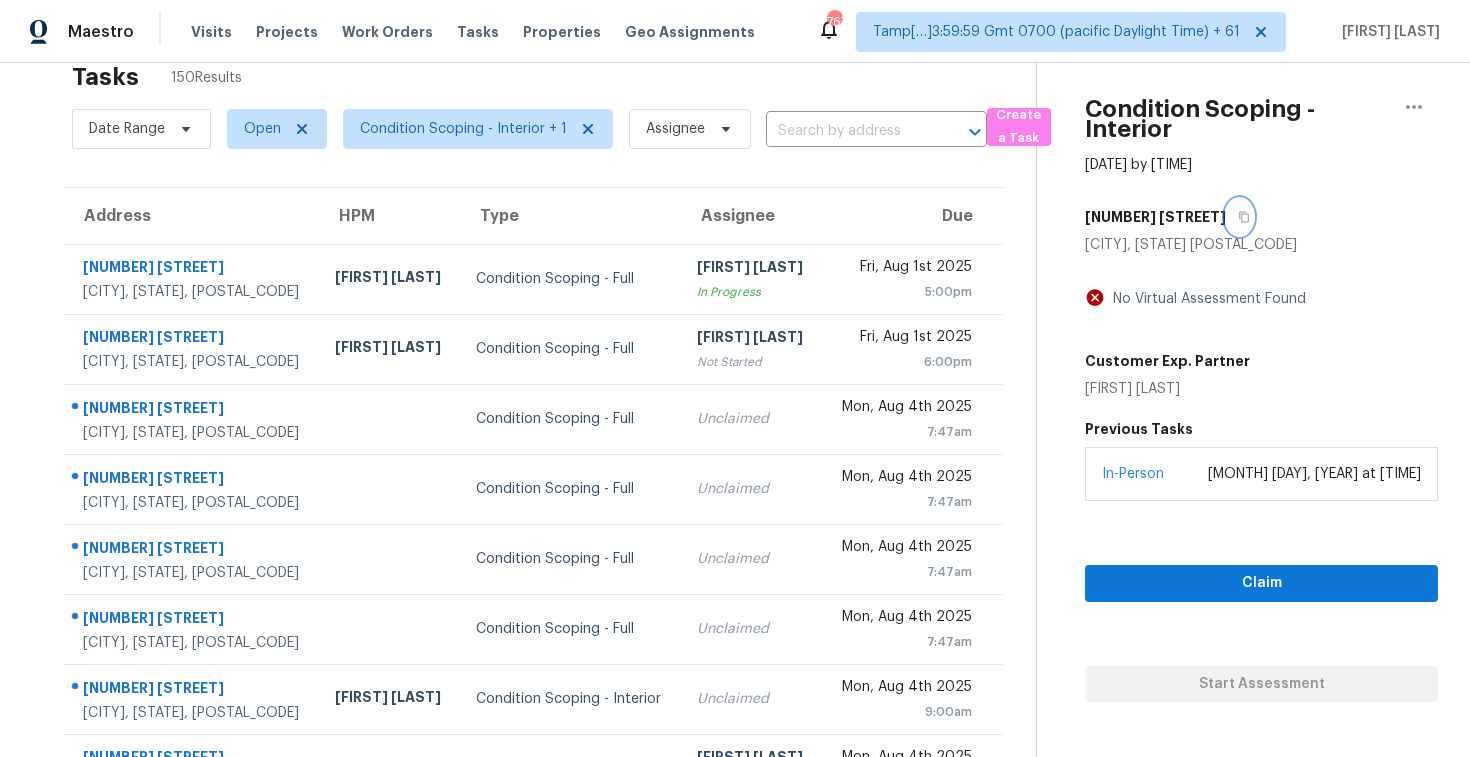 click at bounding box center [1239, 217] 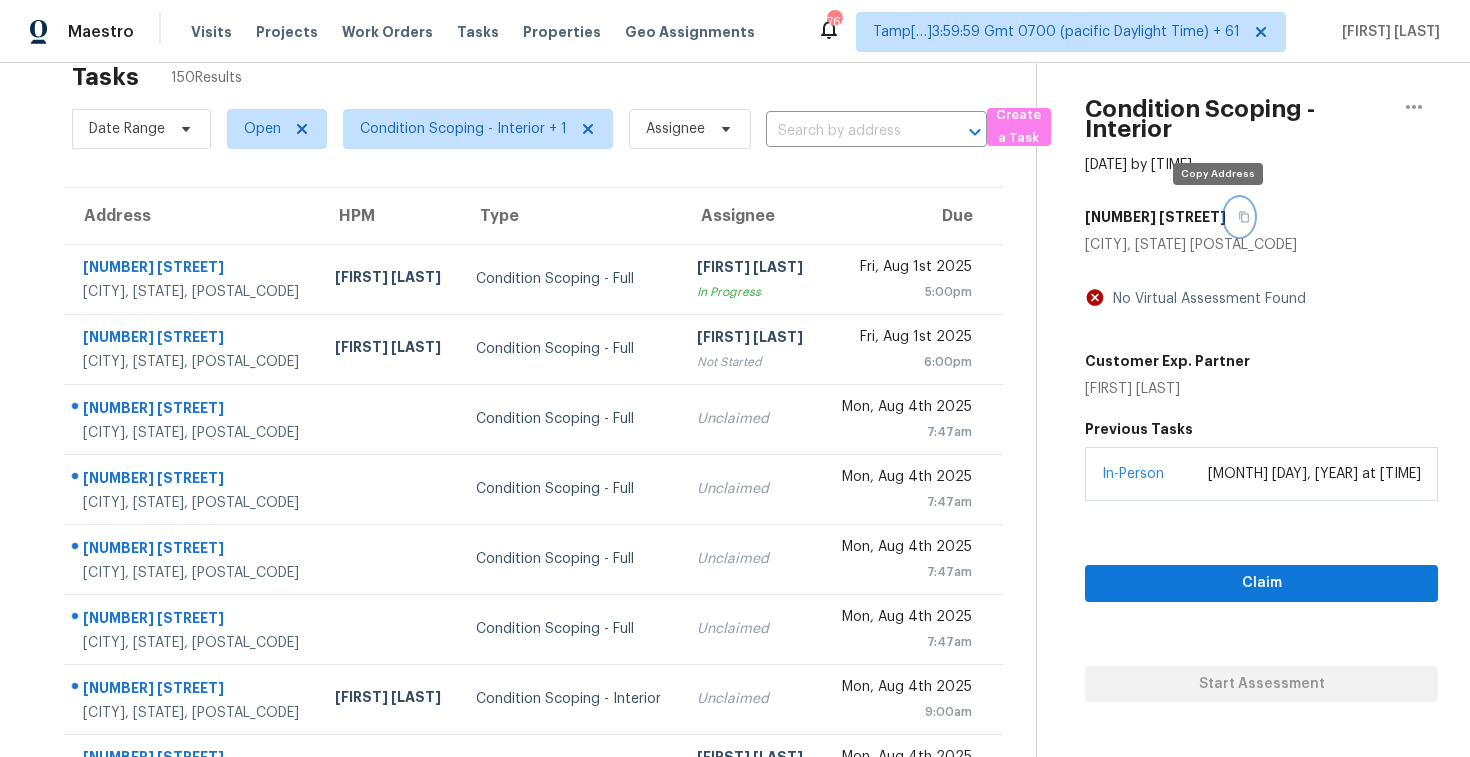 click 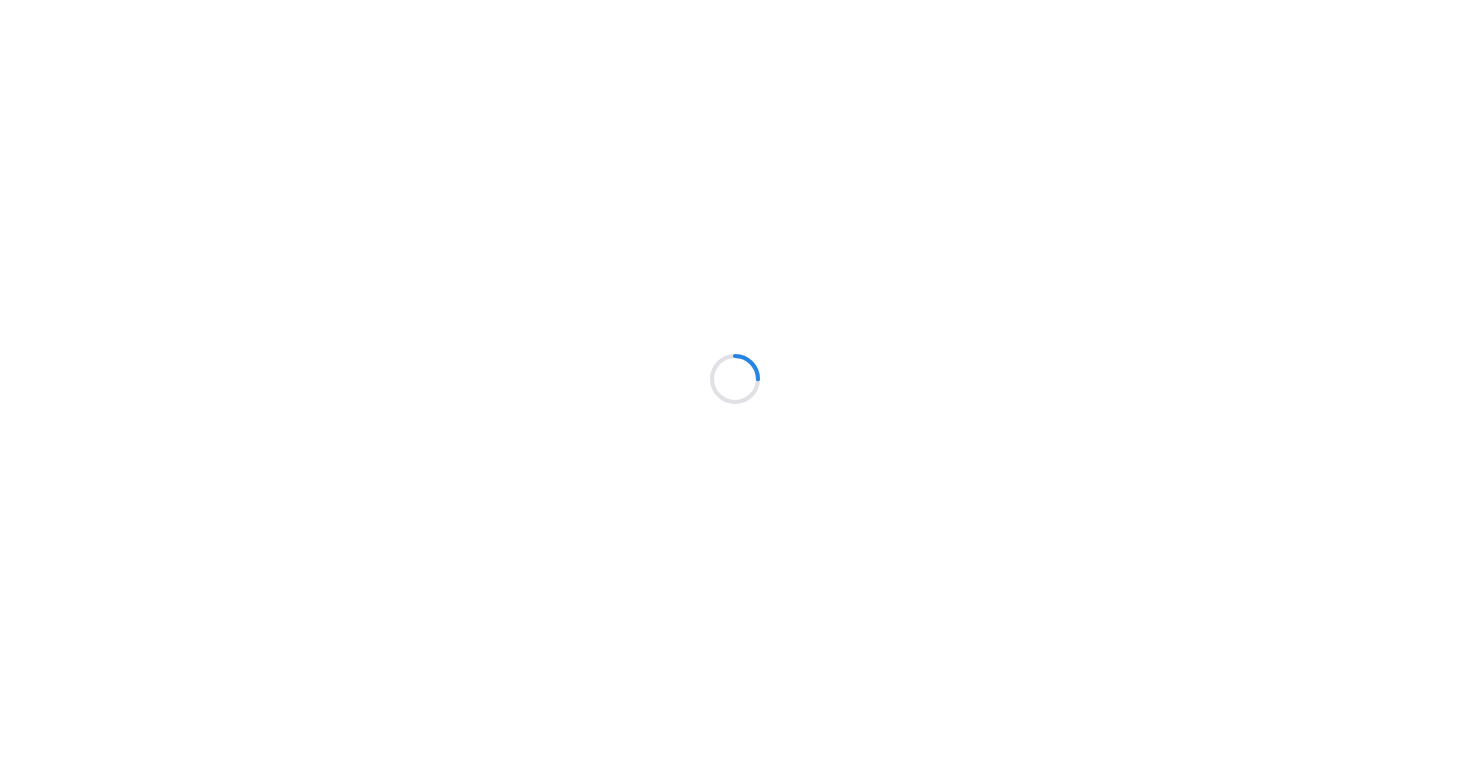 scroll, scrollTop: 0, scrollLeft: 0, axis: both 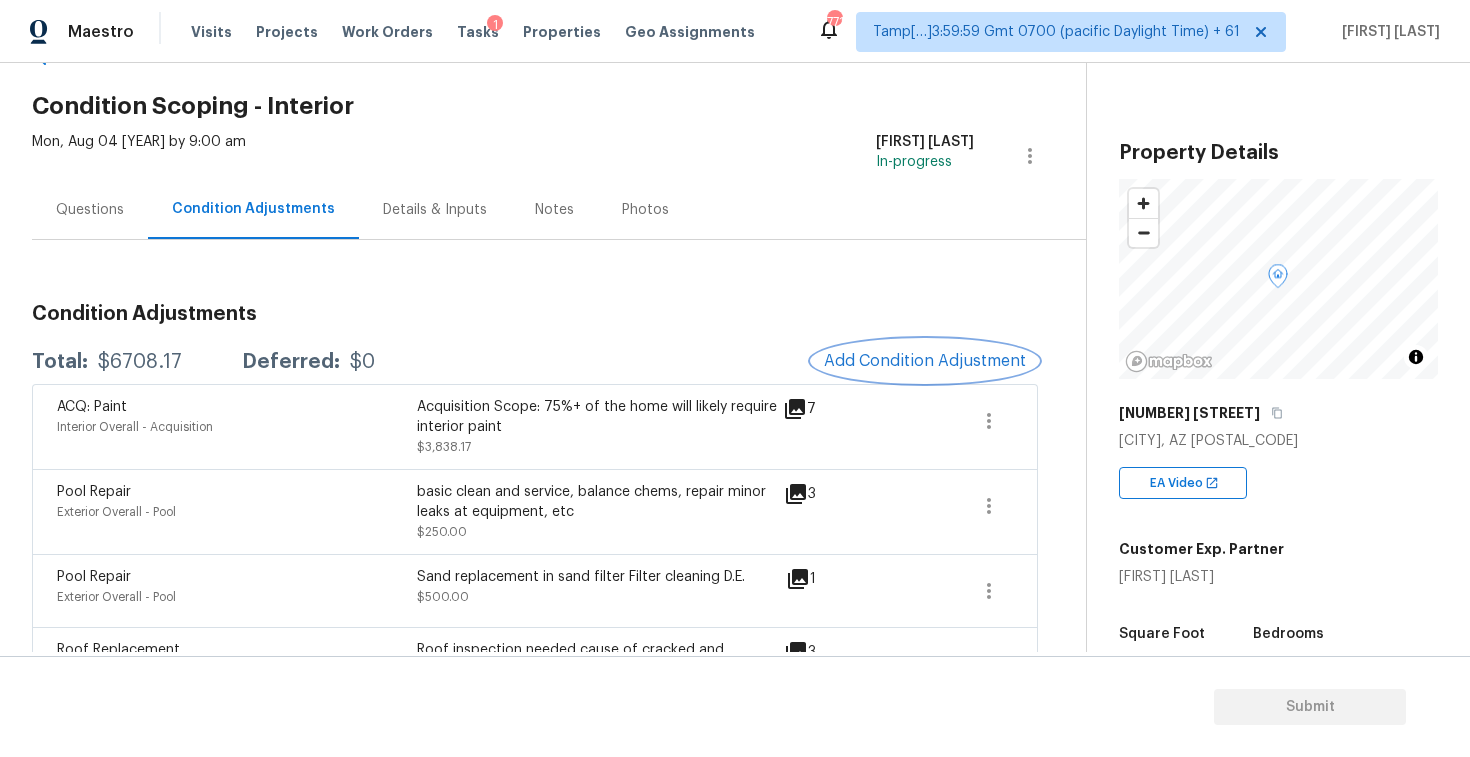 click on "Add Condition Adjustment" at bounding box center [925, 361] 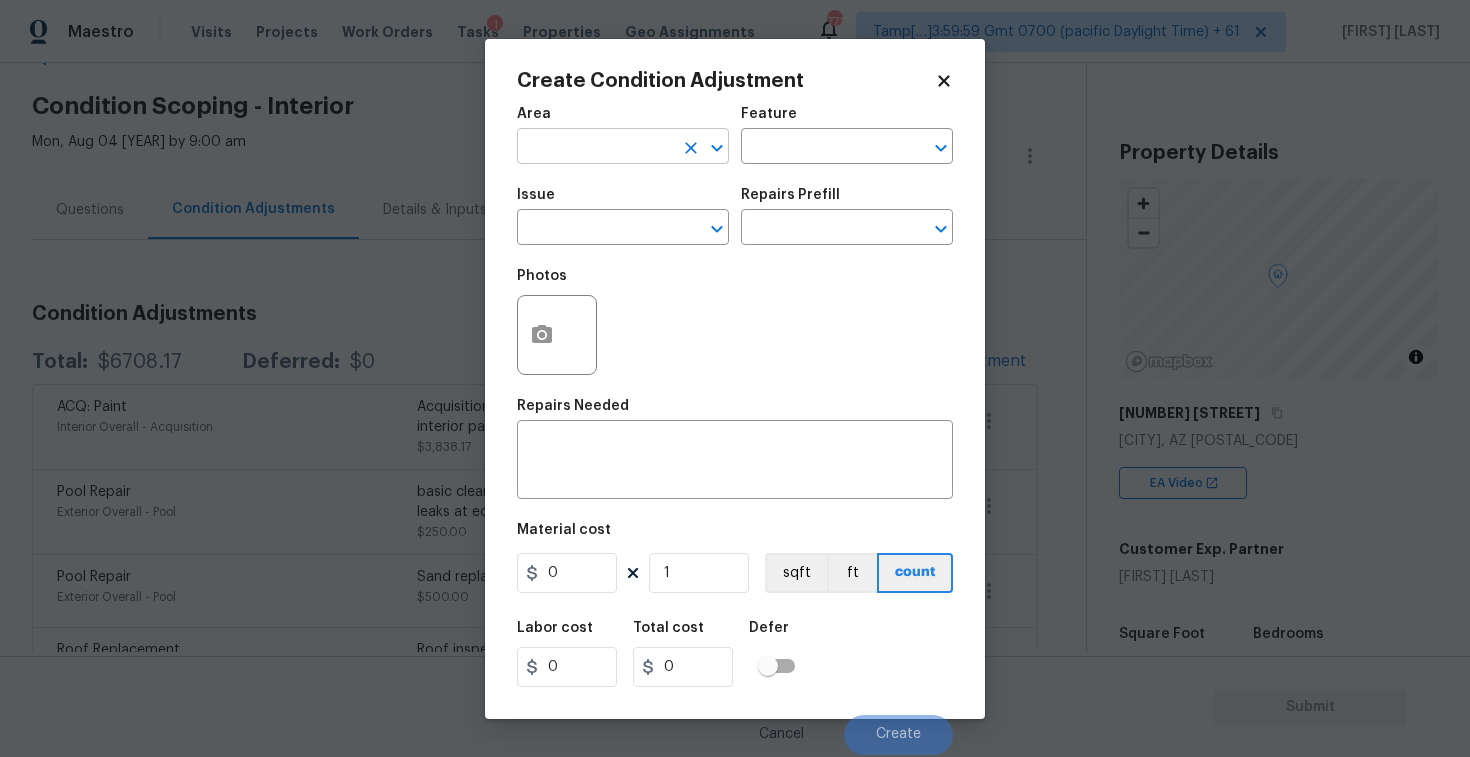 click at bounding box center [595, 148] 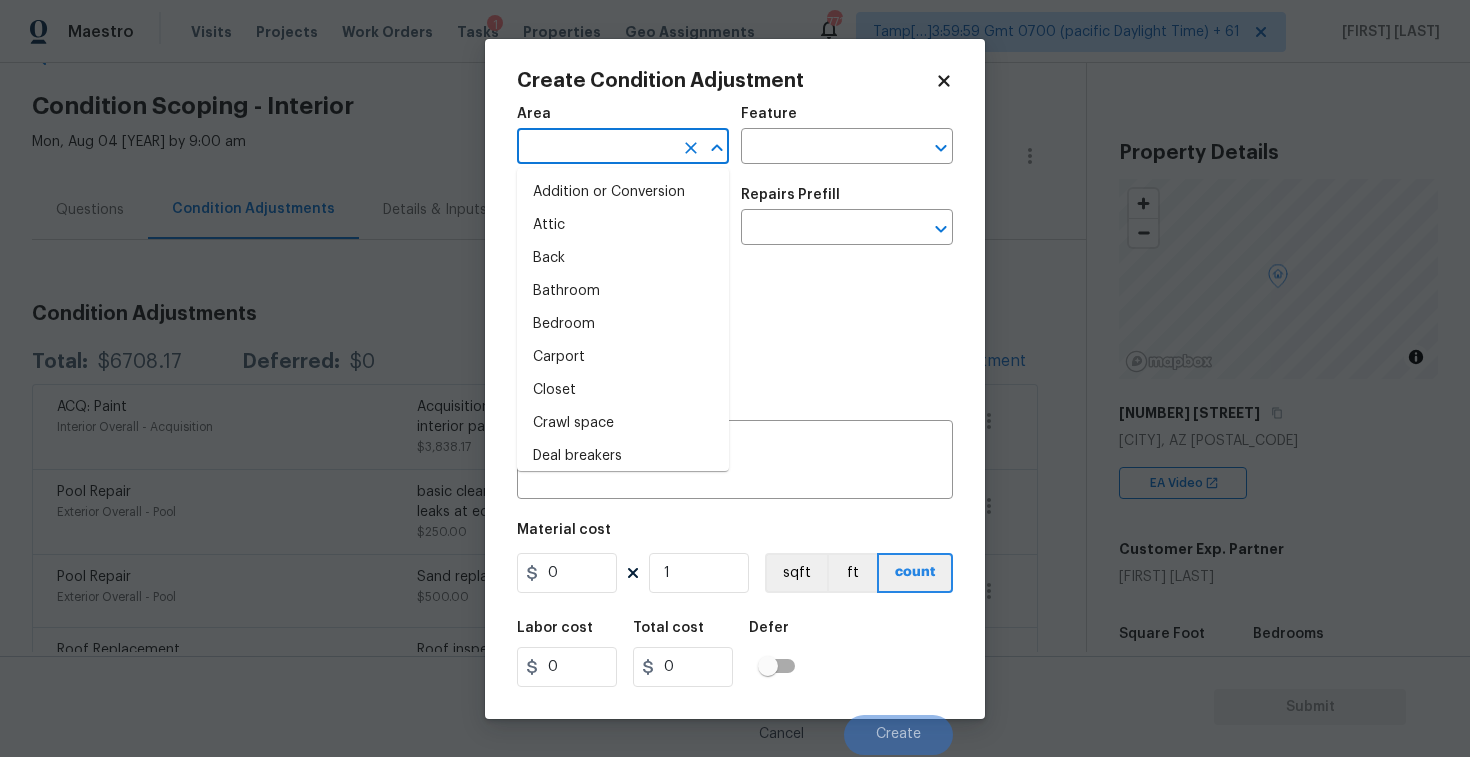 type on "i" 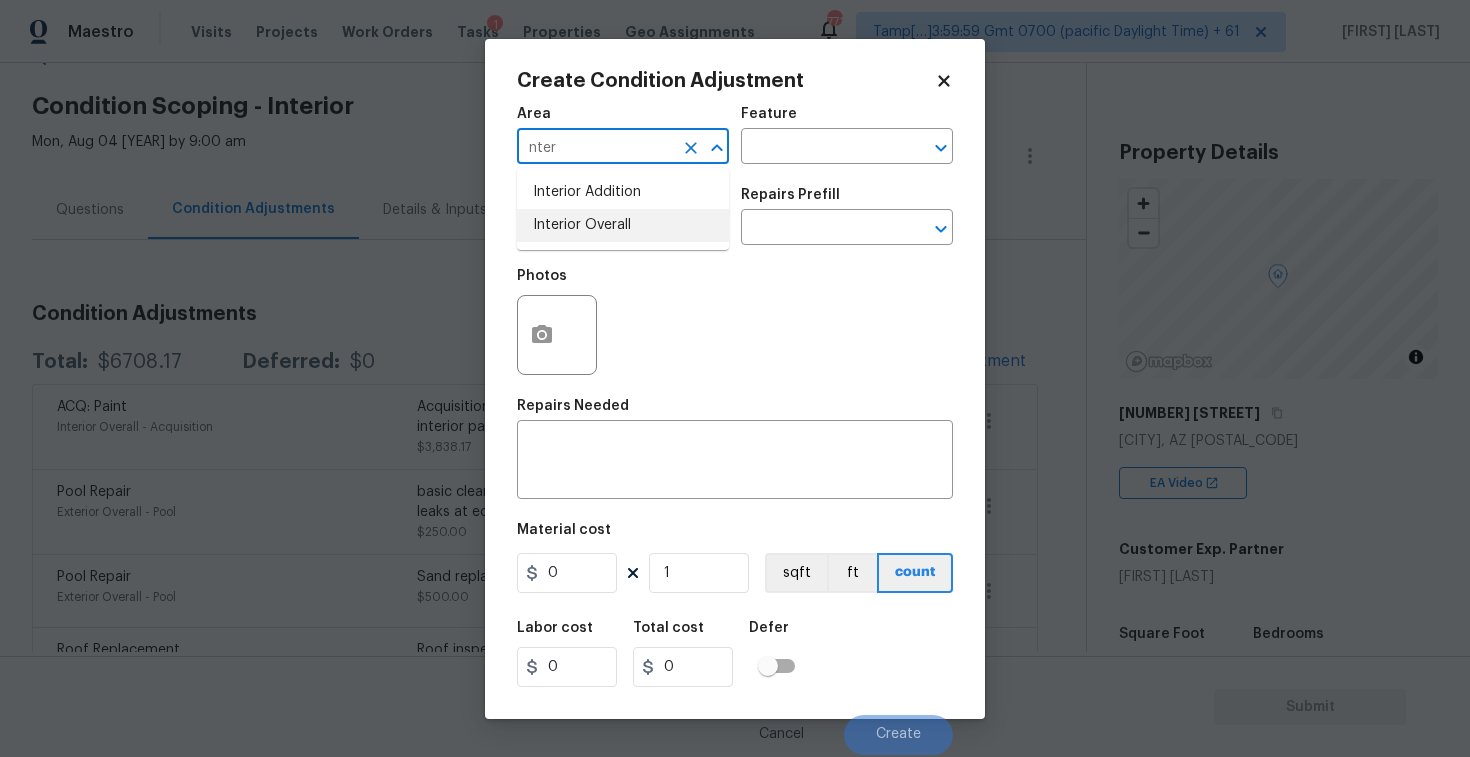click on "Interior Overall" at bounding box center (623, 225) 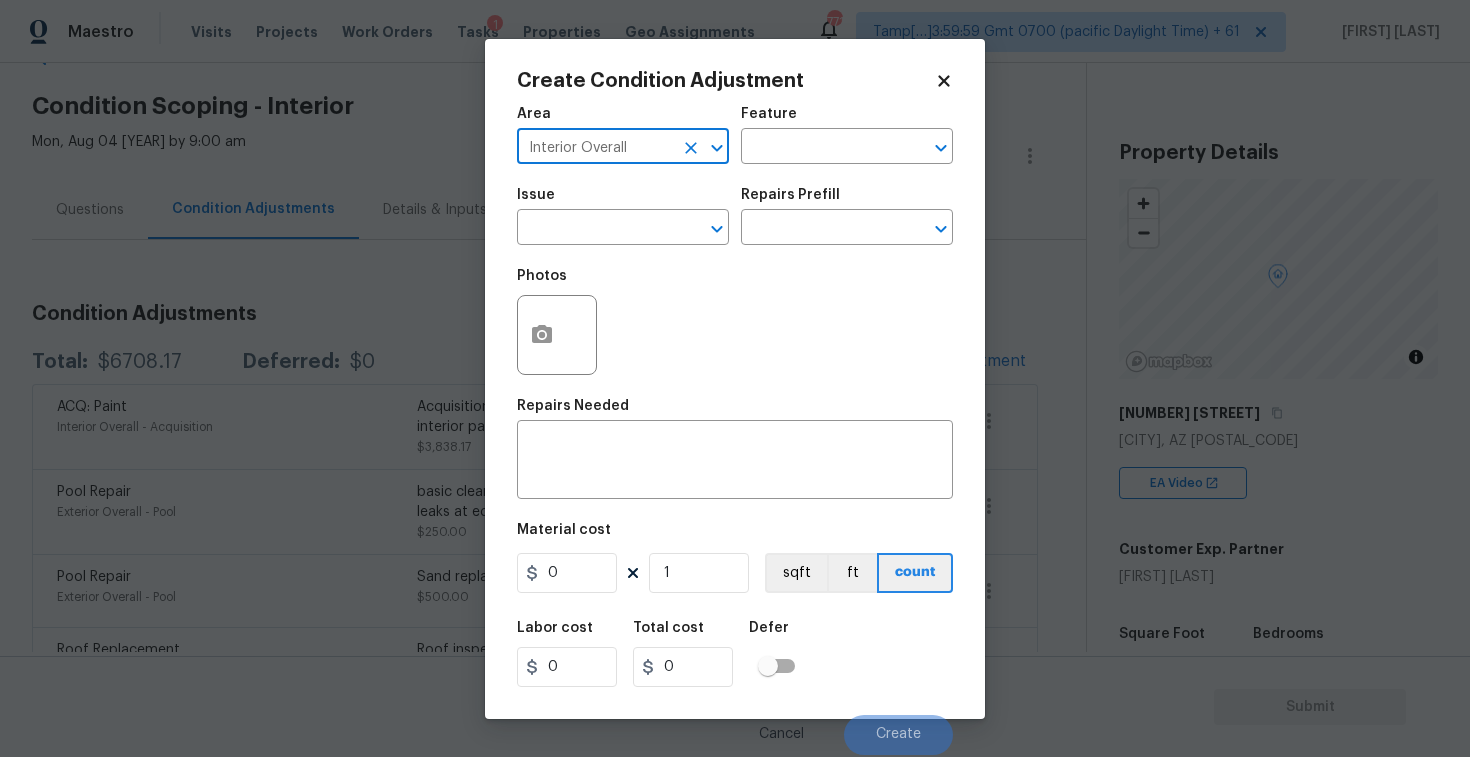 type on "Interior Overall" 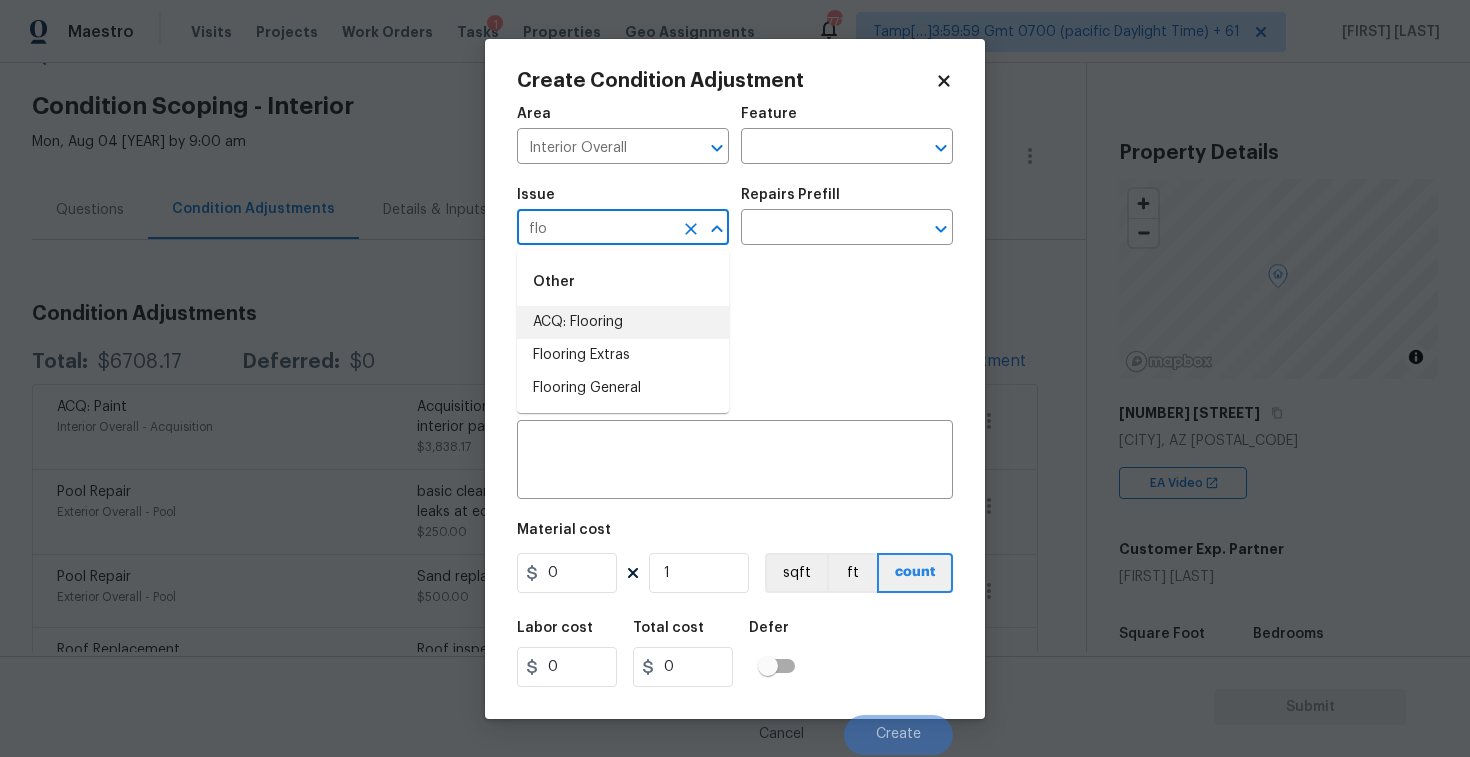 click on "ACQ: Flooring" at bounding box center (623, 322) 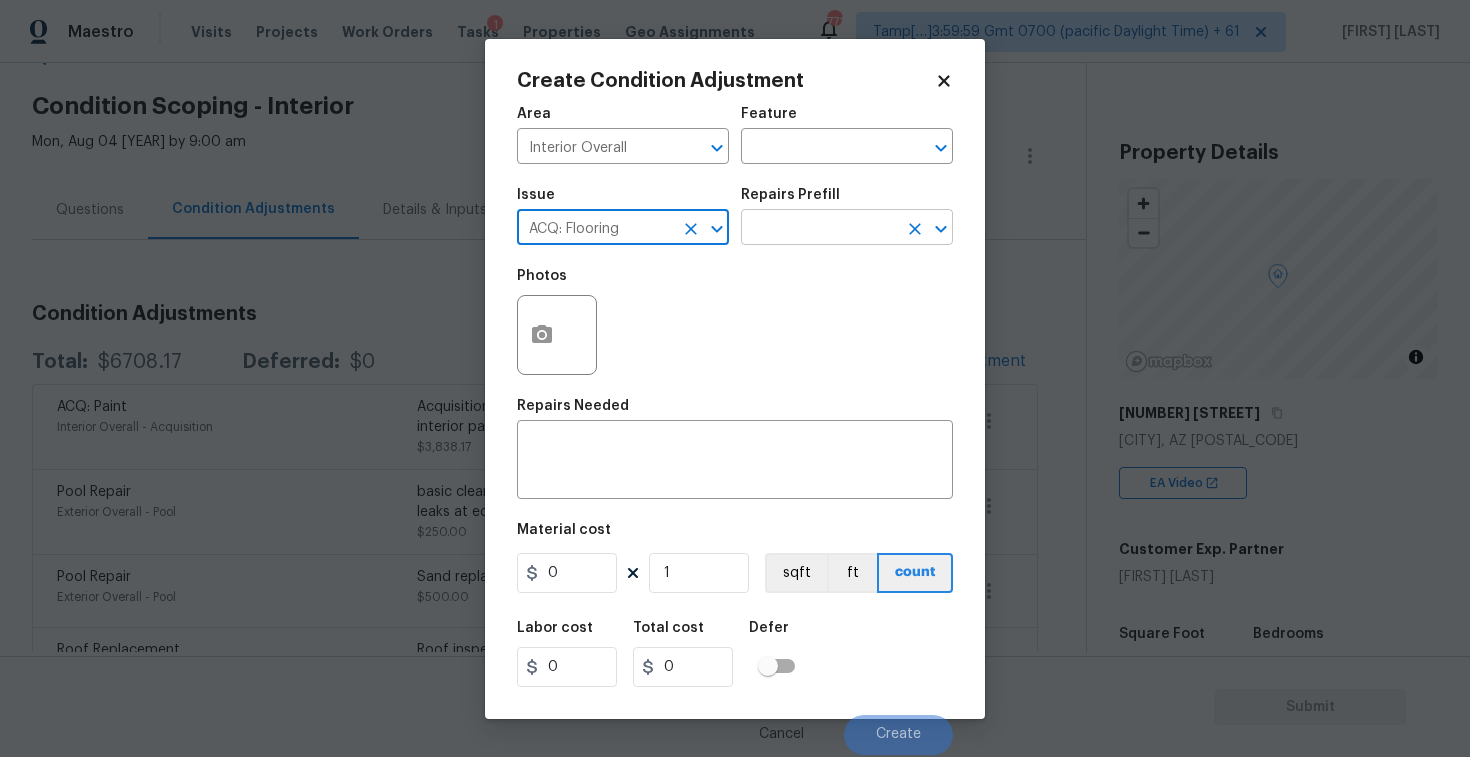 type on "ACQ: Flooring" 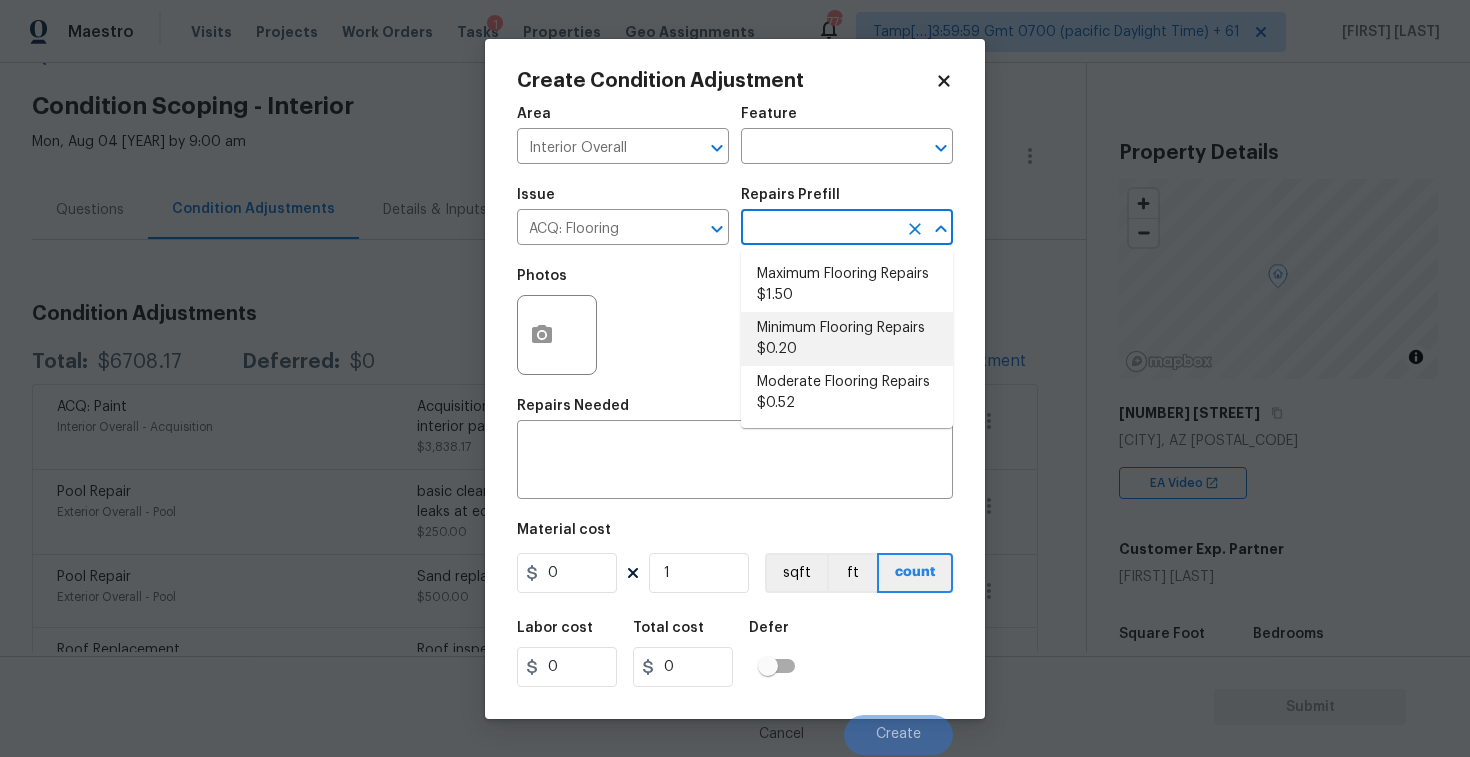 click on "Minimum Flooring Repairs $0.20" at bounding box center [847, 339] 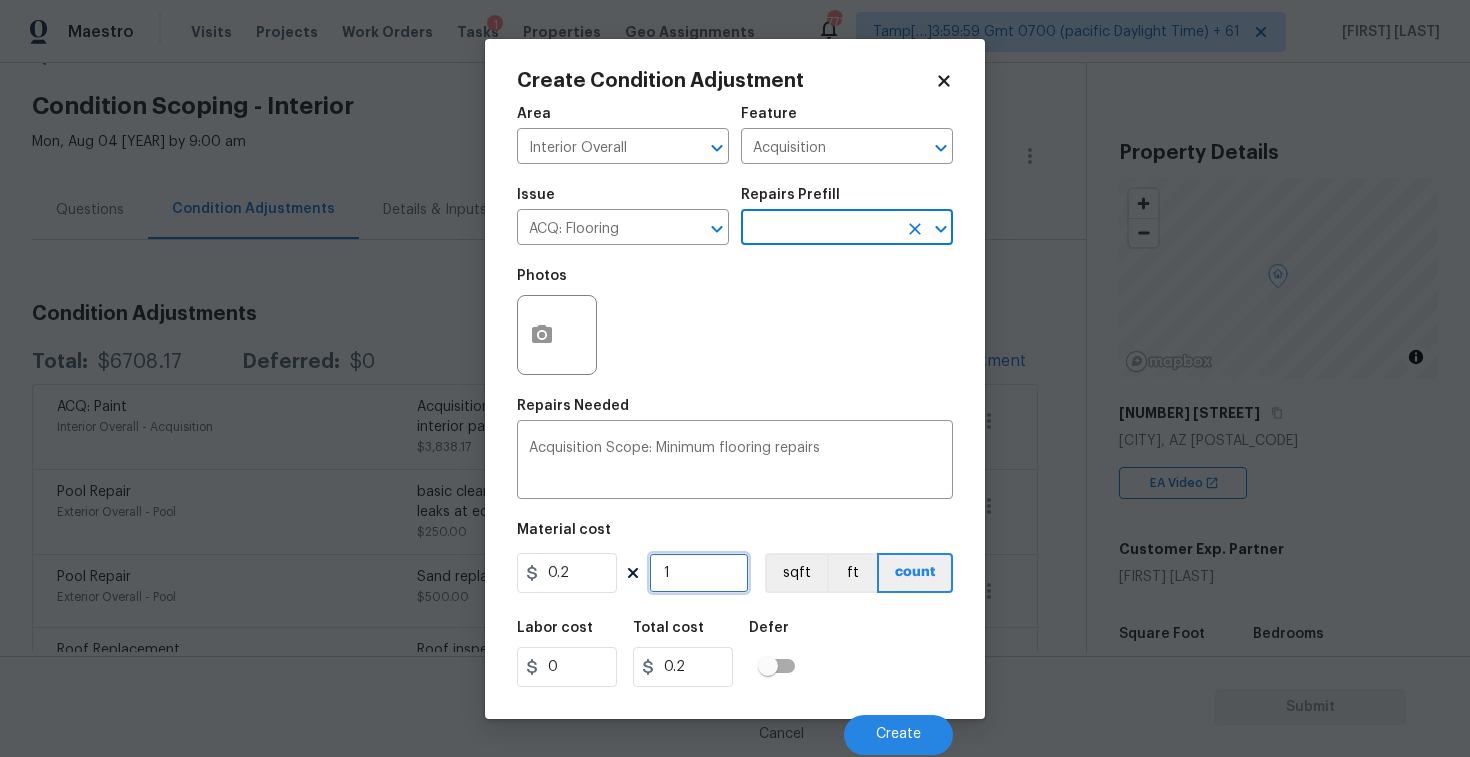 click on "1" at bounding box center (699, 573) 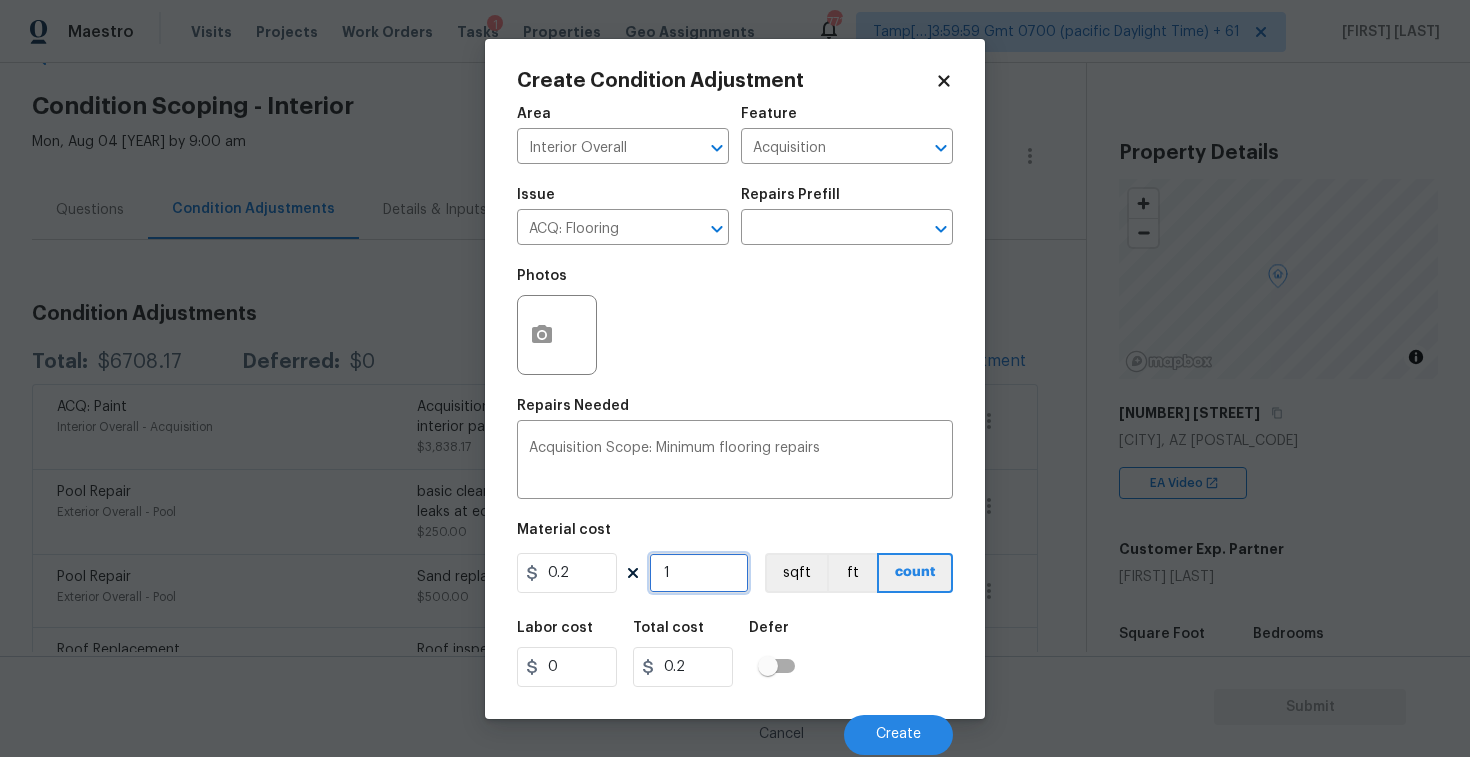 type on "0" 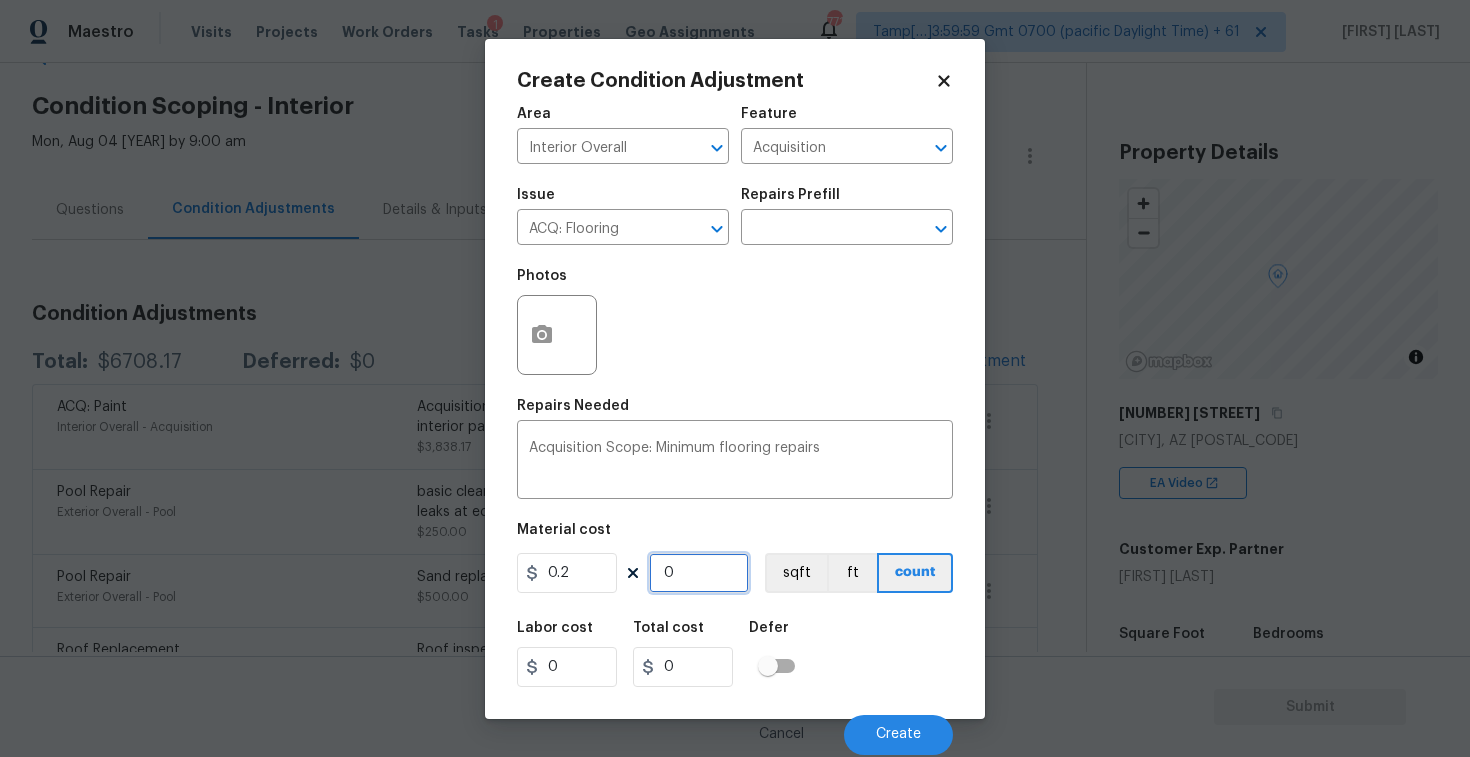 paste on "2611" 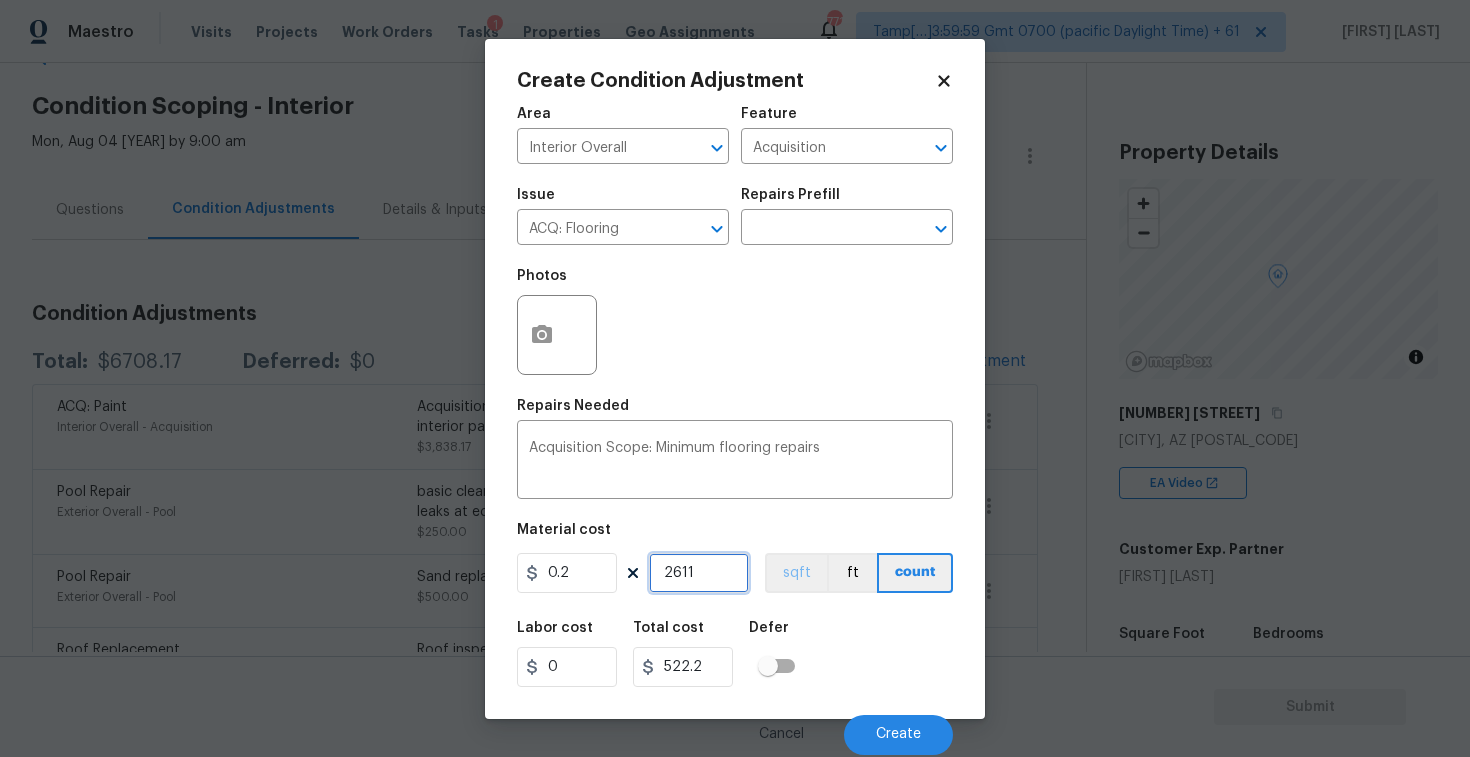 type on "2611" 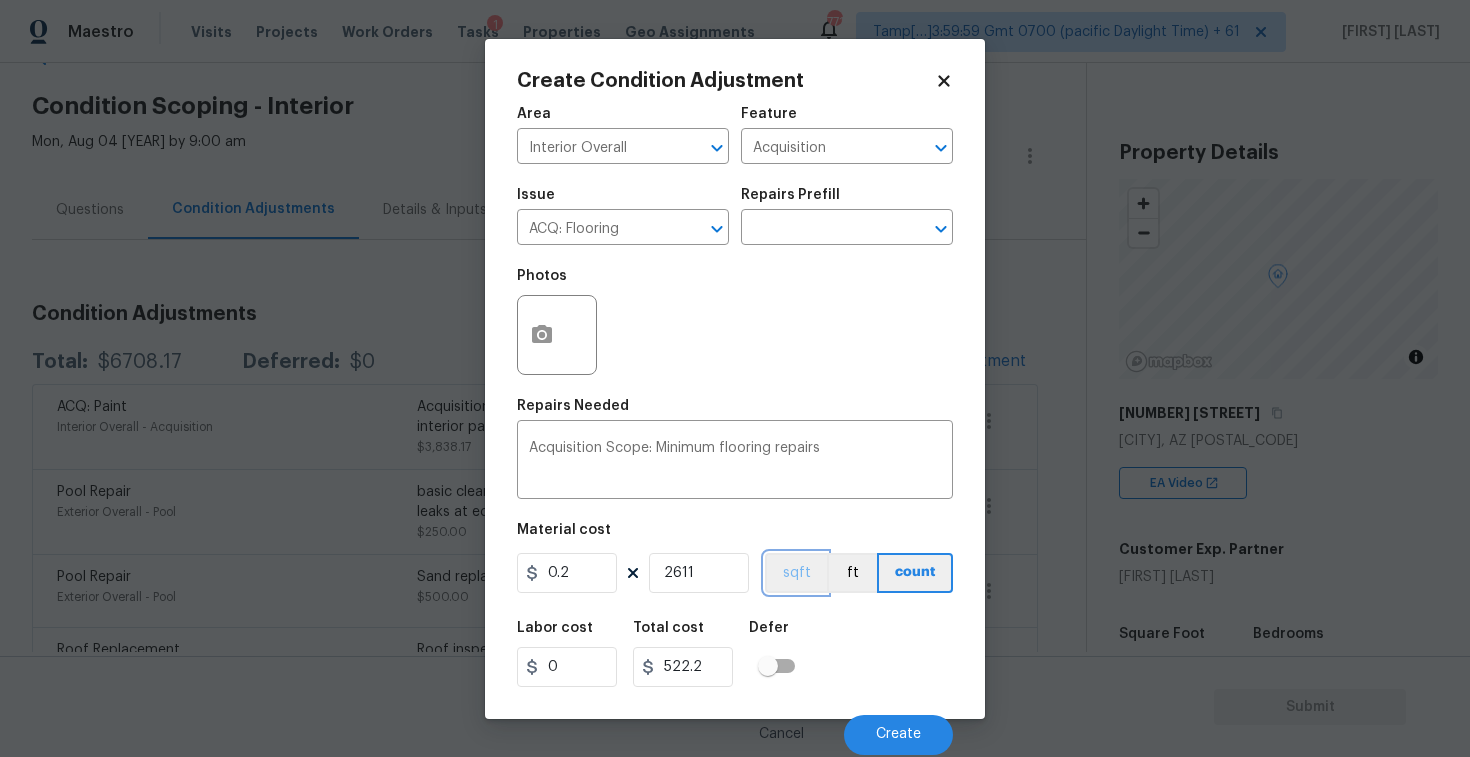 click on "sqft" at bounding box center (796, 573) 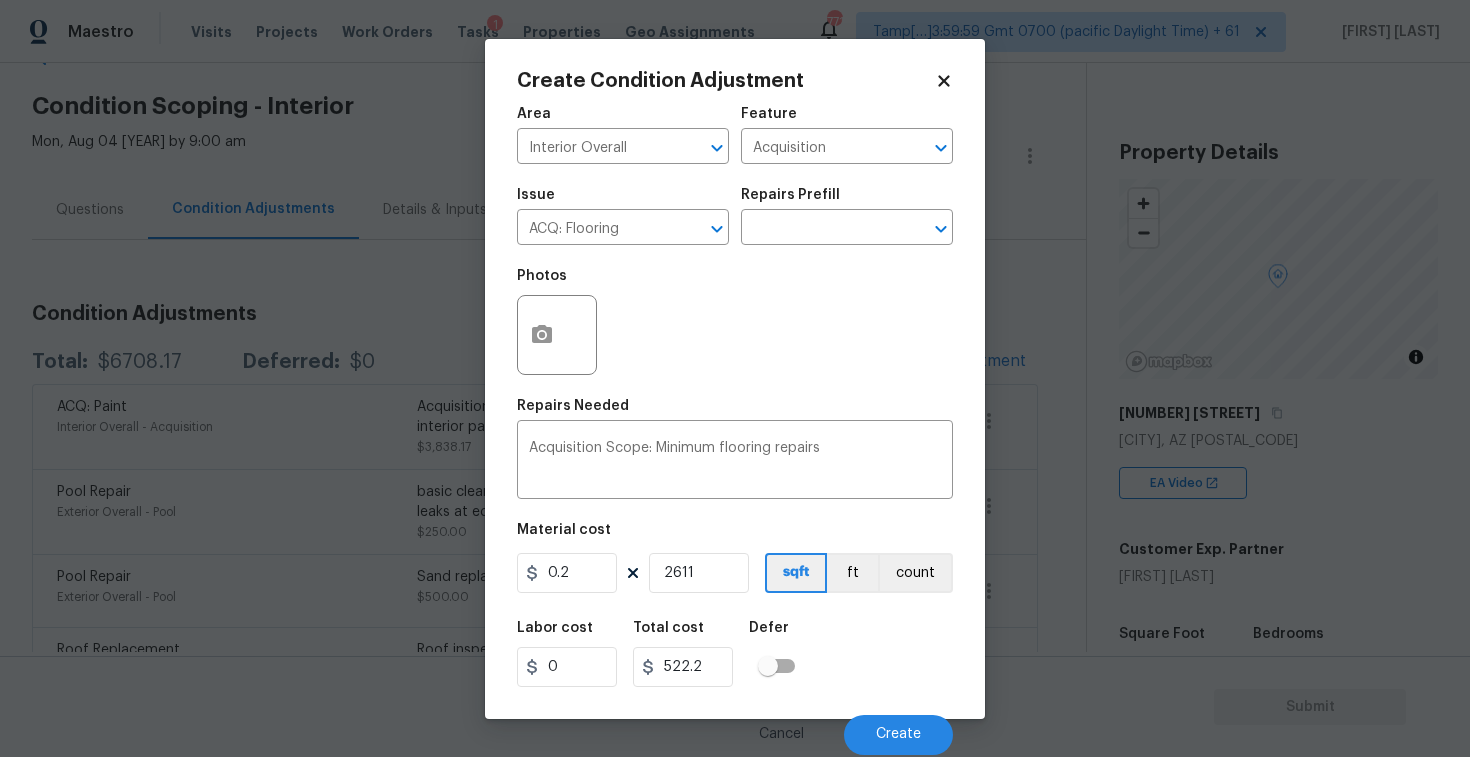 click on "Cancel Create" at bounding box center (735, 727) 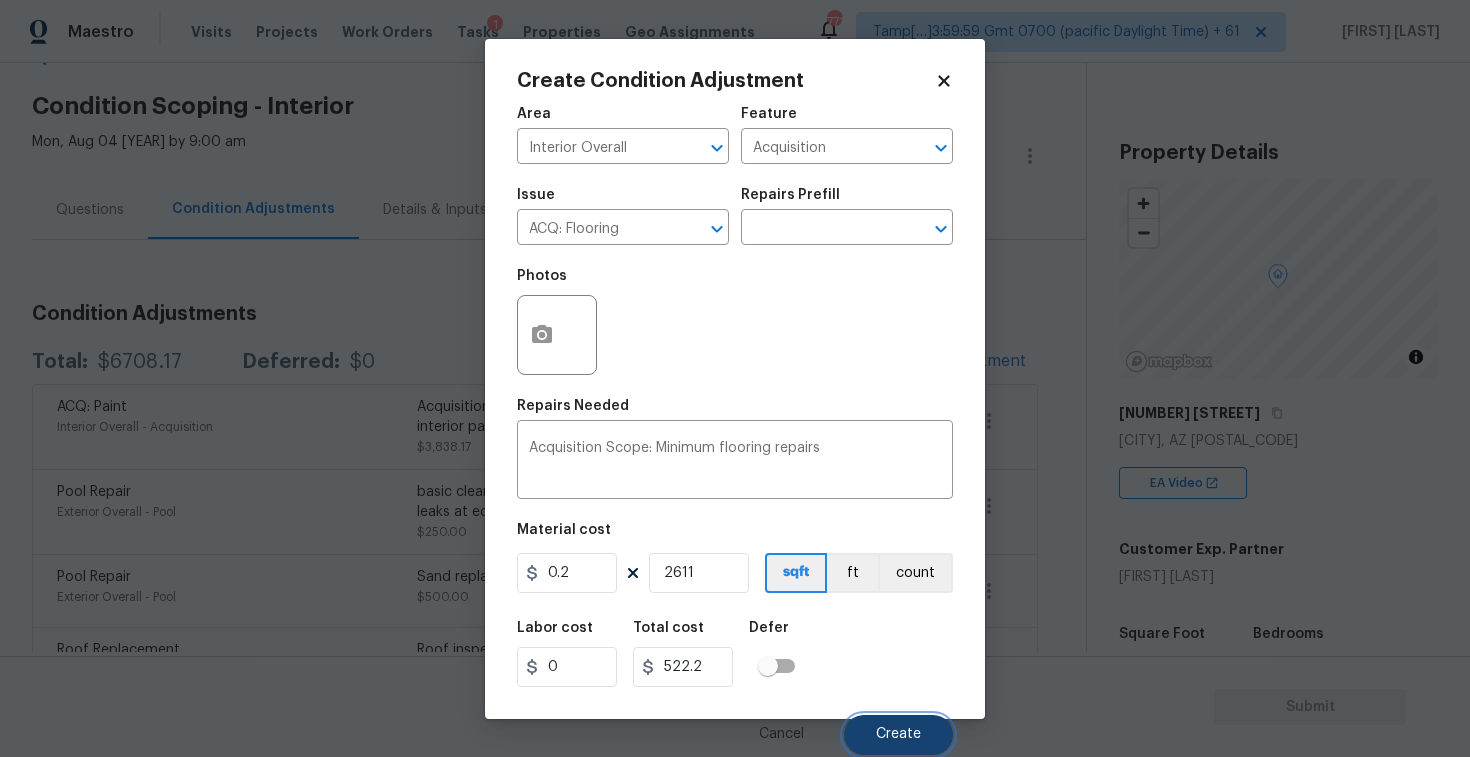click on "Create" at bounding box center (898, 735) 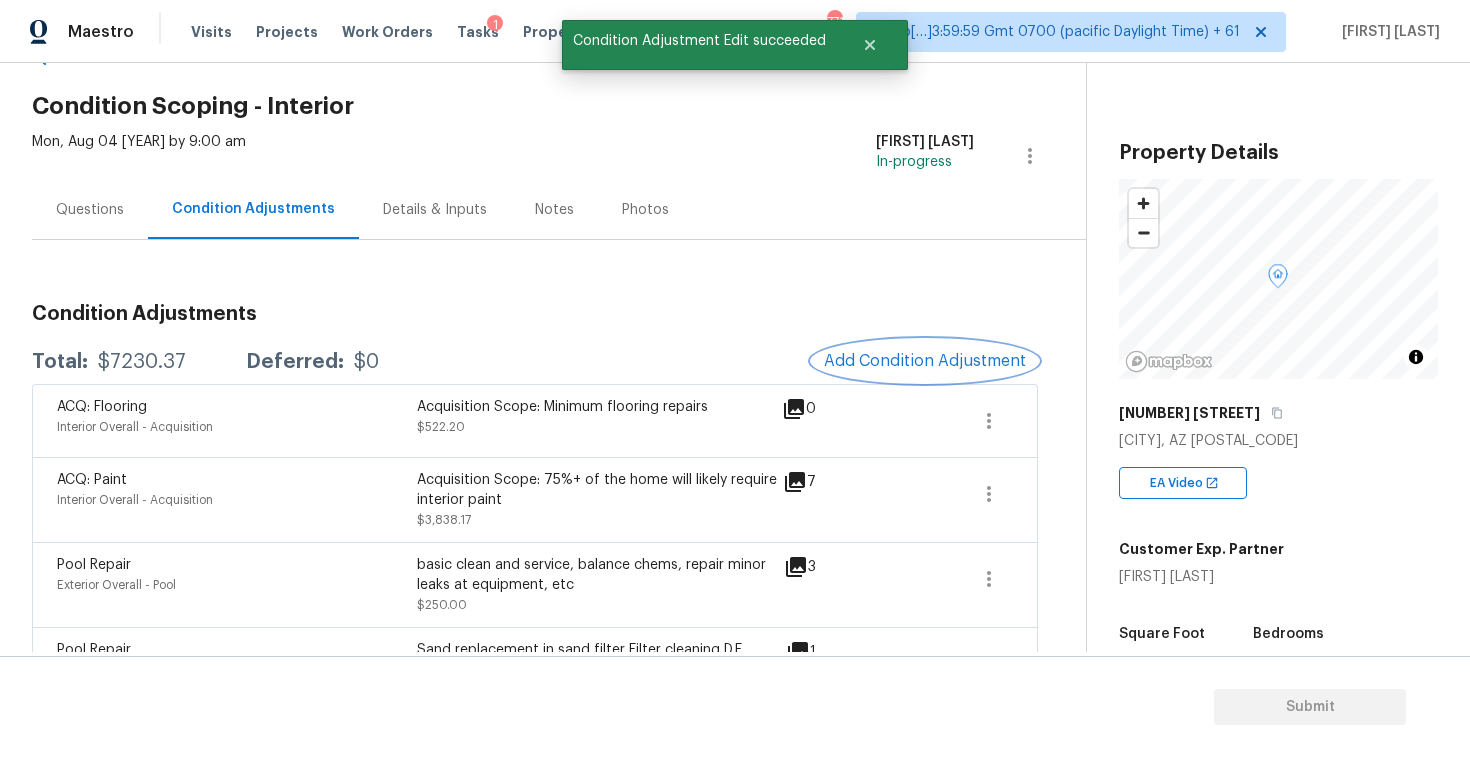 click on "Add Condition Adjustment" at bounding box center (925, 361) 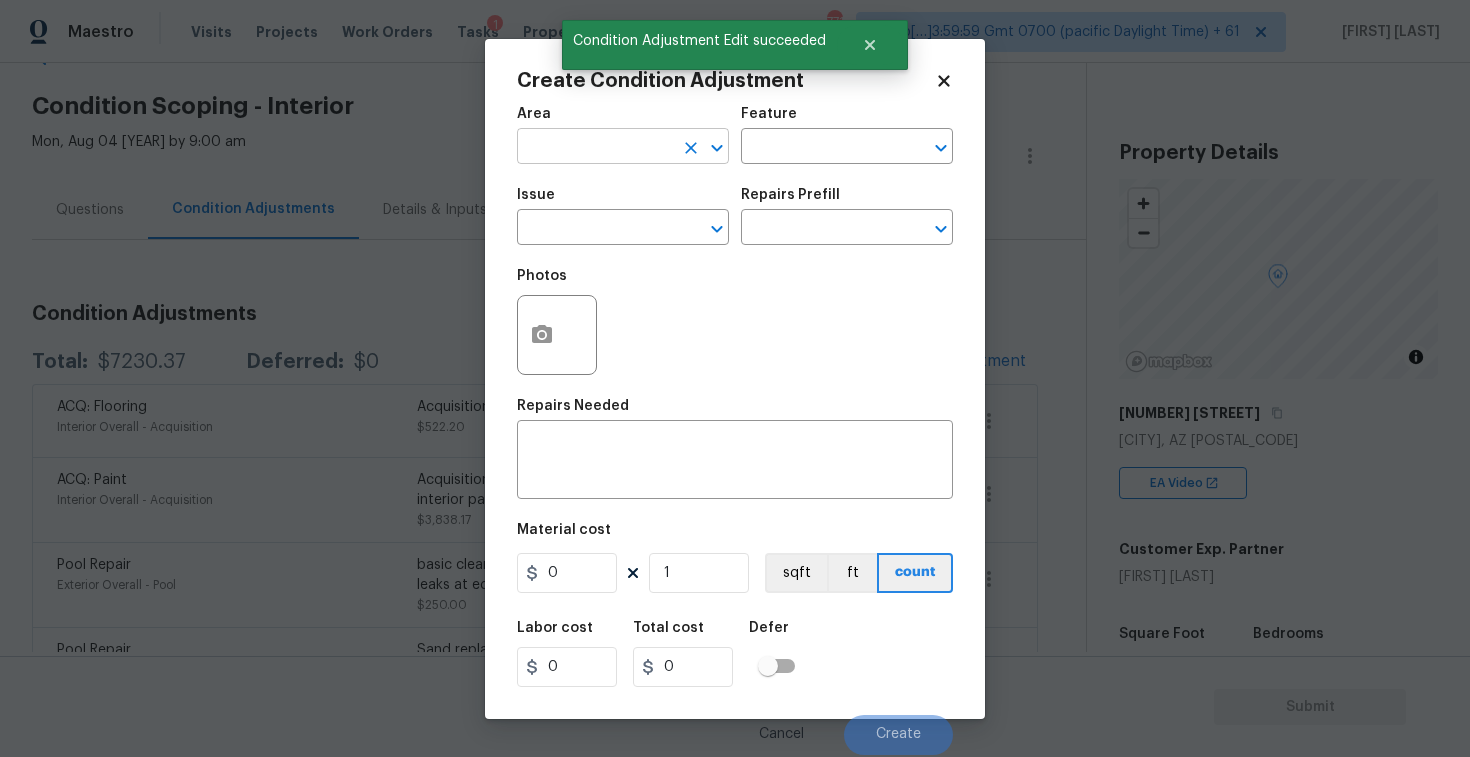 click at bounding box center (595, 148) 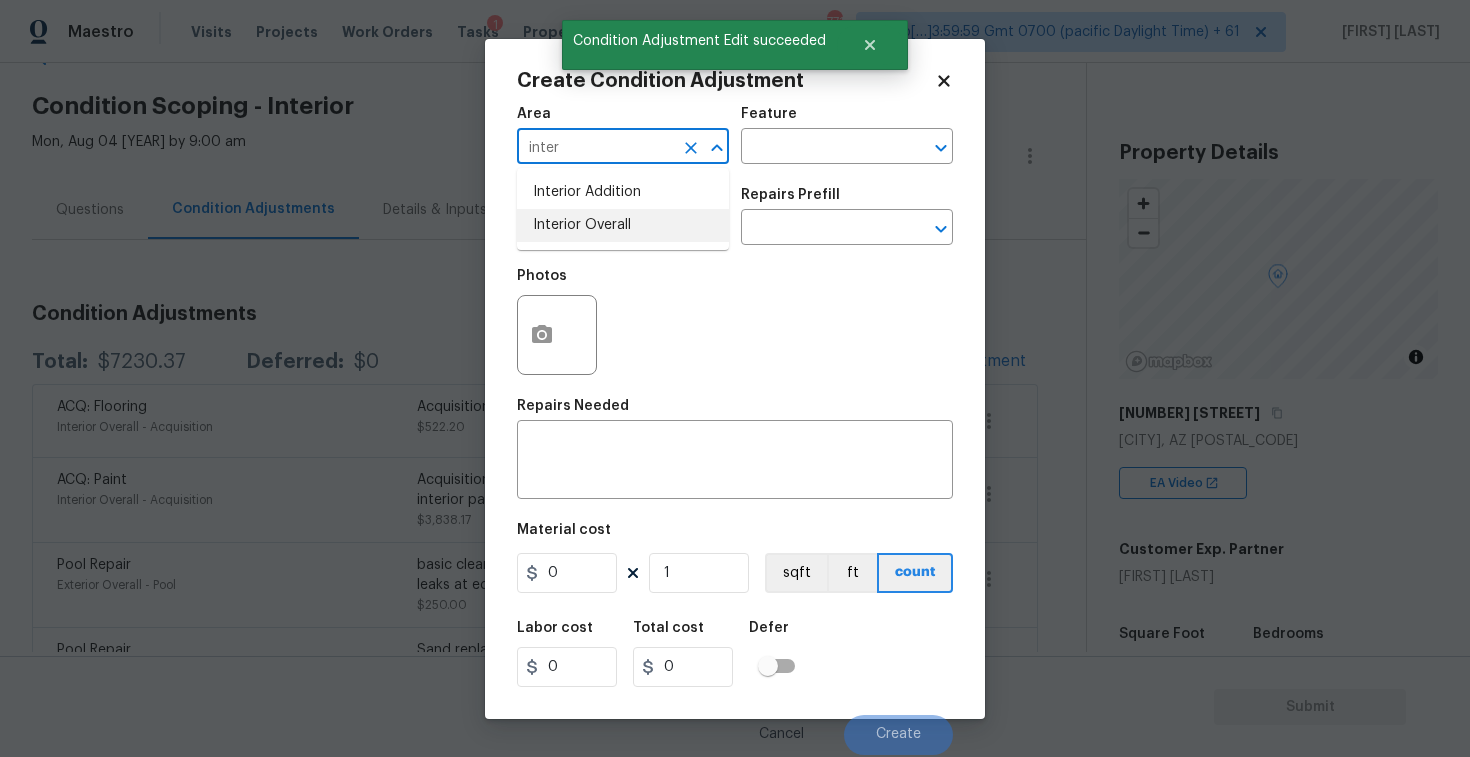 click on "Interior Overall" at bounding box center (623, 225) 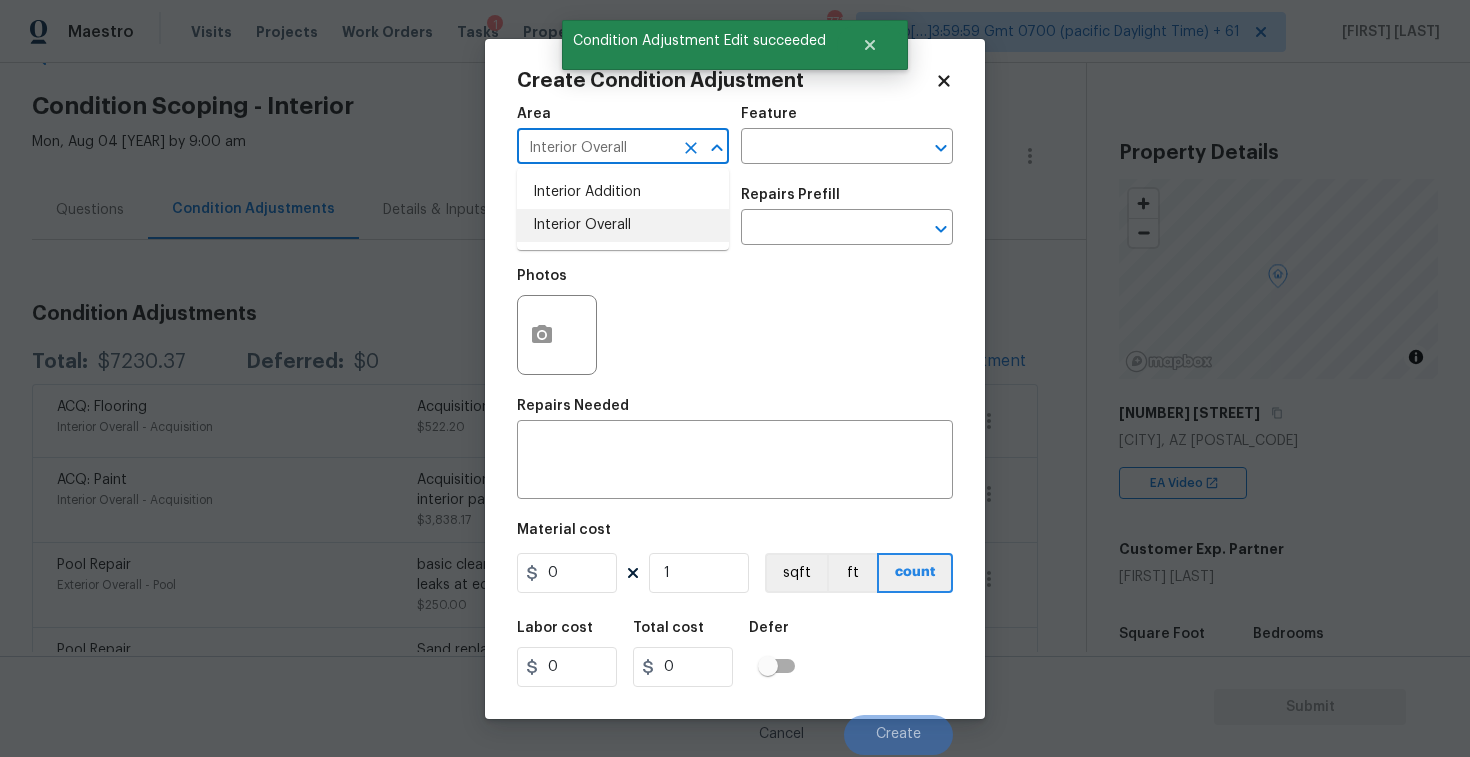 type on "Interior Overall" 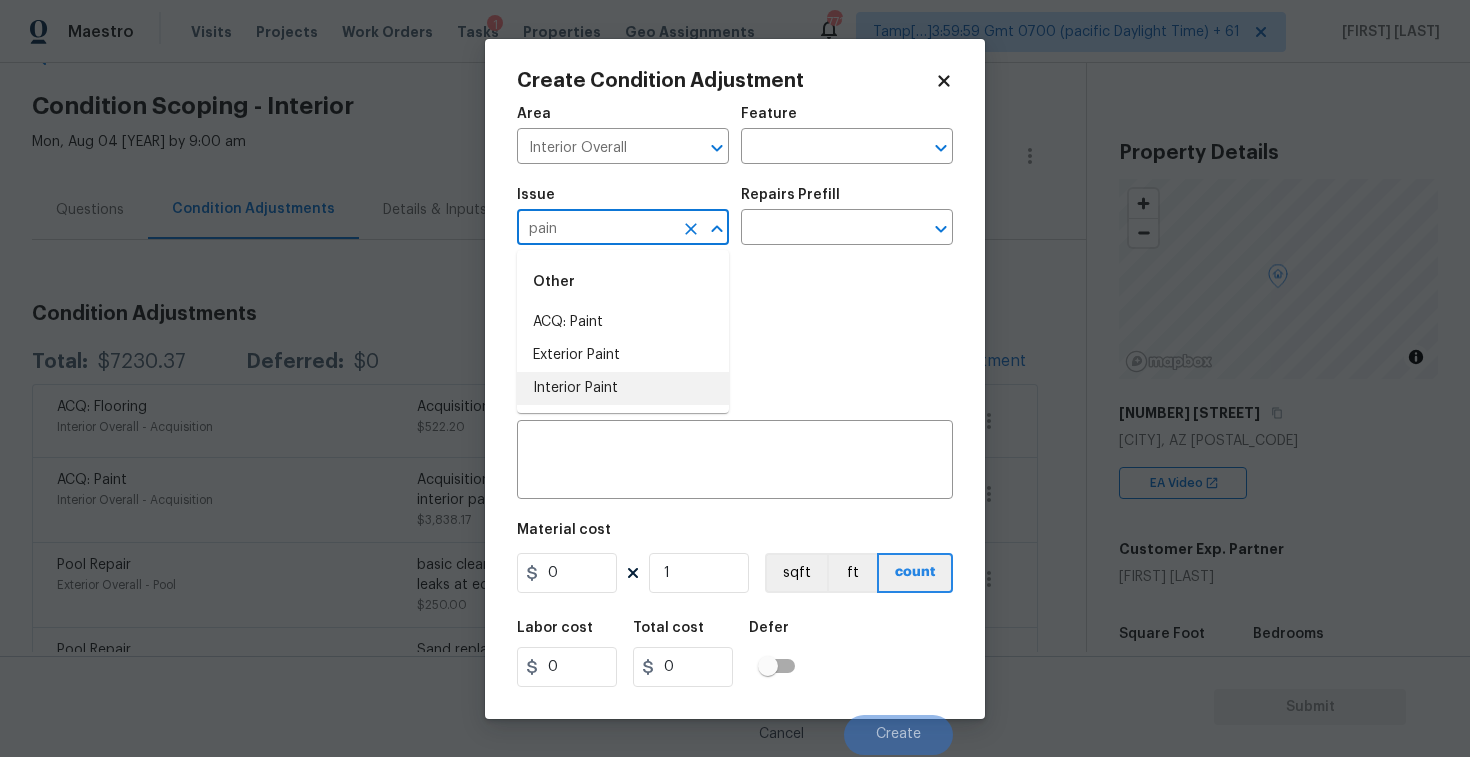click on "Interior Paint" at bounding box center [623, 388] 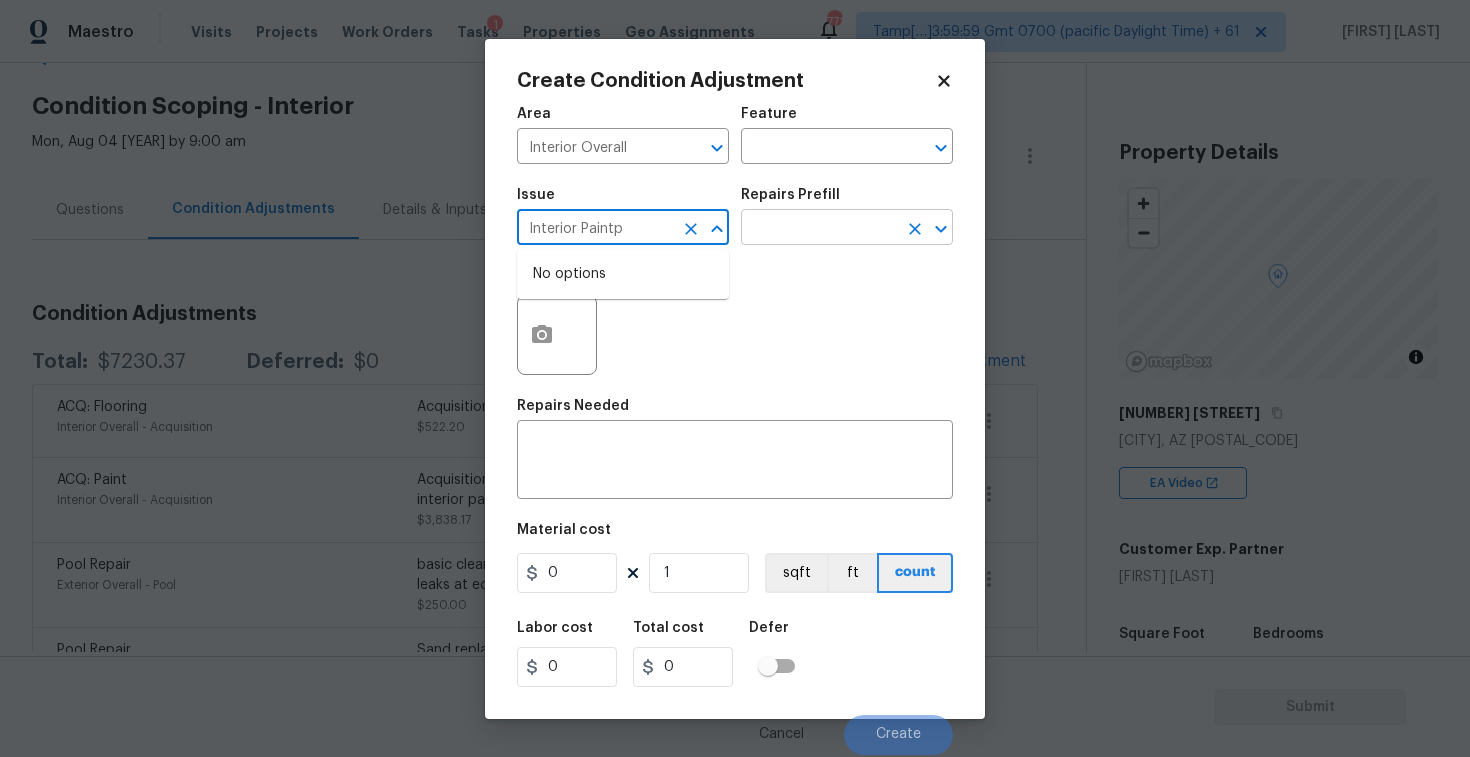 click at bounding box center [819, 229] 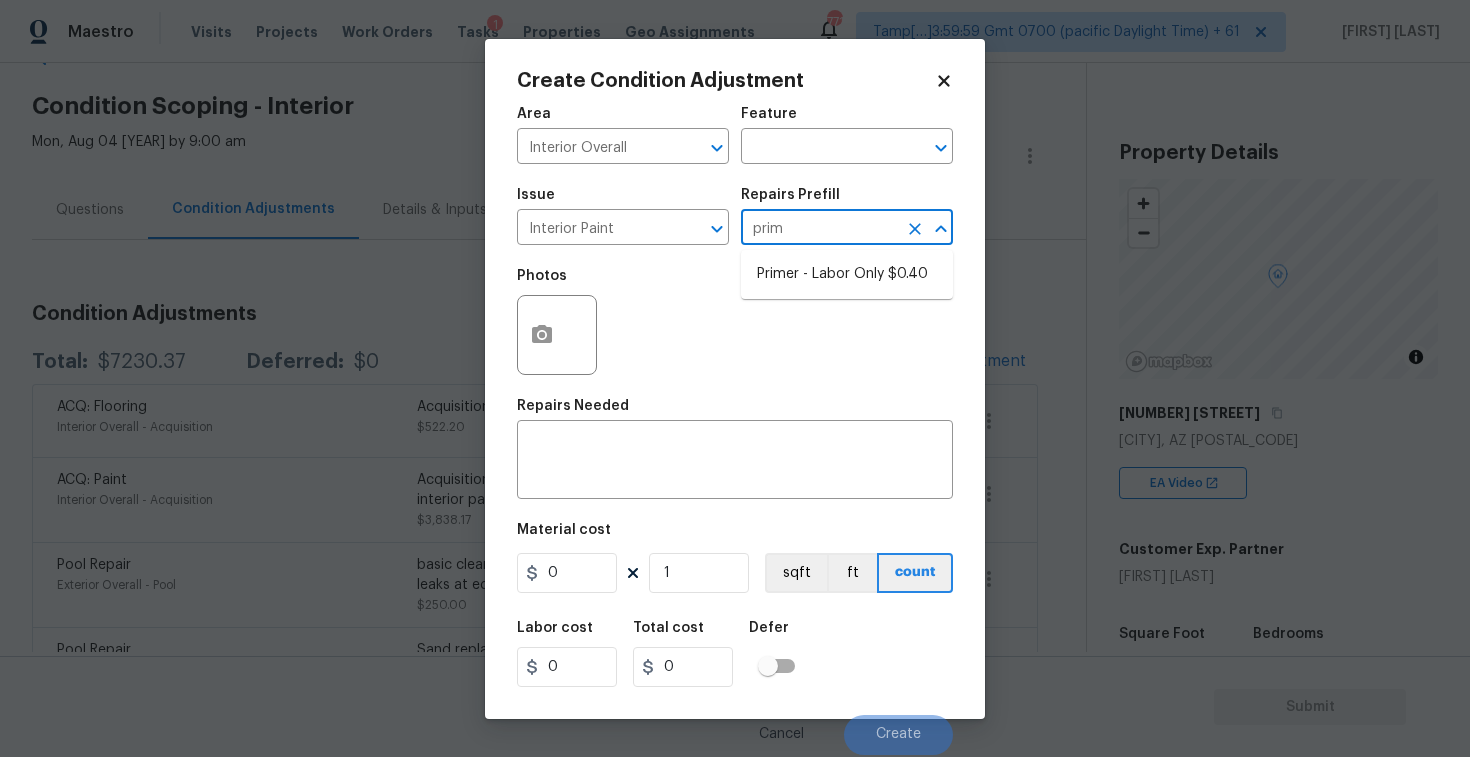 type on "prime" 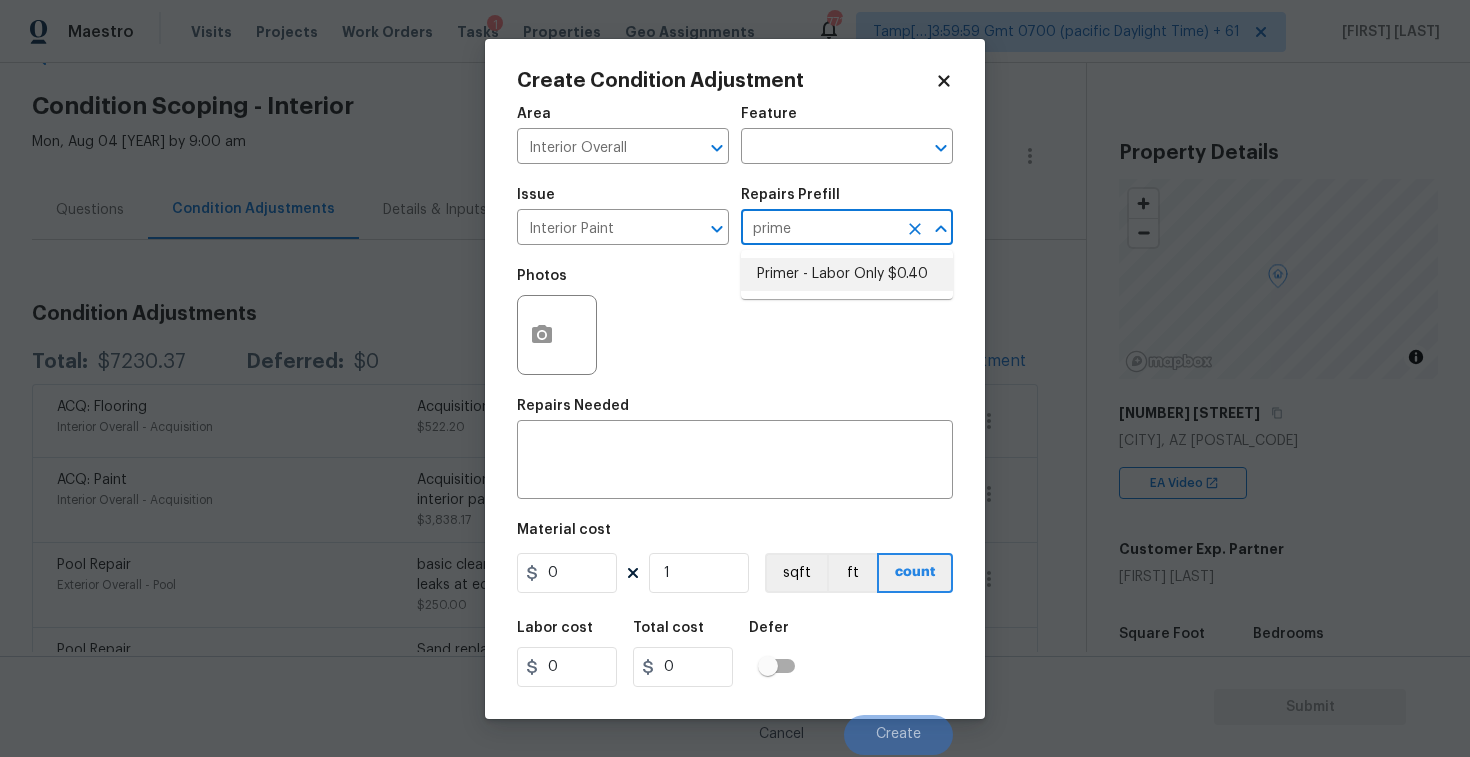 click on "Primer - Labor Only $0.40" at bounding box center [847, 274] 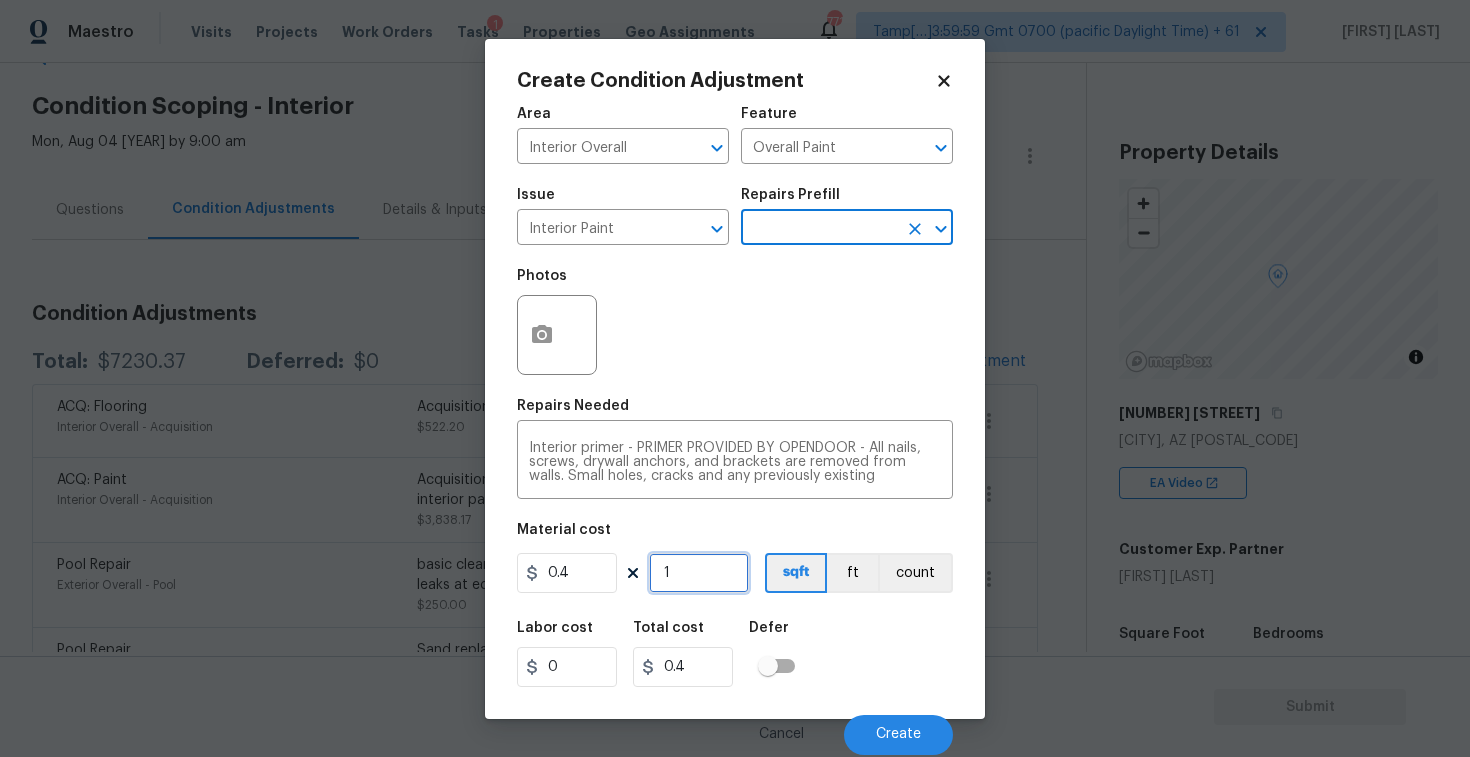 click on "1" at bounding box center [699, 573] 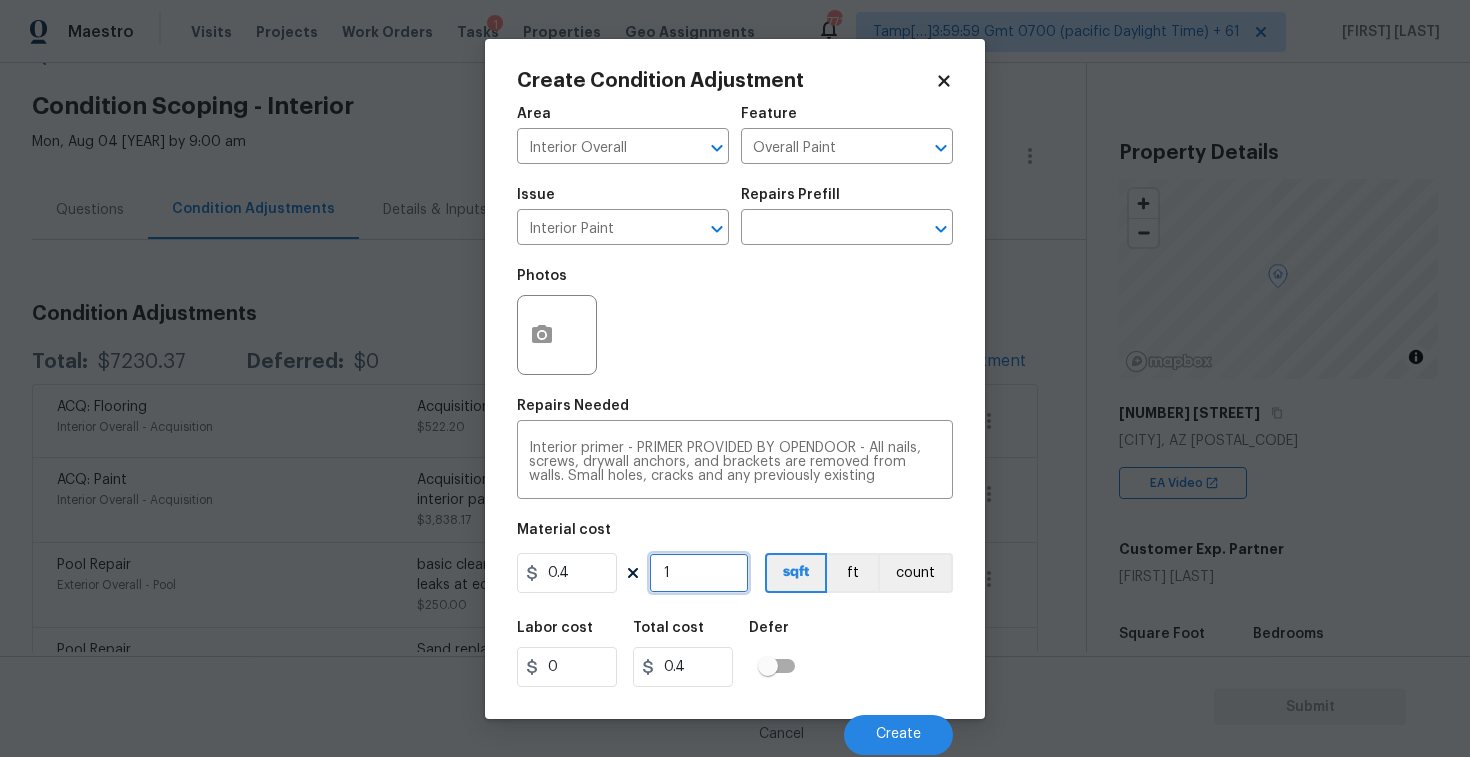 type on "0" 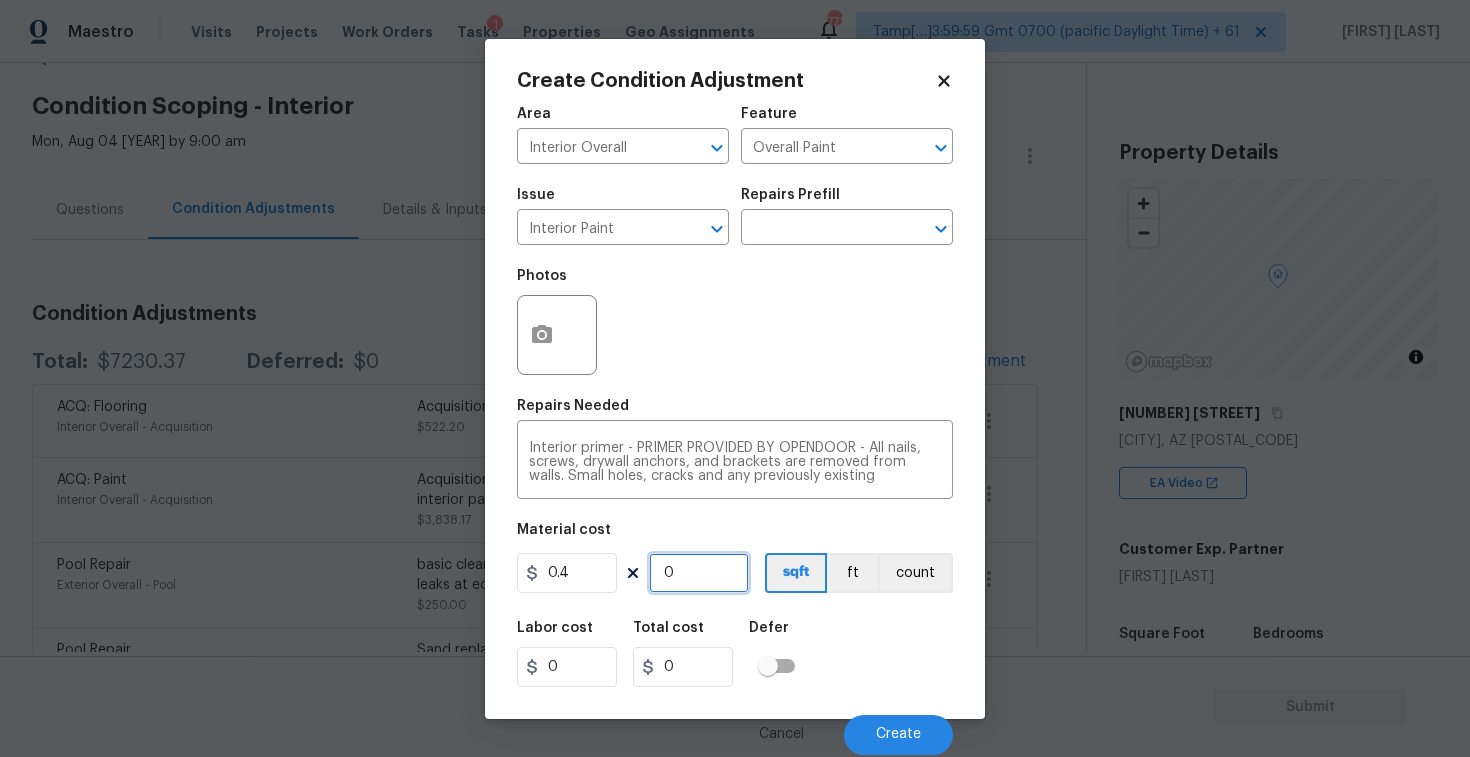 paste on "2611" 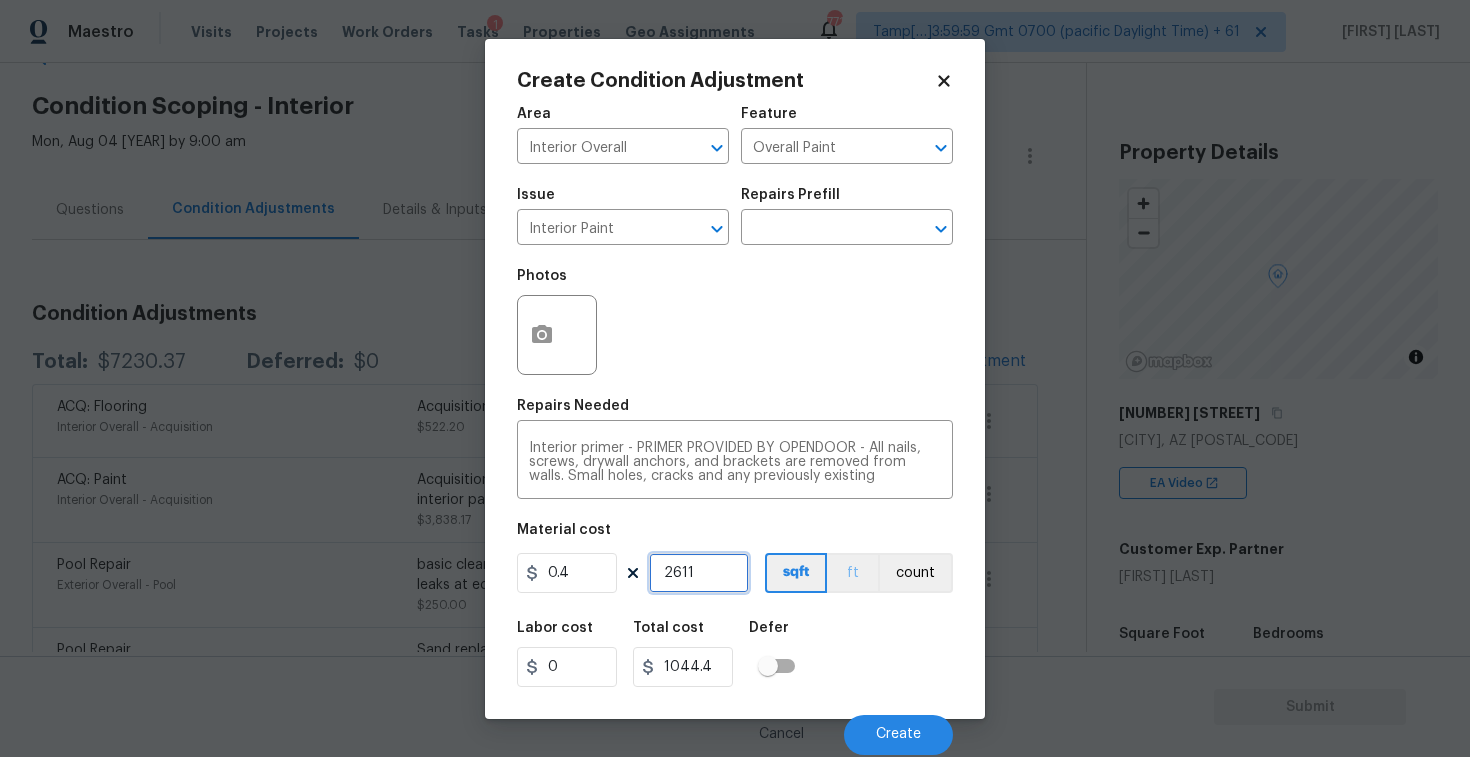 type on "2611" 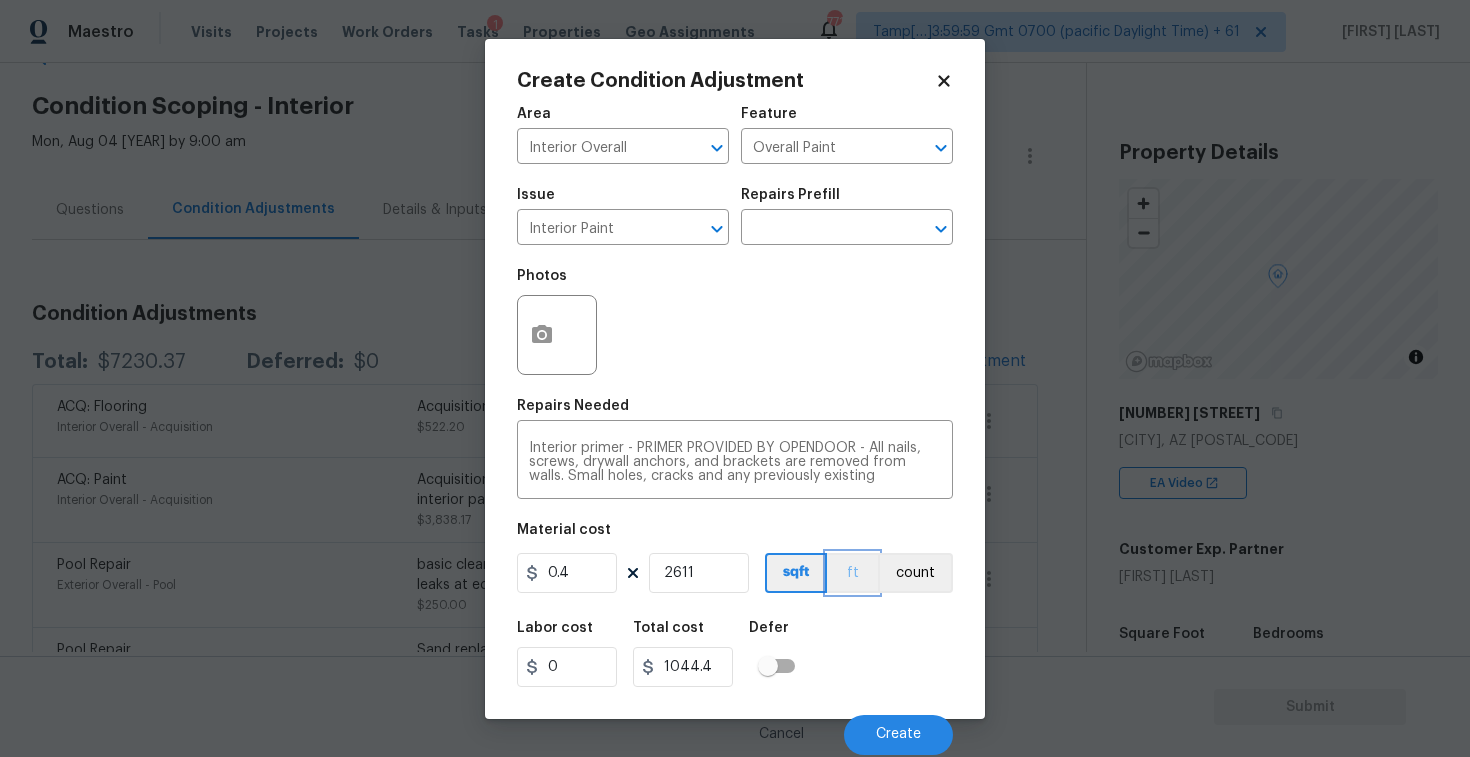 click on "ft" at bounding box center [852, 573] 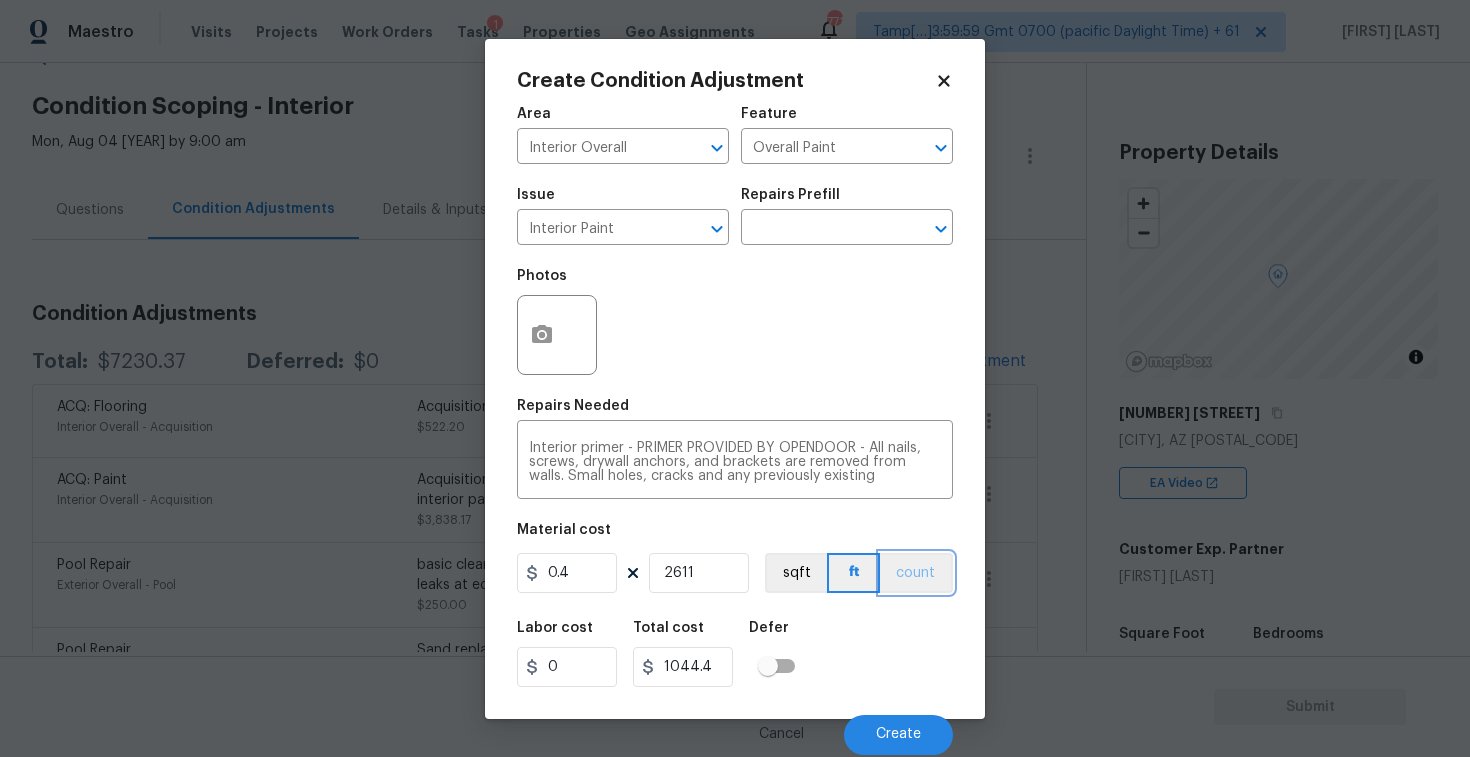 click on "count" at bounding box center [916, 573] 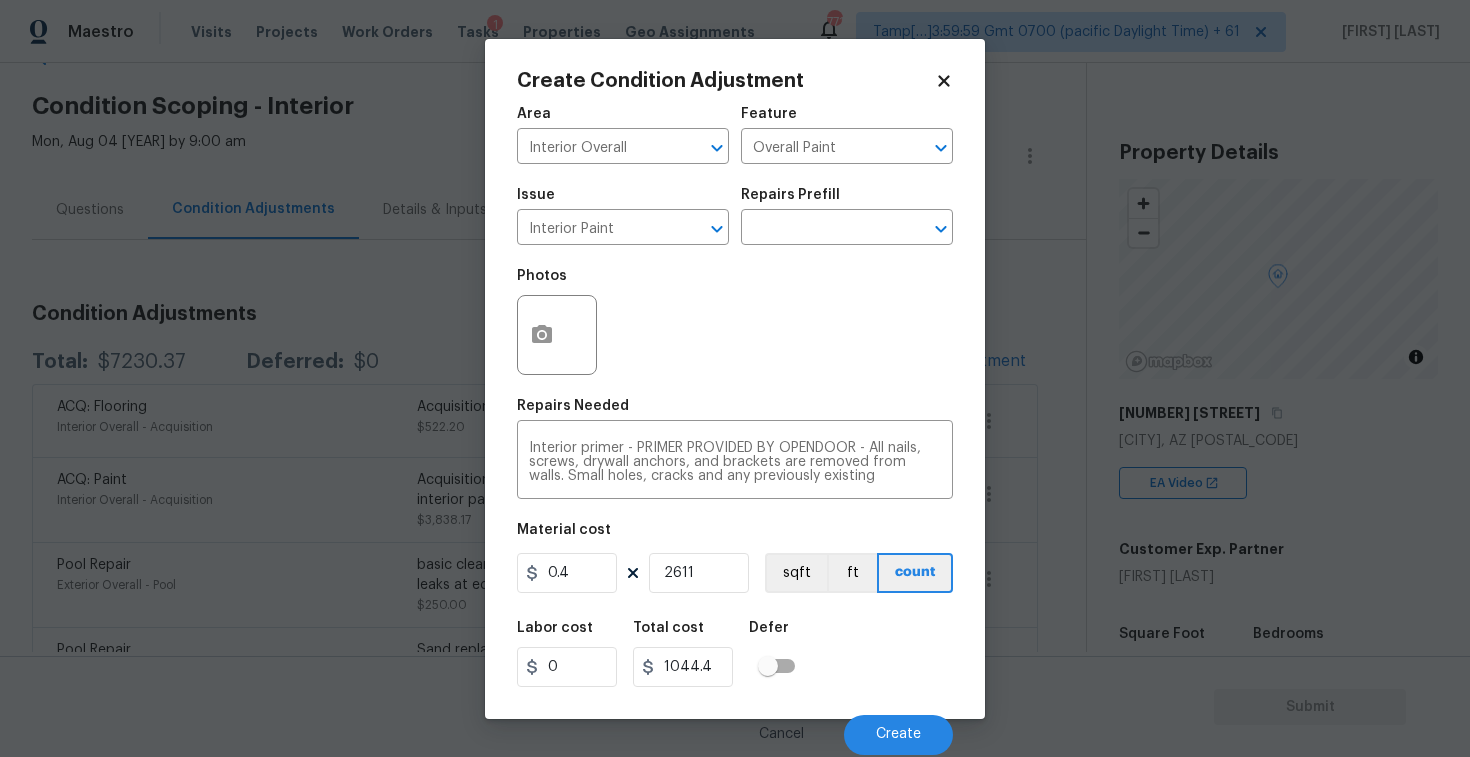click on "Cancel Create" at bounding box center [735, 727] 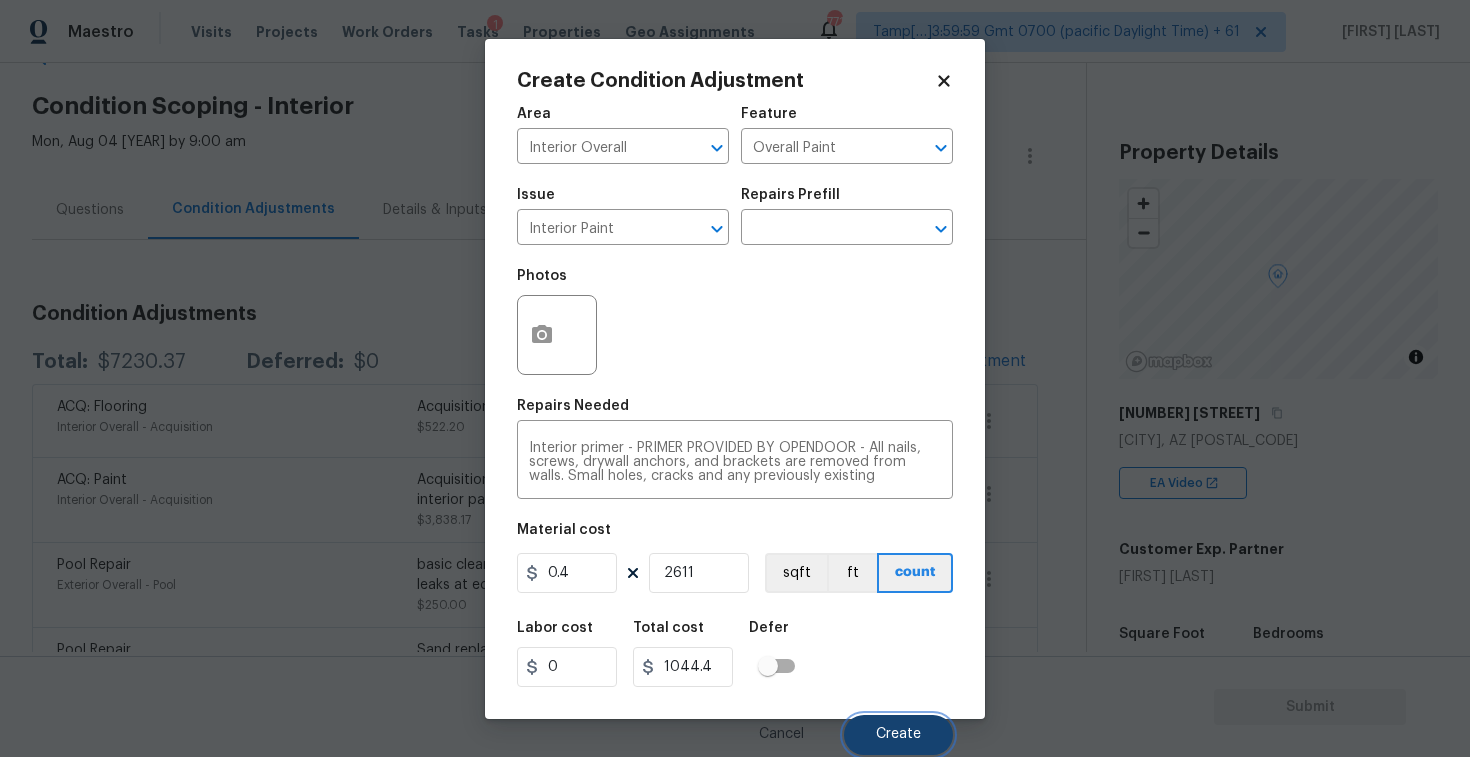click on "Create" at bounding box center (898, 735) 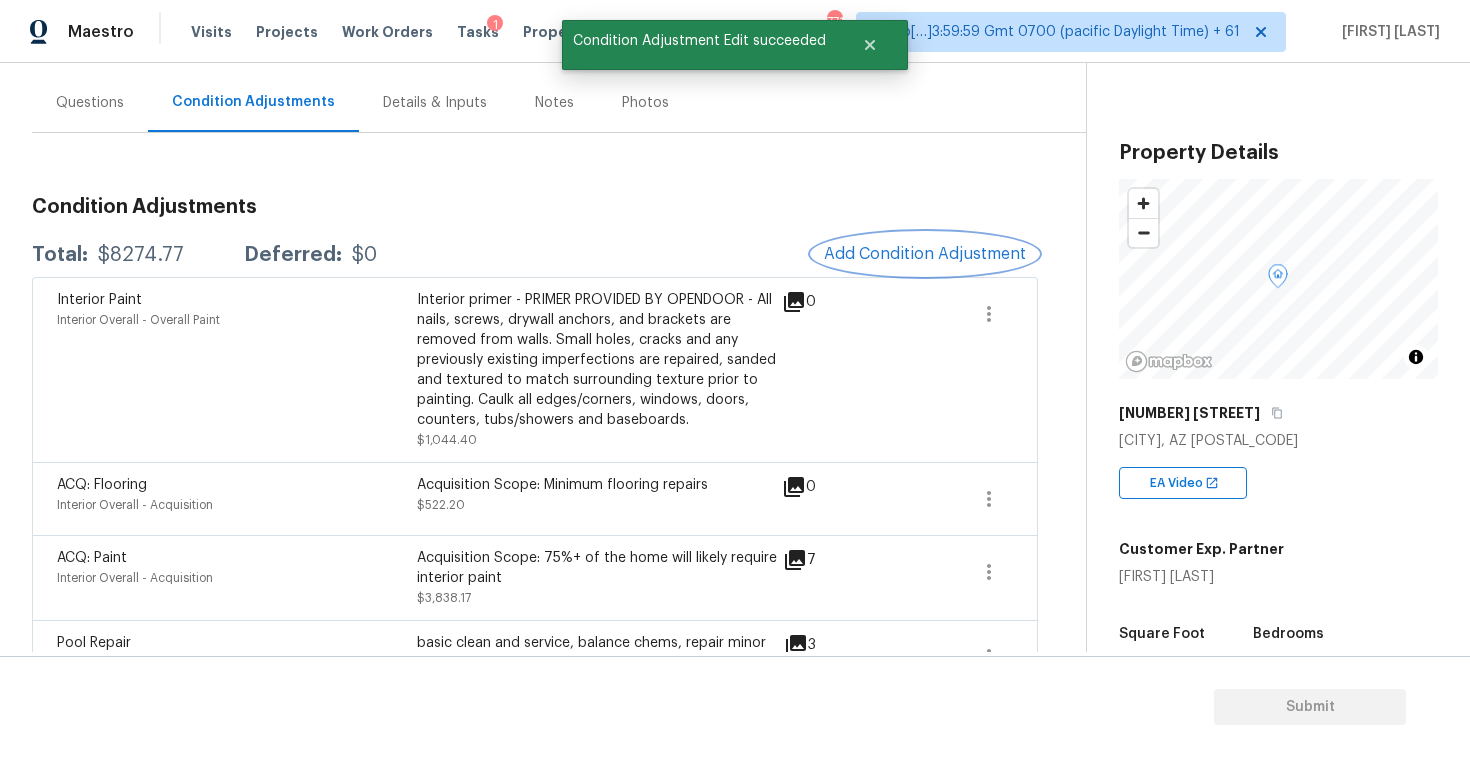 scroll, scrollTop: 134, scrollLeft: 0, axis: vertical 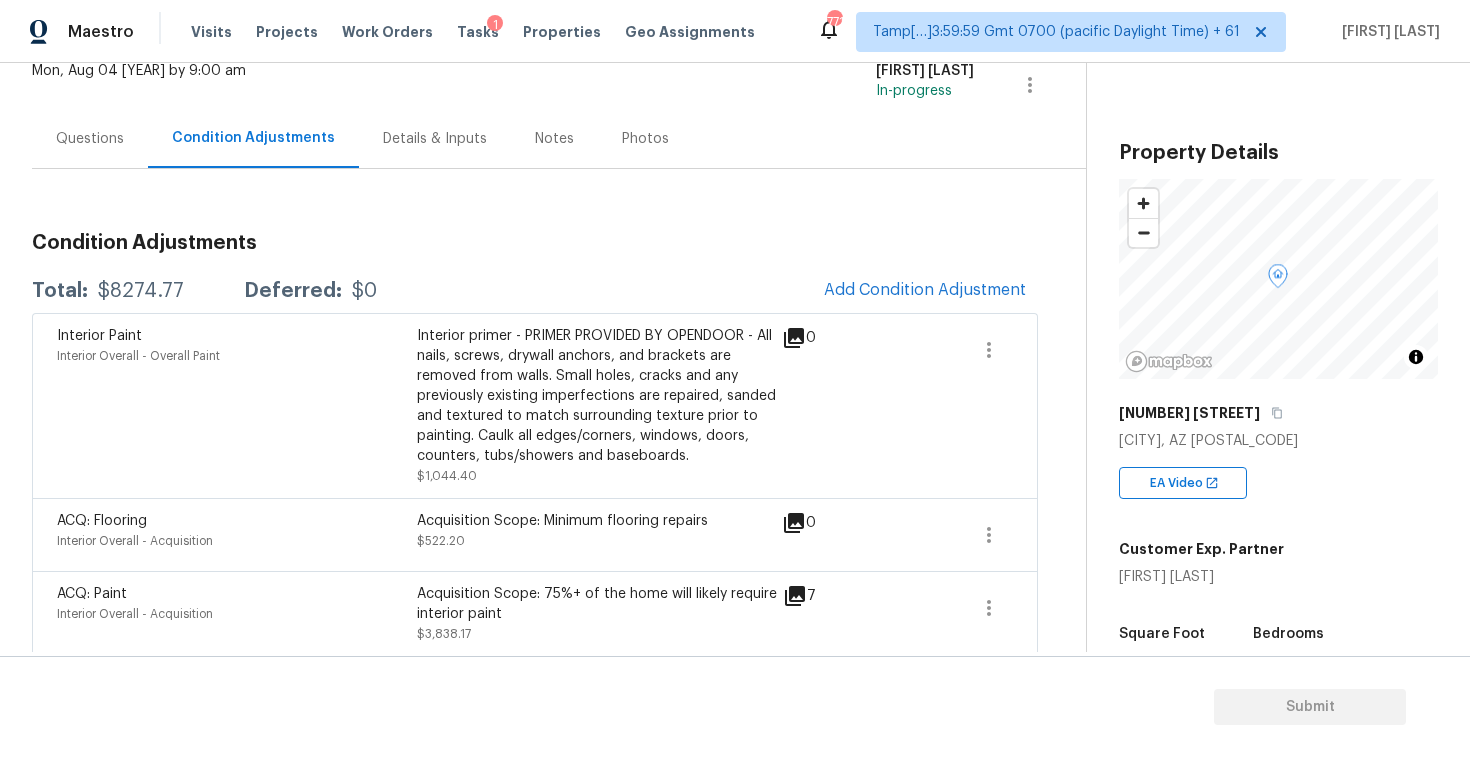 drag, startPoint x: 84, startPoint y: 286, endPoint x: 190, endPoint y: 286, distance: 106 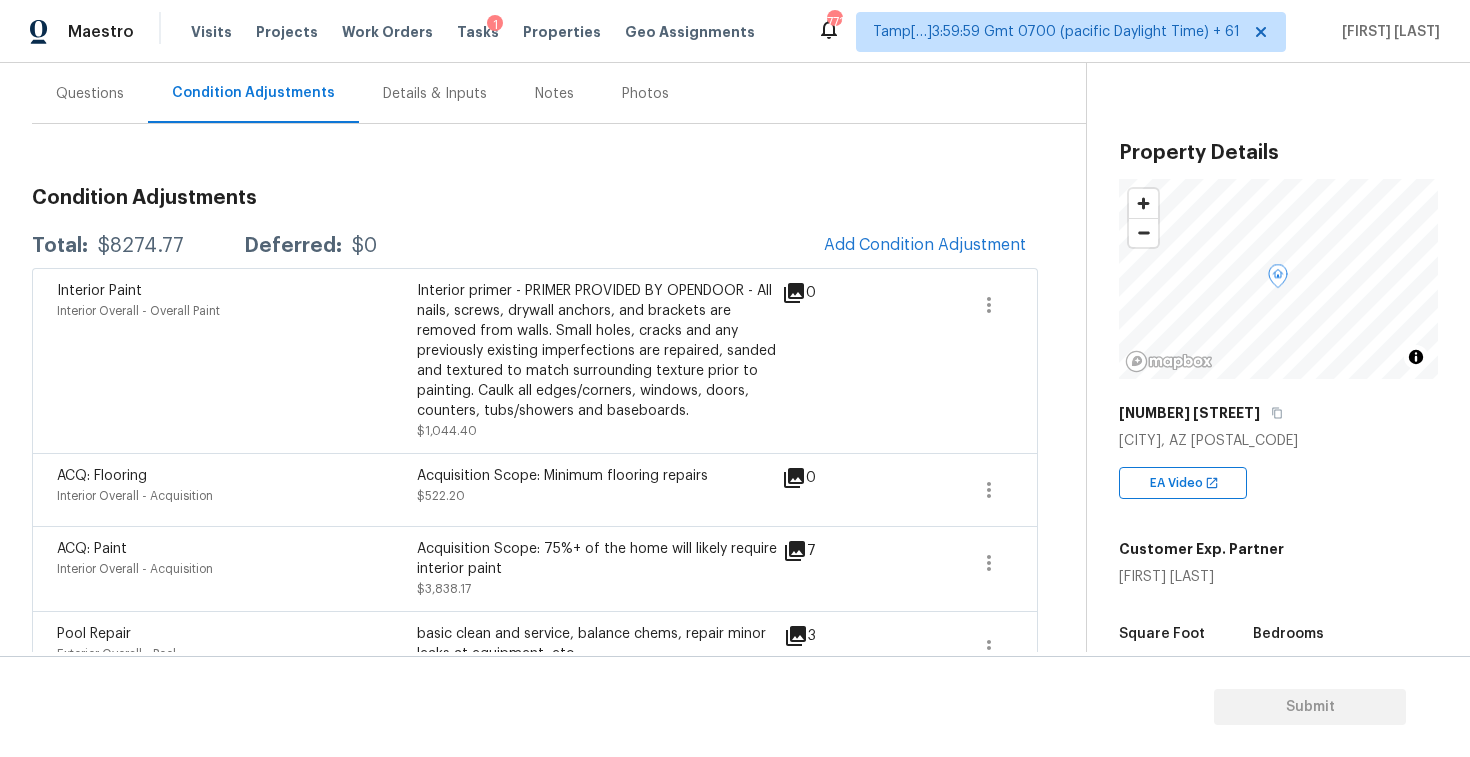 scroll, scrollTop: 118, scrollLeft: 0, axis: vertical 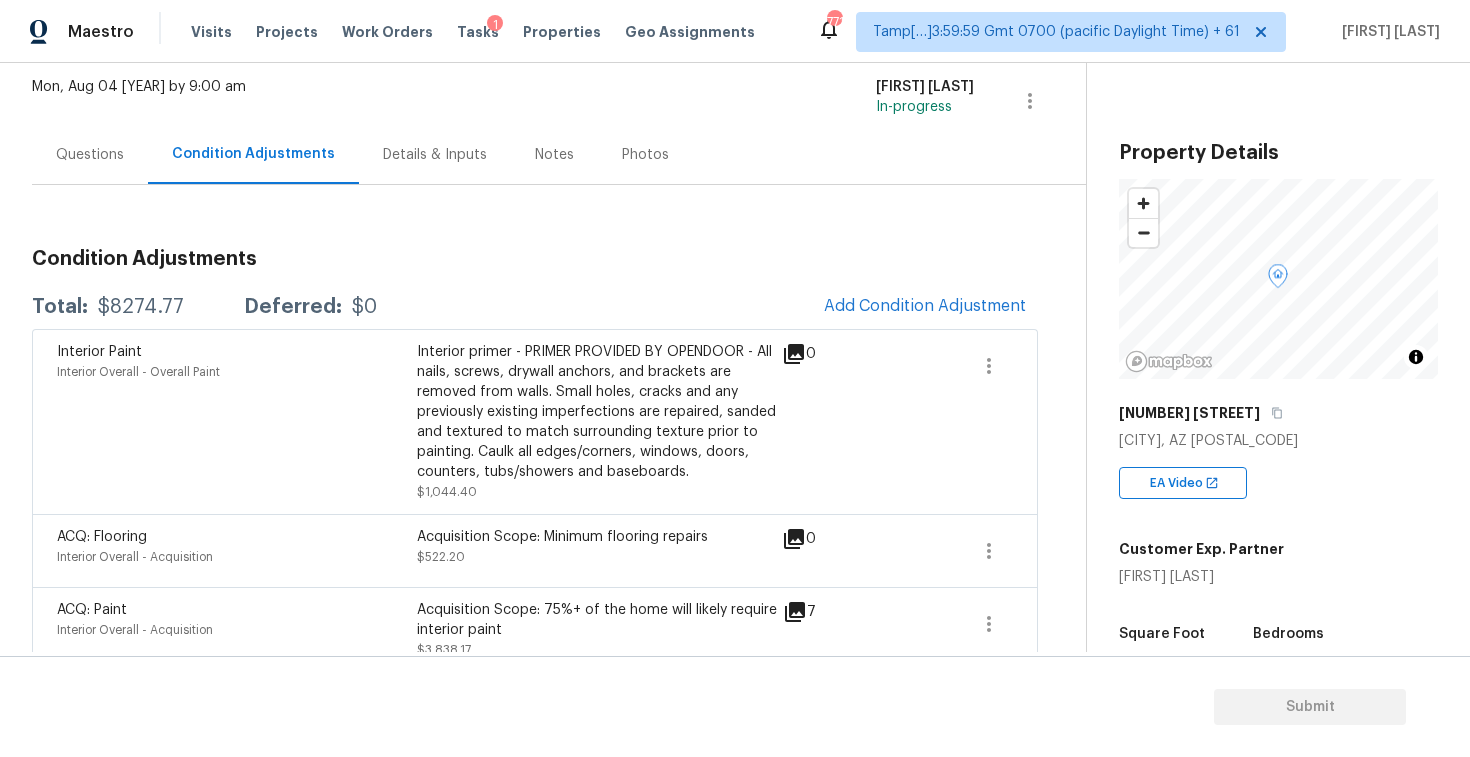 click on "Total:  $8274.77 Deferred:  $0 Add Condition Adjustment" at bounding box center [535, 307] 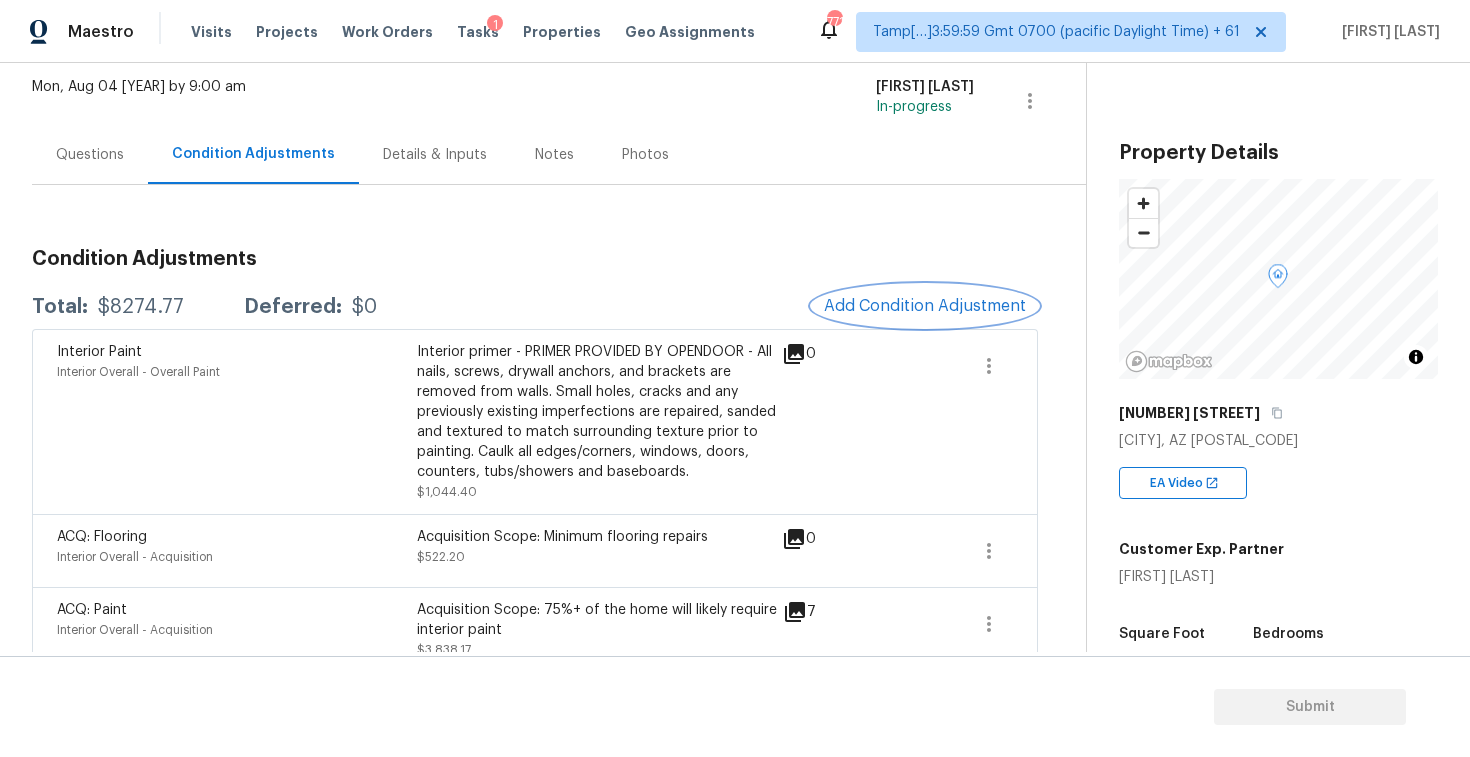 click on "Add Condition Adjustment" at bounding box center (925, 306) 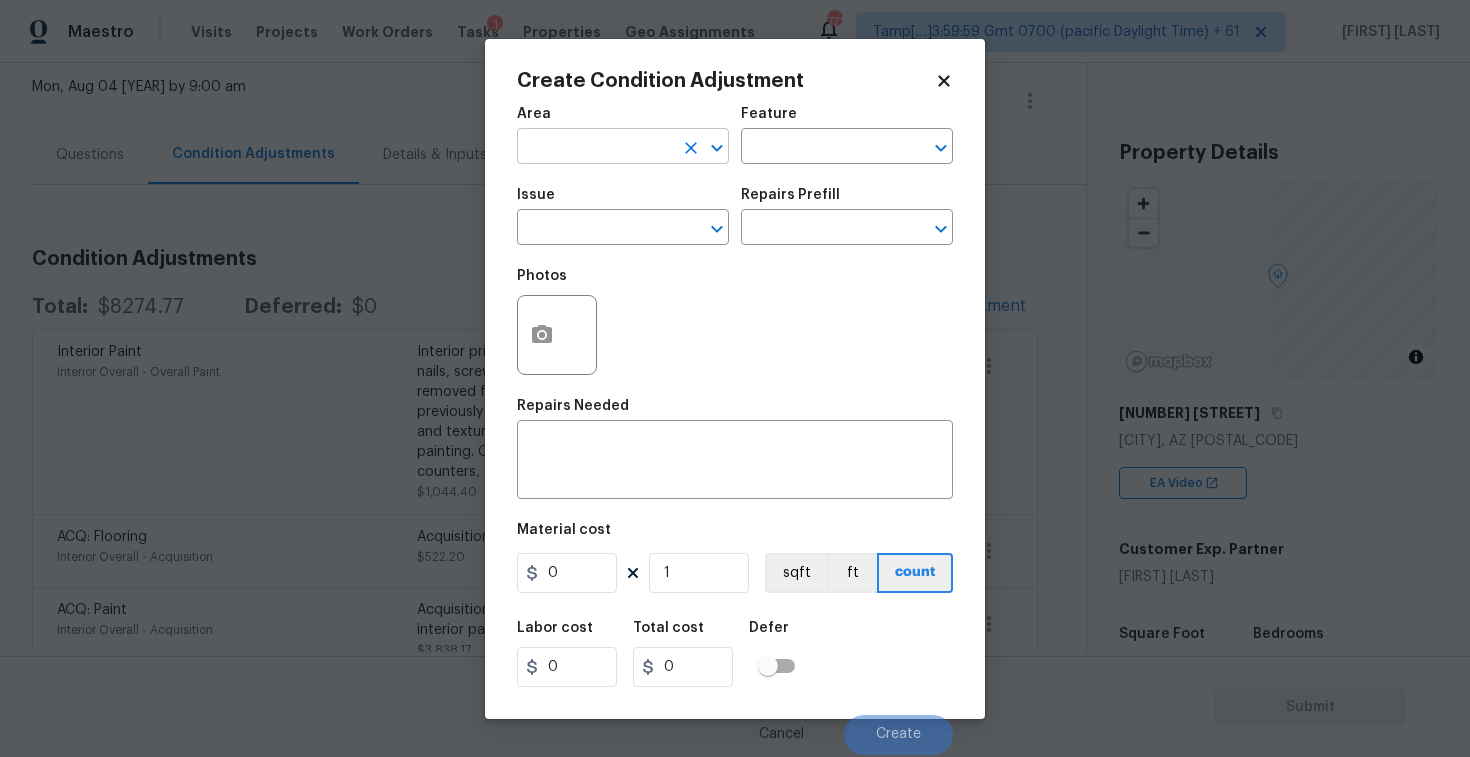 click at bounding box center (595, 148) 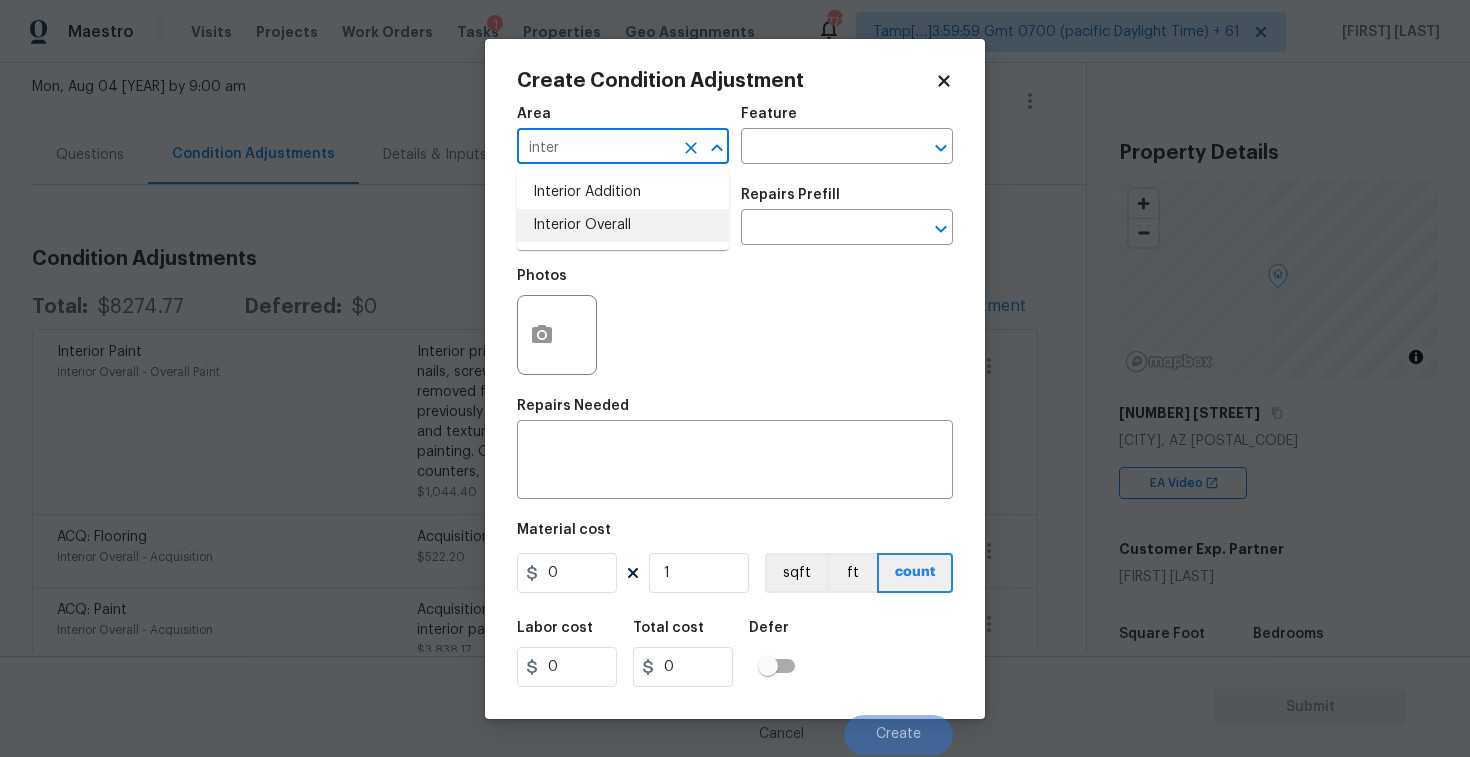 click on "Interior Overall" at bounding box center [623, 225] 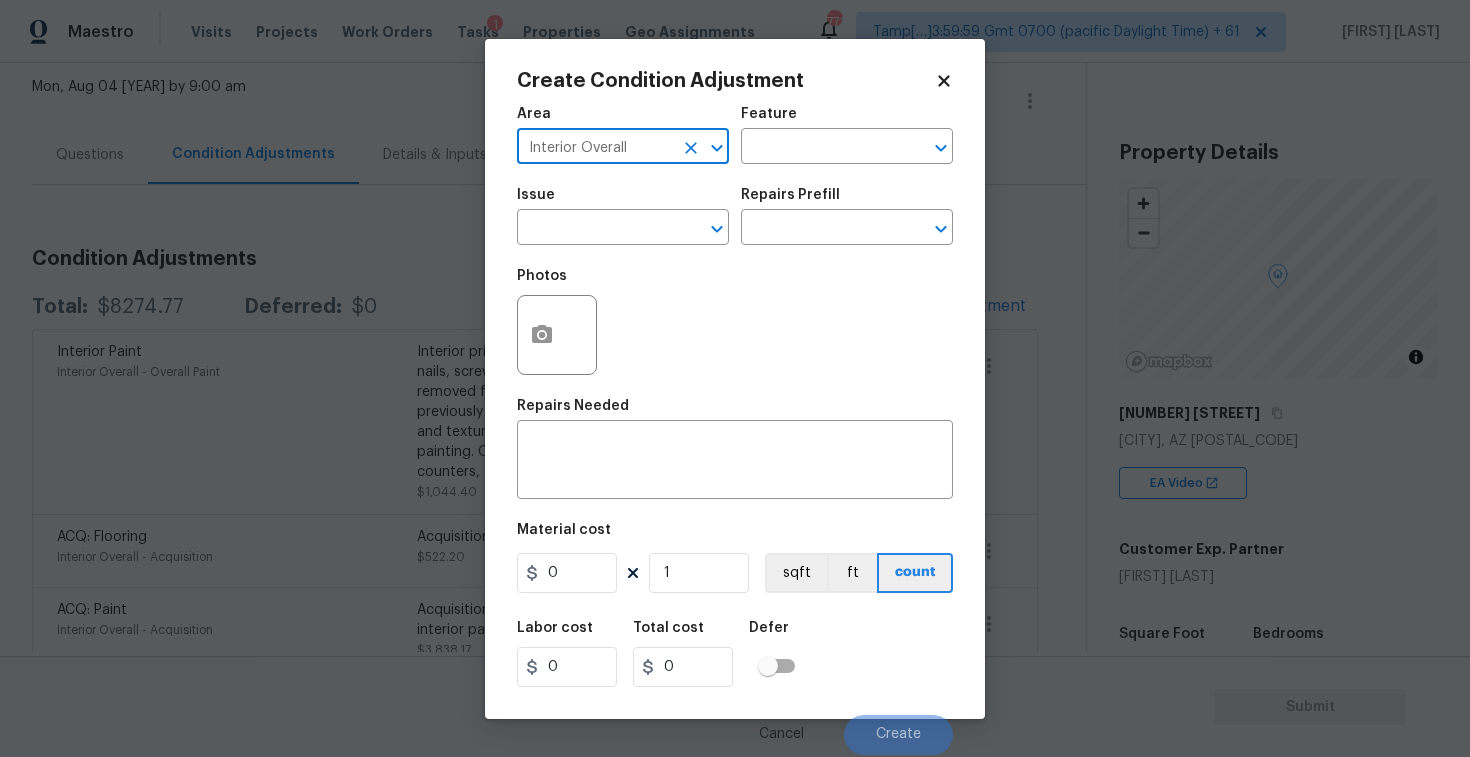 type on "Interior Overall" 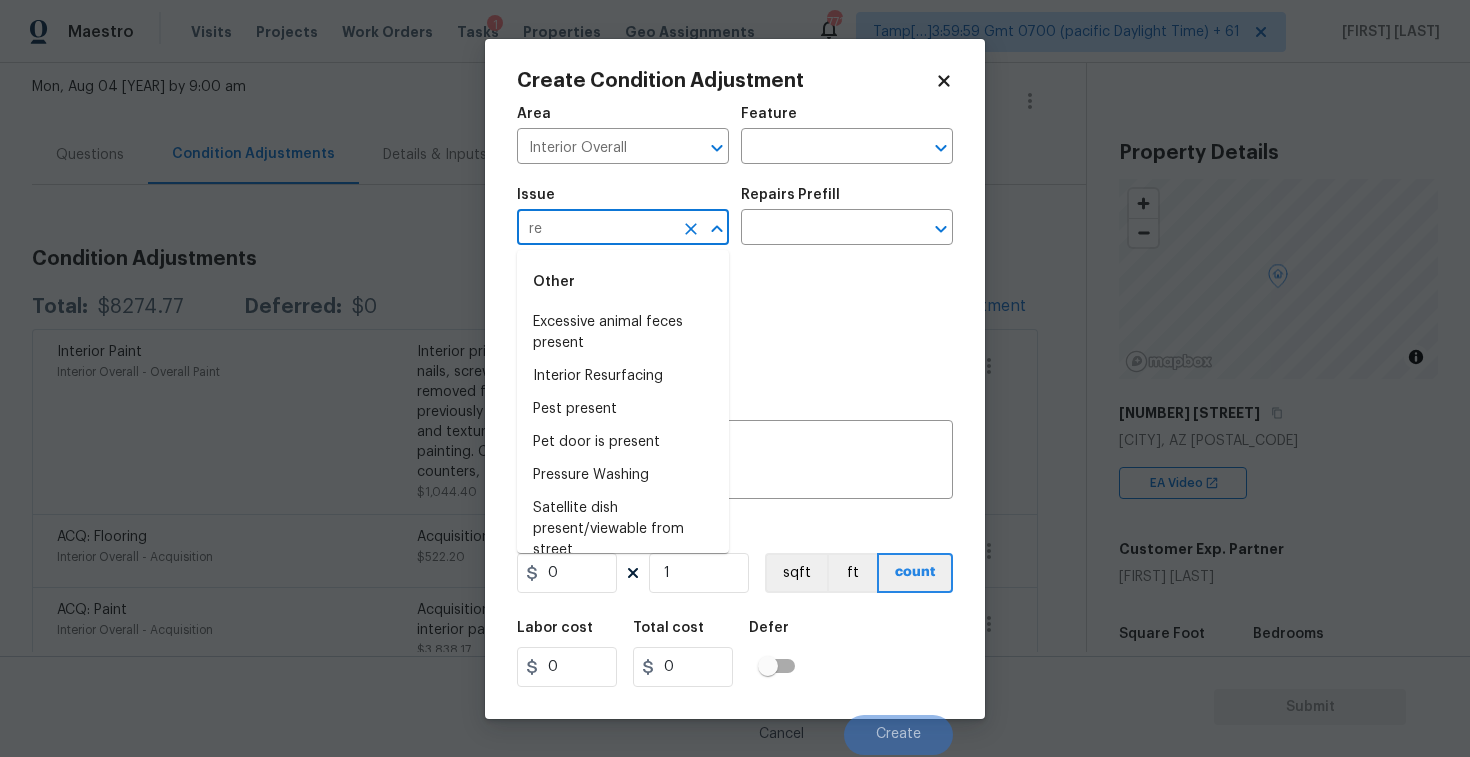 type on "r" 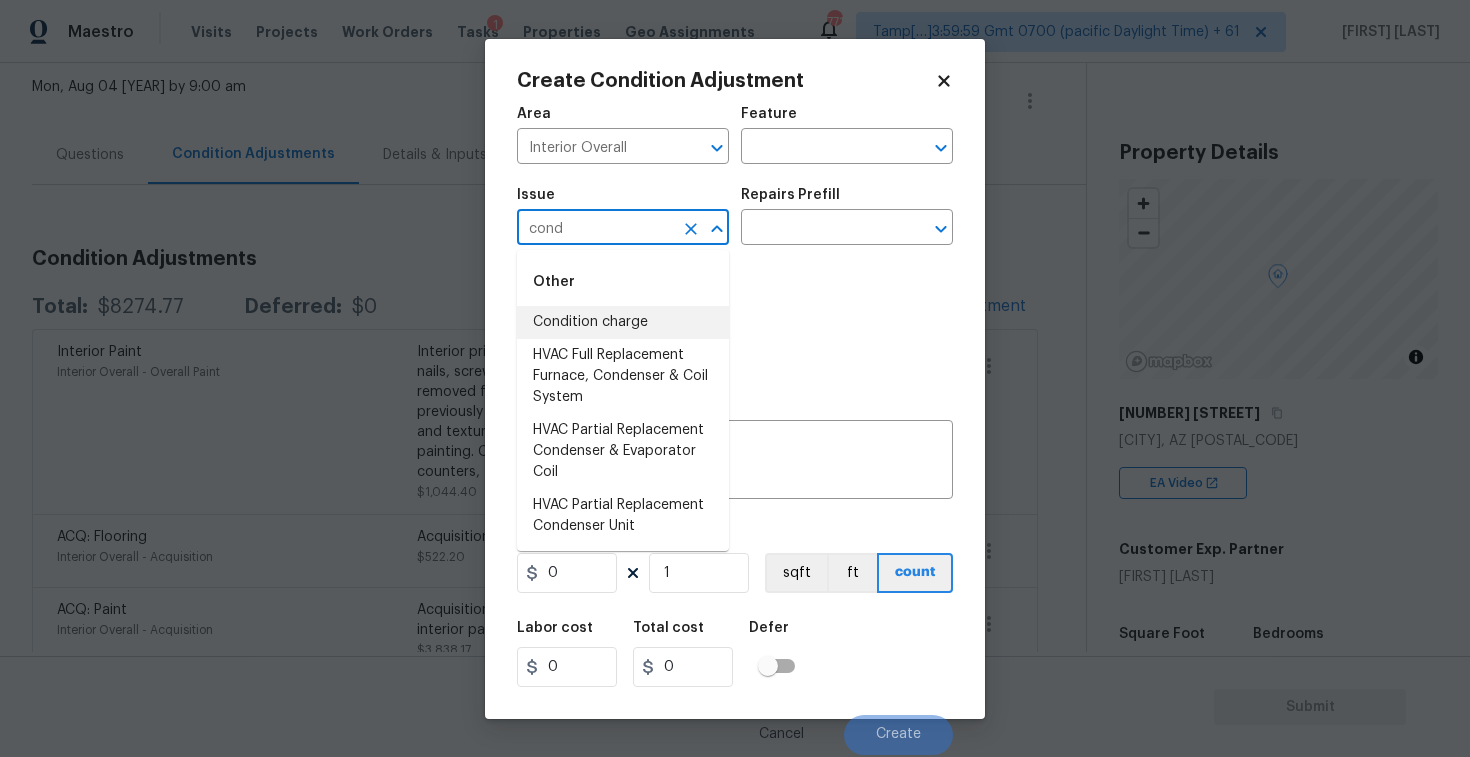 click on "Condition charge" at bounding box center [623, 322] 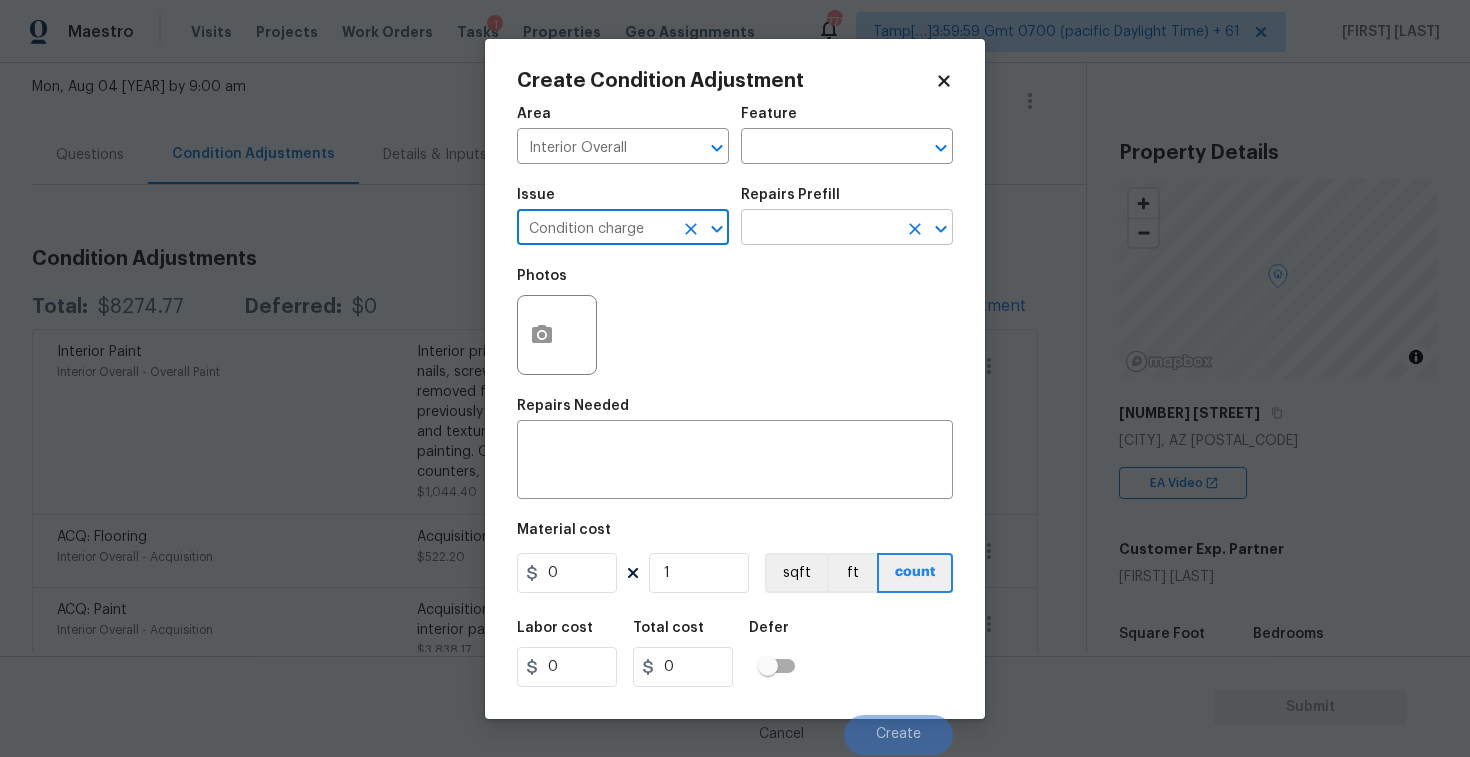 type on "Condition charge" 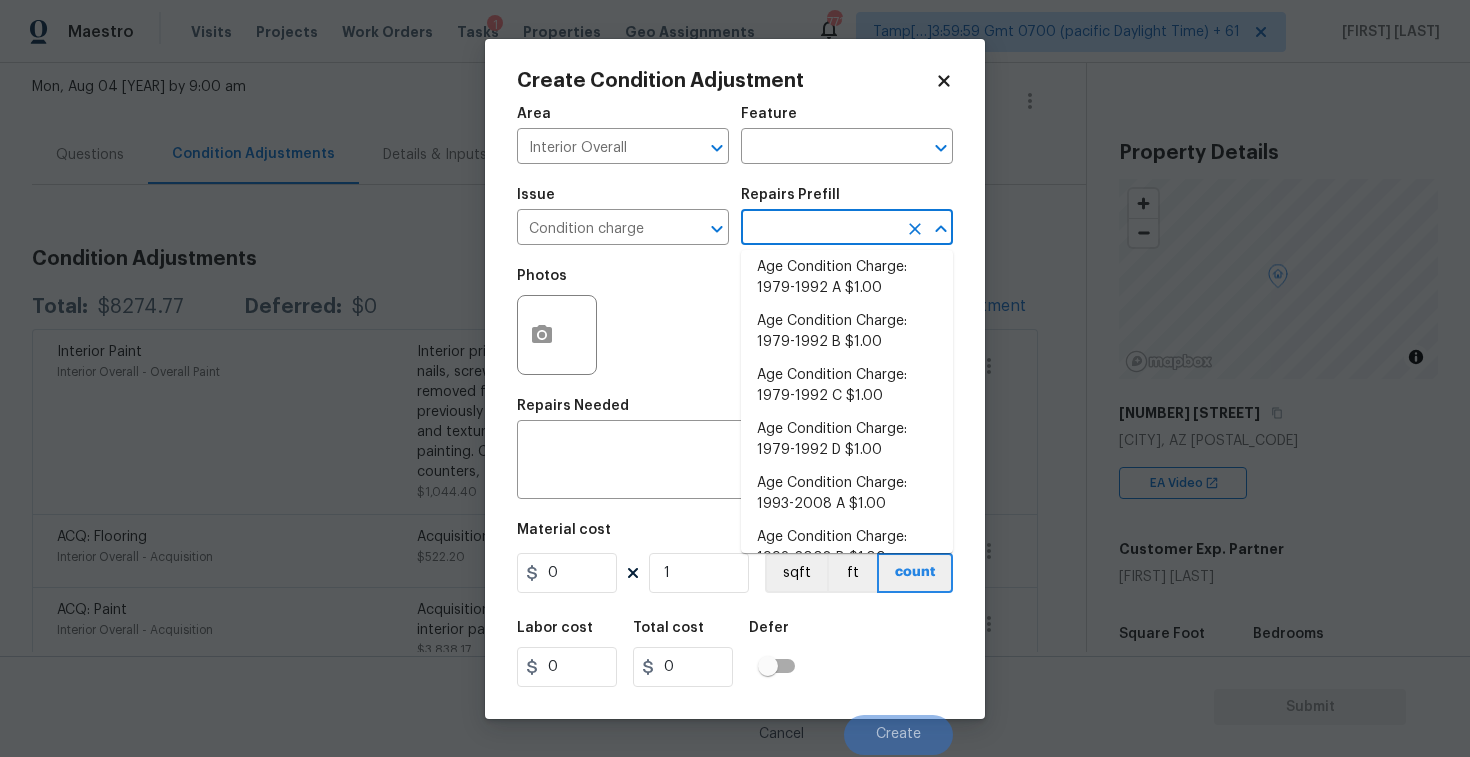 scroll, scrollTop: 664, scrollLeft: 0, axis: vertical 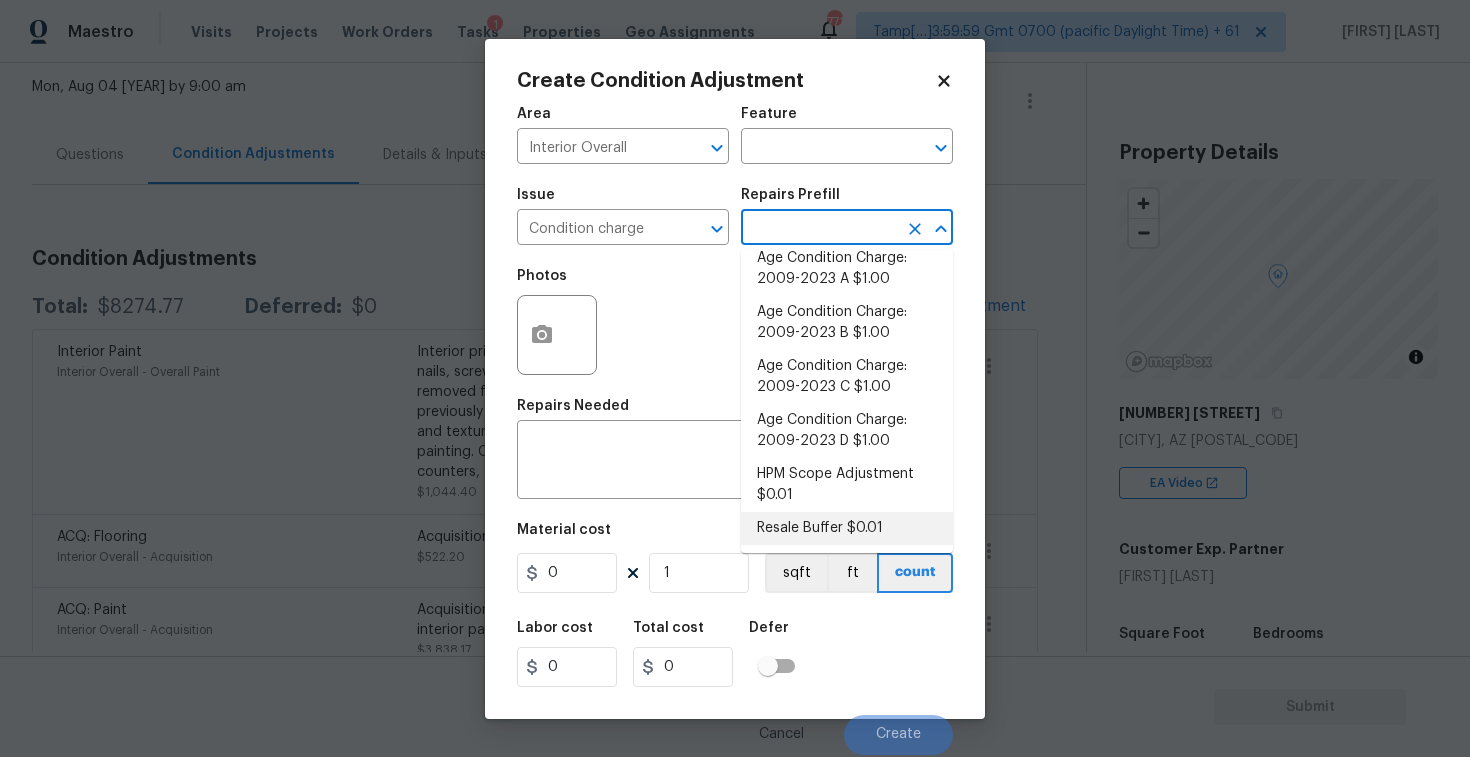 click on "Resale Buffer $0.01" at bounding box center (847, 528) 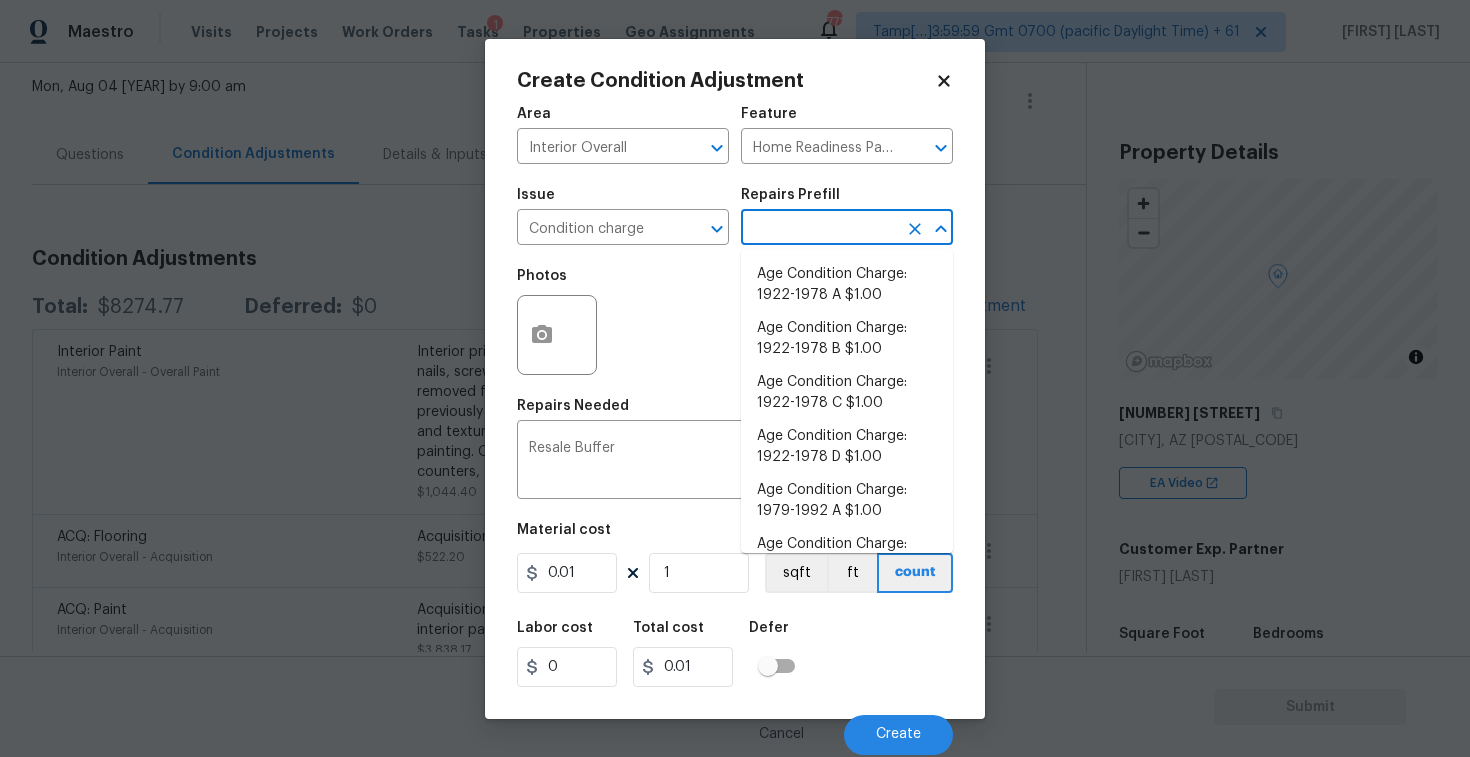 scroll, scrollTop: 656, scrollLeft: 0, axis: vertical 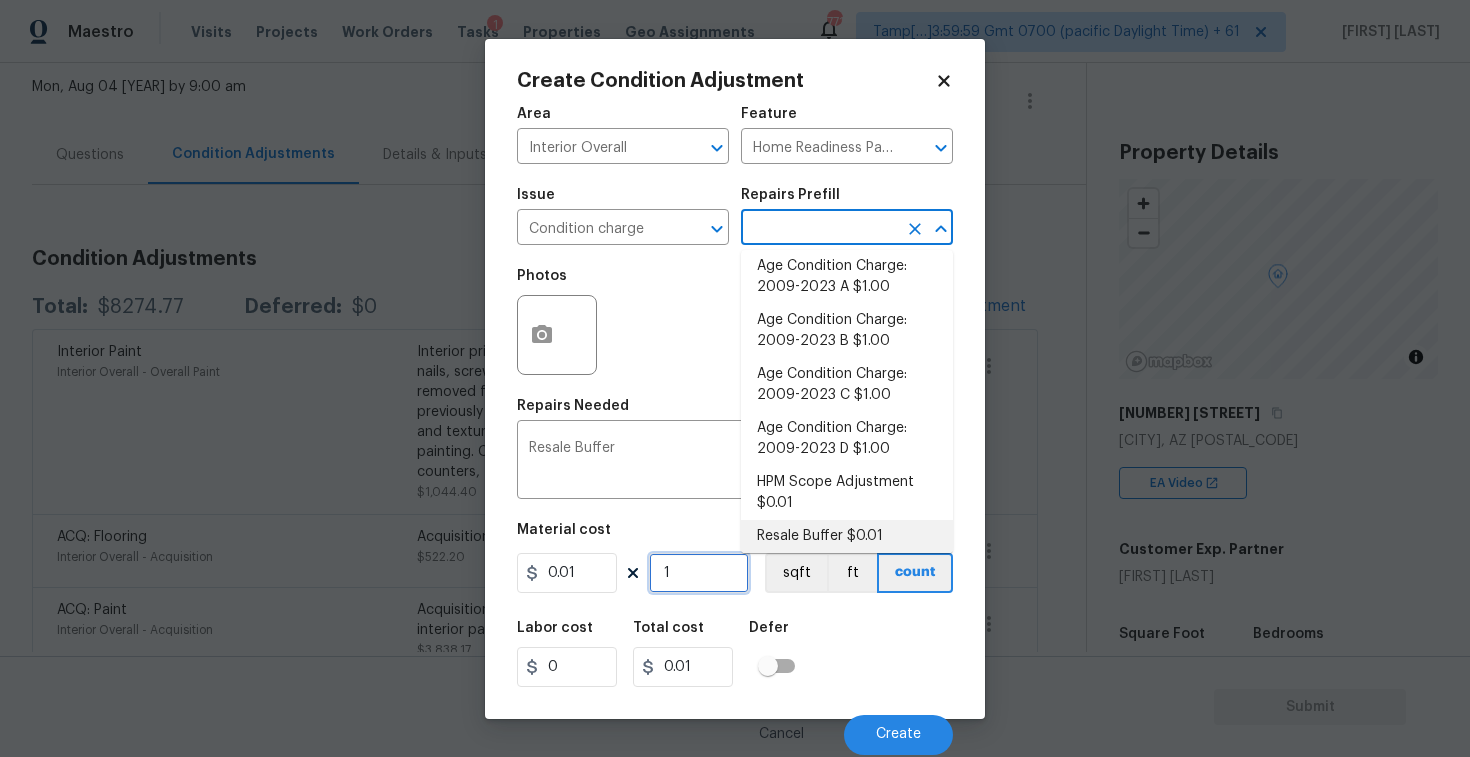 click on "1" at bounding box center (699, 573) 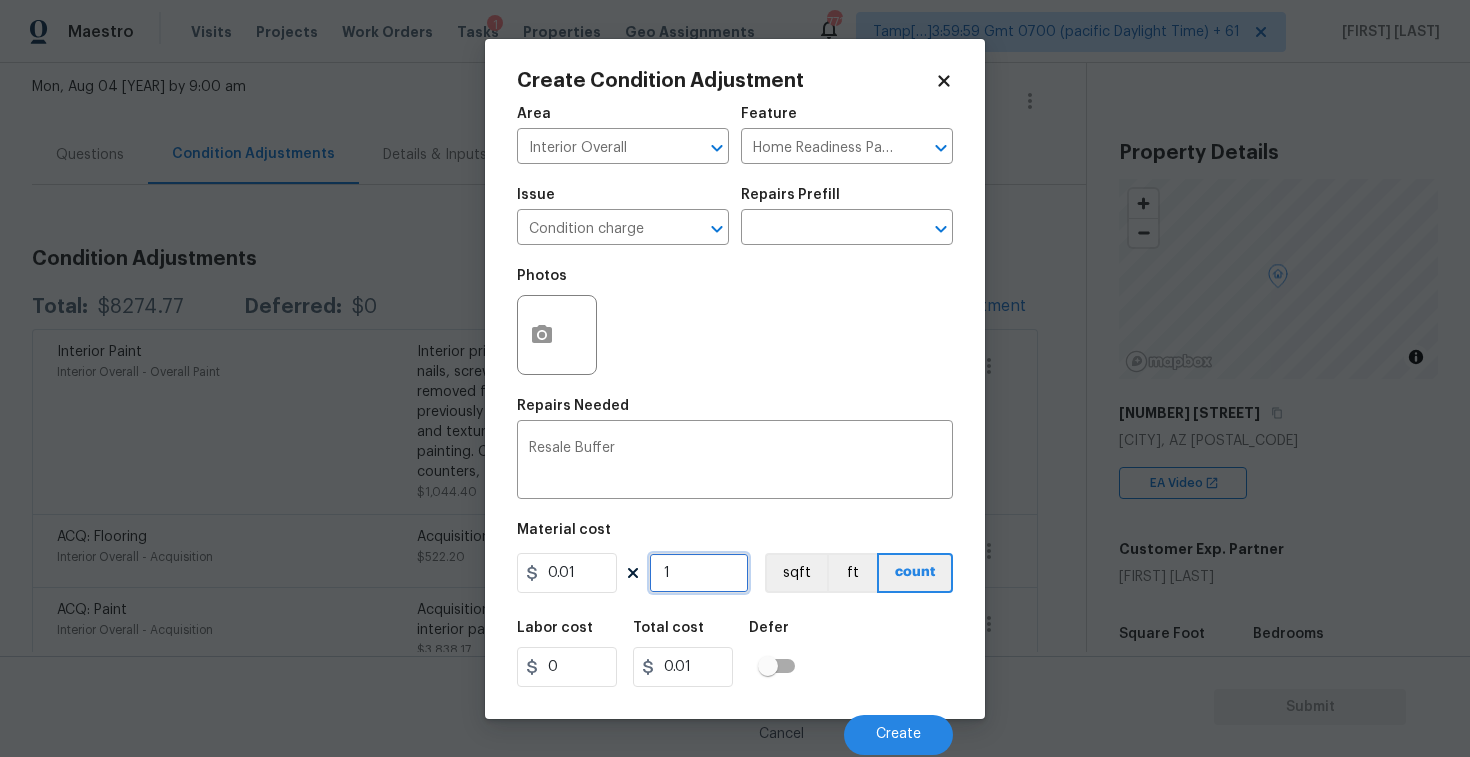 type on "0" 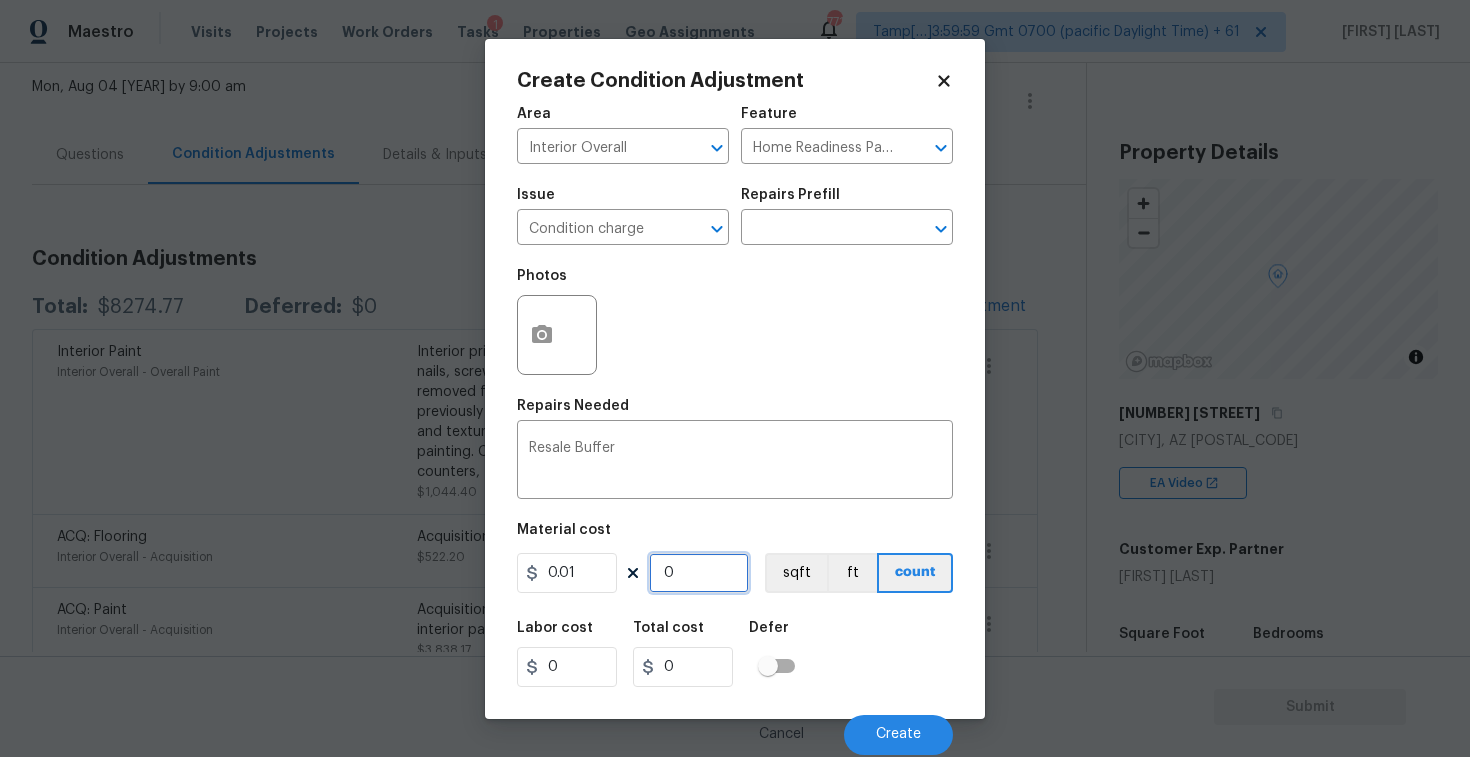 type on "0" 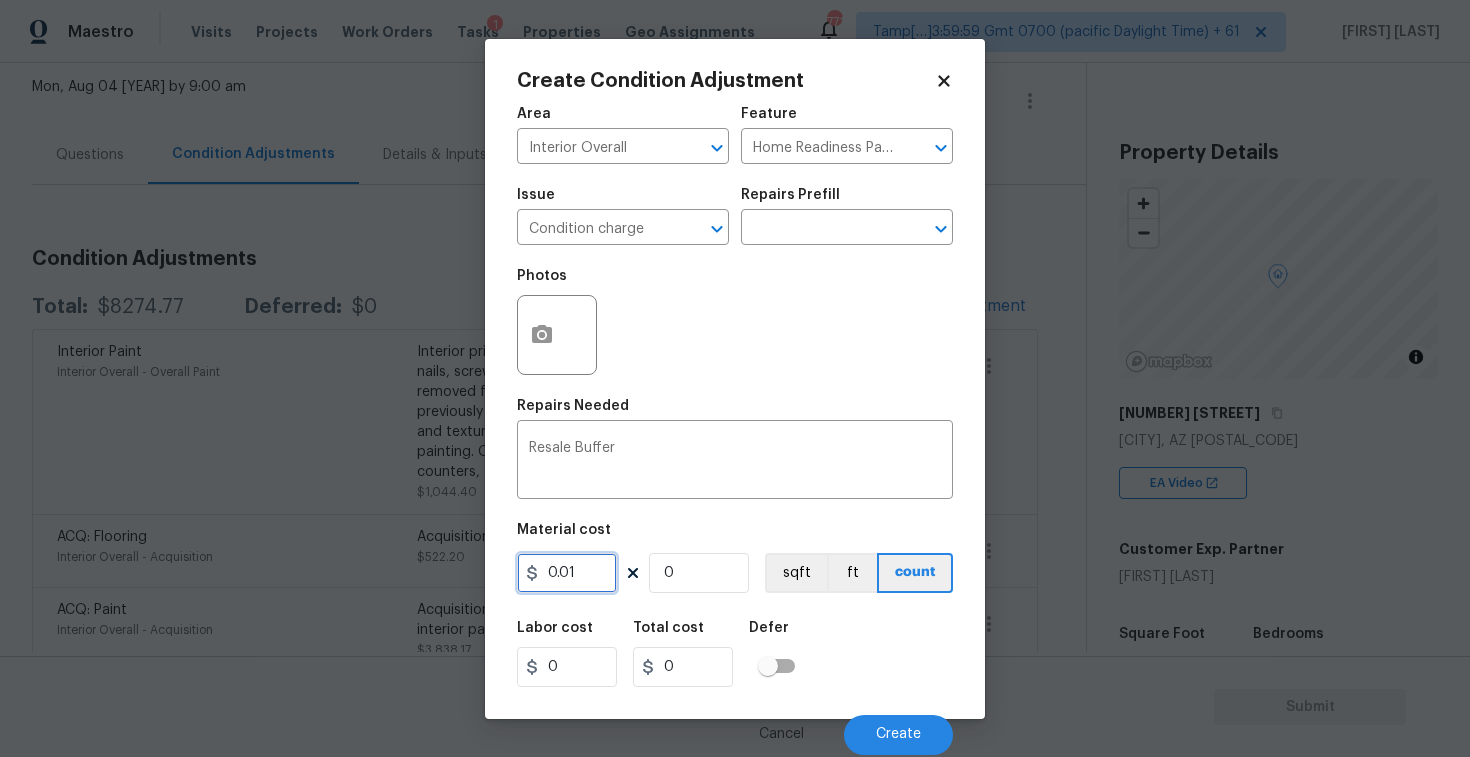 click on "0.01" at bounding box center (567, 573) 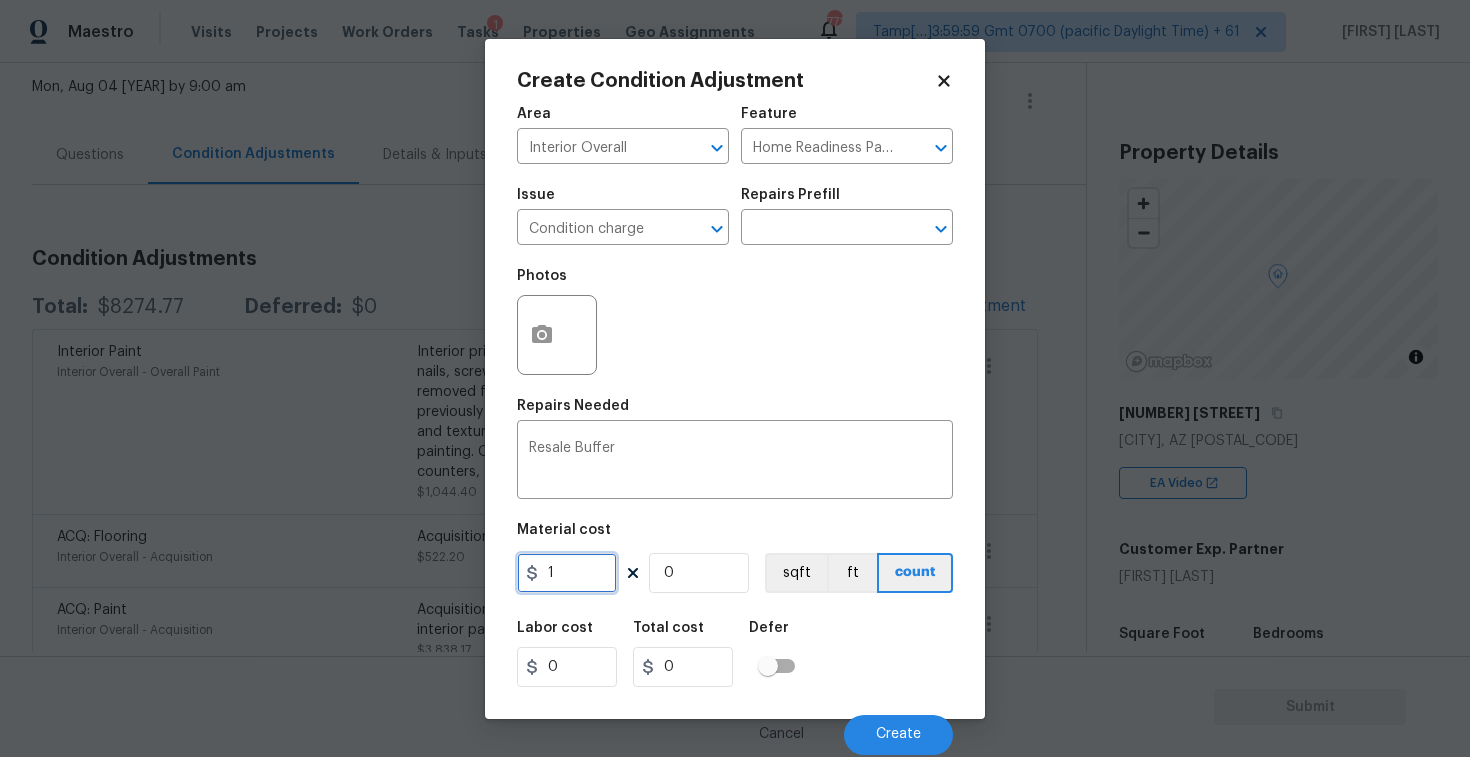 type on "1" 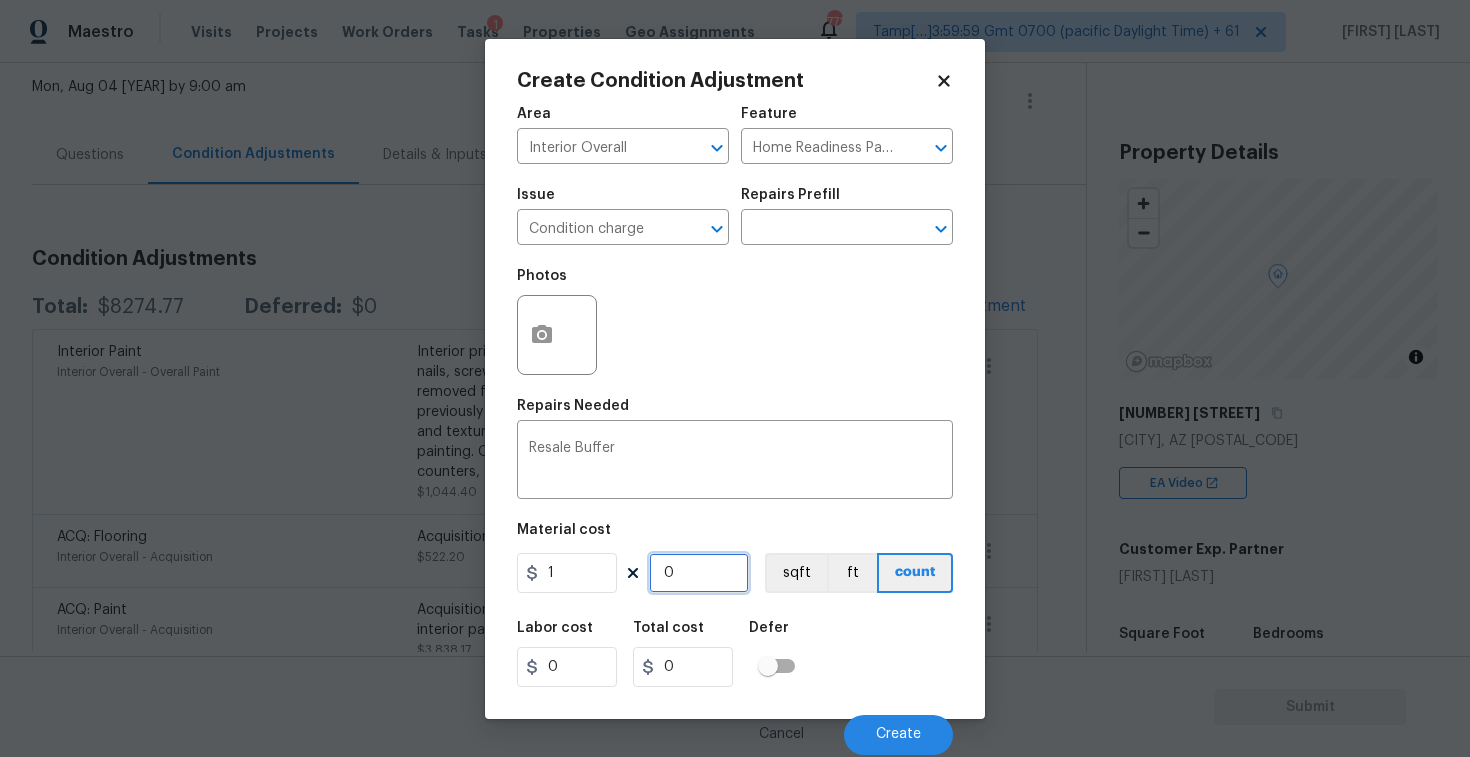 click on "0" at bounding box center [699, 573] 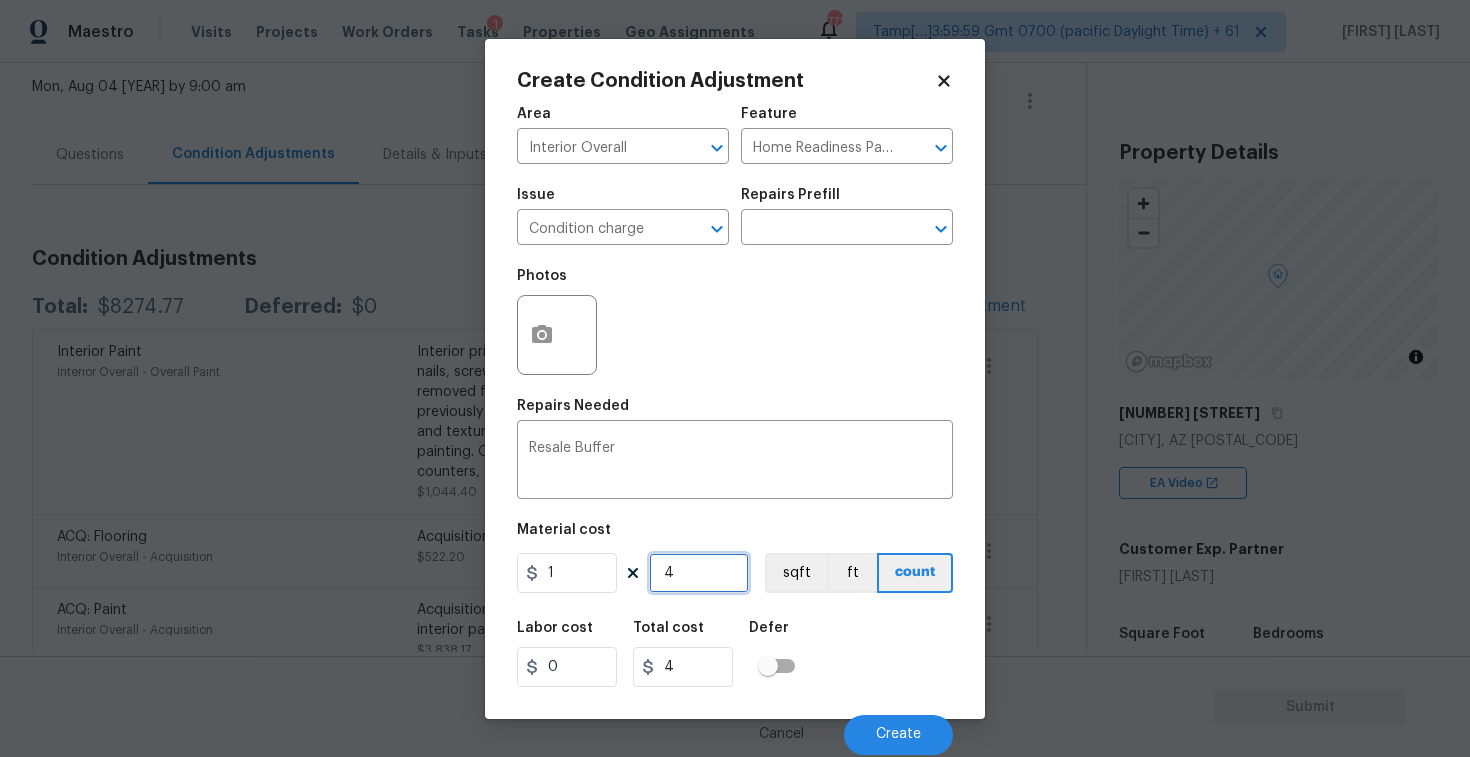 type on "46" 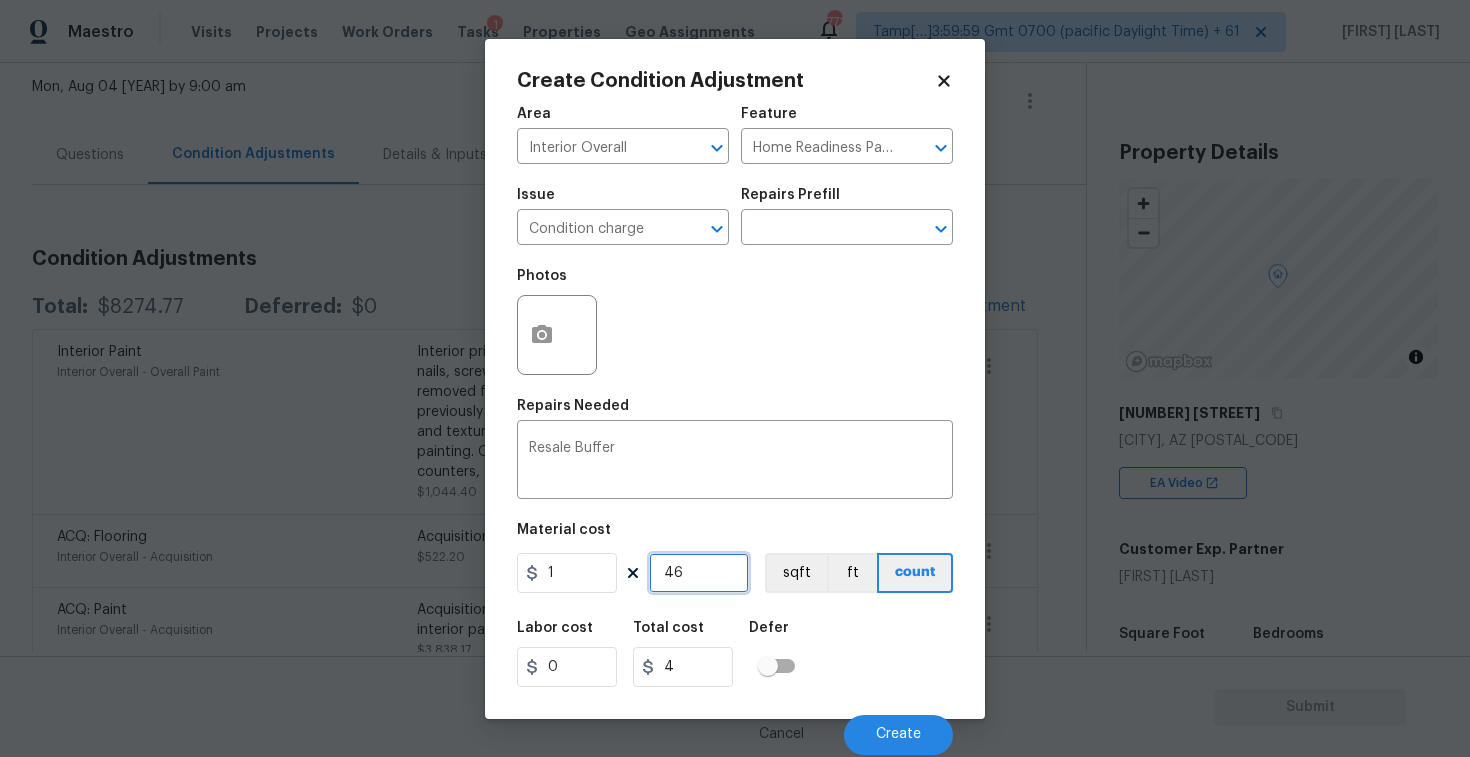 type on "46" 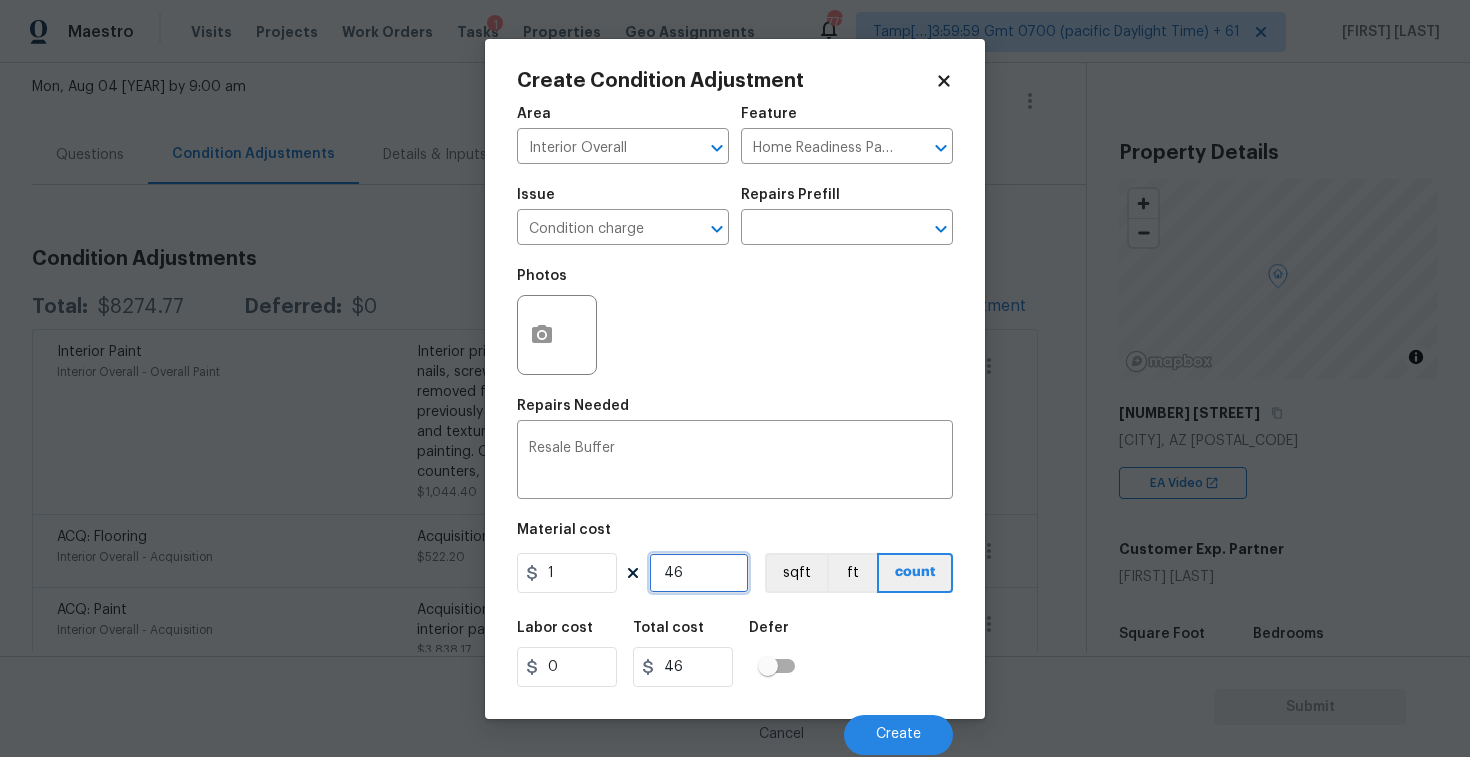 type on "460" 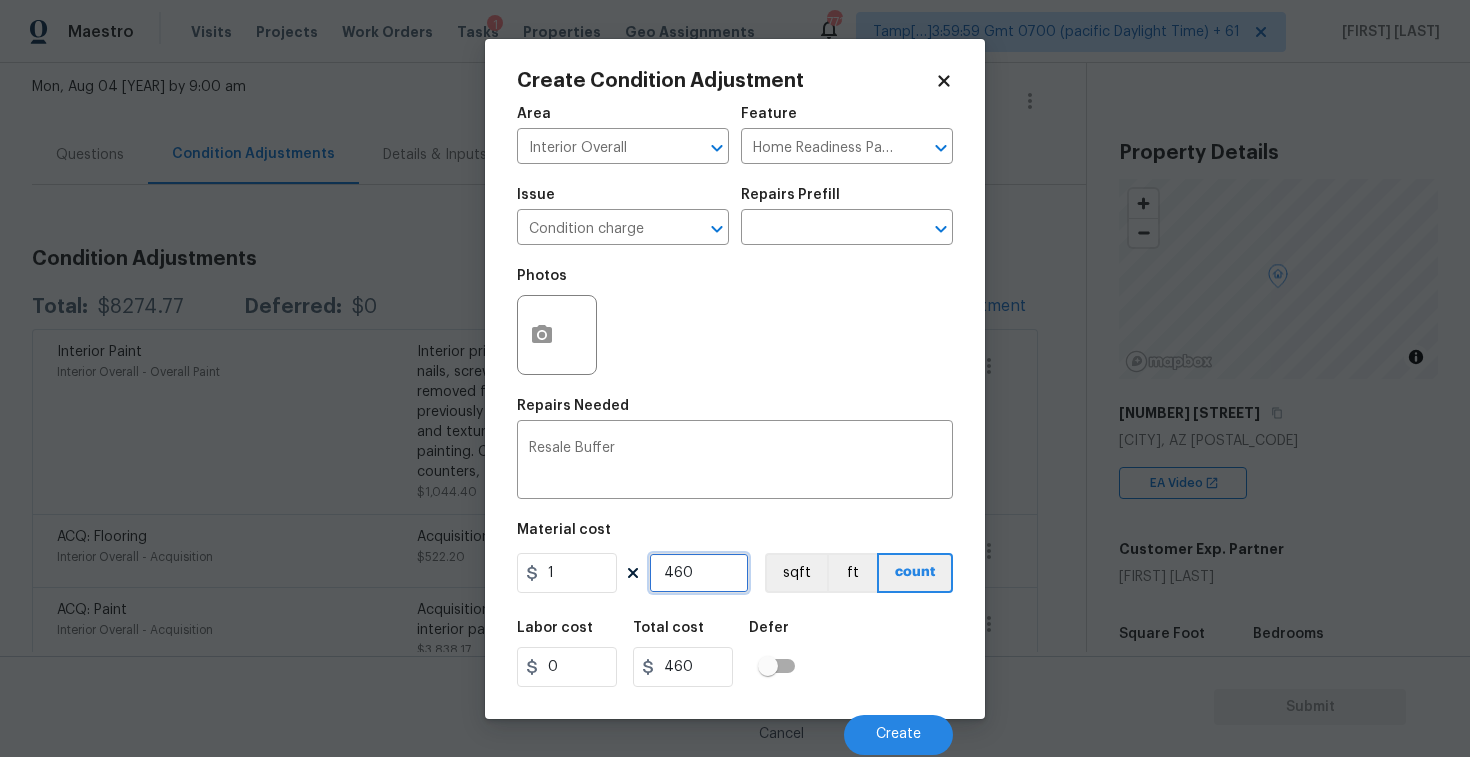 type on "4600" 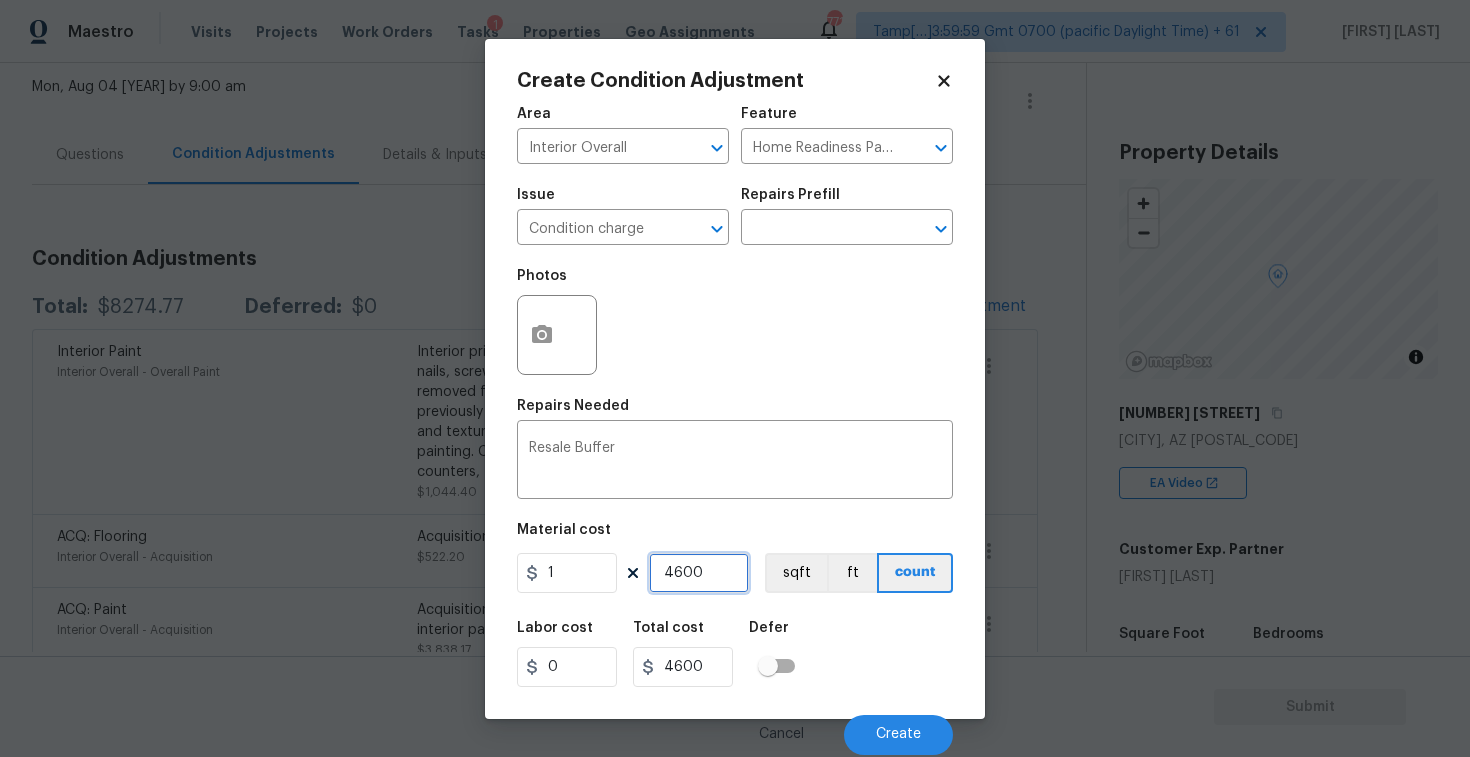 type on "4600" 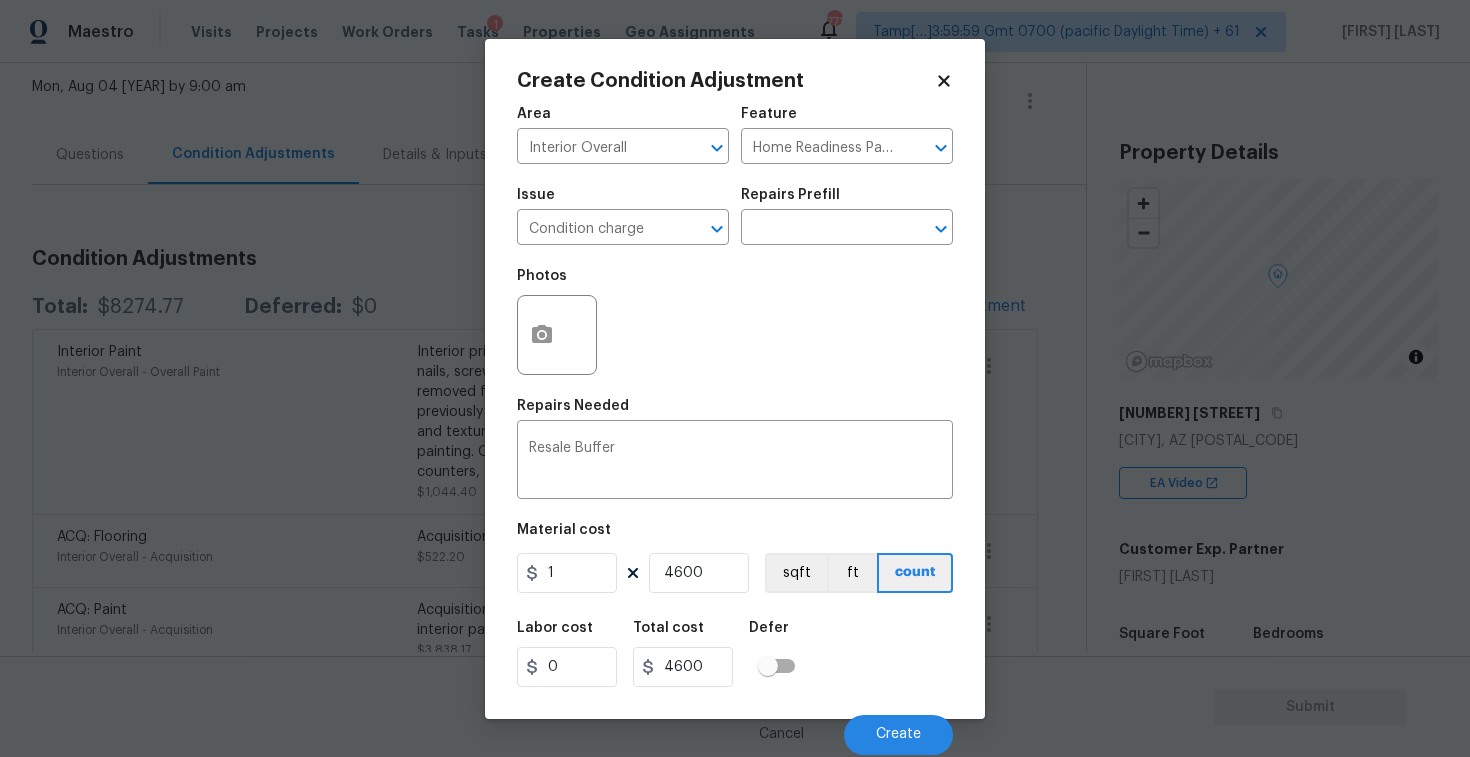 click on "Labor cost 0 Total cost 4600 Defer" at bounding box center (735, 654) 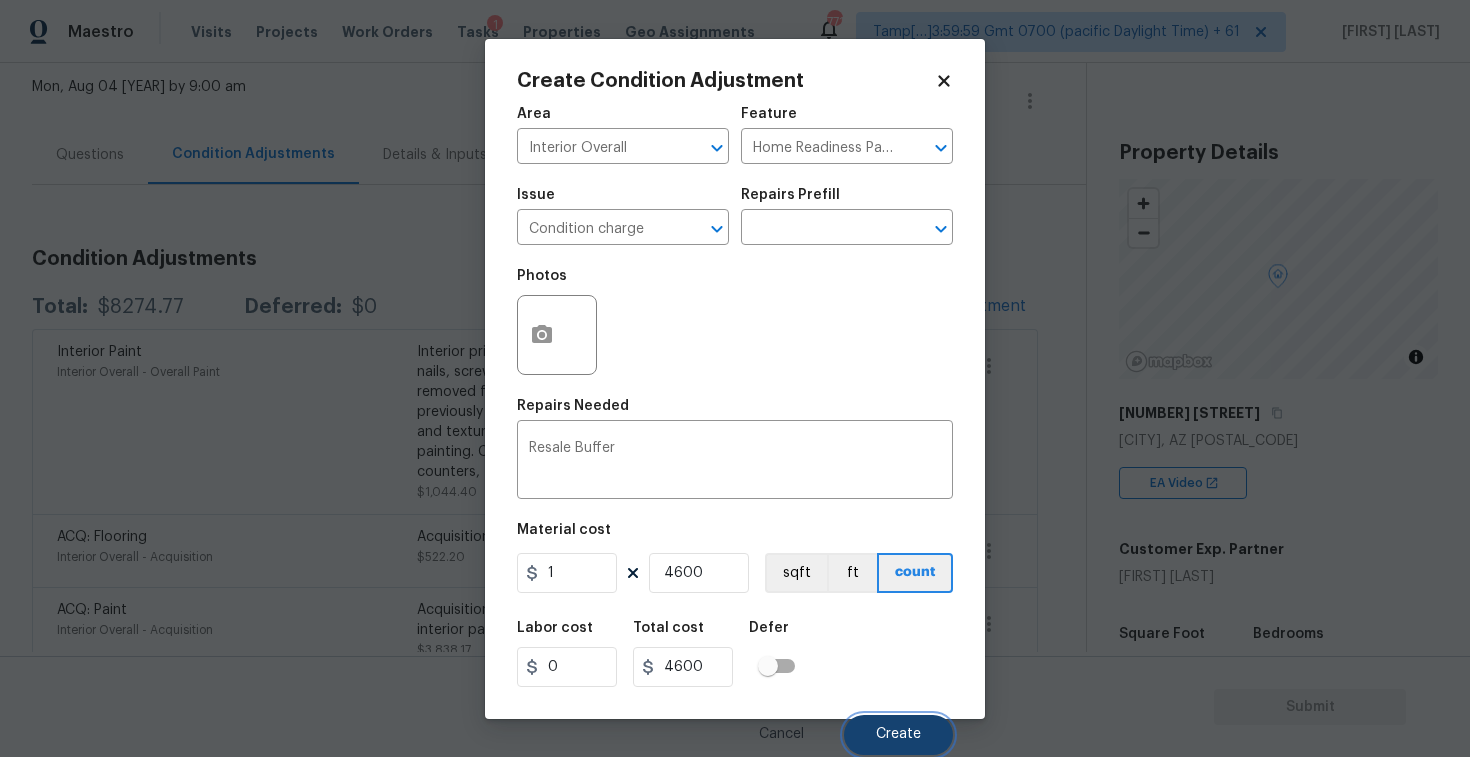 click on "Create" at bounding box center (898, 735) 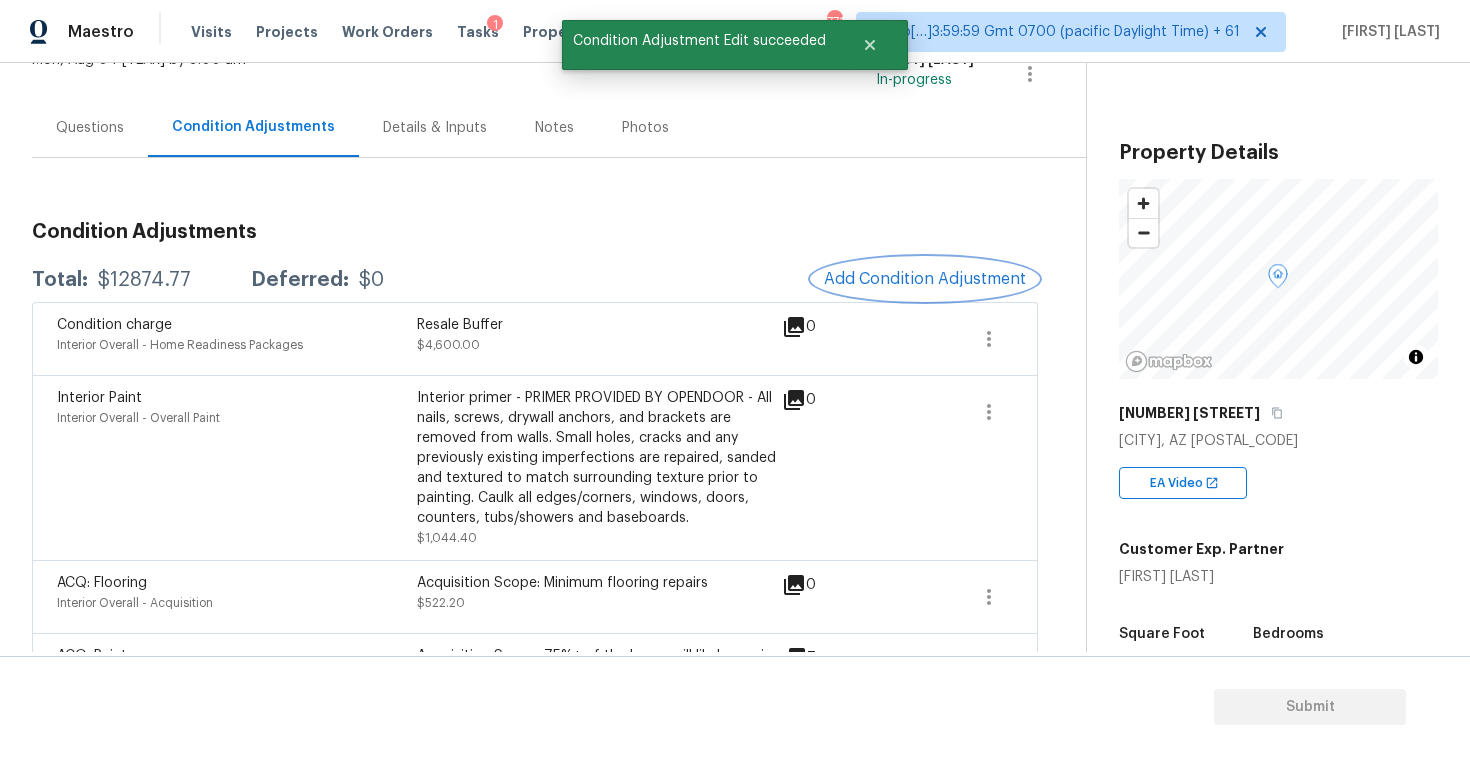 scroll, scrollTop: 71, scrollLeft: 0, axis: vertical 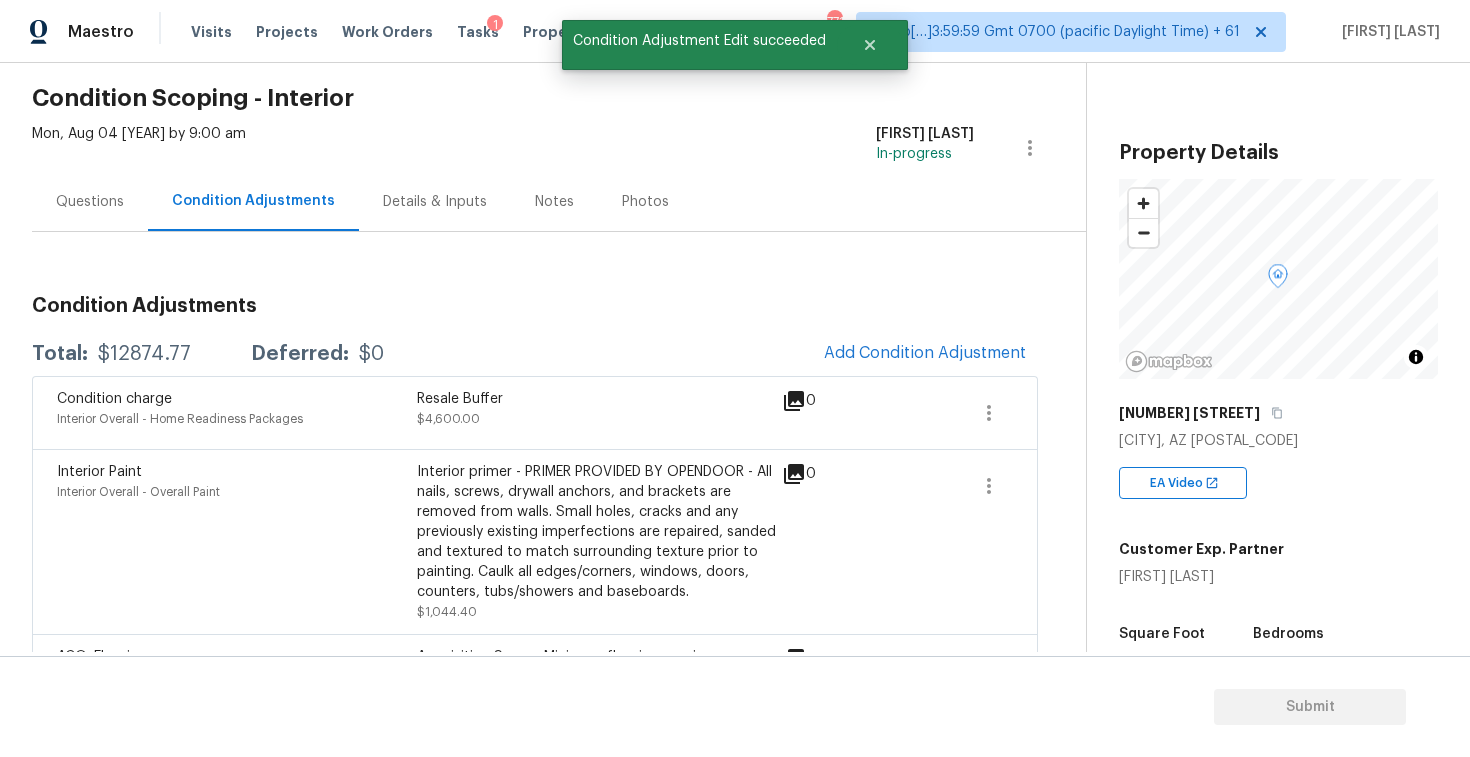 click on "Condition Adjustments Total:  $12874.77 Deferred:  $0 Add Condition Adjustment Condition charge Interior Overall - Home Readiness Packages Resale Buffer $4,600.00   0 Interior Paint Interior Overall - Overall Paint Interior primer - PRIMER PROVIDED BY OPENDOOR - All nails, screws, drywall anchors, and brackets are removed from walls. Small holes, cracks and any previously existing imperfections are repaired, sanded and textured to match surrounding texture prior to painting. Caulk all edges/corners, windows, doors, counters, tubs/showers and baseboards. $1,044.40   0 ACQ: Flooring Interior Overall - Acquisition Acquisition Scope: Minimum flooring repairs $522.20   0 ACQ: Paint Interior Overall - Acquisition Acquisition Scope: 75%+ of the home will likely require interior paint $3,838.17   7 Pool Repair Exterior Overall - Pool basic clean and service, balance chems, repair minor leaks at equipment, etc $250.00   3 Pool Repair Exterior Overall - Pool Sand replacement in sand filter
Filter cleaning D.E. $500.00" at bounding box center (535, 779) 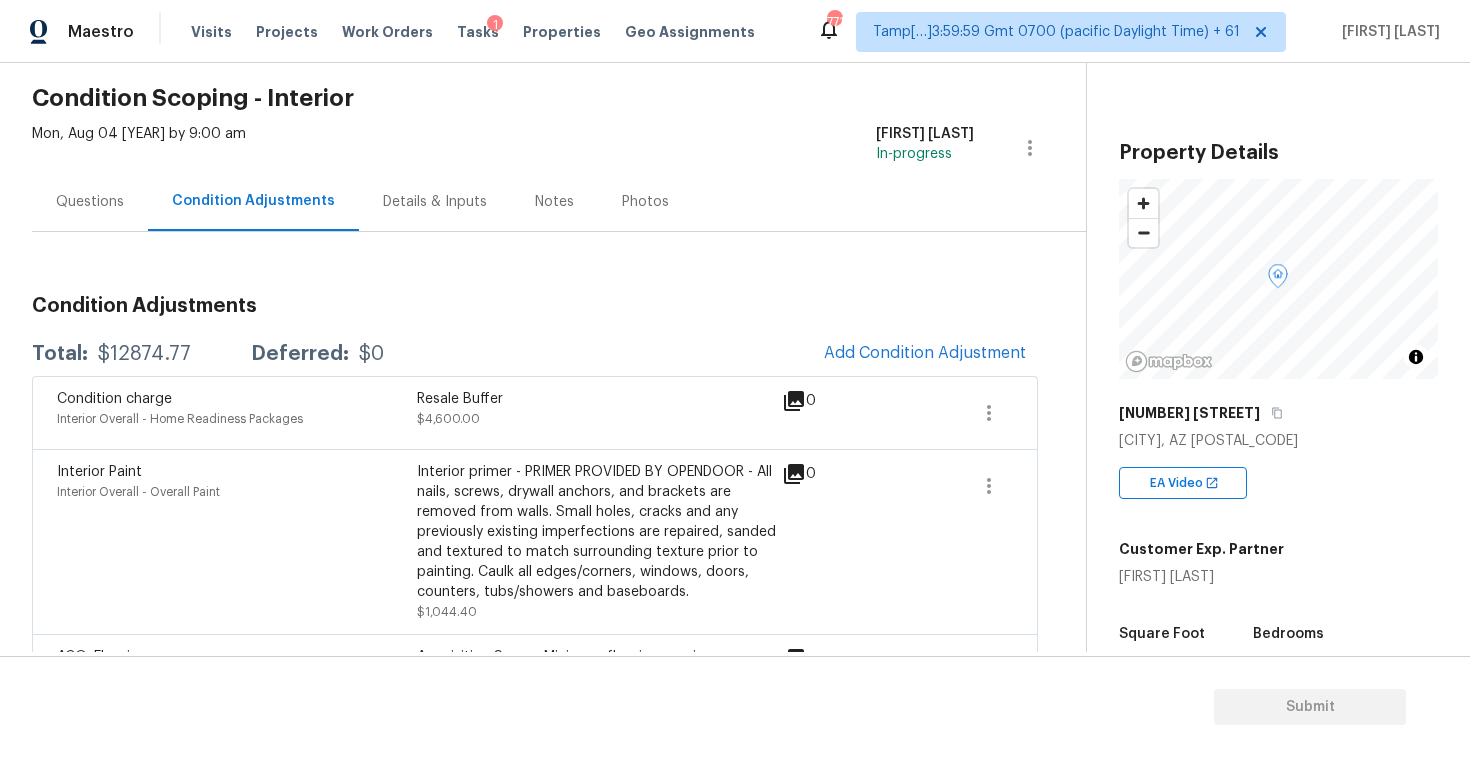 click on "Questions" at bounding box center [90, 202] 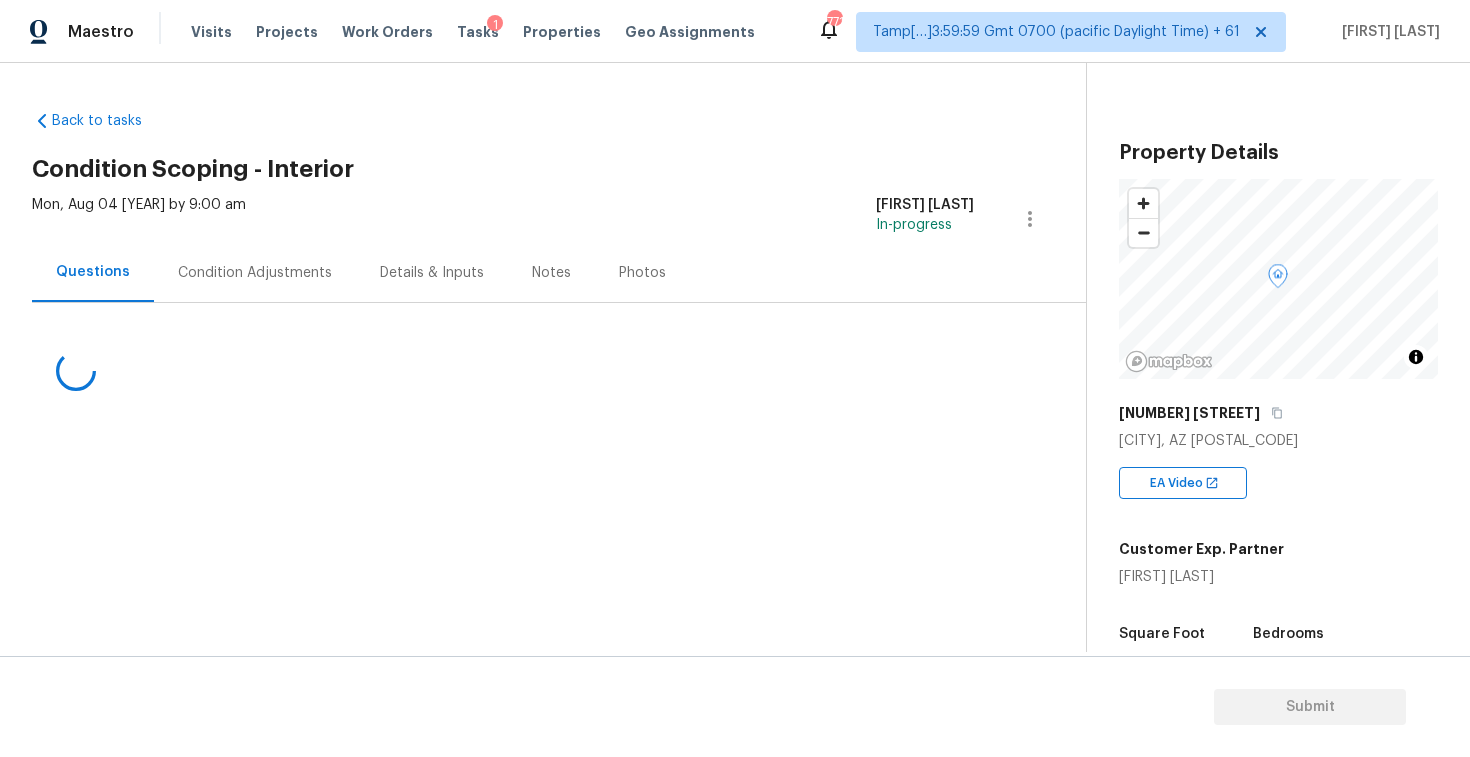 scroll, scrollTop: 0, scrollLeft: 0, axis: both 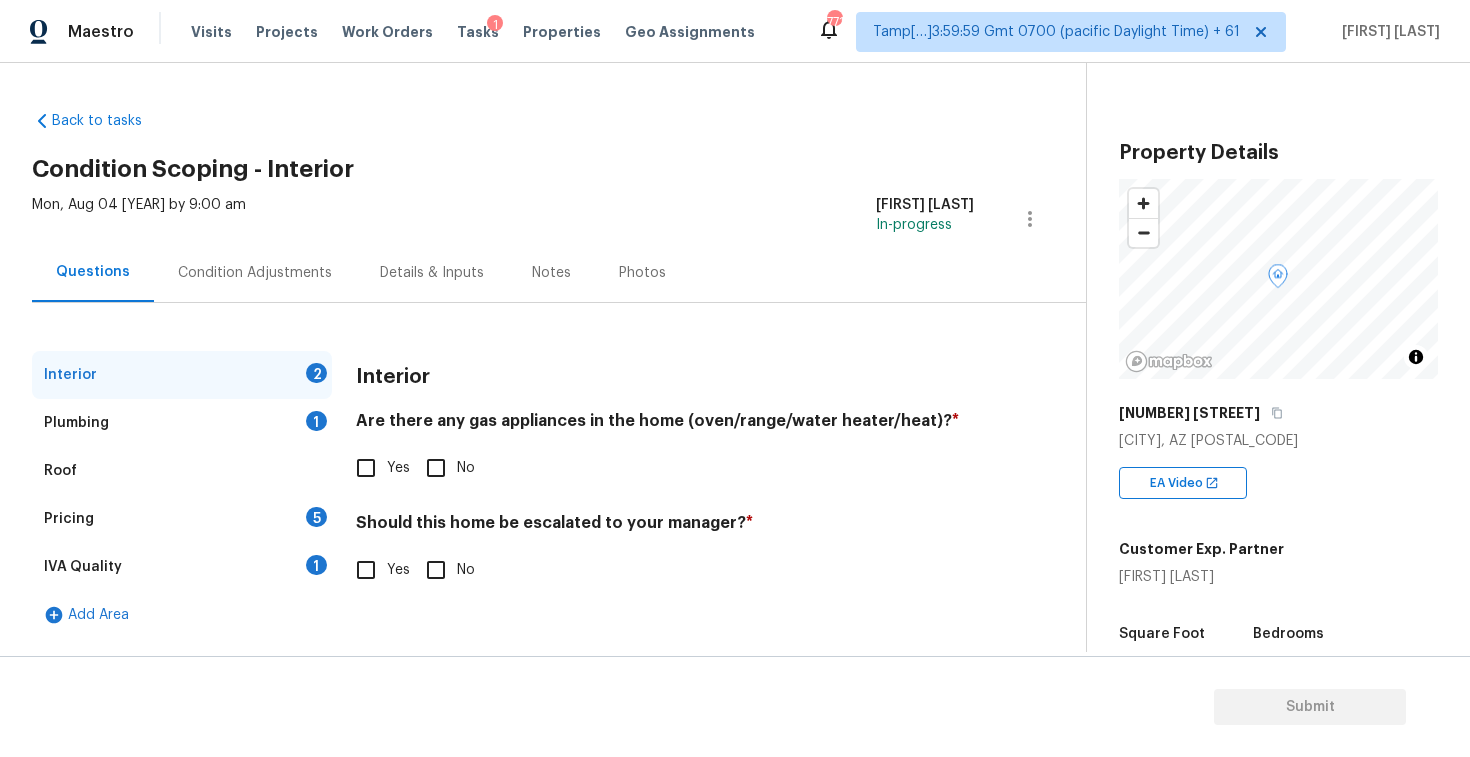 click on "No" at bounding box center [436, 468] 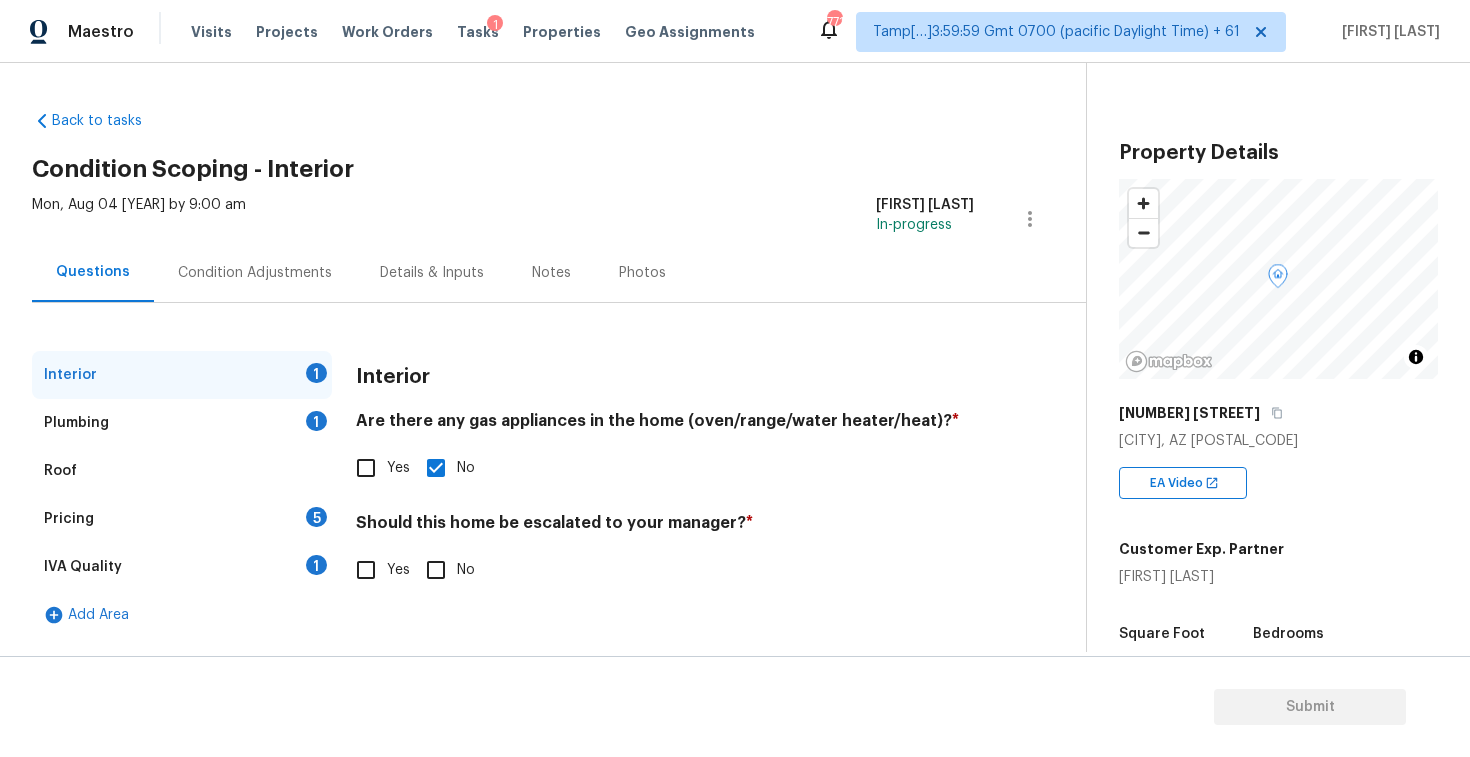 click on "Yes" at bounding box center (366, 468) 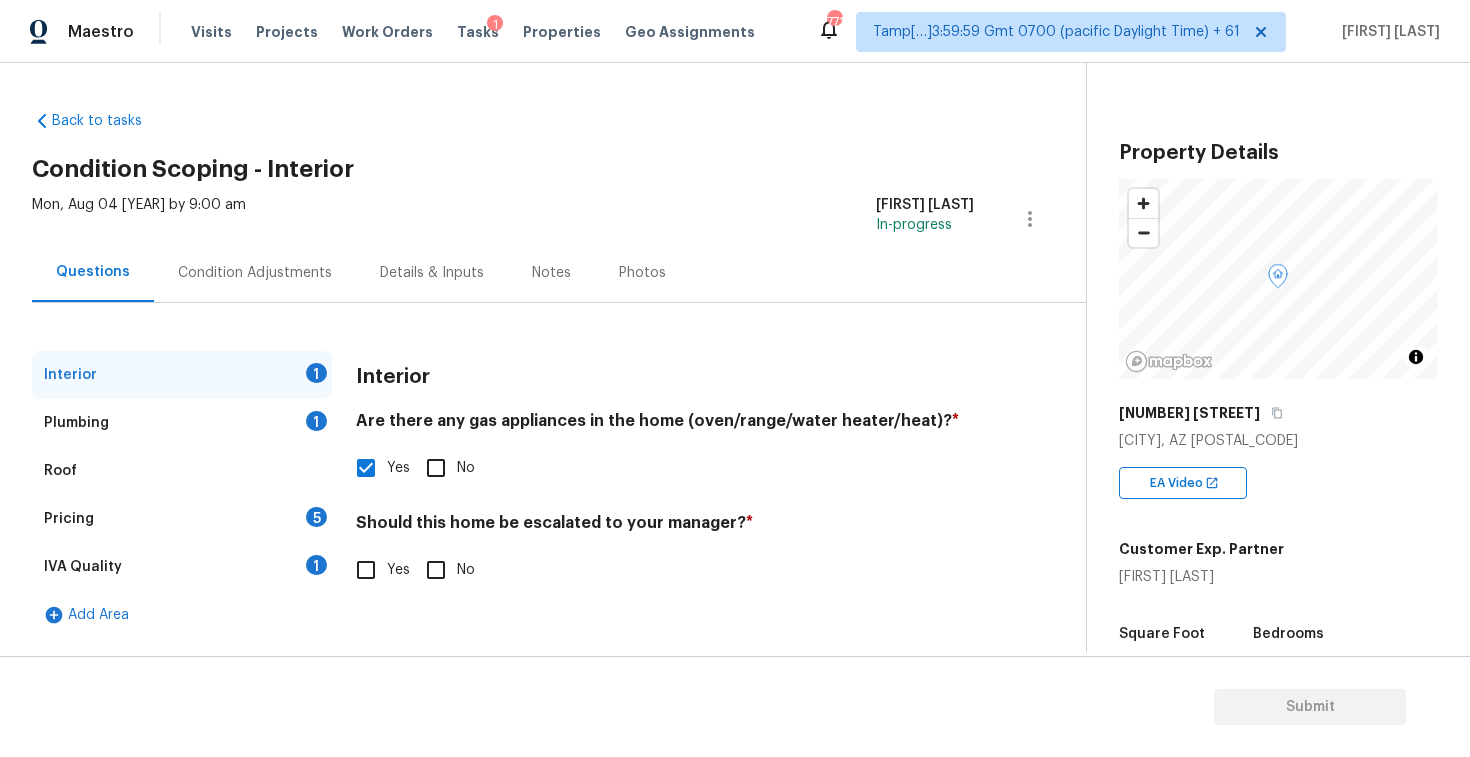 click on "Yes" at bounding box center [366, 570] 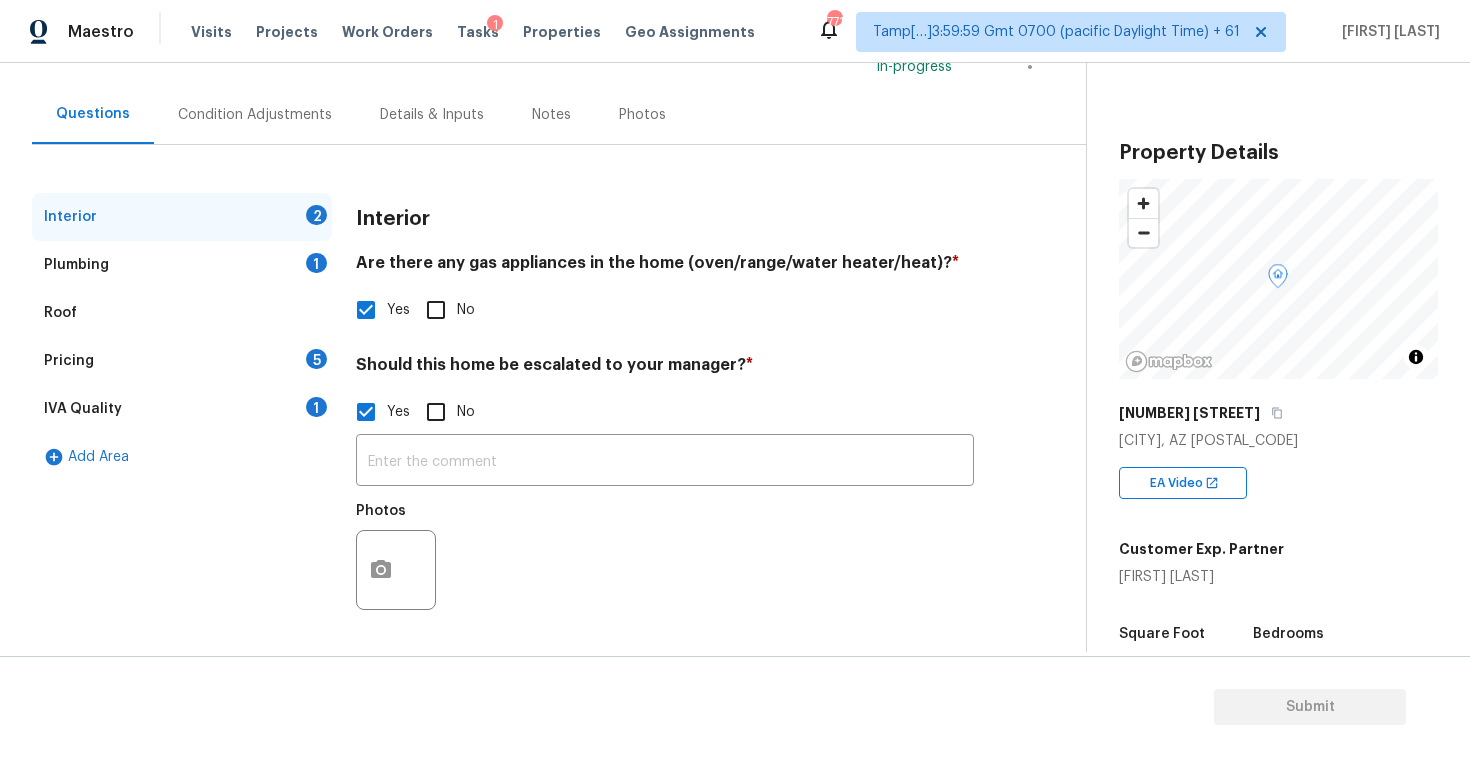 scroll, scrollTop: 158, scrollLeft: 0, axis: vertical 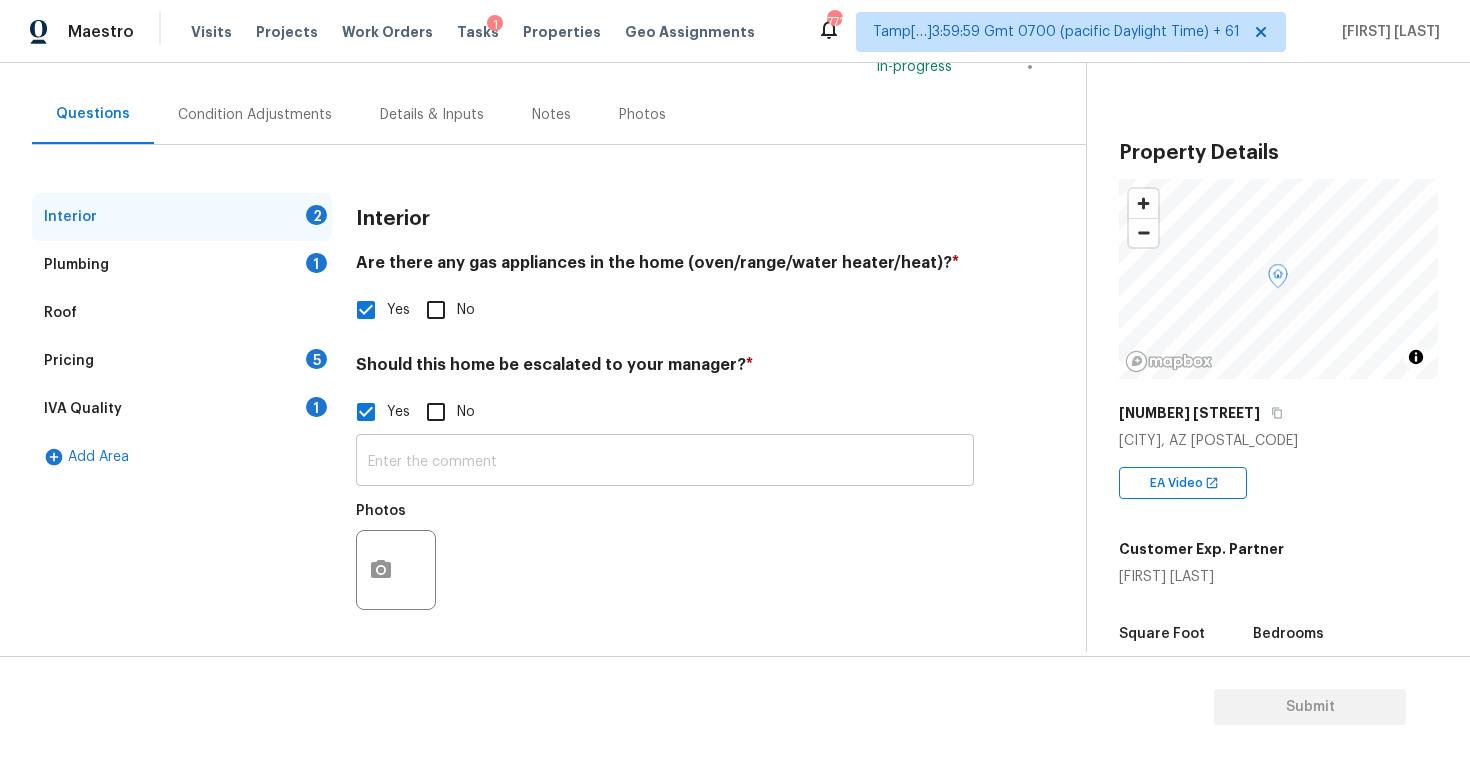 click at bounding box center [665, 462] 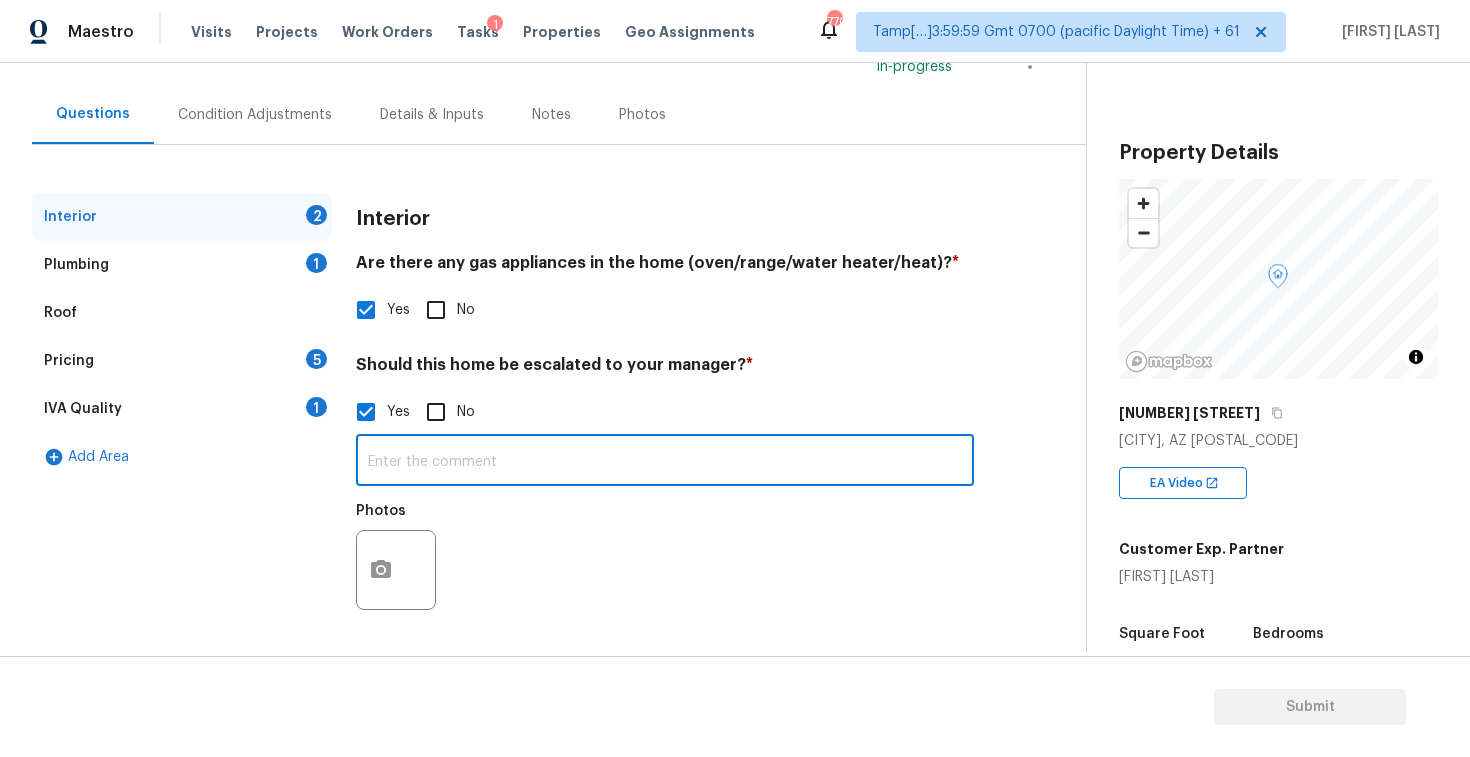 click at bounding box center (665, 462) 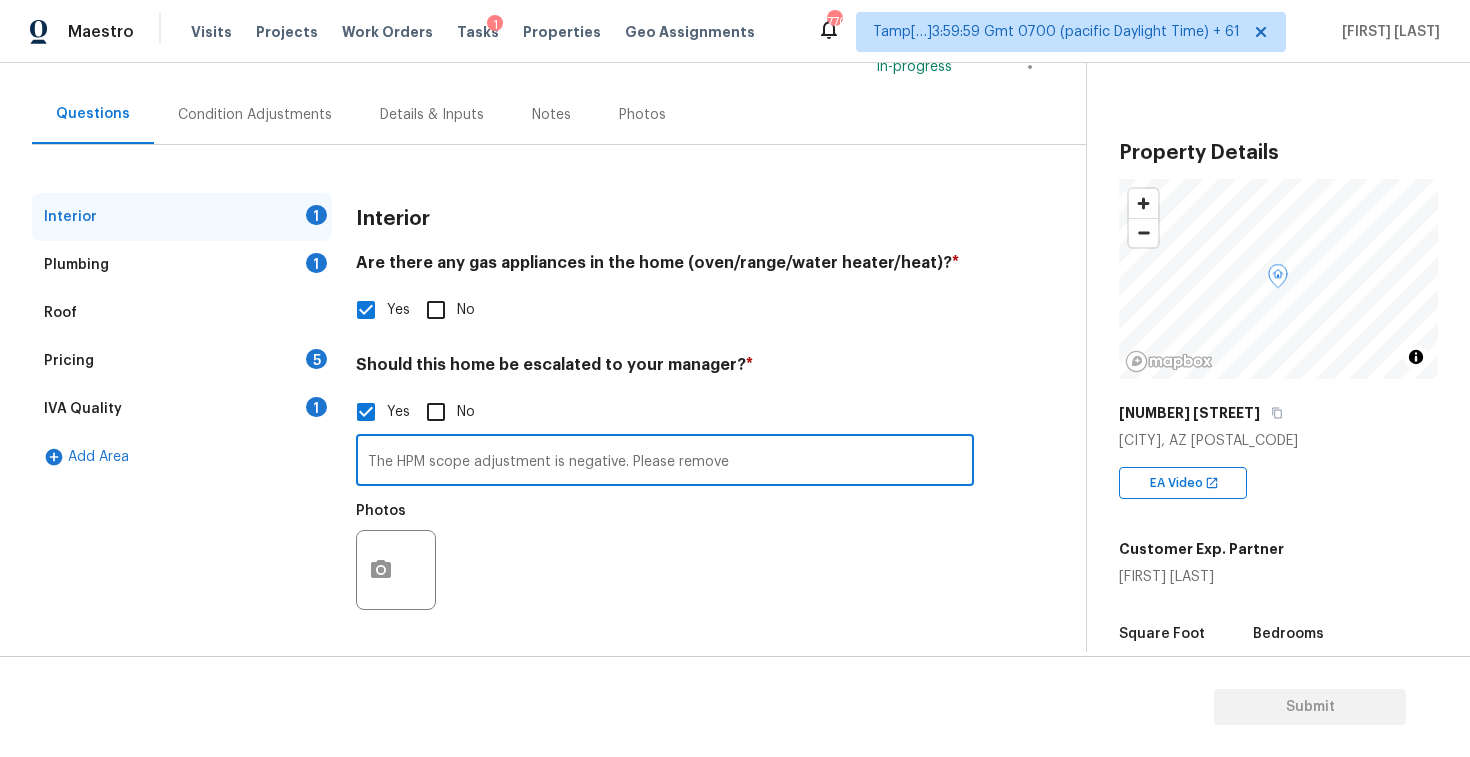 paste on "-$1,275" 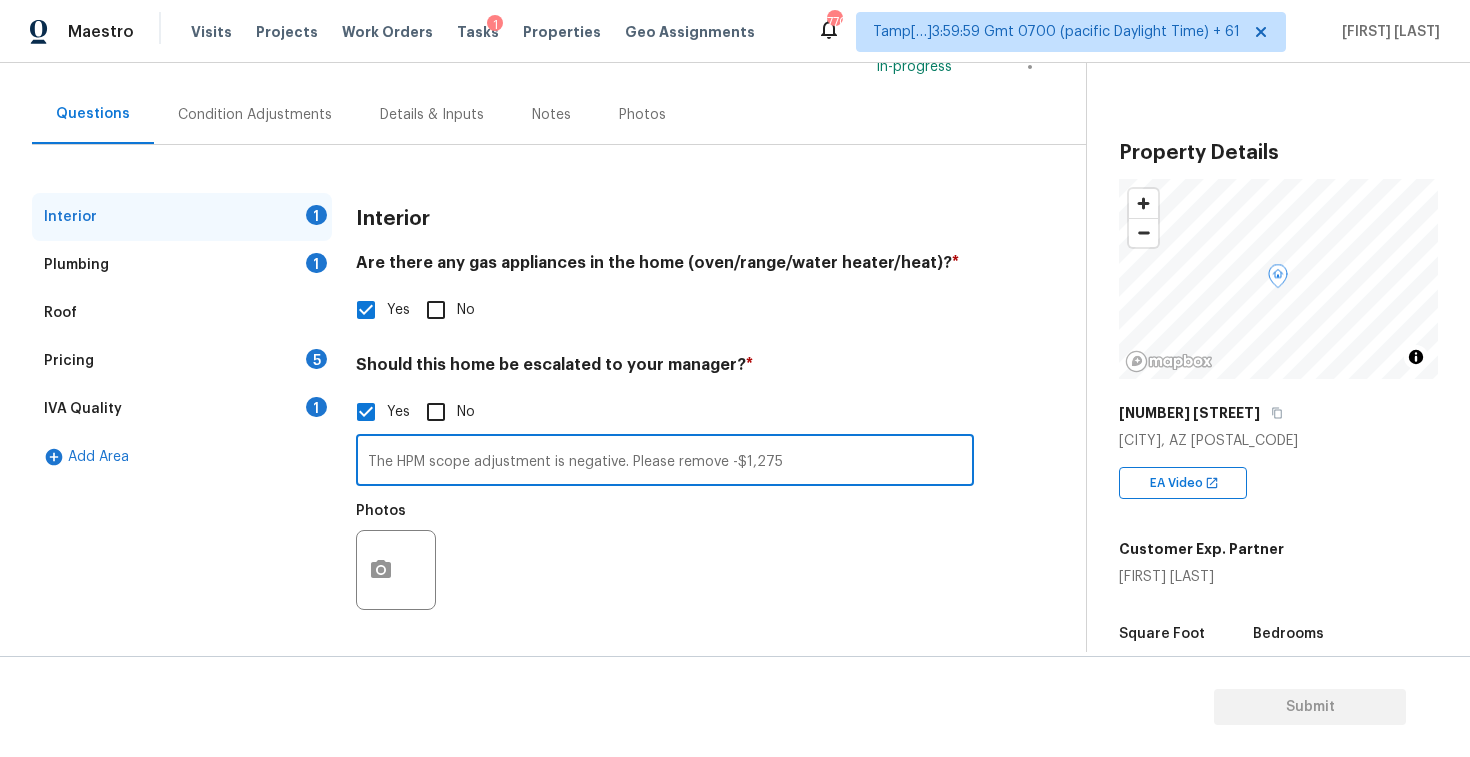 click on "The HPM scope adjustment is negative. Please remove -$1,275" at bounding box center [665, 462] 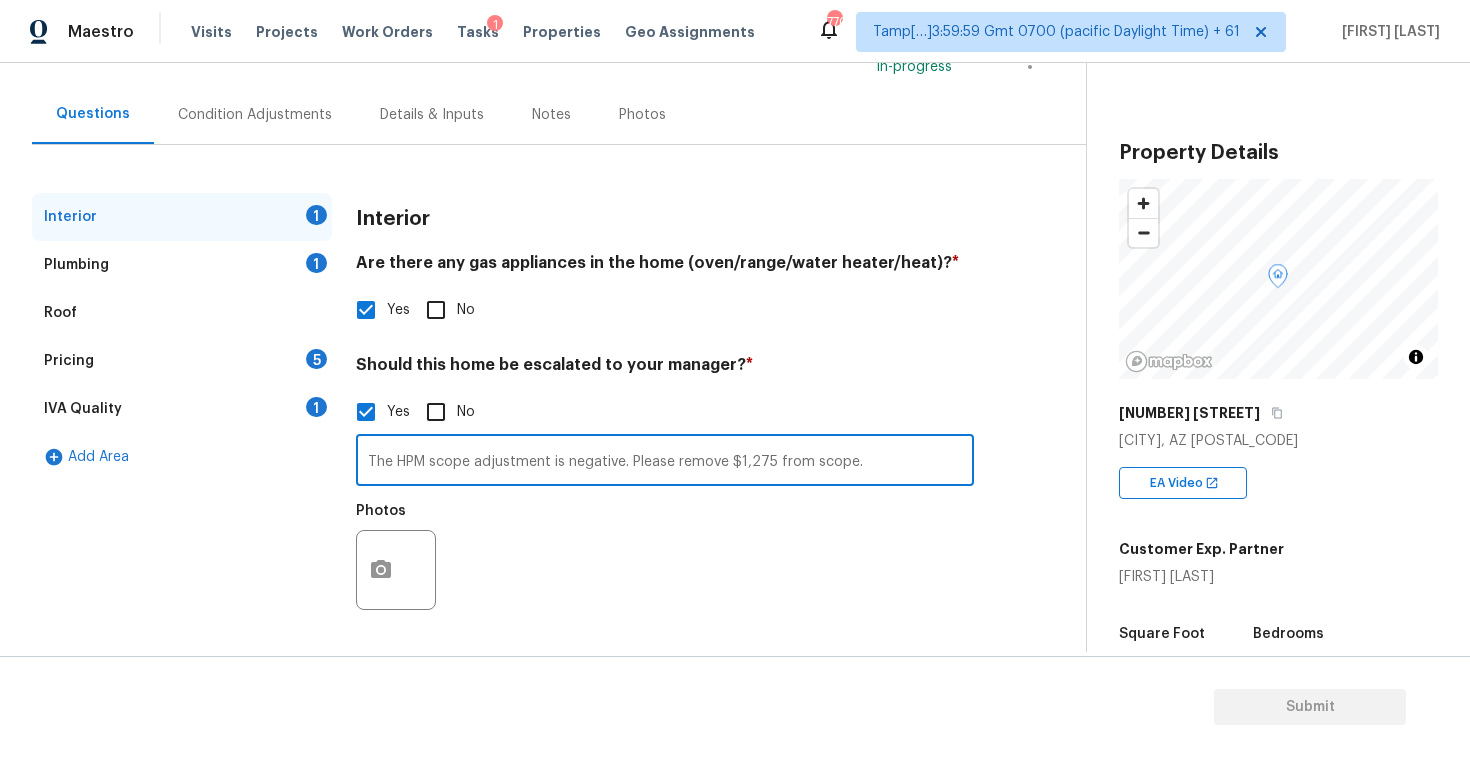 type on "The HPM scope adjustment is negative. Please remove $1,275 from scope." 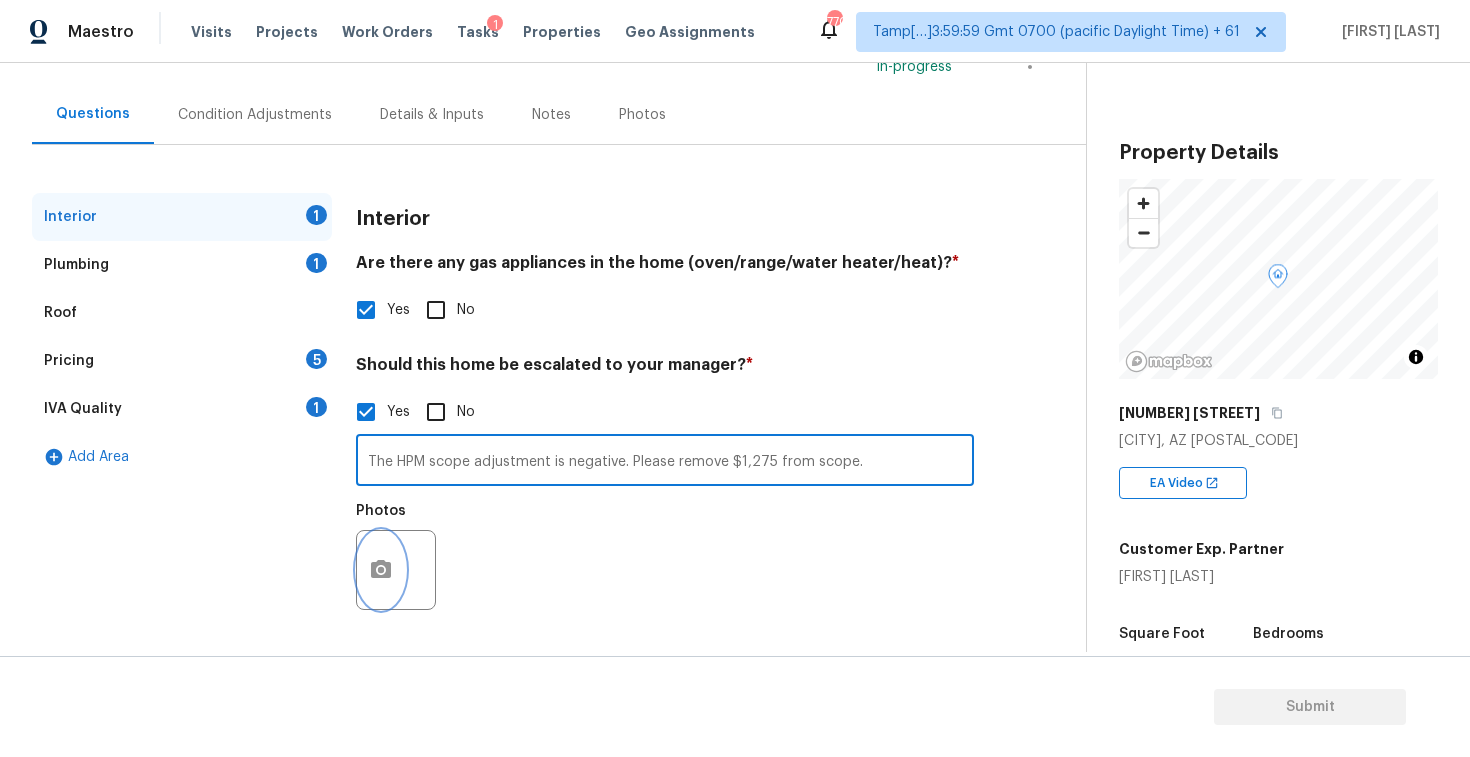 click at bounding box center (381, 570) 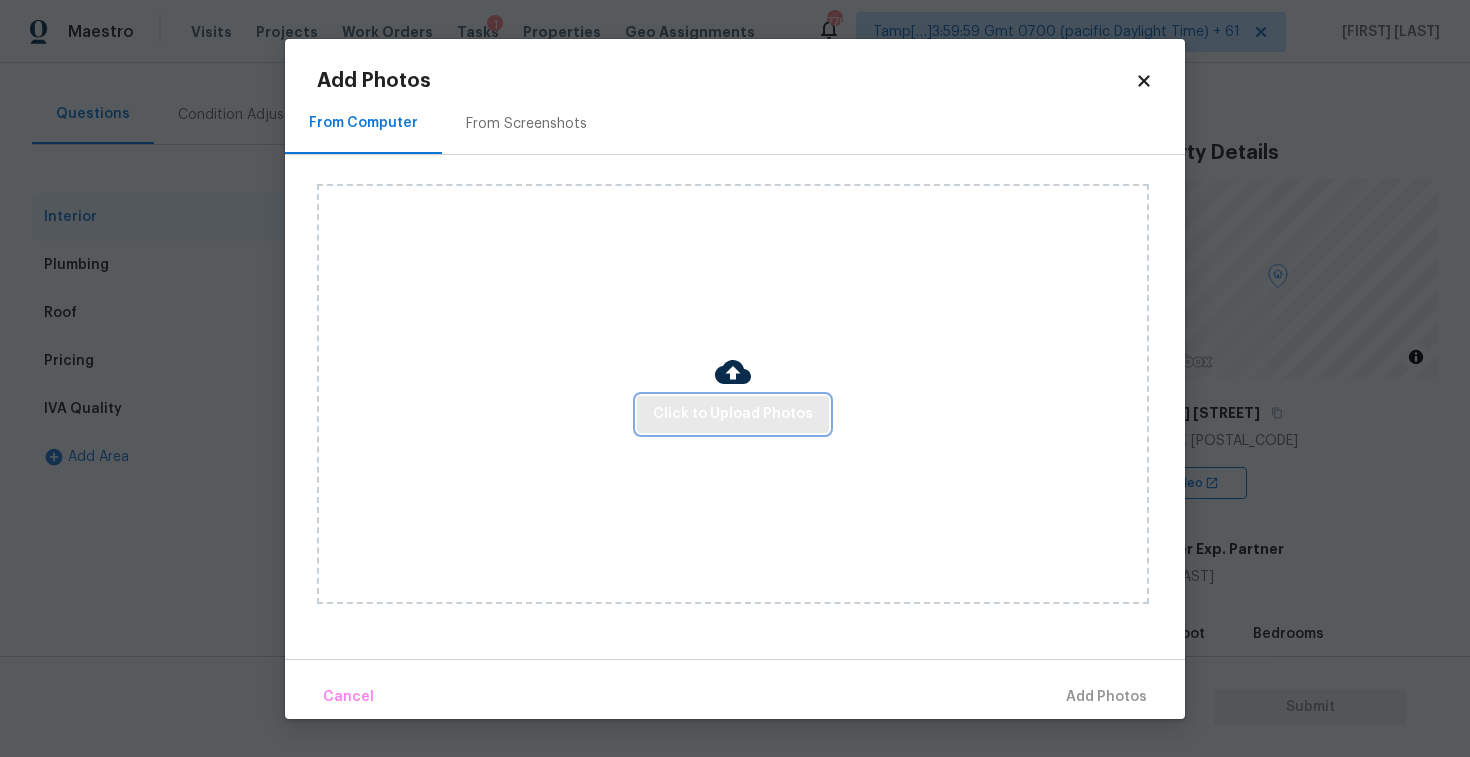 click on "Click to Upload Photos" at bounding box center (733, 414) 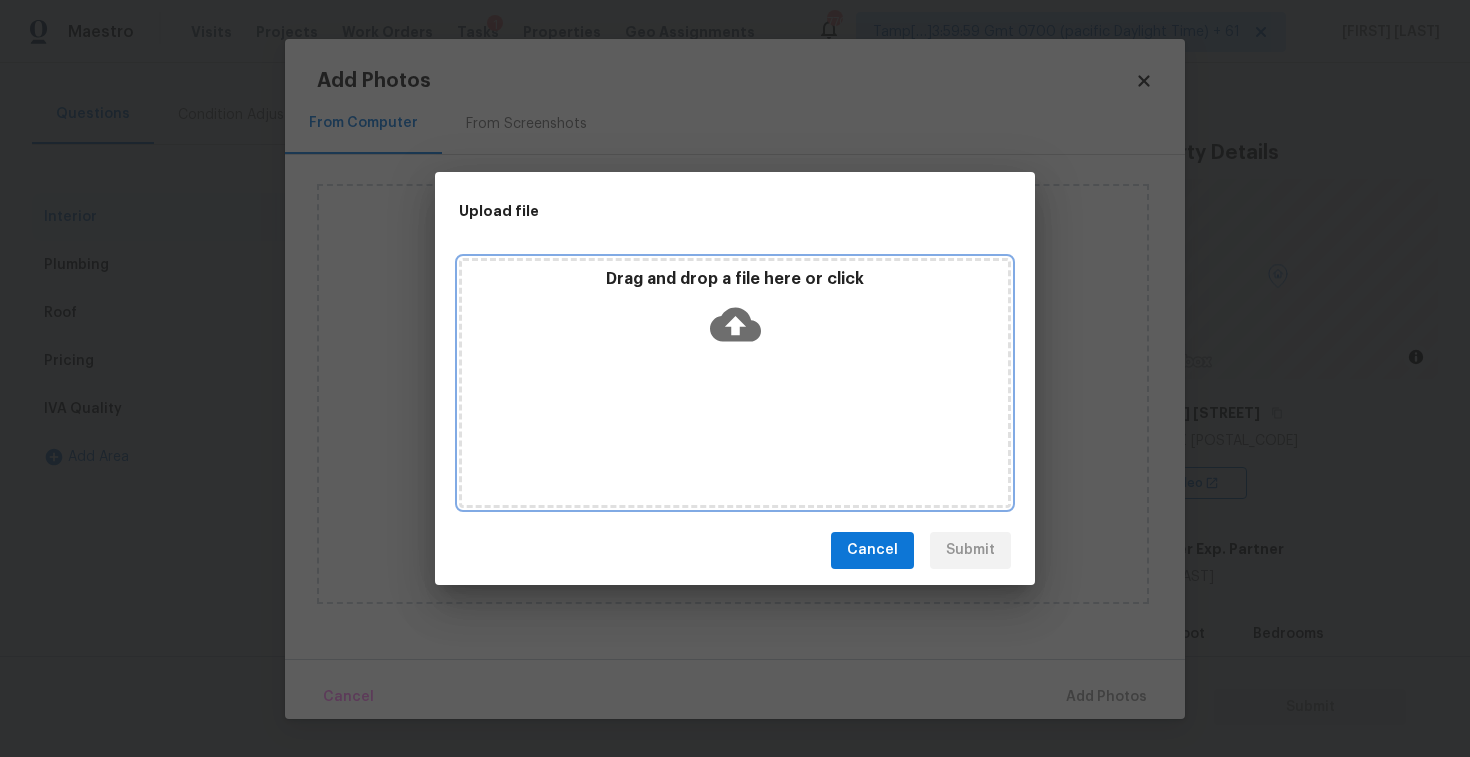 click 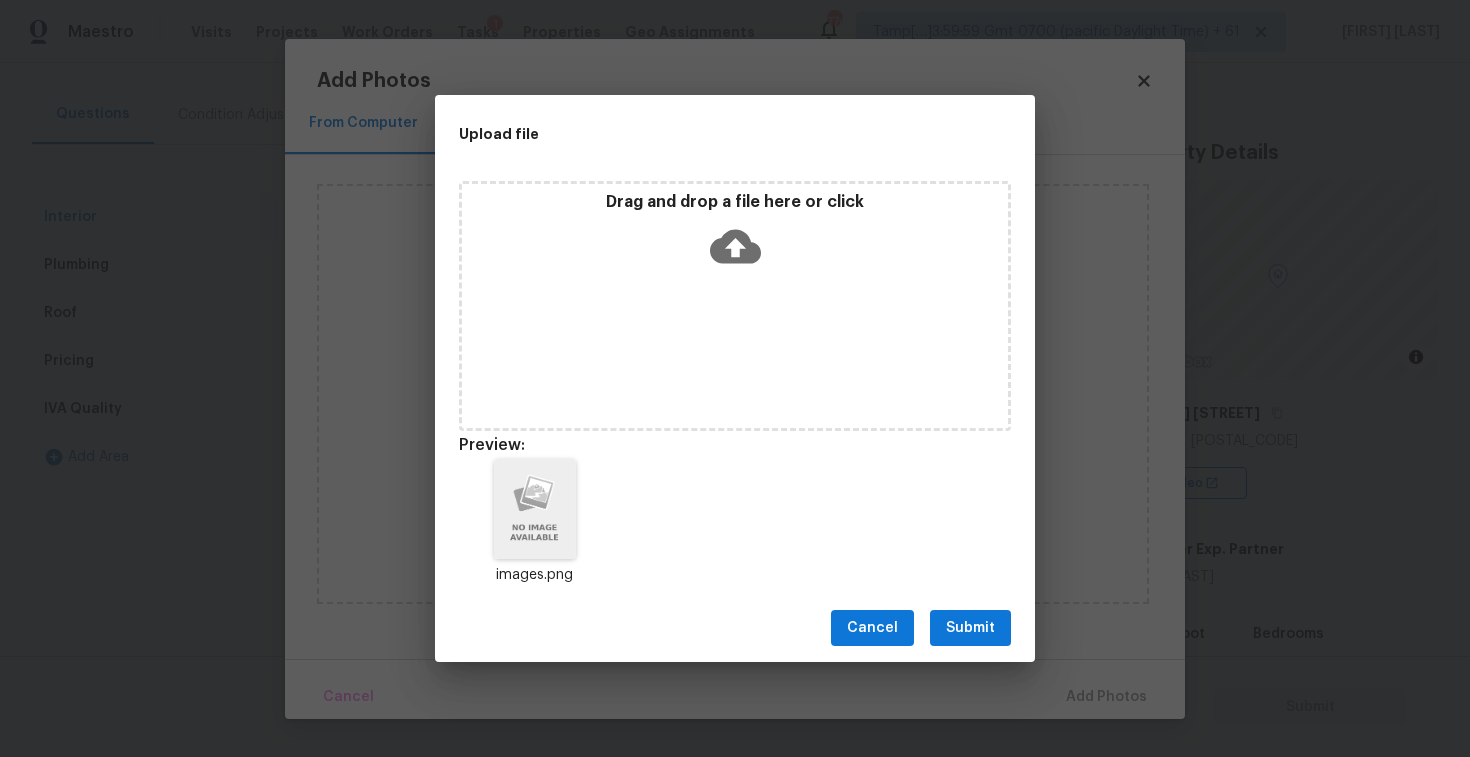 click on "Submit" at bounding box center [970, 628] 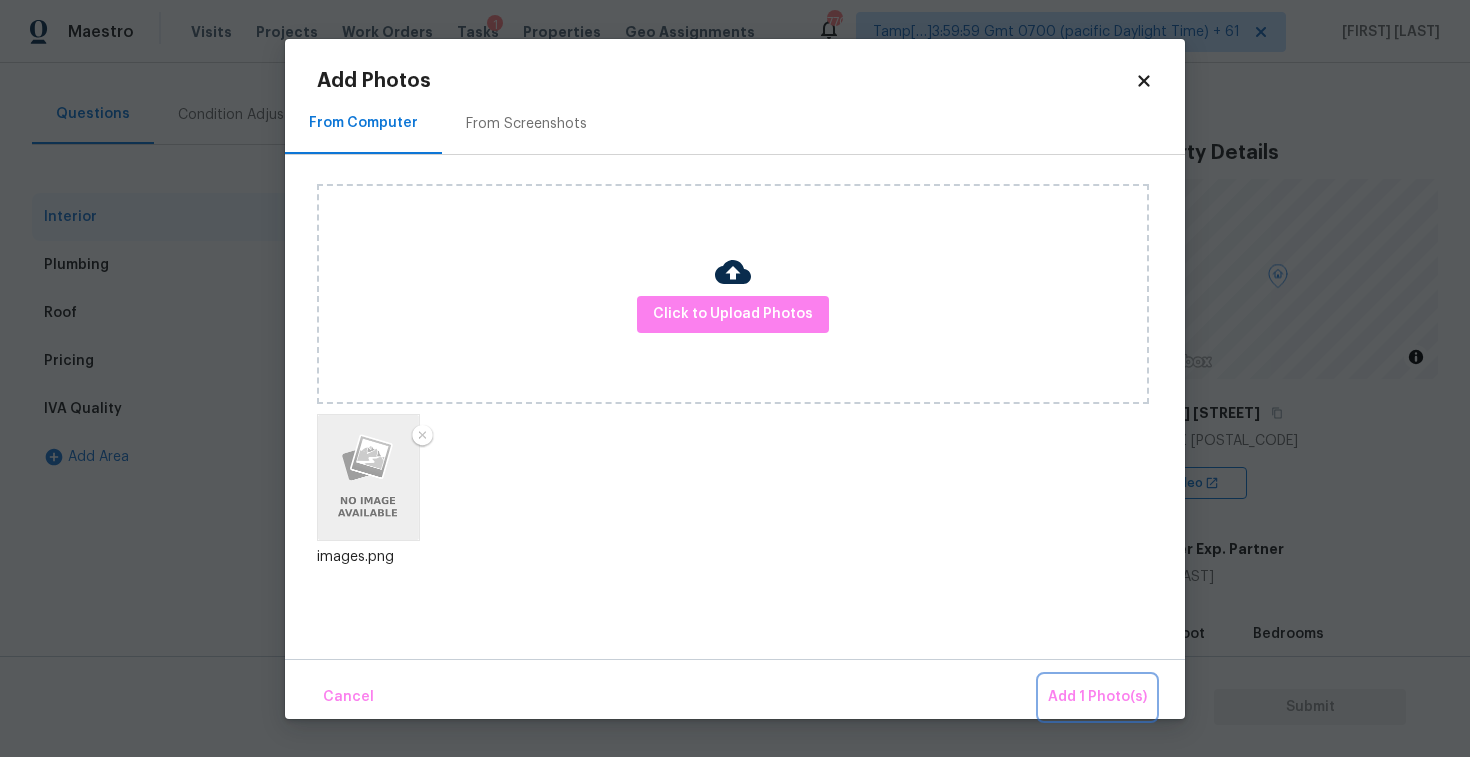 click on "Add 1 Photo(s)" at bounding box center [1097, 697] 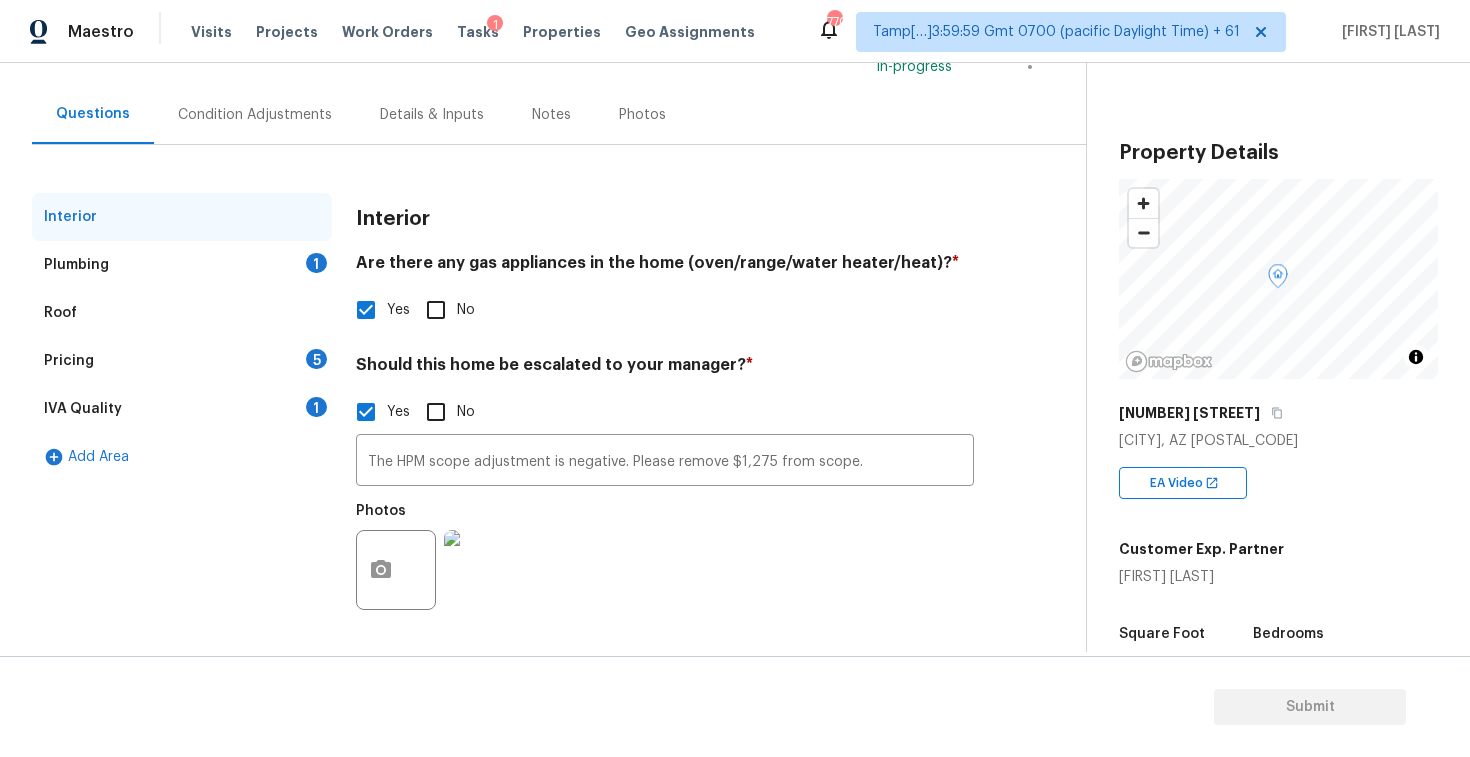 click on "Plumbing 1" at bounding box center (182, 265) 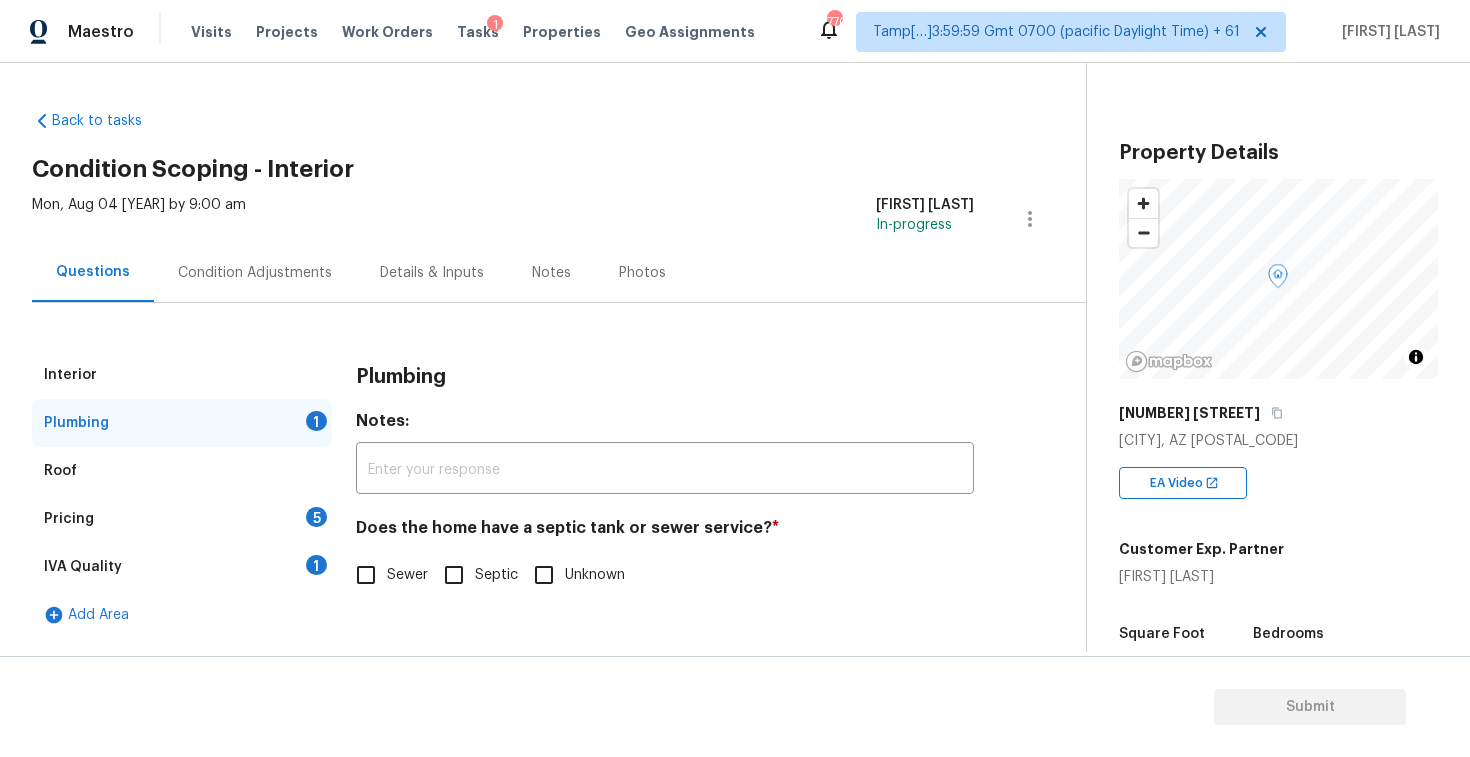 click on "Sewer" at bounding box center [366, 575] 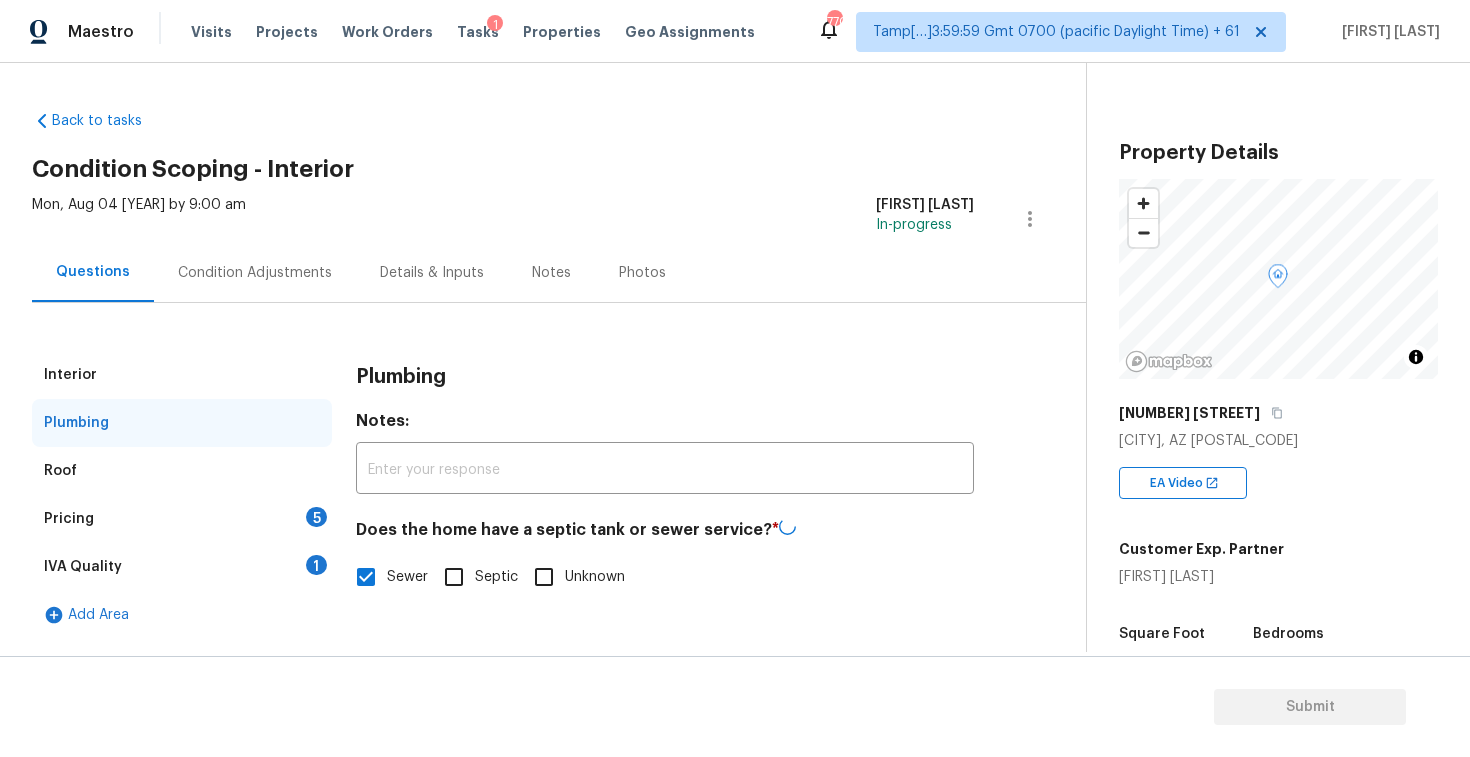 click on "5" at bounding box center (316, 517) 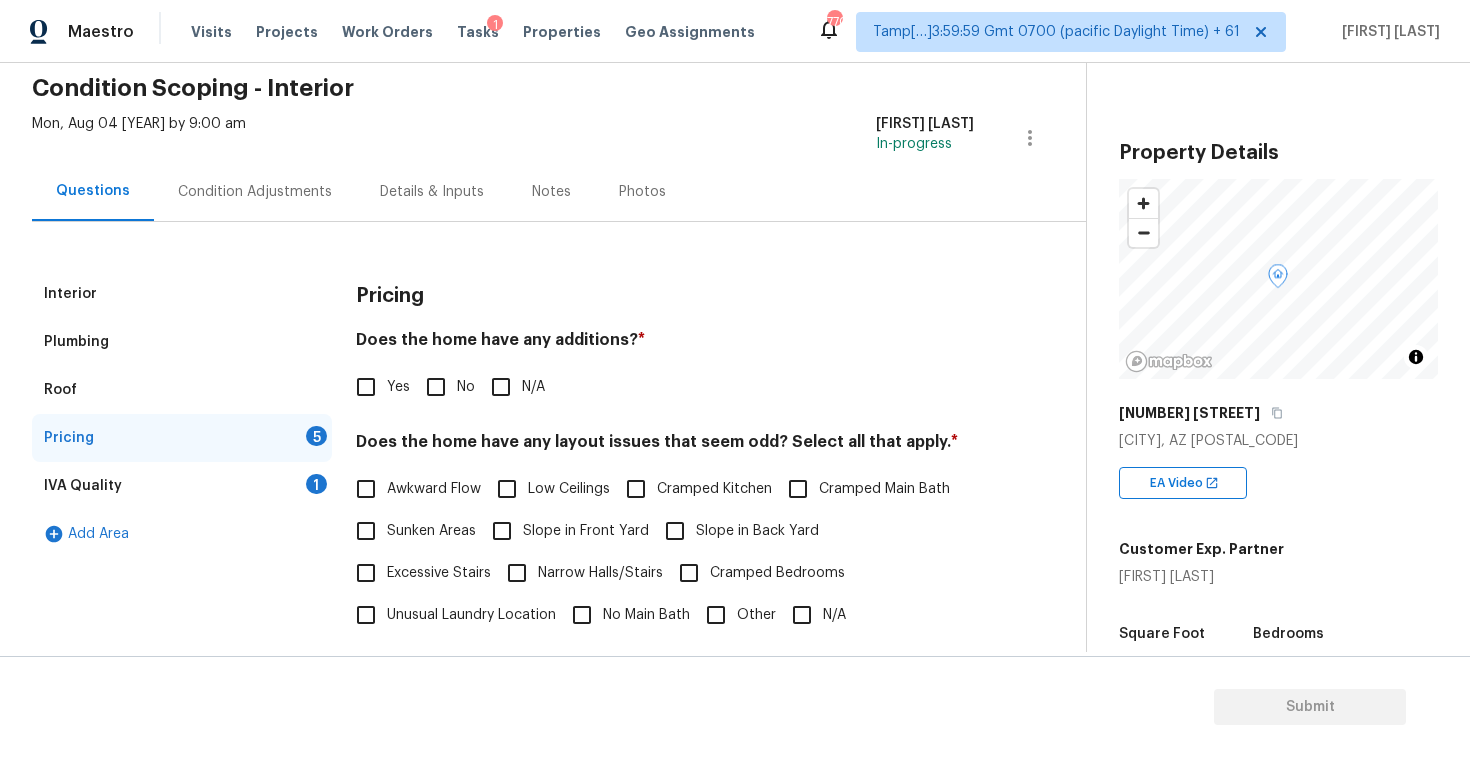 click on "No" at bounding box center [436, 387] 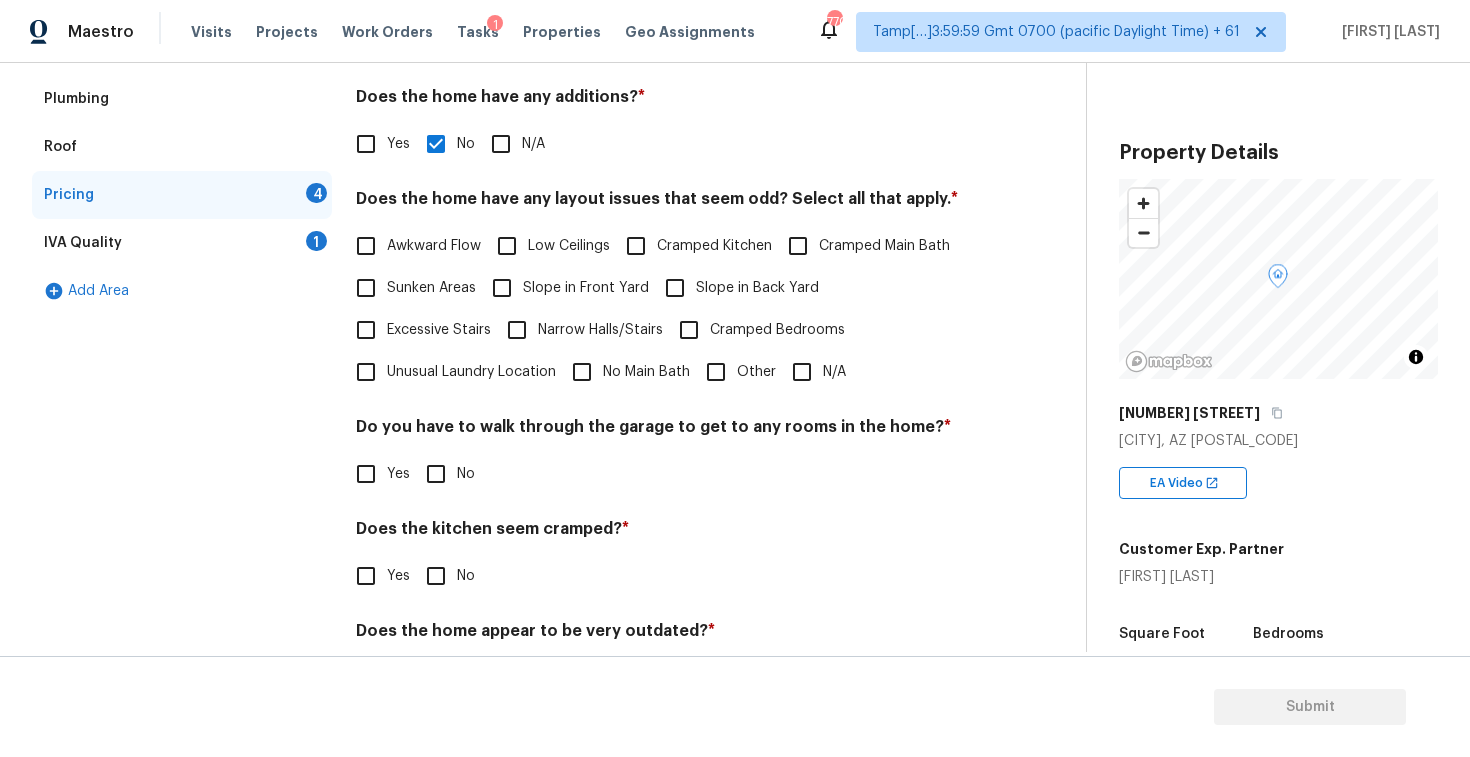 scroll, scrollTop: 350, scrollLeft: 0, axis: vertical 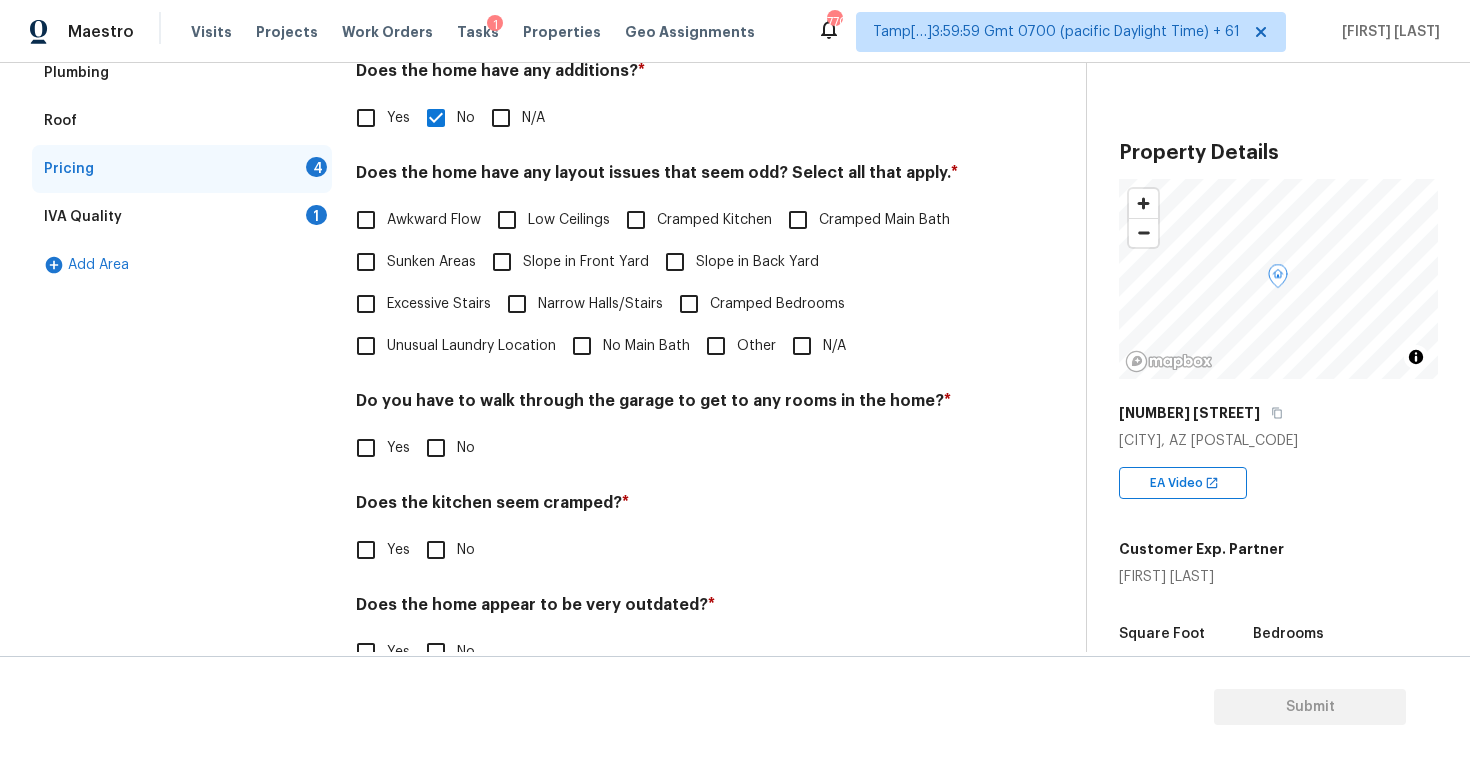 click on "Other" at bounding box center (735, 346) 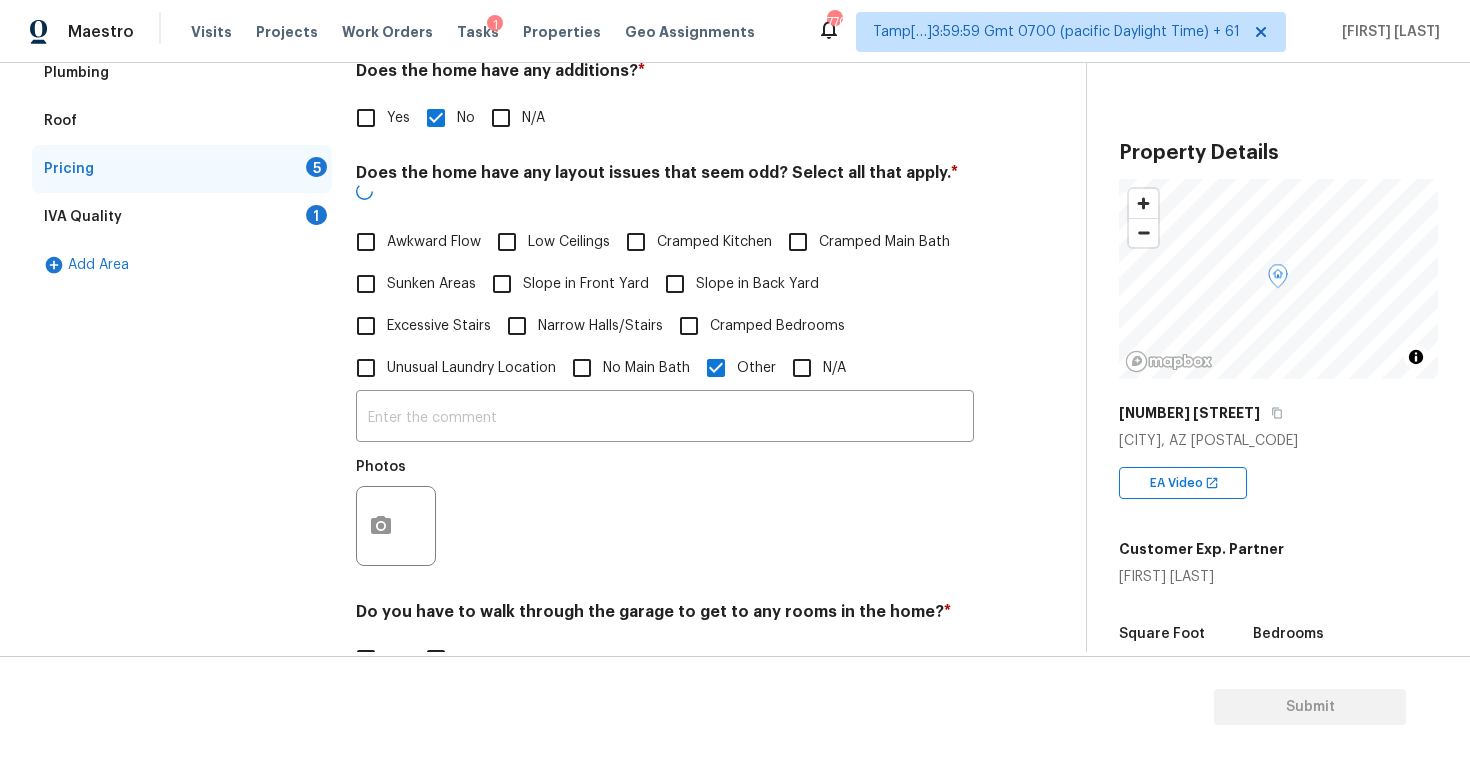 click on "Other" at bounding box center (735, 368) 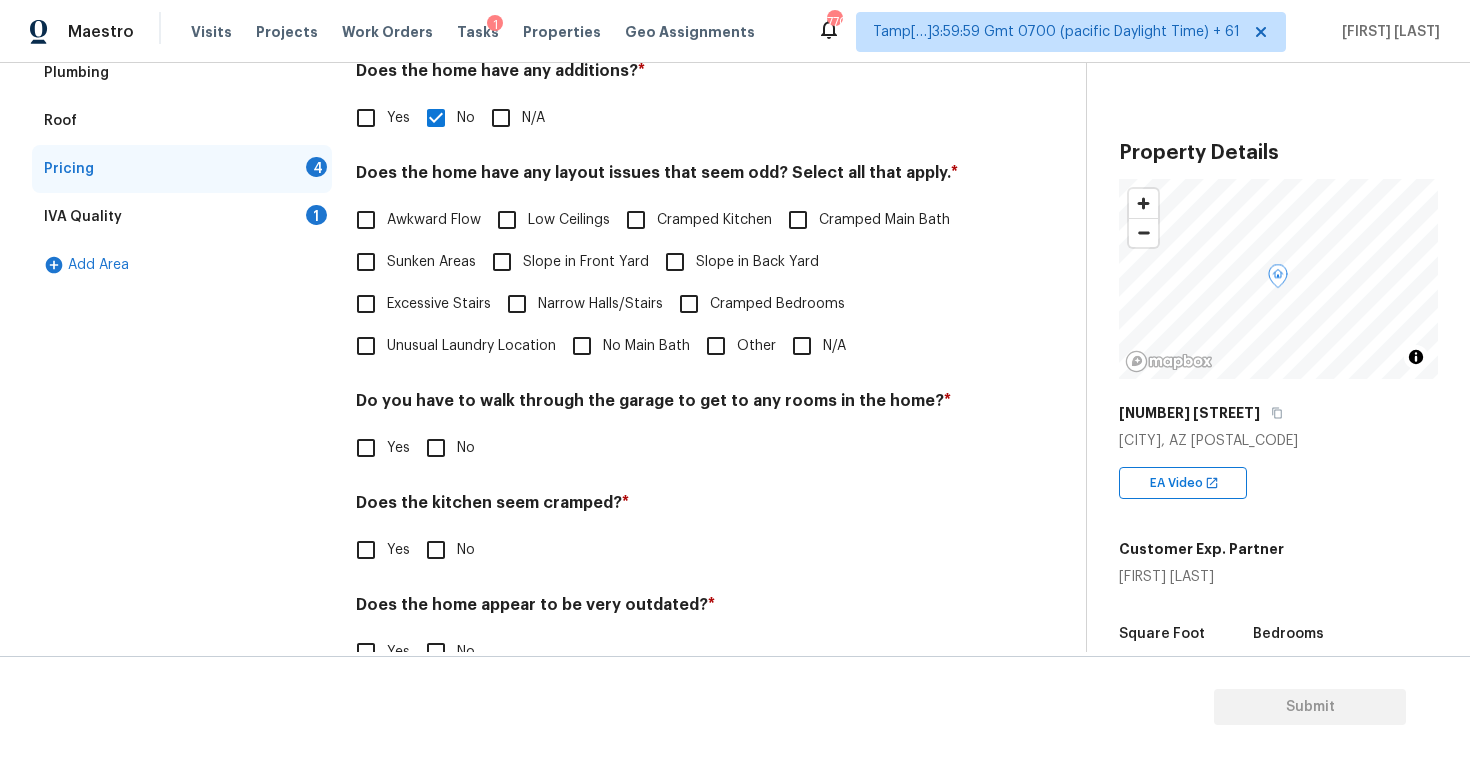click on "N/A" at bounding box center (802, 346) 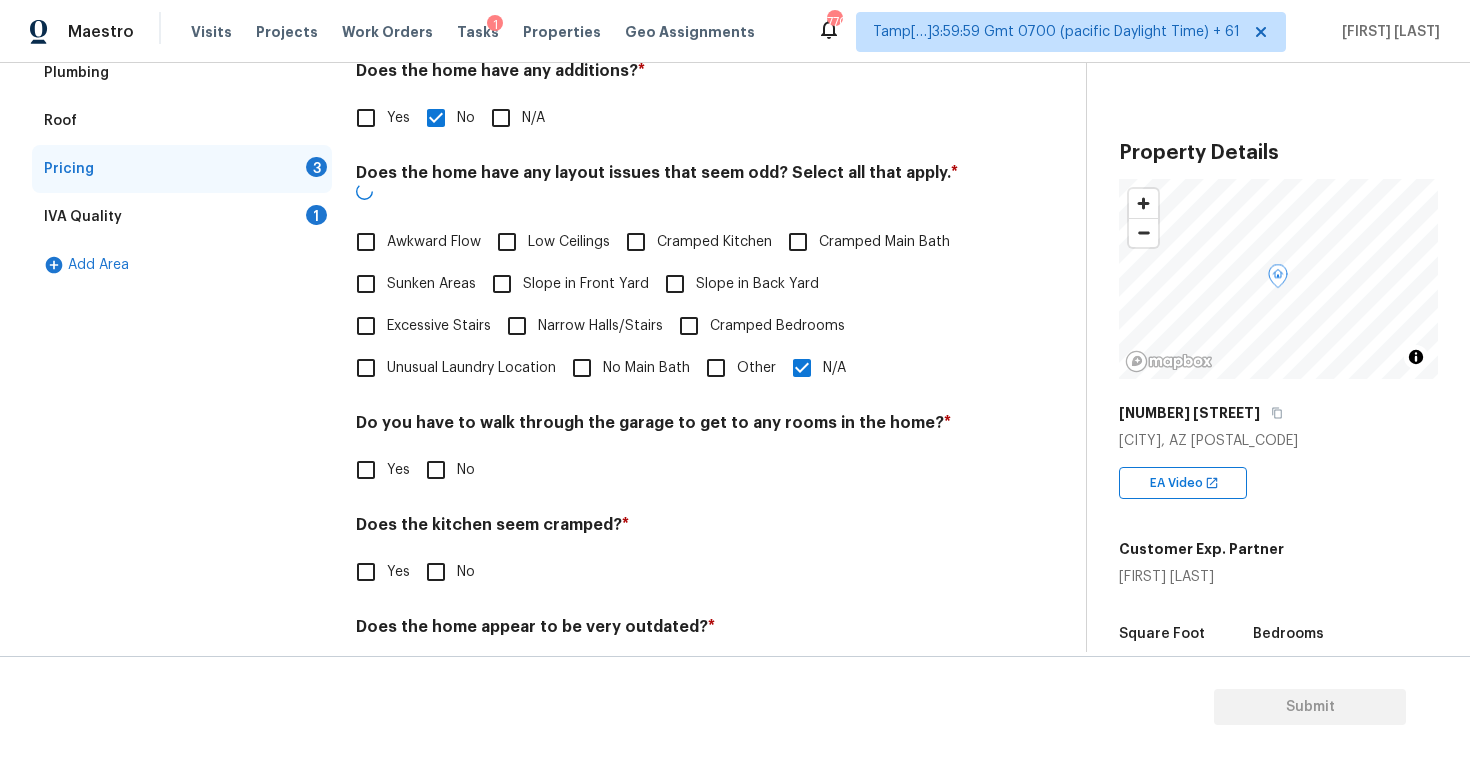 scroll, scrollTop: 401, scrollLeft: 0, axis: vertical 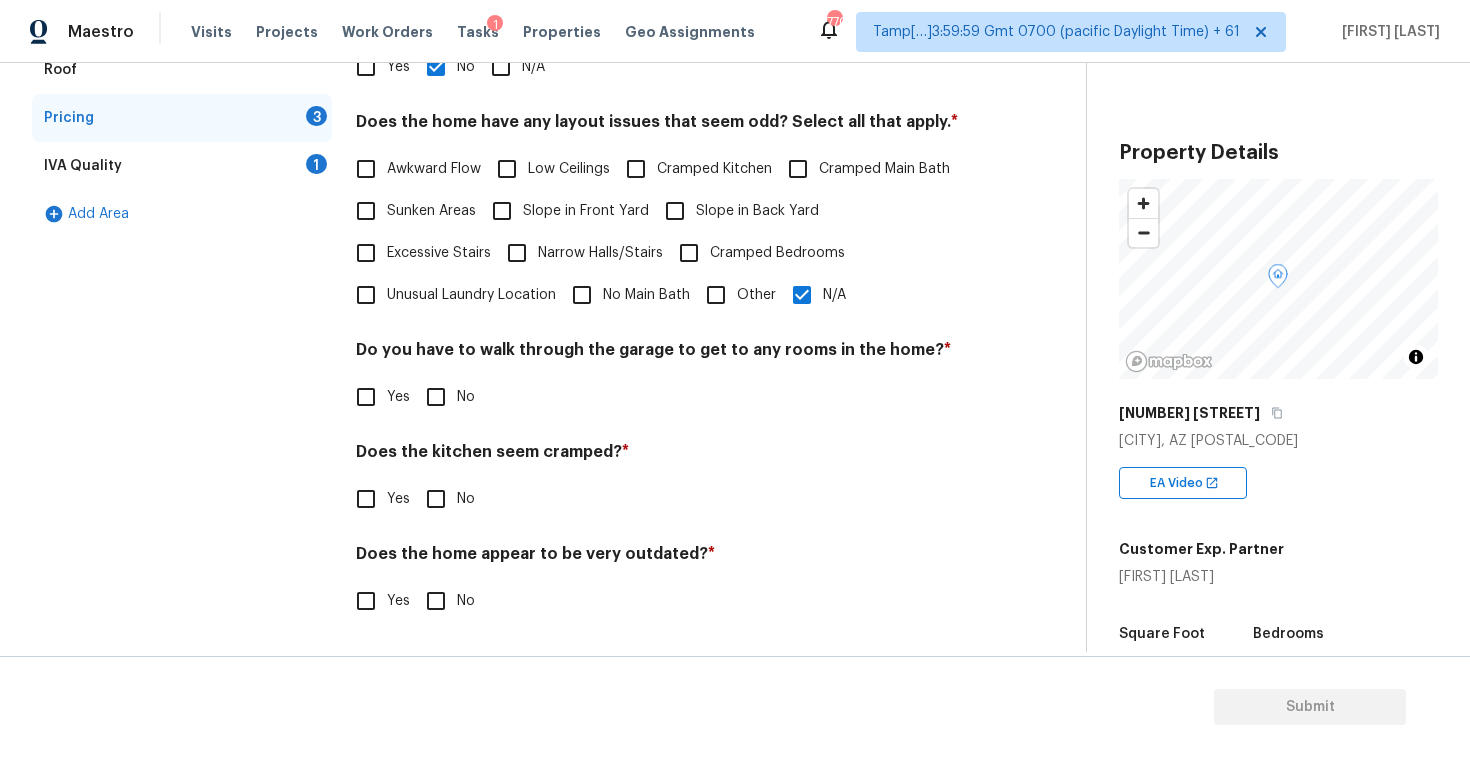 click on "No" at bounding box center (436, 397) 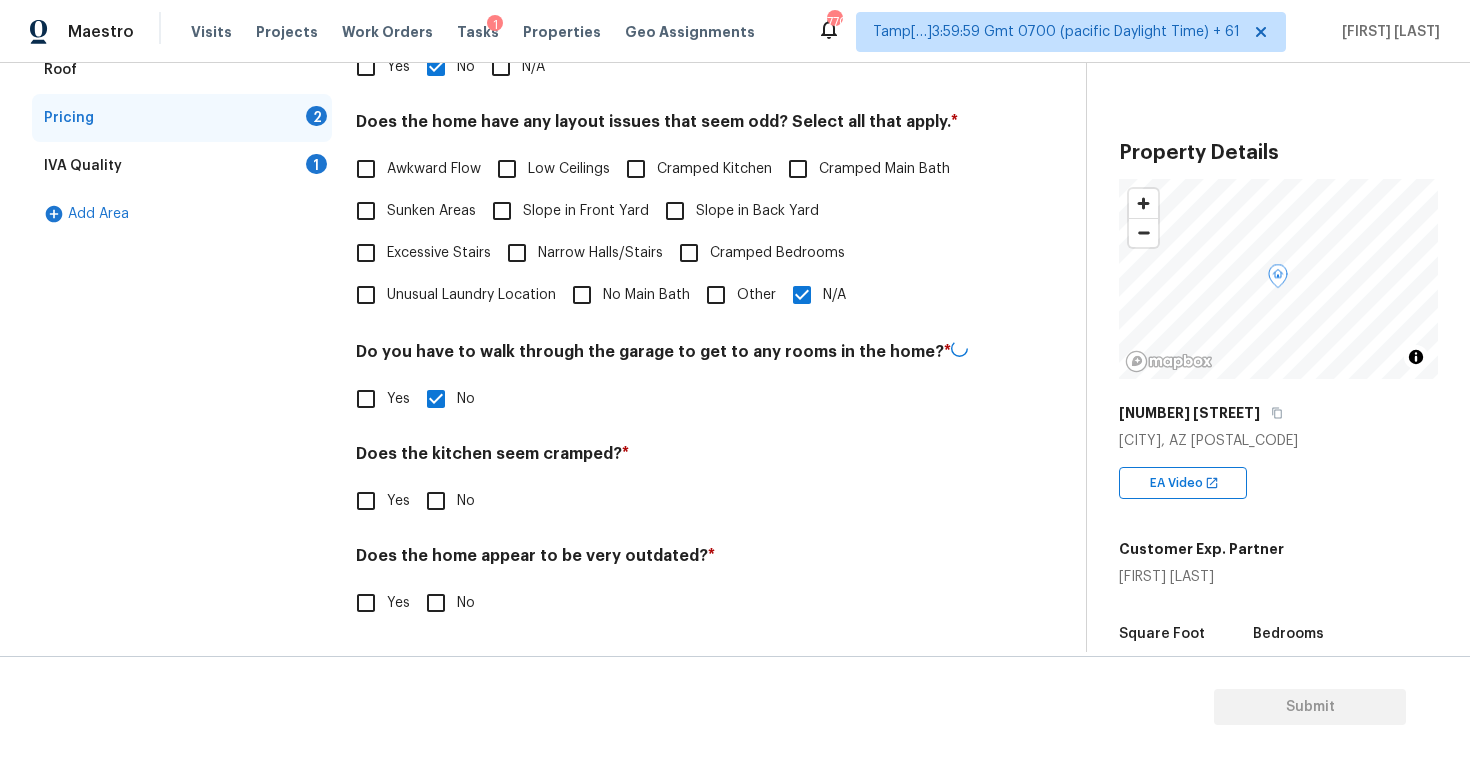 click on "No" at bounding box center [436, 501] 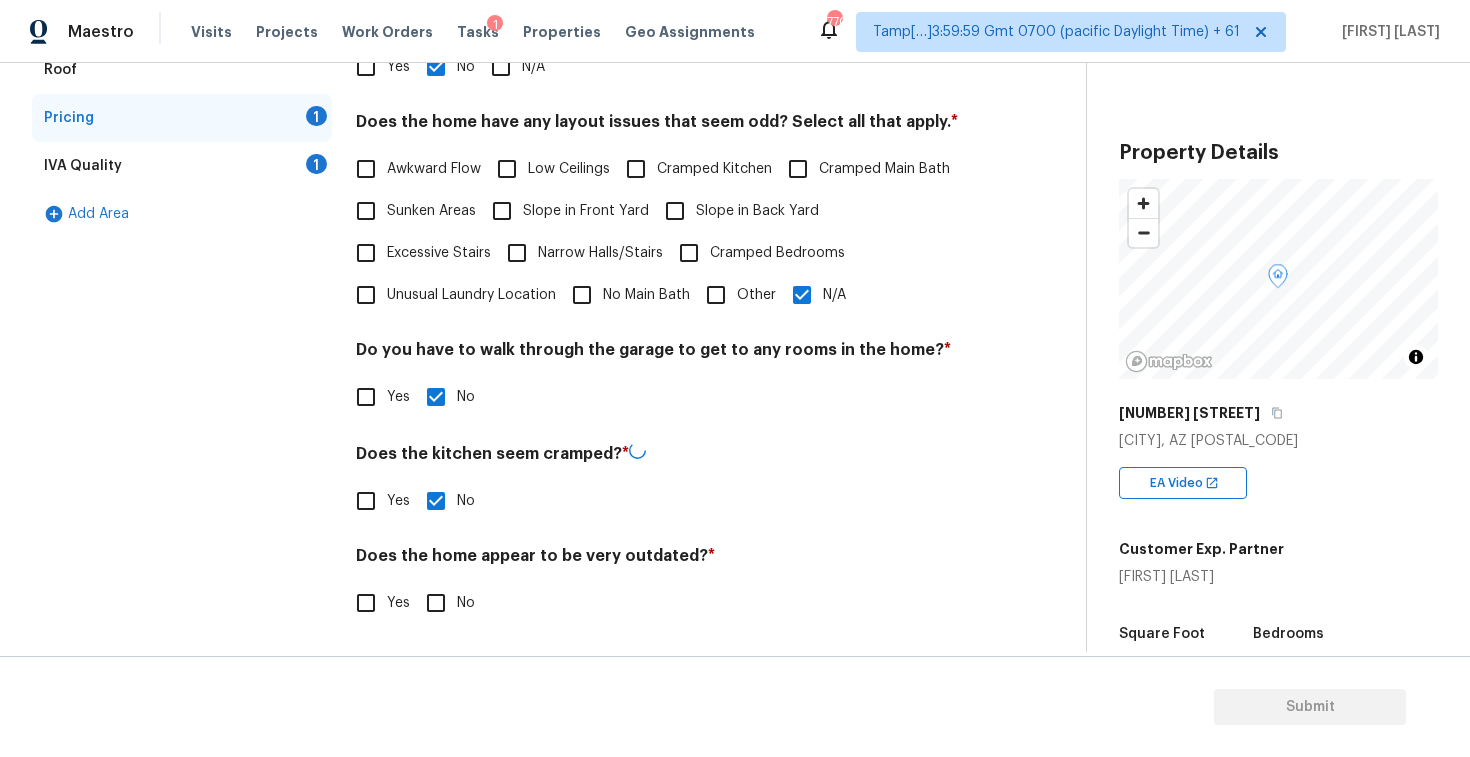 click on "No" at bounding box center (436, 603) 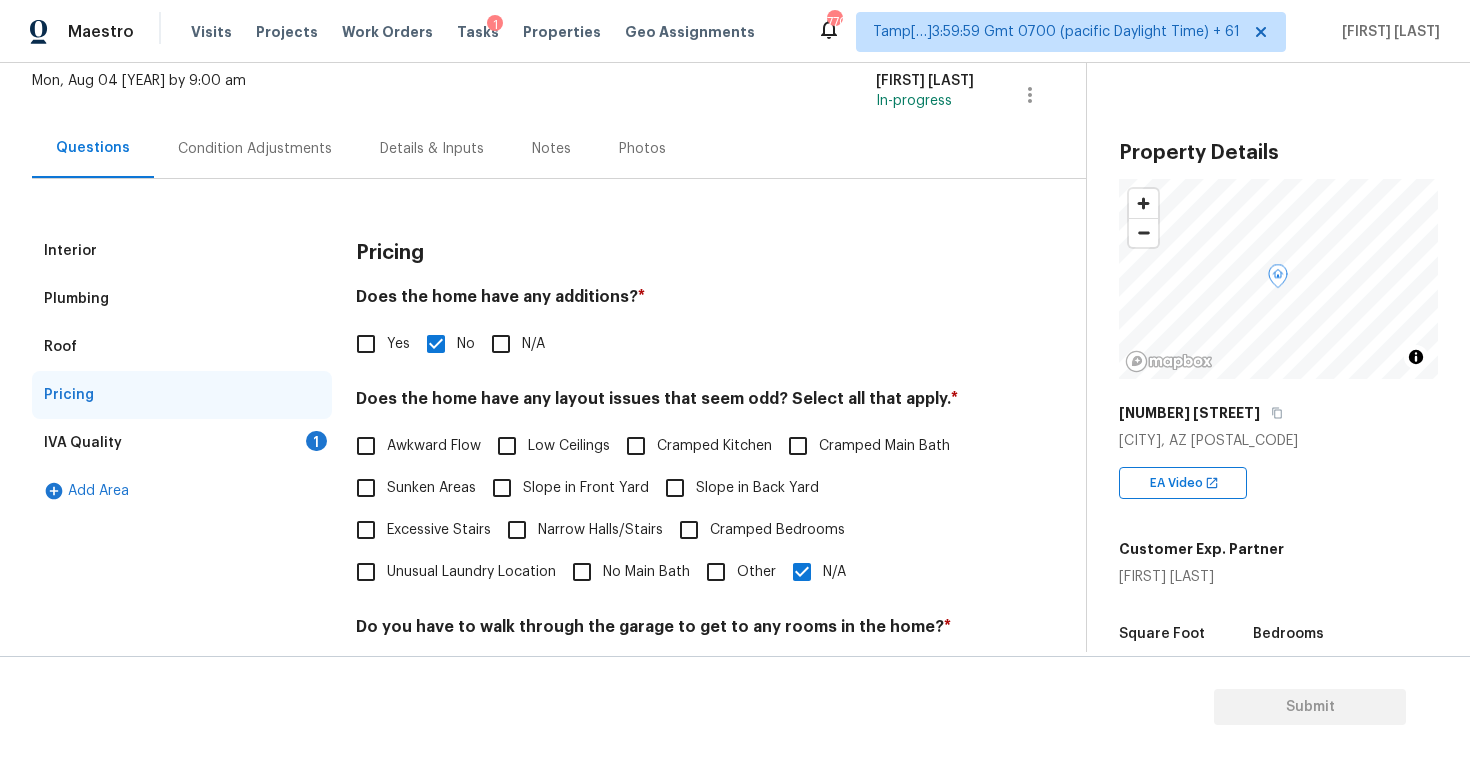 scroll, scrollTop: 93, scrollLeft: 0, axis: vertical 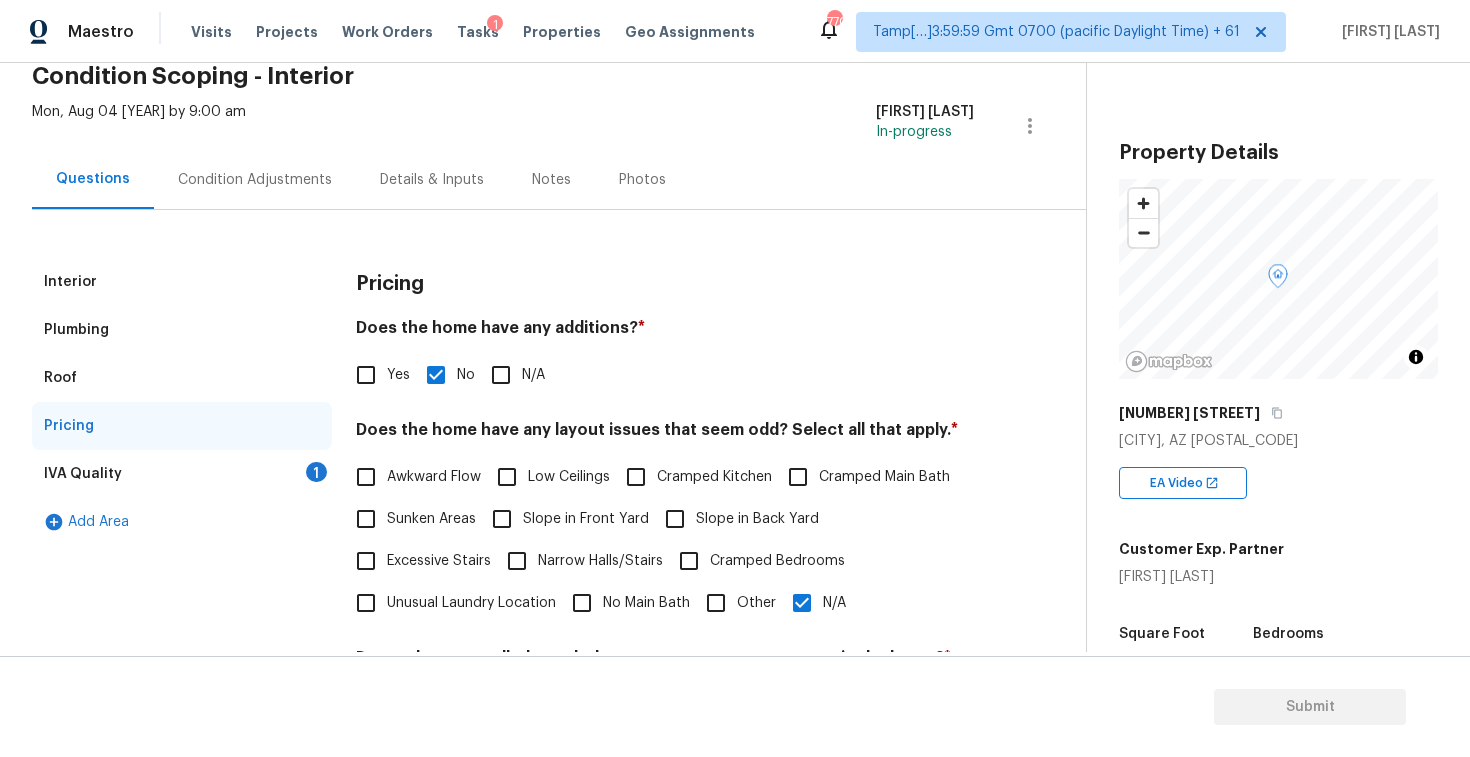 click on "1" at bounding box center [316, 472] 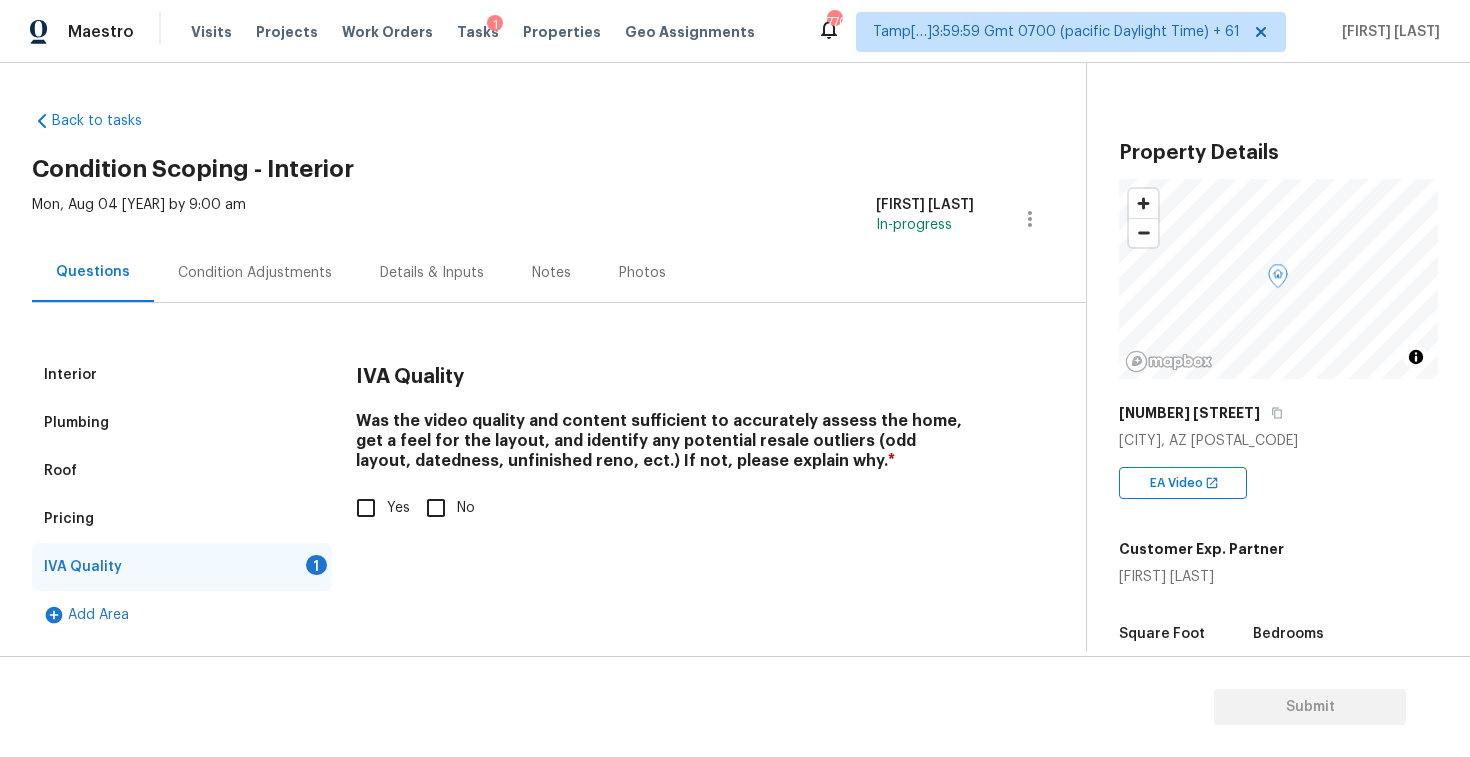 scroll, scrollTop: 0, scrollLeft: 0, axis: both 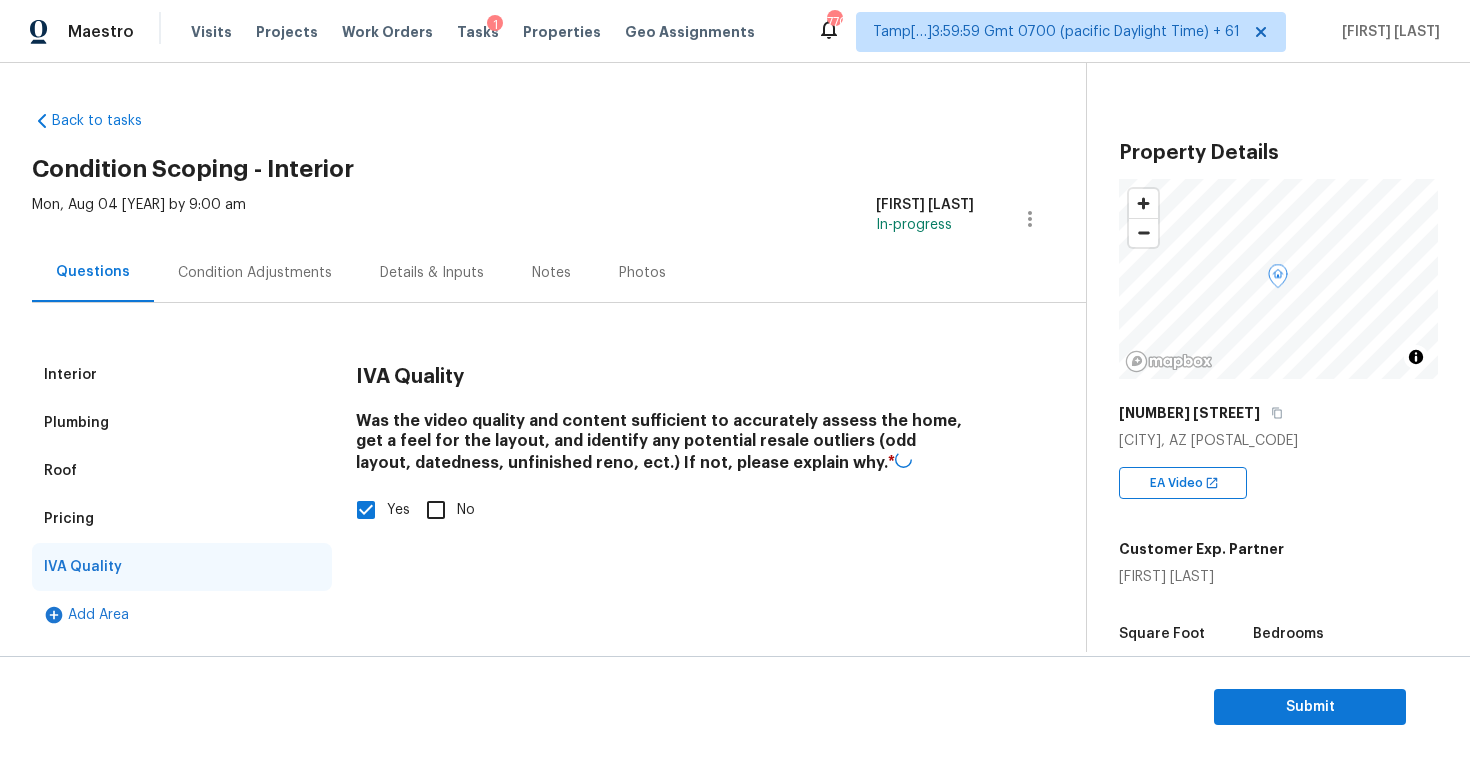 click on "Condition Adjustments" at bounding box center (255, 272) 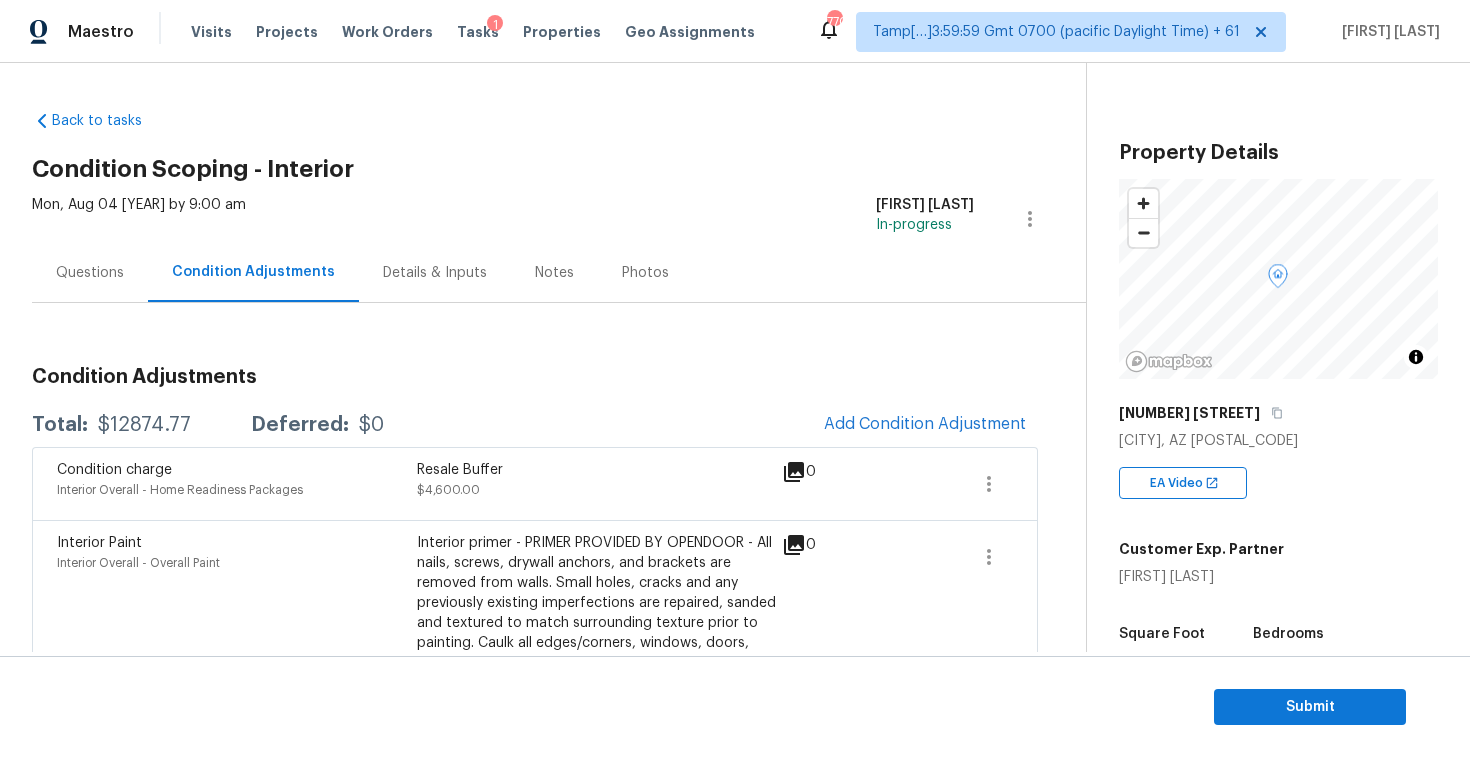 scroll, scrollTop: 126, scrollLeft: 0, axis: vertical 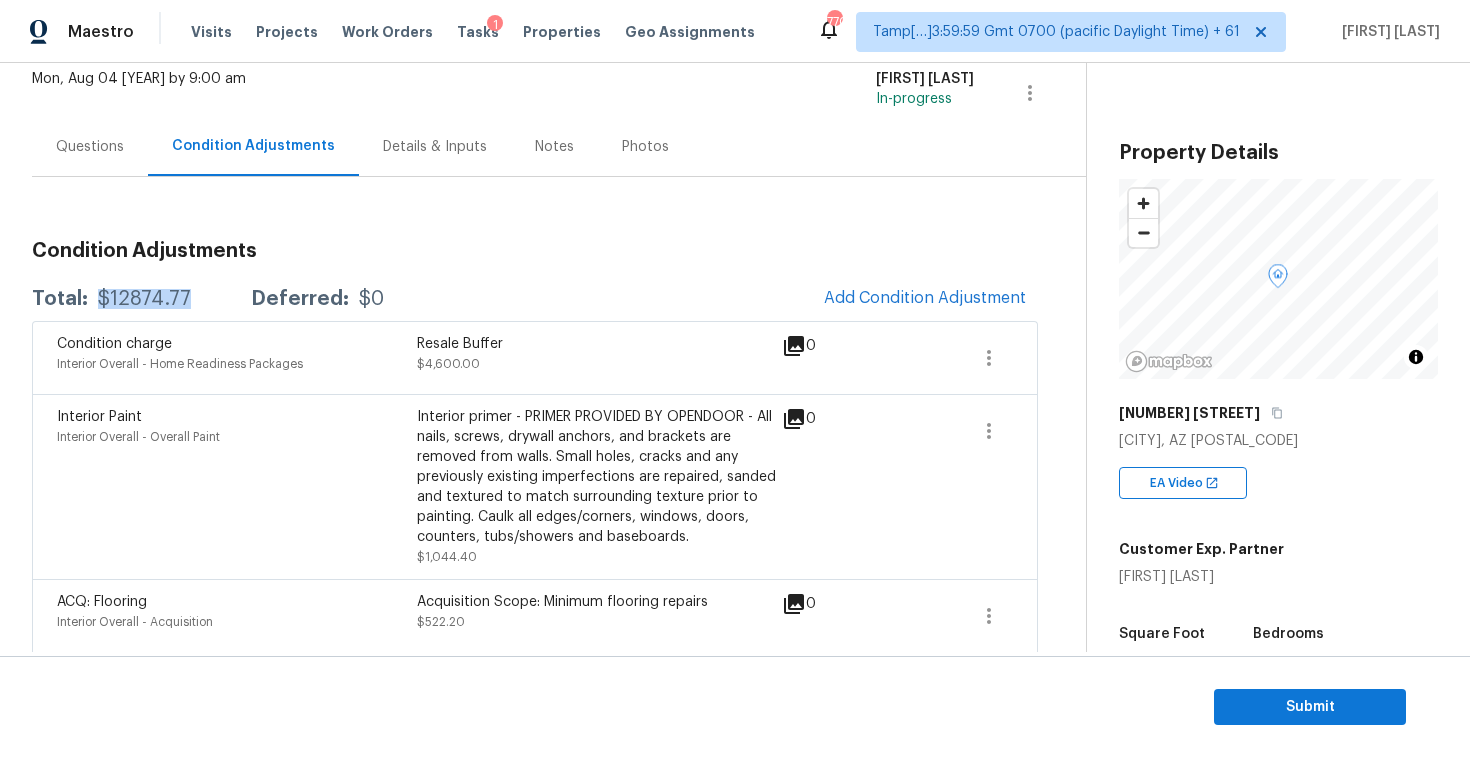 drag, startPoint x: 96, startPoint y: 301, endPoint x: 207, endPoint y: 298, distance: 111.040535 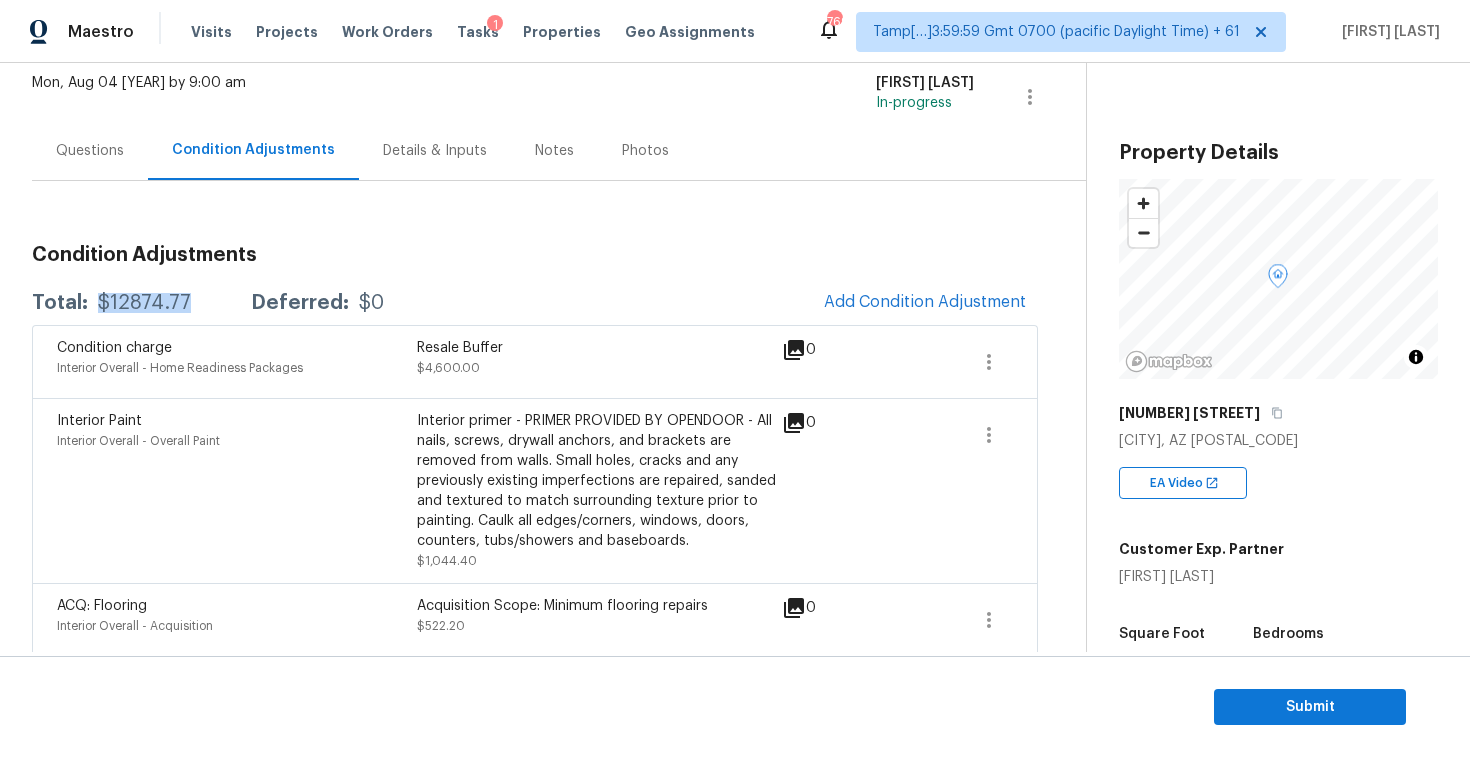 scroll, scrollTop: 115, scrollLeft: 0, axis: vertical 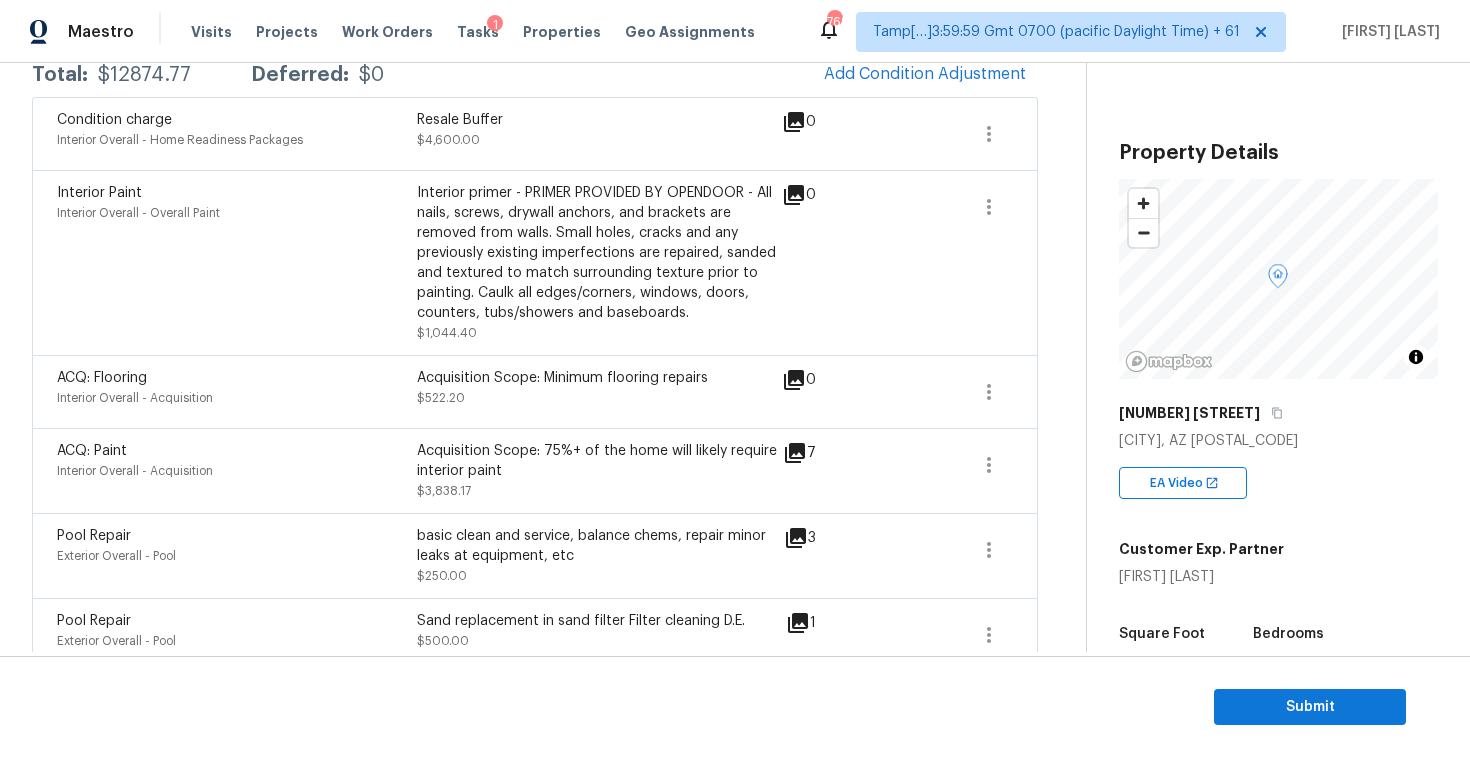 click on "Acquisition Scope: 75%+ of the home will likely require interior paint $3,838.17" at bounding box center [597, 471] 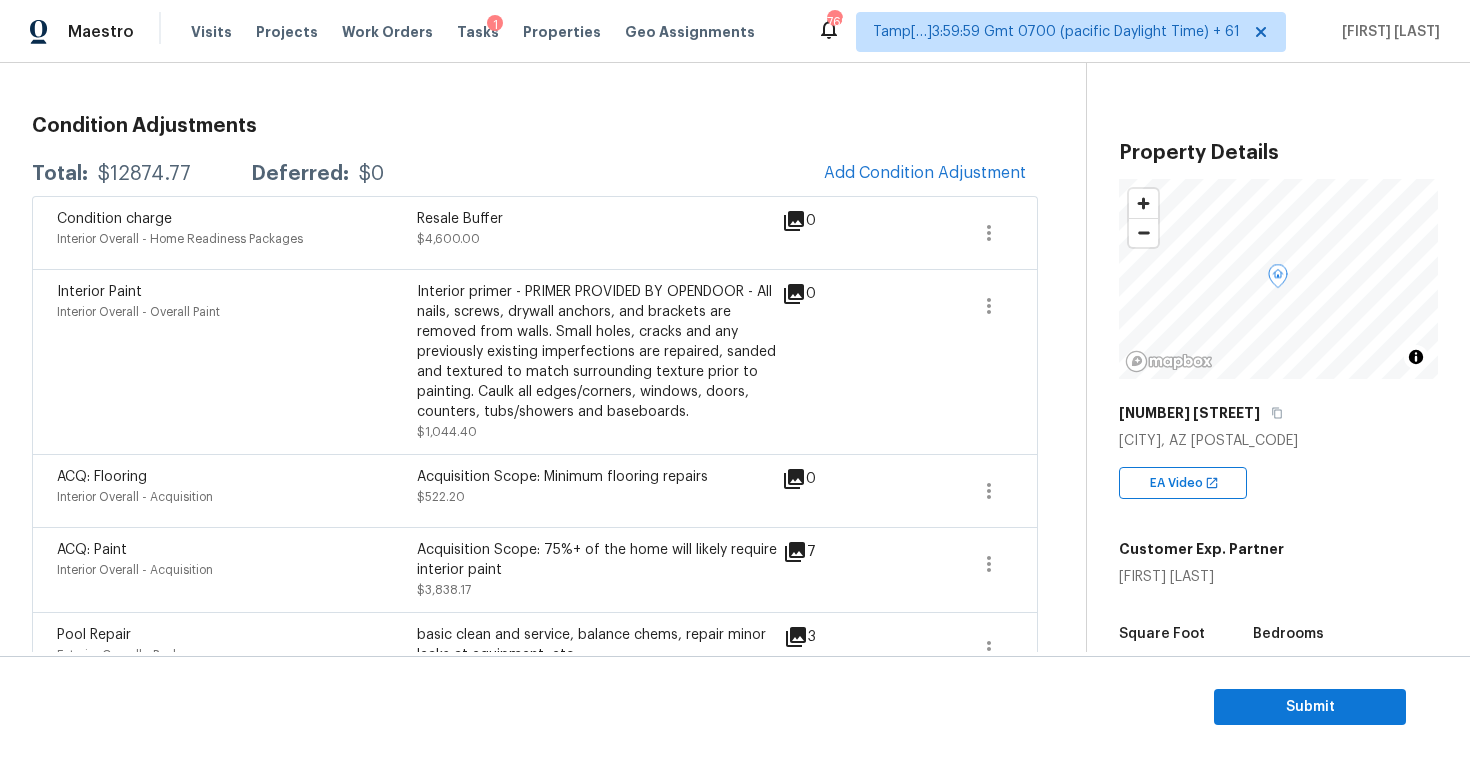 scroll, scrollTop: 249, scrollLeft: 0, axis: vertical 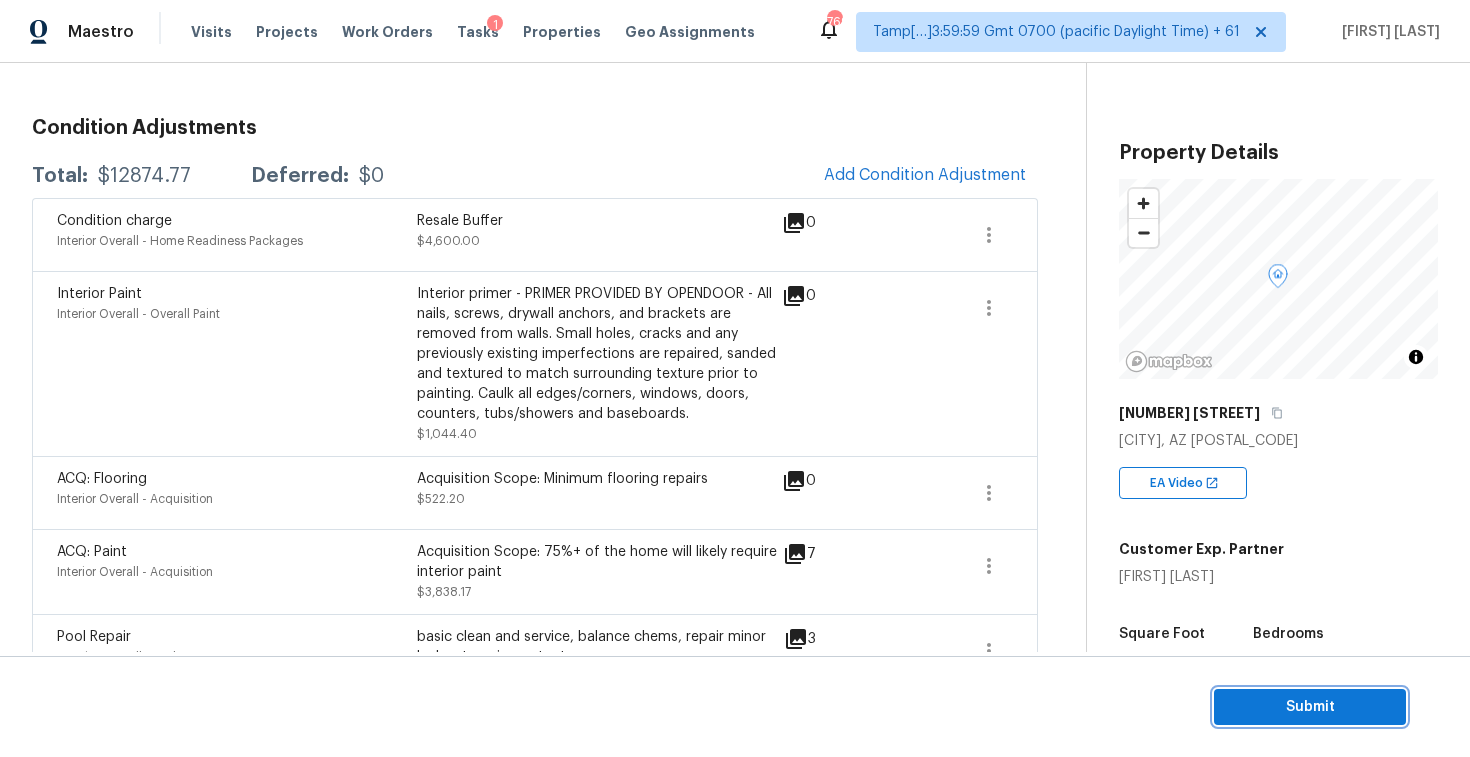 click on "Submit" at bounding box center [1310, 707] 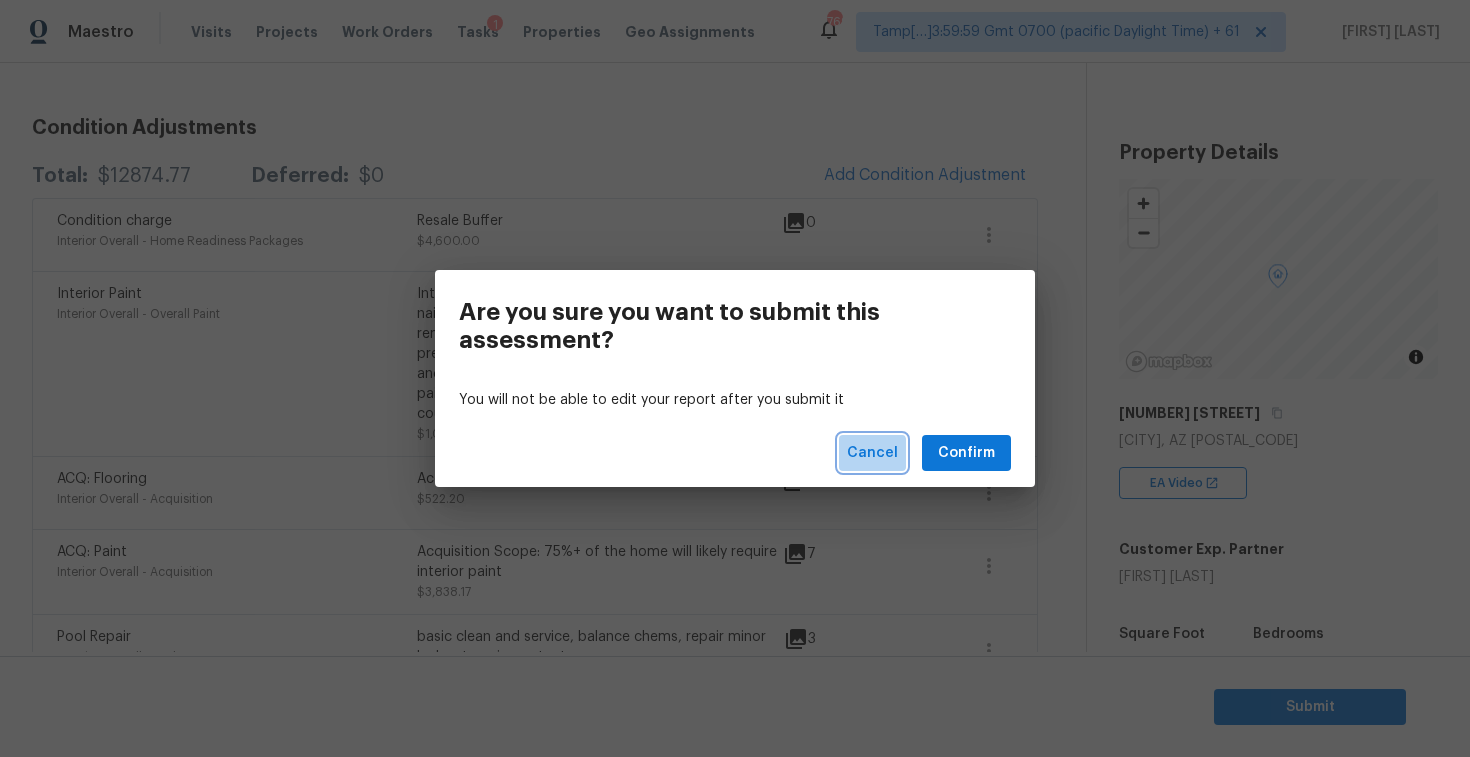 click on "Cancel" at bounding box center [872, 453] 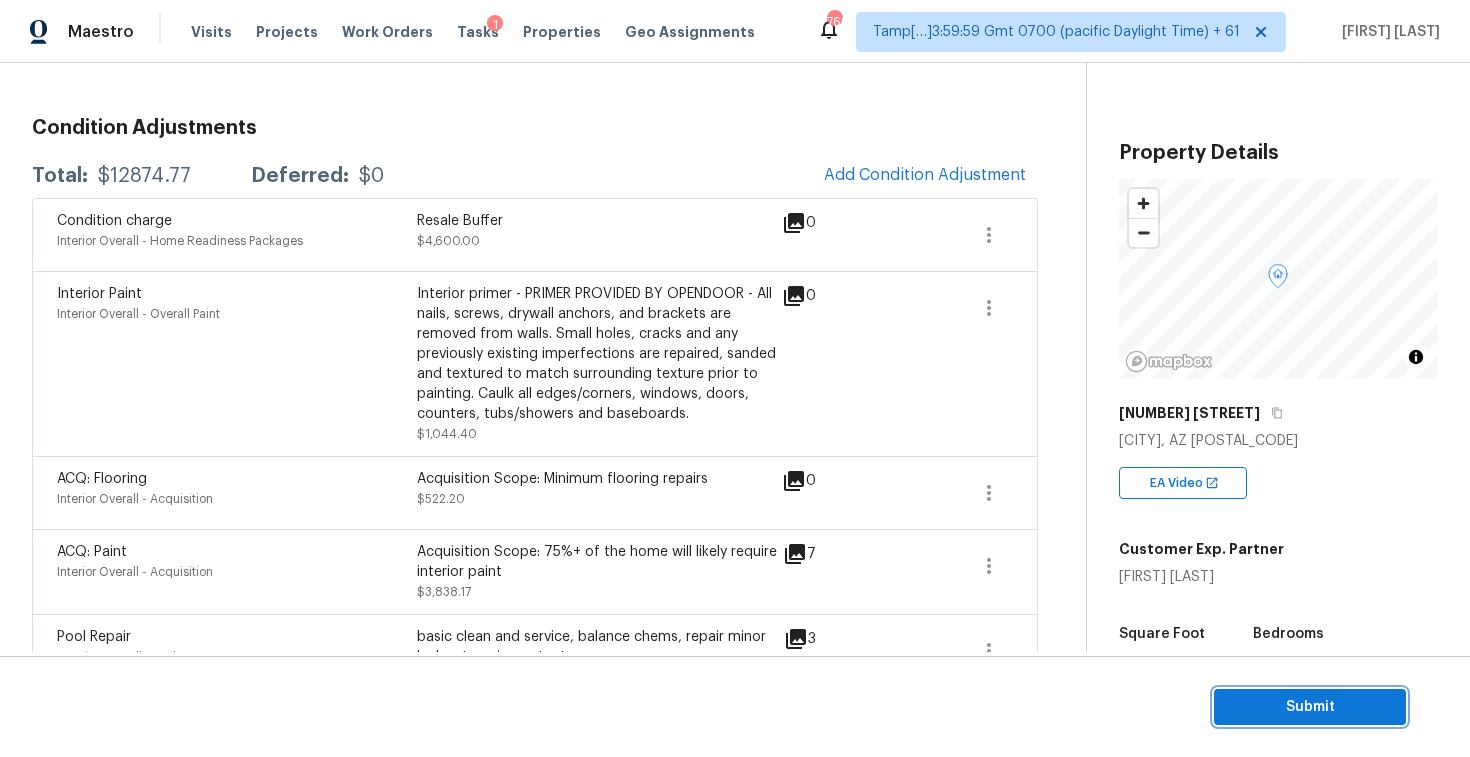 click on "Submit" at bounding box center (1310, 707) 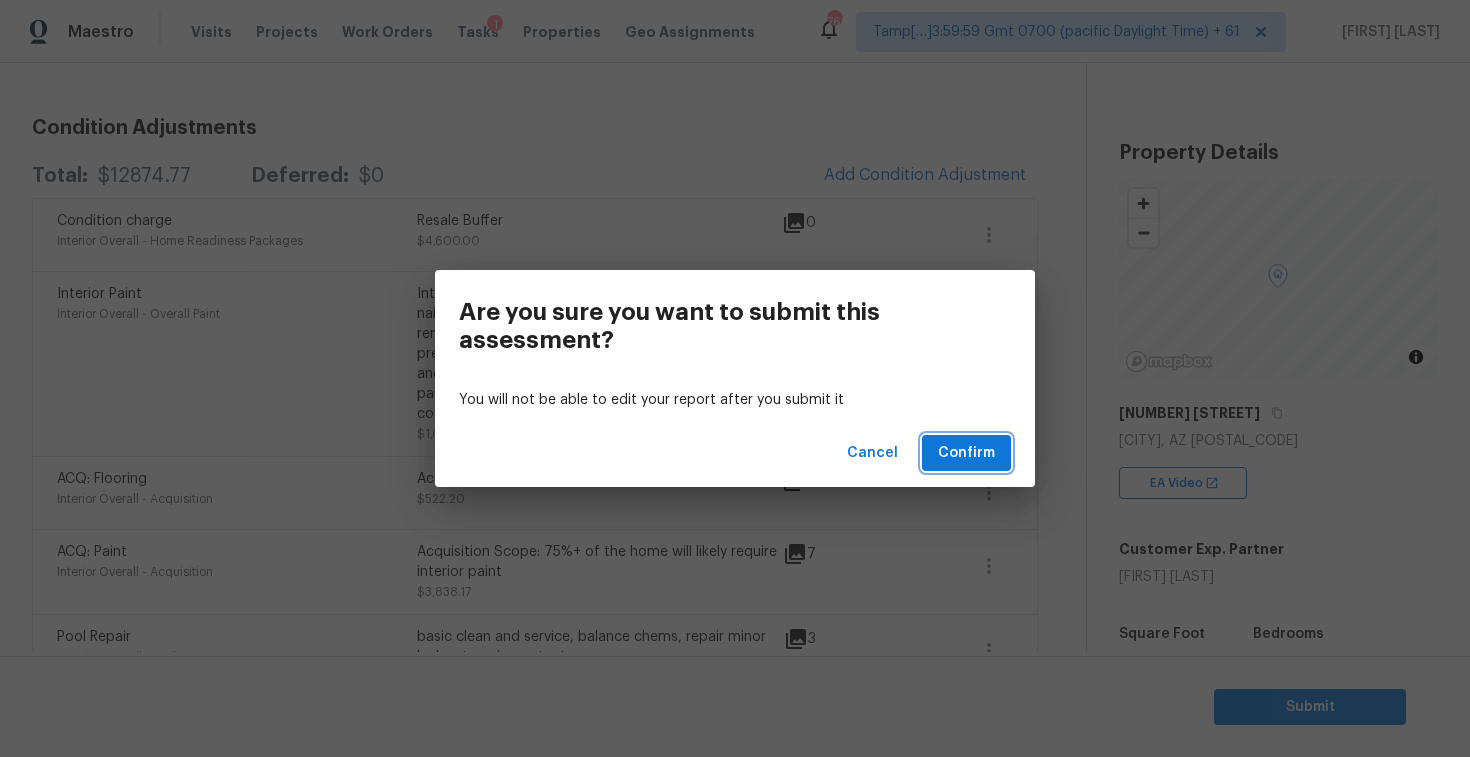 click on "Confirm" at bounding box center [966, 453] 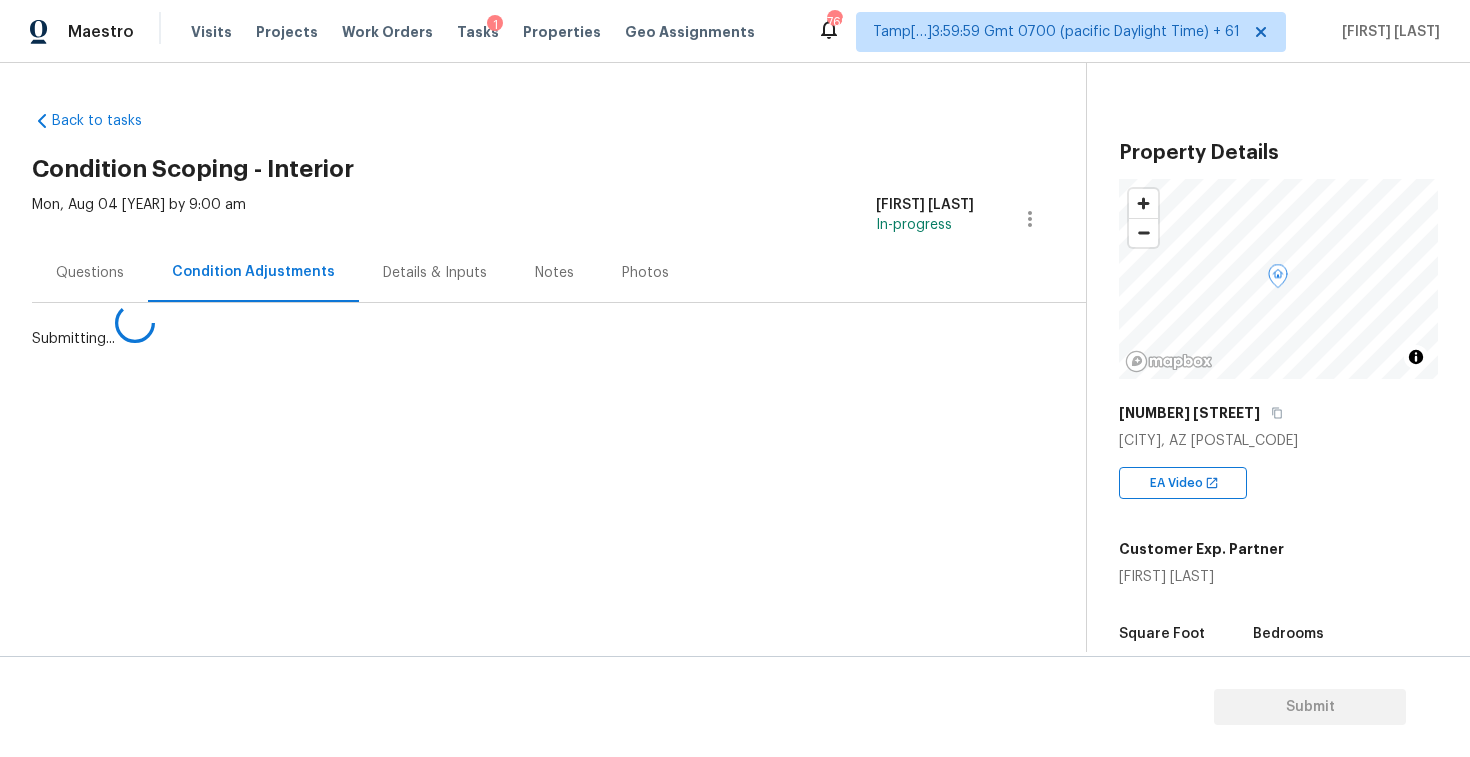 scroll, scrollTop: 0, scrollLeft: 0, axis: both 